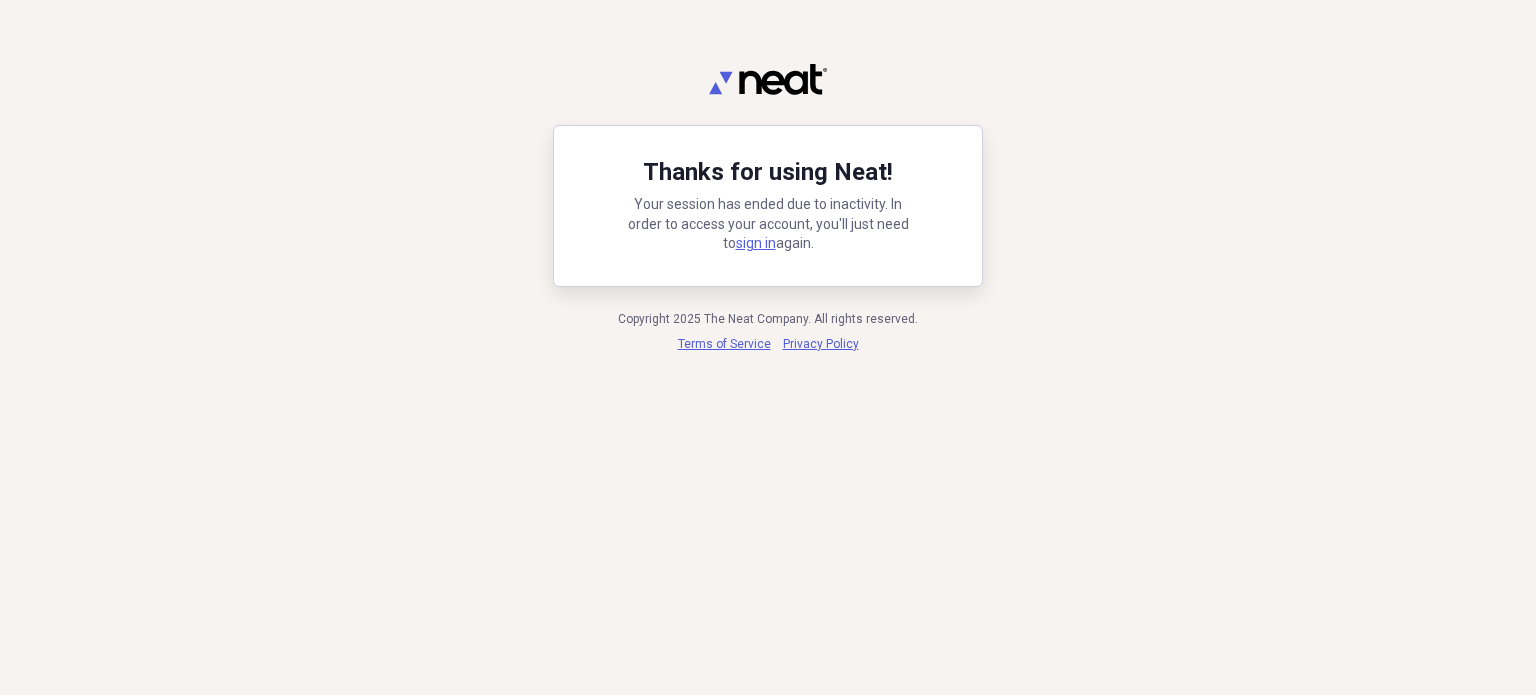 scroll, scrollTop: 0, scrollLeft: 0, axis: both 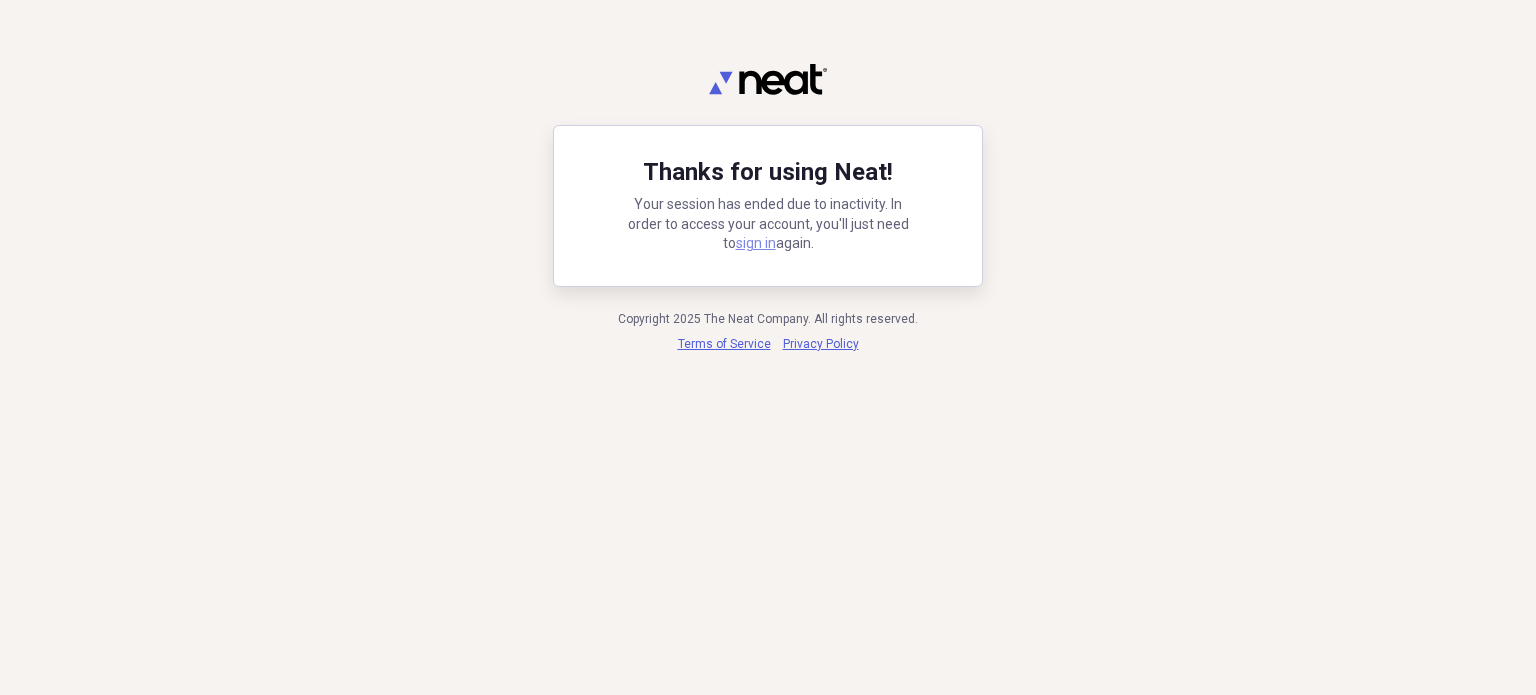 click on "sign in" at bounding box center (756, 243) 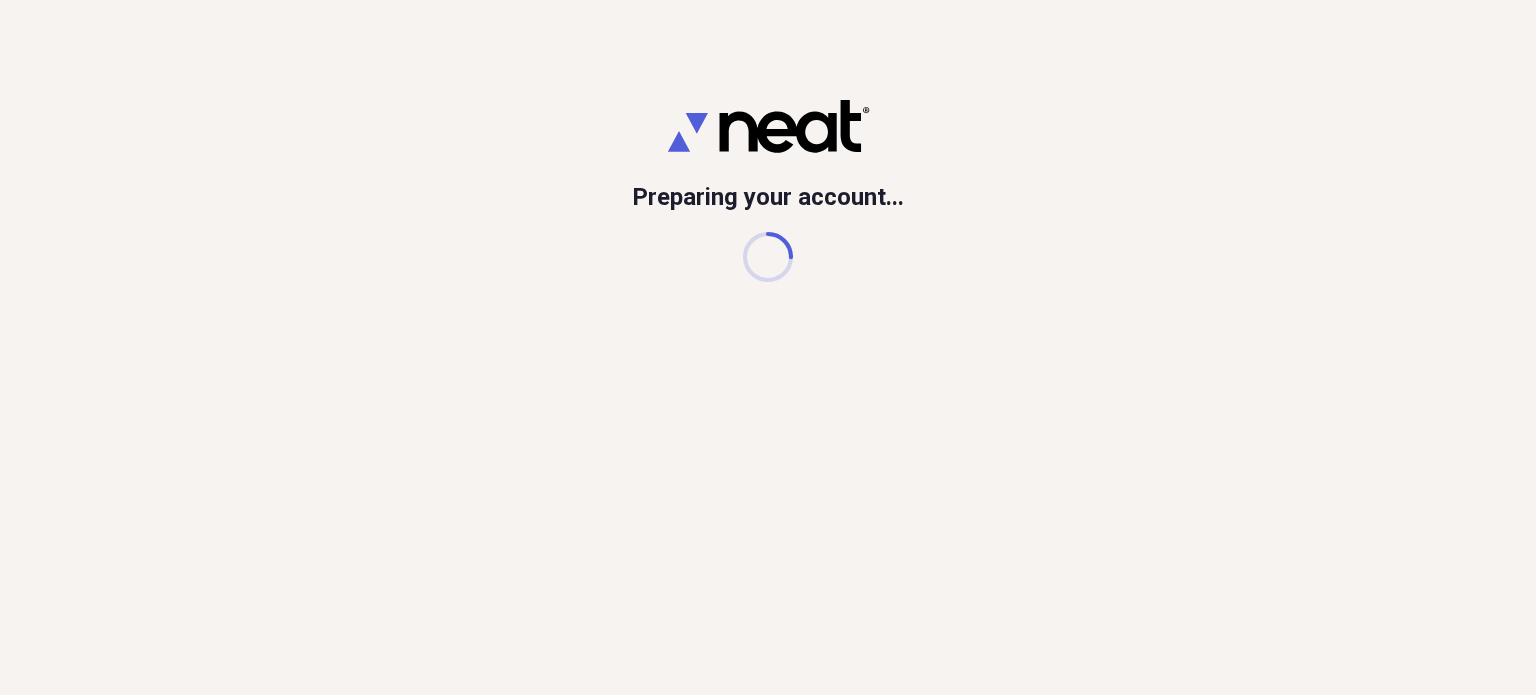 scroll, scrollTop: 0, scrollLeft: 0, axis: both 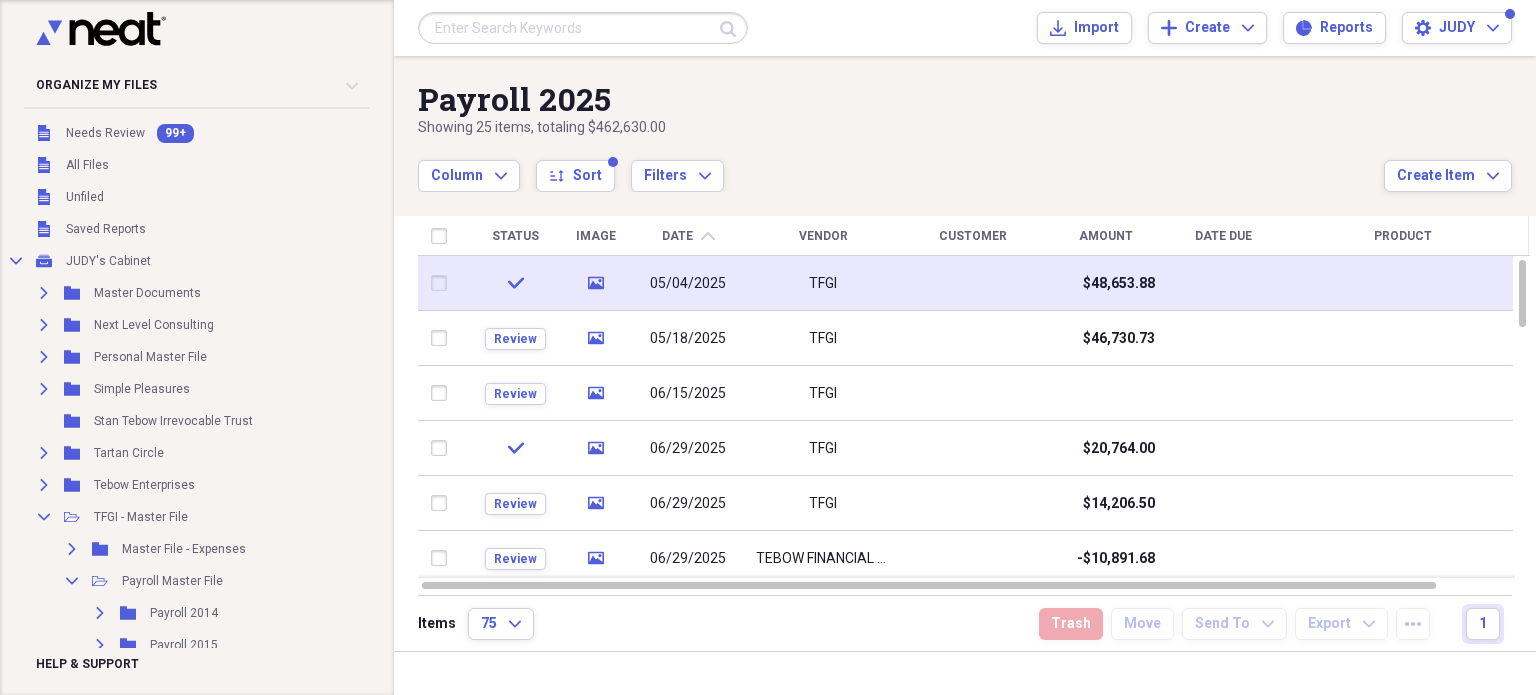 click at bounding box center (444, 283) 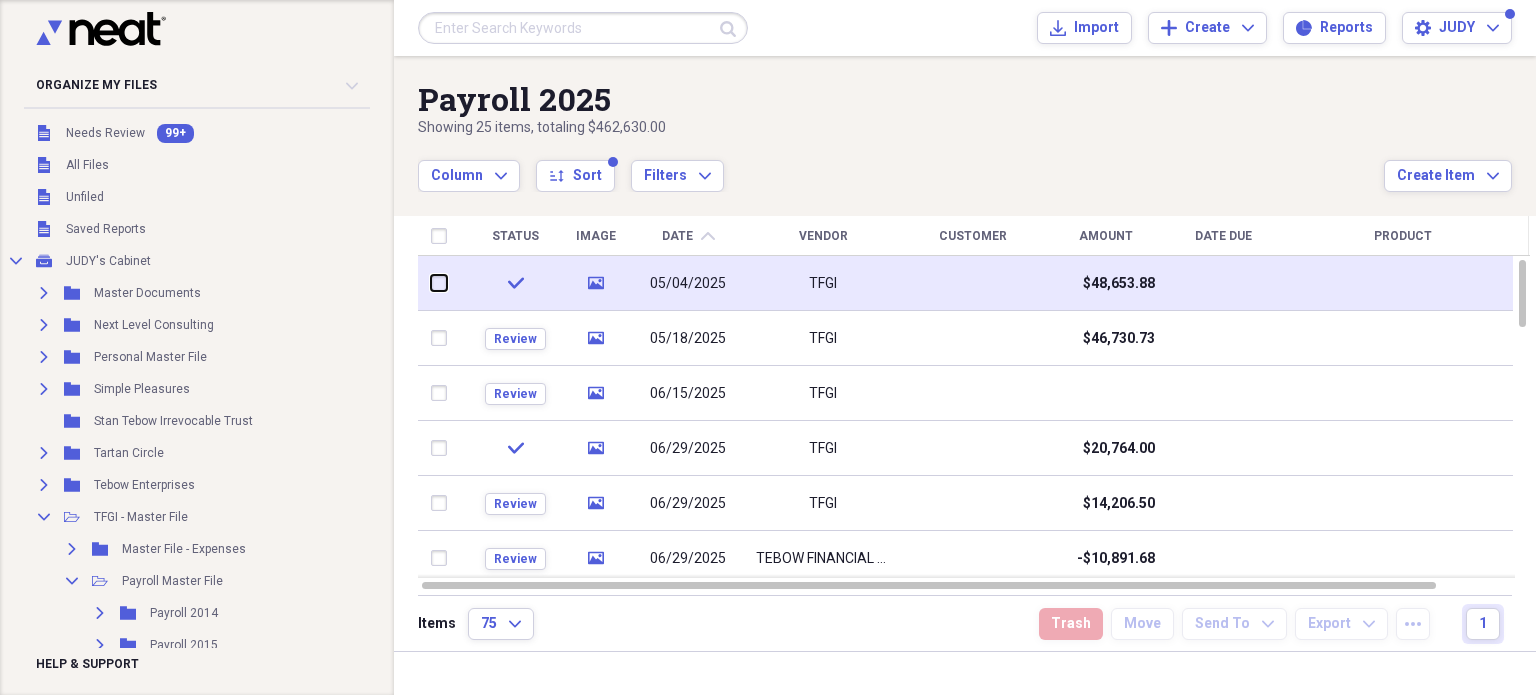 click at bounding box center [432, 283] 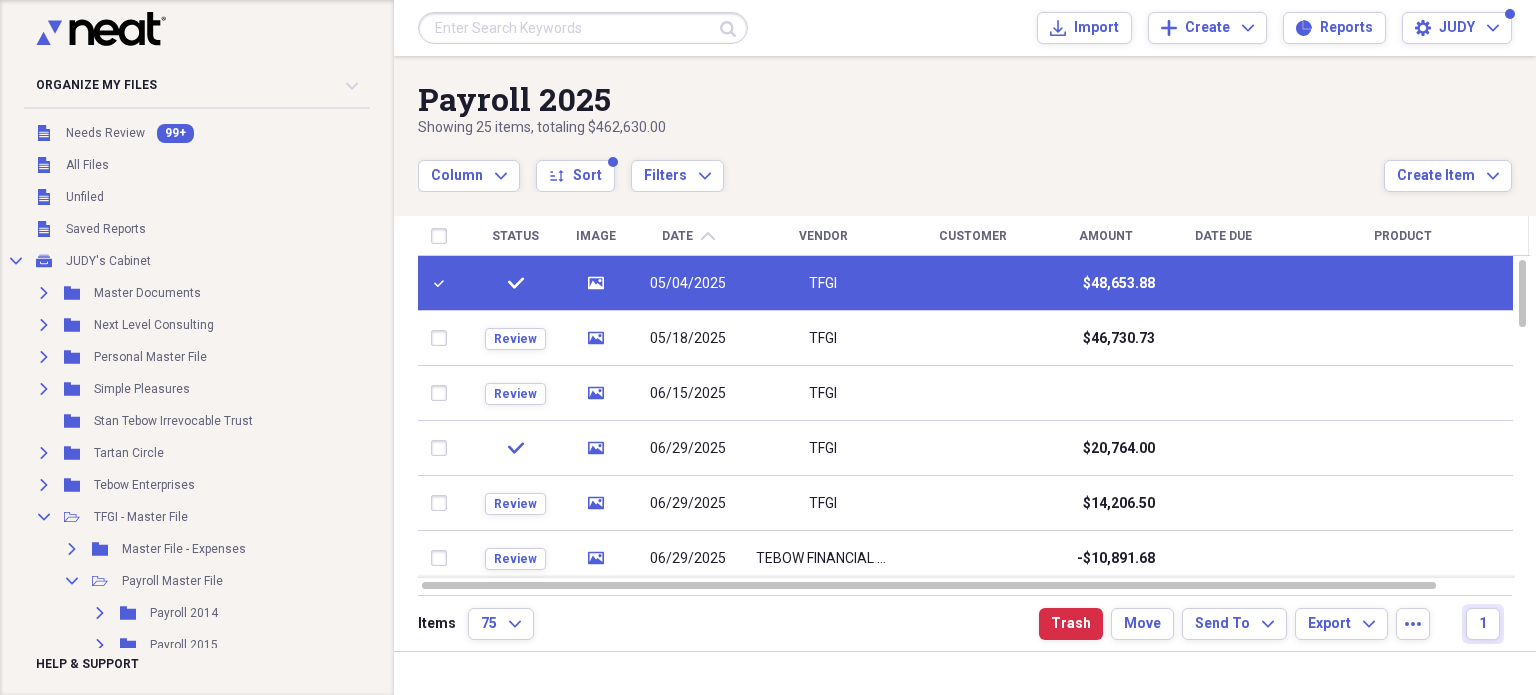 click on "TFGI" at bounding box center (824, 283) 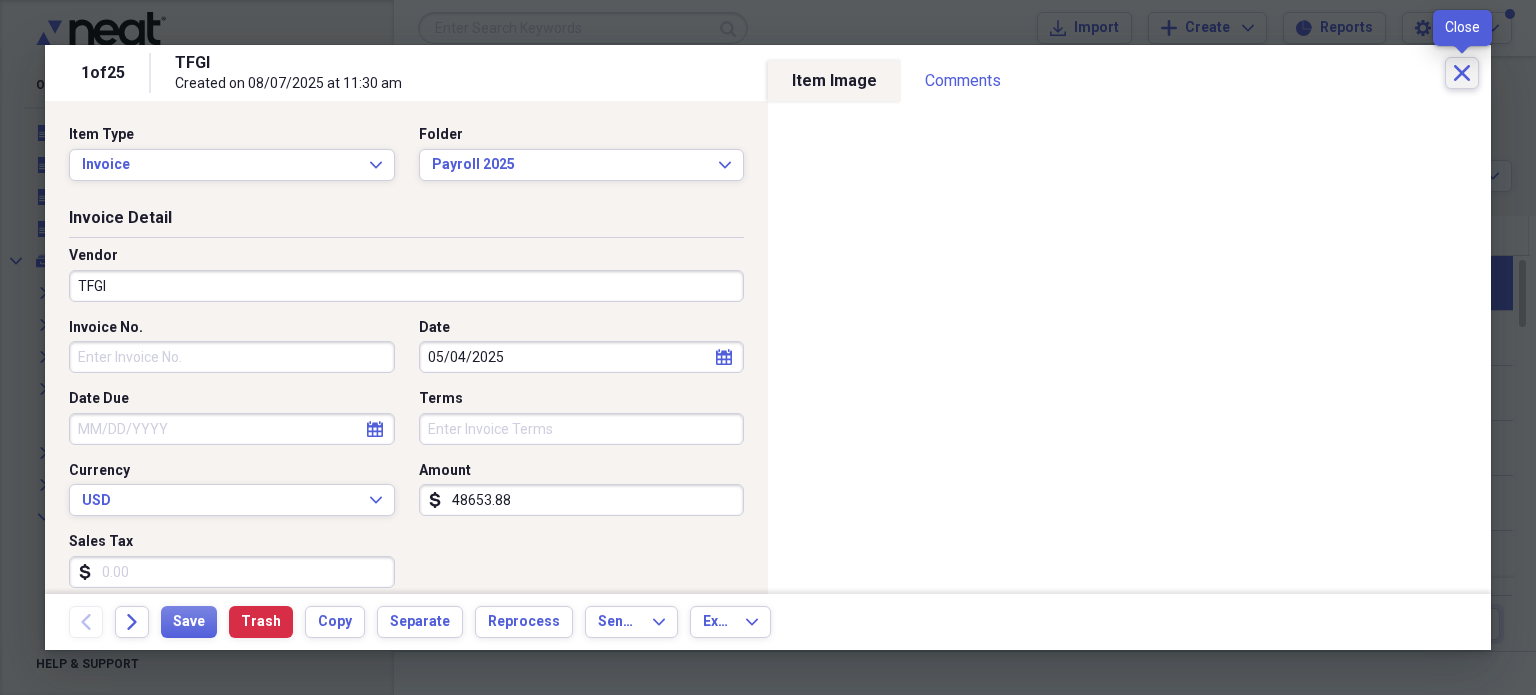 click on "Close" 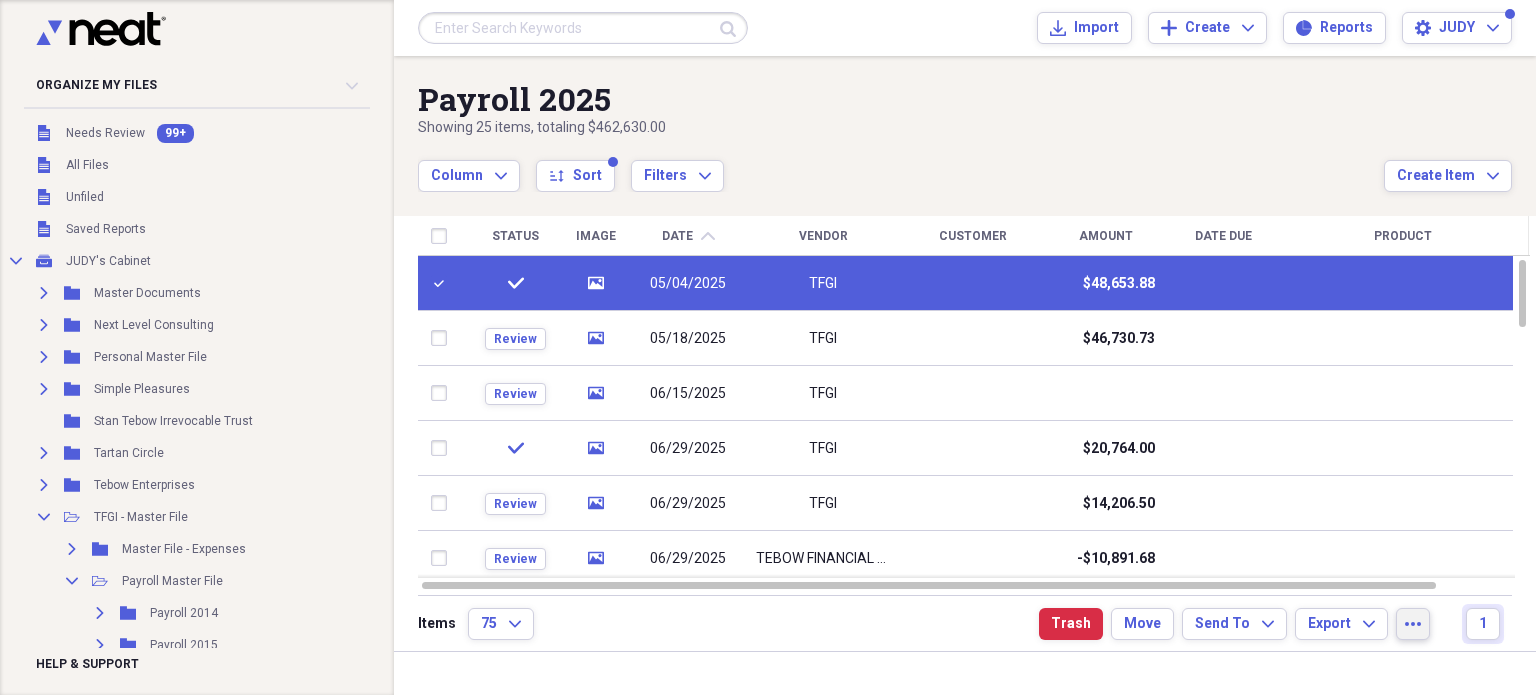 click 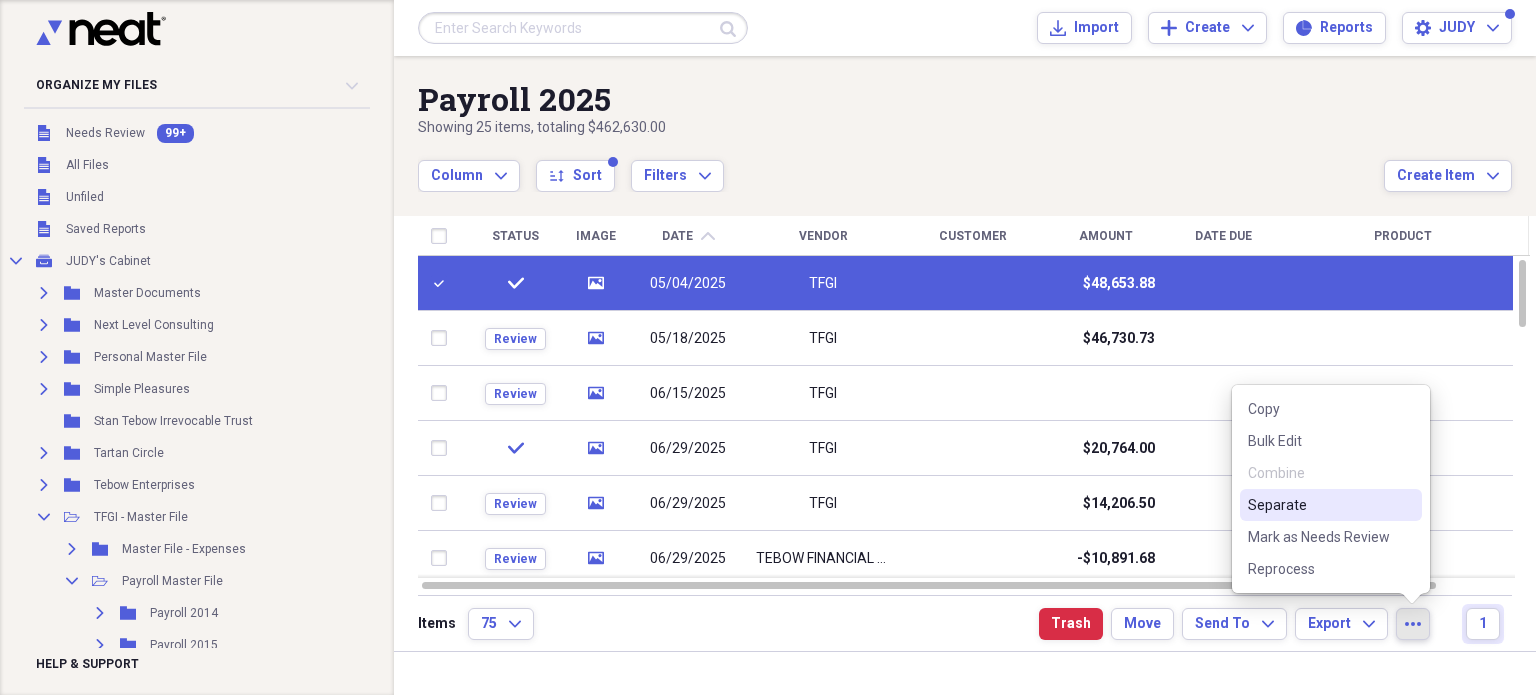 click on "Separate" at bounding box center [1319, 505] 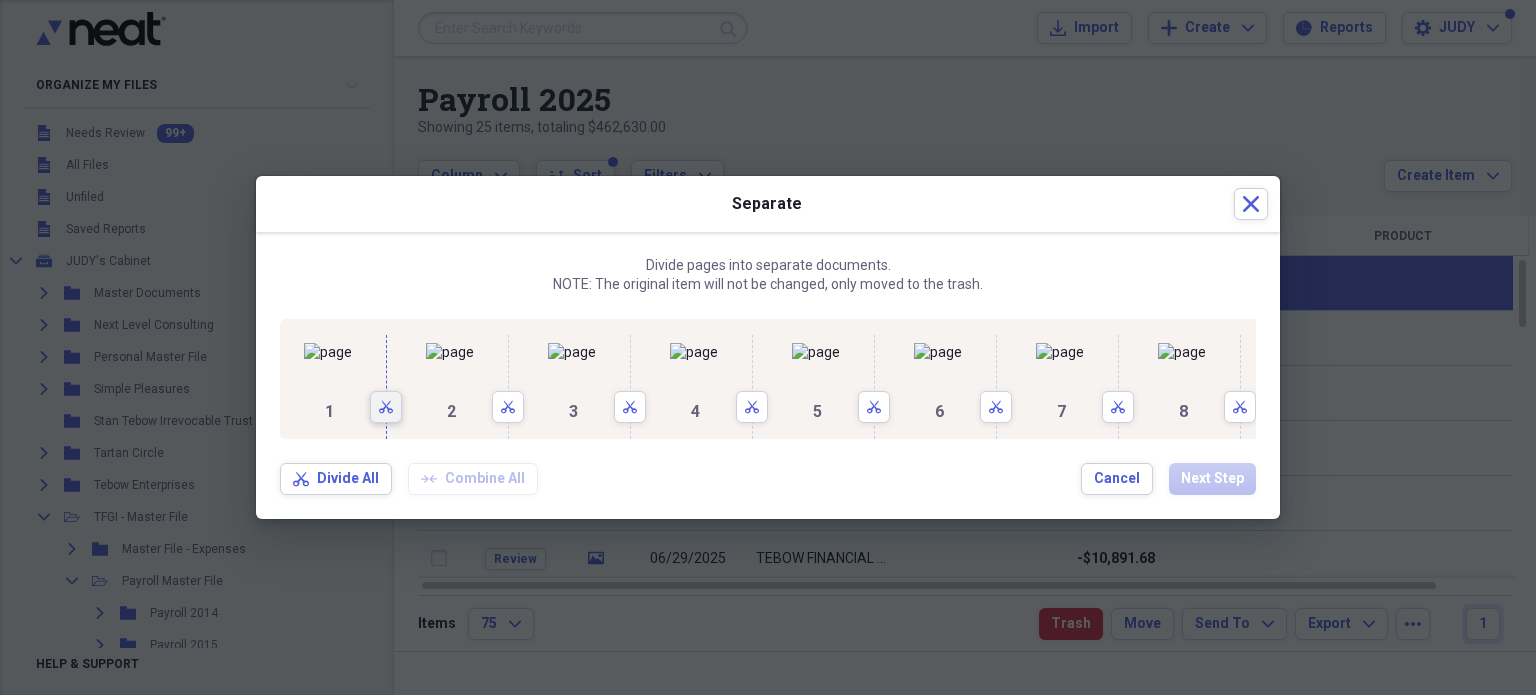 click 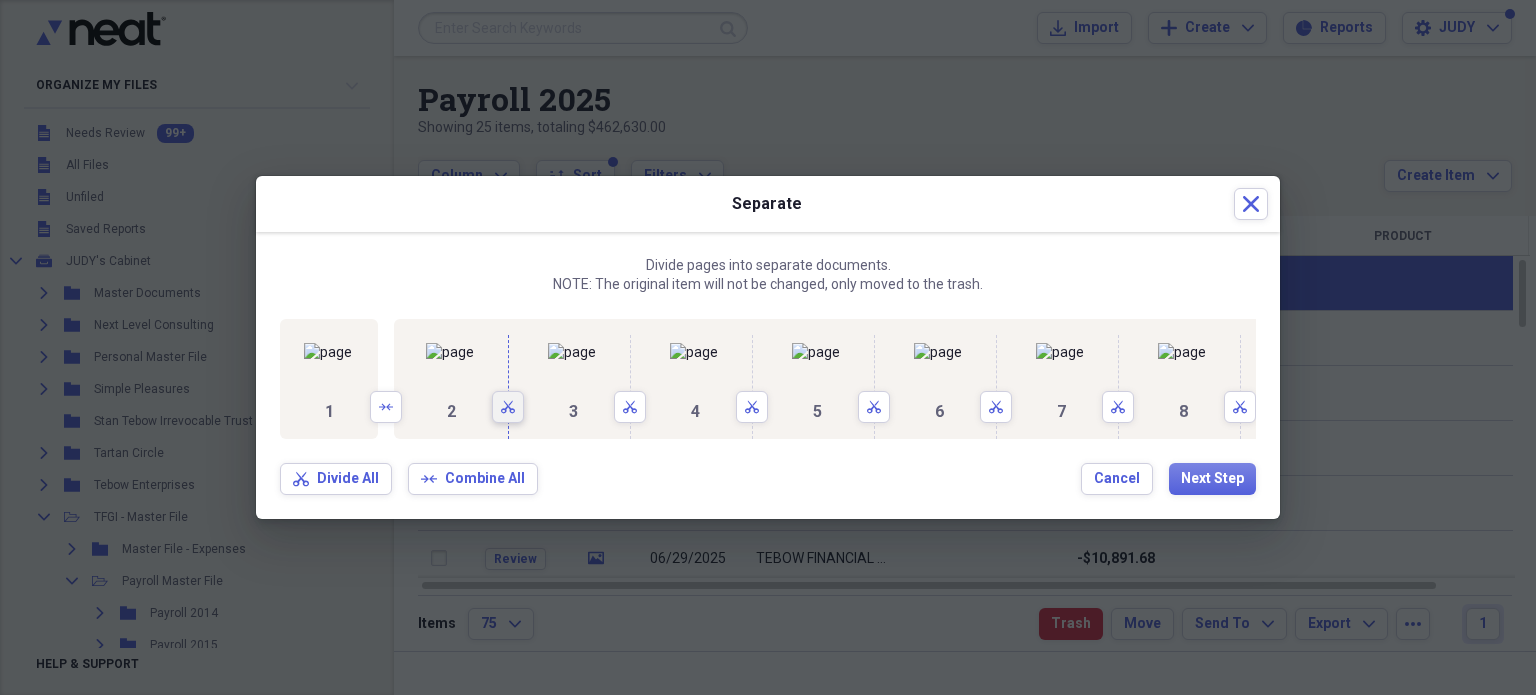 click on "Scissors" 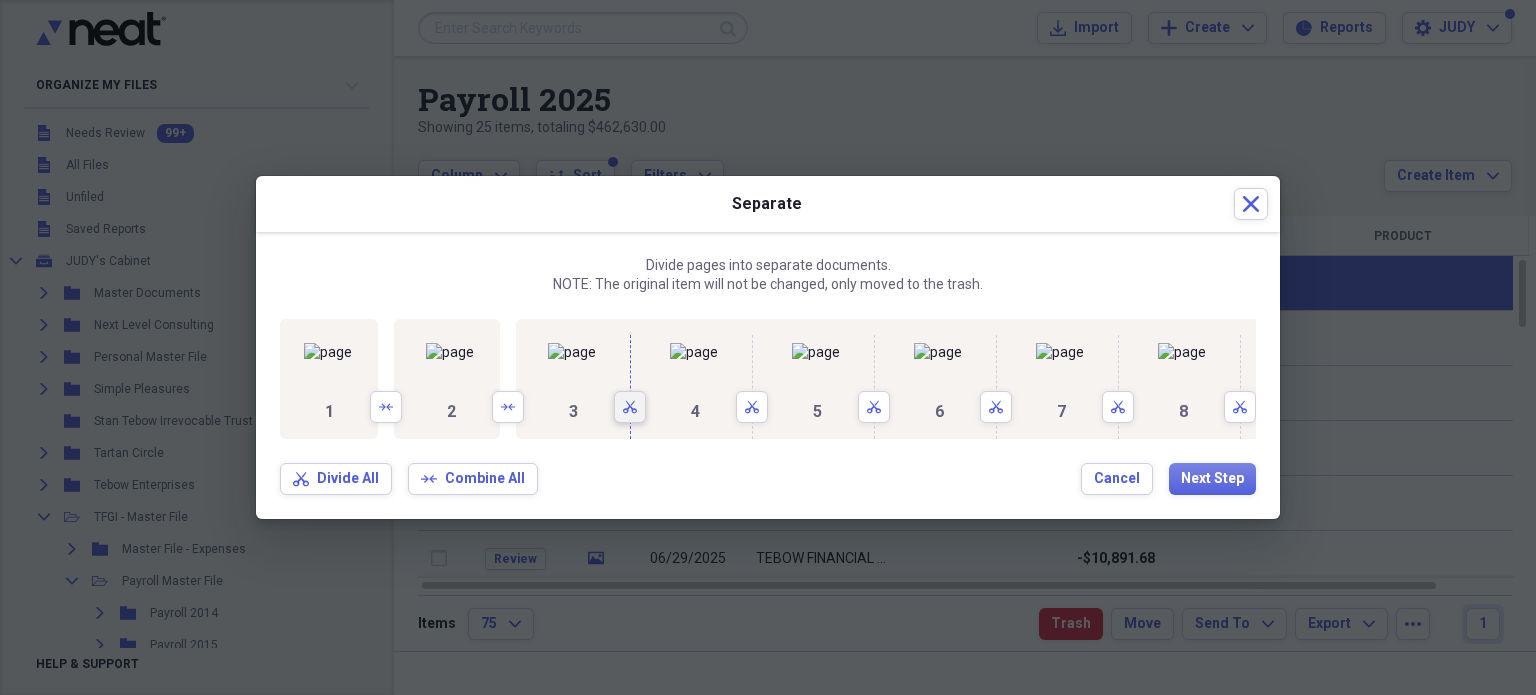 click 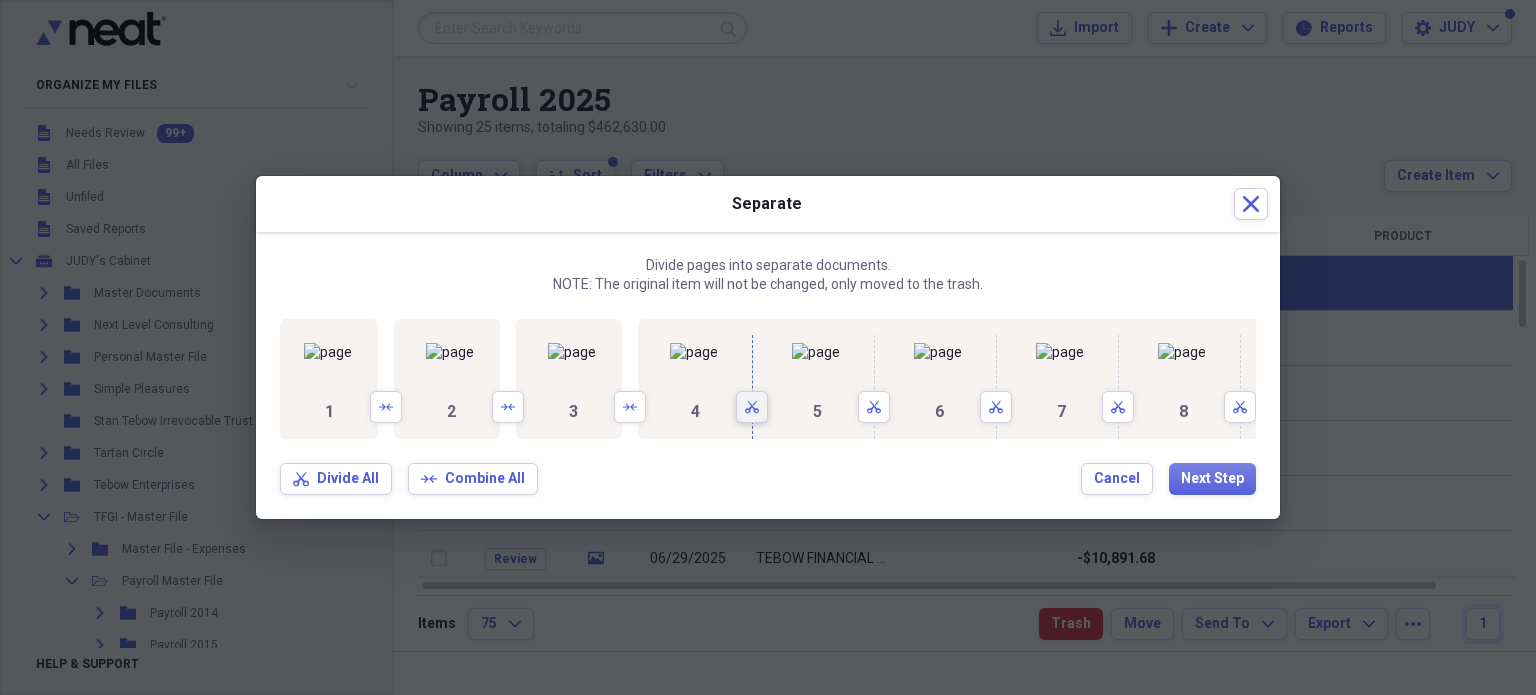 click on "Scissors" at bounding box center (752, 407) 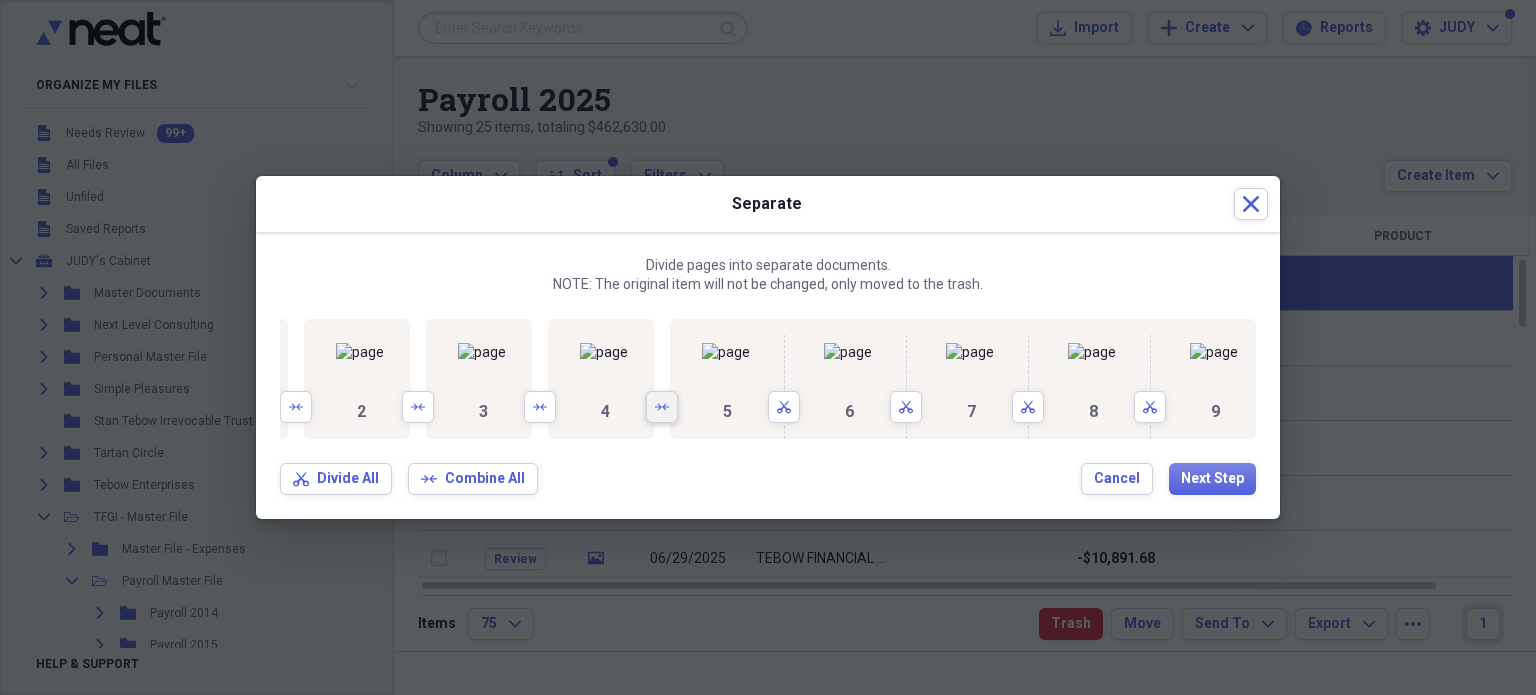 scroll, scrollTop: 0, scrollLeft: 600, axis: horizontal 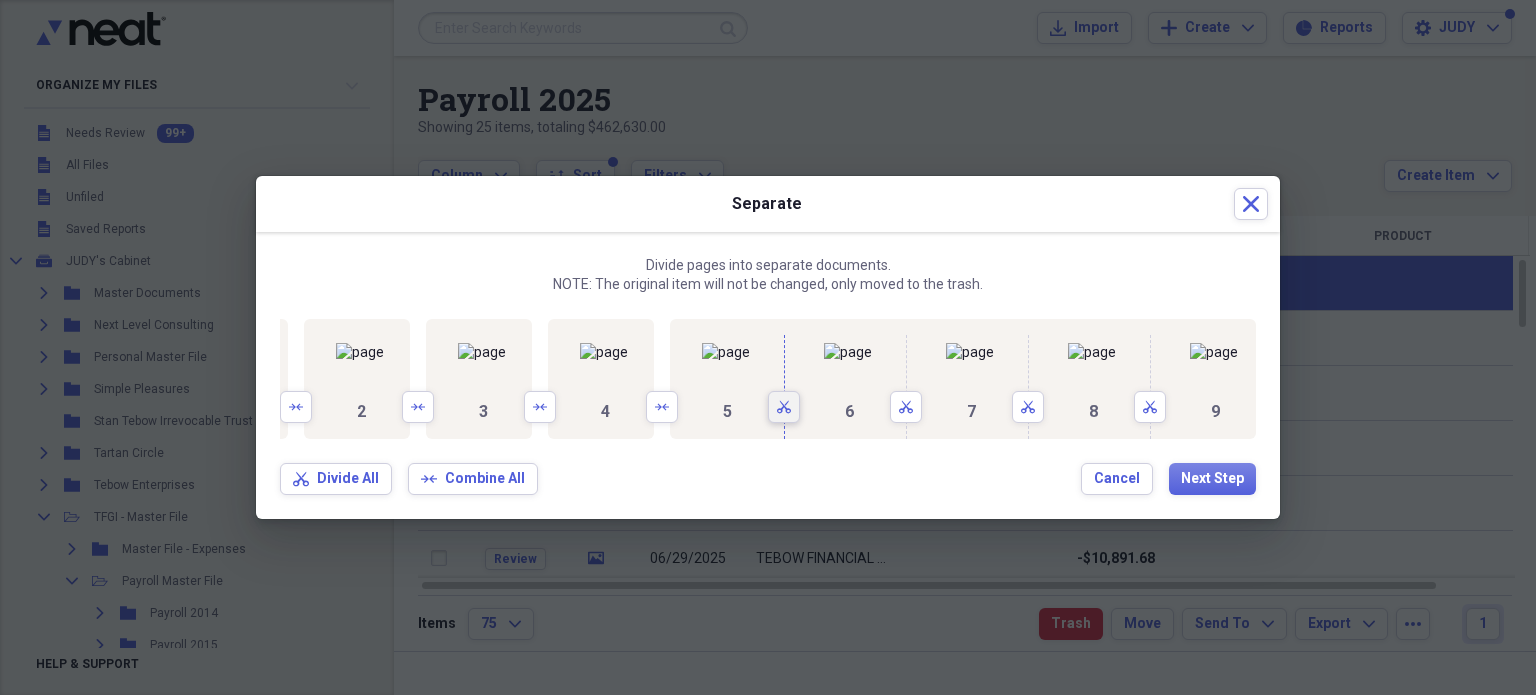 click on "Scissors" 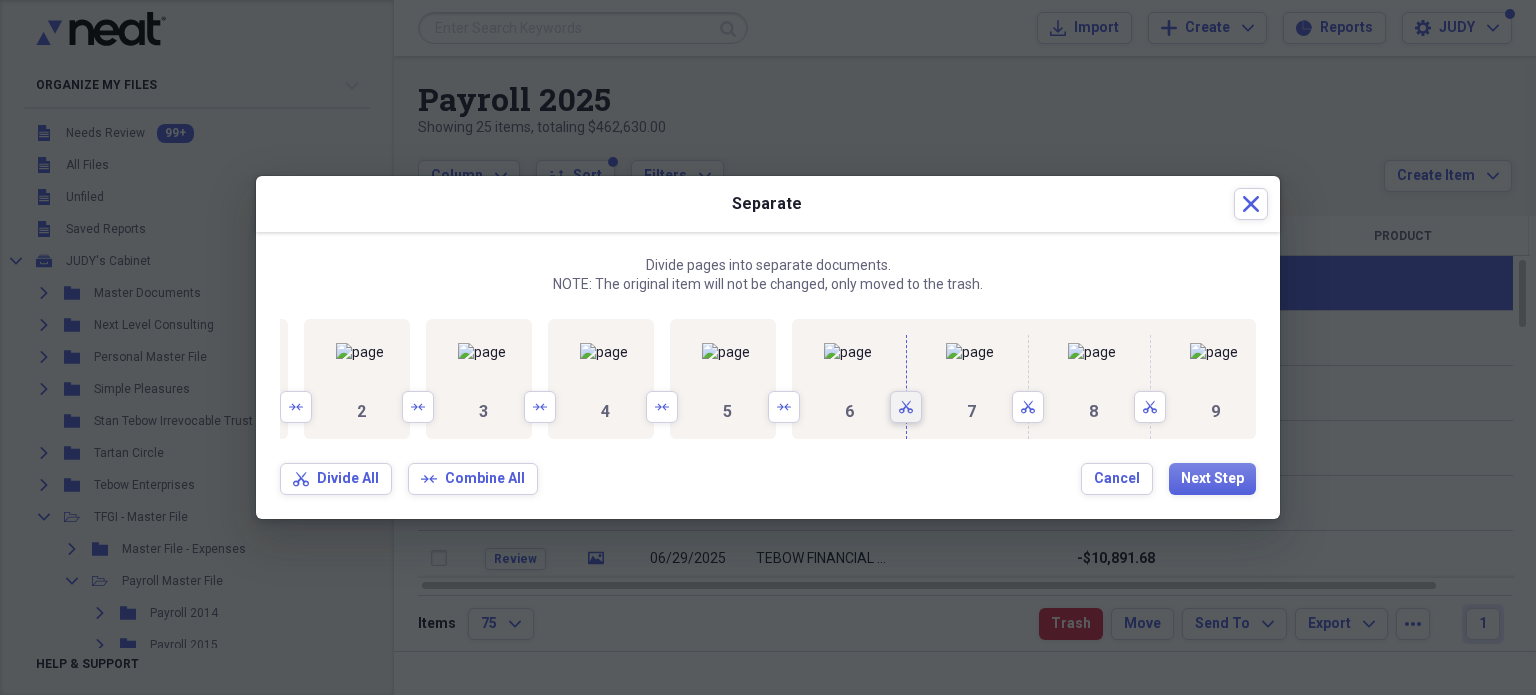 click on "Scissors" 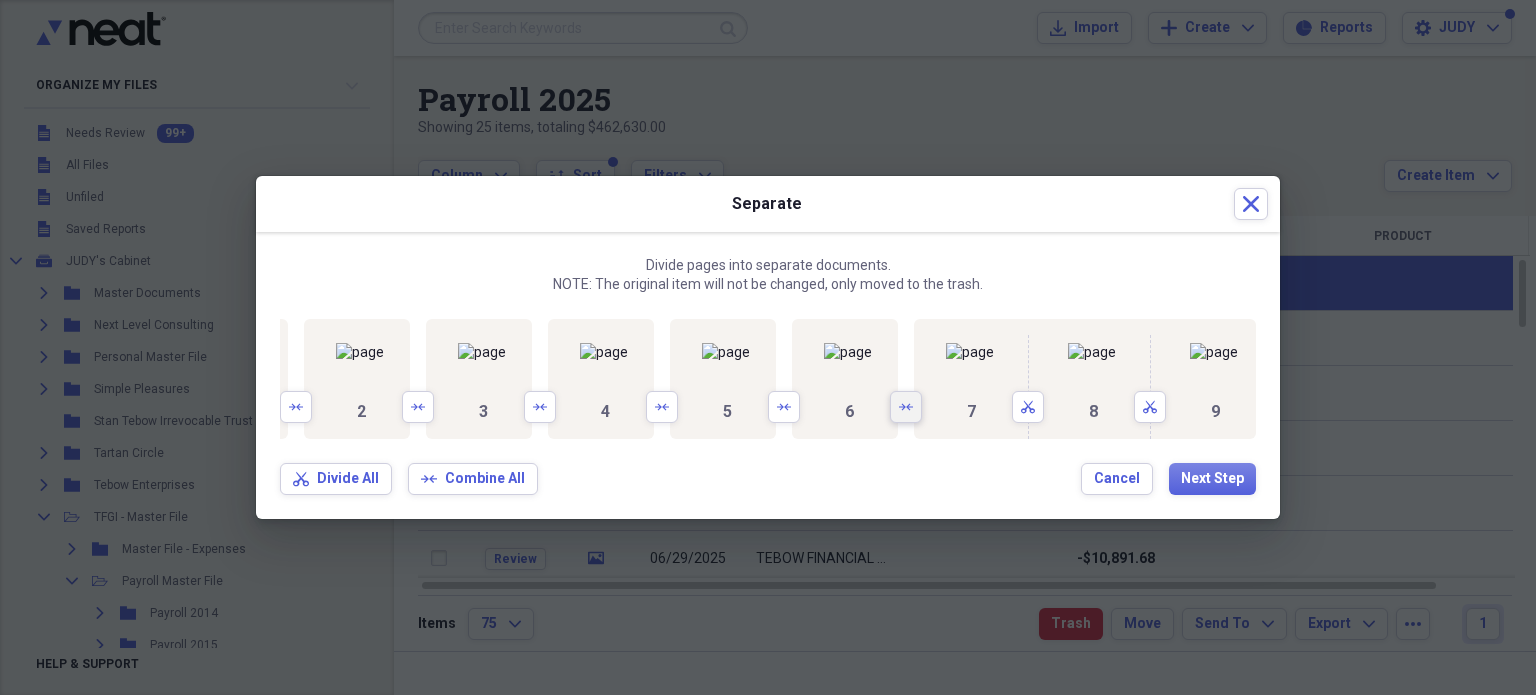 scroll, scrollTop: 0, scrollLeft: 800, axis: horizontal 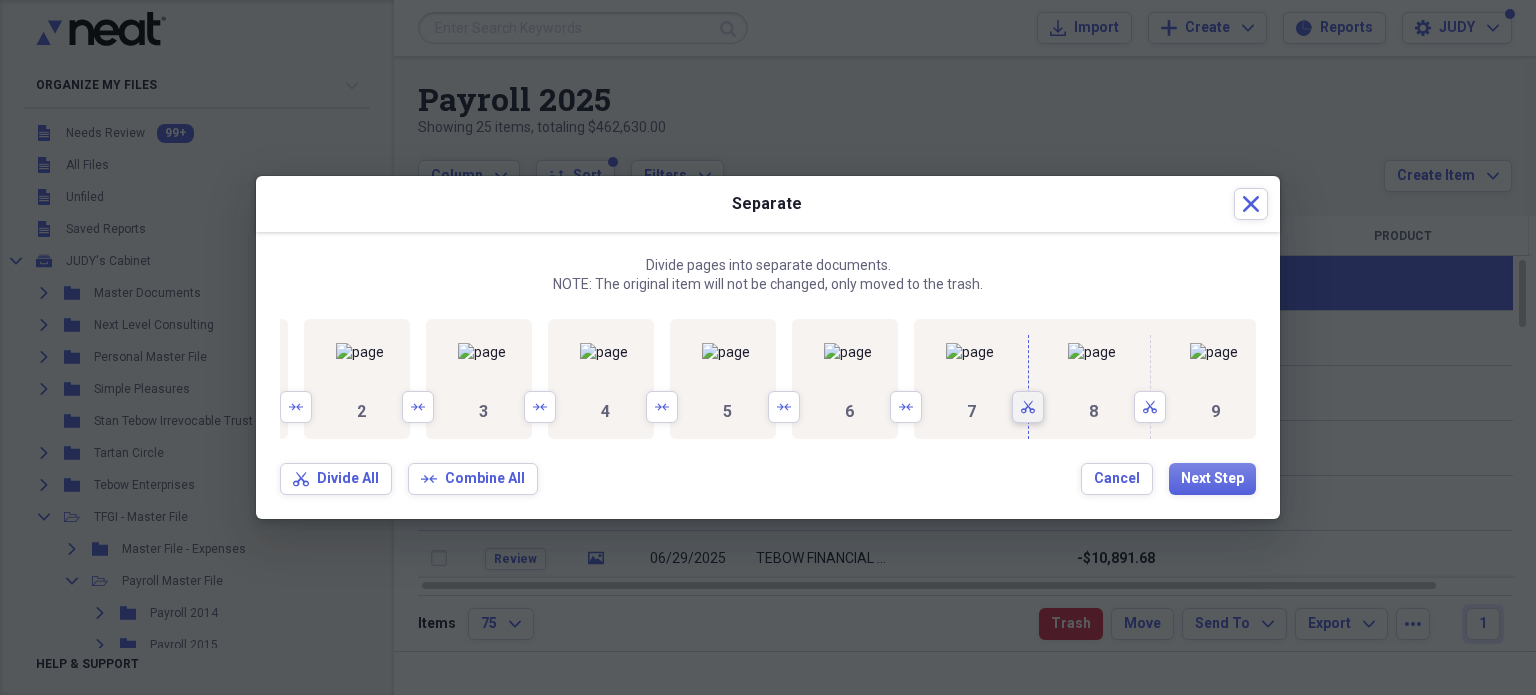 click on "Scissors" 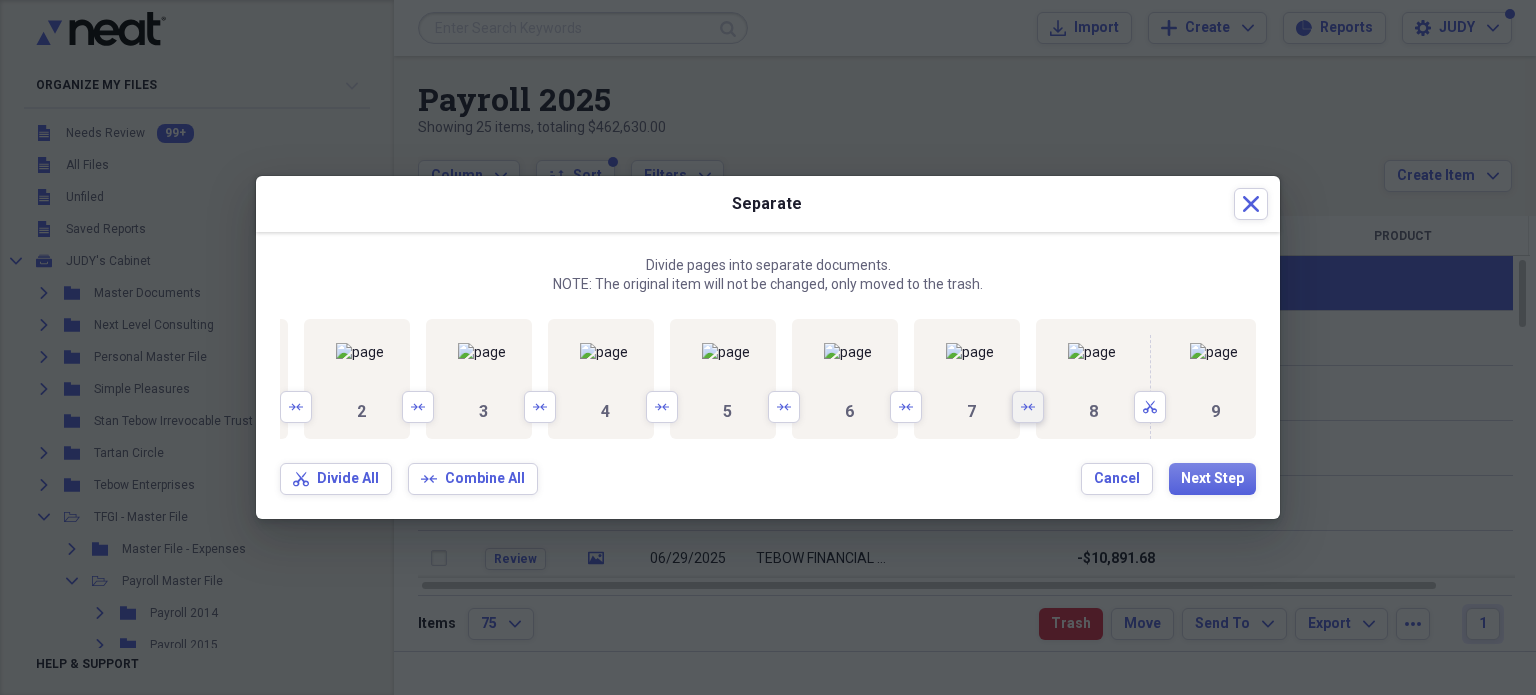 scroll, scrollTop: 0, scrollLeft: 1044, axis: horizontal 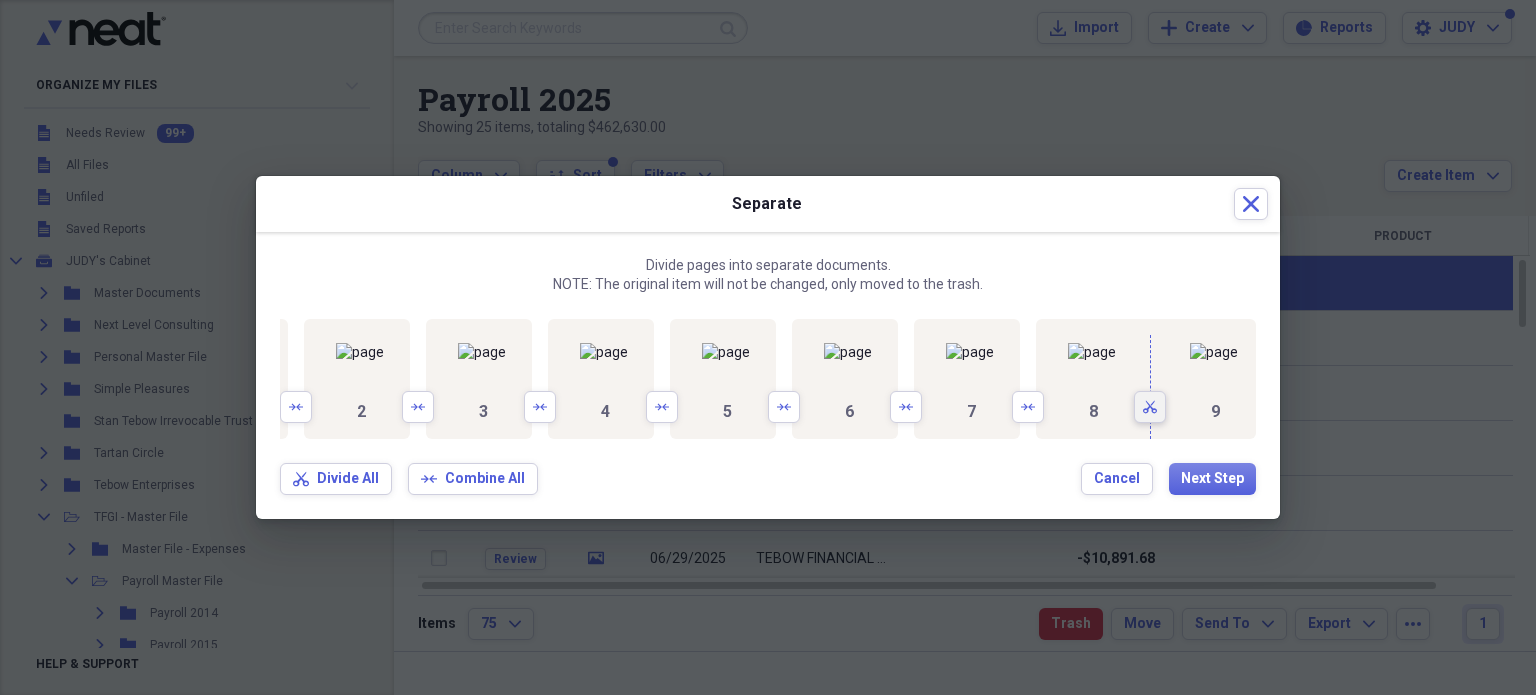 click 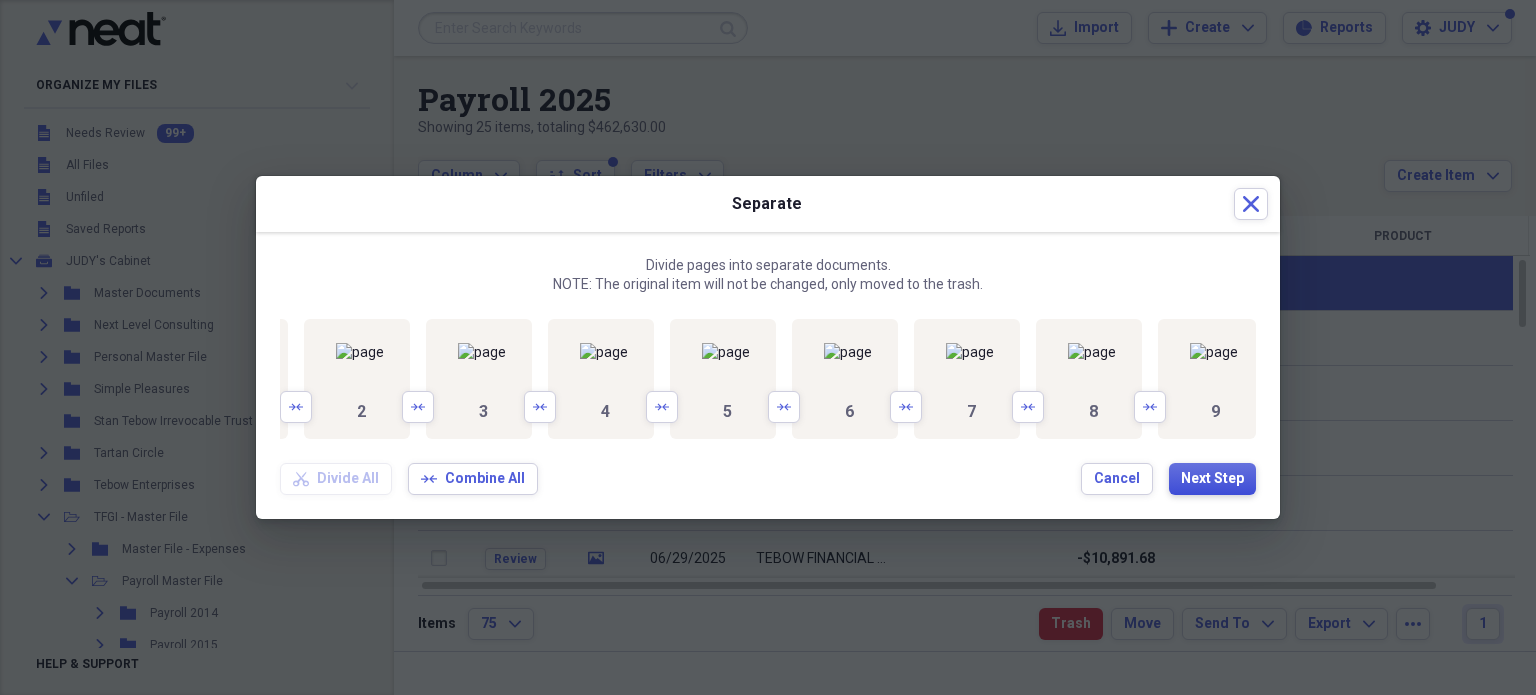 click on "Next Step" at bounding box center [1212, 479] 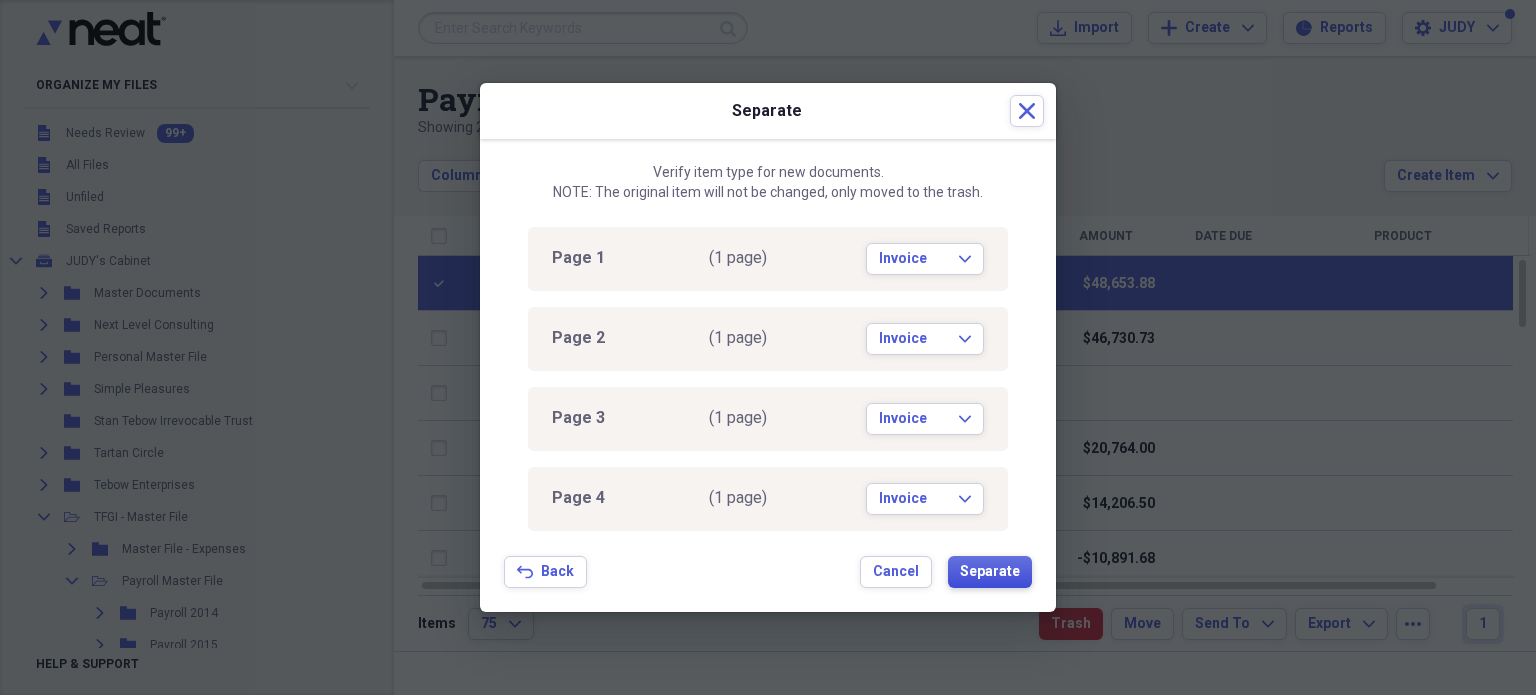 click on "Separate" at bounding box center (990, 572) 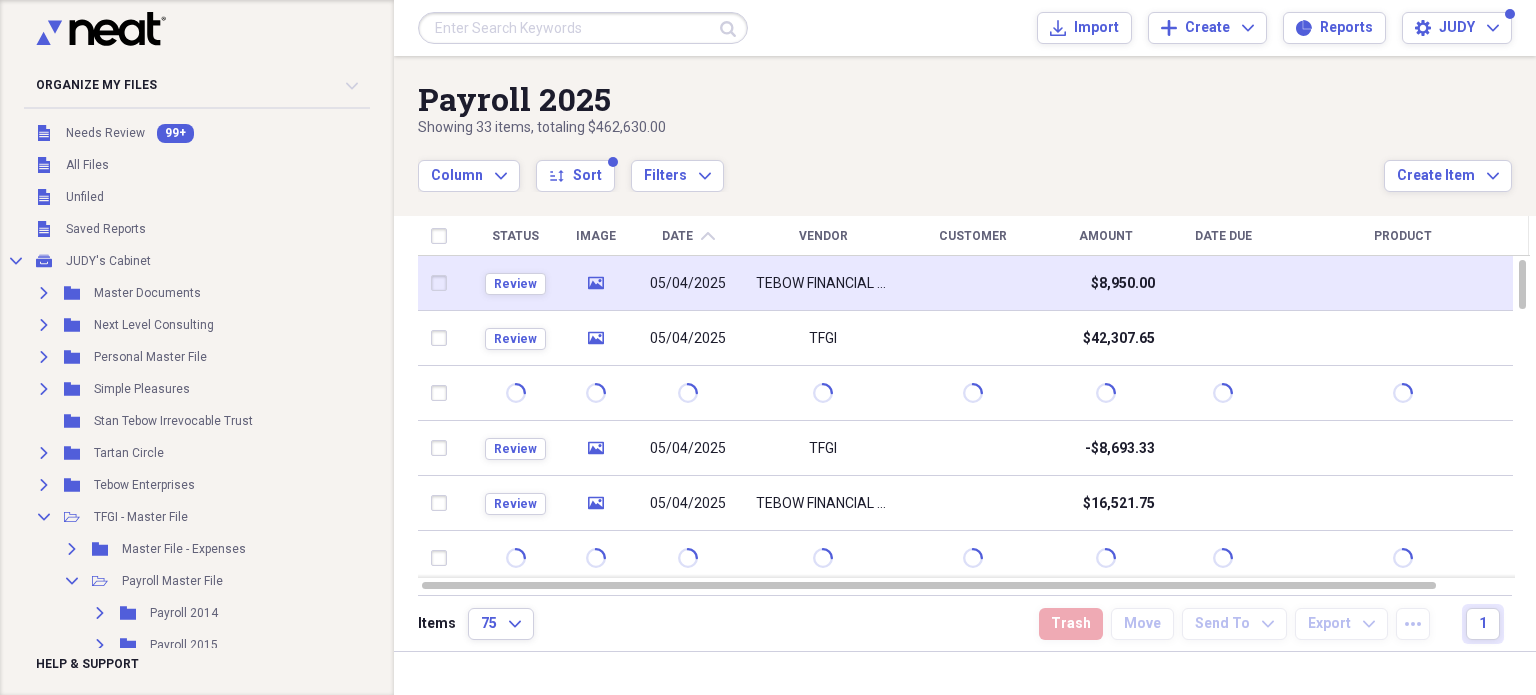 click at bounding box center (444, 283) 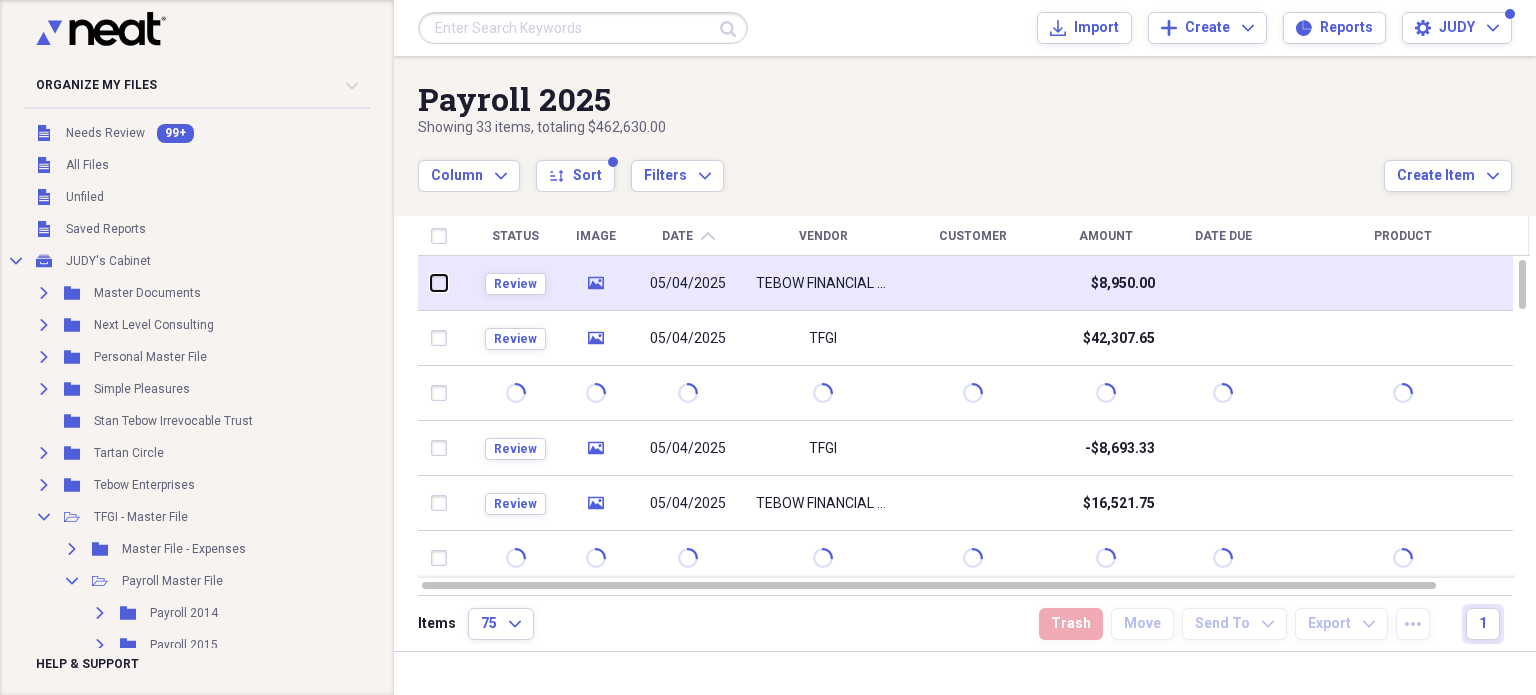 click at bounding box center (432, 283) 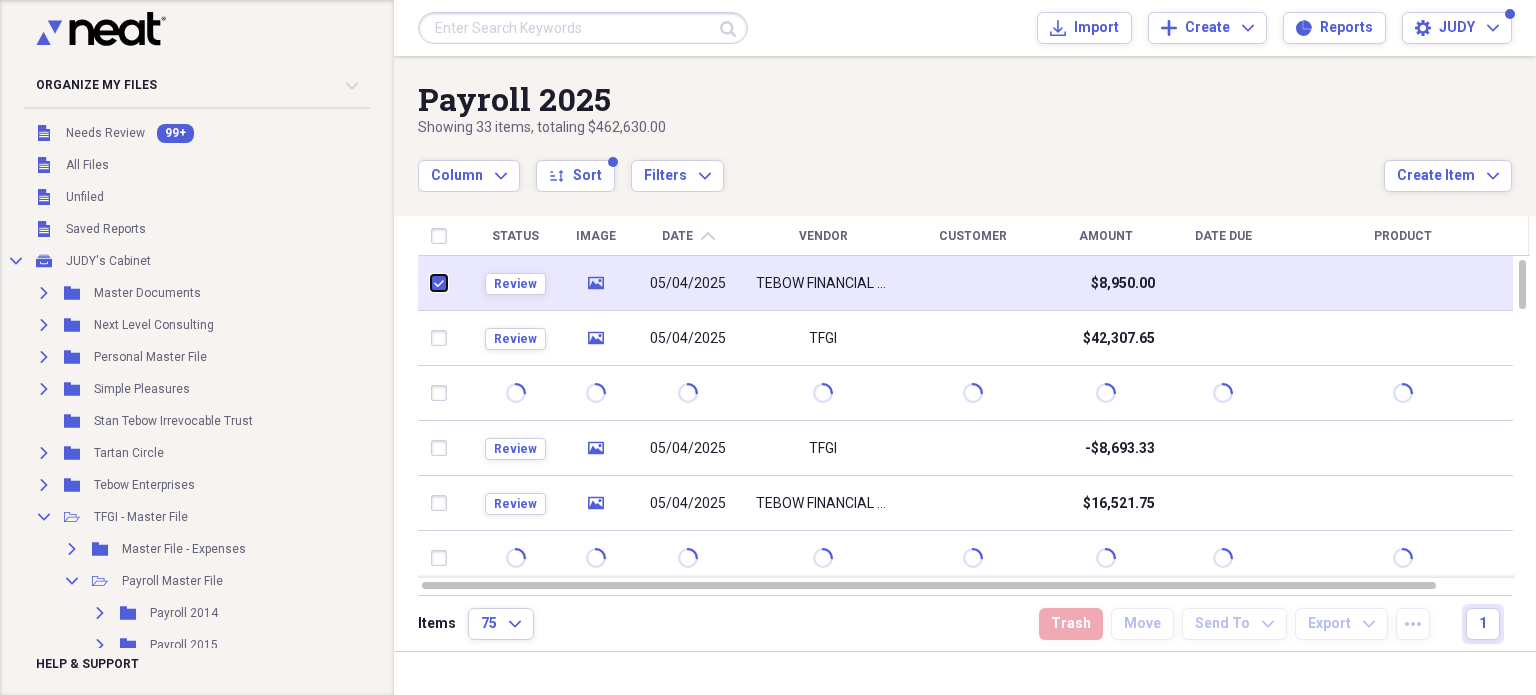 checkbox on "true" 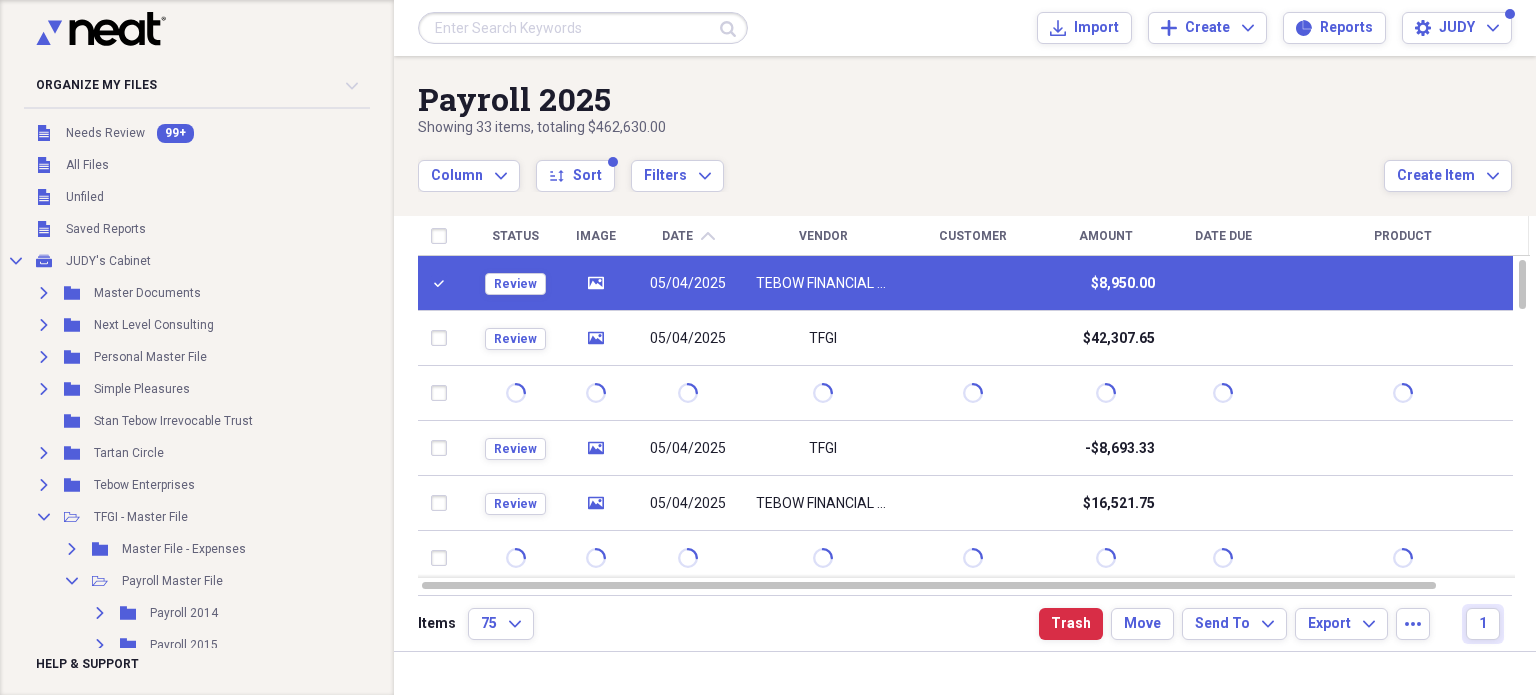 click on "TEBOW FINANCIAL GROUP INC" at bounding box center (824, 284) 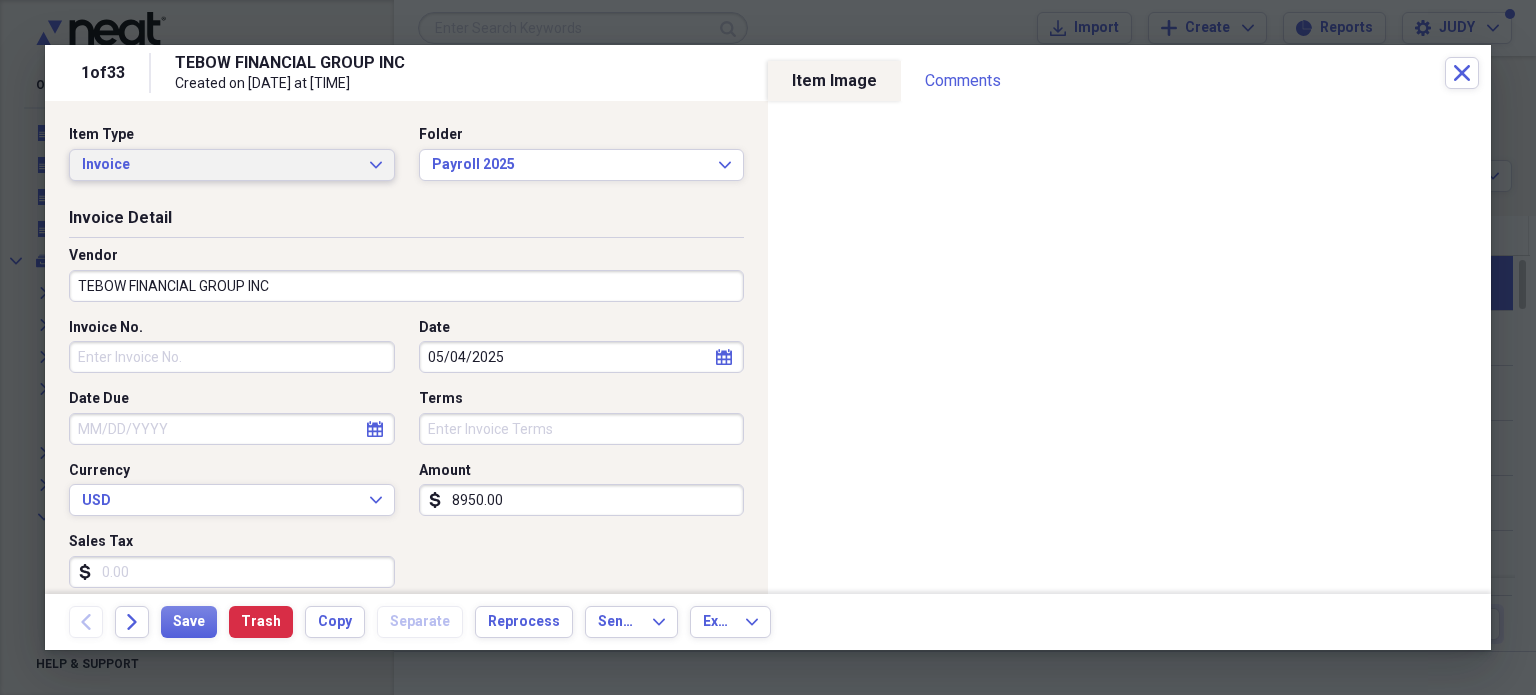 click on "Expand" 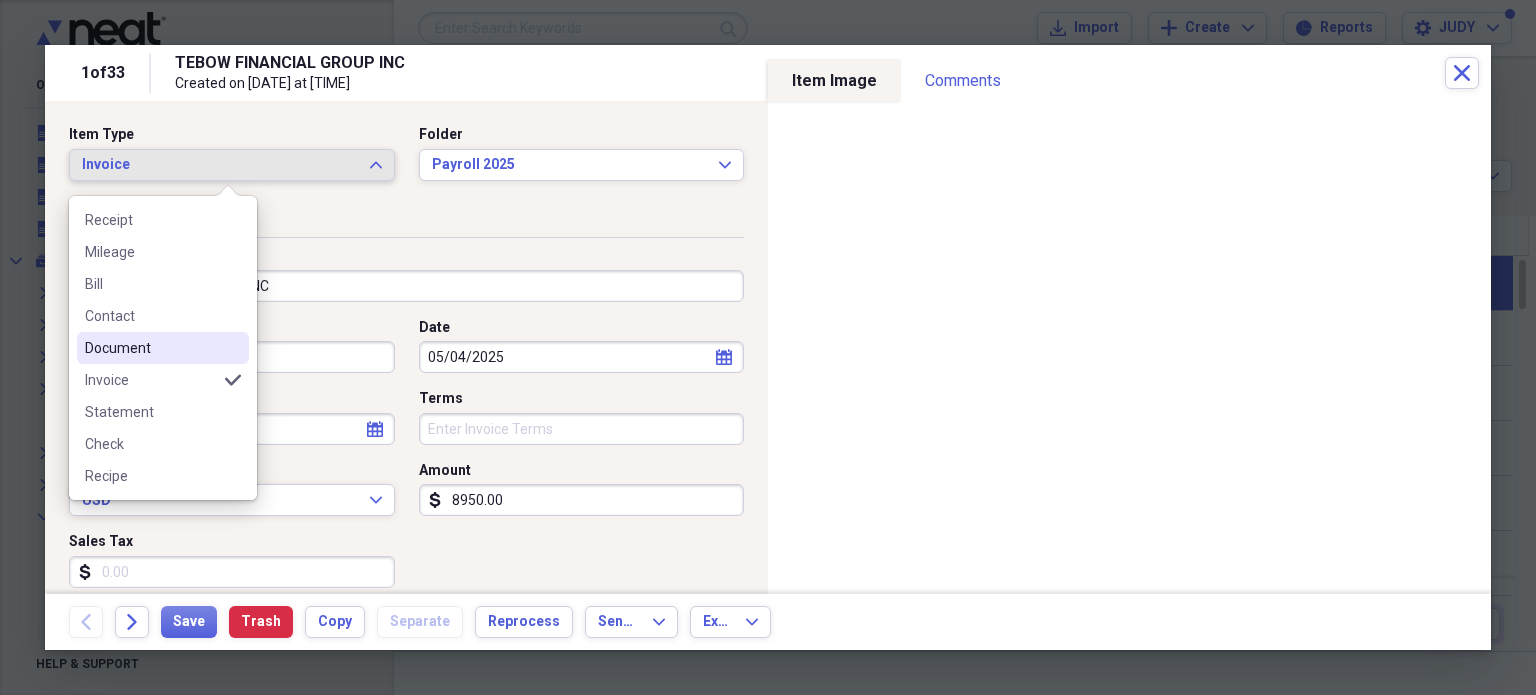 click on "Document" at bounding box center [151, 348] 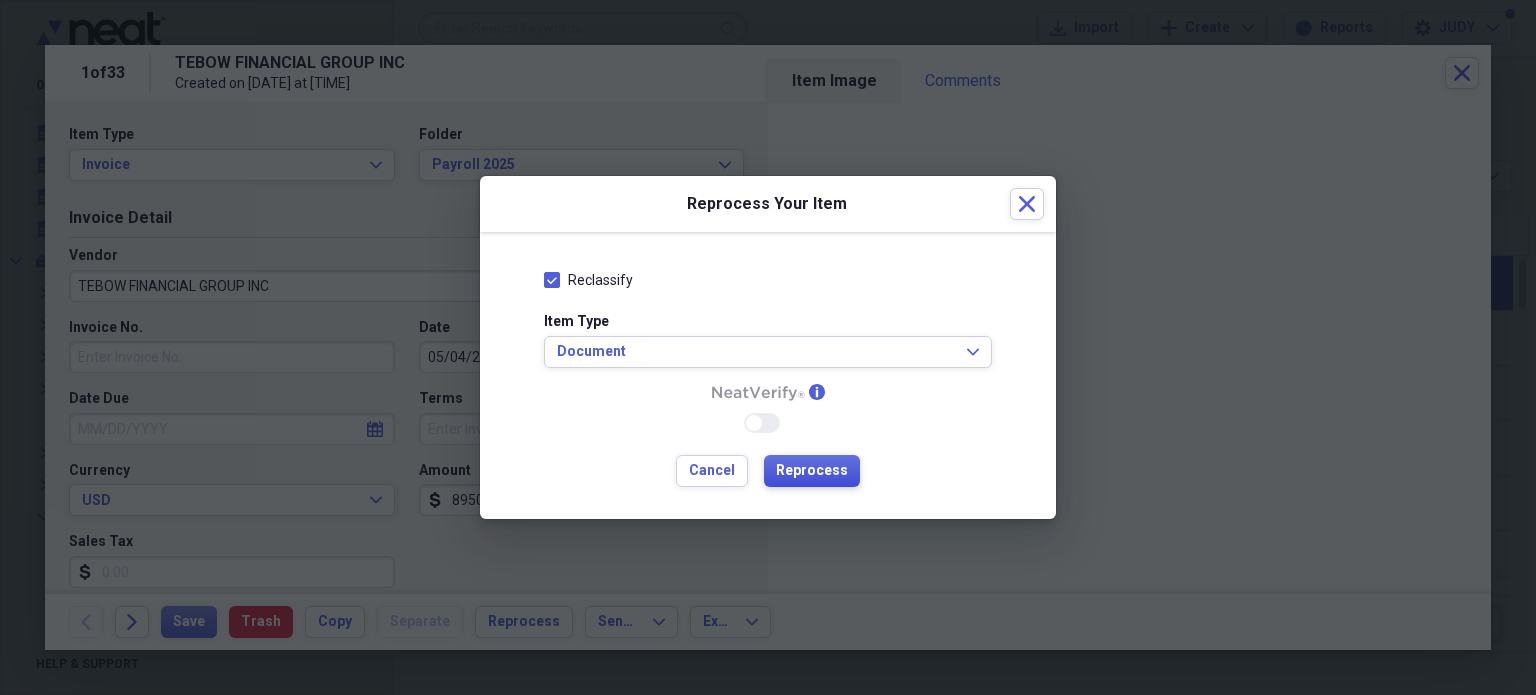 click on "Reprocess" at bounding box center (812, 471) 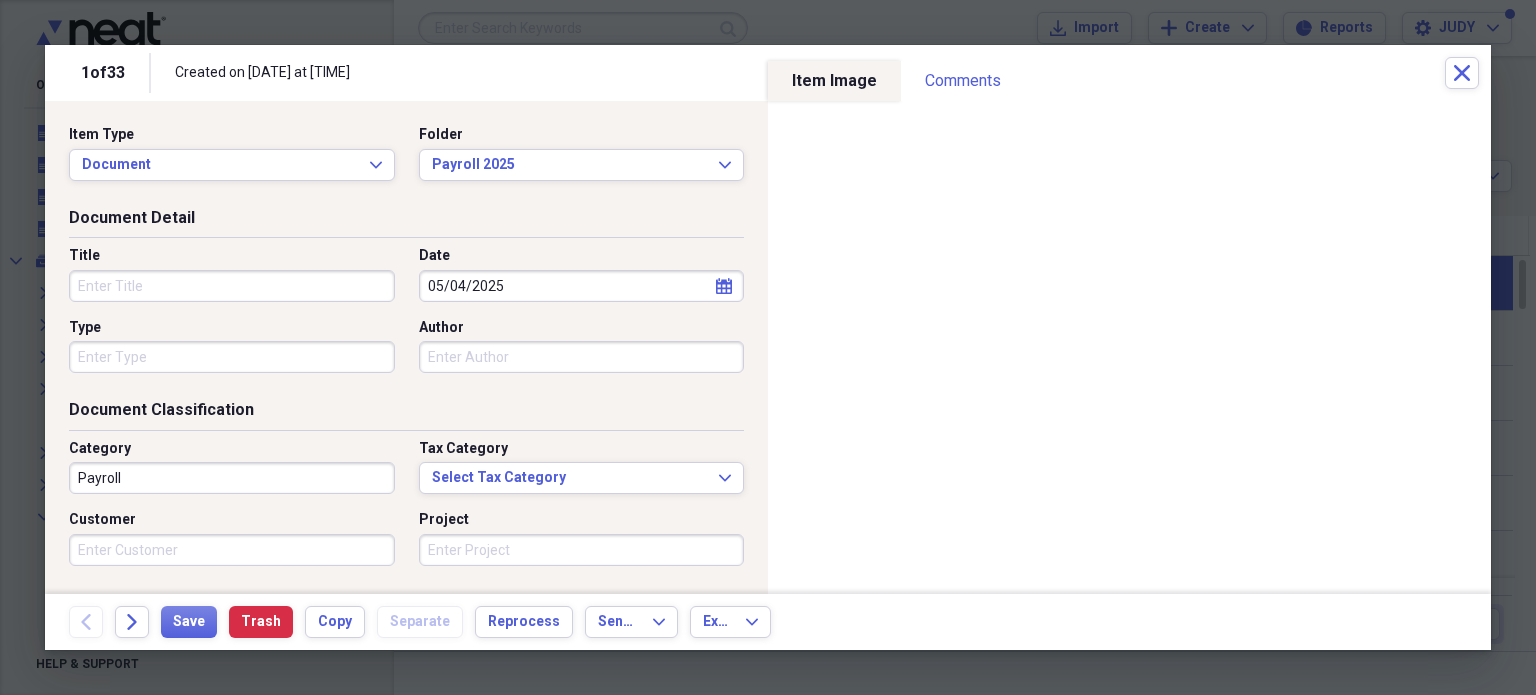 click on "Title" at bounding box center (232, 286) 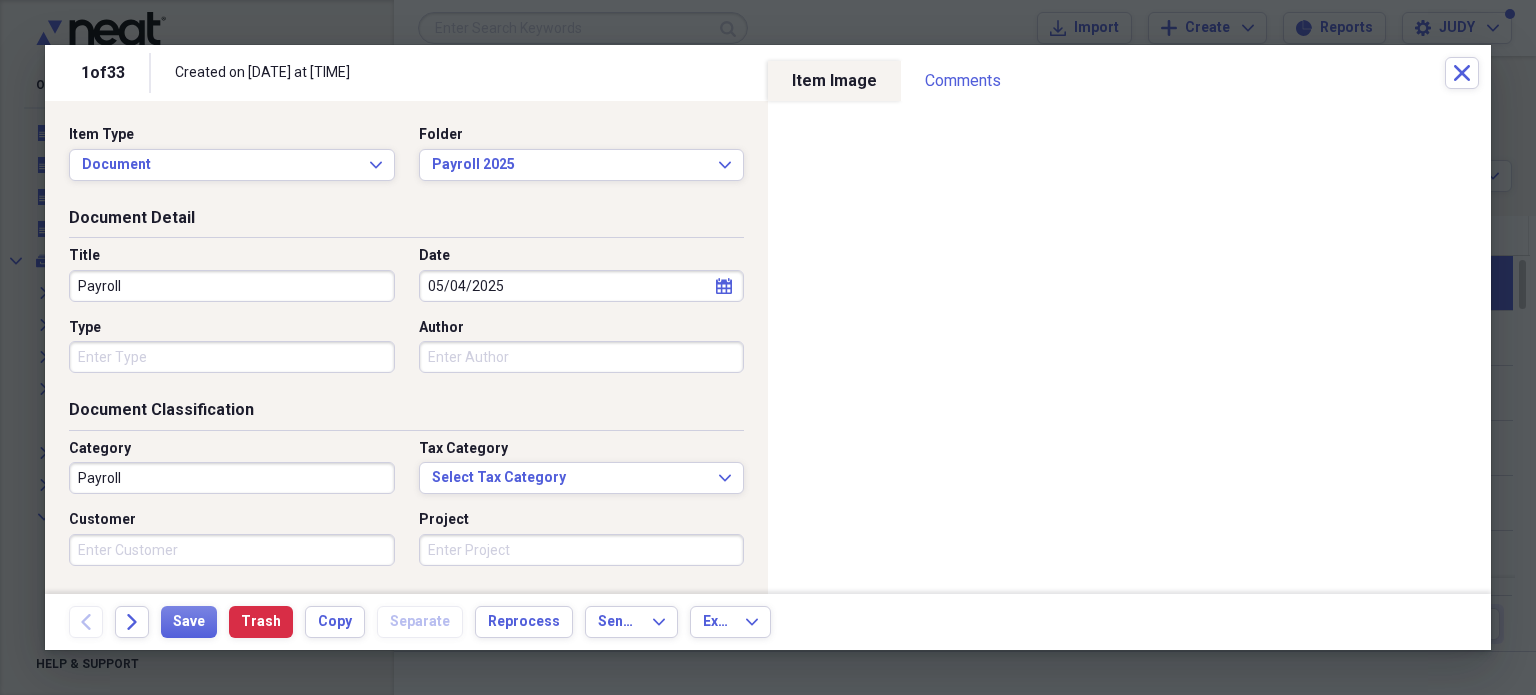 type on "Payroll" 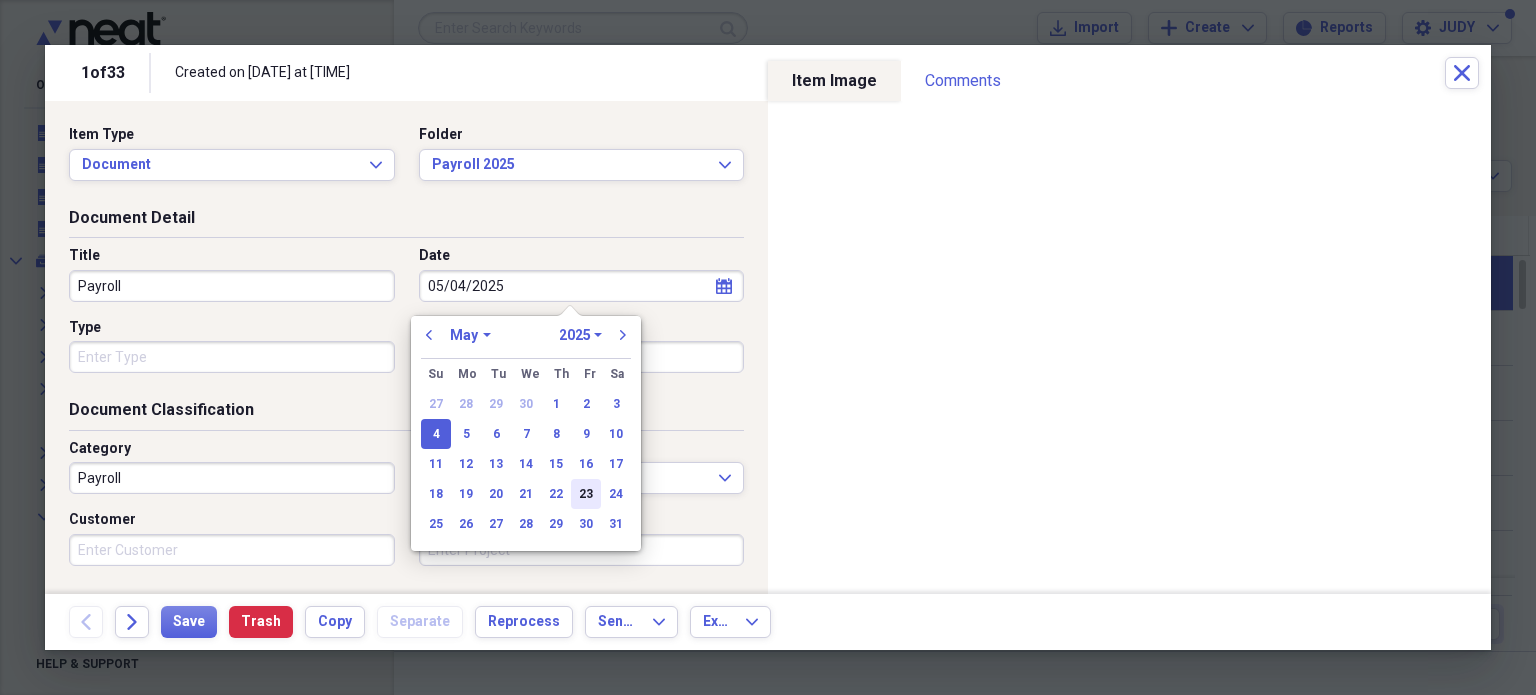 click on "23" at bounding box center [586, 494] 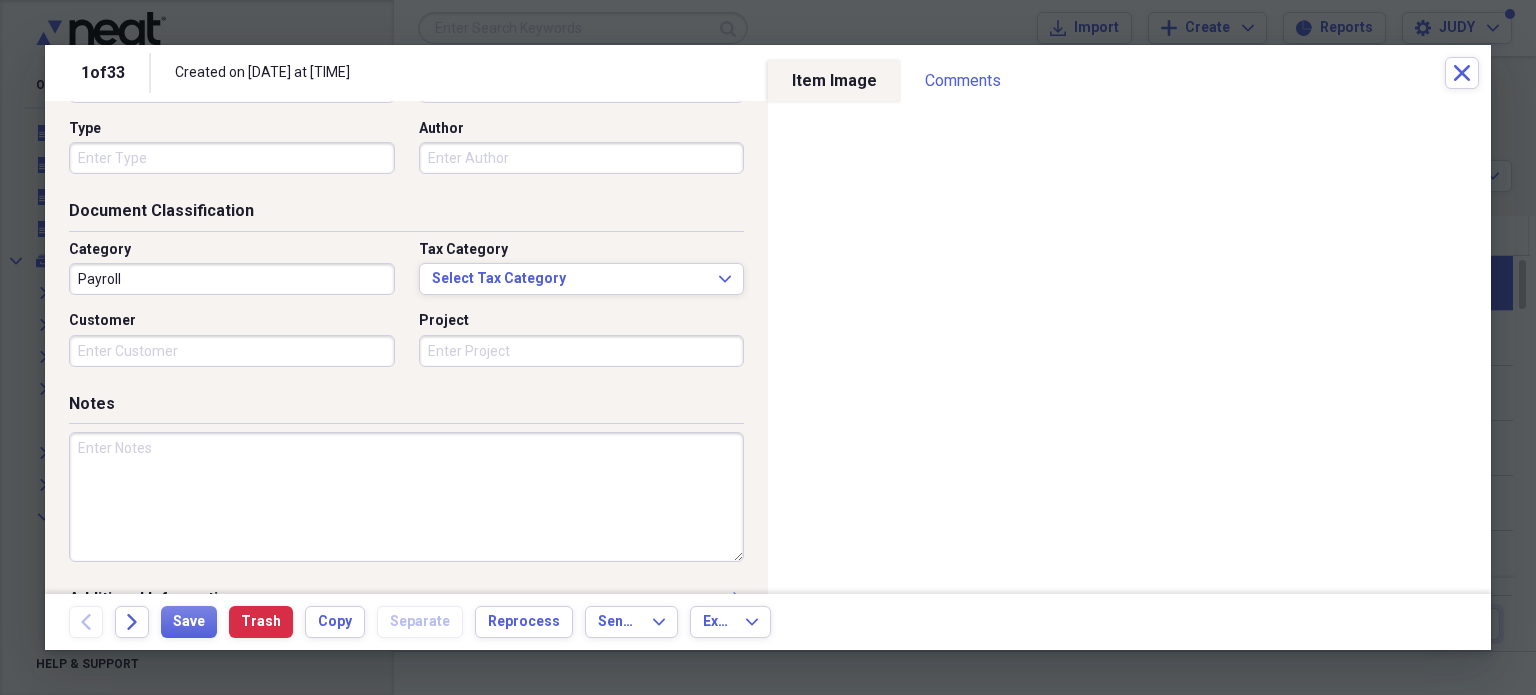 scroll, scrollTop: 200, scrollLeft: 0, axis: vertical 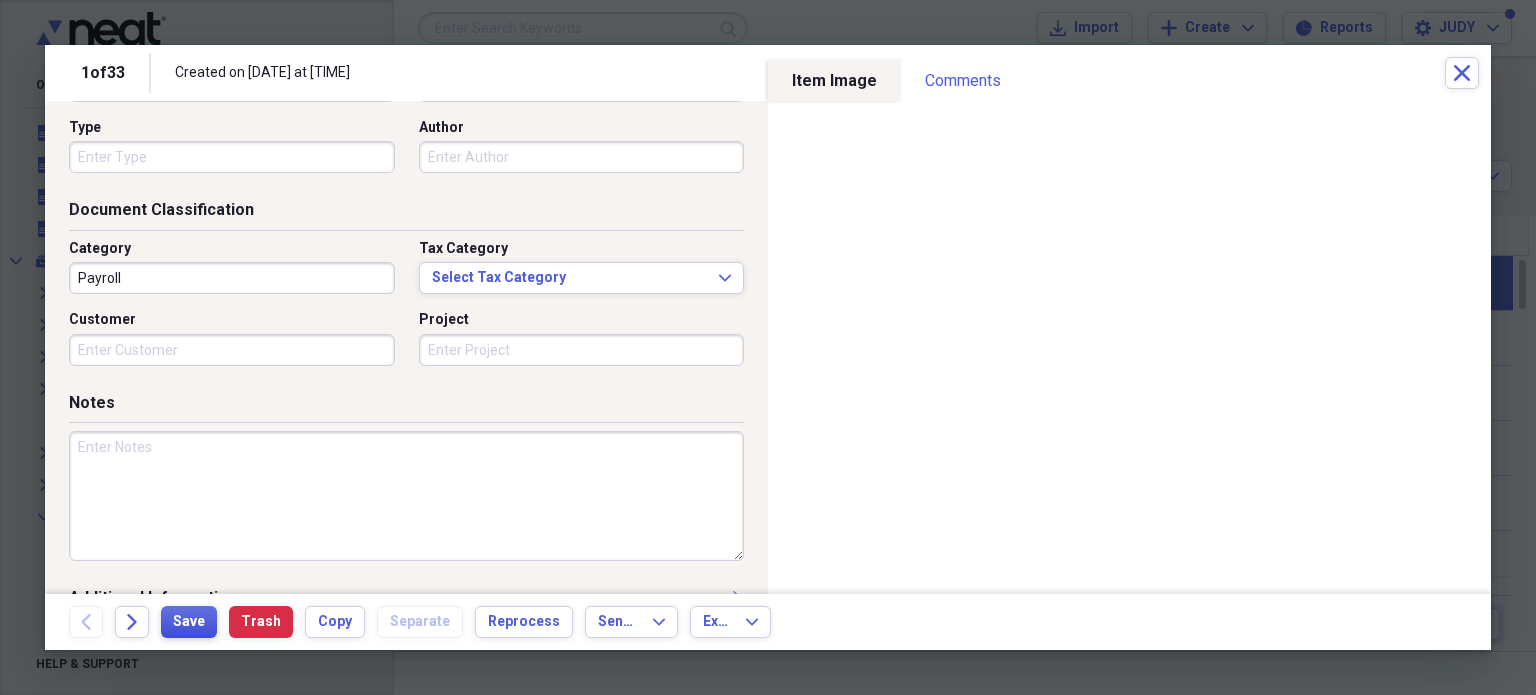 click on "Save" at bounding box center (189, 622) 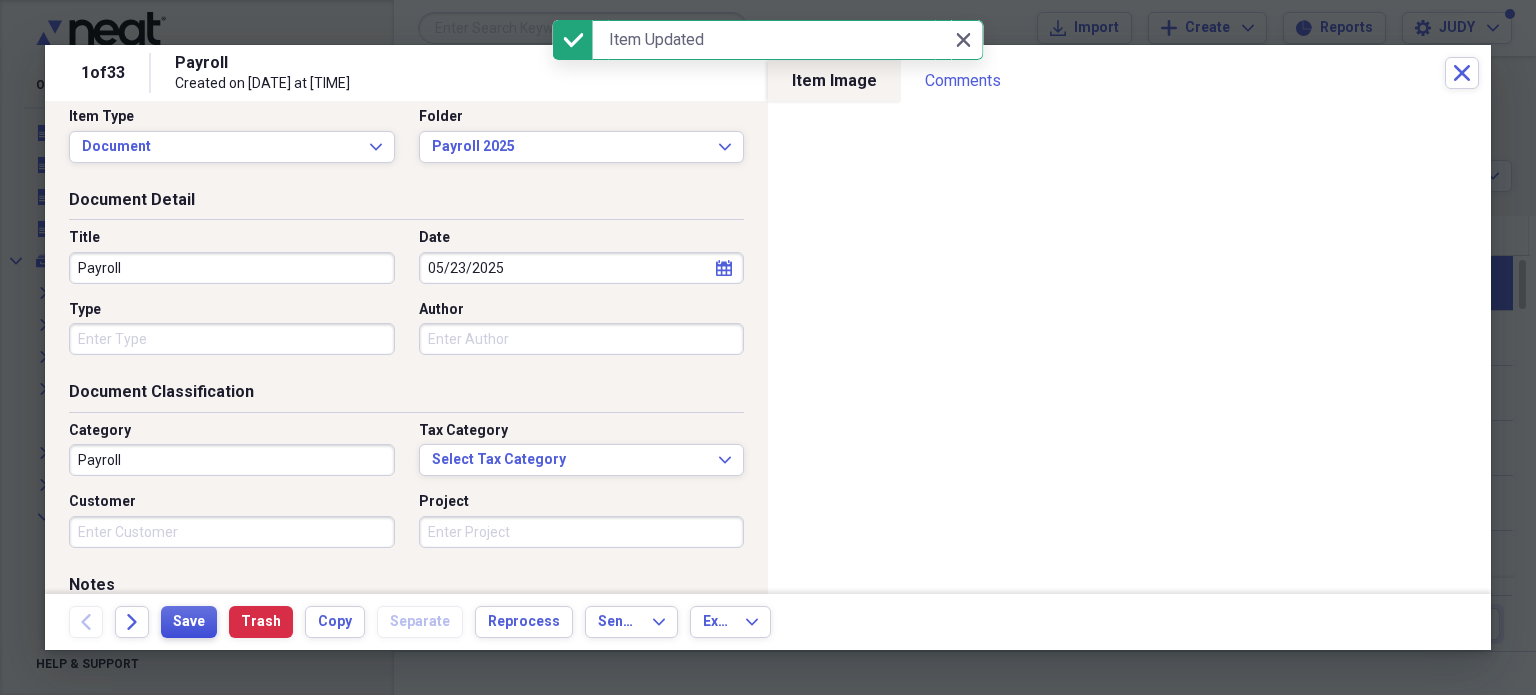 scroll, scrollTop: 0, scrollLeft: 0, axis: both 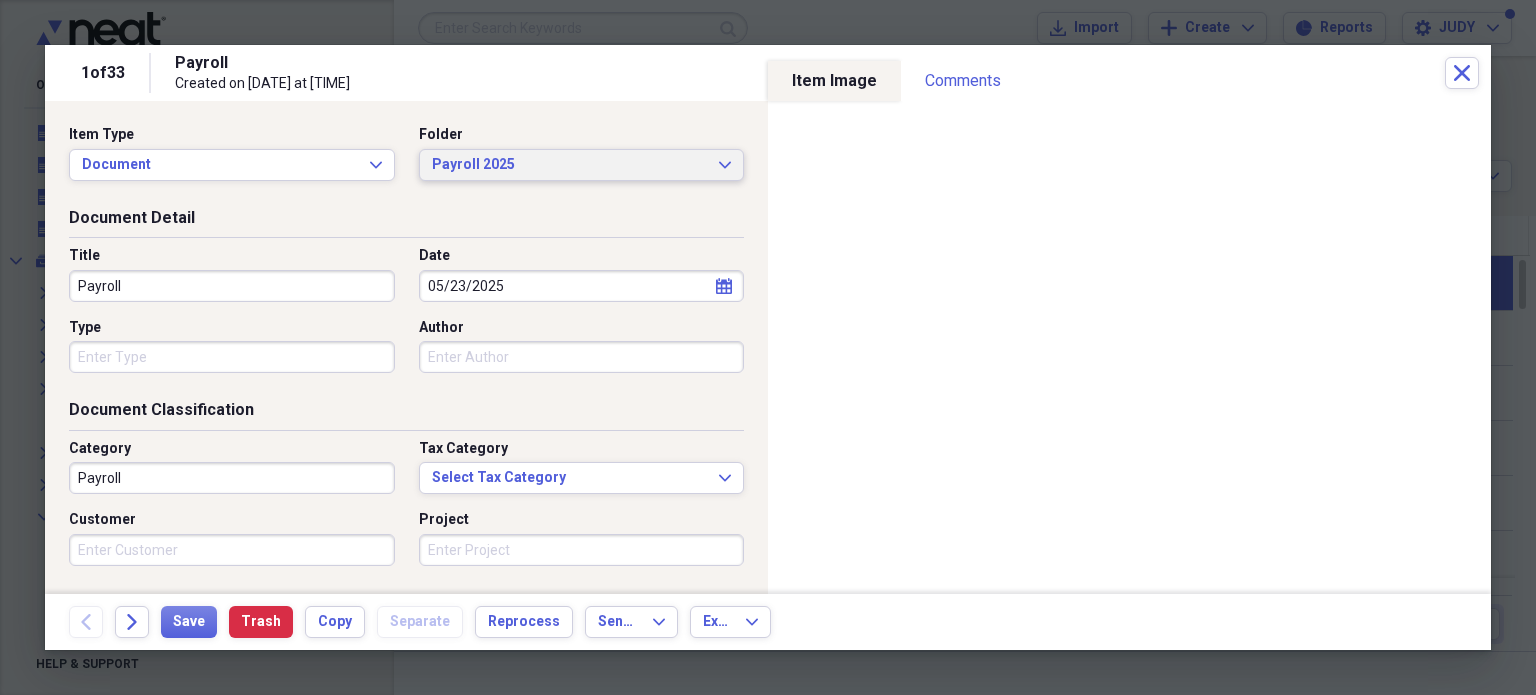 click on "Payroll 2025" at bounding box center [570, 165] 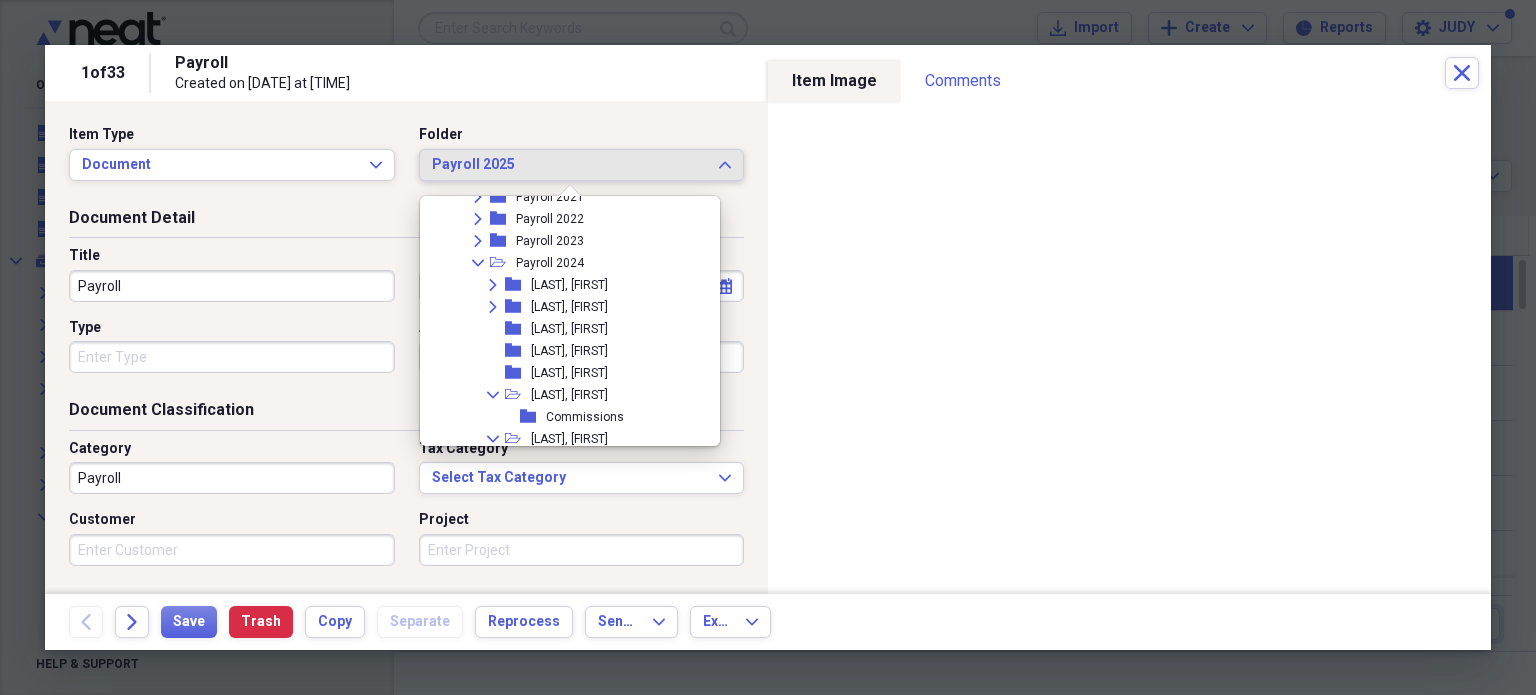 scroll, scrollTop: 3772, scrollLeft: 0, axis: vertical 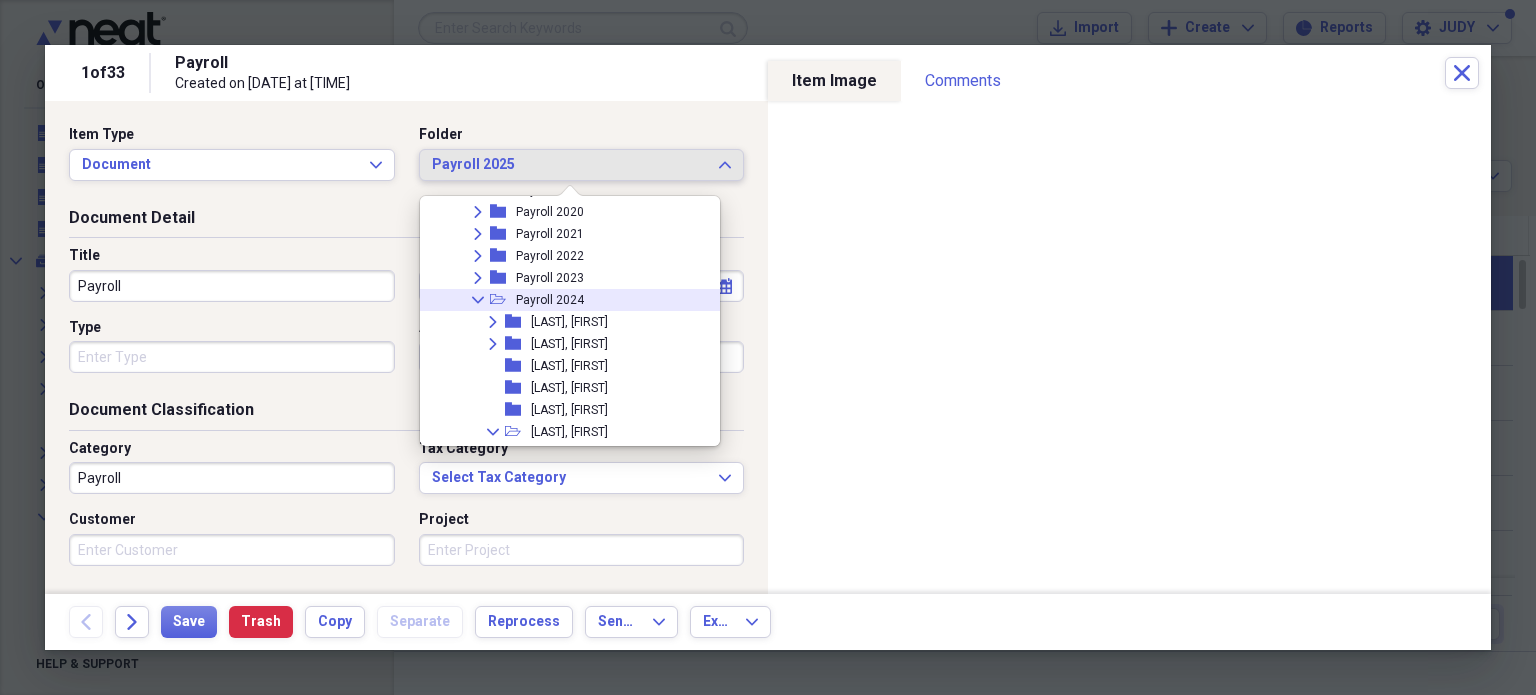 click on "Collapse" 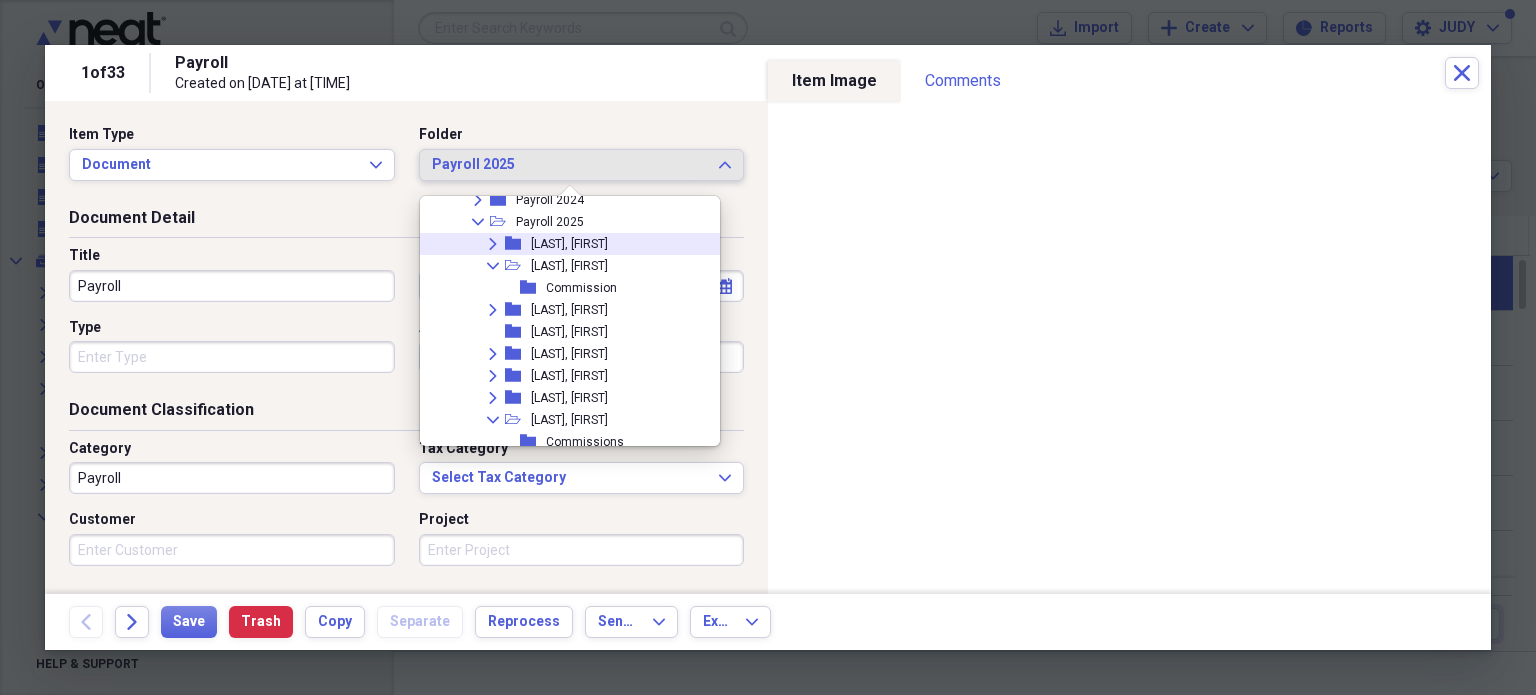 scroll, scrollTop: 3972, scrollLeft: 0, axis: vertical 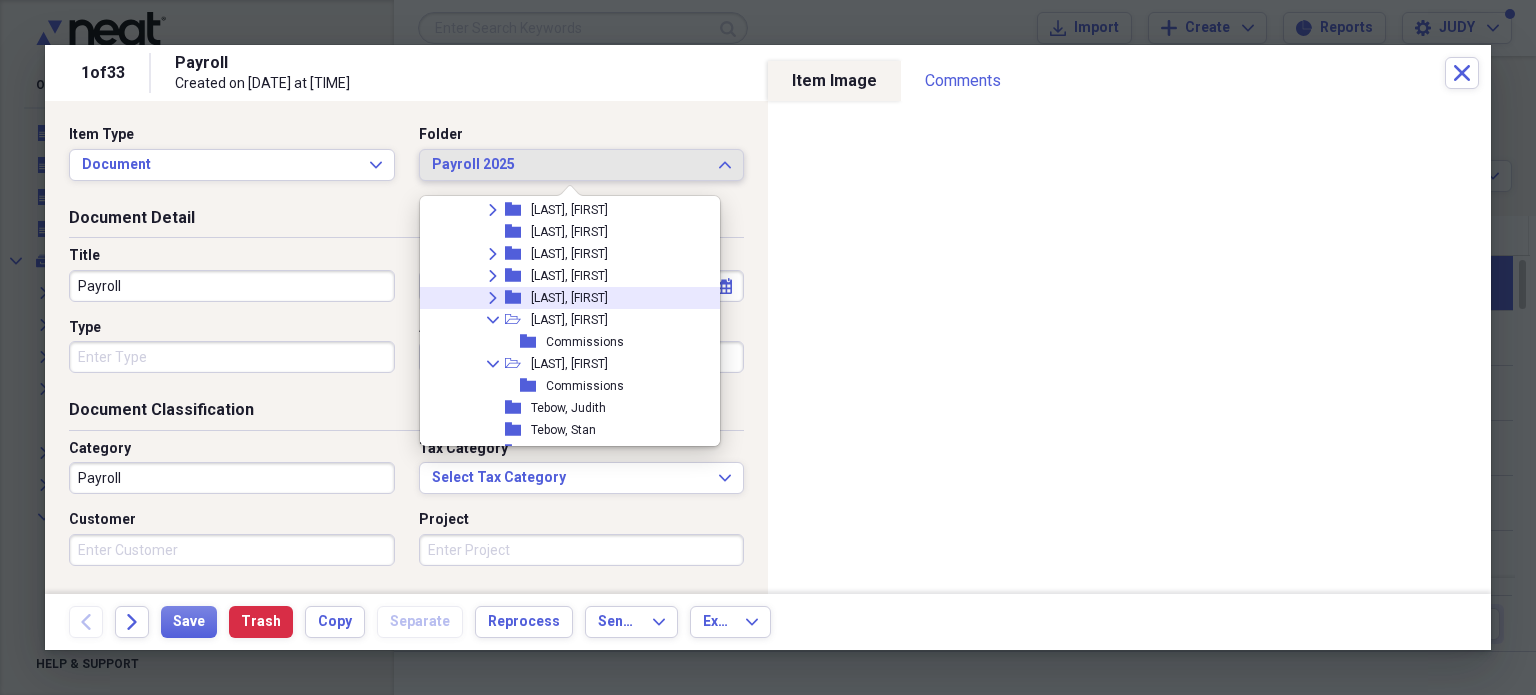 click on "[LAST], [FIRST]" at bounding box center (569, 298) 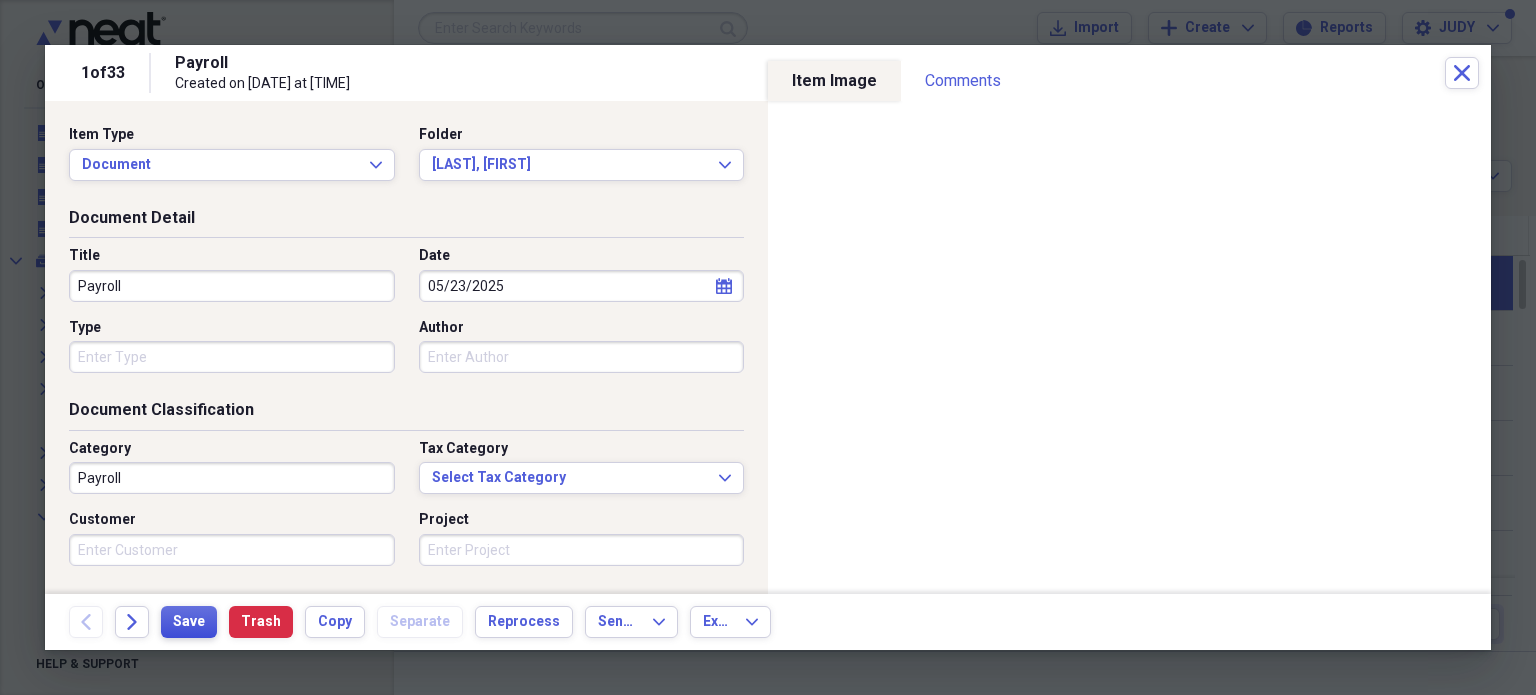 click on "Save" at bounding box center (189, 622) 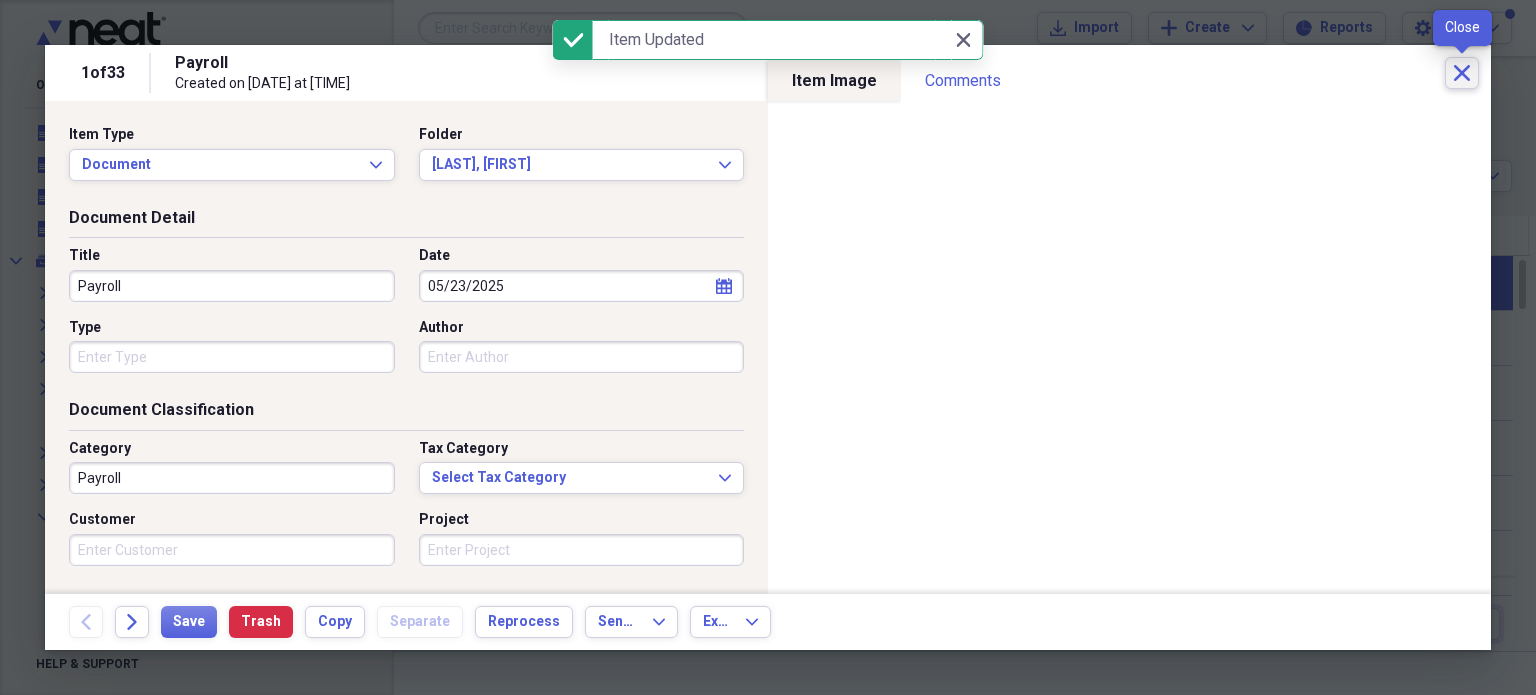 click on "Close" 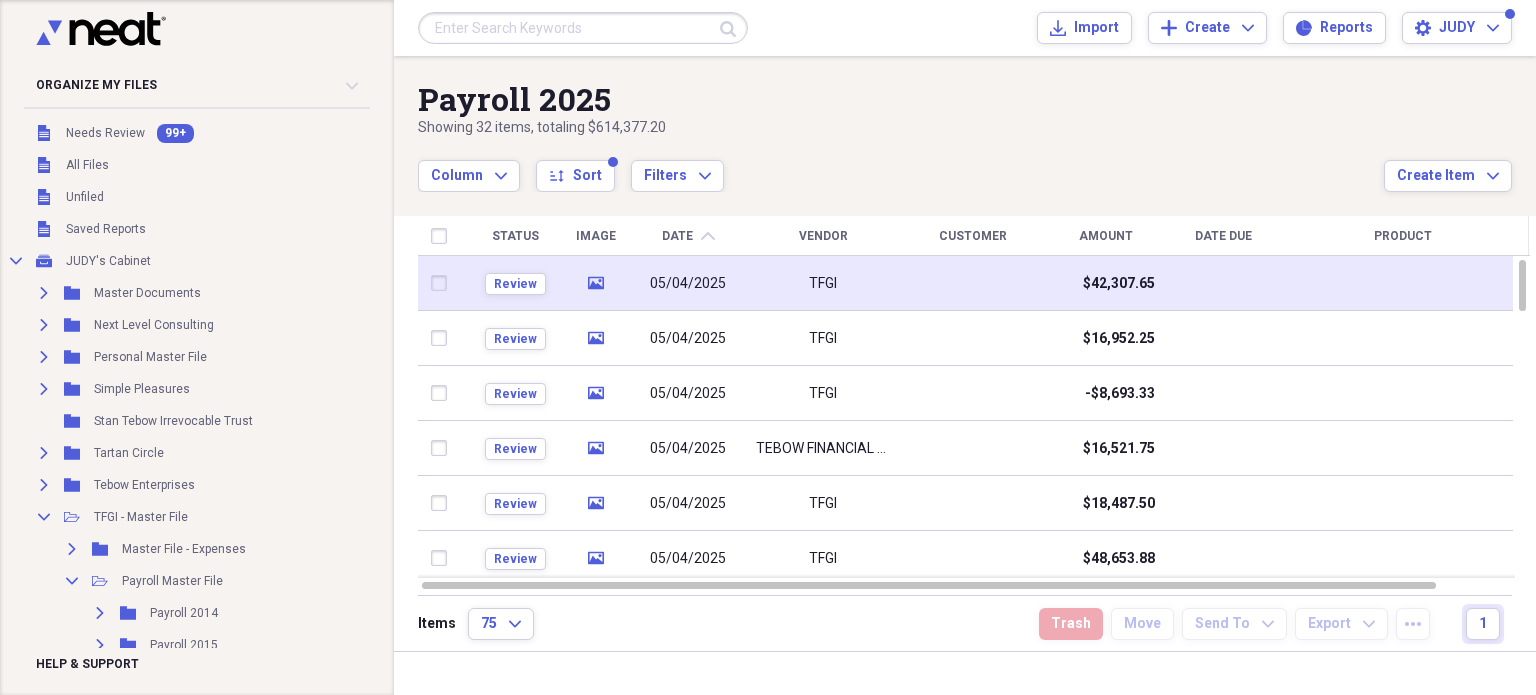 click at bounding box center [444, 283] 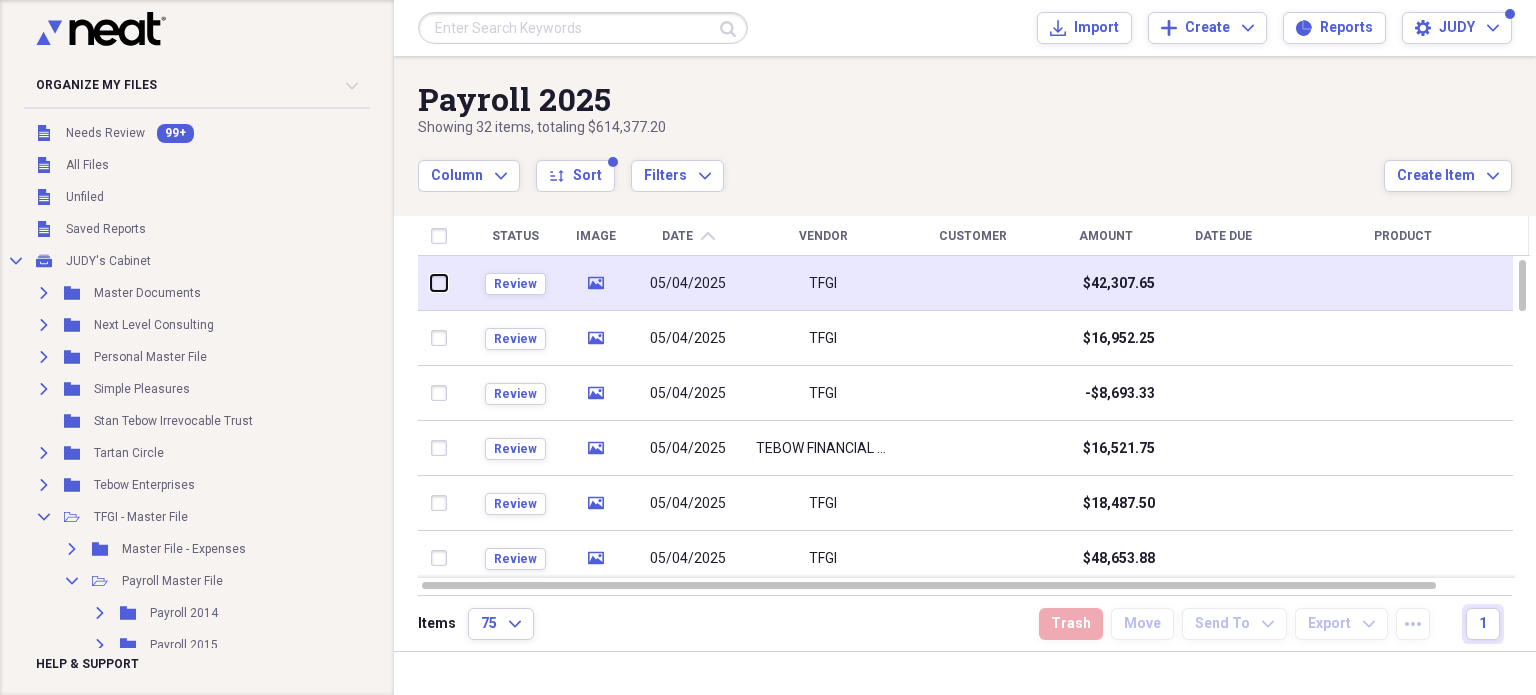 click at bounding box center [432, 283] 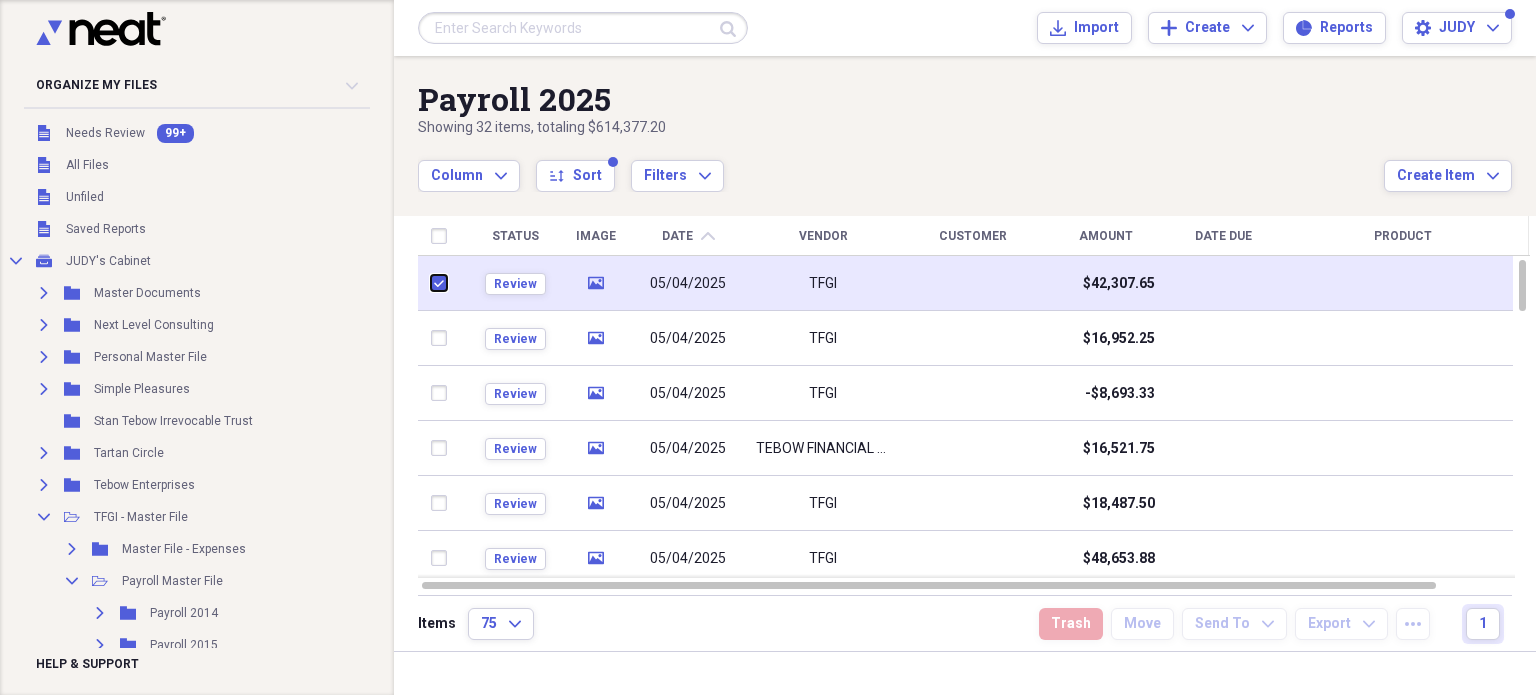 checkbox on "true" 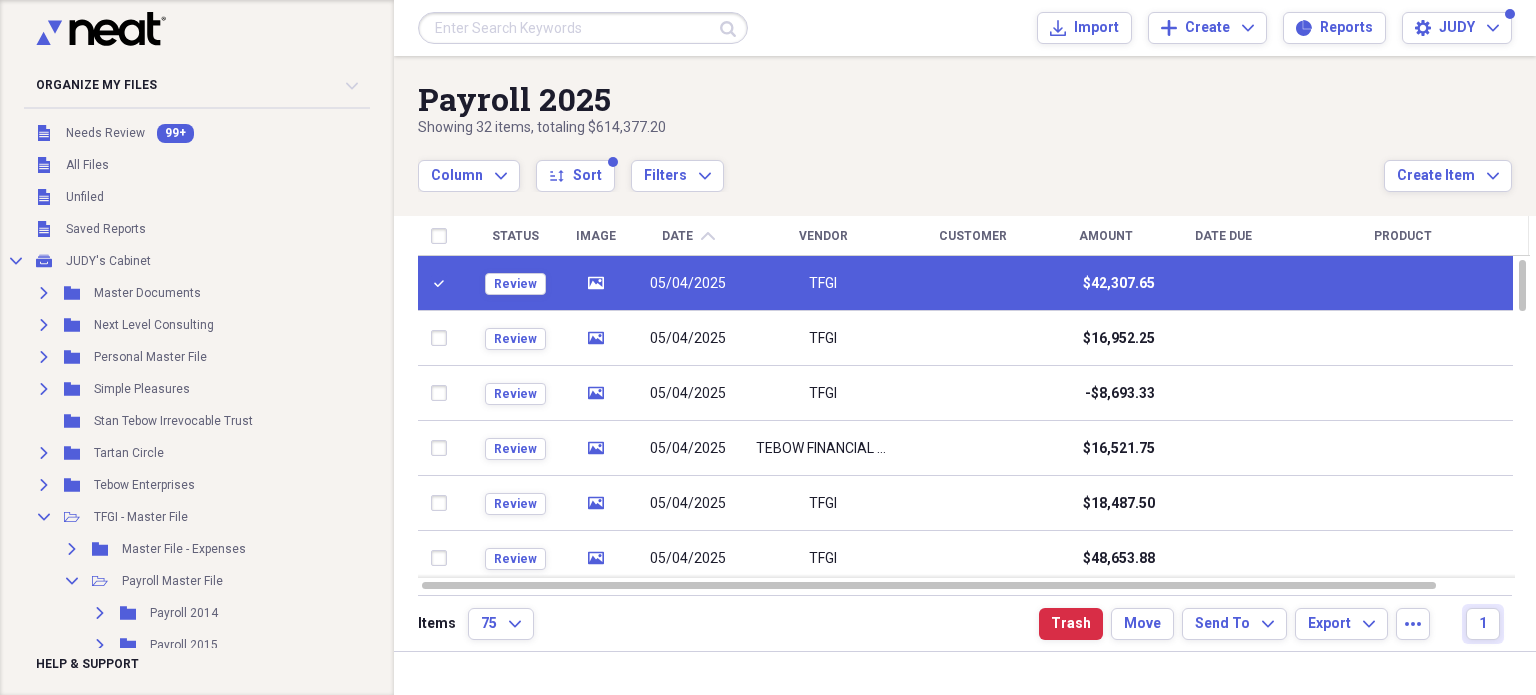 click on "TFGI" at bounding box center (824, 283) 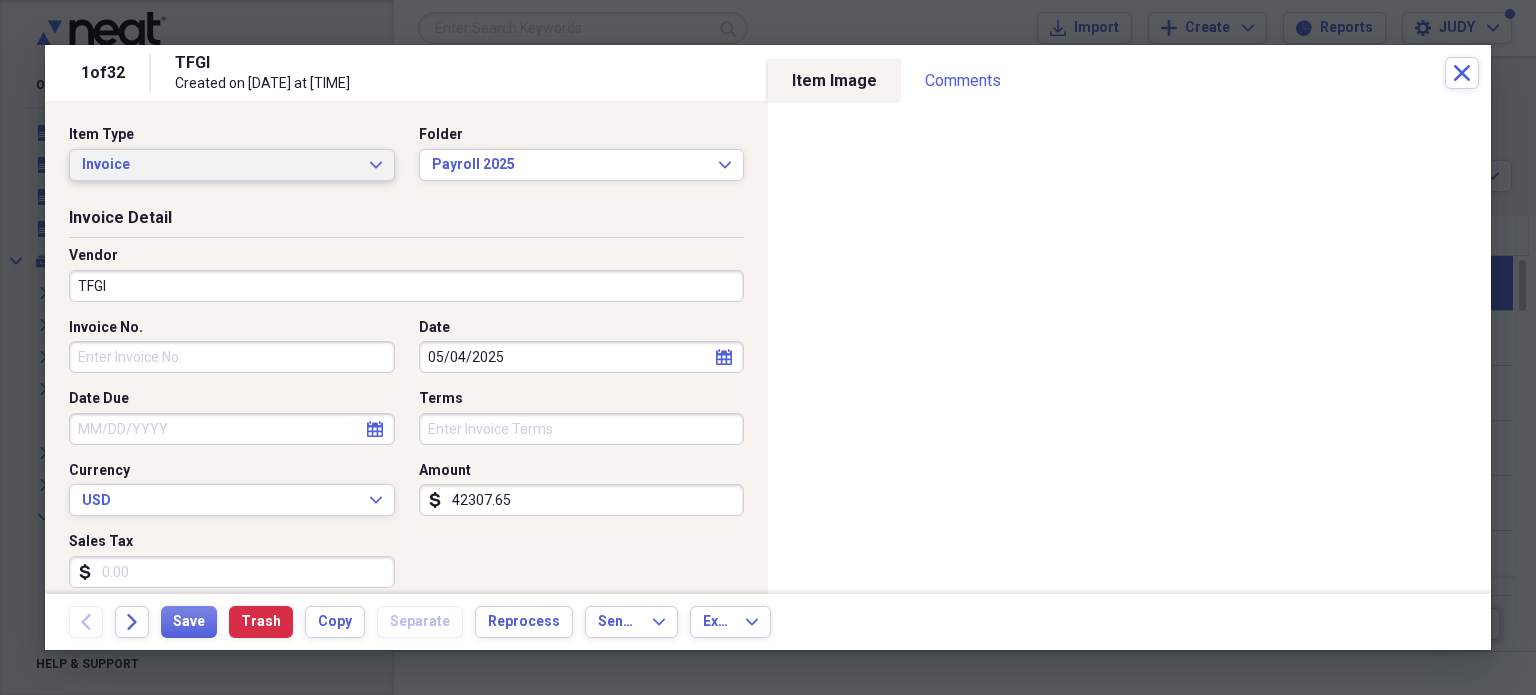 click on "Invoice Expand" at bounding box center (232, 165) 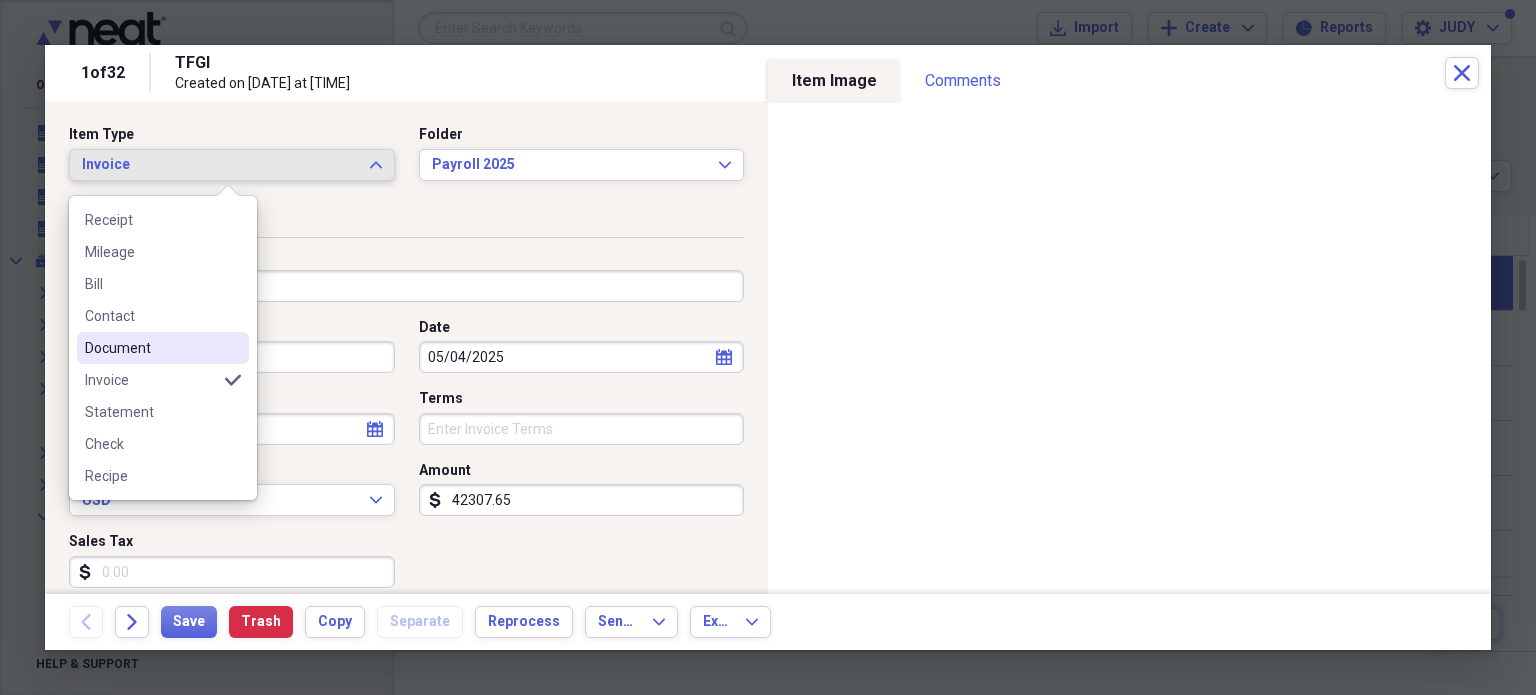 click on "Document" at bounding box center [151, 348] 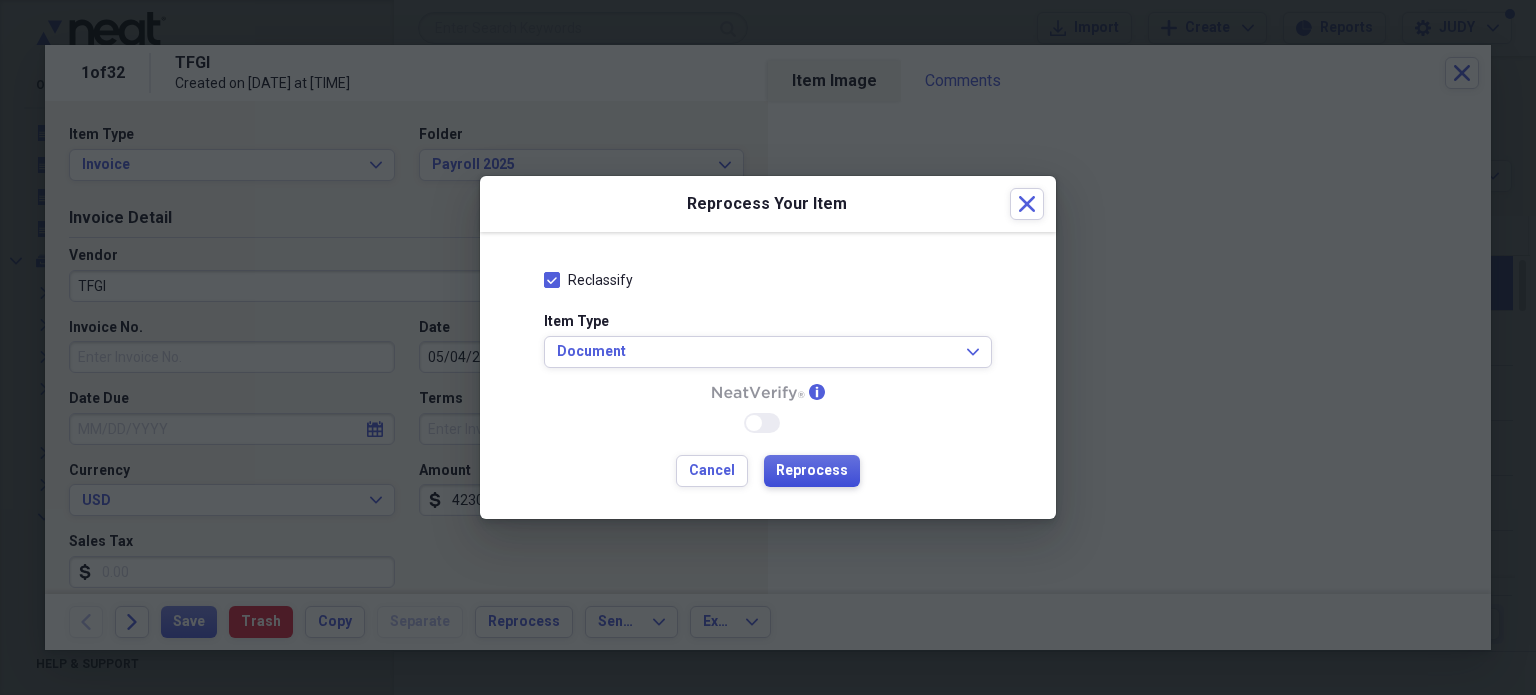click on "Reprocess" at bounding box center [812, 471] 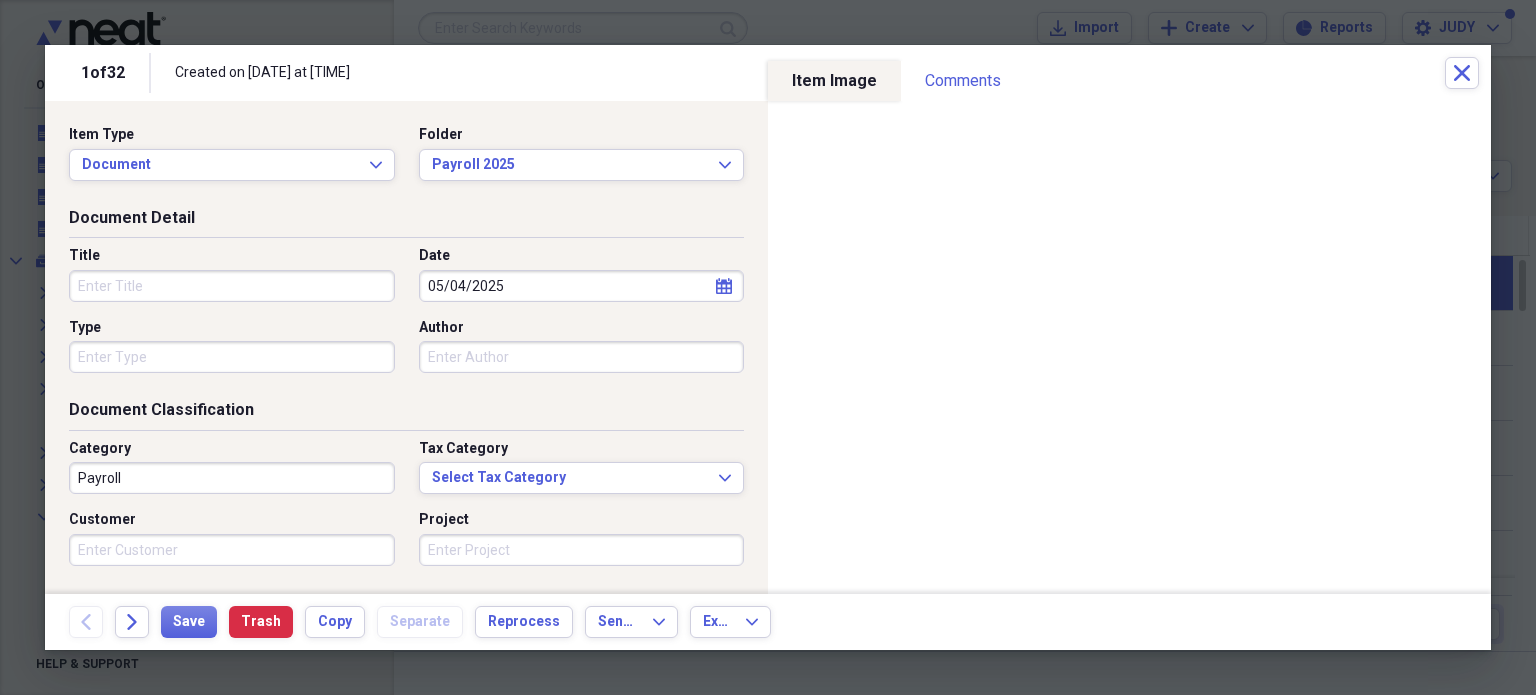 click on "Title" at bounding box center (232, 286) 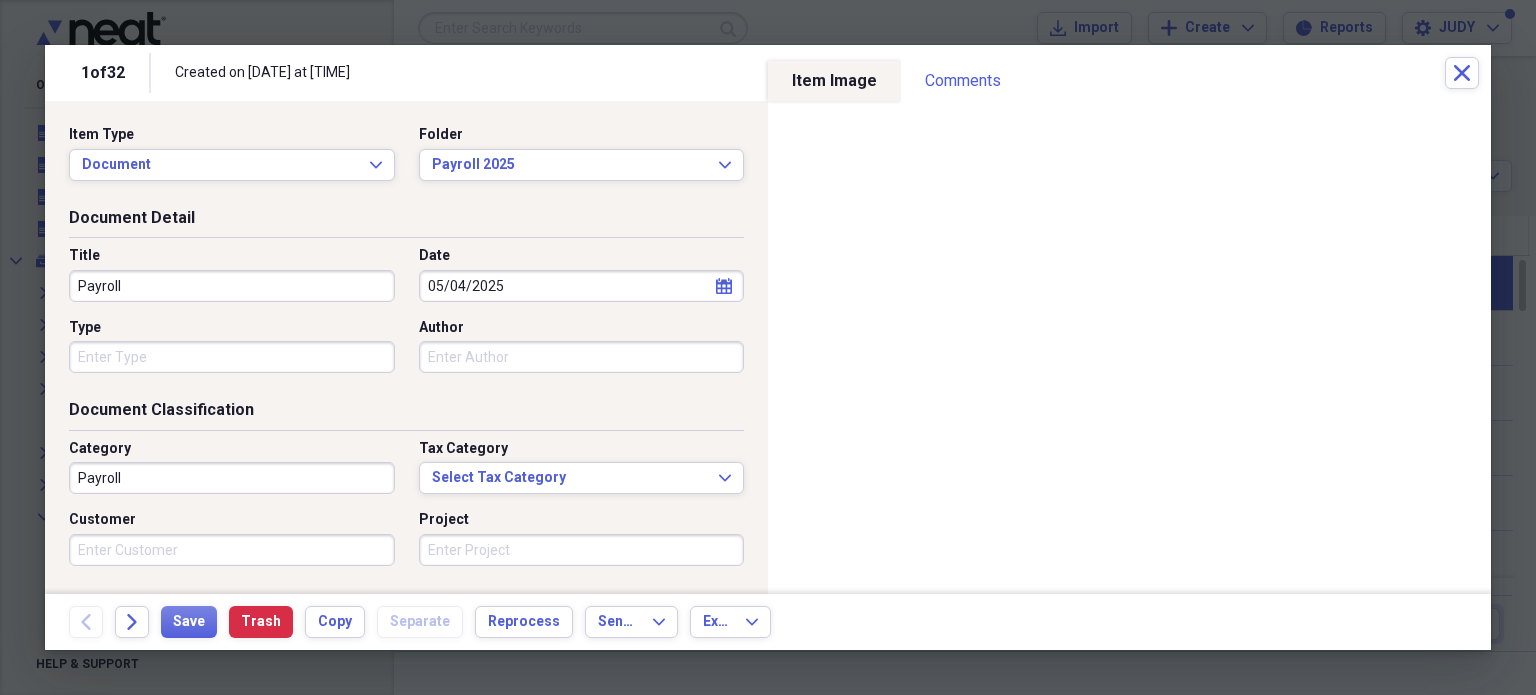 type on "Payroll" 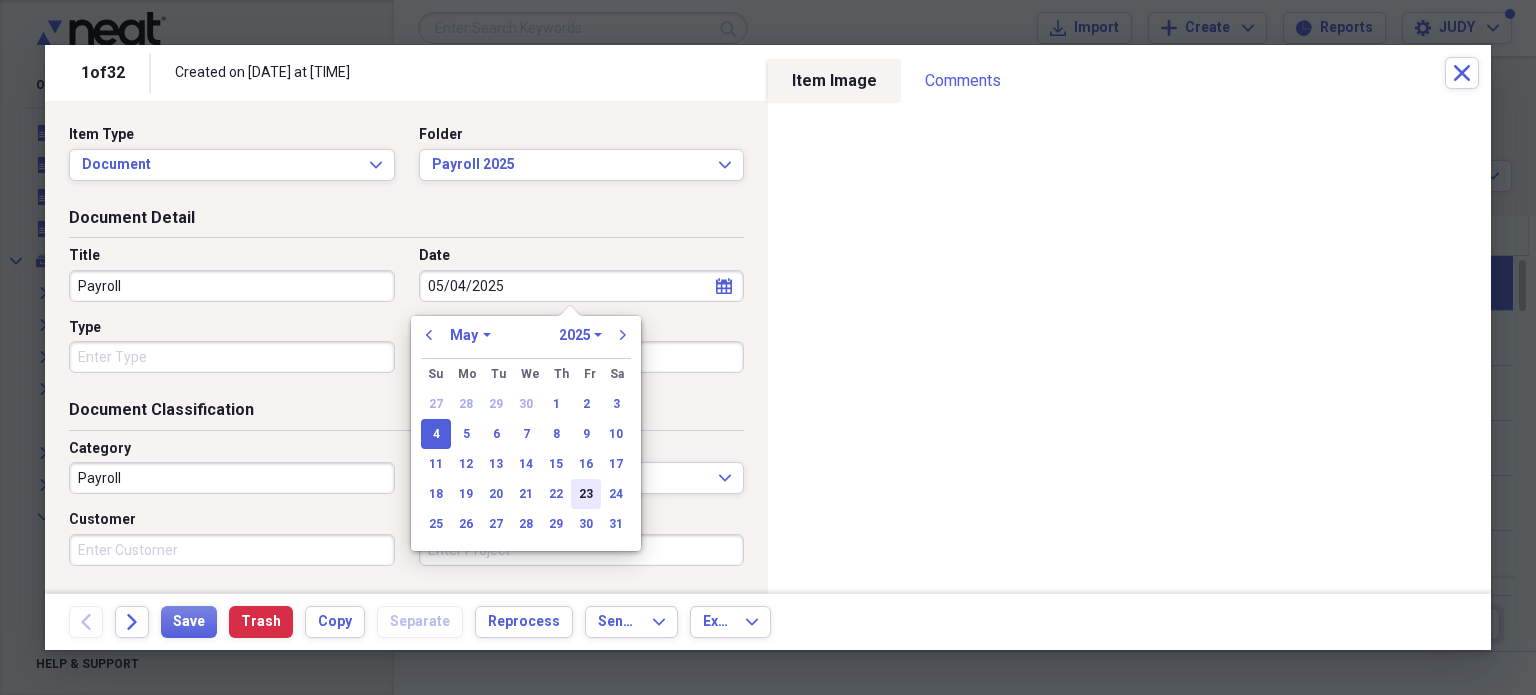 click on "23" at bounding box center (586, 494) 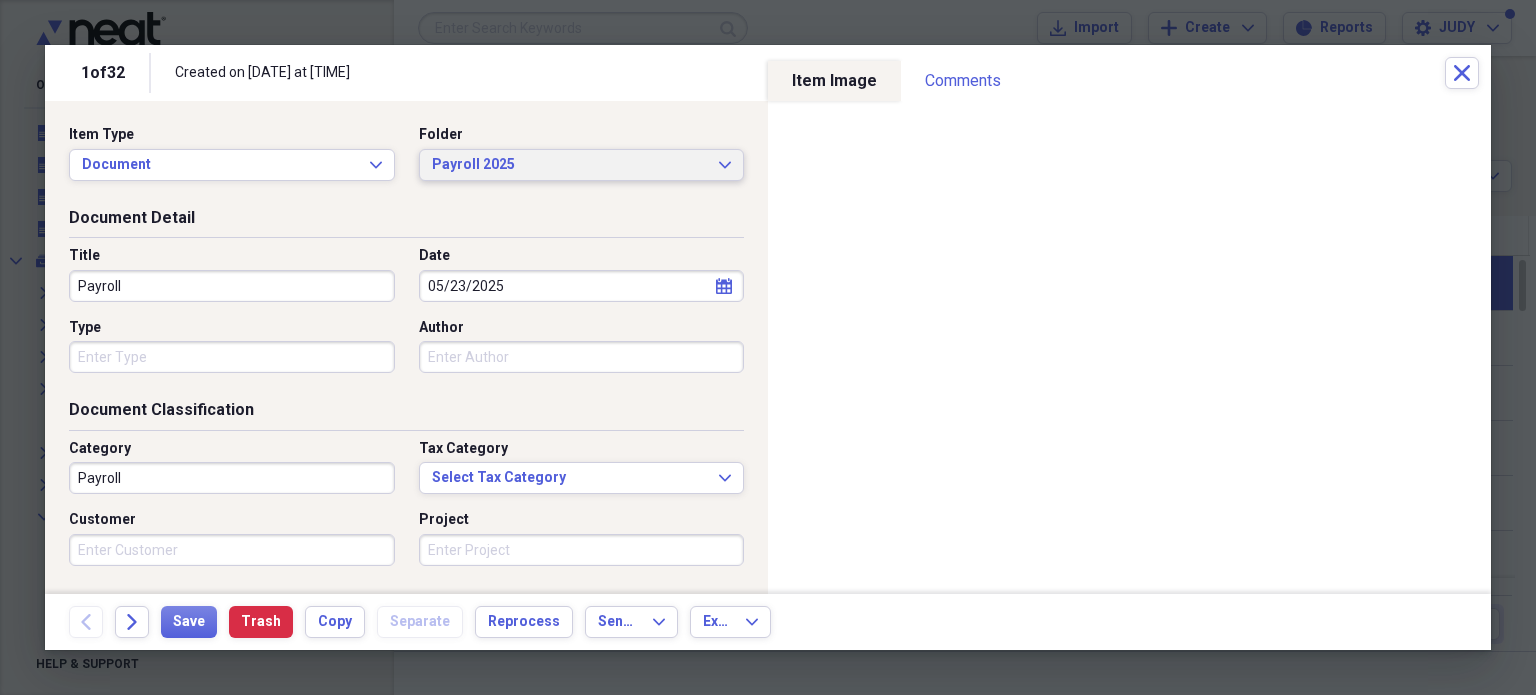 click on "Payroll 2025" at bounding box center (570, 165) 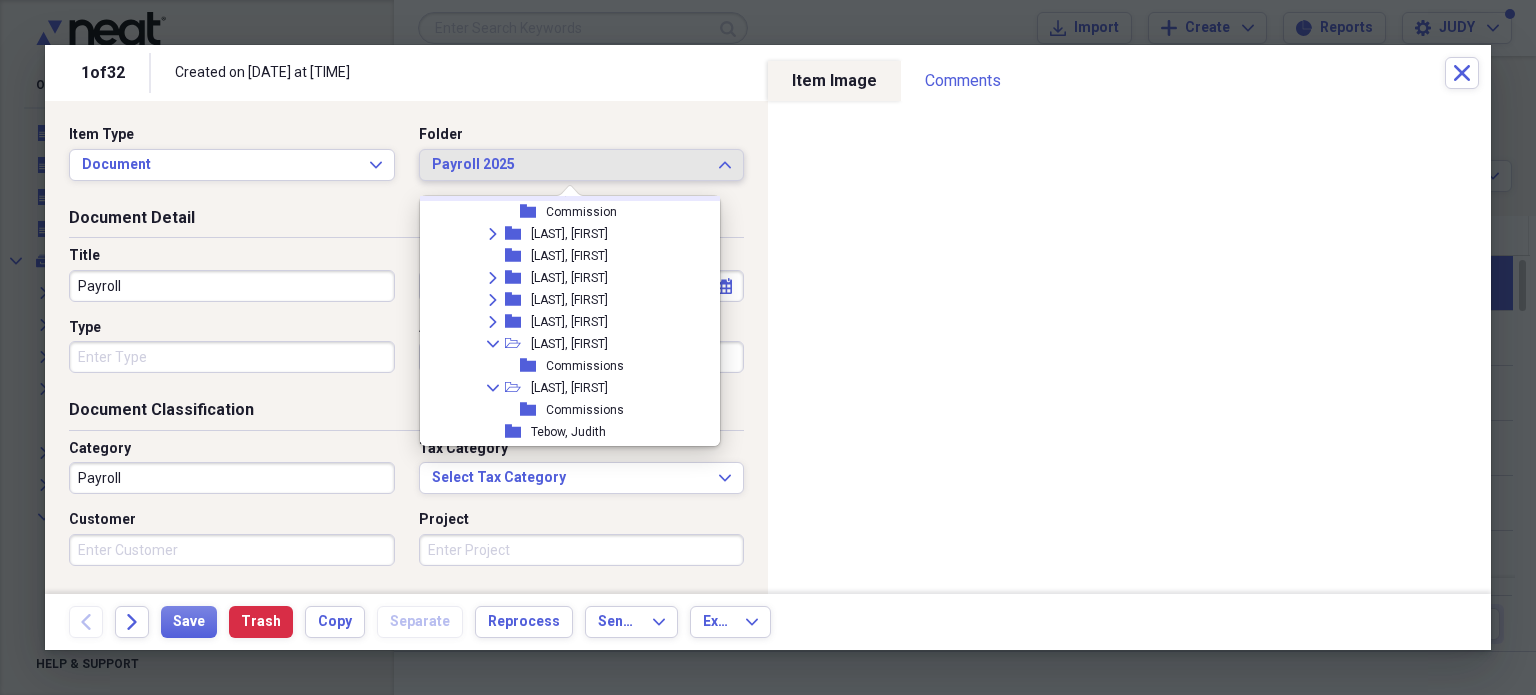 scroll, scrollTop: 3980, scrollLeft: 0, axis: vertical 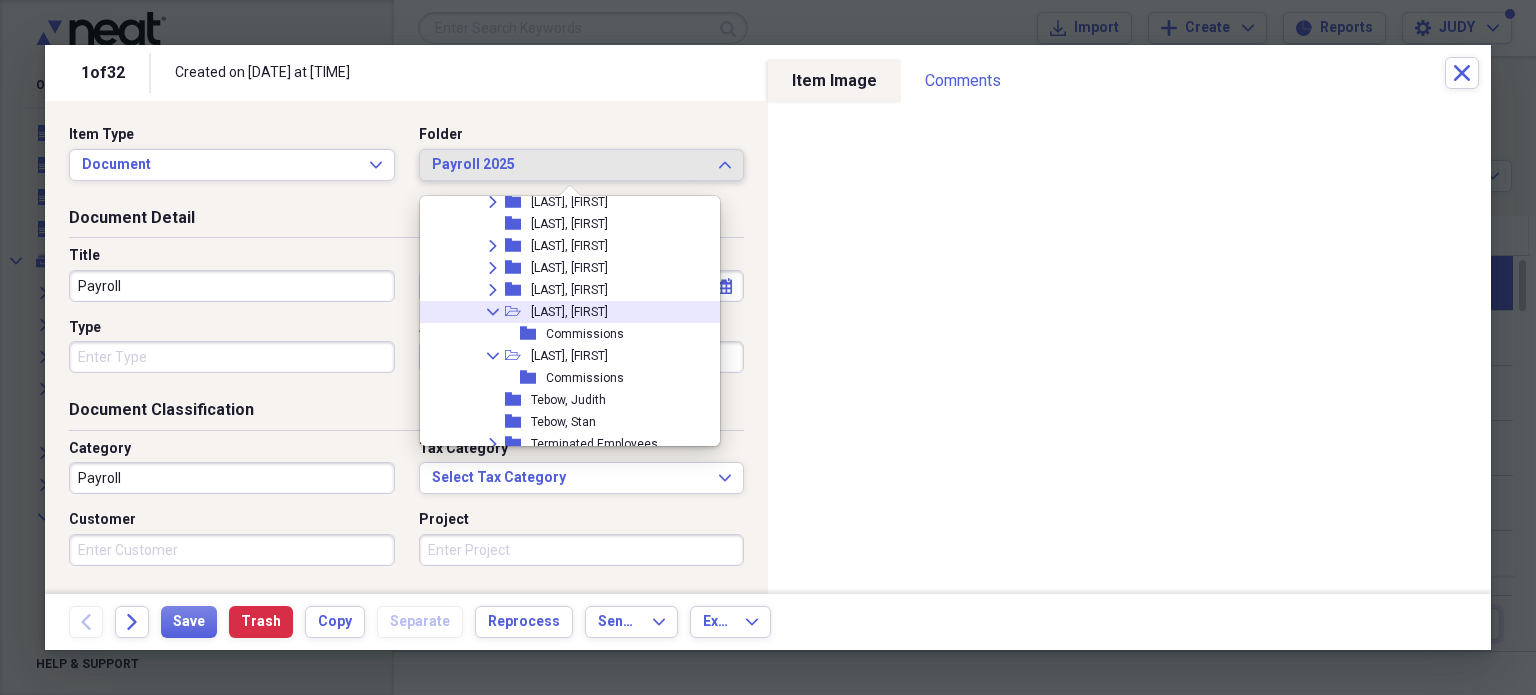 click on "[LAST], [FIRST]" at bounding box center [569, 312] 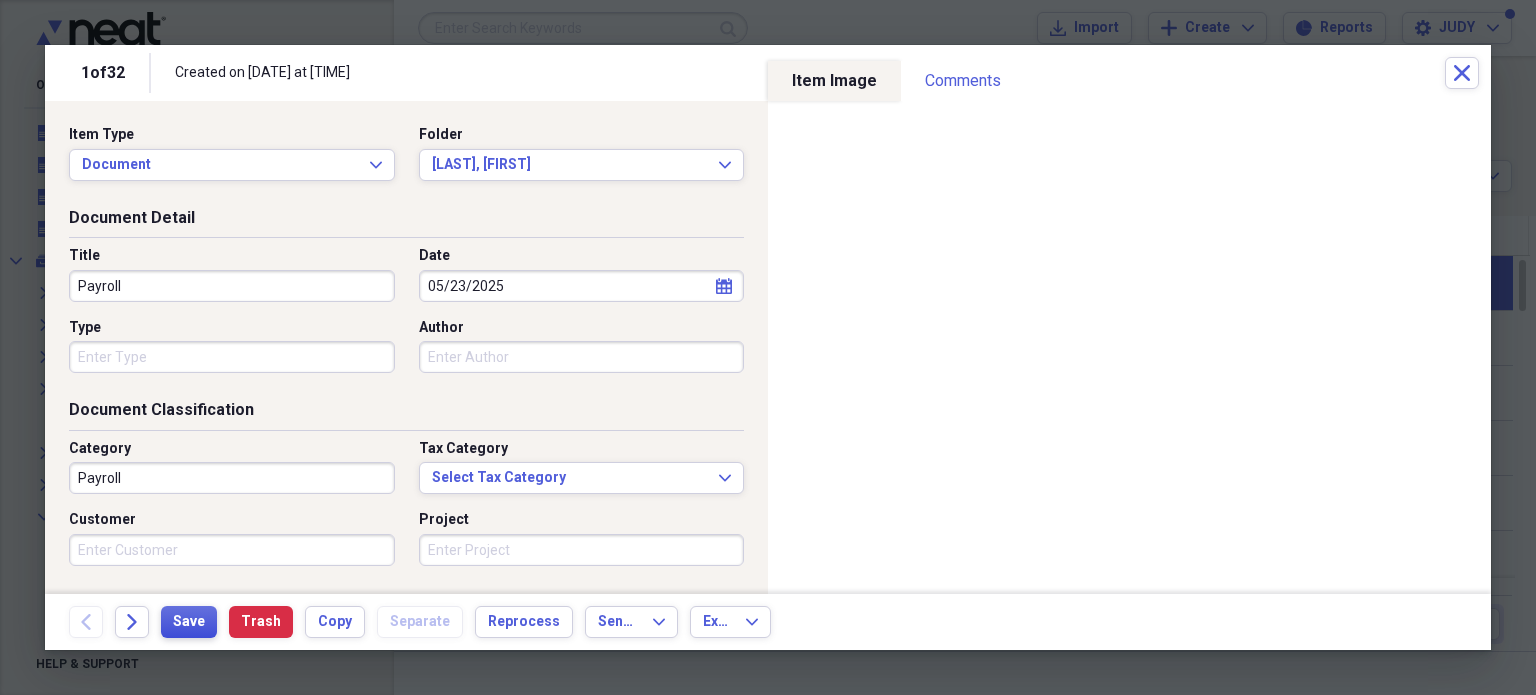 click on "Save" at bounding box center (189, 622) 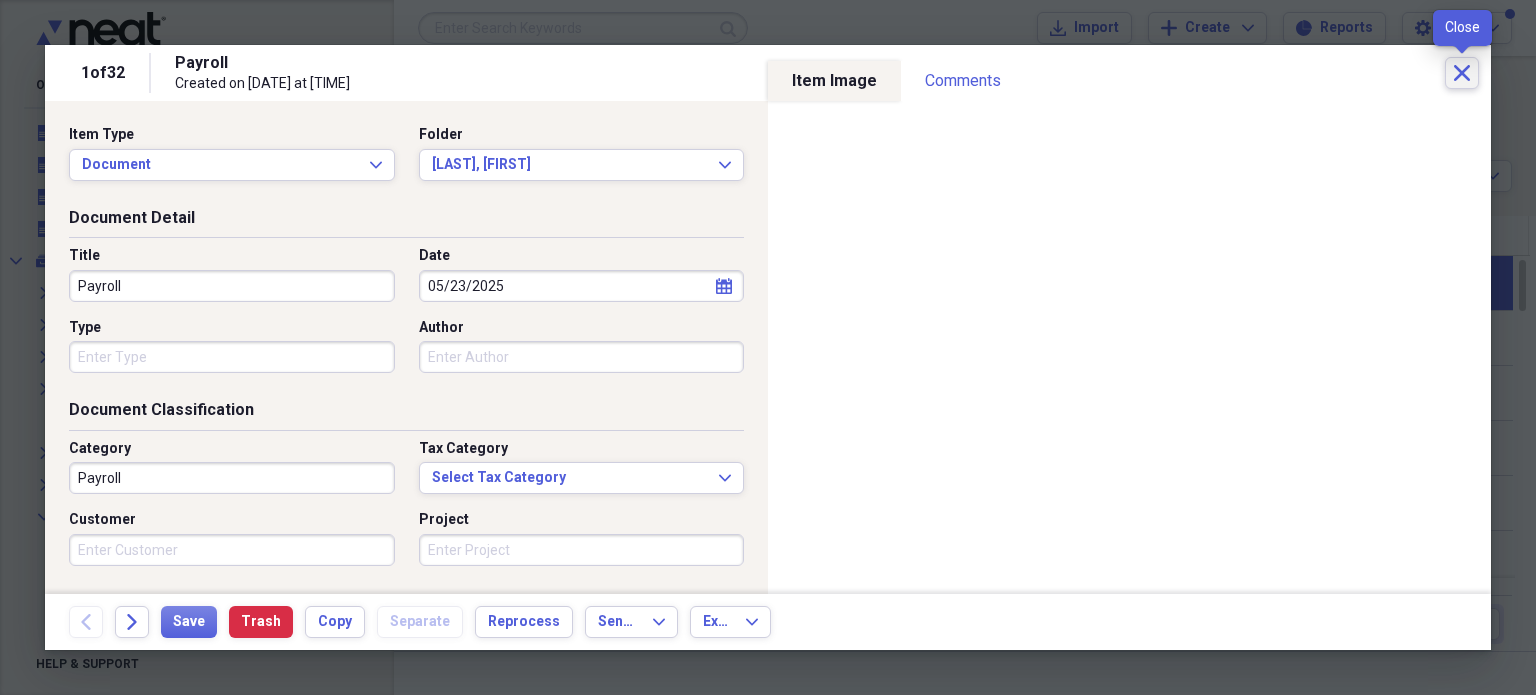 click on "Close" at bounding box center (1462, 73) 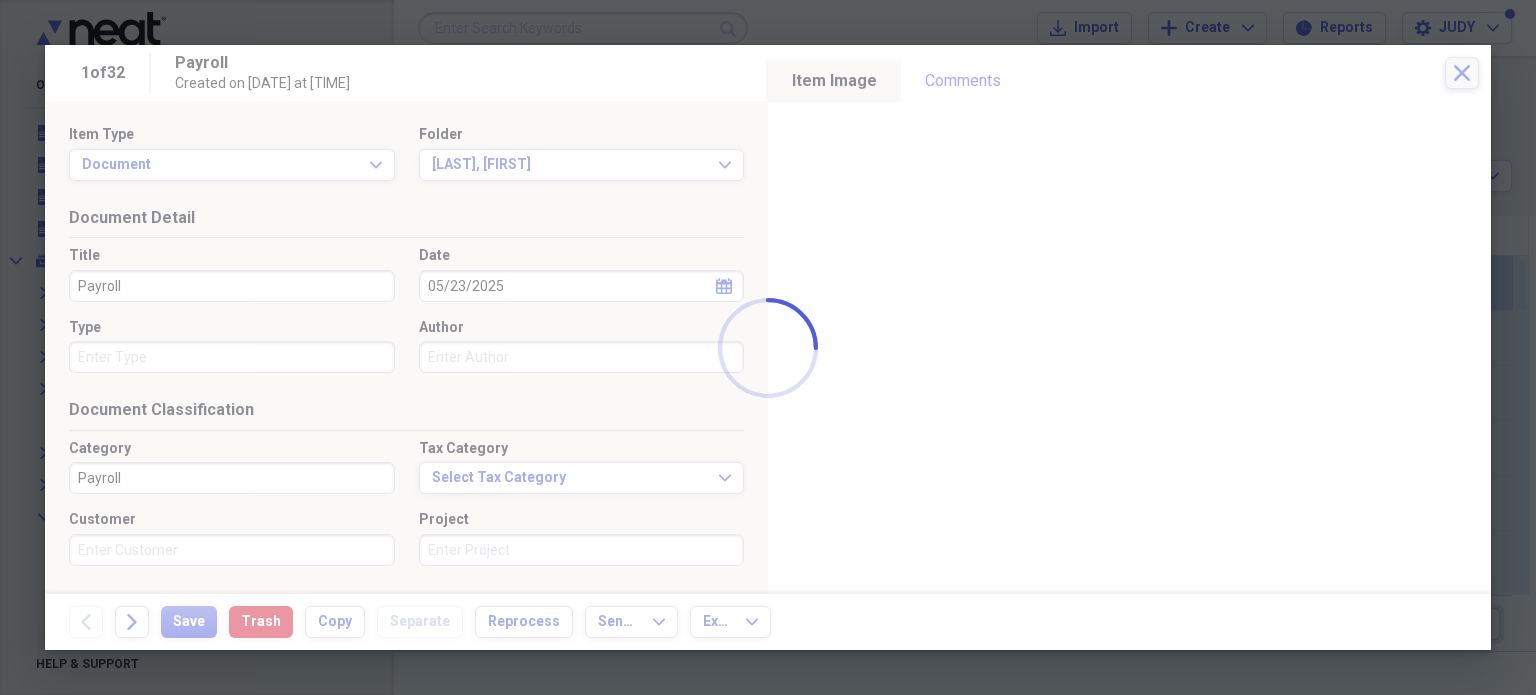 checkbox on "false" 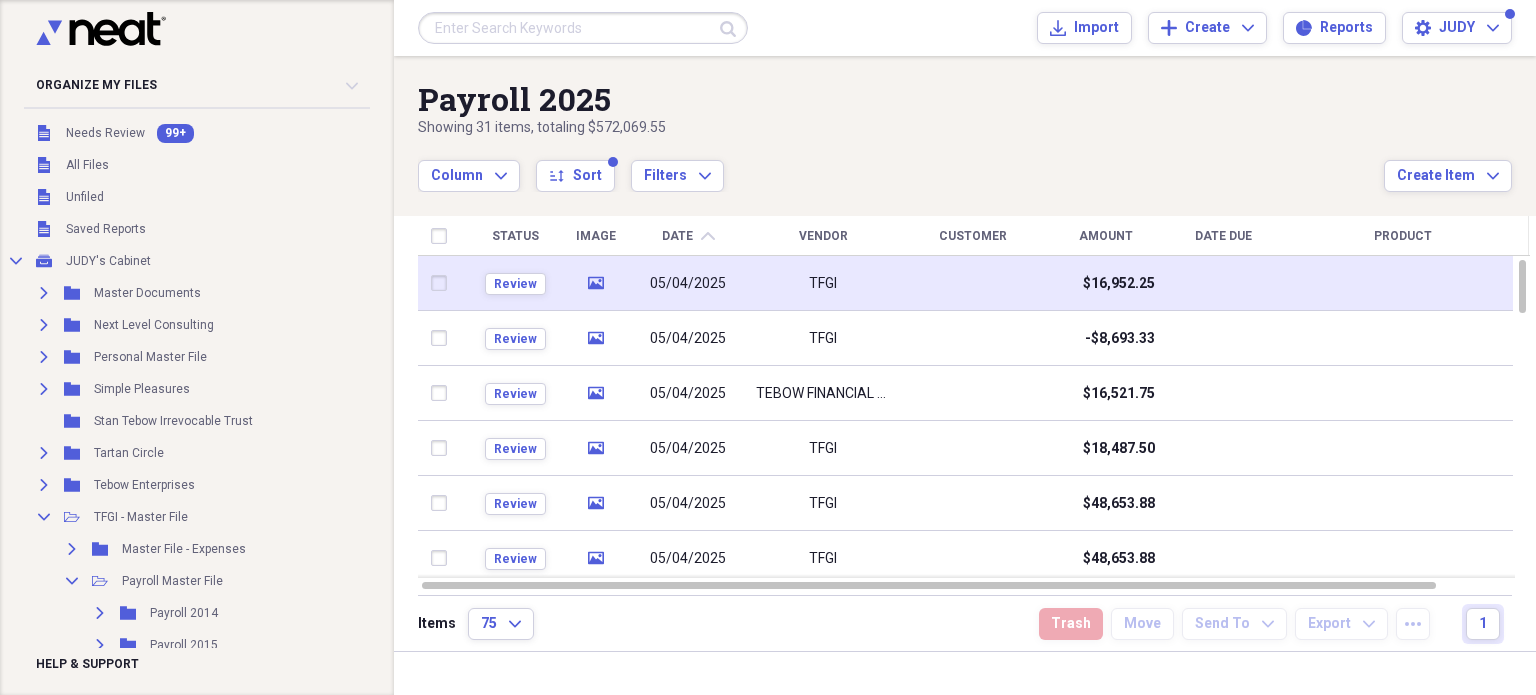 click on "05/04/2025" at bounding box center [689, 284] 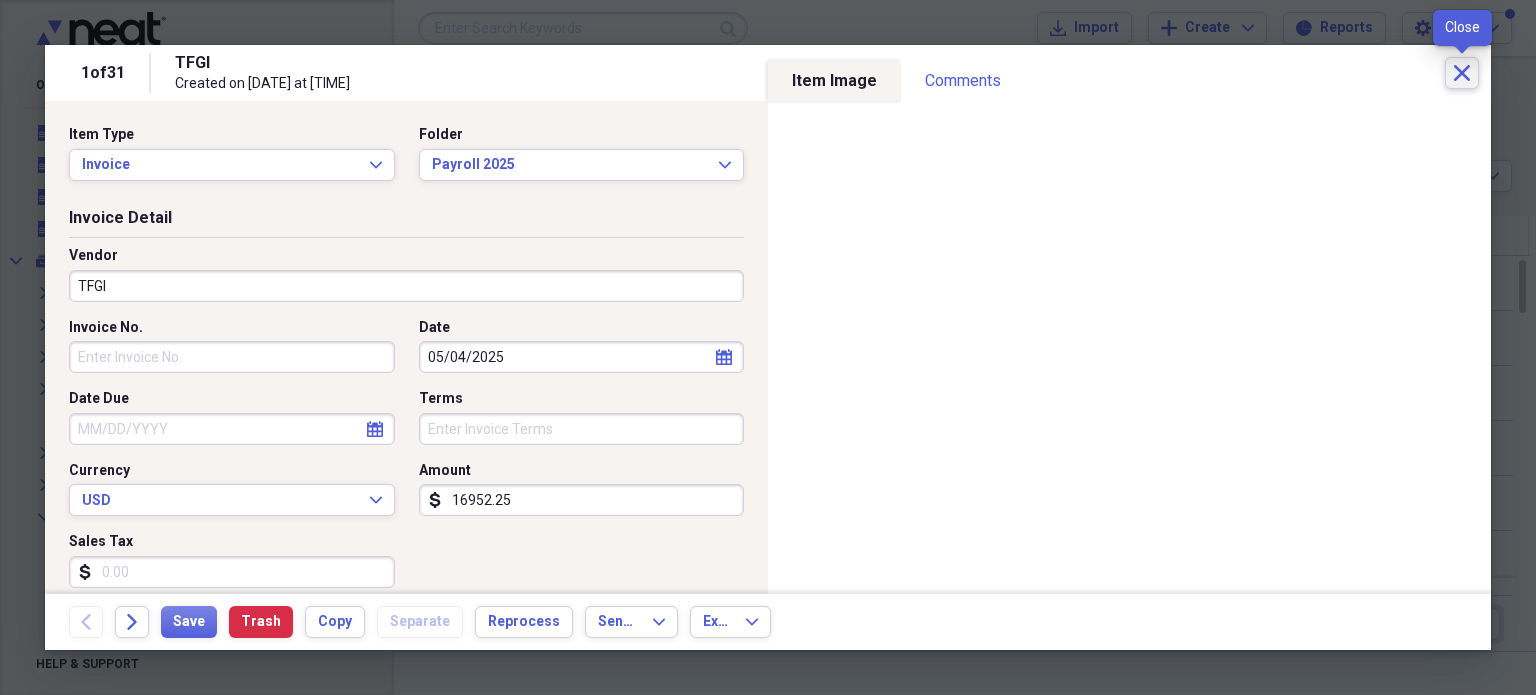 click on "Close" 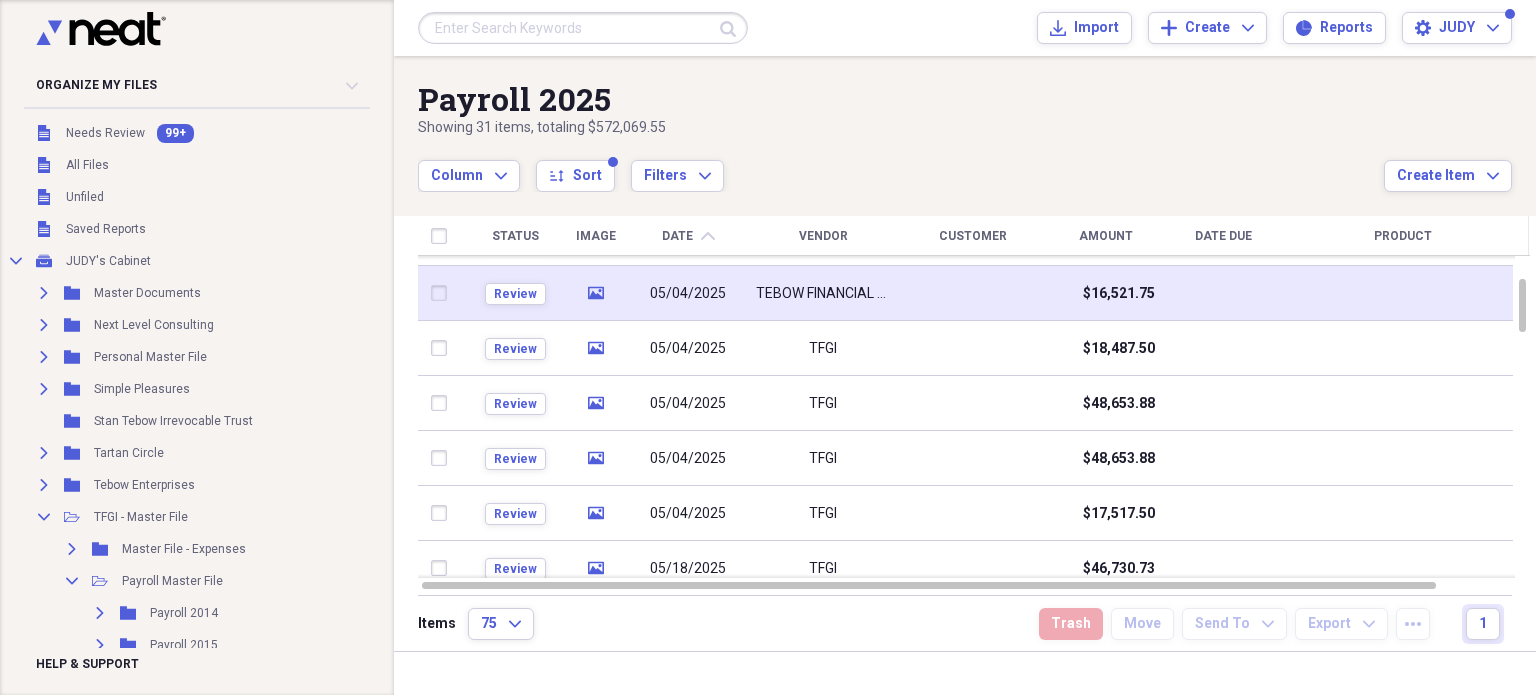 click at bounding box center [444, 293] 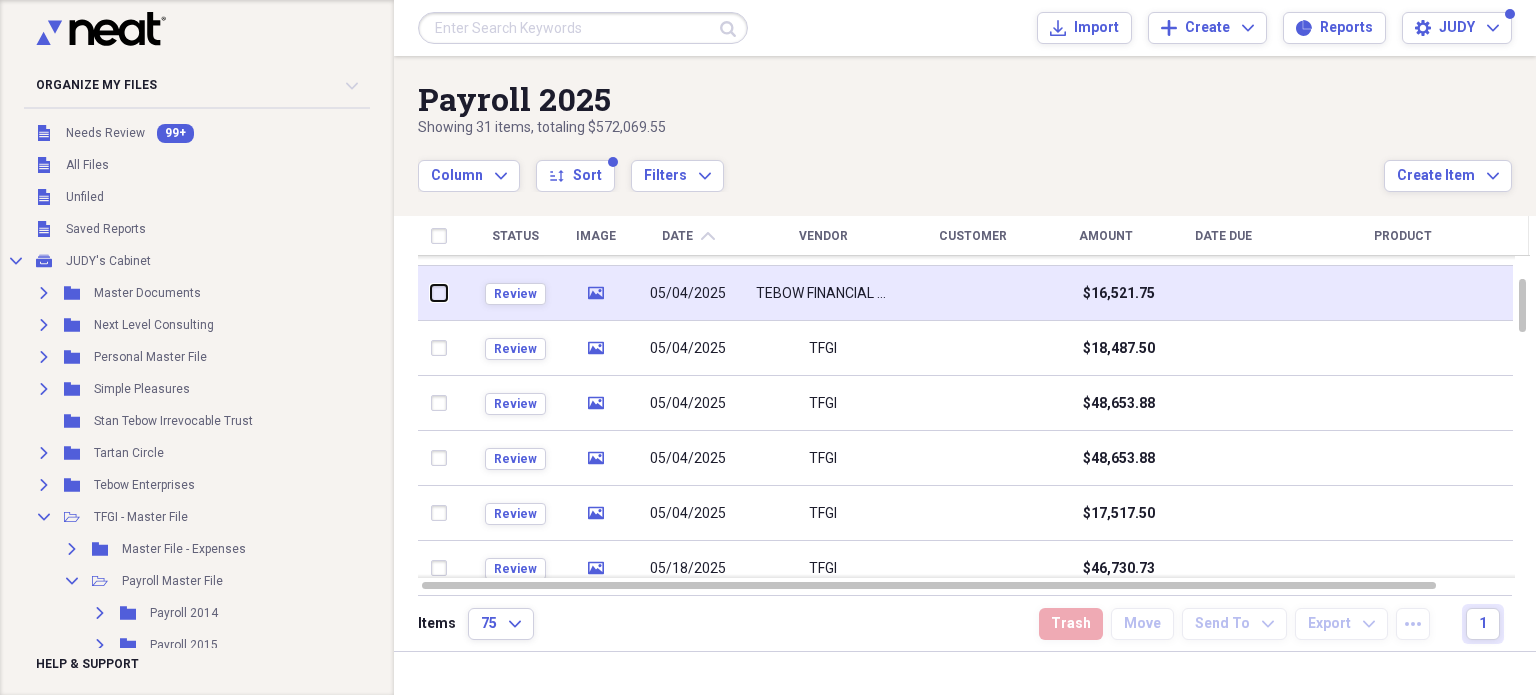 click at bounding box center [432, 293] 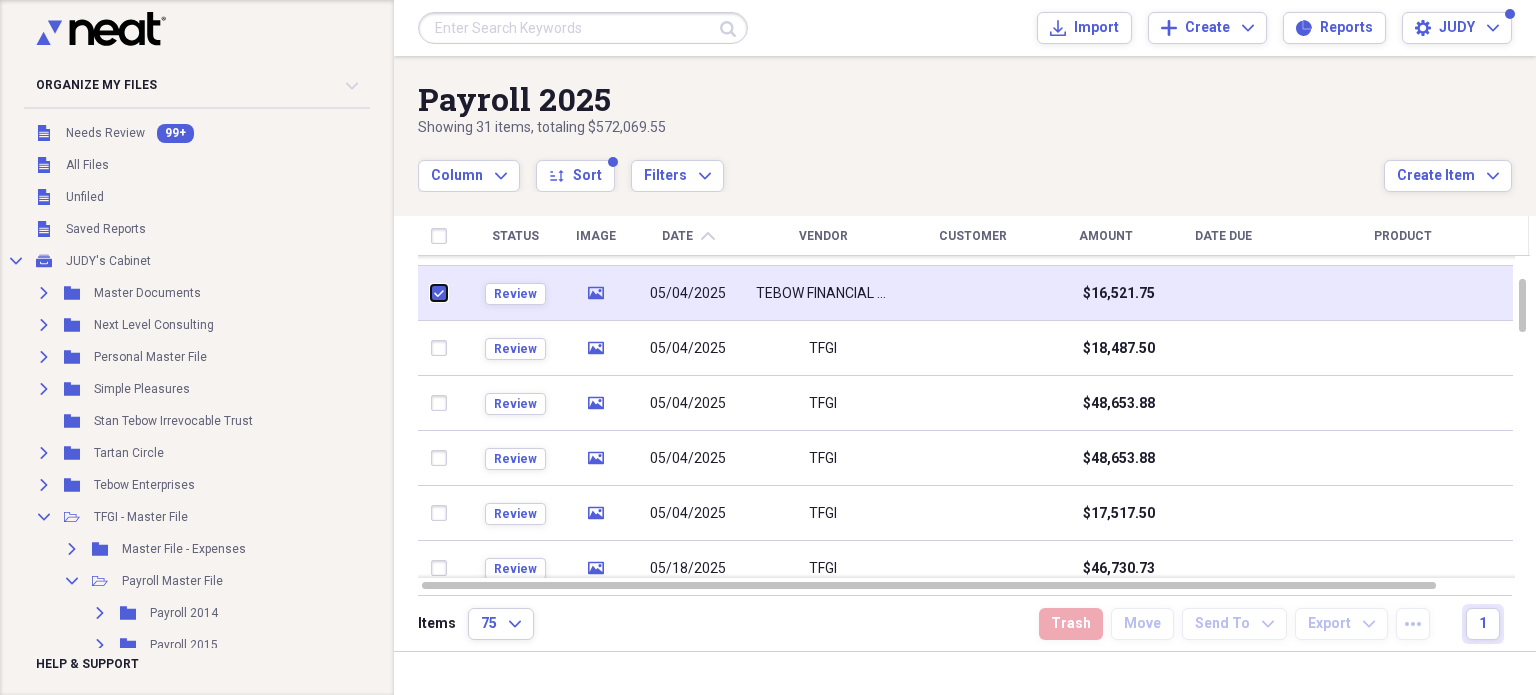 checkbox on "true" 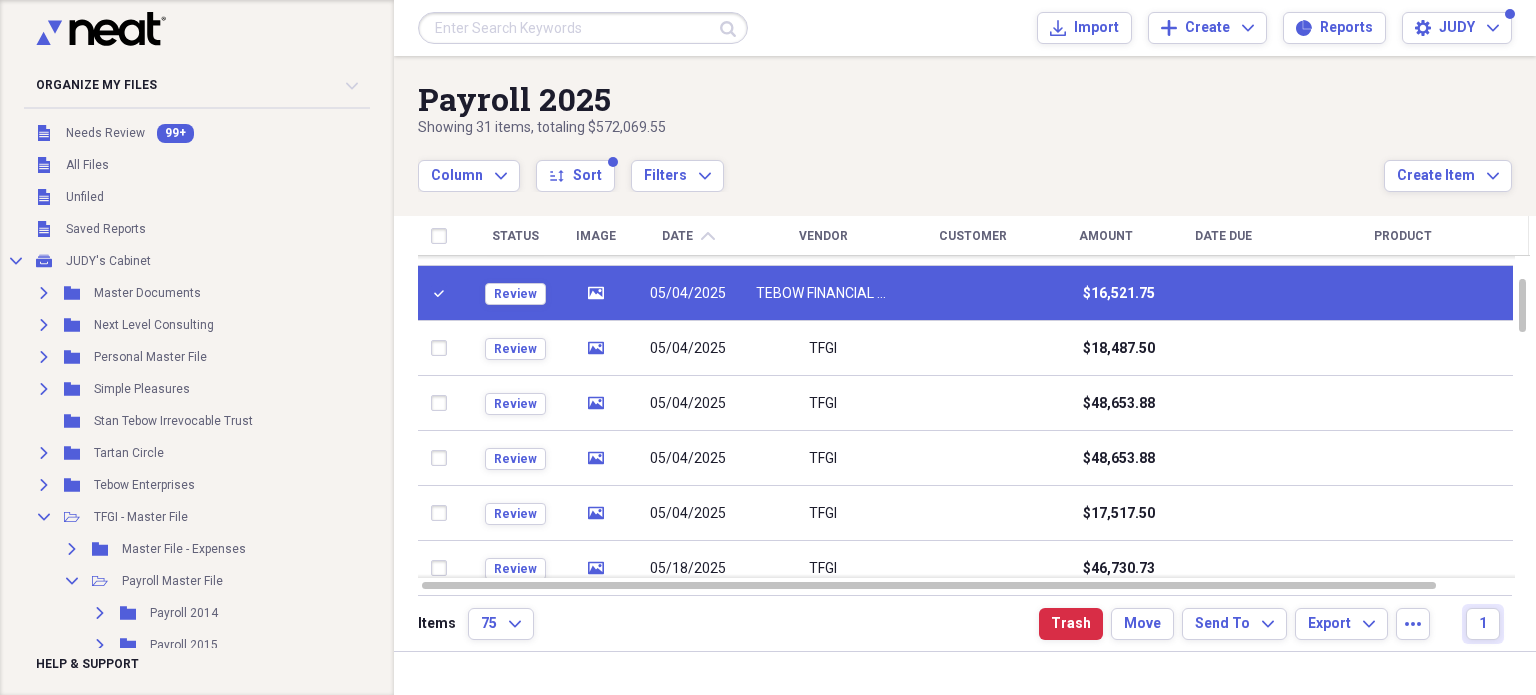click on "TEBOW FINANCIAL GROUP INC" at bounding box center (824, 294) 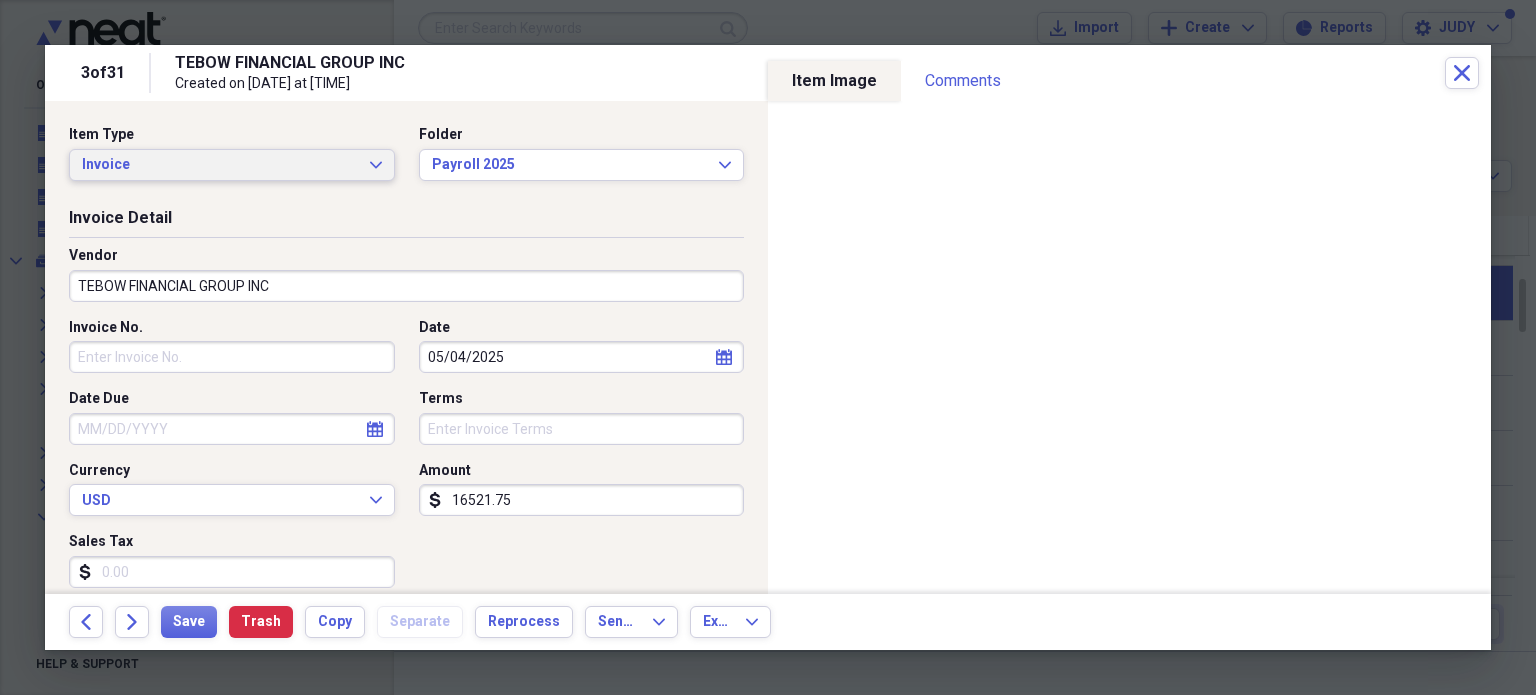click on "Invoice Expand" at bounding box center (232, 165) 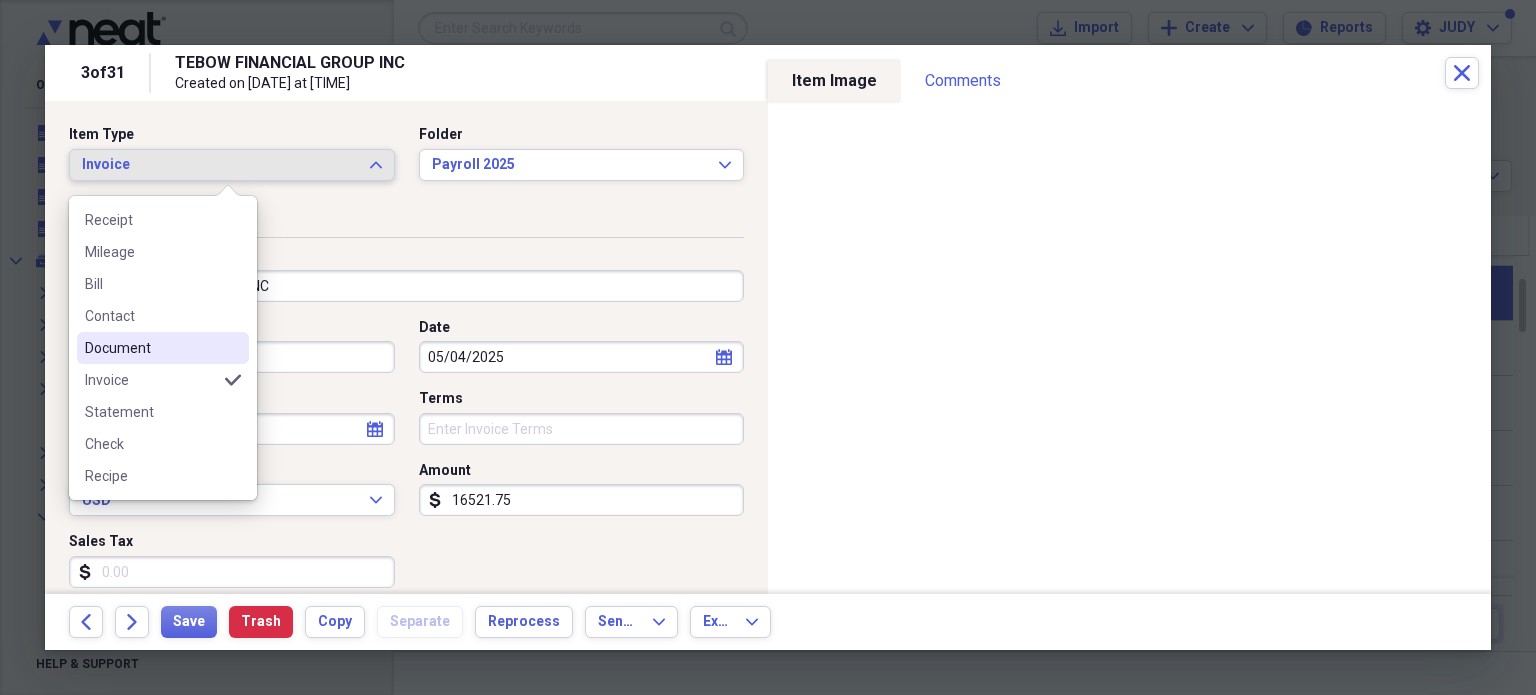 click on "Document" at bounding box center (163, 348) 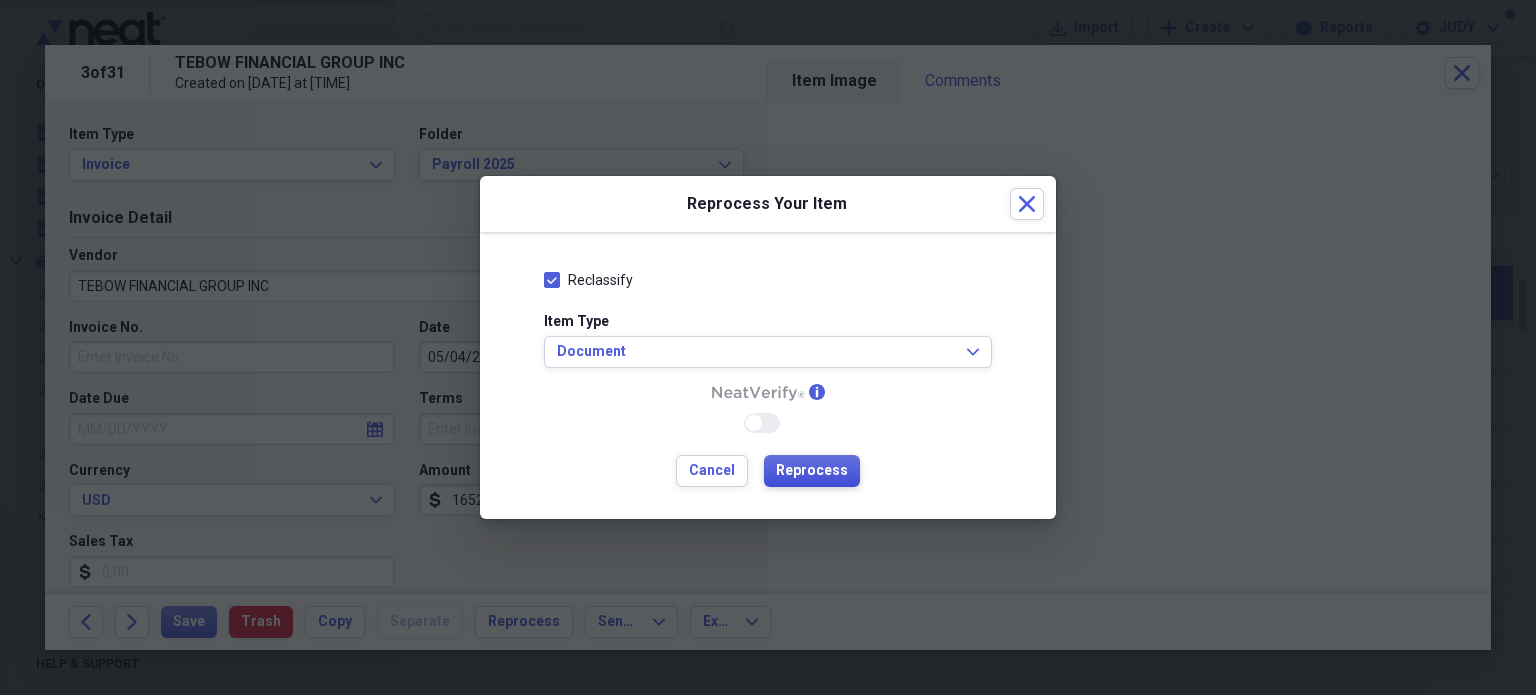 click on "Reprocess" at bounding box center (812, 471) 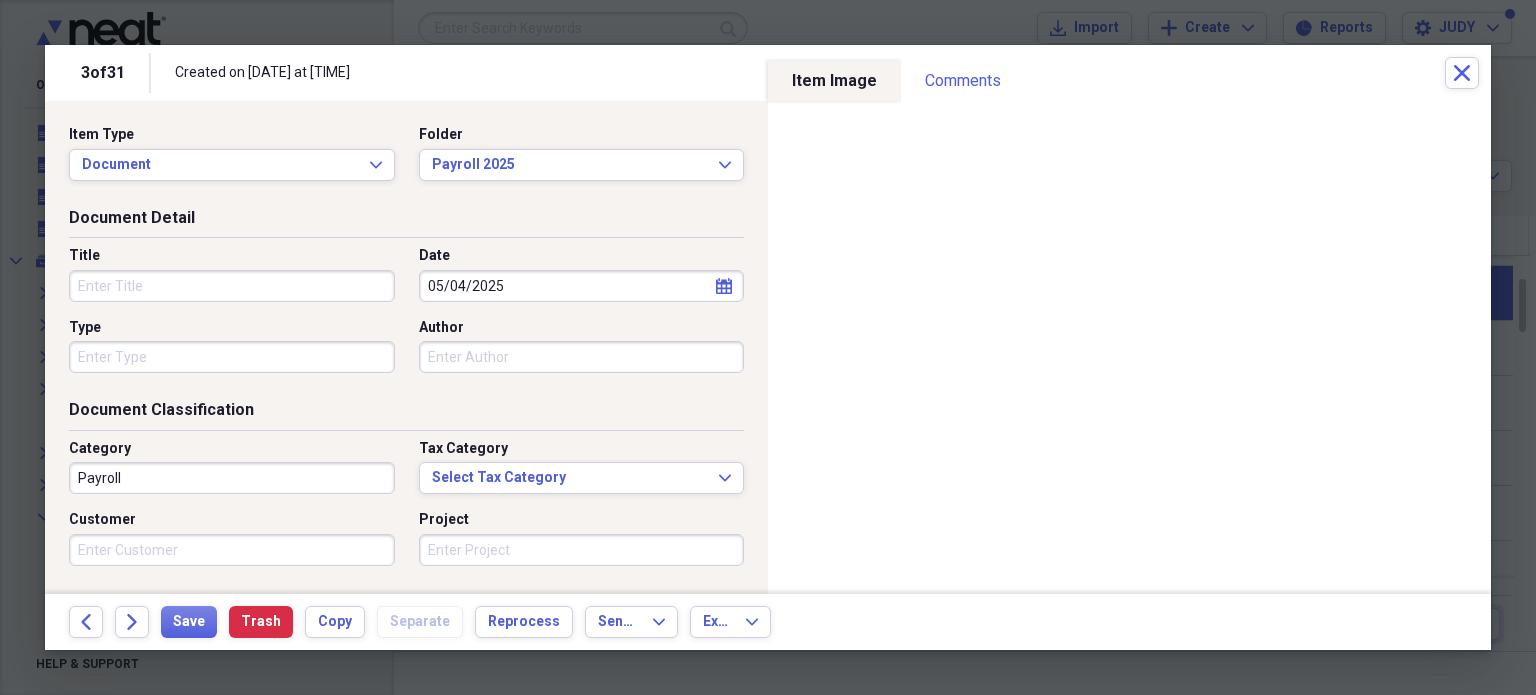 click on "Title" at bounding box center (232, 286) 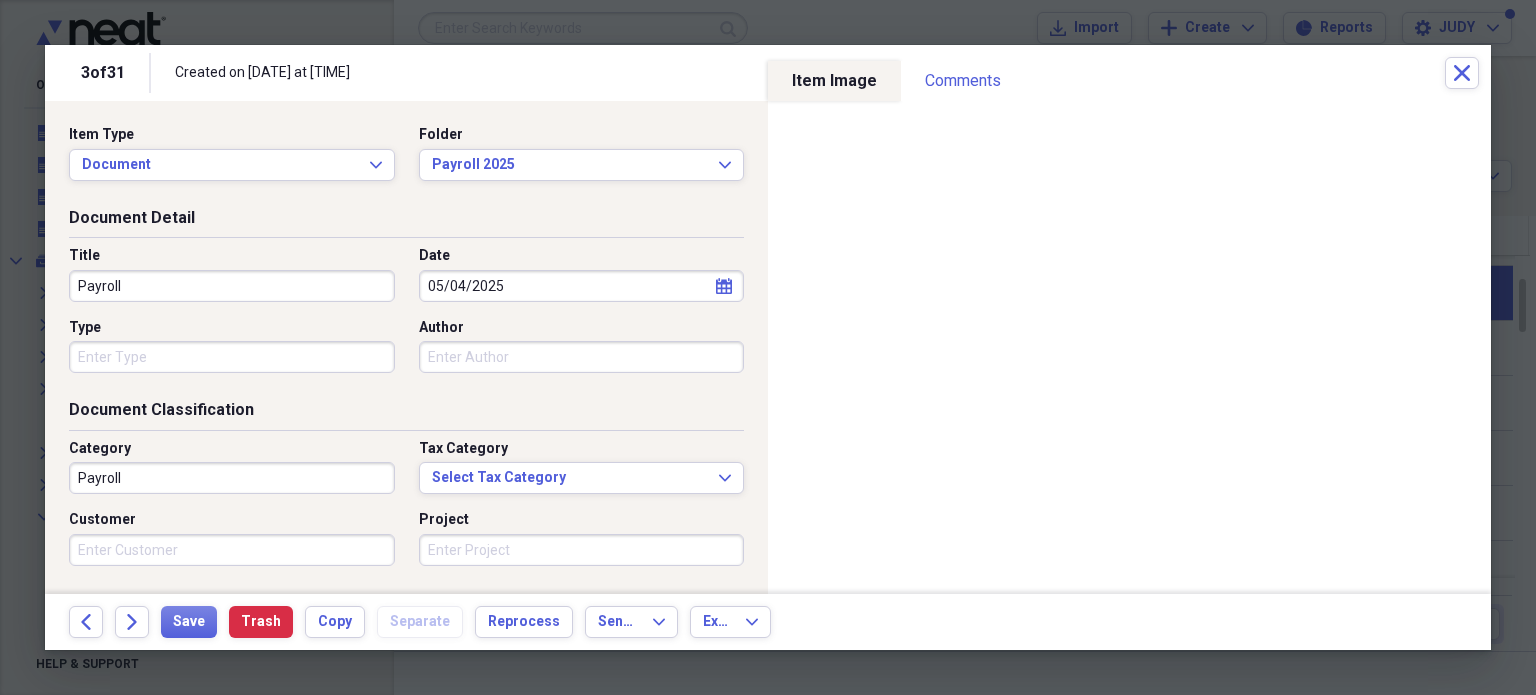 type on "Payroll" 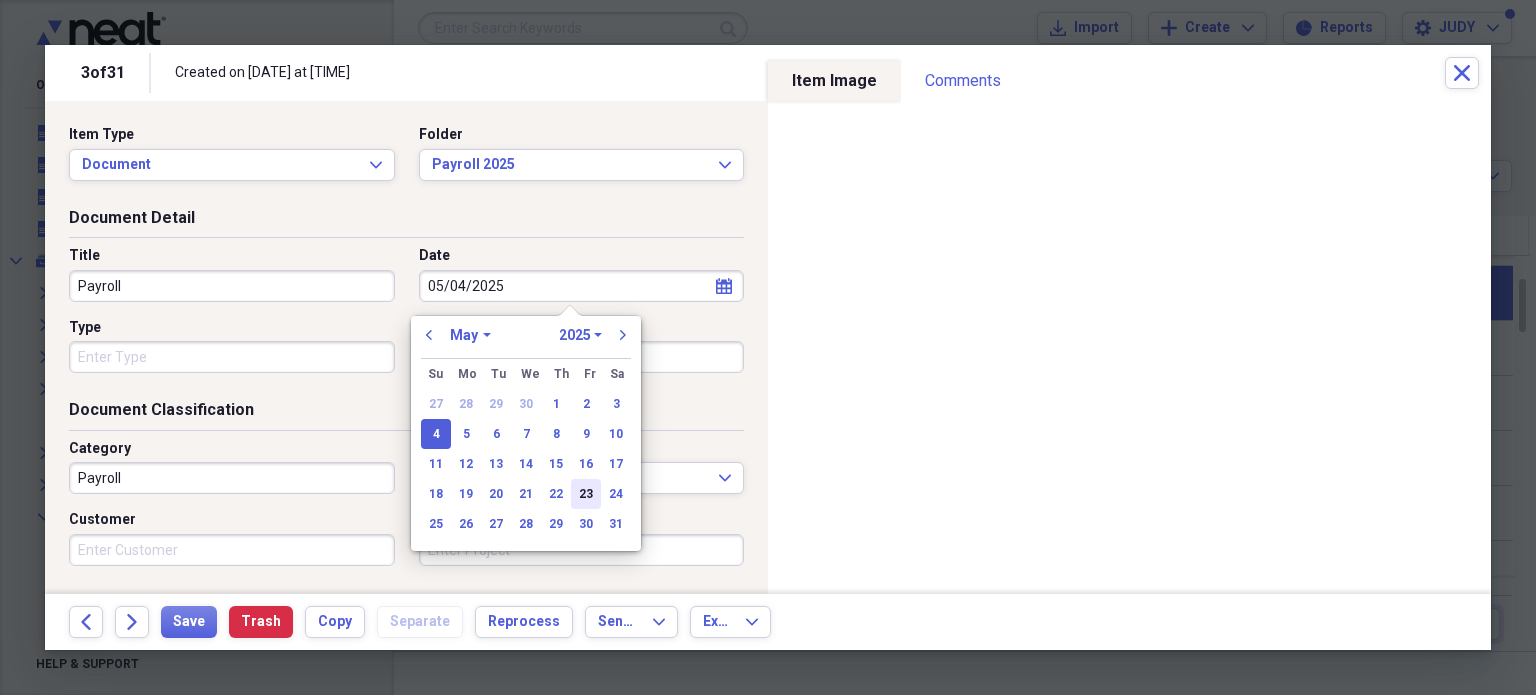 click on "23" at bounding box center (586, 494) 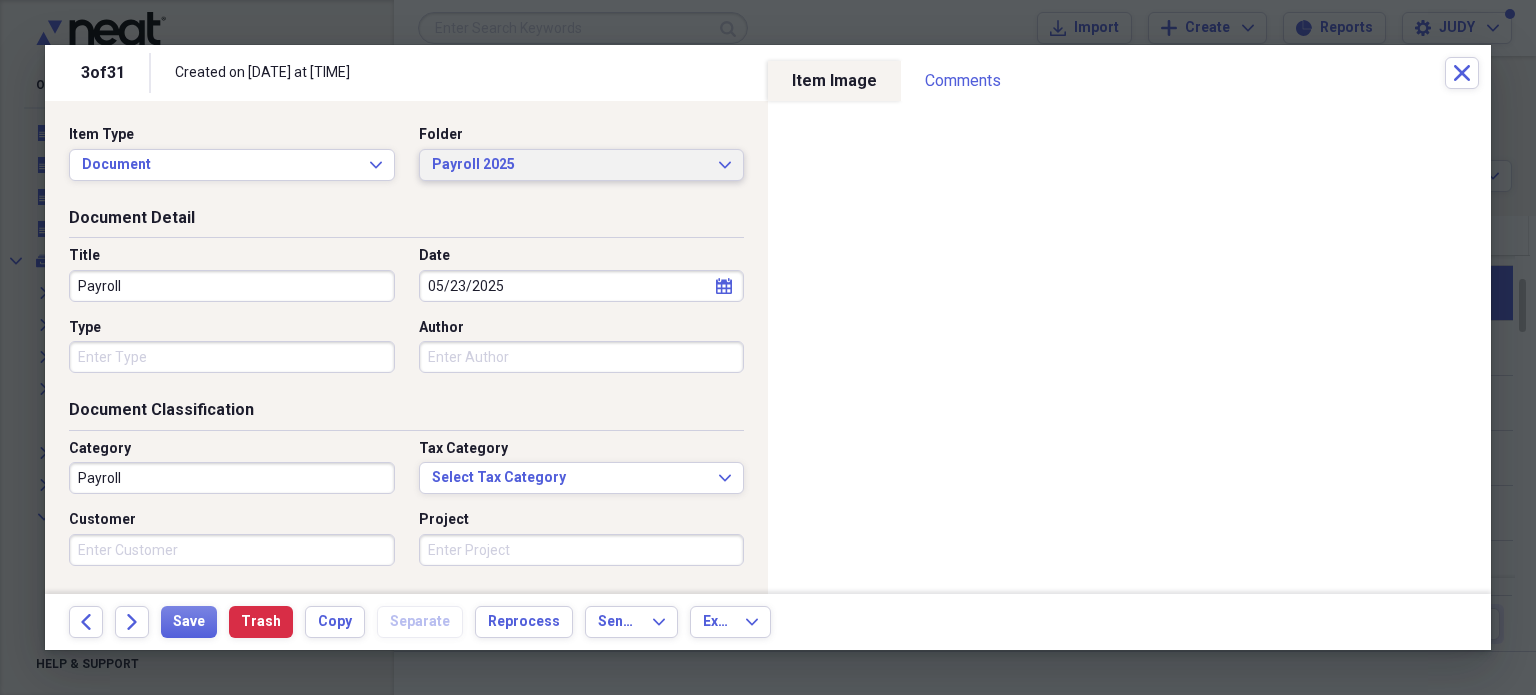 click on "Payroll 2025" at bounding box center (570, 165) 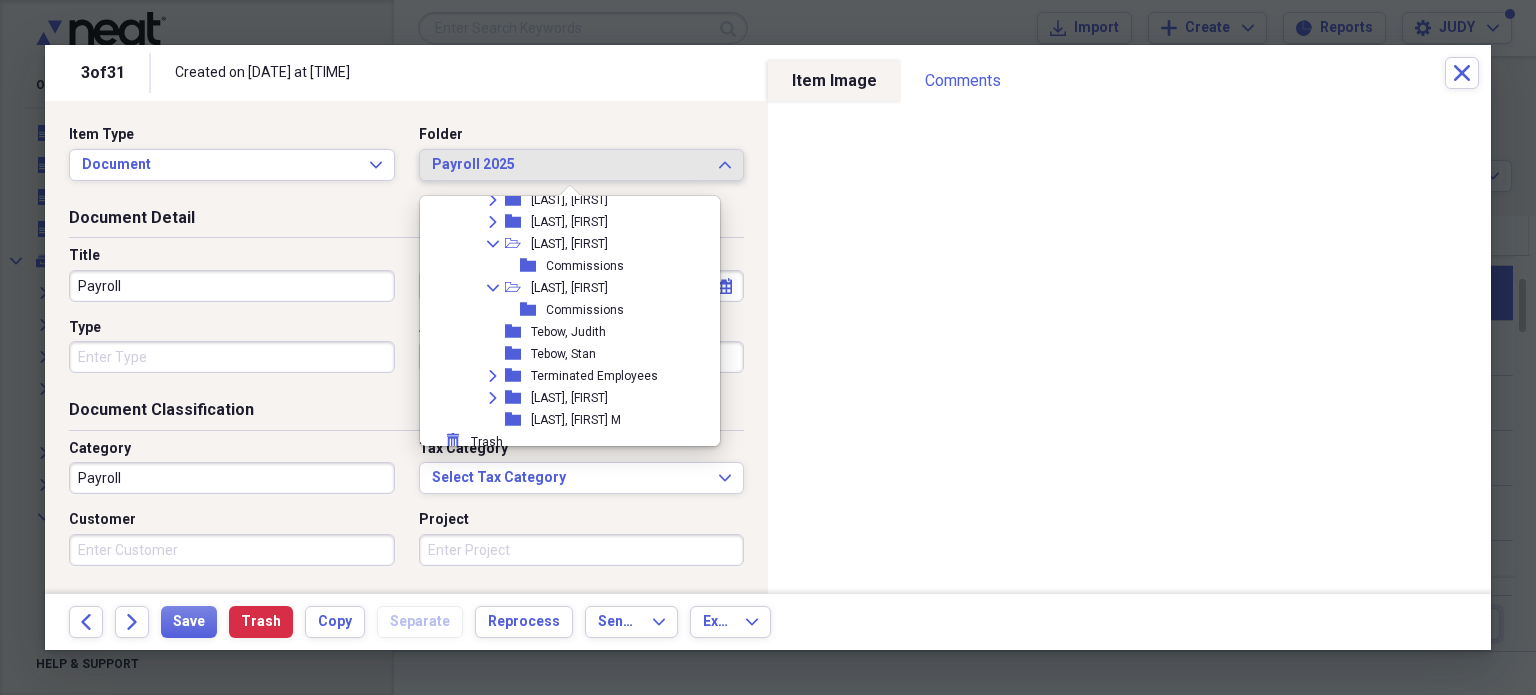 scroll, scrollTop: 4069, scrollLeft: 0, axis: vertical 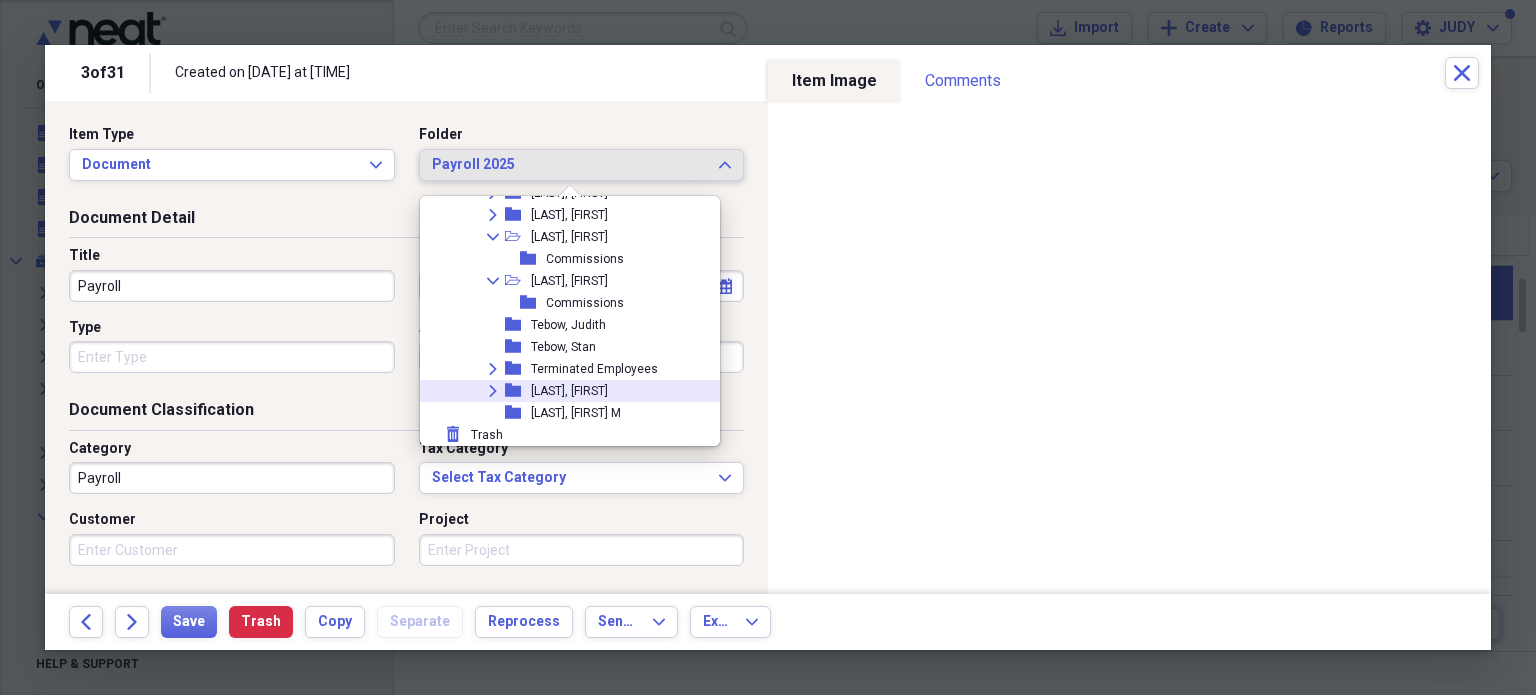 click on "[LAST], [FIRST]" at bounding box center [569, 391] 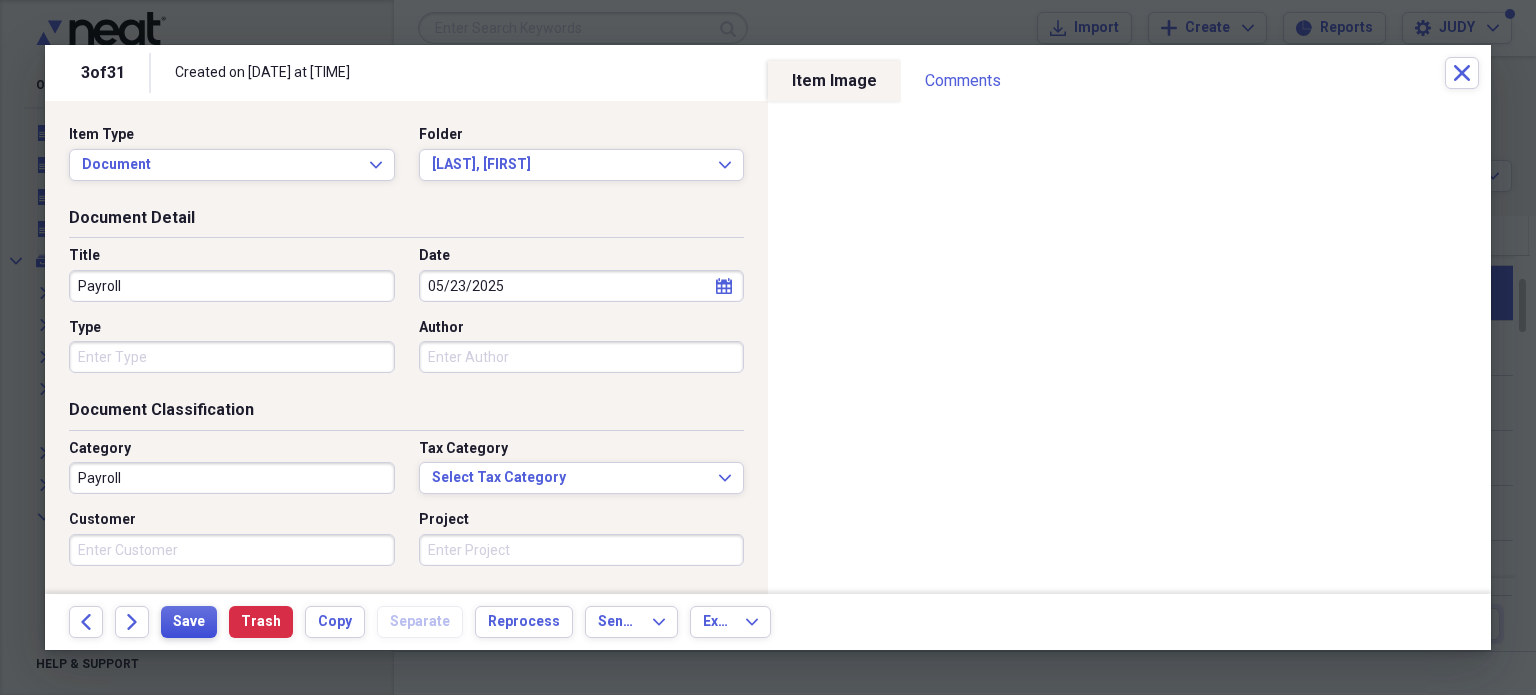 click on "Save" at bounding box center [189, 622] 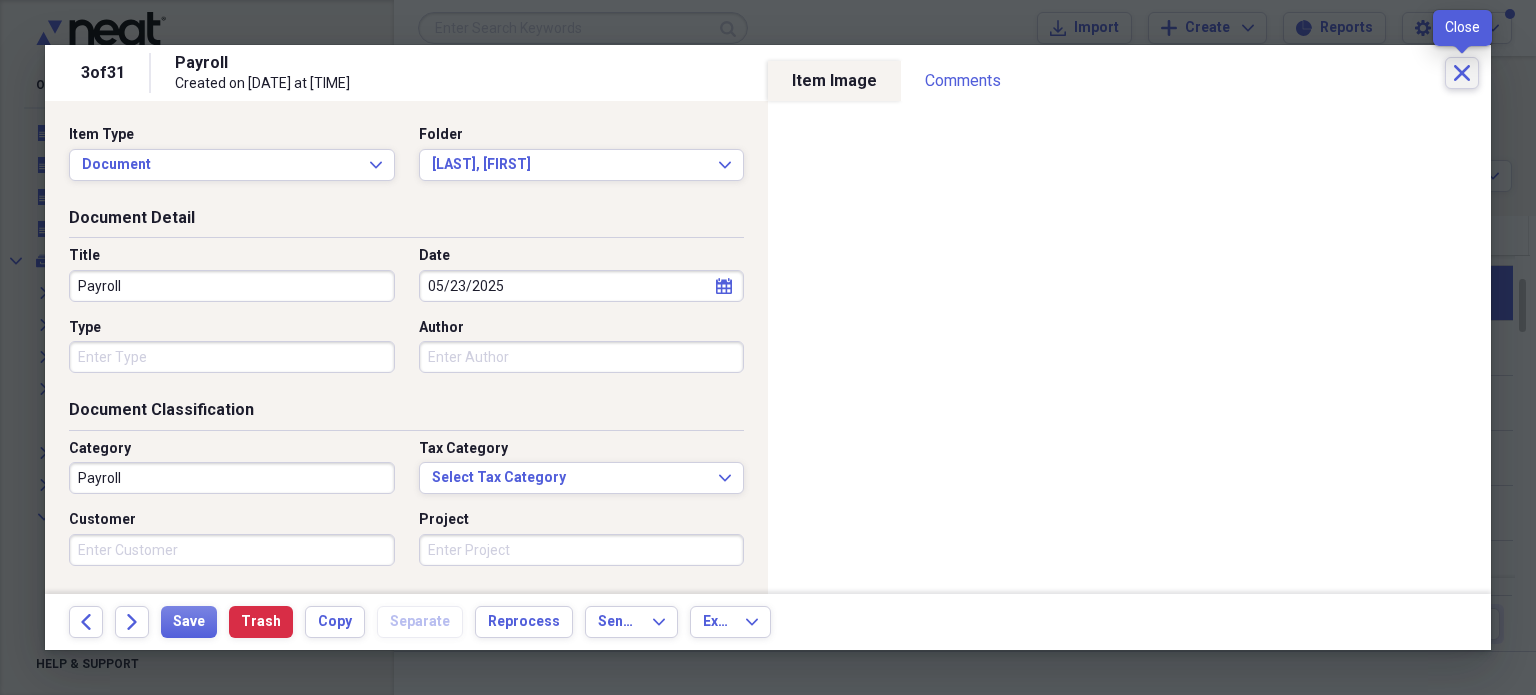 click on "Close" 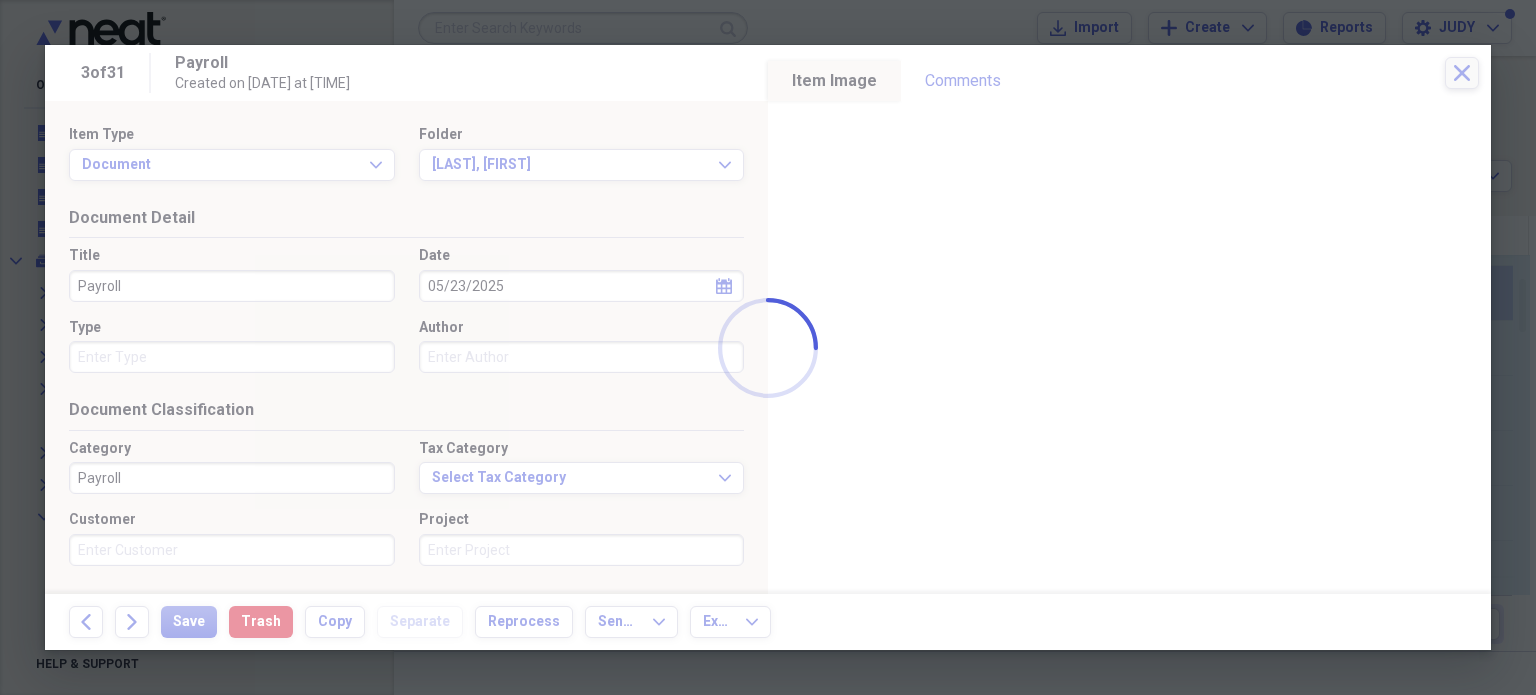 checkbox on "false" 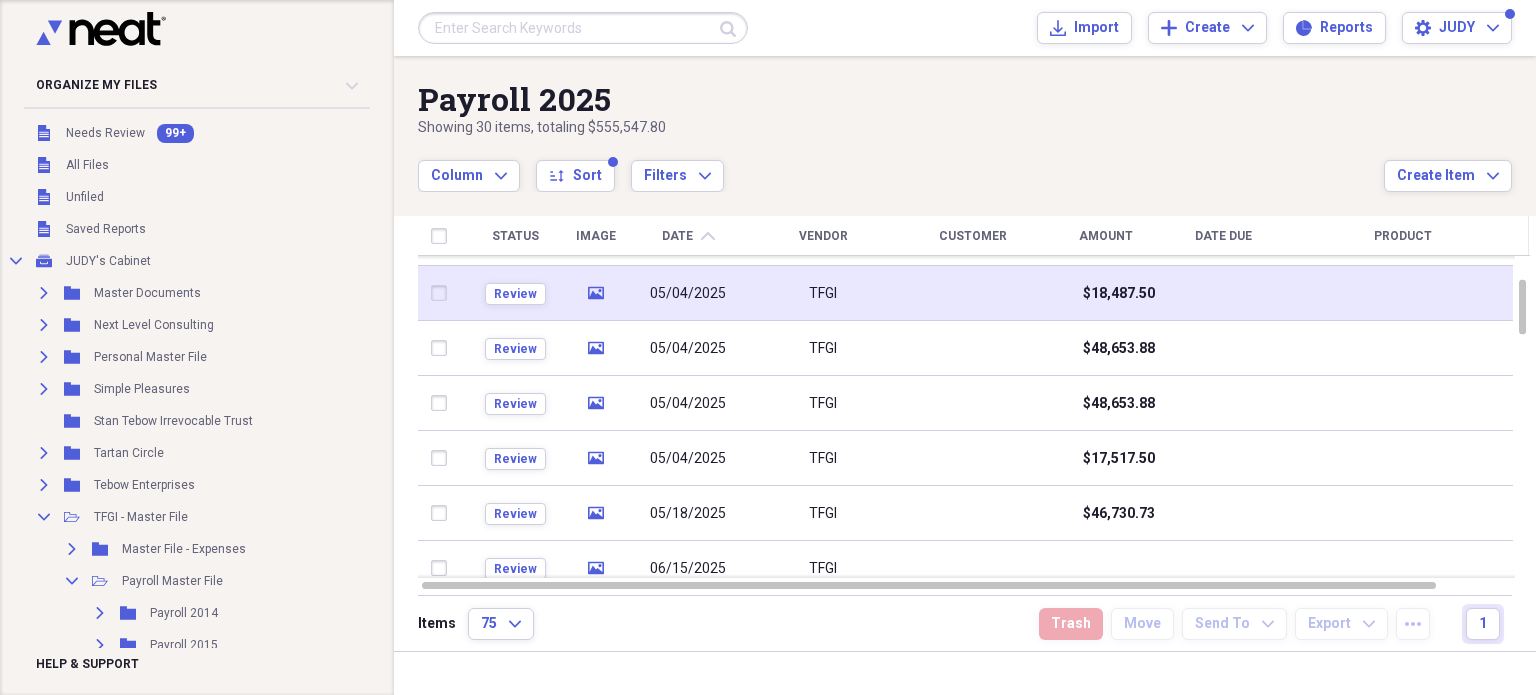 click at bounding box center [444, 293] 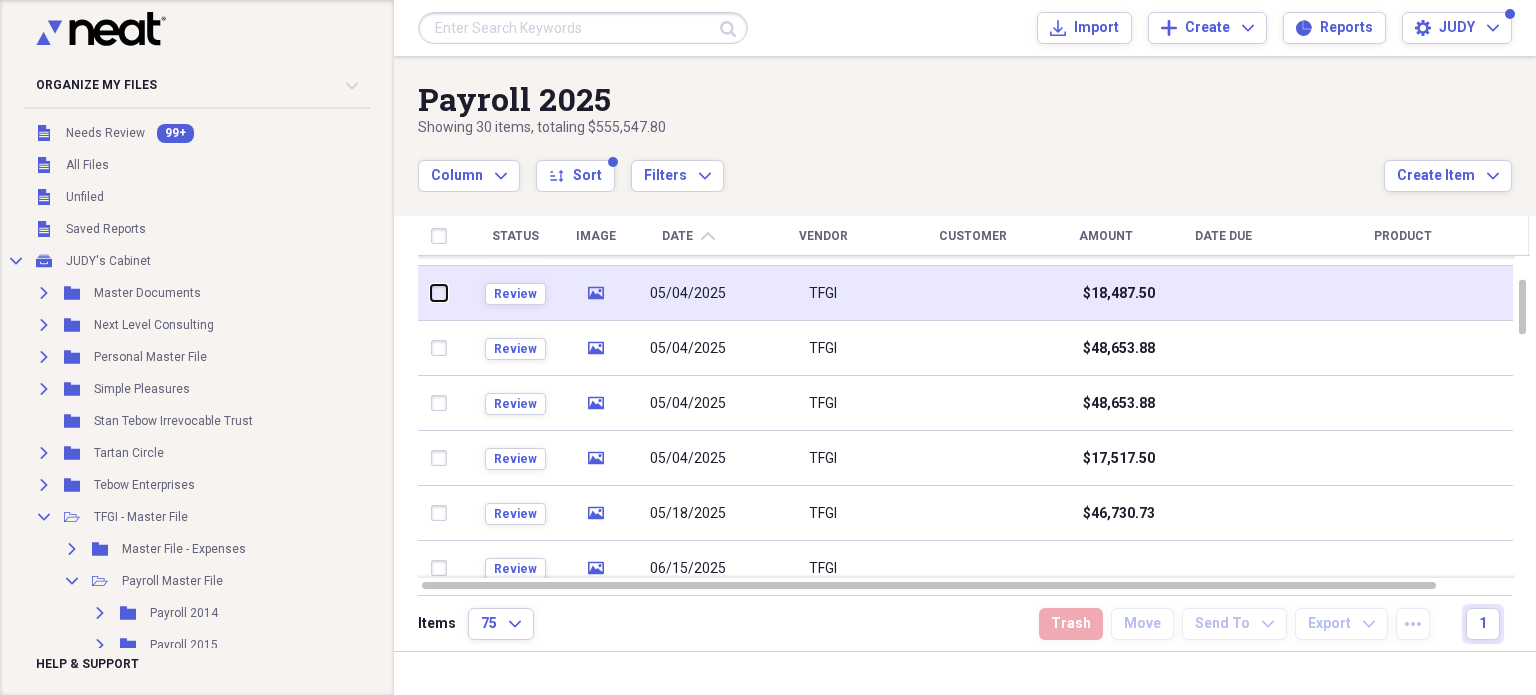 click at bounding box center (432, 293) 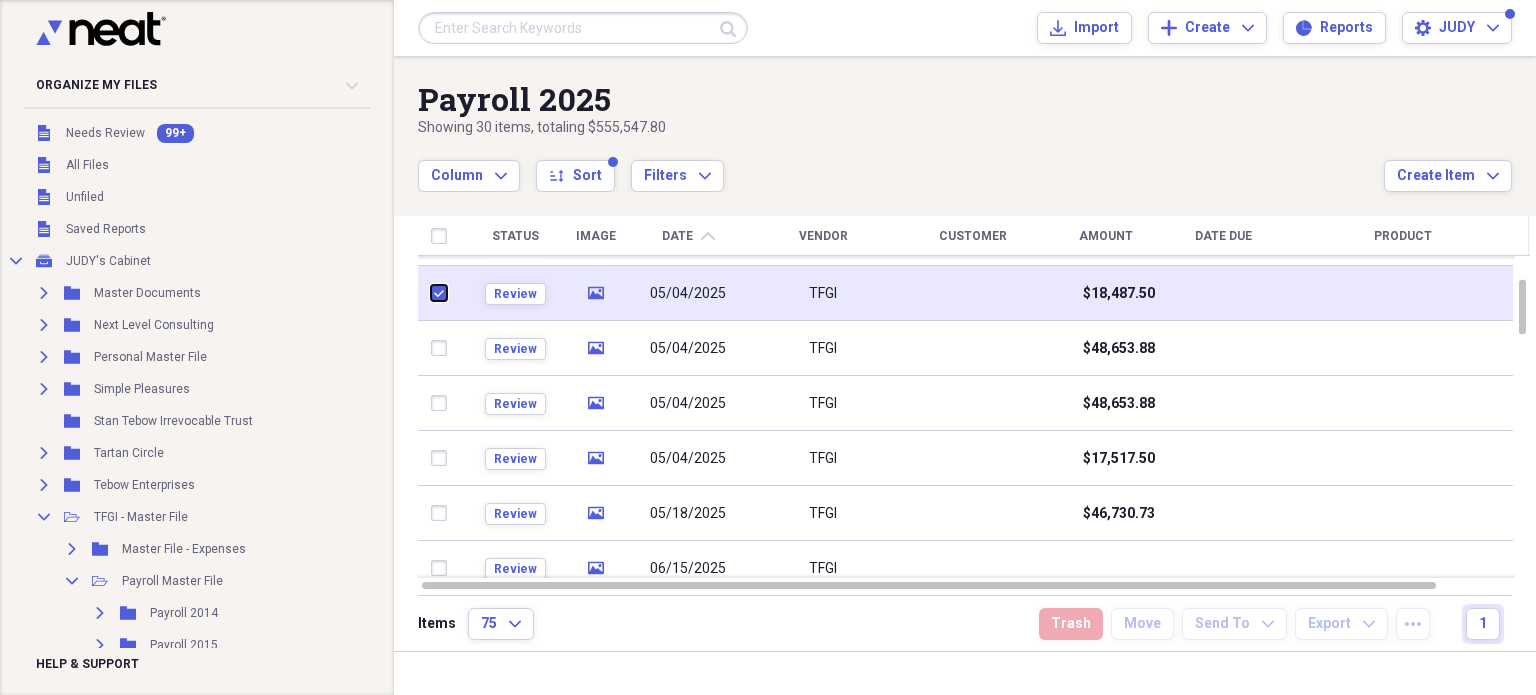 checkbox on "true" 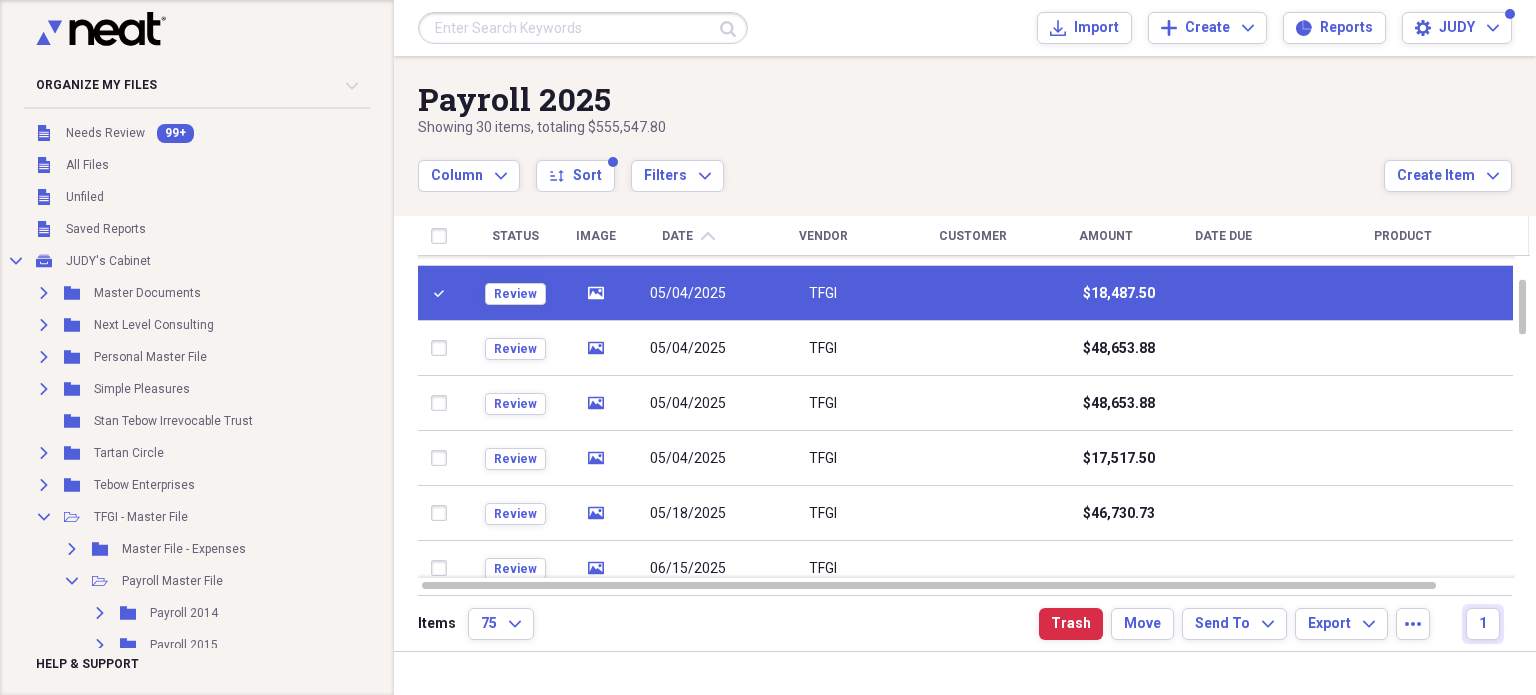 click on "05/04/2025" at bounding box center [689, 294] 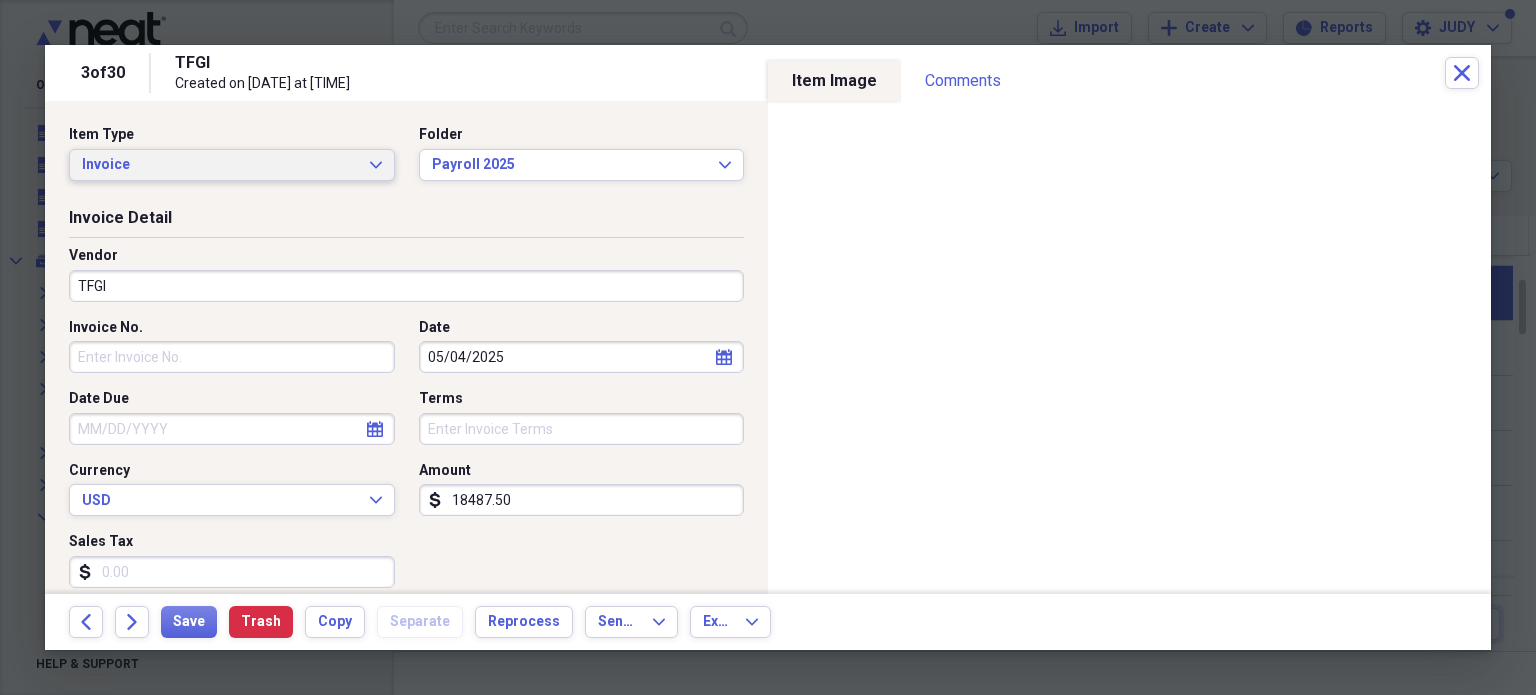 click on "Invoice Expand" at bounding box center [232, 165] 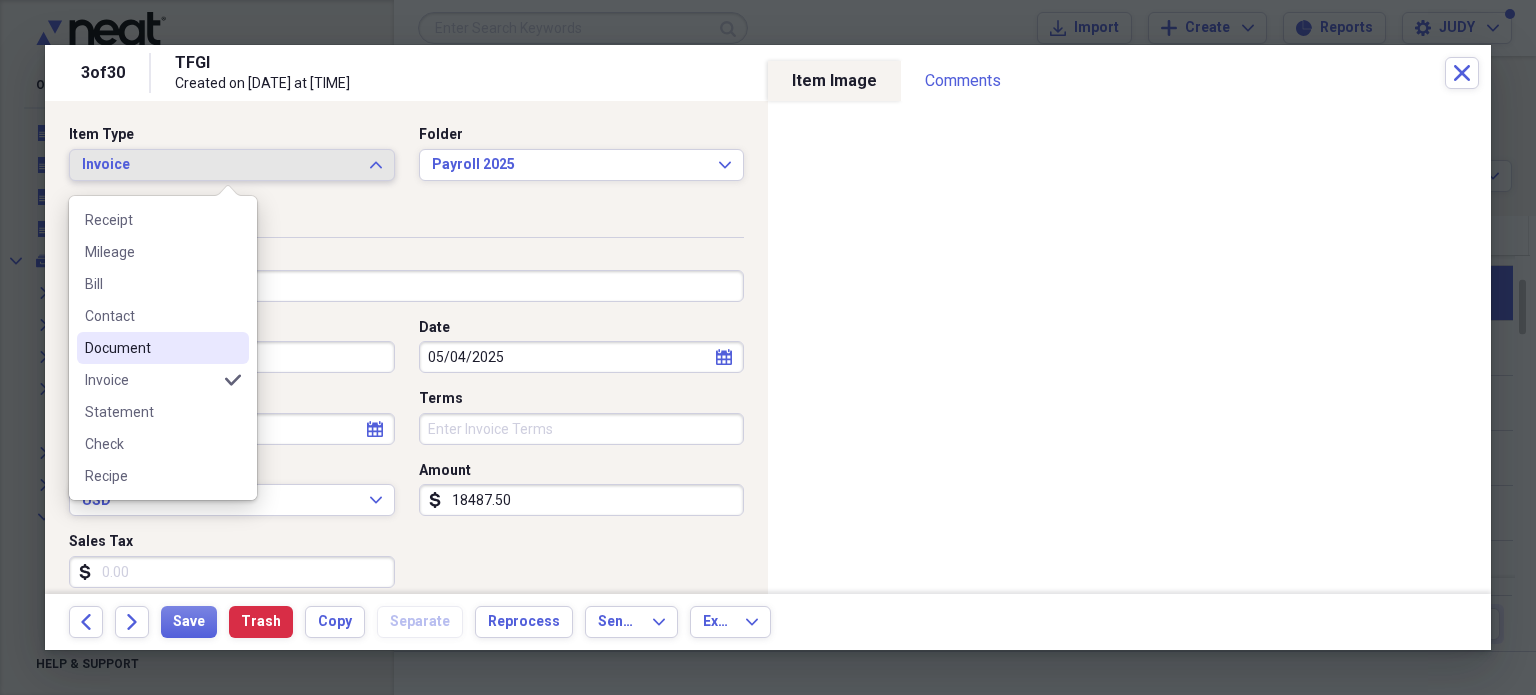 click on "Document" at bounding box center [163, 348] 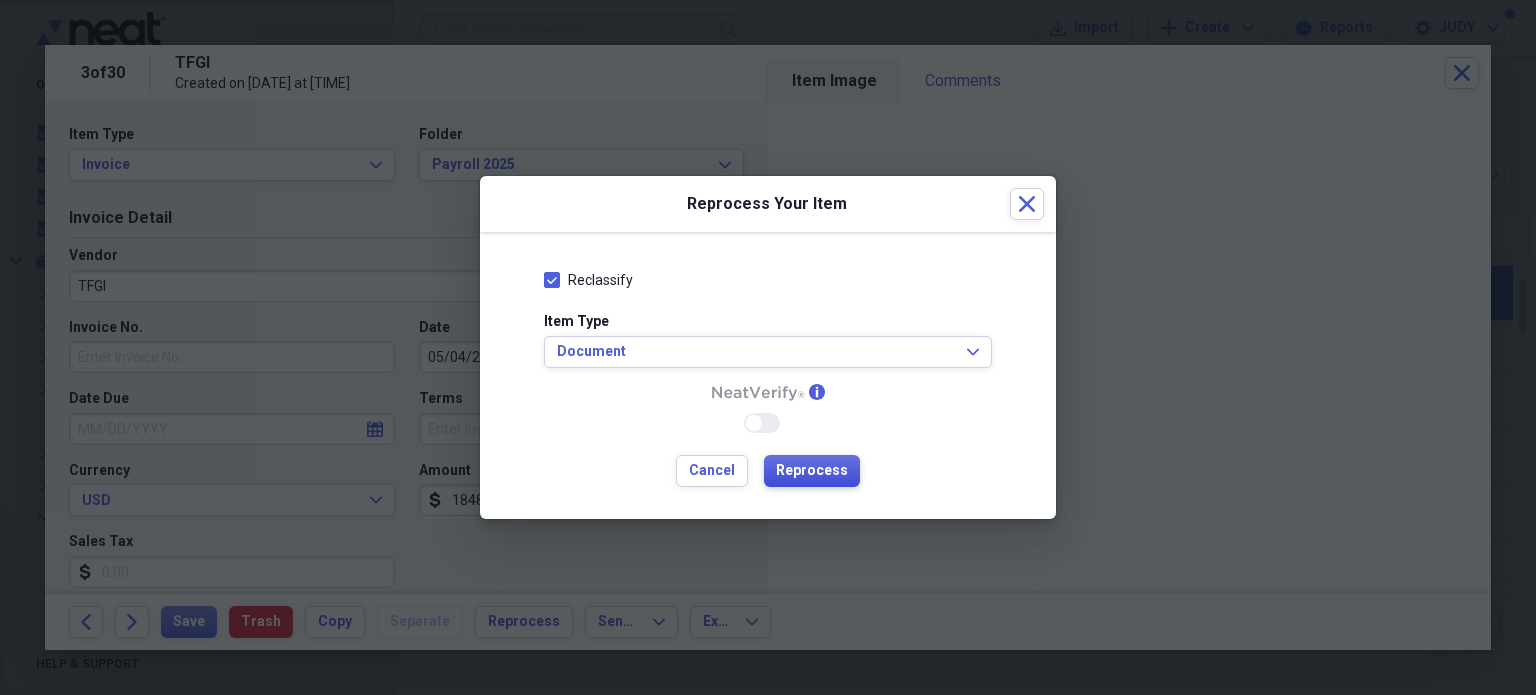 click on "Reprocess" at bounding box center [812, 471] 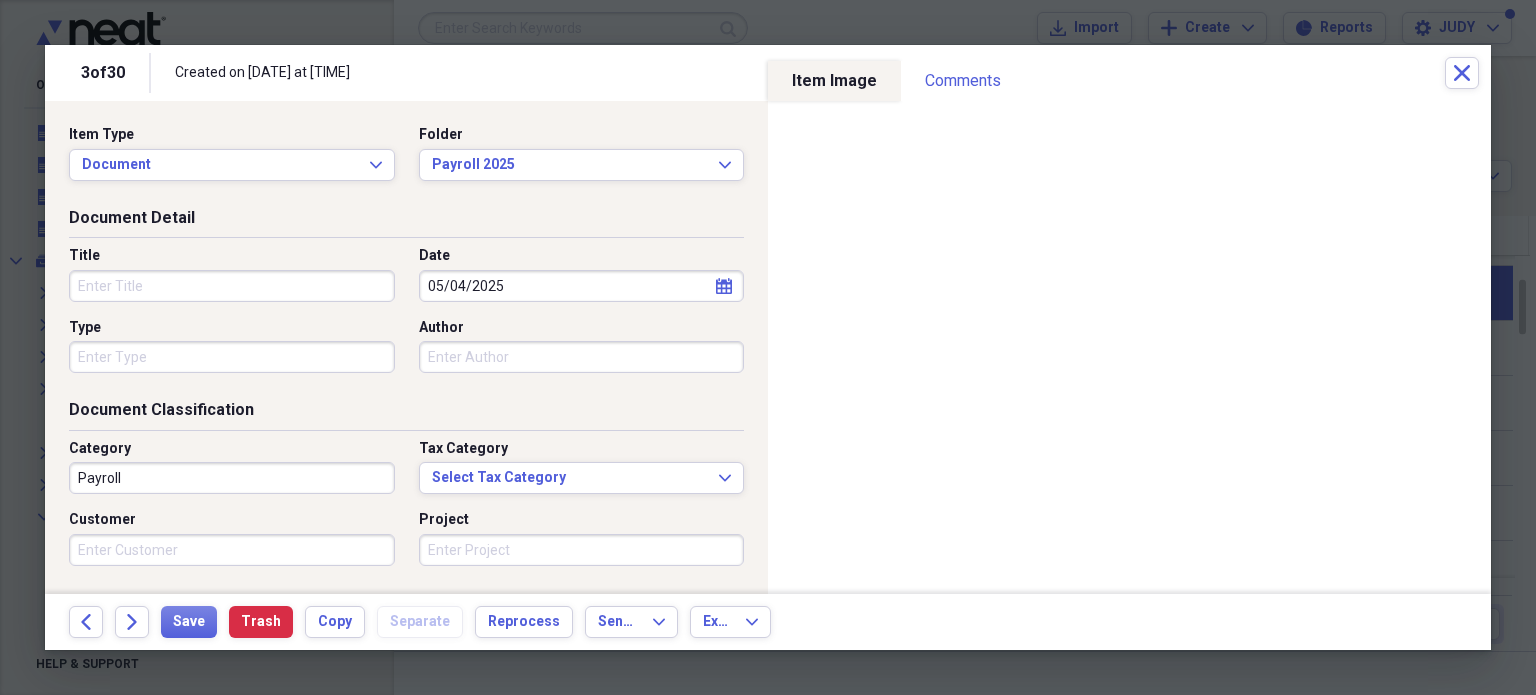 click on "Title" at bounding box center (232, 286) 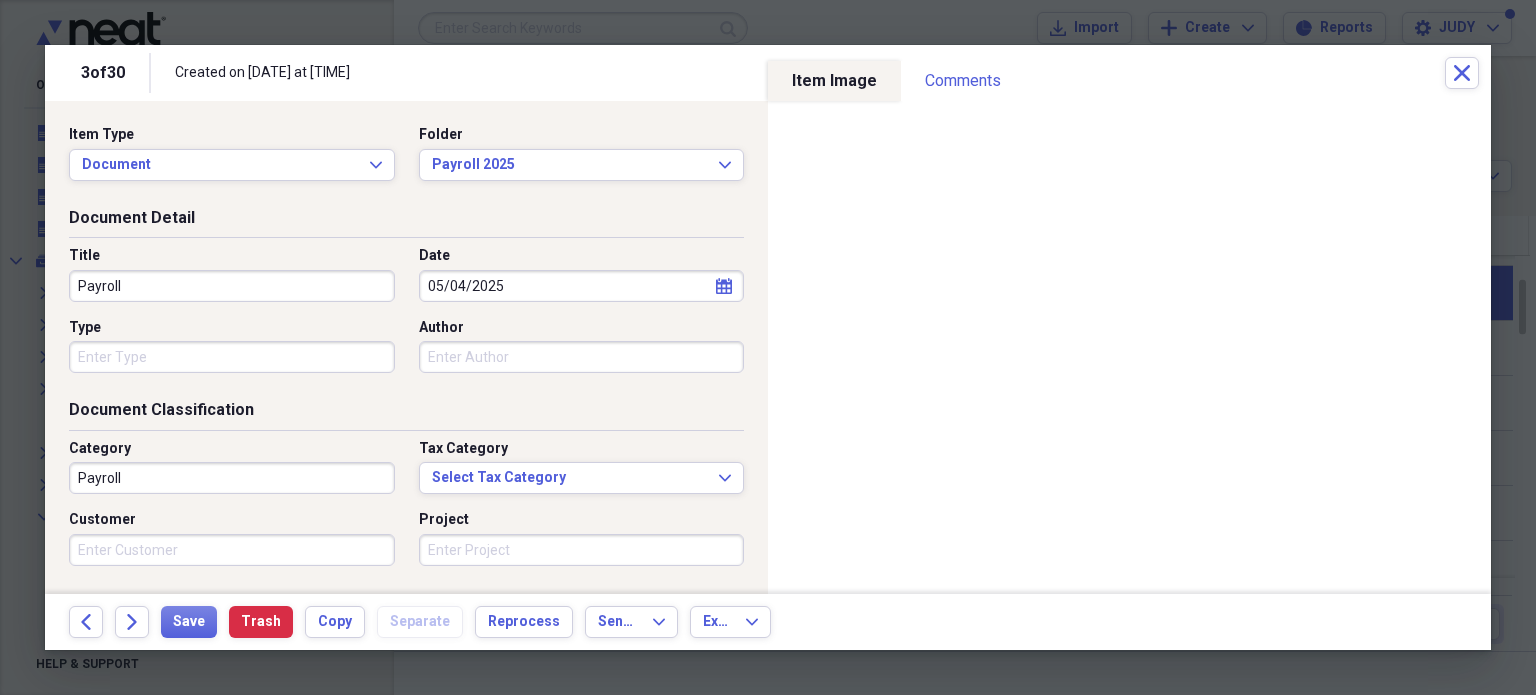 type on "Payroll" 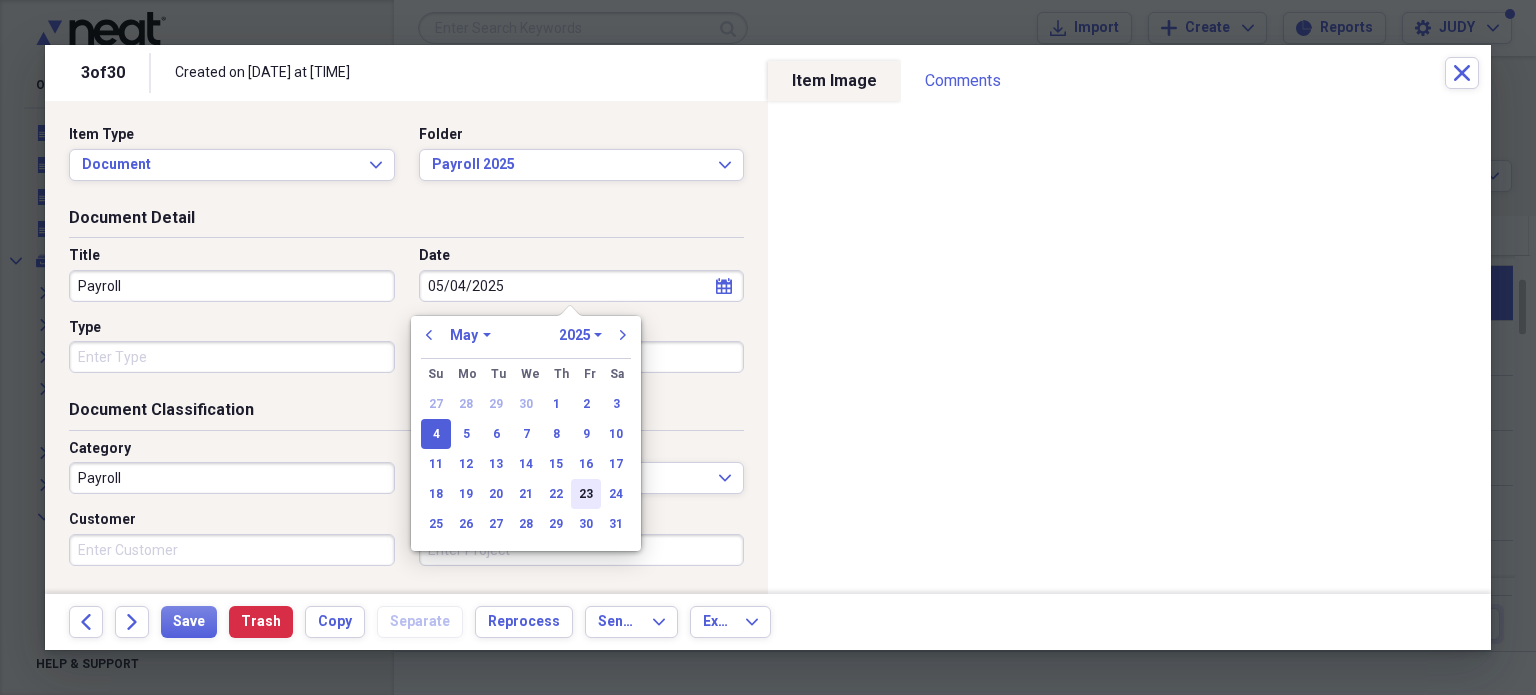 click on "23" at bounding box center [586, 494] 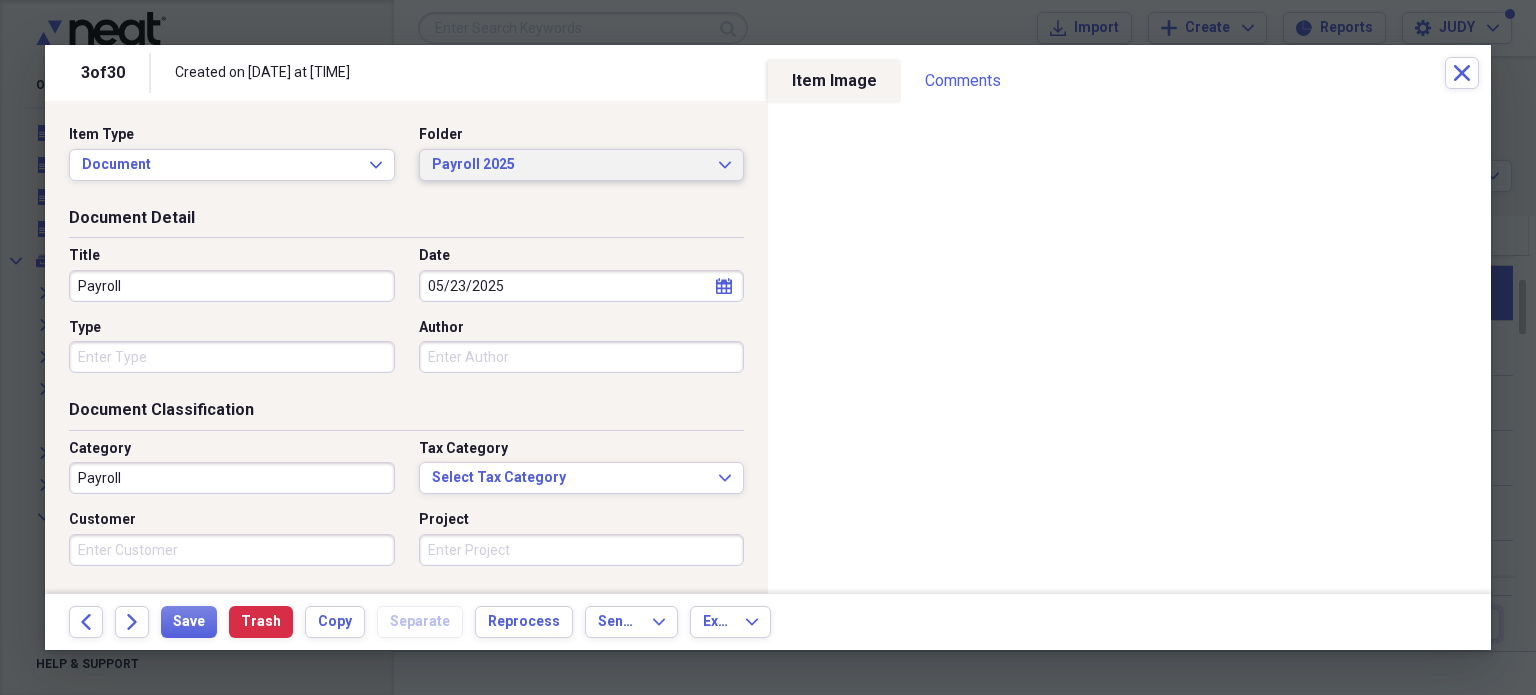 click on "Payroll 2025" at bounding box center (570, 165) 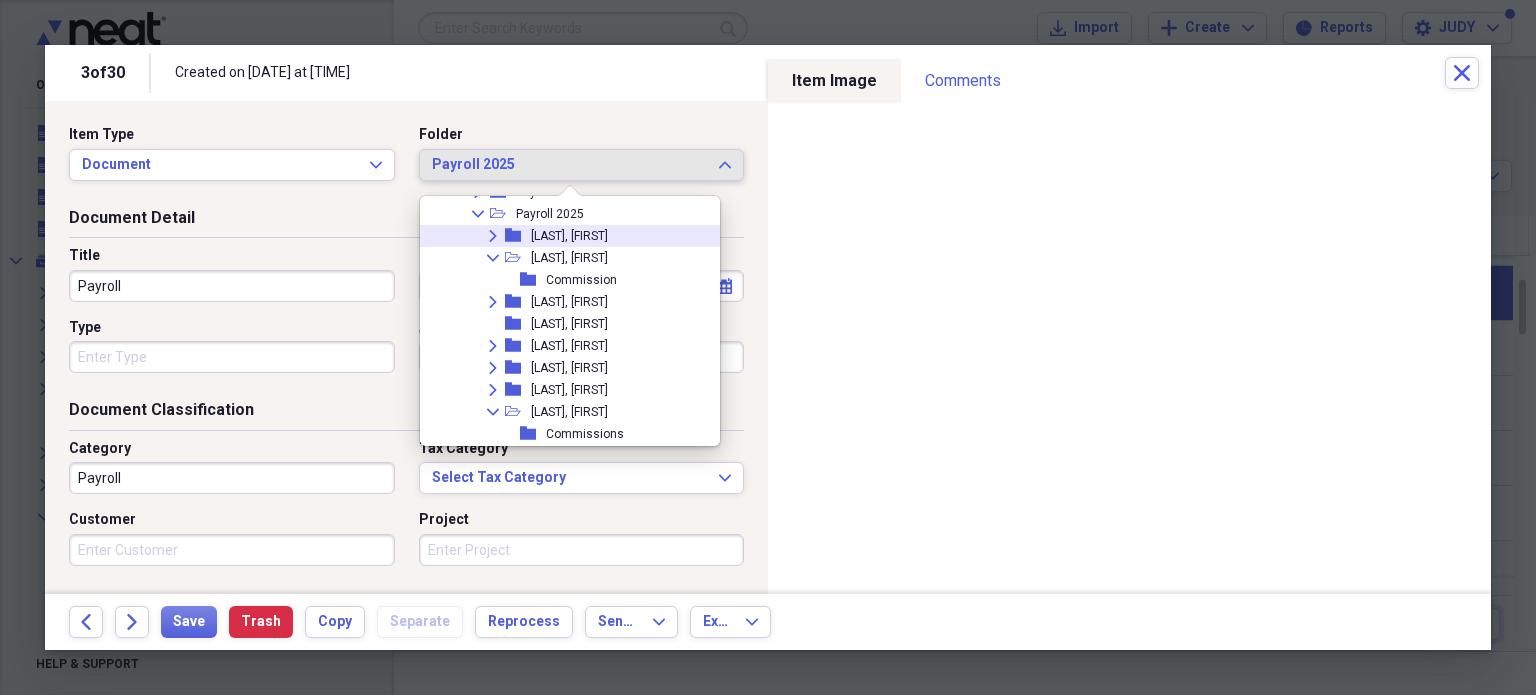 scroll, scrollTop: 3980, scrollLeft: 0, axis: vertical 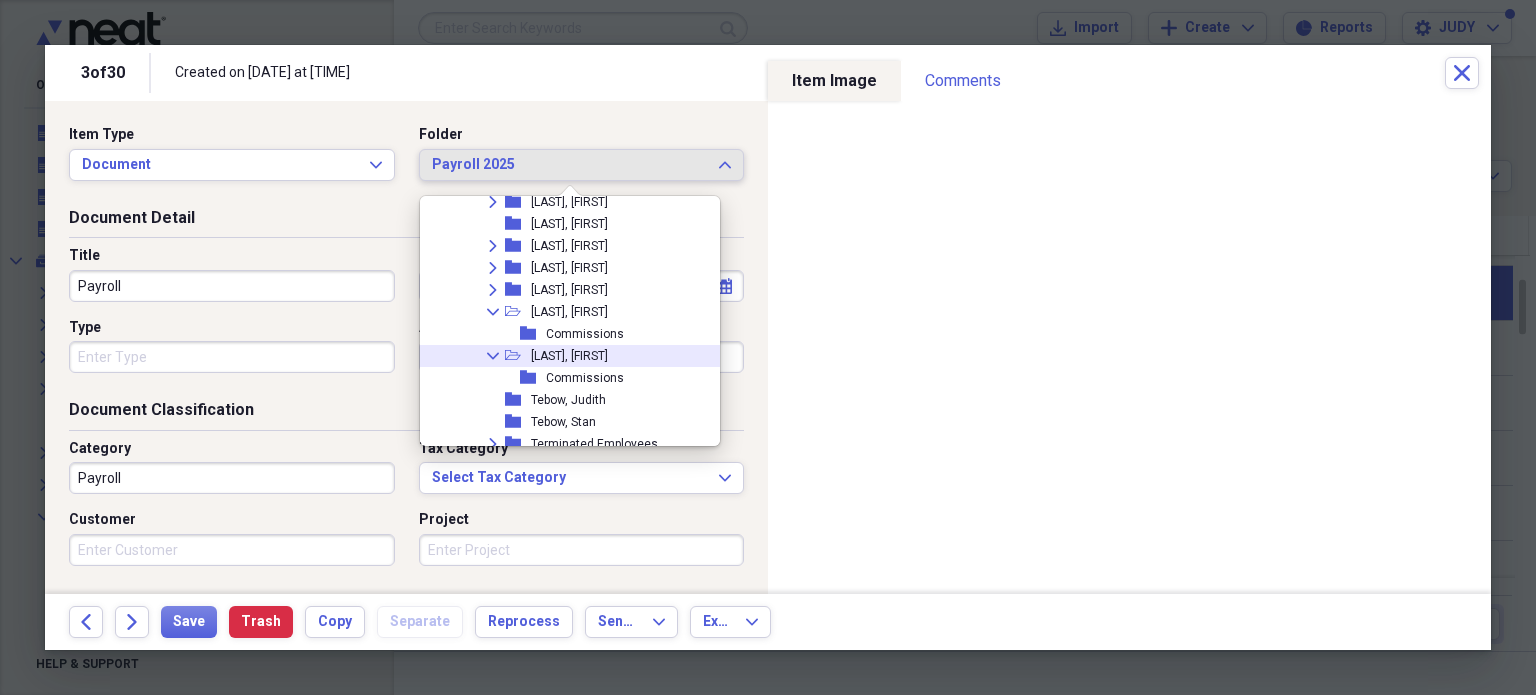 click on "[LAST], [FIRST]" at bounding box center (569, 356) 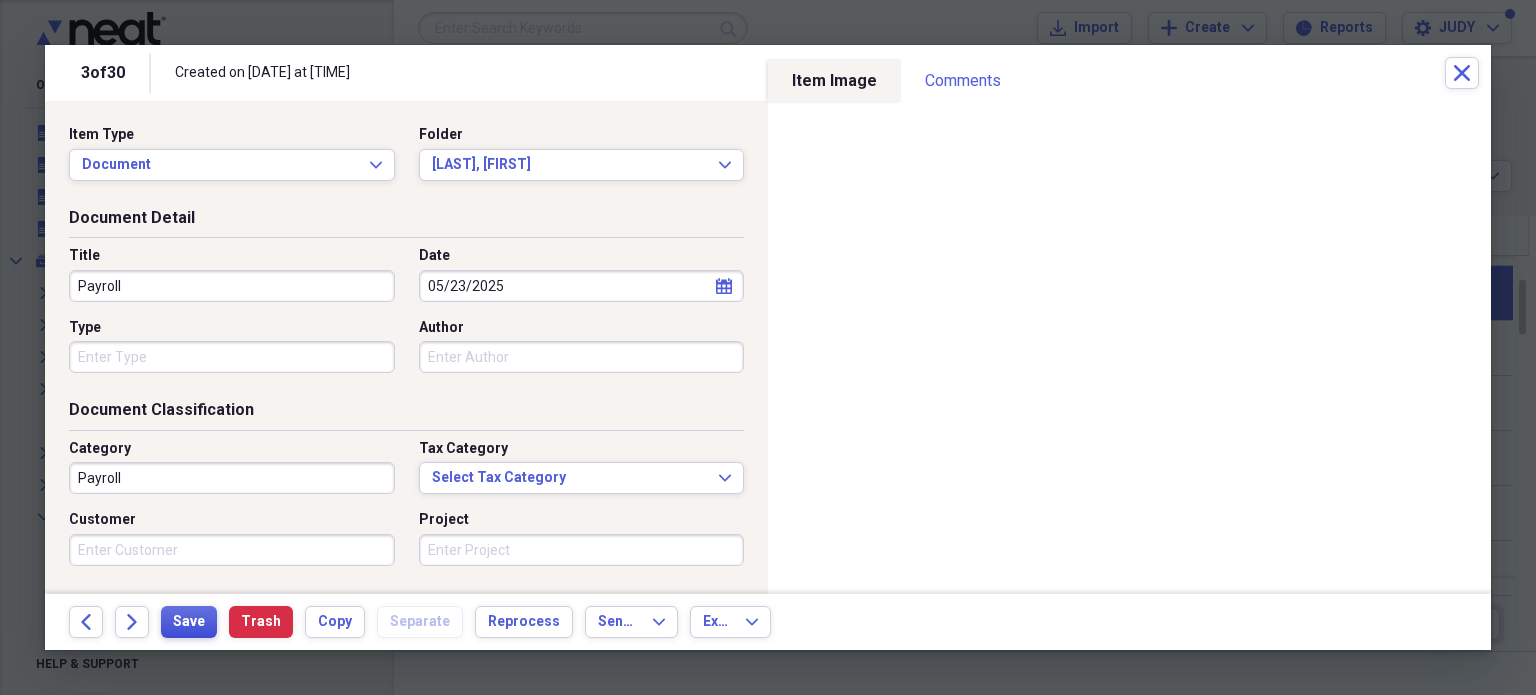 click on "Save" at bounding box center [189, 622] 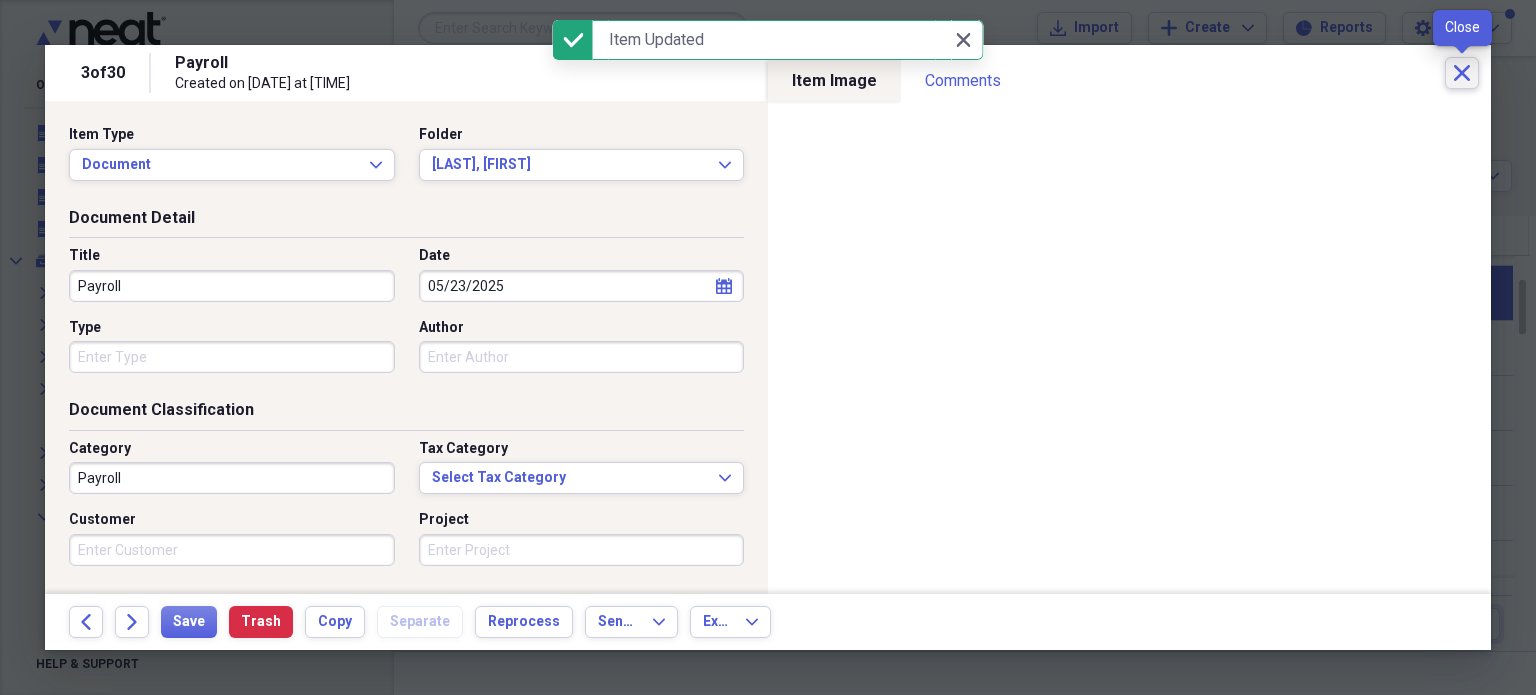 click 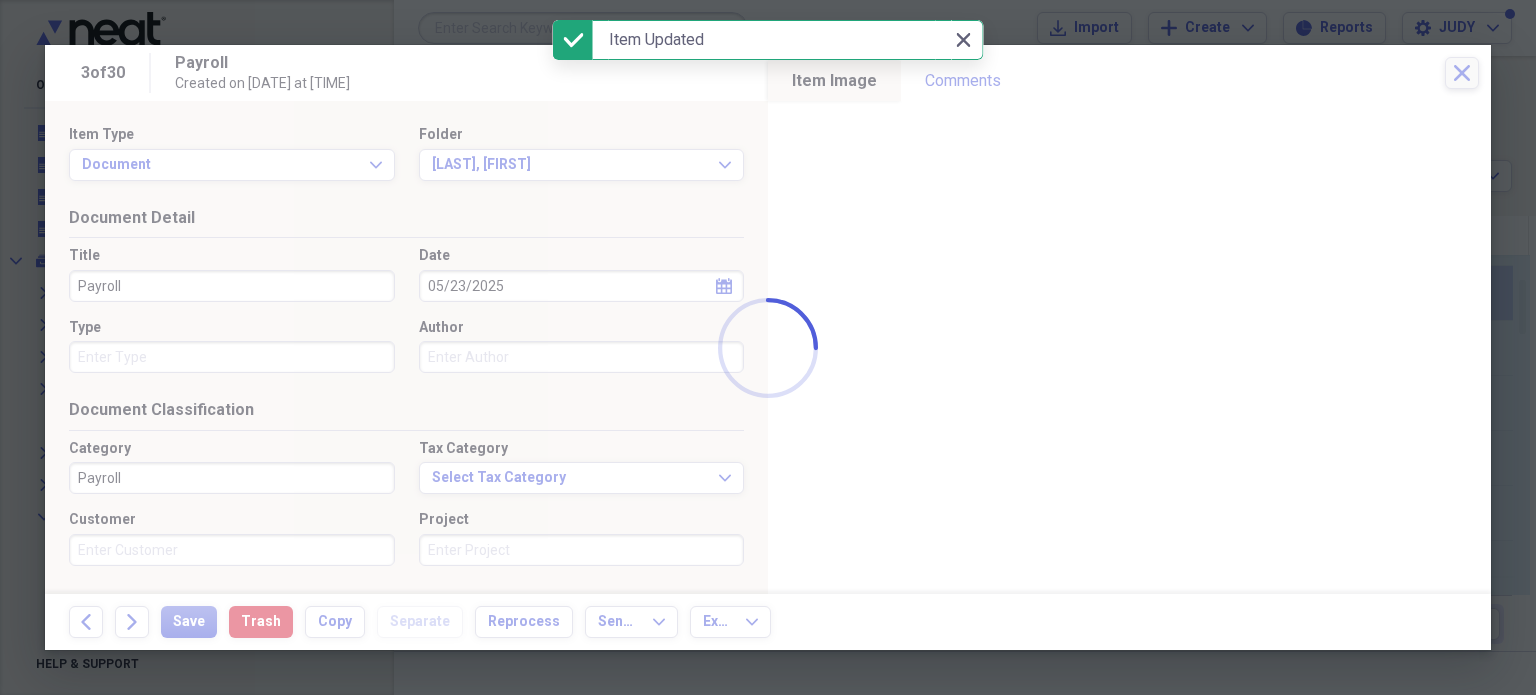 checkbox on "false" 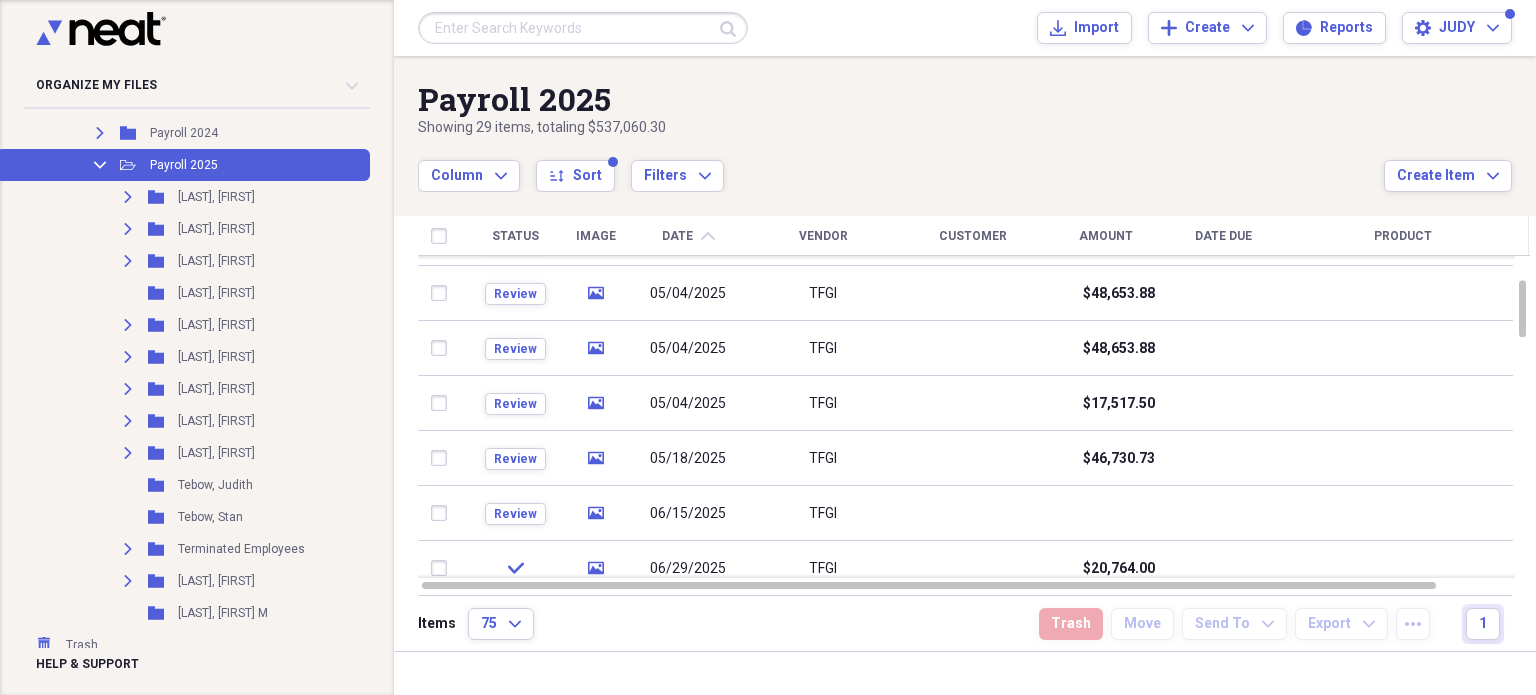 scroll, scrollTop: 826, scrollLeft: 0, axis: vertical 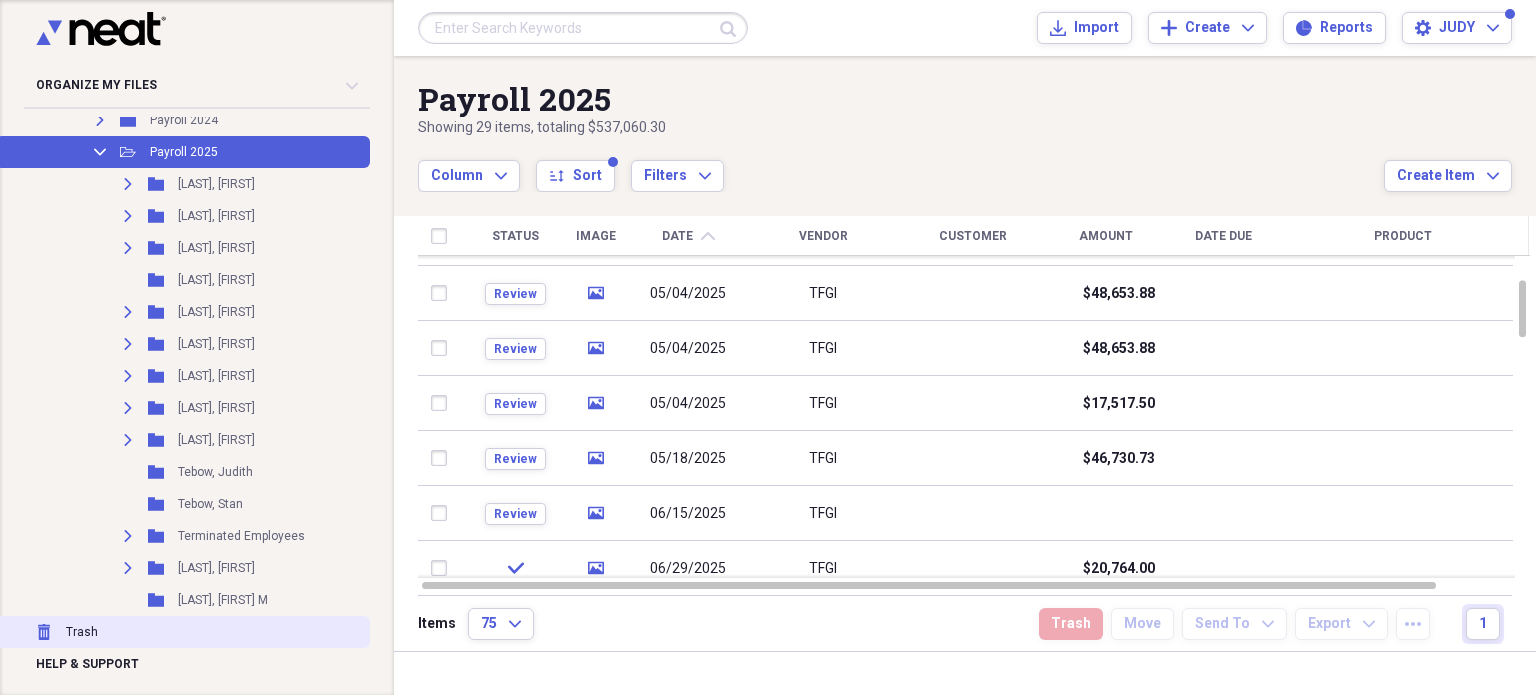 click on "Trash" at bounding box center [82, 632] 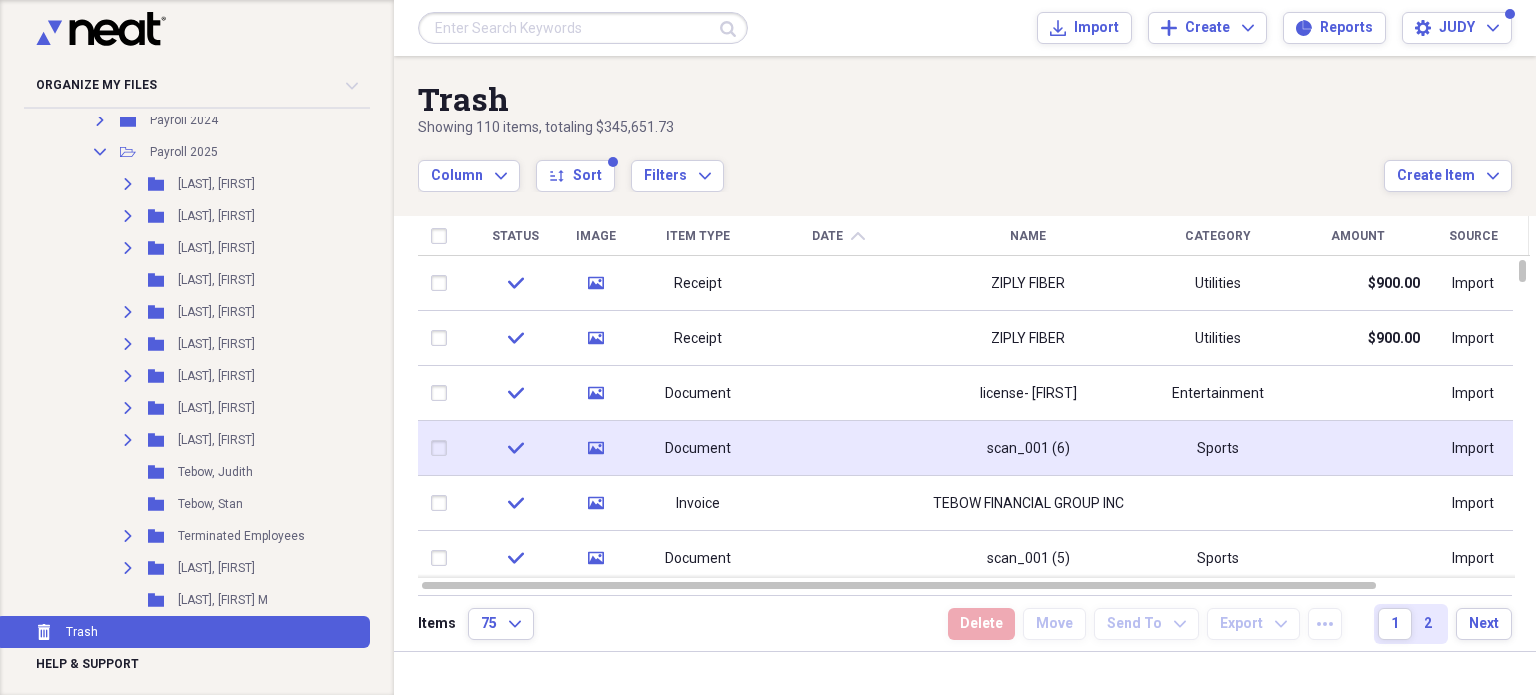 click at bounding box center [444, 448] 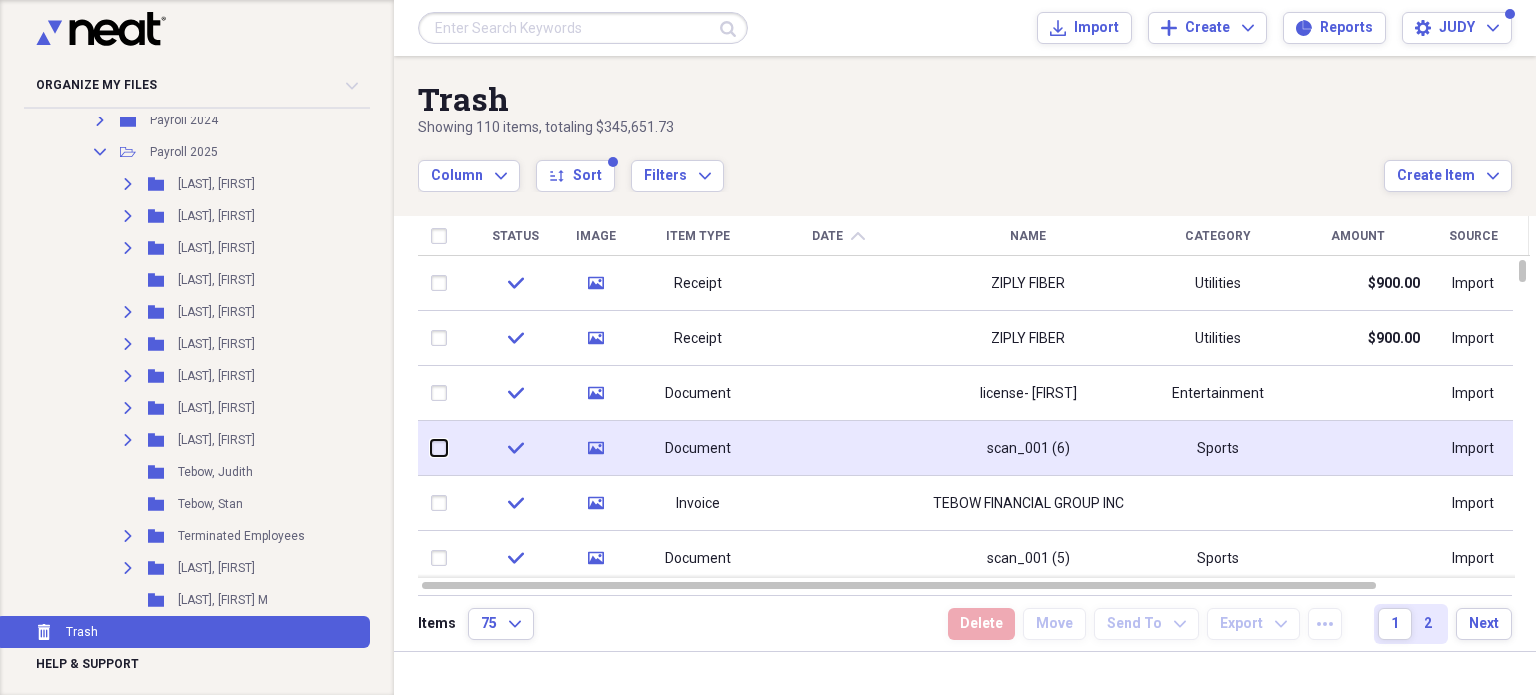 click at bounding box center (432, 448) 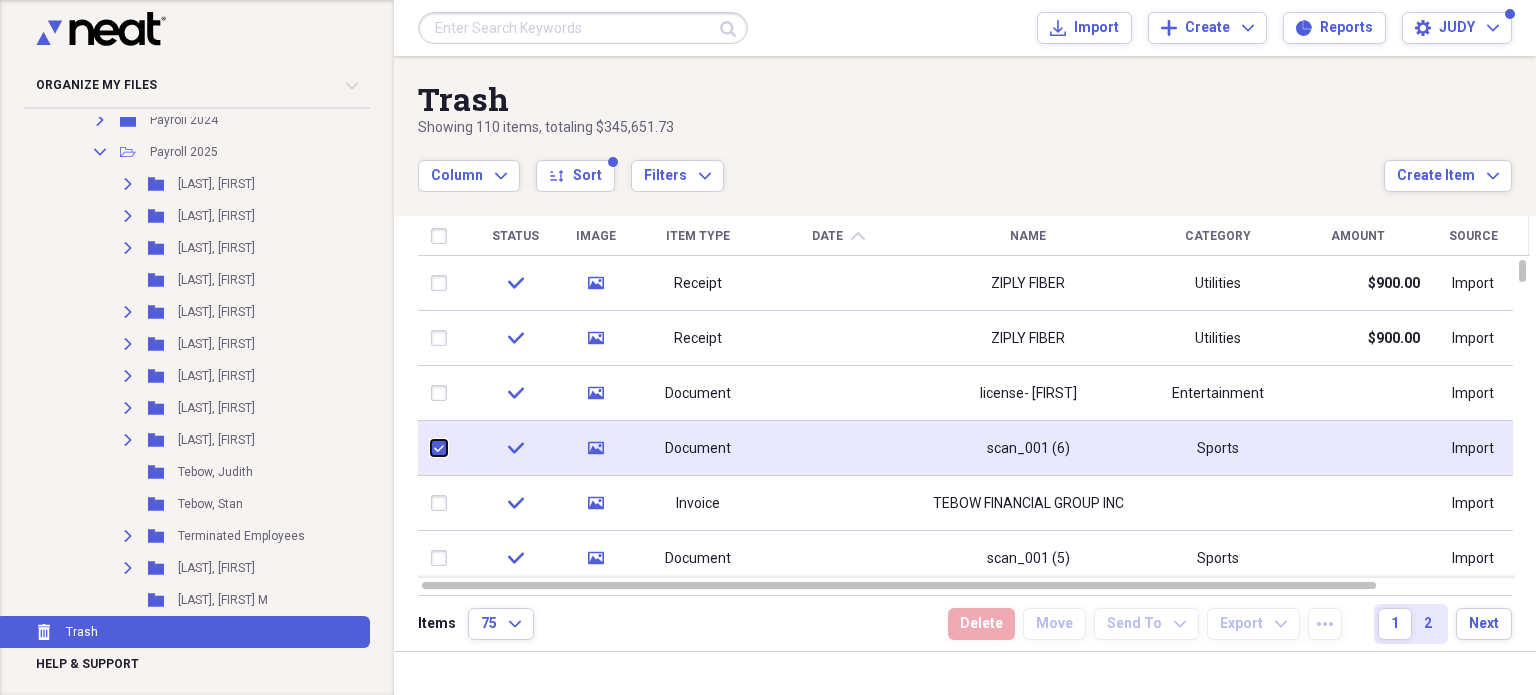 checkbox on "true" 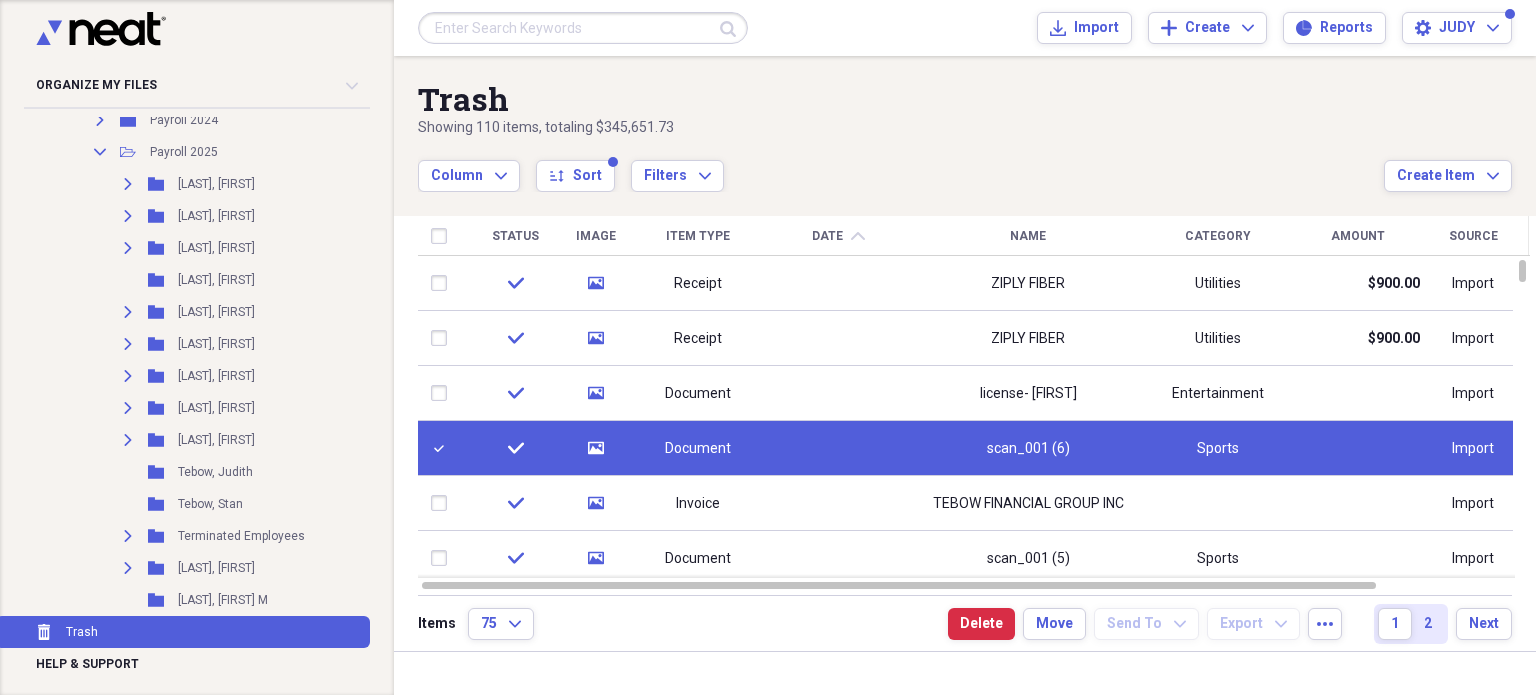 click on "Document" at bounding box center (699, 449) 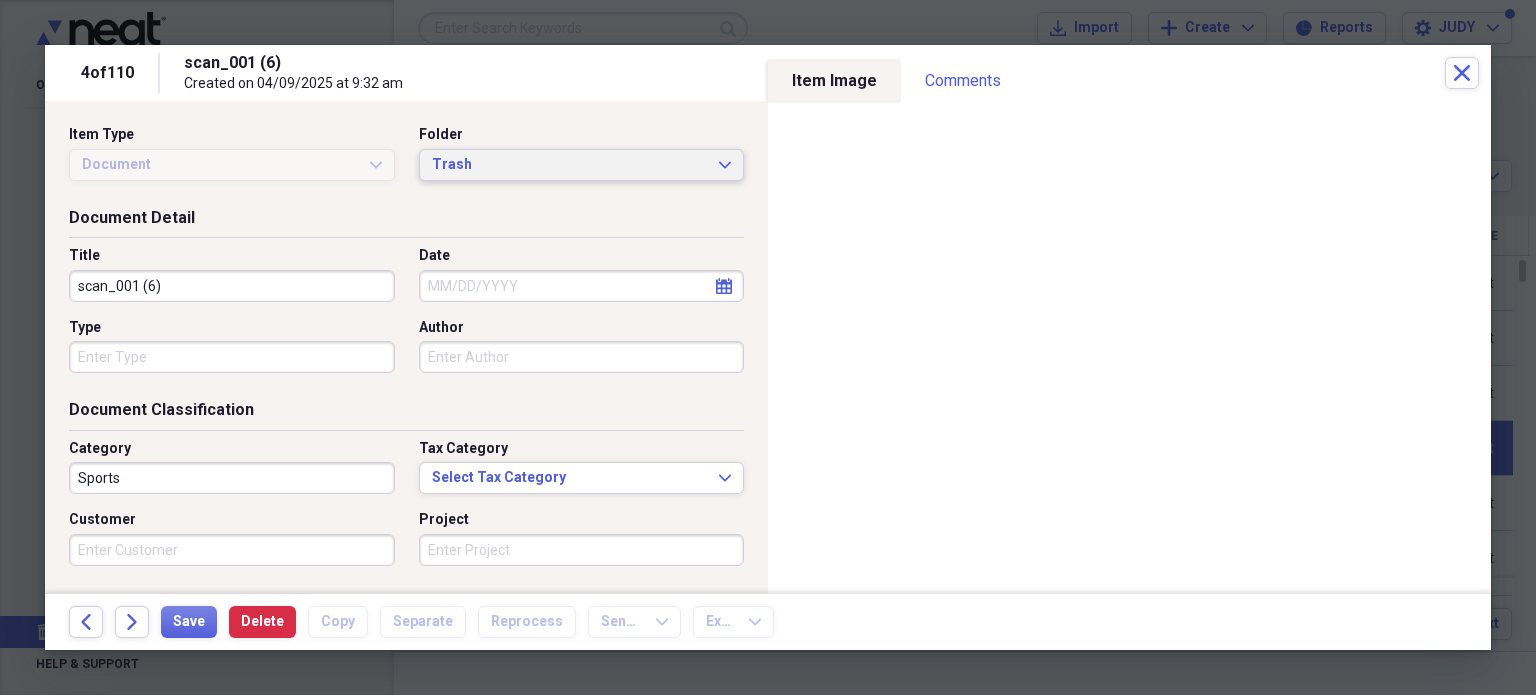 click on "Trash Expand" at bounding box center [582, 165] 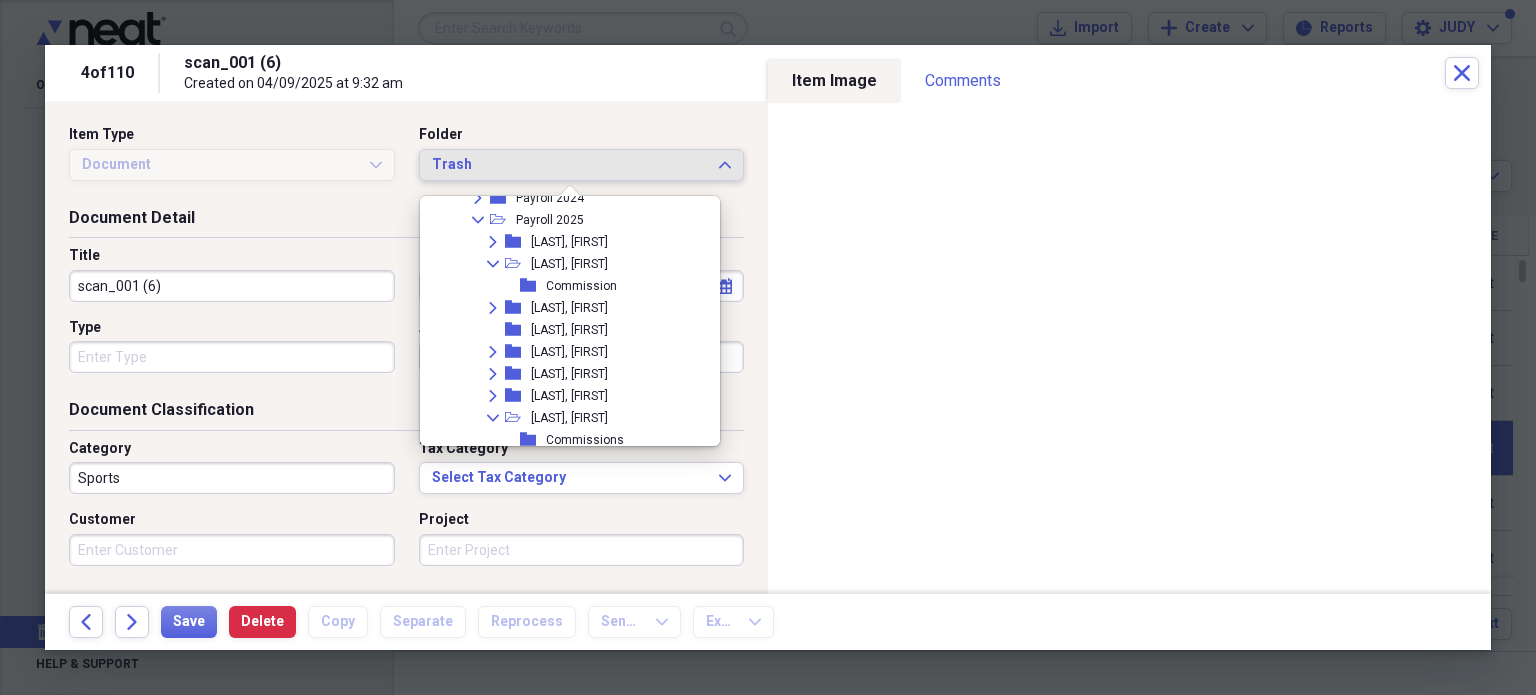 scroll, scrollTop: 3869, scrollLeft: 0, axis: vertical 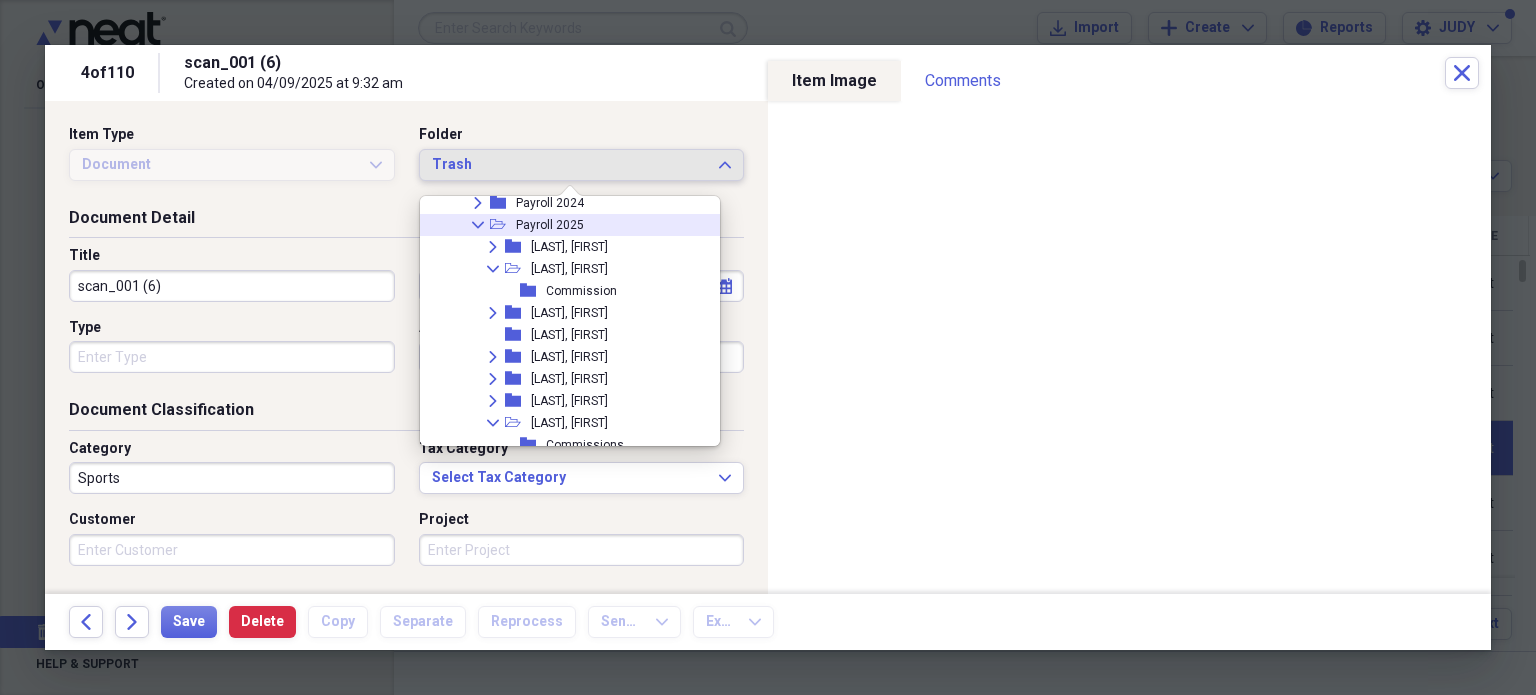 click on "Payroll 2025" at bounding box center [550, 225] 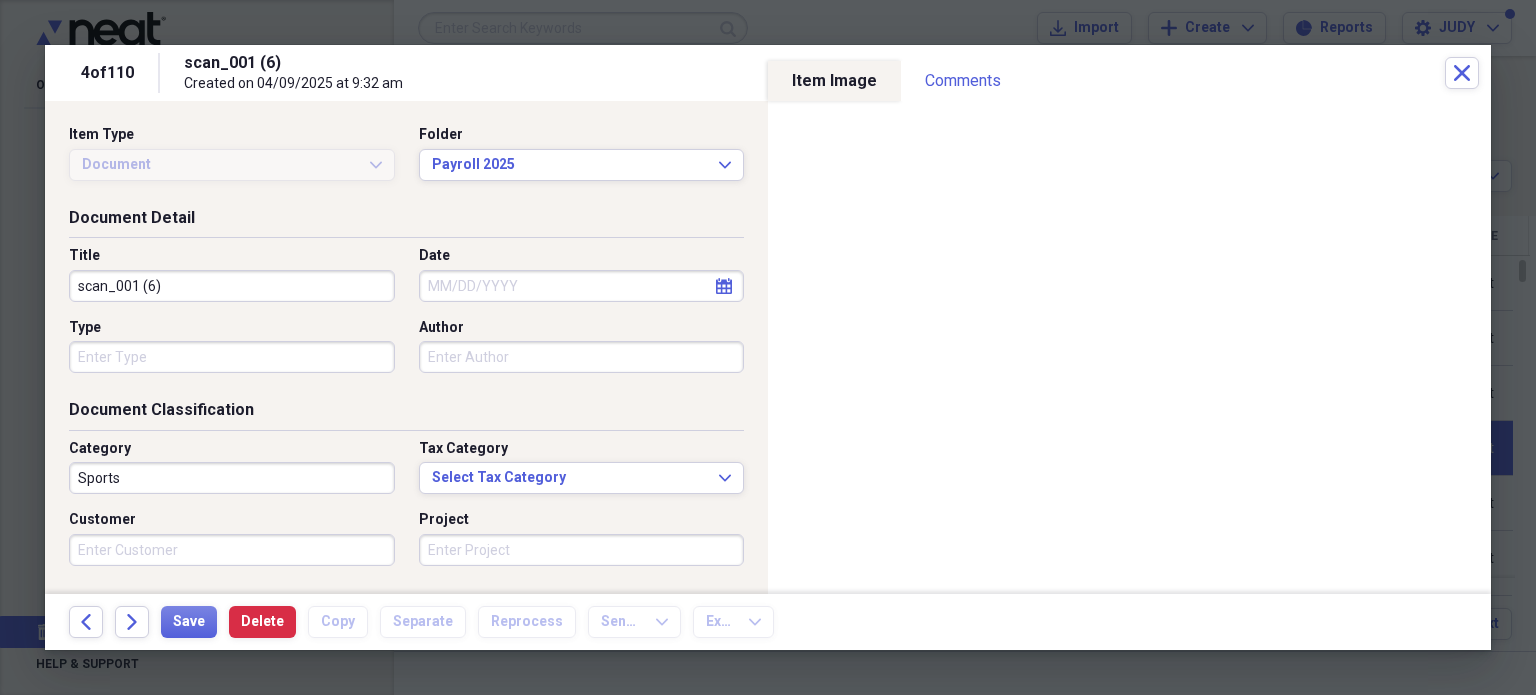 drag, startPoint x: 226, startPoint y: 276, endPoint x: 73, endPoint y: 282, distance: 153.1176 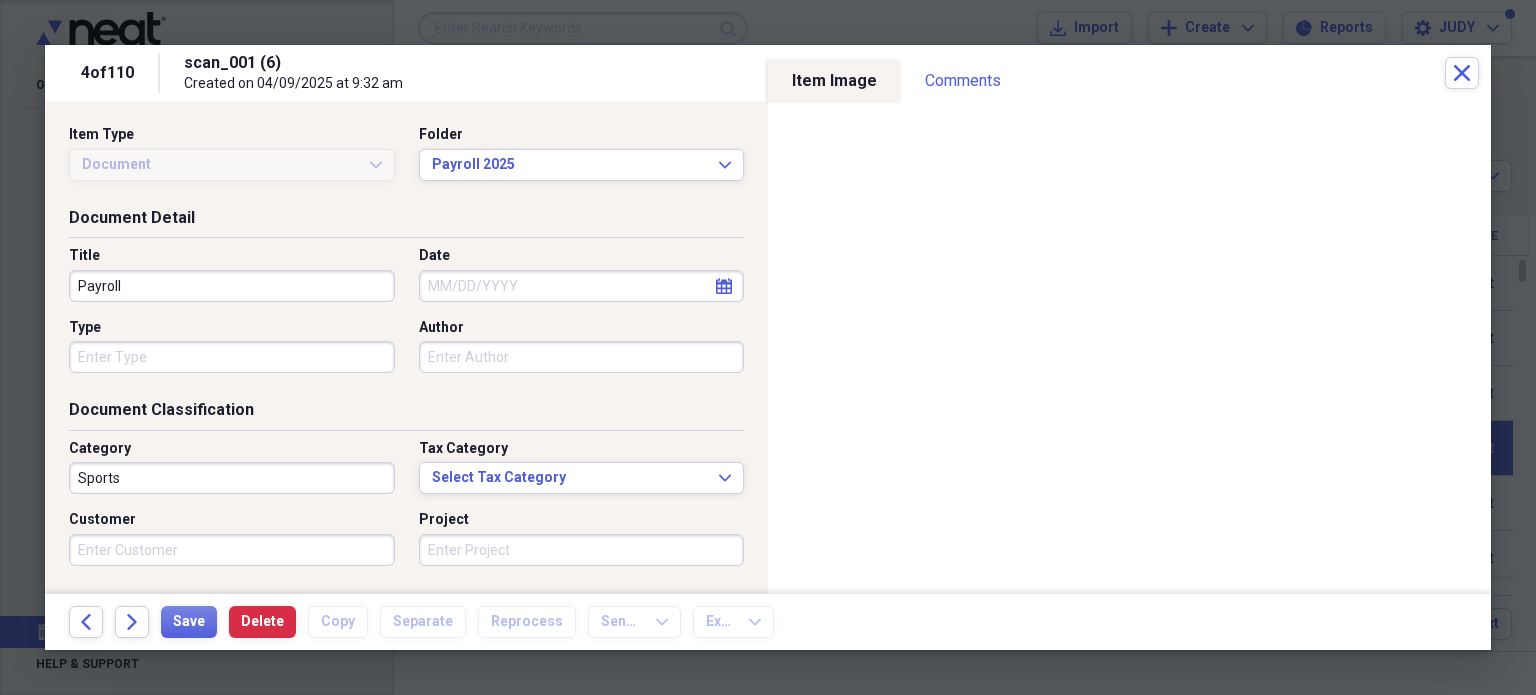 type on "Payroll" 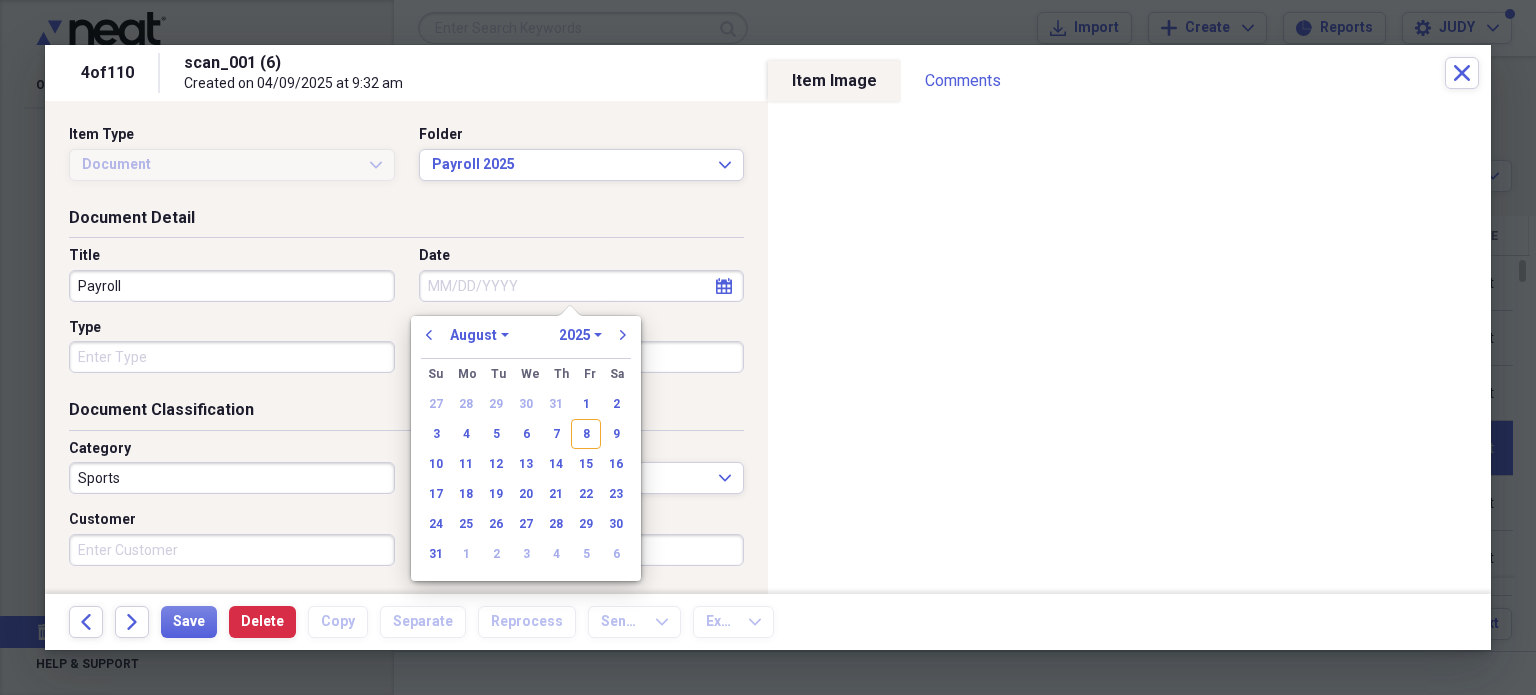 click on "January February March April May June July August September October November December" at bounding box center (479, 335) 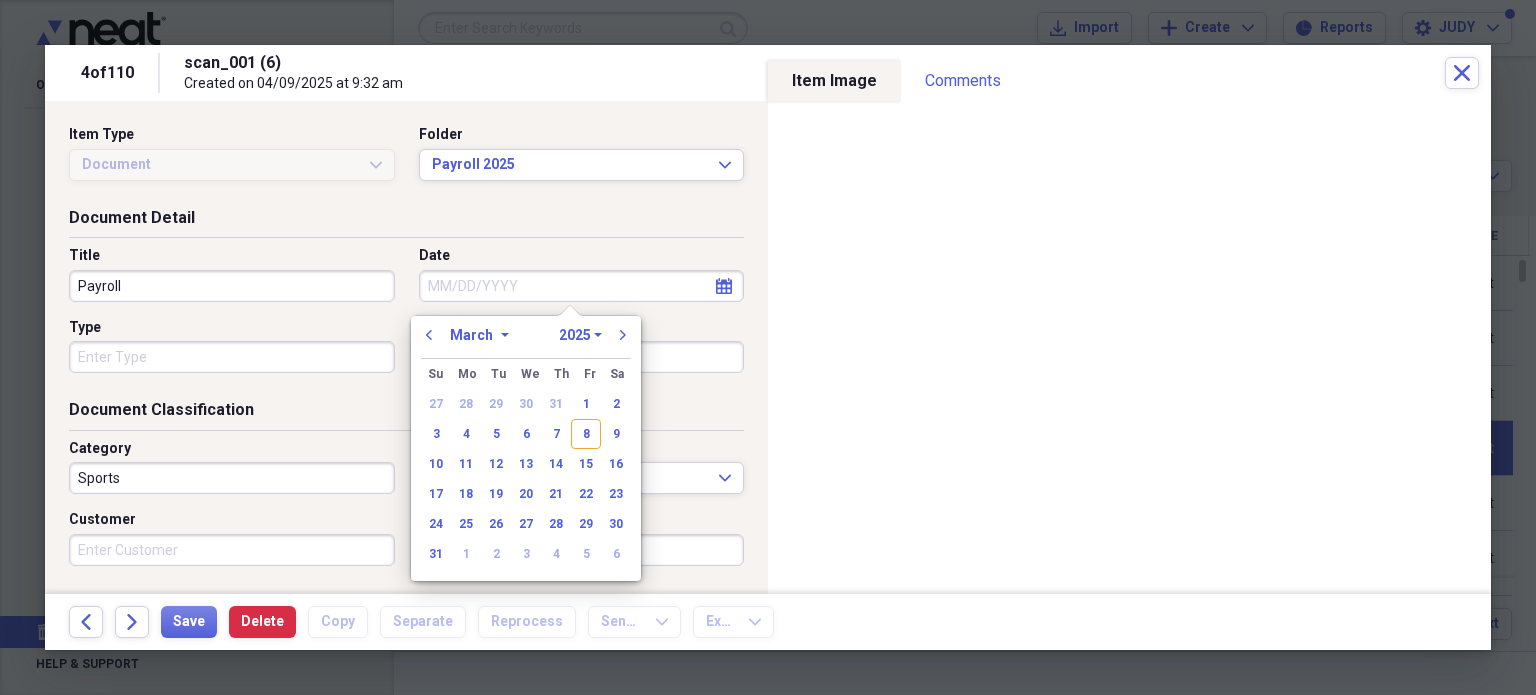 click on "January February March April May June July August September October November December" at bounding box center (479, 335) 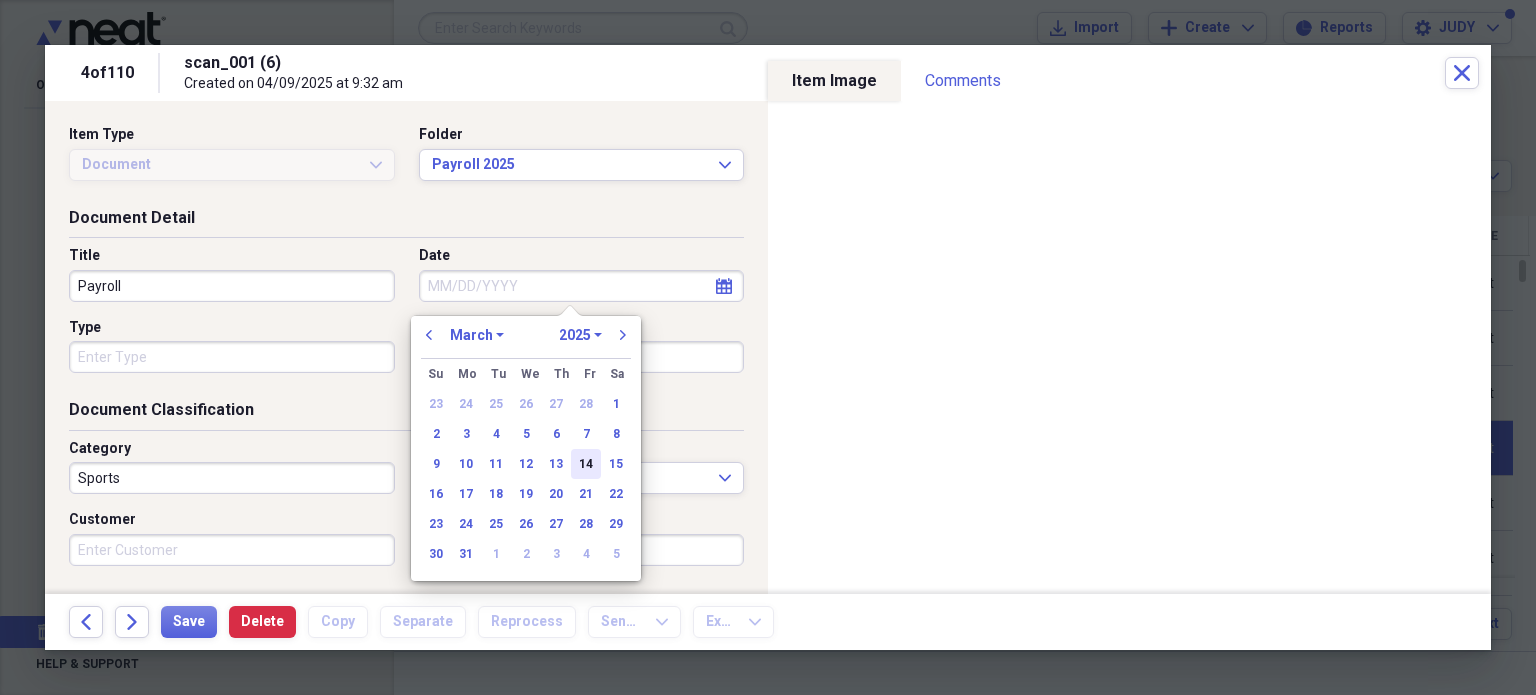click on "14" at bounding box center [586, 464] 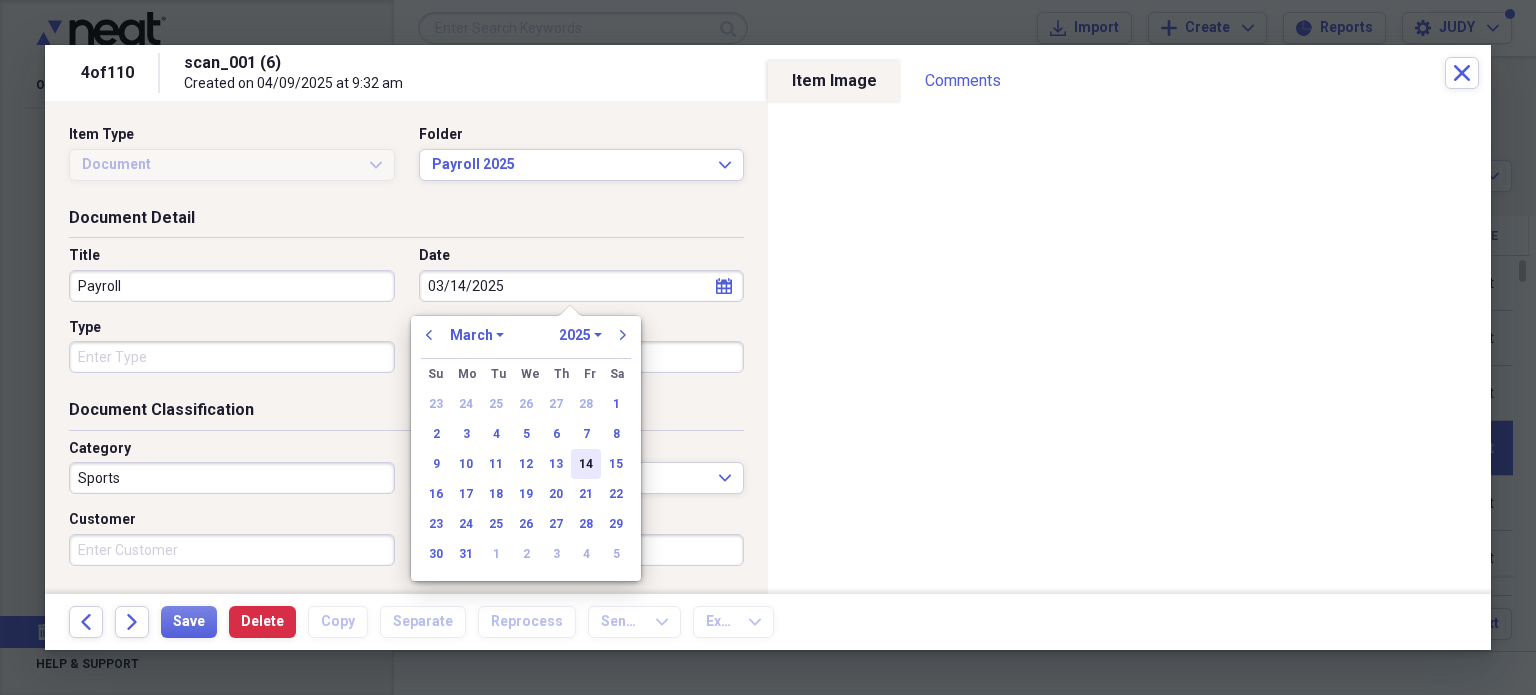 type on "03/14/2025" 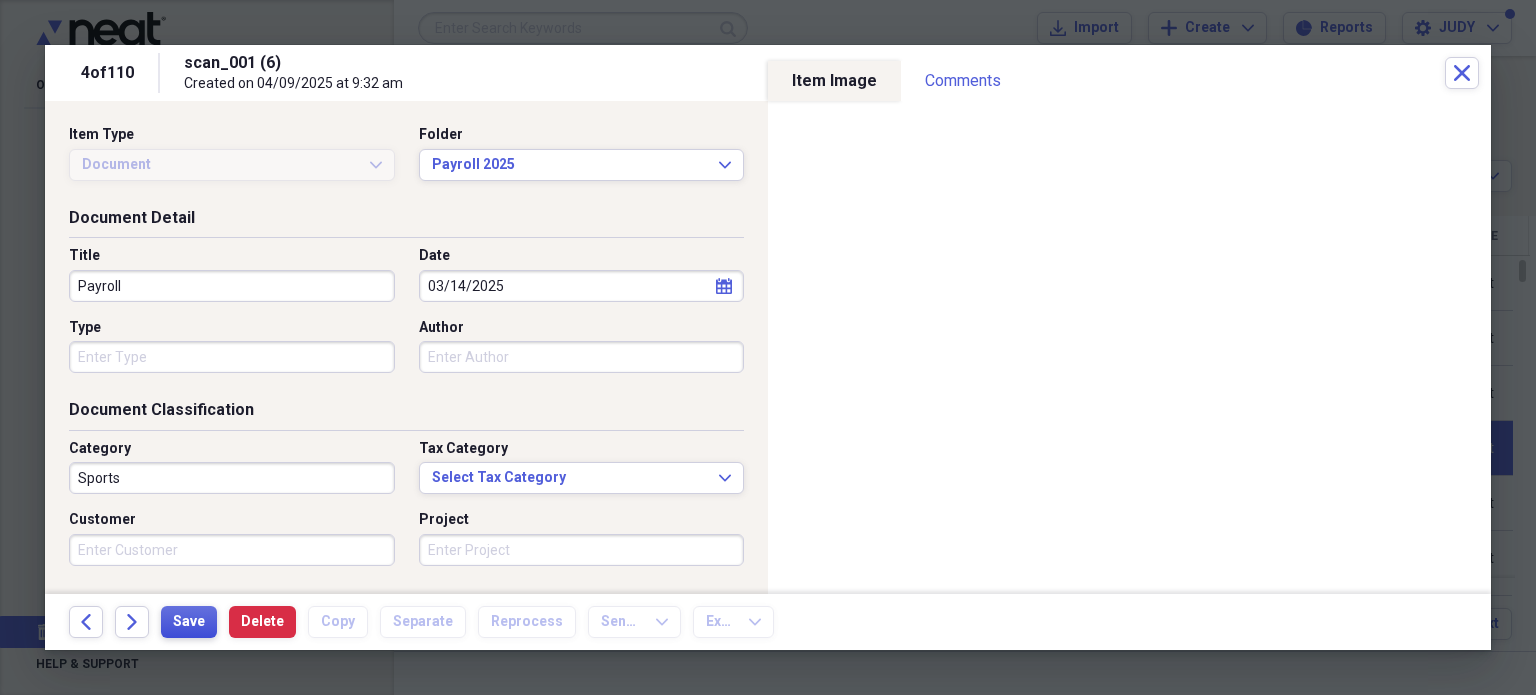 click on "Save" at bounding box center [189, 622] 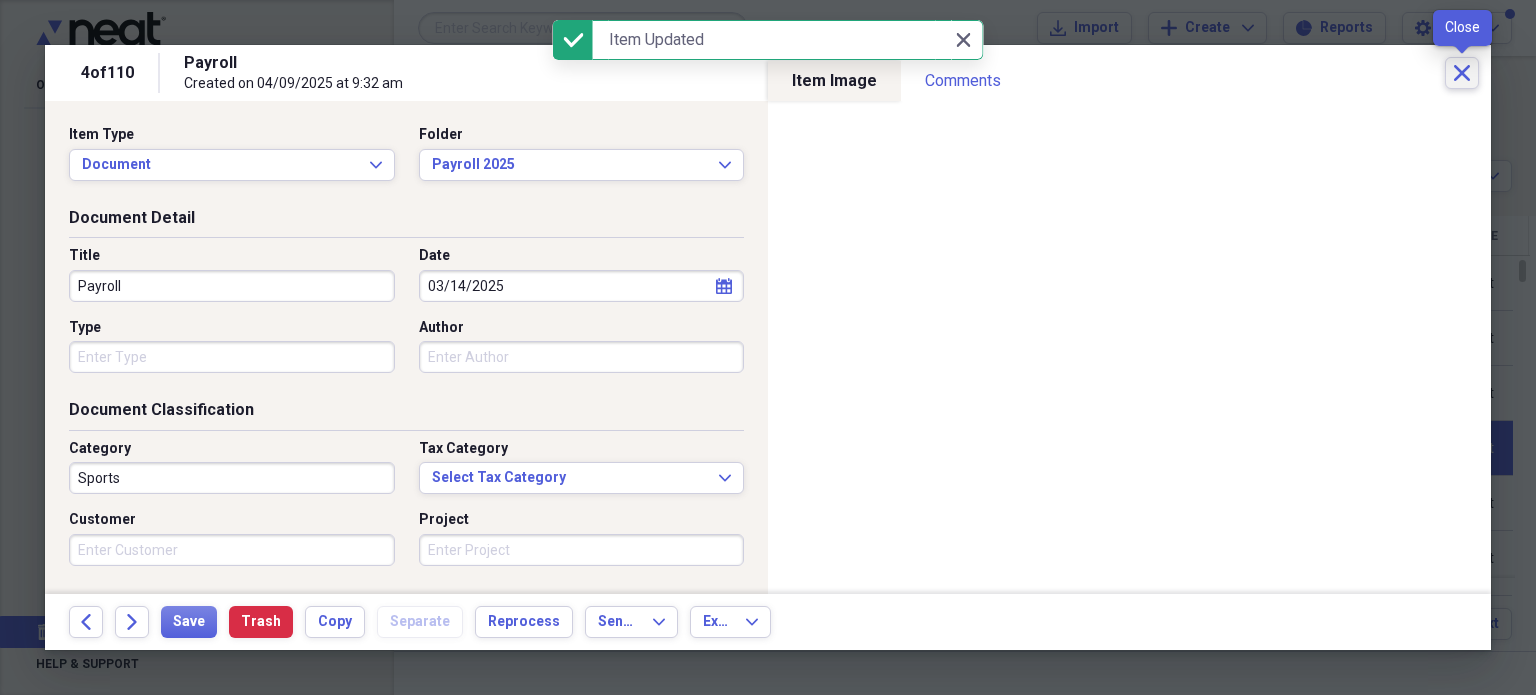 click 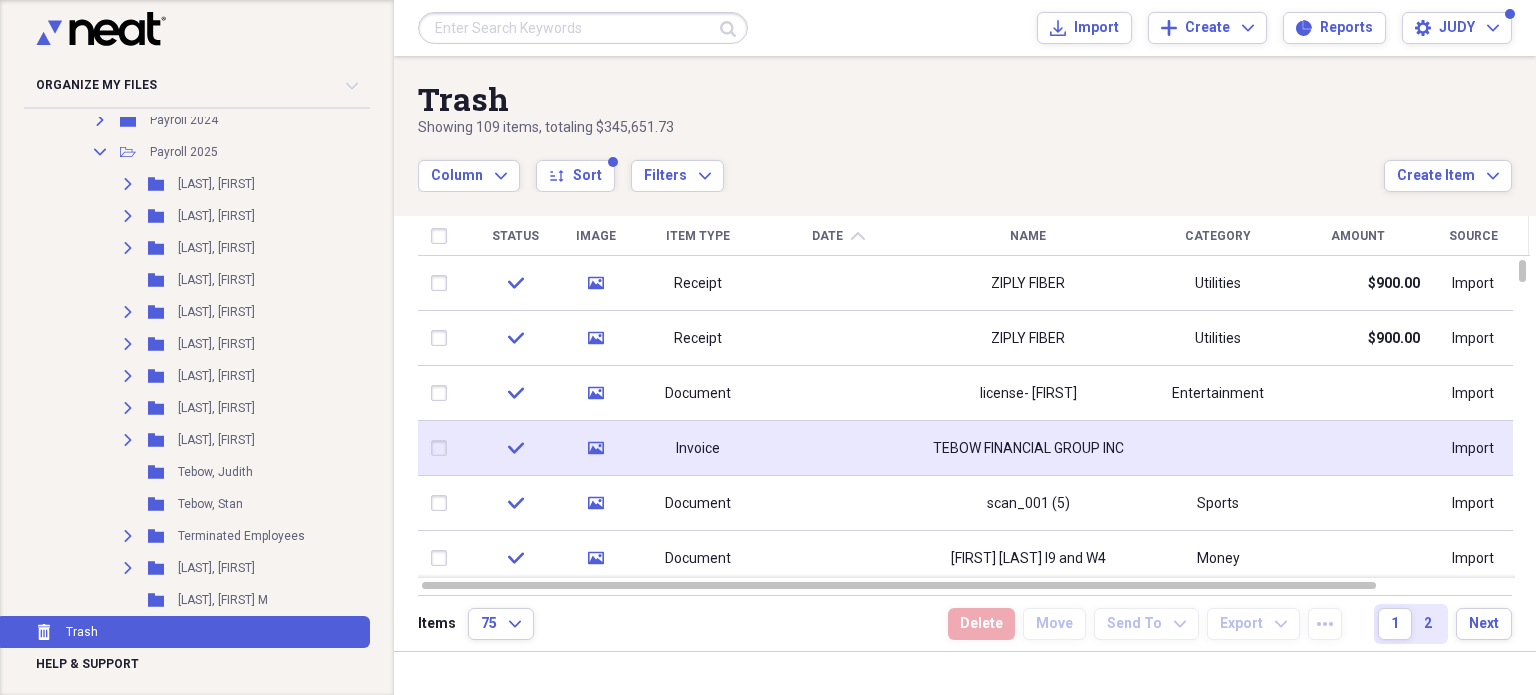 click at bounding box center [444, 448] 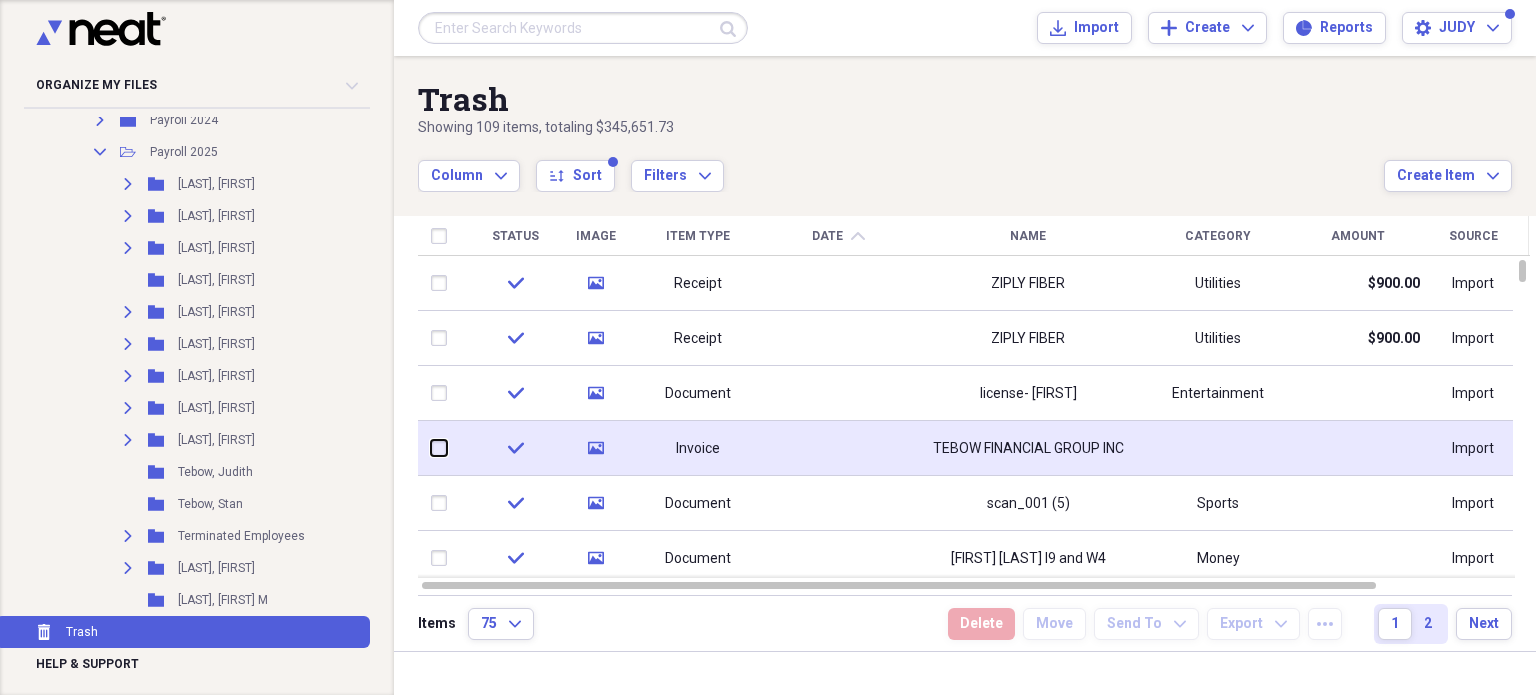 click at bounding box center [432, 448] 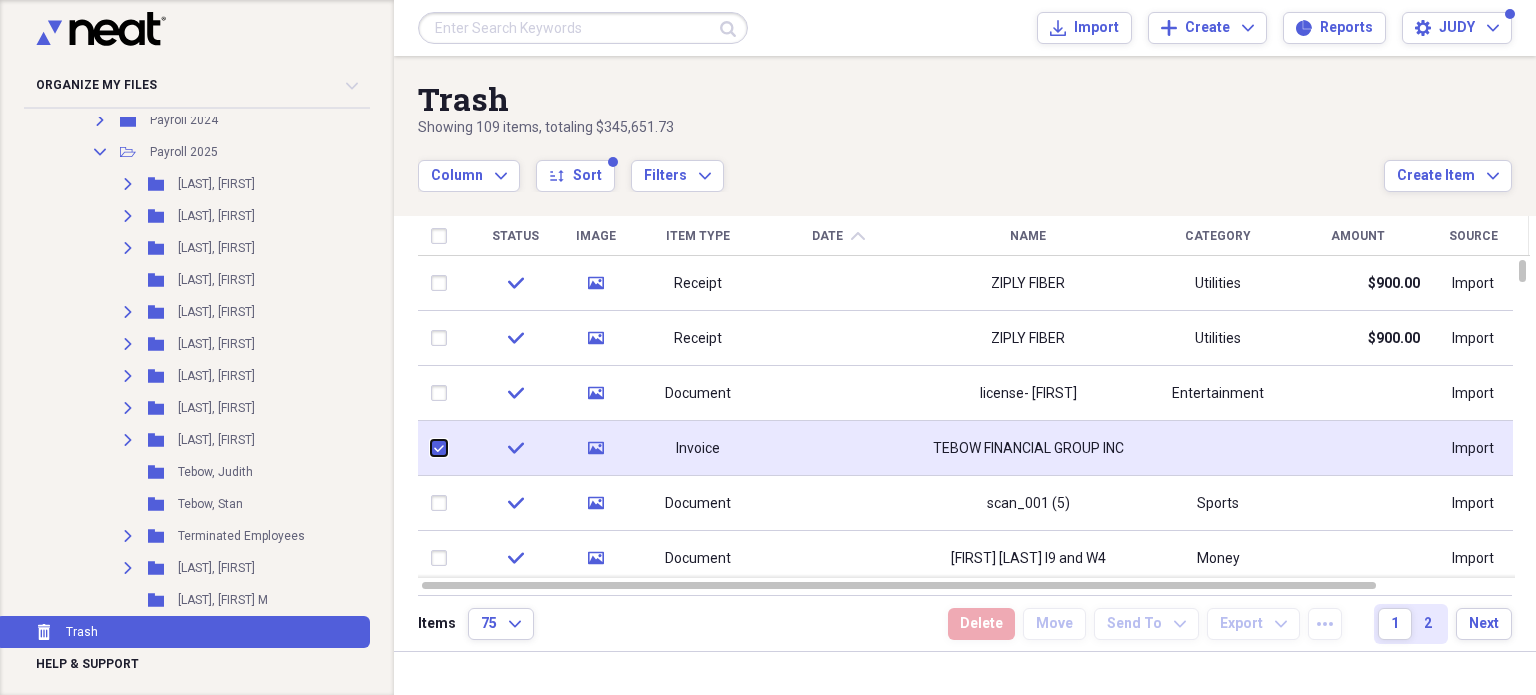 checkbox on "true" 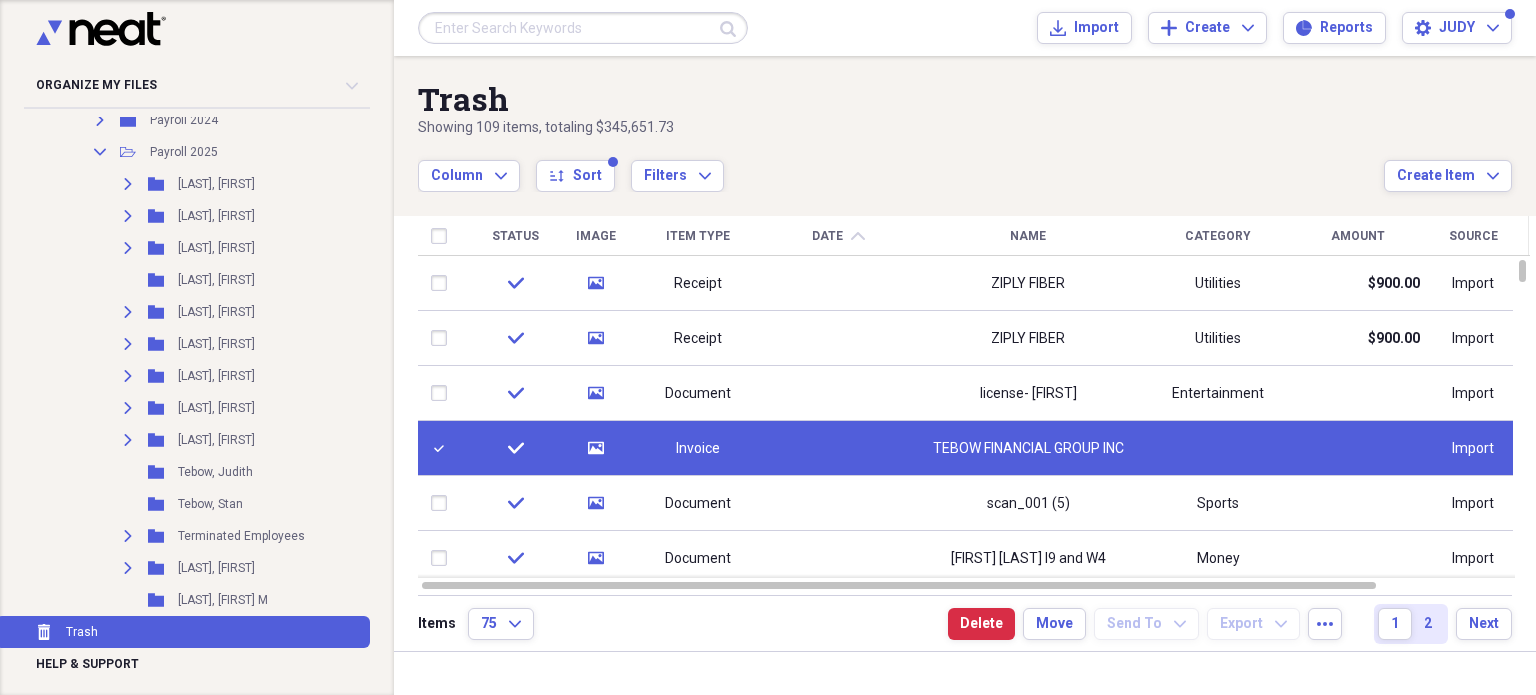 click at bounding box center [839, 448] 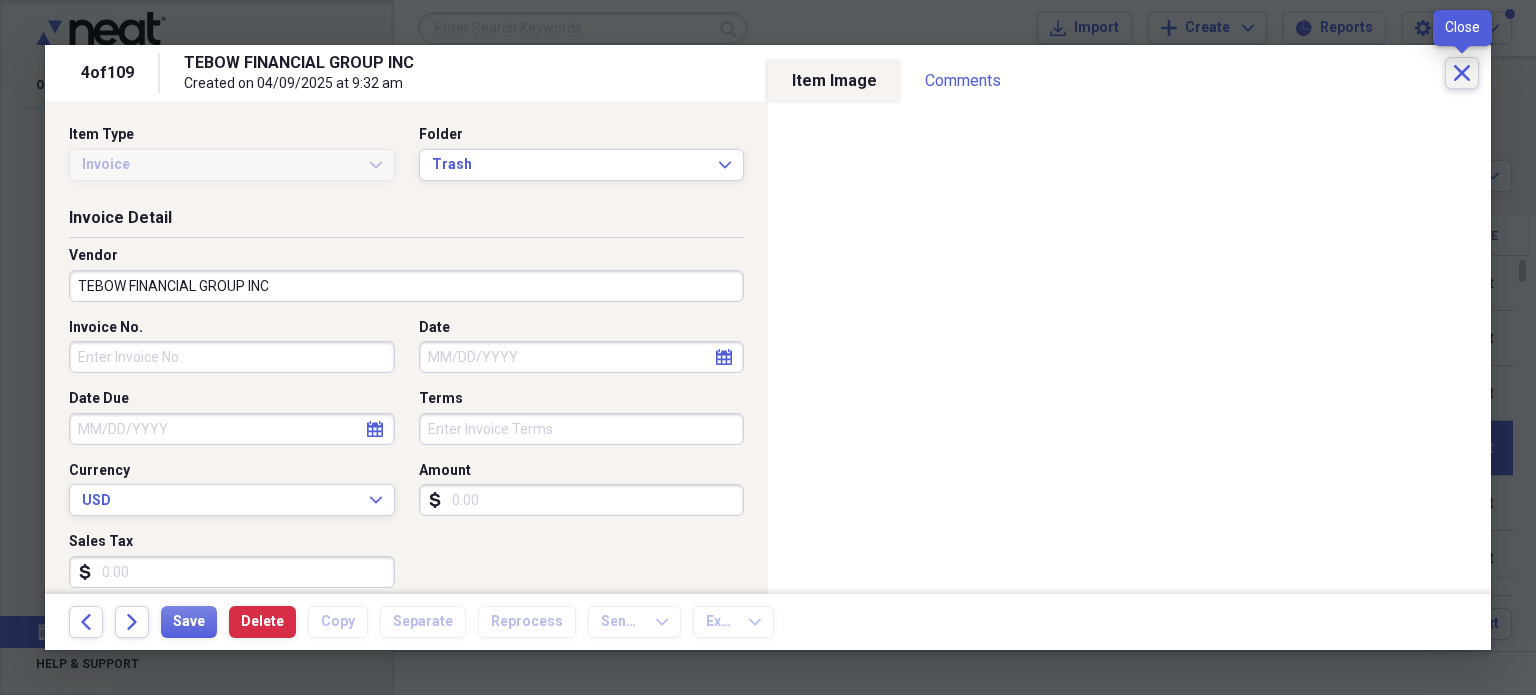 click 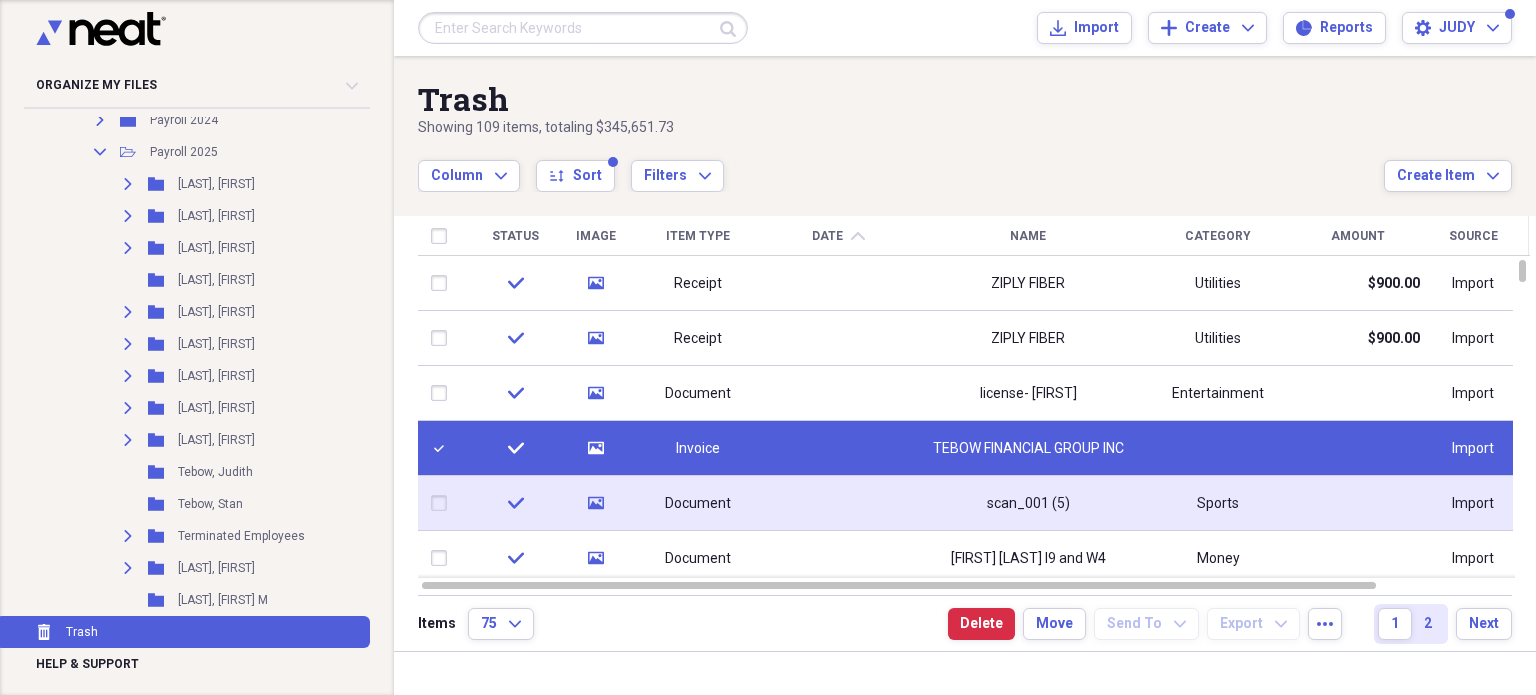 click at bounding box center [444, 503] 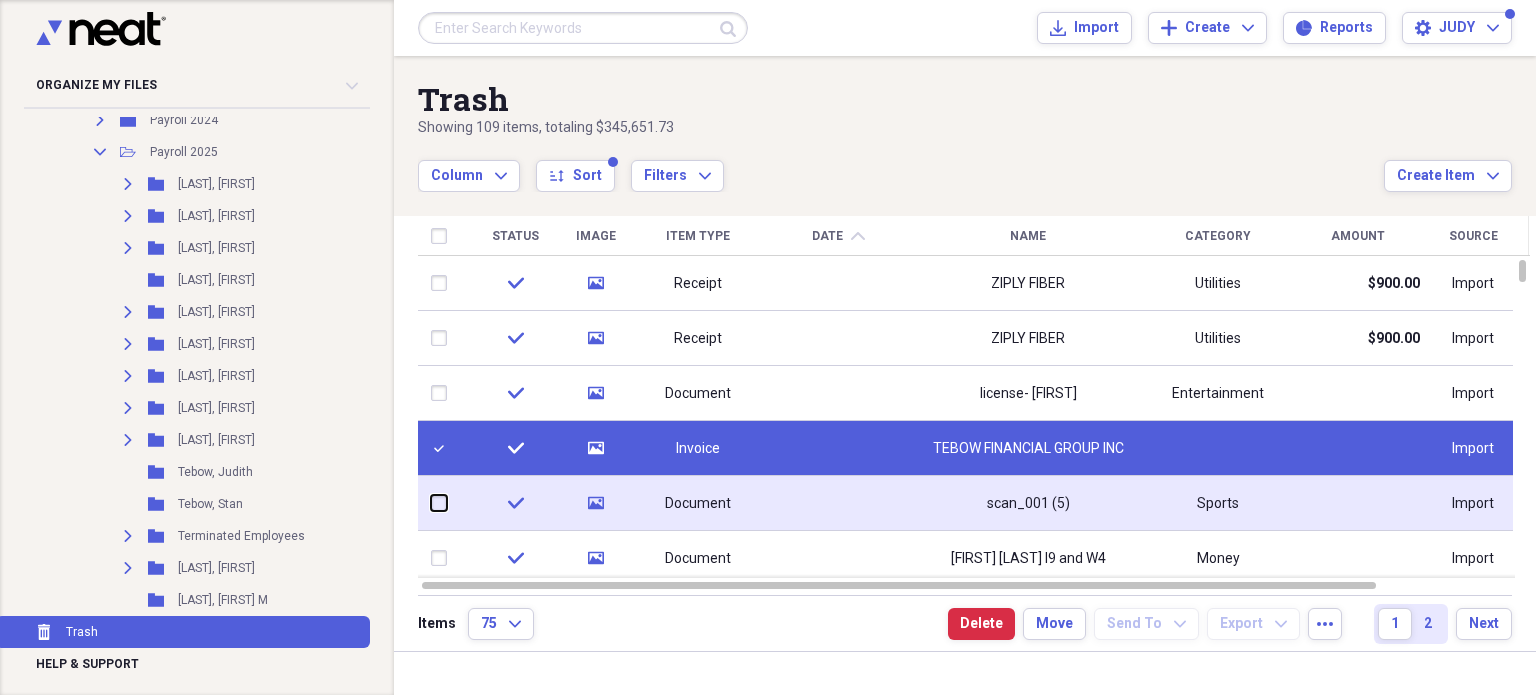 click at bounding box center [432, 503] 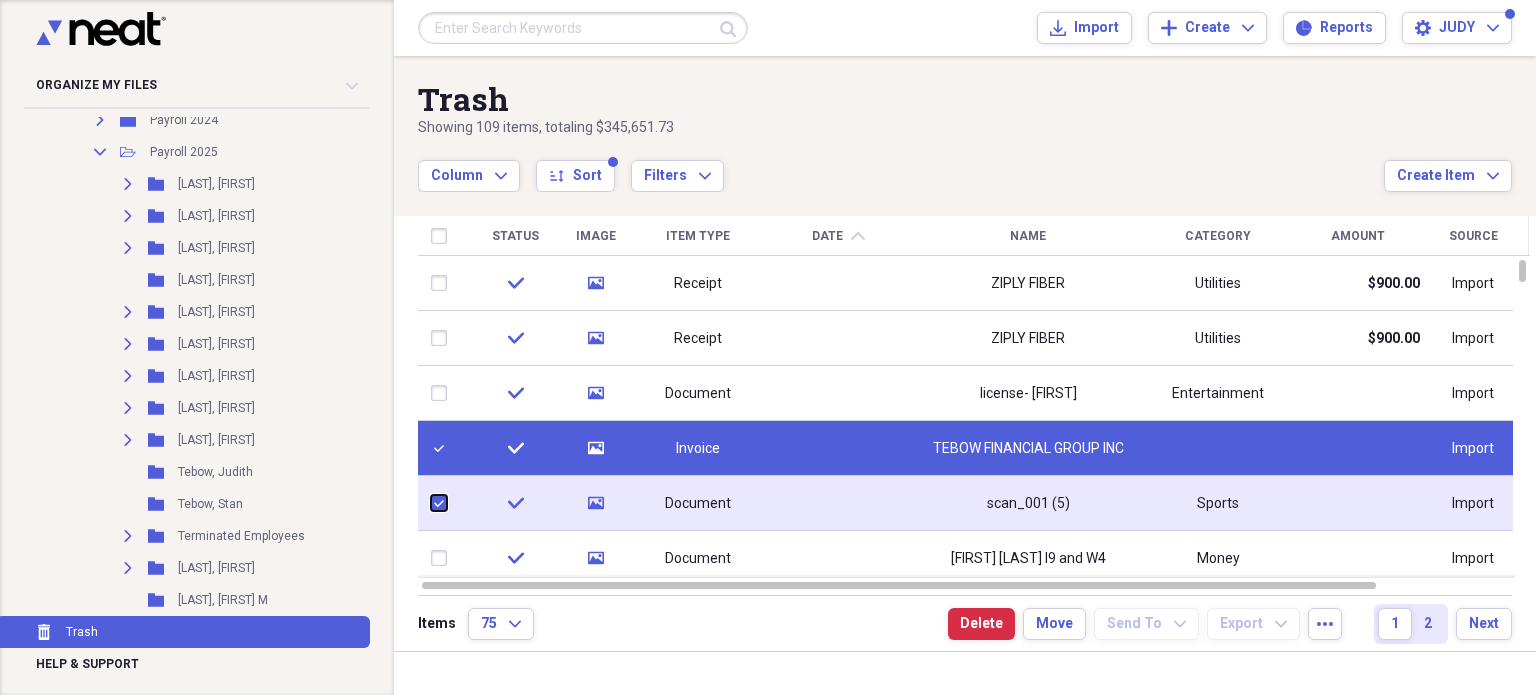 checkbox on "true" 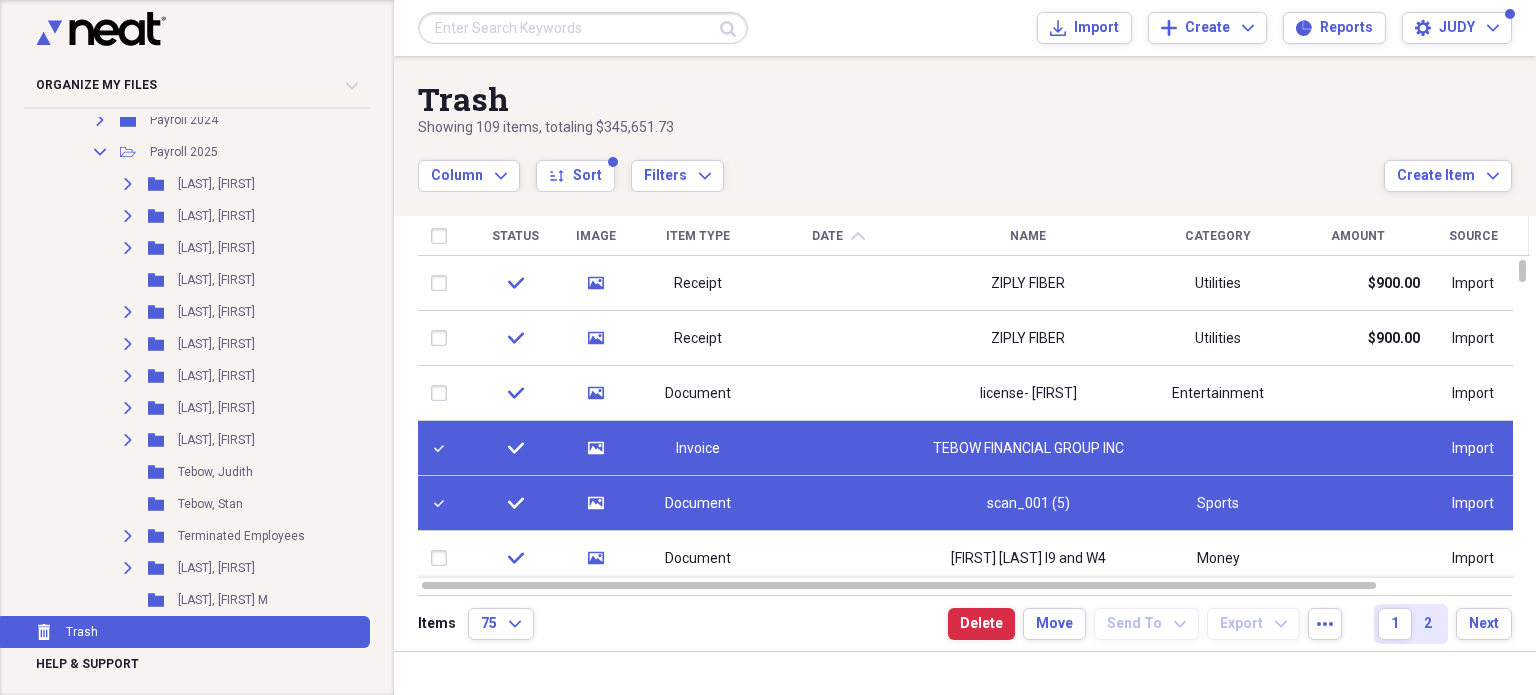 click at bounding box center [444, 448] 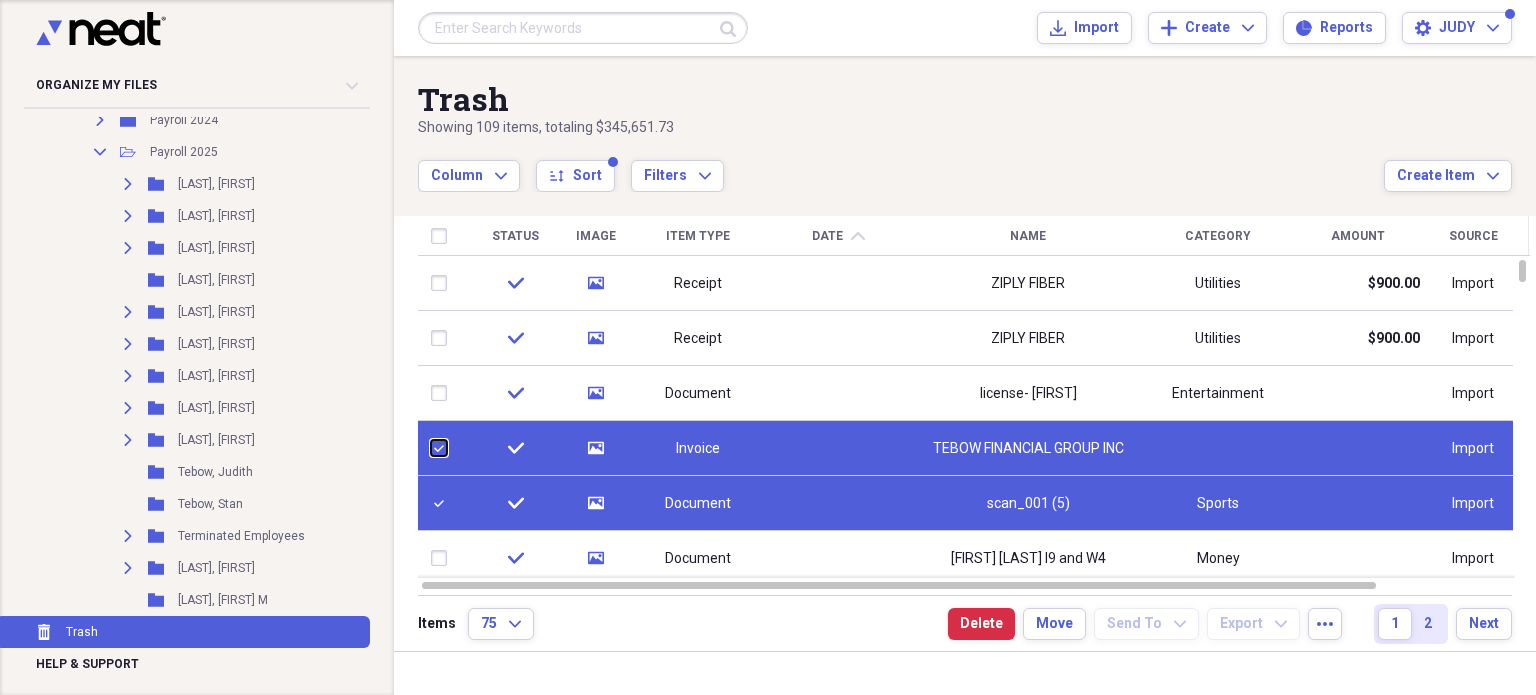 click at bounding box center [432, 448] 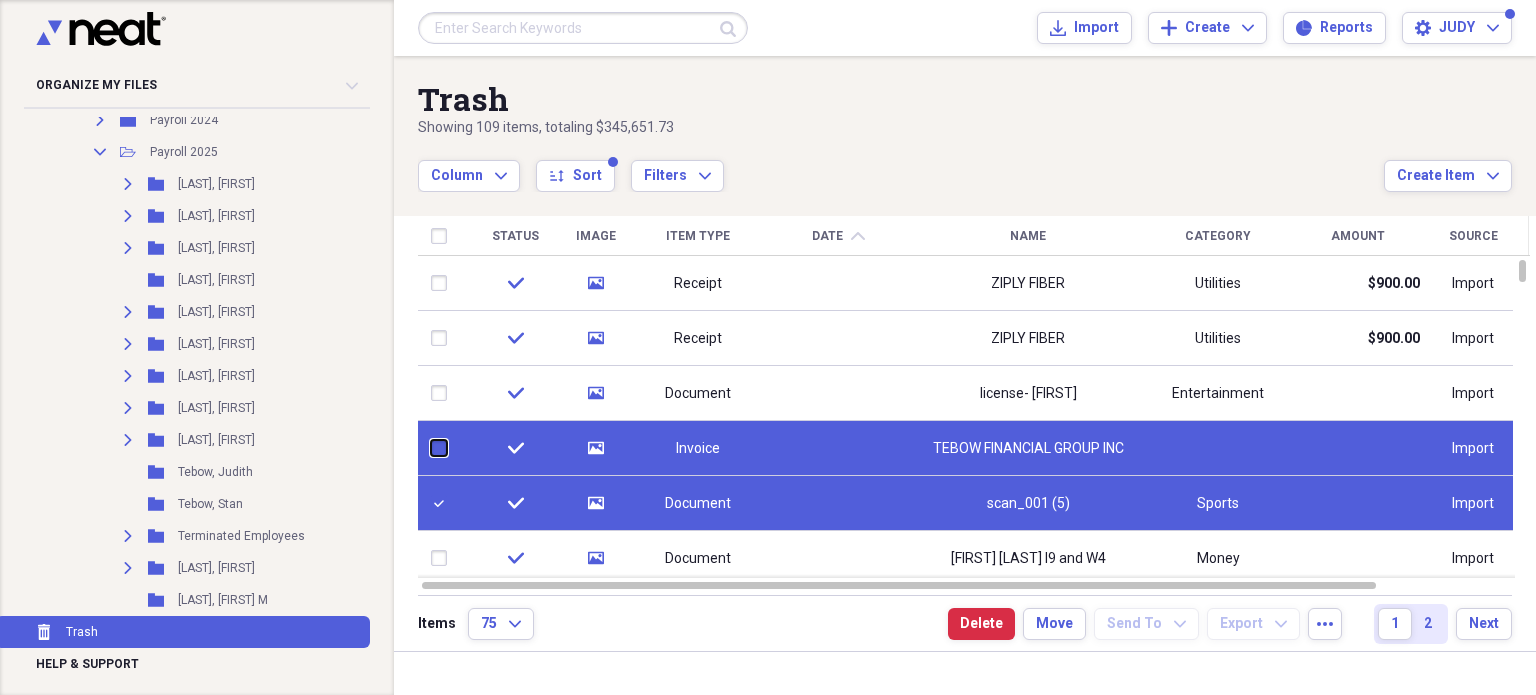checkbox on "false" 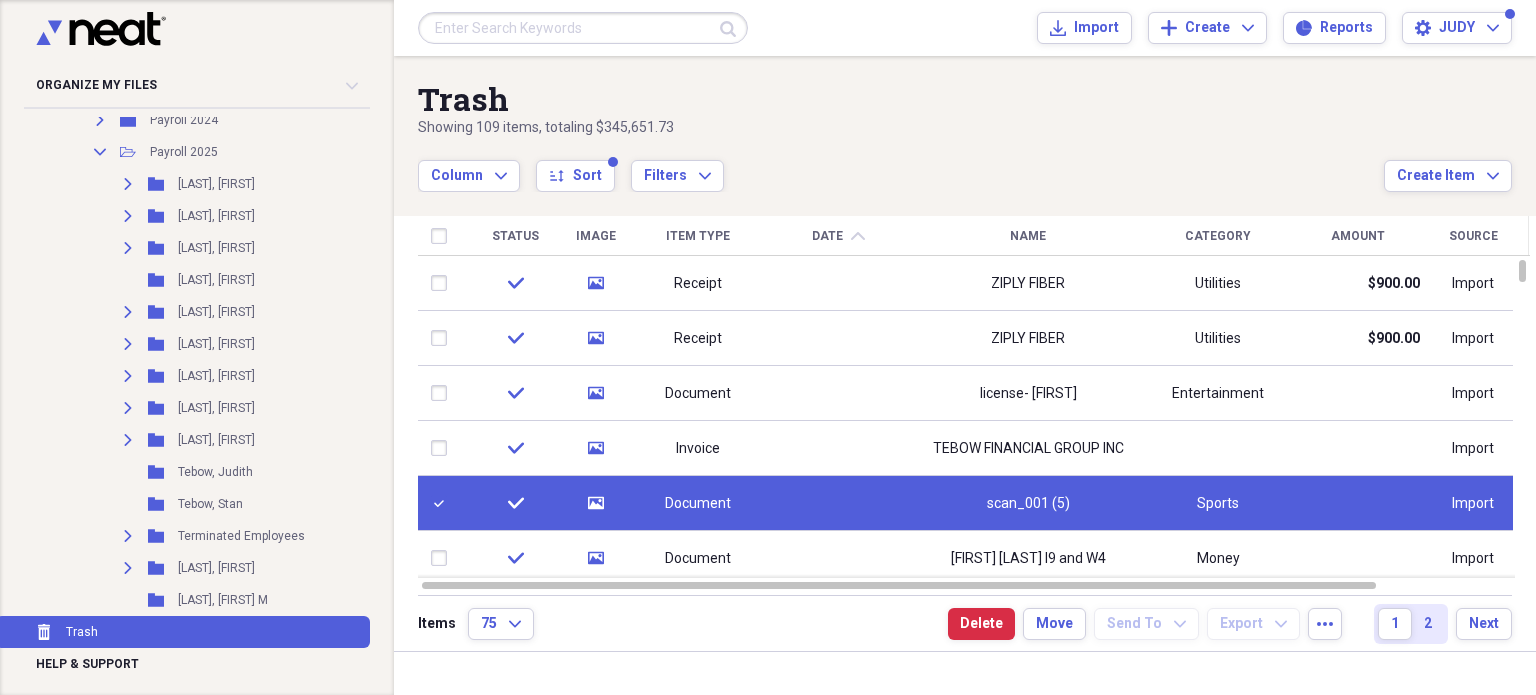 click at bounding box center (839, 503) 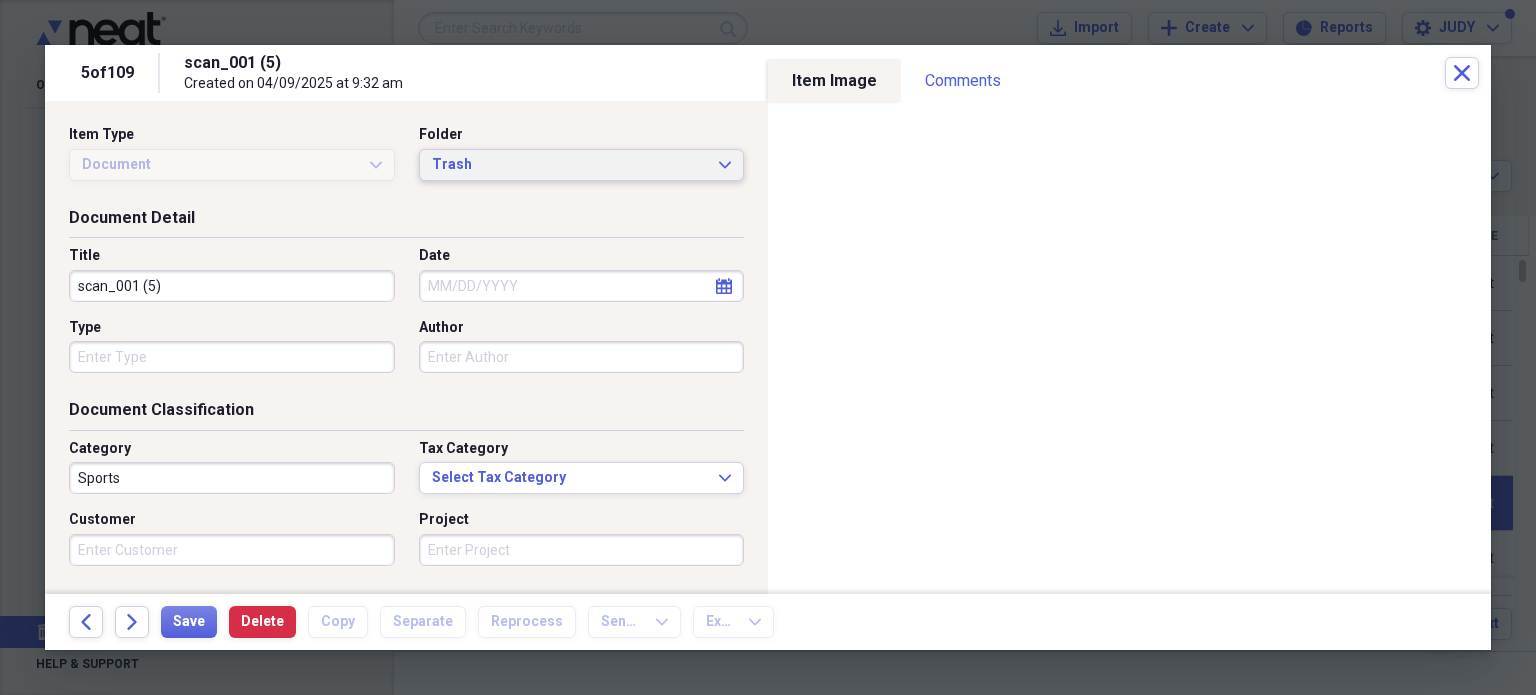 click on "Trash" at bounding box center [570, 165] 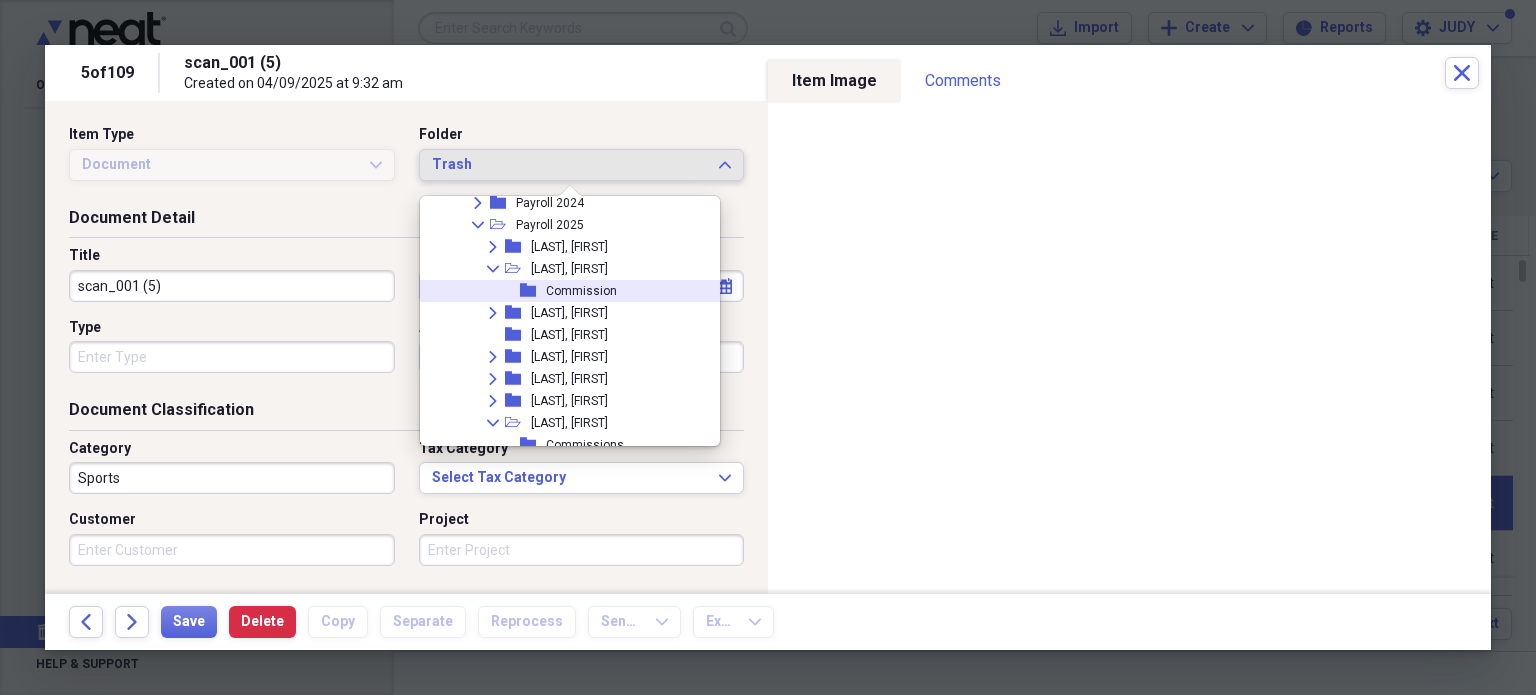 scroll, scrollTop: 3769, scrollLeft: 0, axis: vertical 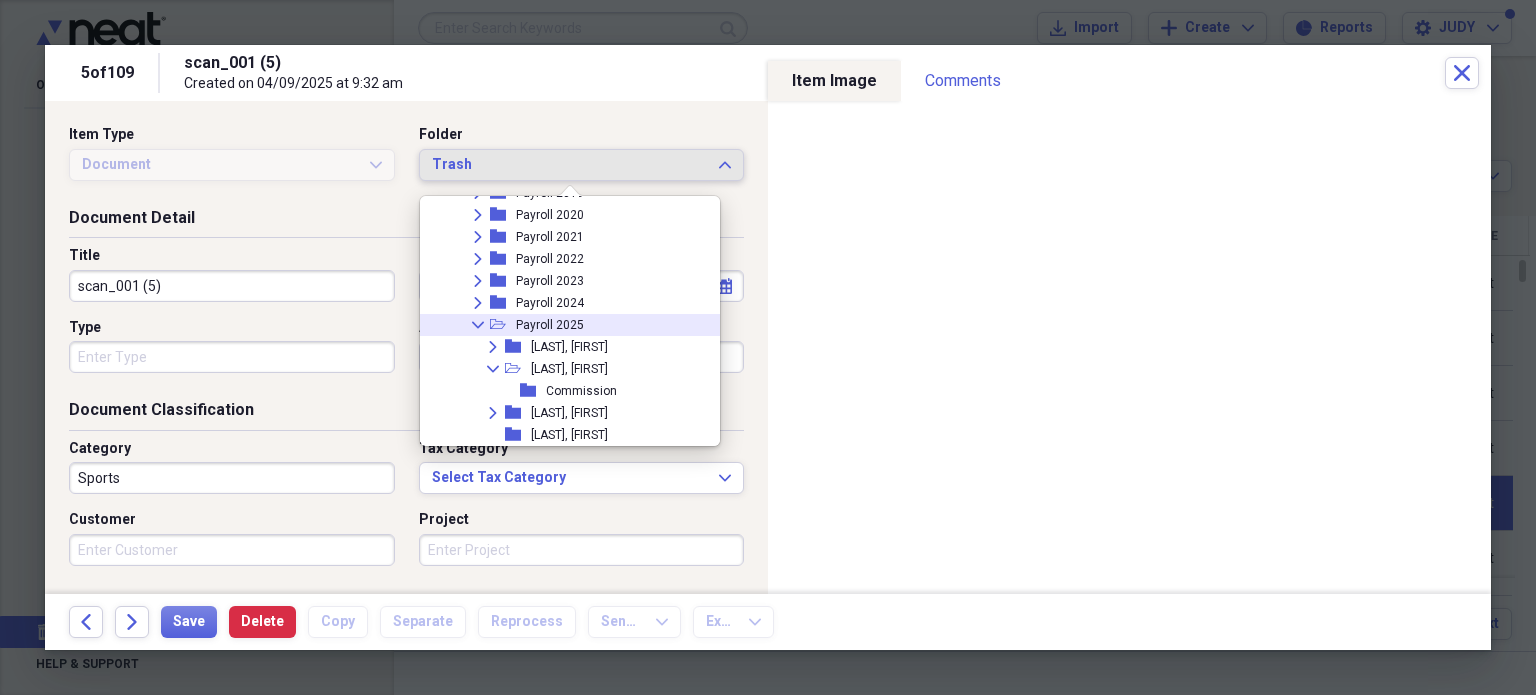 click on "Payroll 2025" at bounding box center [550, 325] 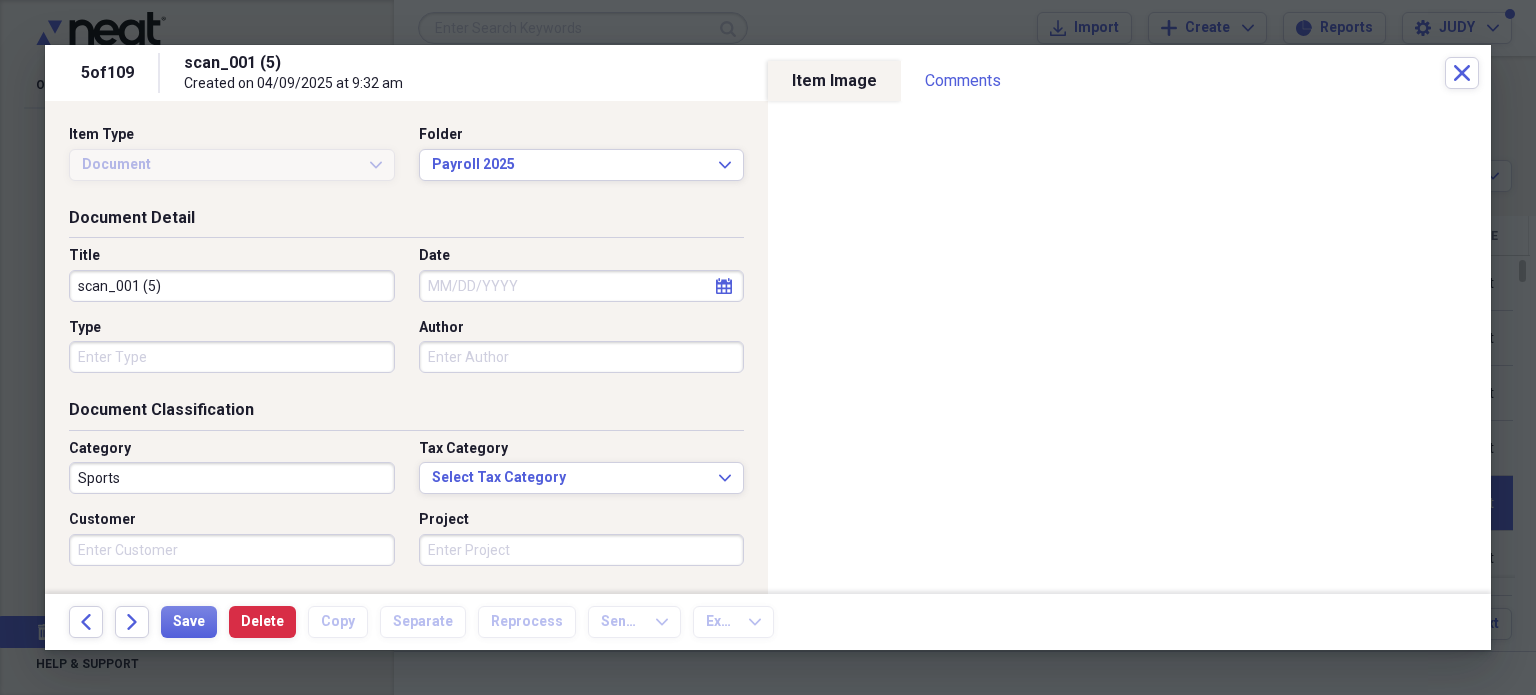 click on "Date" at bounding box center (582, 286) 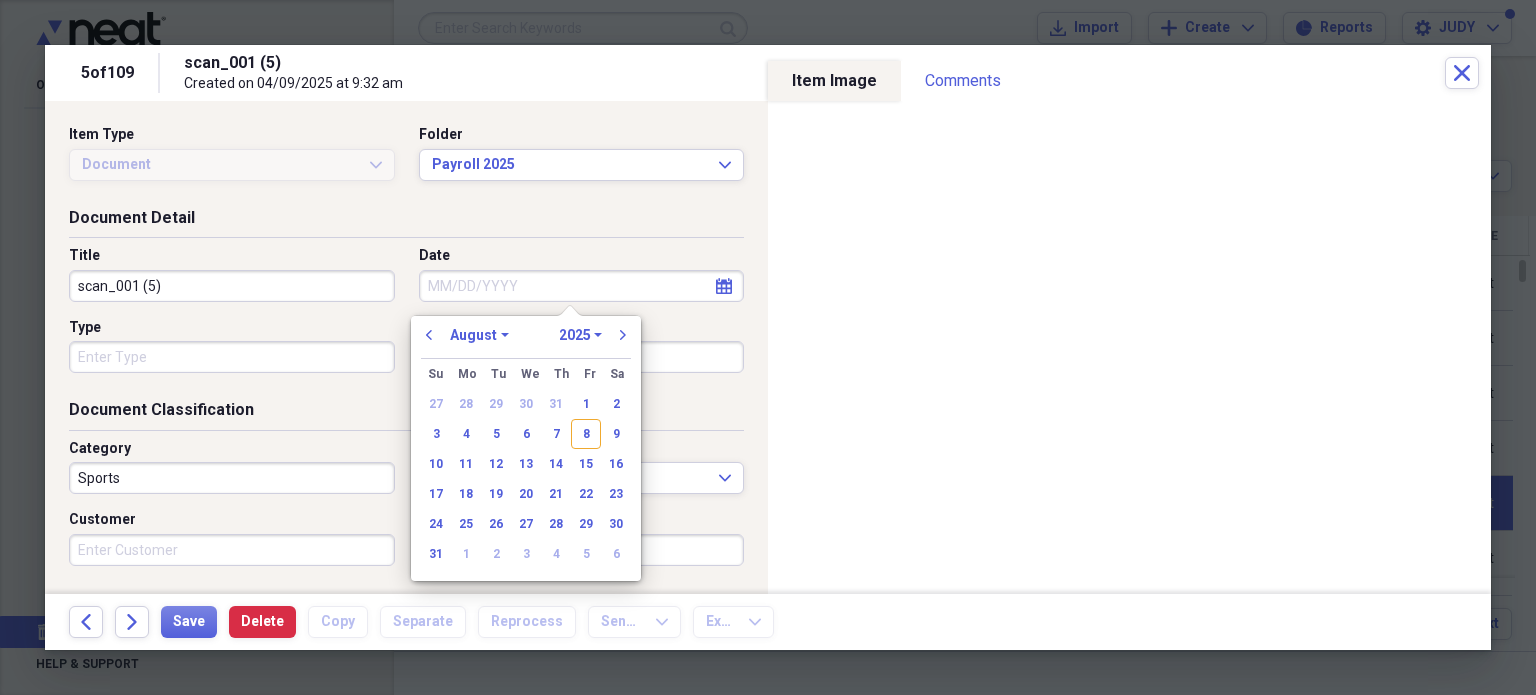 click on "January February March April May June July August September October November December" at bounding box center (479, 335) 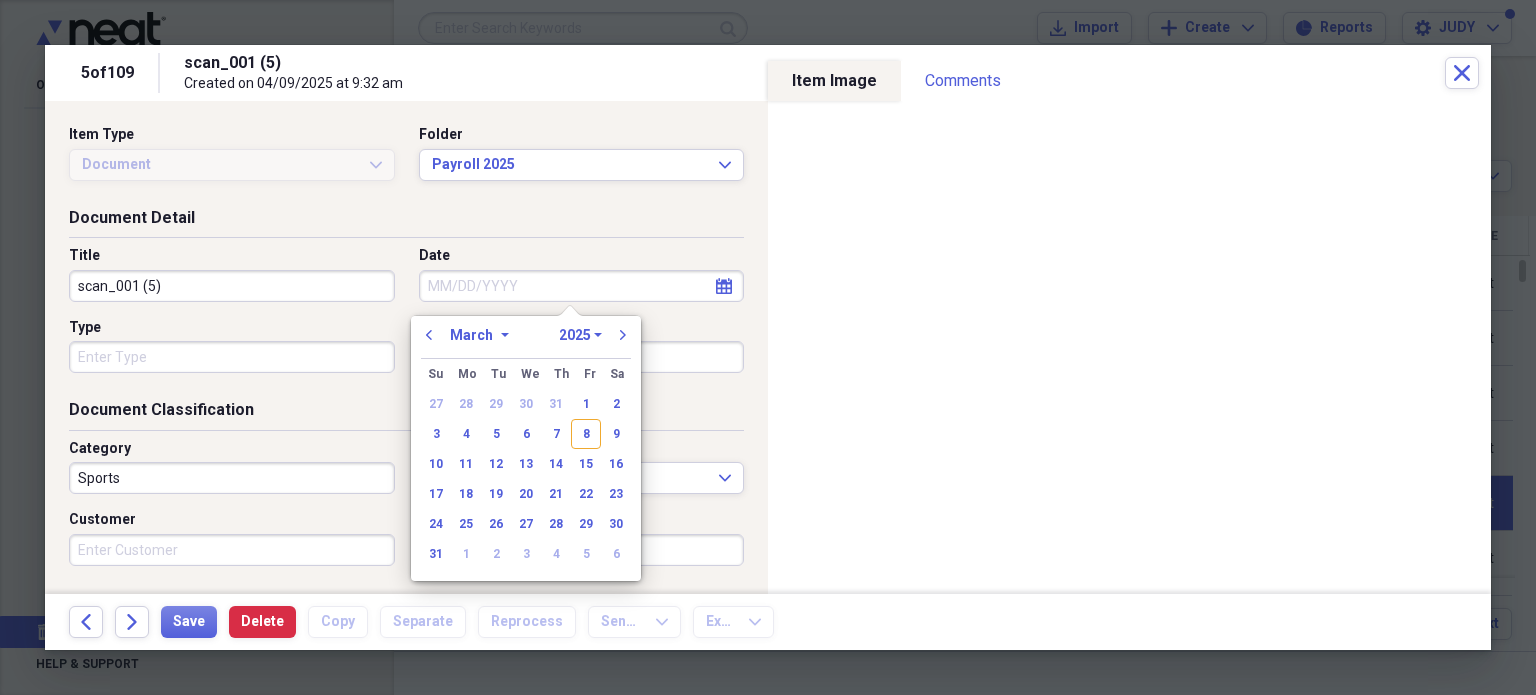 click on "January February March April May June July August September October November December" at bounding box center (479, 335) 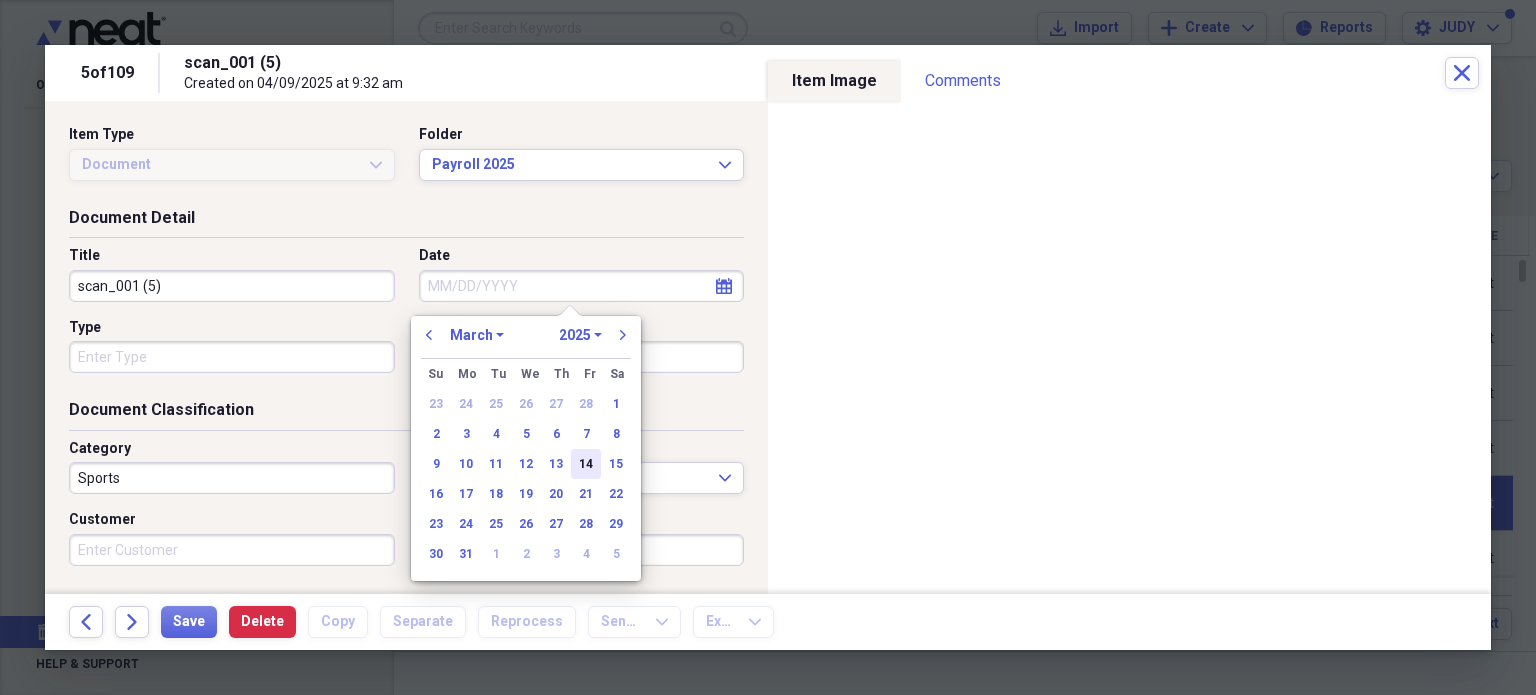 click on "14" at bounding box center (586, 464) 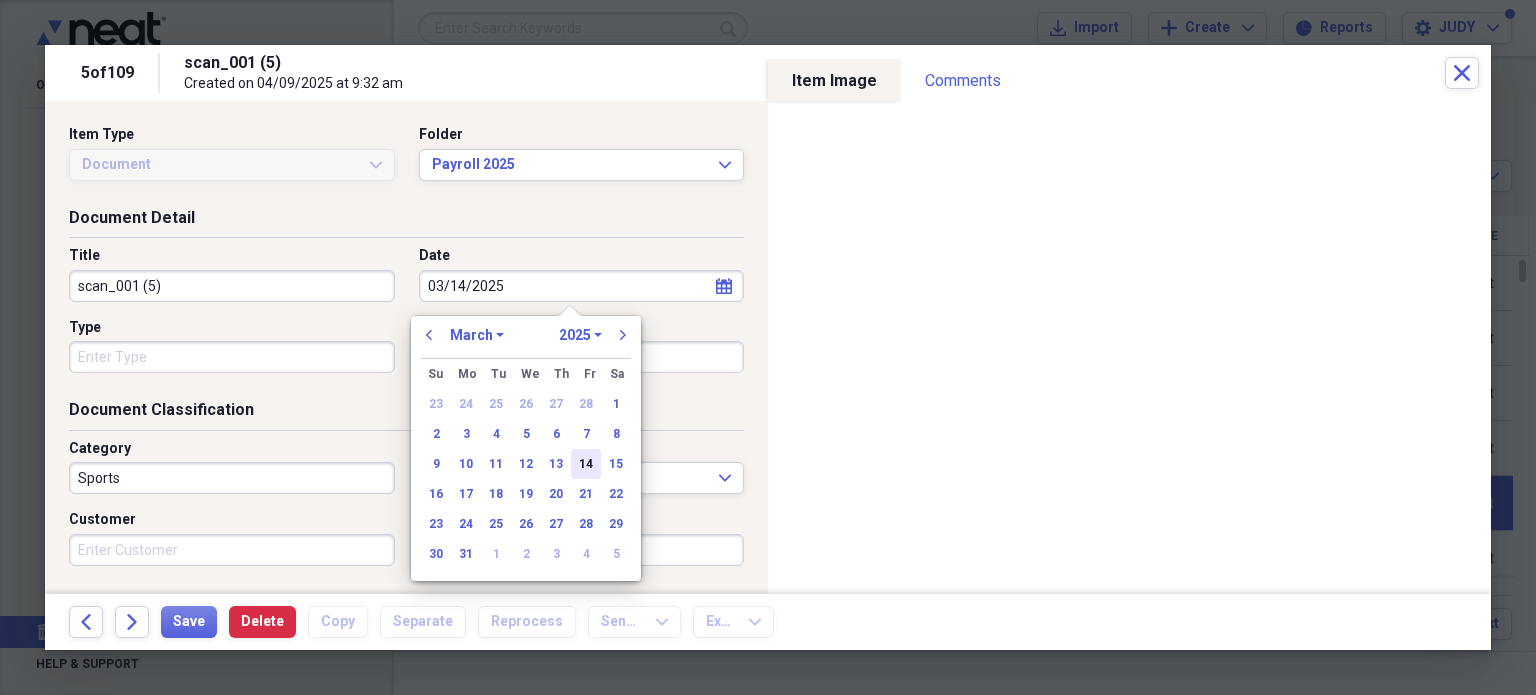 type on "03/14/2025" 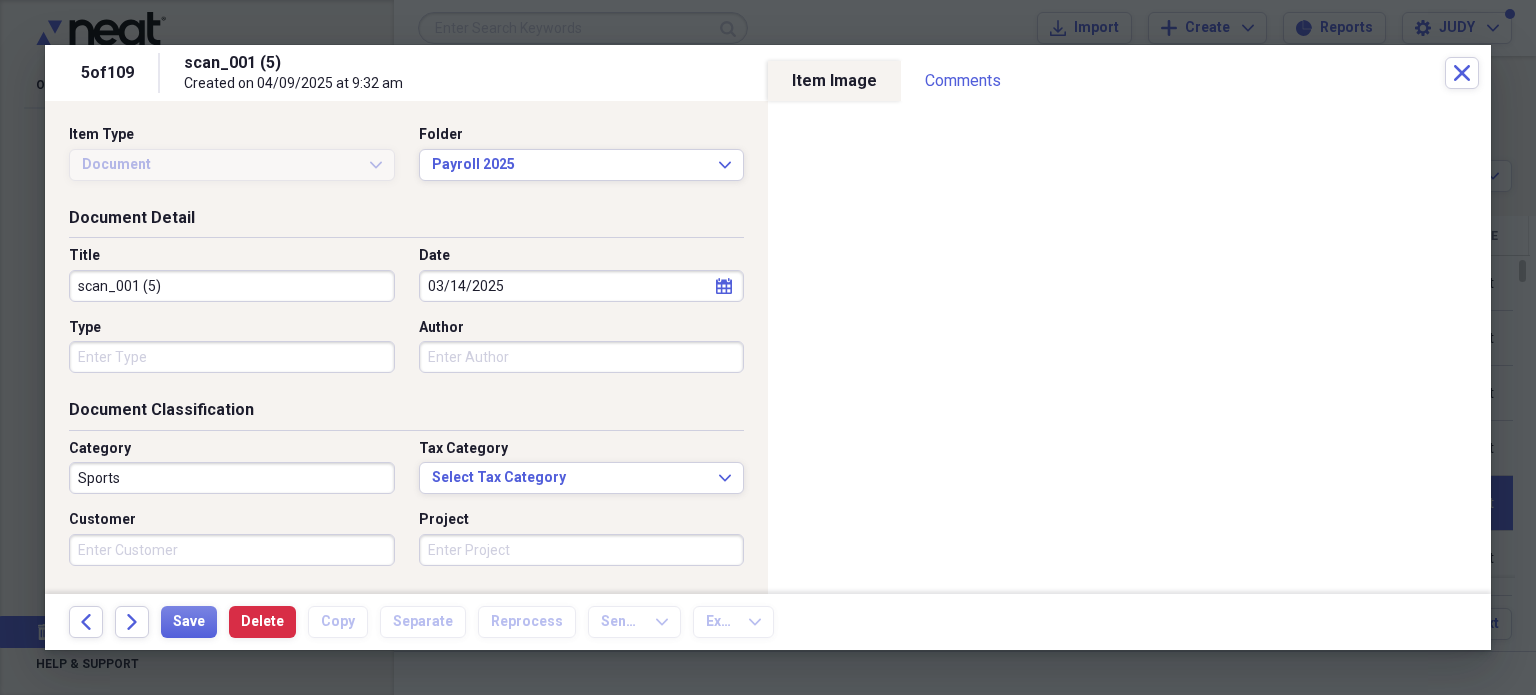 drag, startPoint x: 243, startPoint y: 300, endPoint x: 0, endPoint y: 278, distance: 243.99385 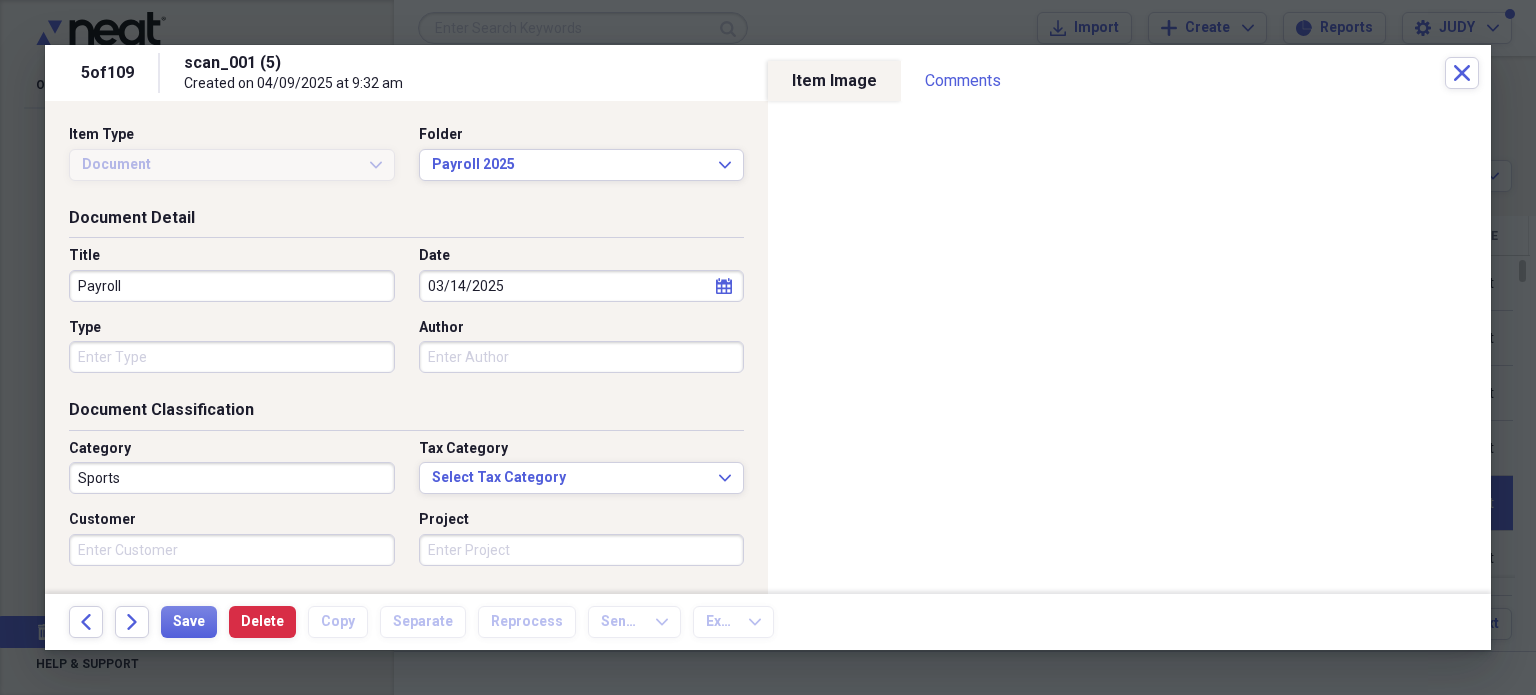 type on "Payroll" 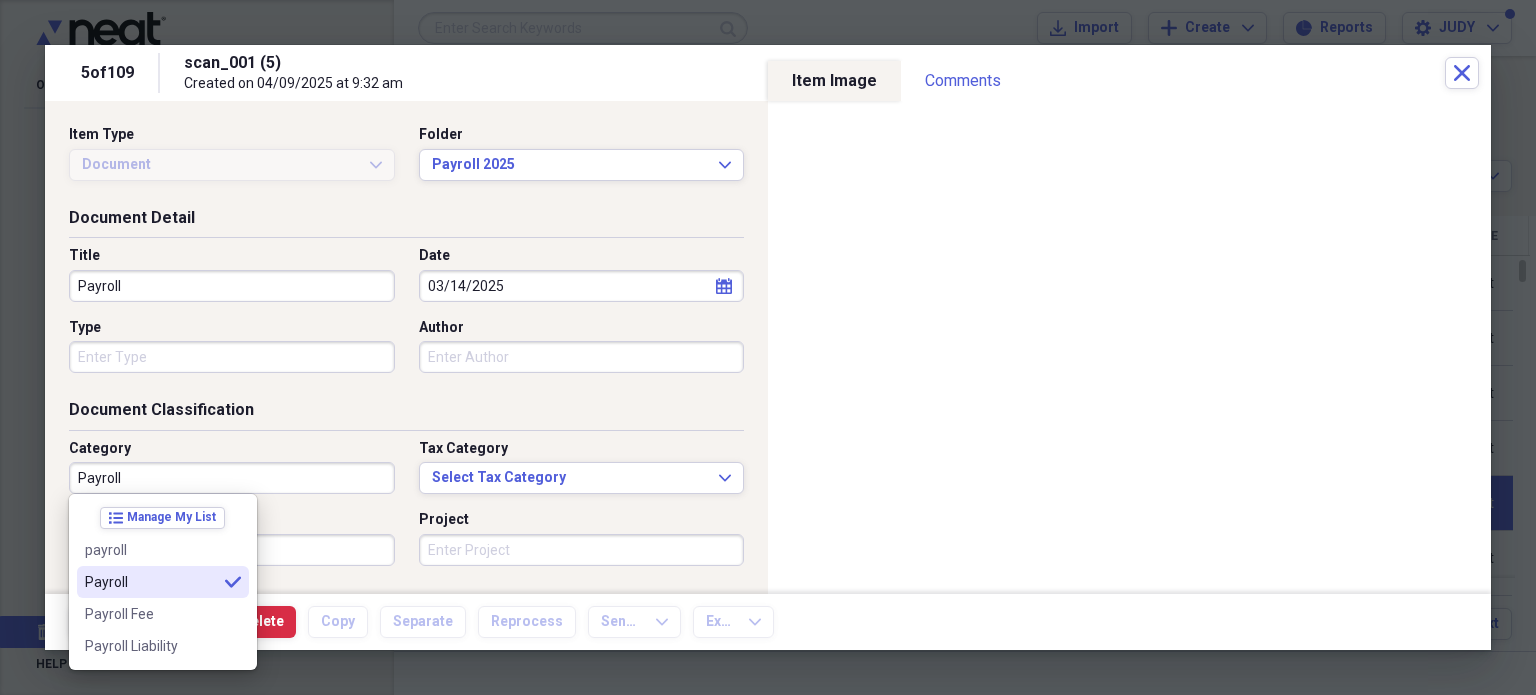 type on "Payroll" 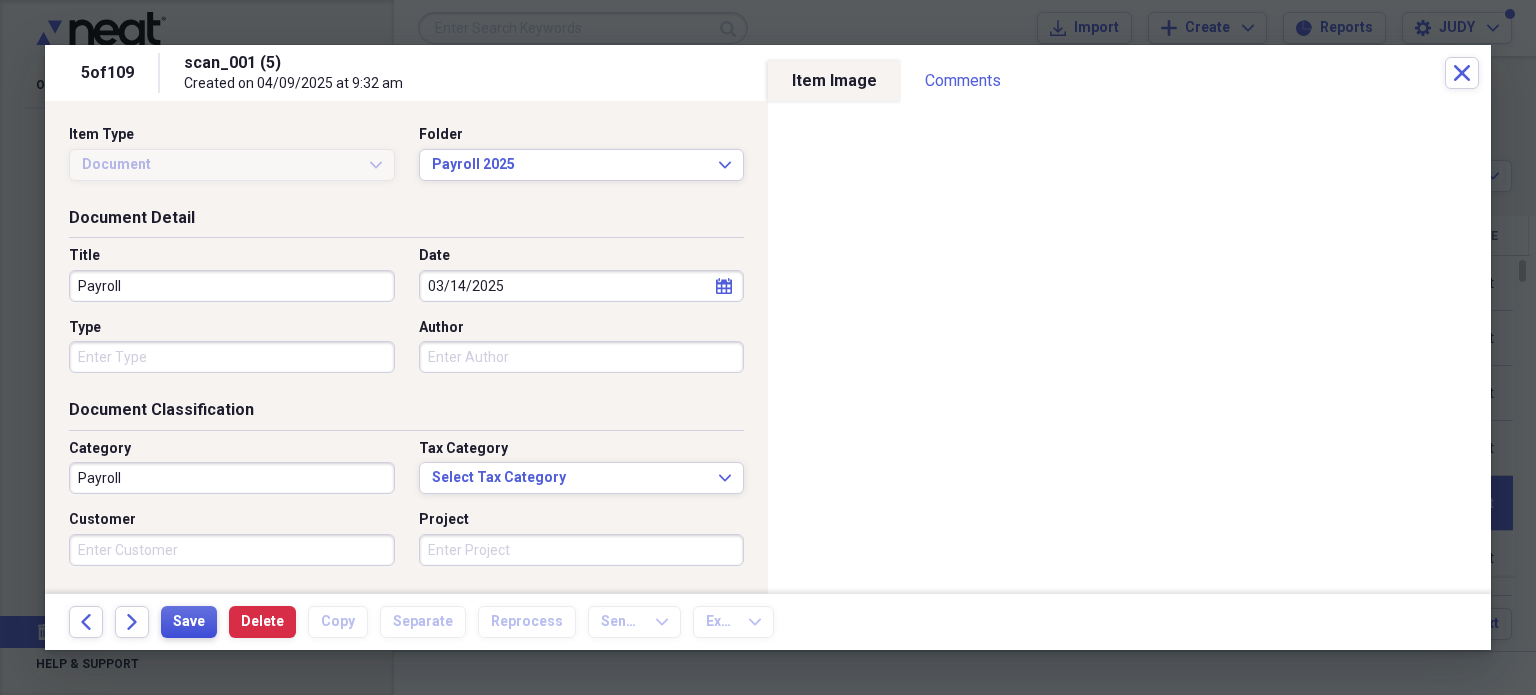click on "Save" at bounding box center (189, 622) 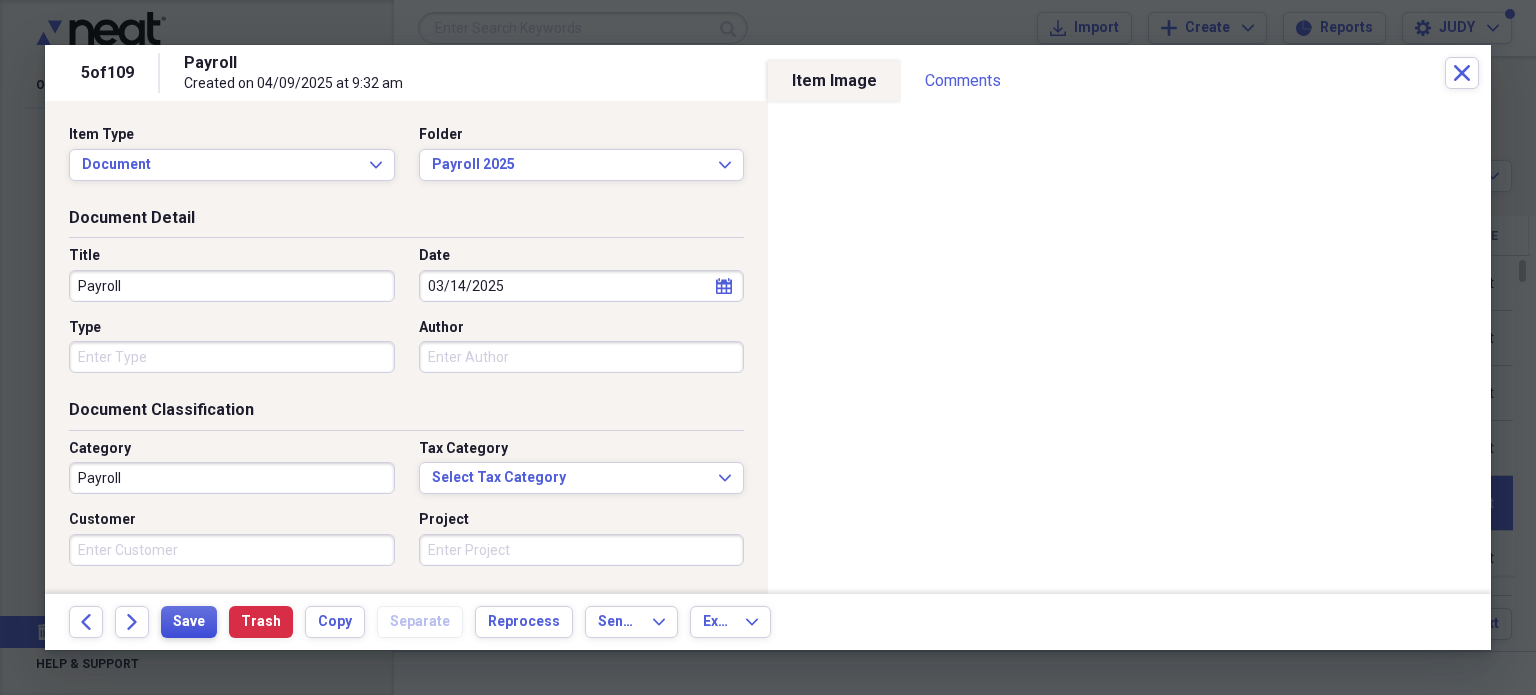 click on "Save" at bounding box center [189, 622] 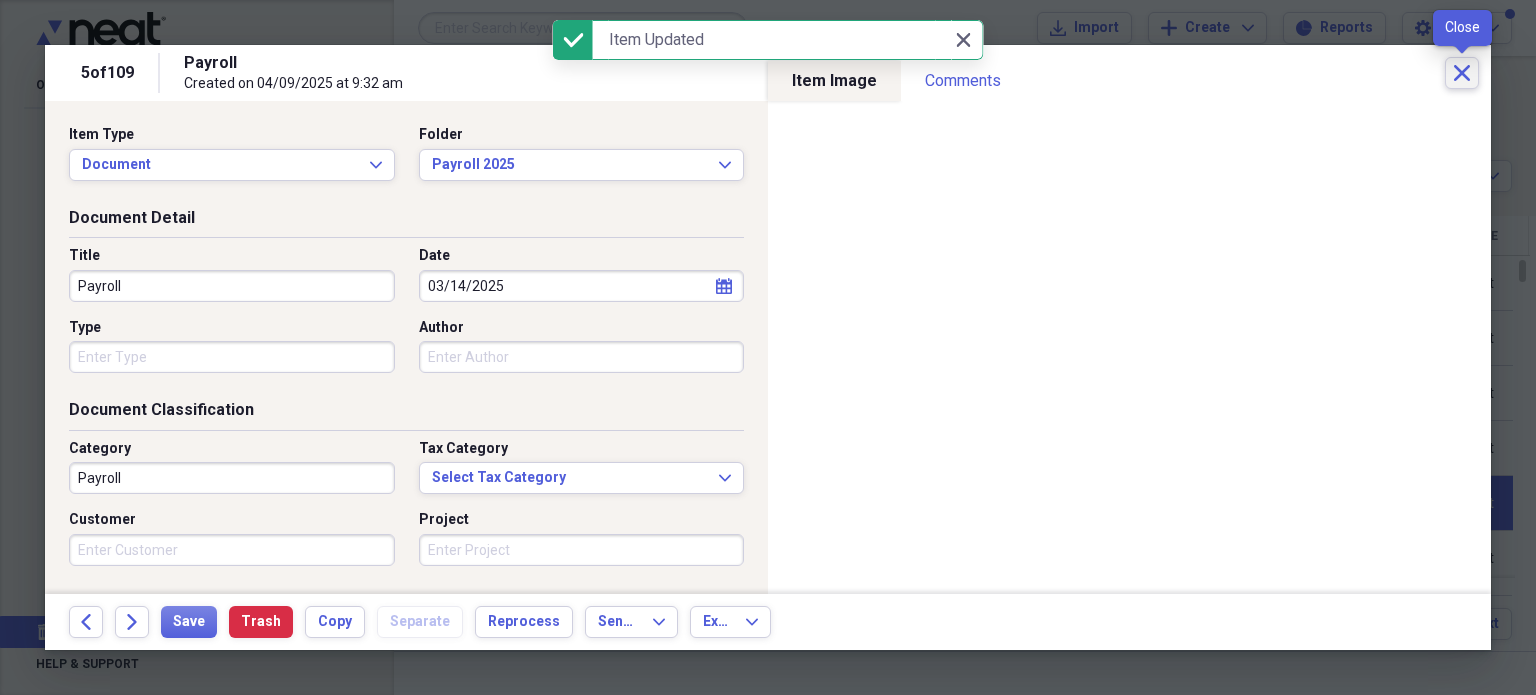 click on "Close" at bounding box center (1462, 73) 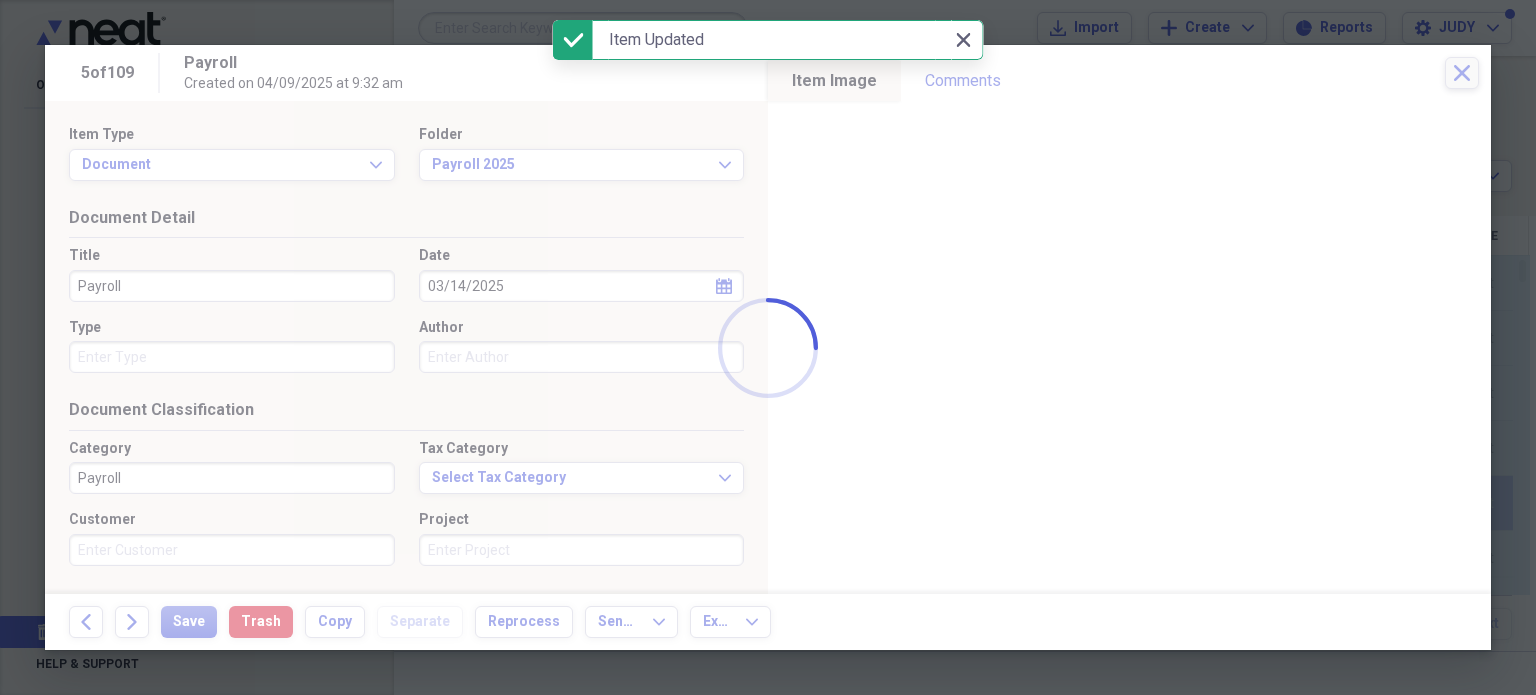 checkbox on "false" 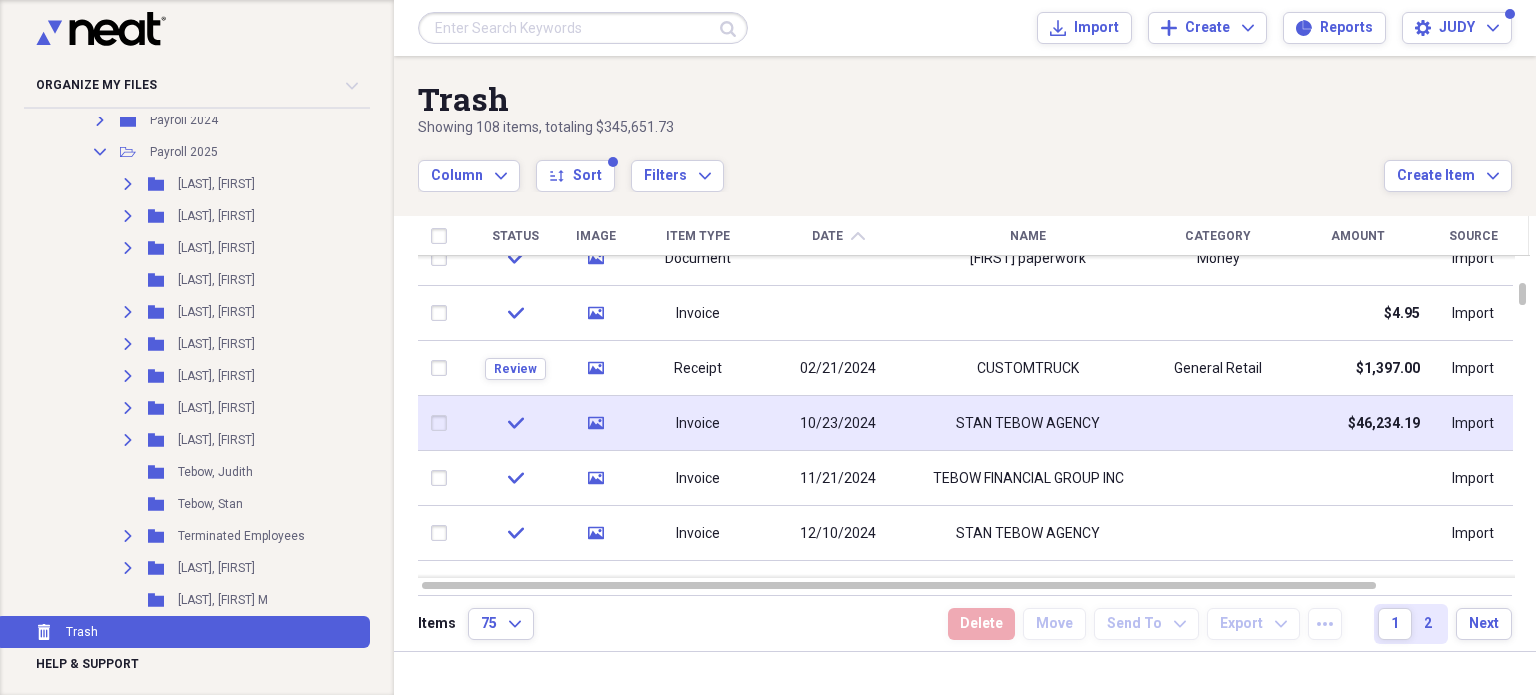 click on "Invoice" at bounding box center [699, 424] 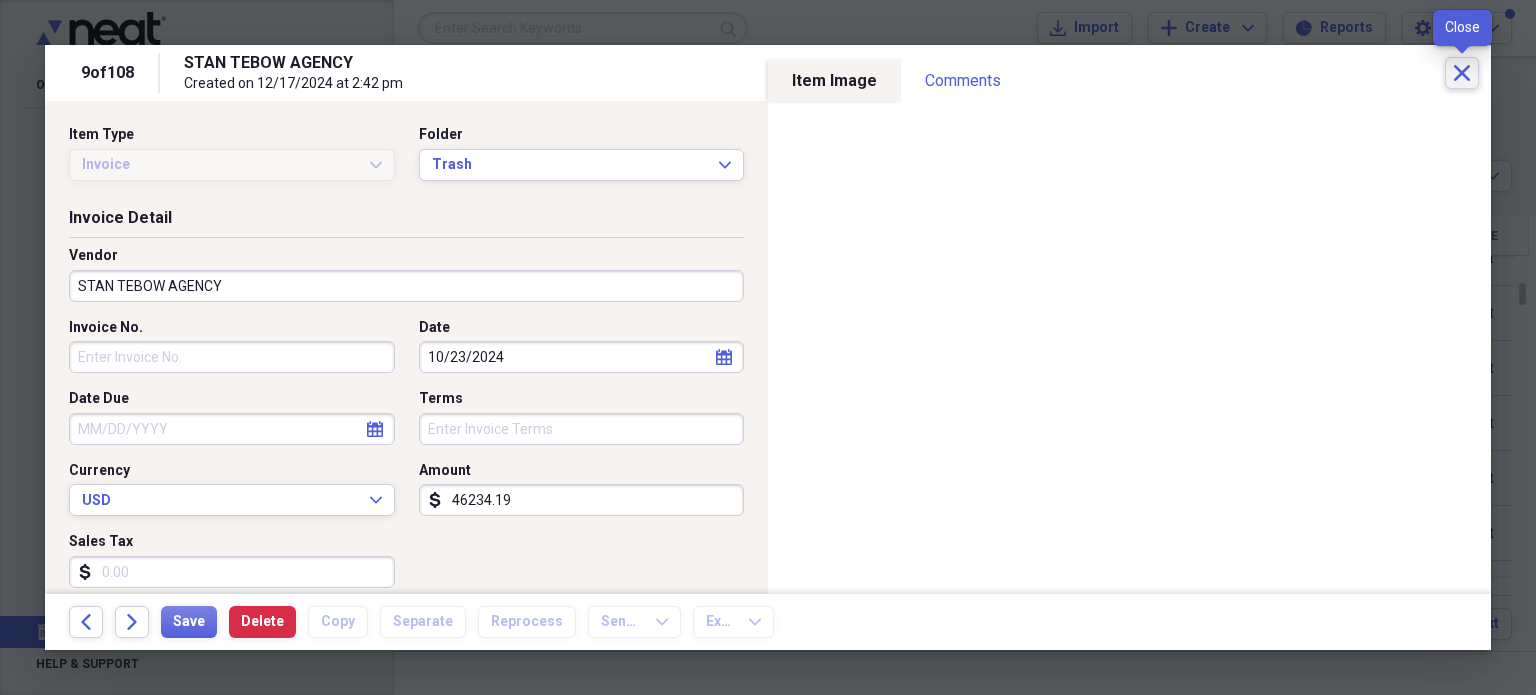 click 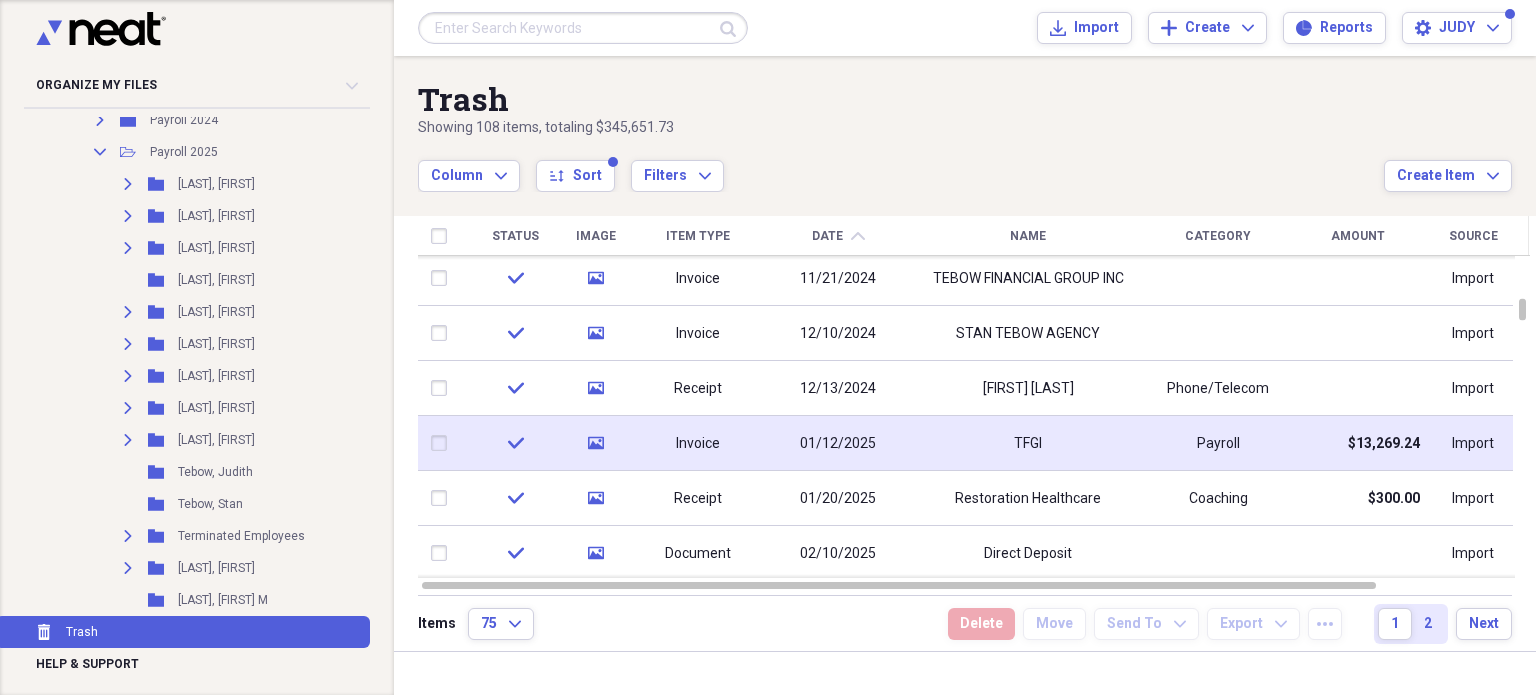 click on "Invoice" at bounding box center [699, 444] 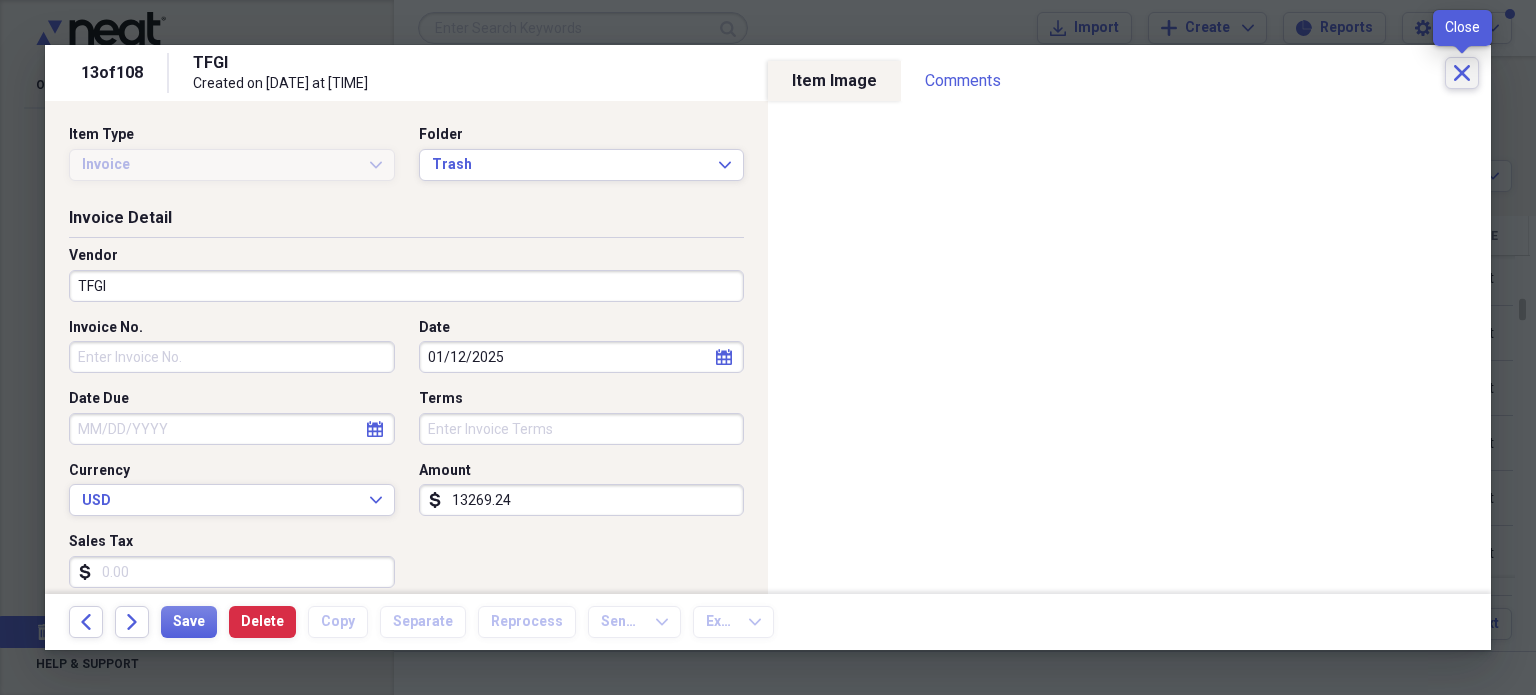 click 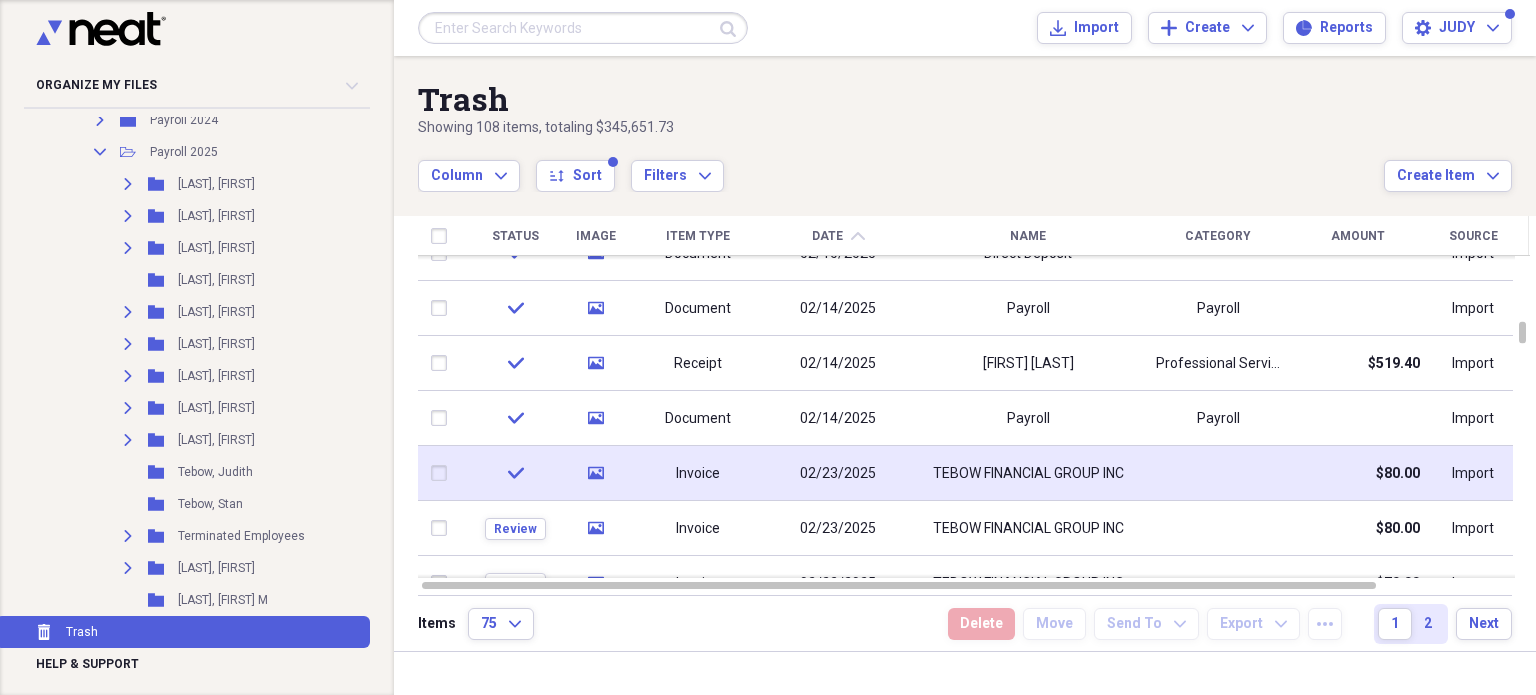 click at bounding box center (444, 473) 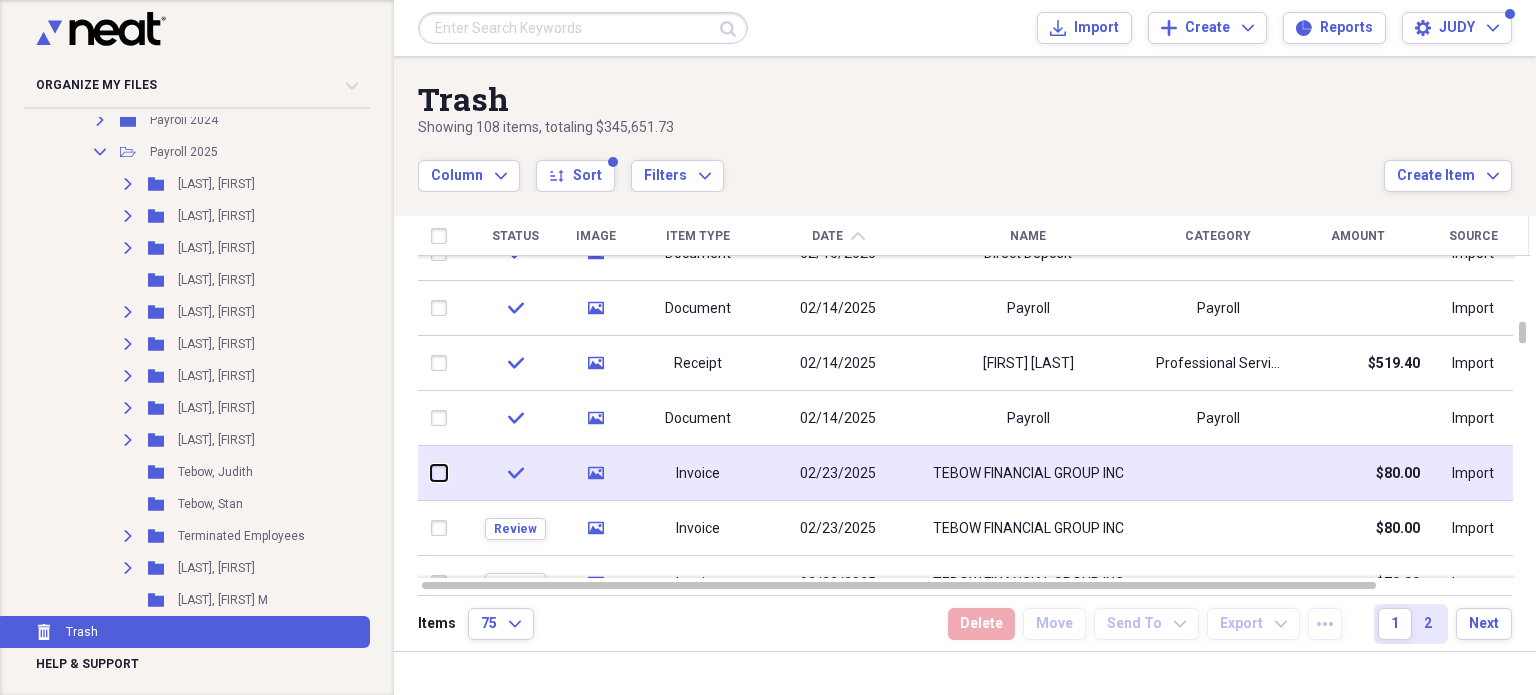 click at bounding box center (432, 473) 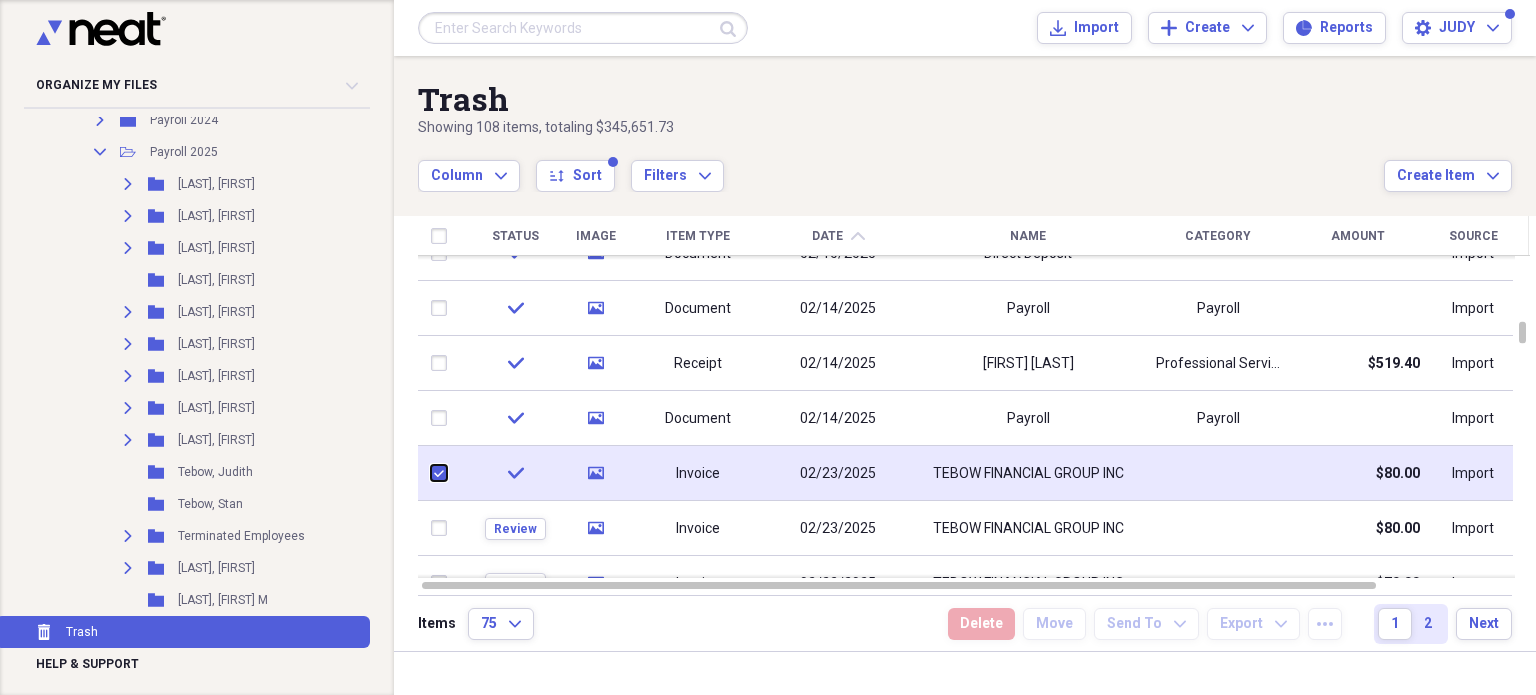 checkbox on "true" 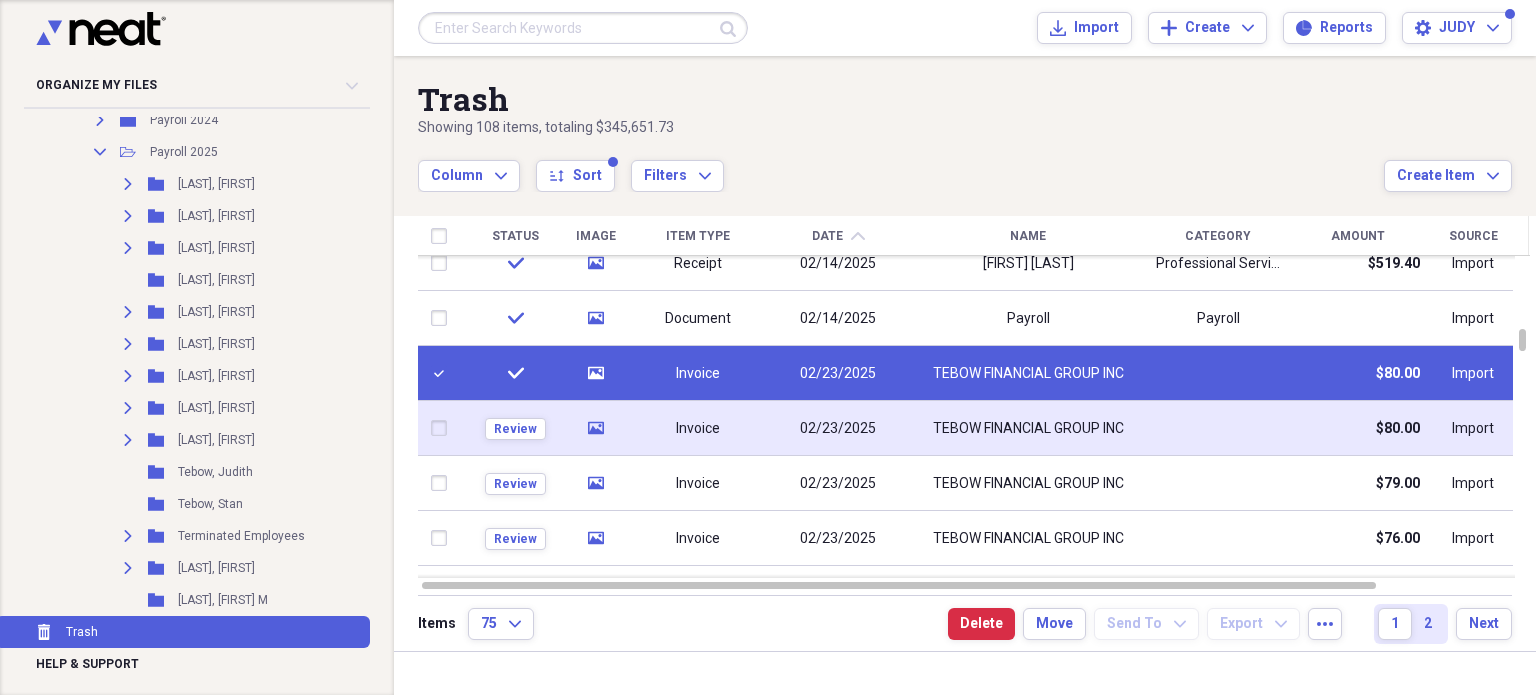 click at bounding box center (444, 428) 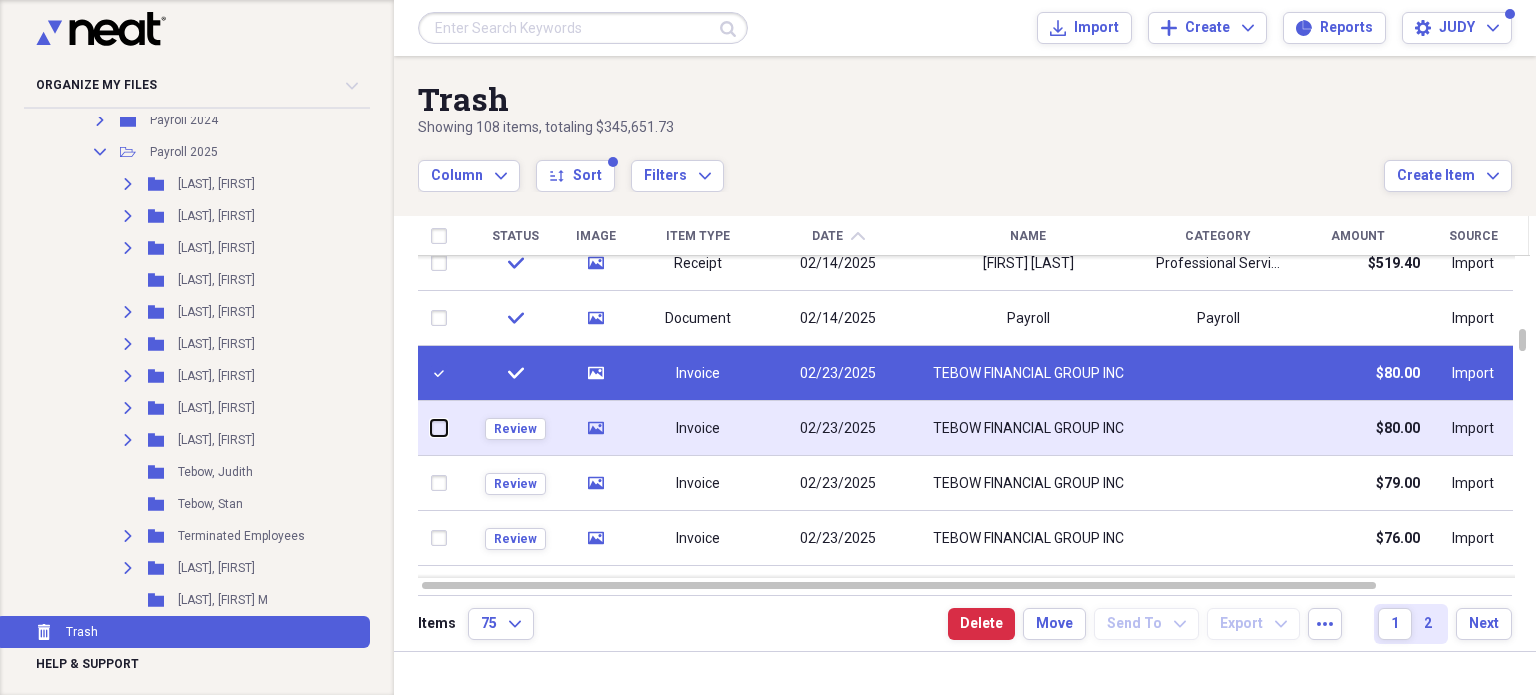 click at bounding box center [432, 428] 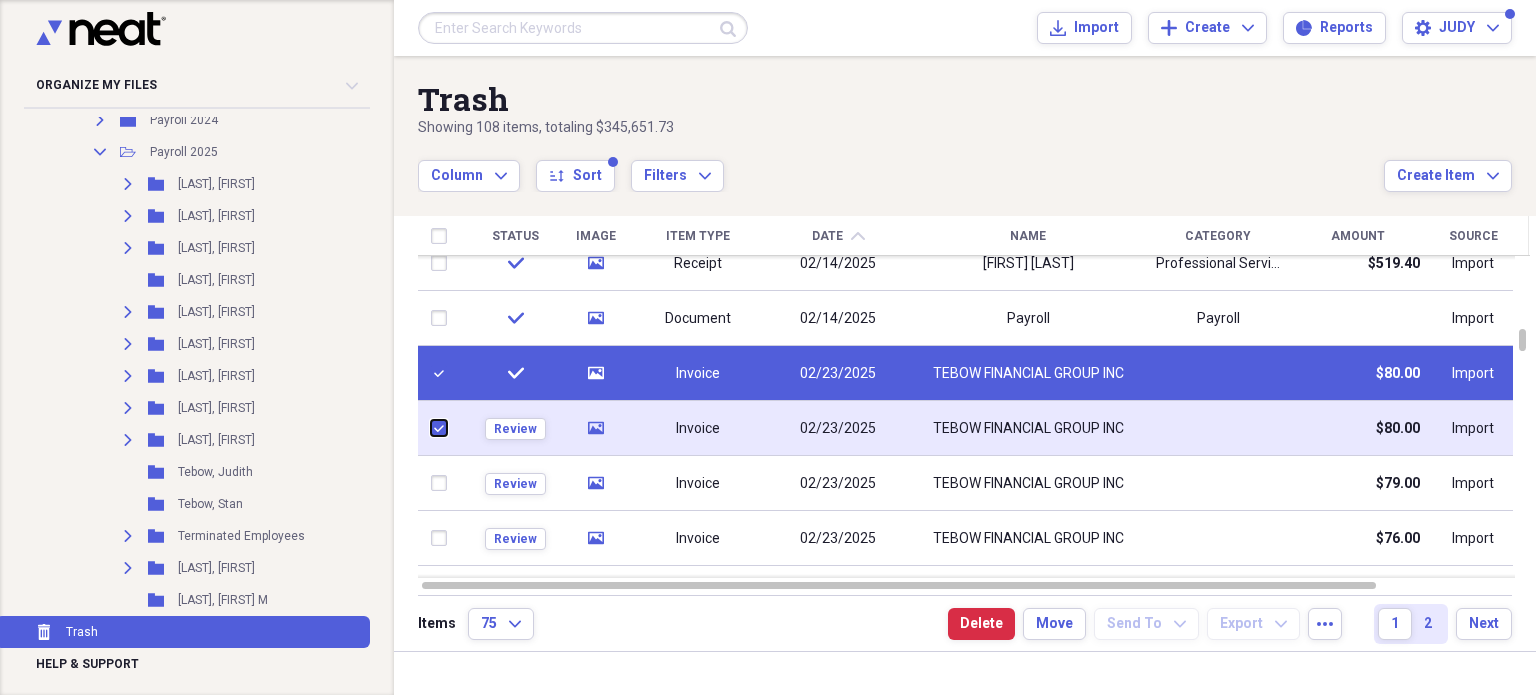 checkbox on "true" 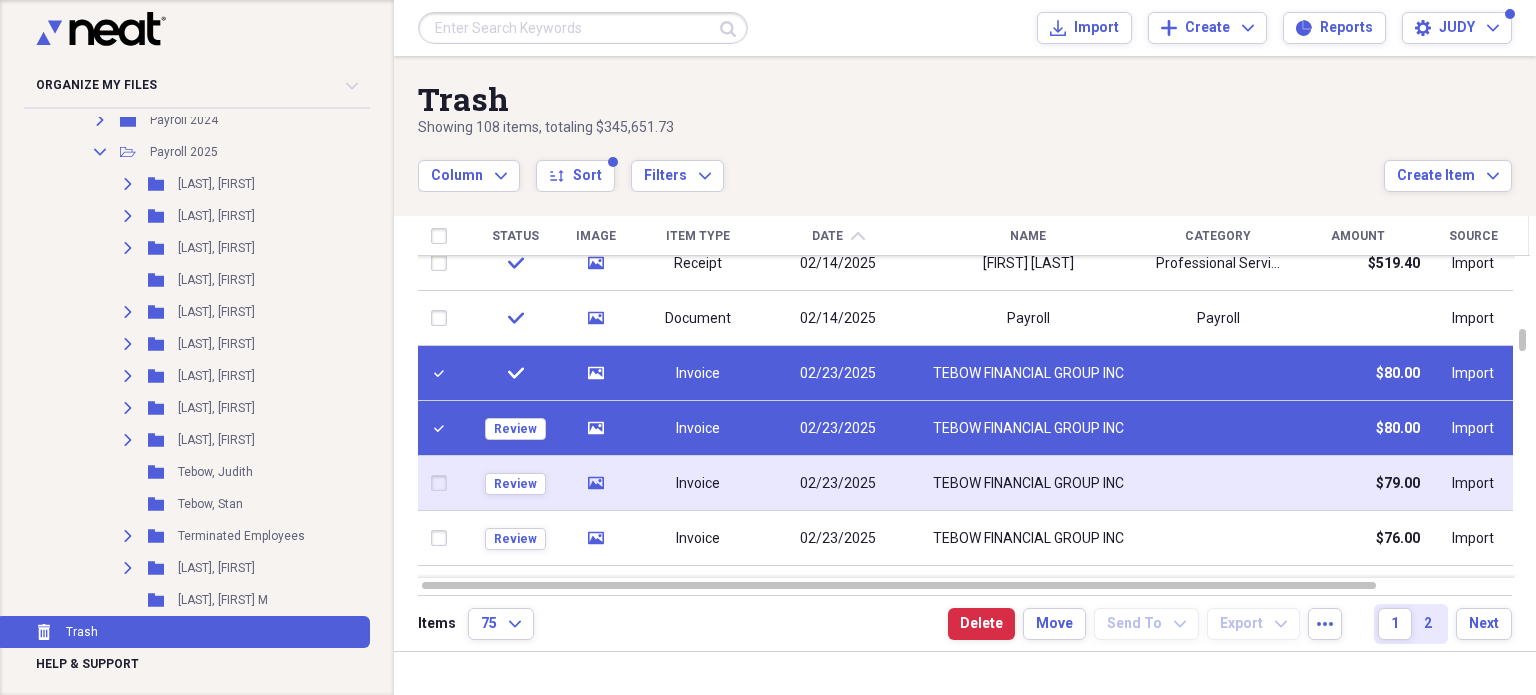 click at bounding box center (444, 483) 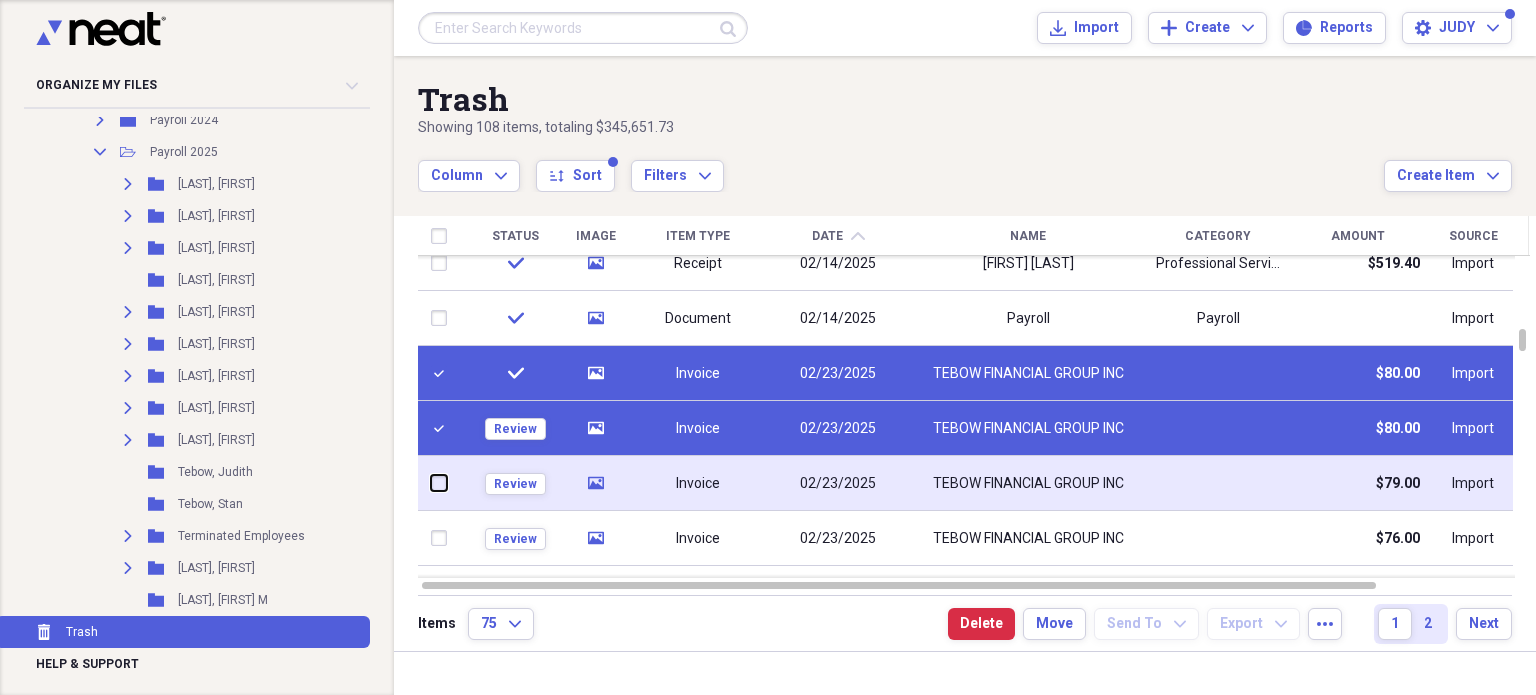 click at bounding box center (432, 483) 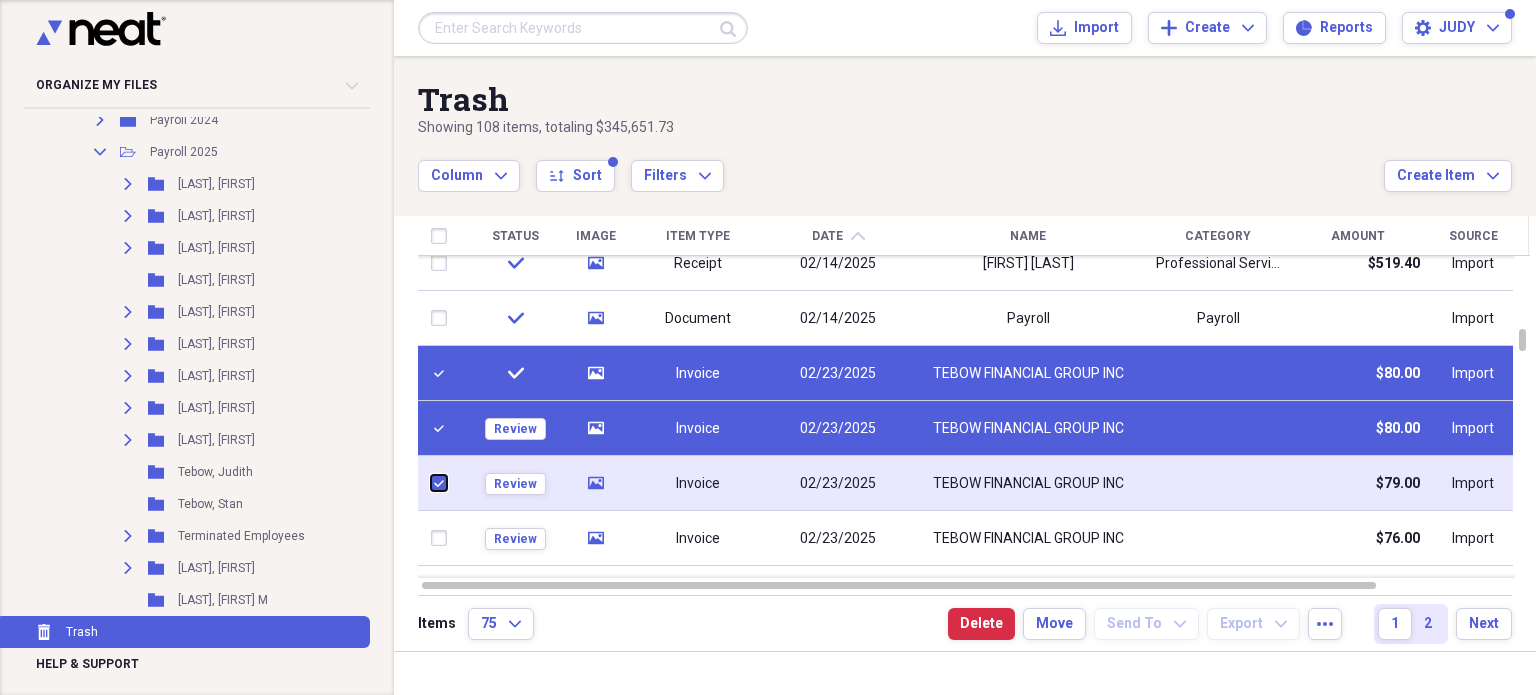 checkbox on "true" 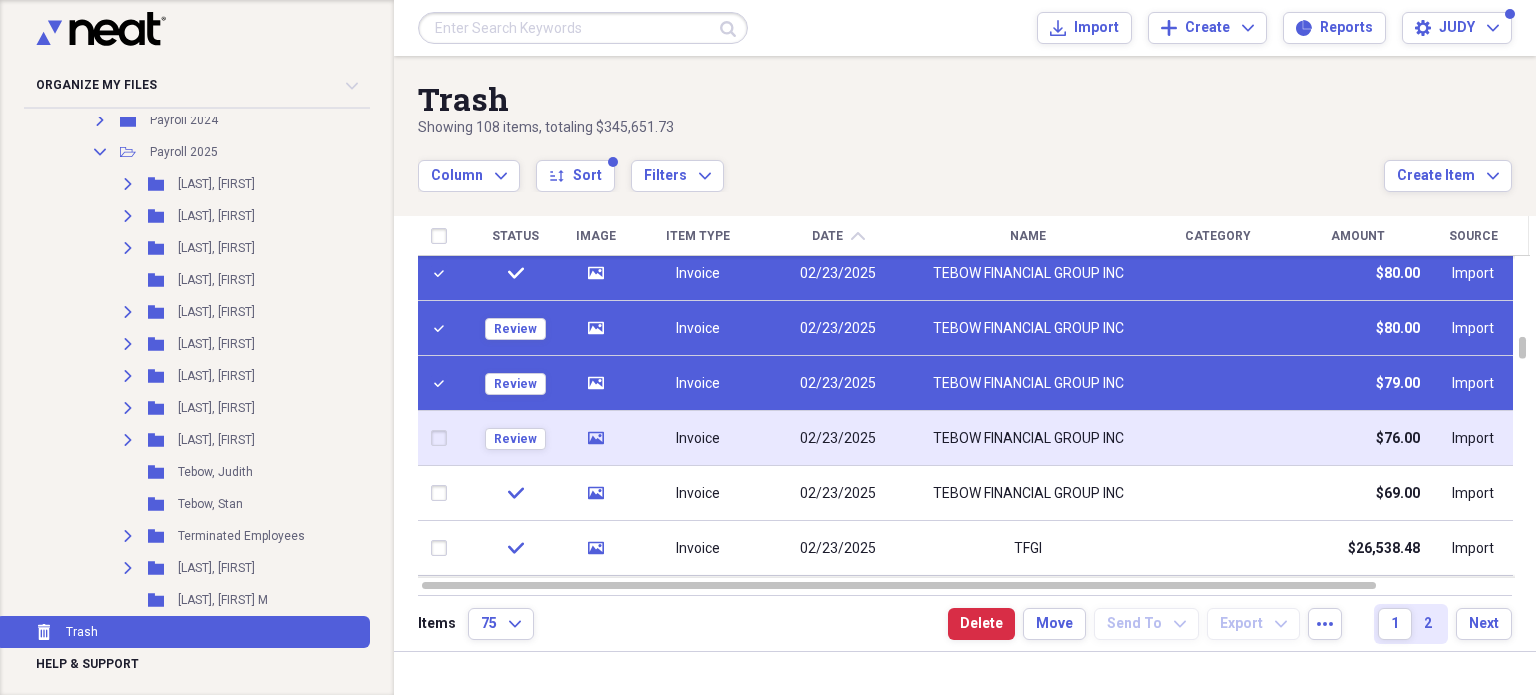 click at bounding box center [444, 438] 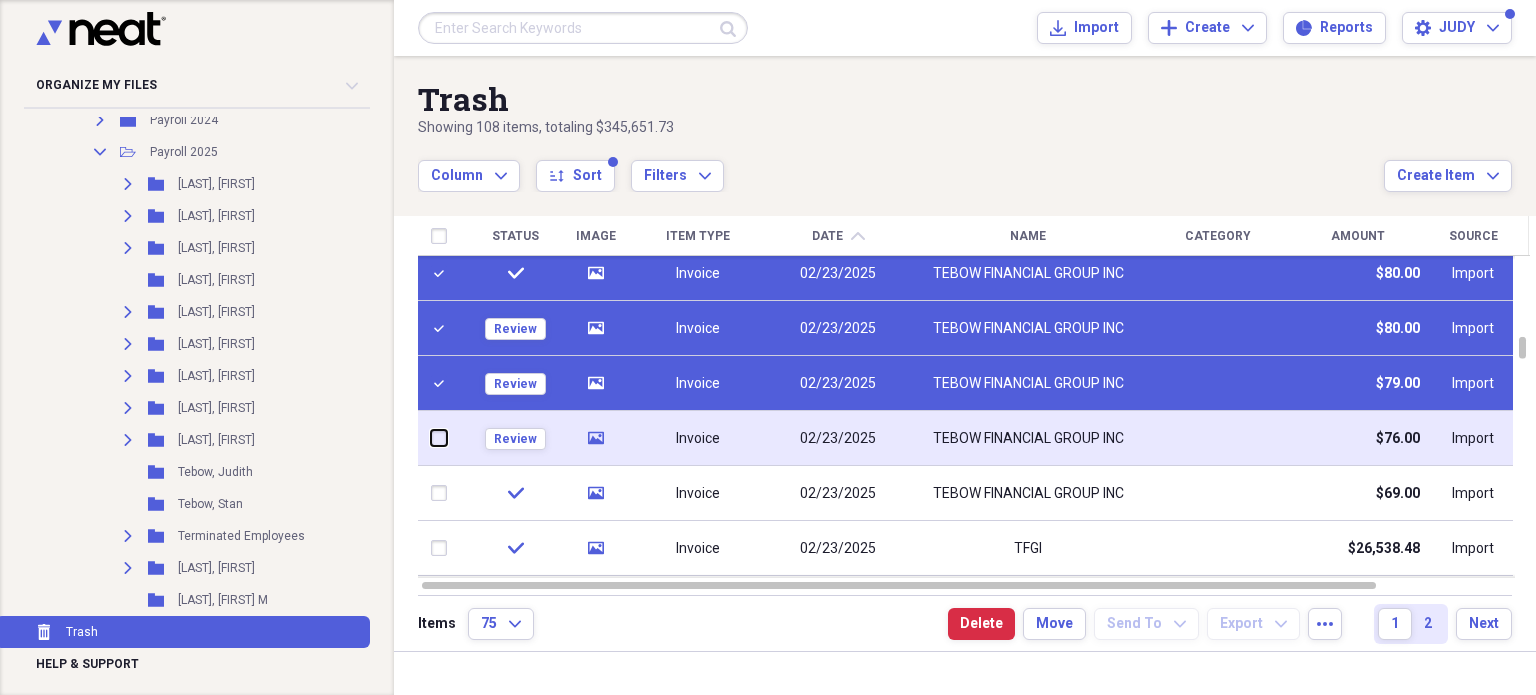 click at bounding box center (432, 438) 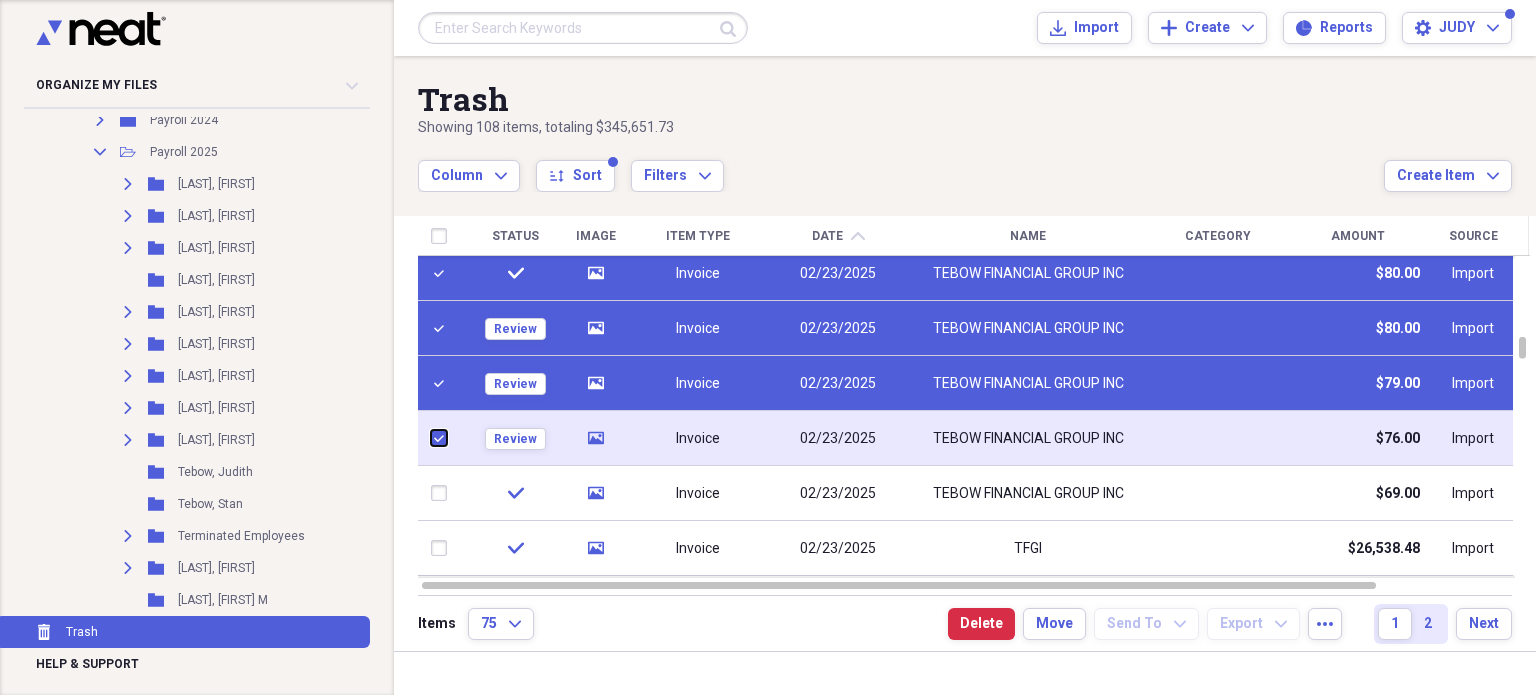 checkbox on "true" 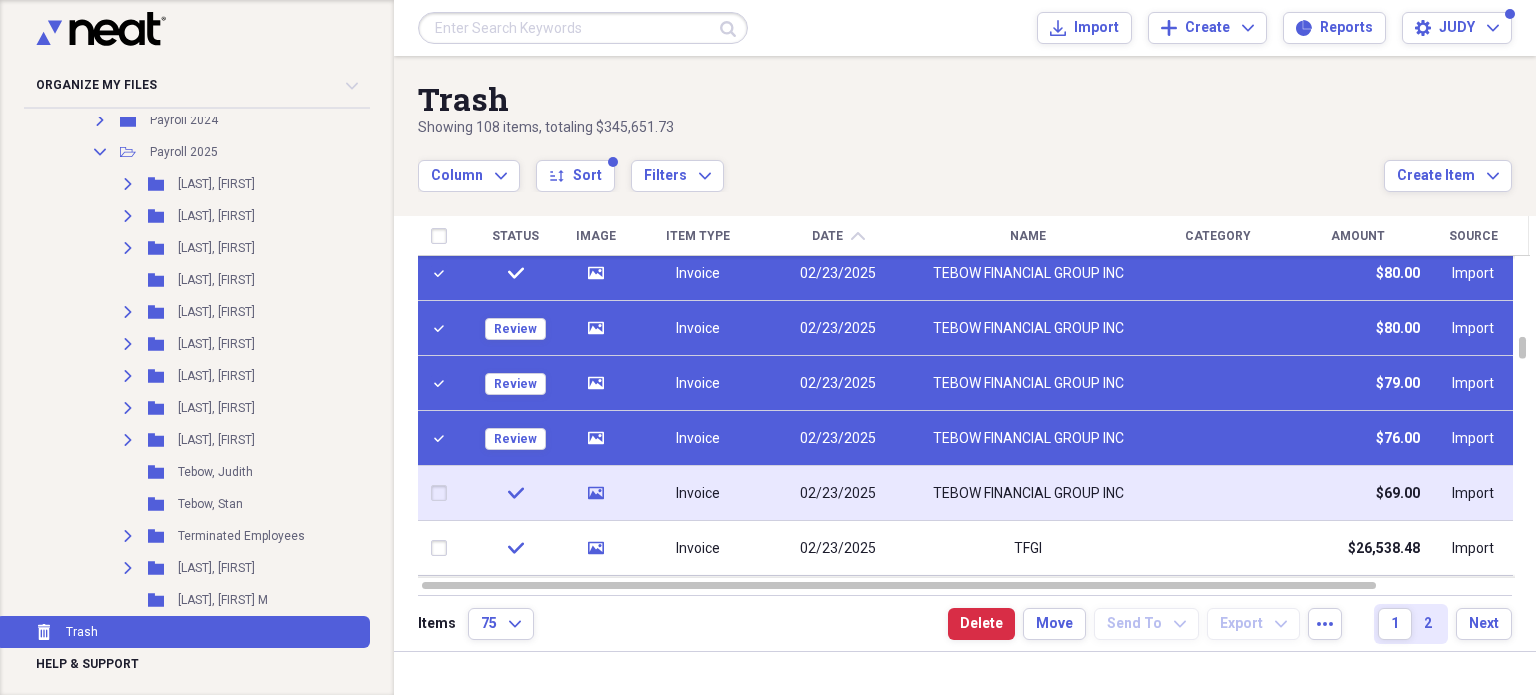 click at bounding box center [444, 493] 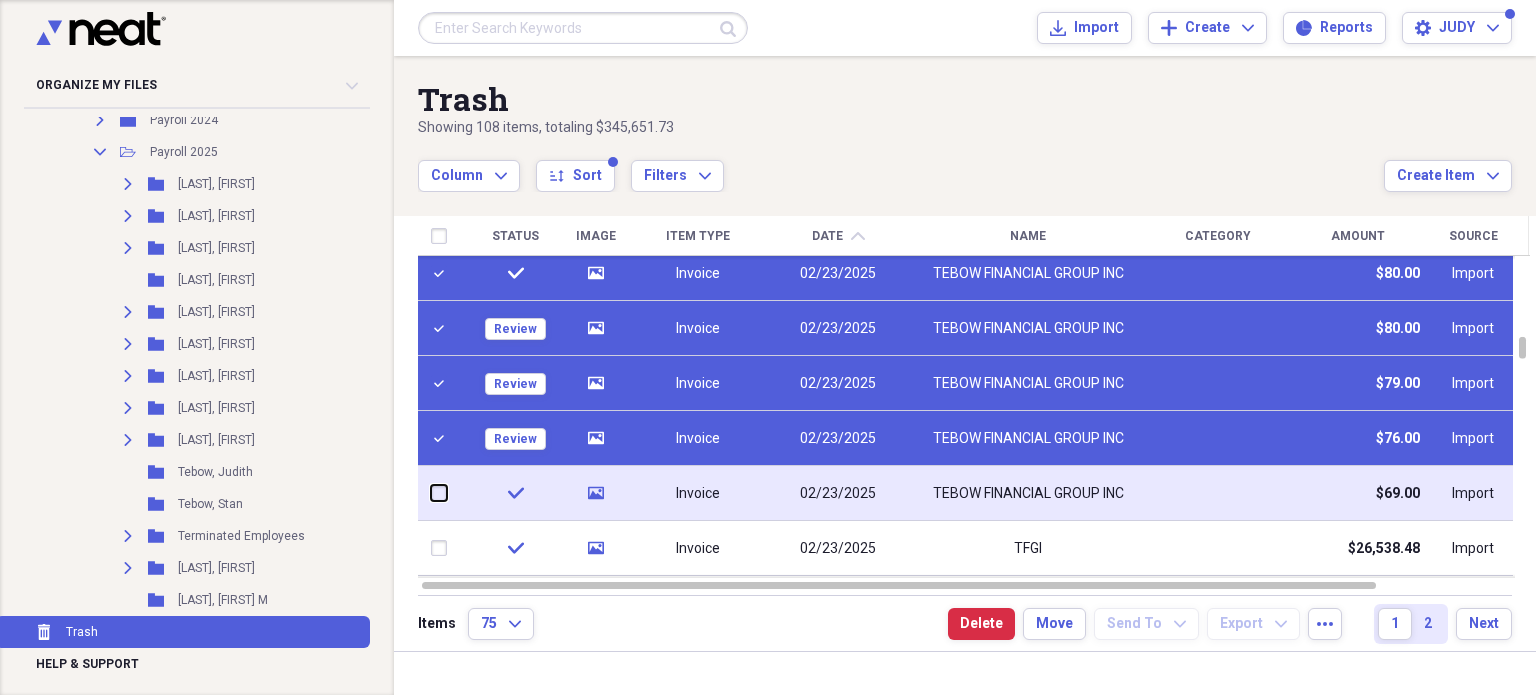 click at bounding box center [432, 493] 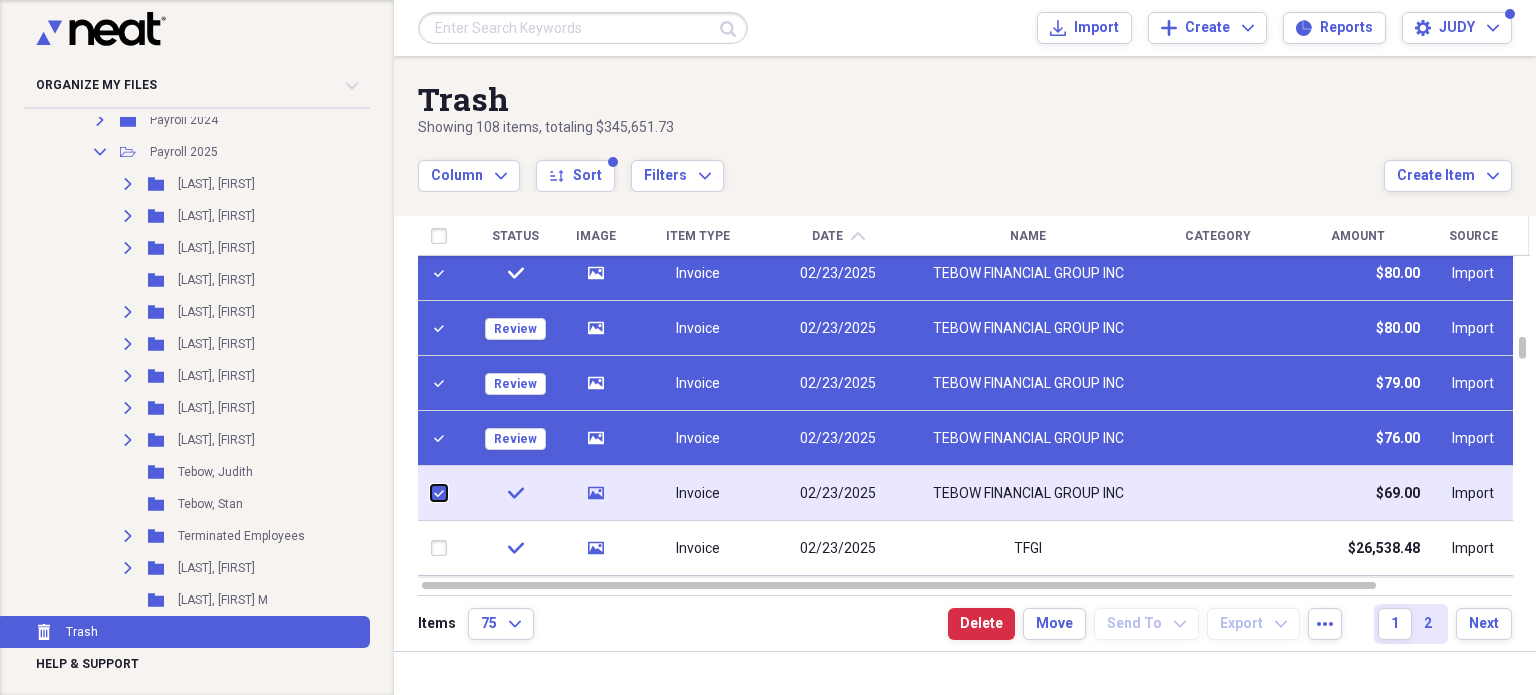 checkbox on "true" 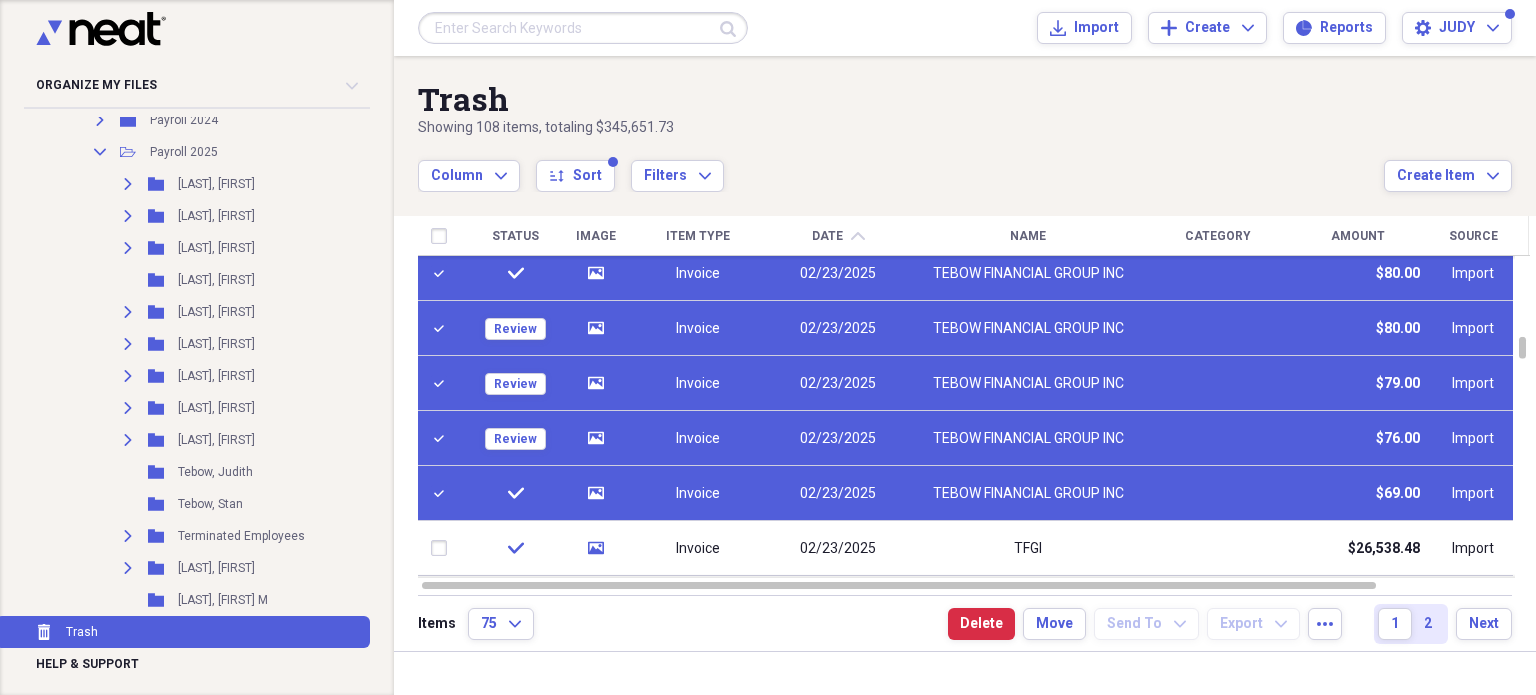 click on "Invoice" at bounding box center (699, 274) 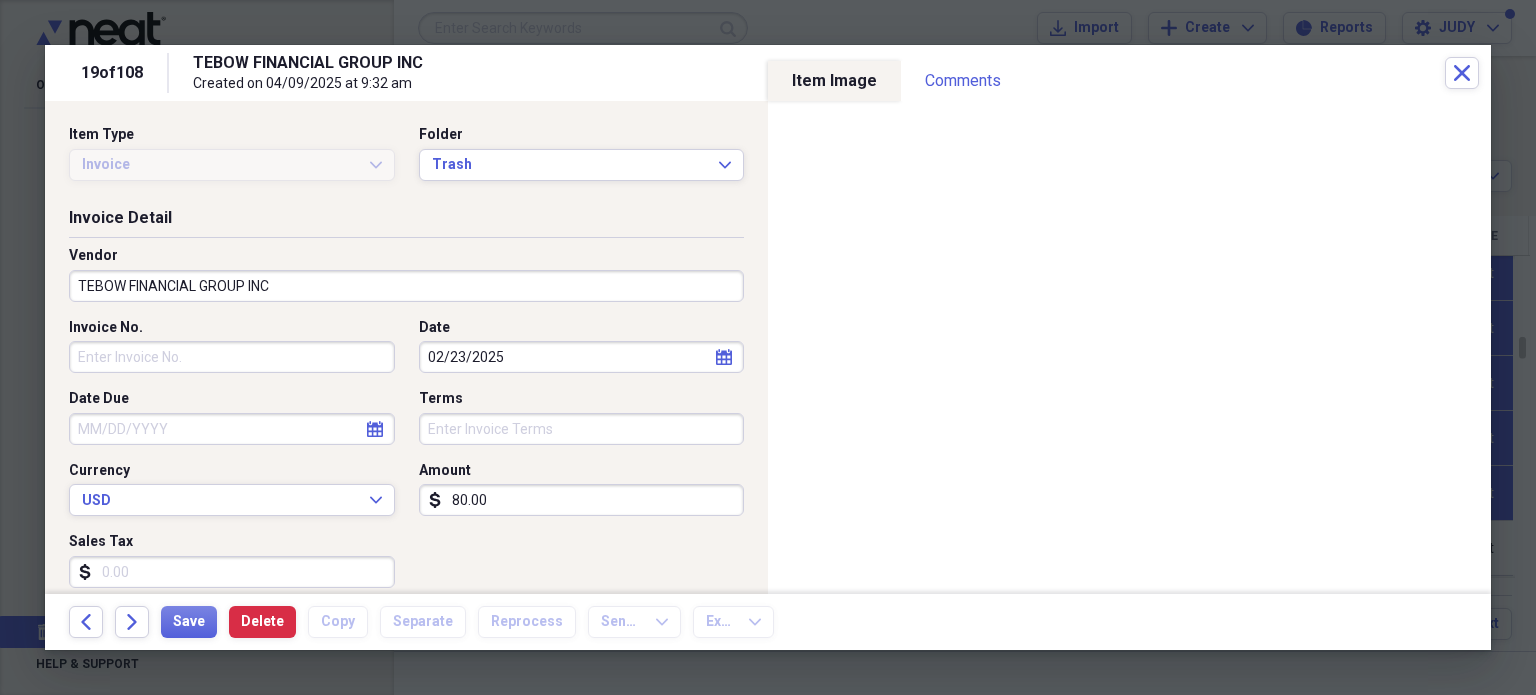 click 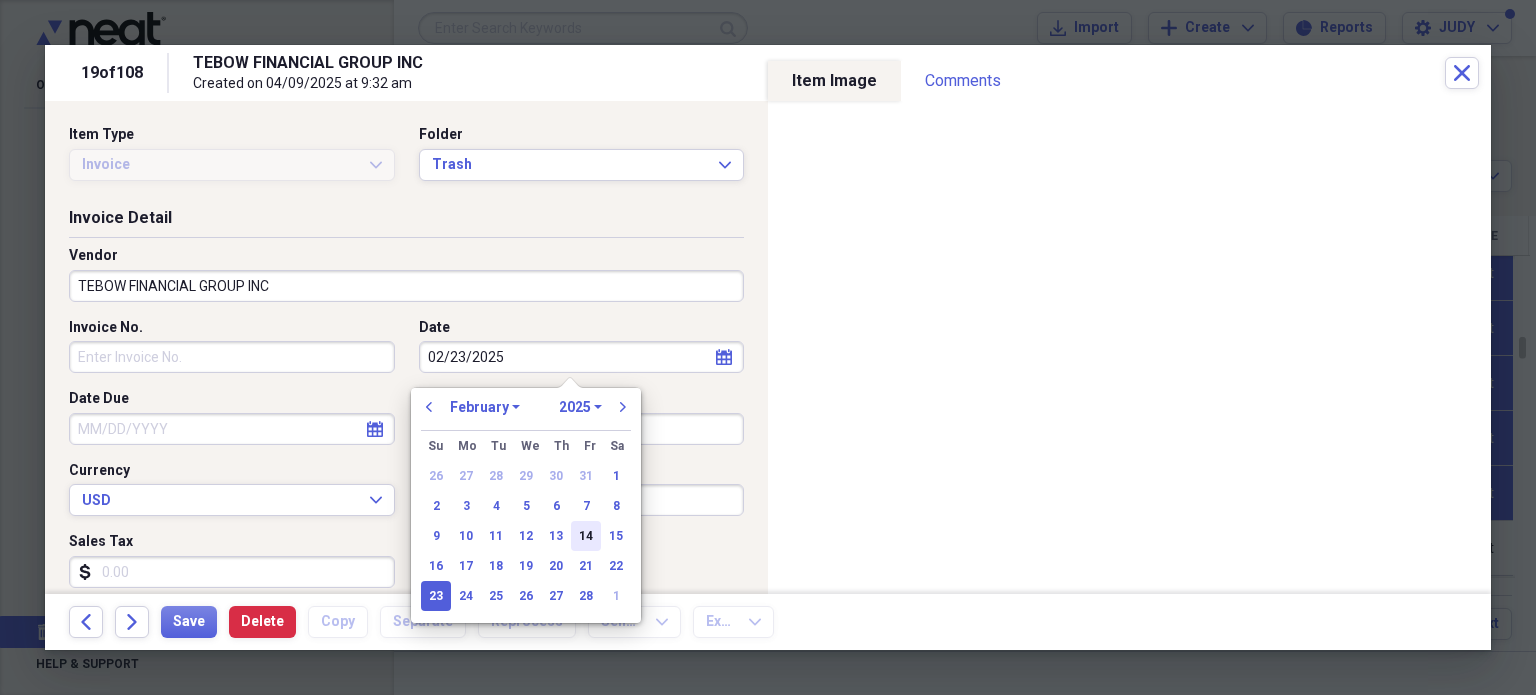 click on "14" at bounding box center (586, 536) 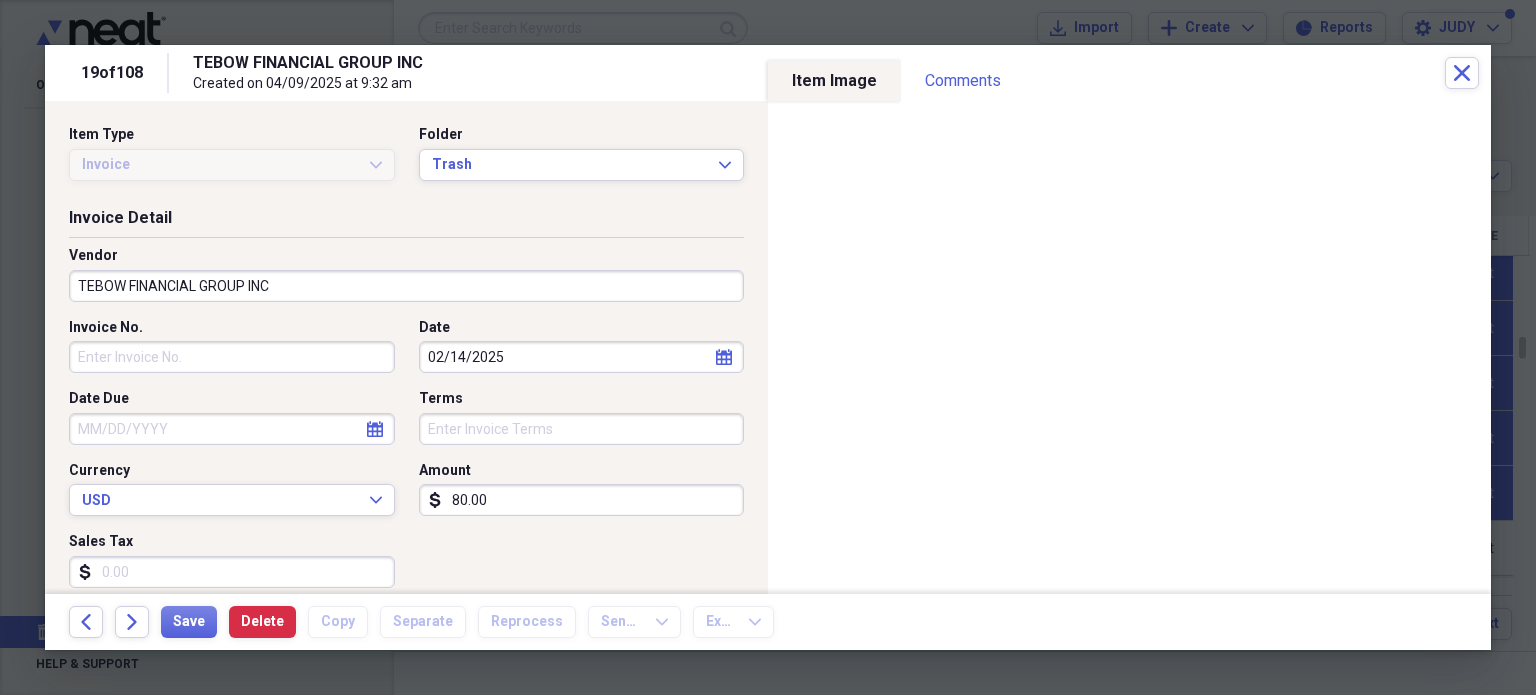 click 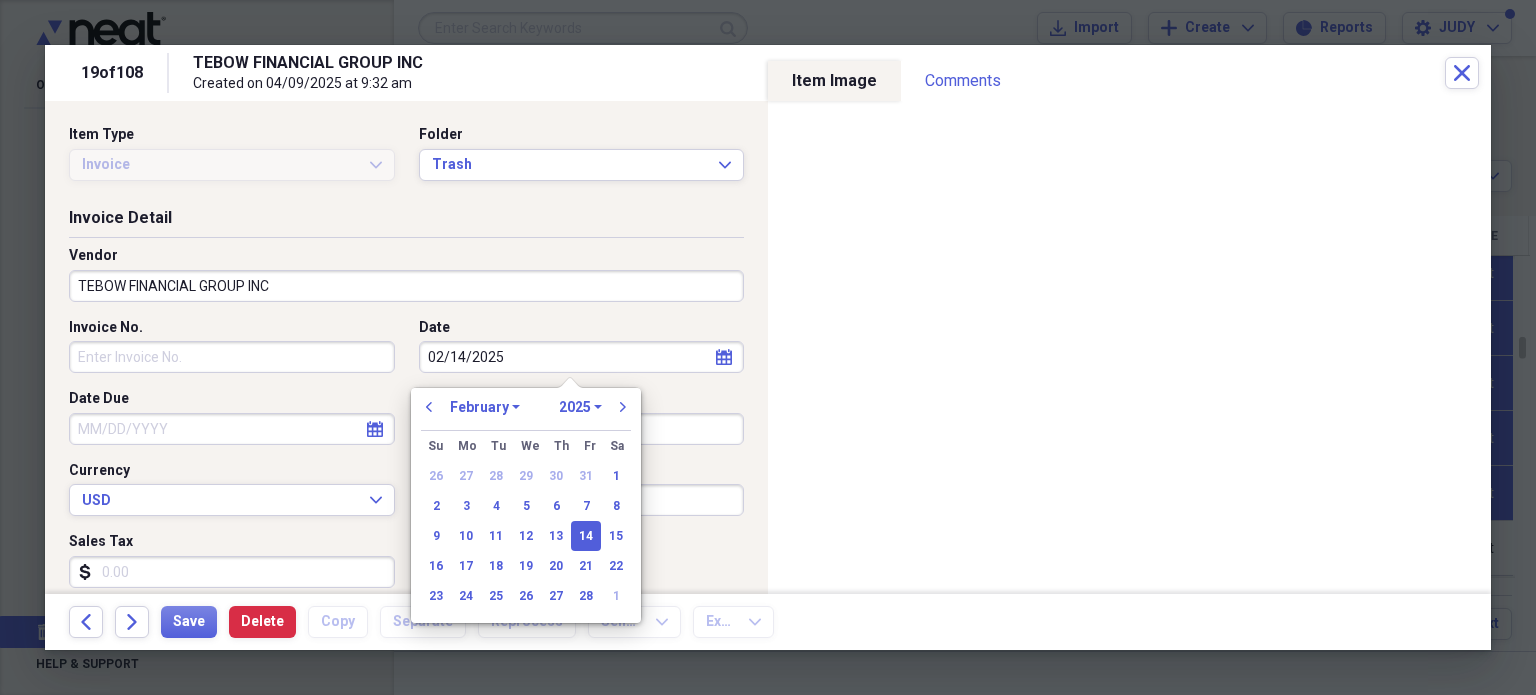 click on "January February March April May June July August September October November December" at bounding box center (485, 407) 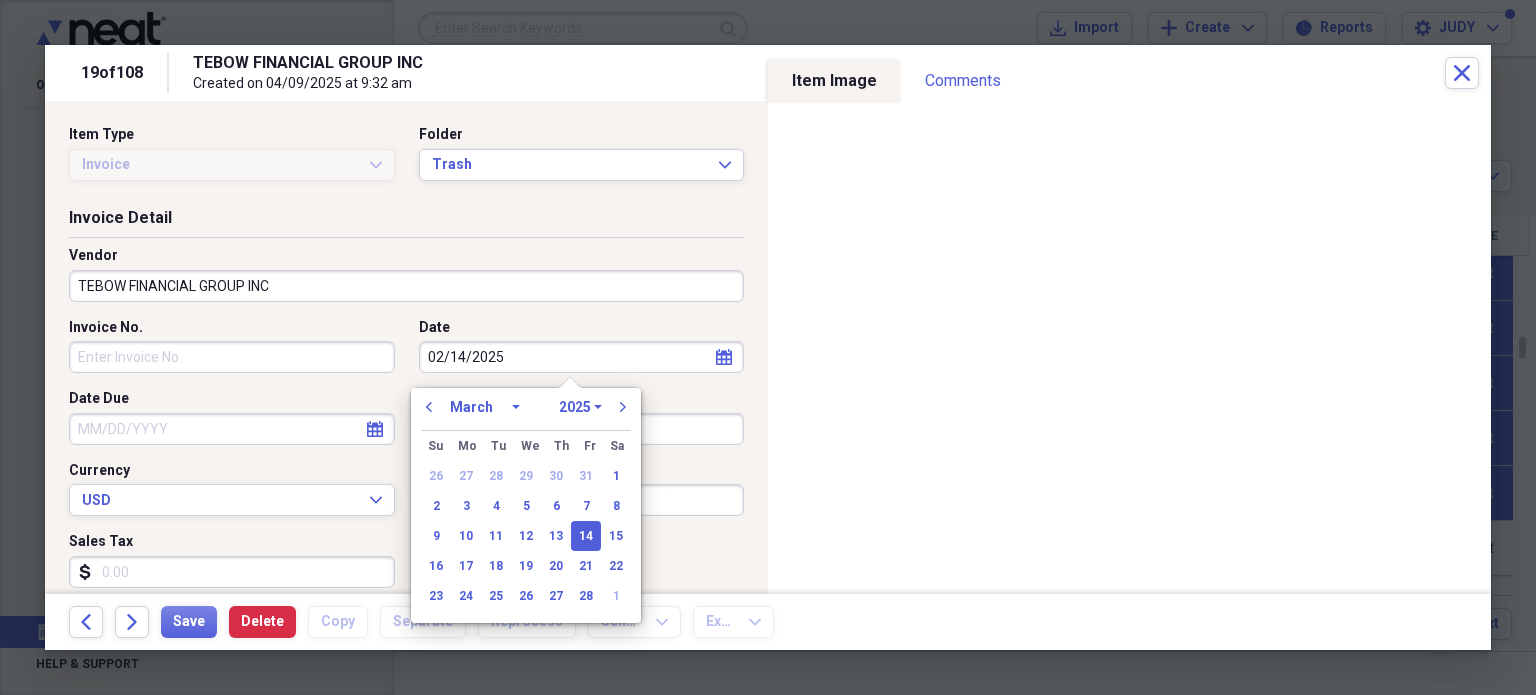 click on "January February March April May June July August September October November December" at bounding box center [485, 407] 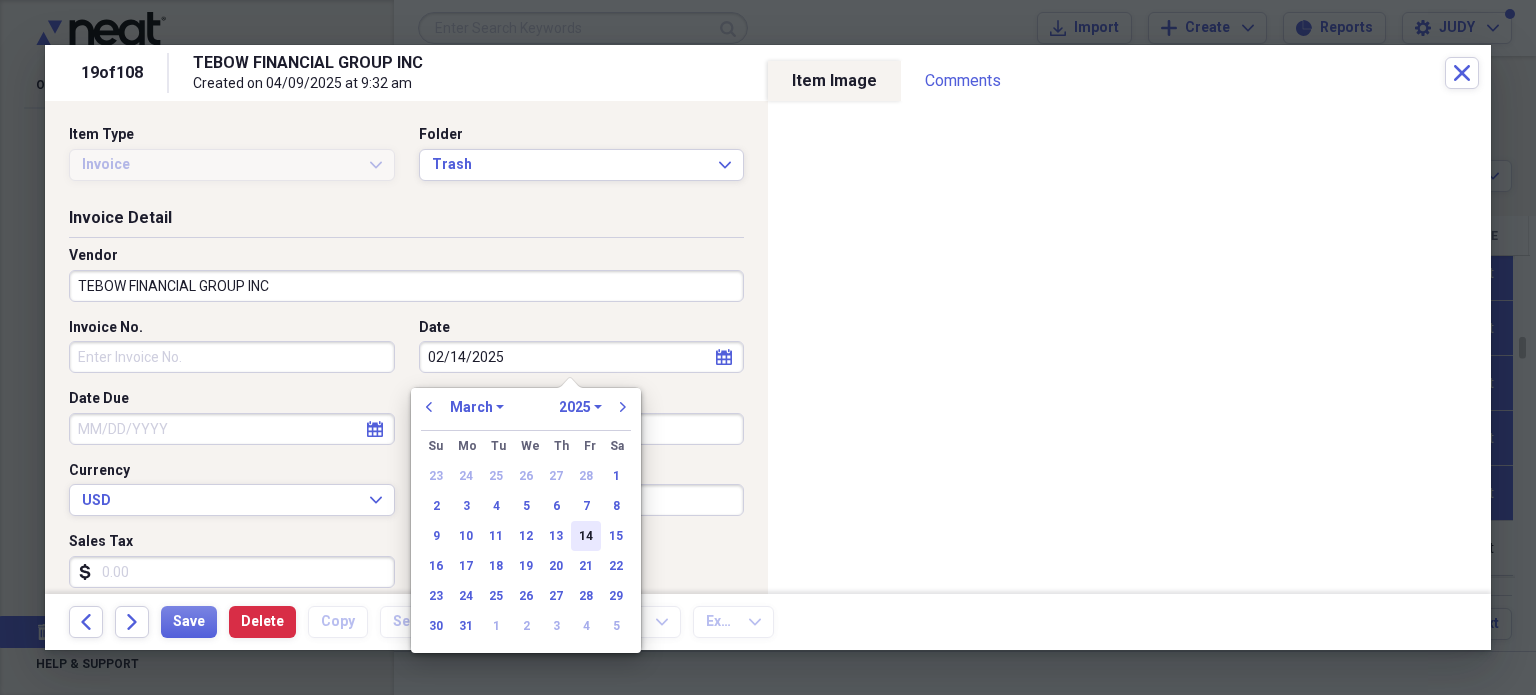 click on "14" at bounding box center [586, 536] 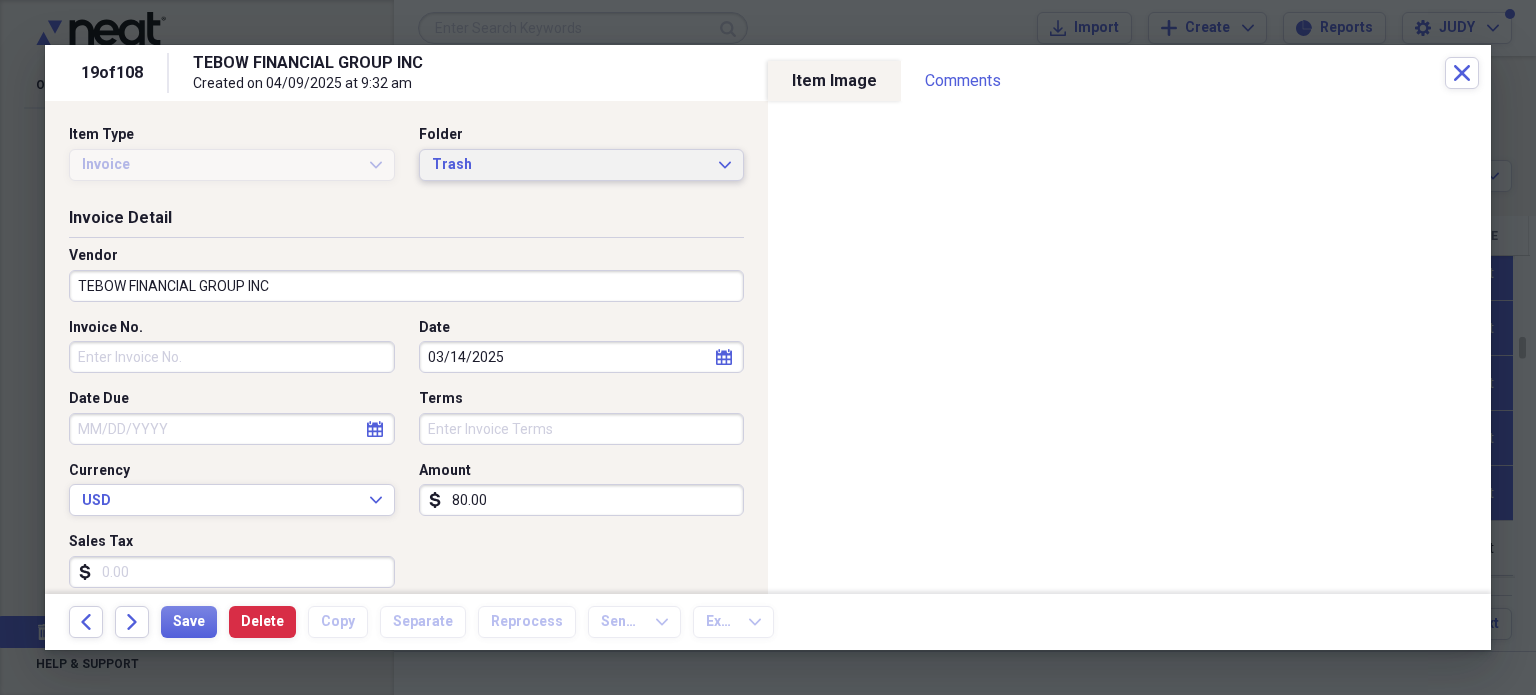click 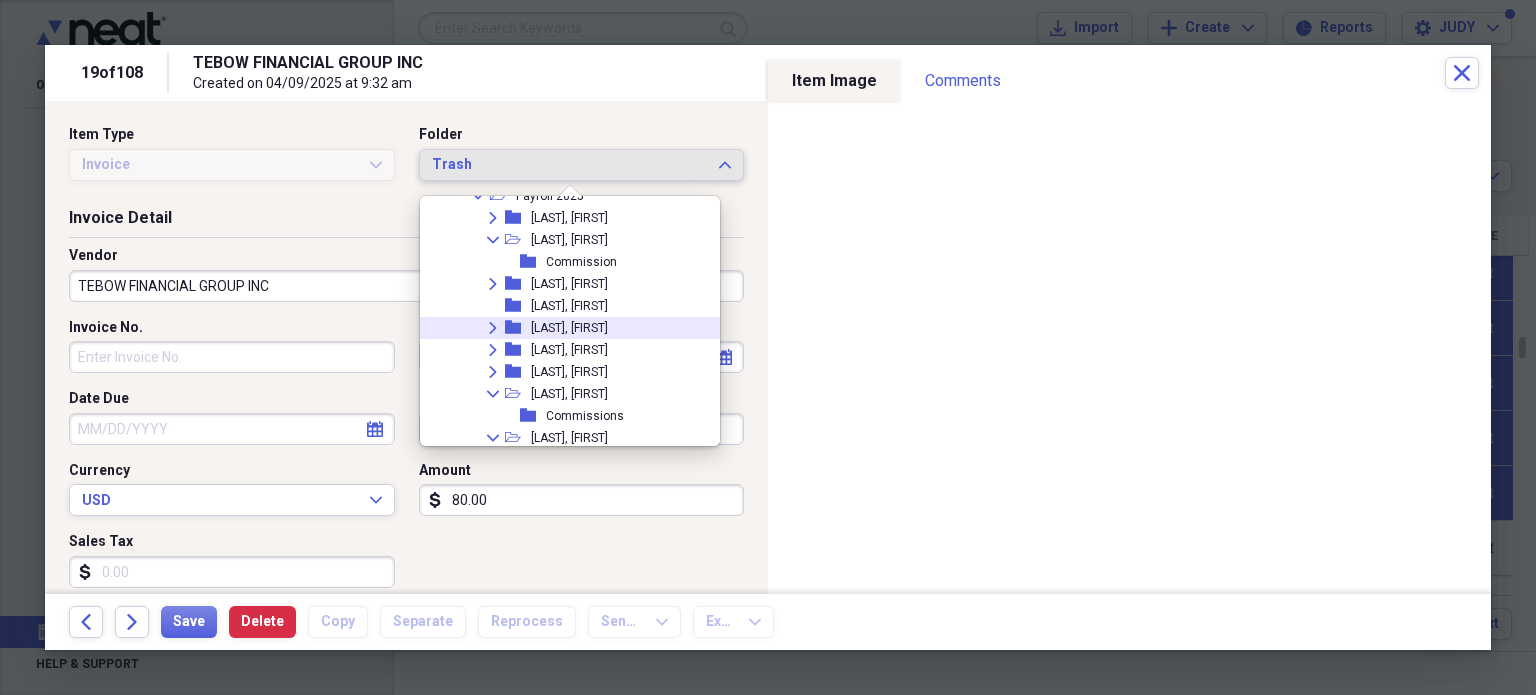 scroll, scrollTop: 3869, scrollLeft: 0, axis: vertical 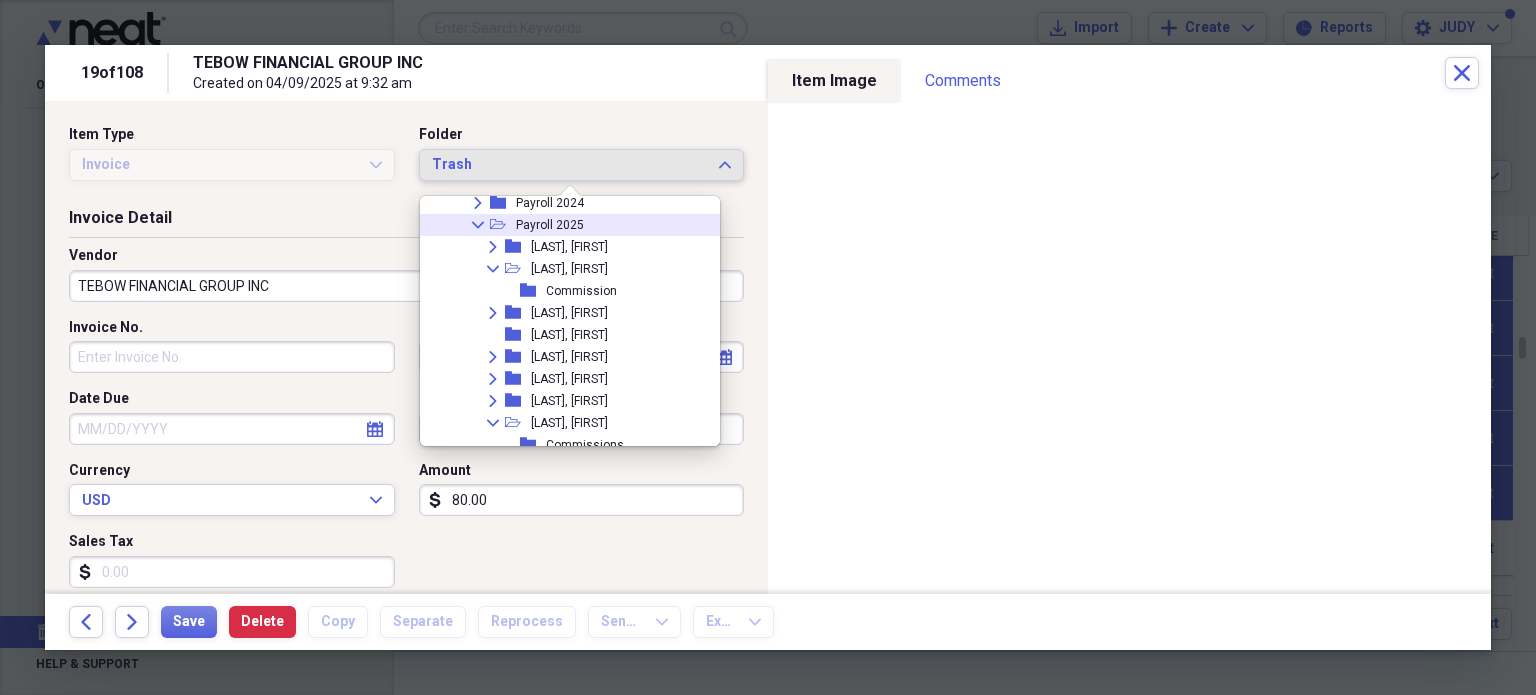 click on "Payroll 2025" at bounding box center (550, 225) 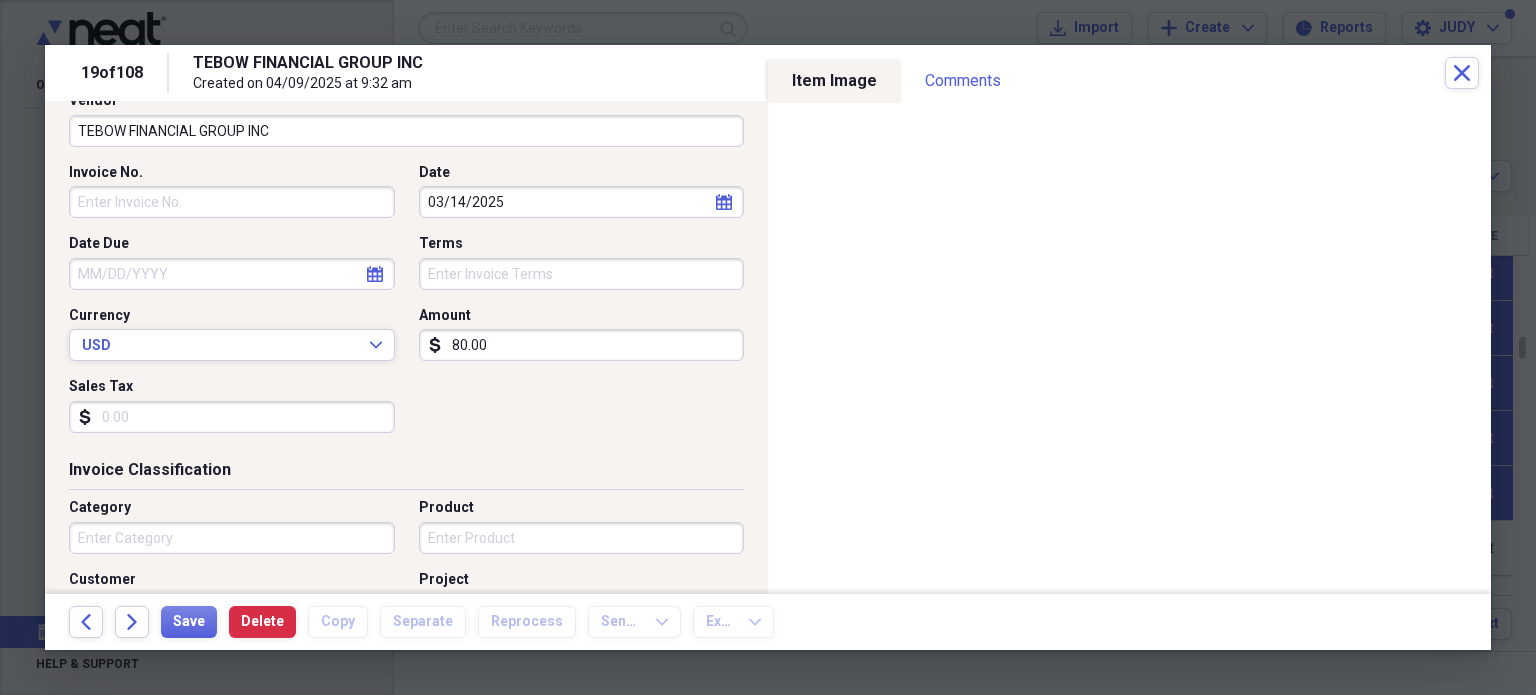 scroll, scrollTop: 200, scrollLeft: 0, axis: vertical 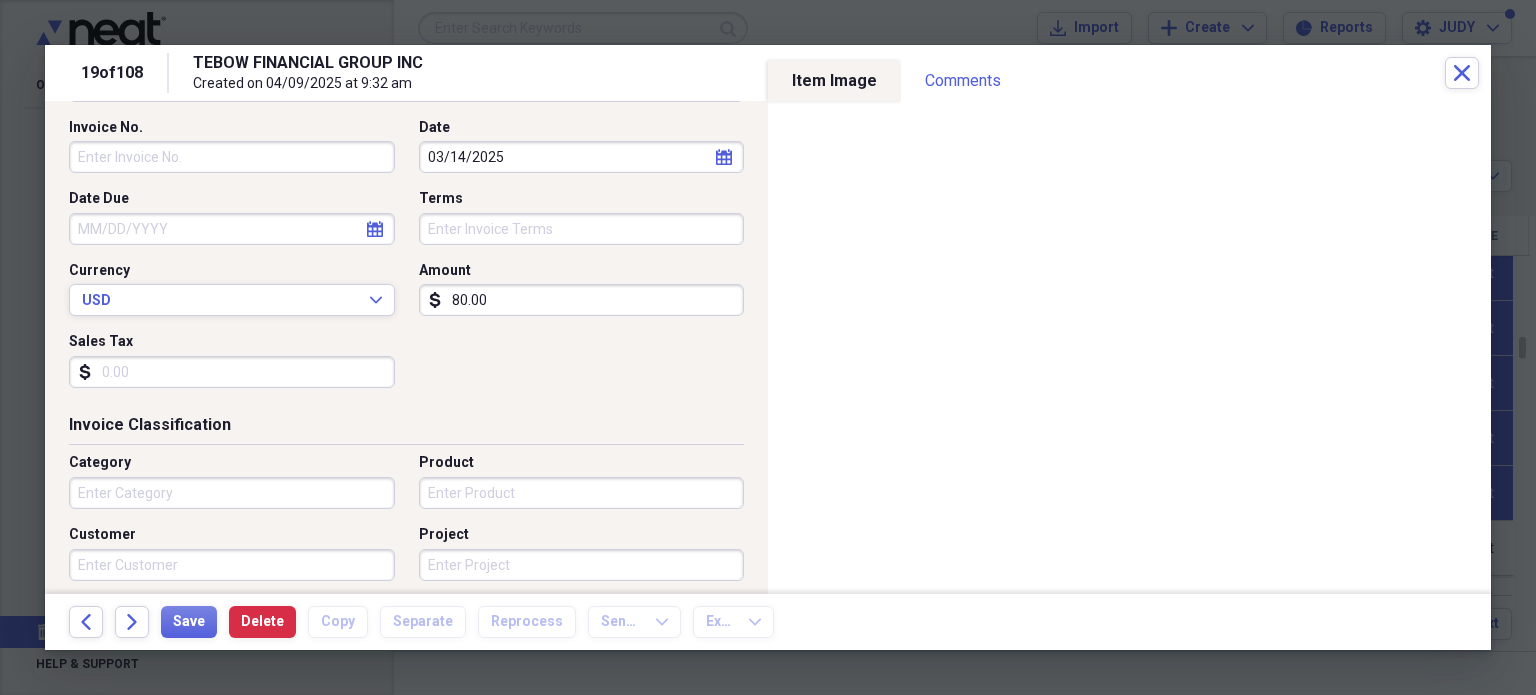click on "Category" at bounding box center (232, 493) 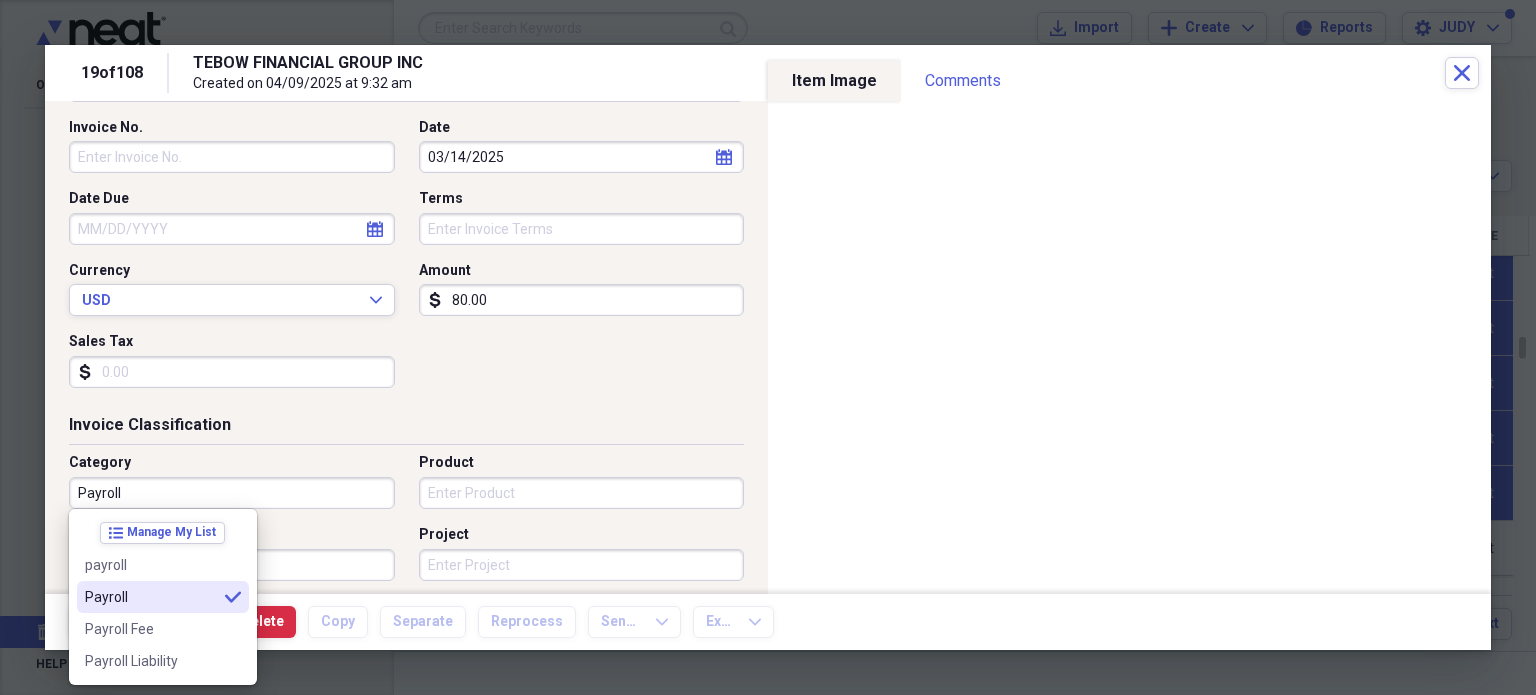 type on "Payroll" 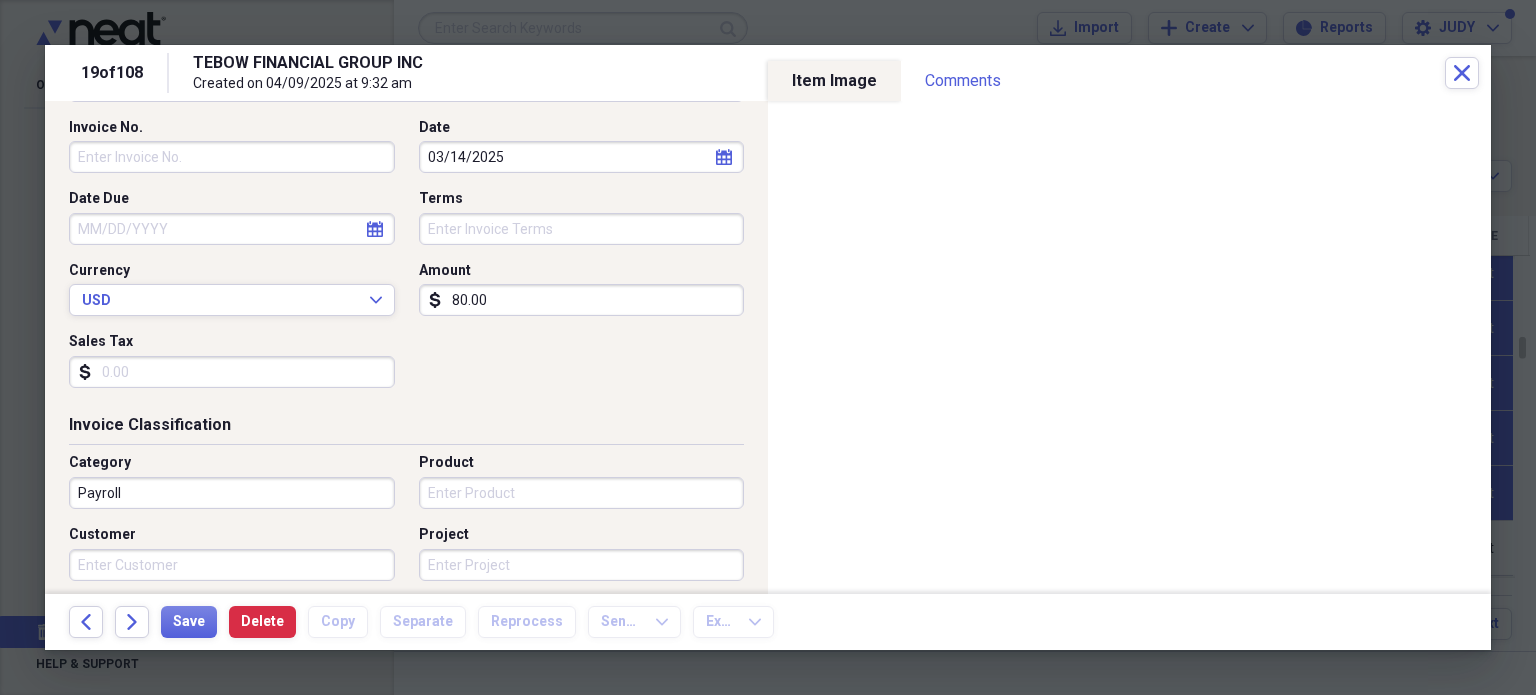 scroll, scrollTop: 0, scrollLeft: 0, axis: both 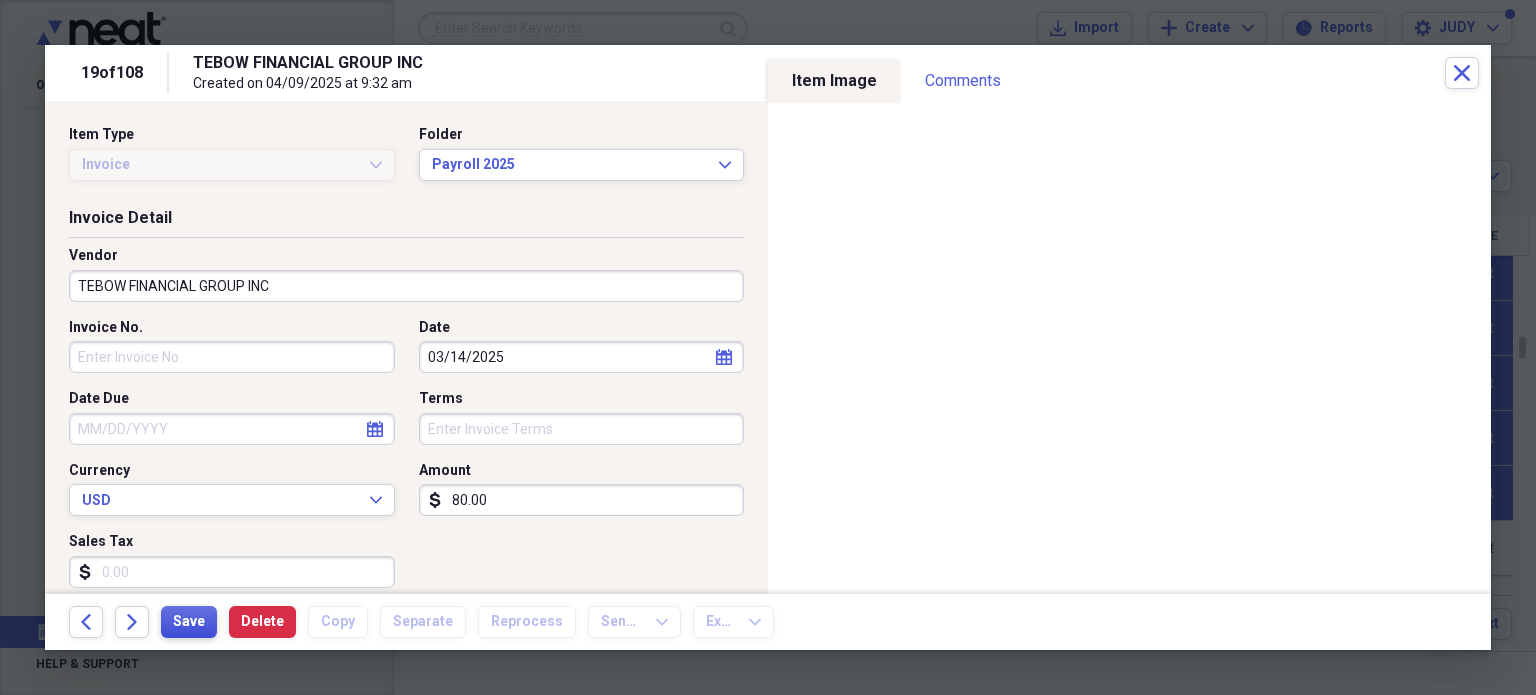 click on "Save" at bounding box center [189, 622] 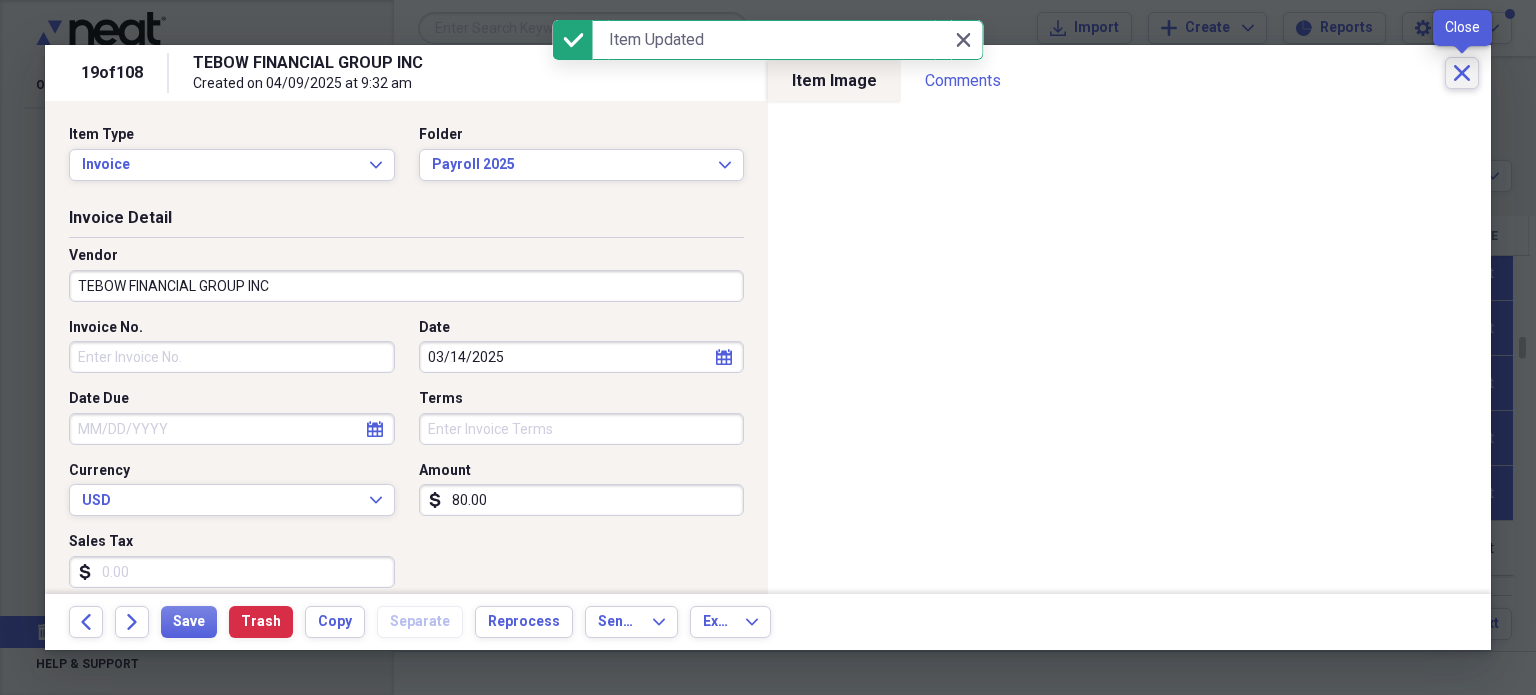 click 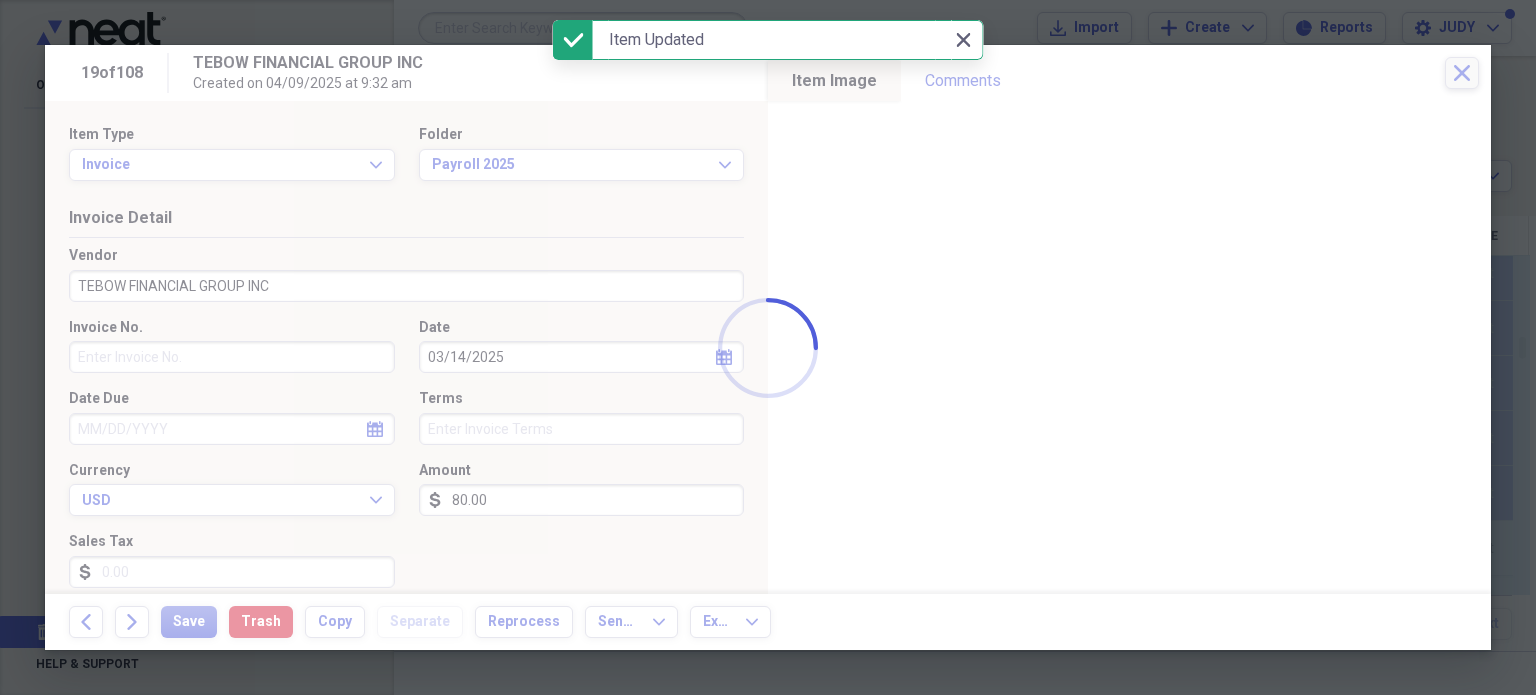 checkbox on "false" 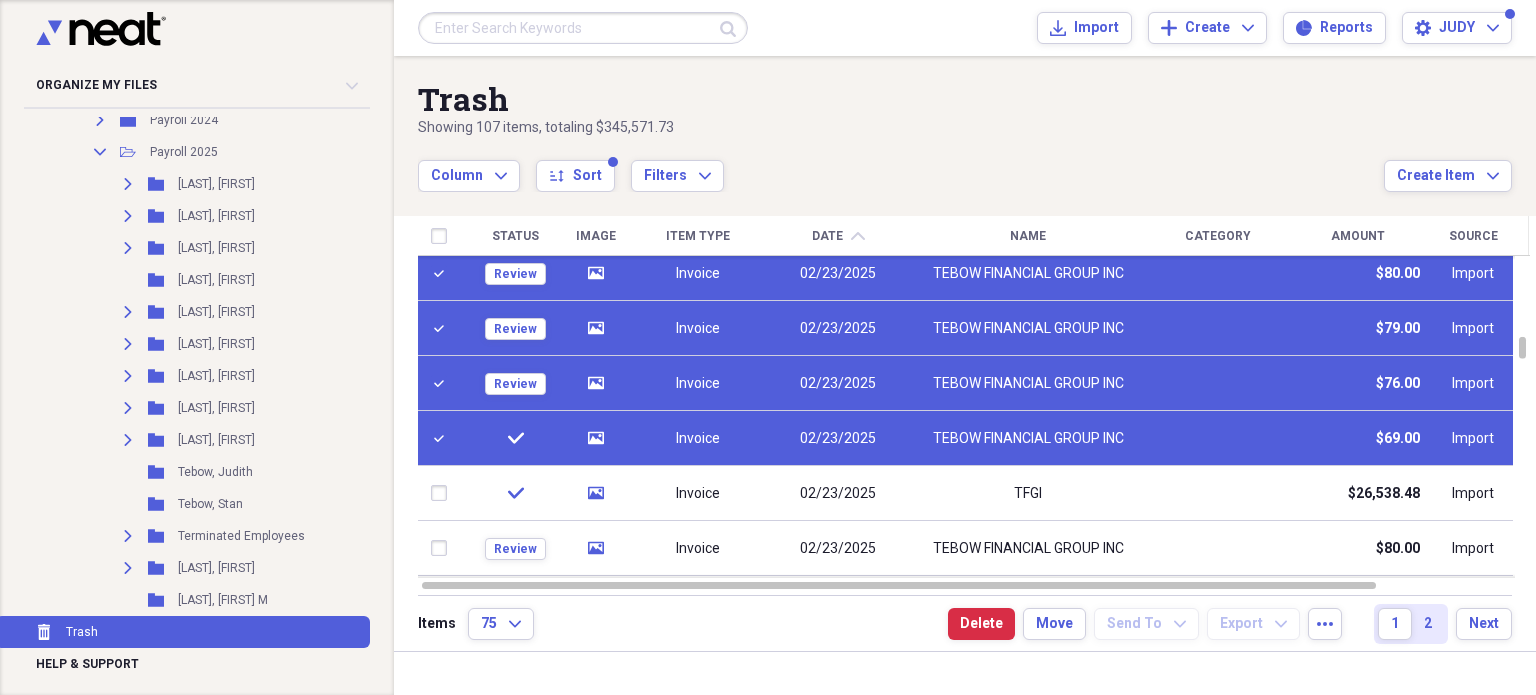 click on "[DATE]" at bounding box center (839, 273) 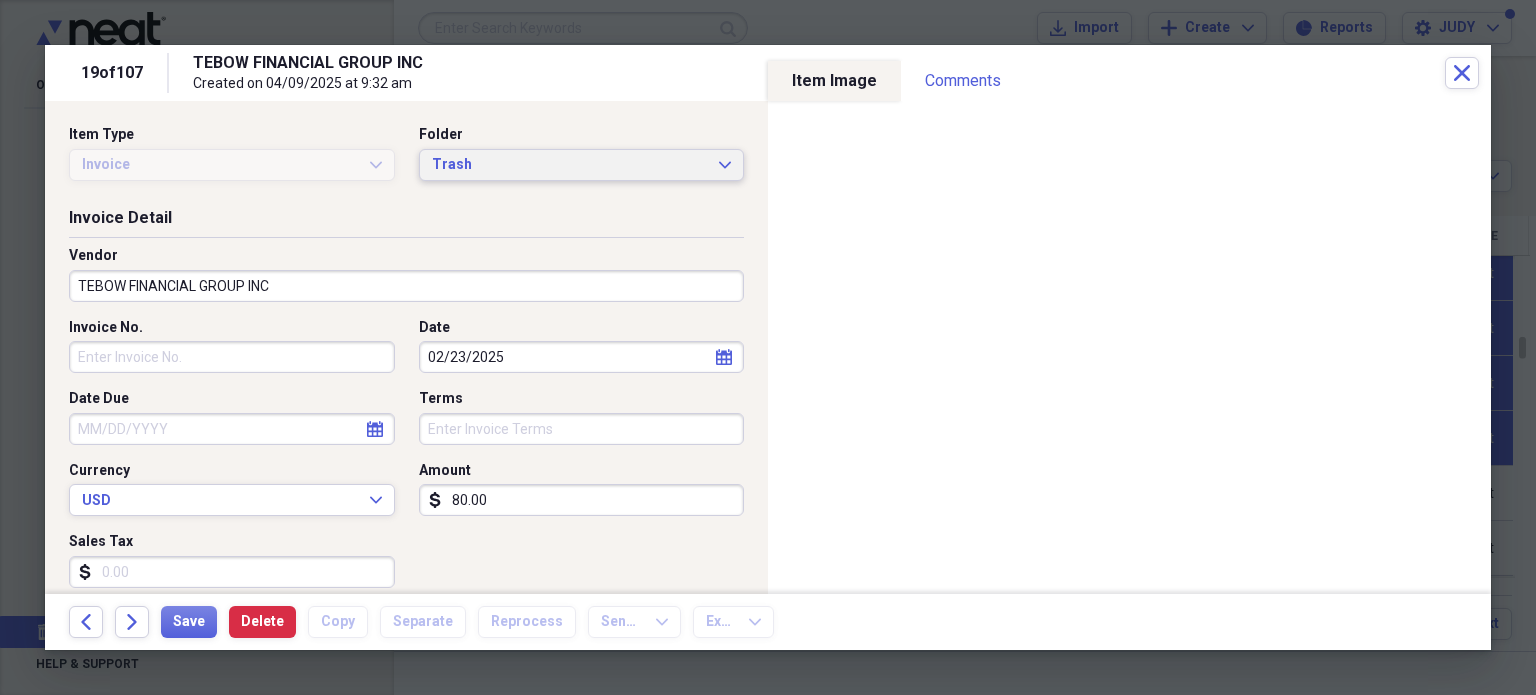 click on "Expand" 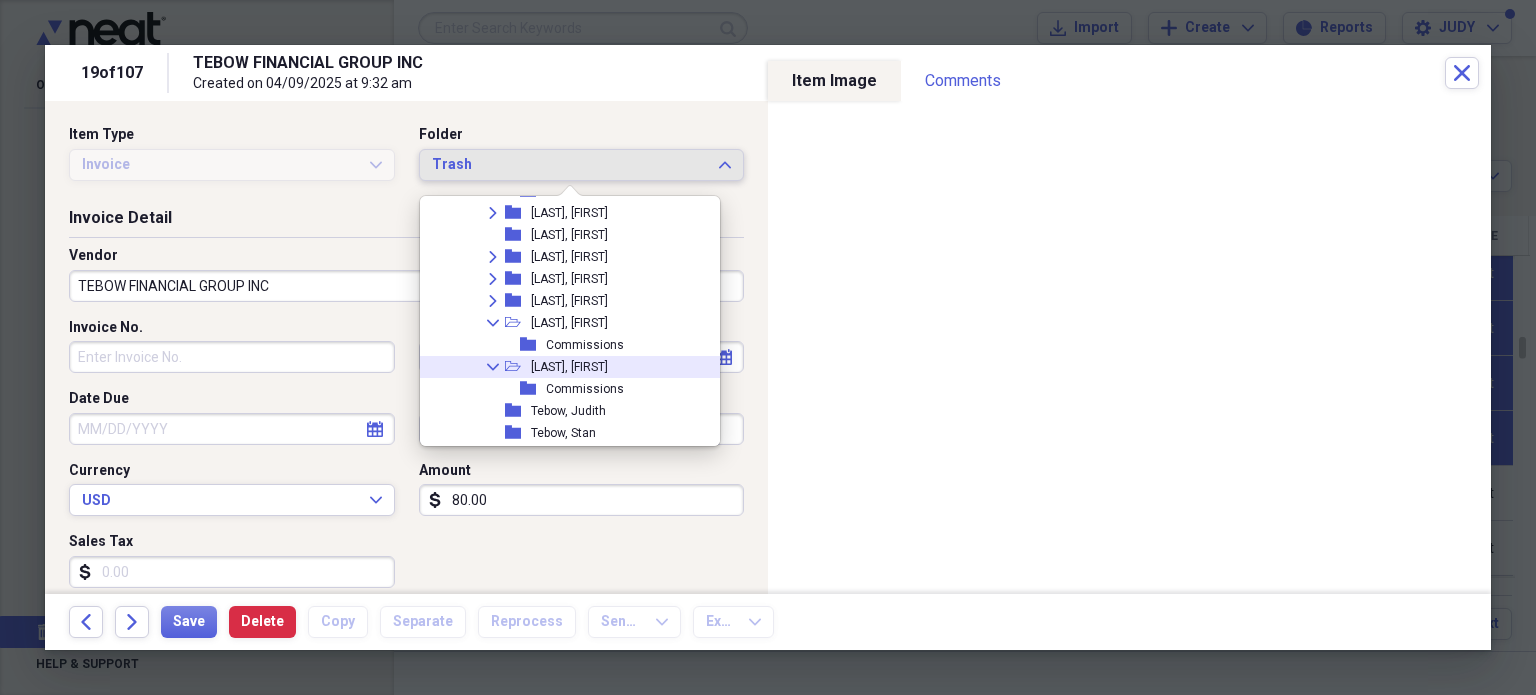 scroll, scrollTop: 3869, scrollLeft: 0, axis: vertical 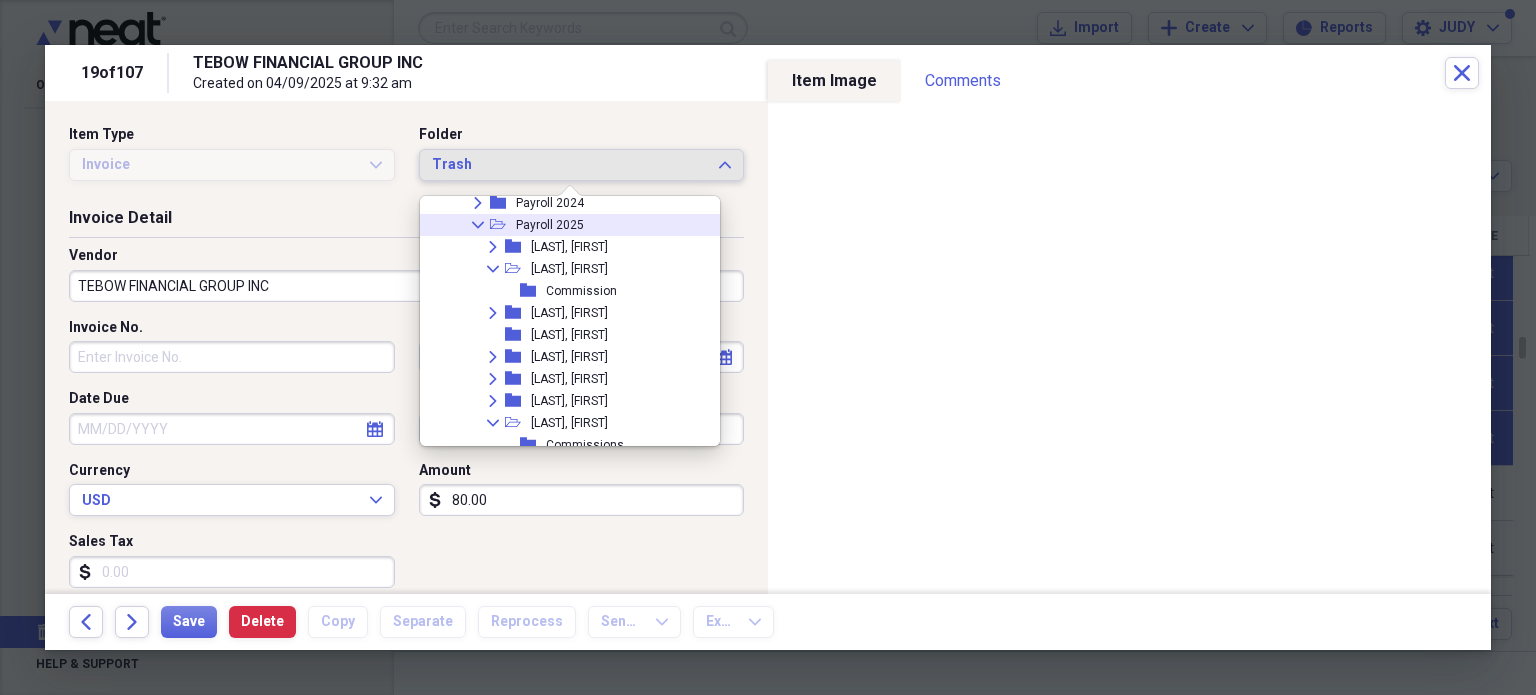 click on "Payroll 2025" at bounding box center (550, 225) 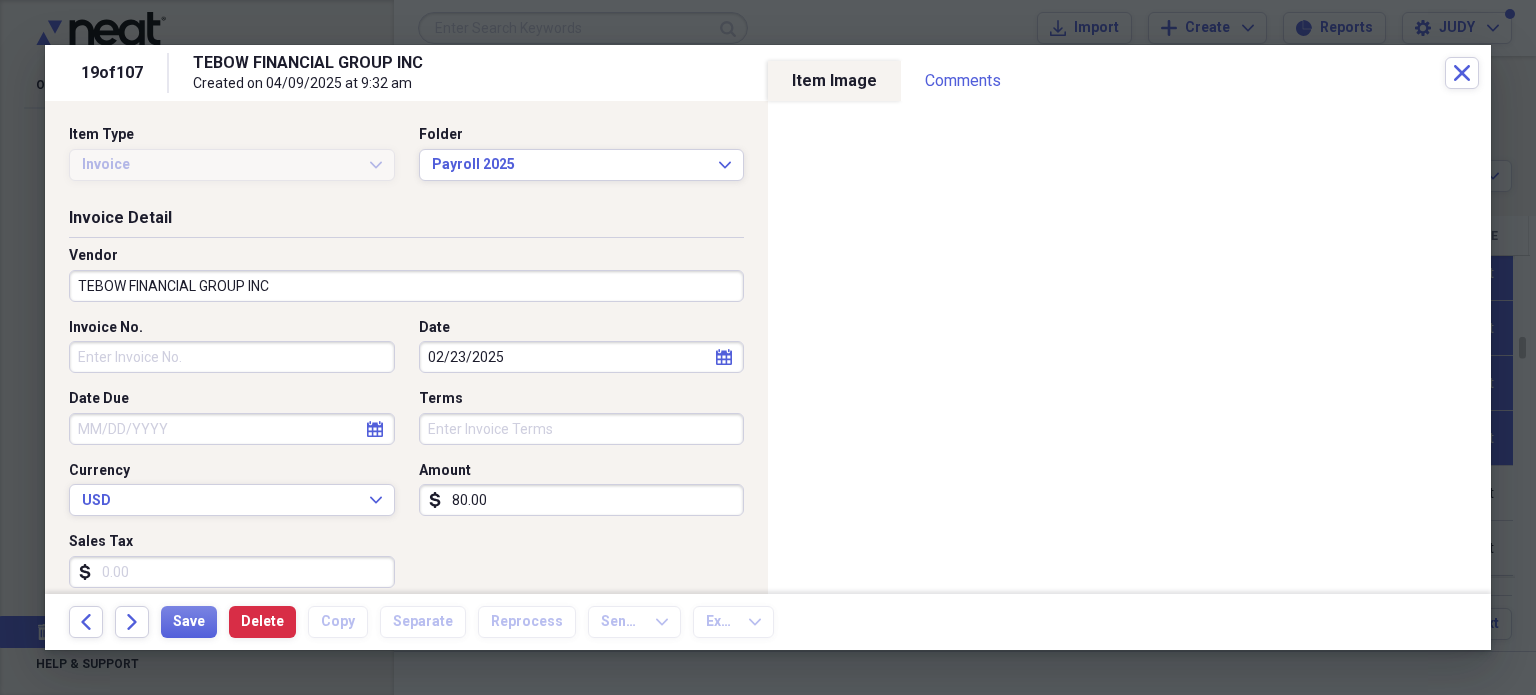 click 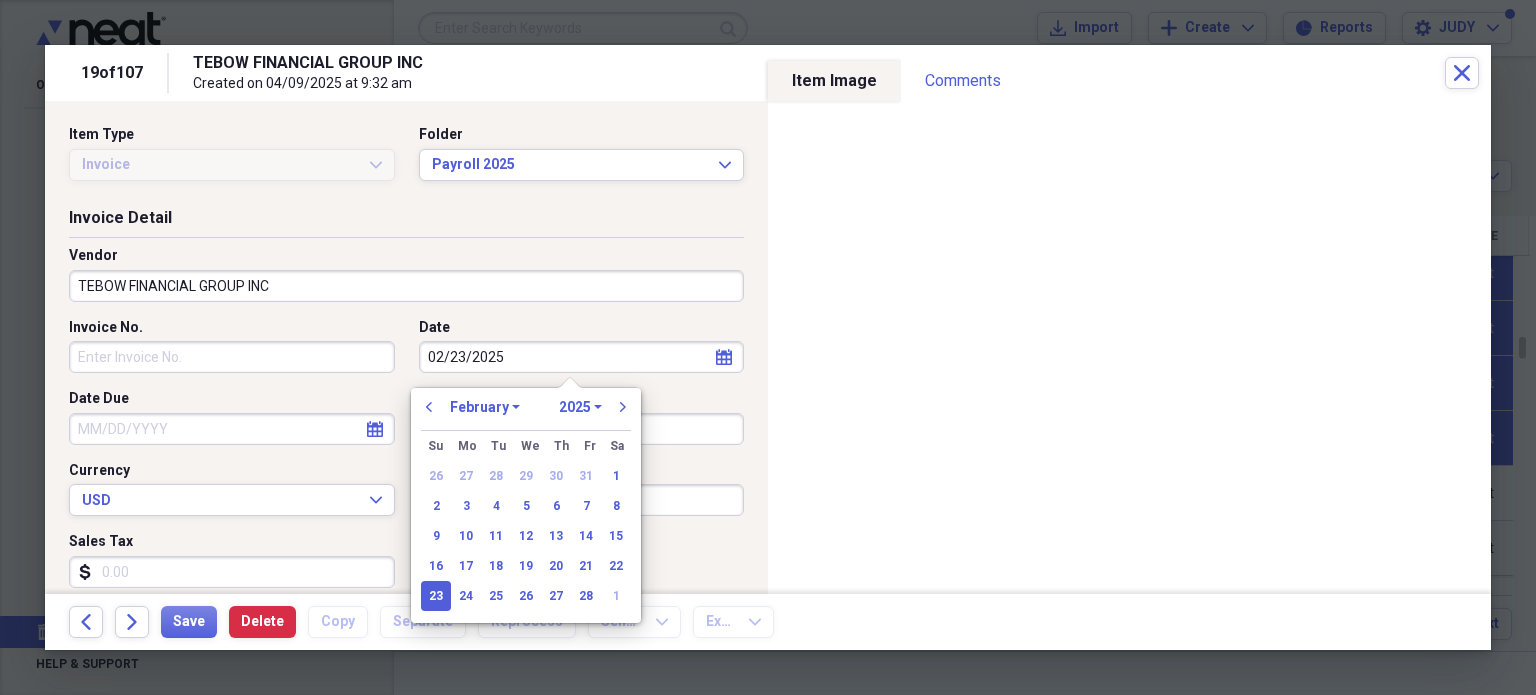click on "January February March April May June July August September October November December" at bounding box center (485, 407) 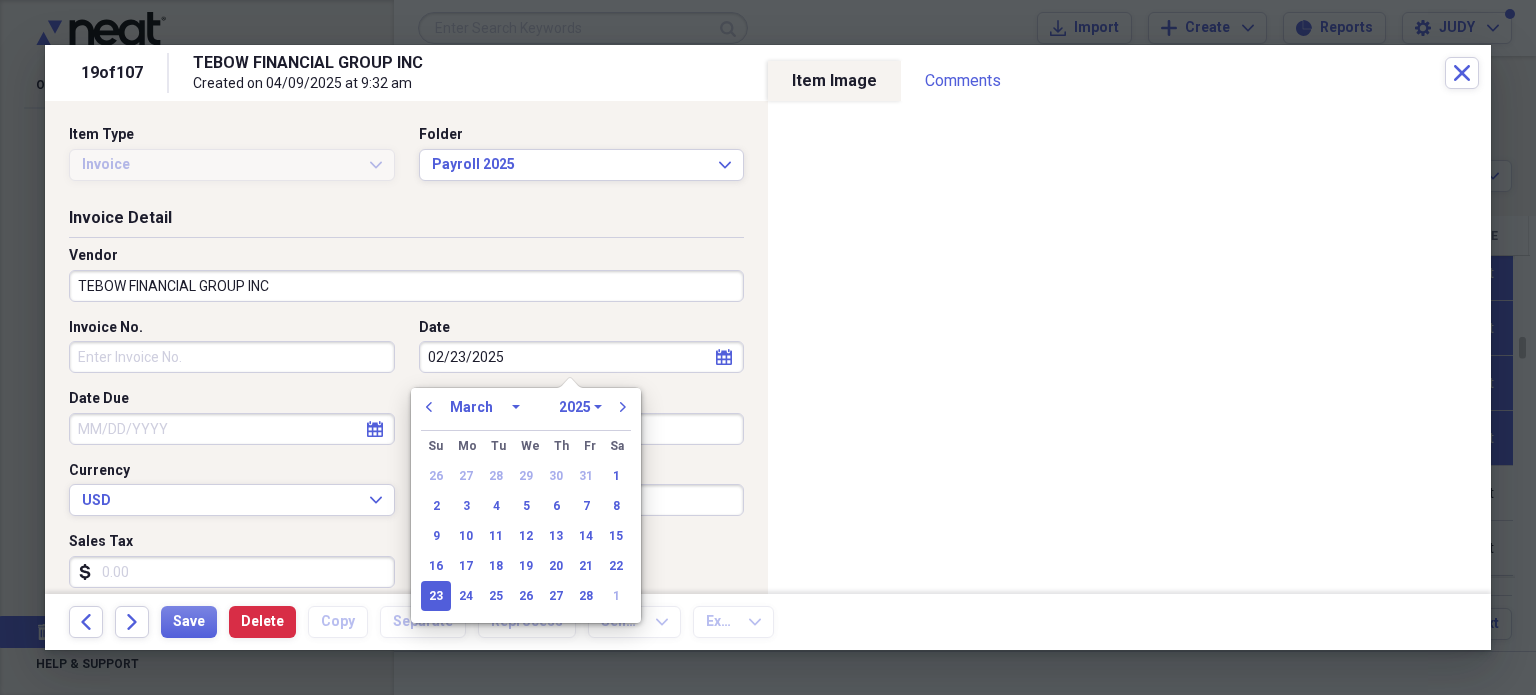 click on "January February March April May June July August September October November December" at bounding box center (485, 407) 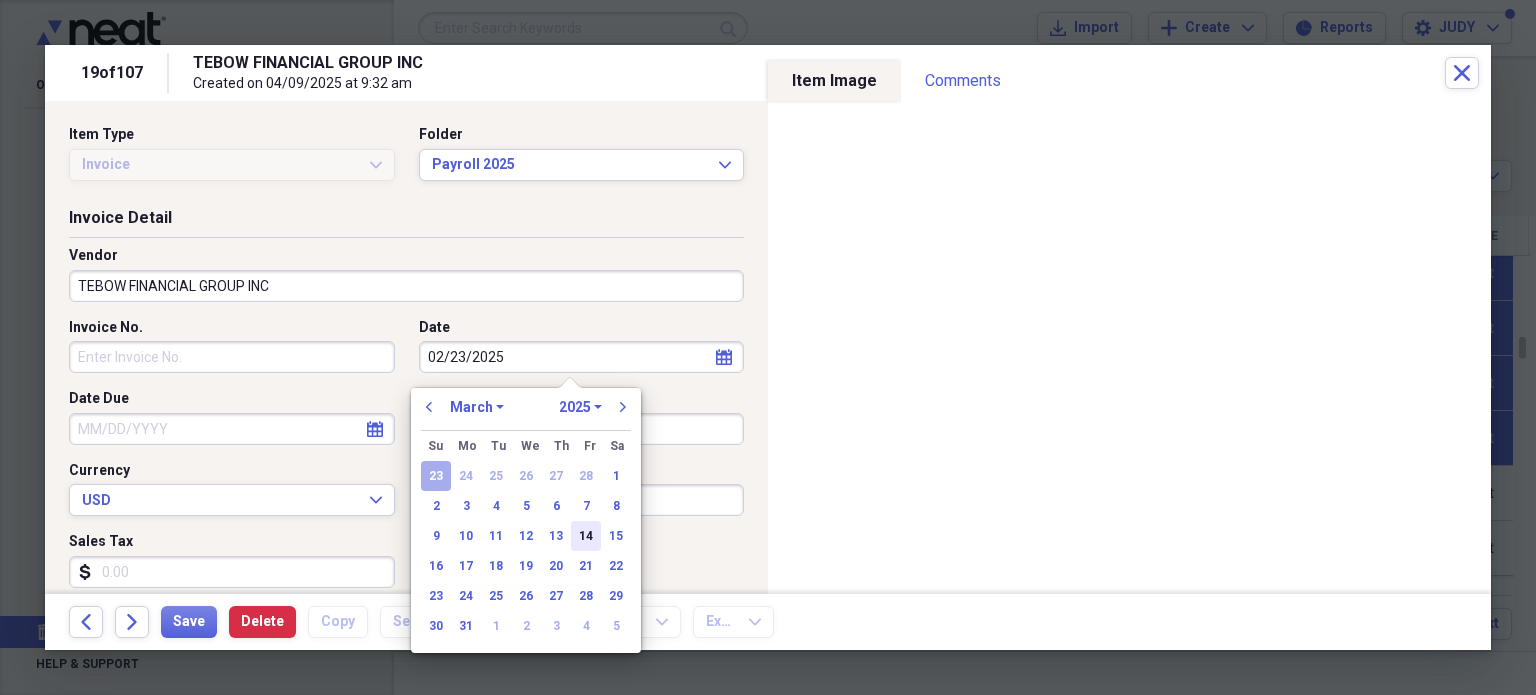 click on "14" at bounding box center (586, 536) 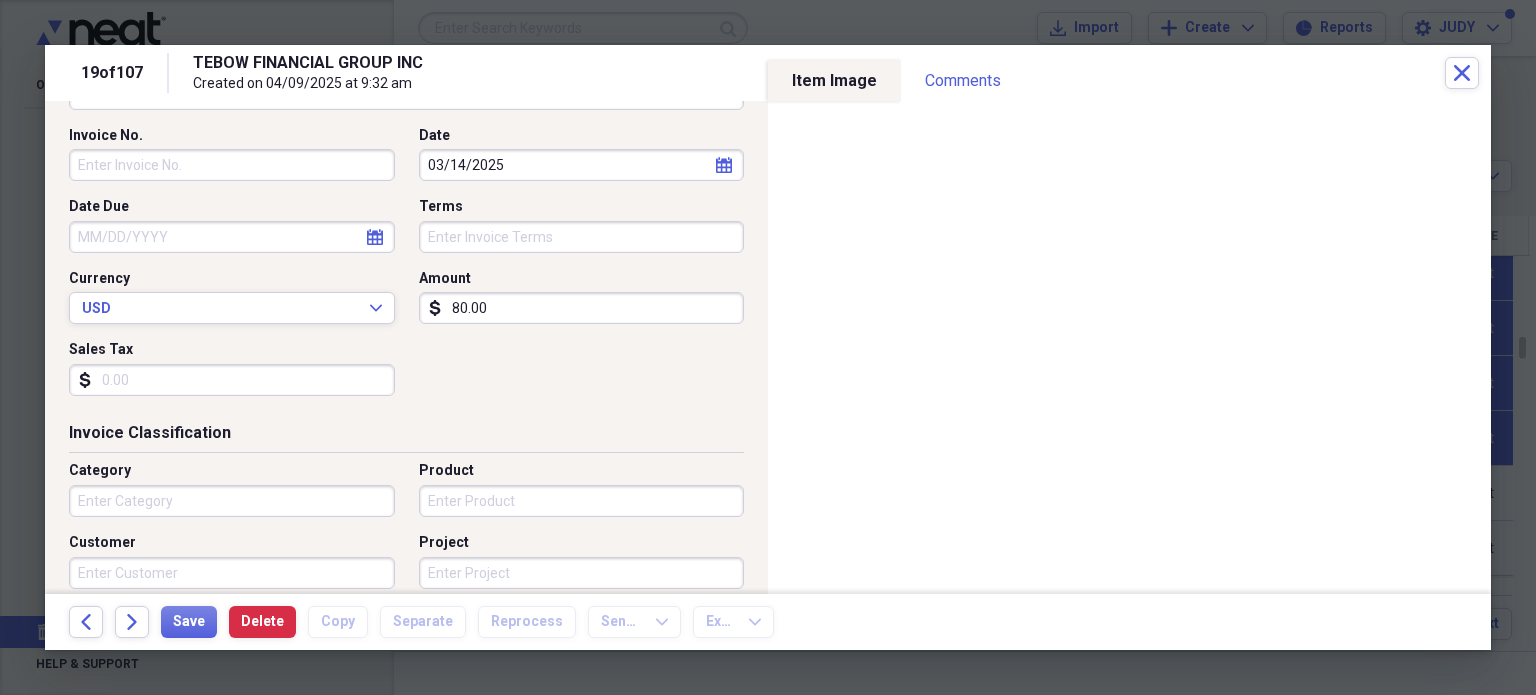 scroll, scrollTop: 200, scrollLeft: 0, axis: vertical 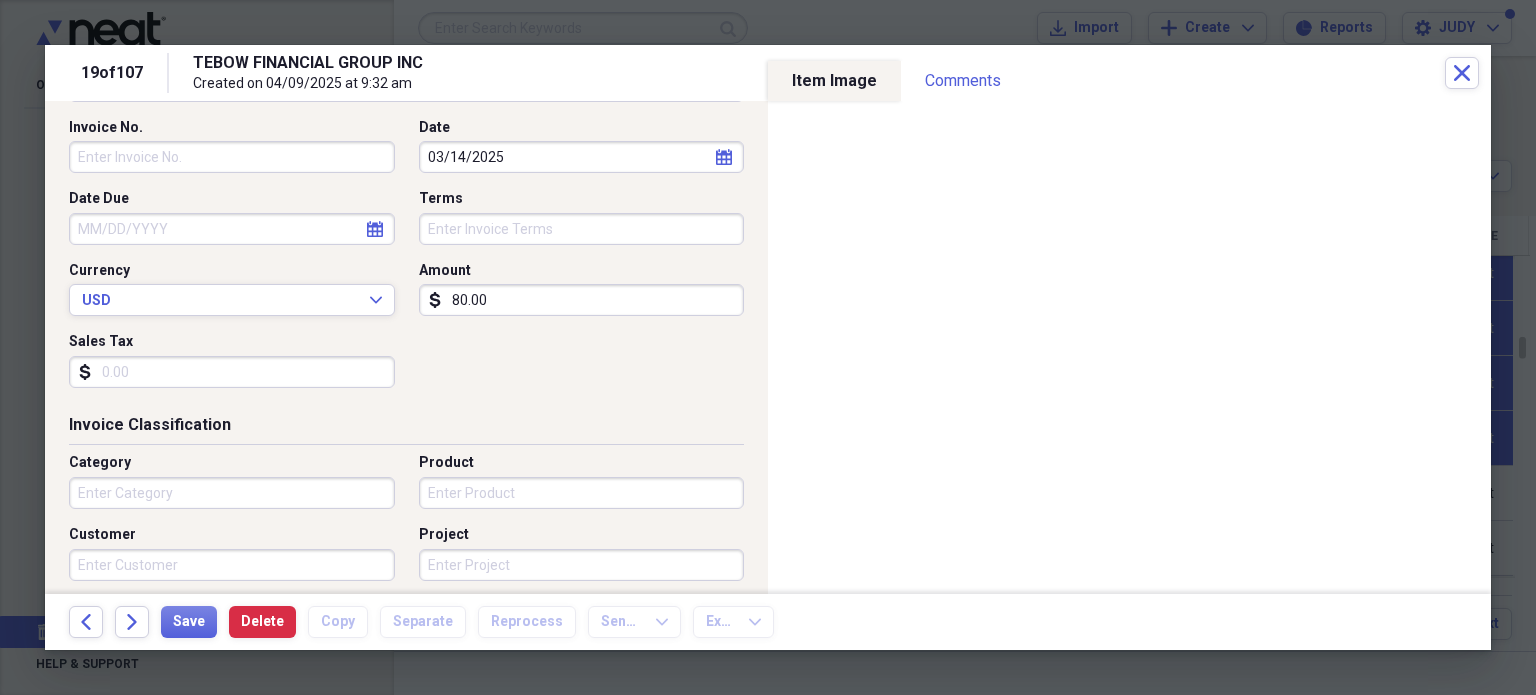 click on "Category" at bounding box center [232, 493] 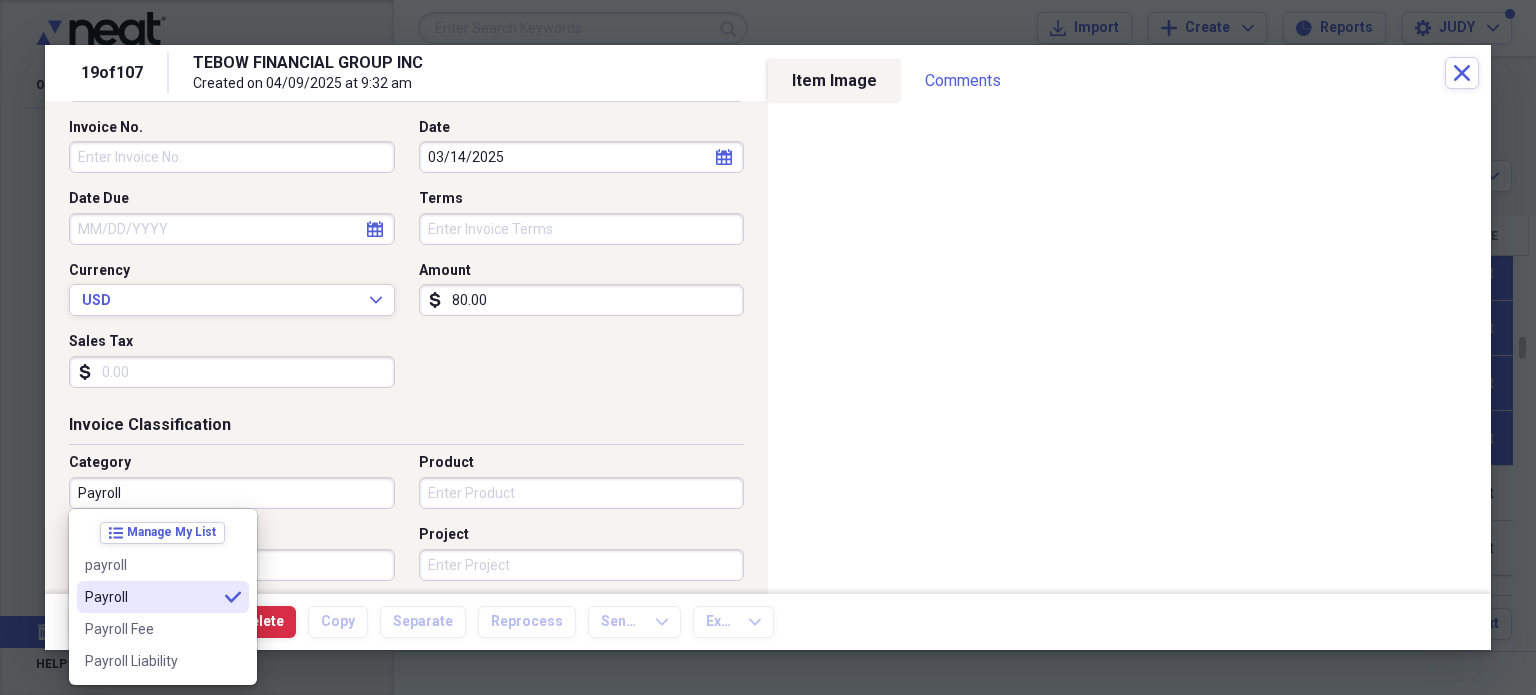 type on "Payroll" 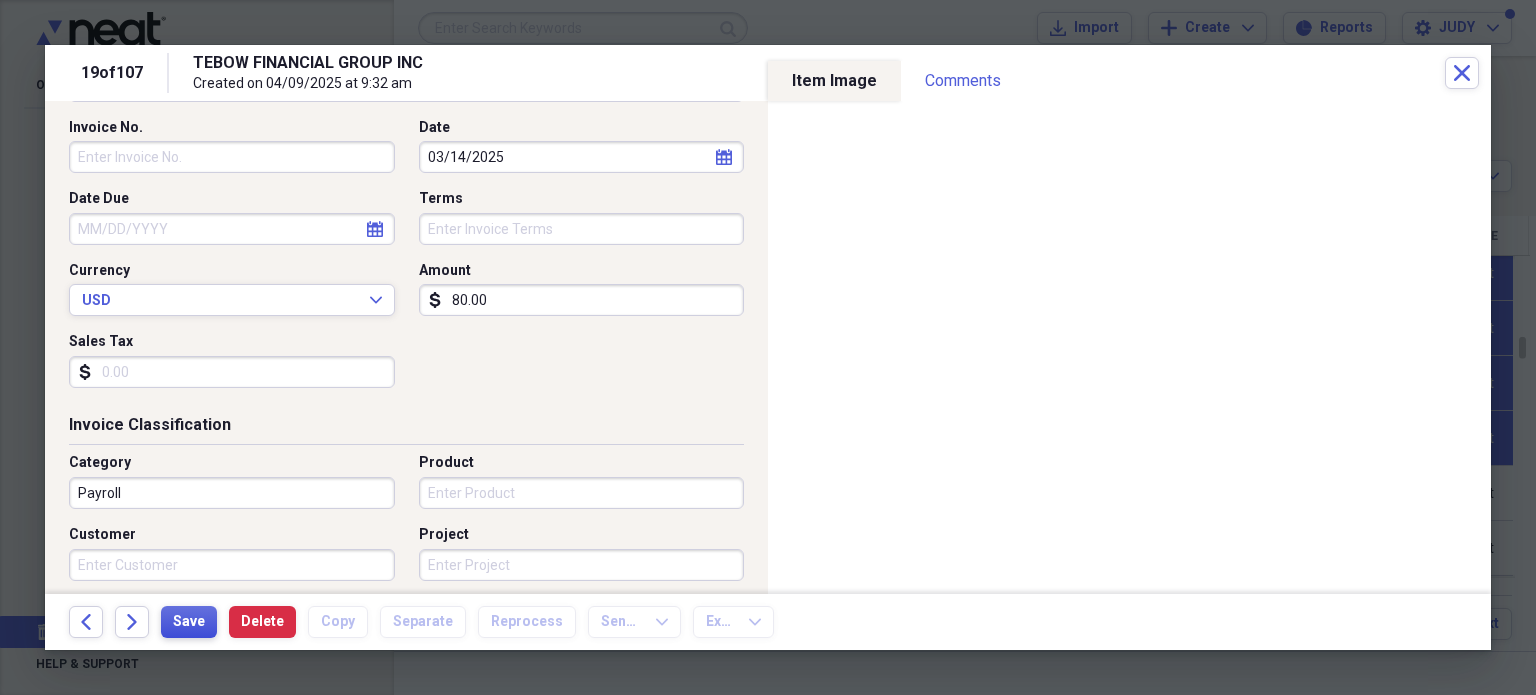click on "Save" at bounding box center (189, 622) 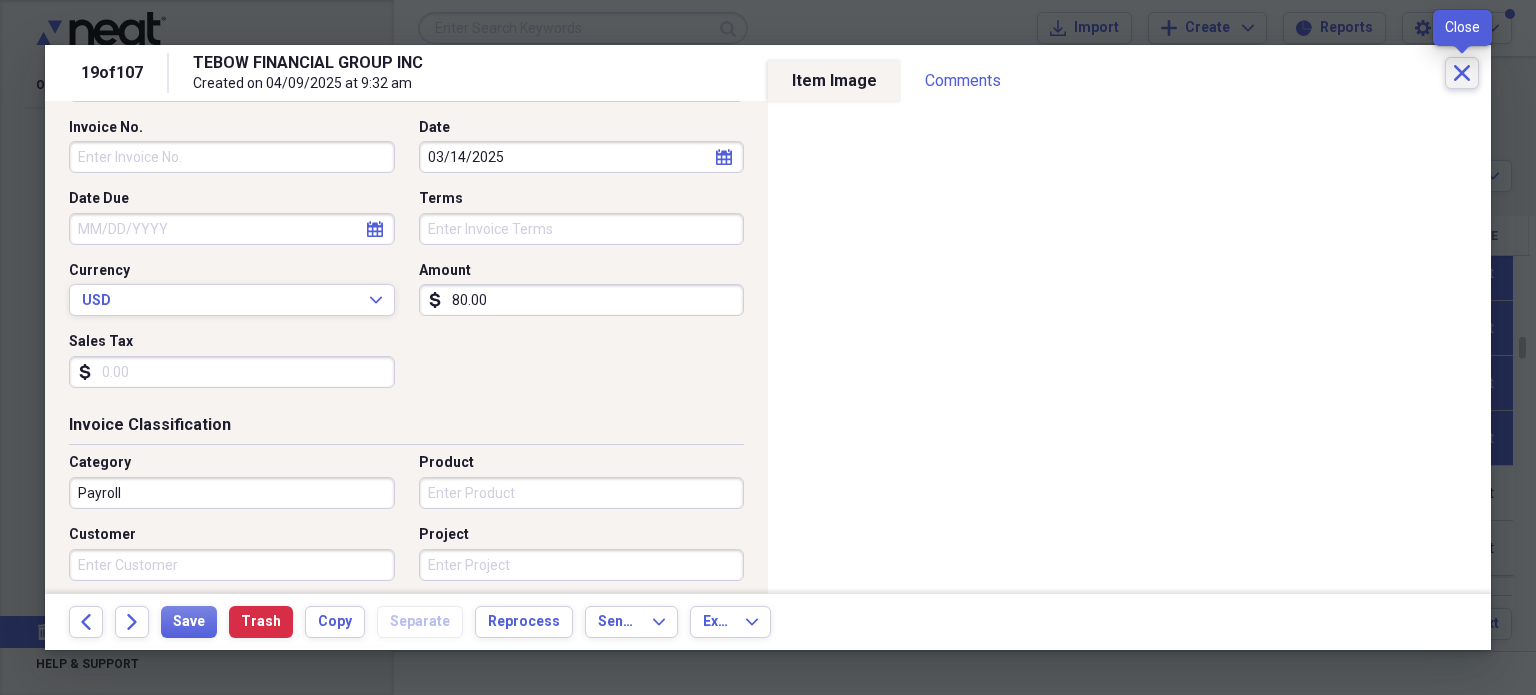 click on "Close" 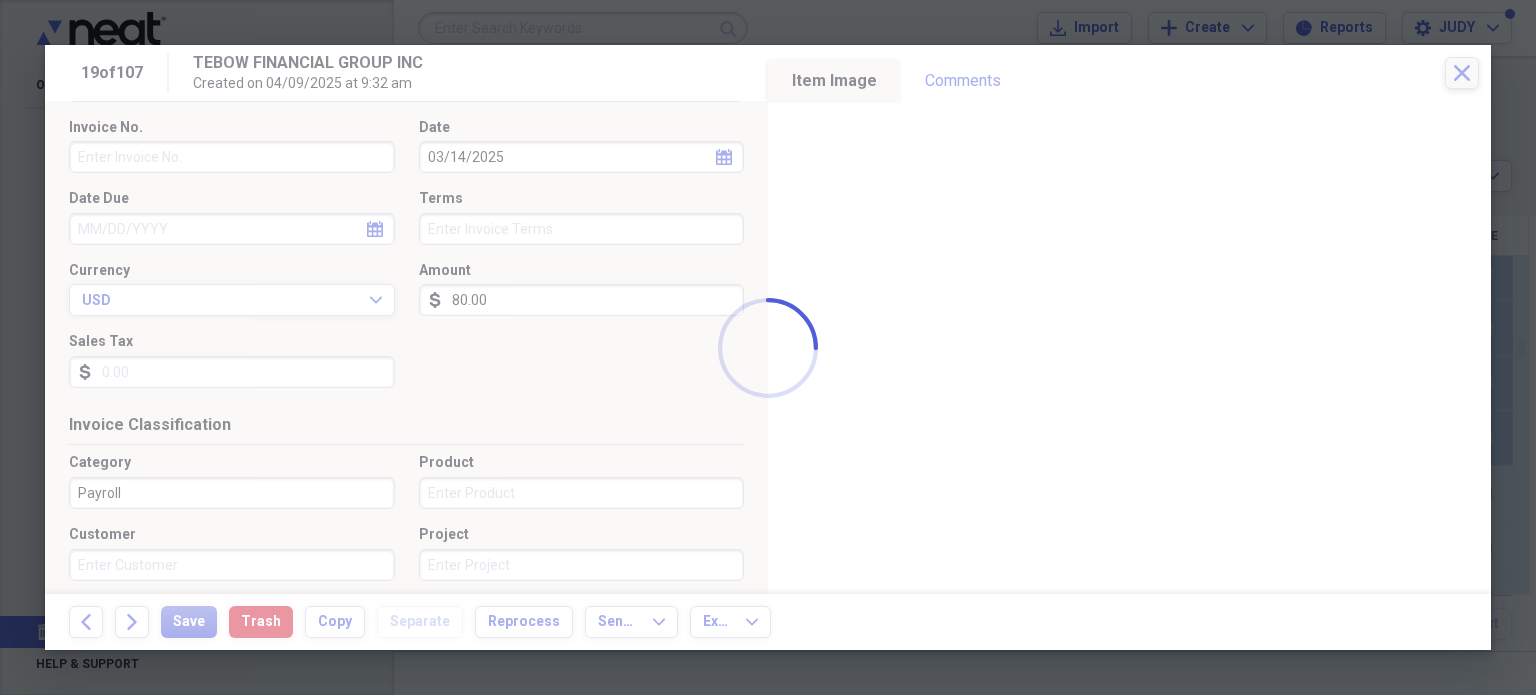 checkbox on "false" 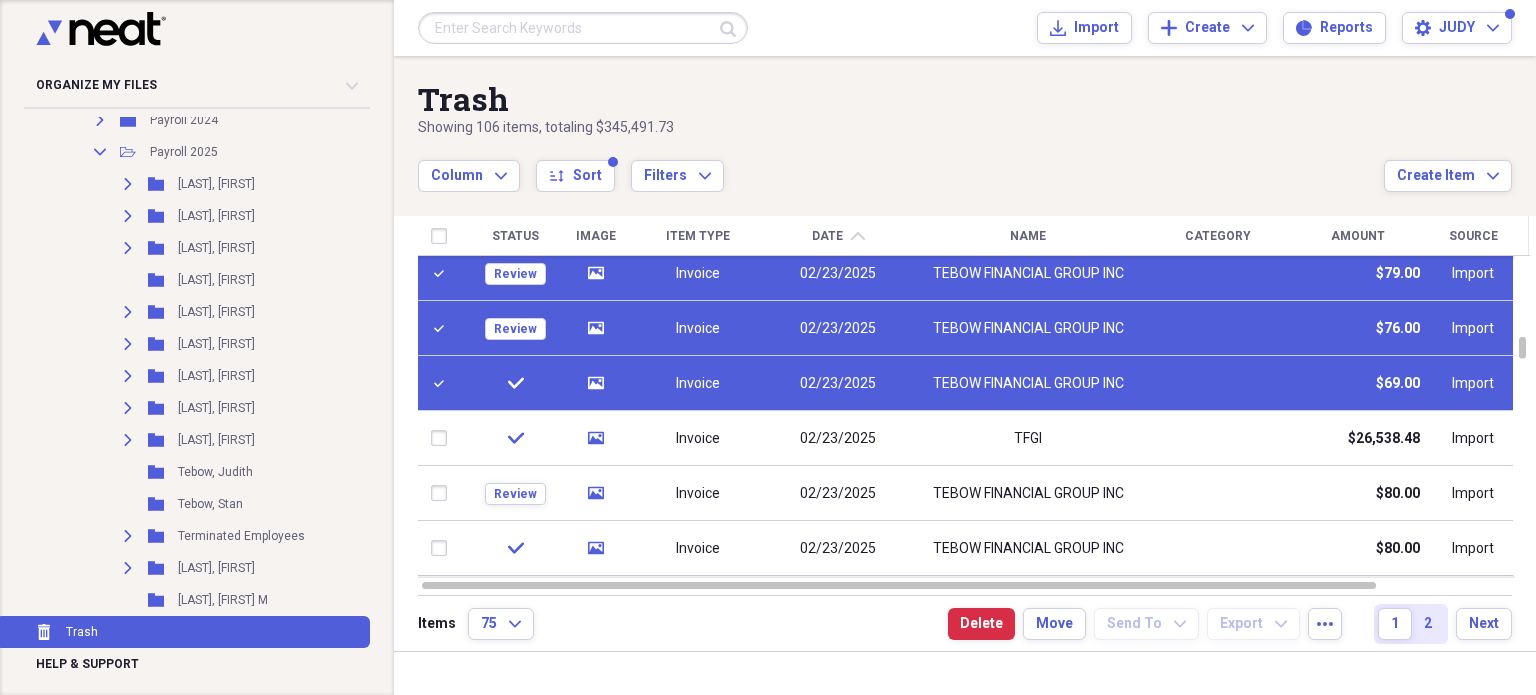 click on "Invoice" at bounding box center [699, 273] 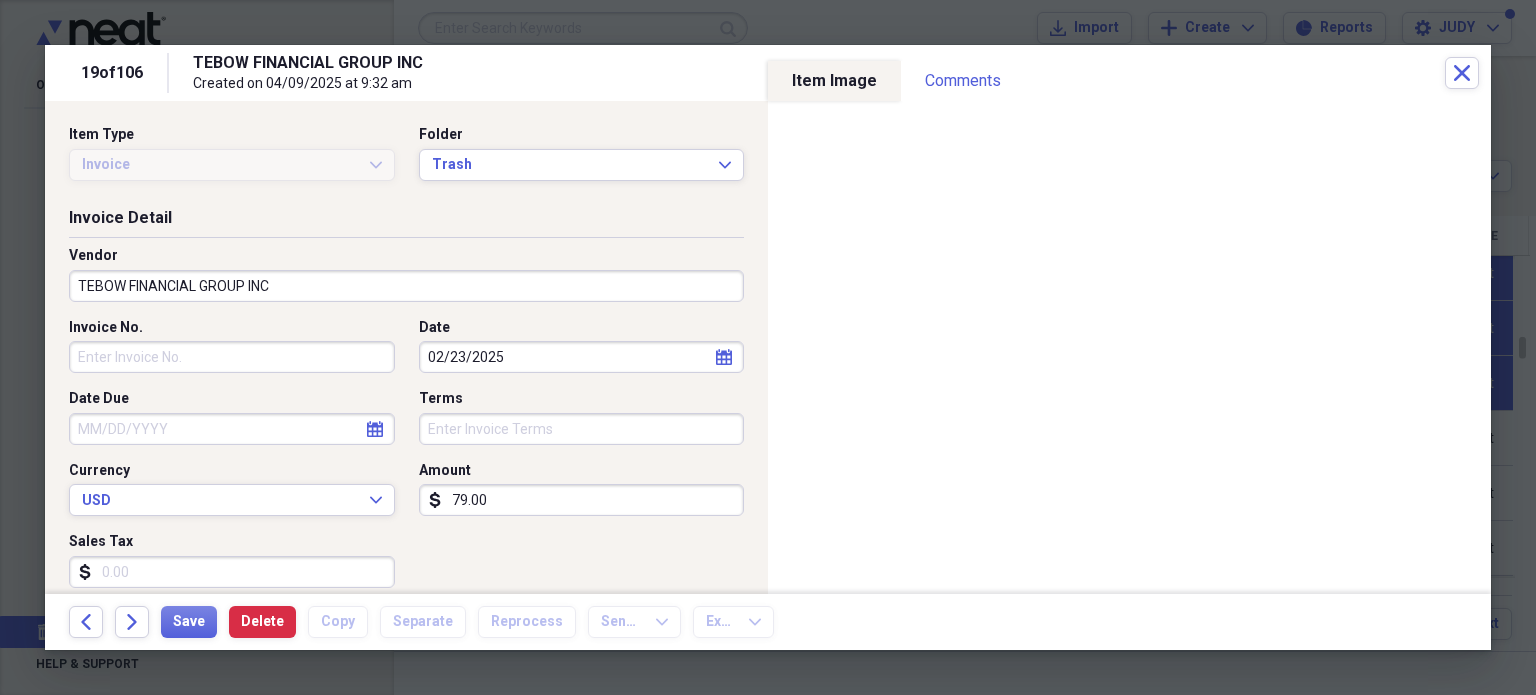 click 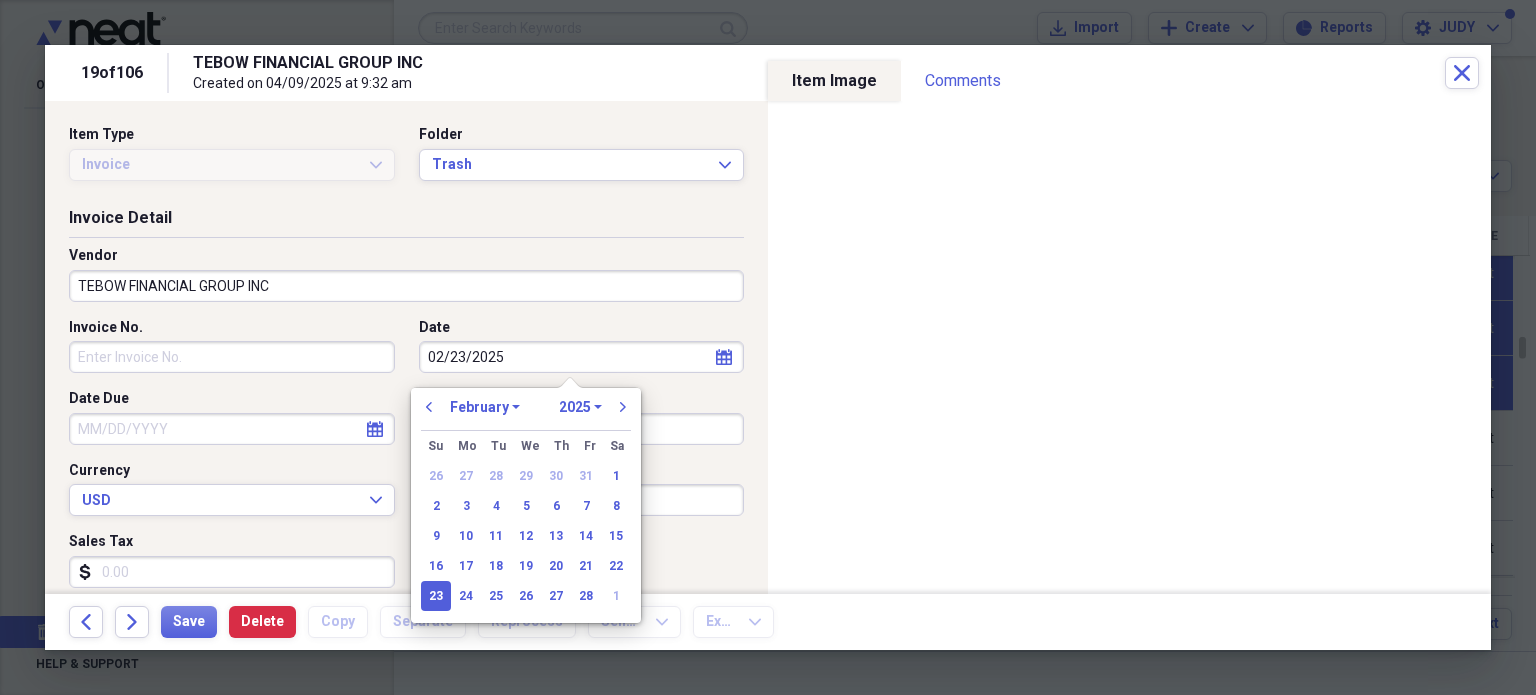 click on "January February March April May June July August September October November December" at bounding box center [485, 407] 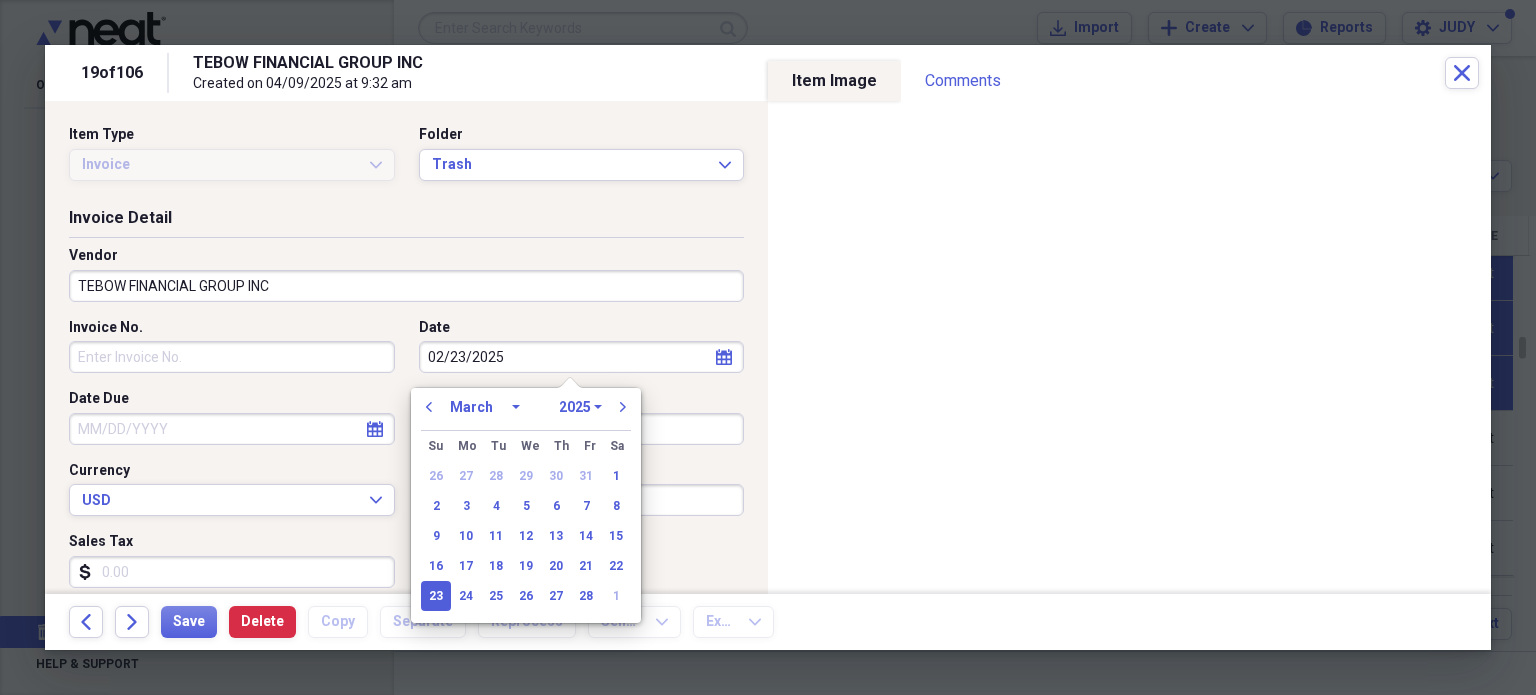 click on "January February March April May June July August September October November December" at bounding box center [485, 407] 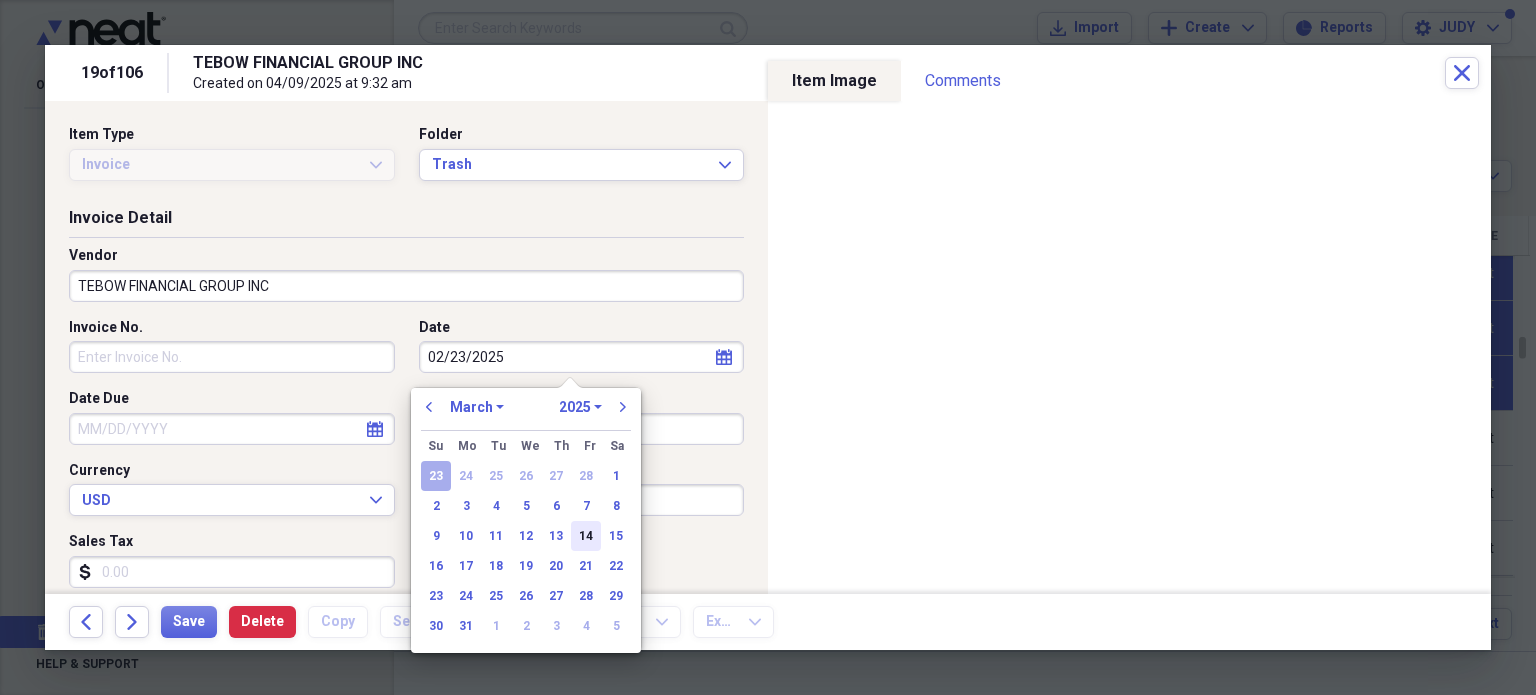 click on "14" at bounding box center [586, 536] 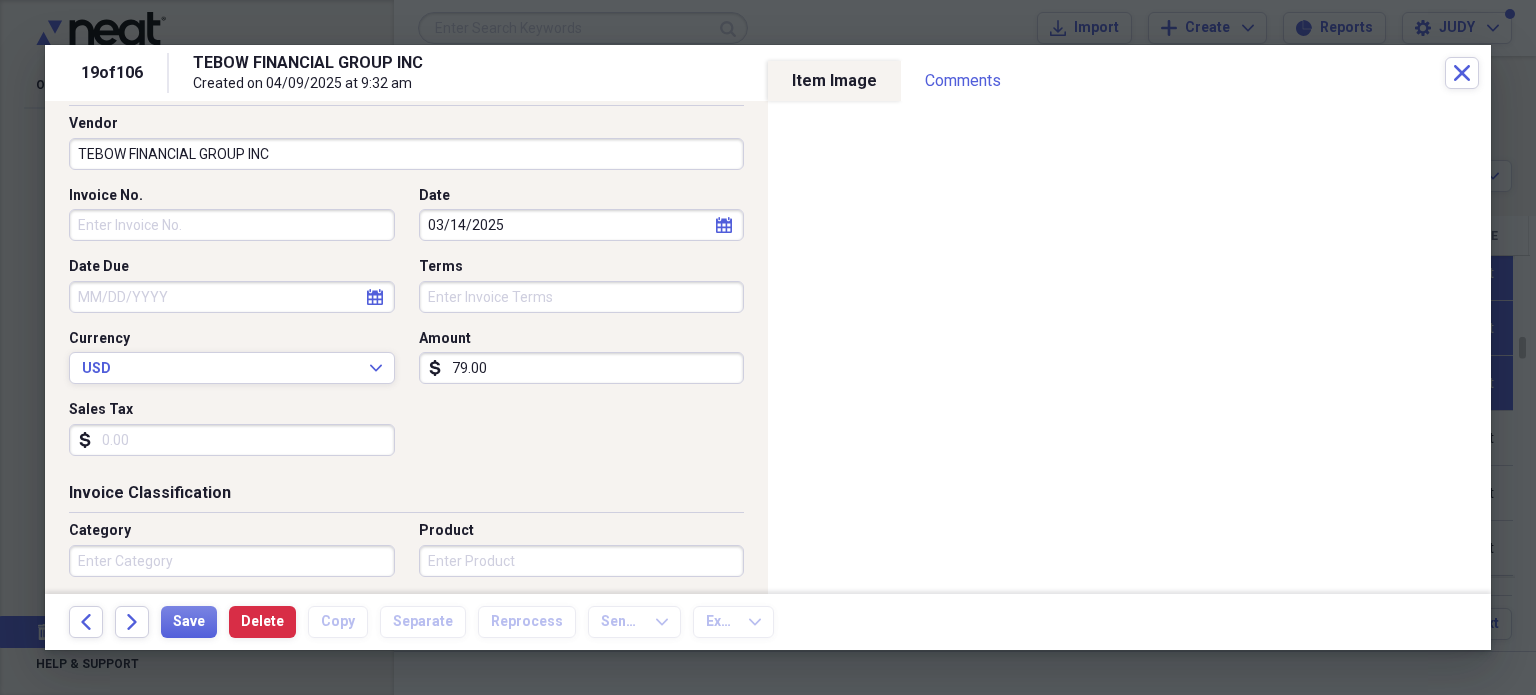 scroll, scrollTop: 200, scrollLeft: 0, axis: vertical 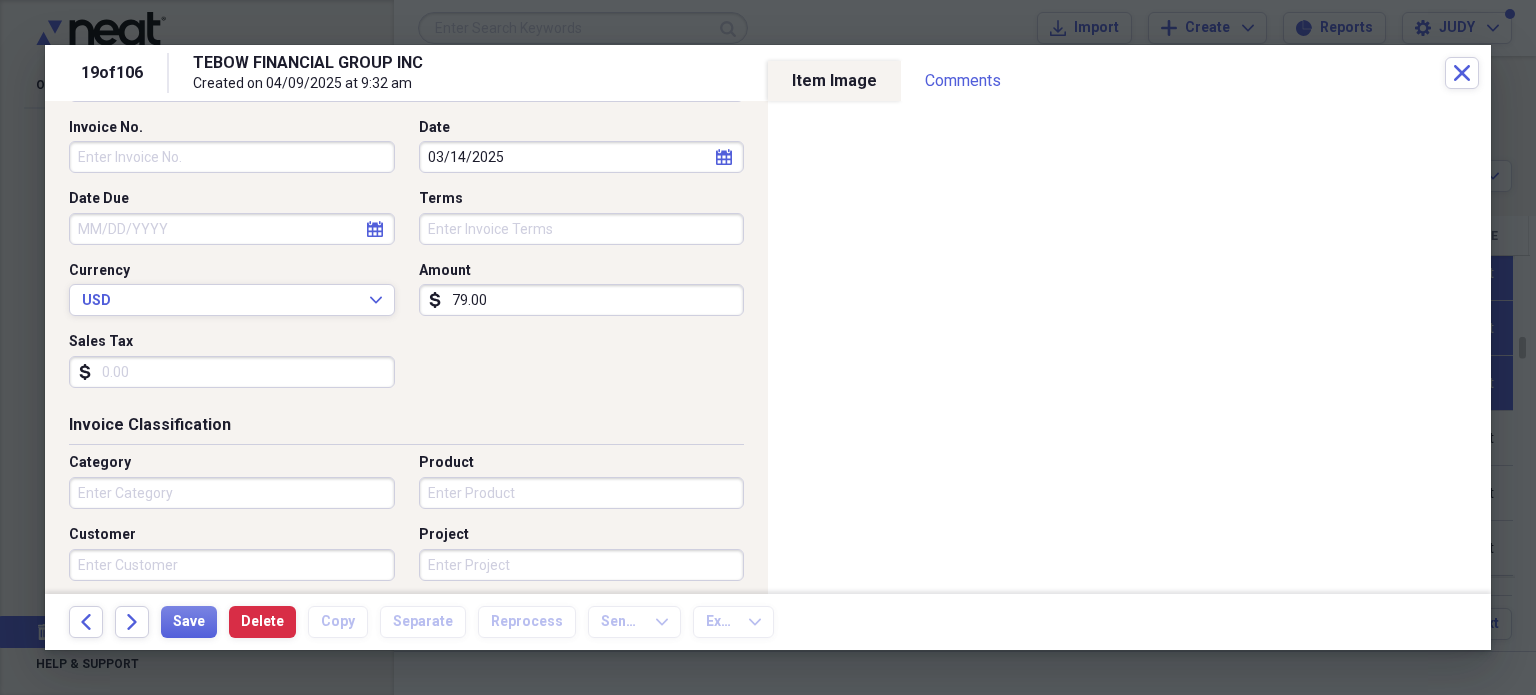 click on "Category" at bounding box center [232, 493] 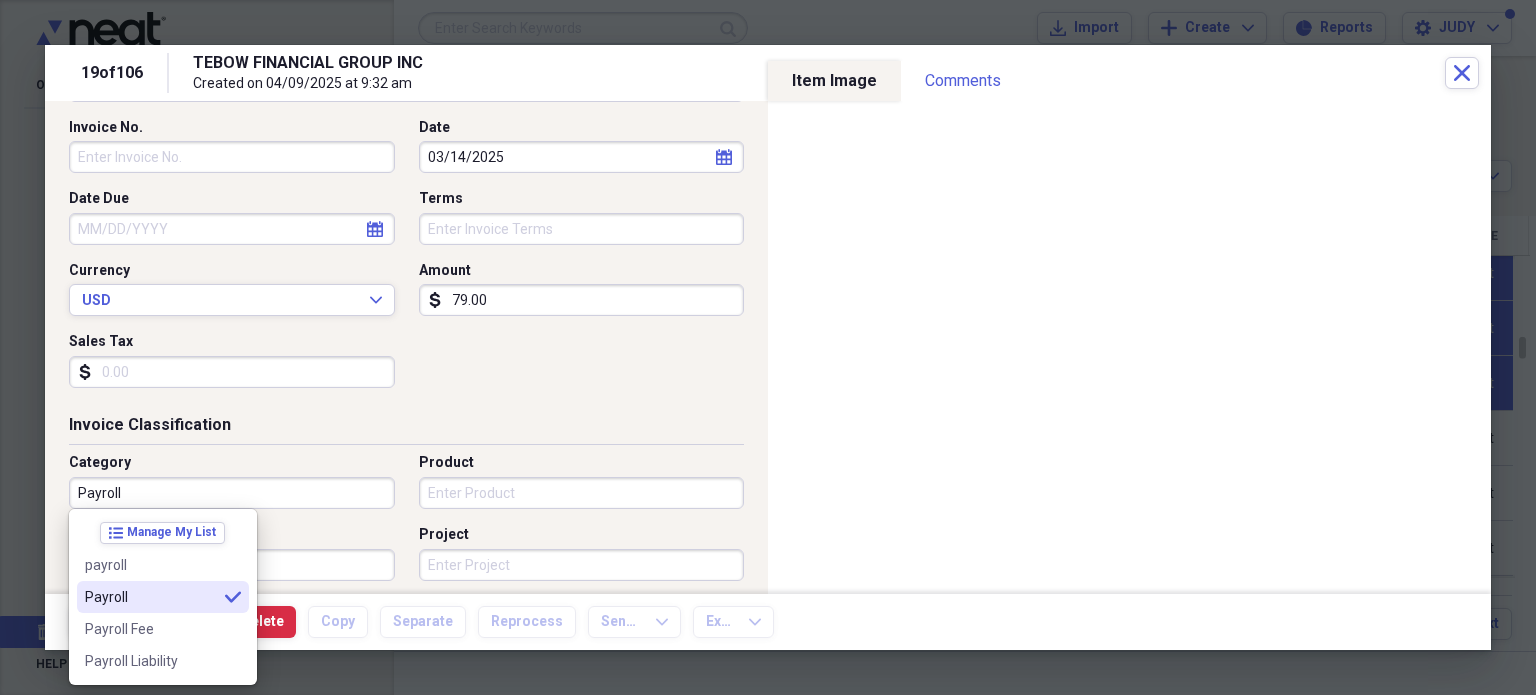 type on "Payroll" 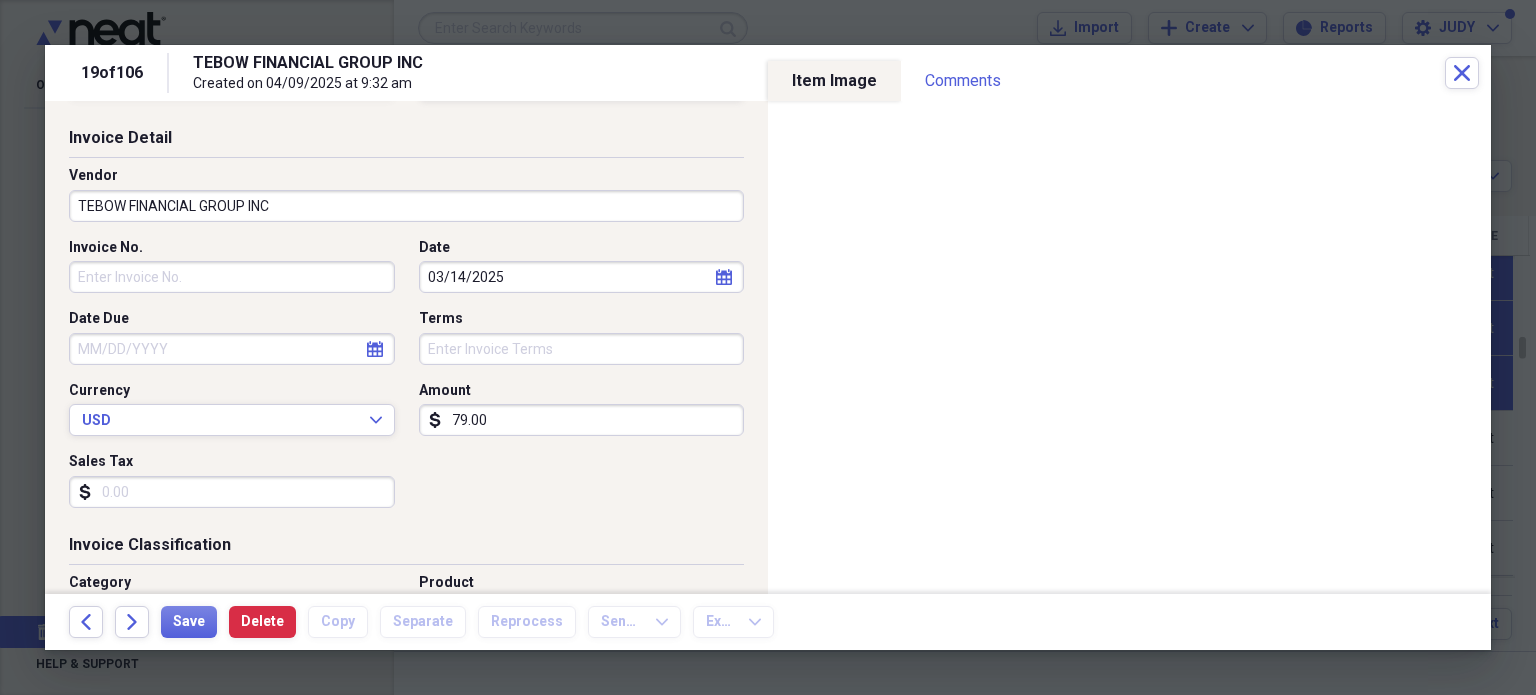 scroll, scrollTop: 0, scrollLeft: 0, axis: both 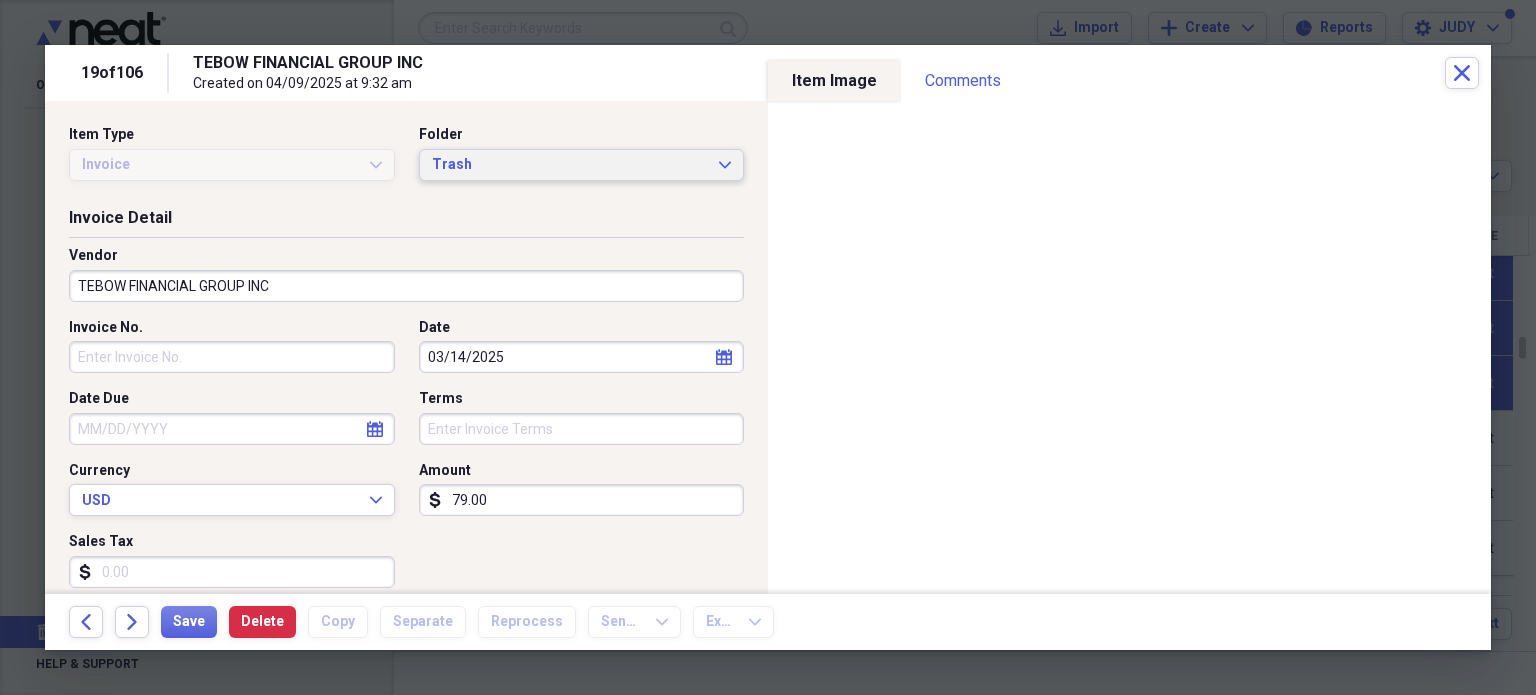 click on "Trash Expand" at bounding box center (582, 165) 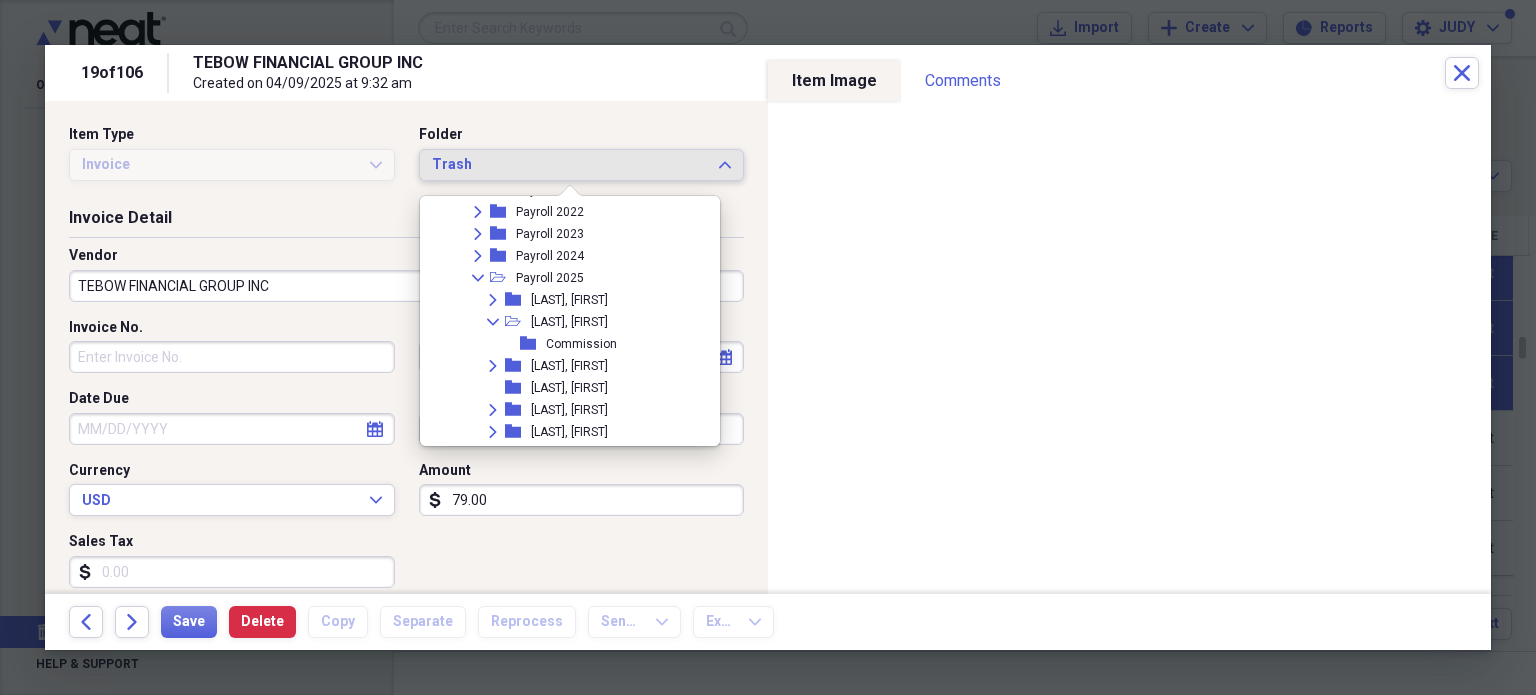 scroll, scrollTop: 3769, scrollLeft: 0, axis: vertical 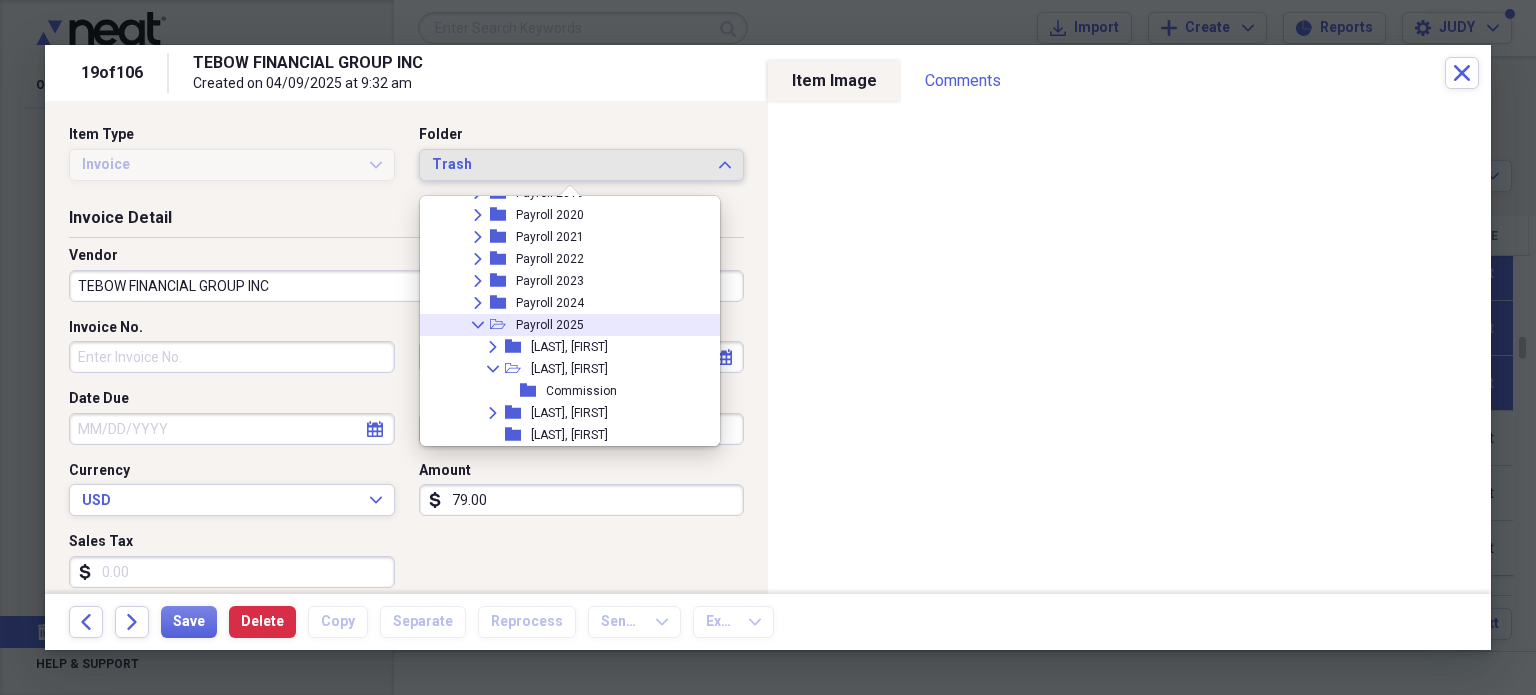 click 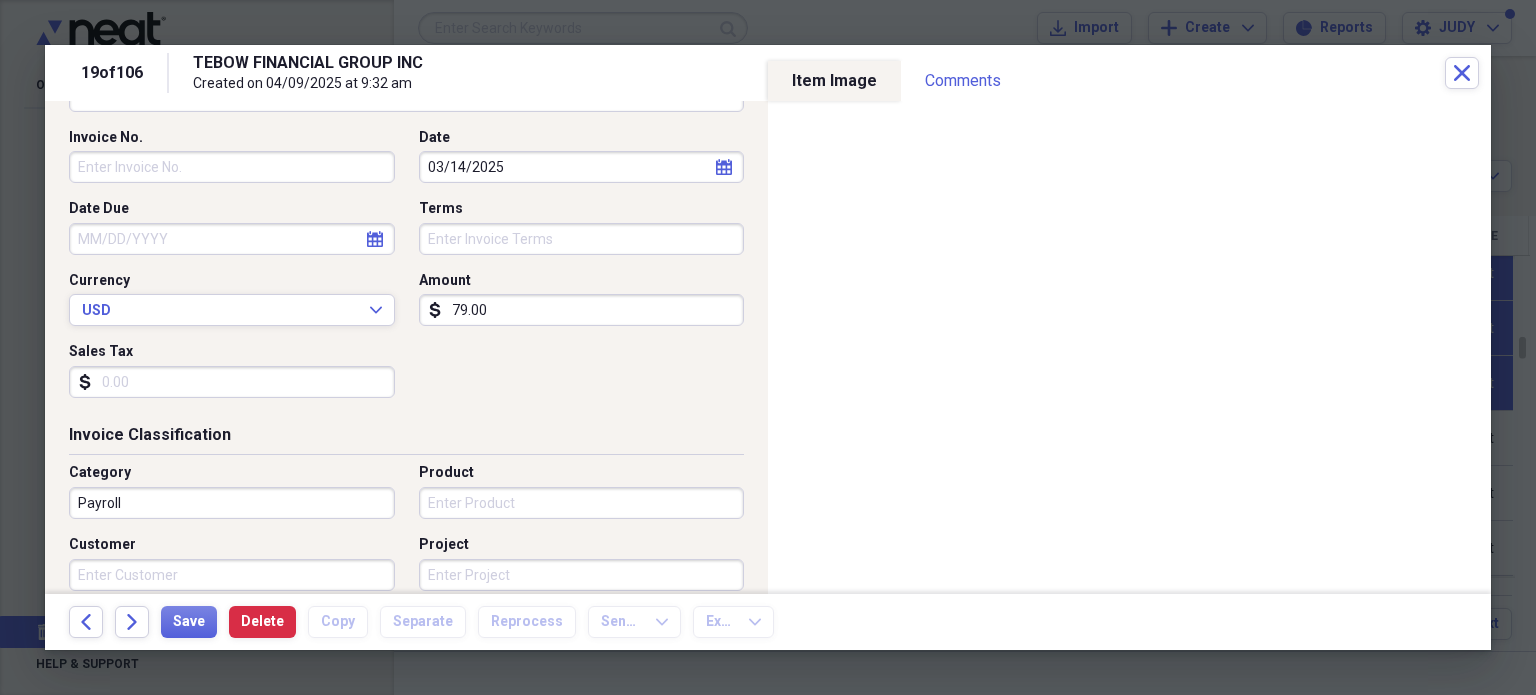 scroll, scrollTop: 200, scrollLeft: 0, axis: vertical 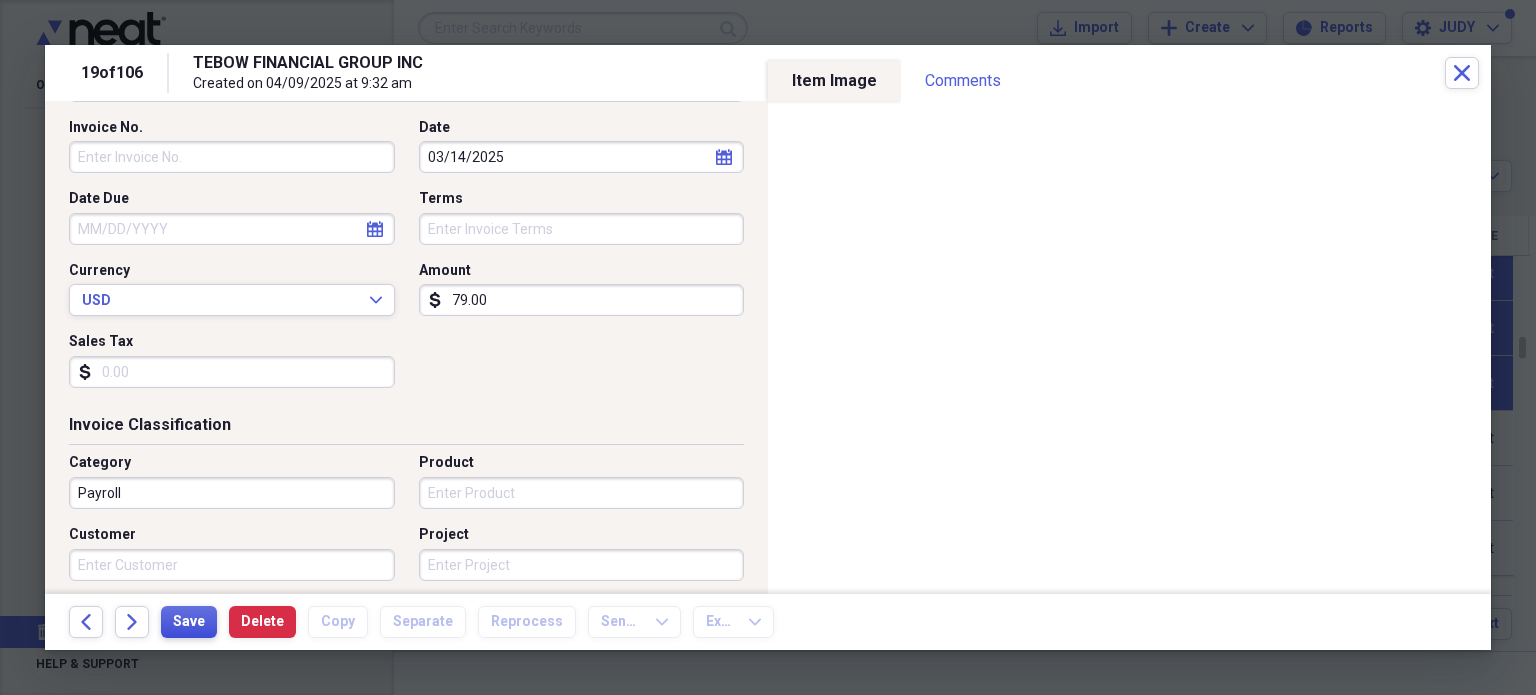 click on "Save" at bounding box center (189, 622) 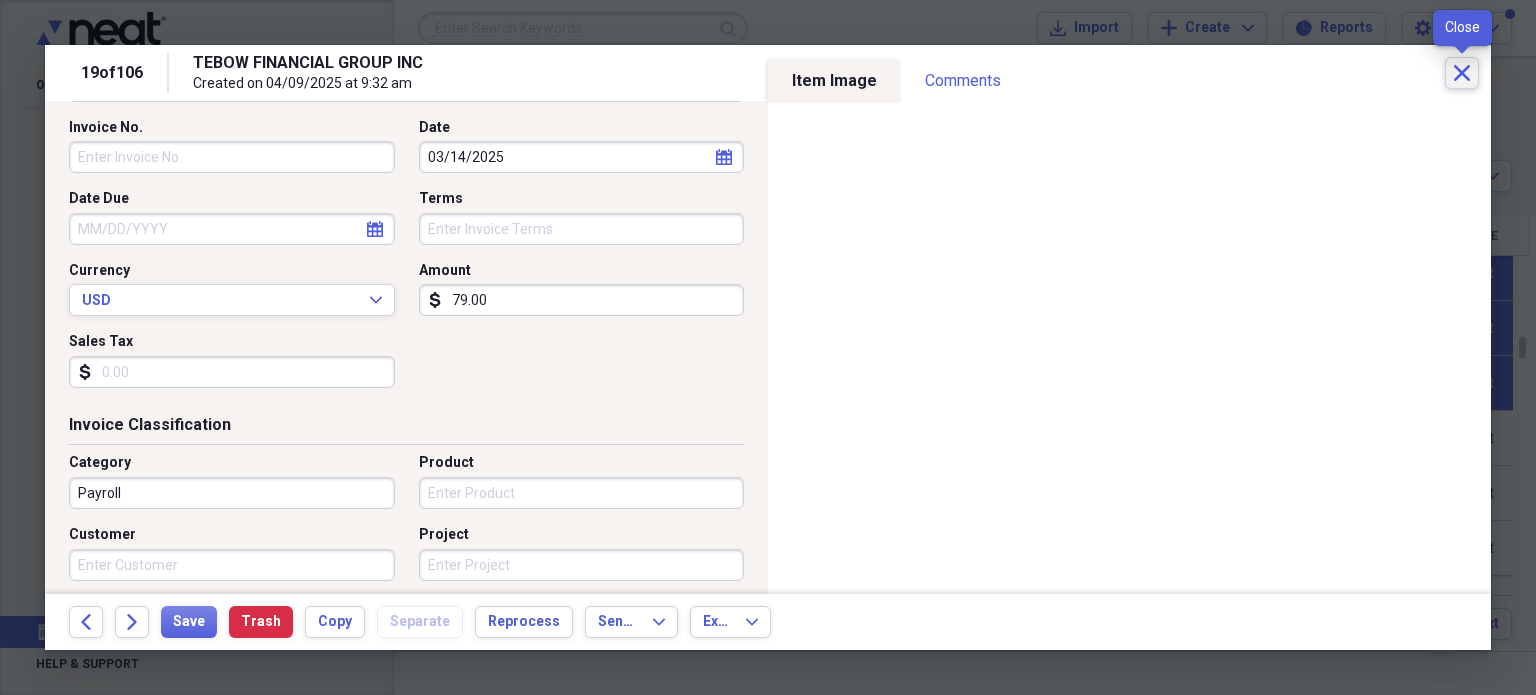 click 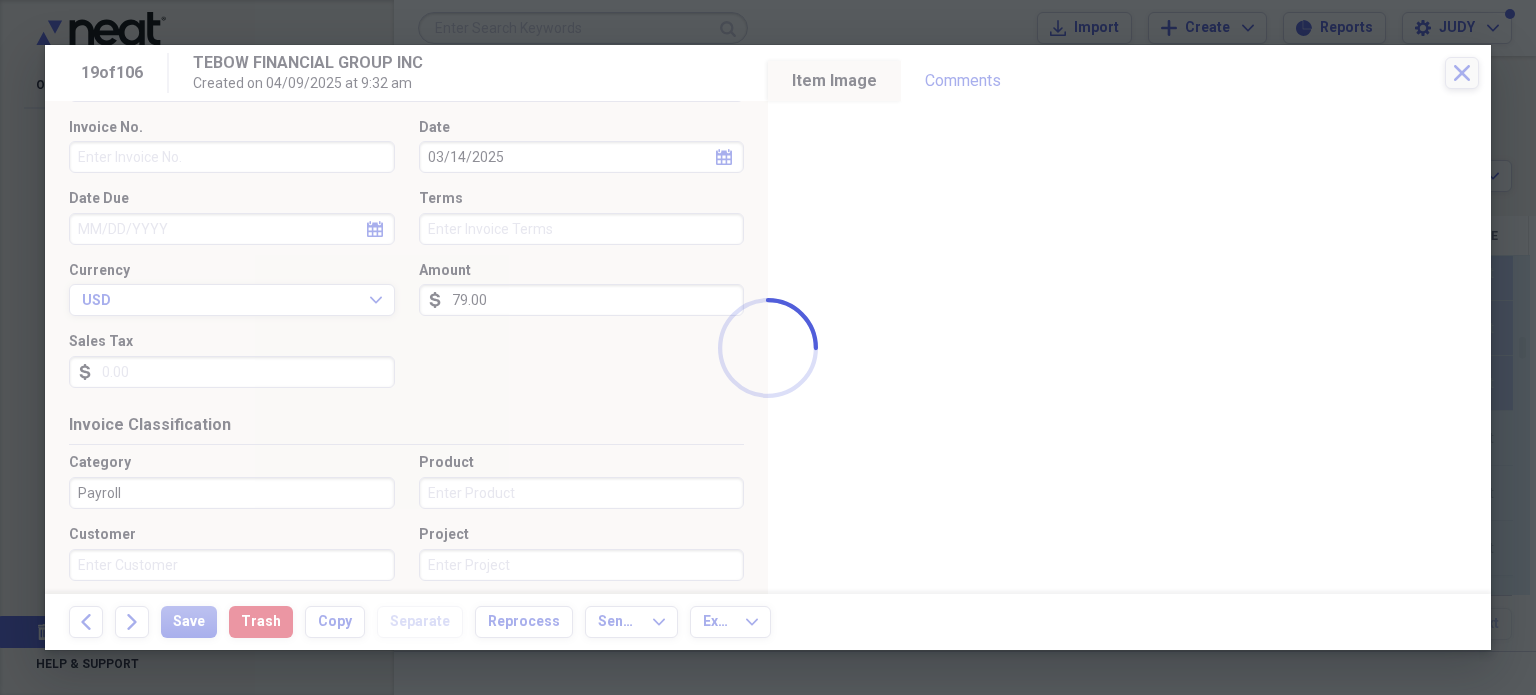 checkbox on "false" 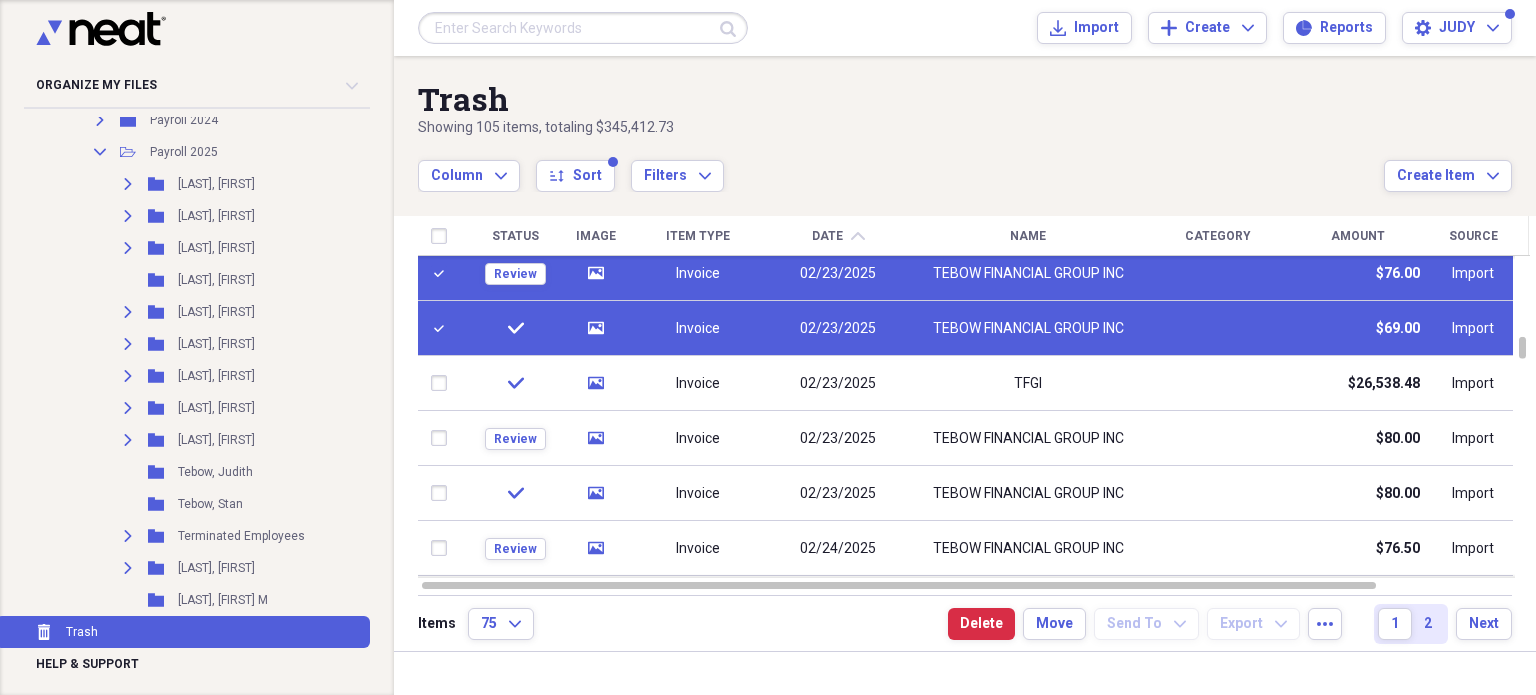 click on "Invoice" at bounding box center (699, 274) 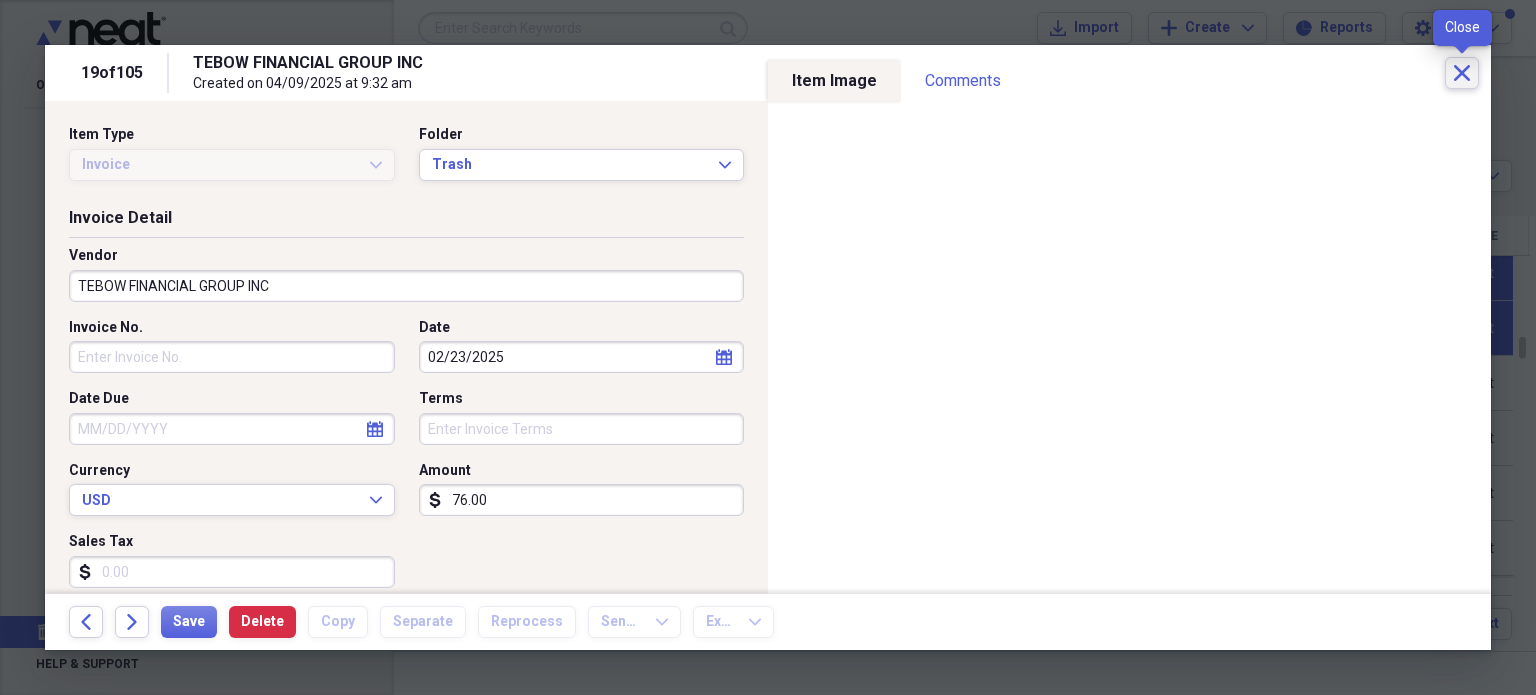 click on "Close" 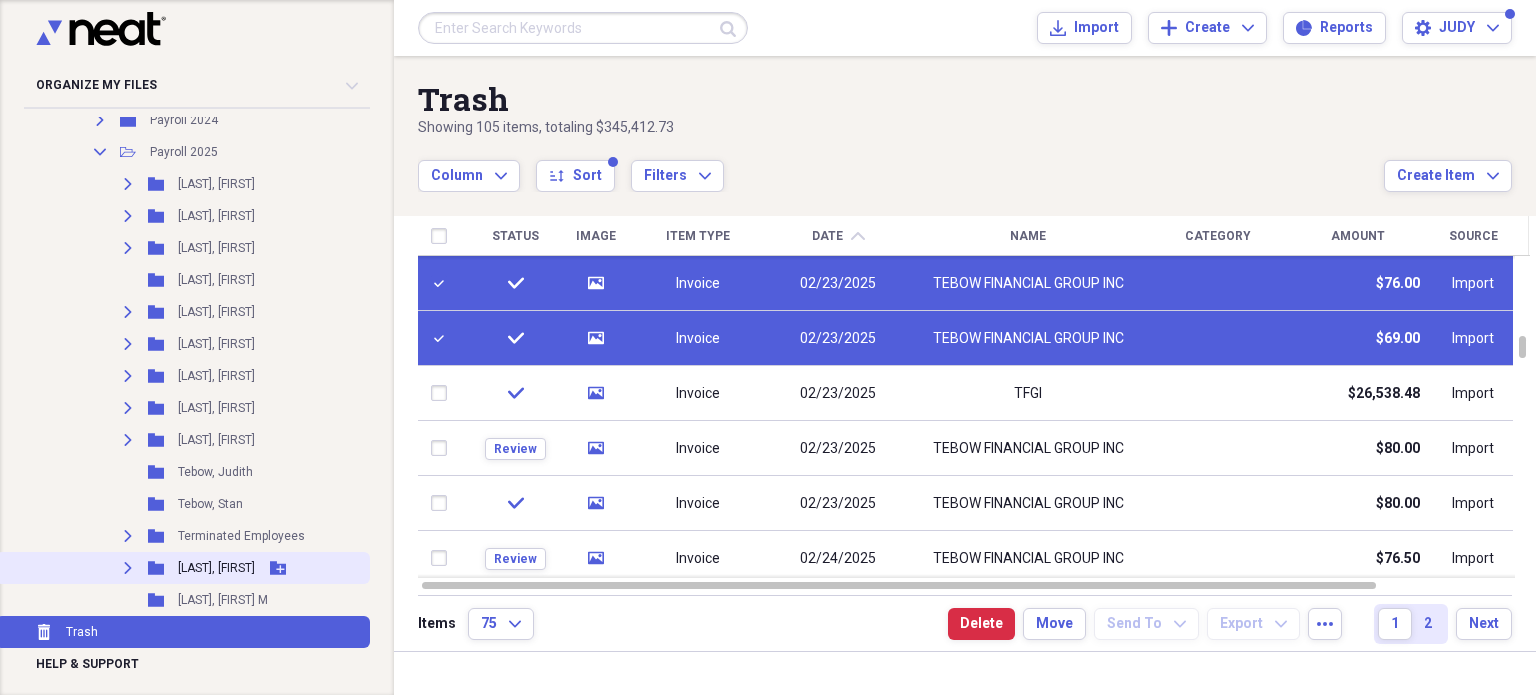 click on "[LAST], [FIRST]" at bounding box center (216, 568) 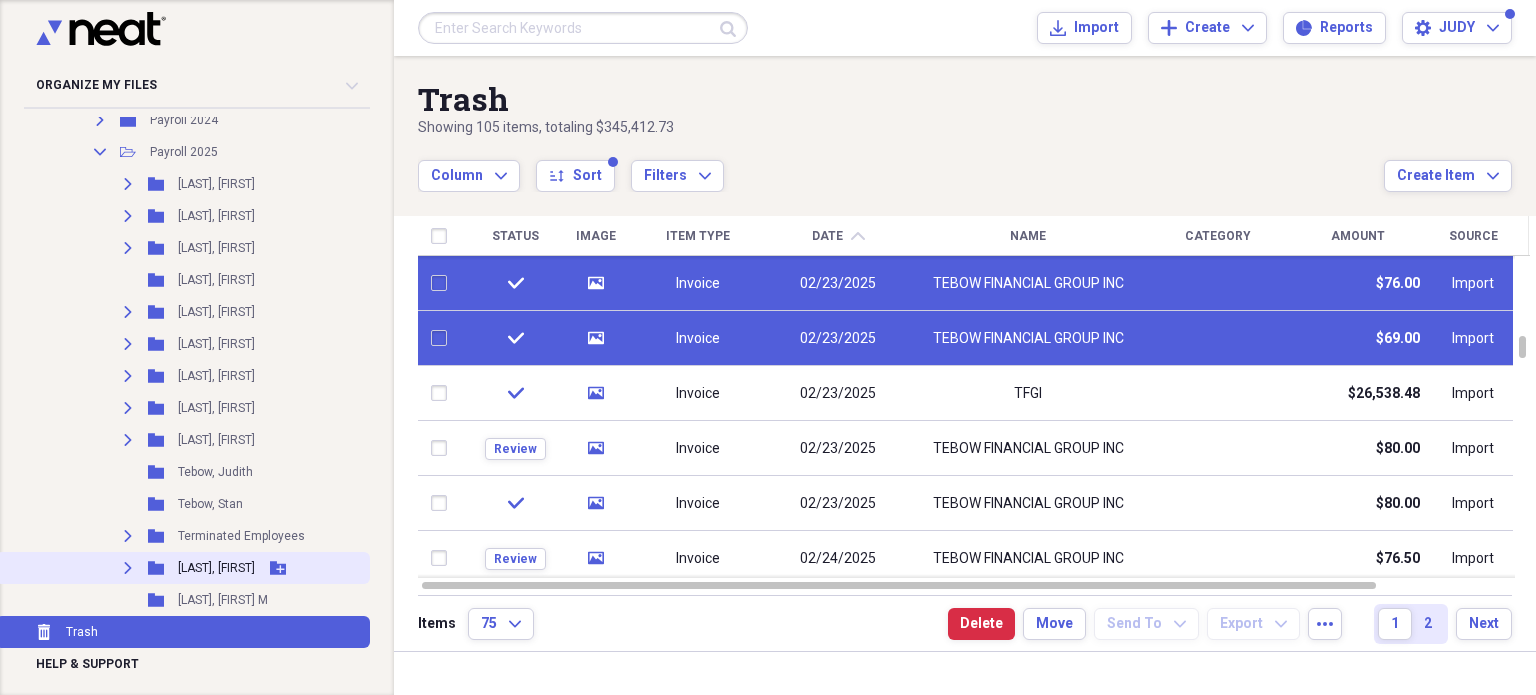 checkbox on "false" 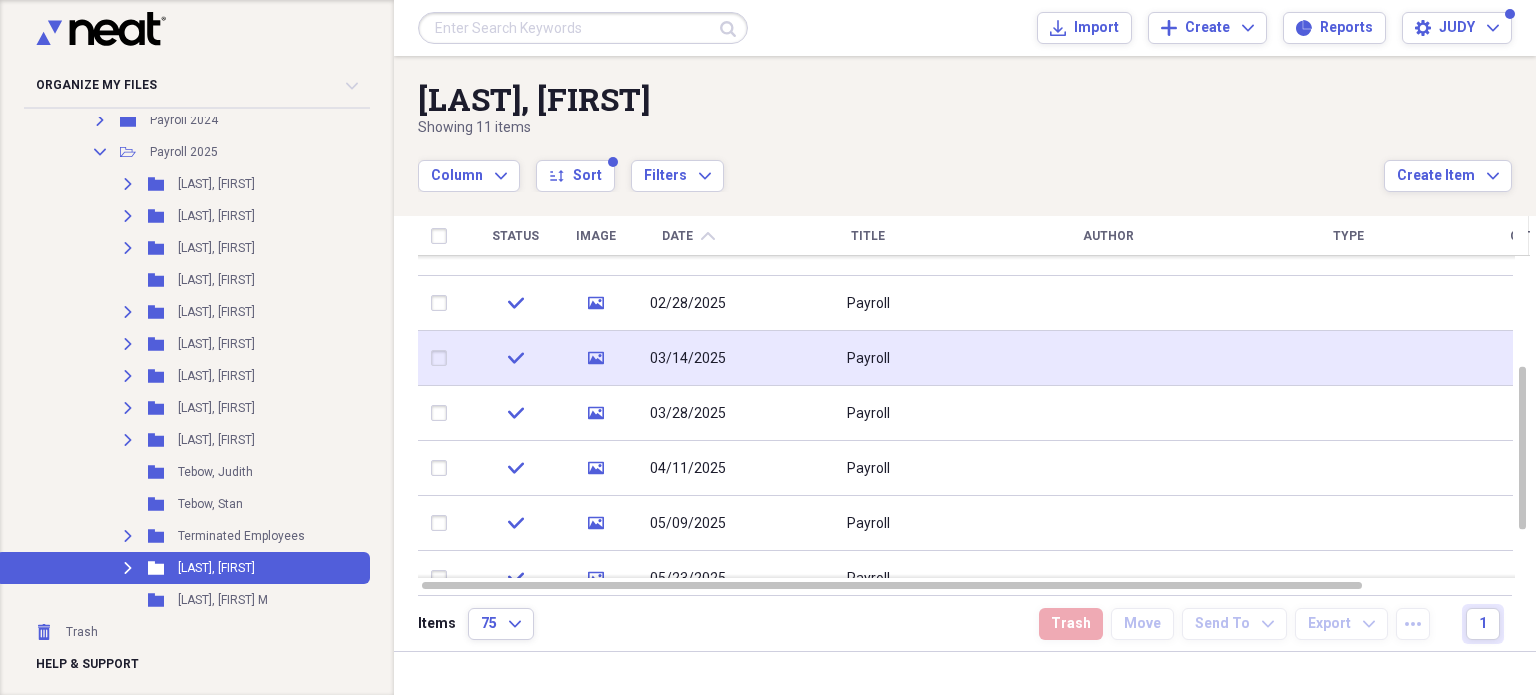 click on "03/14/2025" at bounding box center (689, 359) 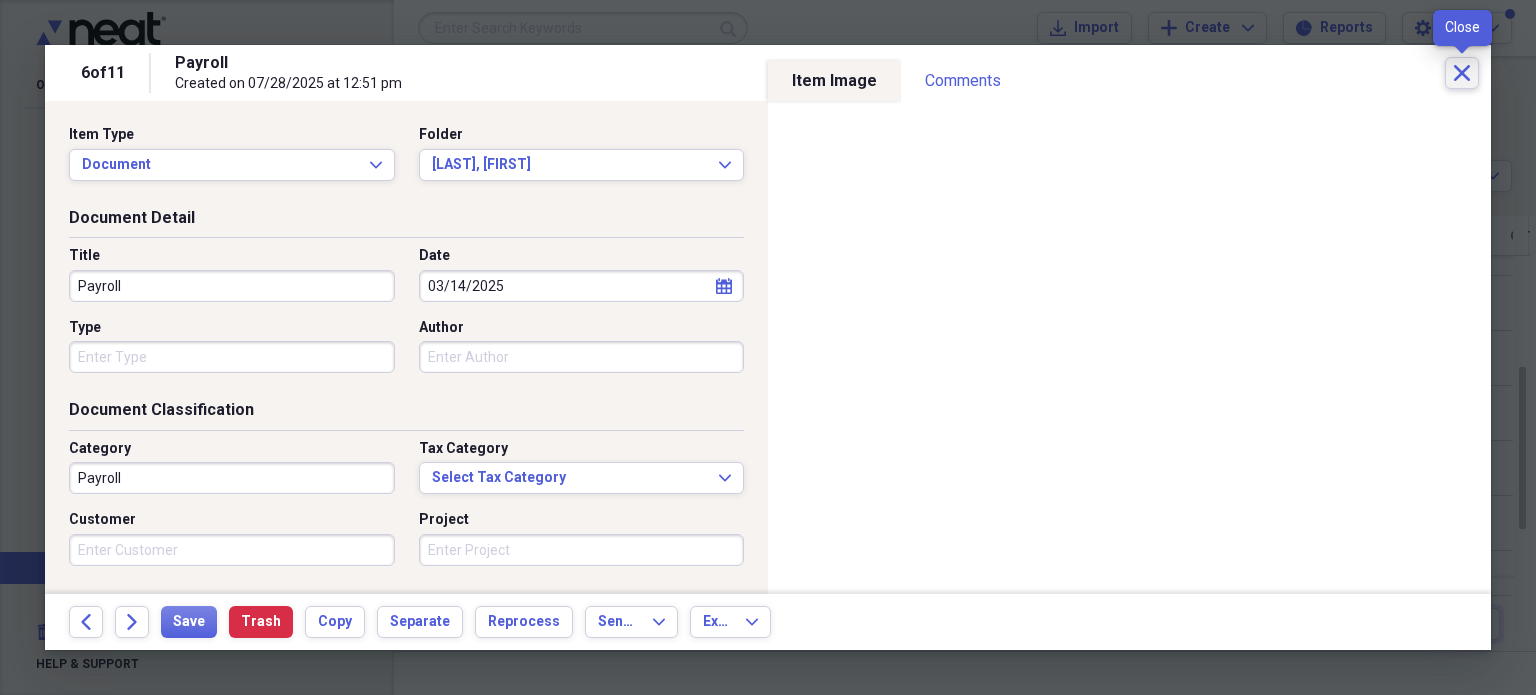 click 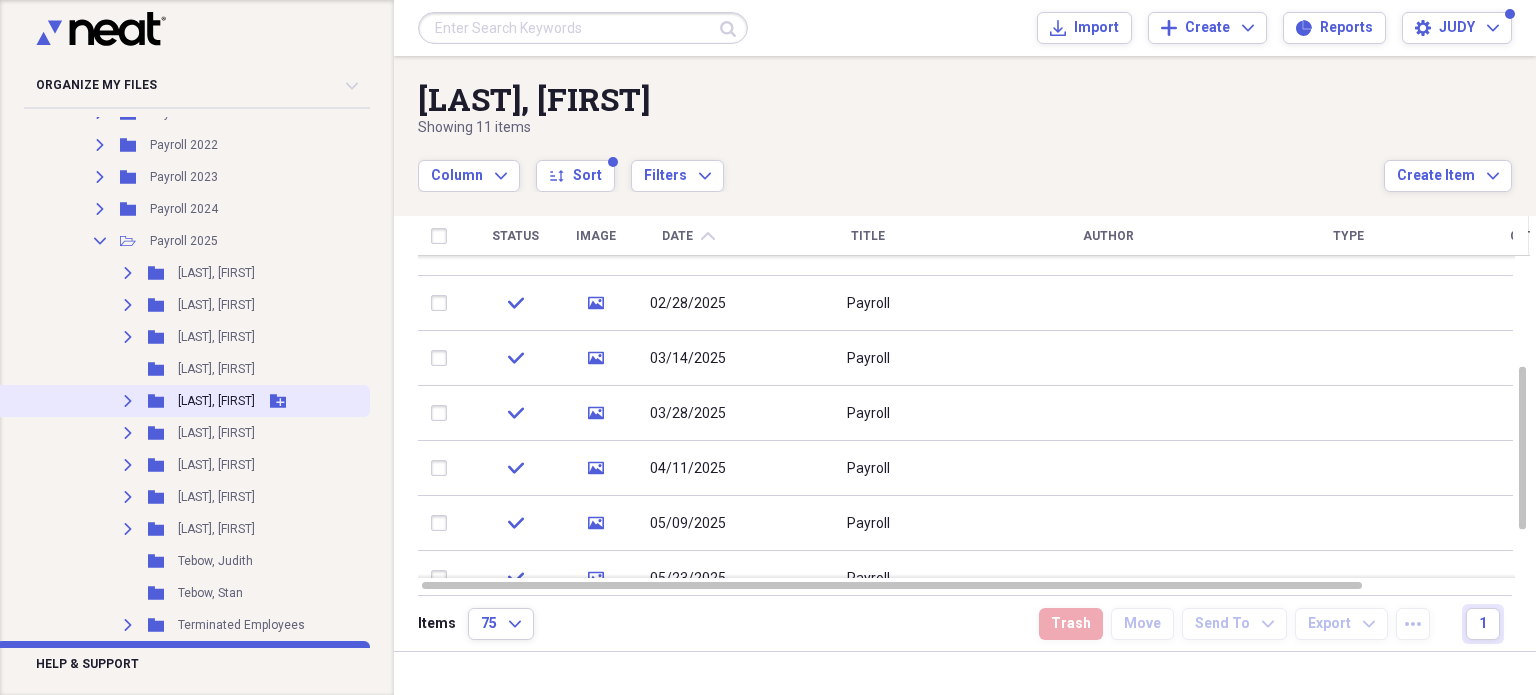 scroll, scrollTop: 626, scrollLeft: 0, axis: vertical 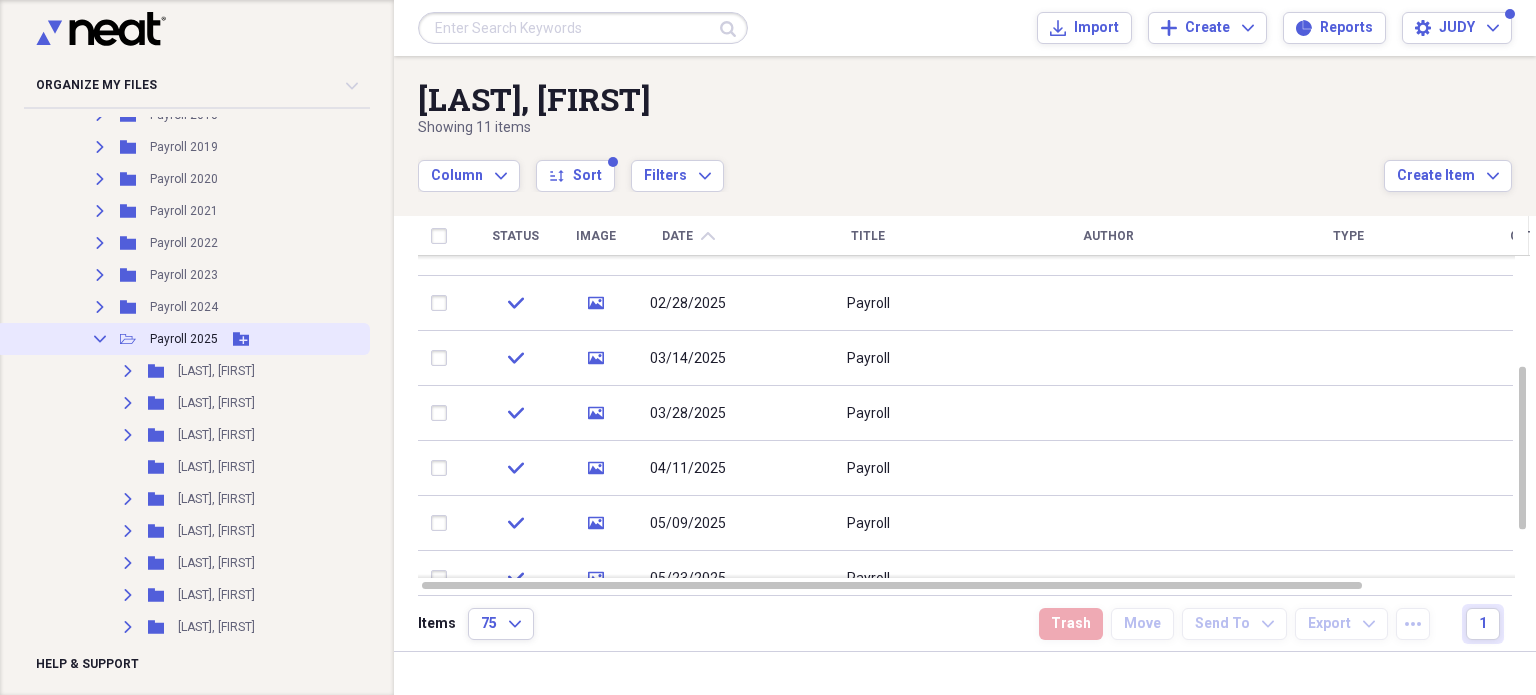 click on "Payroll 2025" at bounding box center [184, 339] 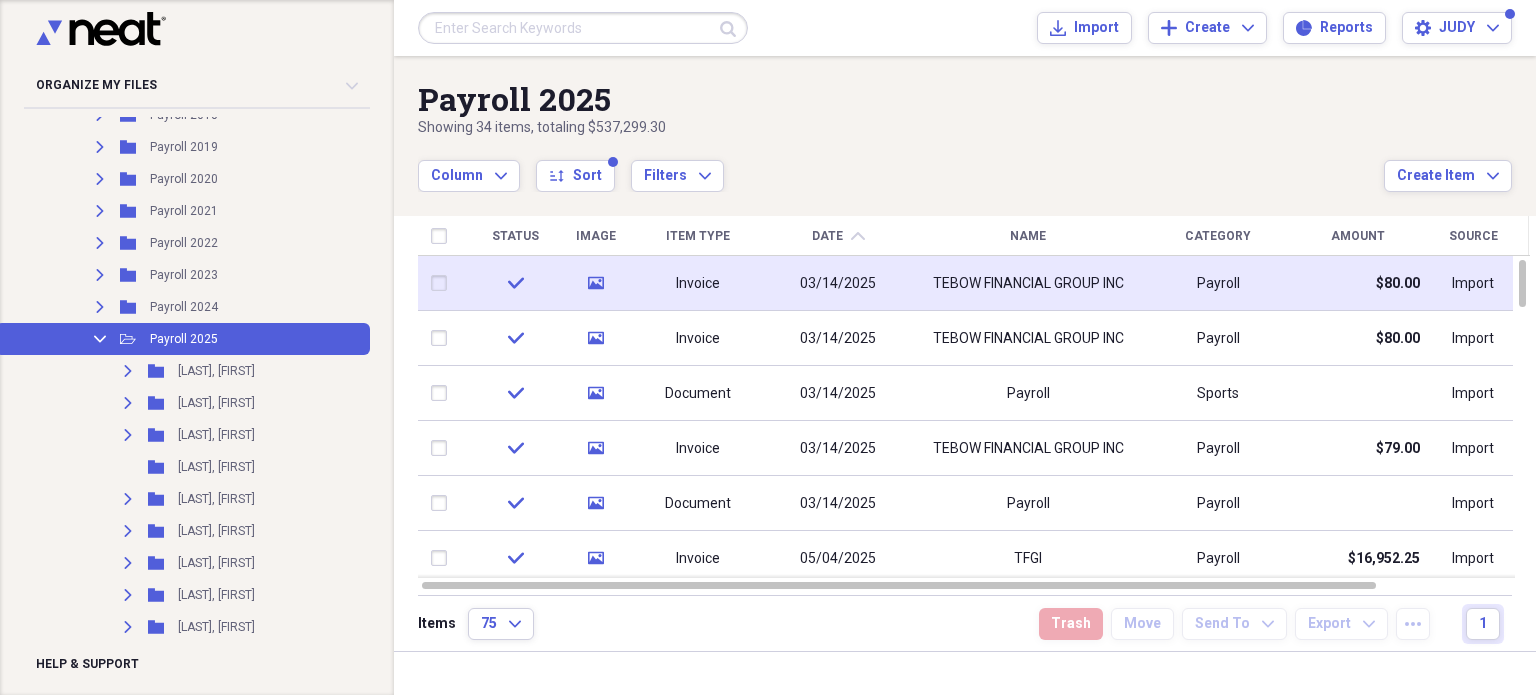 click at bounding box center [444, 283] 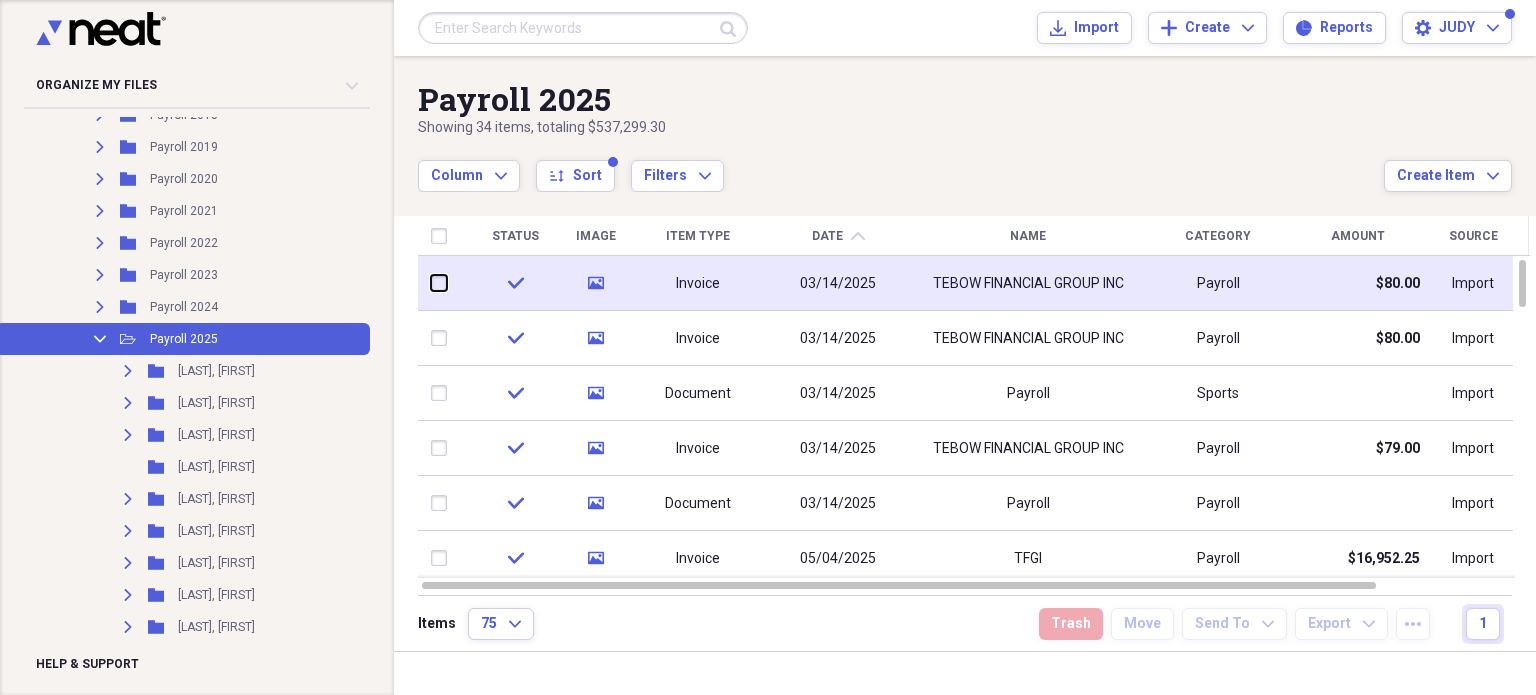 click at bounding box center (432, 283) 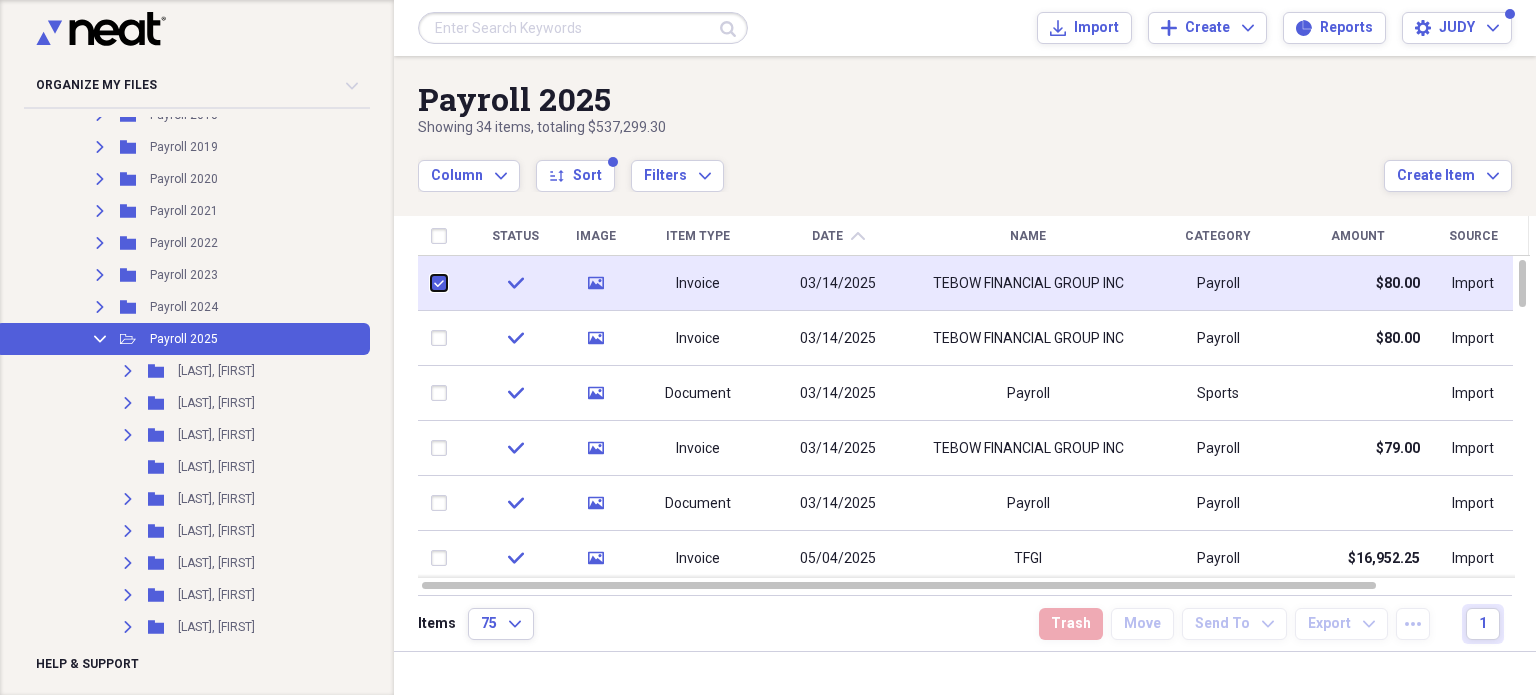 checkbox on "true" 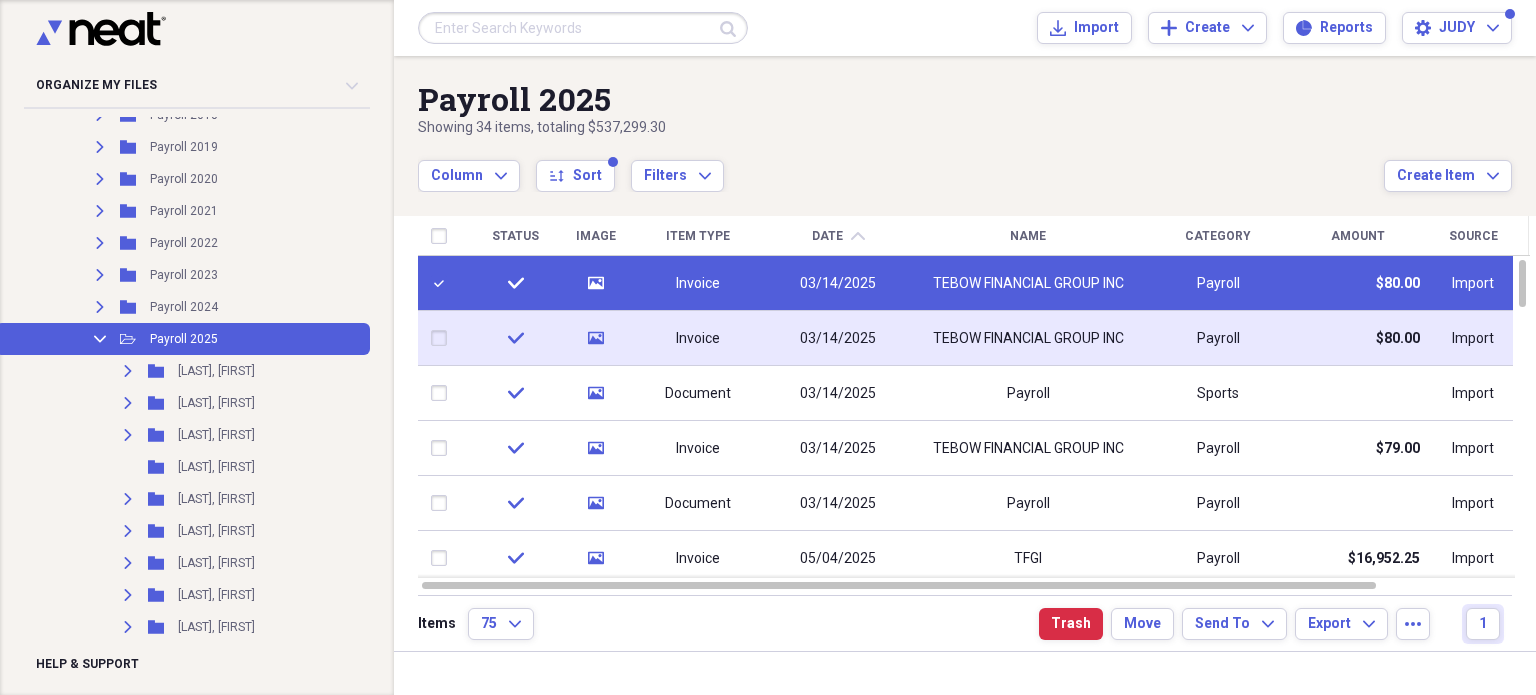 click at bounding box center (444, 338) 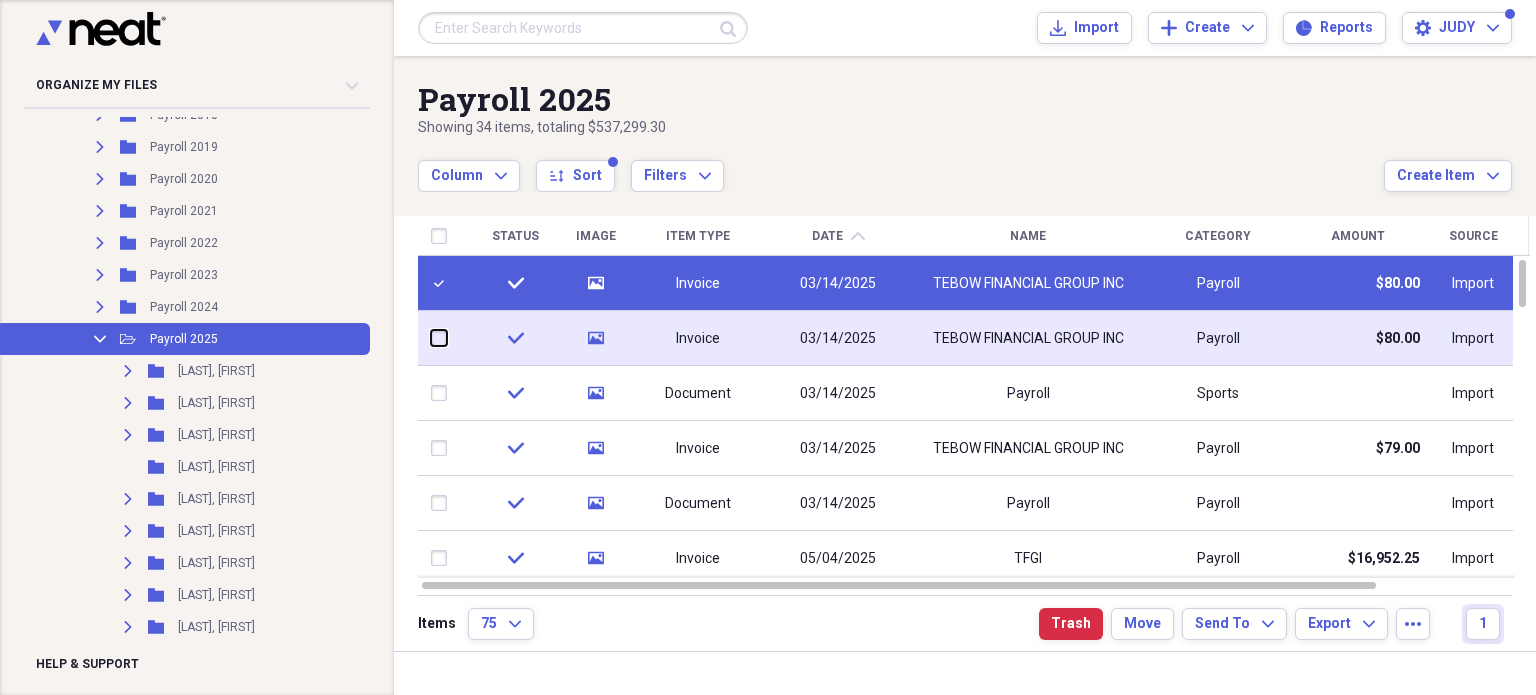 click at bounding box center (432, 338) 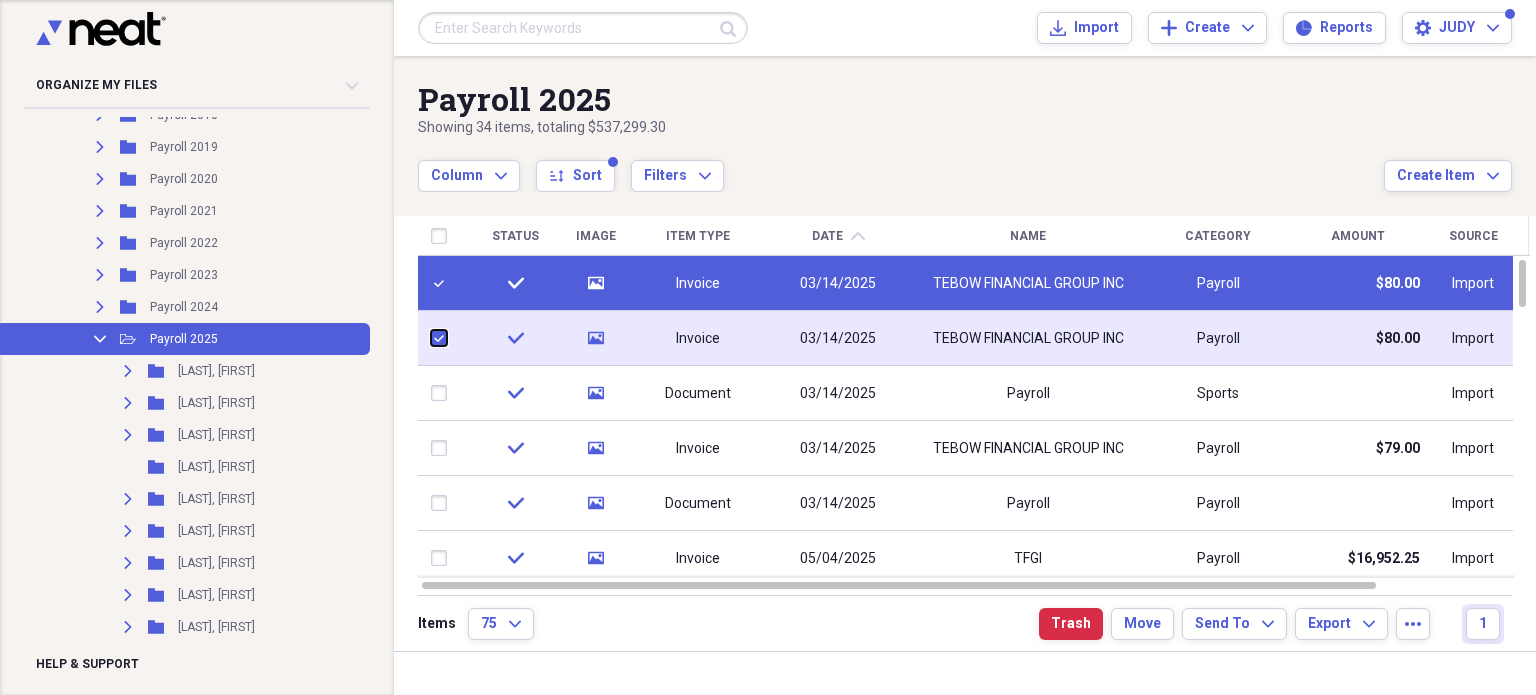 checkbox on "true" 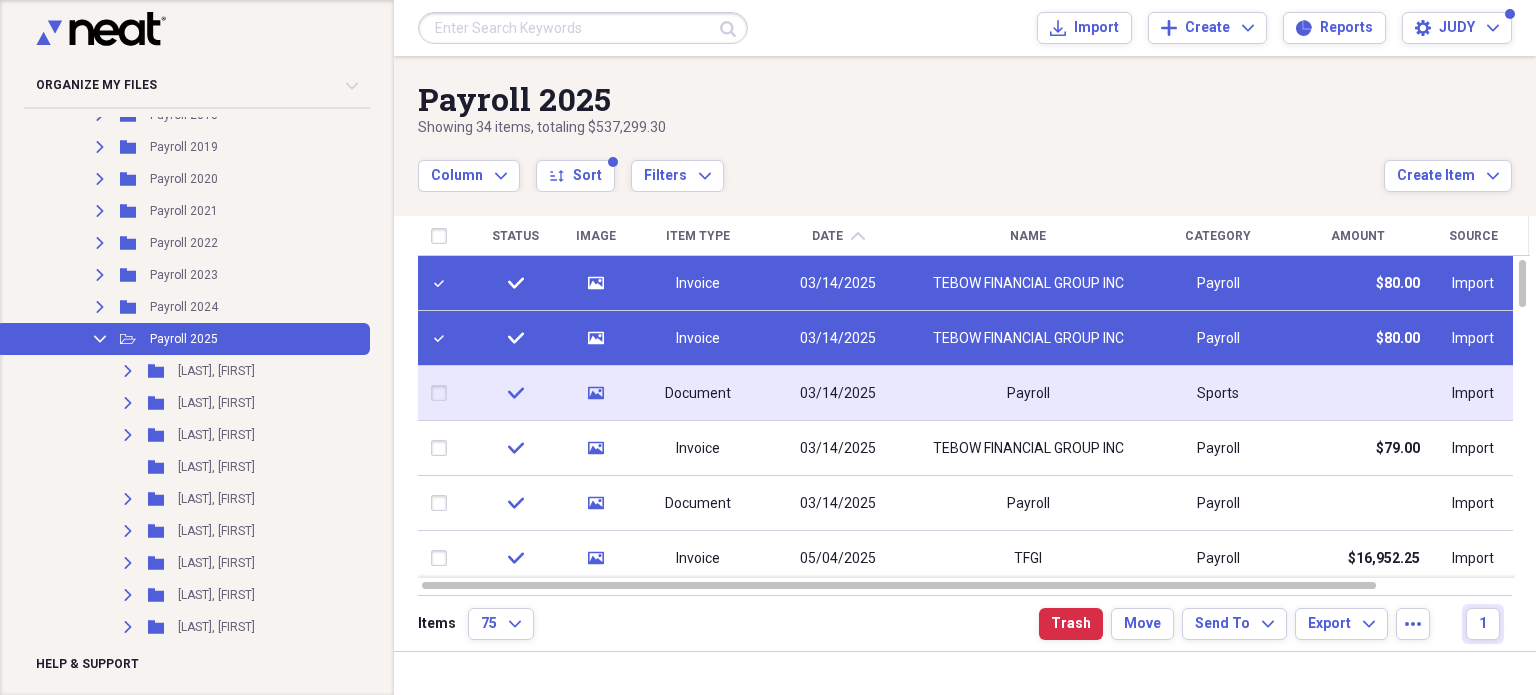 click at bounding box center (444, 393) 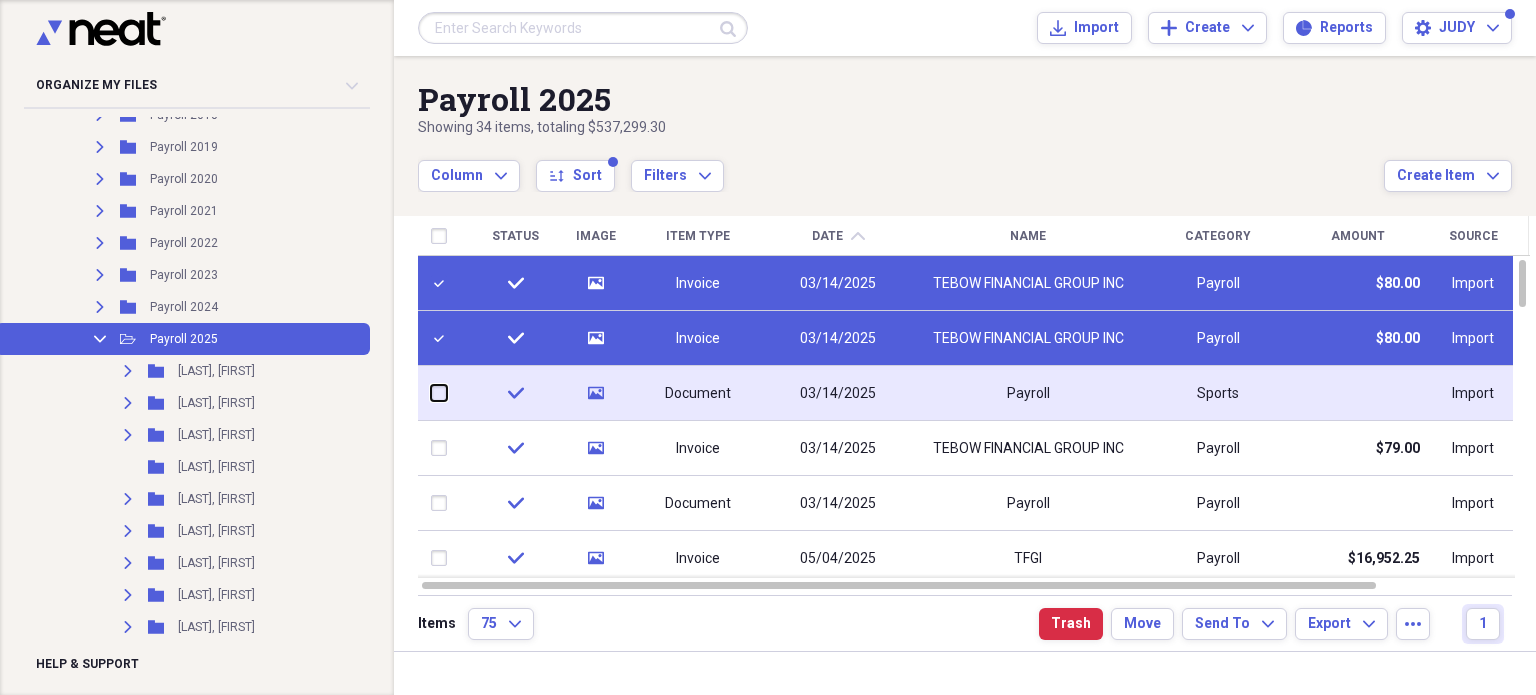click at bounding box center (432, 393) 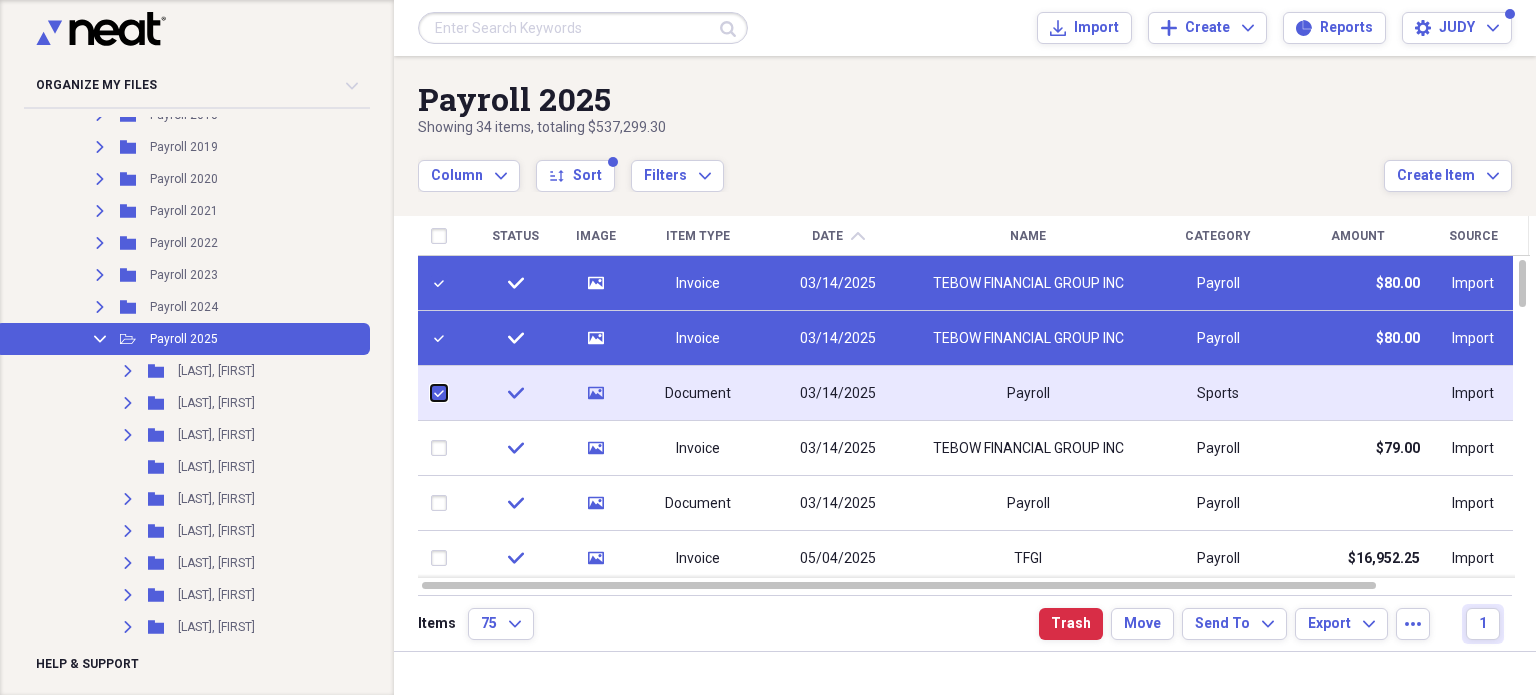 checkbox on "true" 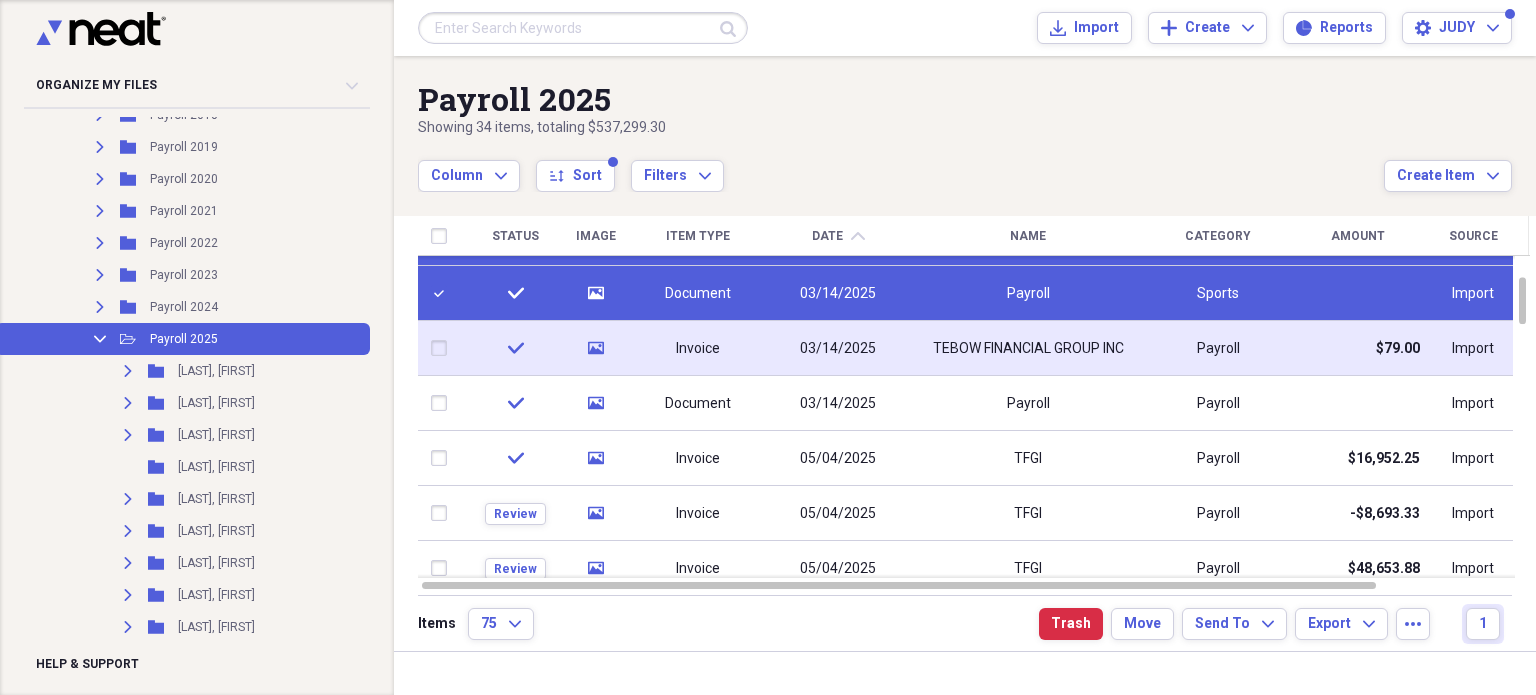 click at bounding box center [444, 348] 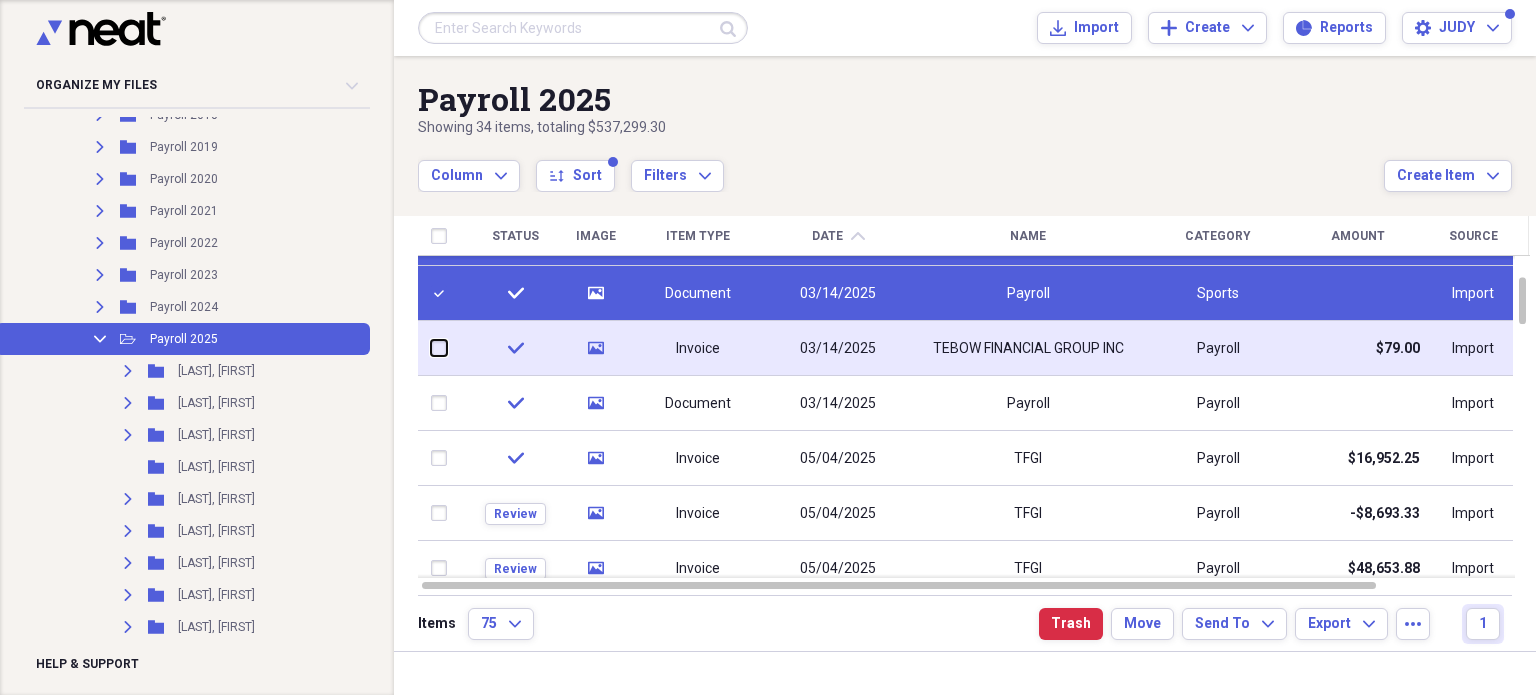 click at bounding box center (432, 348) 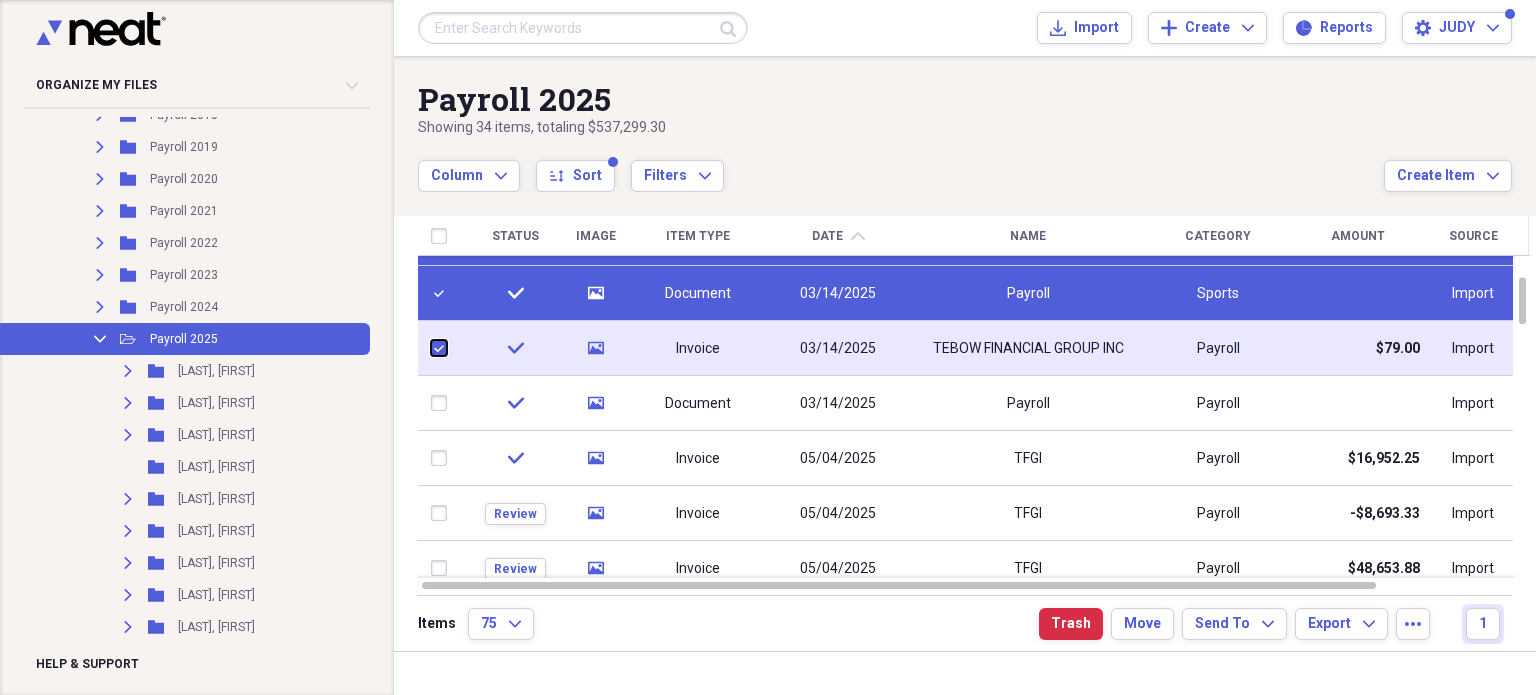 checkbox on "true" 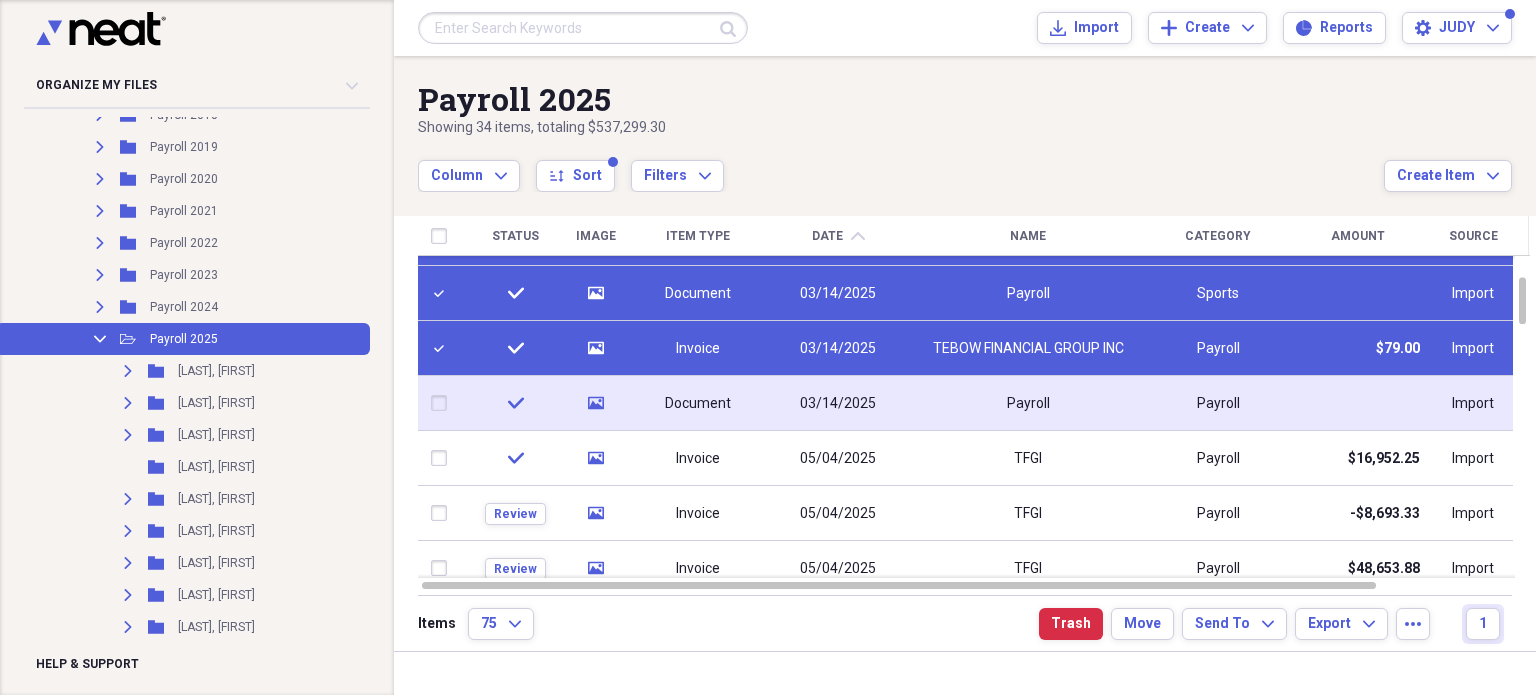 click at bounding box center [444, 403] 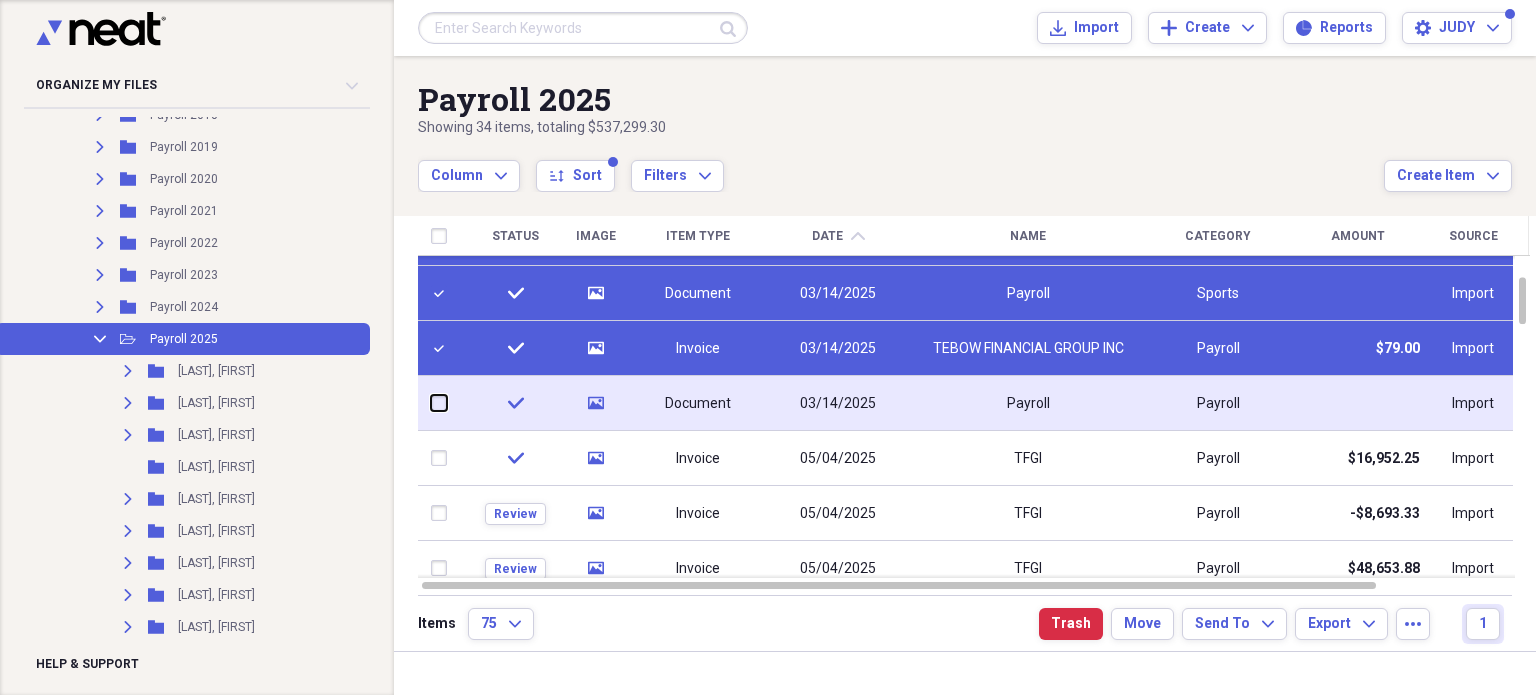 click at bounding box center (432, 403) 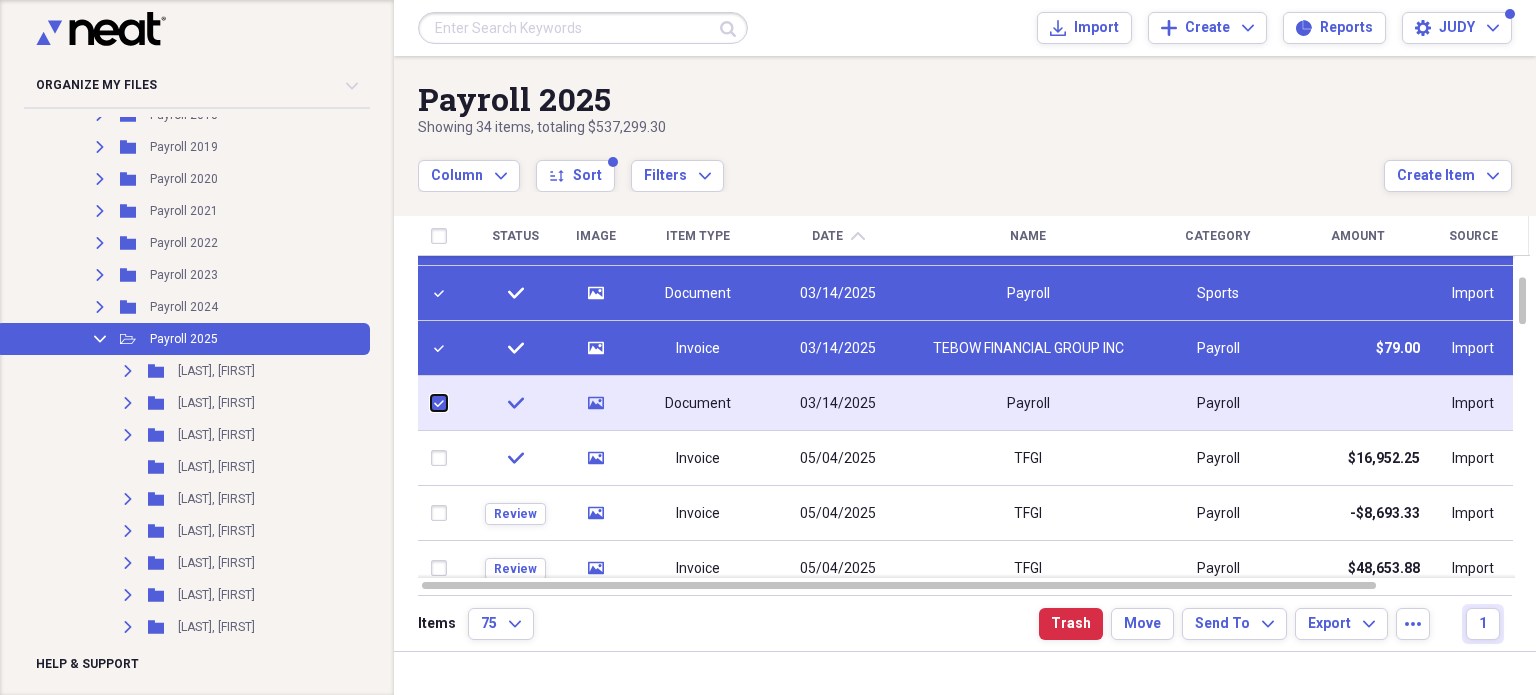 checkbox on "true" 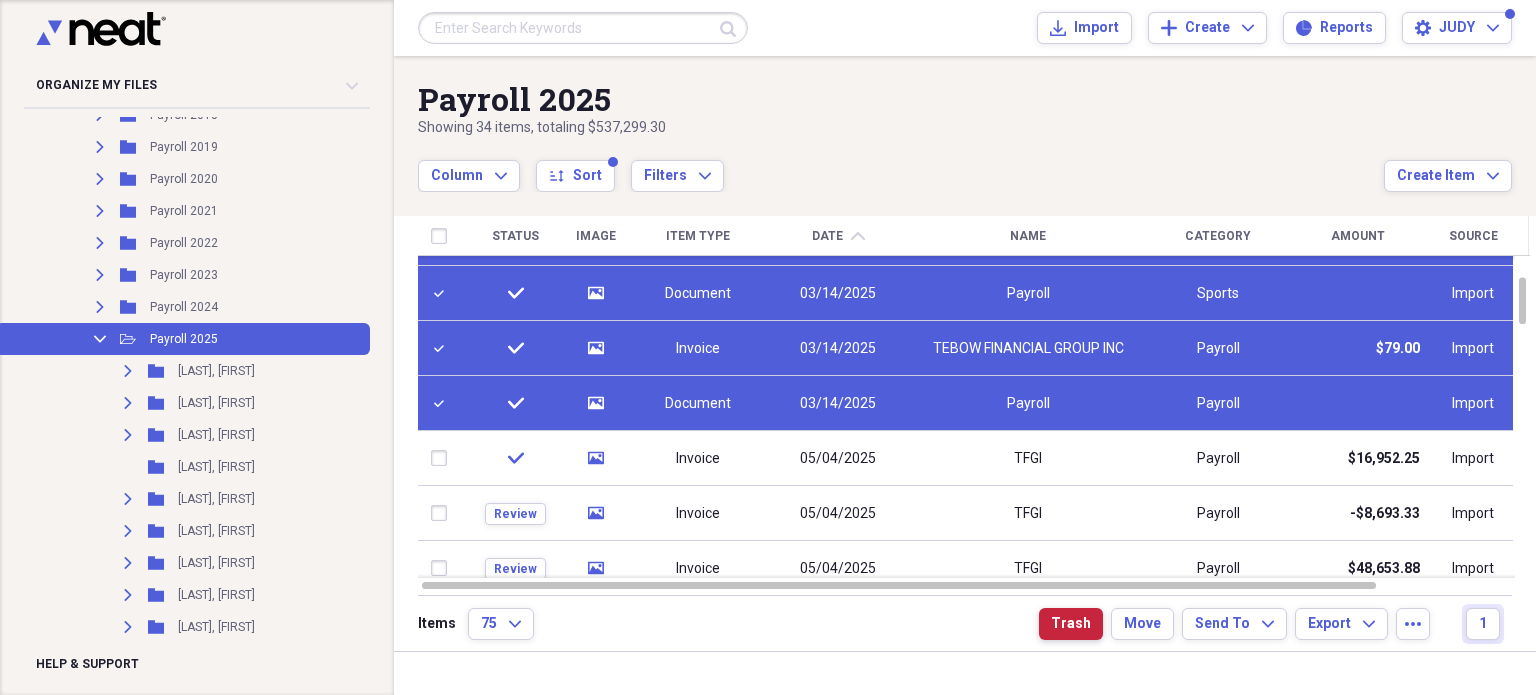 click on "Trash" at bounding box center [1071, 624] 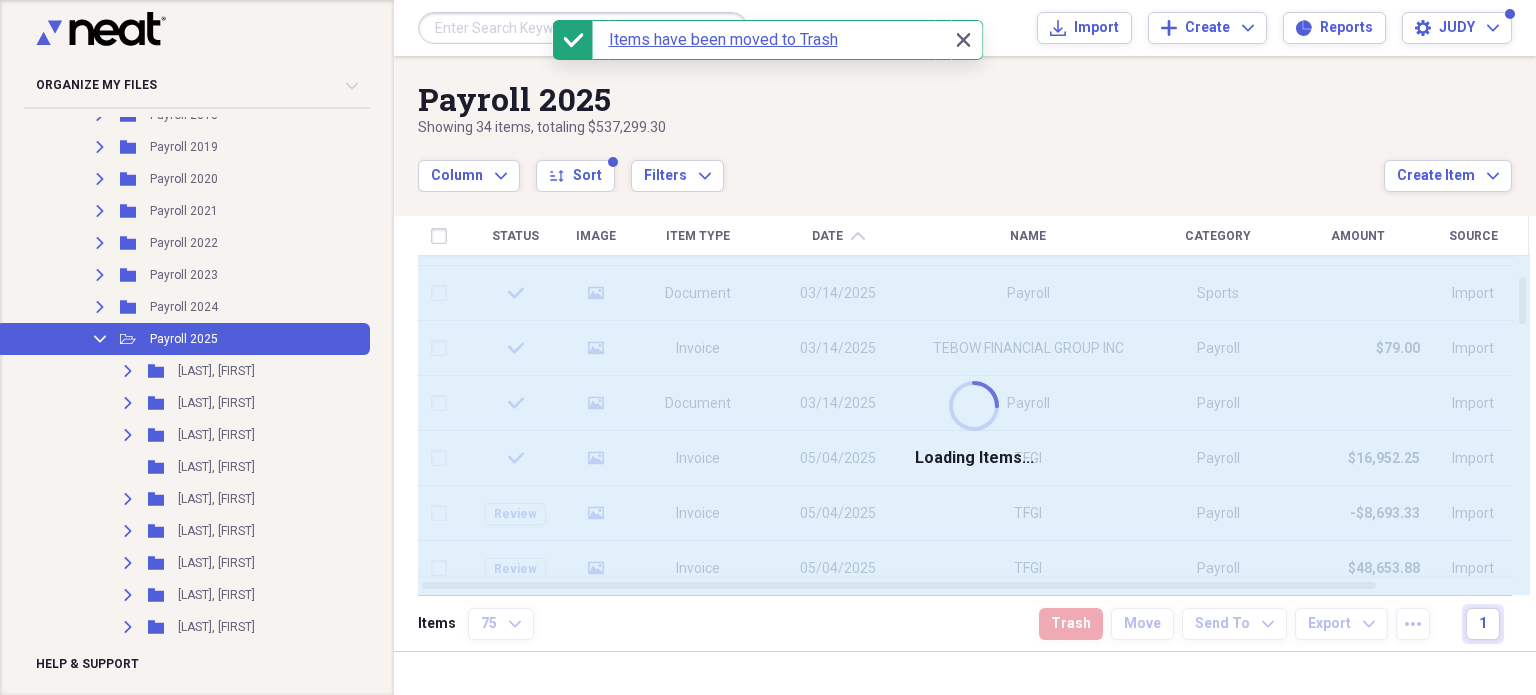 checkbox on "false" 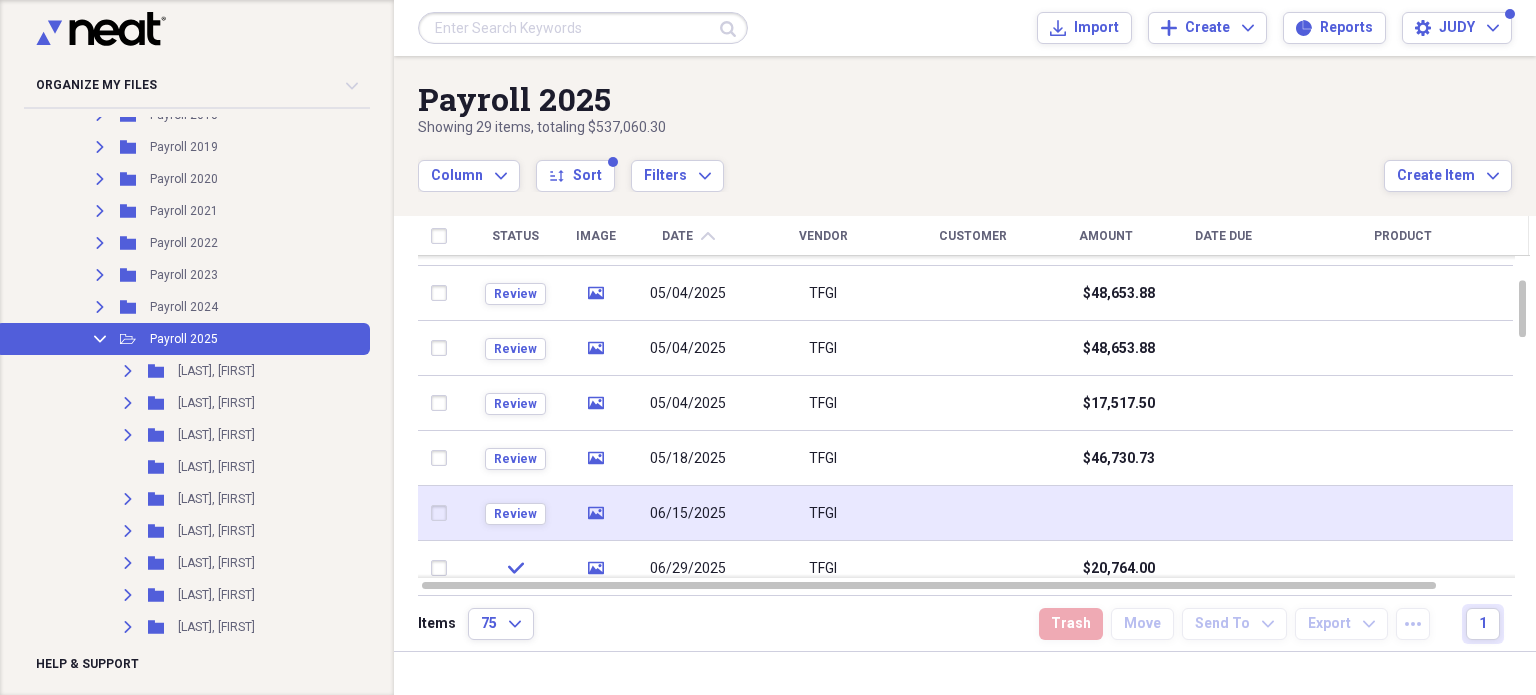 click on "06/15/2025" at bounding box center [689, 514] 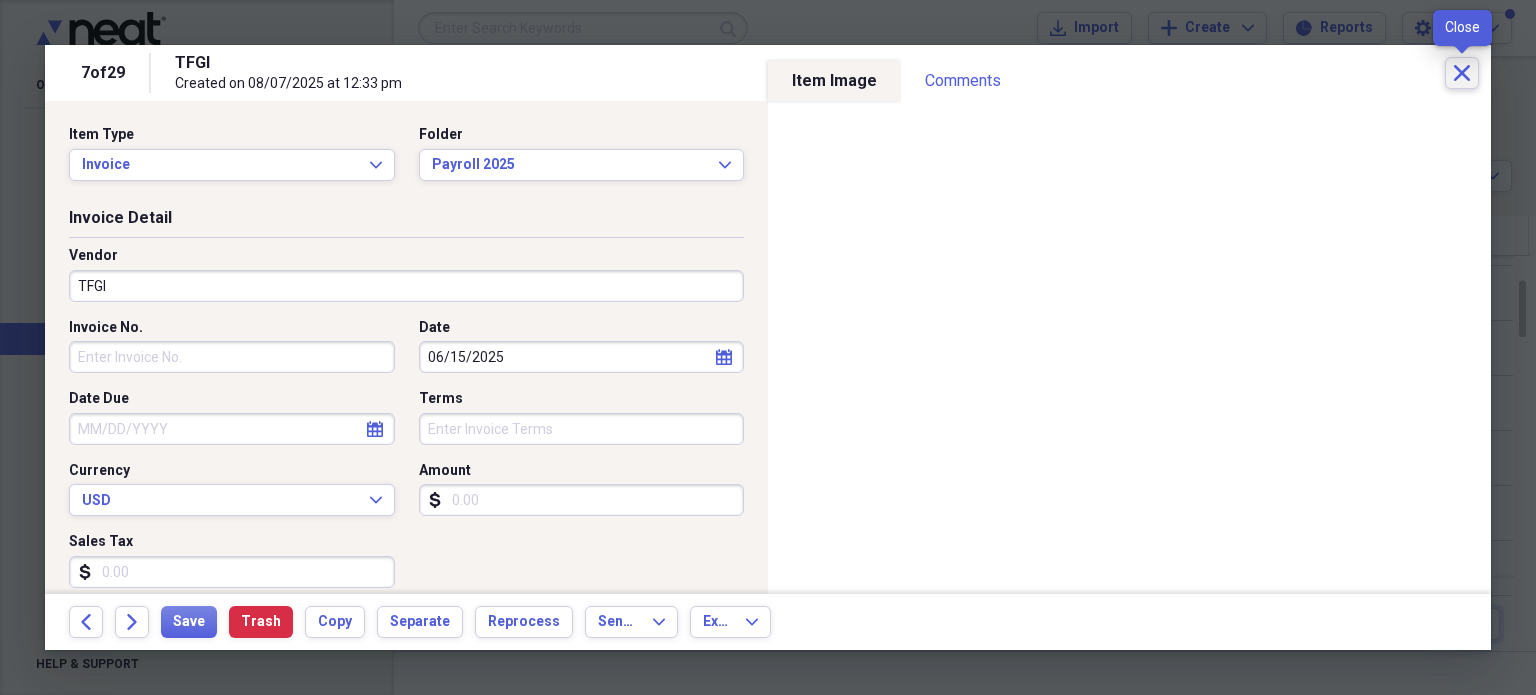 click 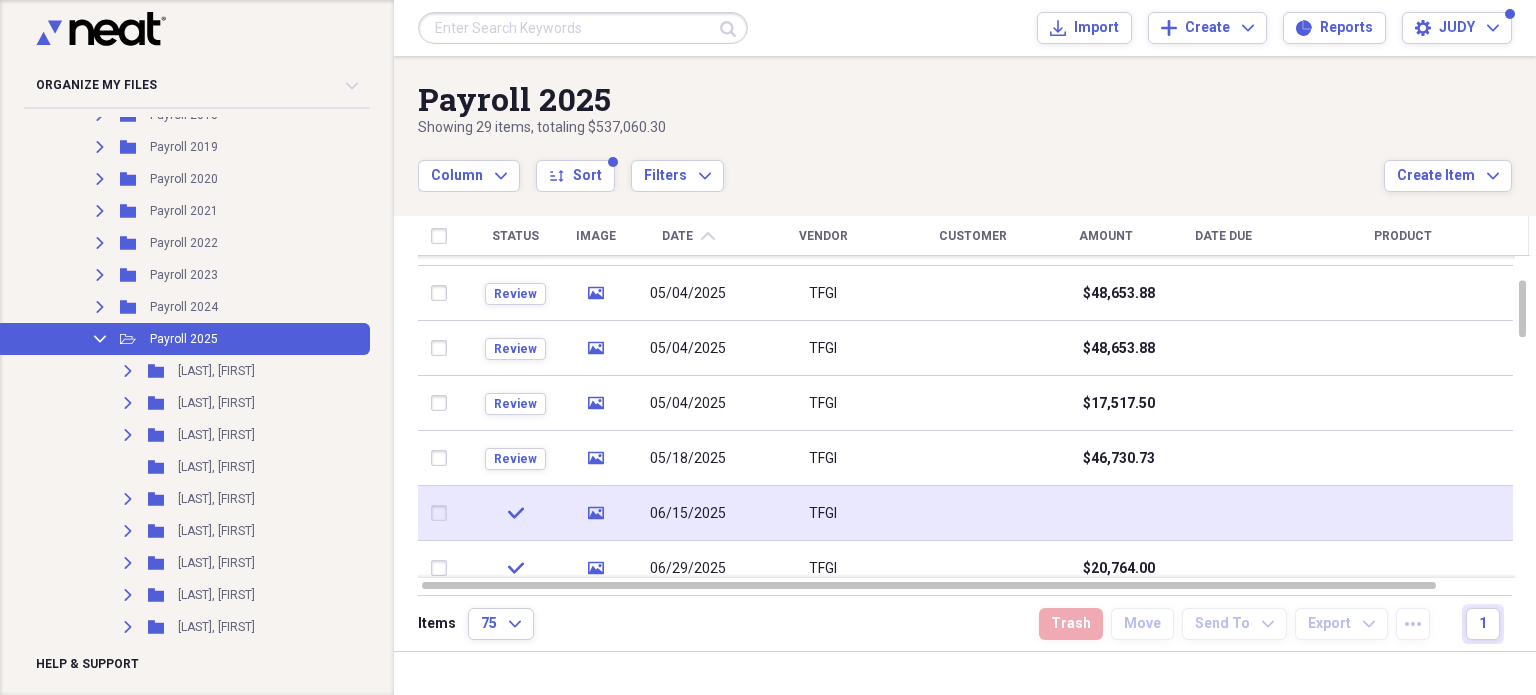 click at bounding box center (444, 513) 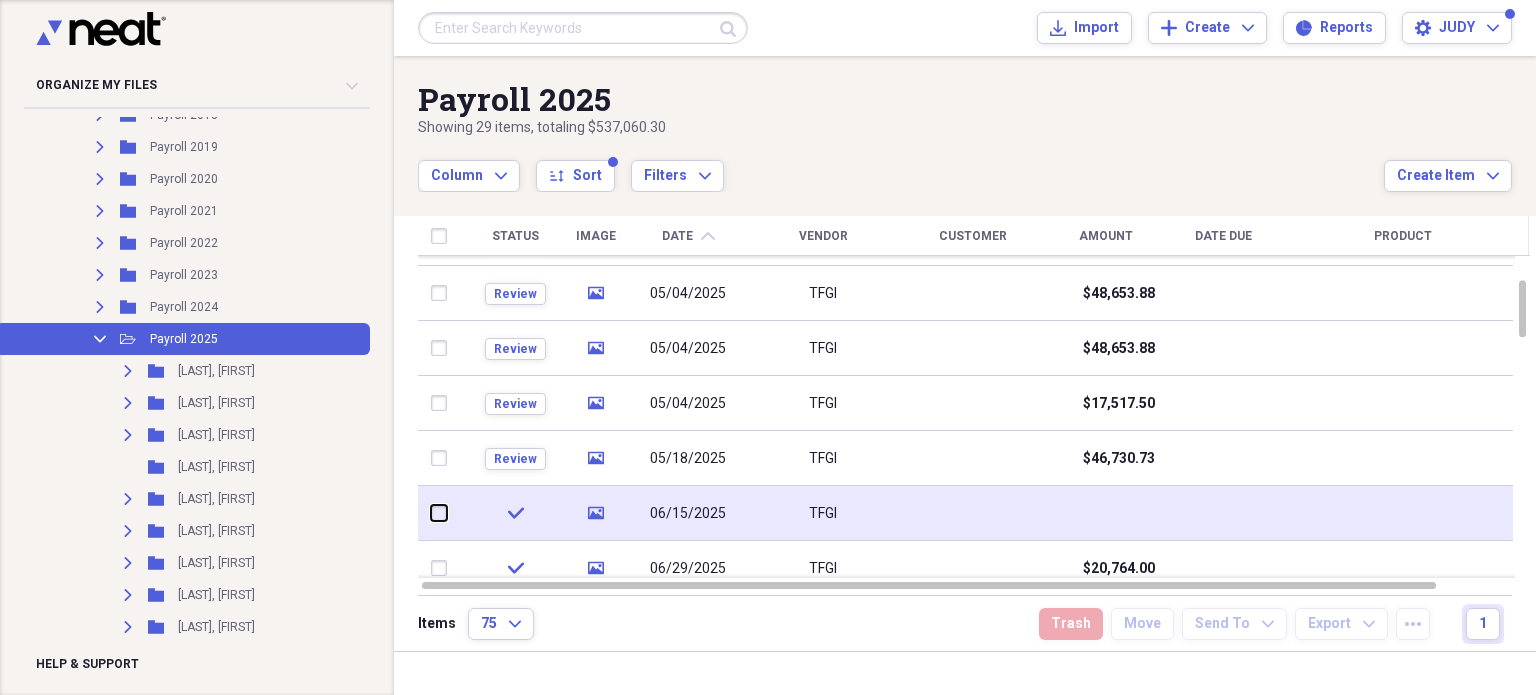 click at bounding box center (432, 513) 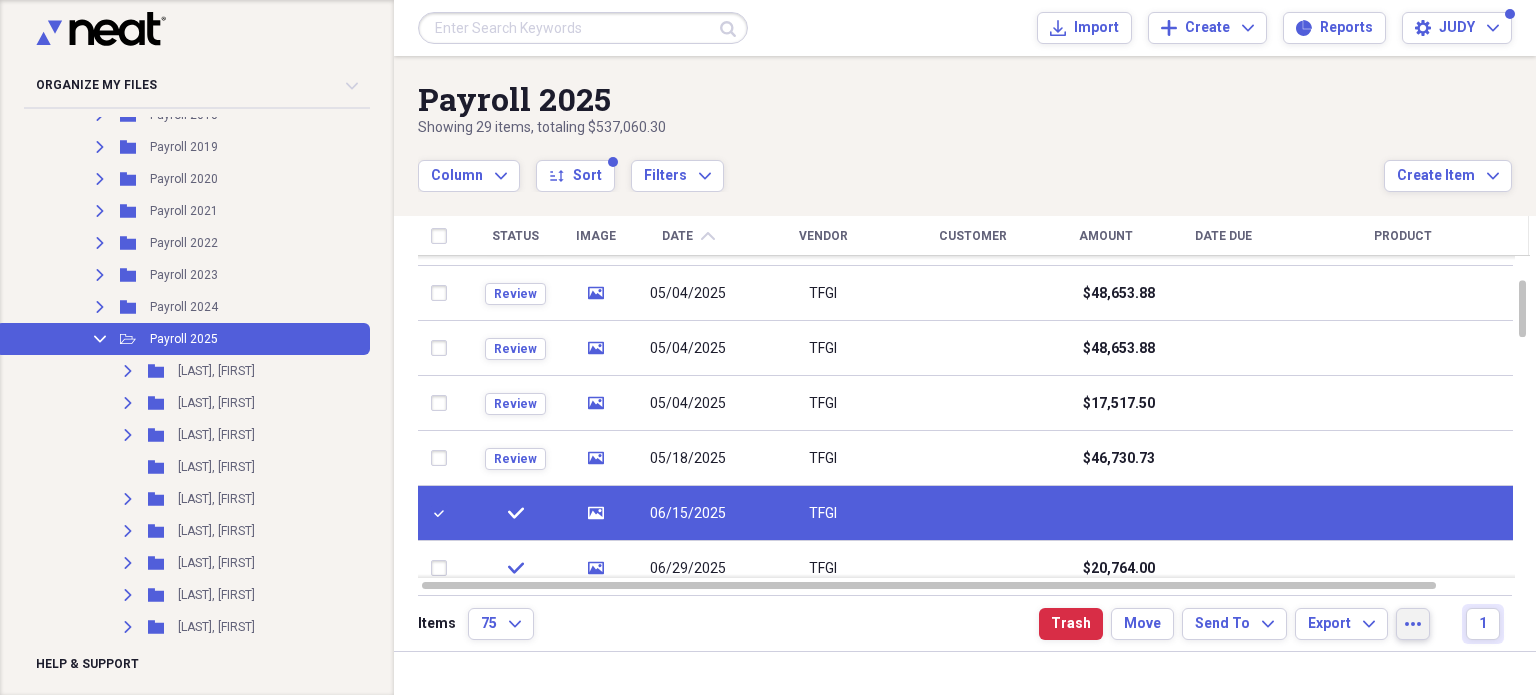 click 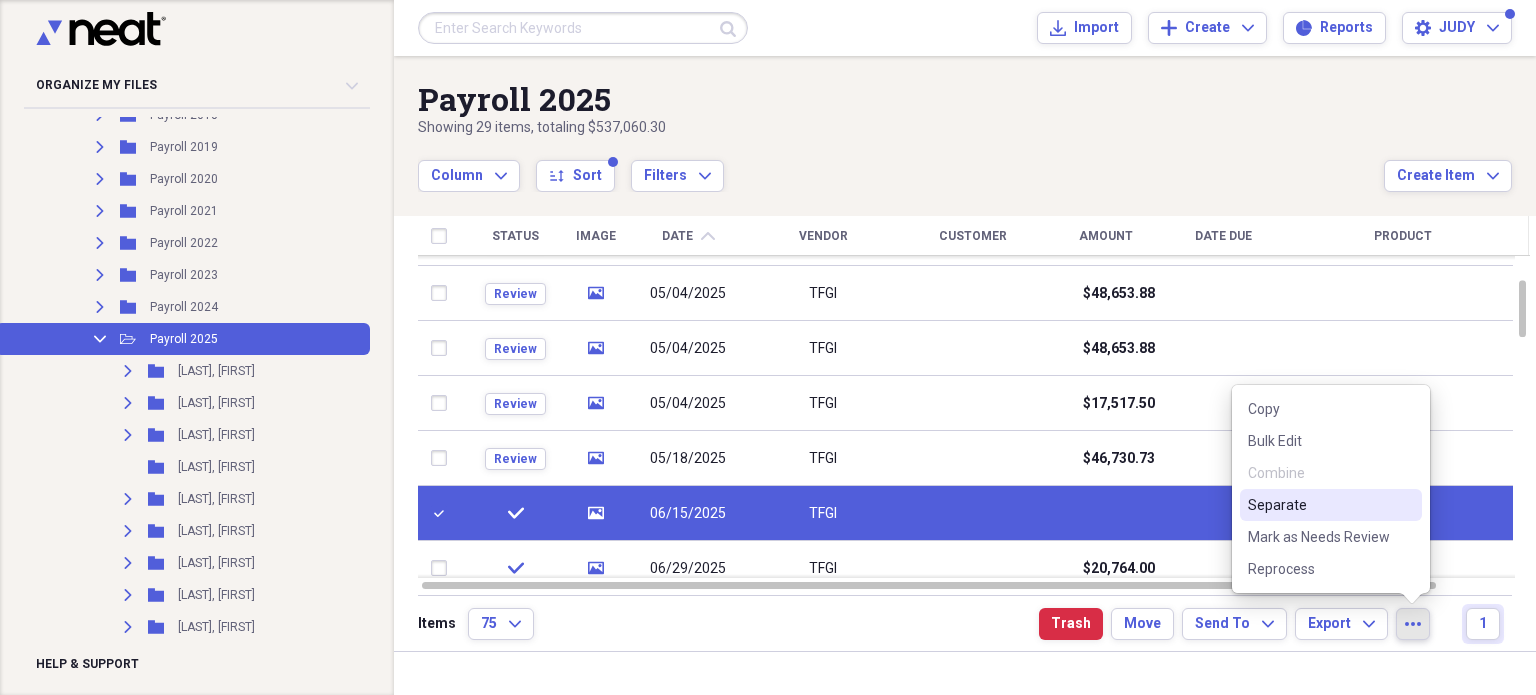 click on "Separate" at bounding box center (1319, 505) 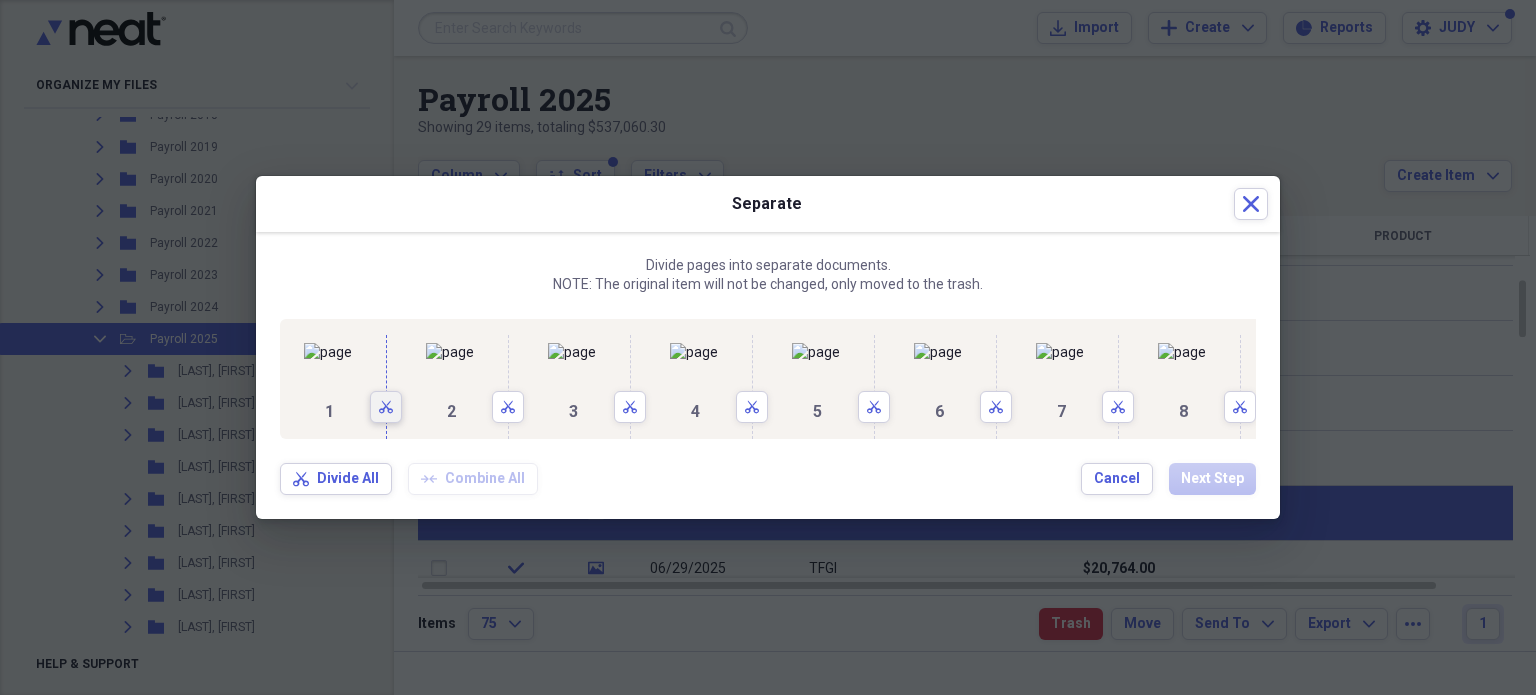 click on "Scissors" 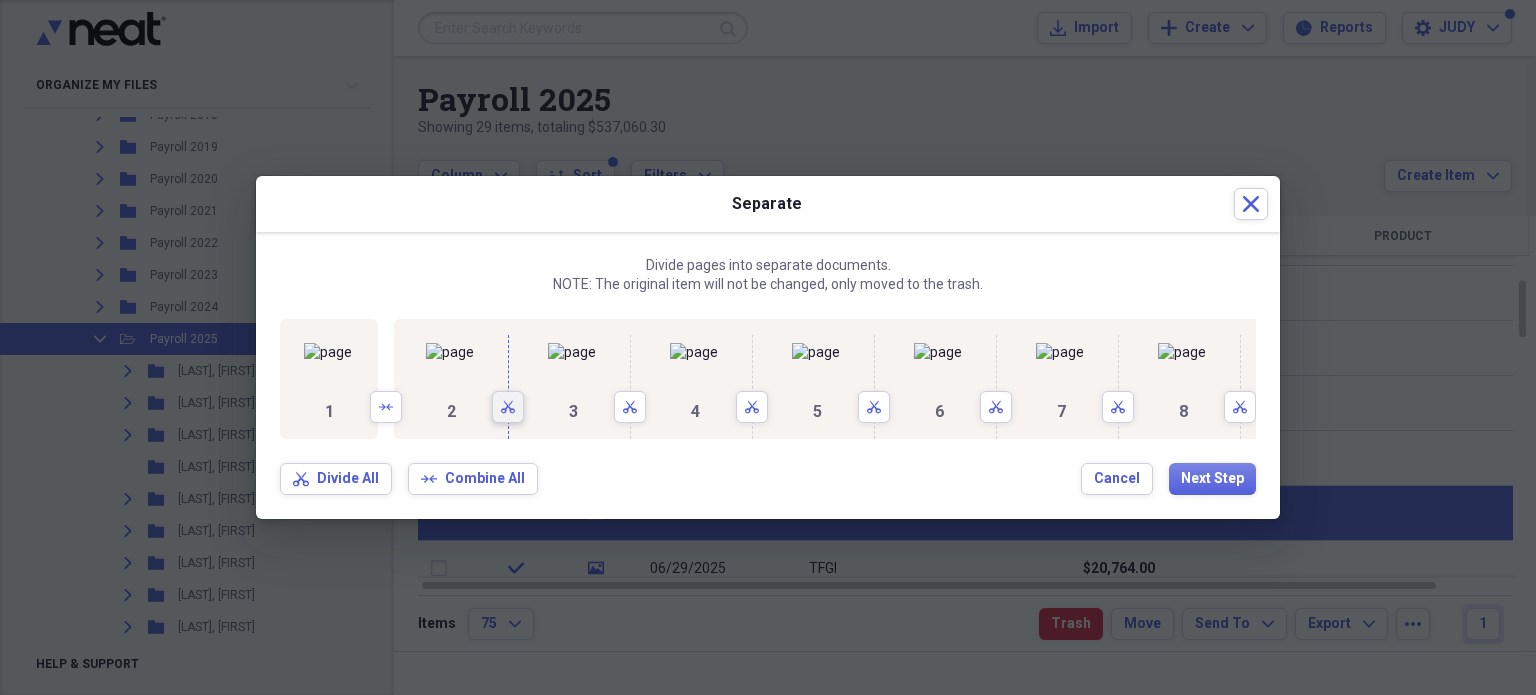 click on "Scissors" at bounding box center (508, 407) 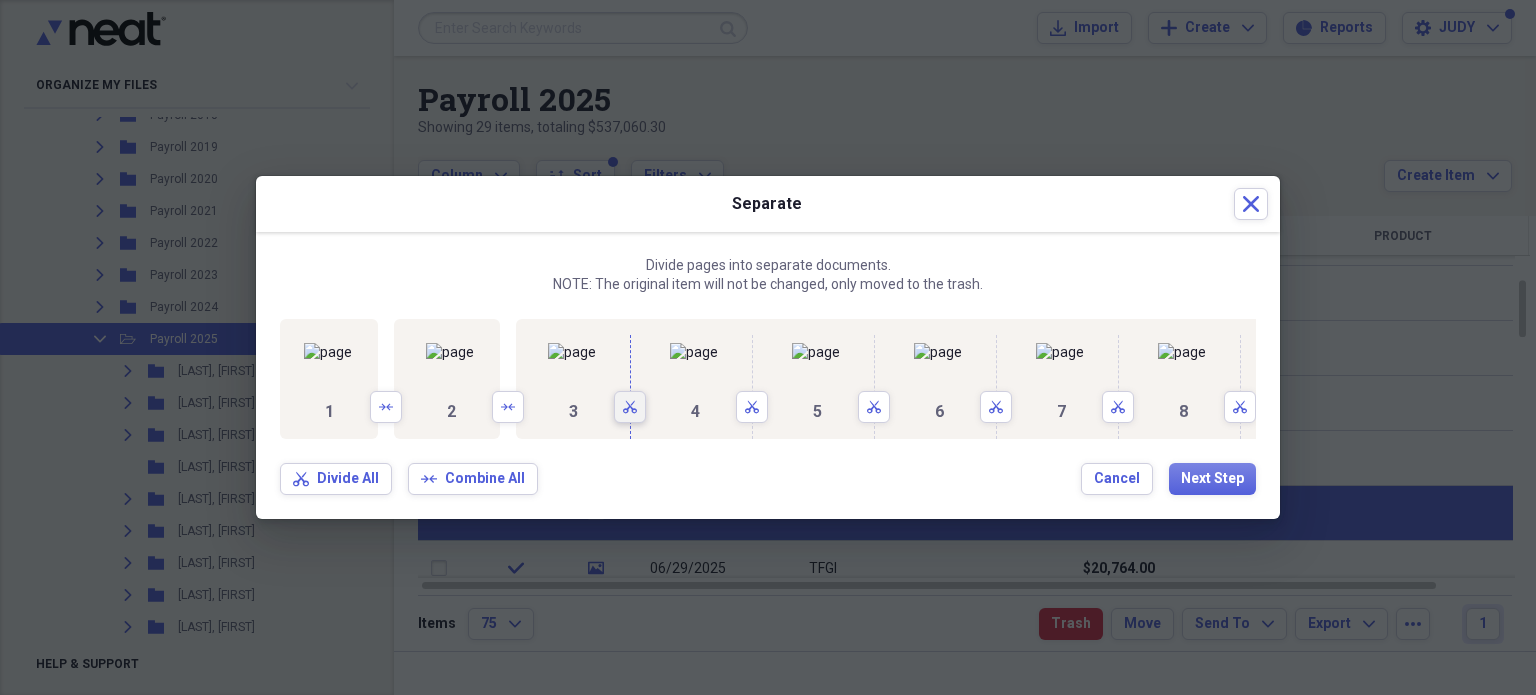 click on "Scissors" at bounding box center [630, 407] 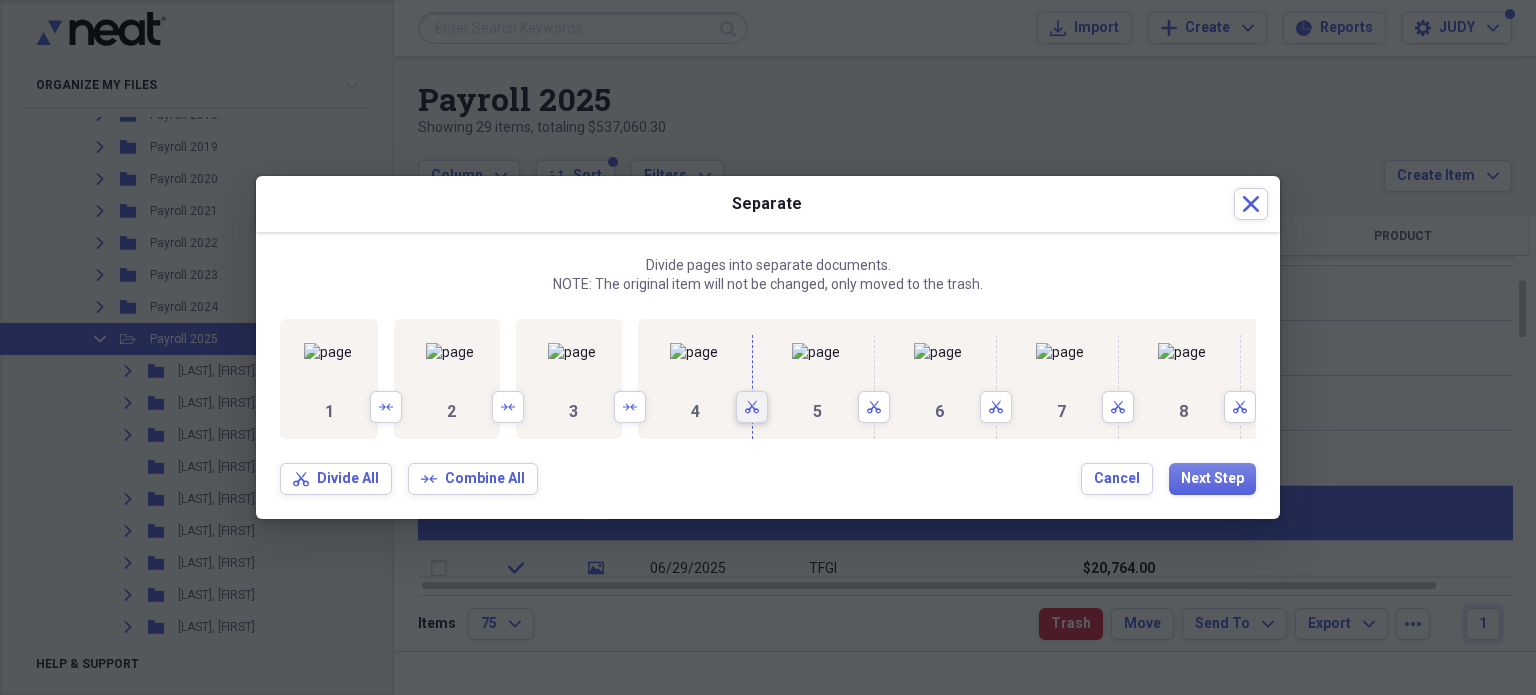 click on "Scissors" 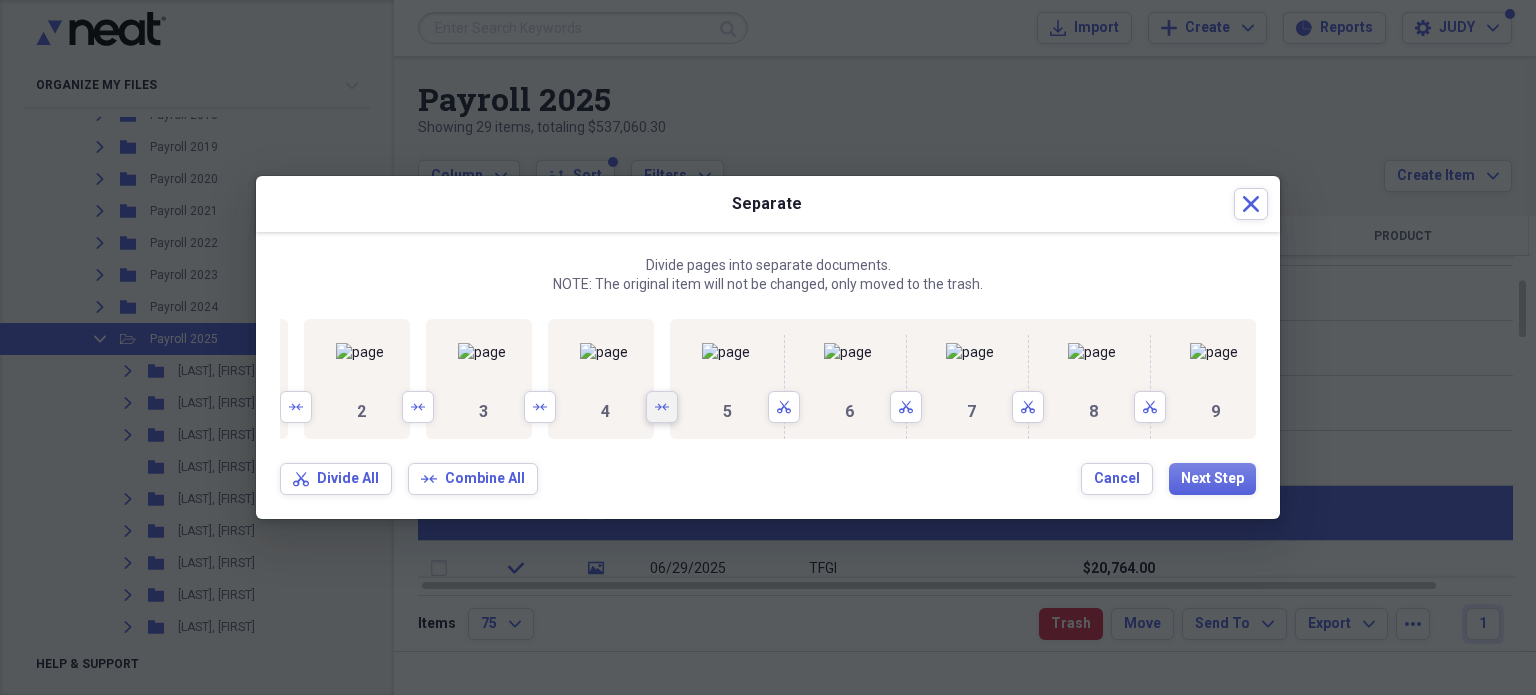 scroll, scrollTop: 0, scrollLeft: 240, axis: horizontal 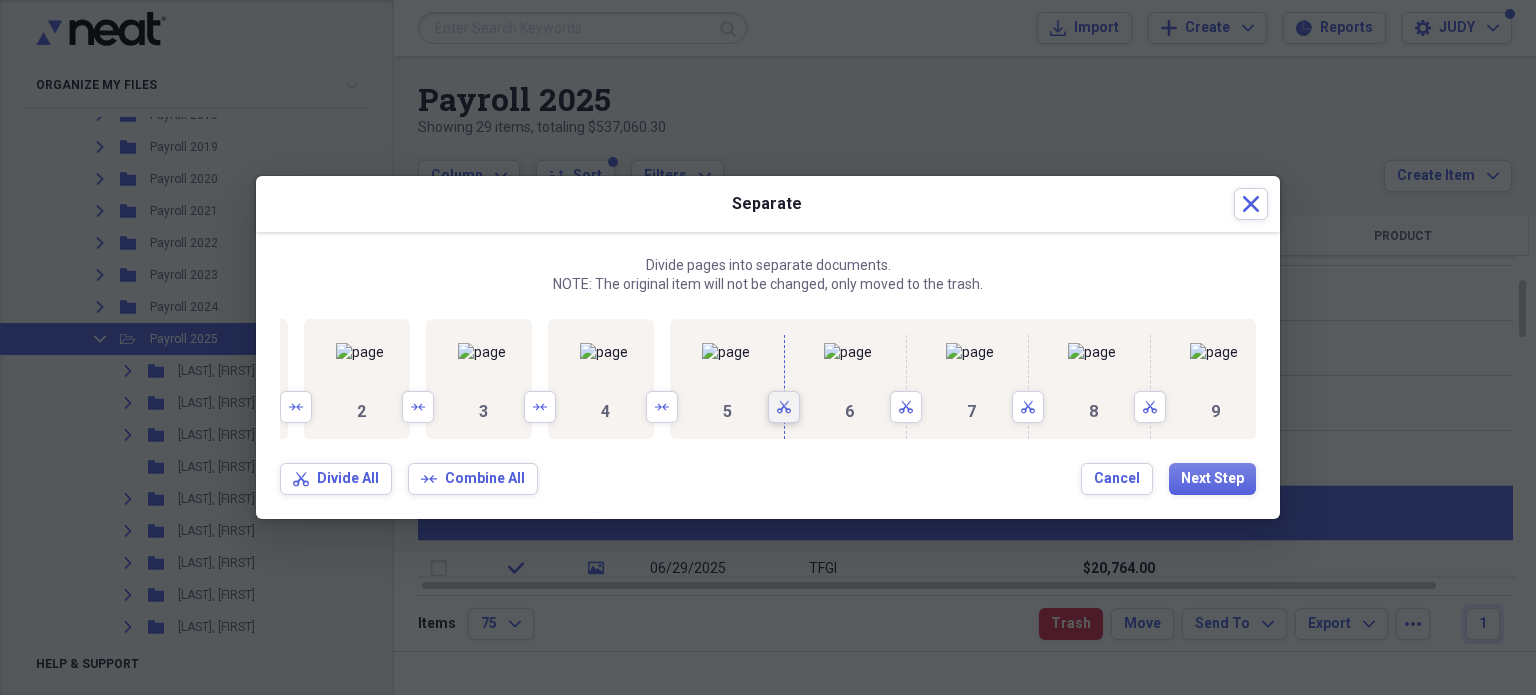 click 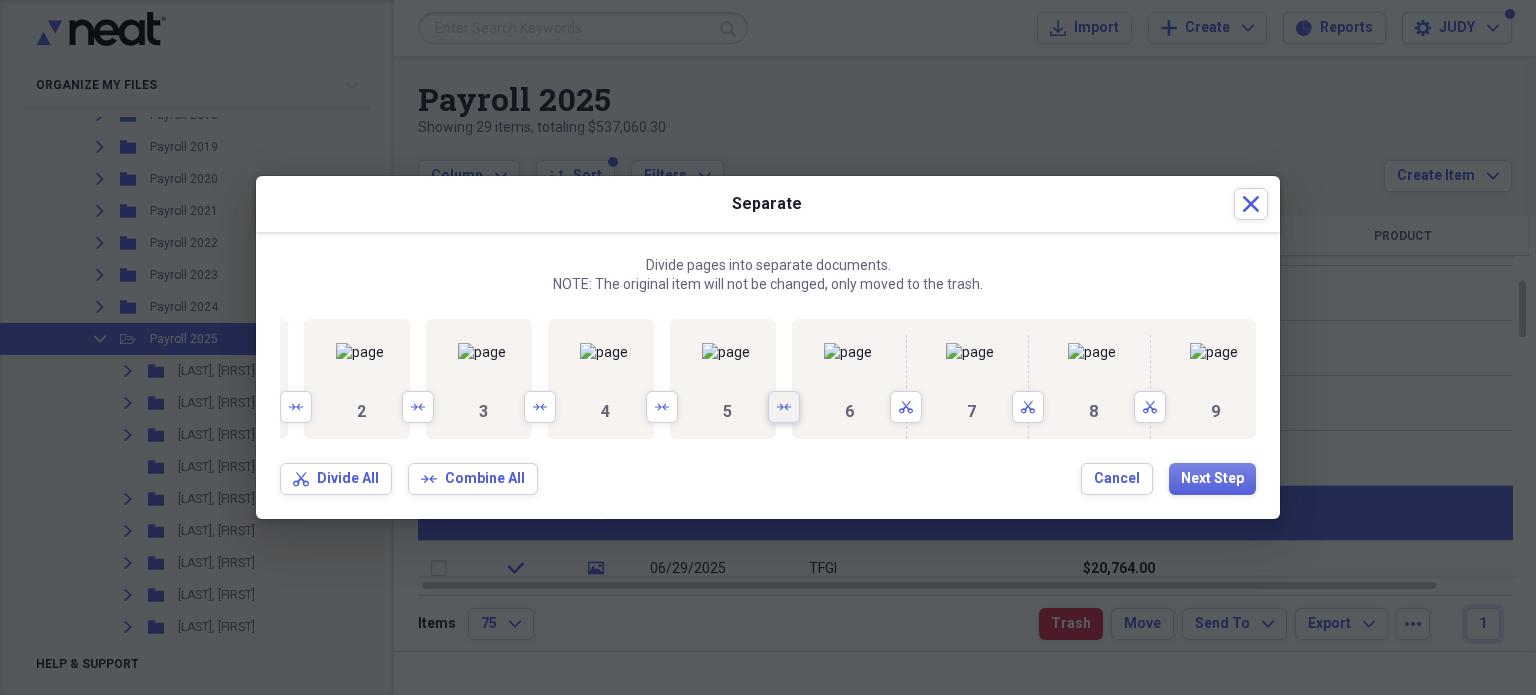scroll, scrollTop: 0, scrollLeft: 440, axis: horizontal 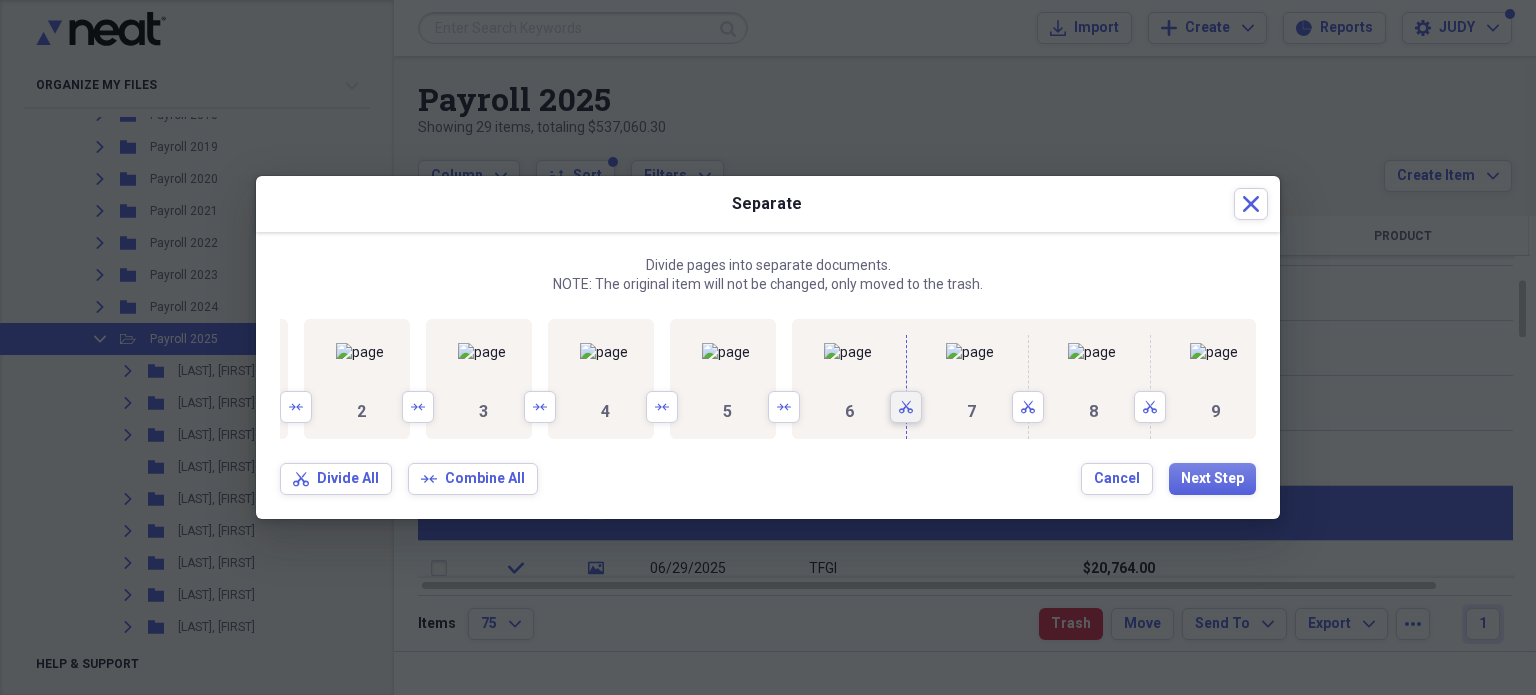 click on "Scissors" at bounding box center [906, 407] 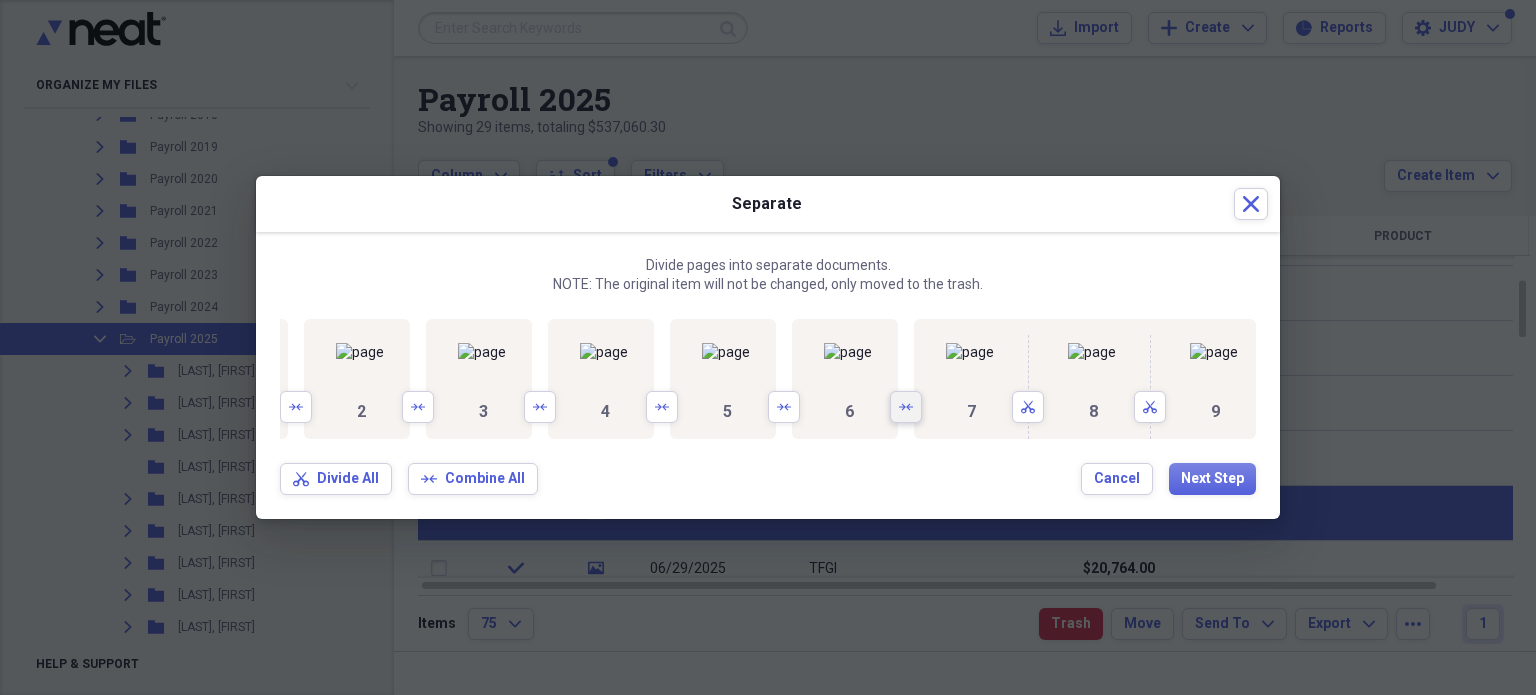 scroll, scrollTop: 0, scrollLeft: 640, axis: horizontal 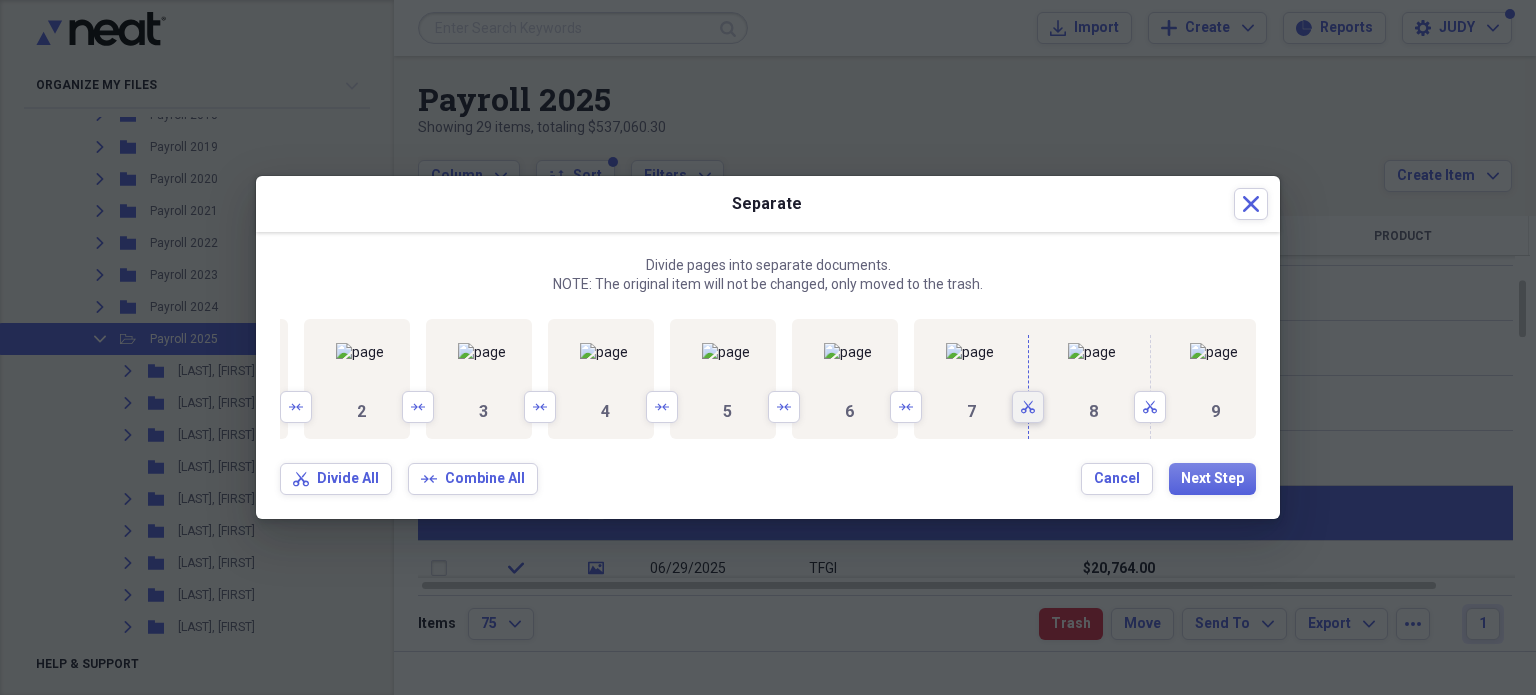 click on "Scissors" at bounding box center (1028, 407) 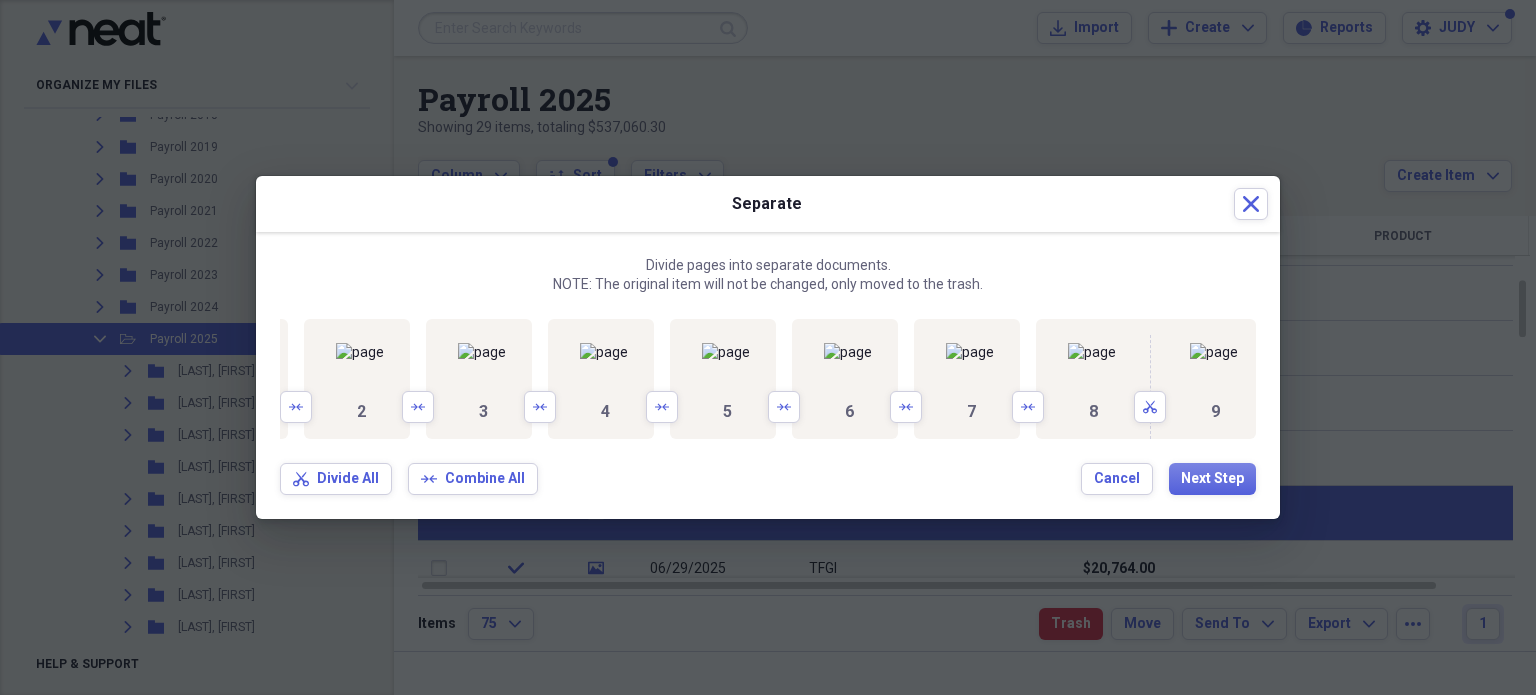 click on "Divide pages into separate documents. NOTE: The original item will not be changed, only moved to the trash. 1 Arrows 2 Arrows 3 Arrows 4 Arrows 5 Arrows 6 Arrows 7 Arrows 8 Scissors 9 Scissors Divide All Arrows Combine All Cancel Next Step" at bounding box center (768, 376) 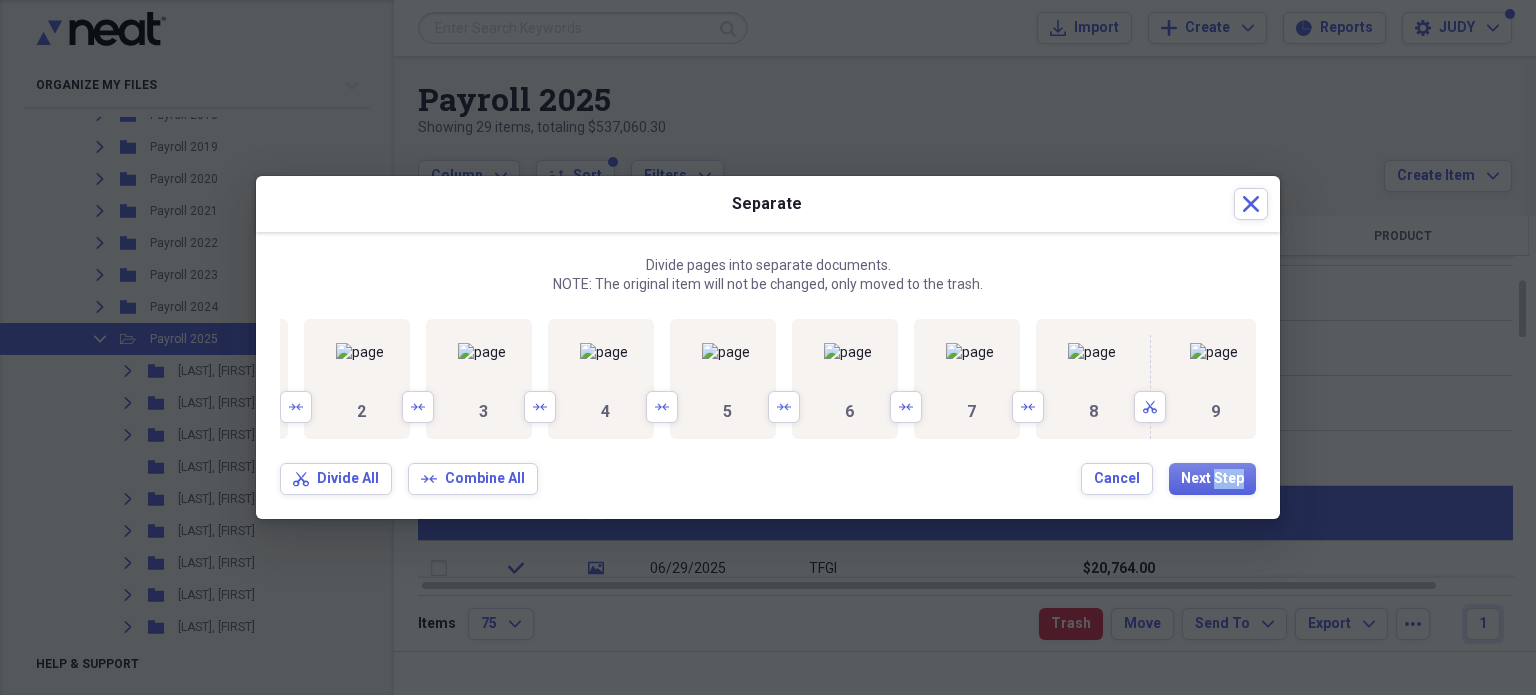 click on "Divide pages into separate documents. NOTE: The original item will not be changed, only moved to the trash. 1 Arrows 2 Arrows 3 Arrows 4 Arrows 5 Arrows 6 Arrows 7 Arrows 8 Scissors 9 Scissors Divide All Arrows Combine All Cancel Next Step" at bounding box center [768, 376] 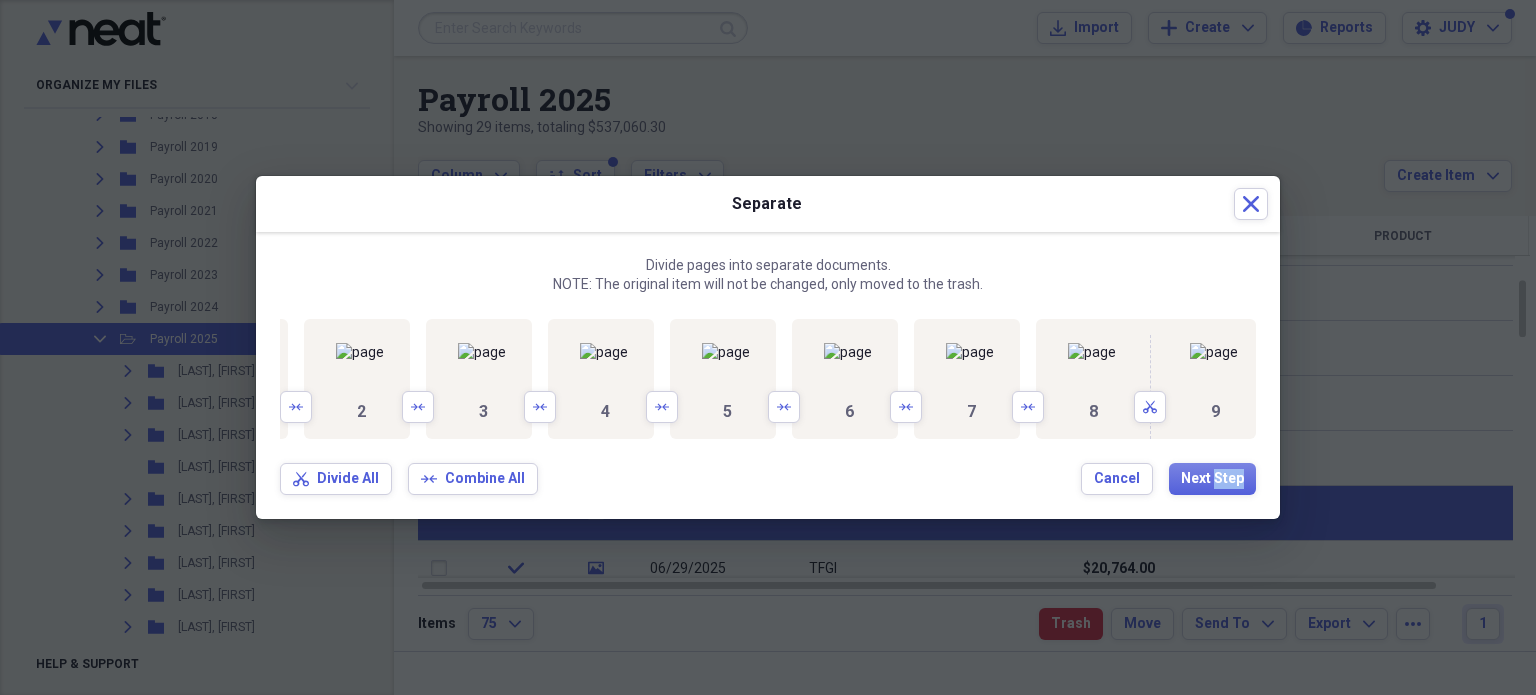 scroll, scrollTop: 0, scrollLeft: 1044, axis: horizontal 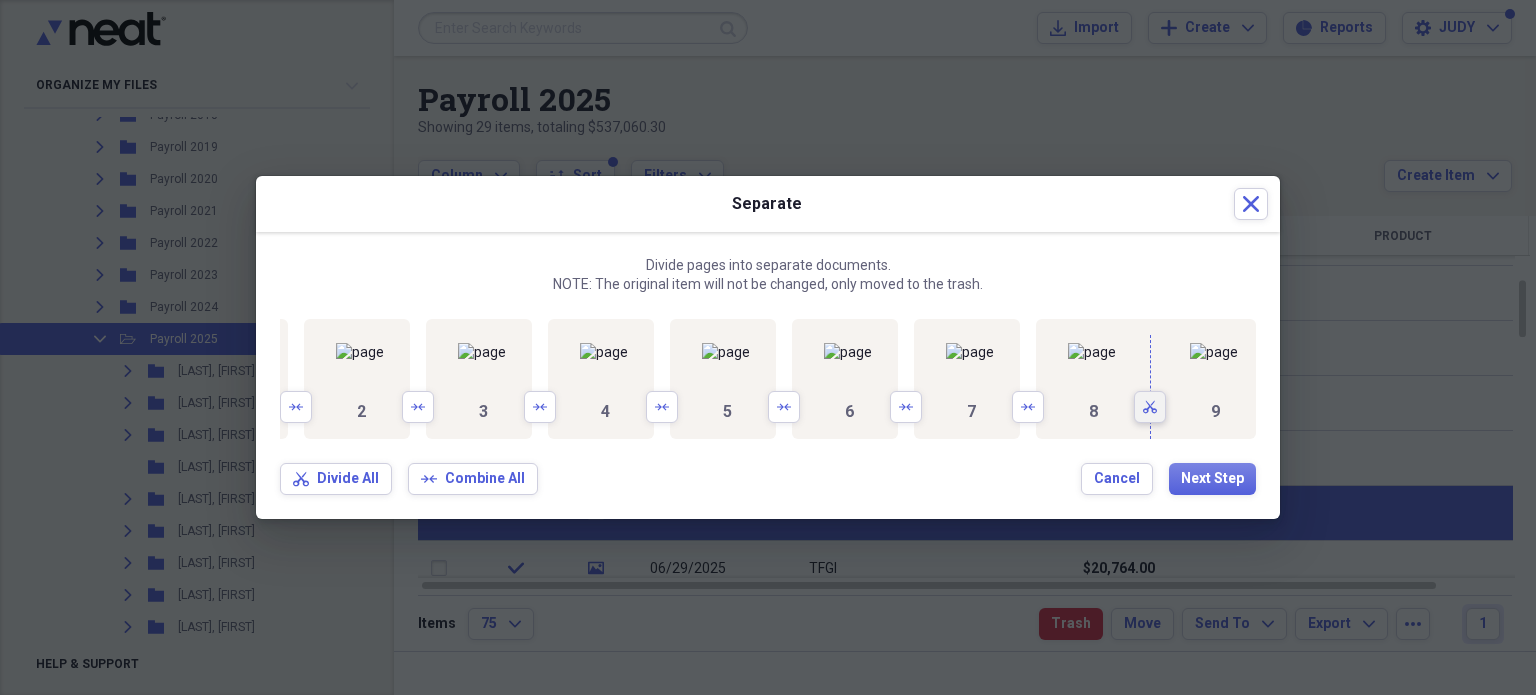 click 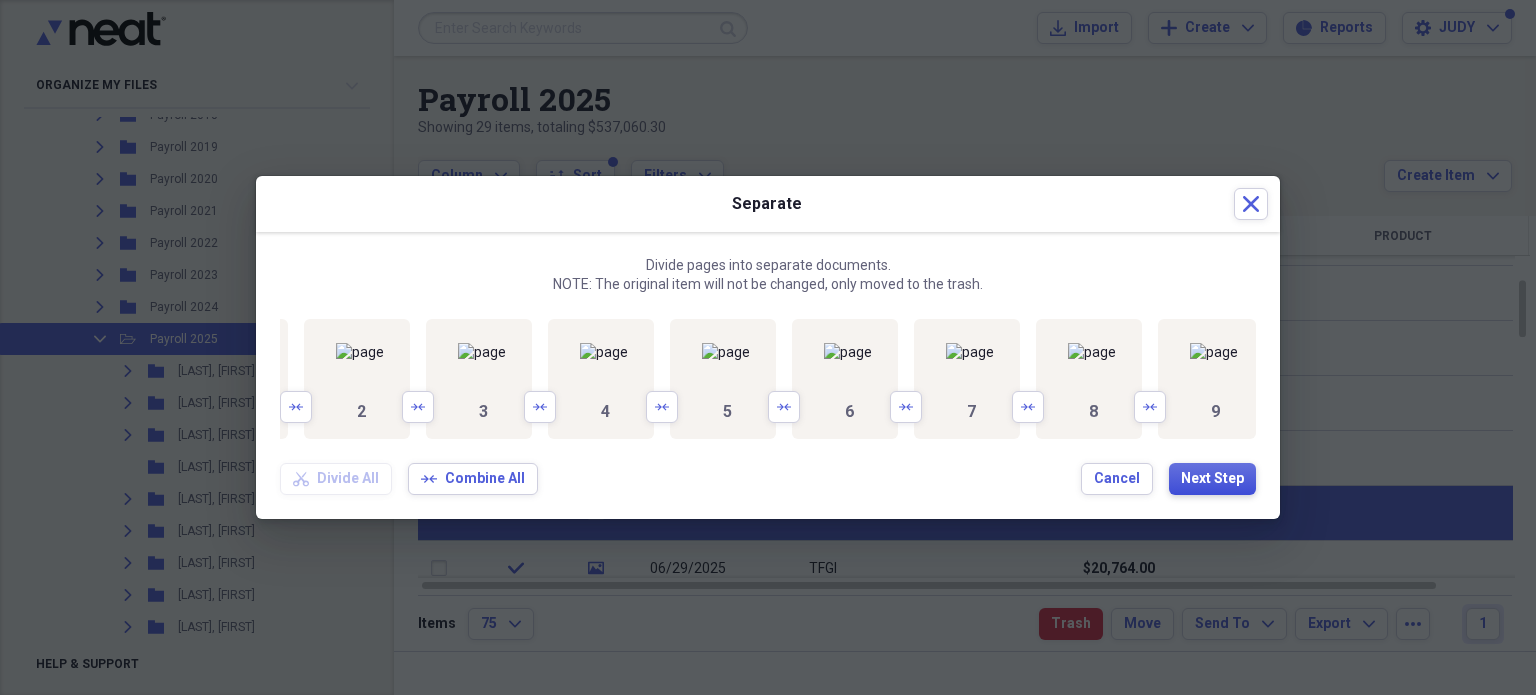 click on "Next Step" at bounding box center [1212, 479] 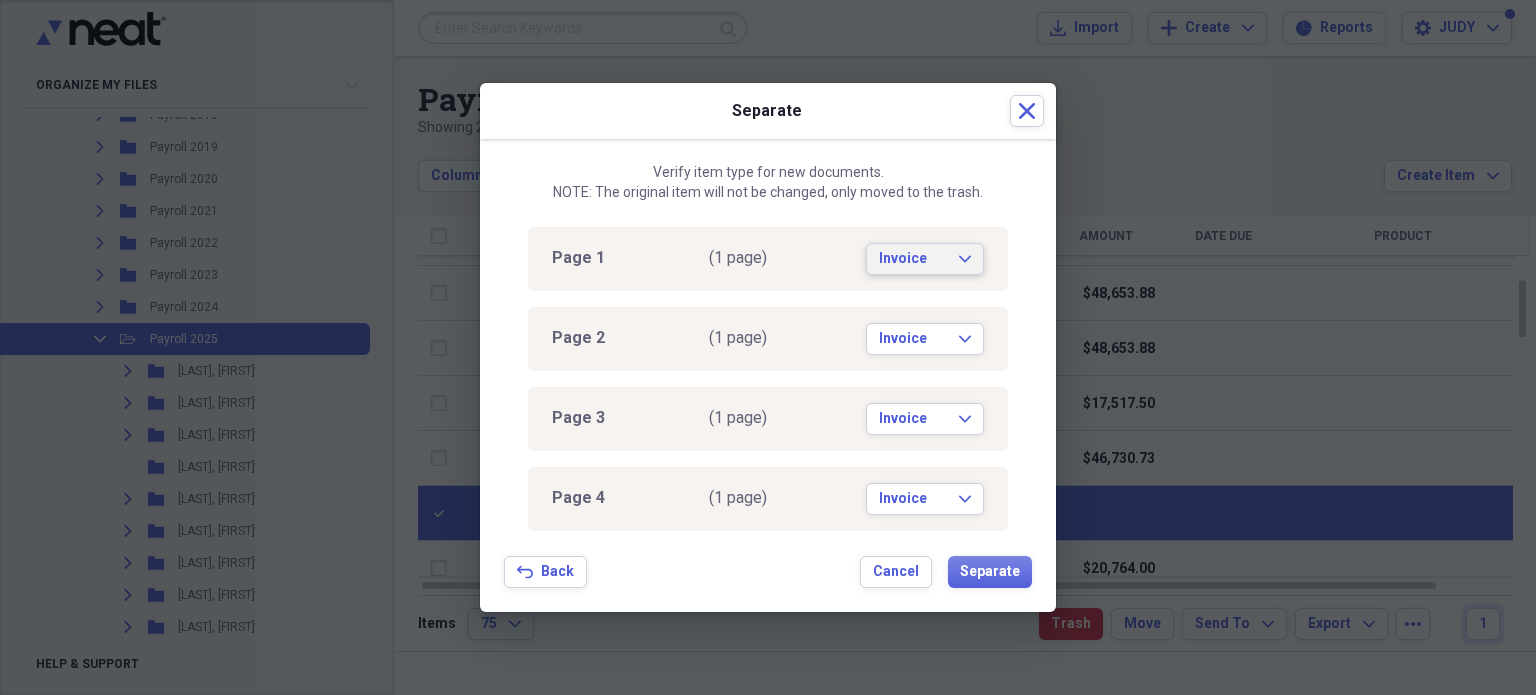 click on "Expand" 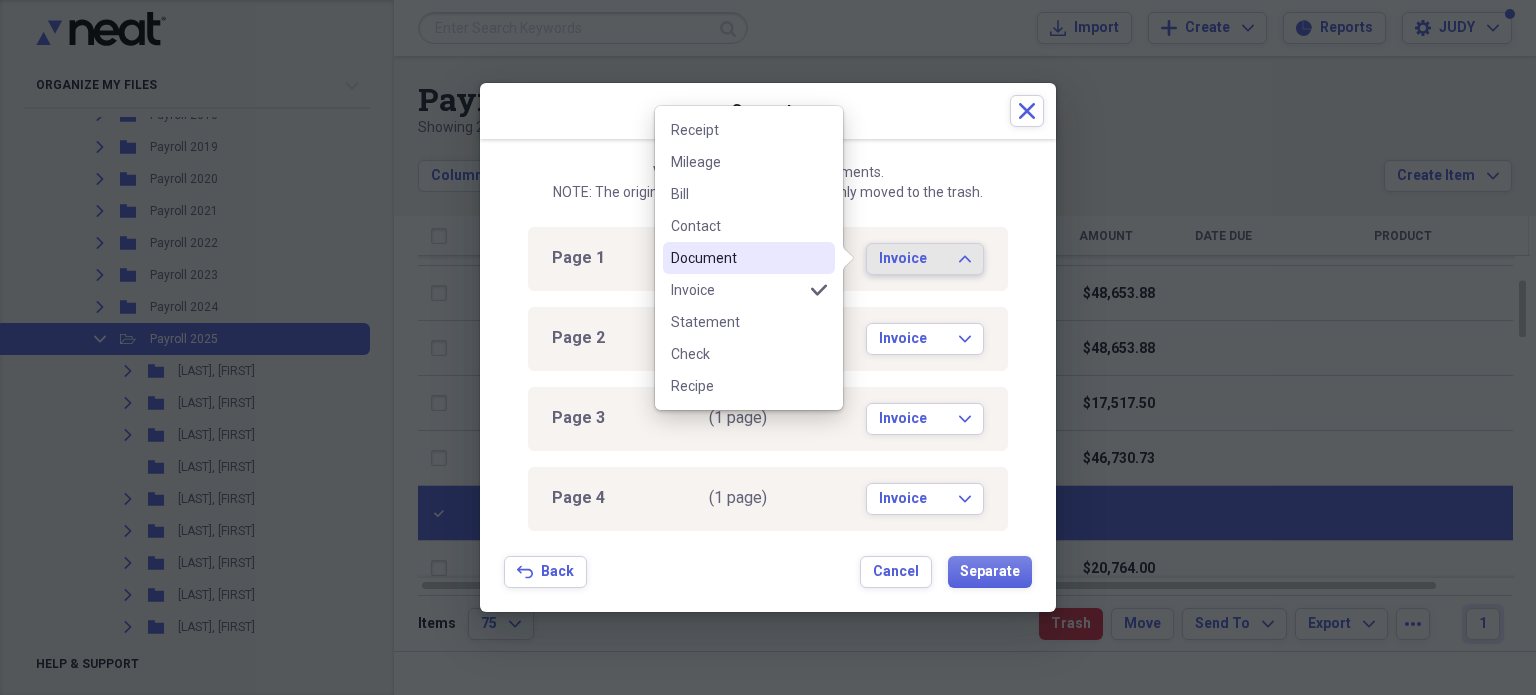click on "Document" at bounding box center (749, 258) 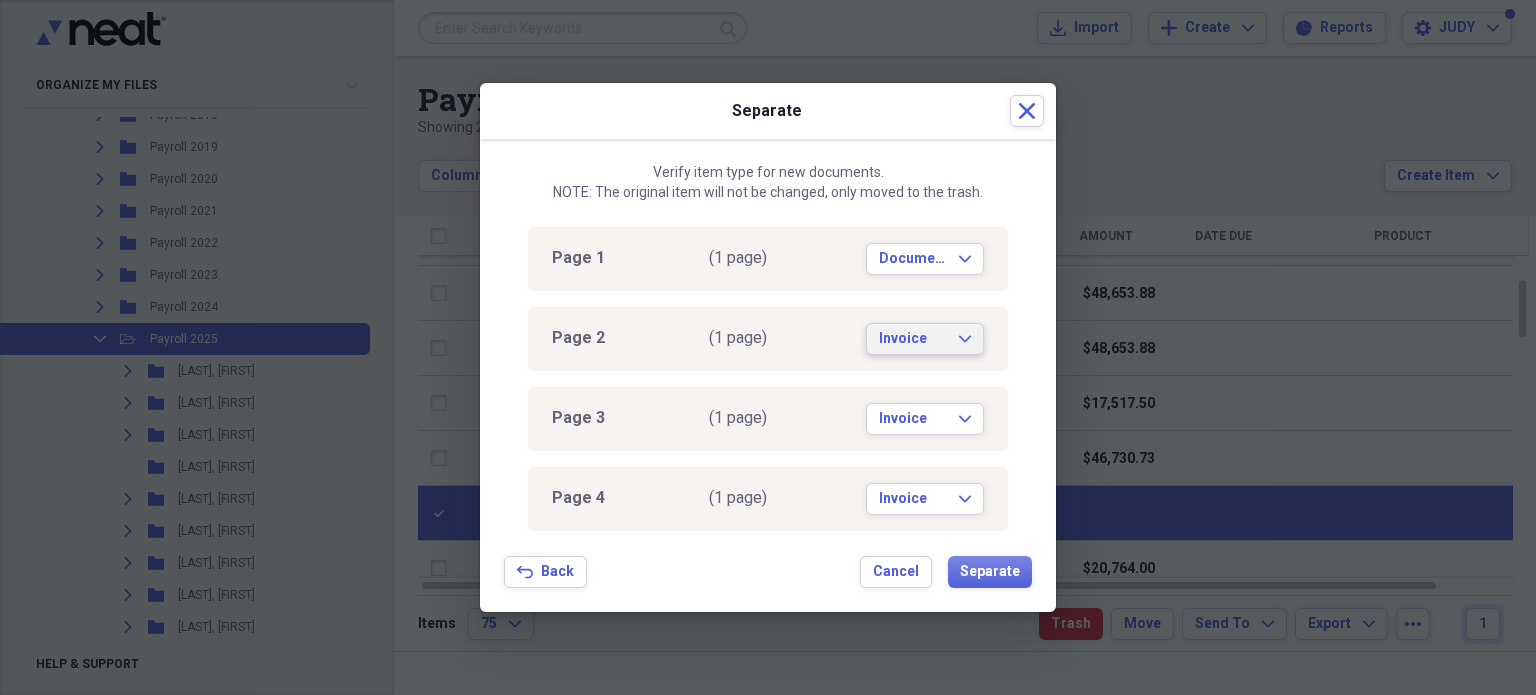 click on "Expand" 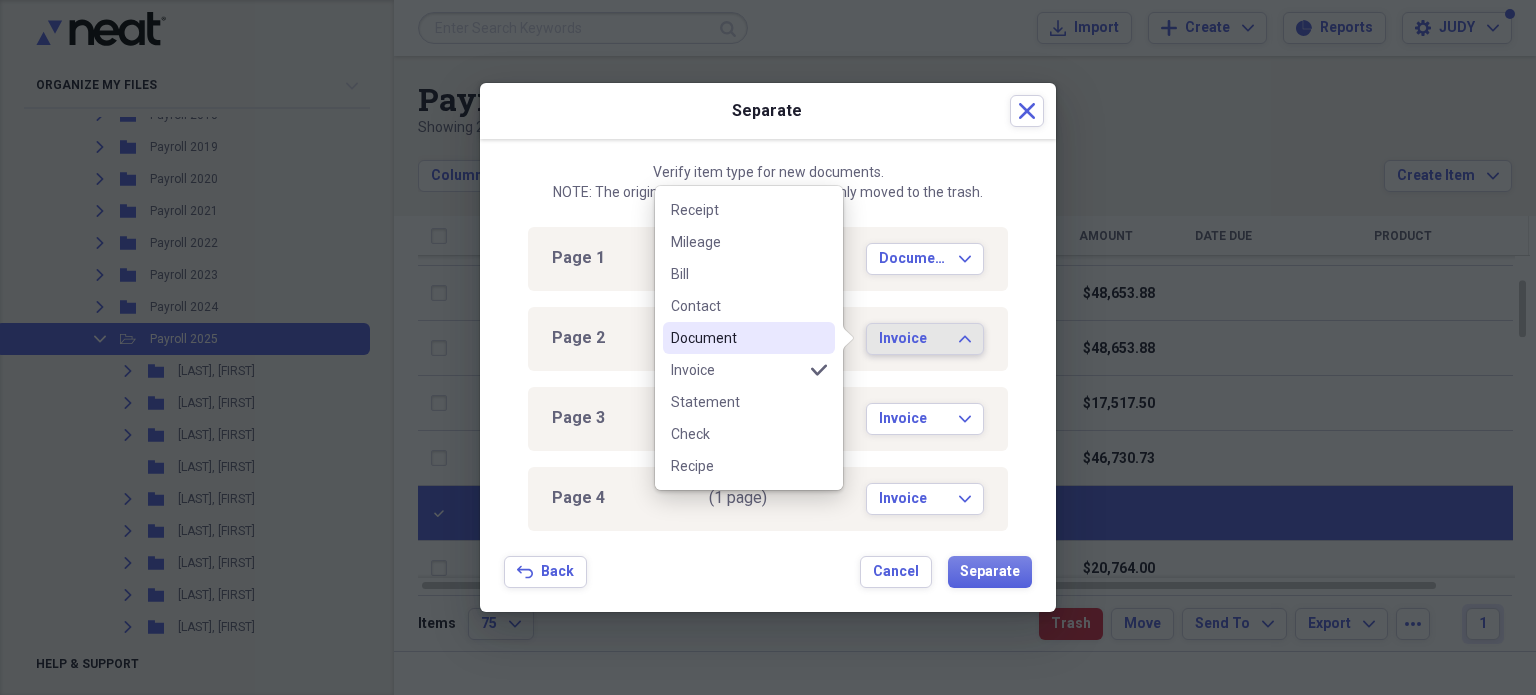 click on "Document" at bounding box center (737, 338) 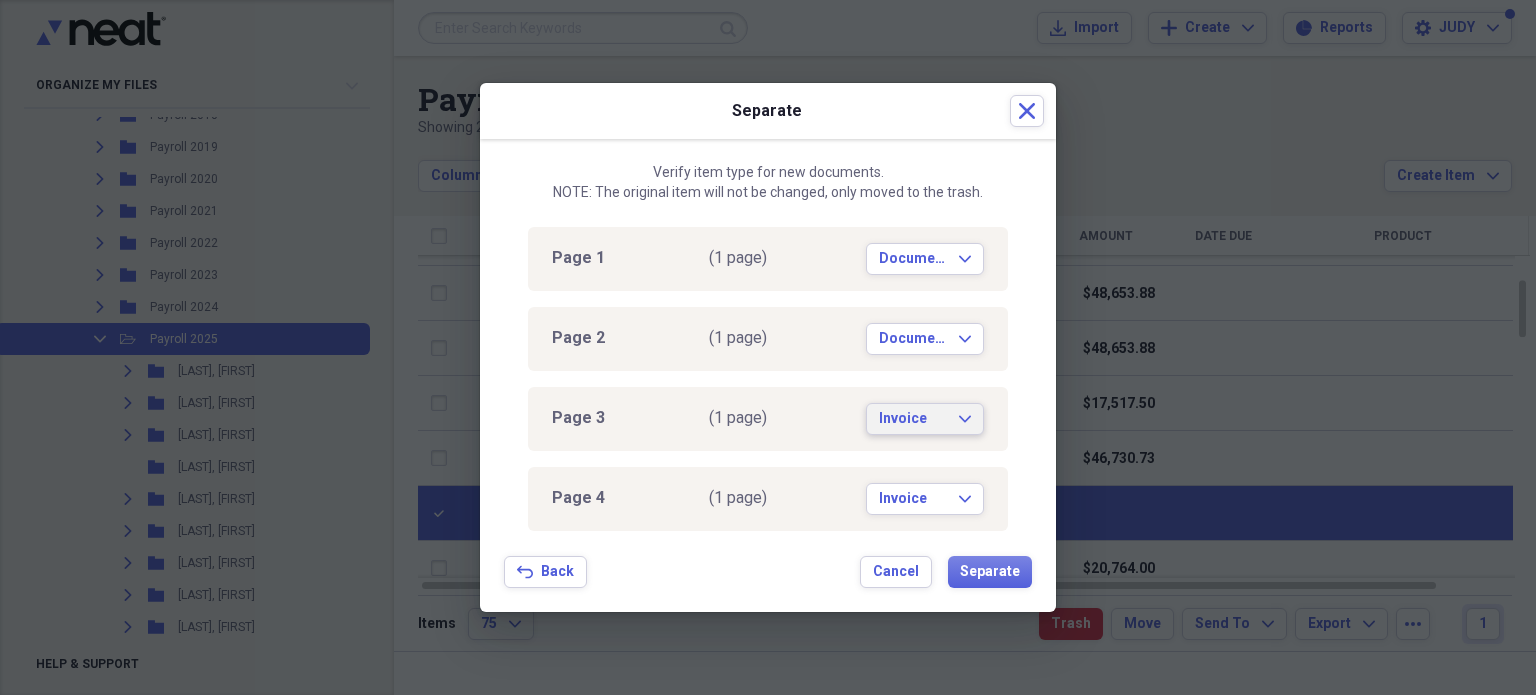 click on "Expand" 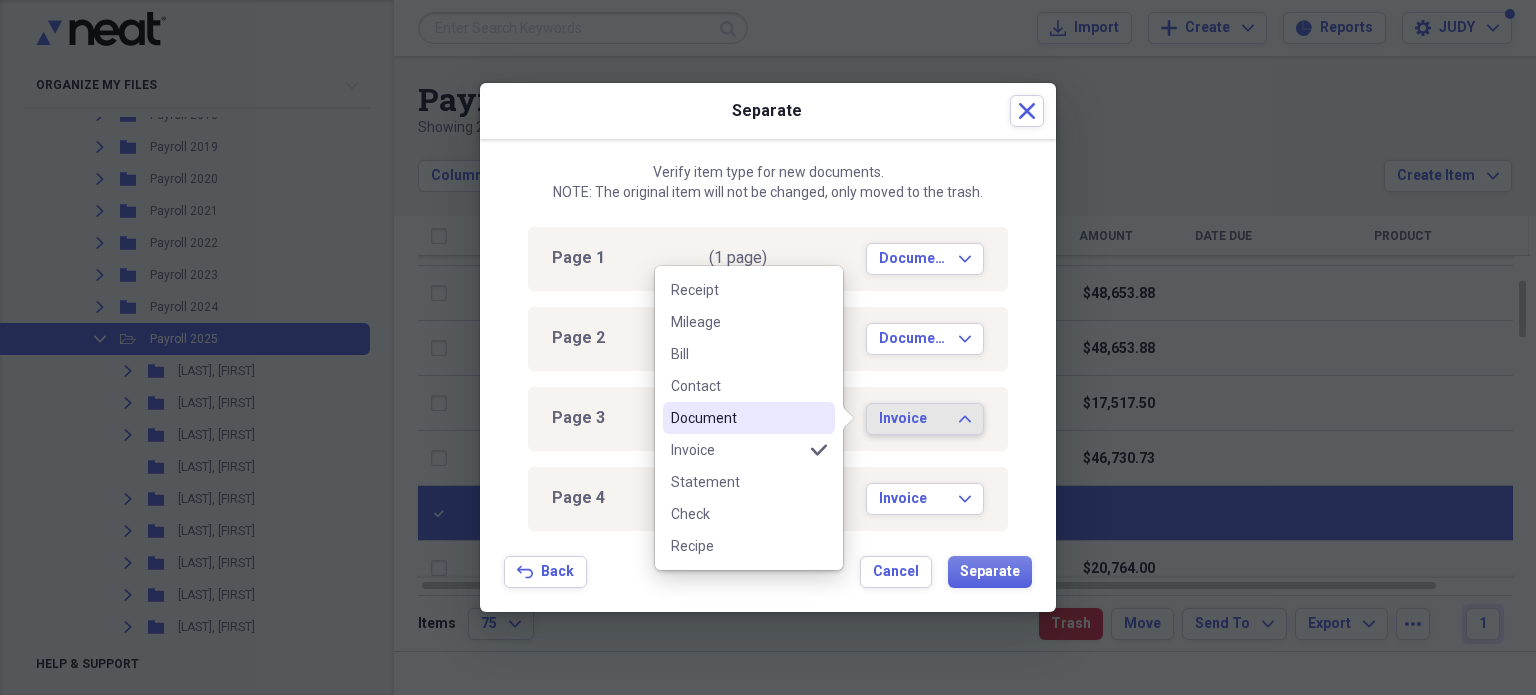 click on "Document" at bounding box center [737, 418] 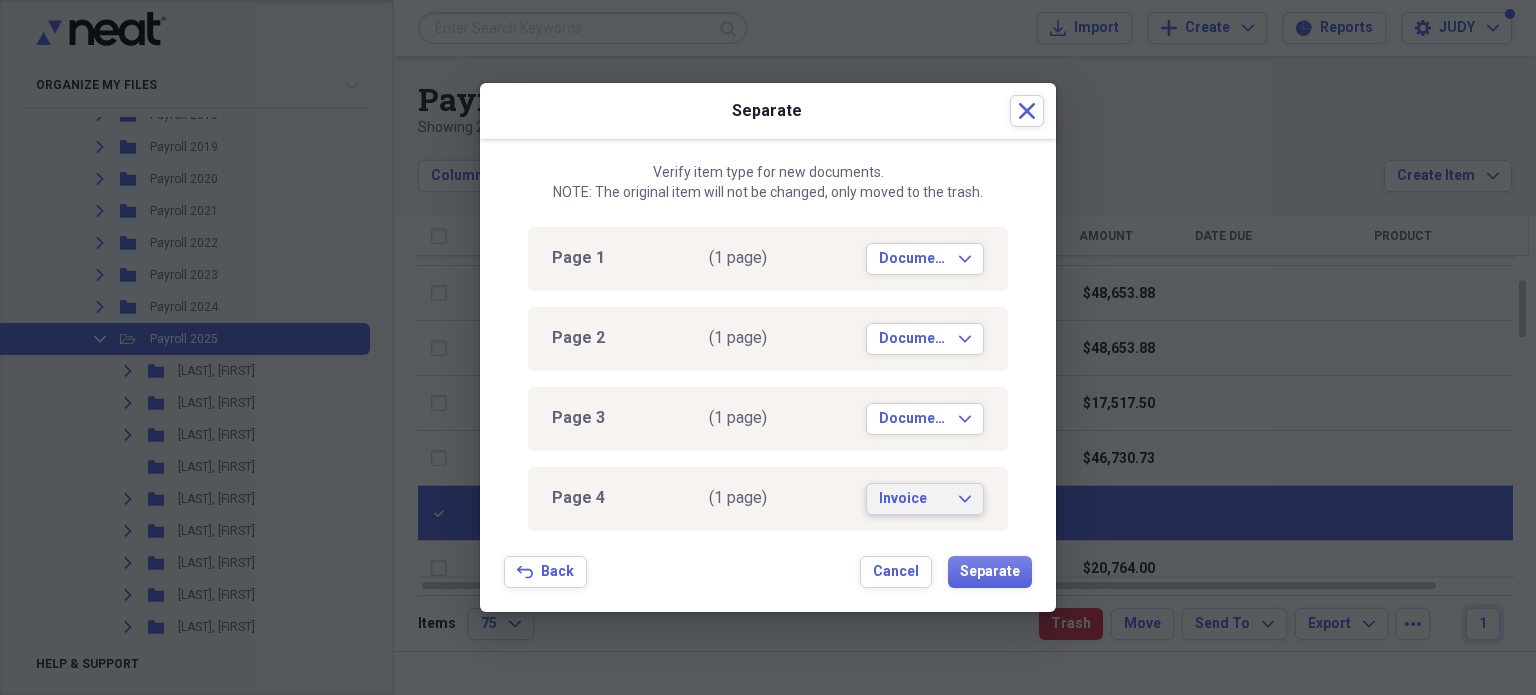 click on "Invoice Expand" at bounding box center [925, 499] 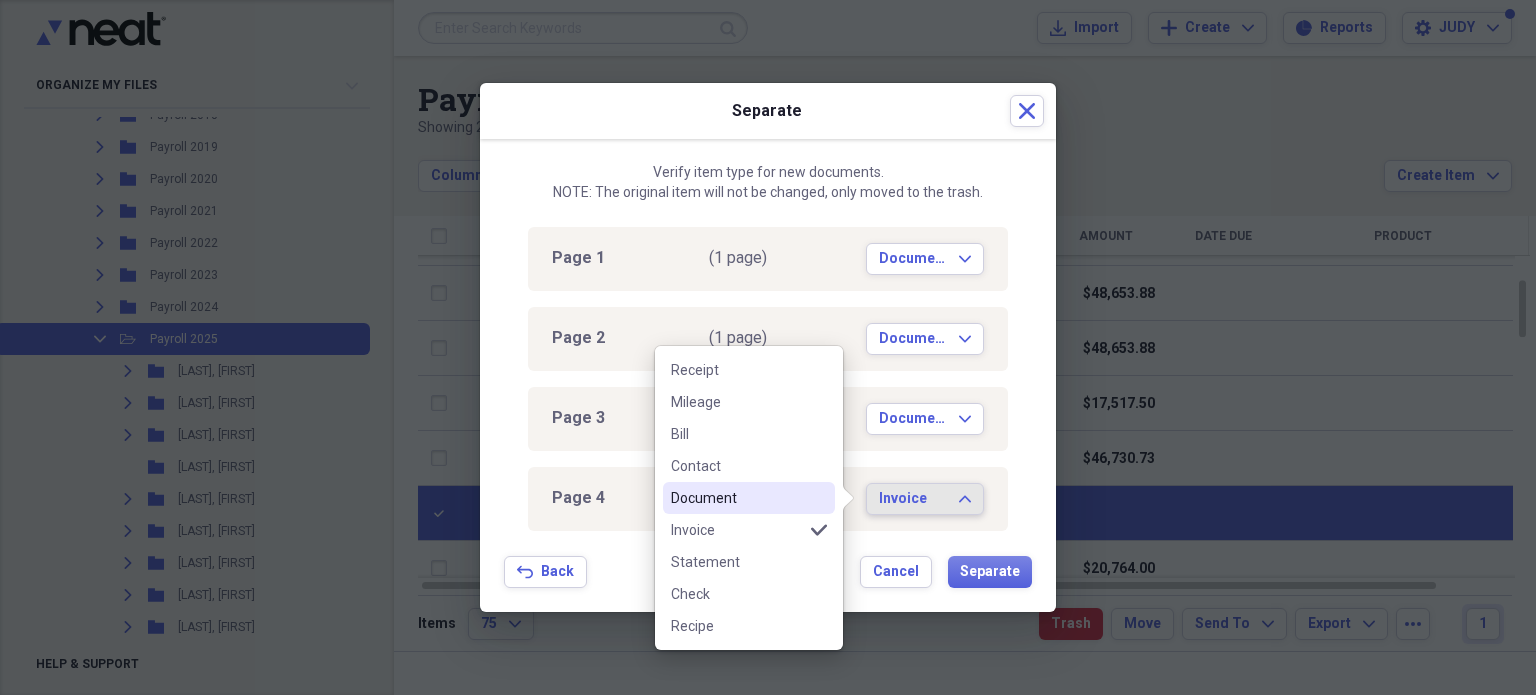 click on "Document" at bounding box center (737, 498) 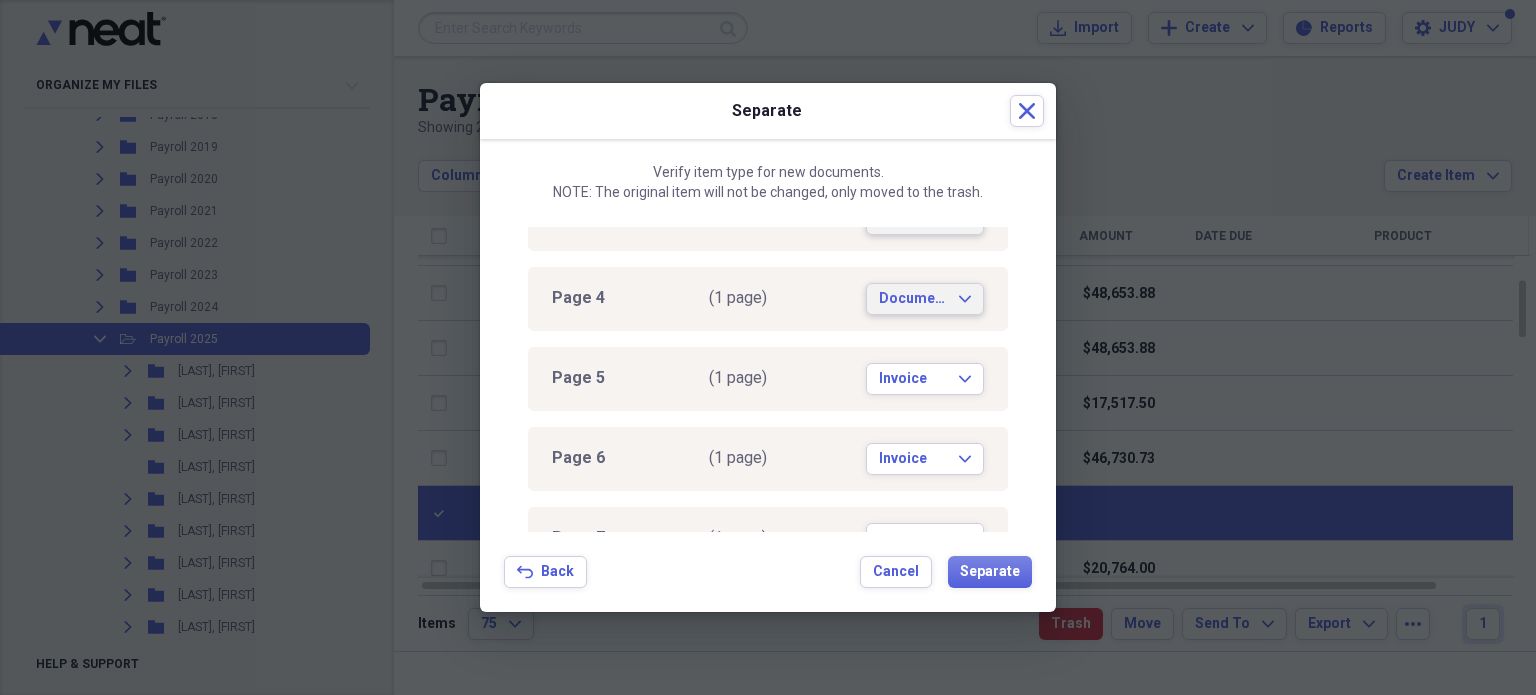 scroll, scrollTop: 300, scrollLeft: 0, axis: vertical 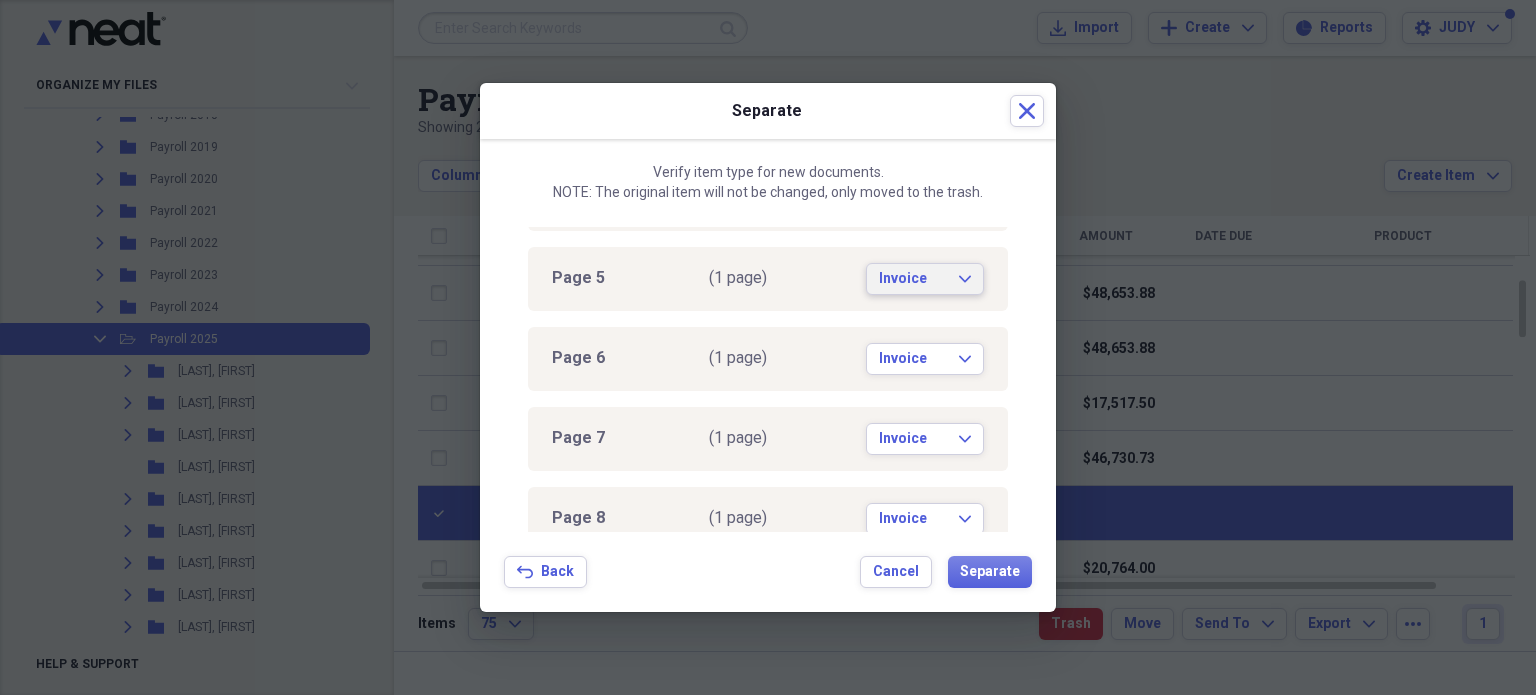 click 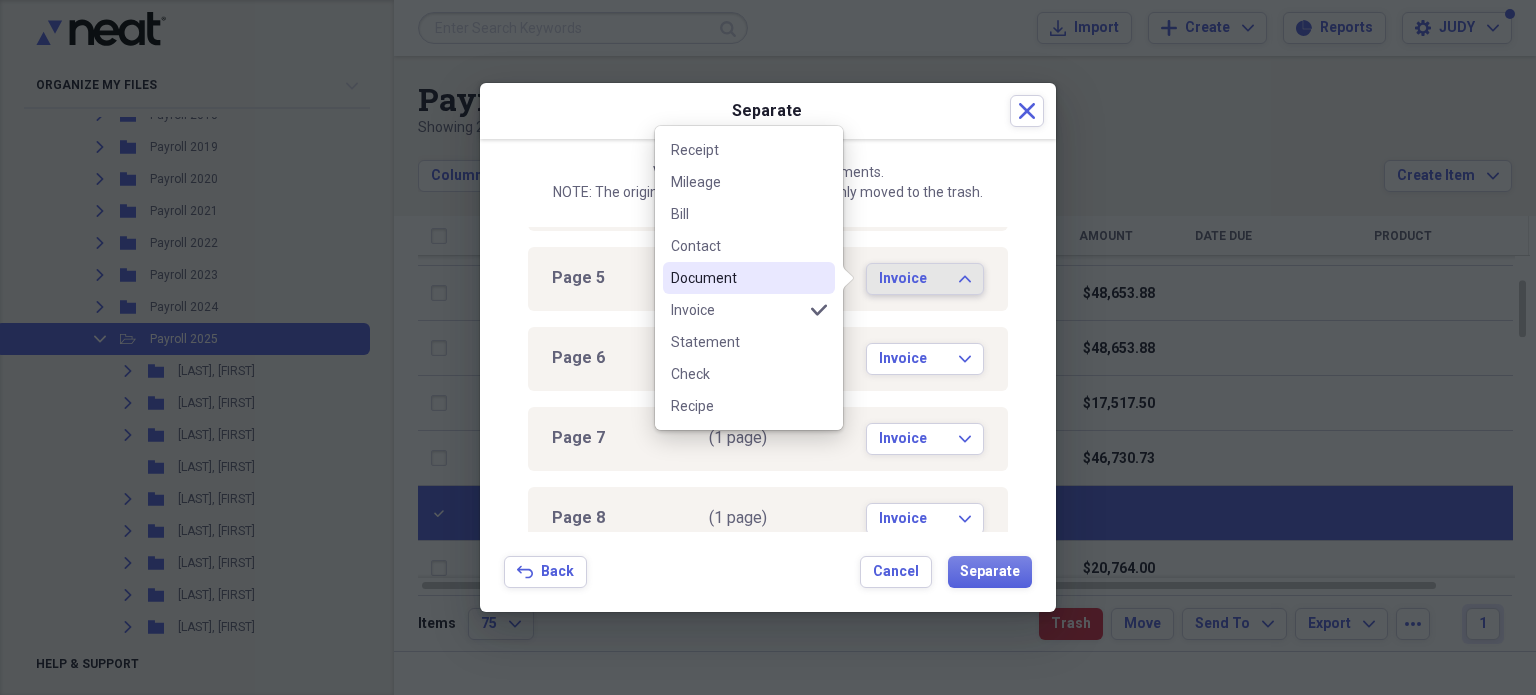 click on "Document" at bounding box center (737, 278) 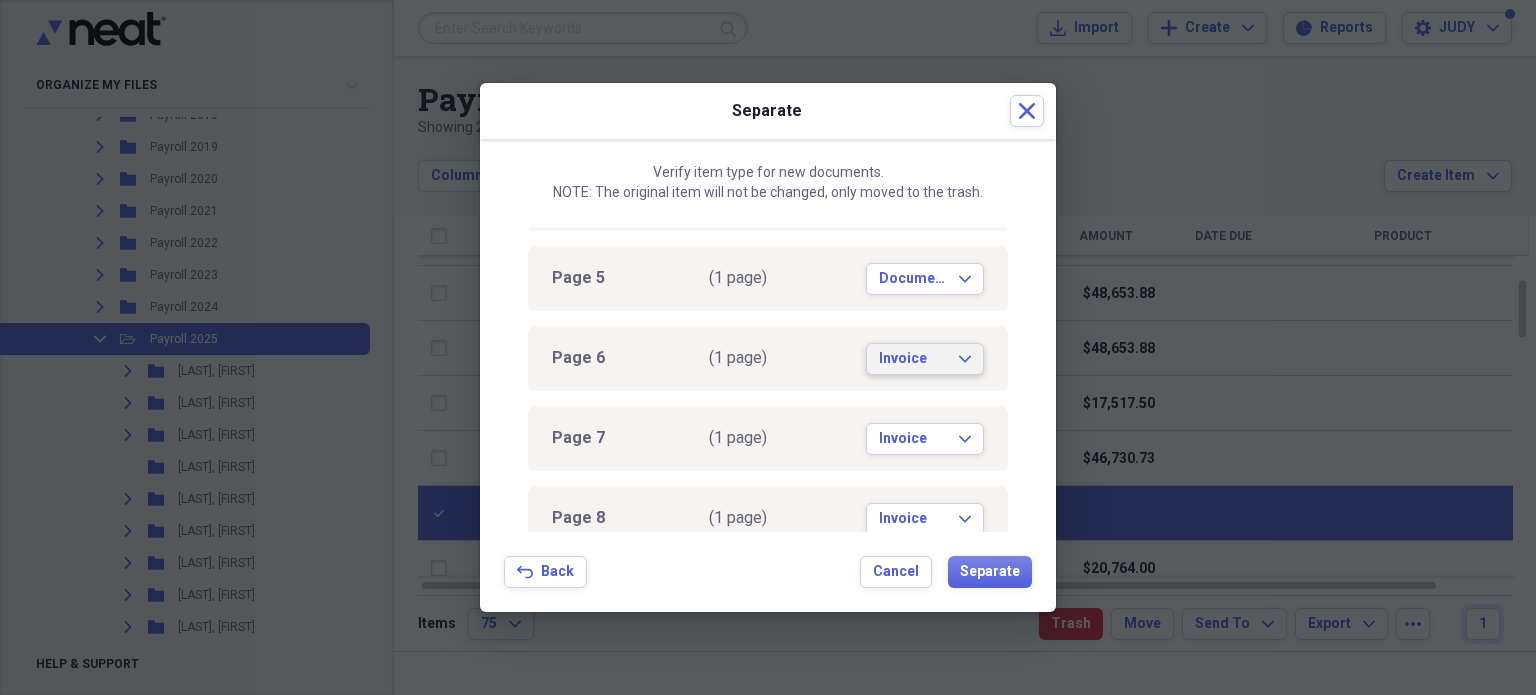 click on "Invoice Expand" at bounding box center [925, 359] 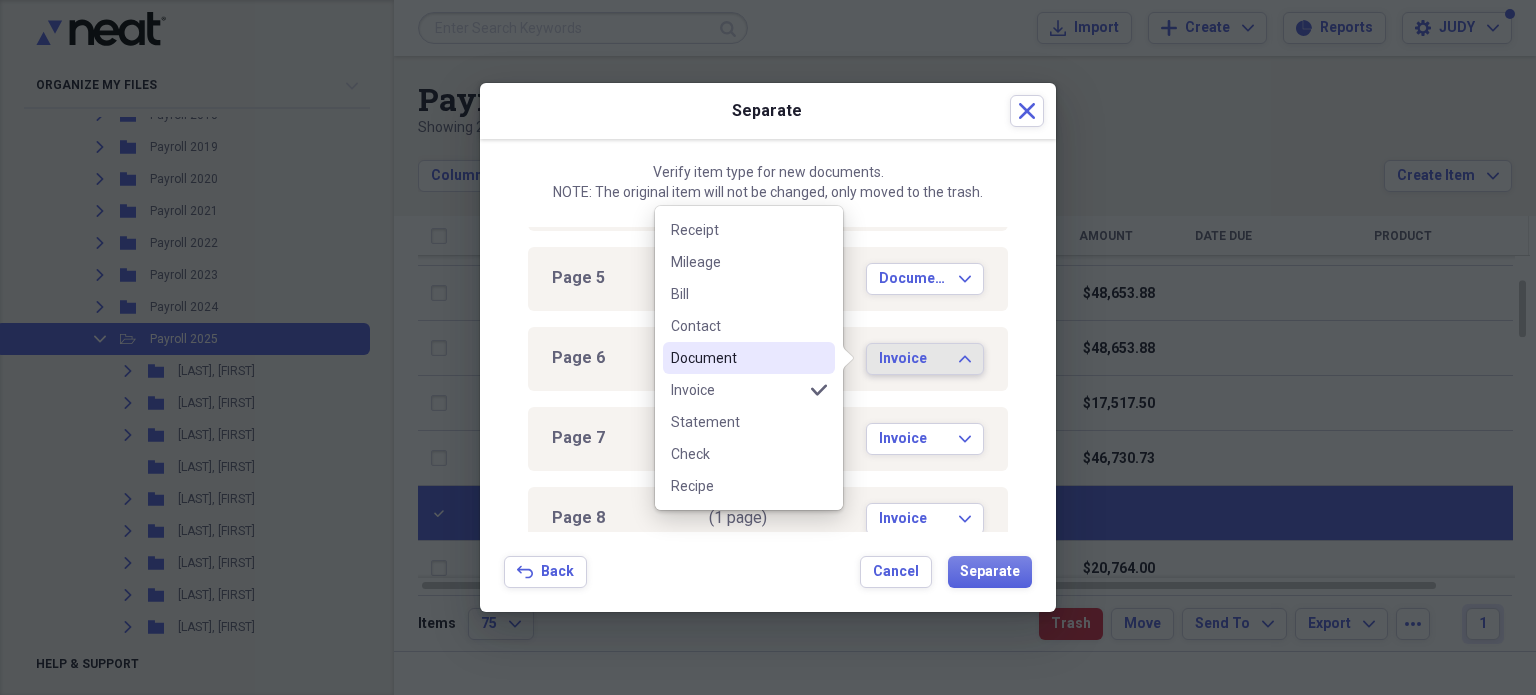 click on "Document" at bounding box center [737, 358] 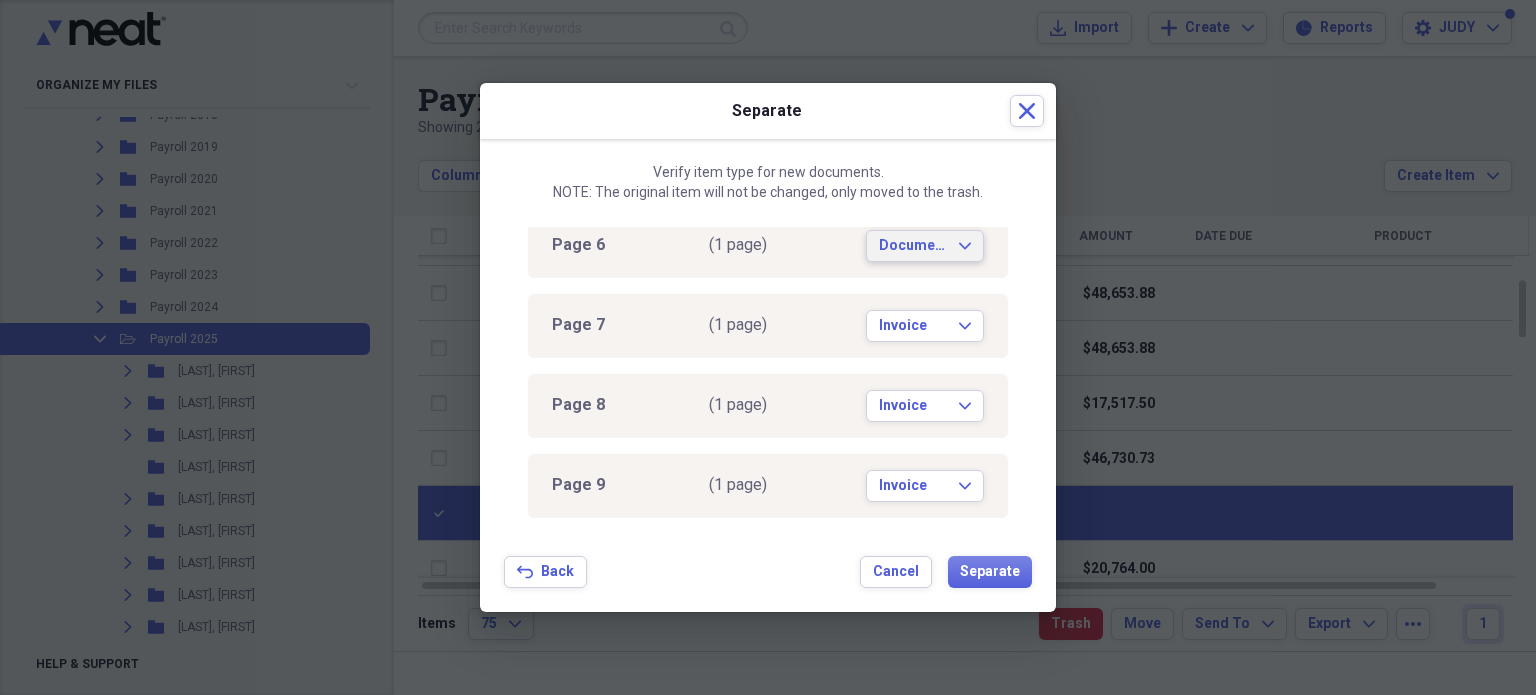 scroll, scrollTop: 414, scrollLeft: 0, axis: vertical 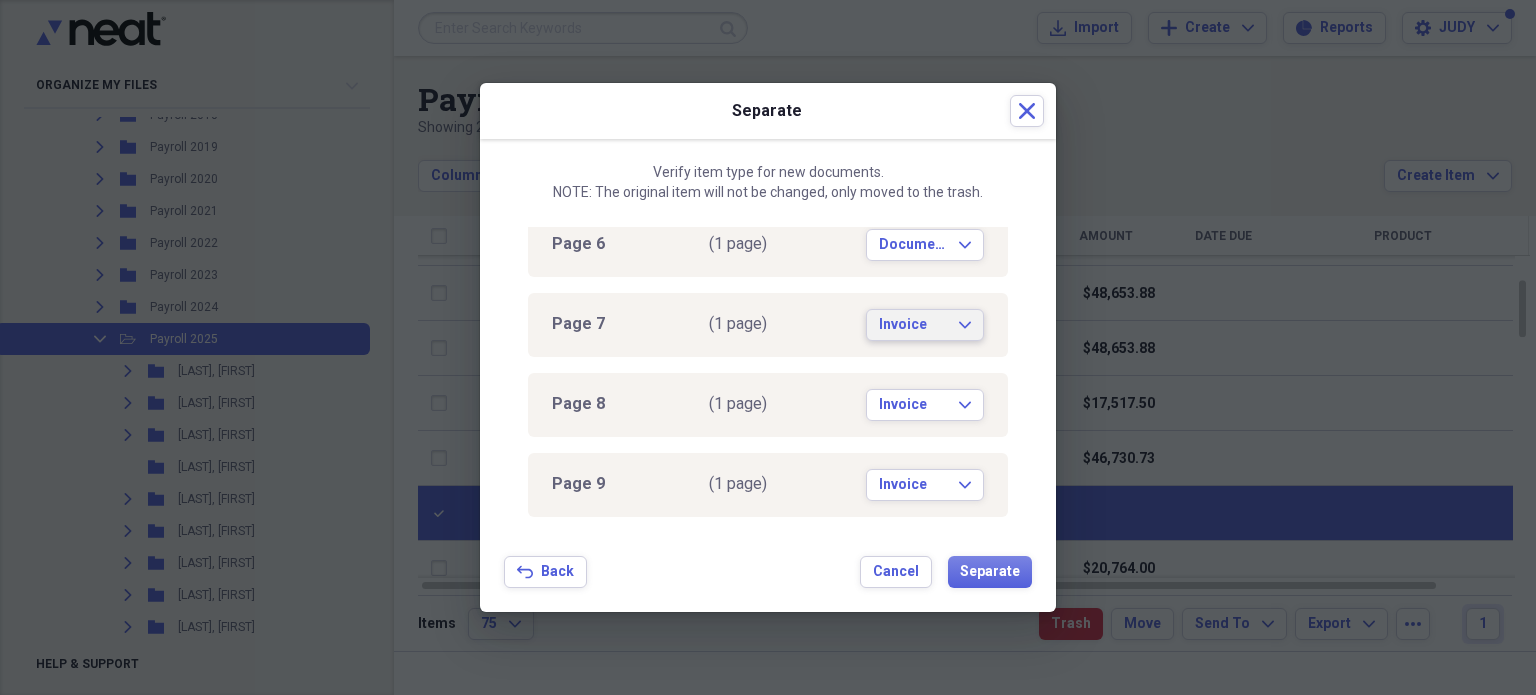 click on "Expand" 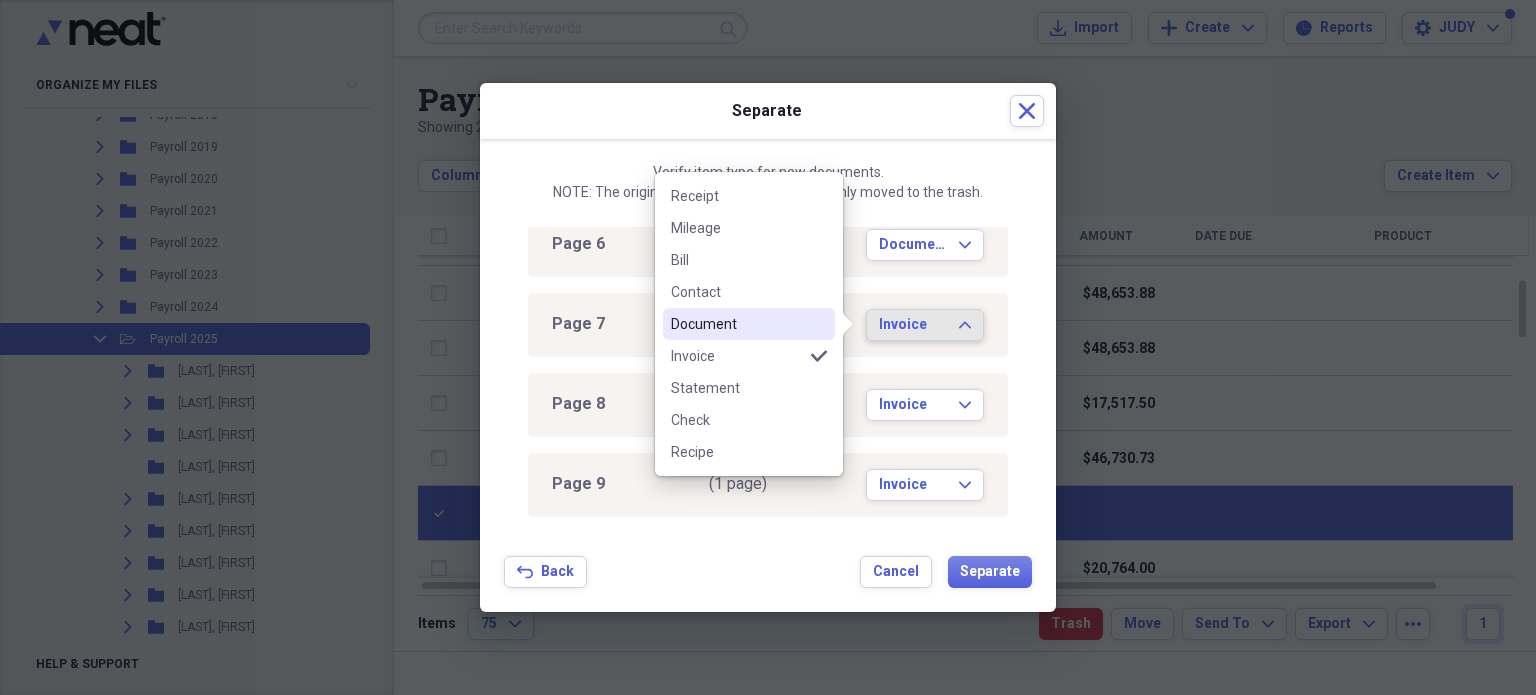 click on "Document" at bounding box center (737, 324) 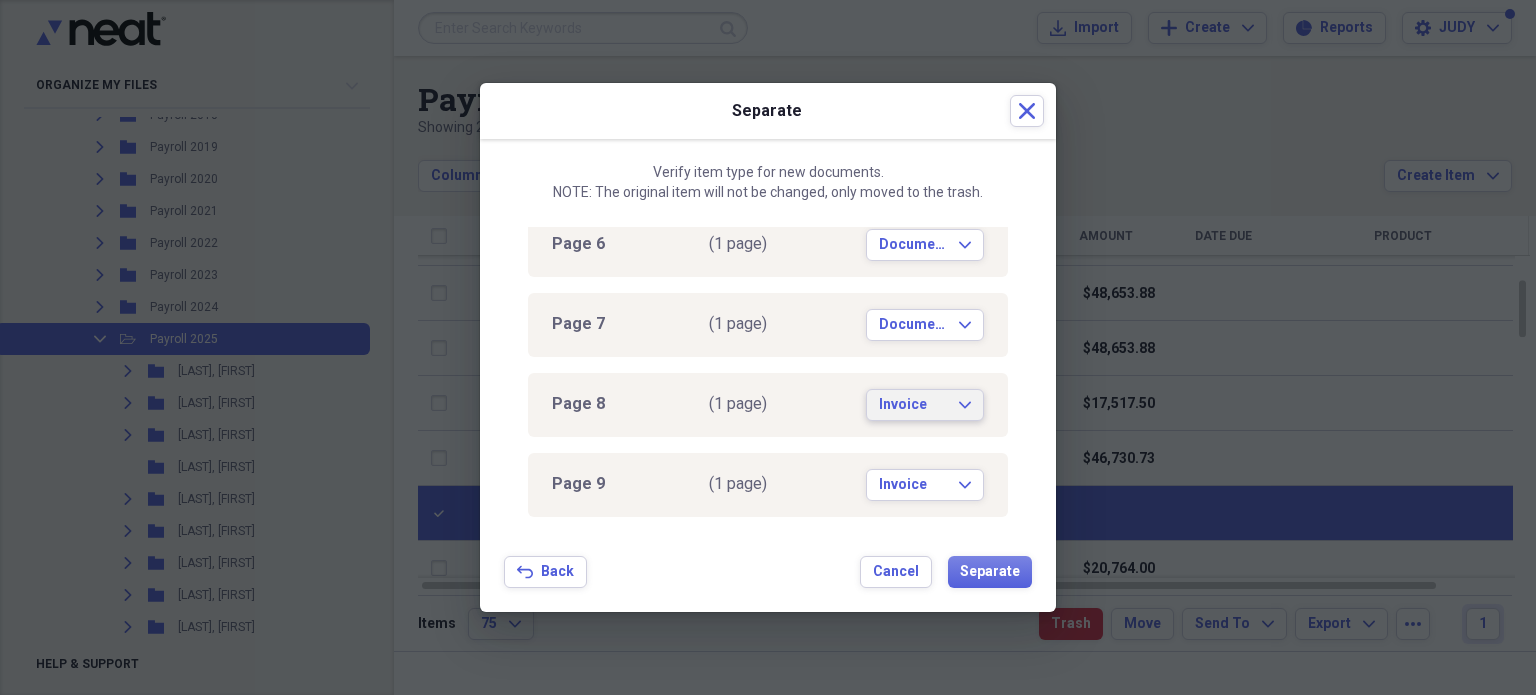 click on "Expand" 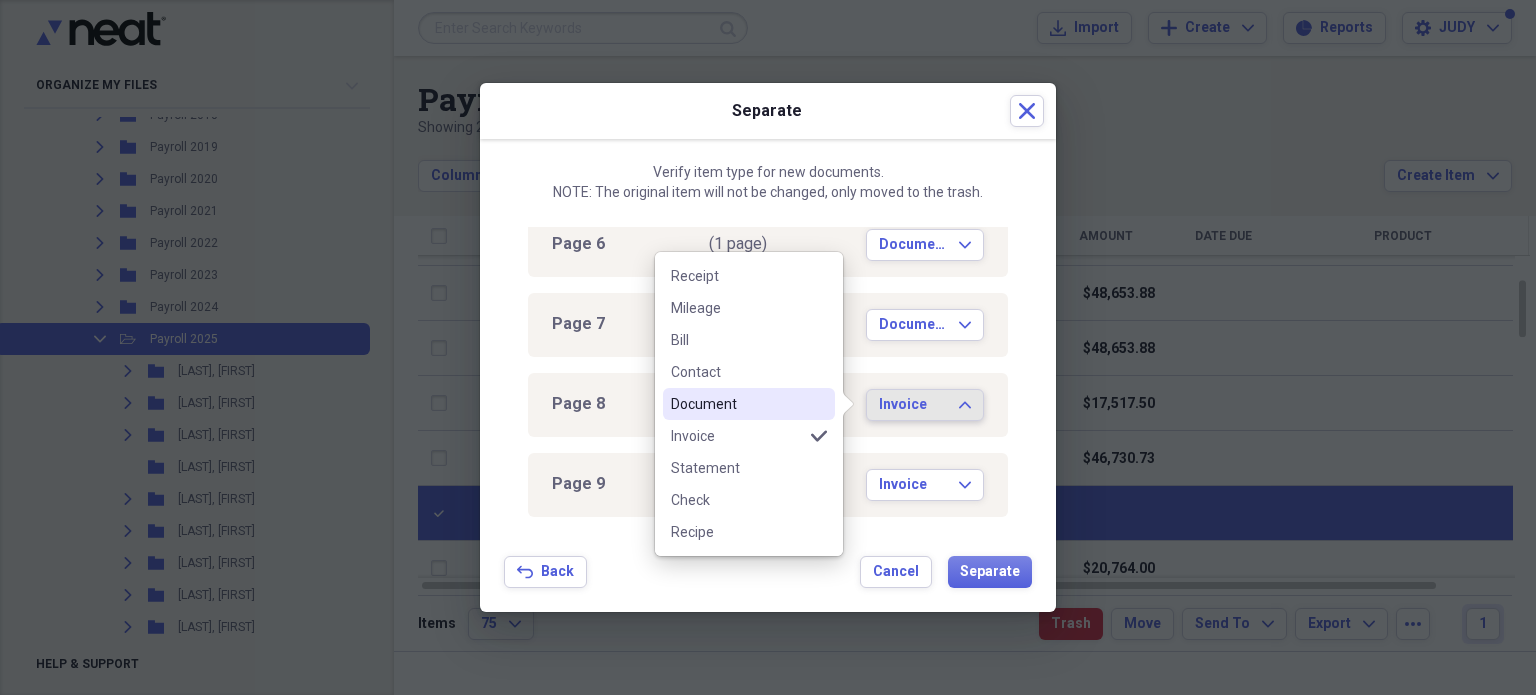 click on "Document" at bounding box center [737, 404] 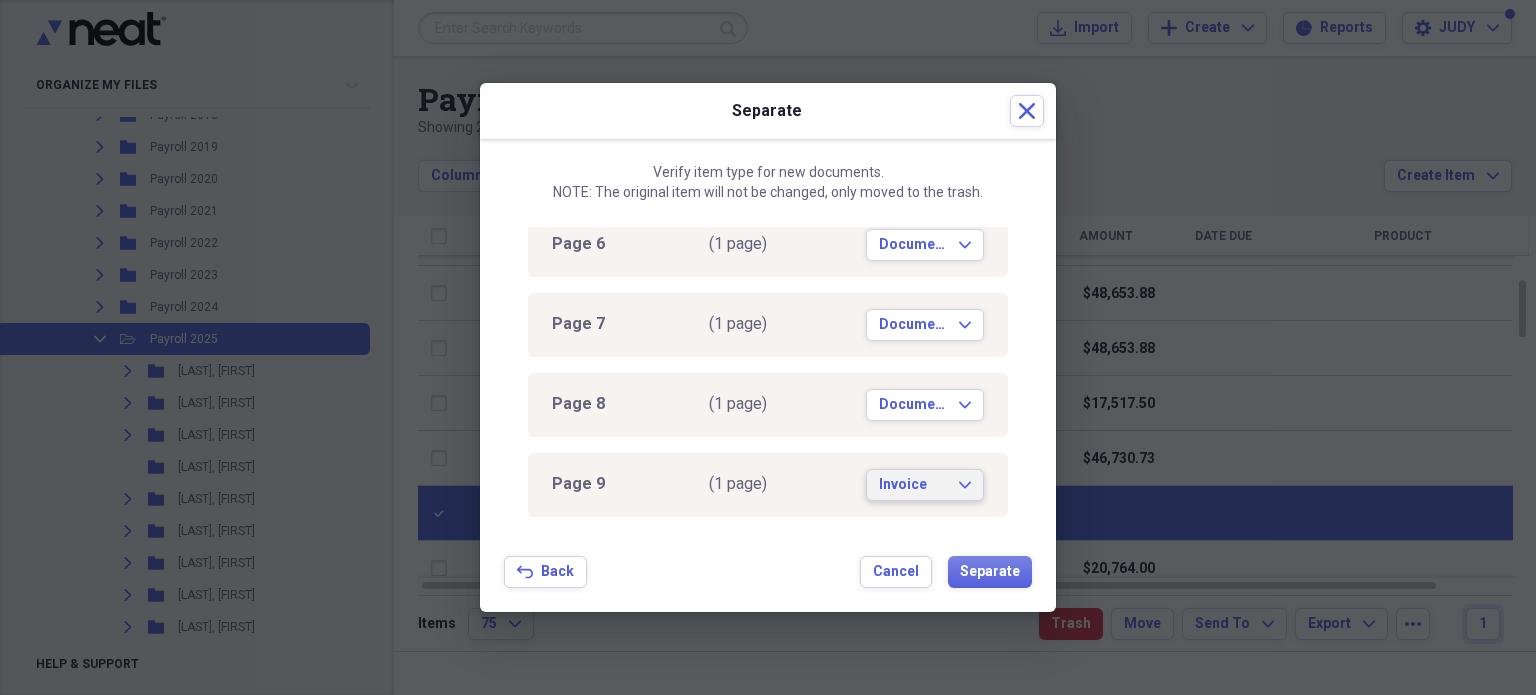 click on "Expand" 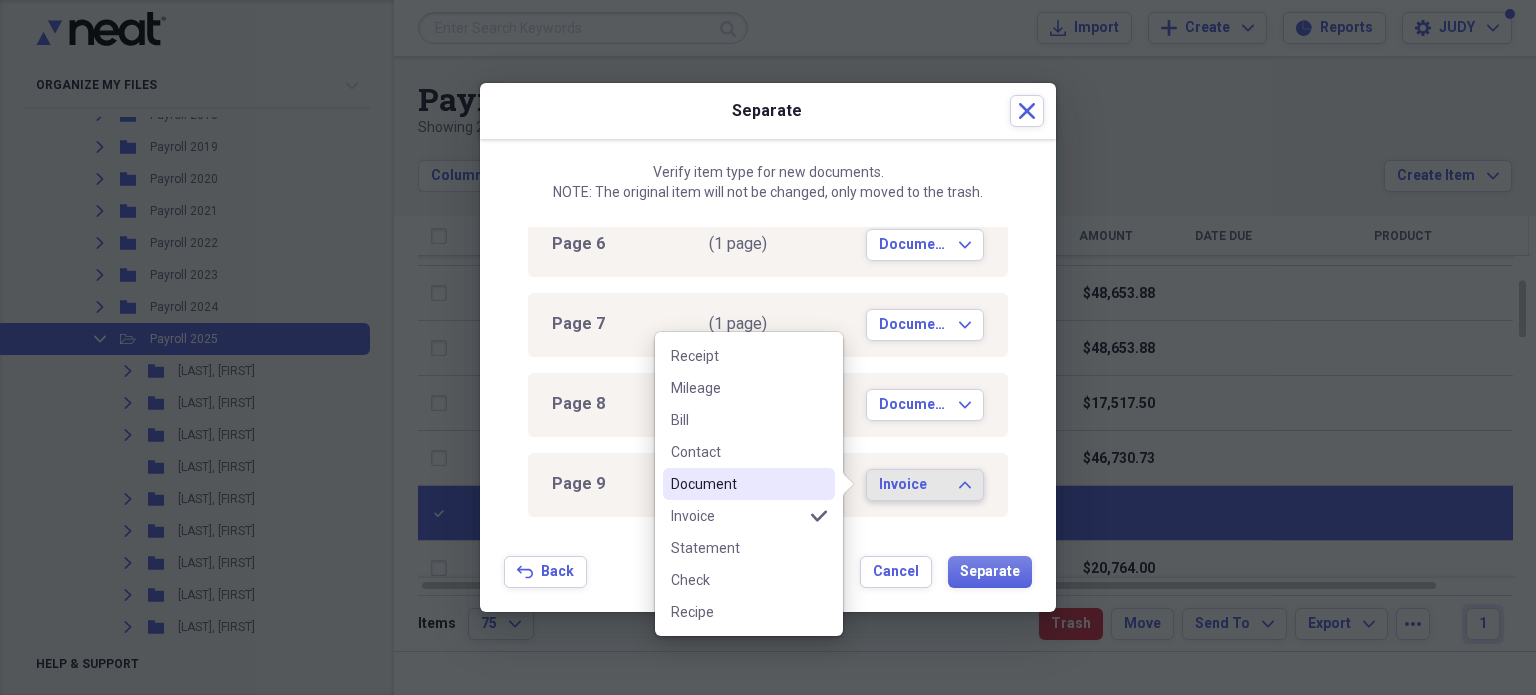click on "Document" at bounding box center [737, 484] 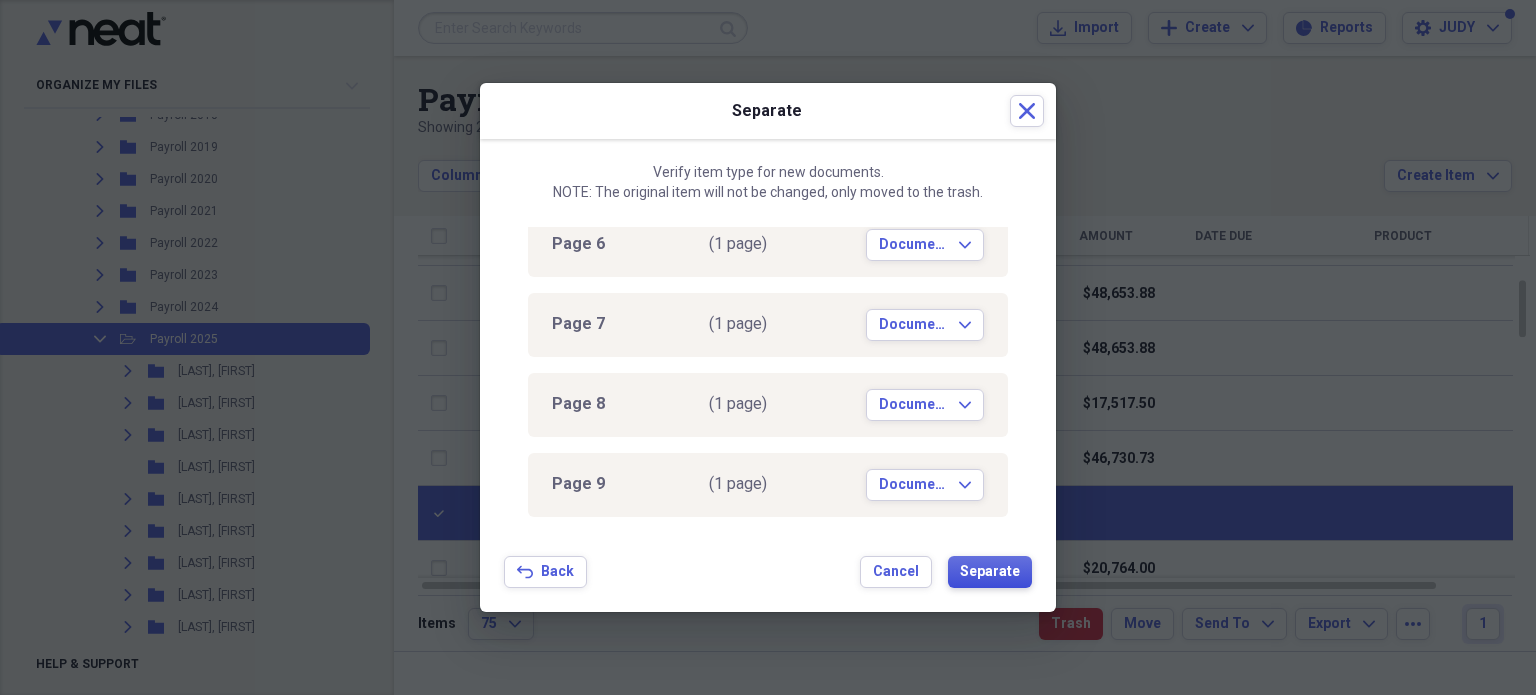 click on "Separate" at bounding box center (990, 572) 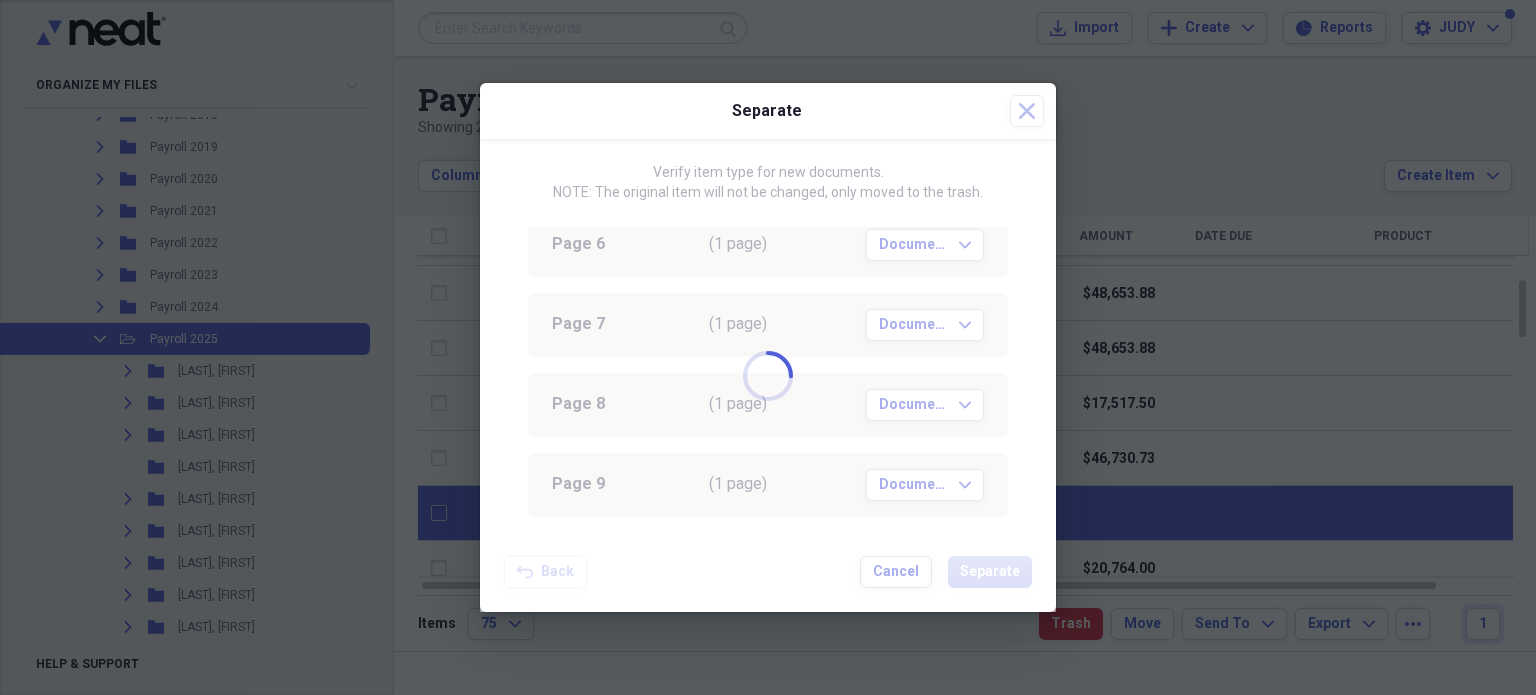 checkbox on "false" 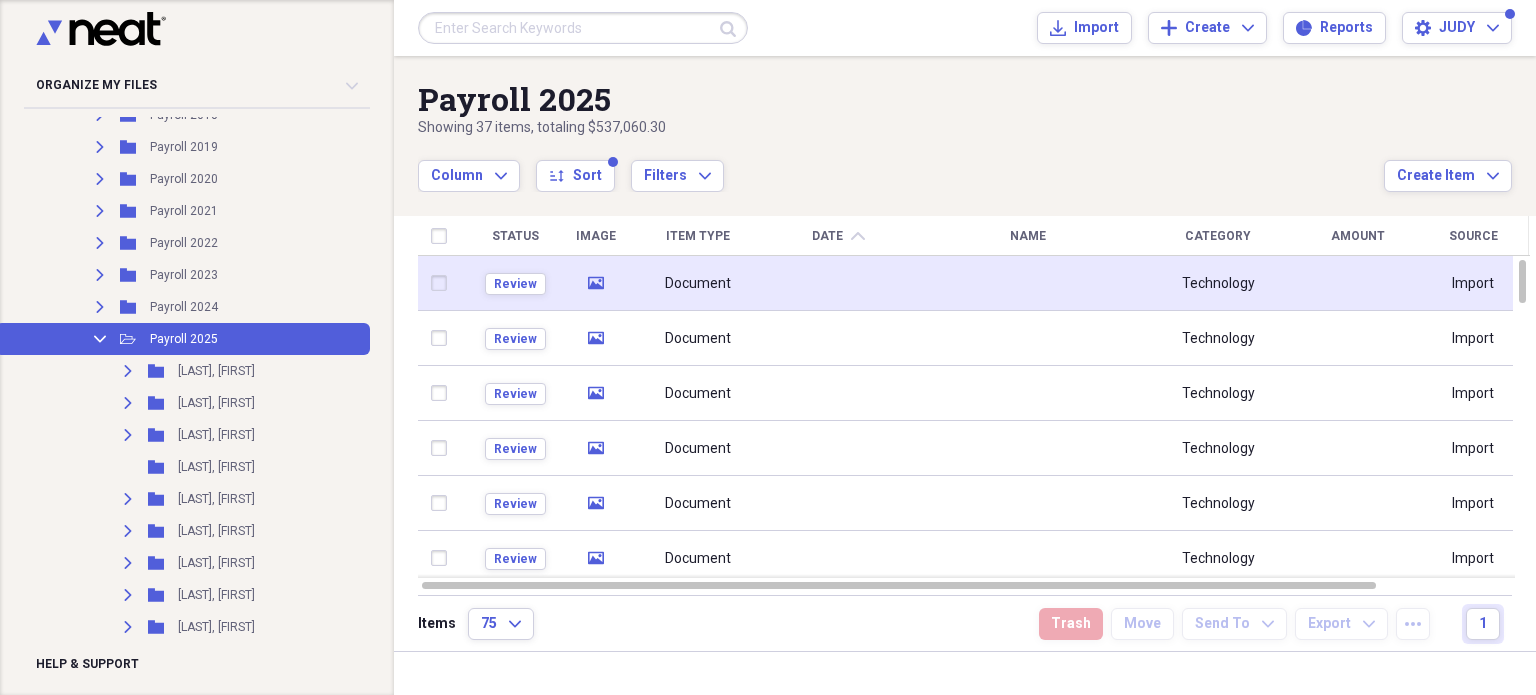 click at bounding box center (444, 283) 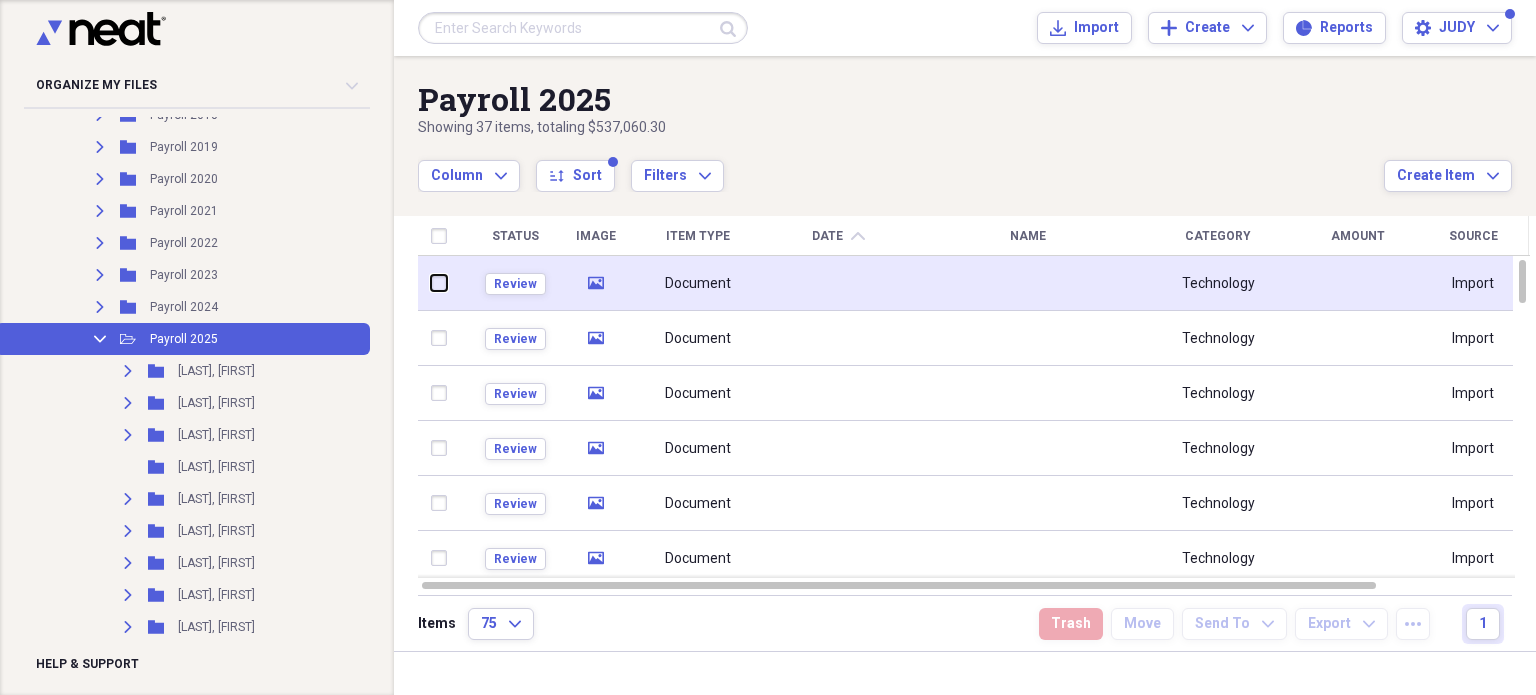 click at bounding box center (432, 283) 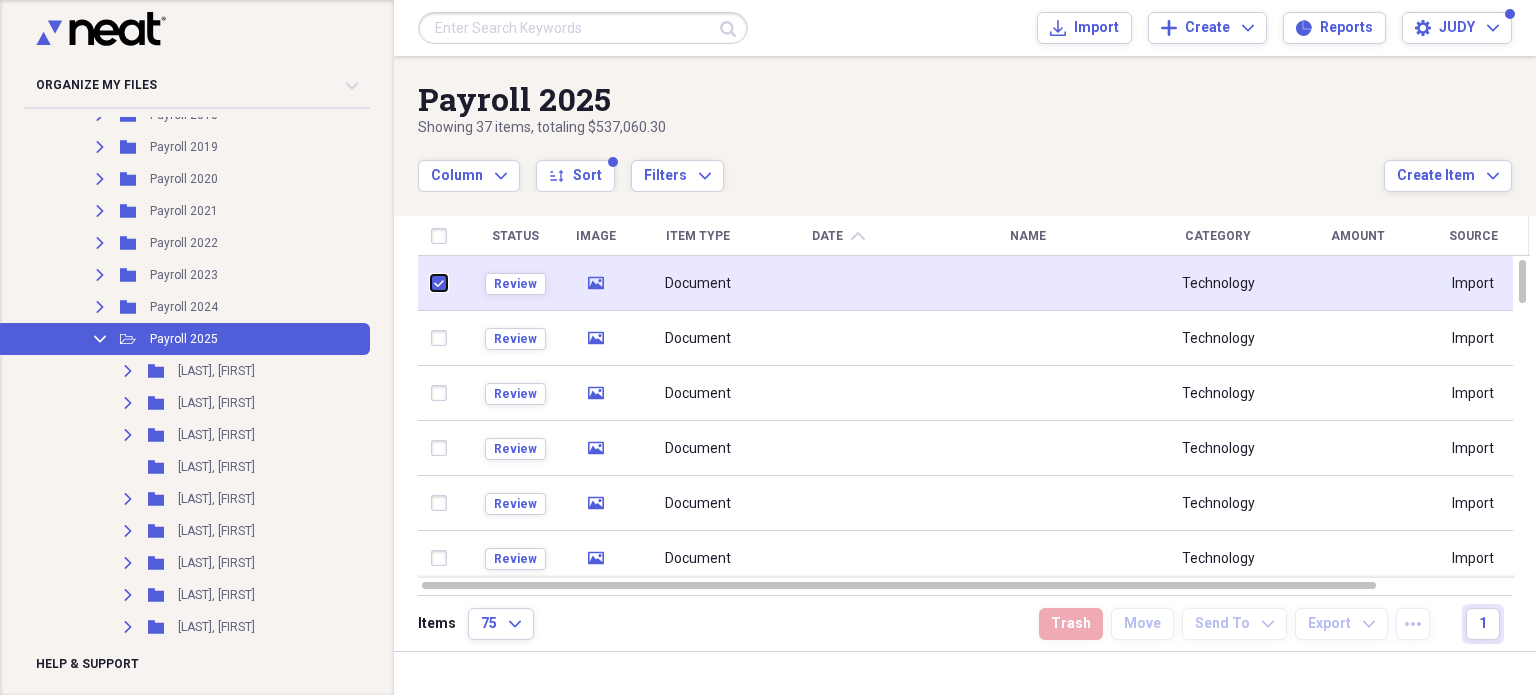 checkbox on "true" 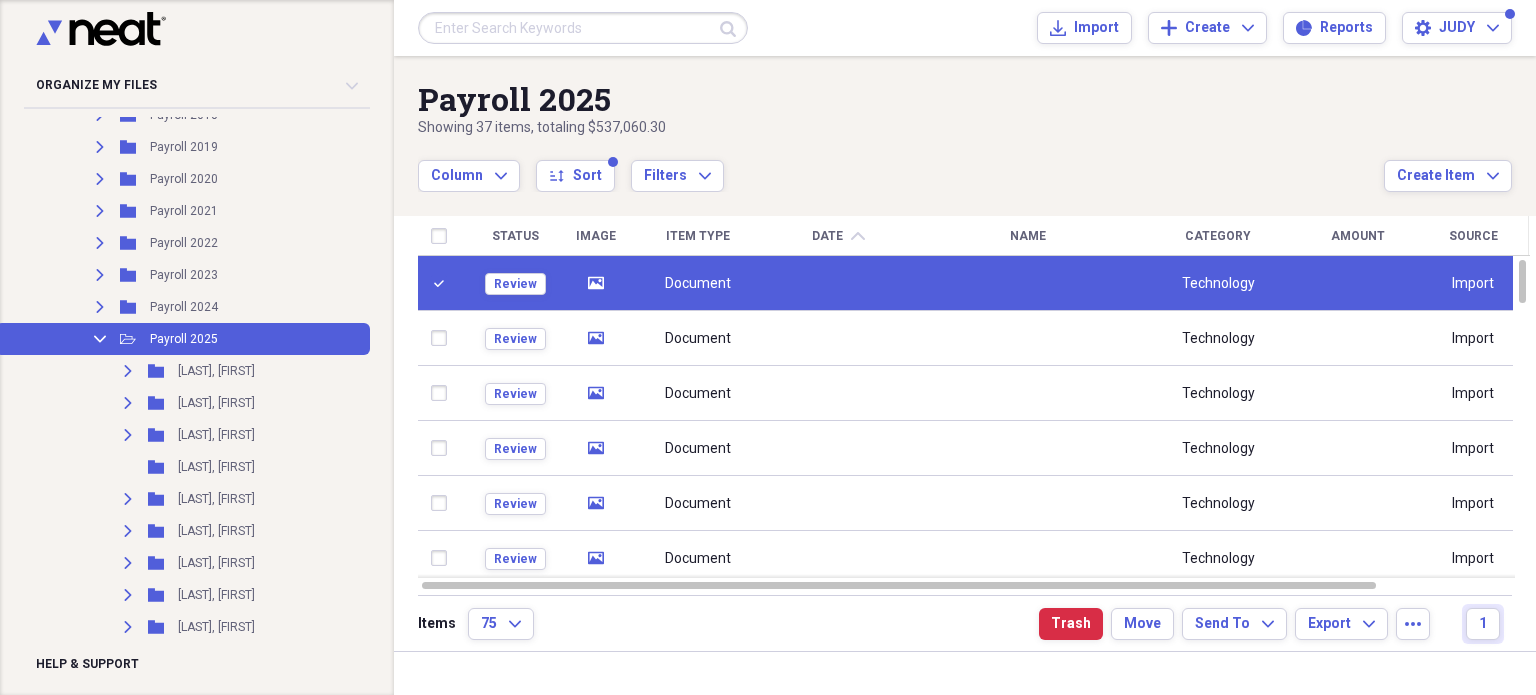 click at bounding box center [839, 283] 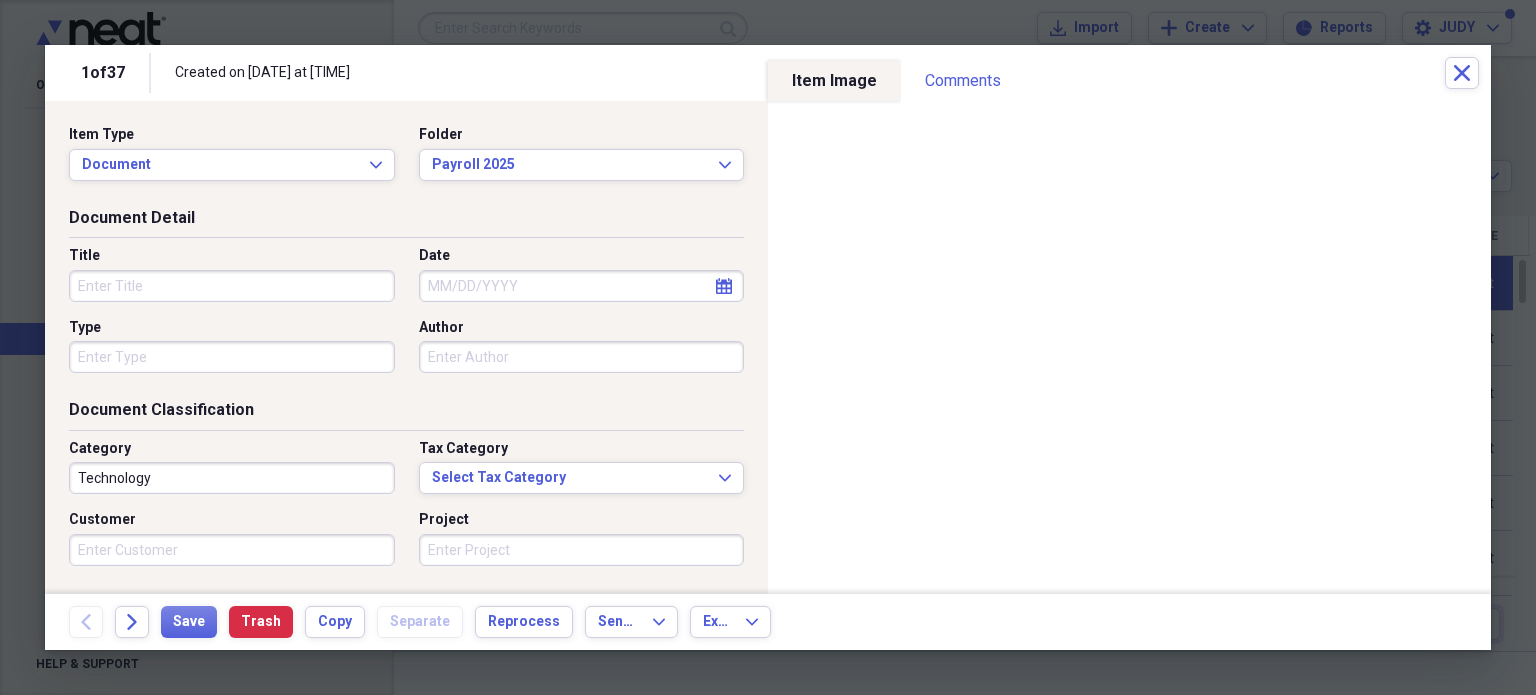click 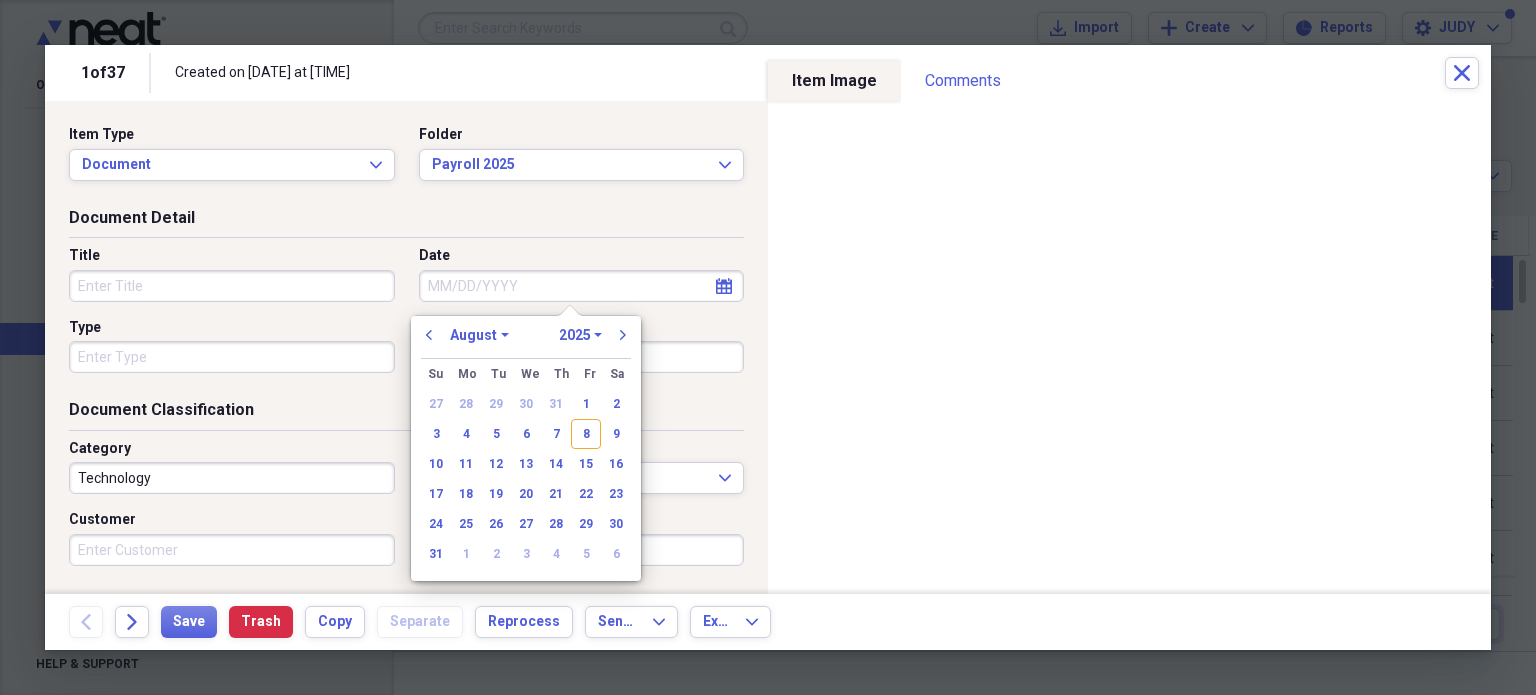 click on "January February March April May June July August September October November December" at bounding box center [479, 335] 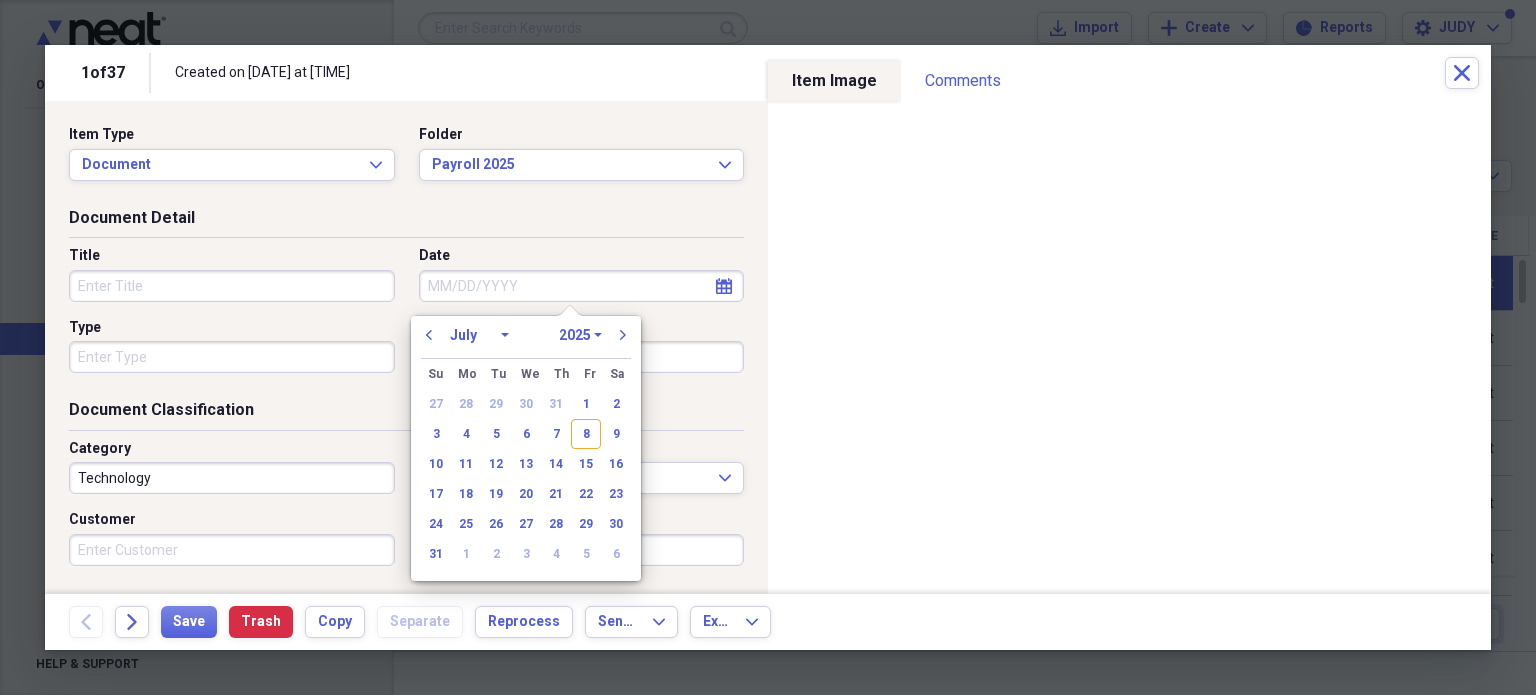 click on "January February March April May June July August September October November December" at bounding box center [479, 335] 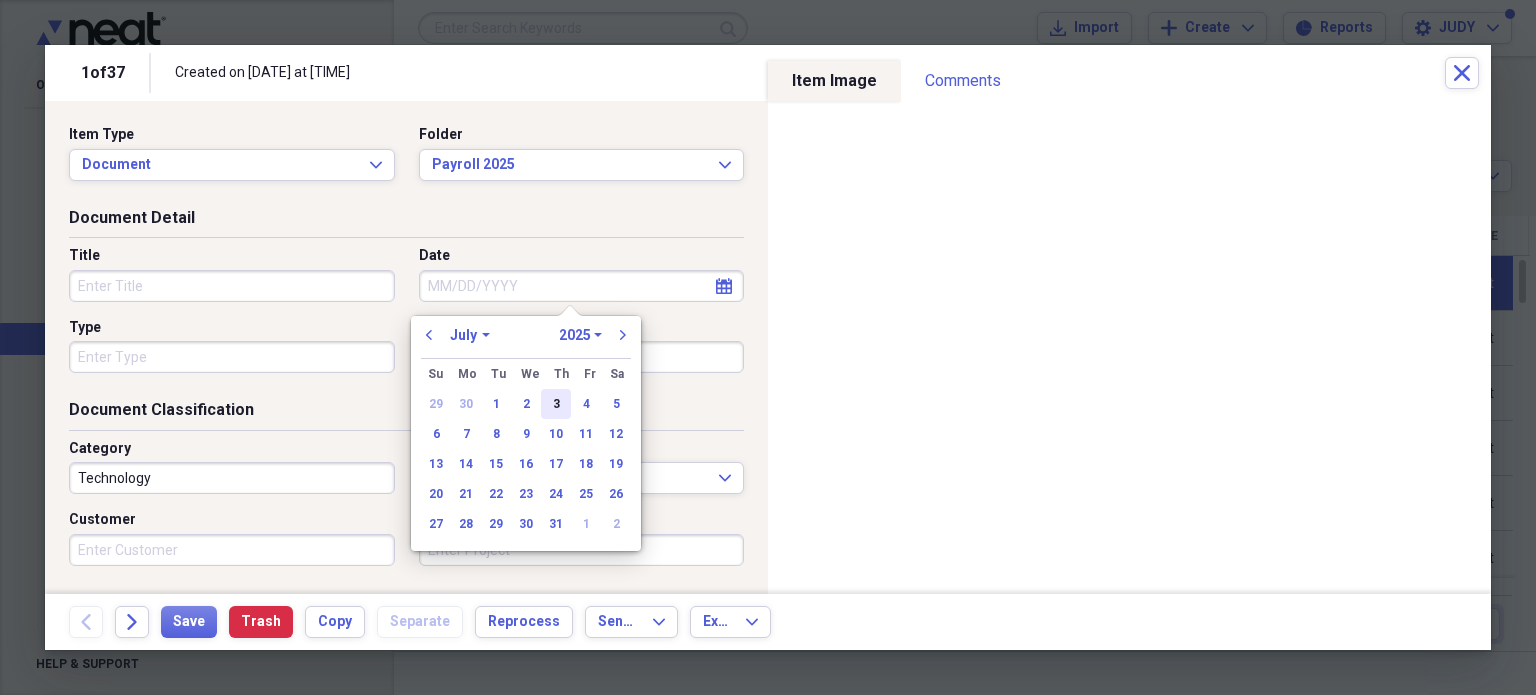 click on "3" at bounding box center [556, 404] 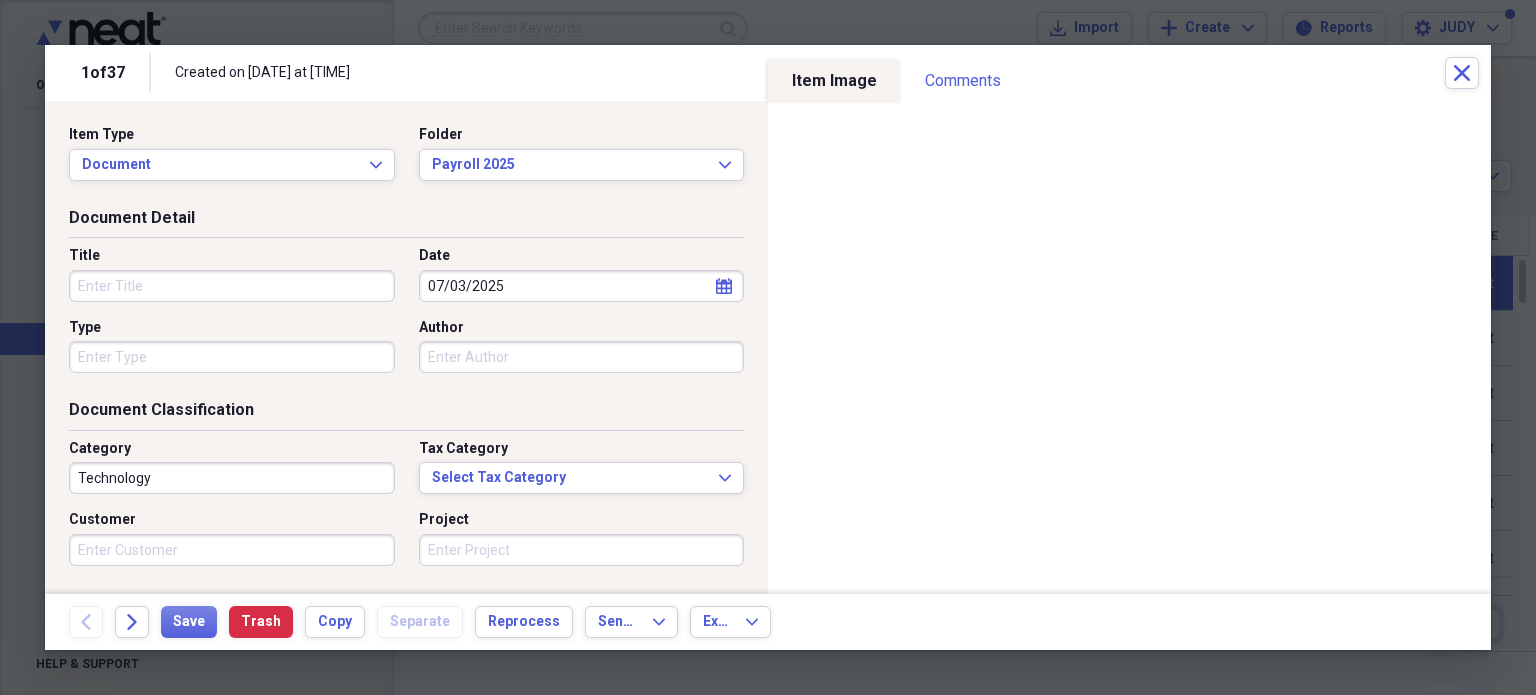 click on "Title" at bounding box center (232, 286) 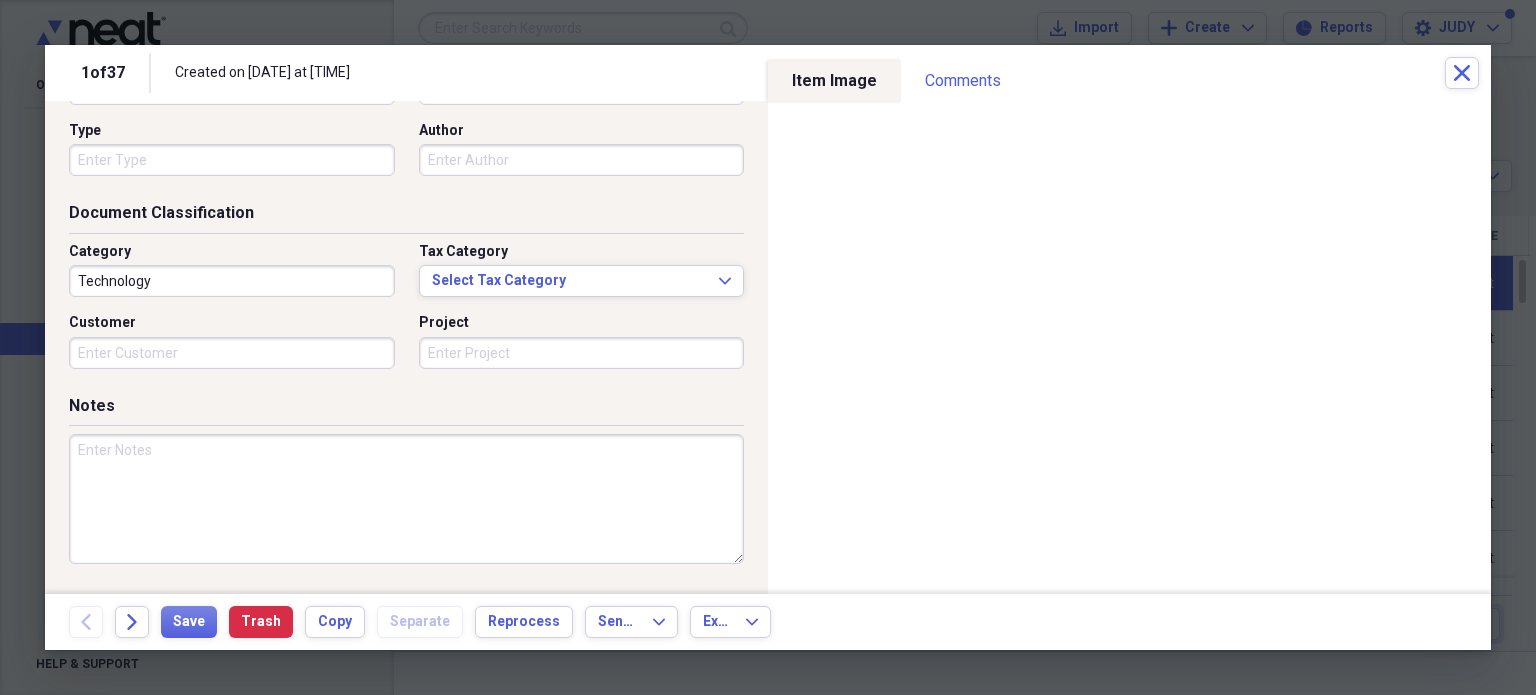 scroll, scrollTop: 200, scrollLeft: 0, axis: vertical 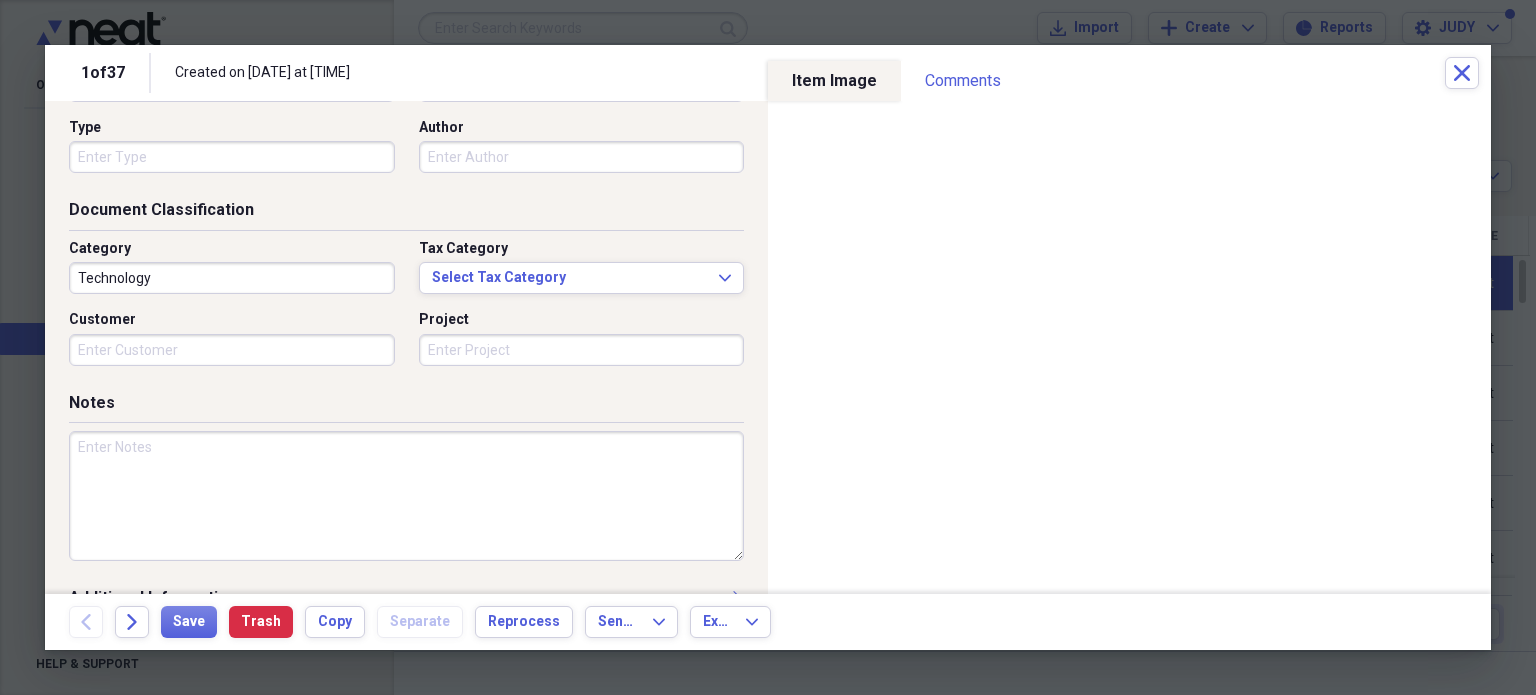 type on "Payroll" 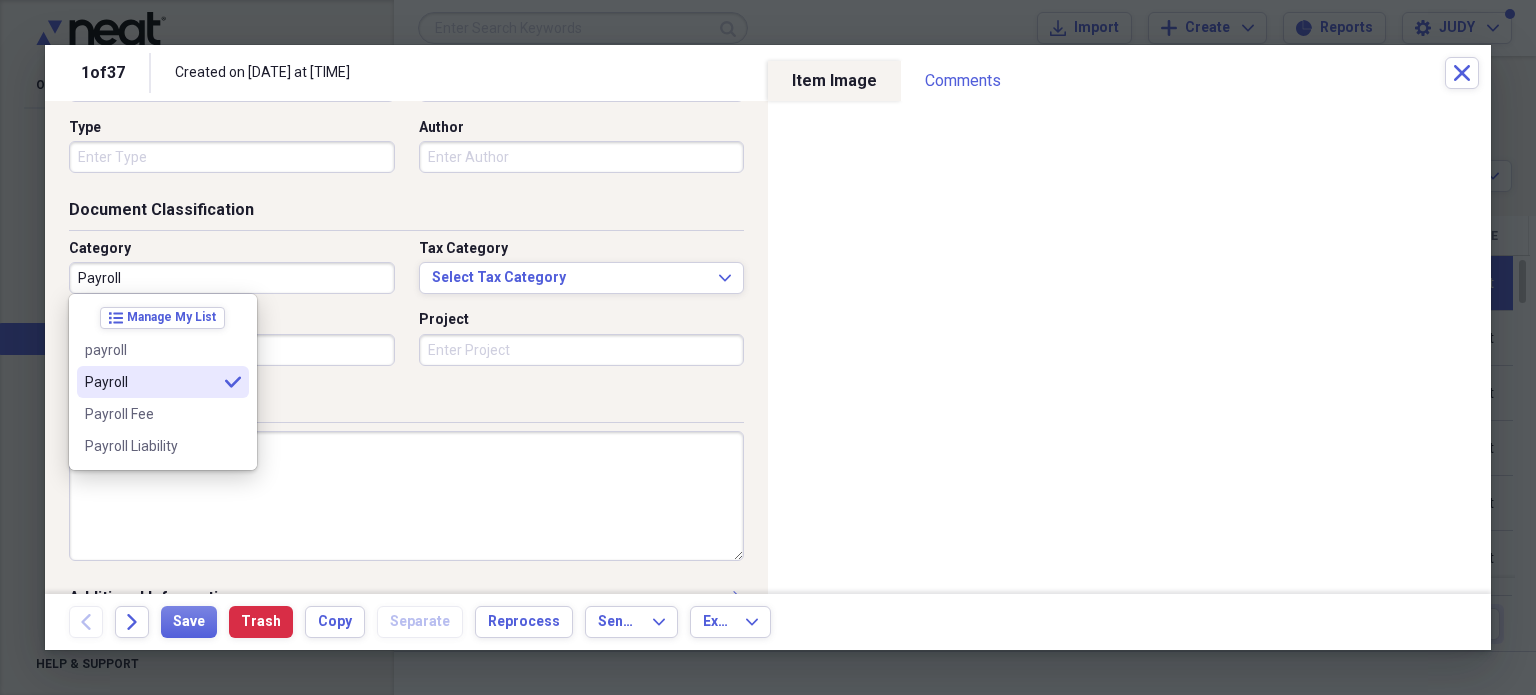 type on "Payroll" 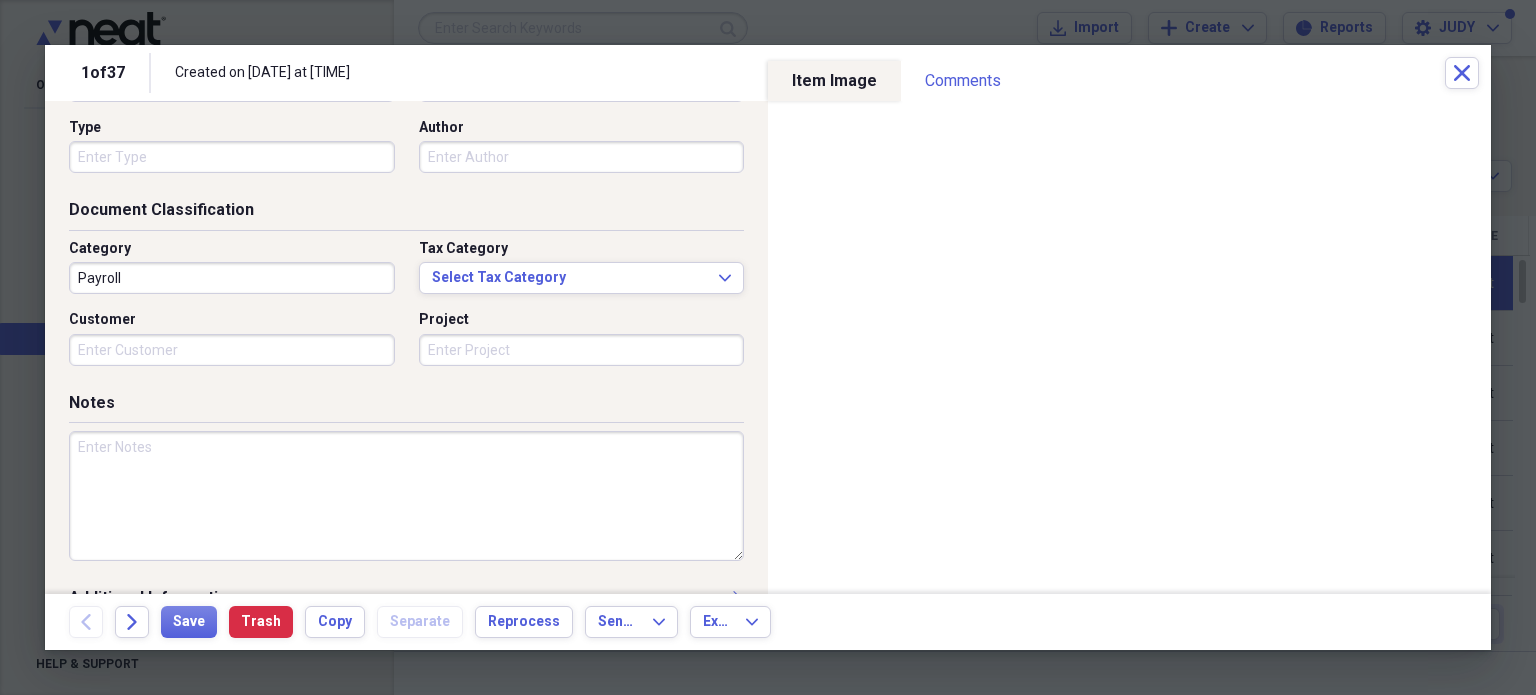 scroll, scrollTop: 0, scrollLeft: 0, axis: both 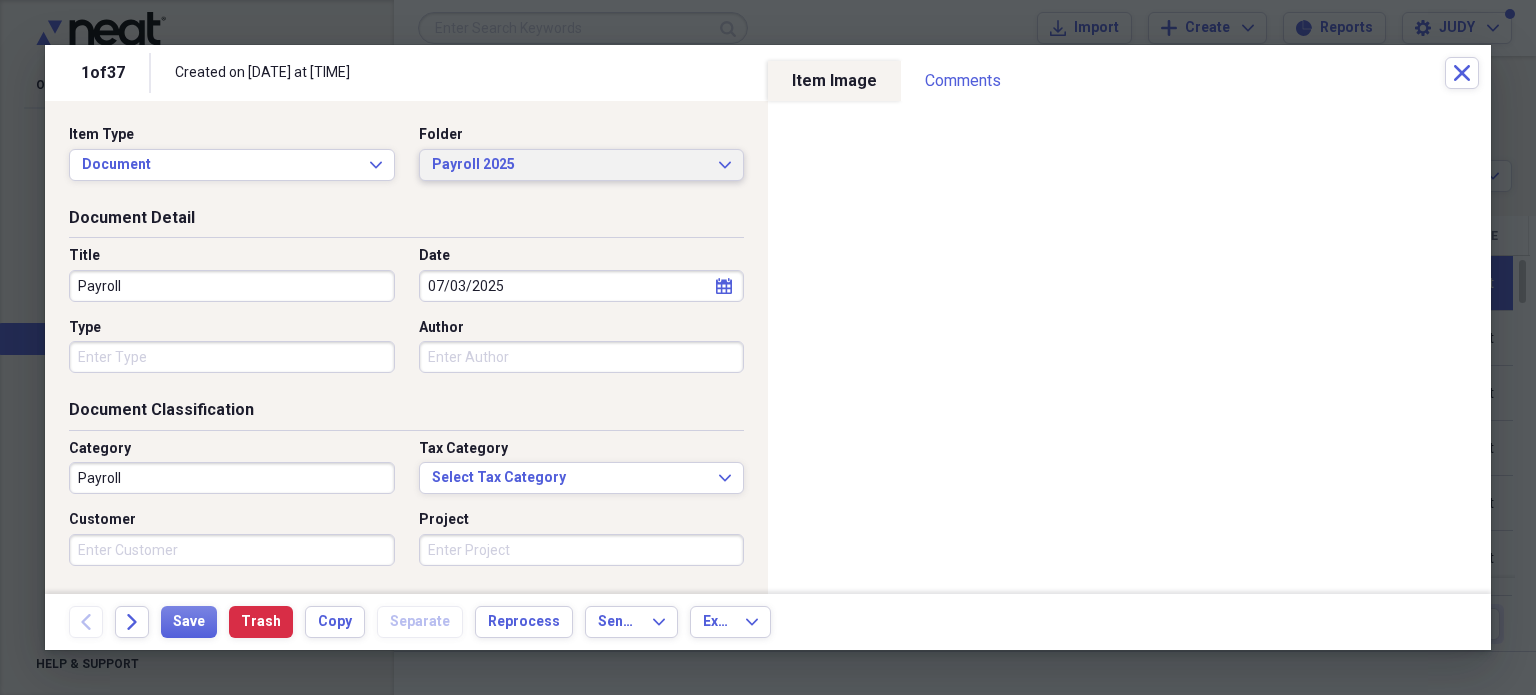 click on "Payroll 2025 Expand" at bounding box center (582, 165) 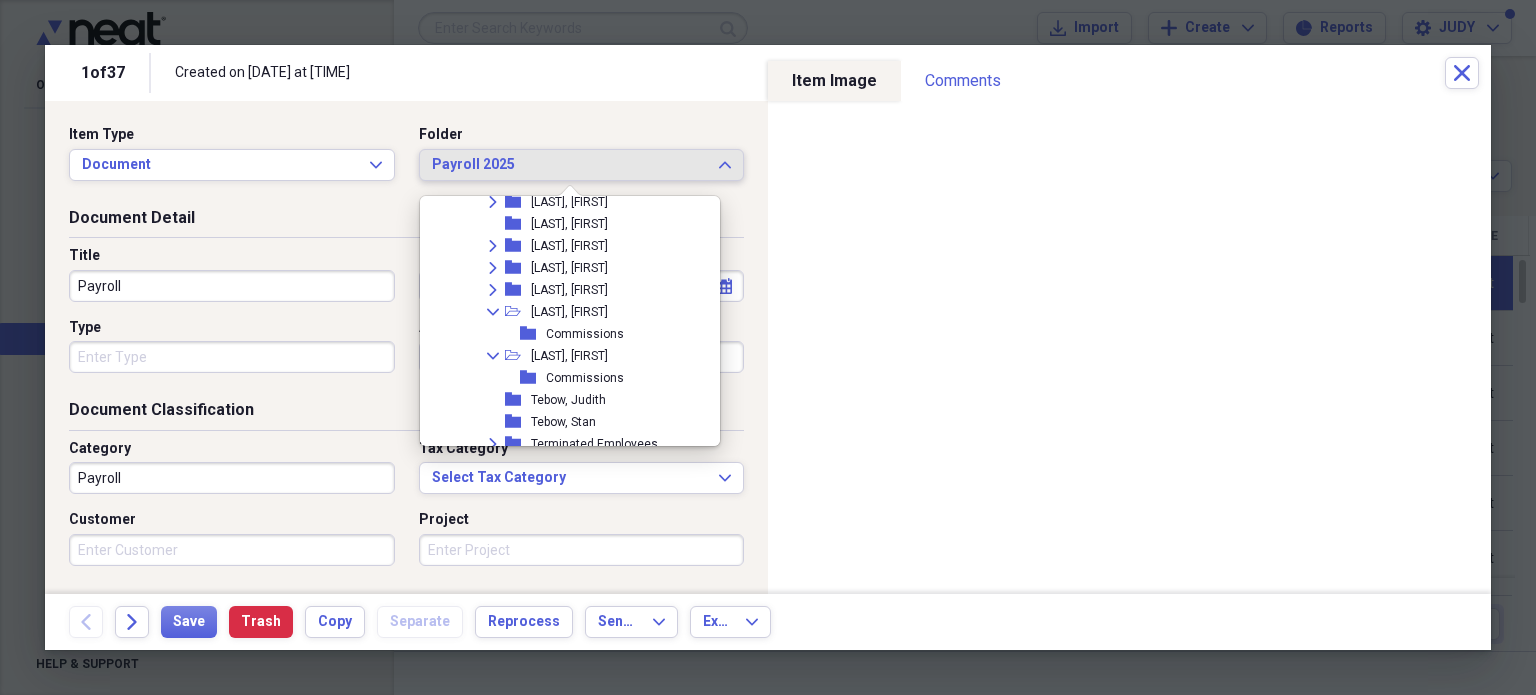 scroll, scrollTop: 4069, scrollLeft: 0, axis: vertical 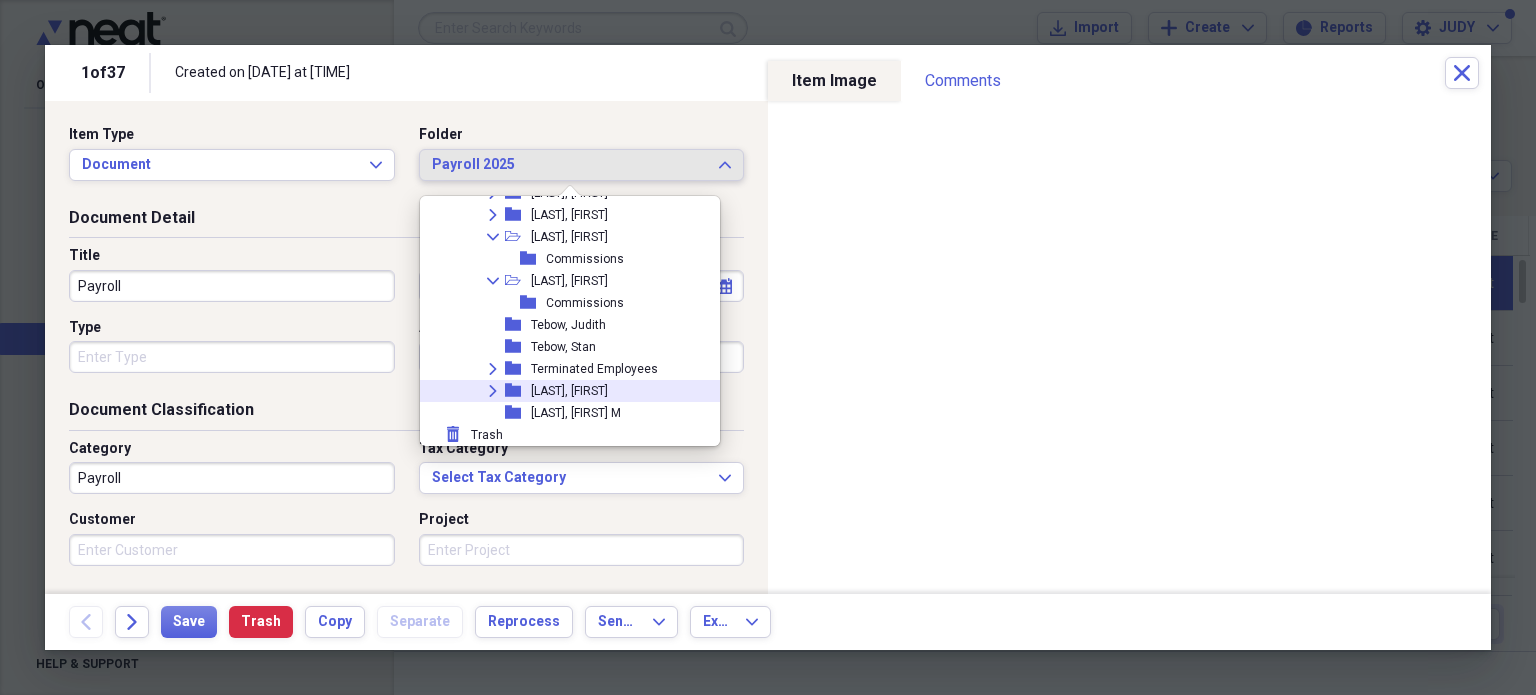click on "[LAST], [FIRST]" at bounding box center (569, 391) 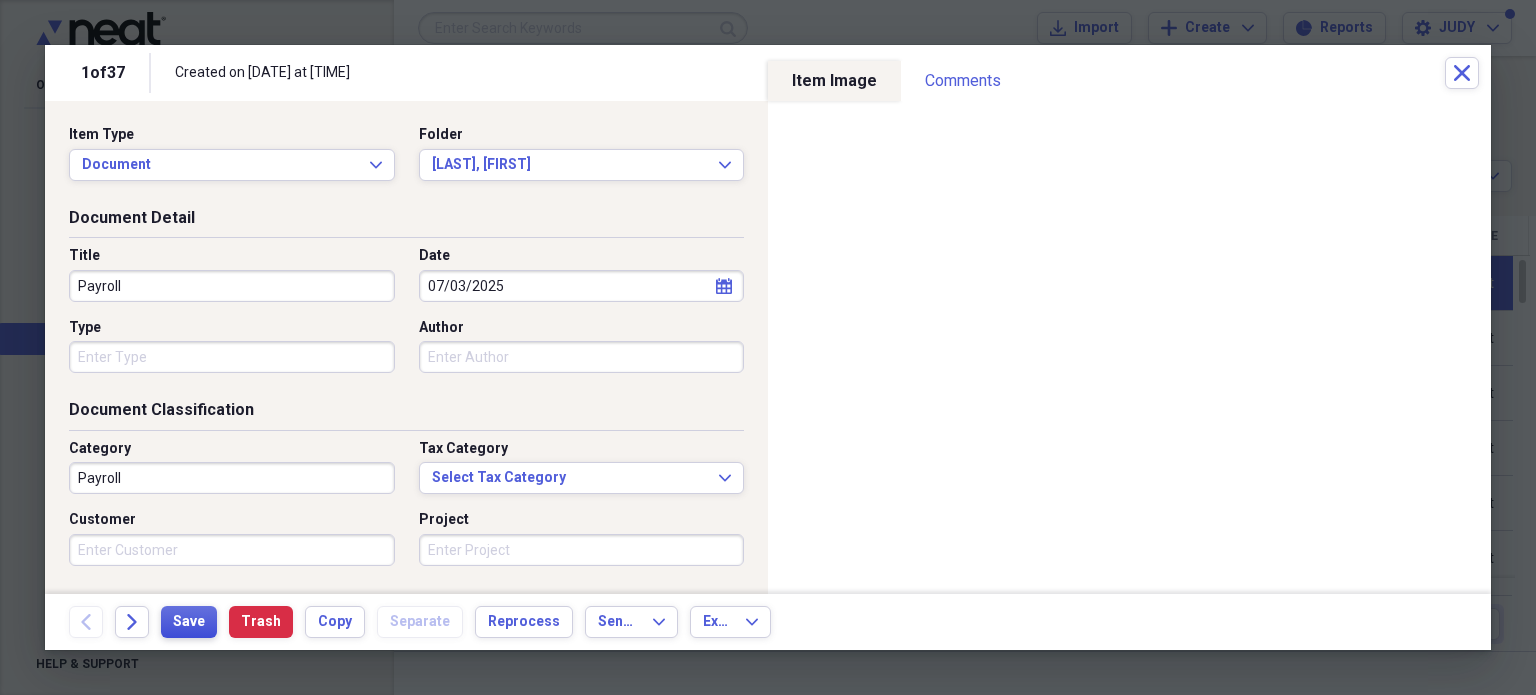 click on "Save" at bounding box center (189, 622) 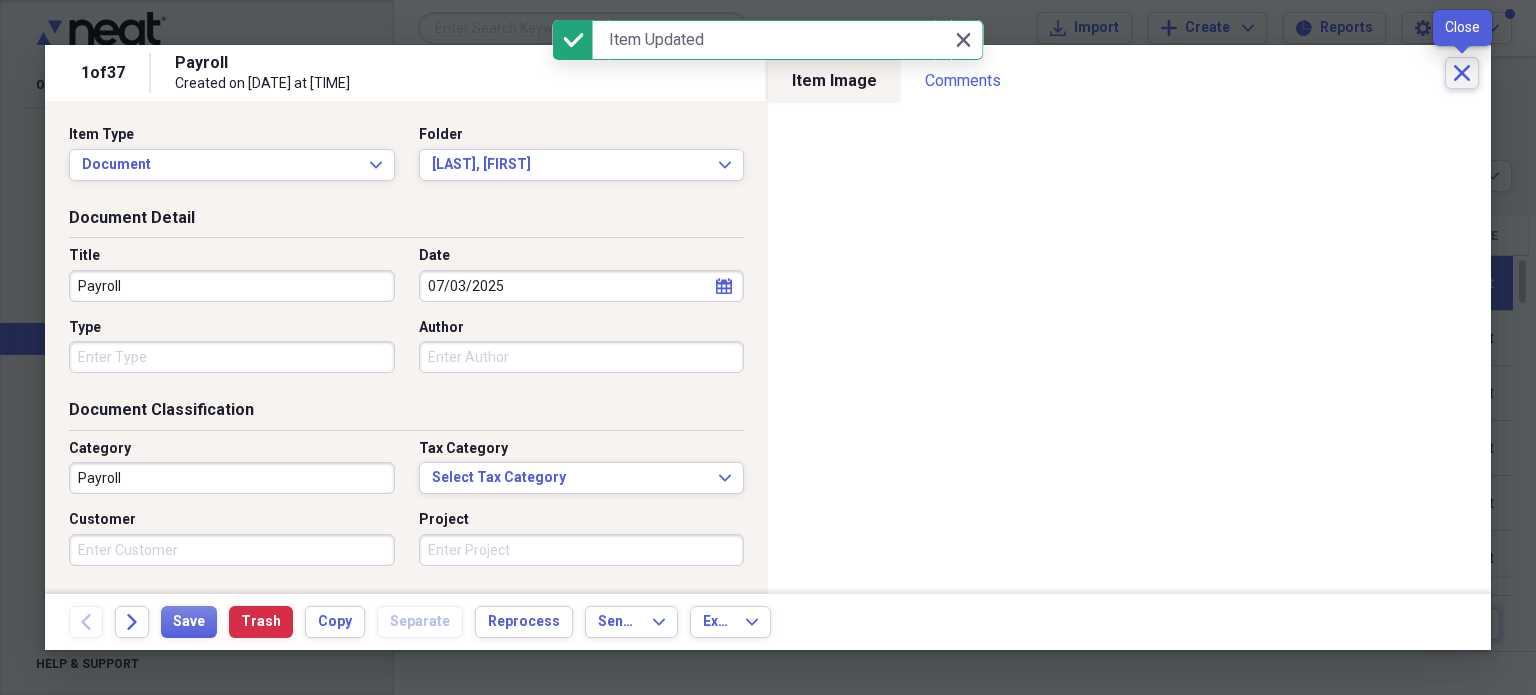 click 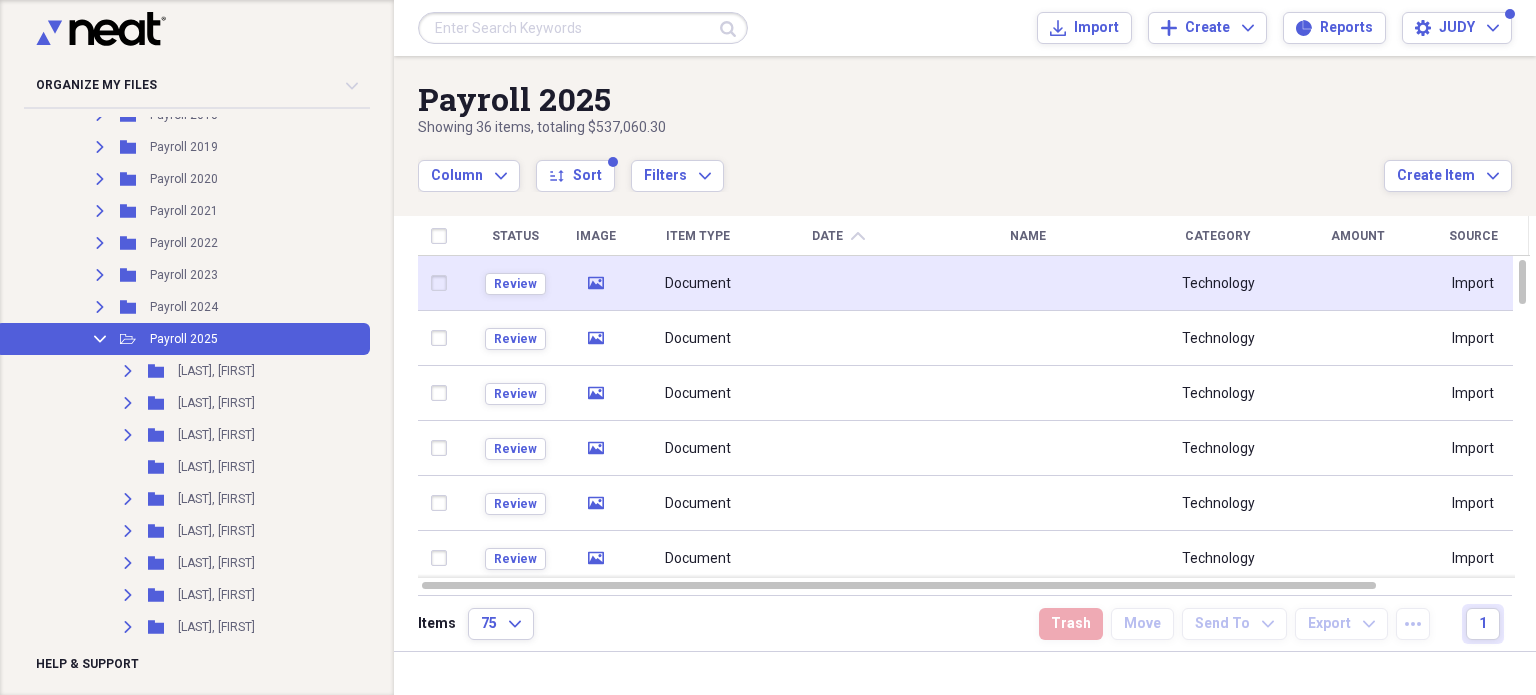 click at bounding box center [444, 283] 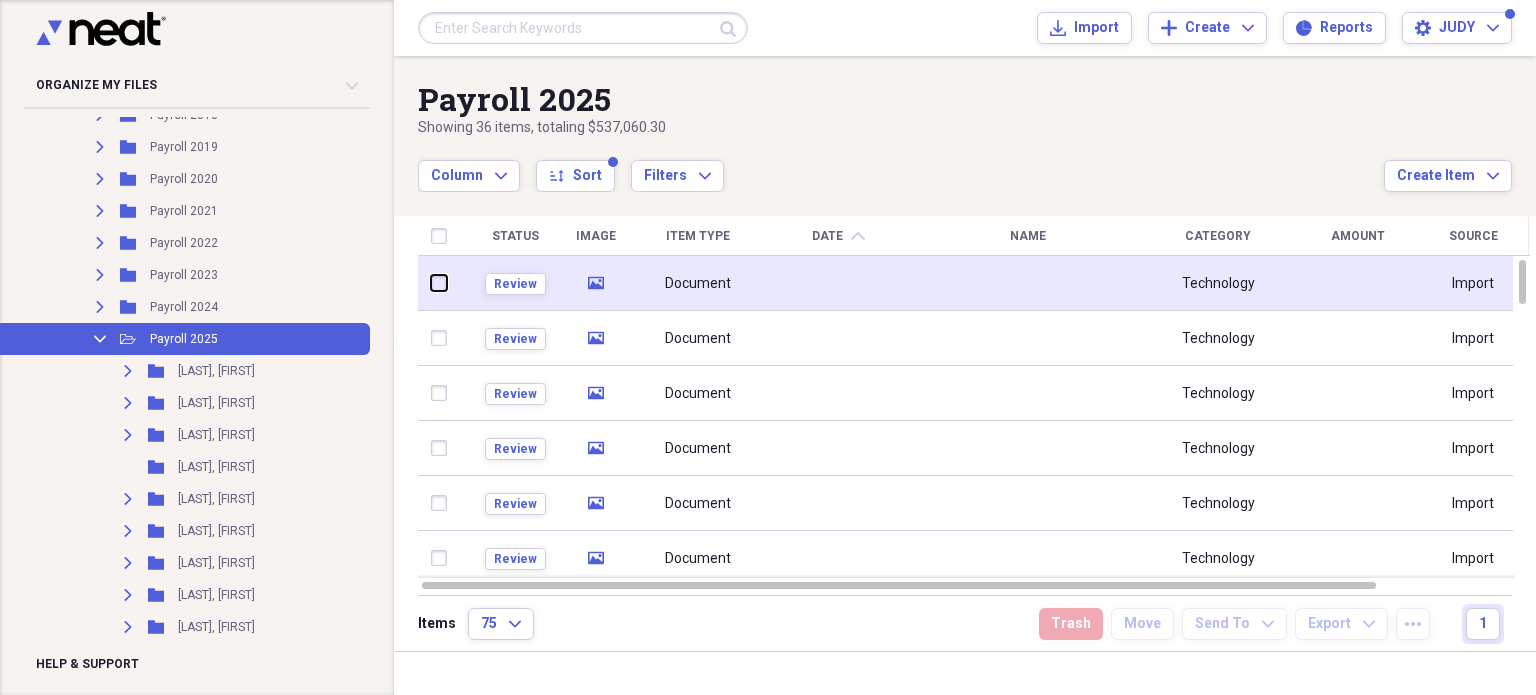click at bounding box center (432, 283) 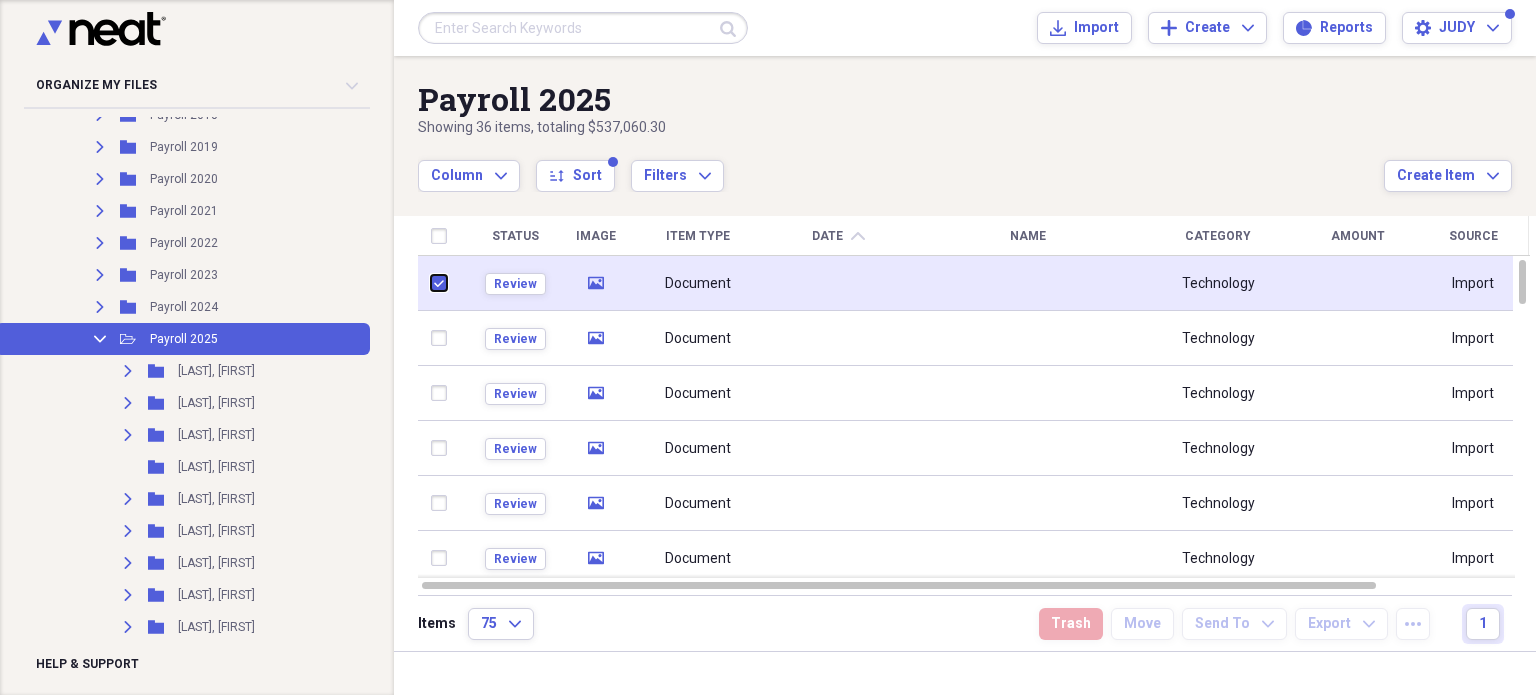 checkbox on "true" 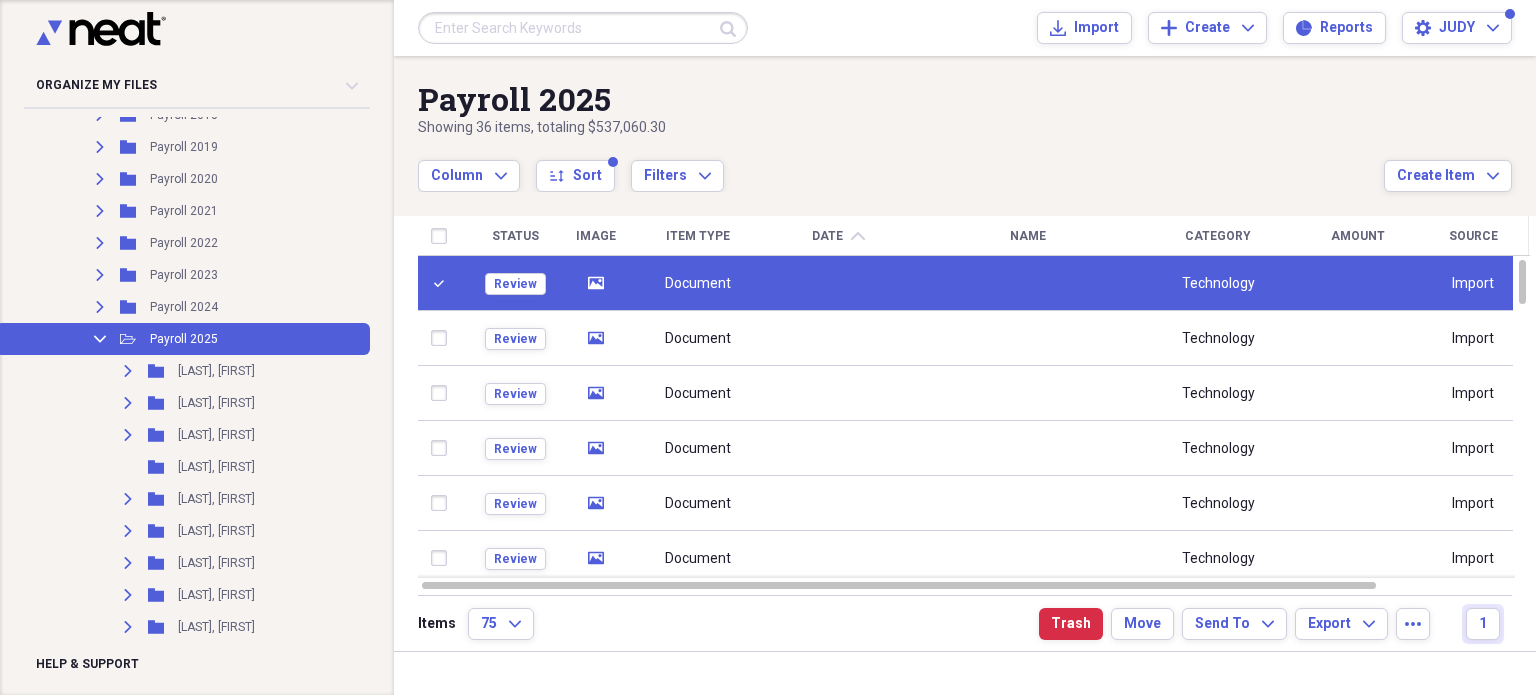 click on "Document" at bounding box center (699, 283) 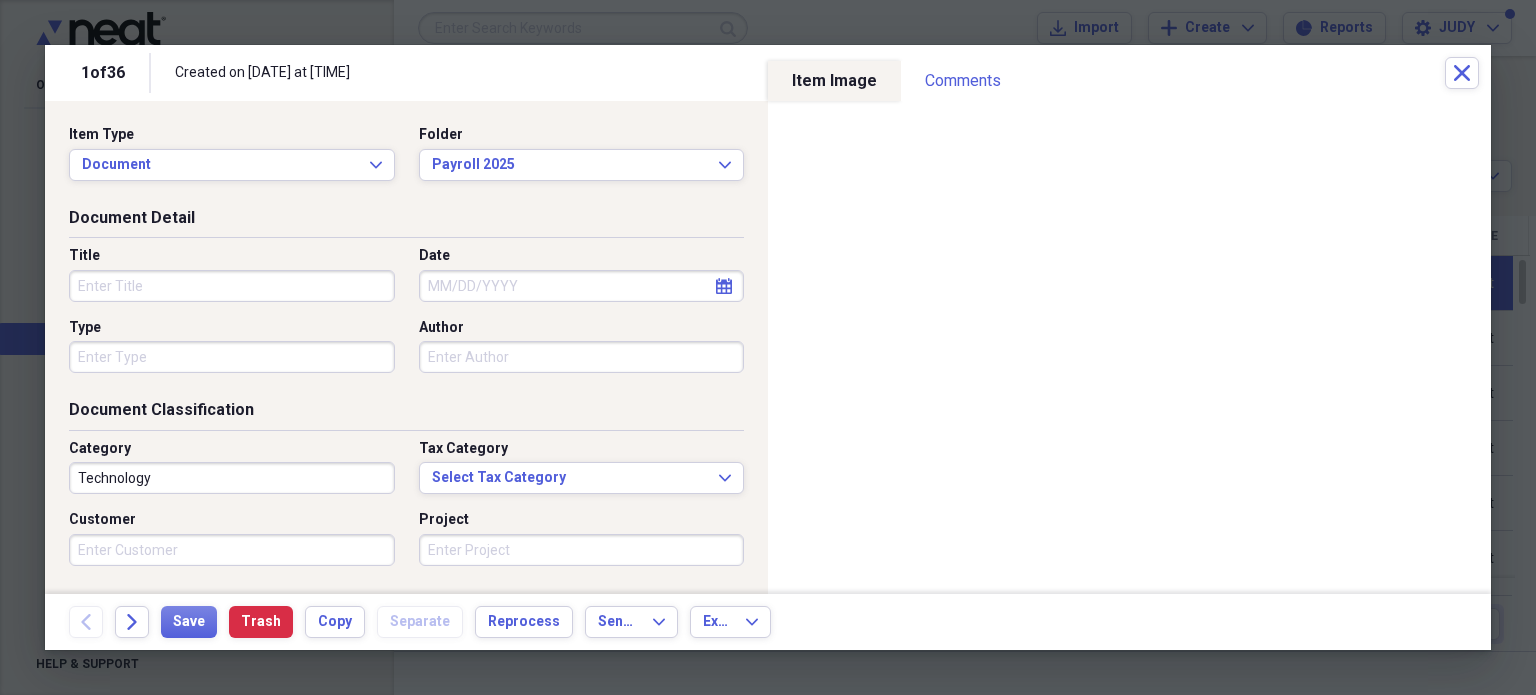 click on "Title" at bounding box center [232, 286] 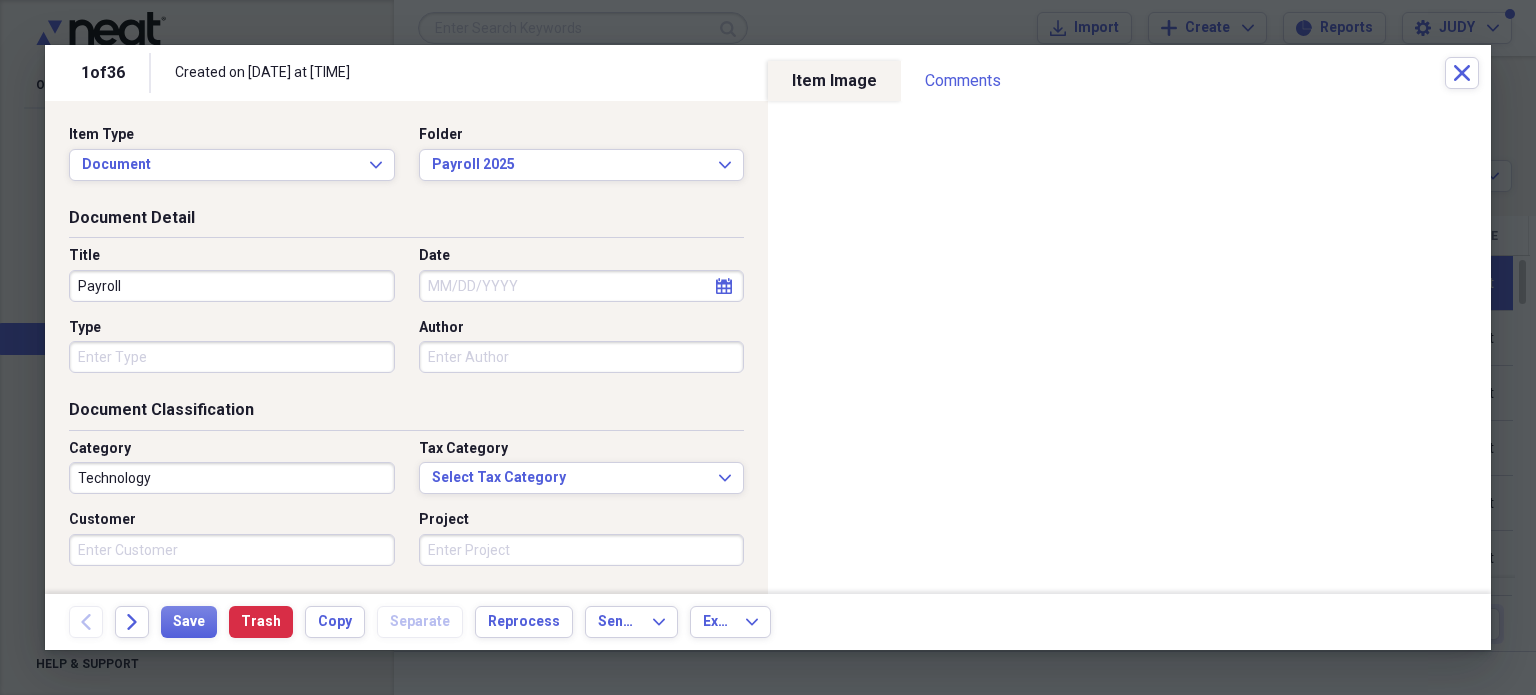 type on "Payroll" 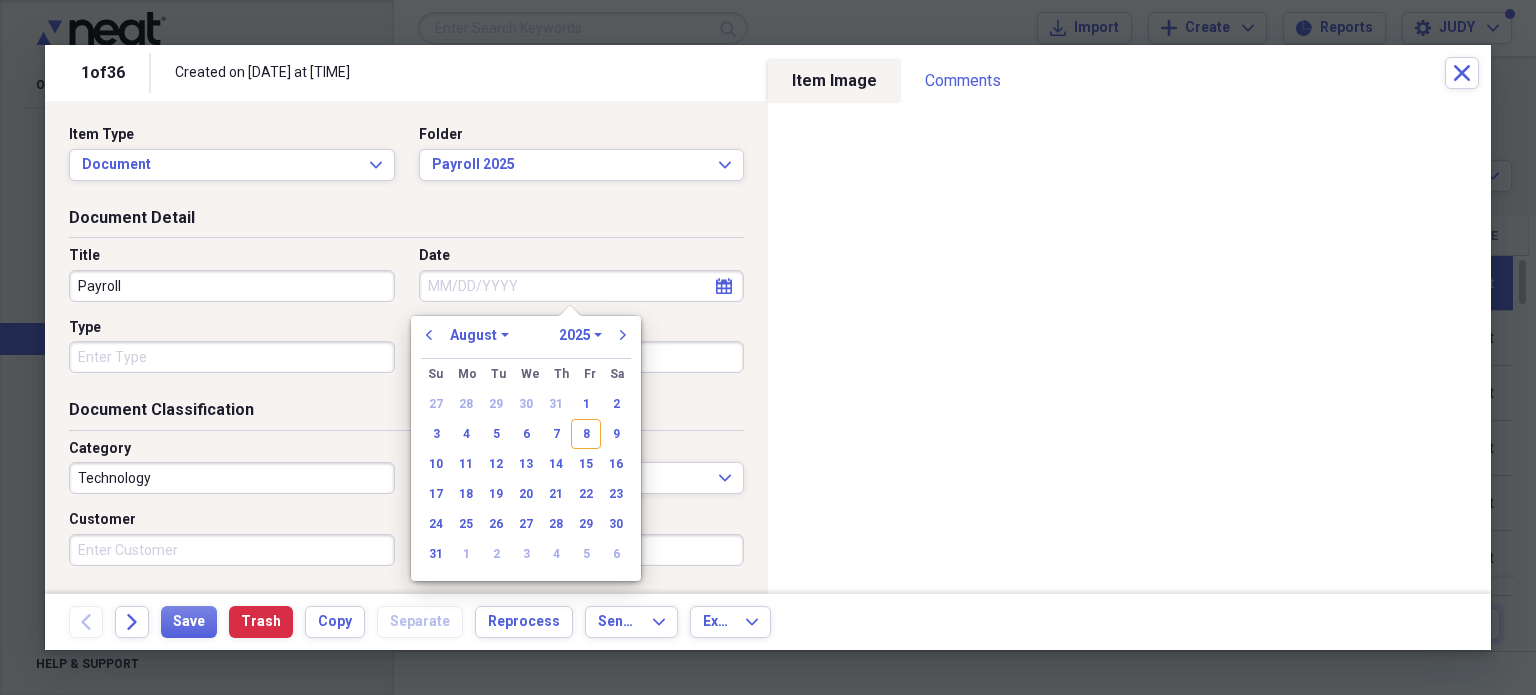 click on "January February March April May June July August September October November December" at bounding box center [479, 335] 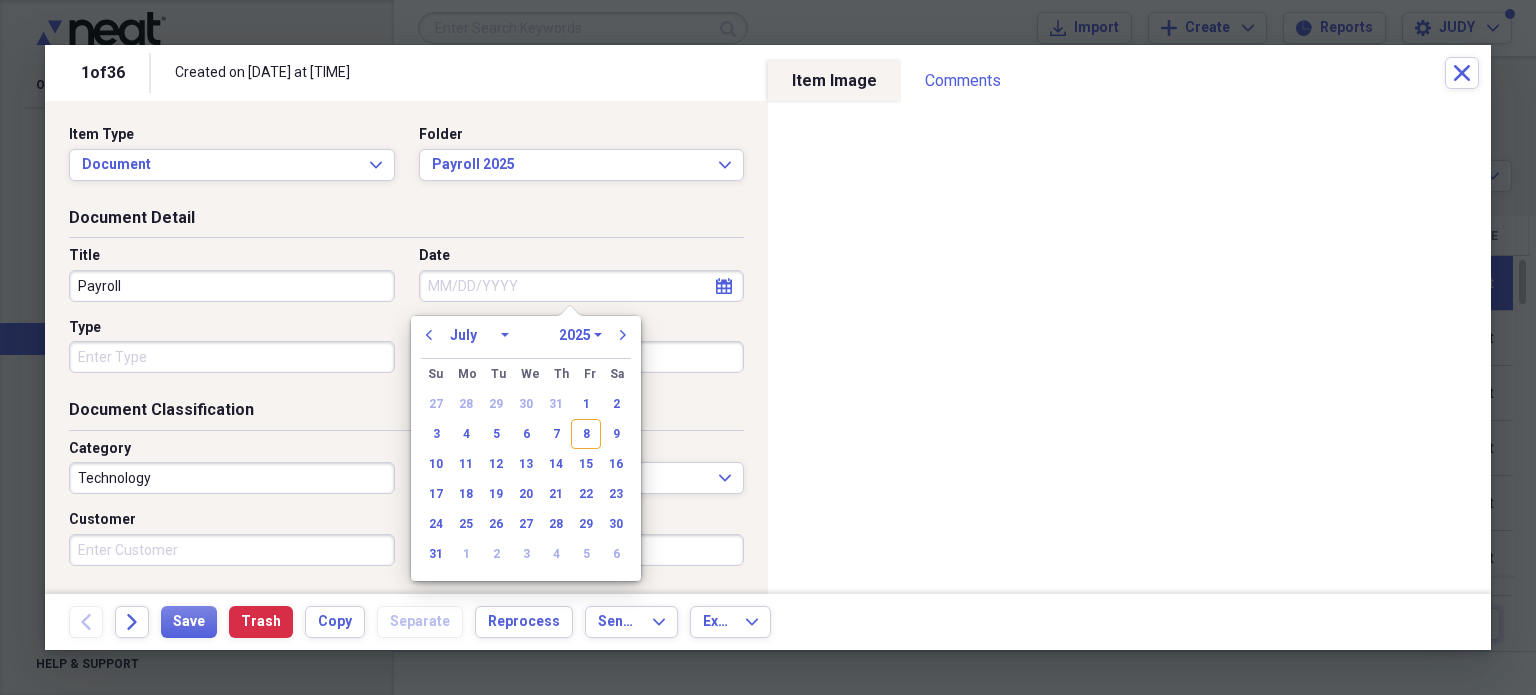 click on "January February March April May June July August September October November December" at bounding box center [479, 335] 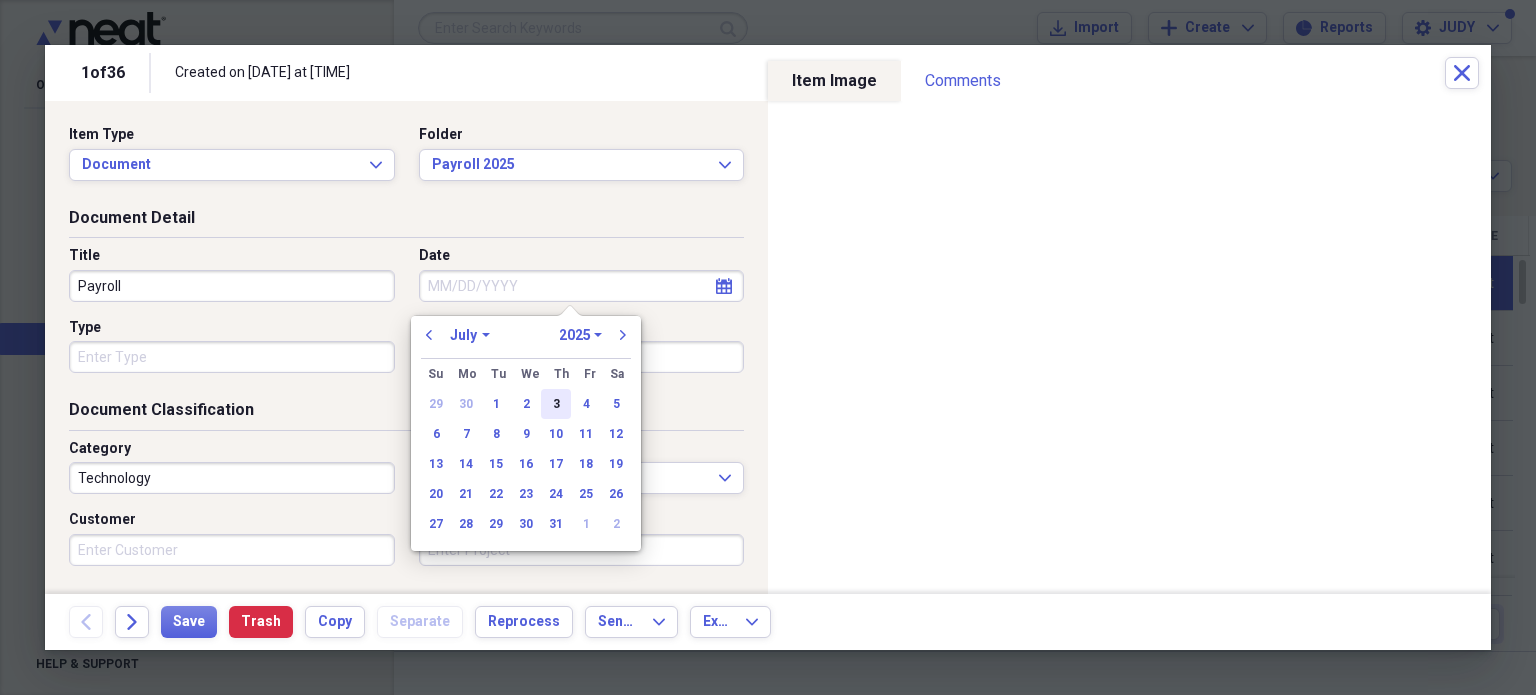 click on "3" at bounding box center [556, 404] 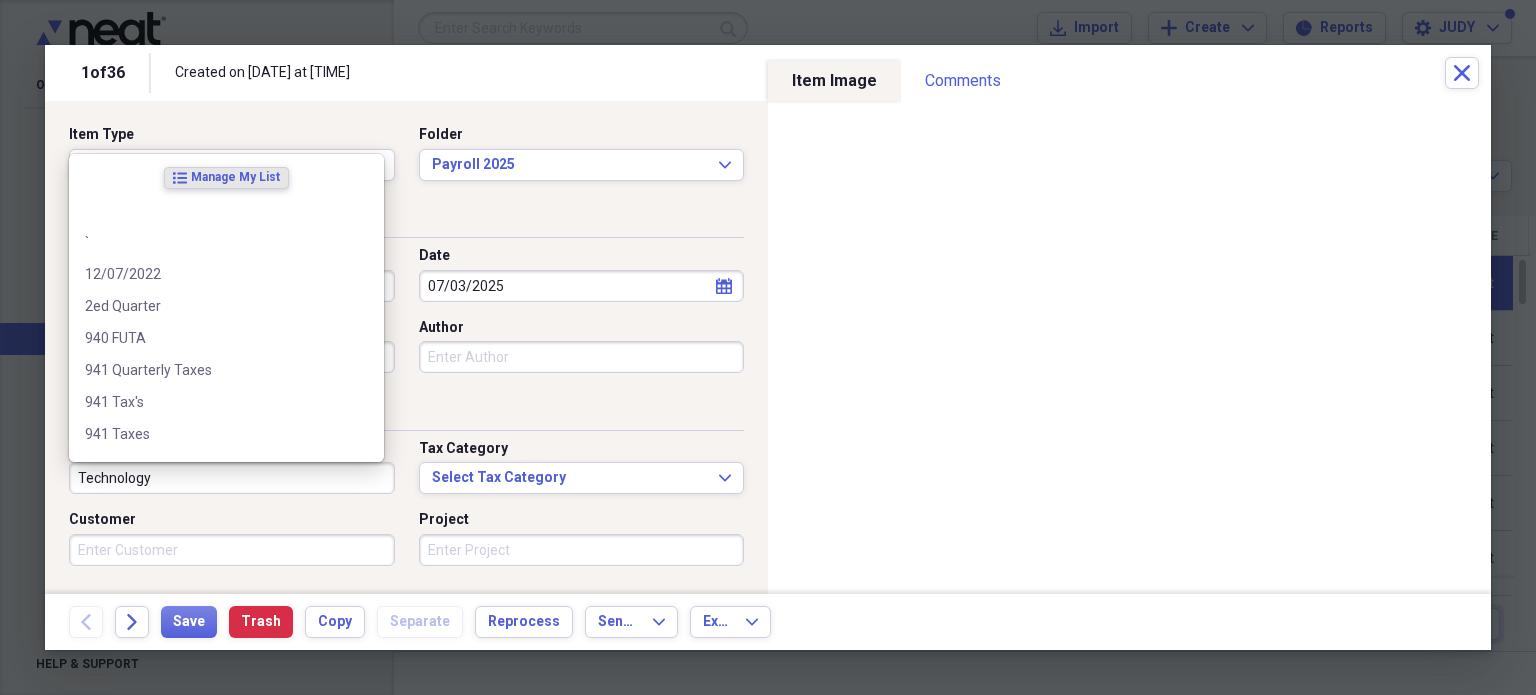 click on "Technology" at bounding box center (232, 478) 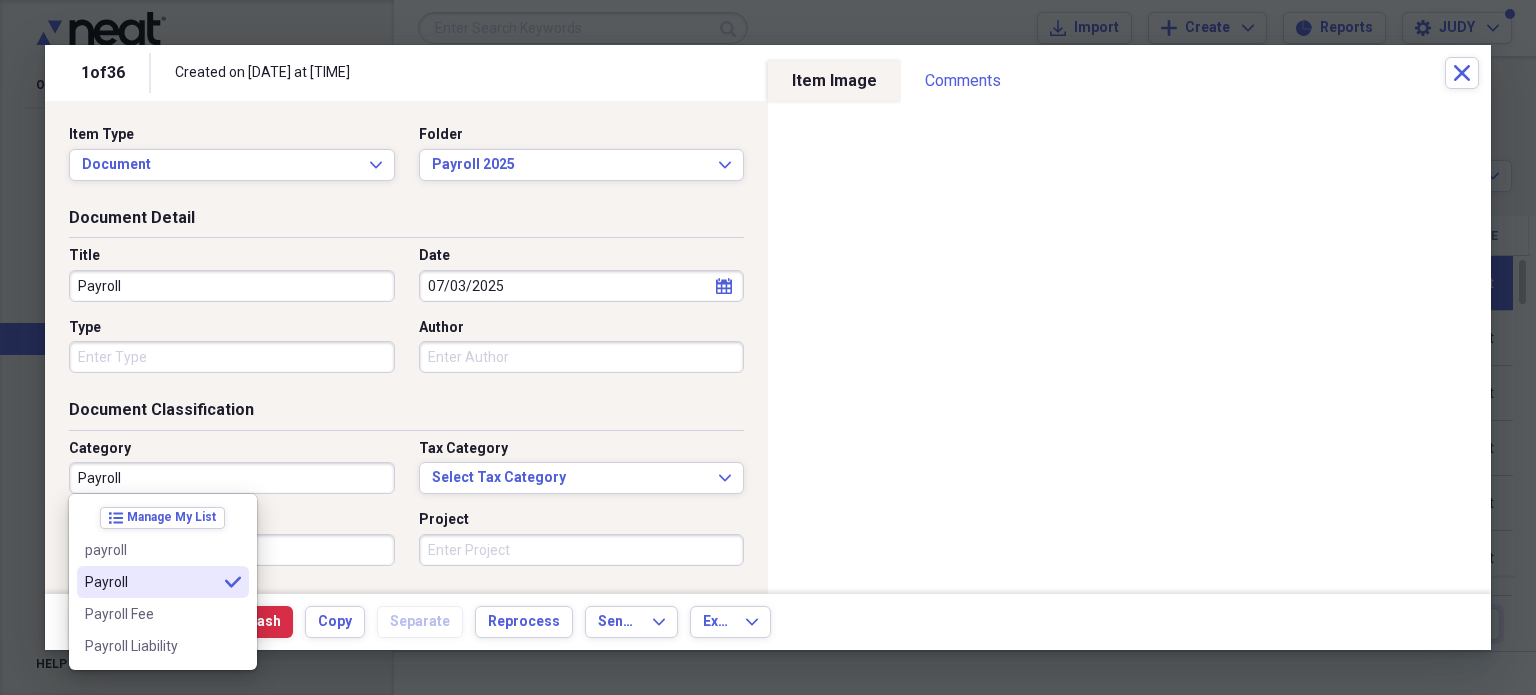 type on "Payroll" 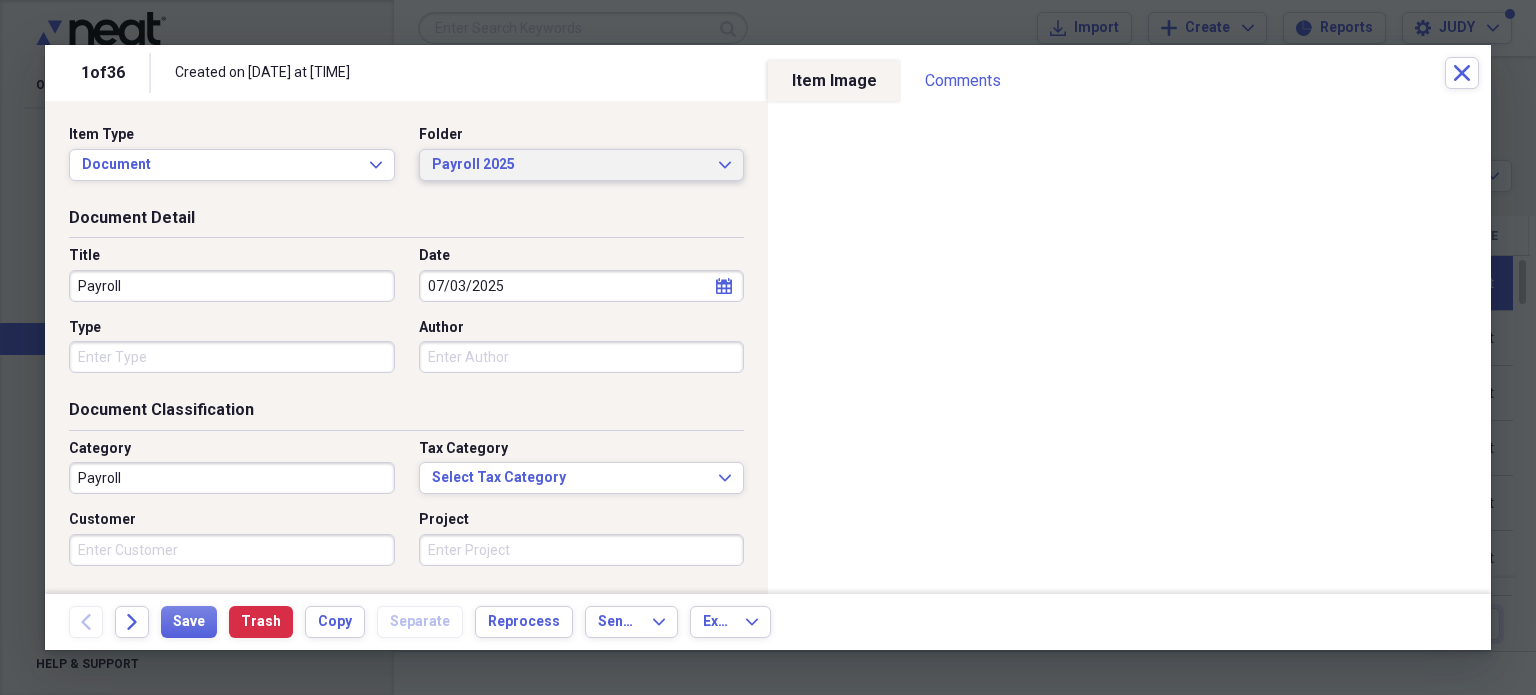 click on "Expand" 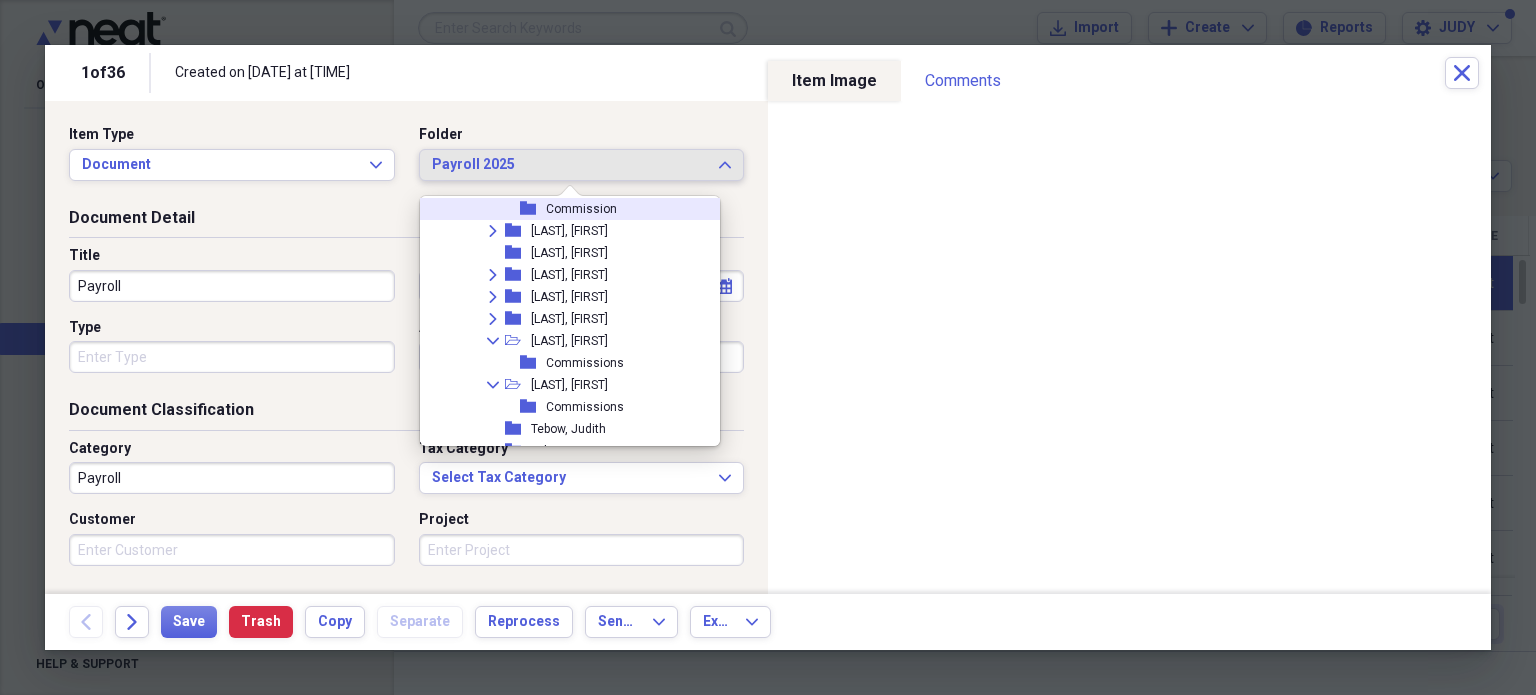 scroll, scrollTop: 3980, scrollLeft: 0, axis: vertical 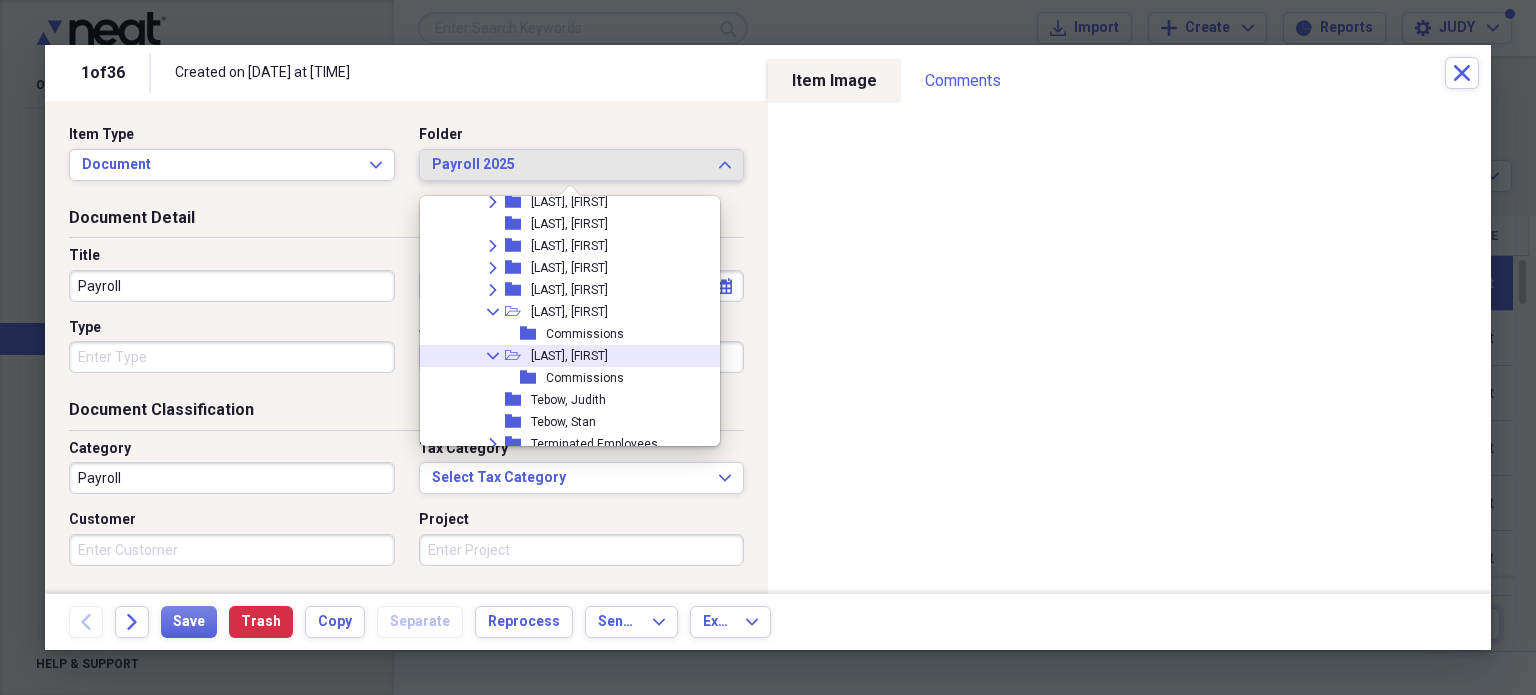 click on "[LAST], [FIRST]" at bounding box center [569, 356] 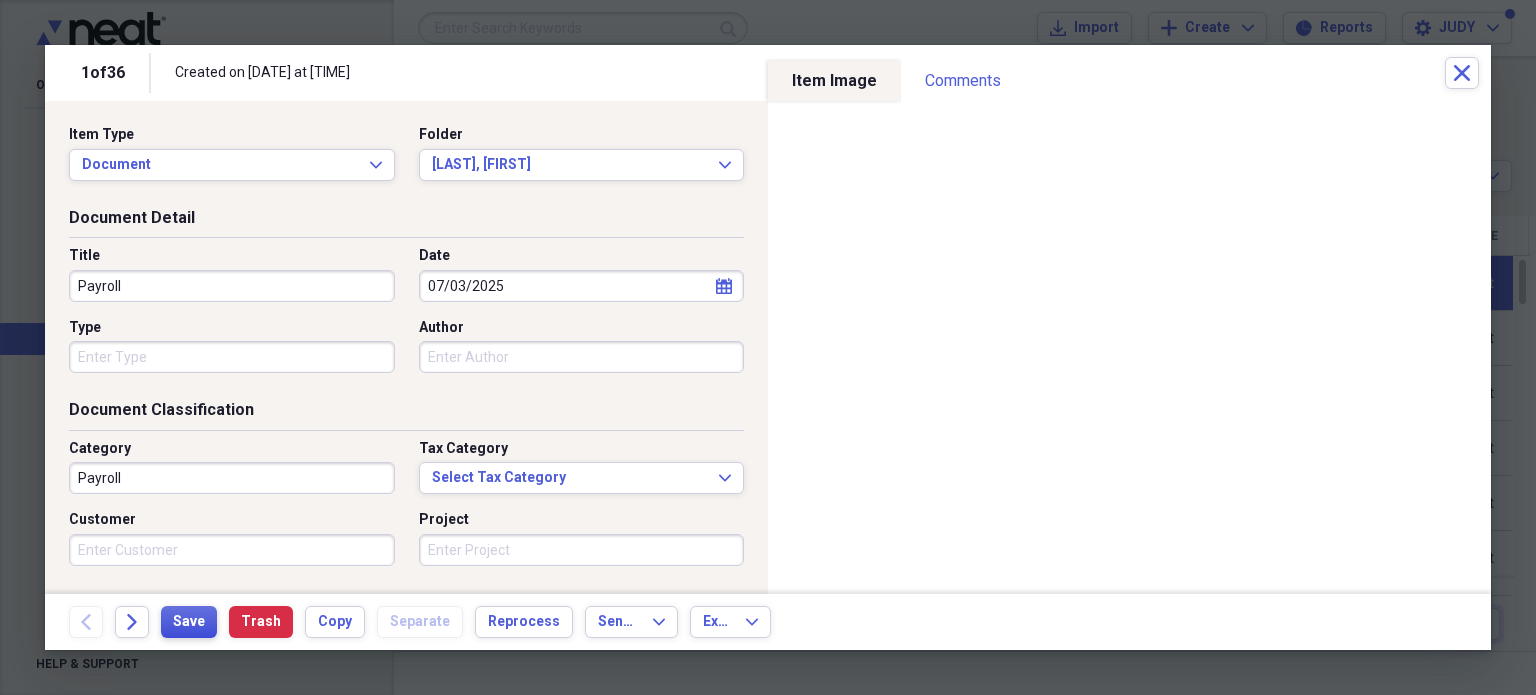 click on "Save" at bounding box center (189, 622) 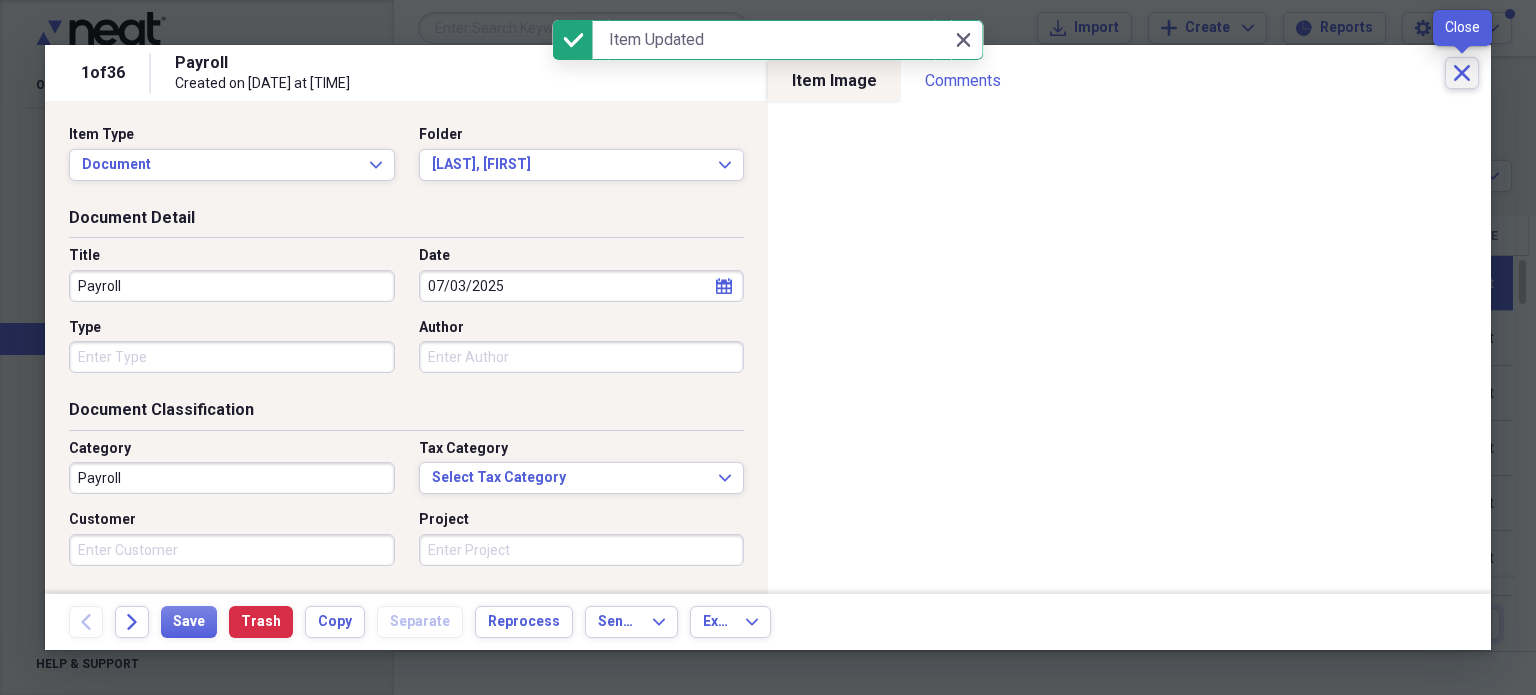 click 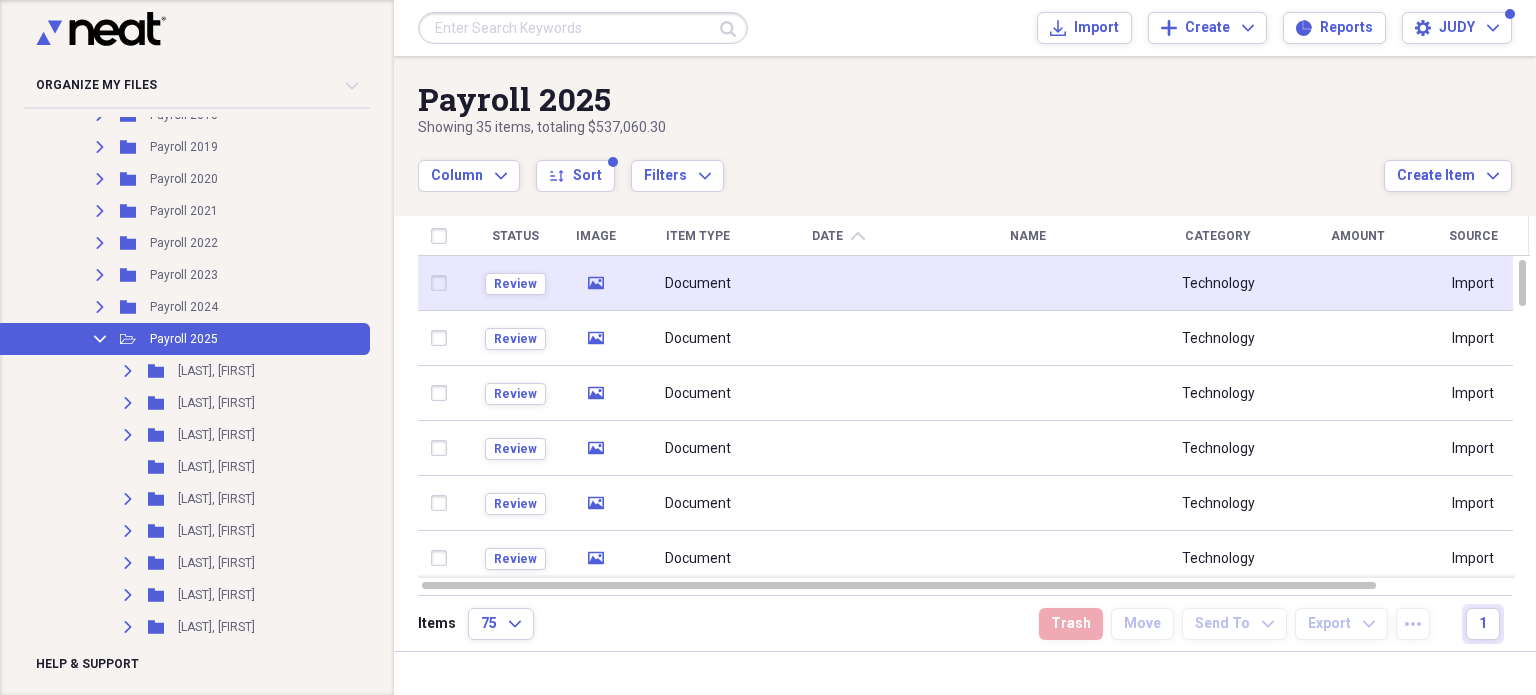 click at bounding box center [444, 283] 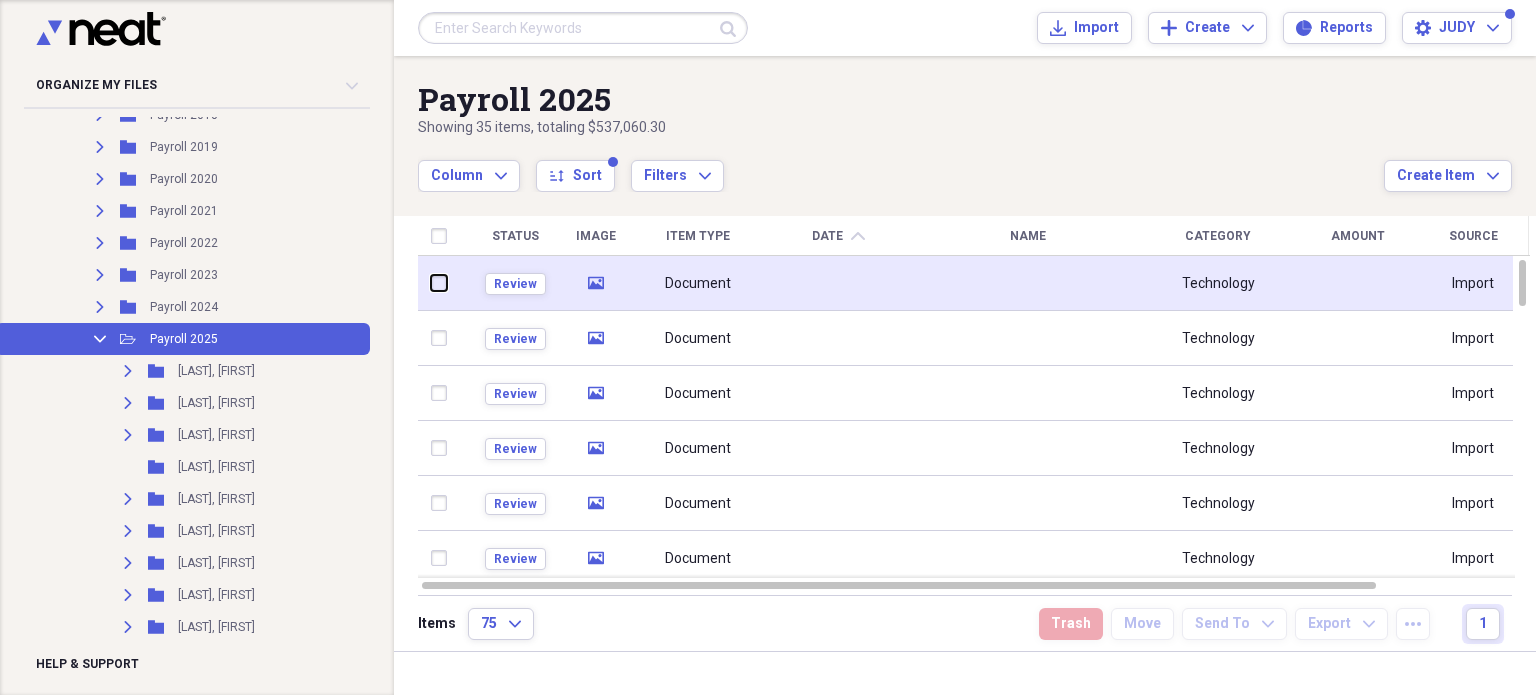 click at bounding box center [432, 283] 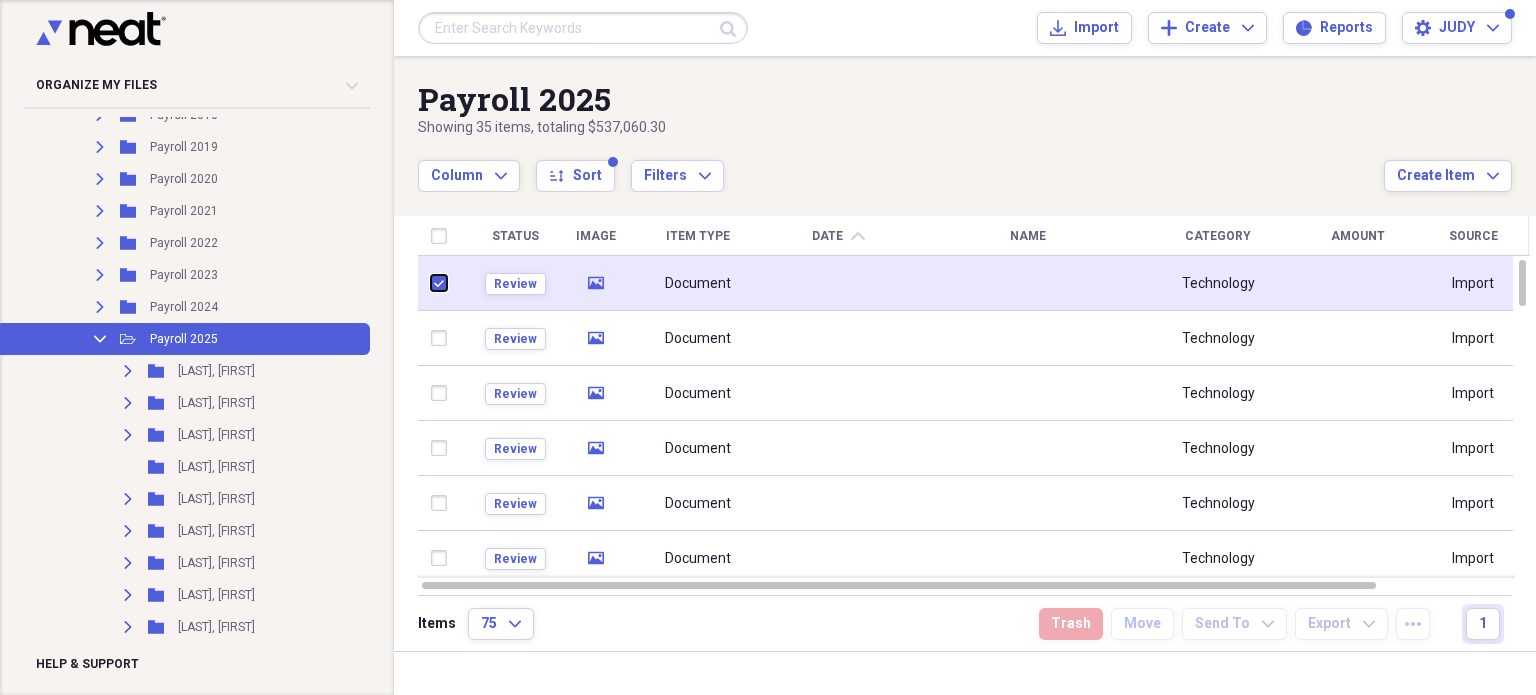 checkbox on "true" 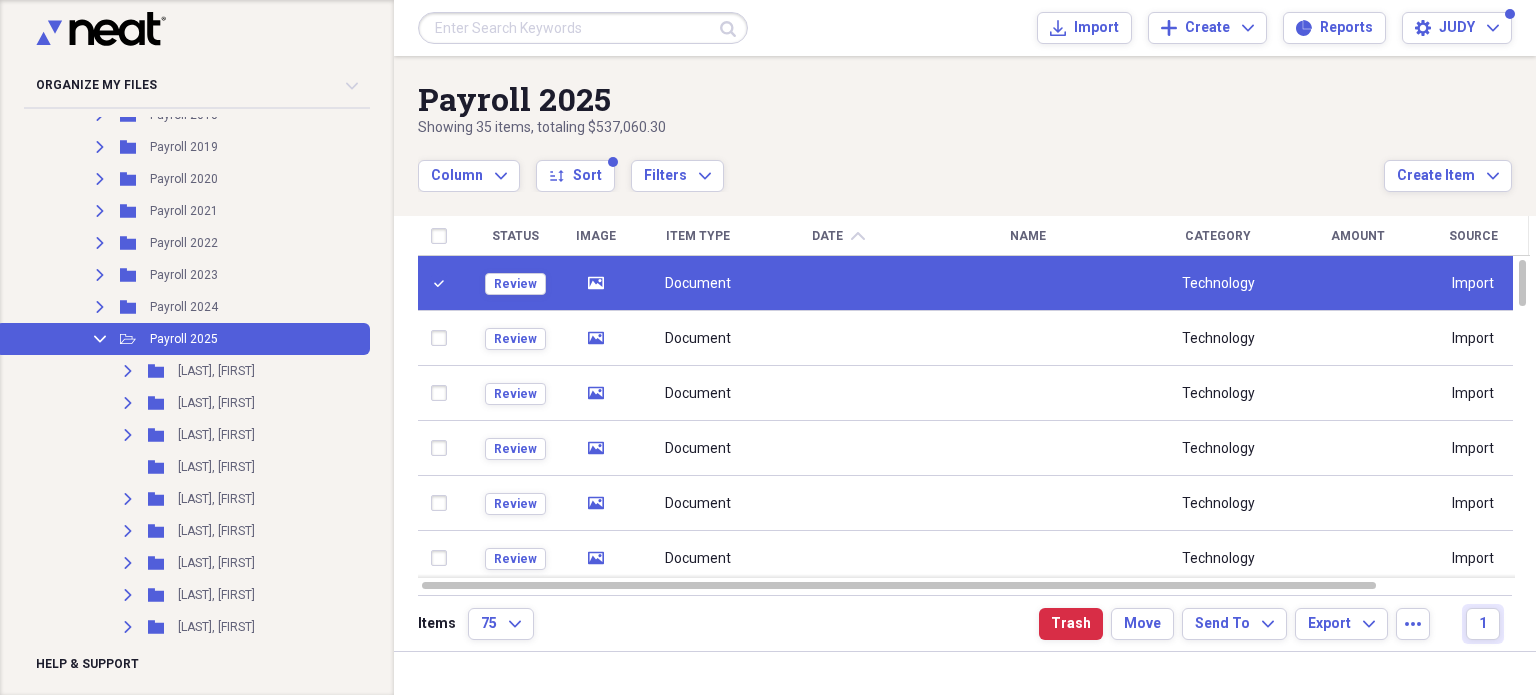 click on "Document" at bounding box center (699, 283) 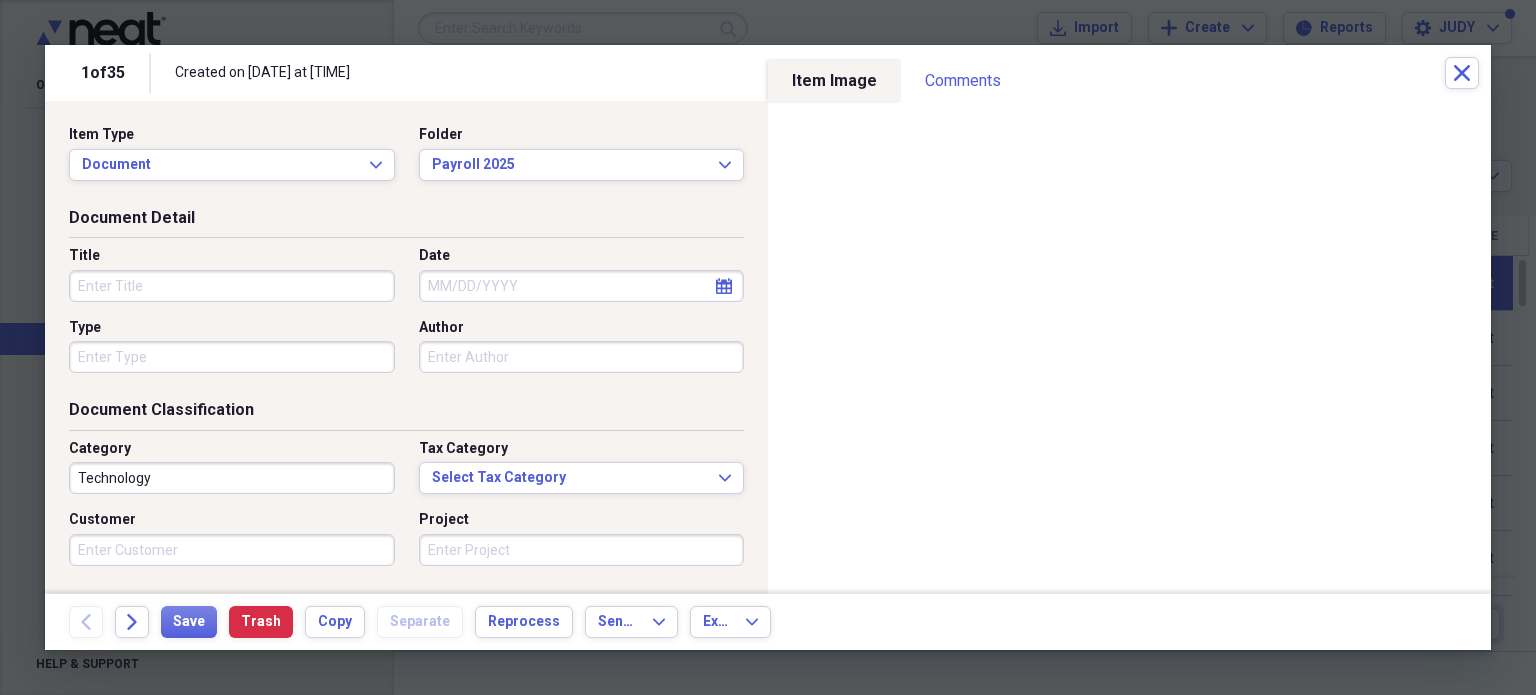 click on "Title" at bounding box center [232, 286] 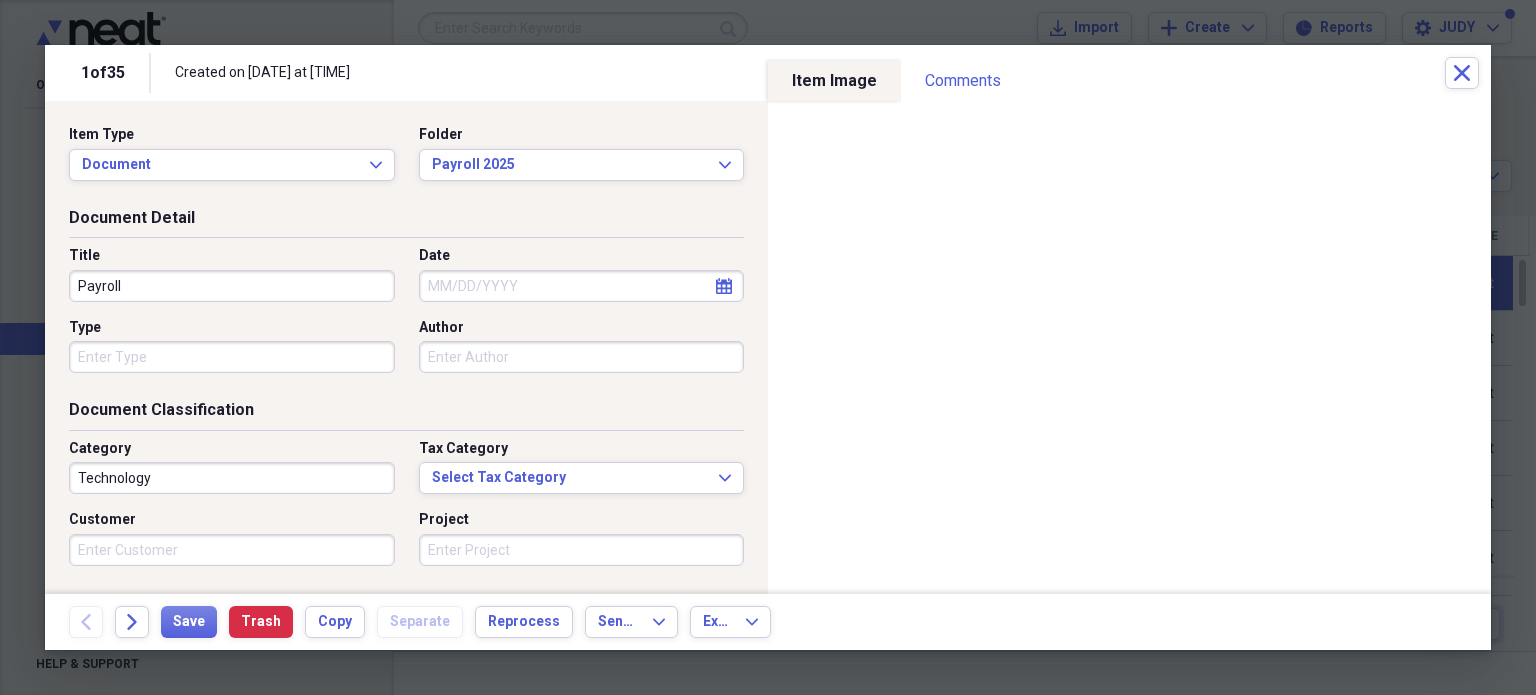 type on "Payroll" 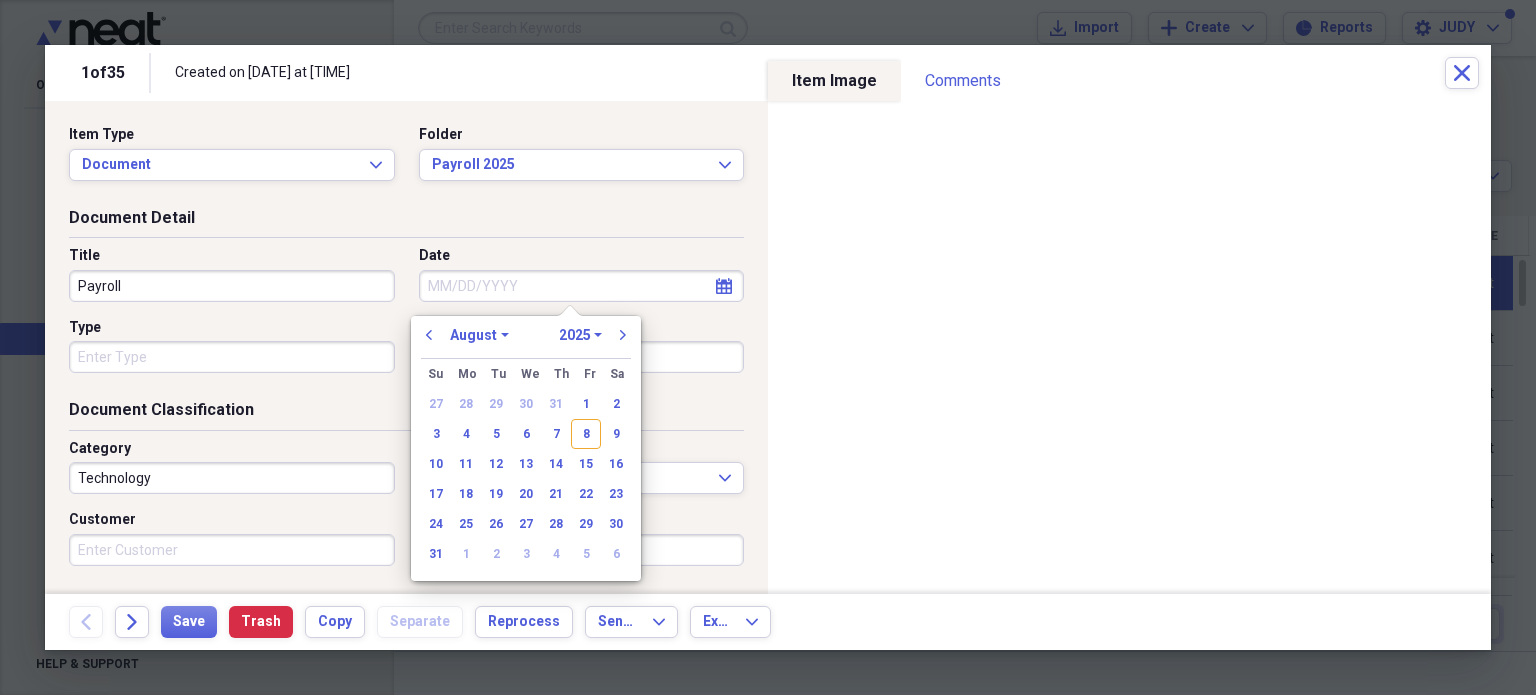 click on "January February March April May June July August September October November December" at bounding box center (479, 335) 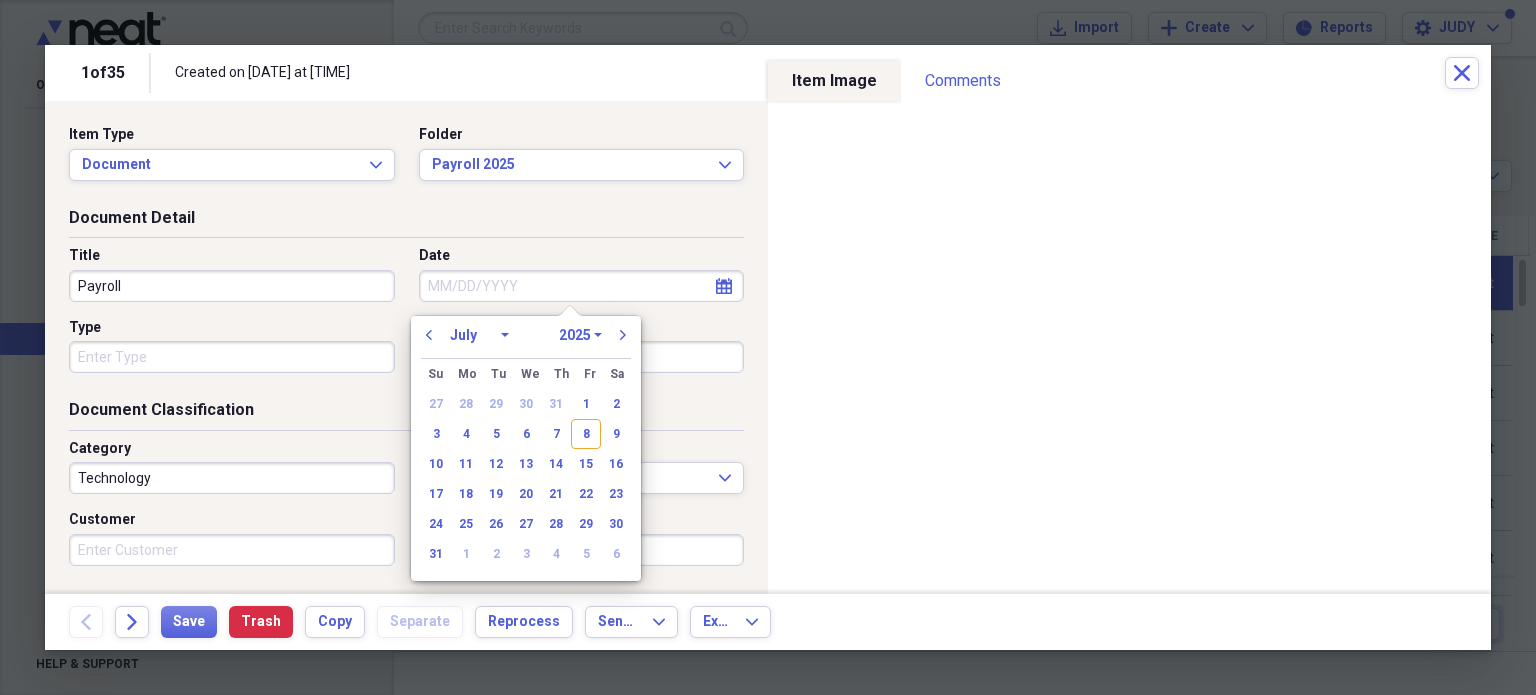 click on "January February March April May June July August September October November December" at bounding box center (479, 335) 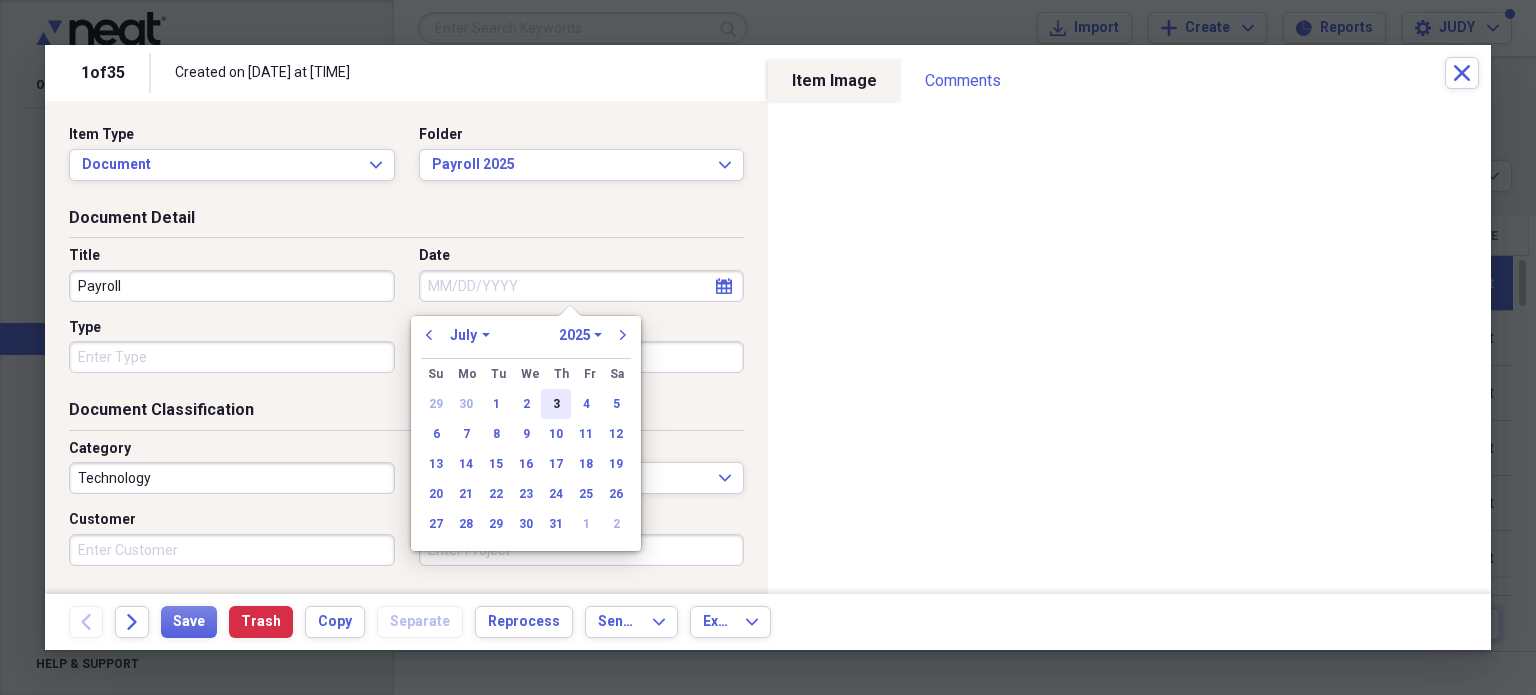 click on "3" at bounding box center [556, 404] 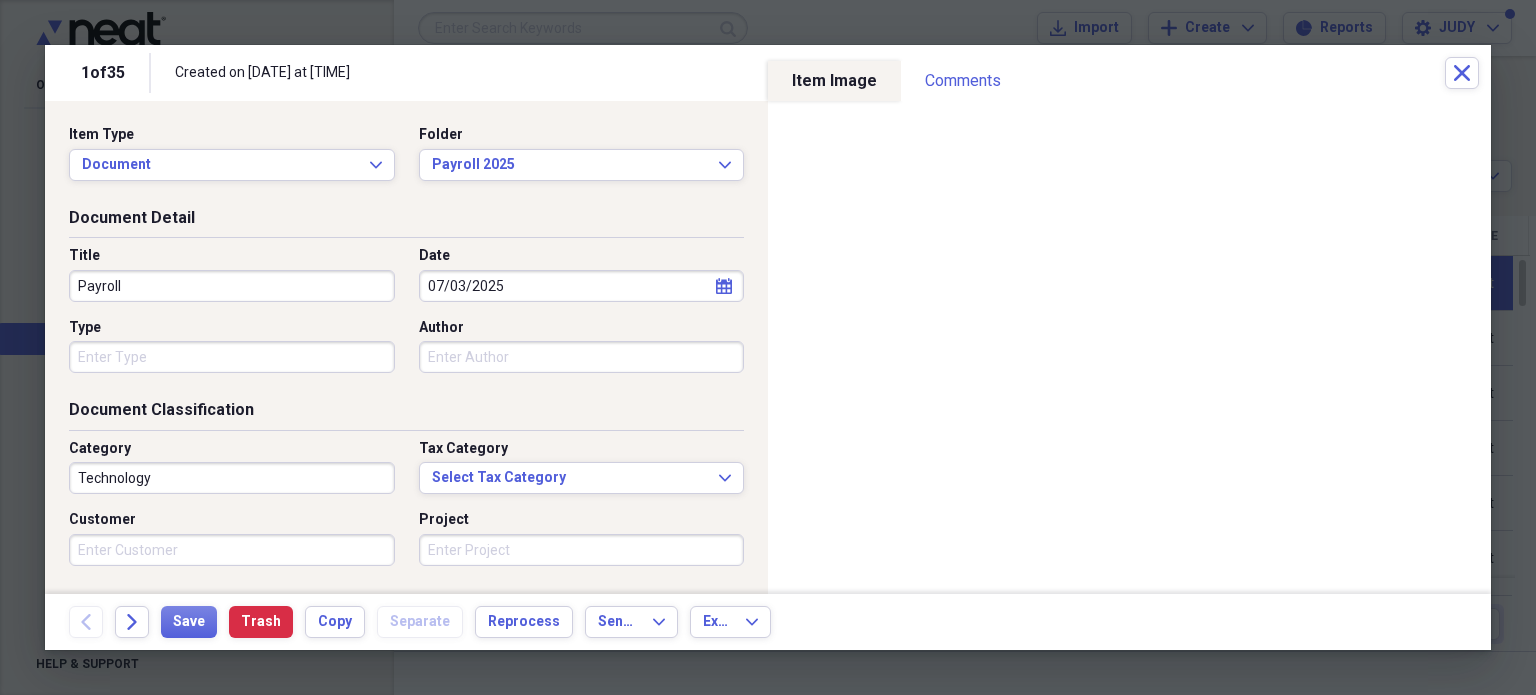 click on "Technology" at bounding box center [232, 478] 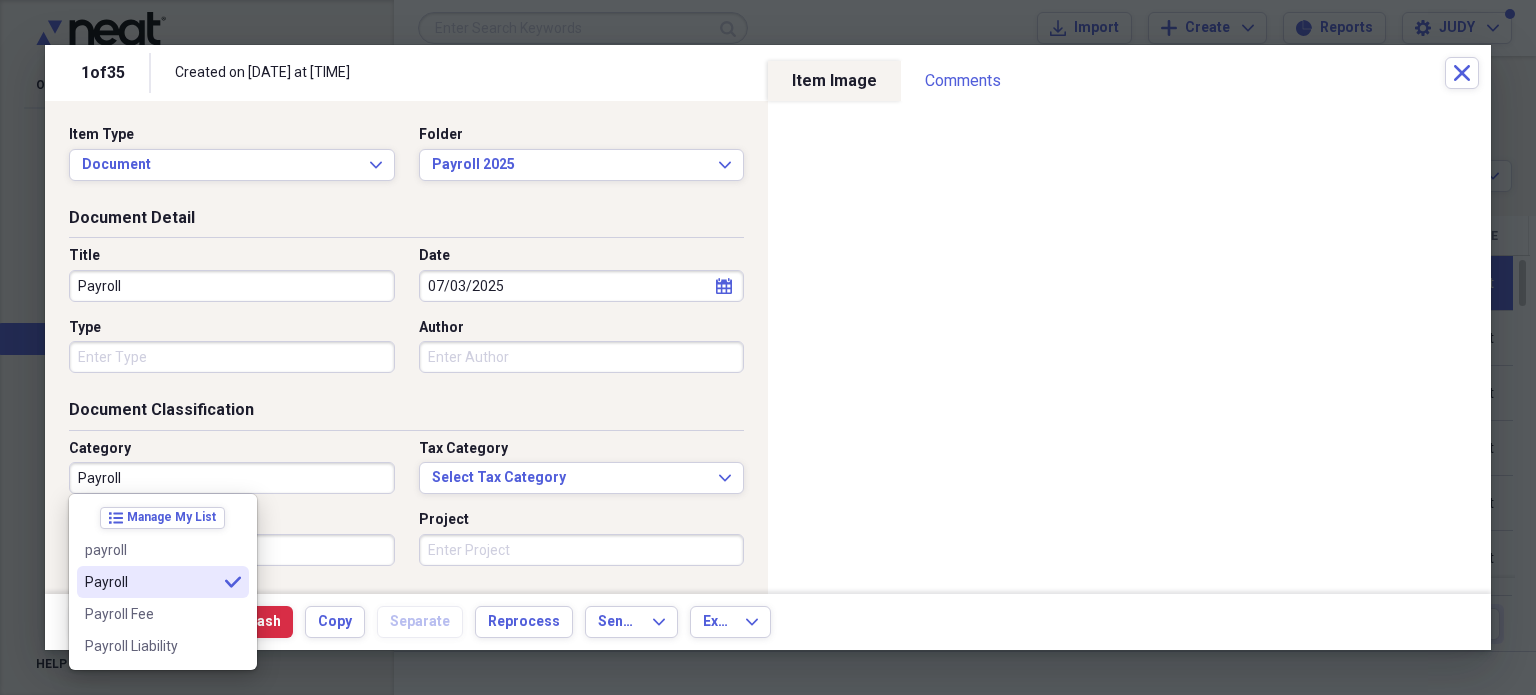 type on "Payroll" 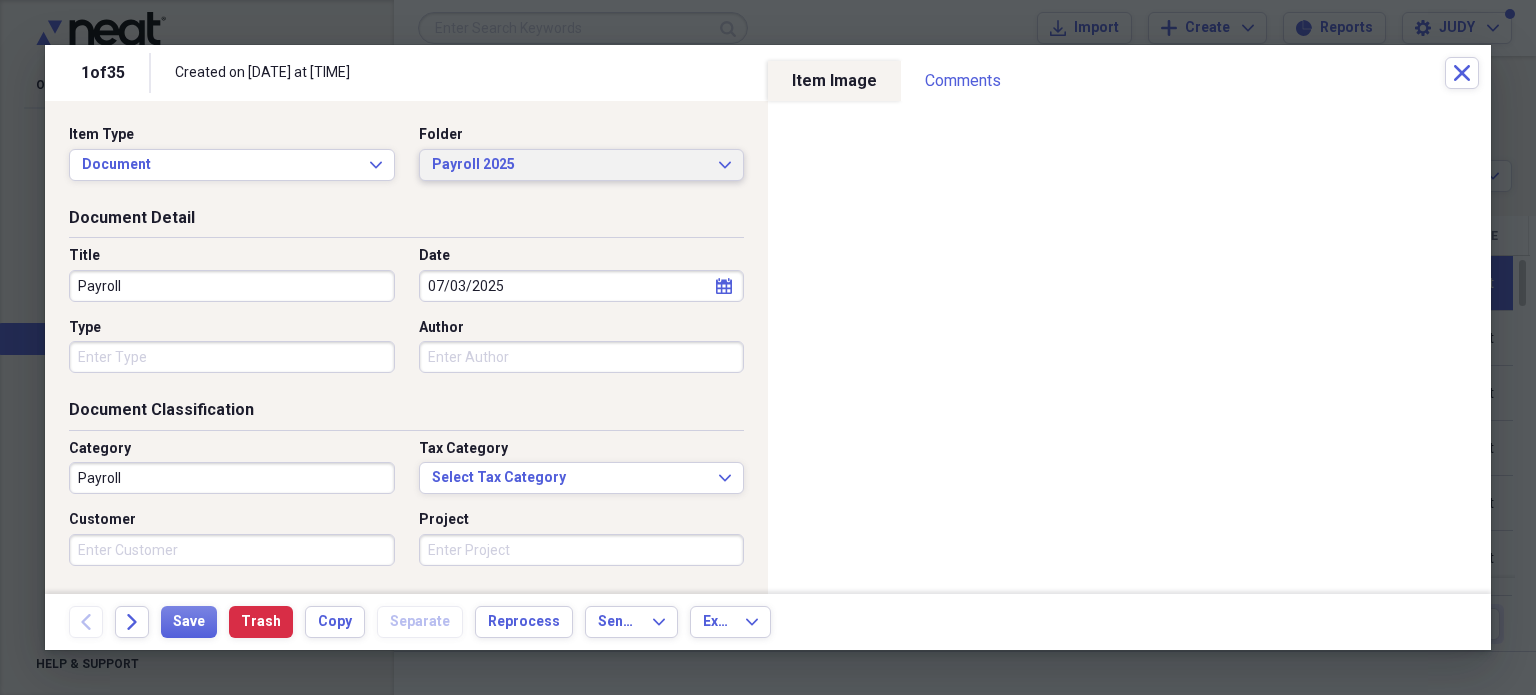 click on "Expand" 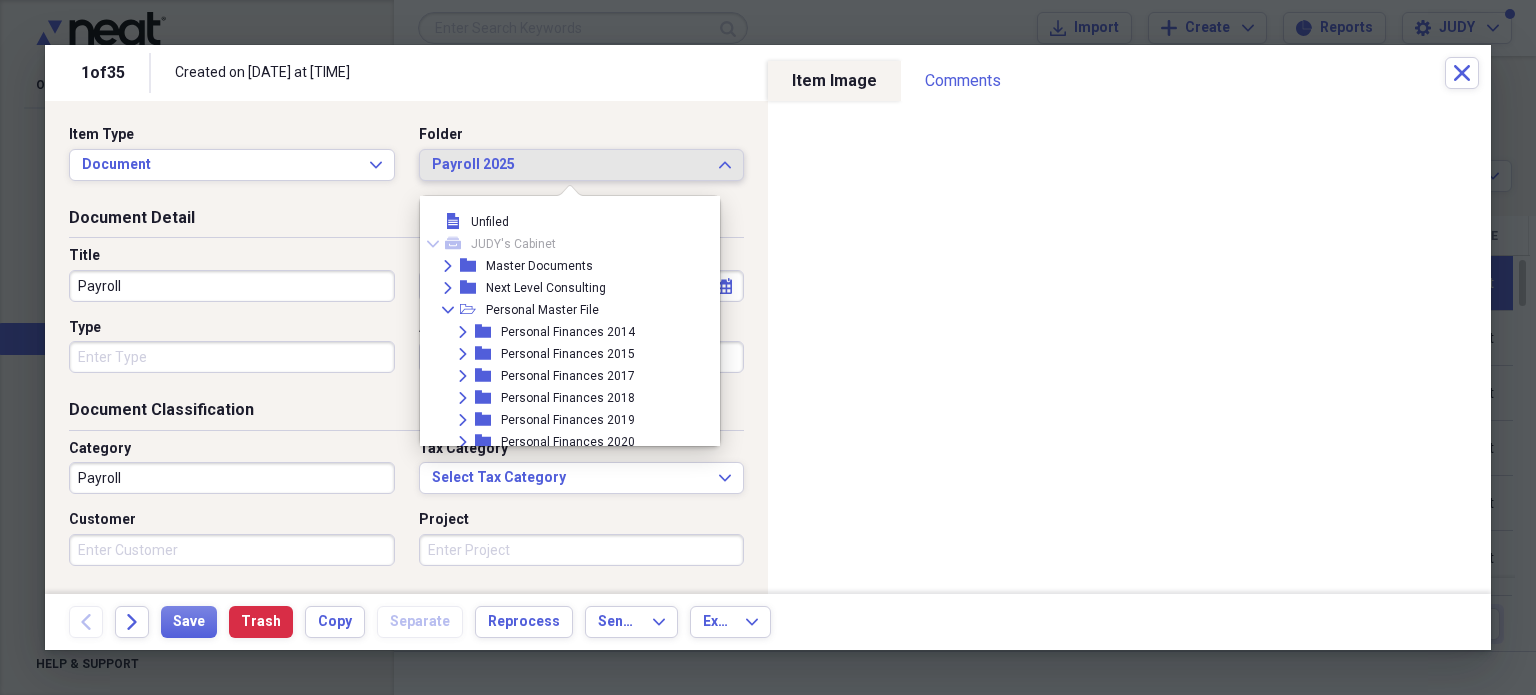 scroll, scrollTop: 3780, scrollLeft: 0, axis: vertical 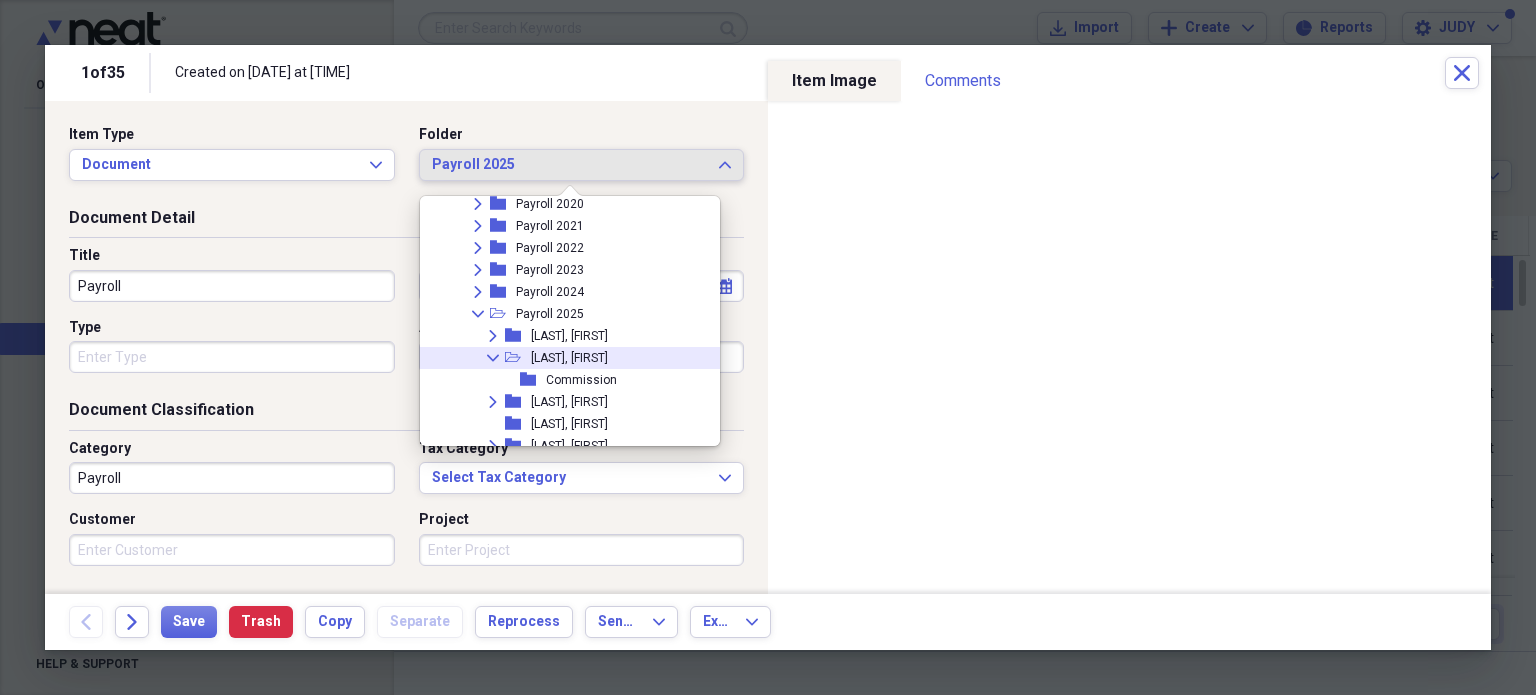 click on "[LAST], [FIRST]" at bounding box center (569, 358) 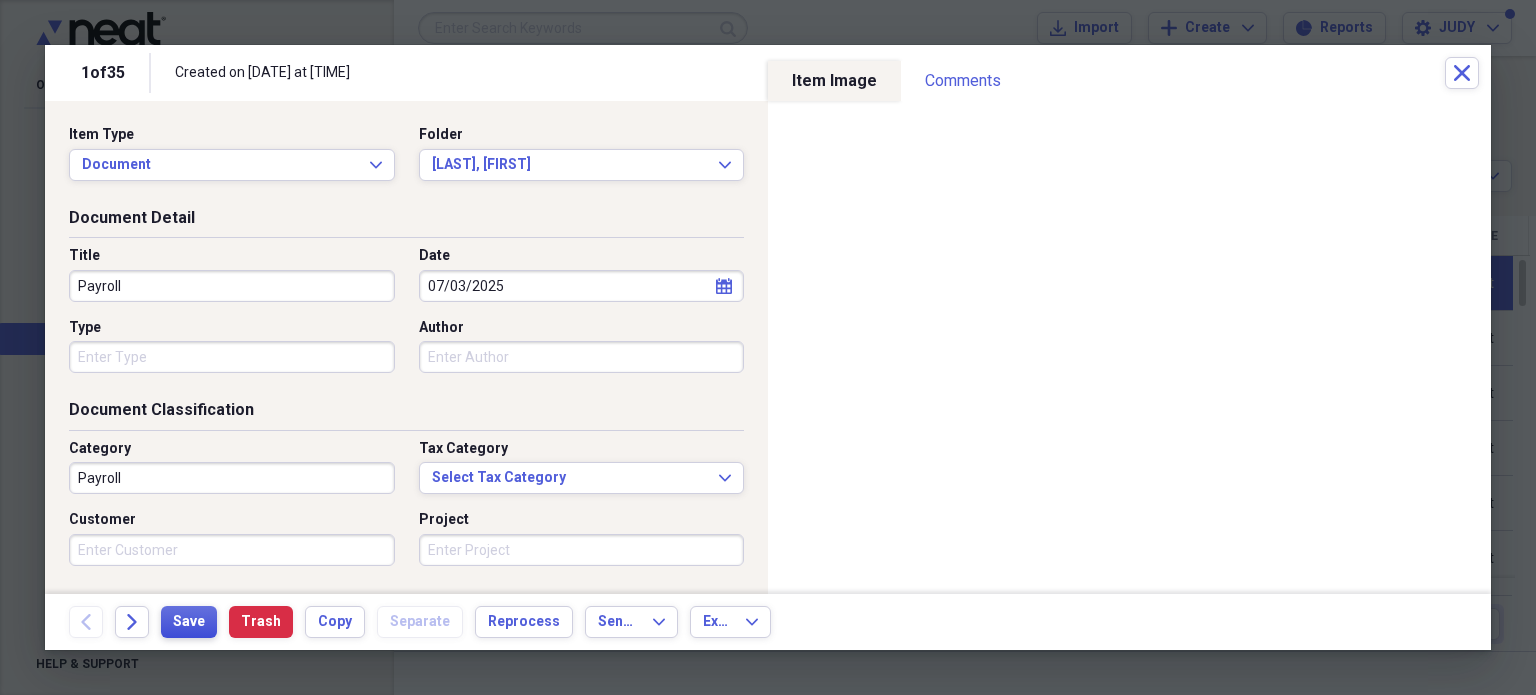 click on "Save" at bounding box center (189, 622) 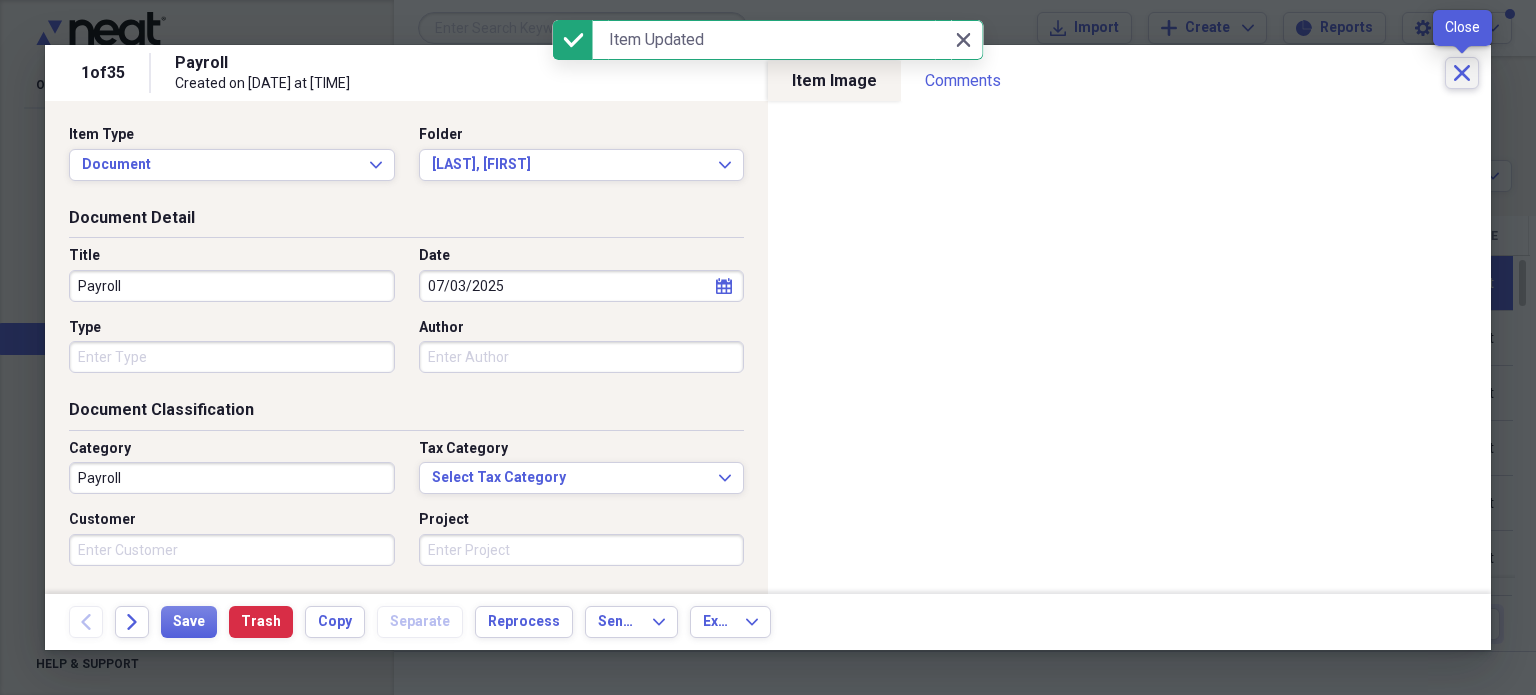 click 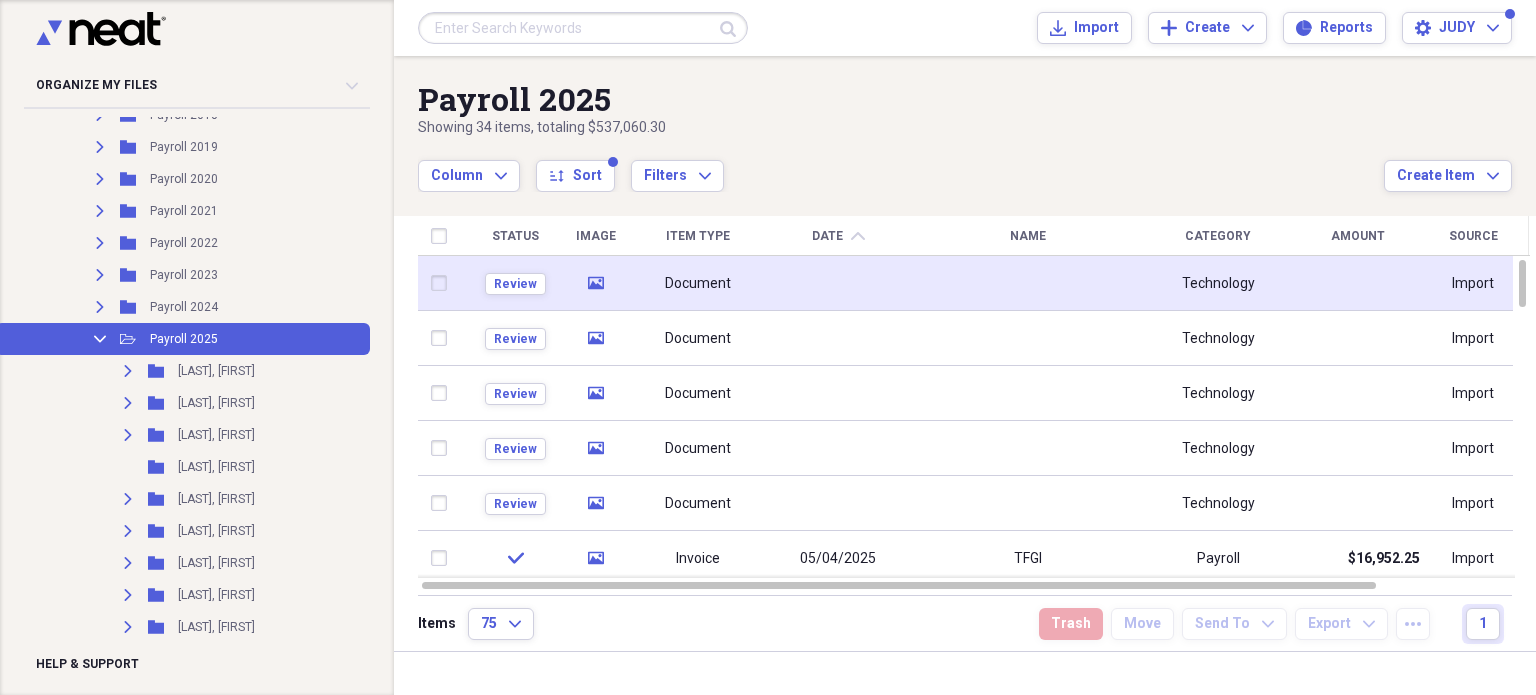 click at bounding box center (444, 283) 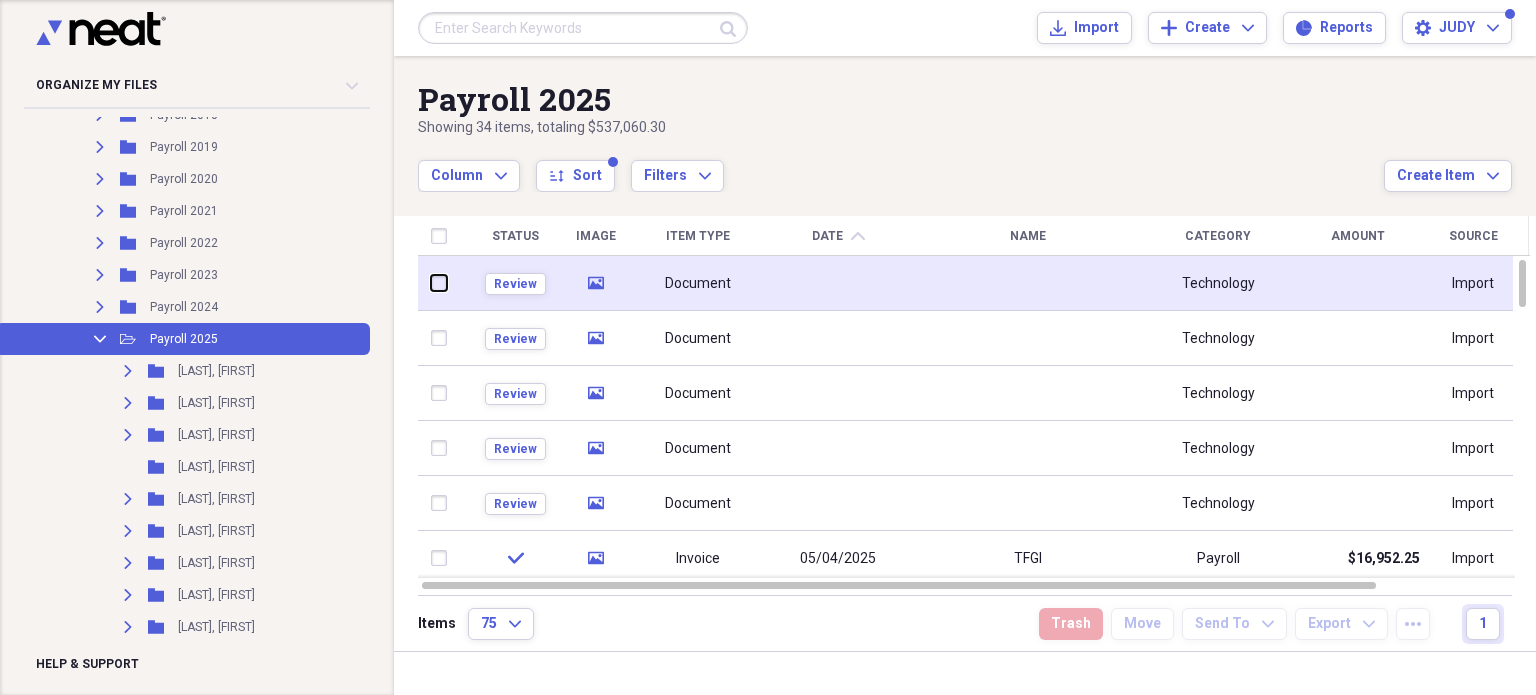 click at bounding box center (432, 283) 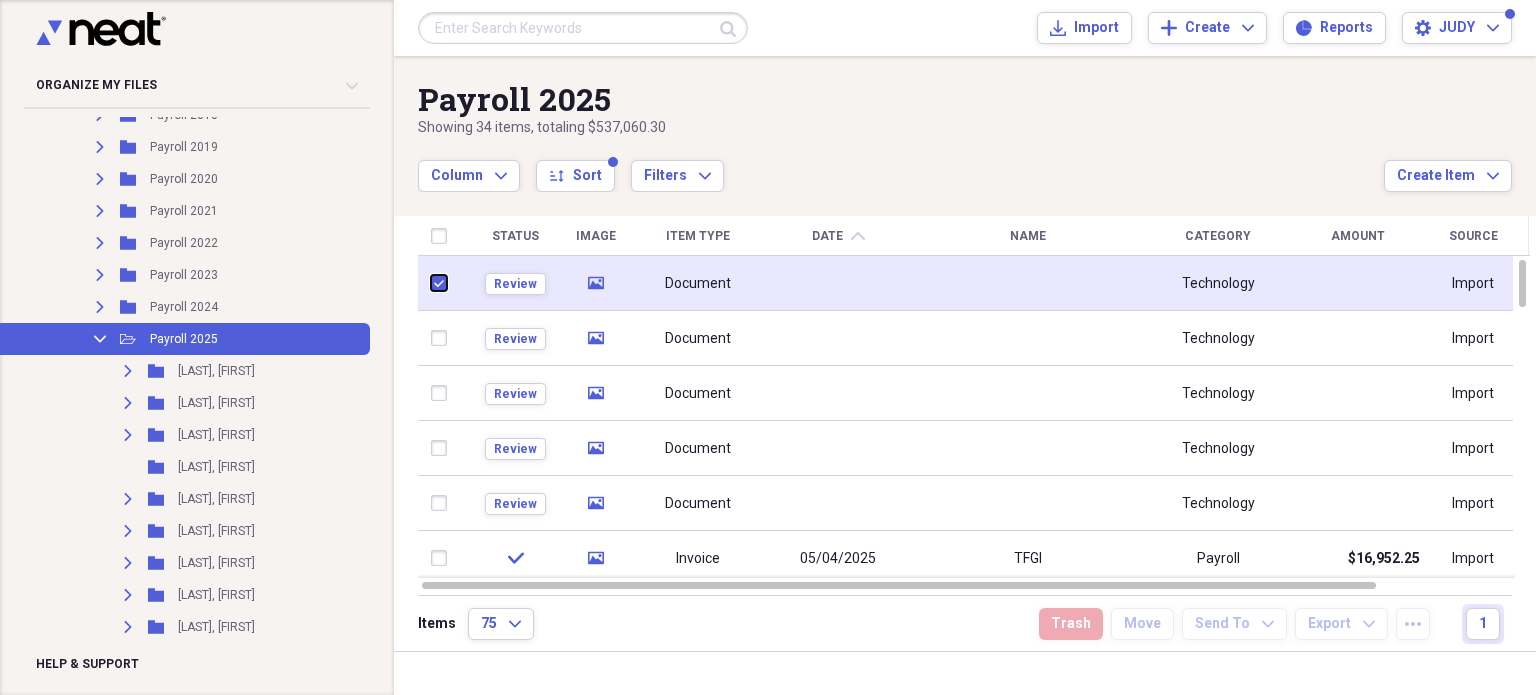 checkbox on "true" 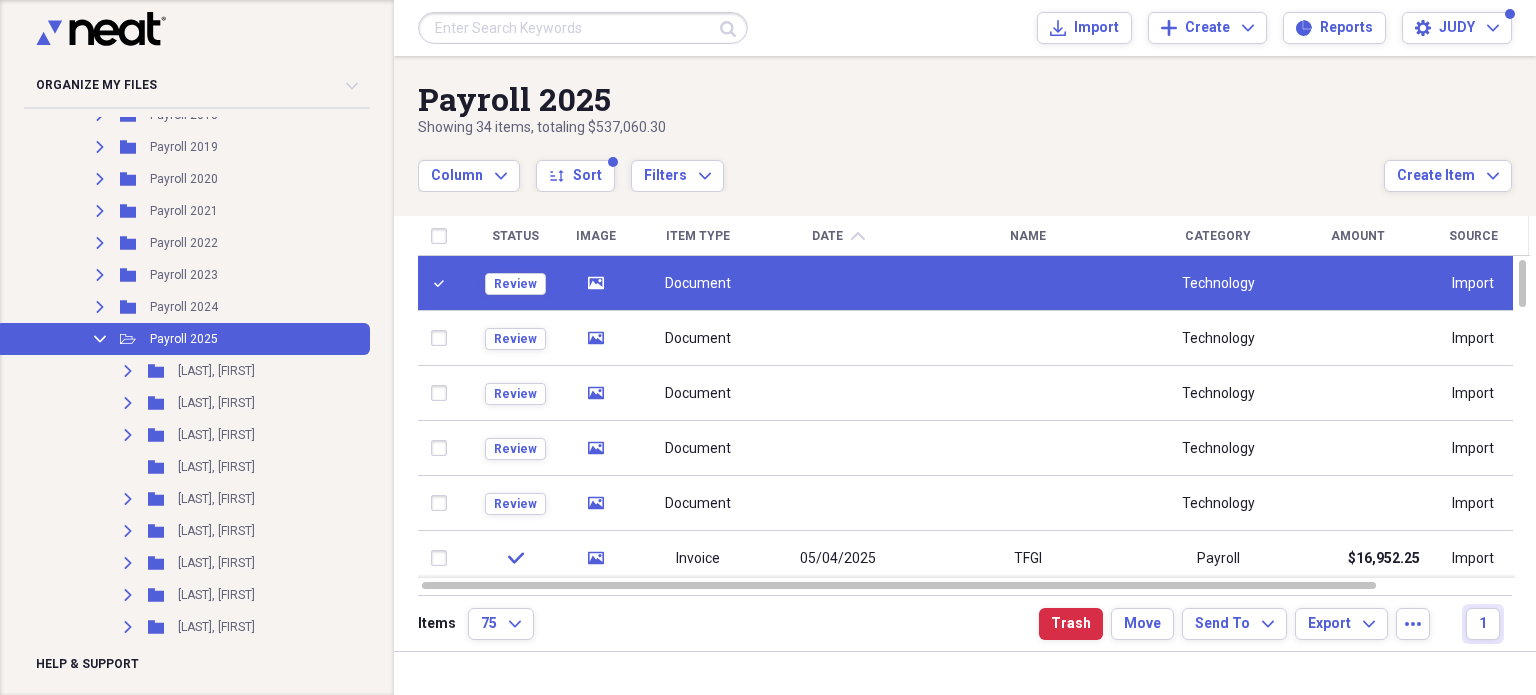 click on "Document" at bounding box center [699, 284] 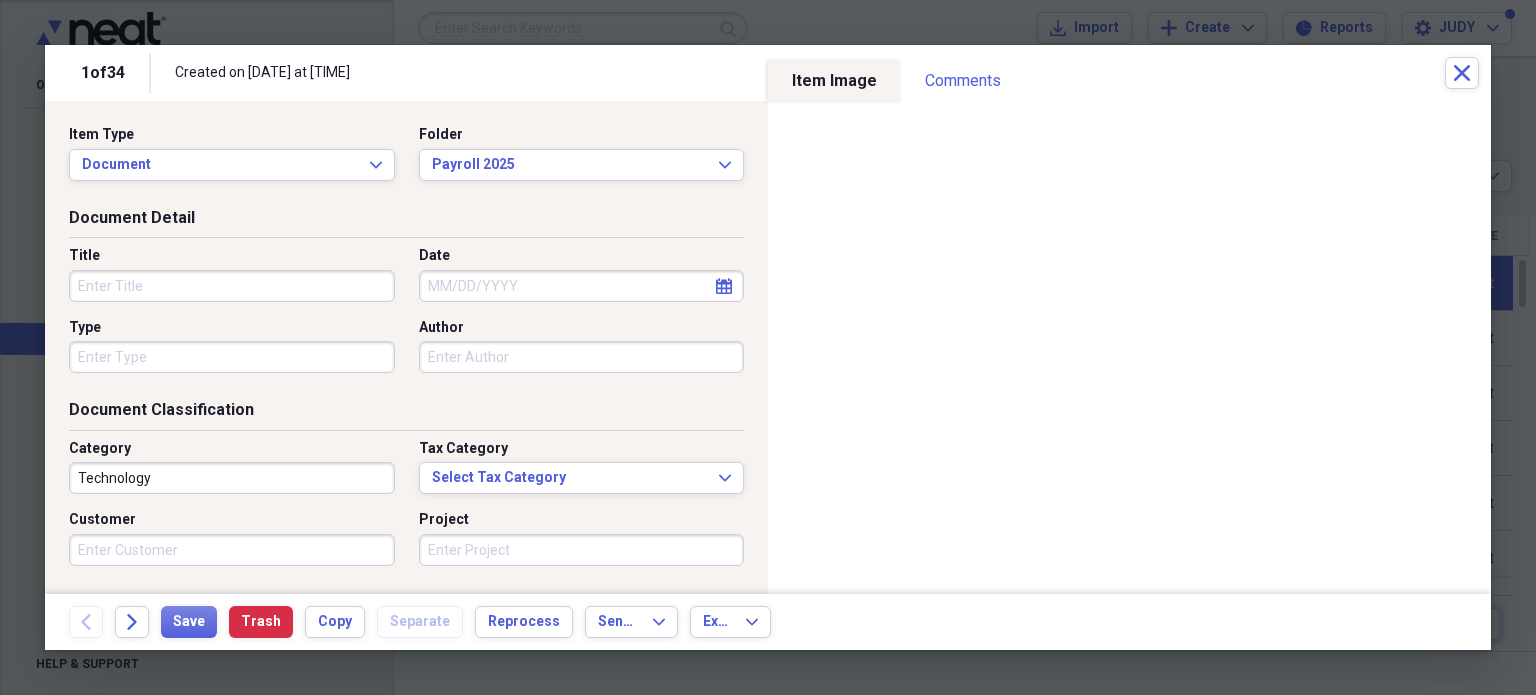 click 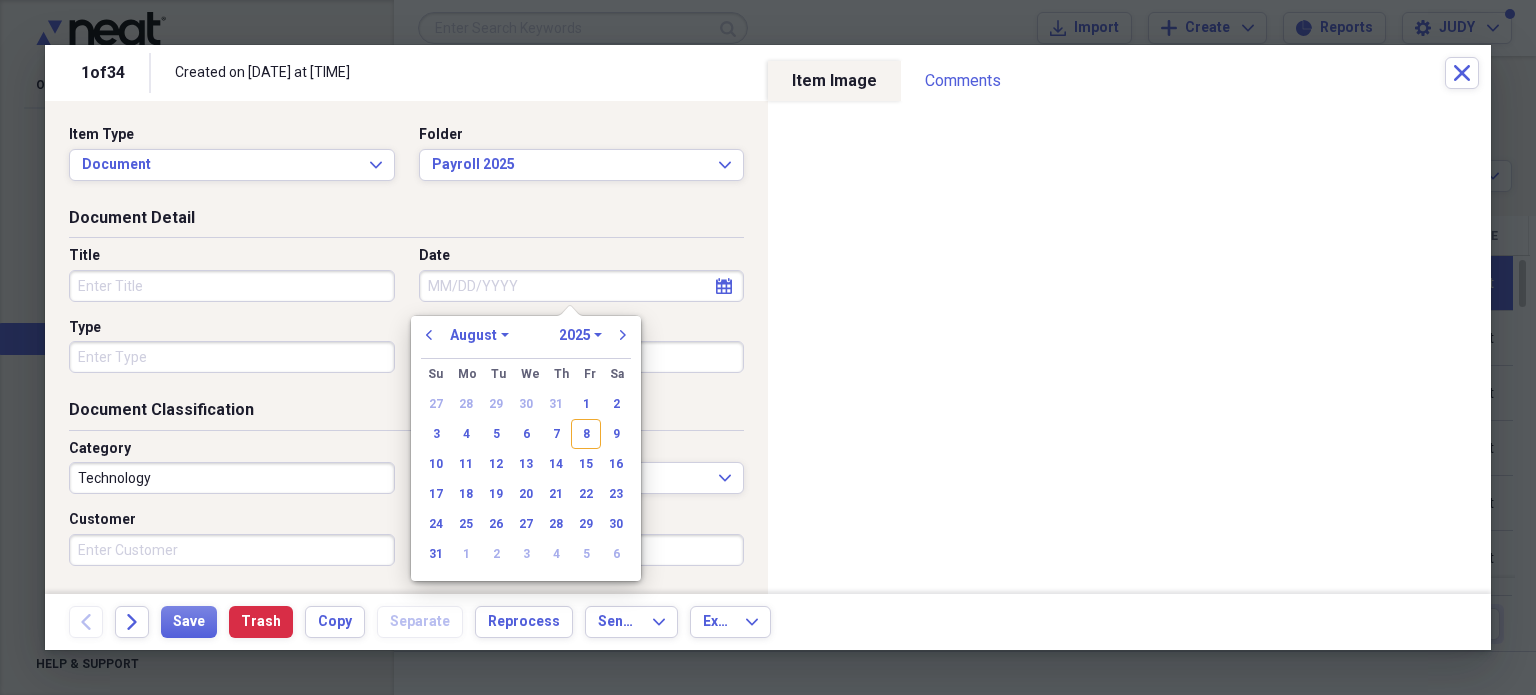 click on "January February March April May June July August September October November December" at bounding box center (479, 335) 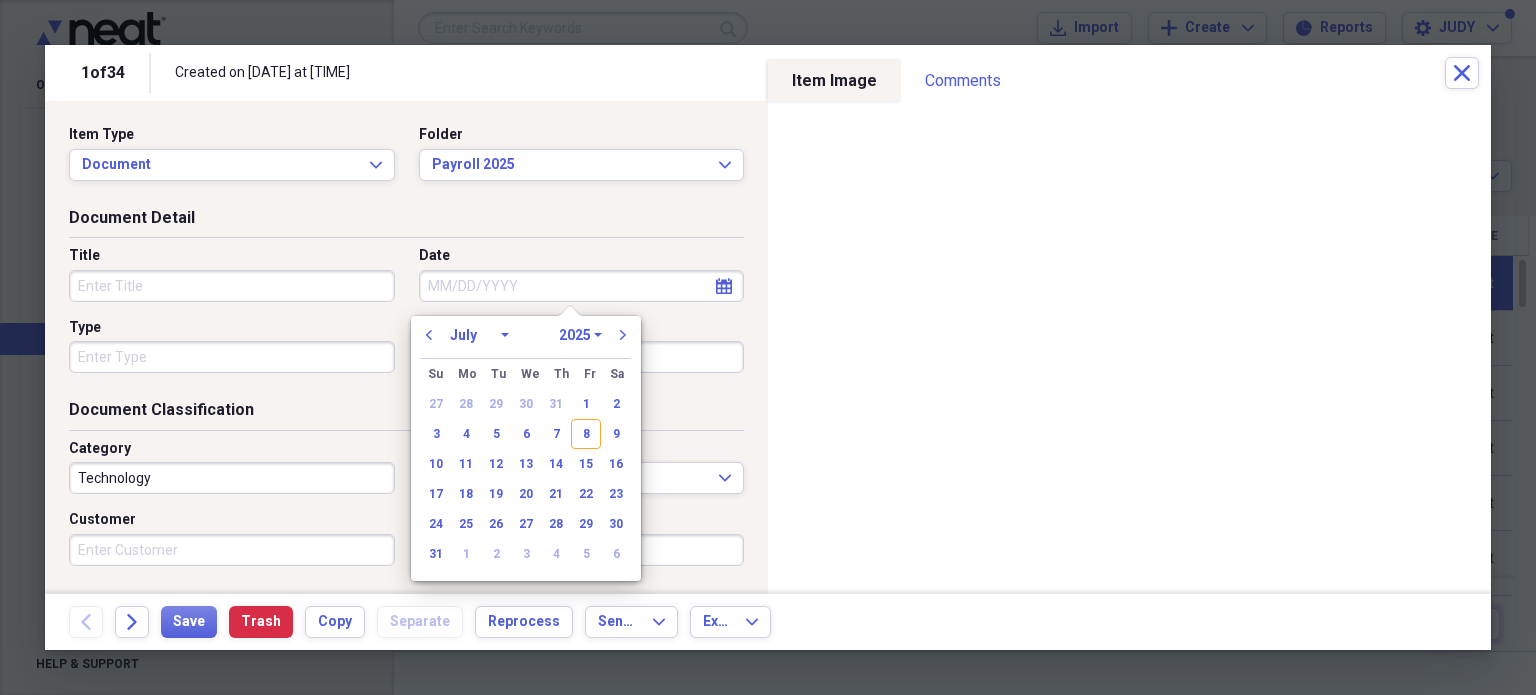click on "January February March April May June July August September October November December" at bounding box center [479, 335] 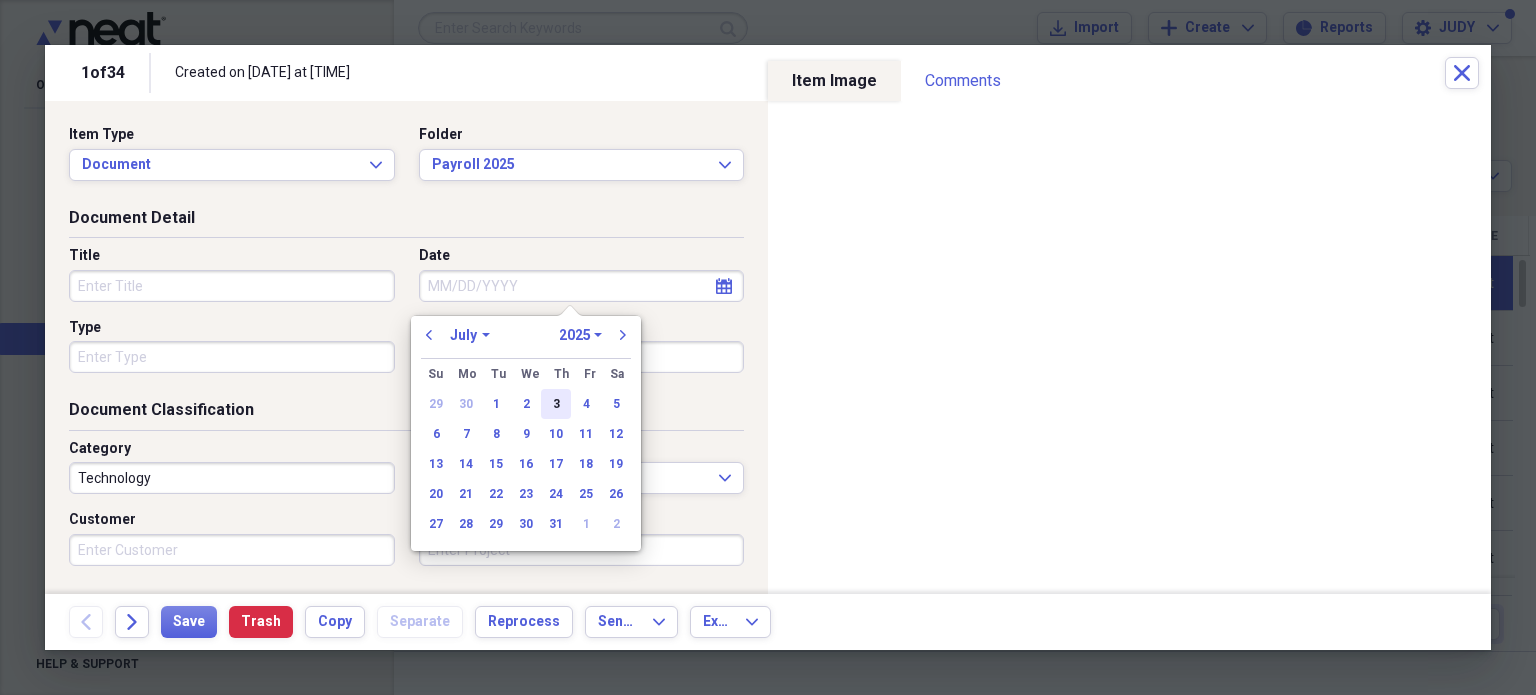 click on "3" at bounding box center [556, 404] 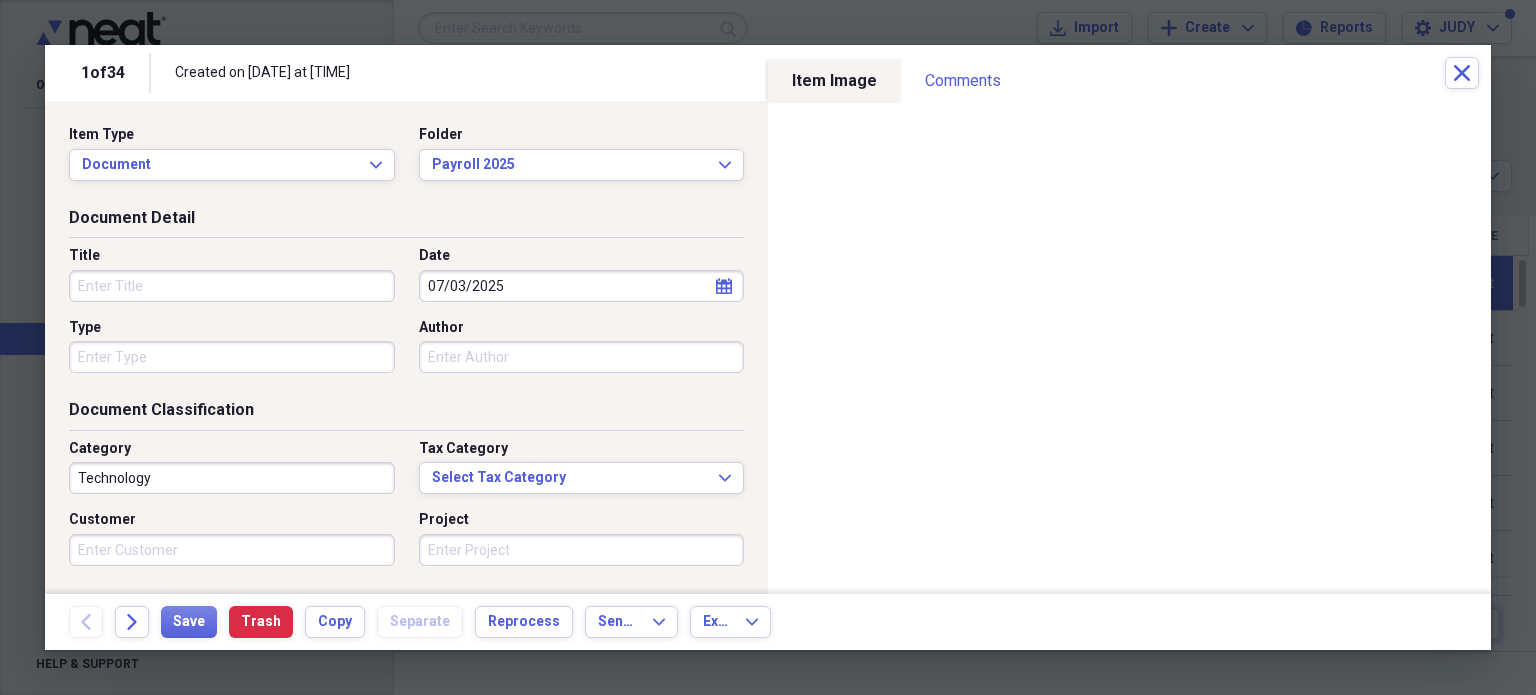 click on "Title" at bounding box center [232, 286] 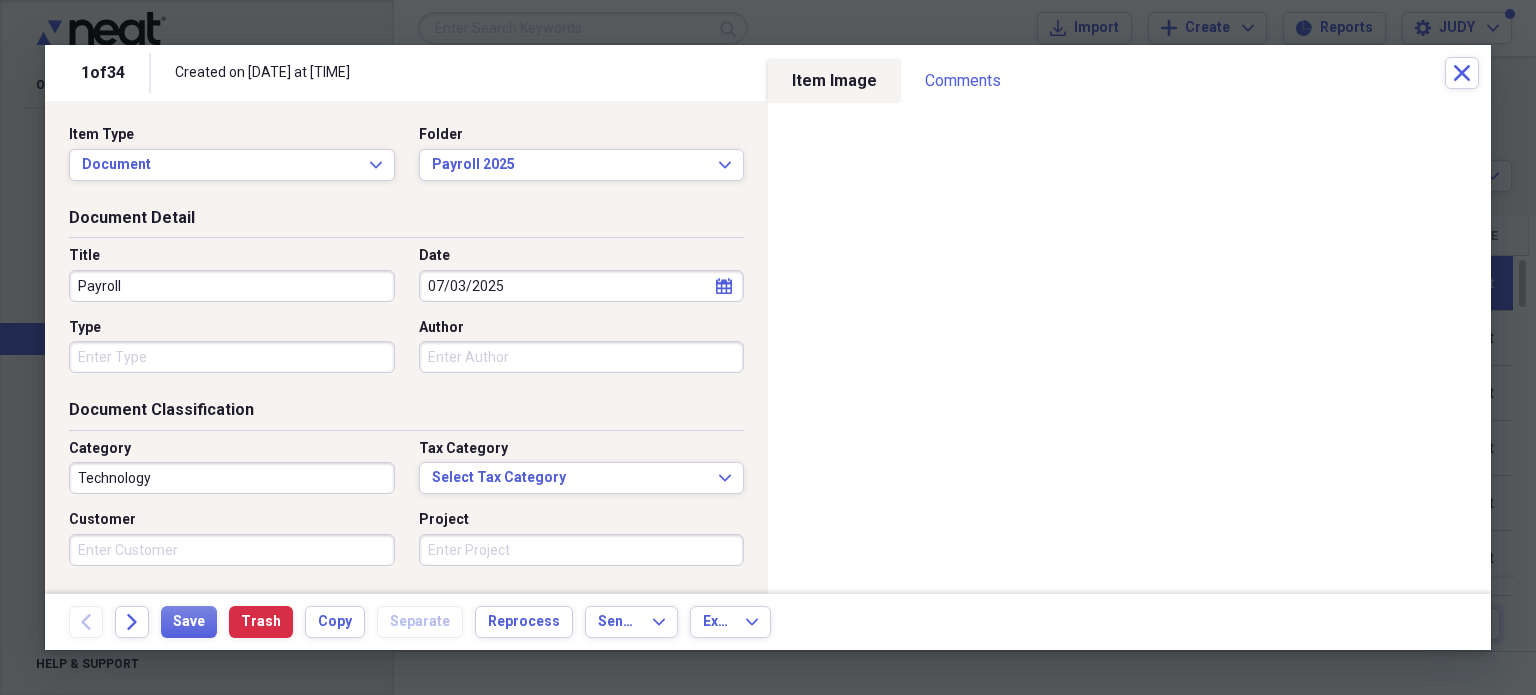 scroll, scrollTop: 100, scrollLeft: 0, axis: vertical 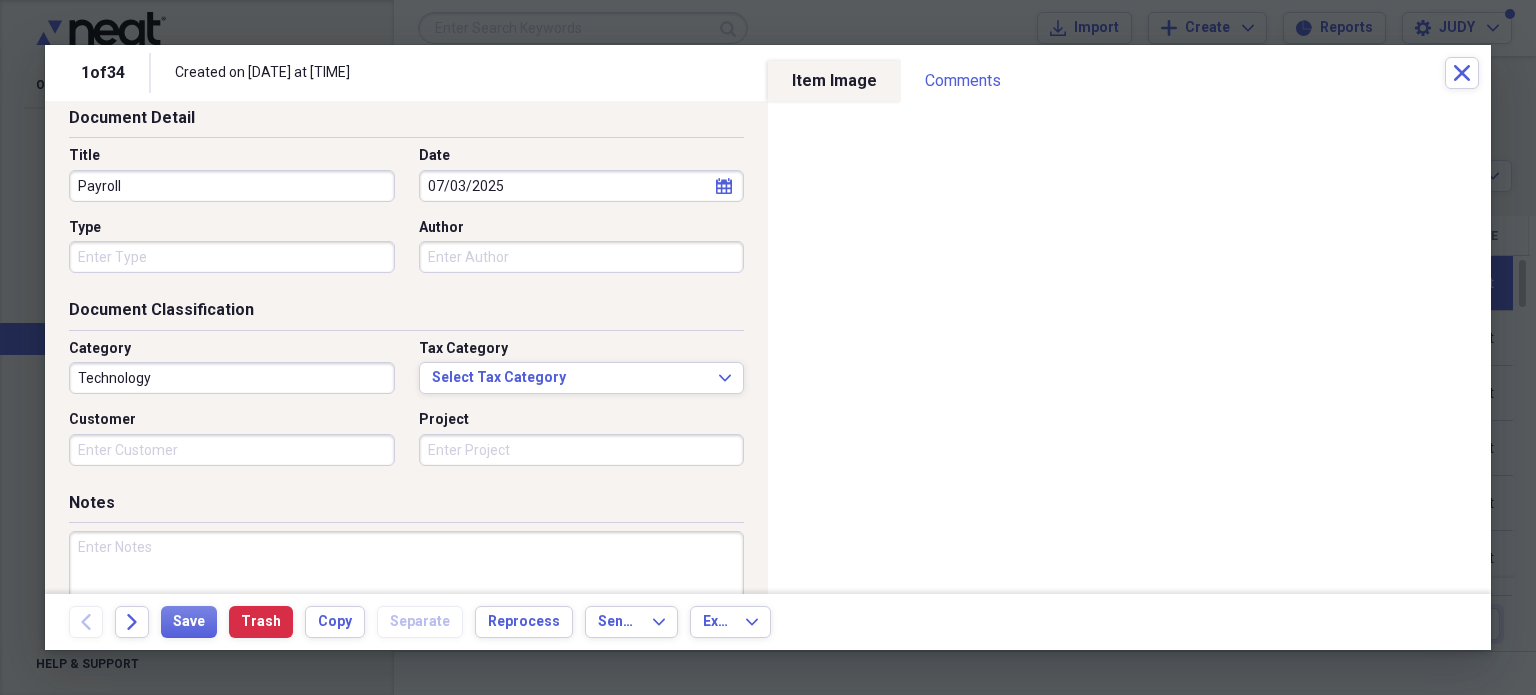 type on "Payroll" 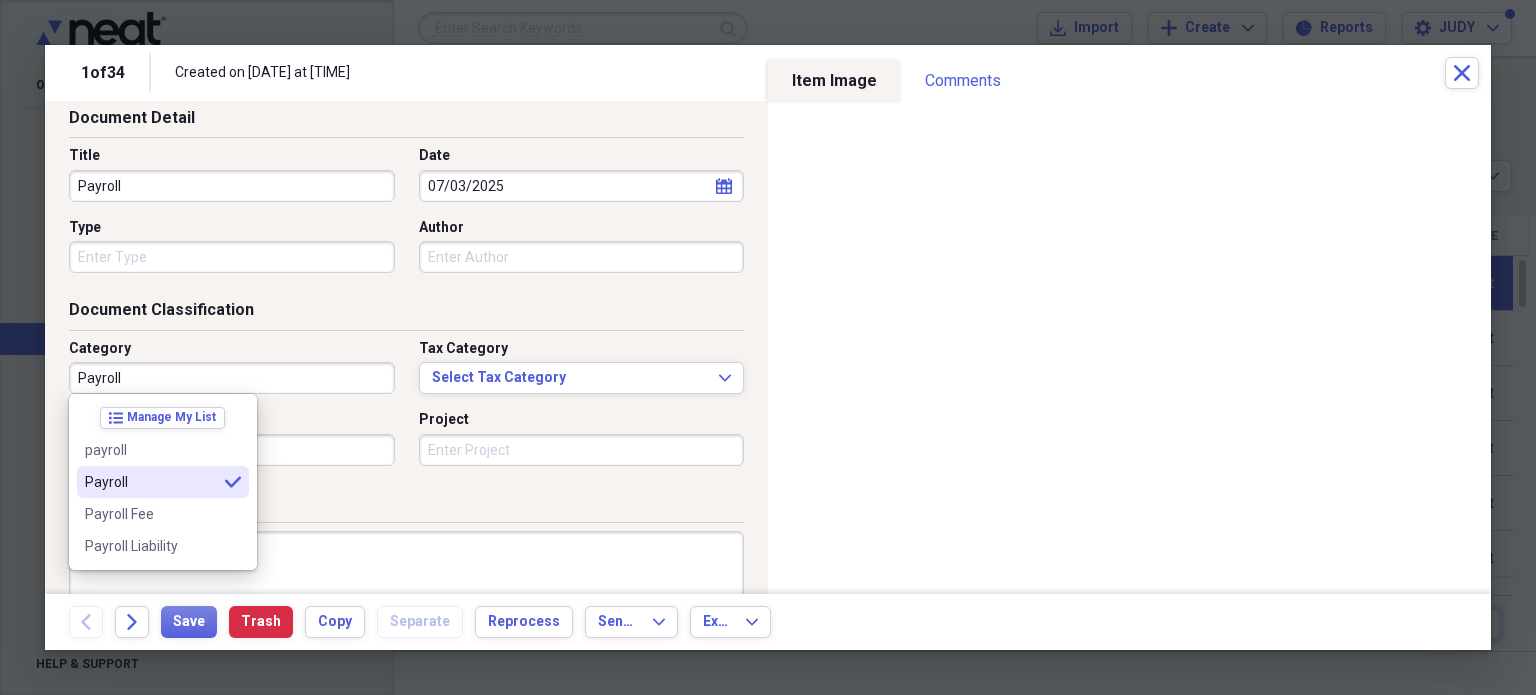 type on "Payroll" 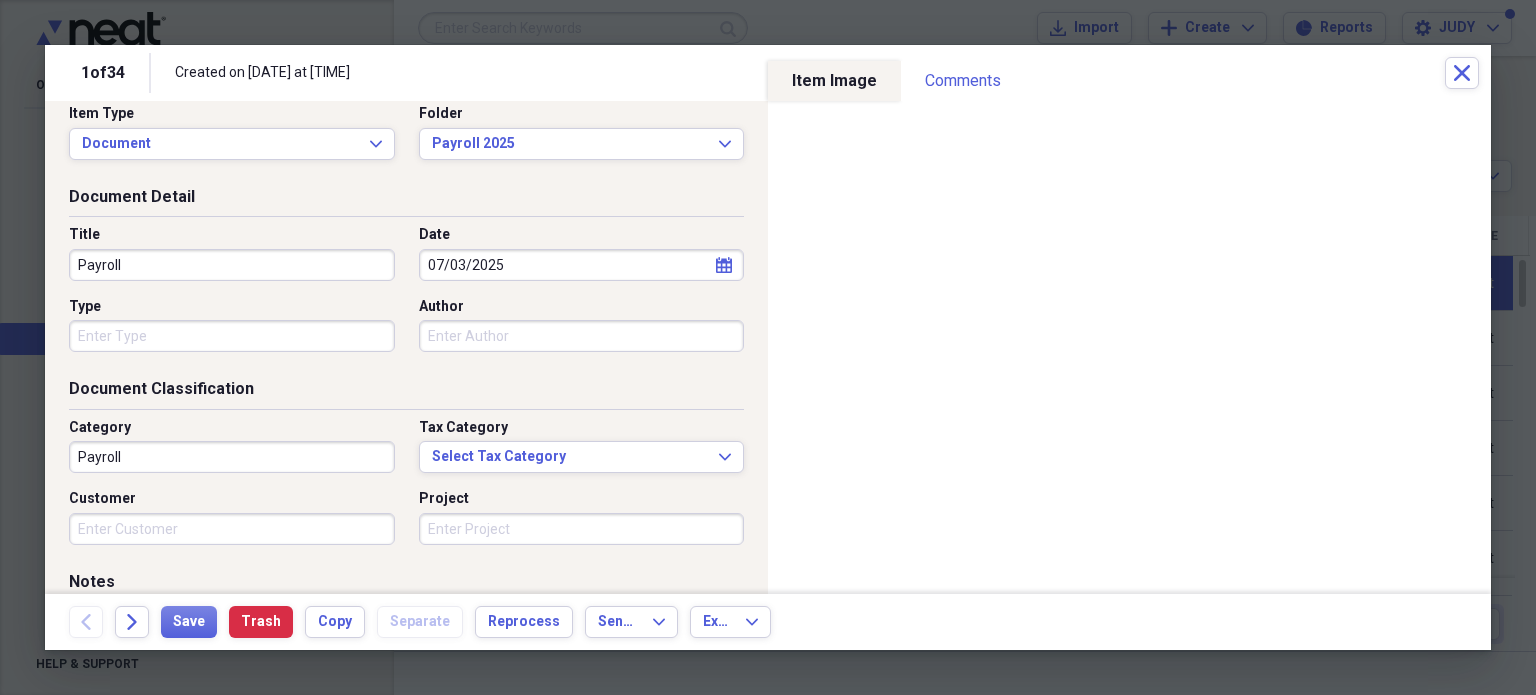 scroll, scrollTop: 0, scrollLeft: 0, axis: both 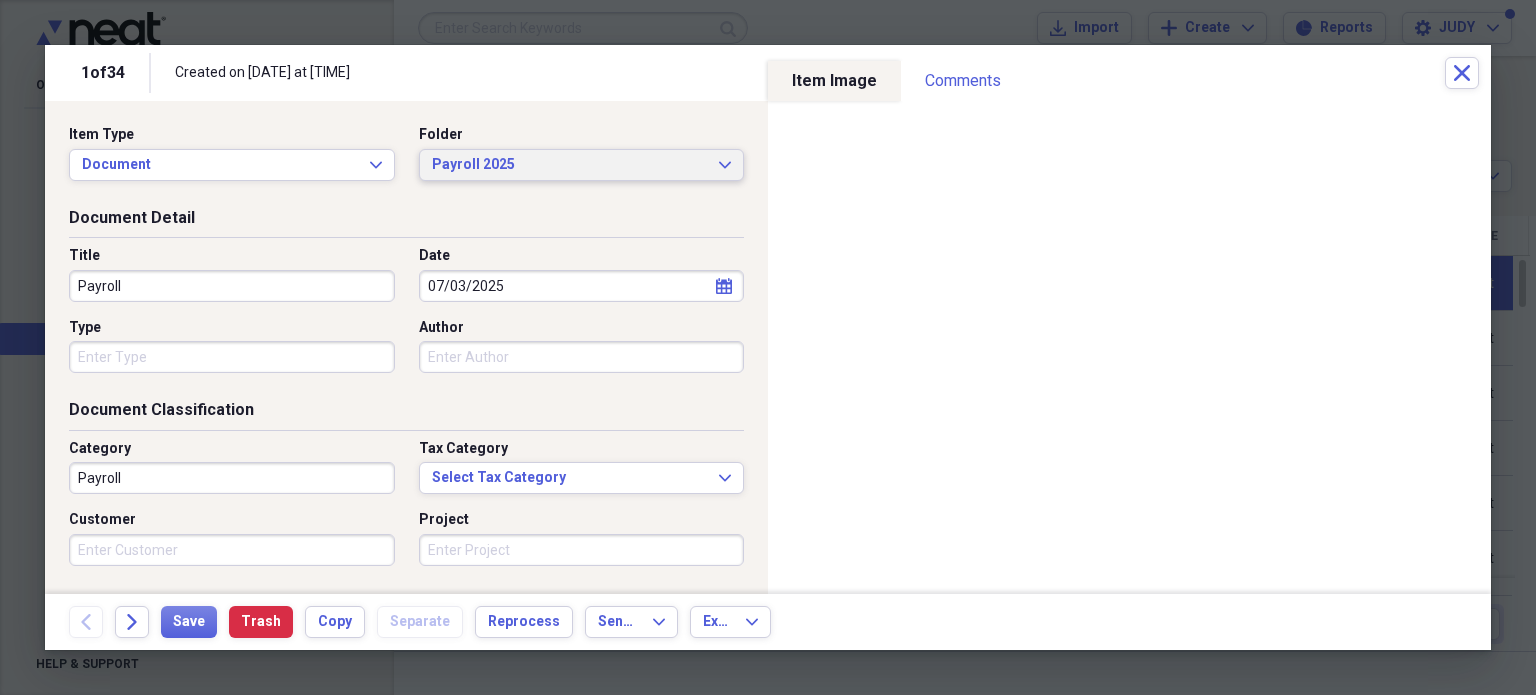click on "Expand" 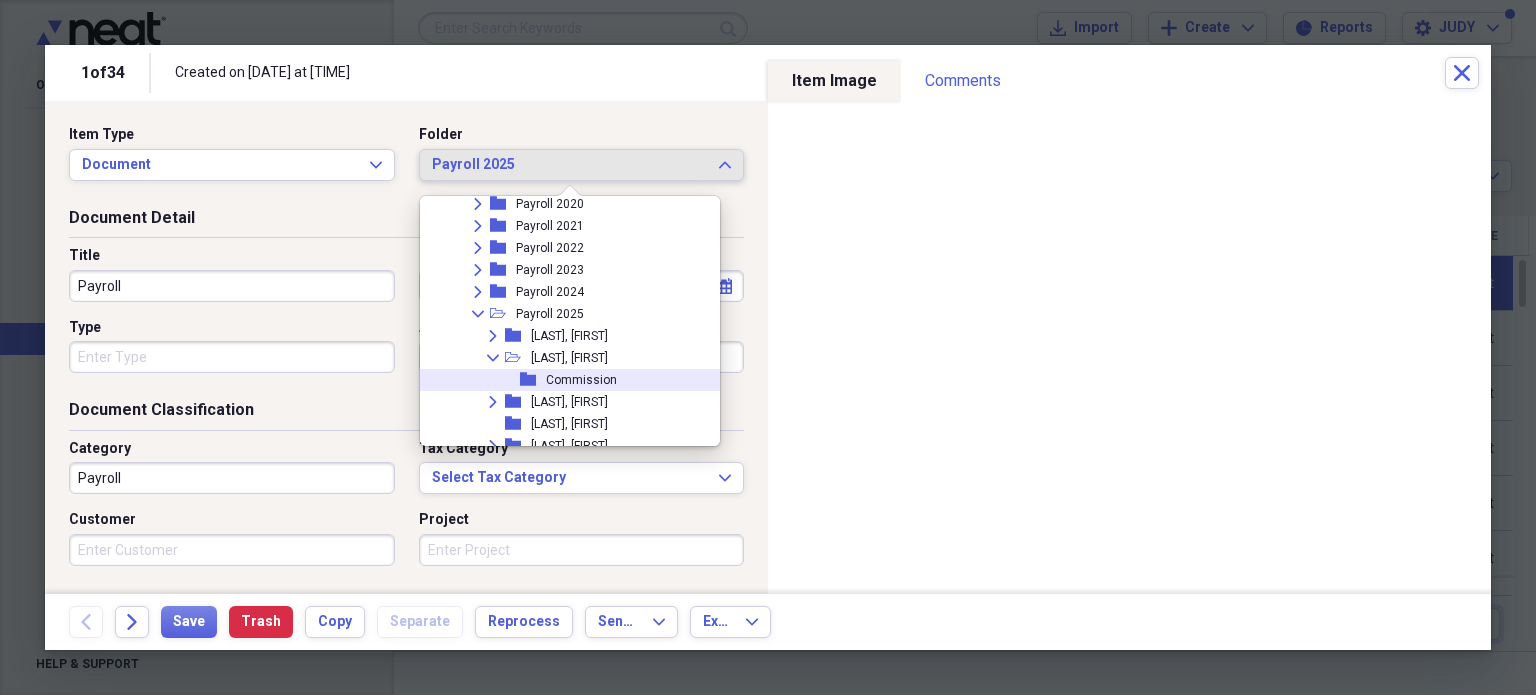 scroll, scrollTop: 3880, scrollLeft: 0, axis: vertical 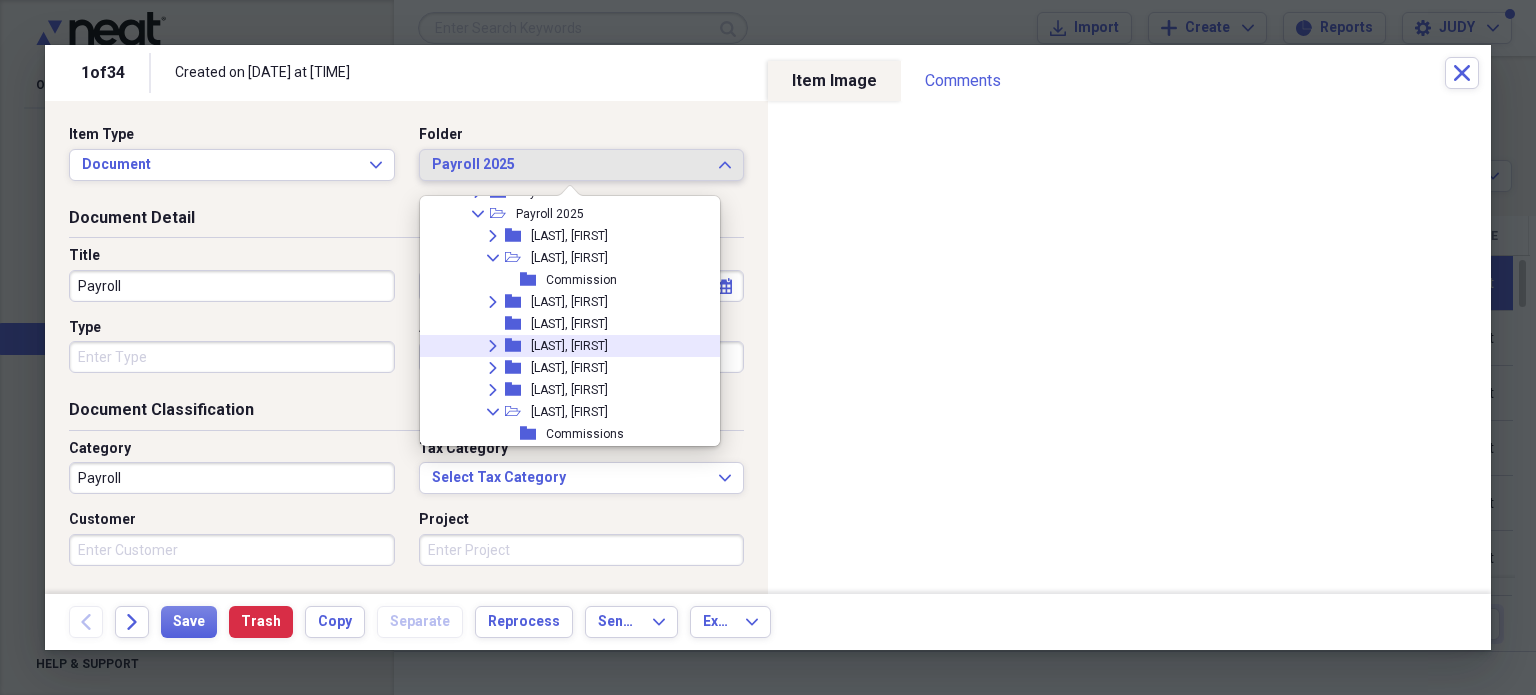 click on "[LAST], [FIRST]" at bounding box center [569, 346] 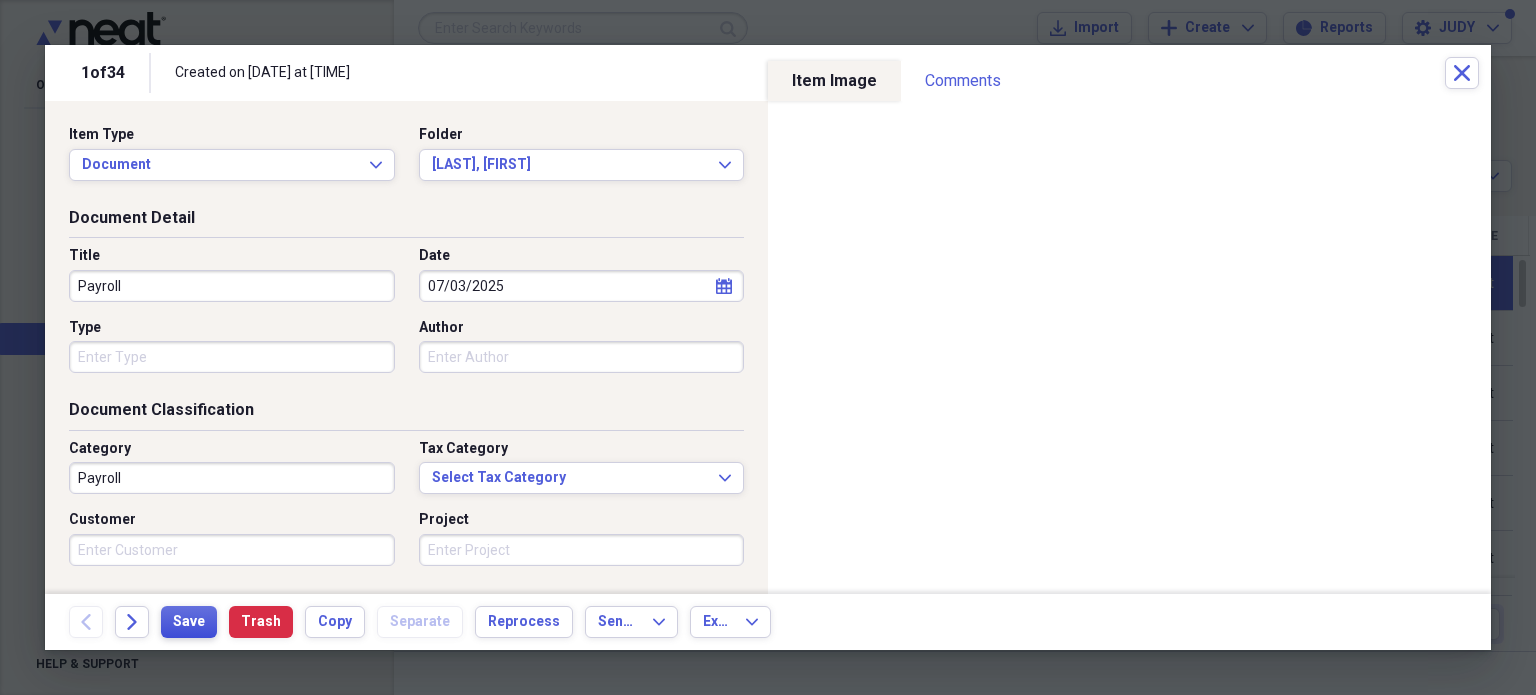 click on "Save" at bounding box center (189, 622) 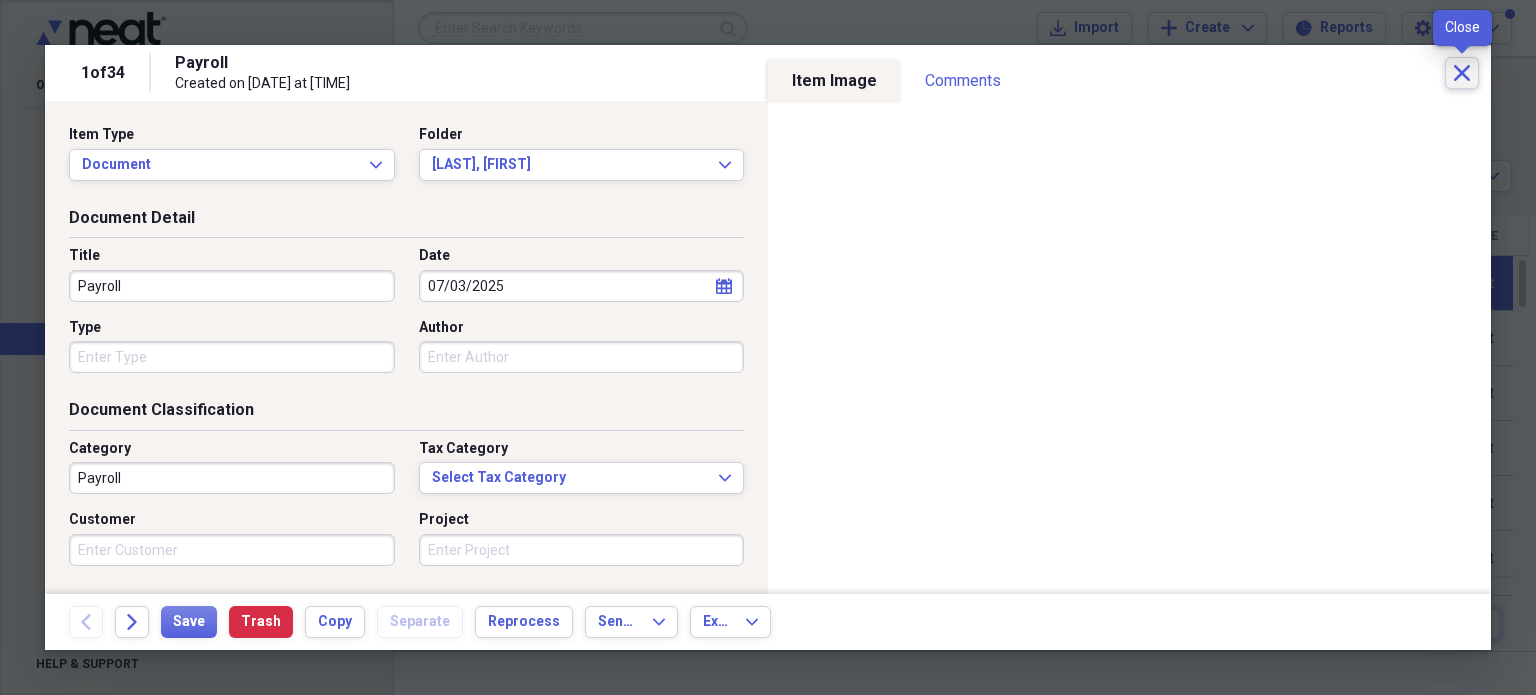 click 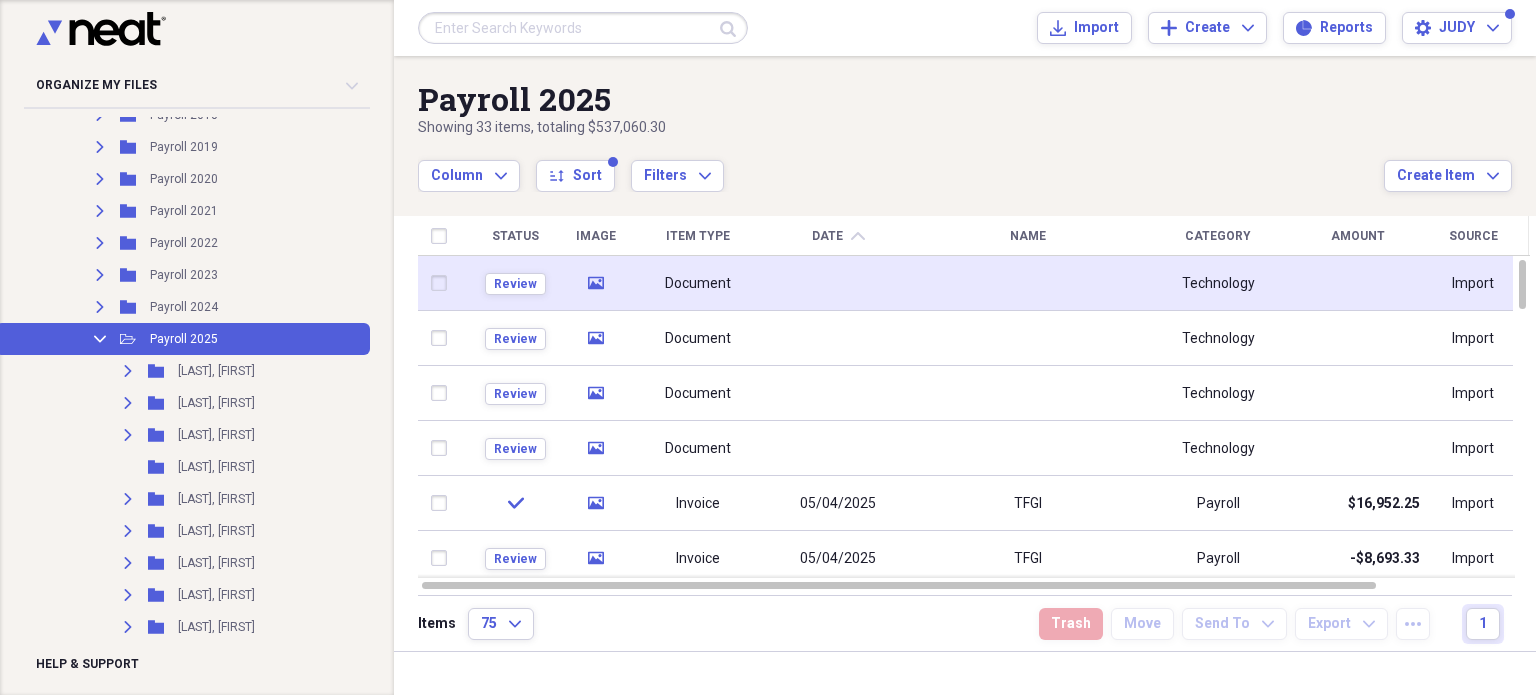 click at bounding box center [444, 283] 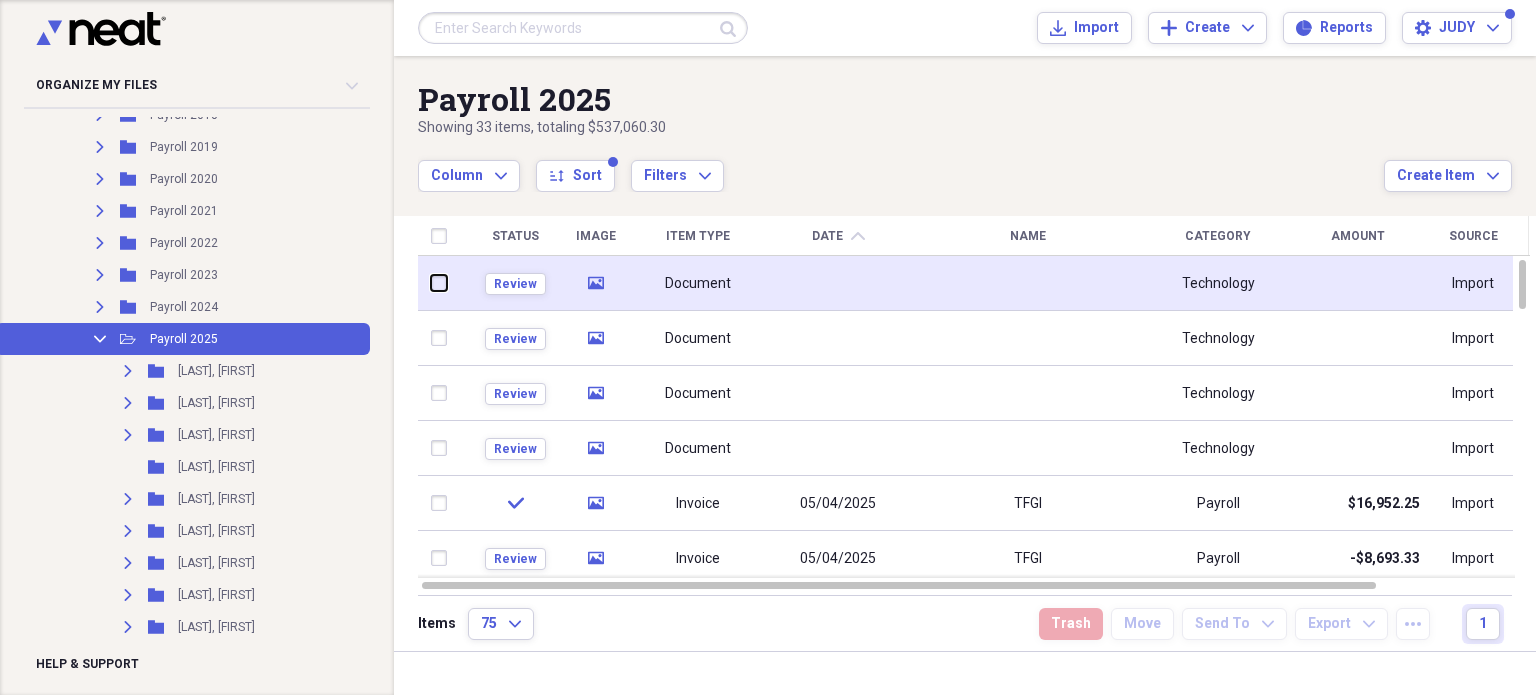 click at bounding box center (432, 283) 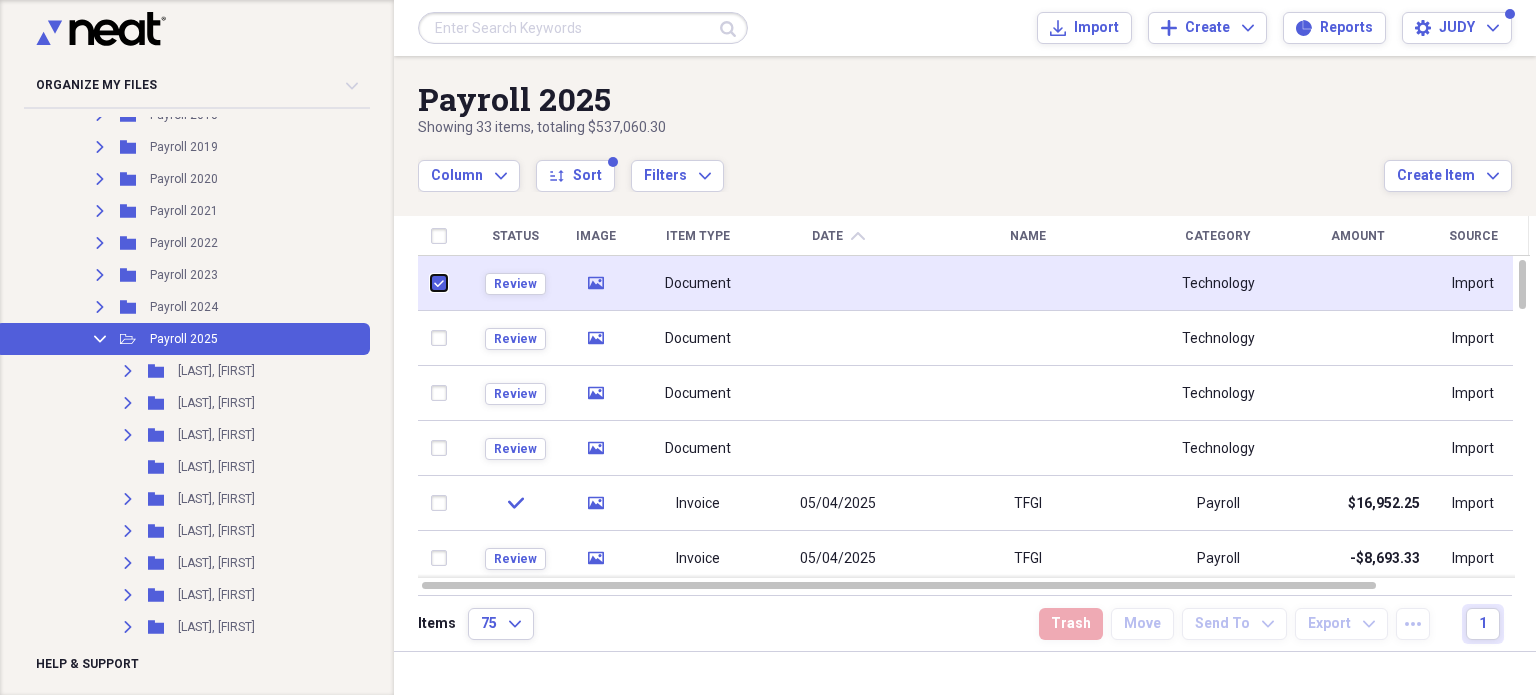 checkbox on "true" 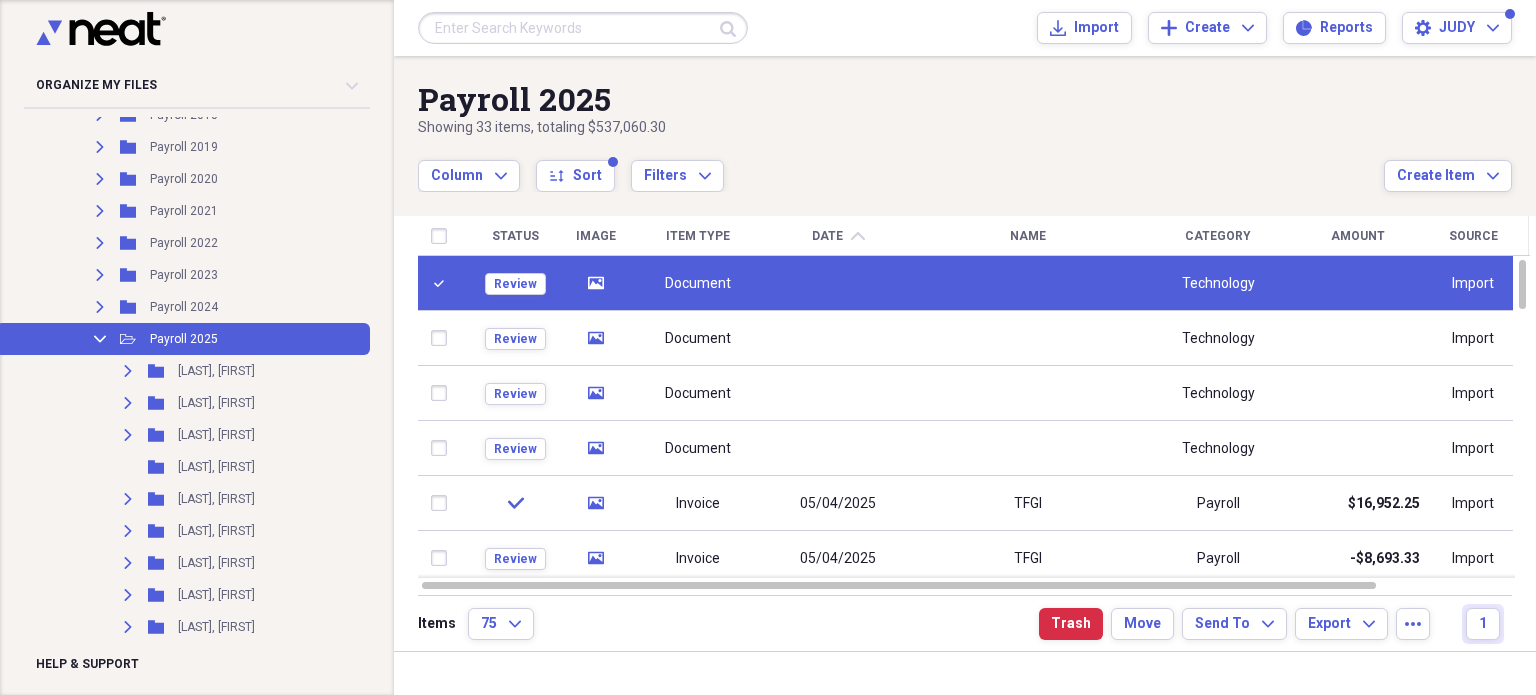 click on "Document" at bounding box center (699, 284) 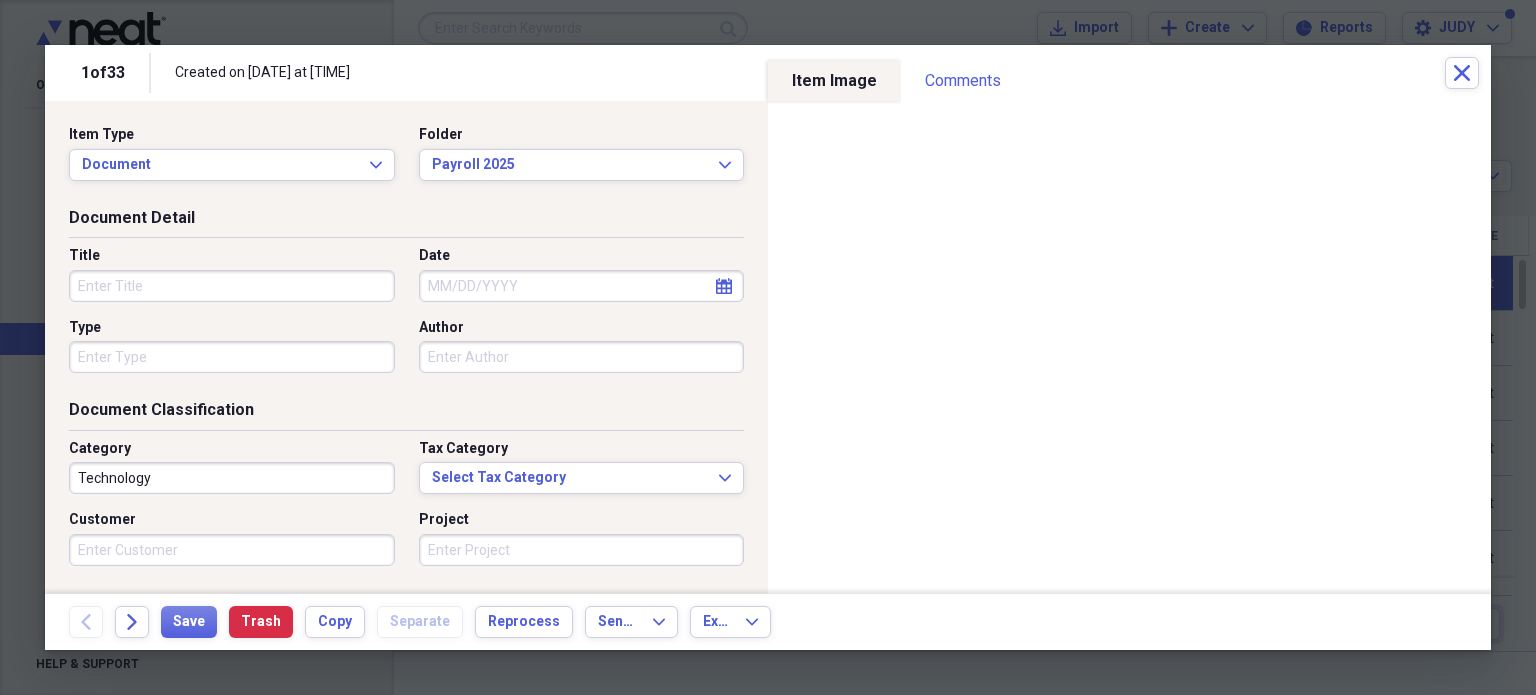 click 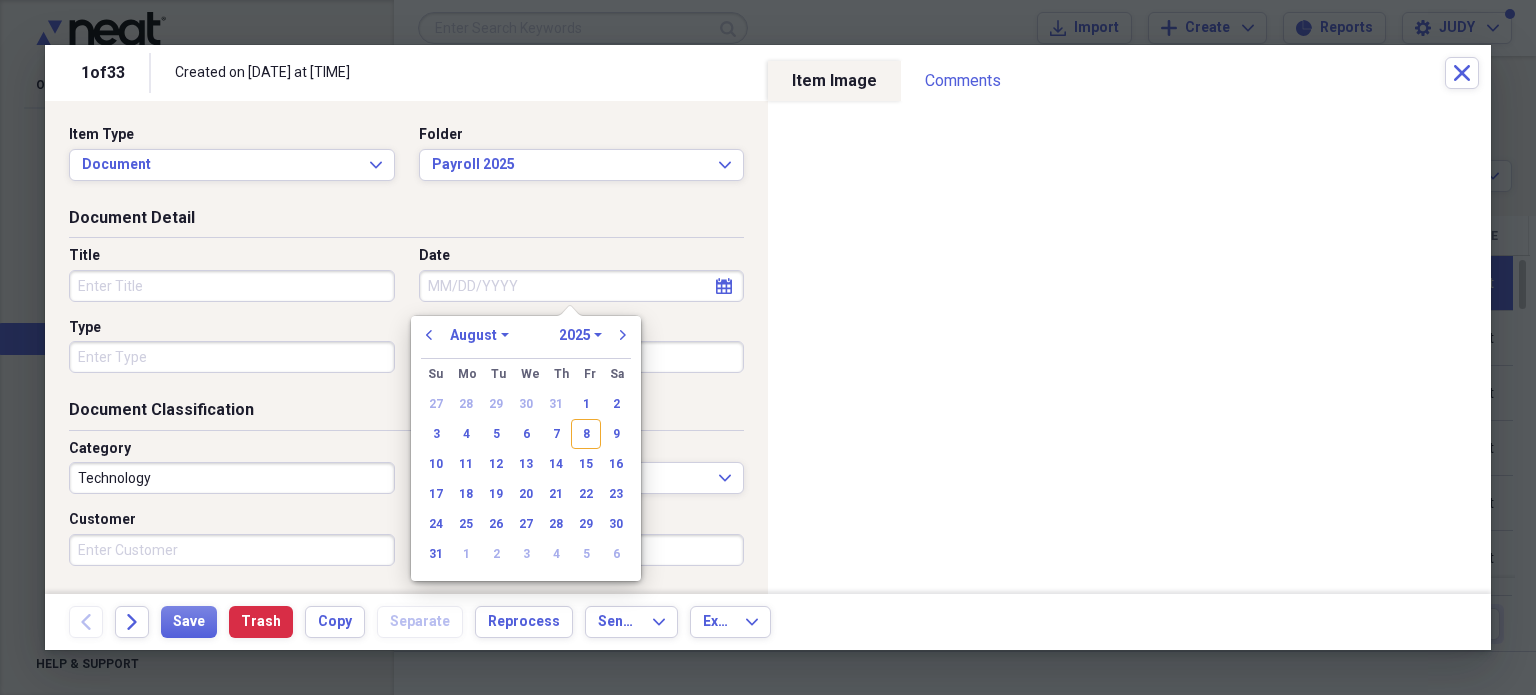 click on "January February March April May June July August September October November December" at bounding box center (479, 335) 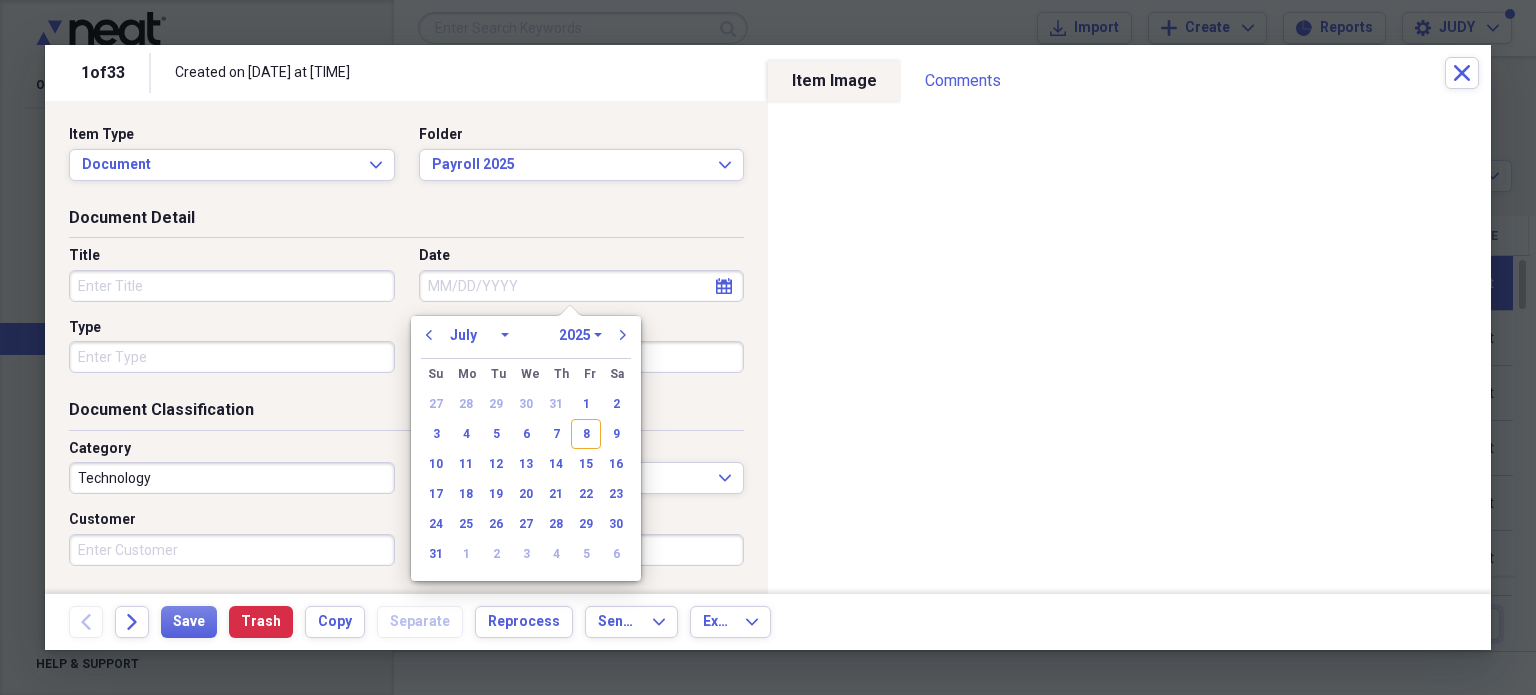 click on "January February March April May June July August September October November December" at bounding box center [479, 335] 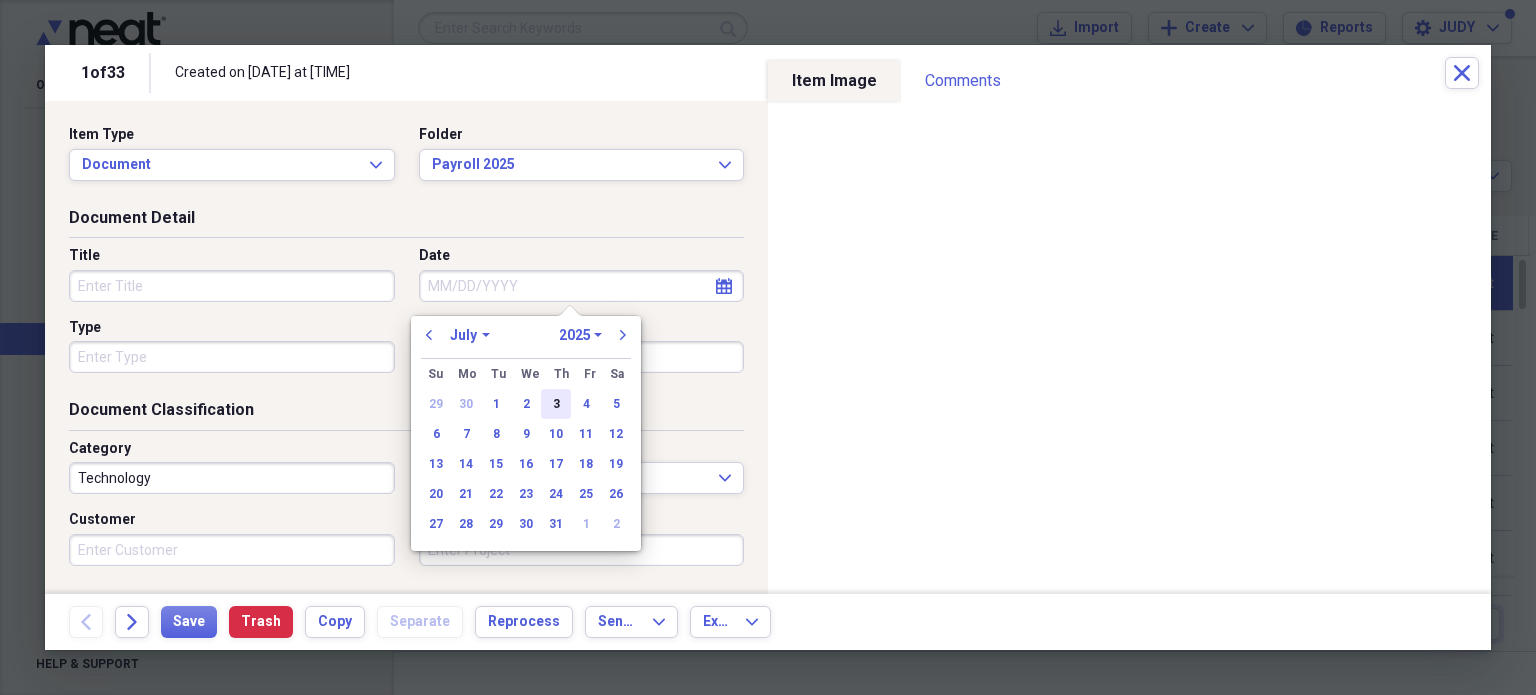 click on "3" at bounding box center (556, 404) 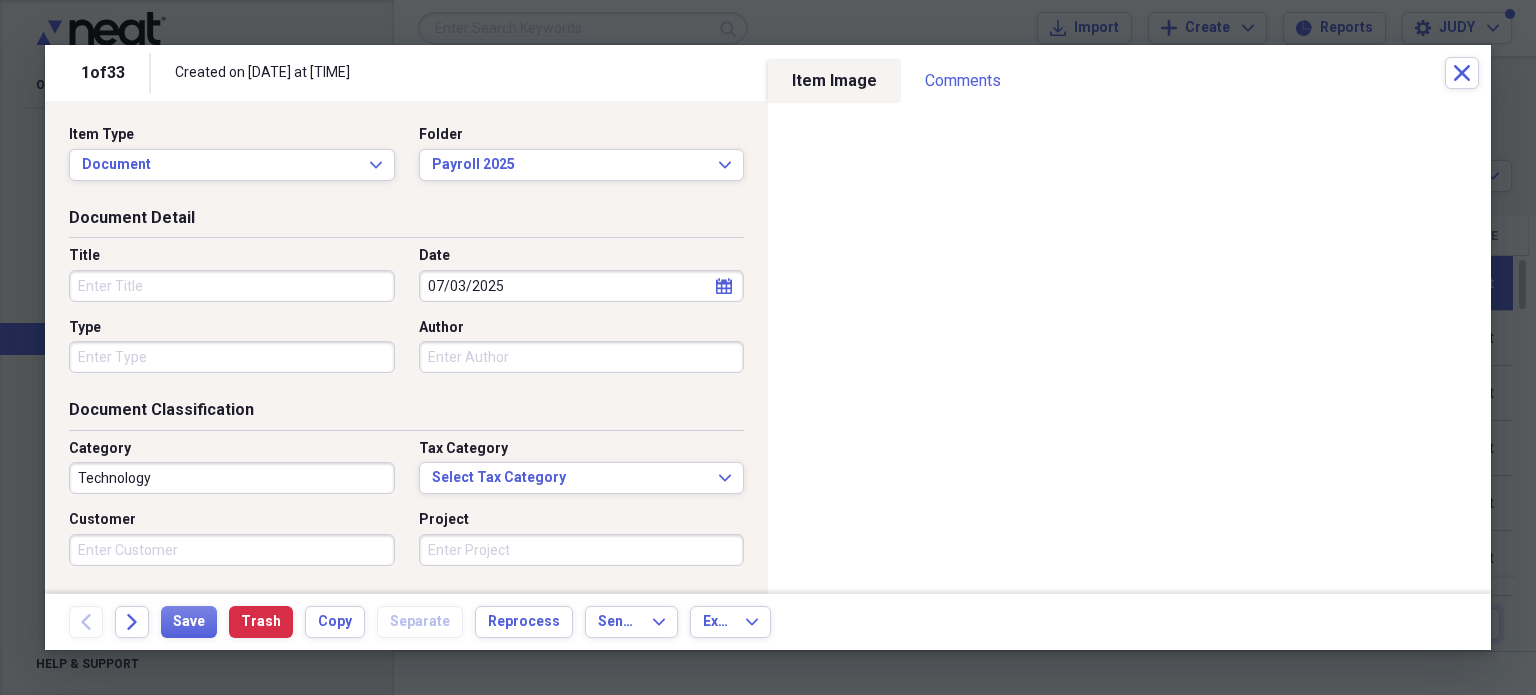 click on "Title" at bounding box center (232, 286) 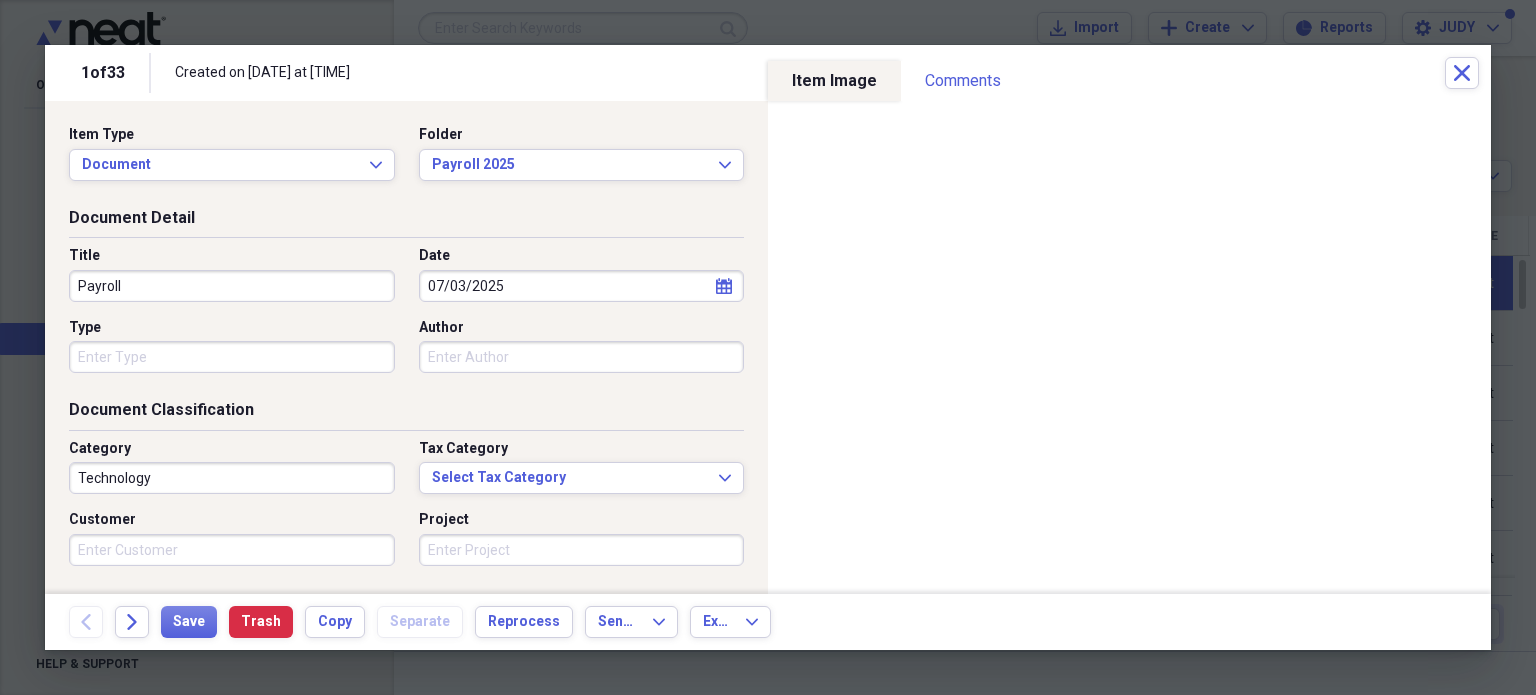 type on "Payroll" 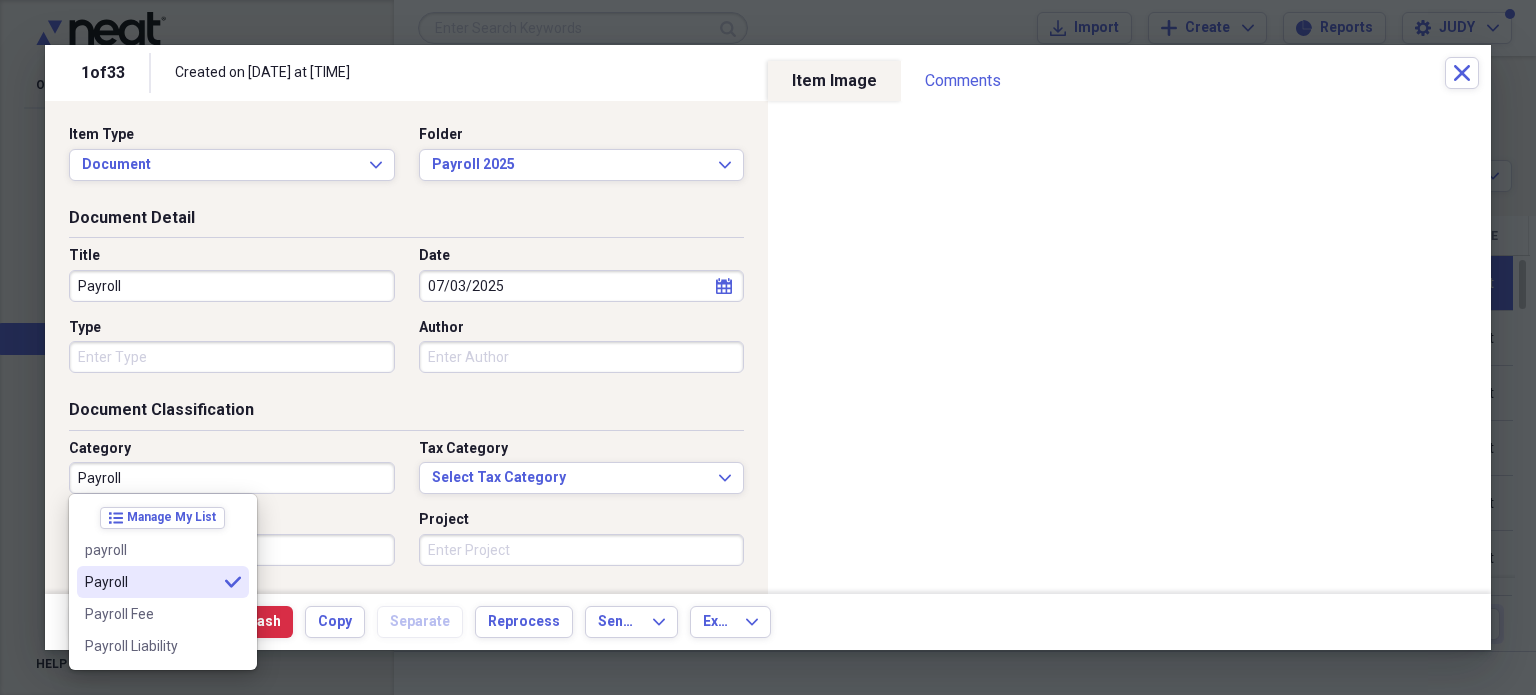 type on "Payroll" 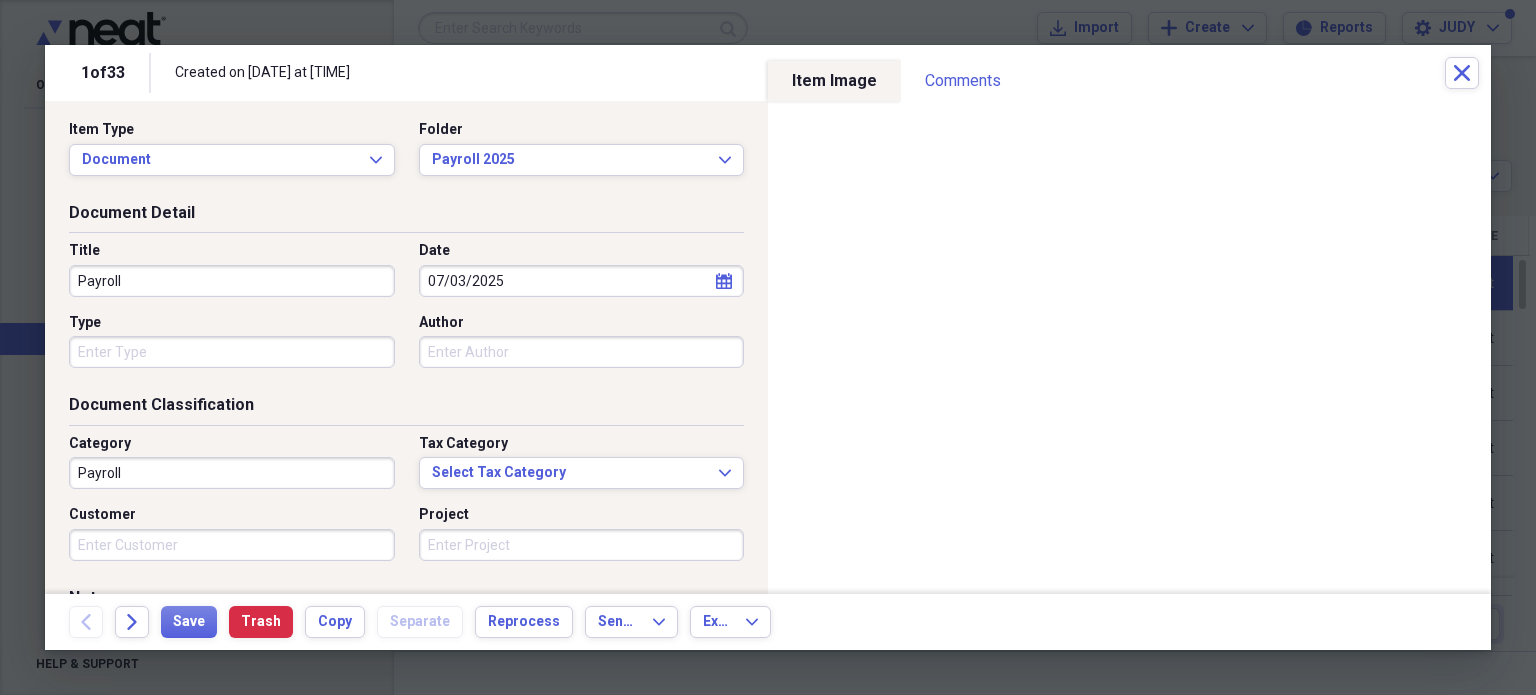 scroll, scrollTop: 0, scrollLeft: 0, axis: both 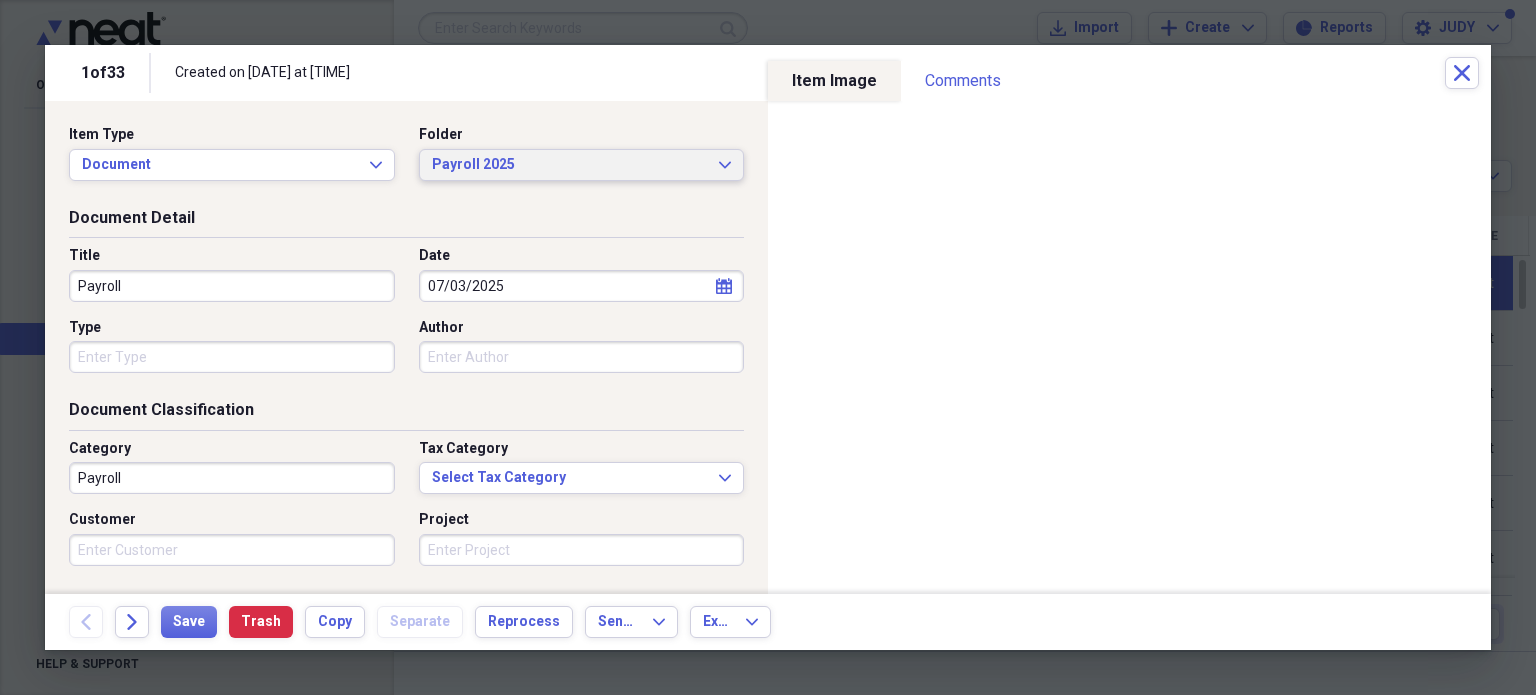 click on "Expand" 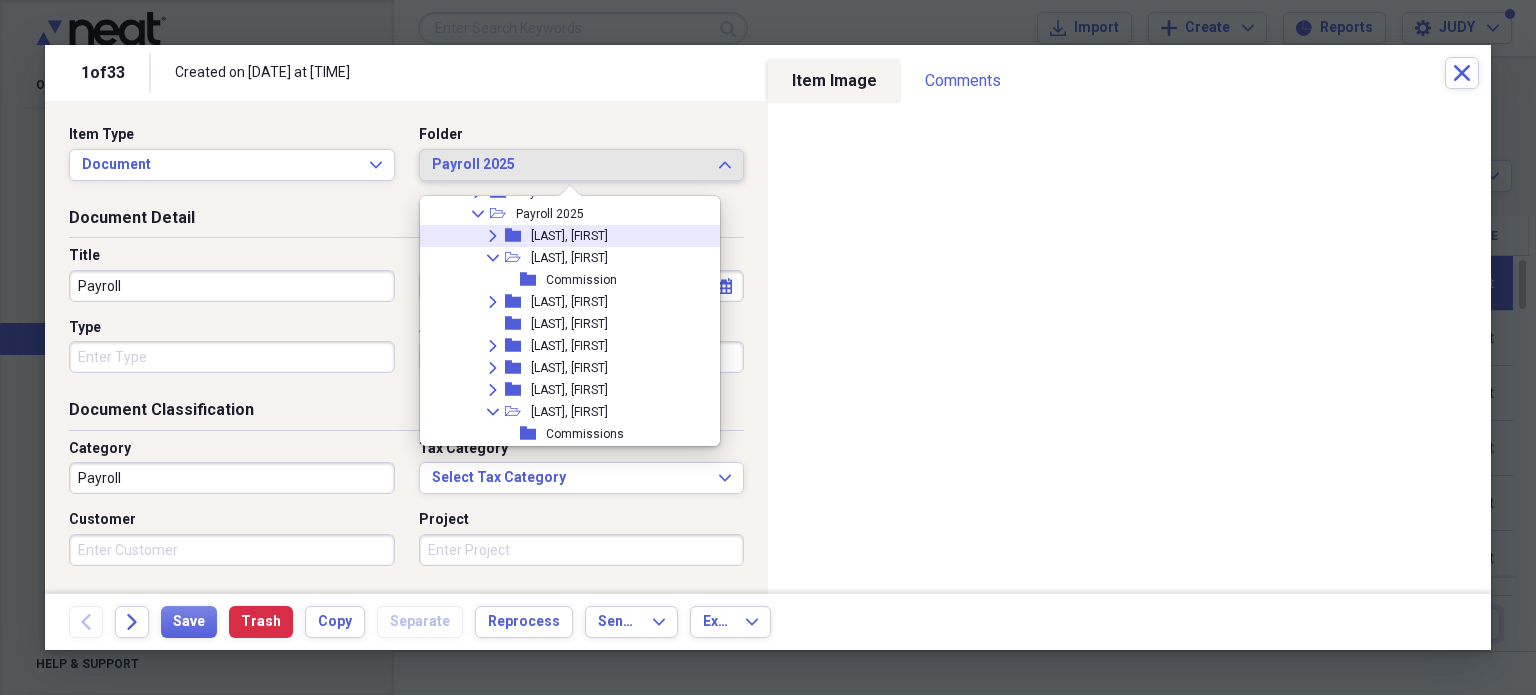 scroll, scrollTop: 3980, scrollLeft: 0, axis: vertical 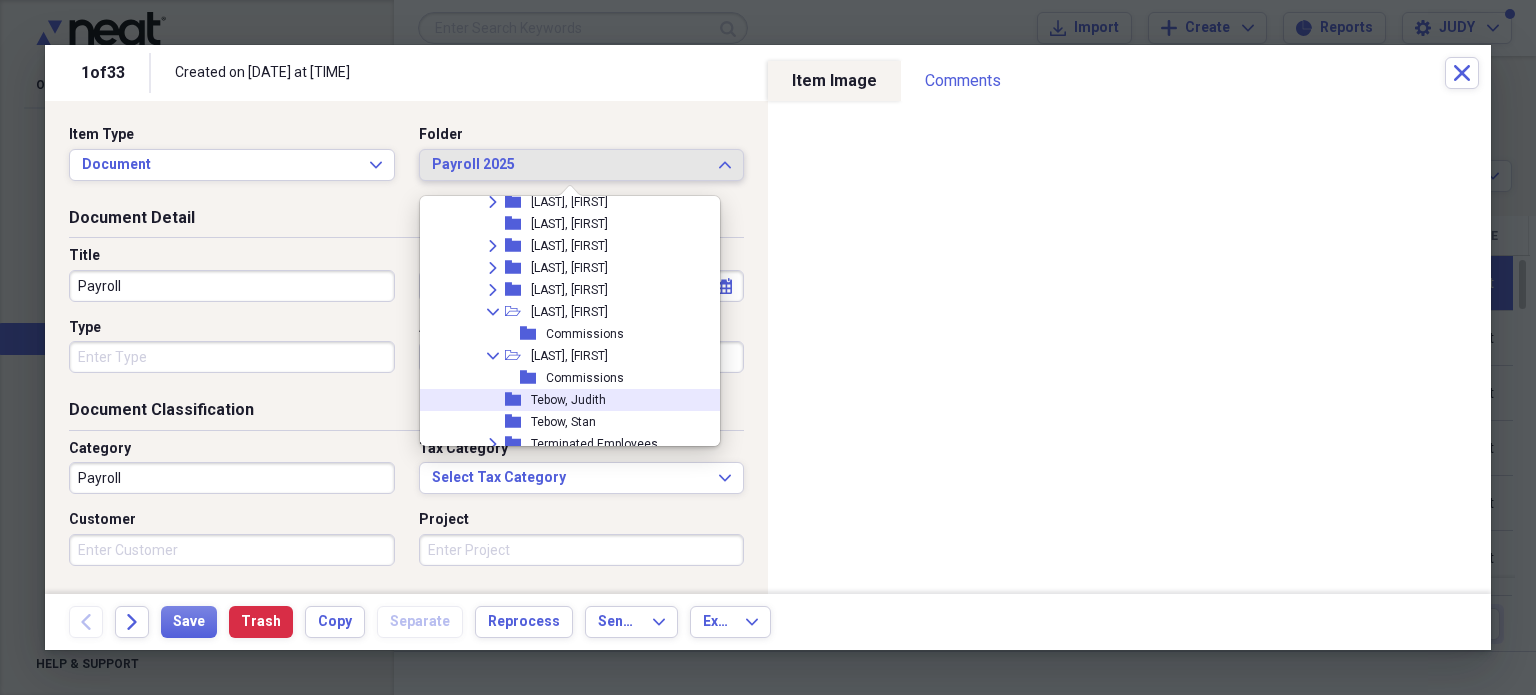 click on "folder [LAST], [FIRST]" at bounding box center (576, 400) 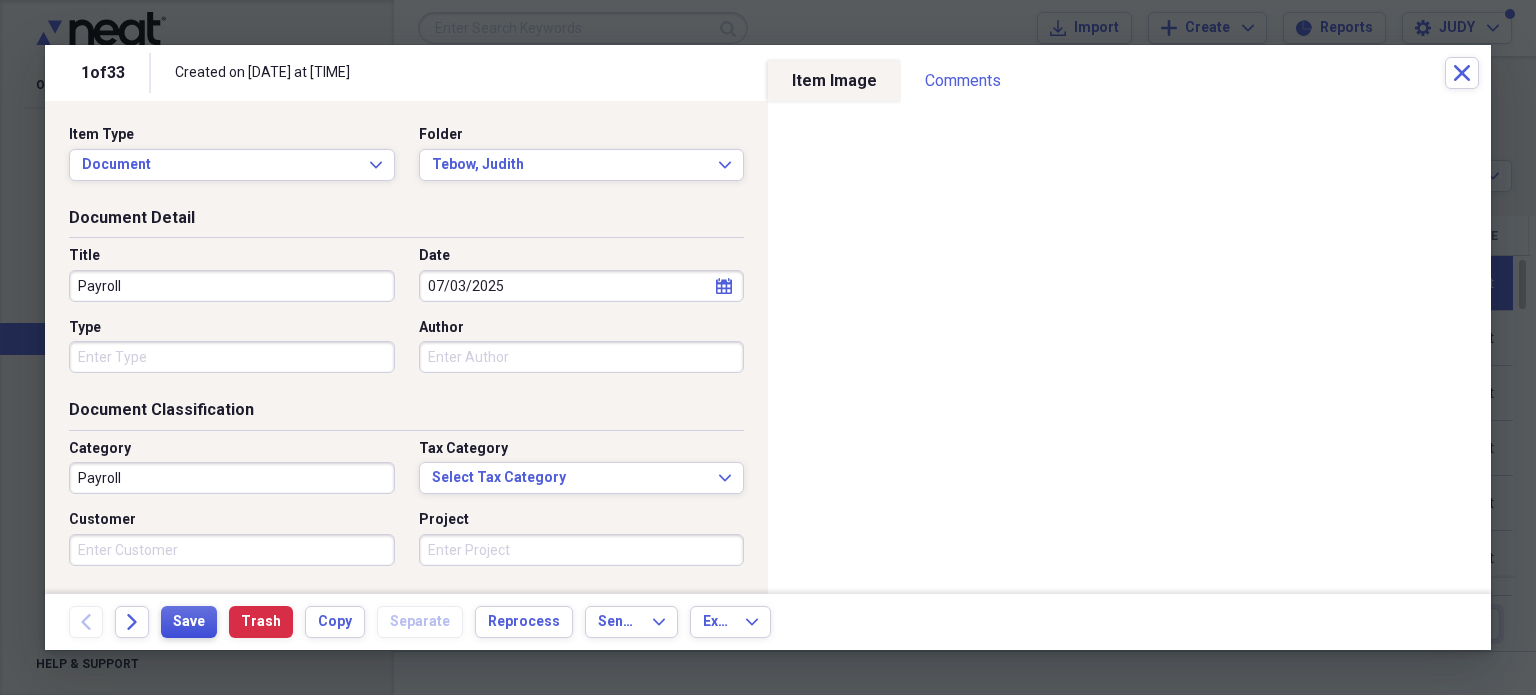 click on "Save" at bounding box center (189, 622) 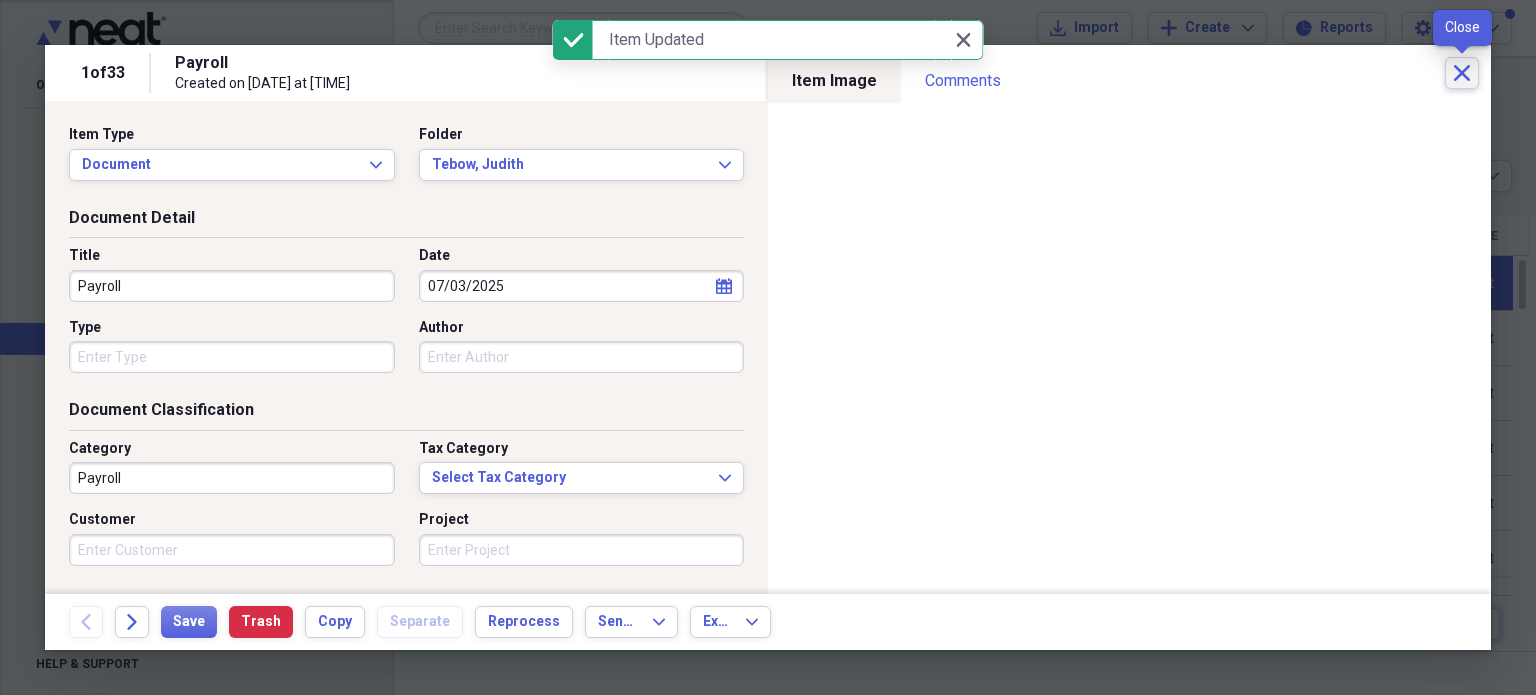 click on "Close" at bounding box center (1462, 73) 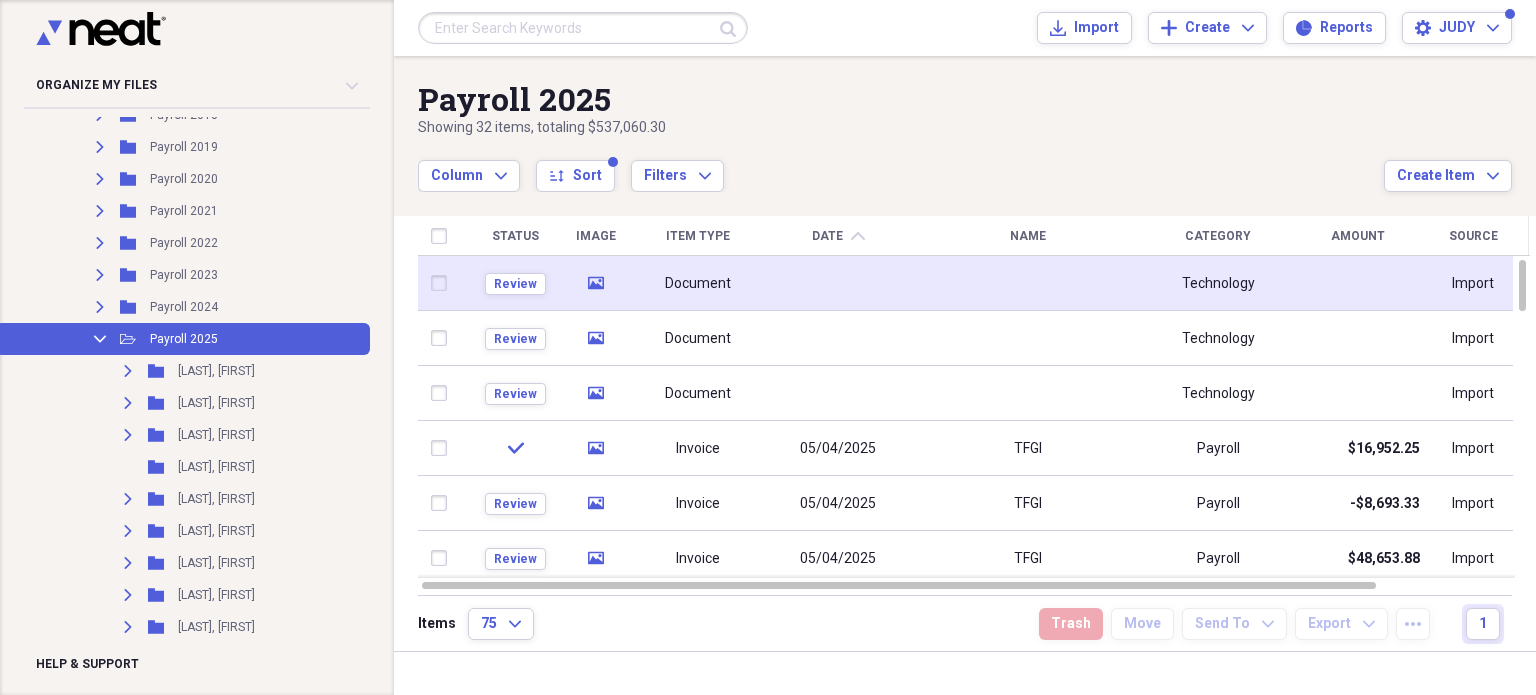 click at bounding box center [444, 283] 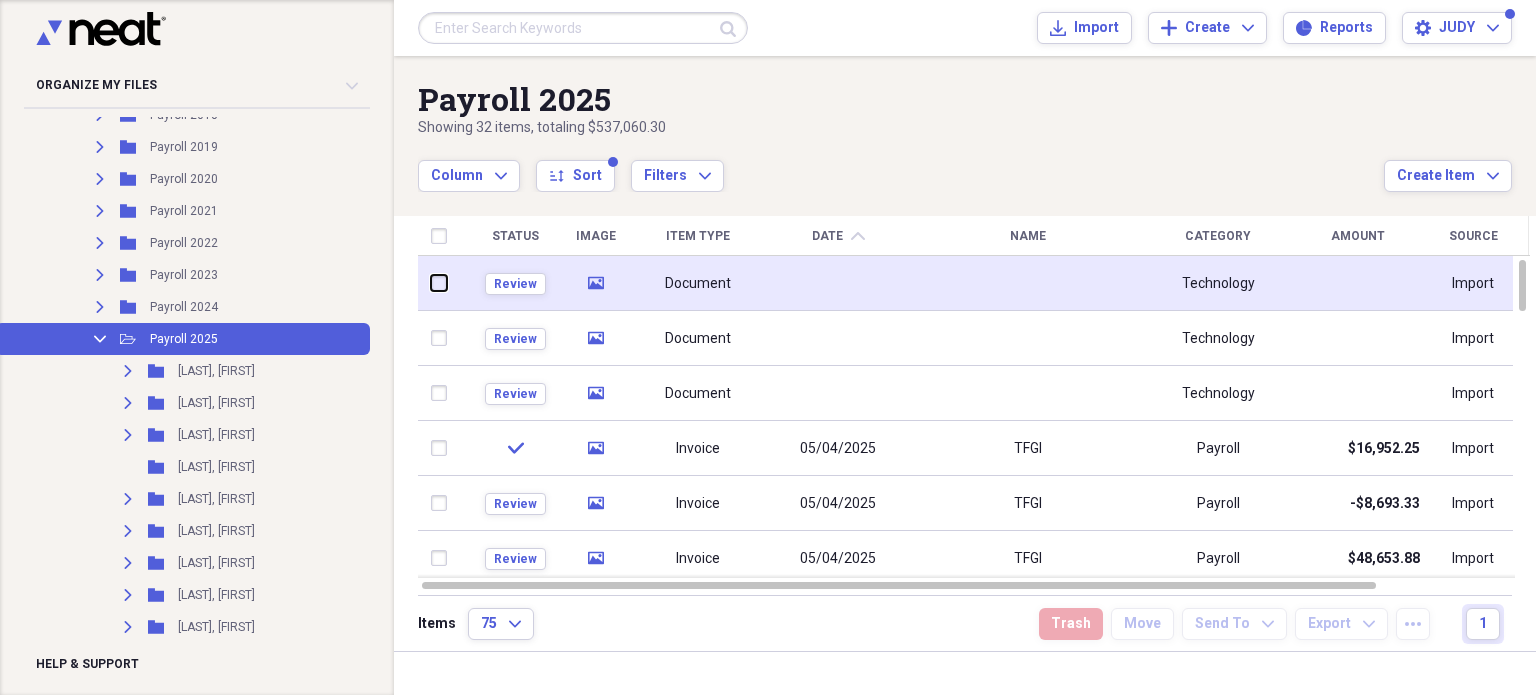 click at bounding box center (432, 283) 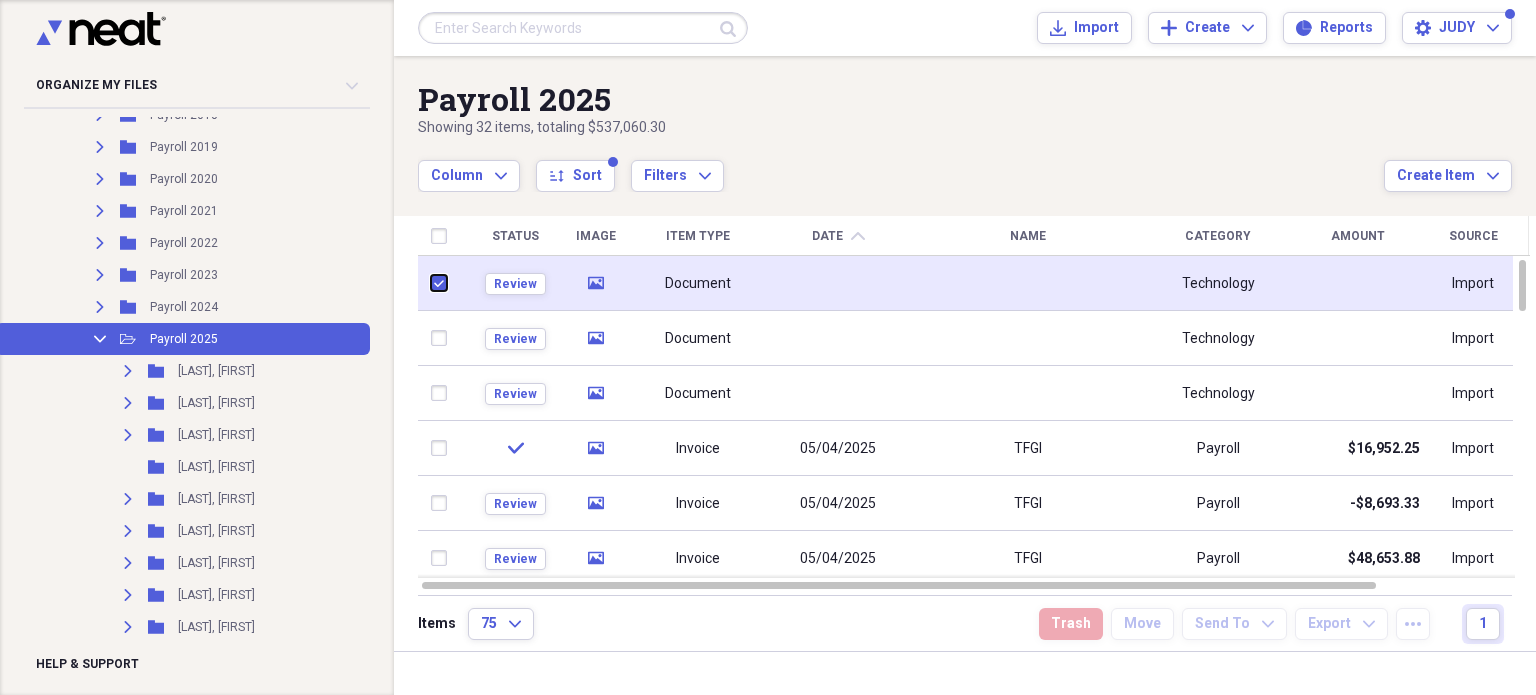 checkbox on "true" 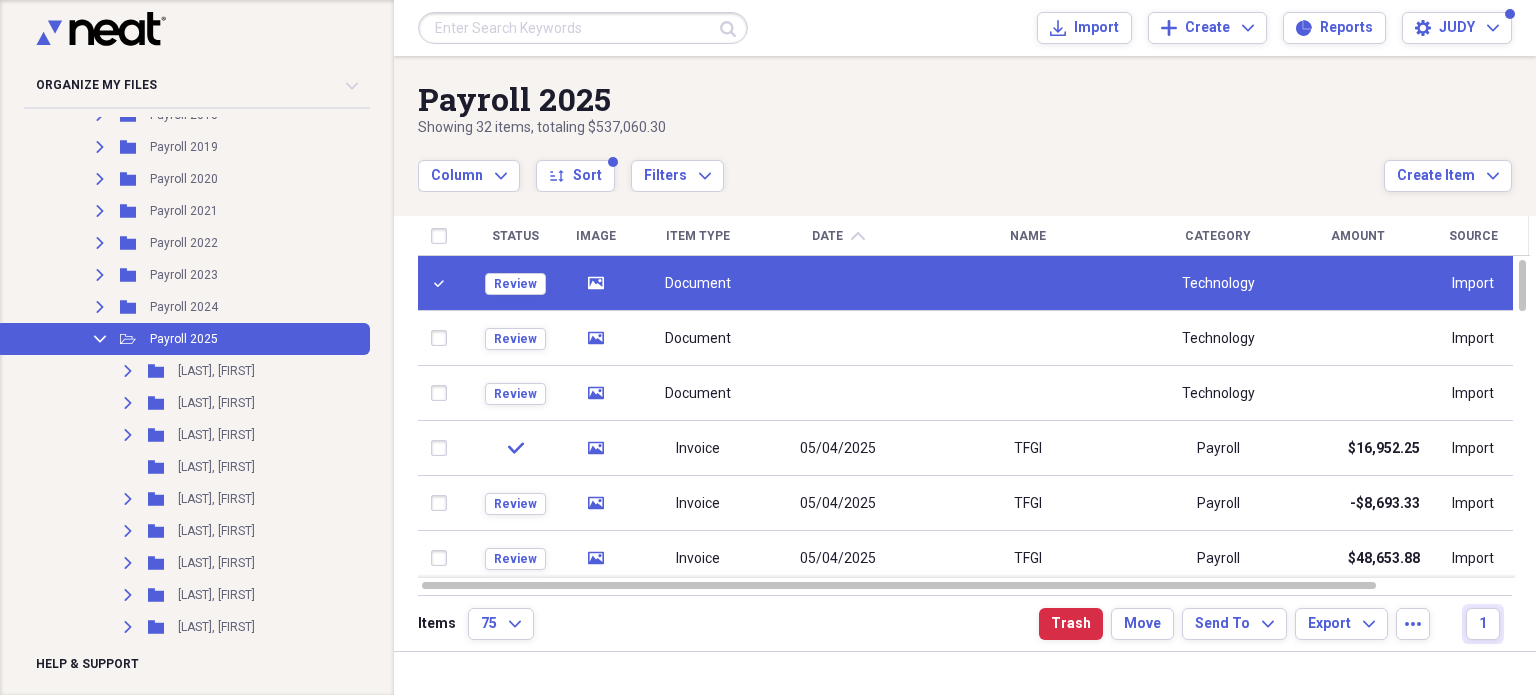 click on "Document" at bounding box center [699, 283] 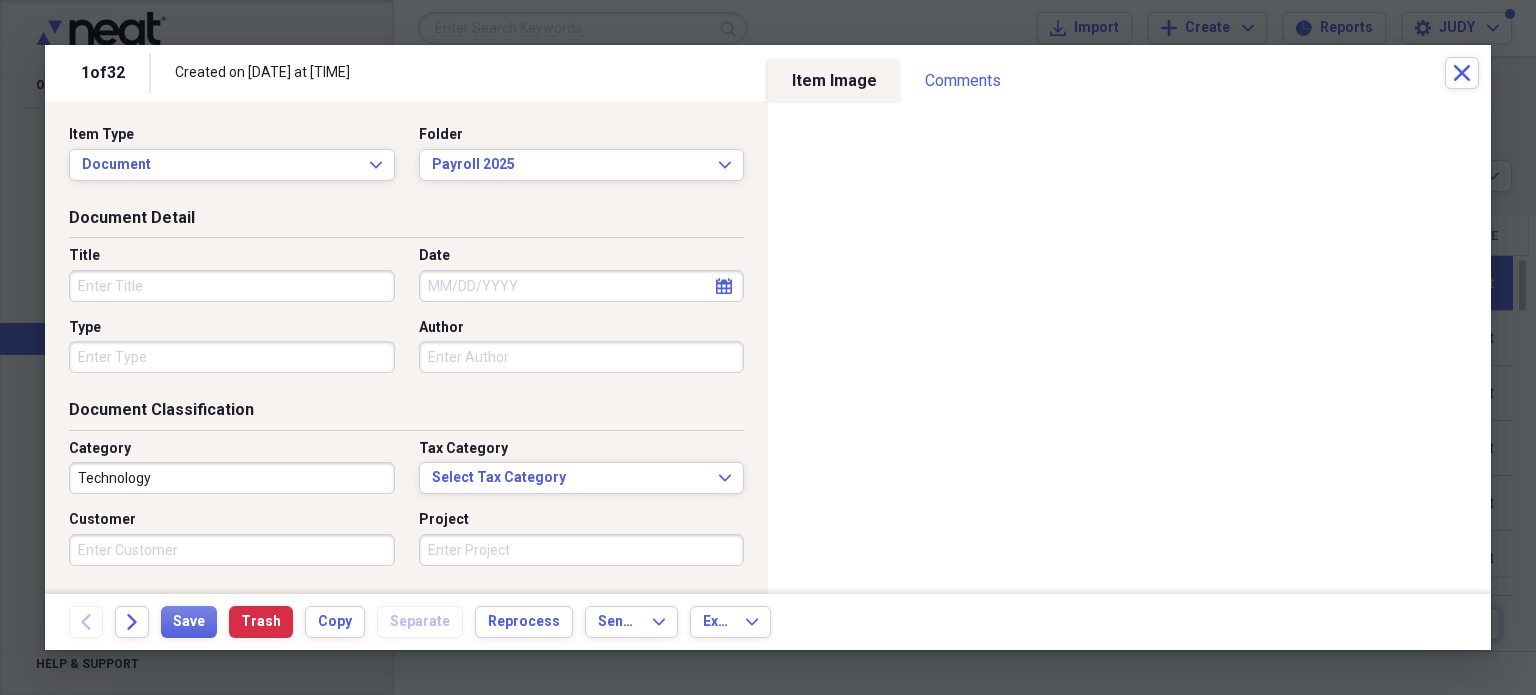 click on "Title" at bounding box center (232, 286) 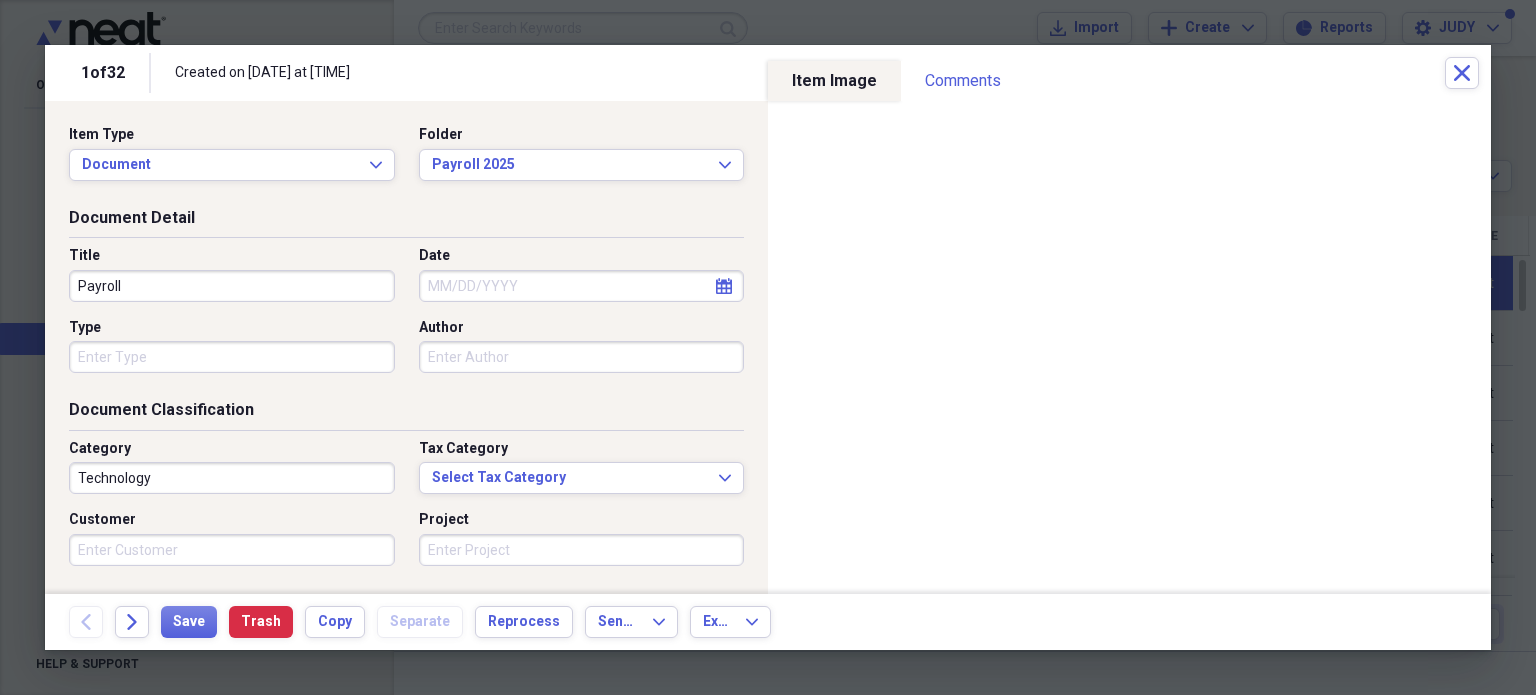 type on "Payroll" 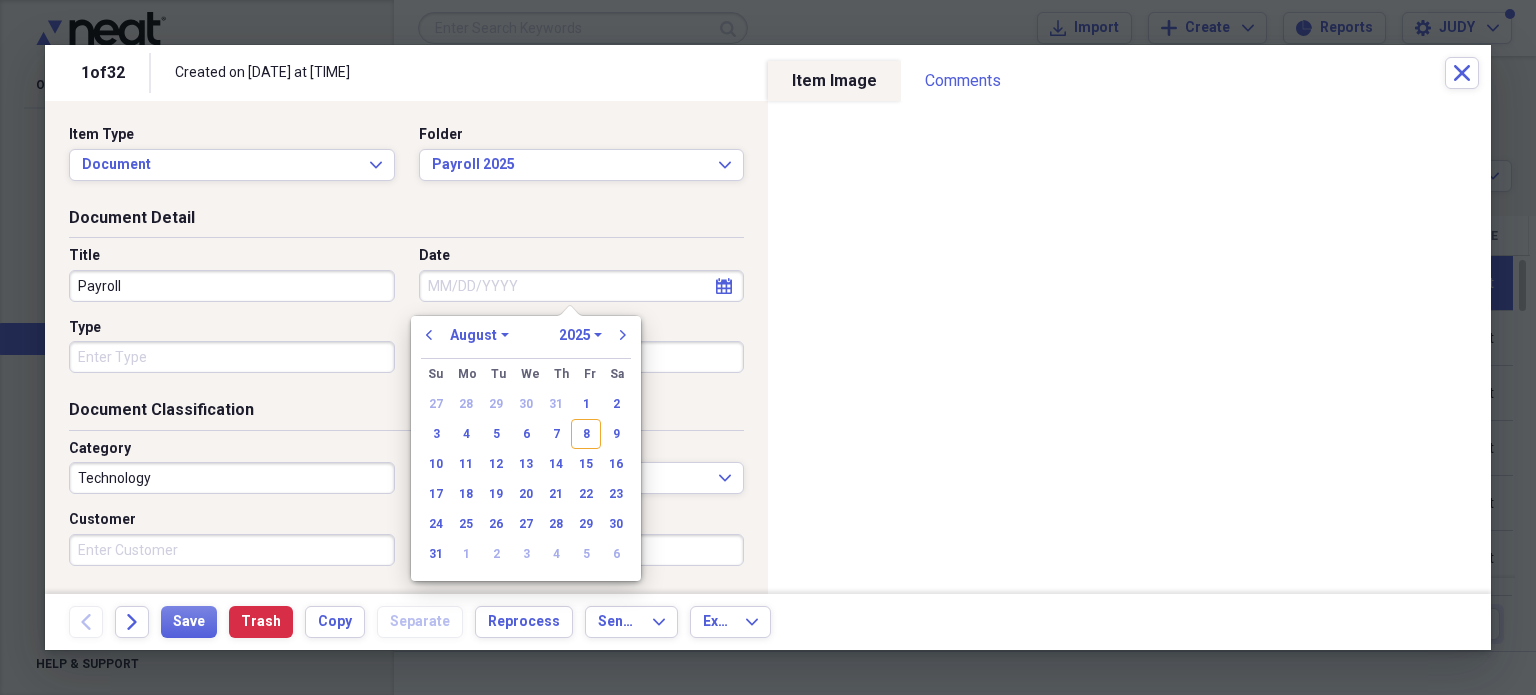 click on "January February March April May June July August September October November December" at bounding box center (479, 335) 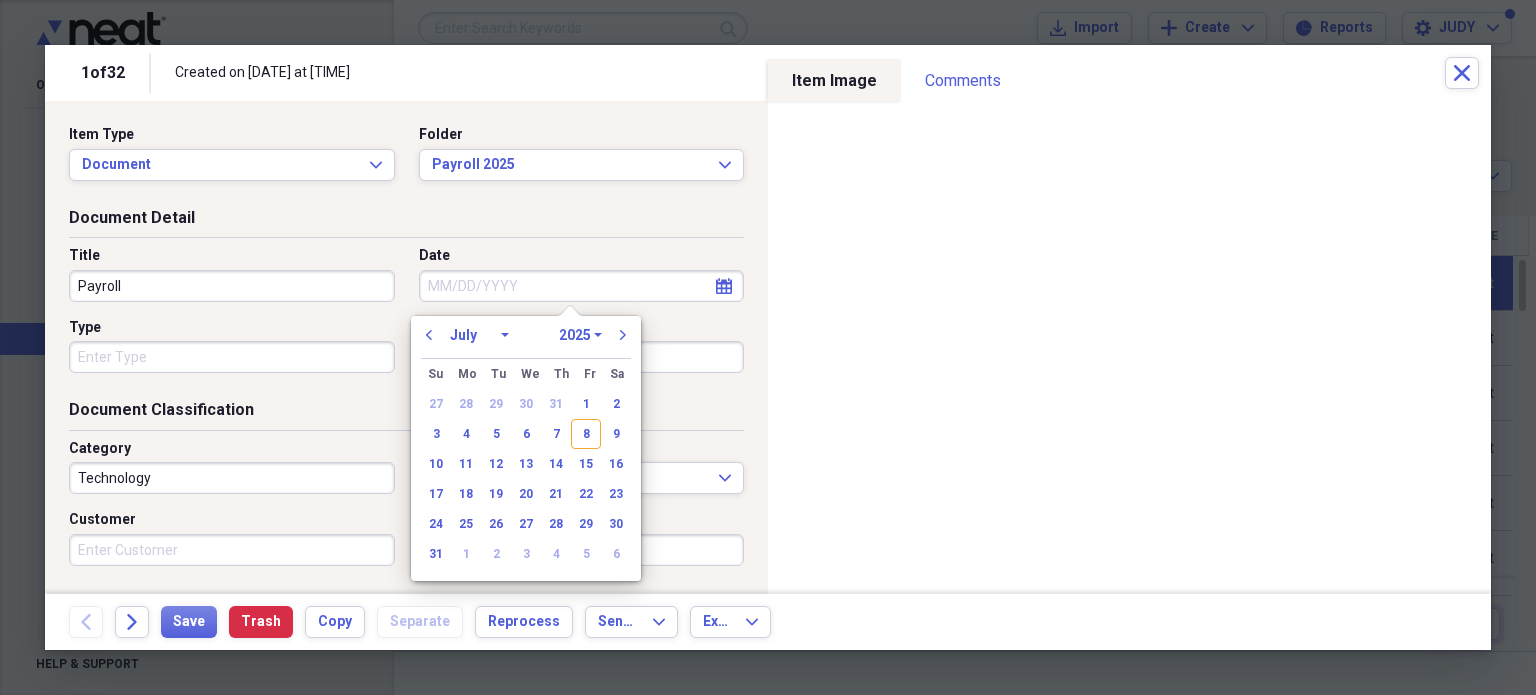 click on "January February March April May June July August September October November December" at bounding box center [479, 335] 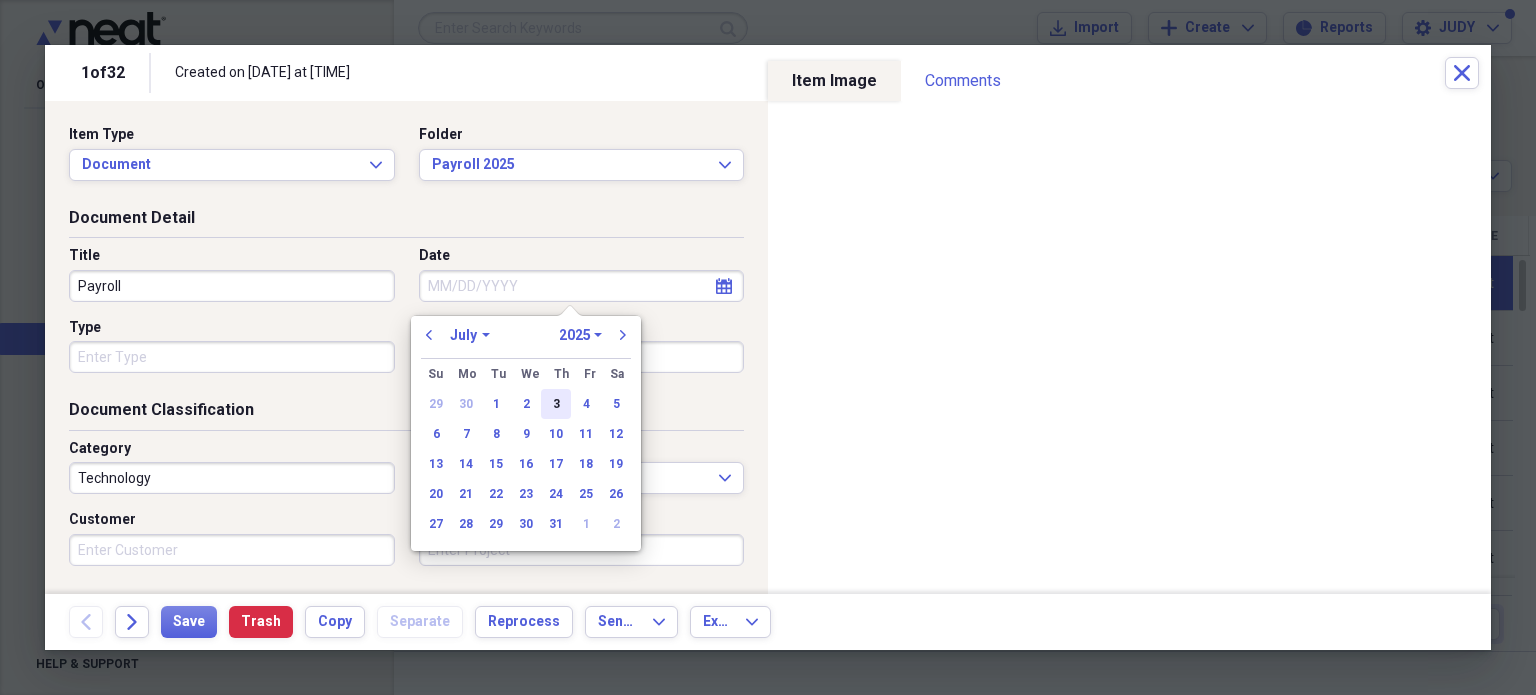 click on "3" at bounding box center (556, 404) 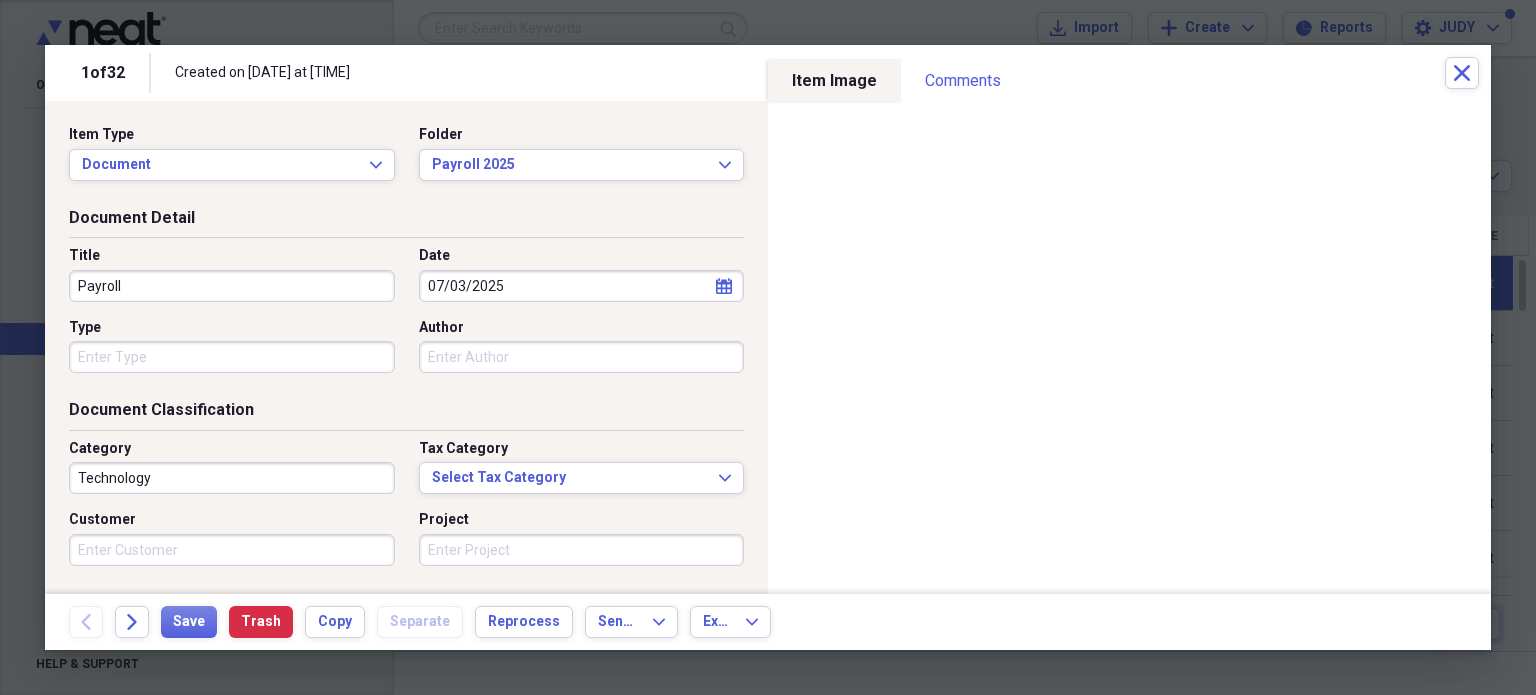 click on "Technology" at bounding box center [232, 478] 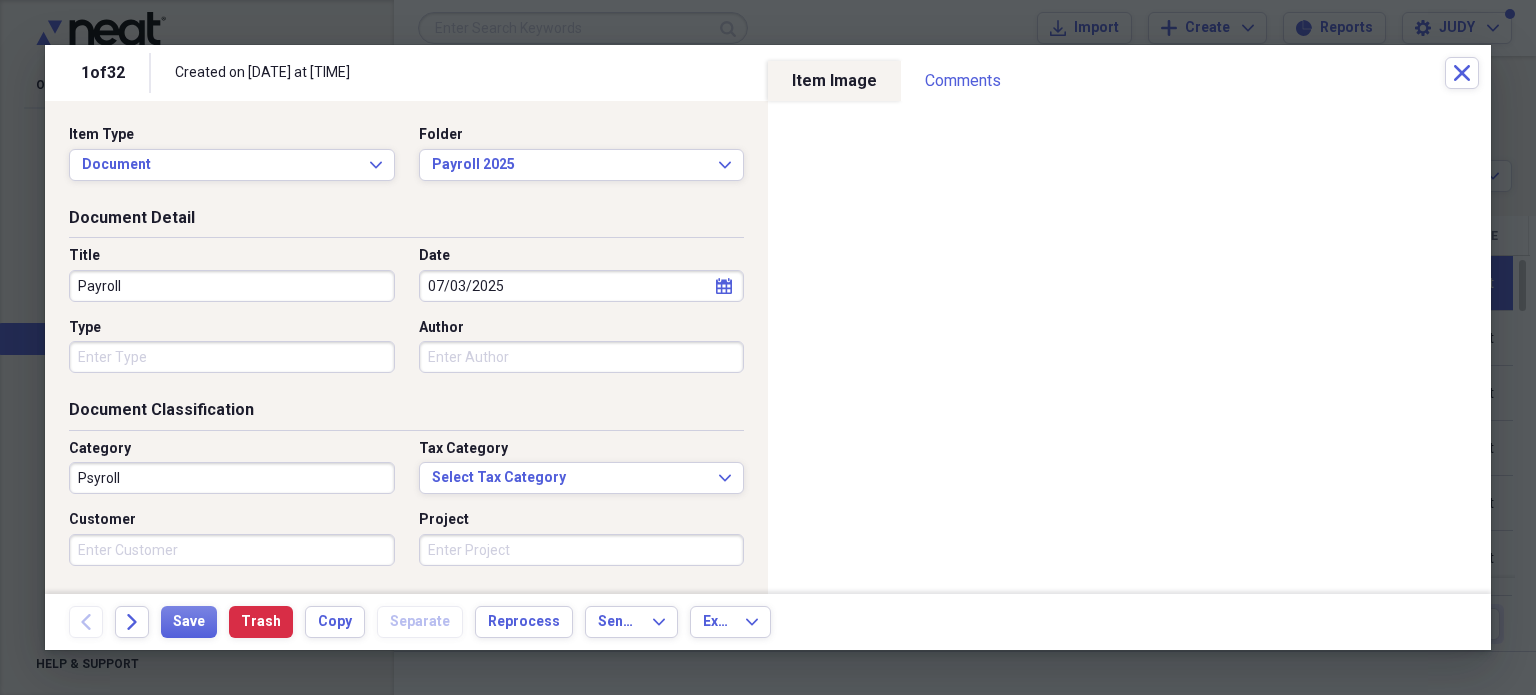 type on "Psyroll" 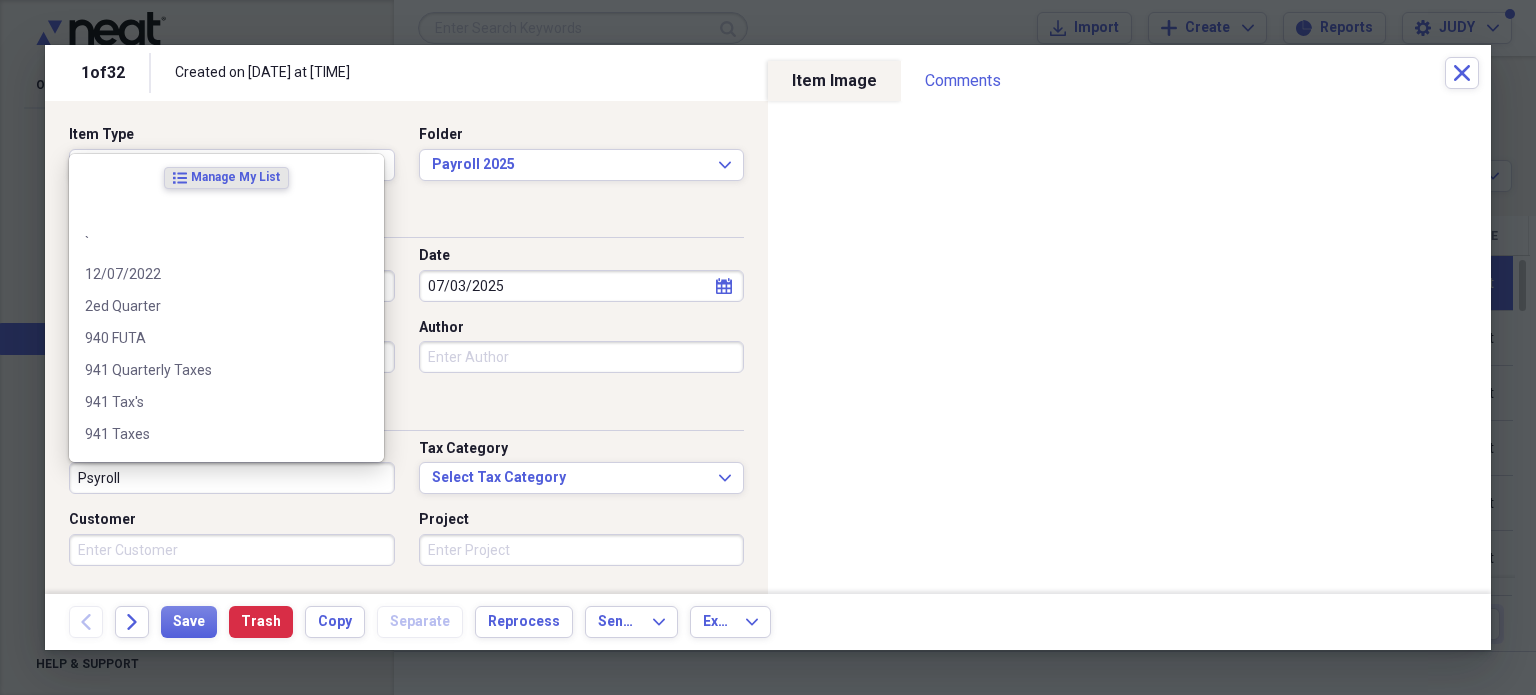 click on "Psyroll" at bounding box center [232, 478] 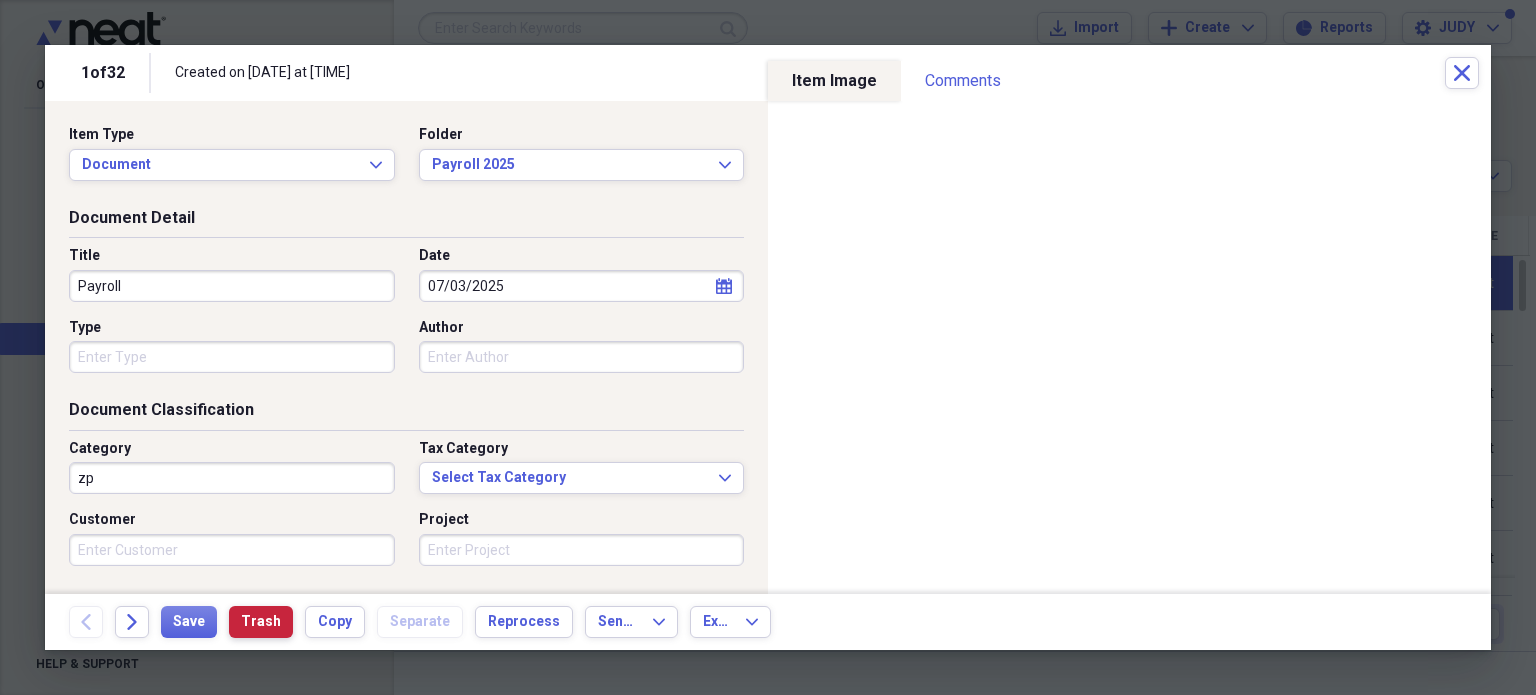 type on "z" 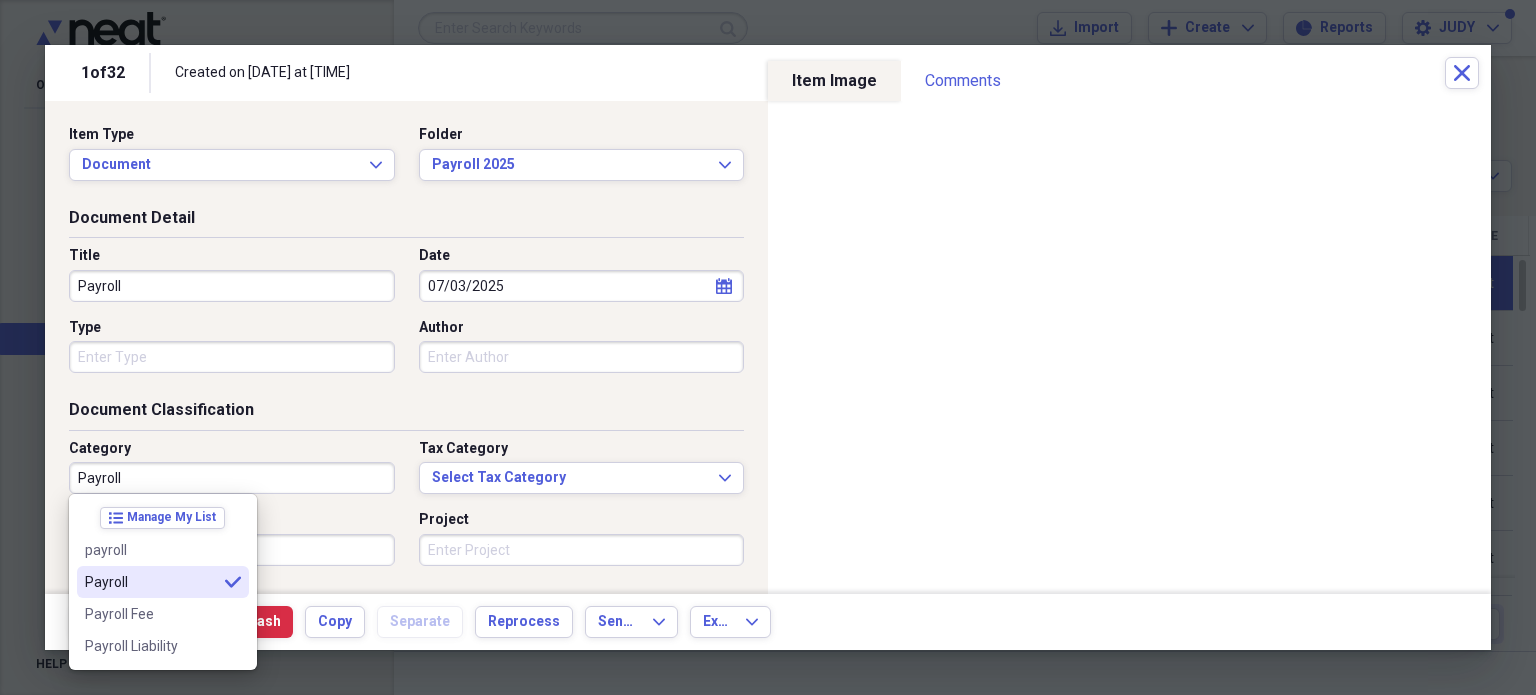 type on "Payroll" 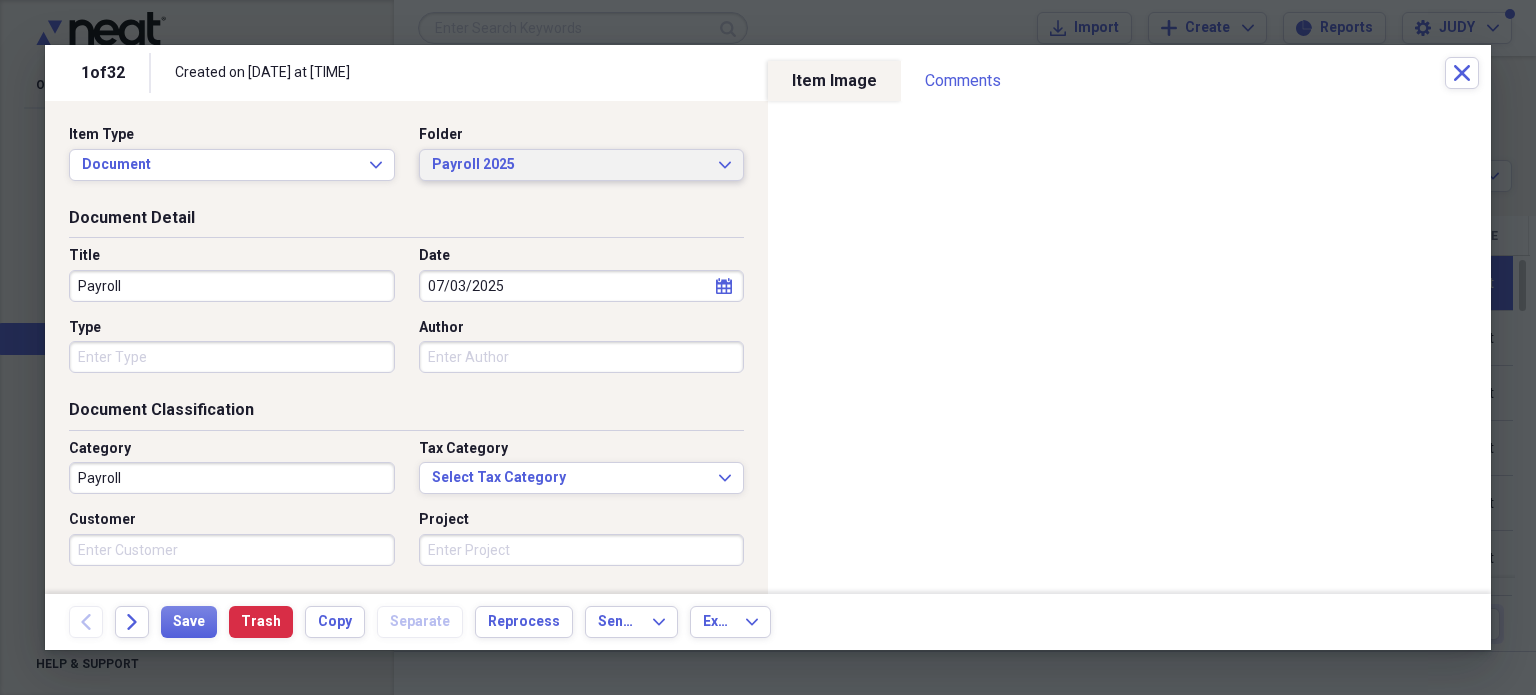 click on "Payroll 2025" at bounding box center [570, 165] 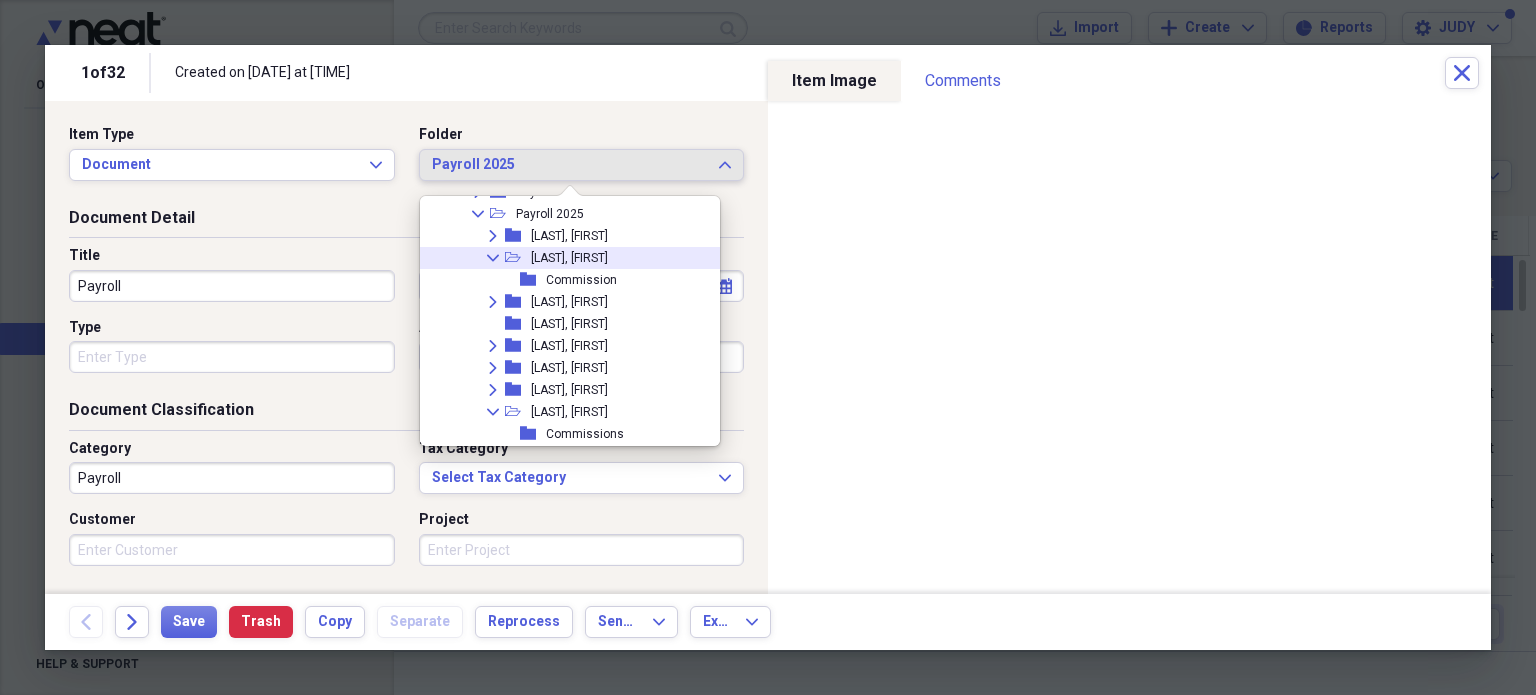 scroll, scrollTop: 3980, scrollLeft: 0, axis: vertical 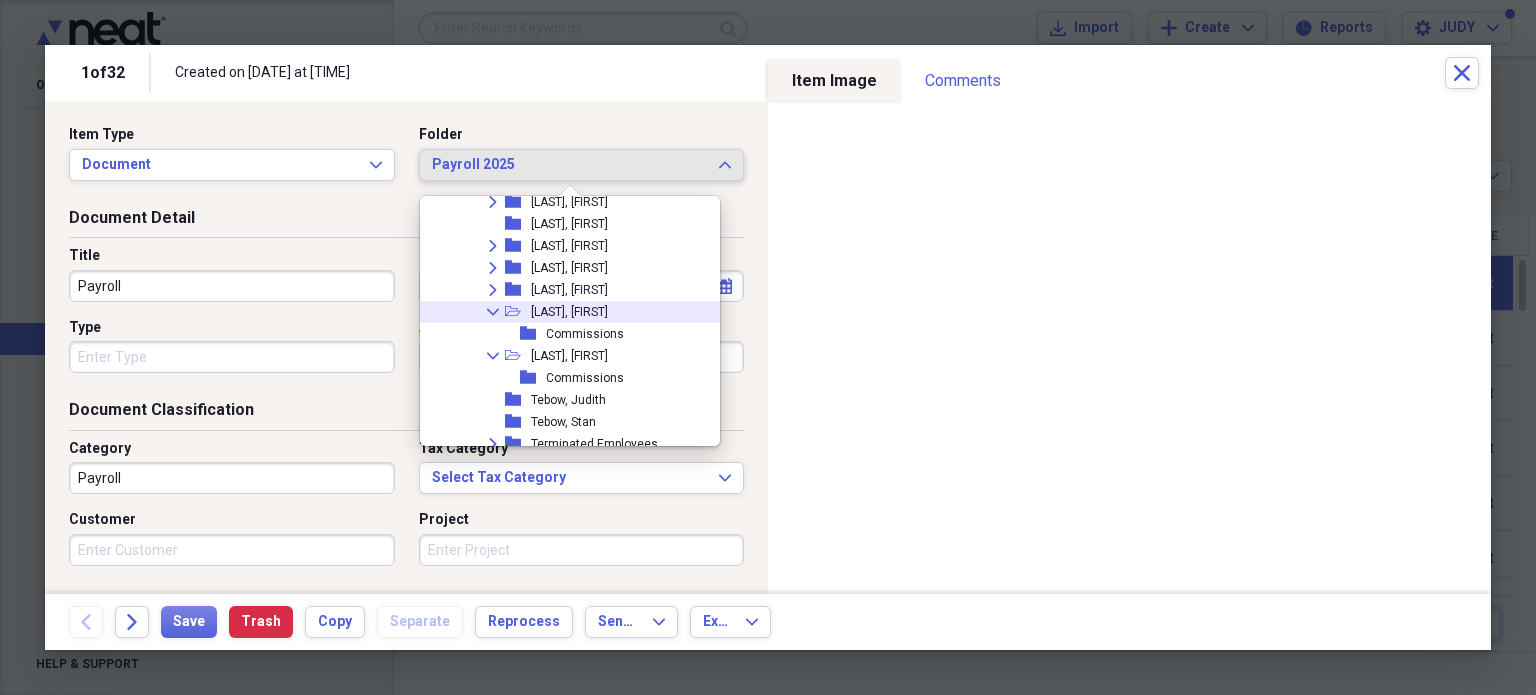 click on "[LAST], [FIRST]" at bounding box center (569, 312) 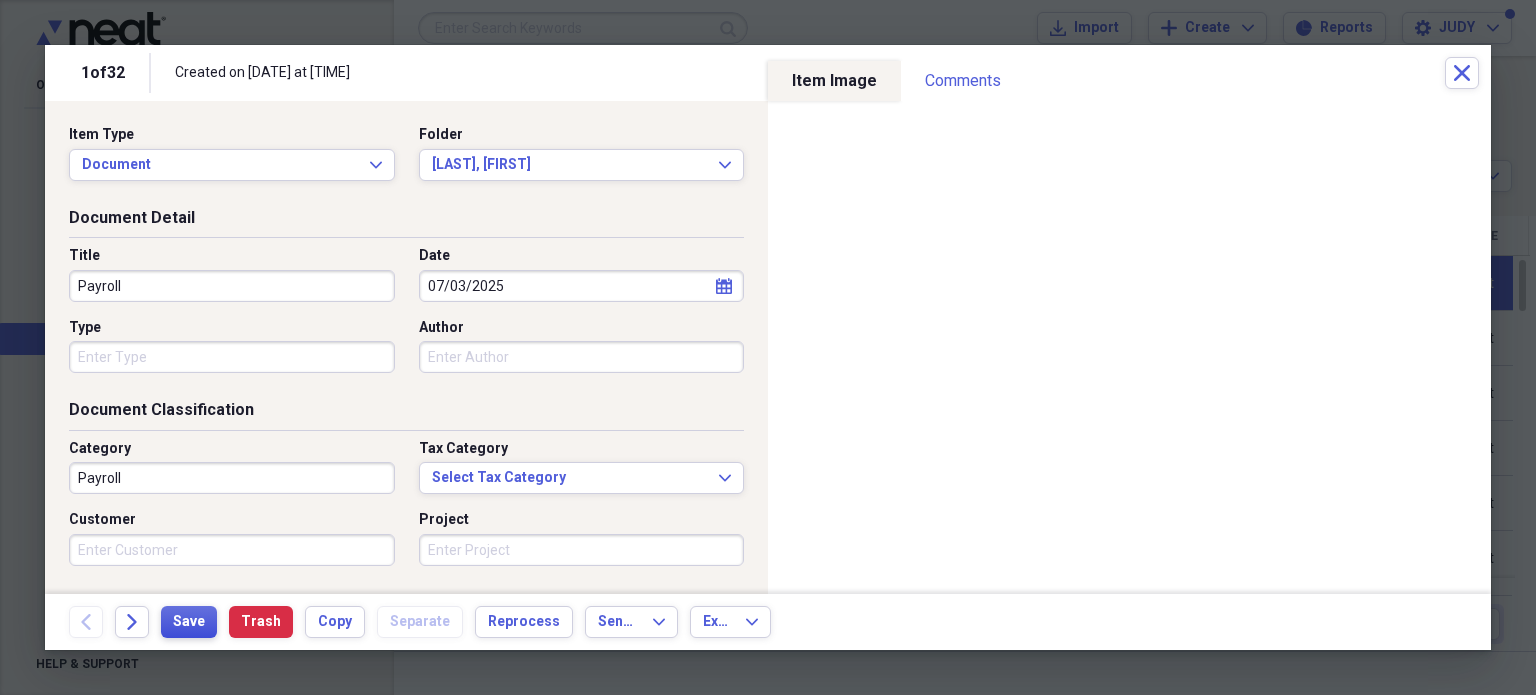 click on "Save" at bounding box center [189, 622] 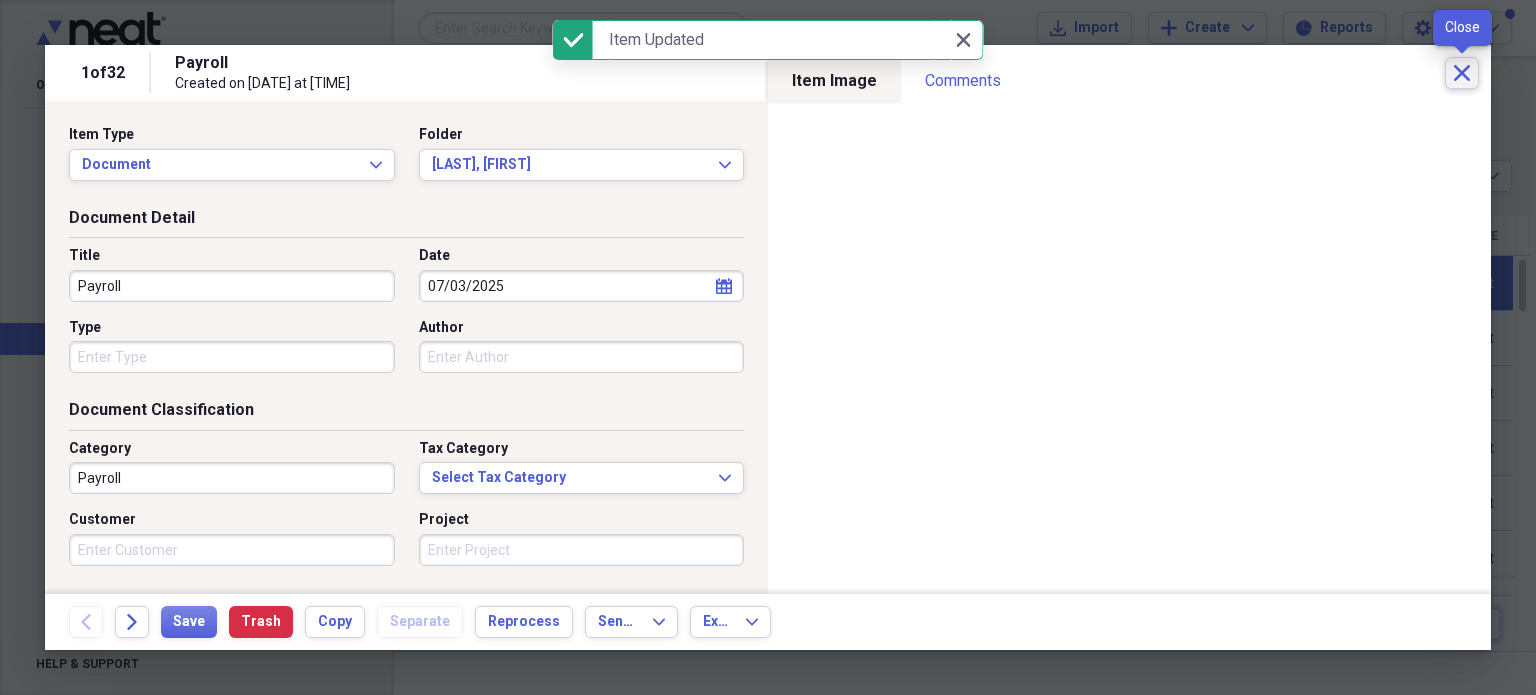 click 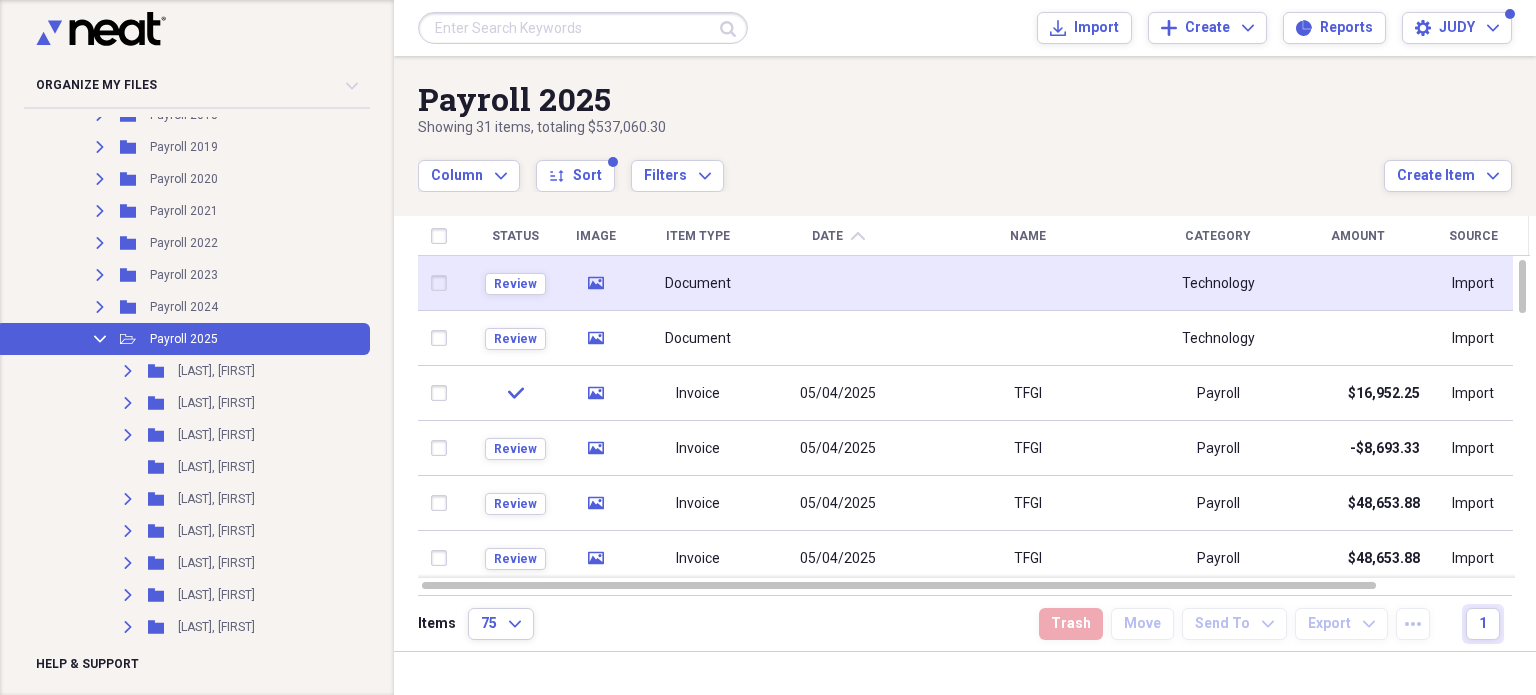click at bounding box center [444, 283] 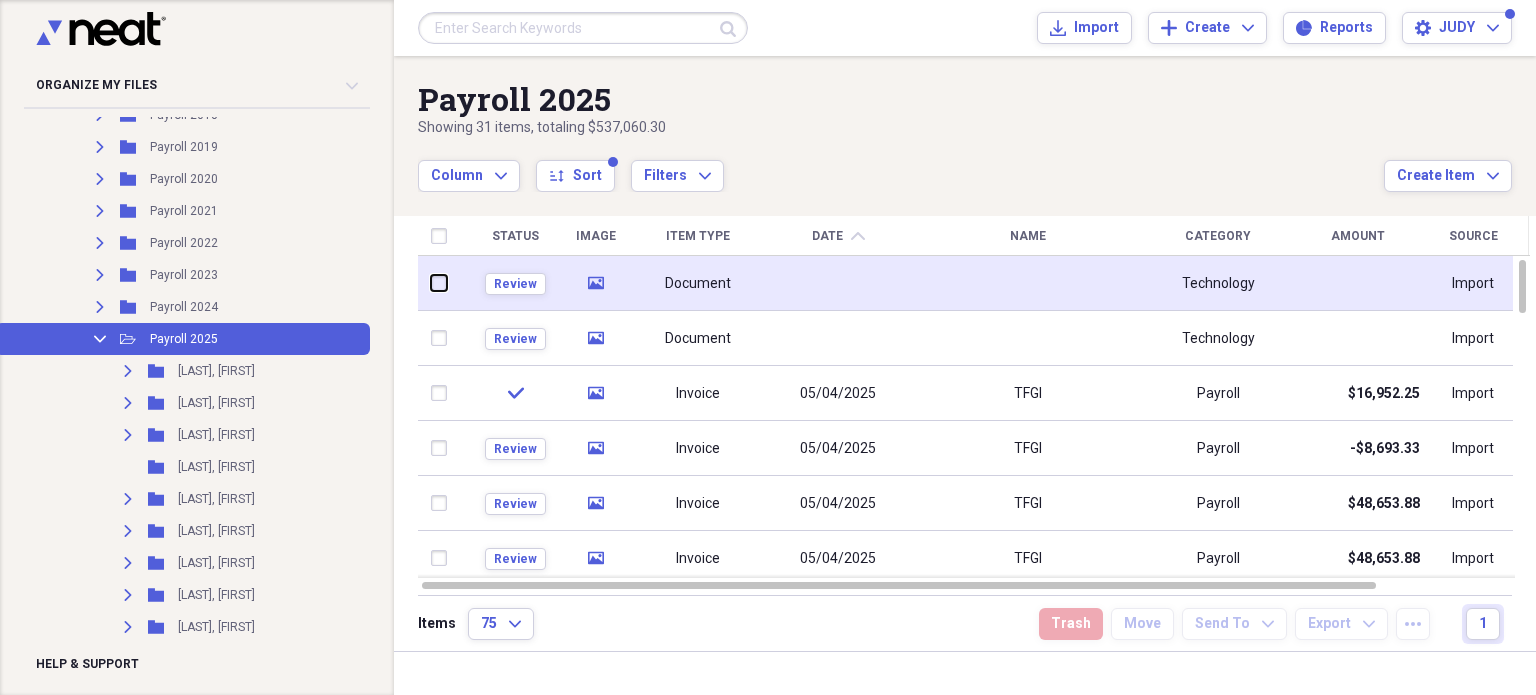 click at bounding box center (432, 283) 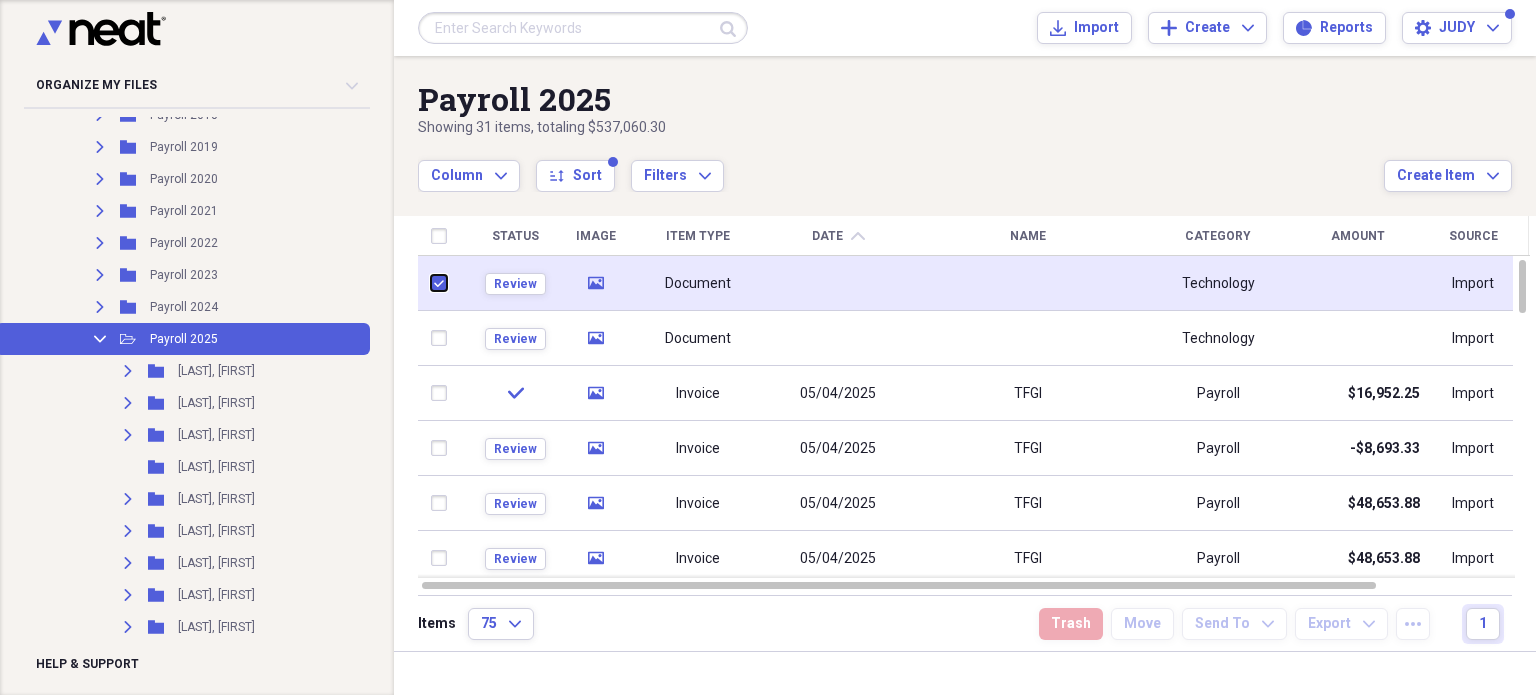 checkbox on "true" 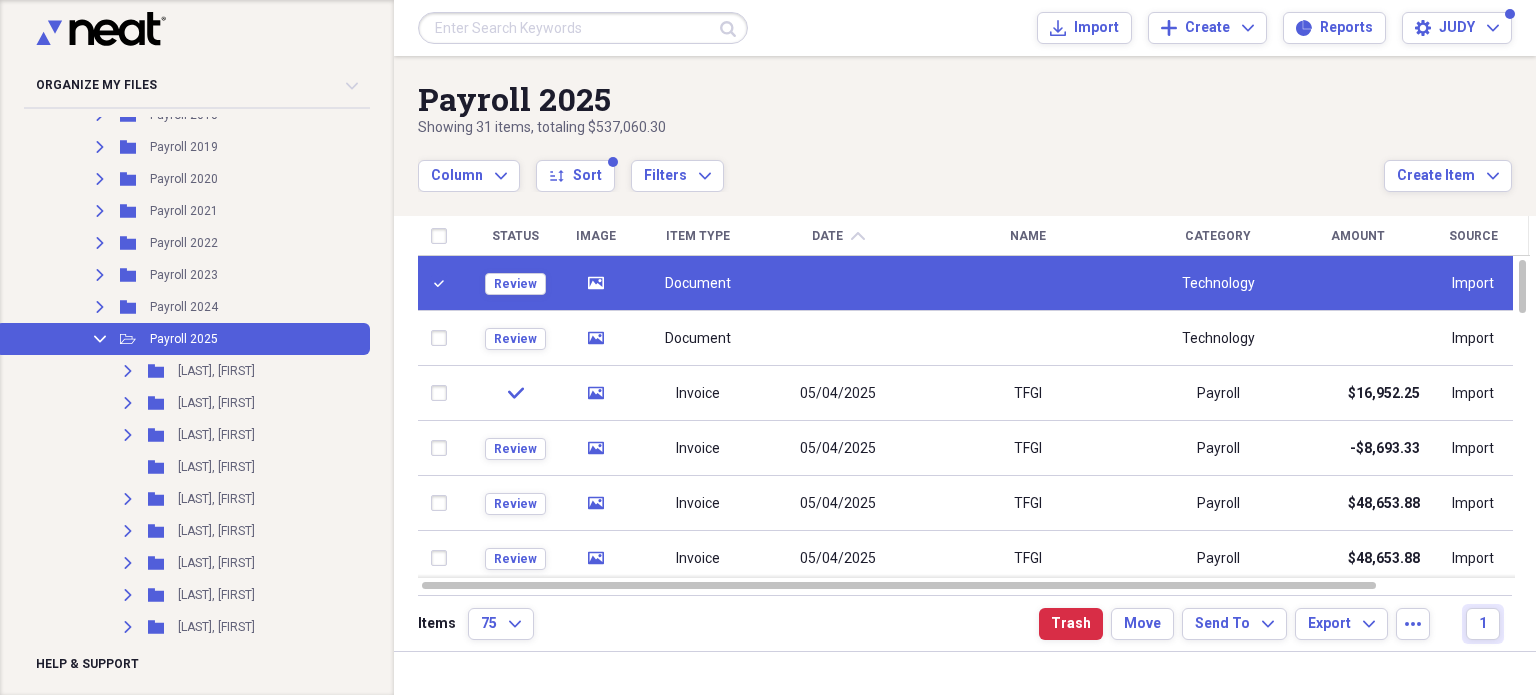 click on "Document" at bounding box center [699, 283] 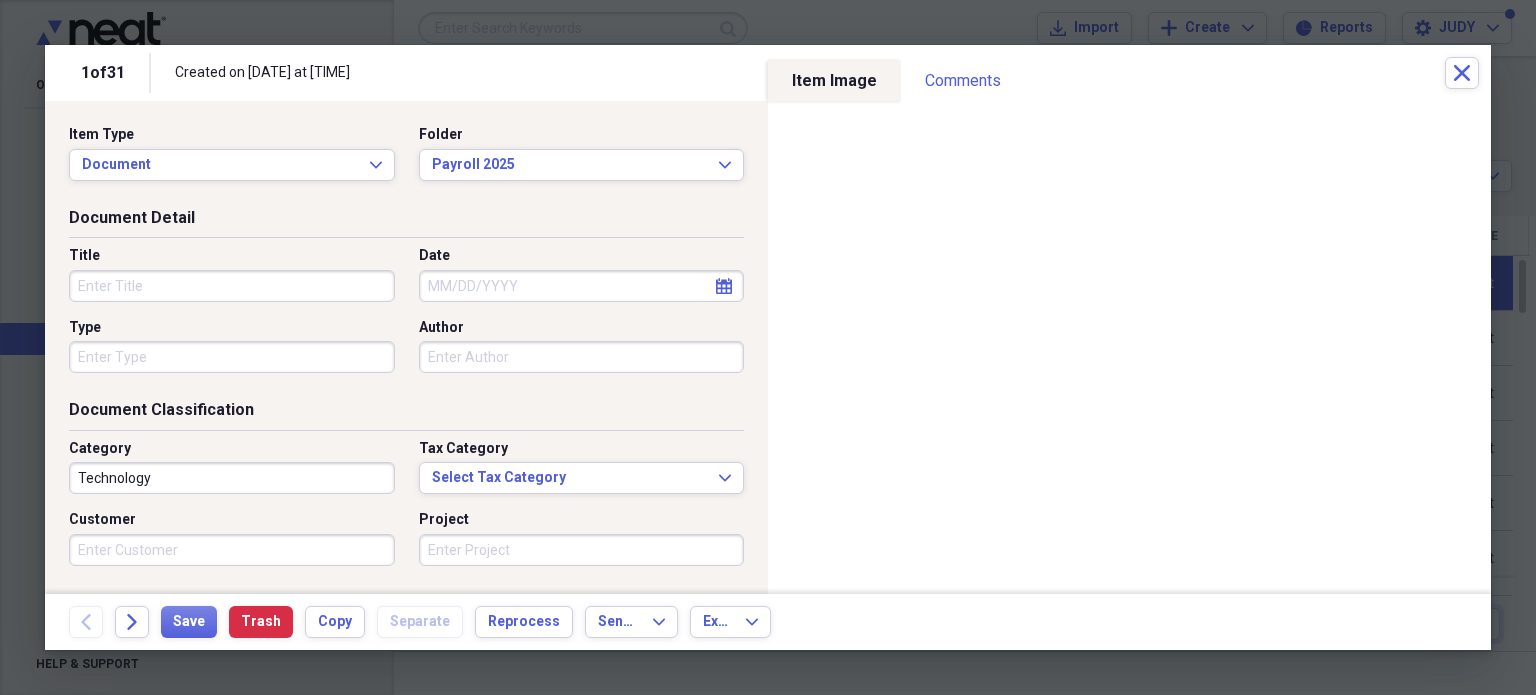 click on "Title" at bounding box center (232, 286) 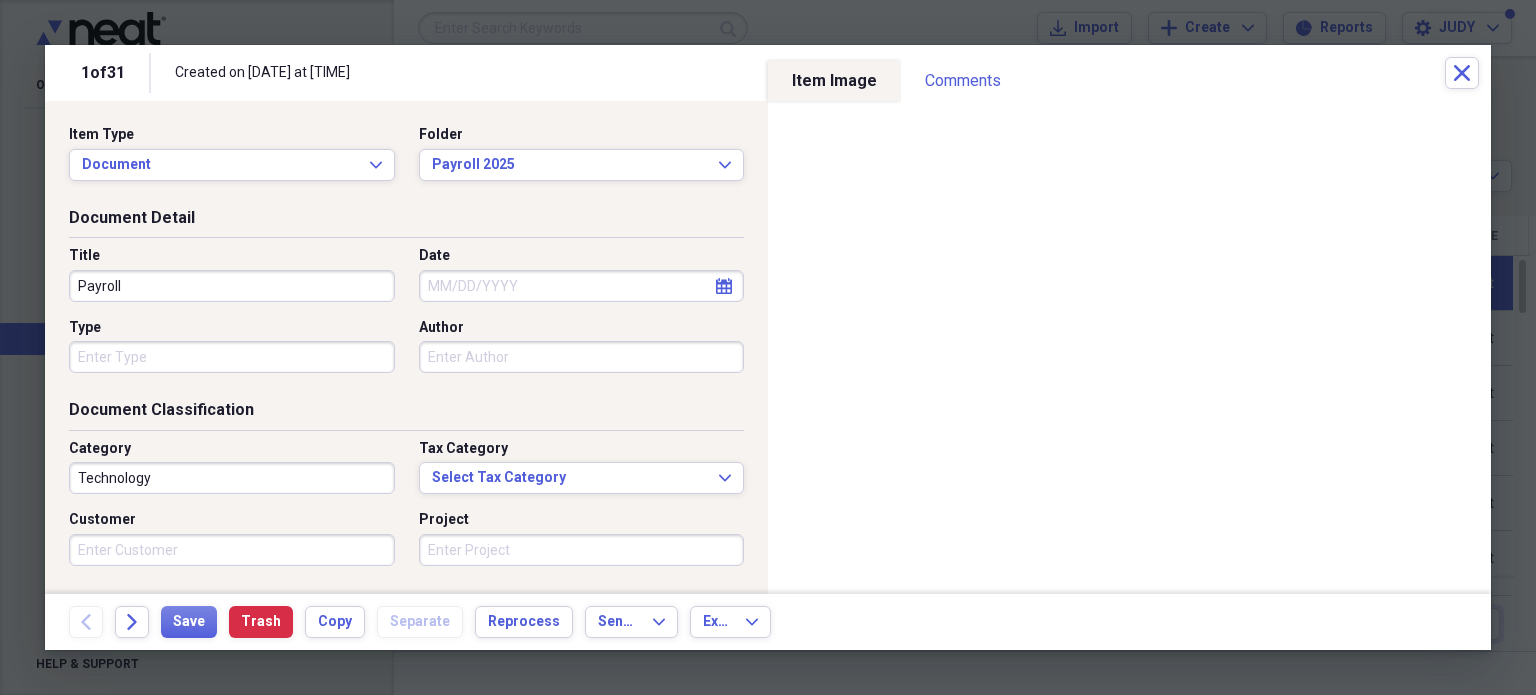 type on "Payroll" 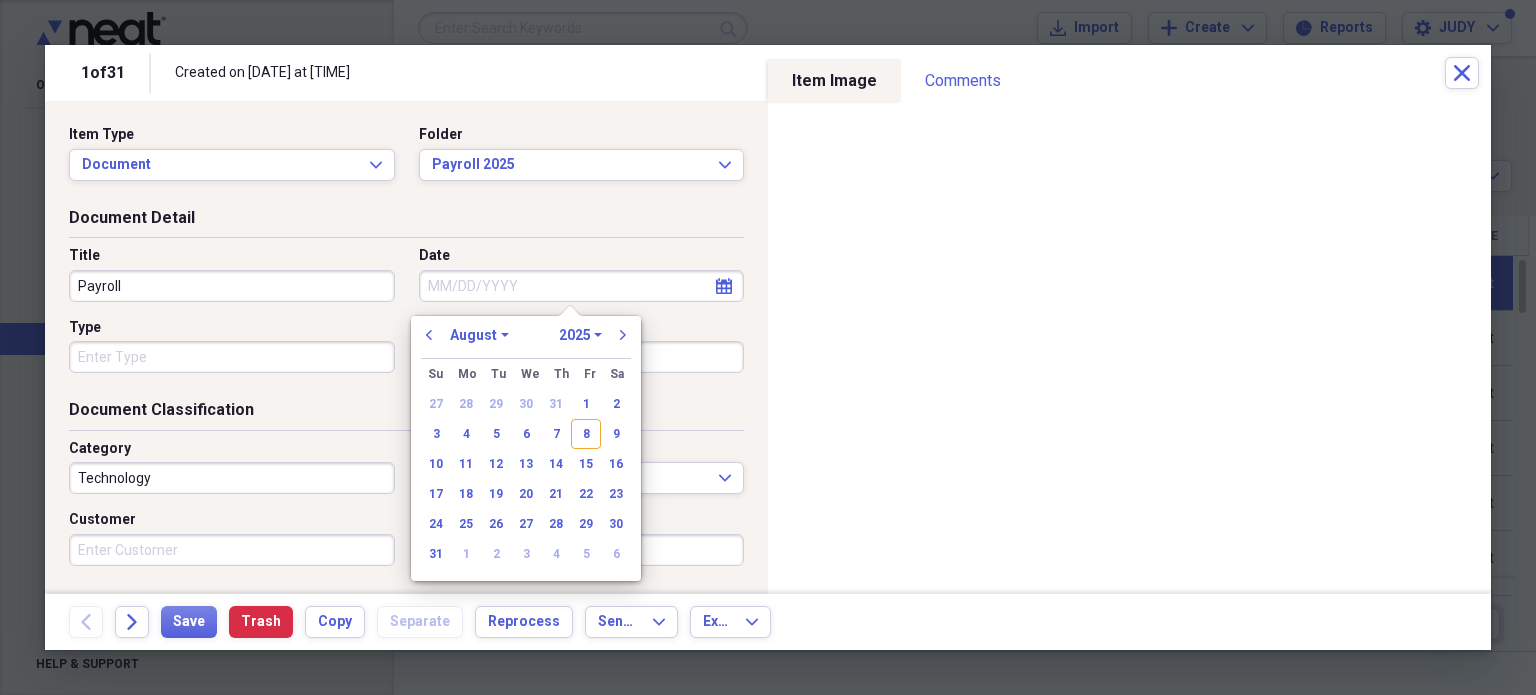 click on "January February March April May June July August September October November December" at bounding box center (479, 335) 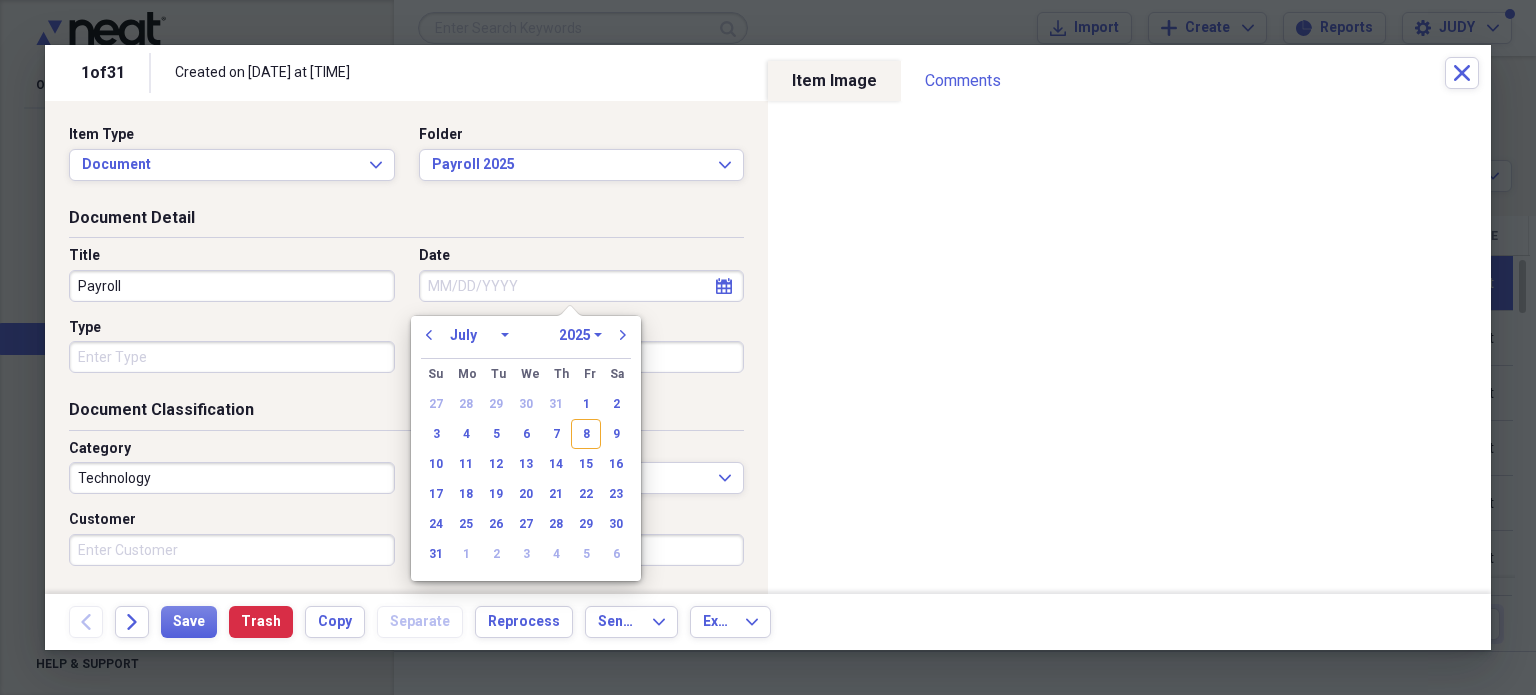 click on "January February March April May June July August September October November December" at bounding box center [479, 335] 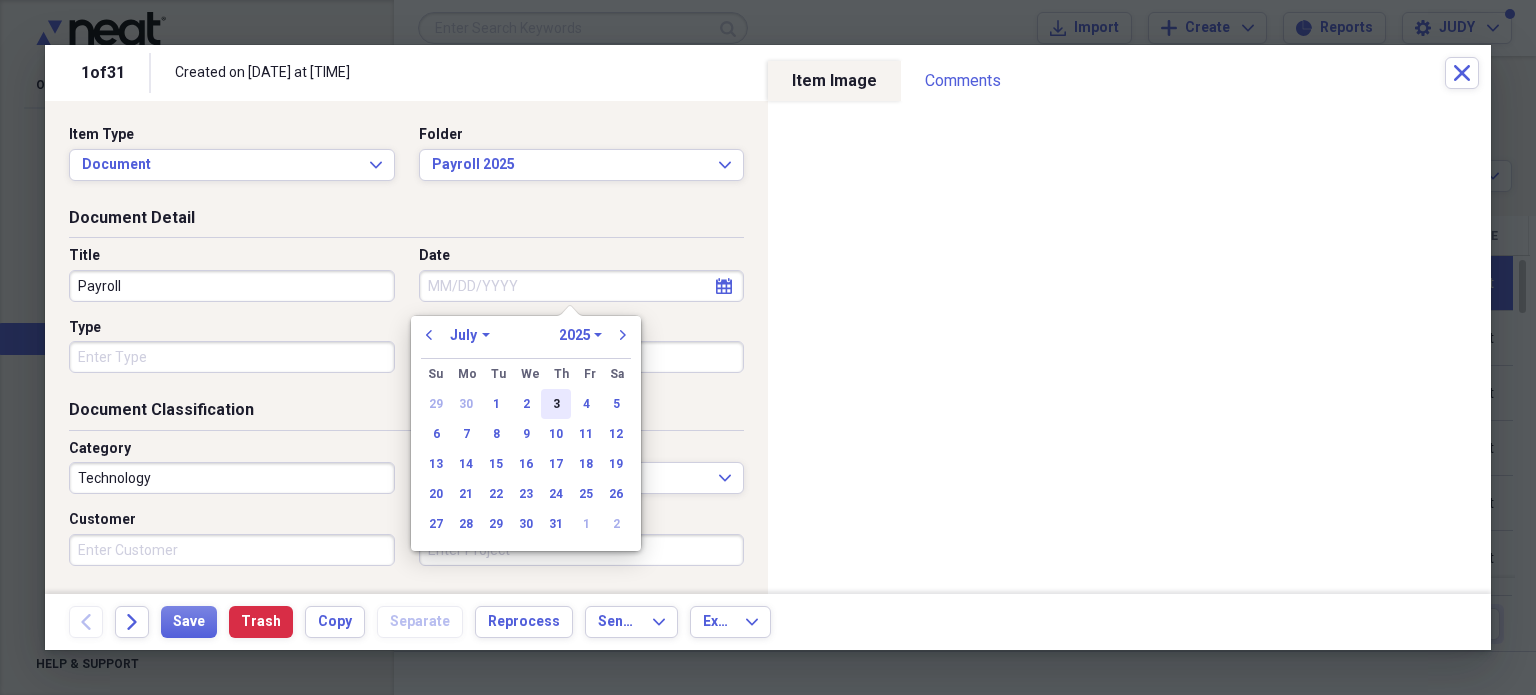click on "3" at bounding box center [556, 404] 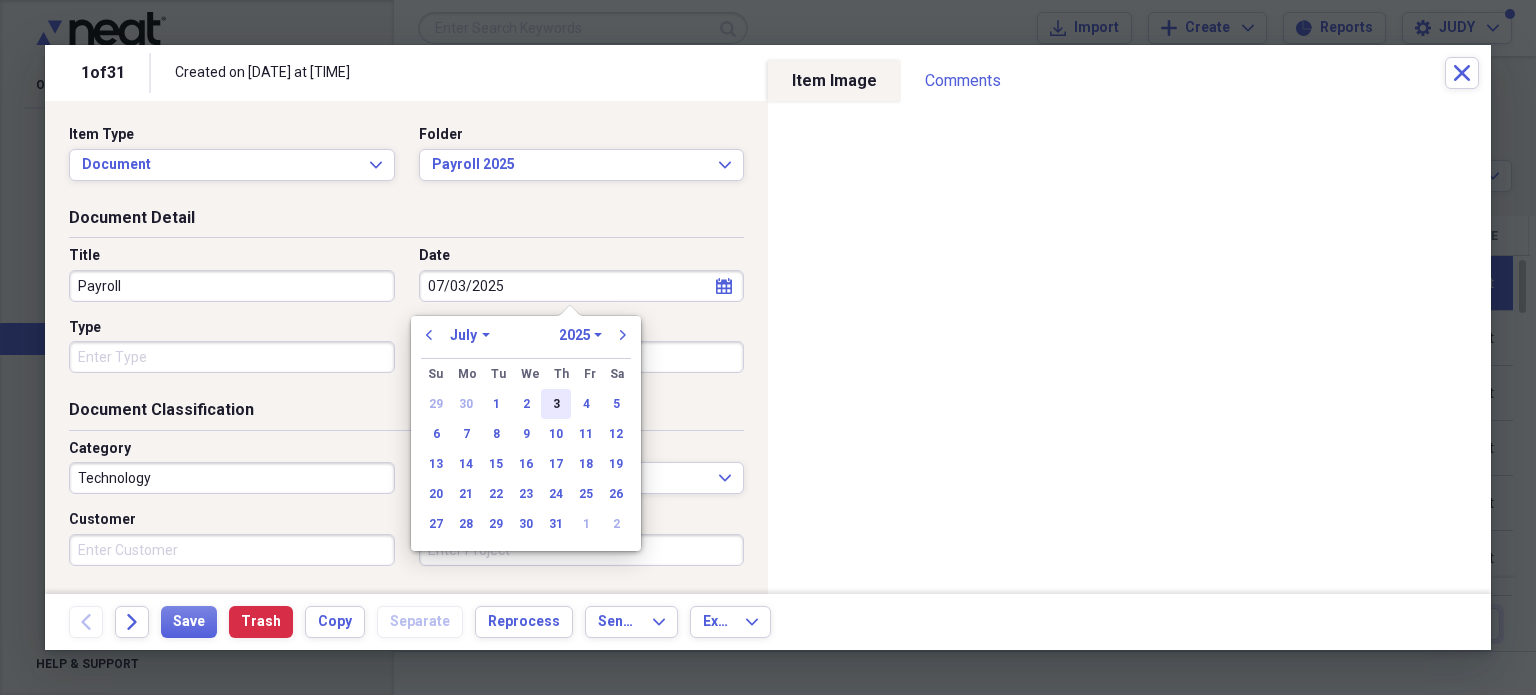 type on "07/03/2025" 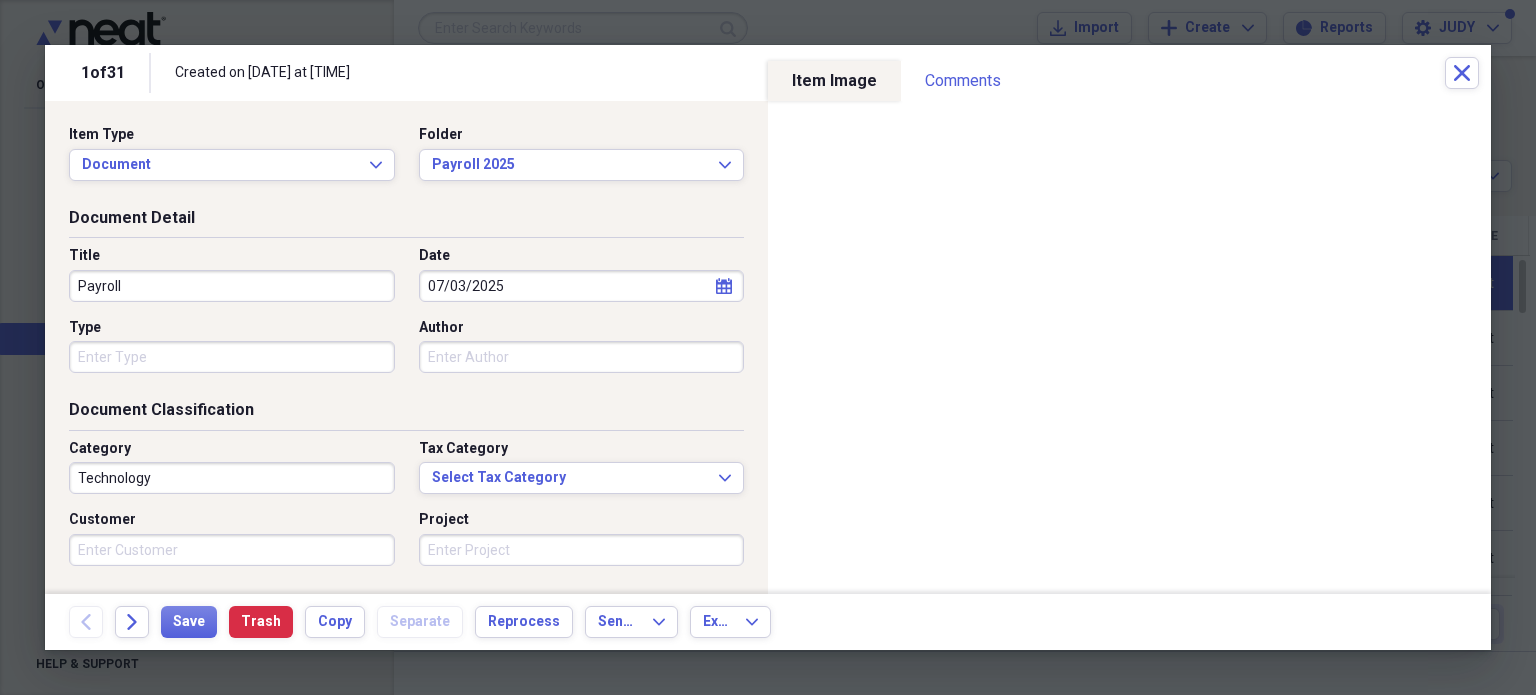 click on "Technology" at bounding box center (232, 478) 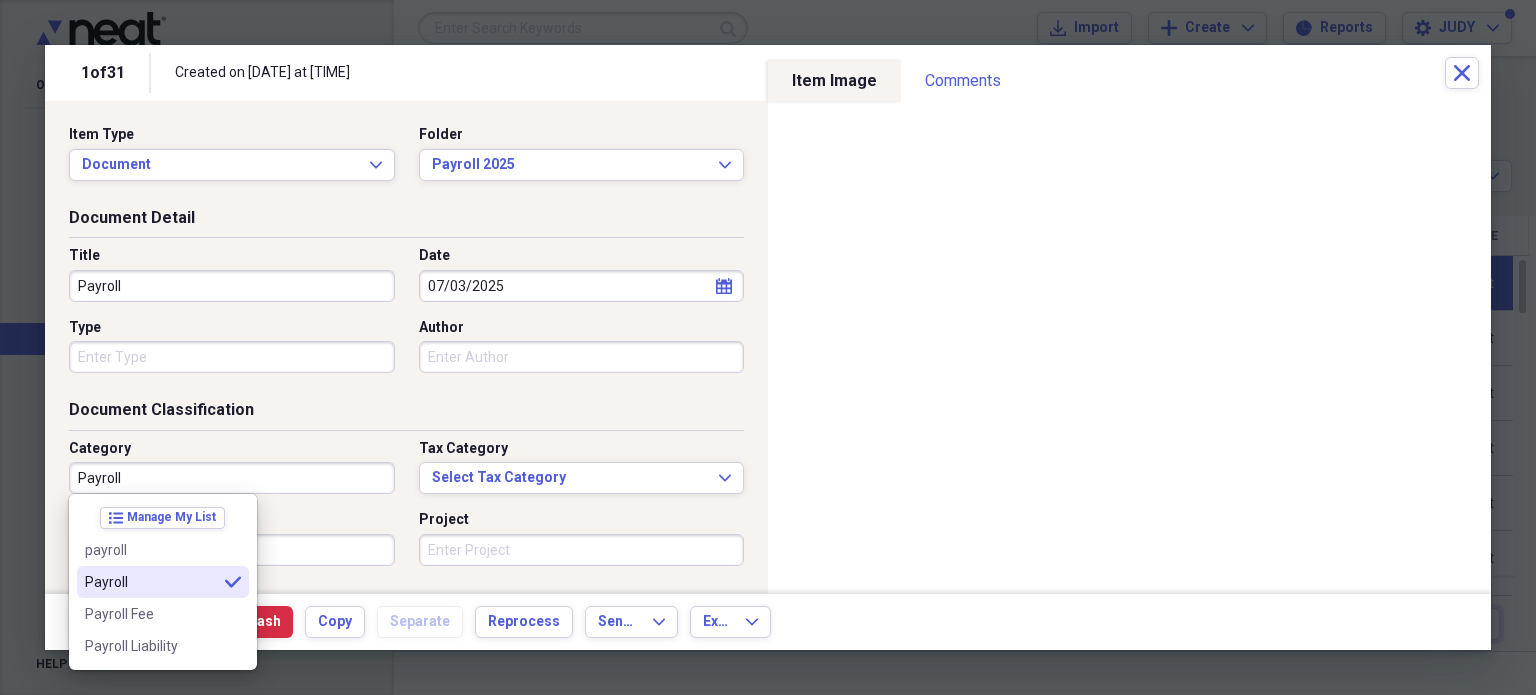 type on "Payroll" 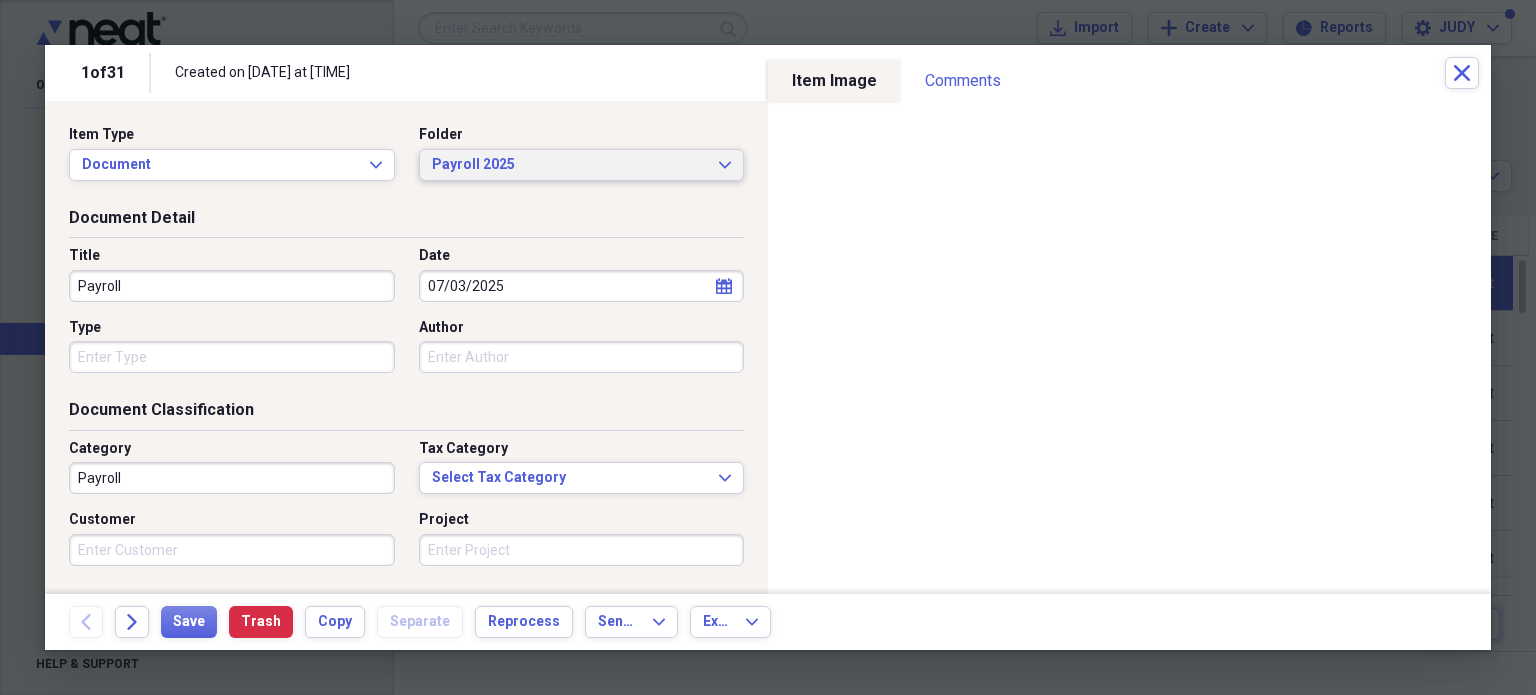 click on "Expand" 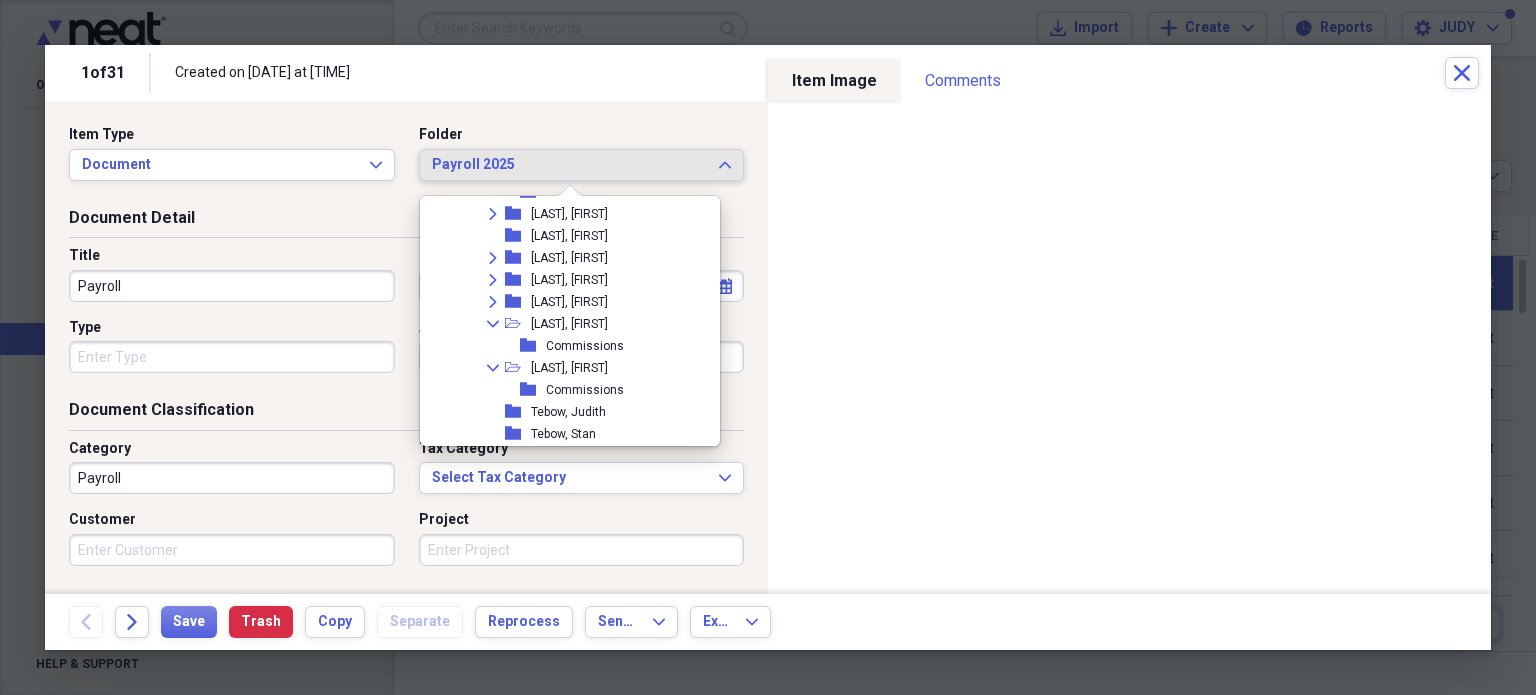scroll, scrollTop: 3980, scrollLeft: 0, axis: vertical 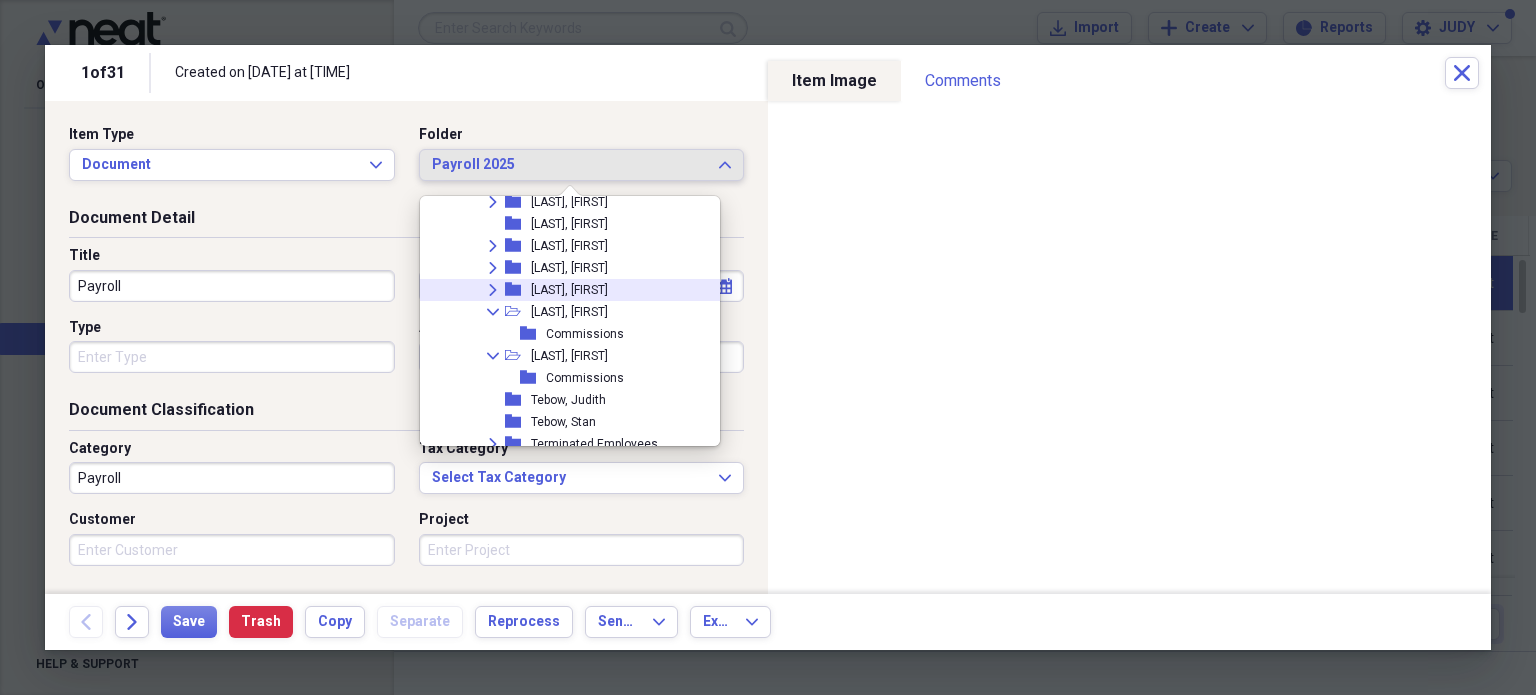 click on "[LAST], [FIRST]" at bounding box center (569, 290) 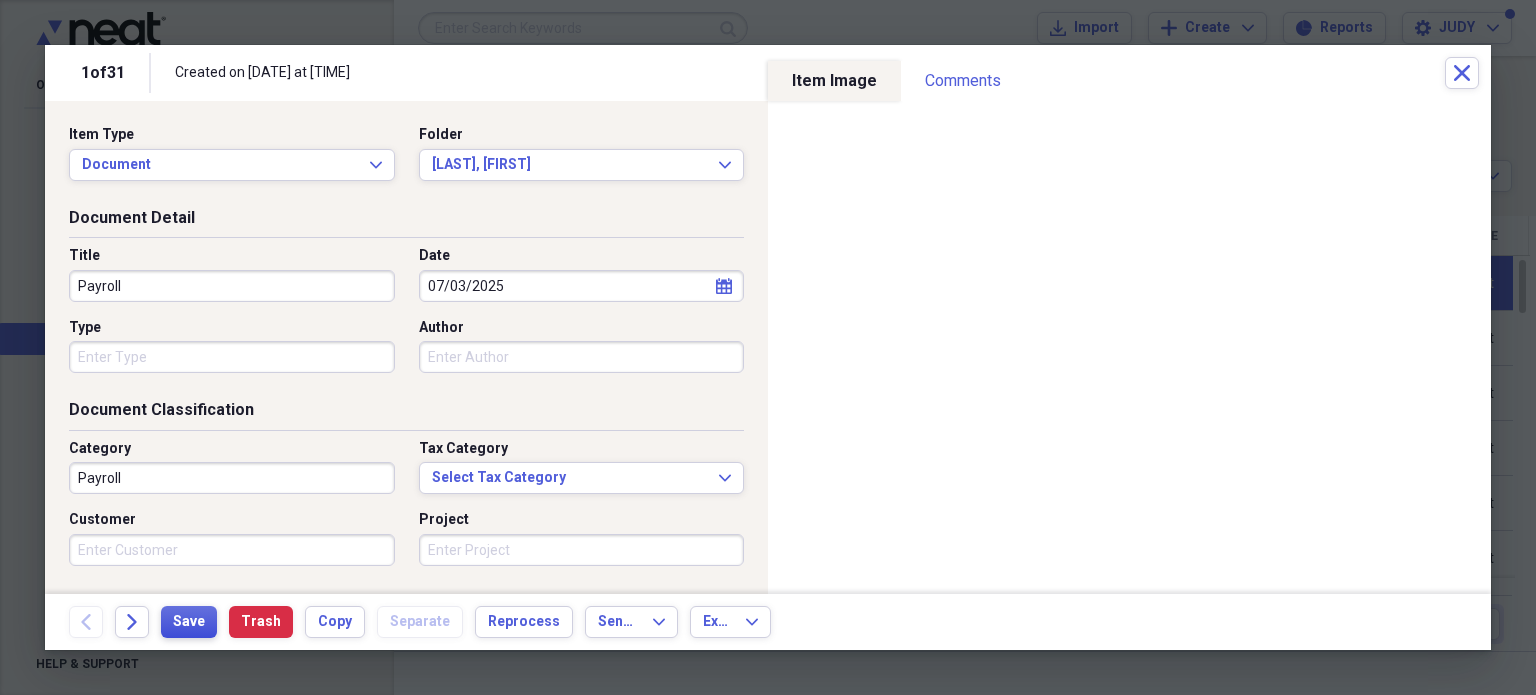 click on "Save" at bounding box center [189, 622] 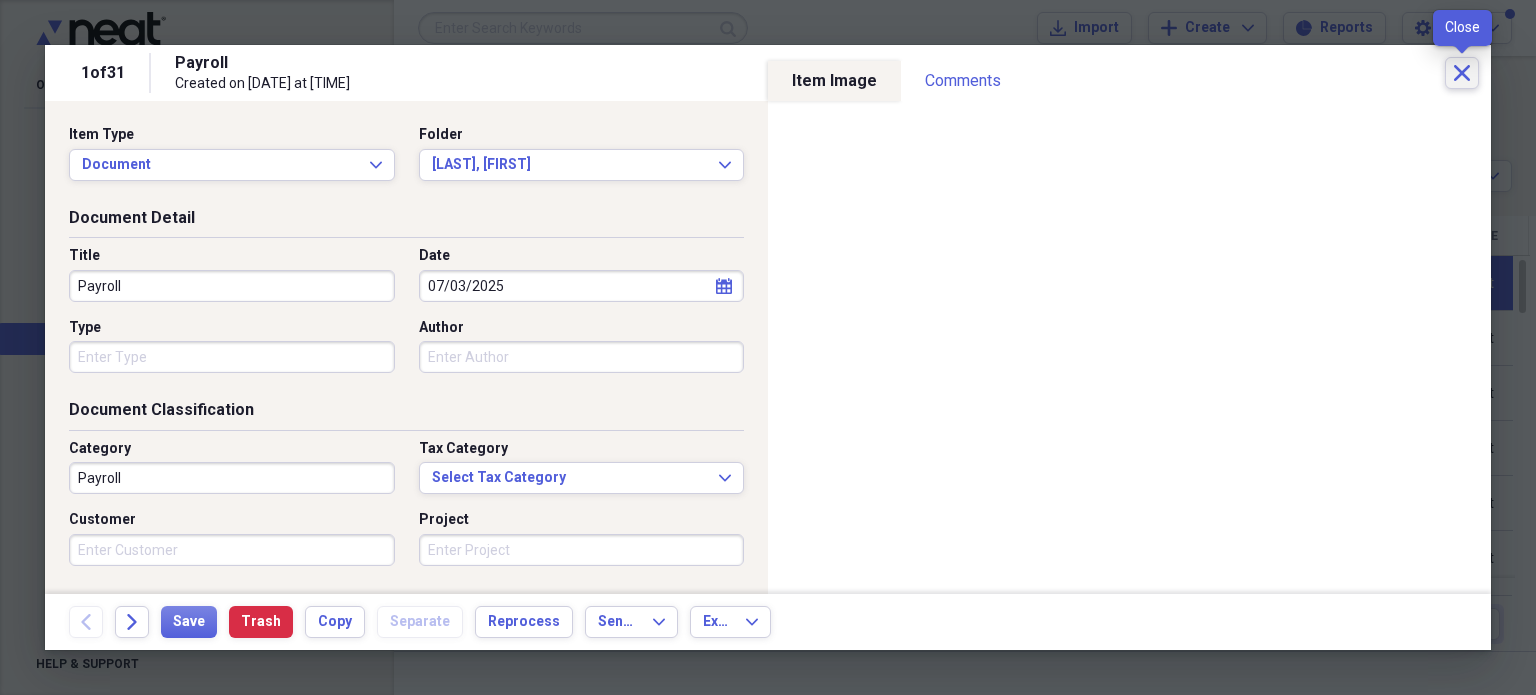 click on "Close" at bounding box center [1462, 73] 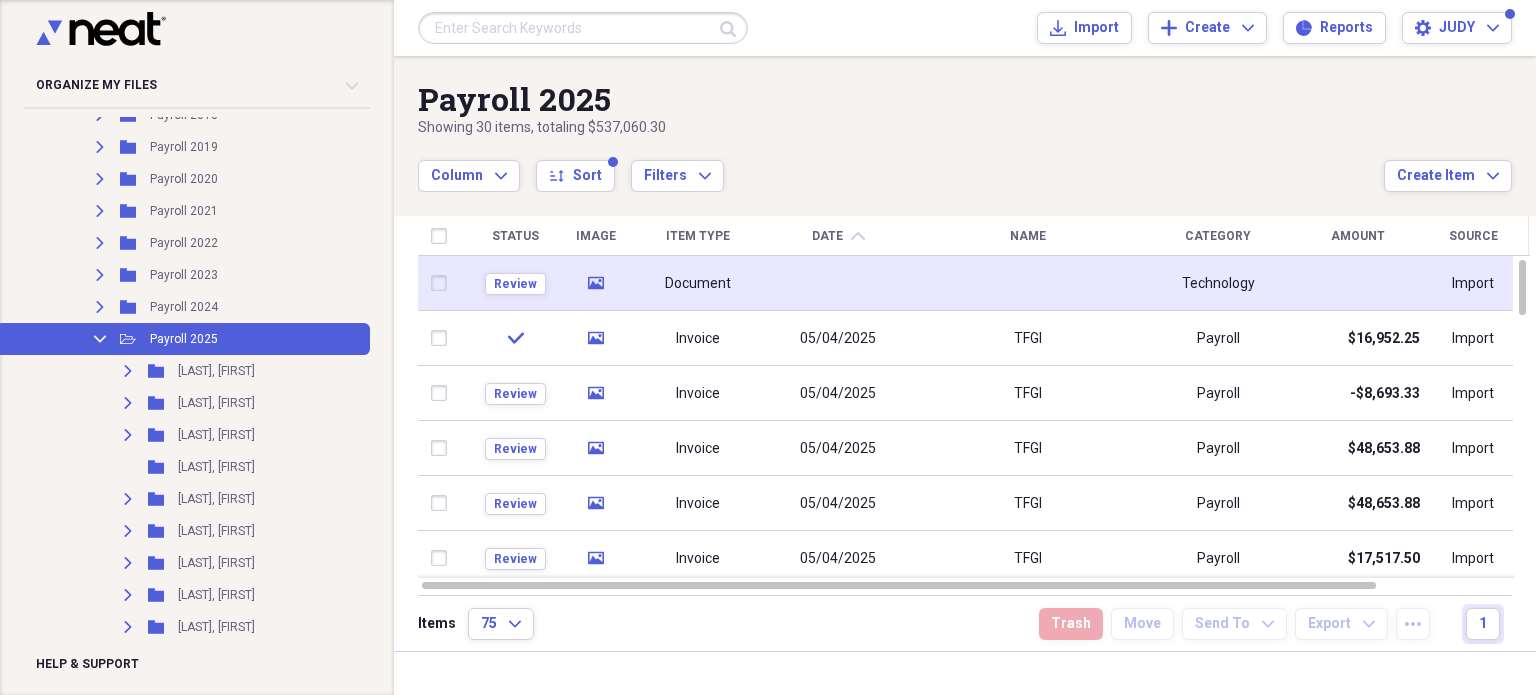 click at bounding box center [444, 283] 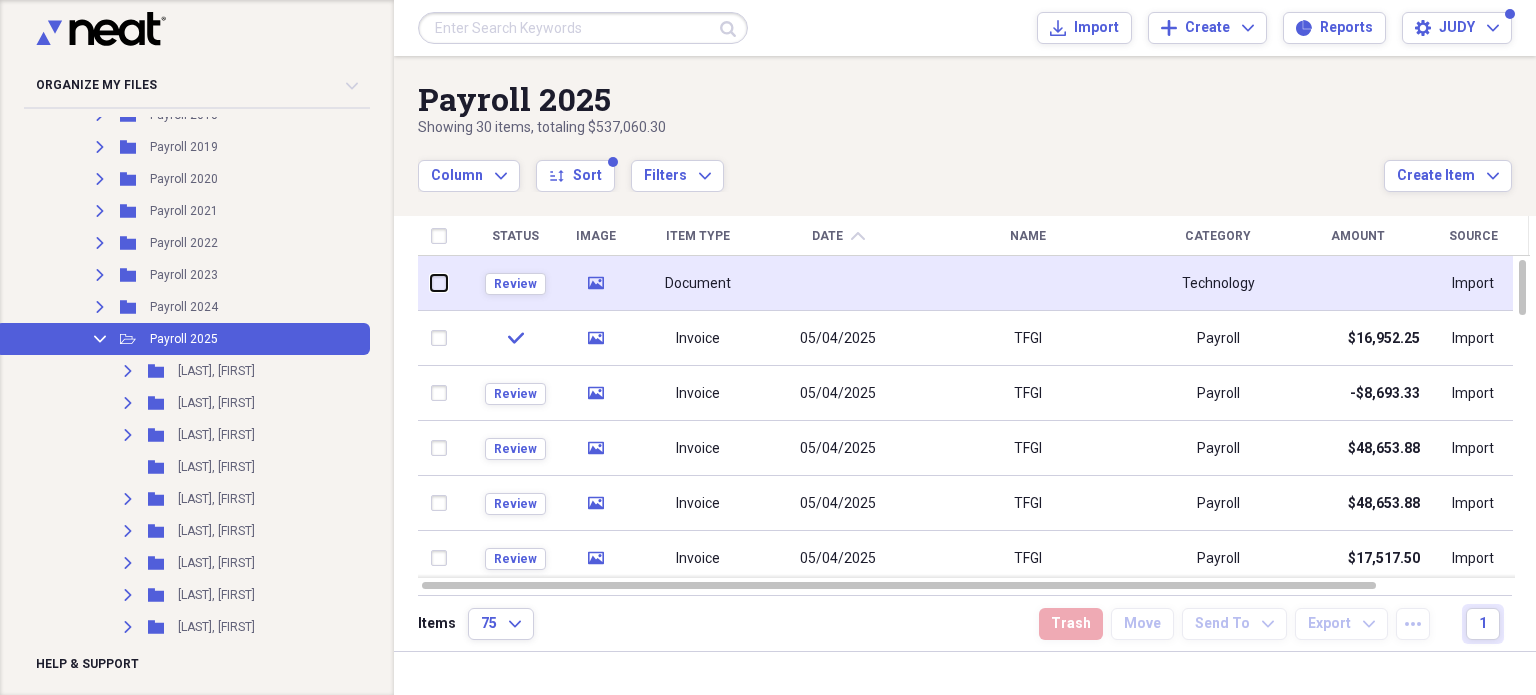 click at bounding box center (432, 283) 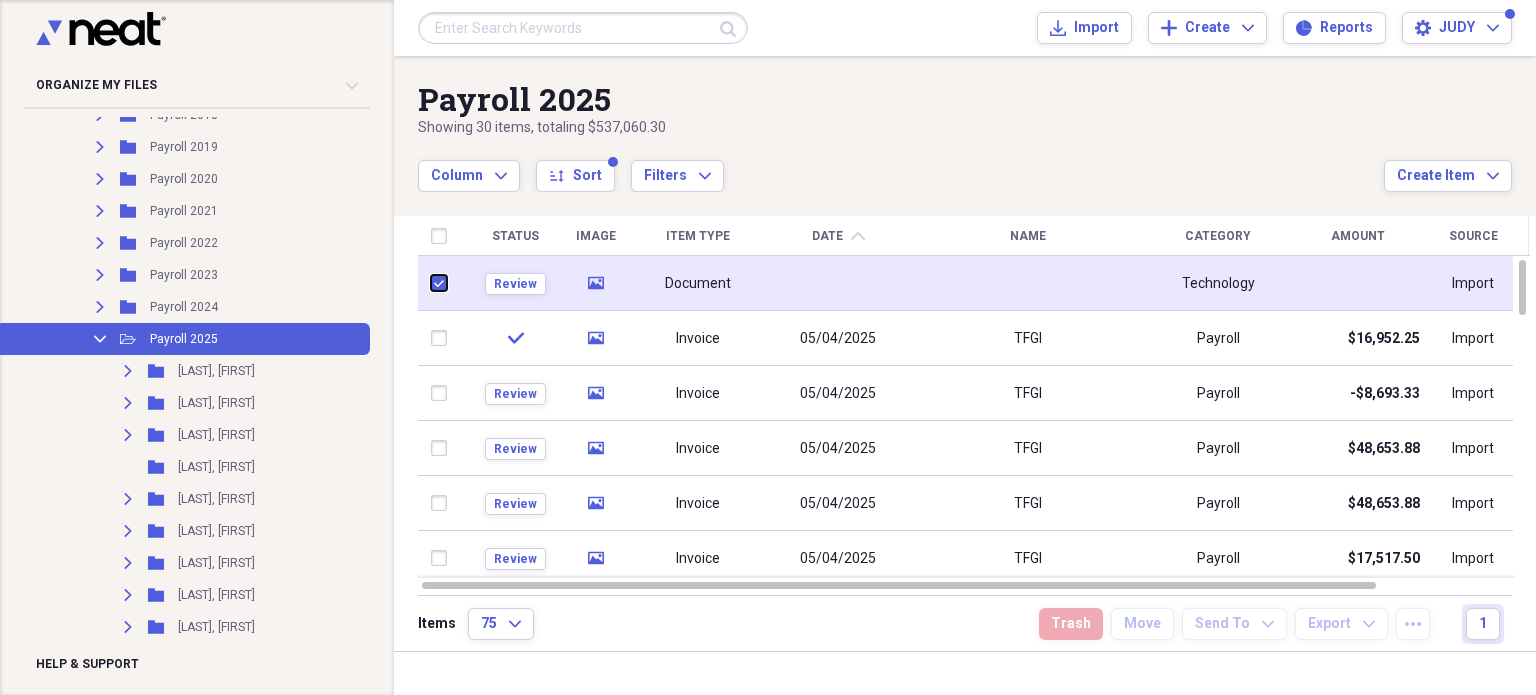 checkbox on "true" 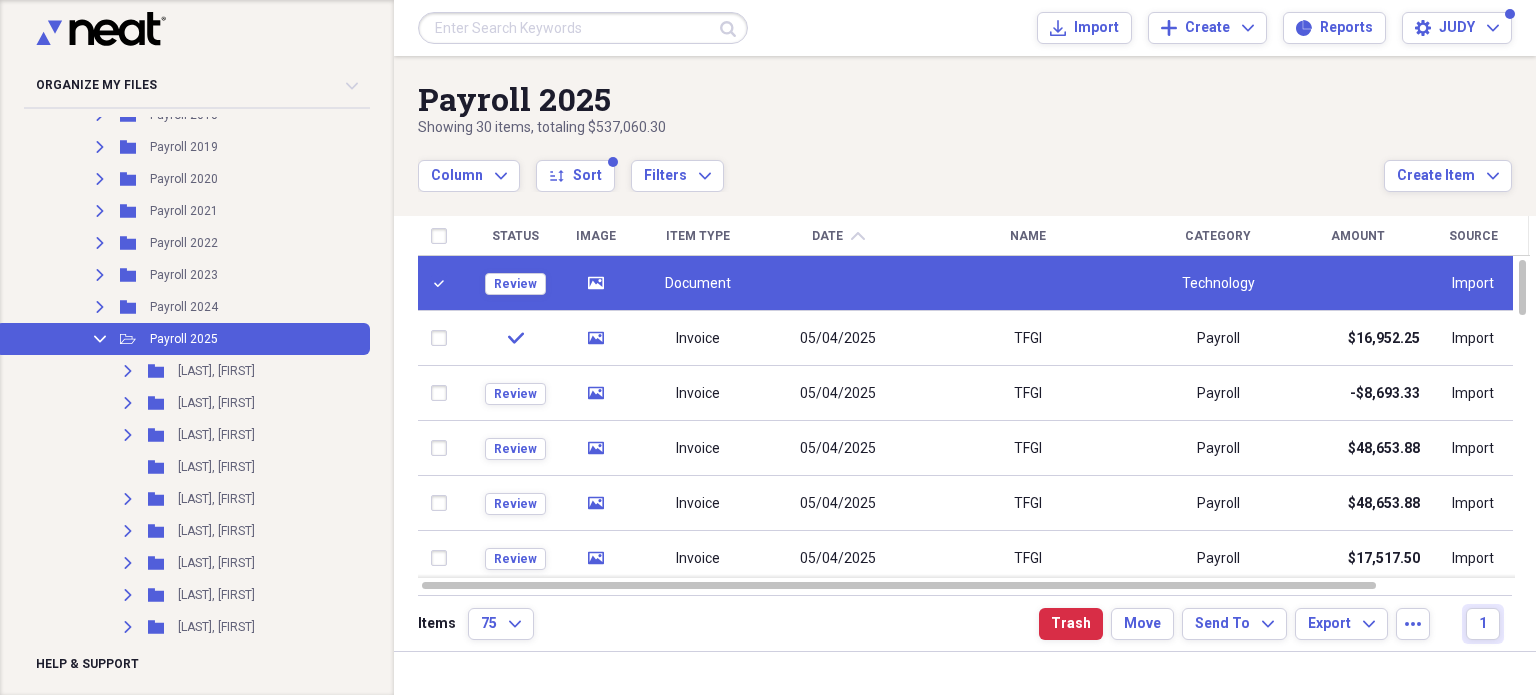 click on "Document" at bounding box center (699, 284) 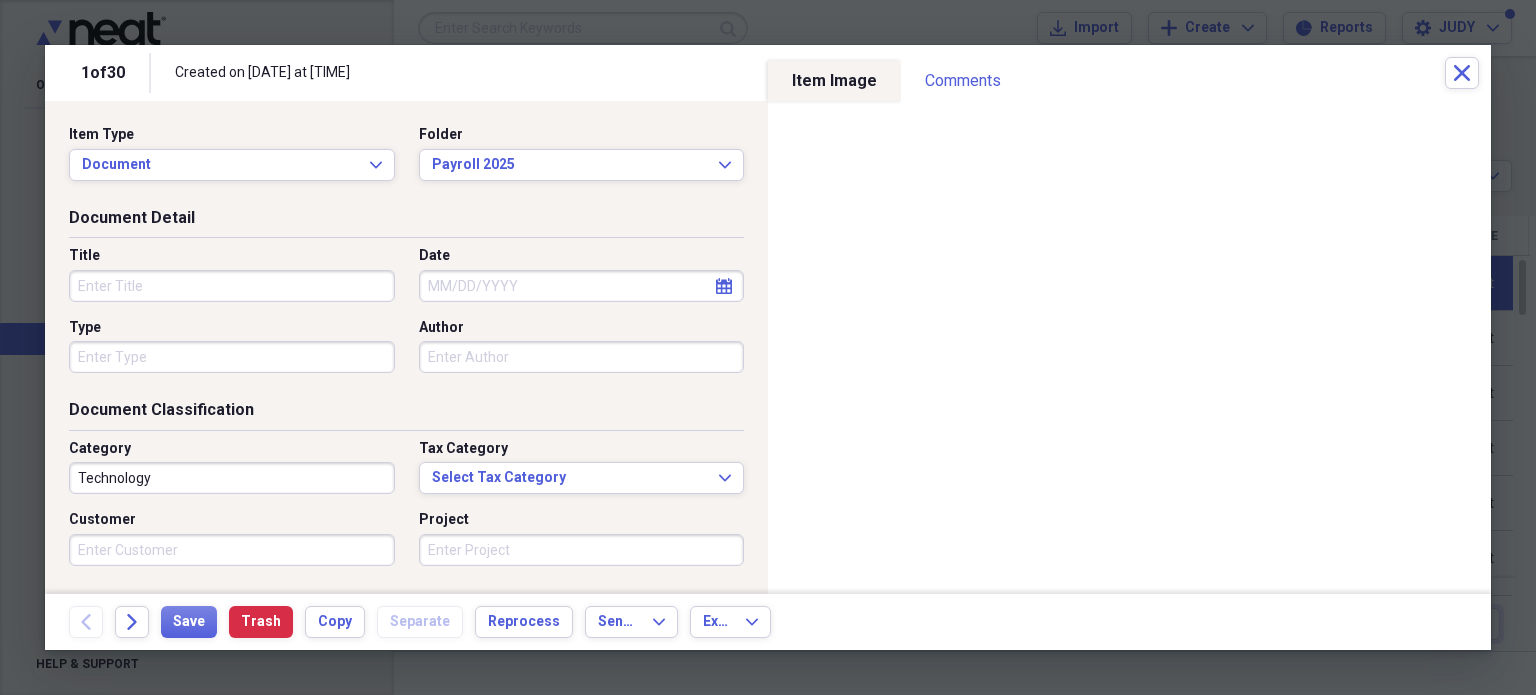 click on "Title" at bounding box center [232, 286] 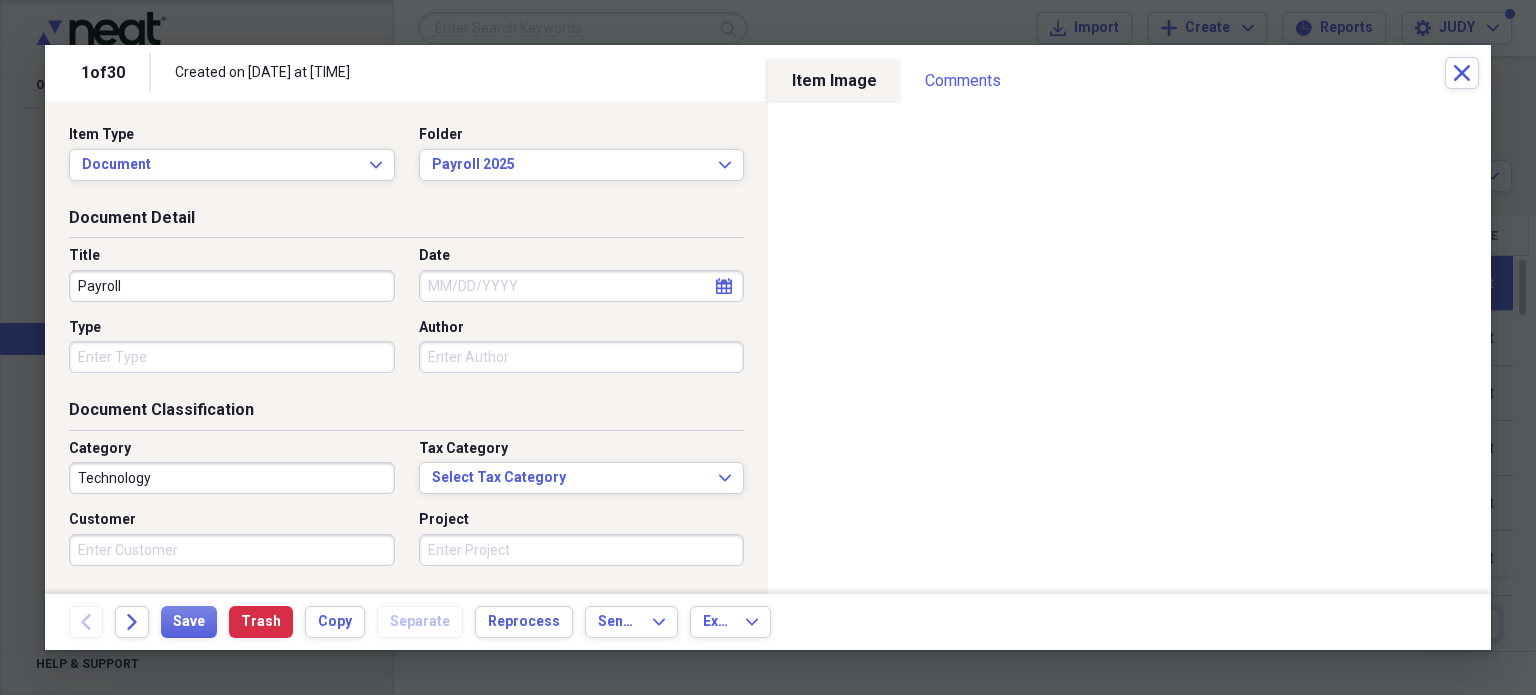 type on "Payroll" 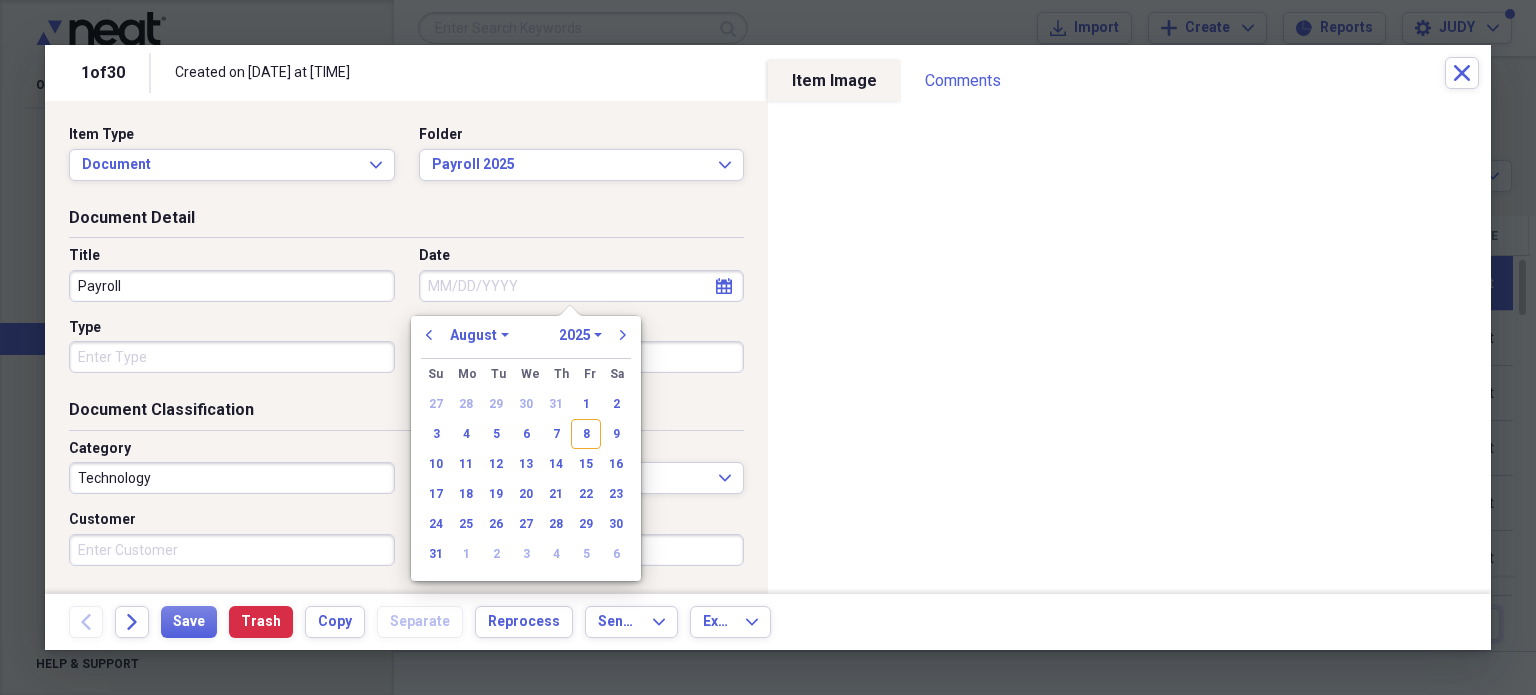 click on "January February March April May June July August September October November December" at bounding box center [479, 335] 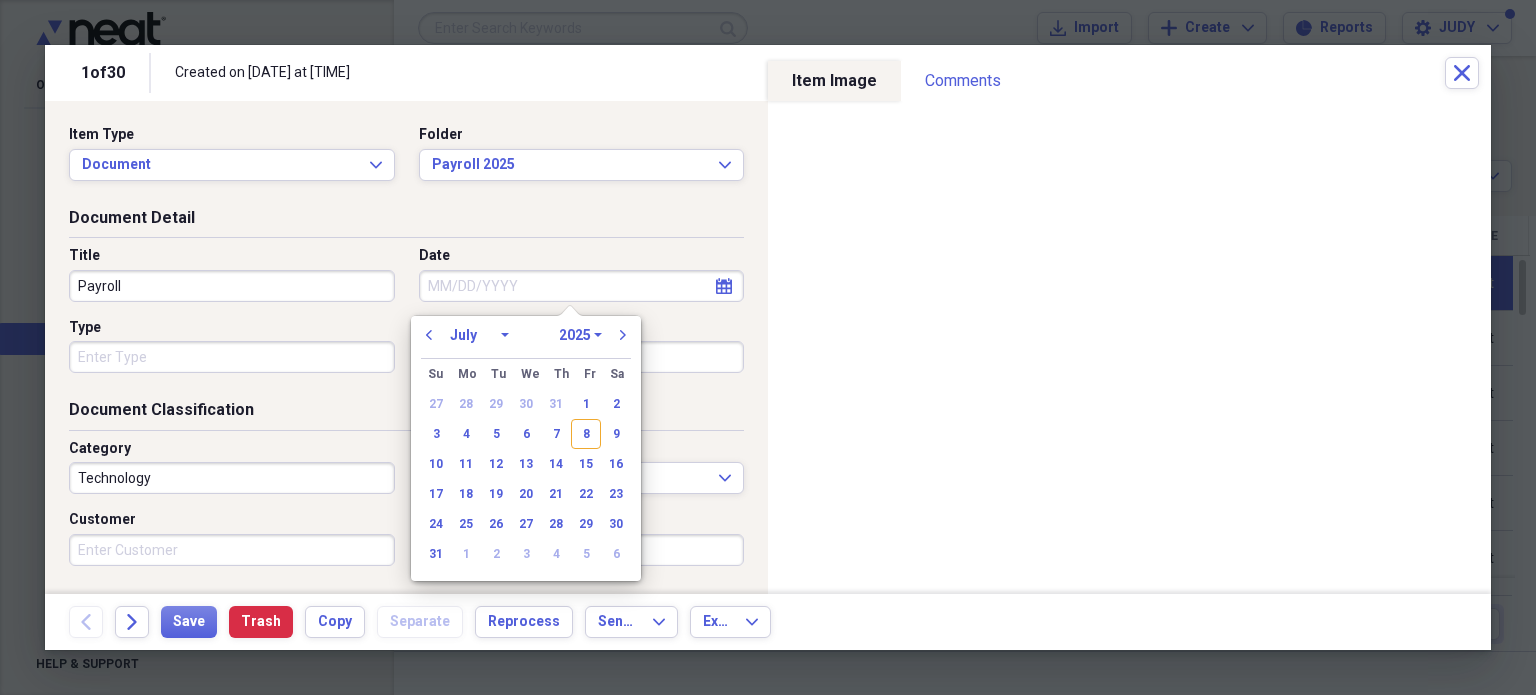 click on "January February March April May June July August September October November December" at bounding box center (479, 335) 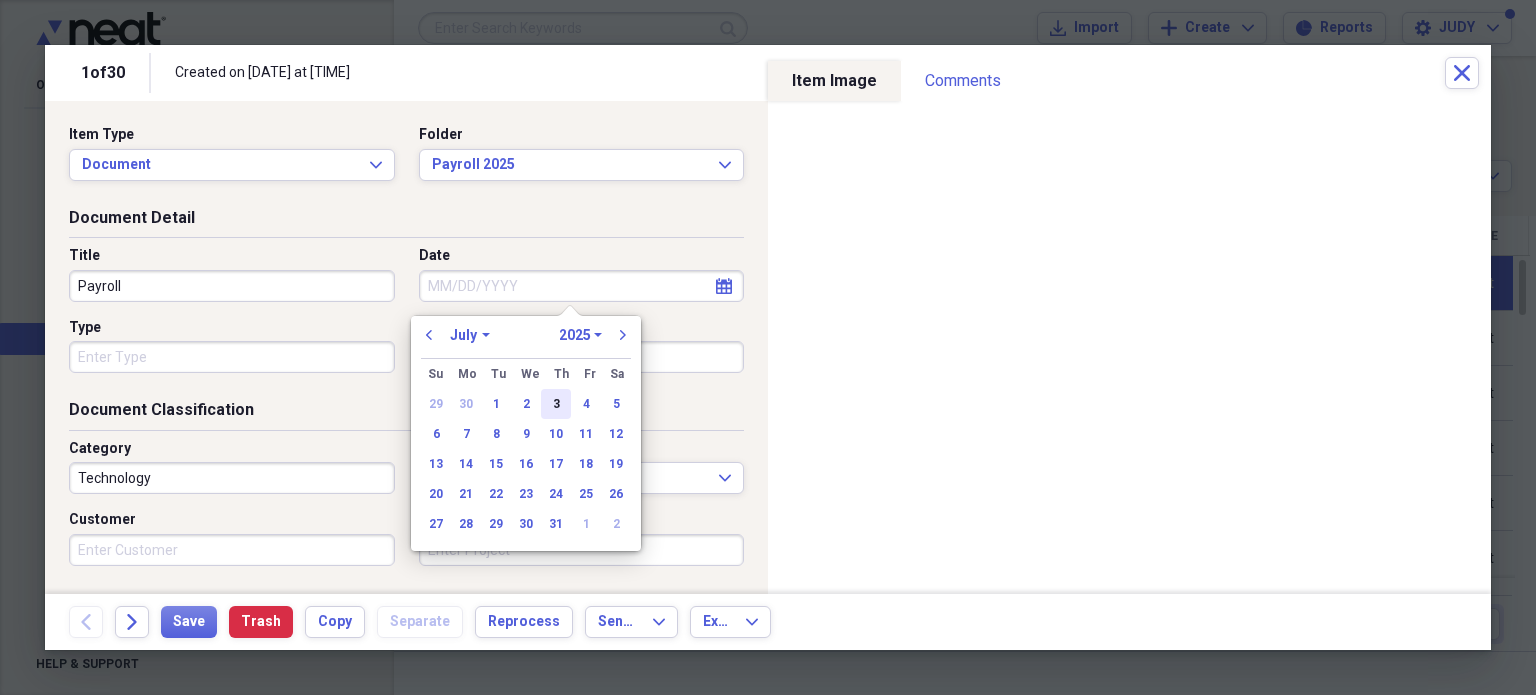 click on "3" at bounding box center (556, 404) 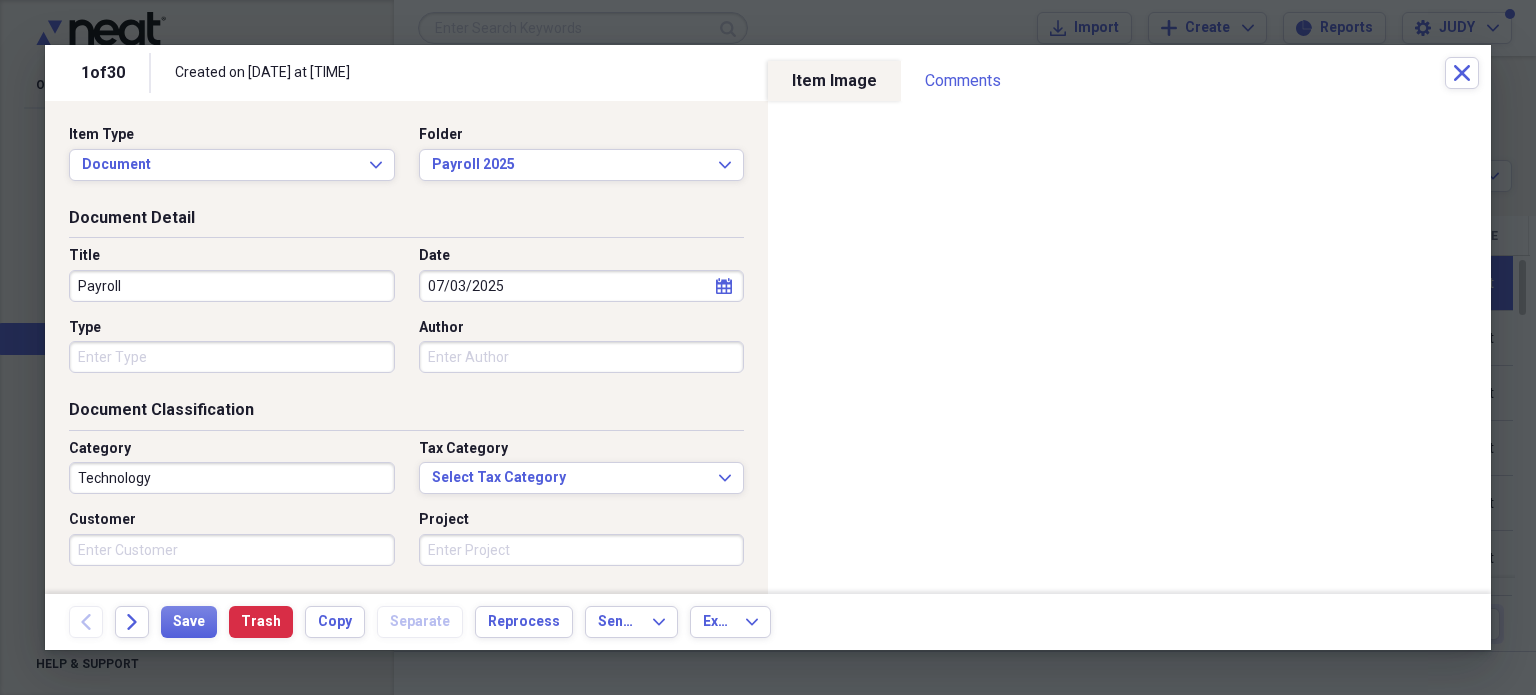 click on "Technology" at bounding box center (232, 478) 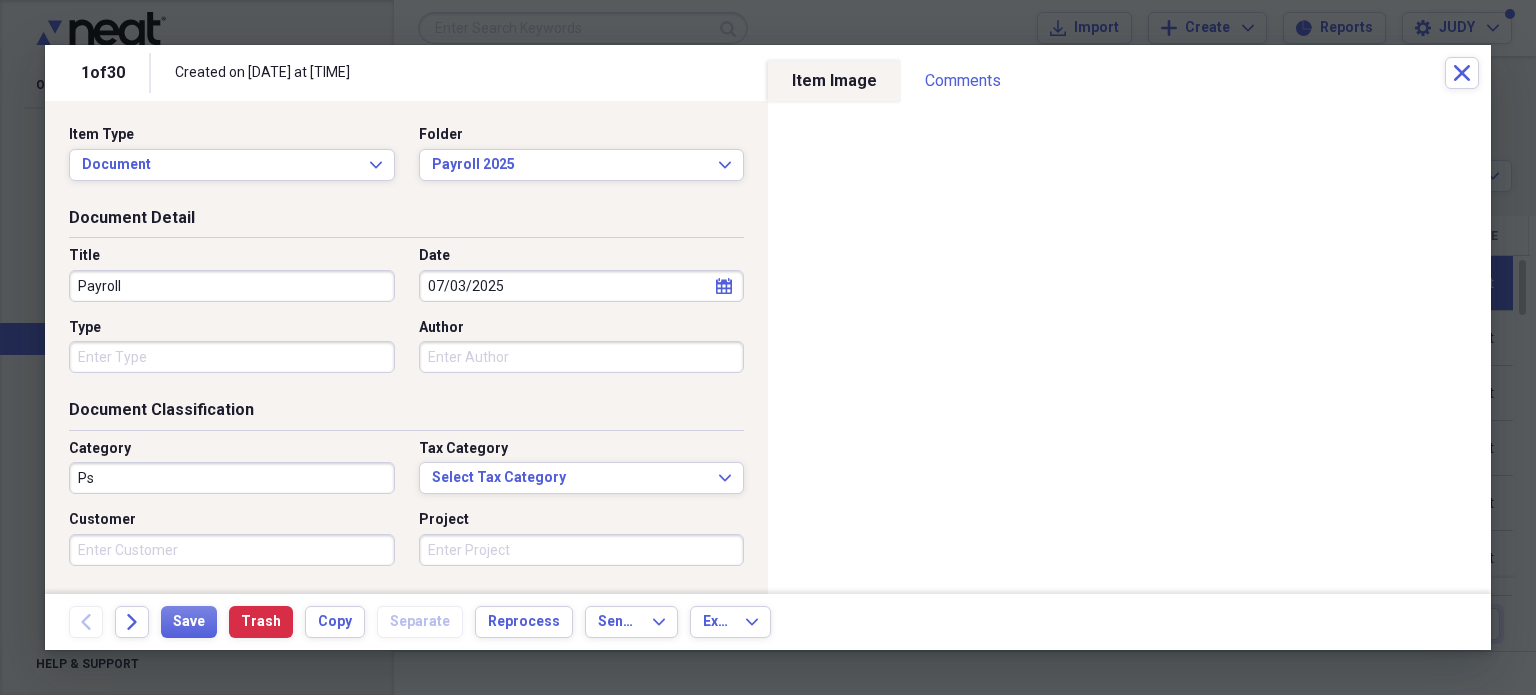 type on "P" 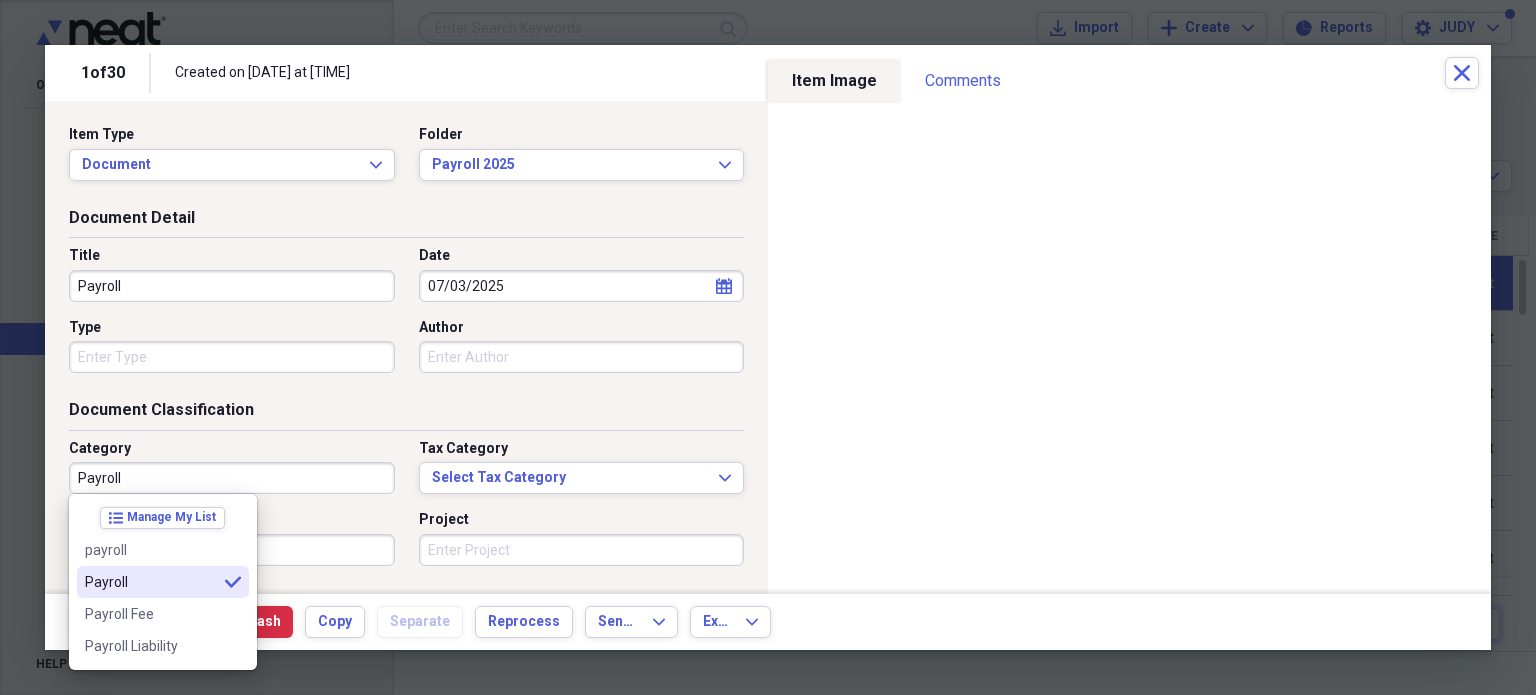 type on "Payroll" 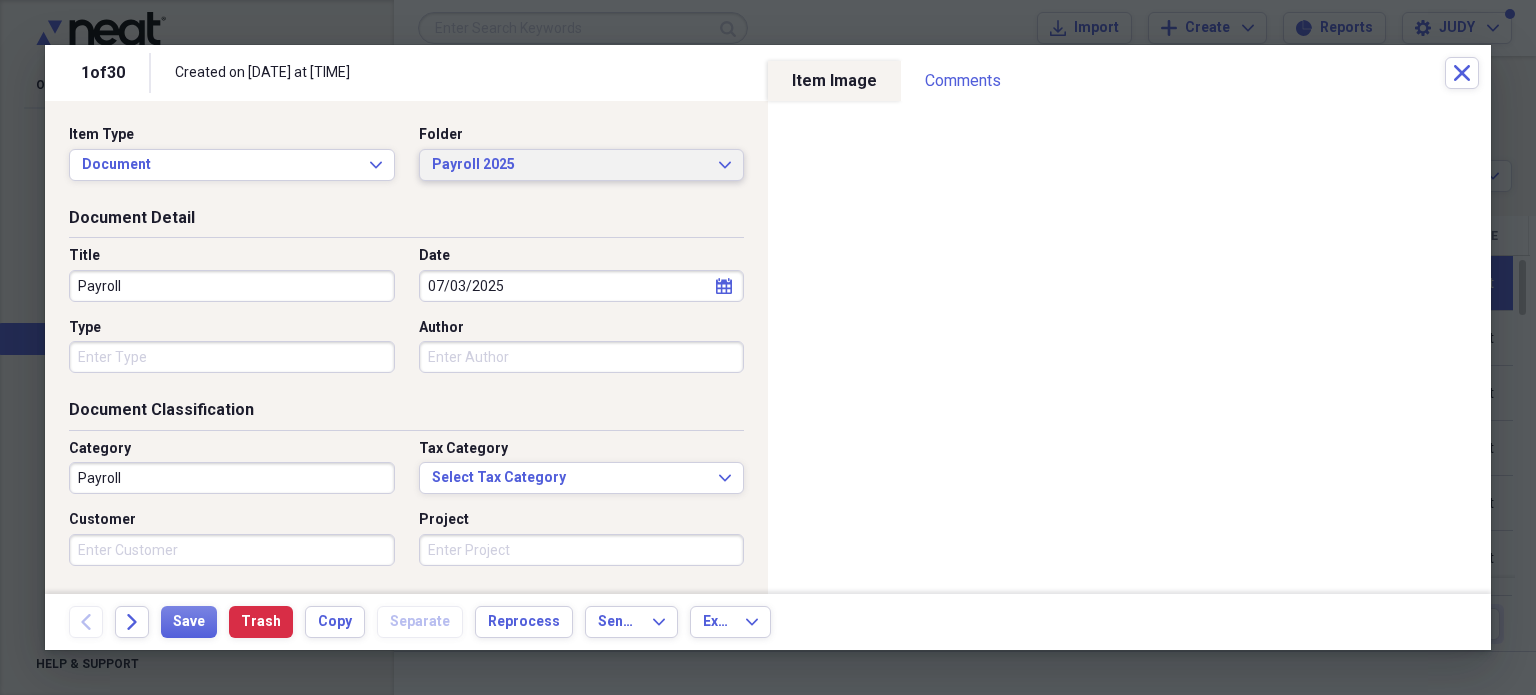 click on "Expand" 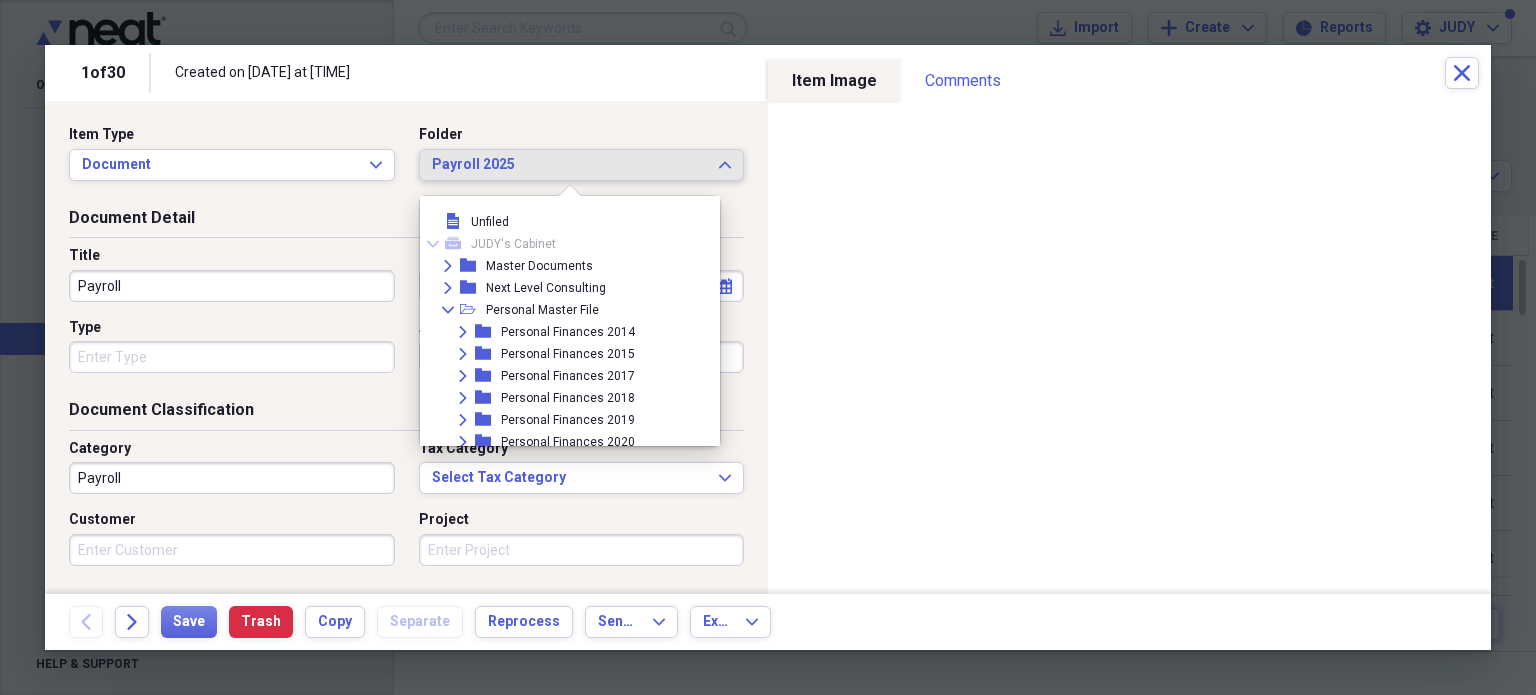 scroll, scrollTop: 3780, scrollLeft: 0, axis: vertical 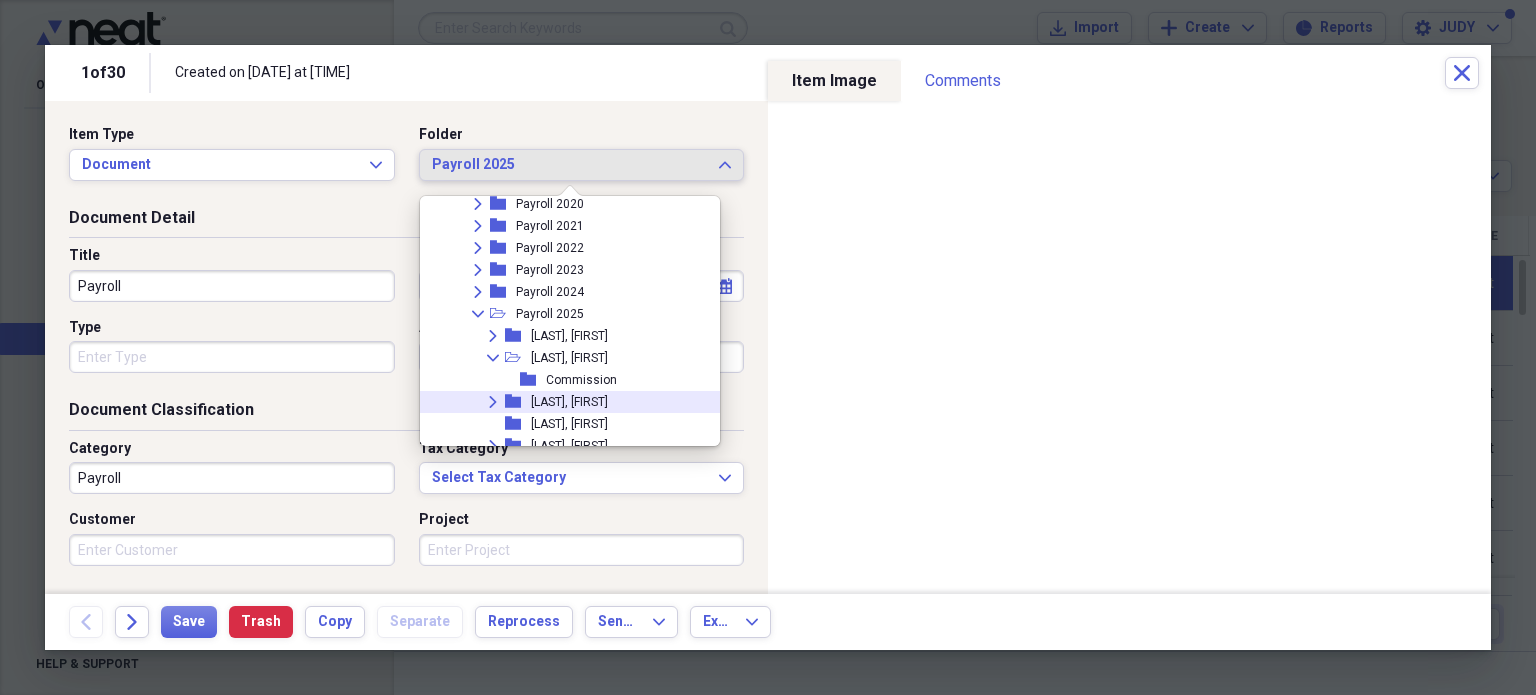 click on "[LAST], [FIRST]" at bounding box center [569, 402] 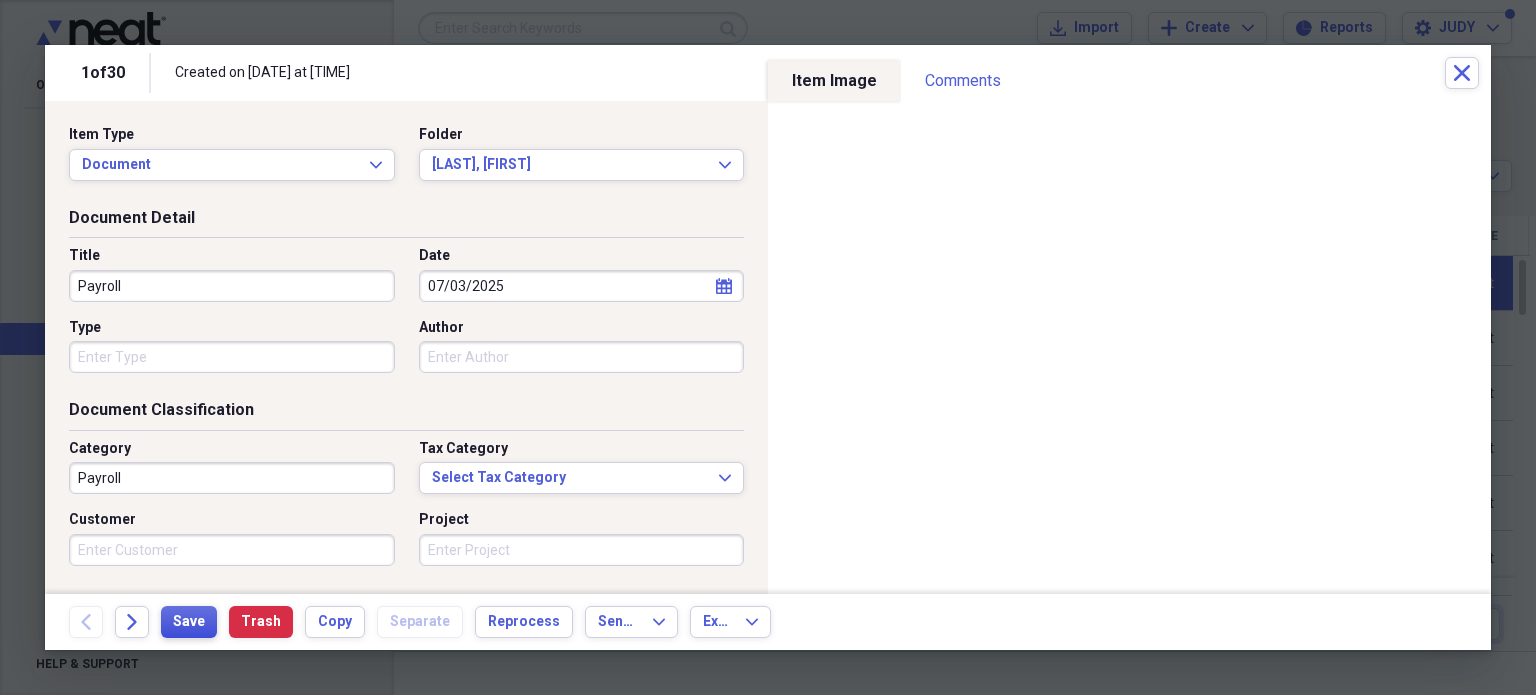 click on "Save" at bounding box center [189, 622] 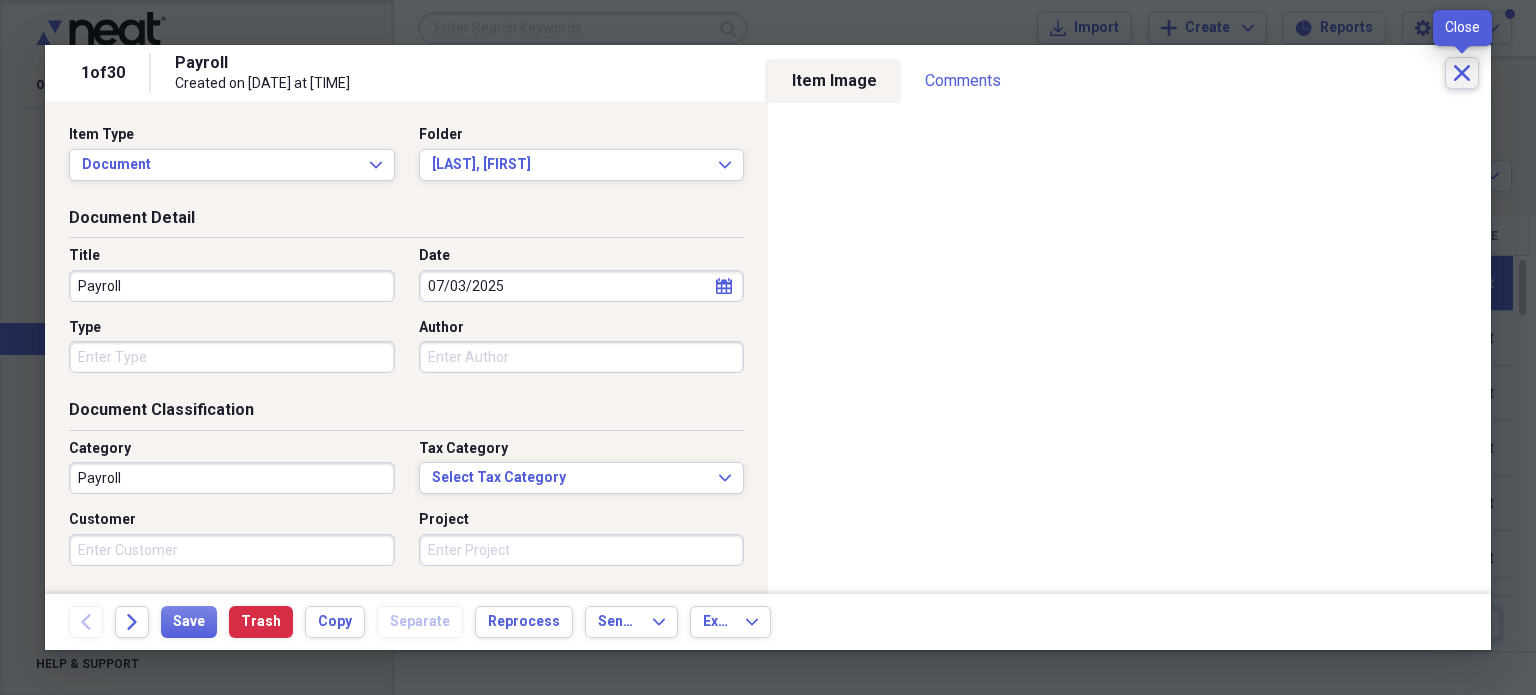 click on "Close" 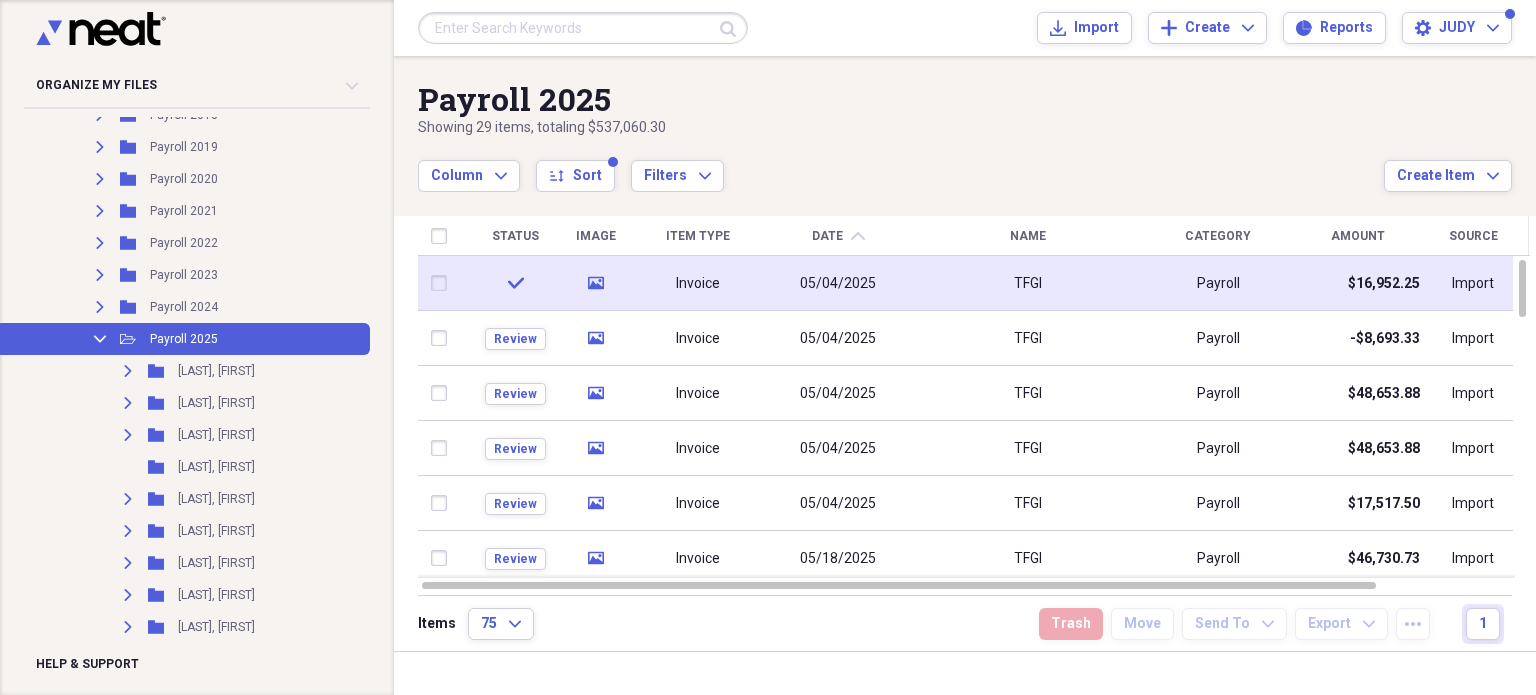 click at bounding box center [444, 283] 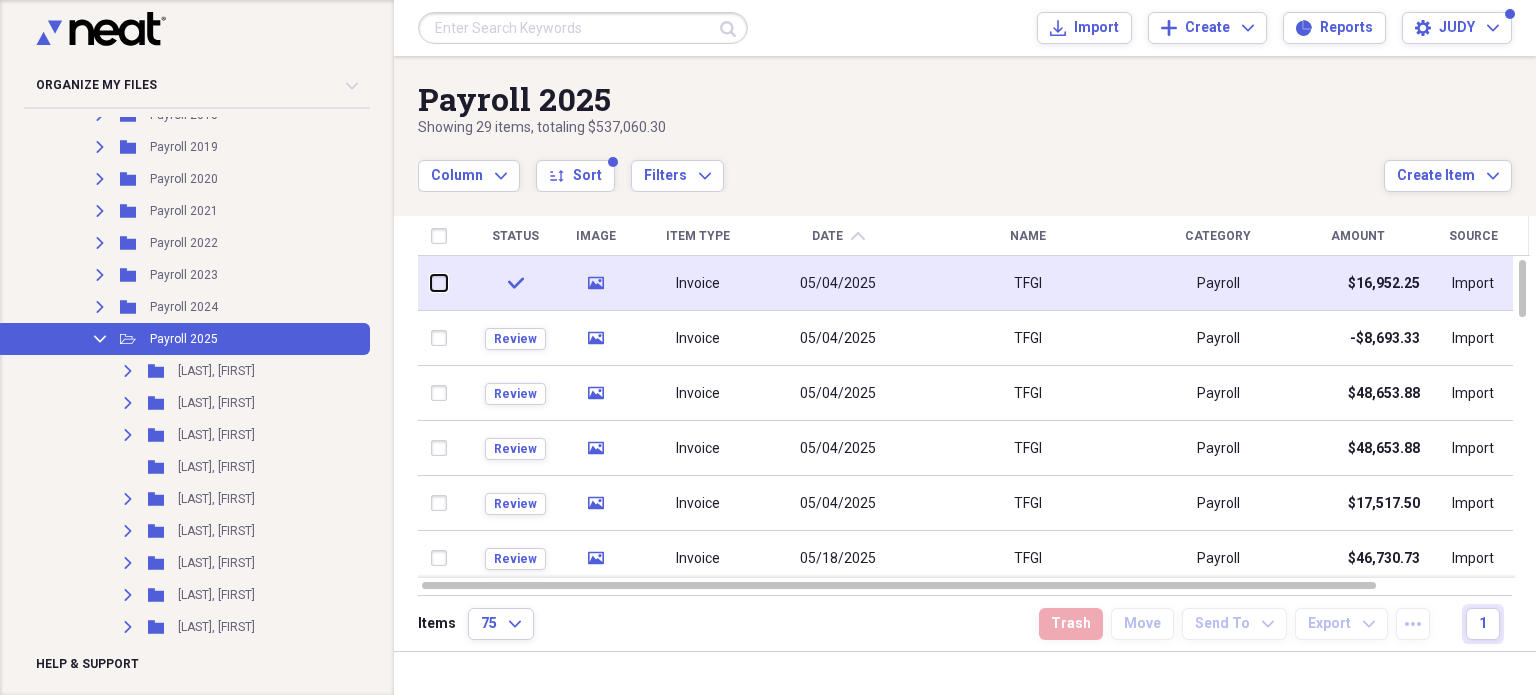 click at bounding box center (432, 283) 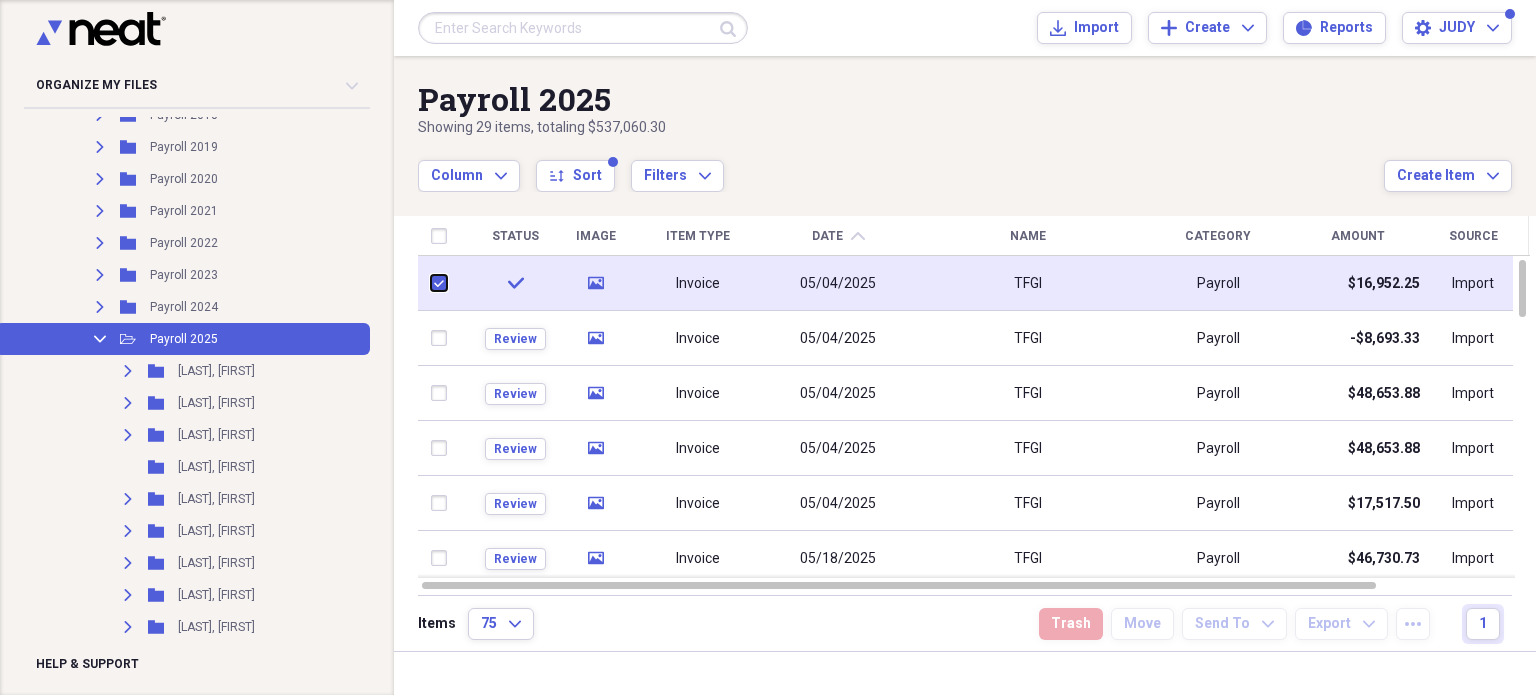 checkbox on "true" 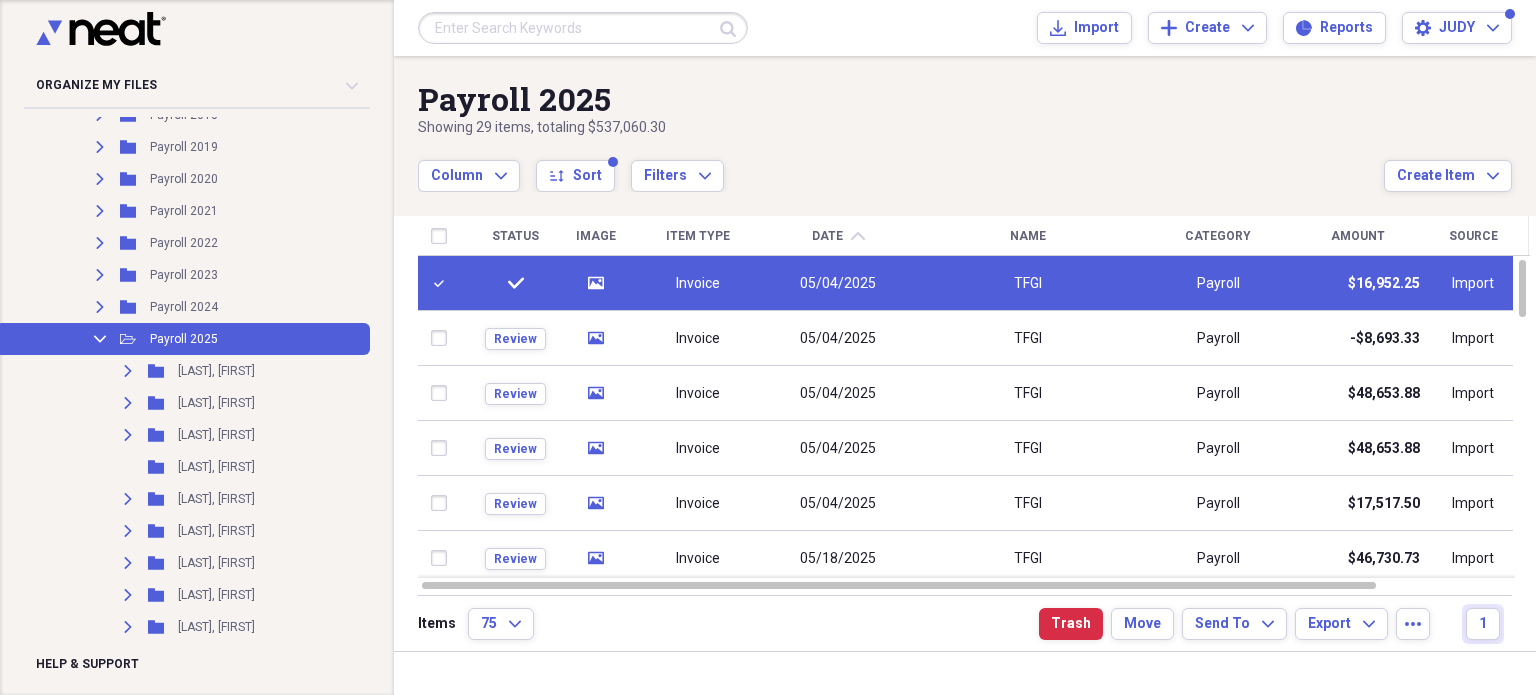 click on "05/04/2025" at bounding box center [839, 283] 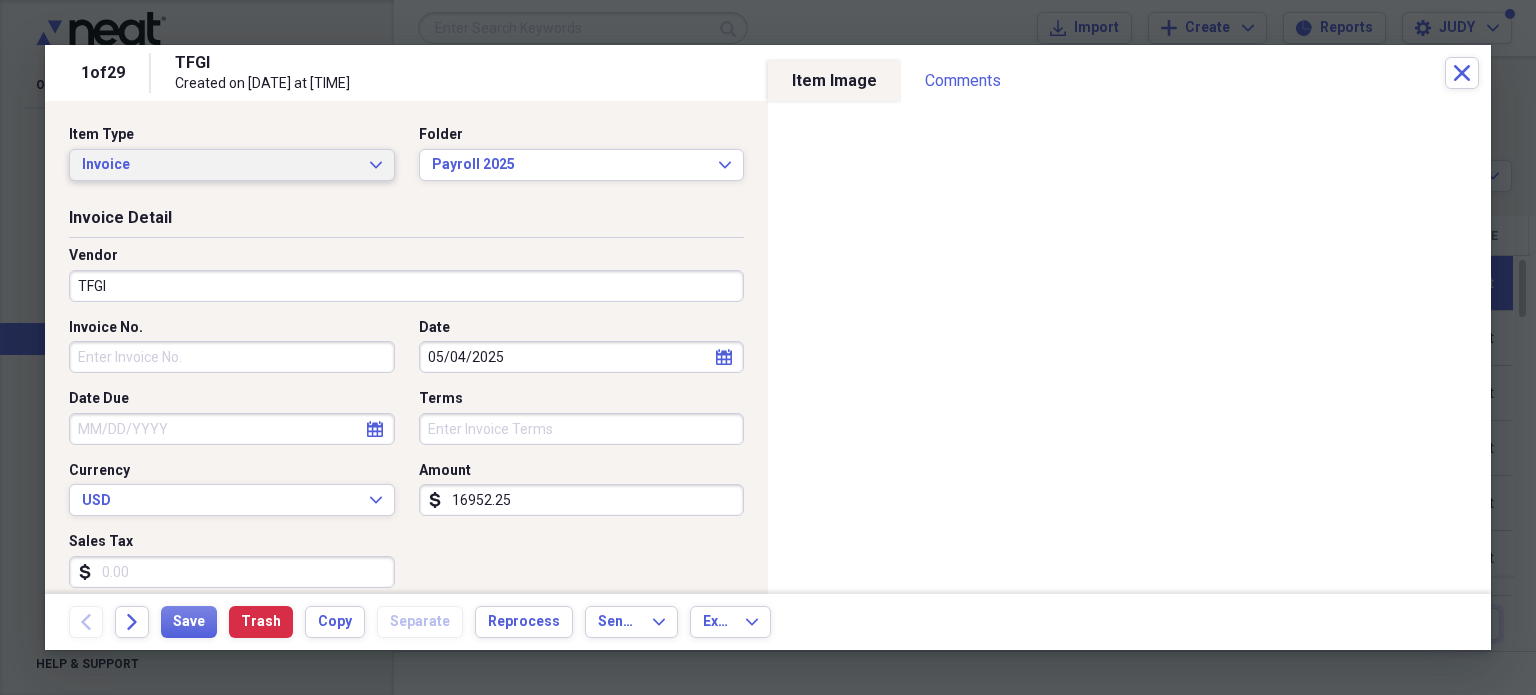 click on "Expand" 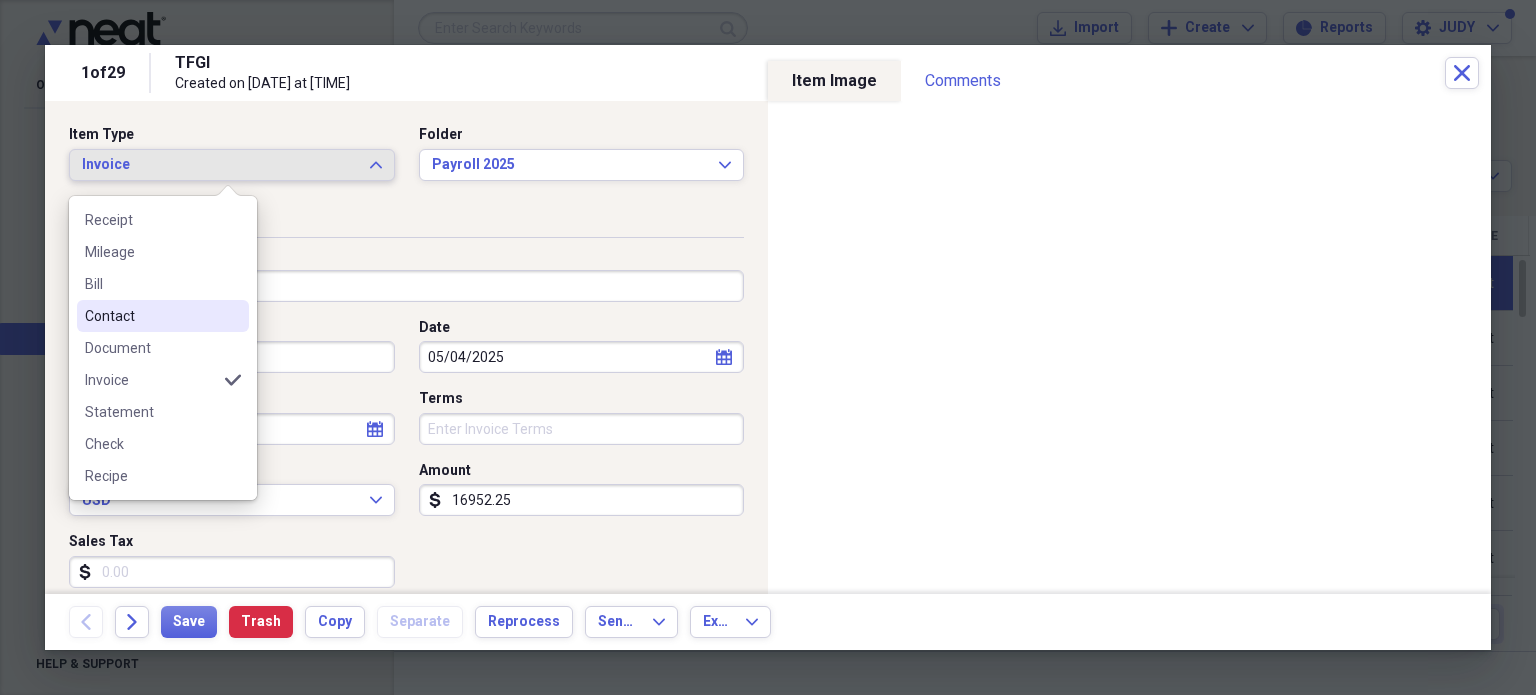 click on "Contact" at bounding box center (151, 316) 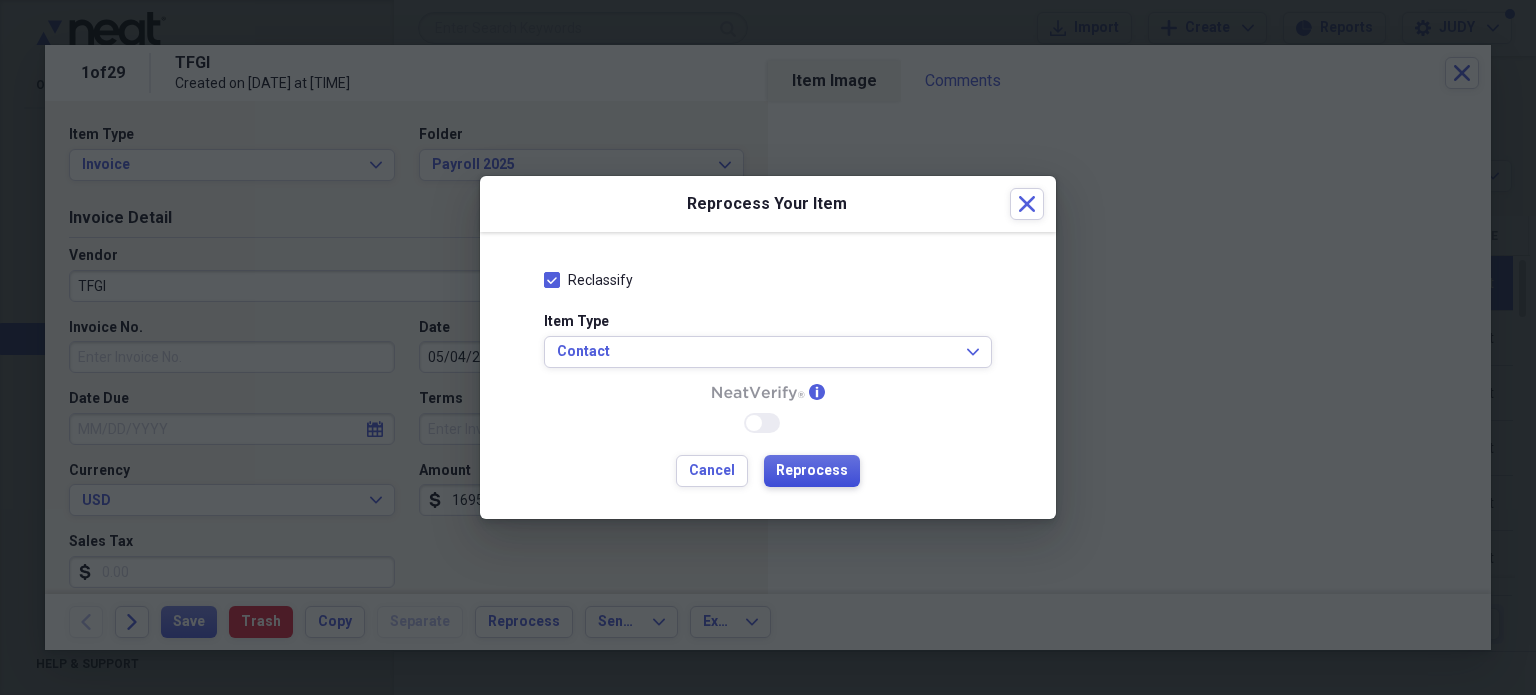 click on "Reprocess" at bounding box center (812, 471) 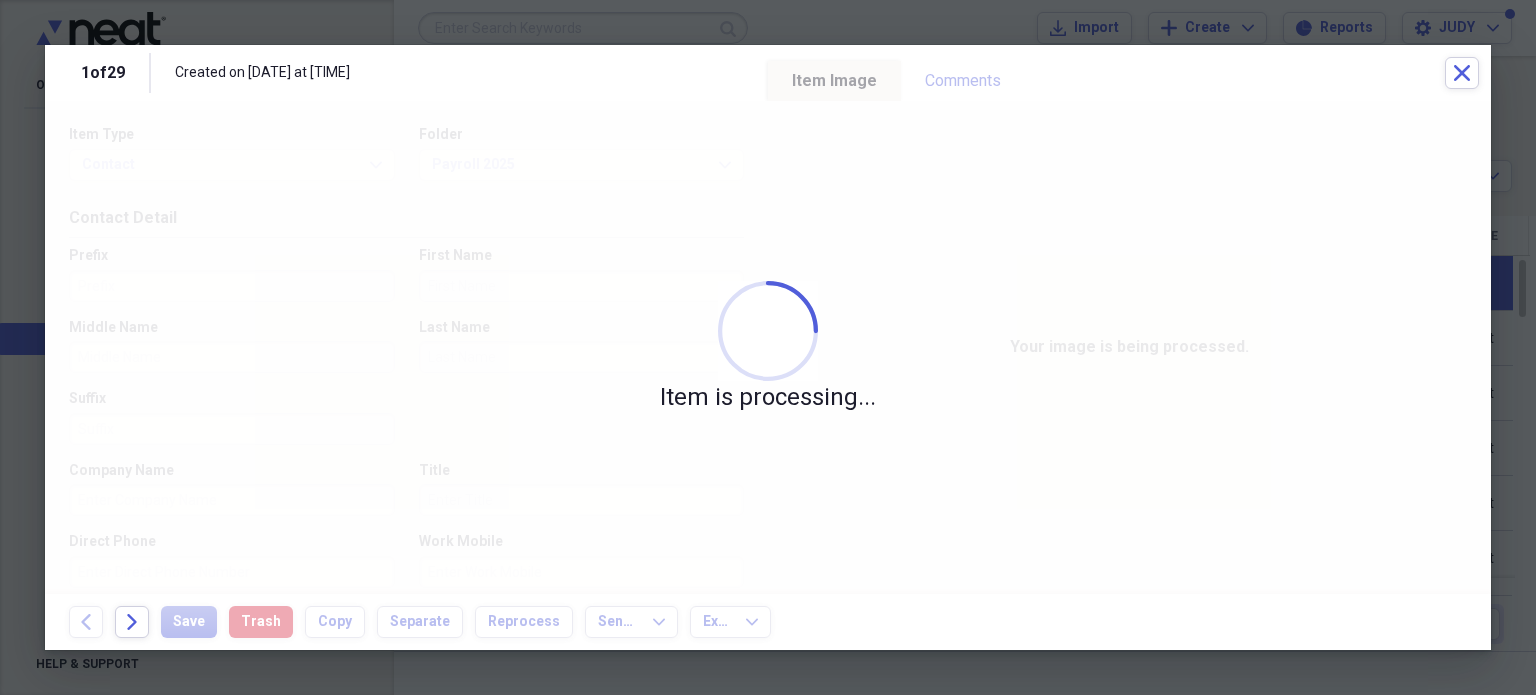 type on "Employee Pay Stub" 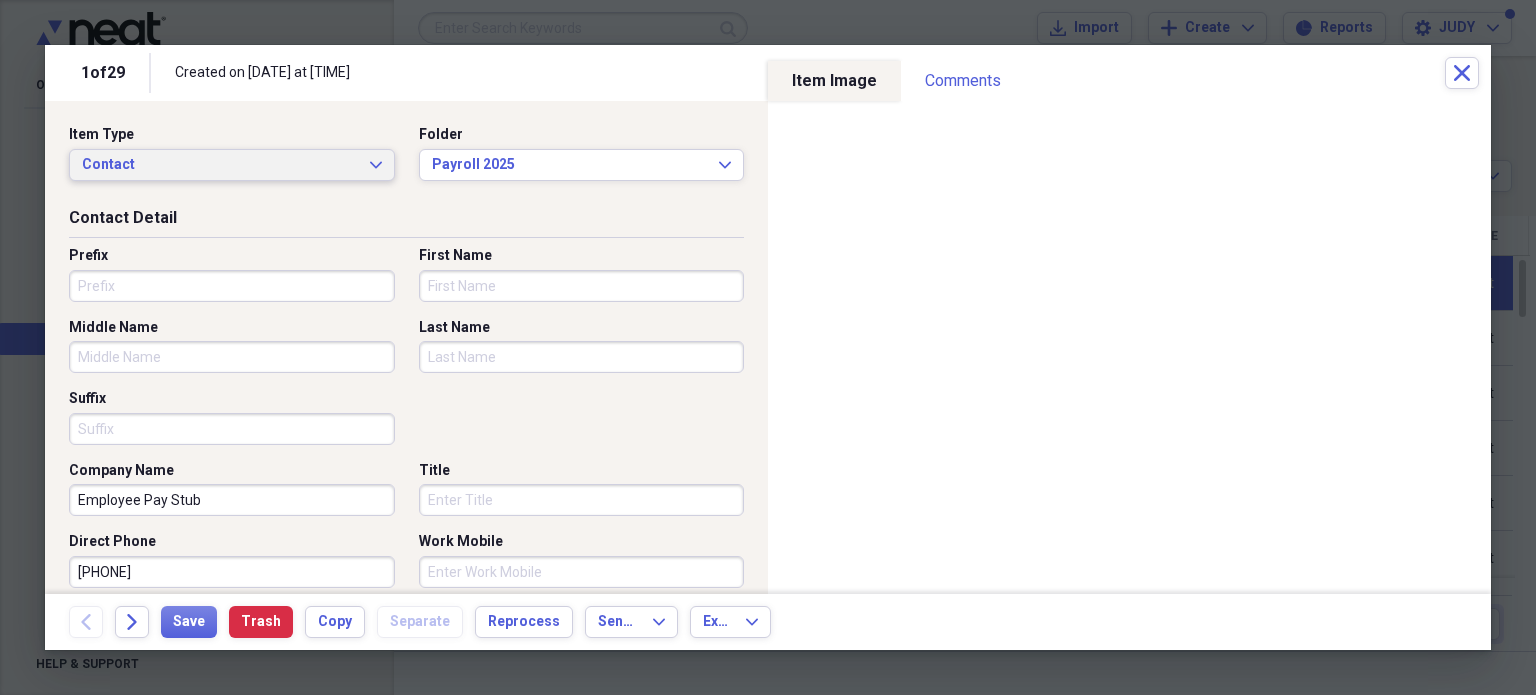 click on "Expand" 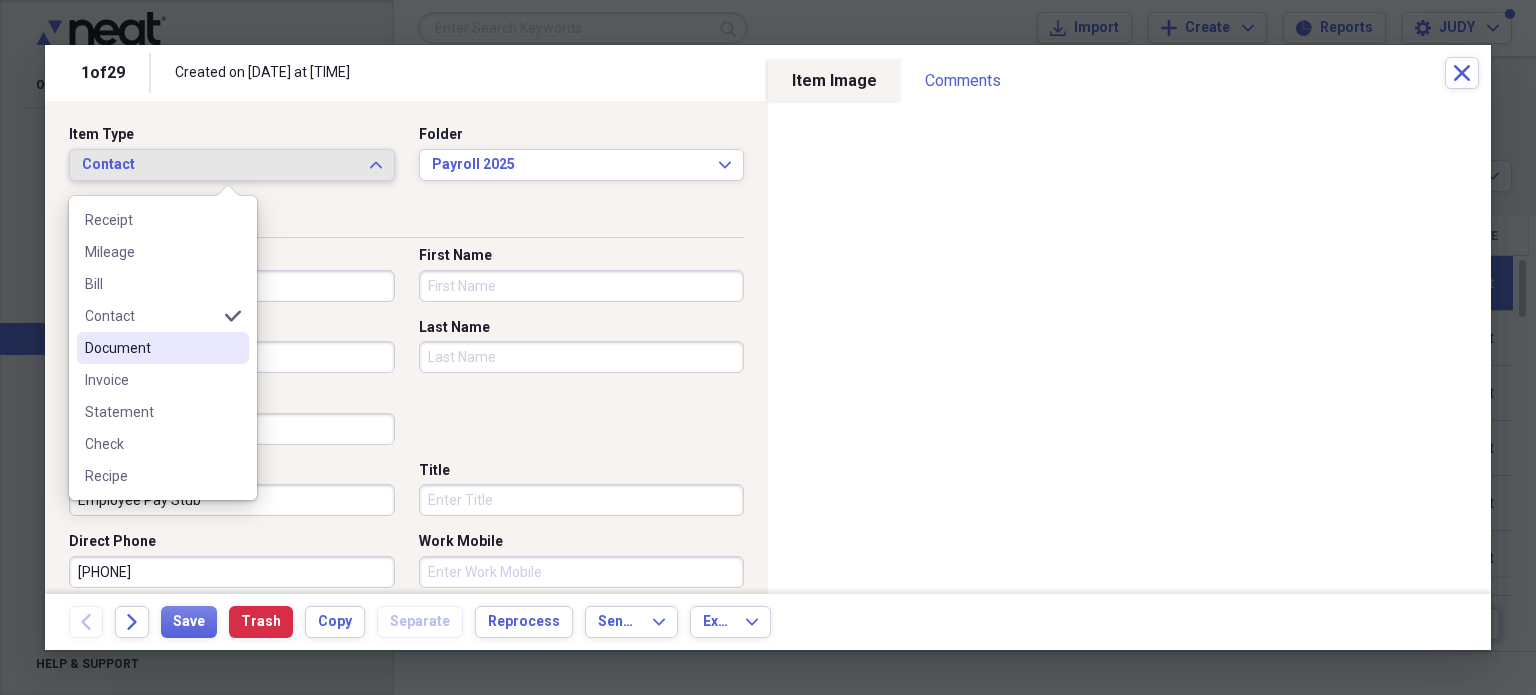 click on "Document" at bounding box center (163, 348) 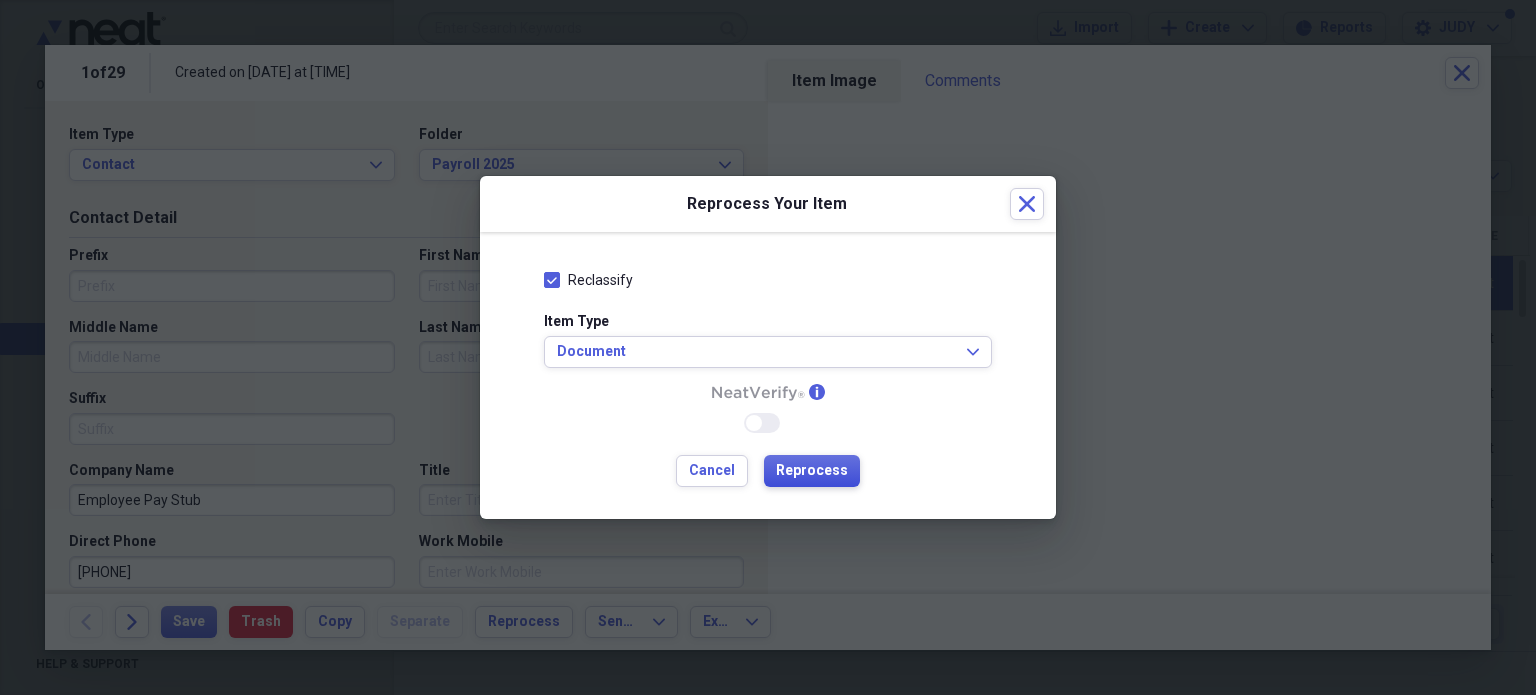 click on "Reprocess" at bounding box center [812, 471] 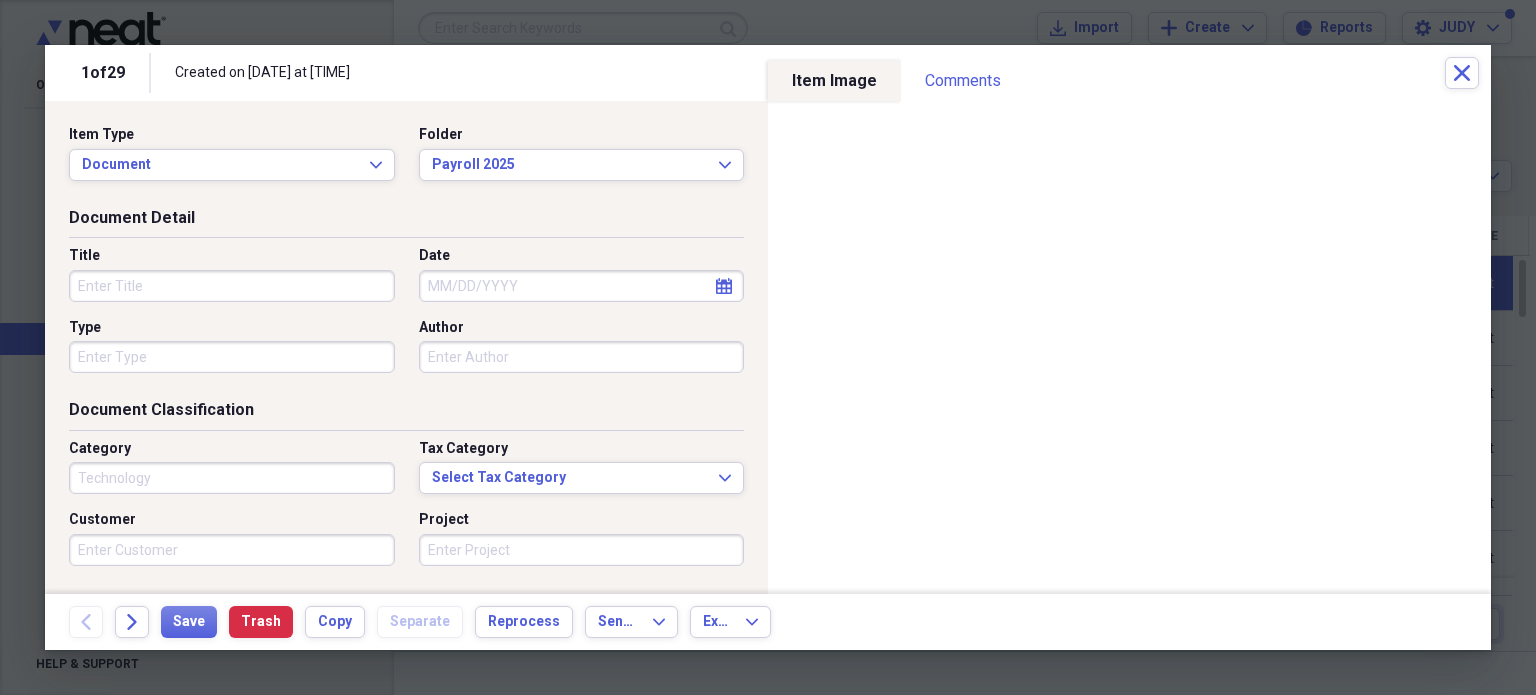 type on "Technology" 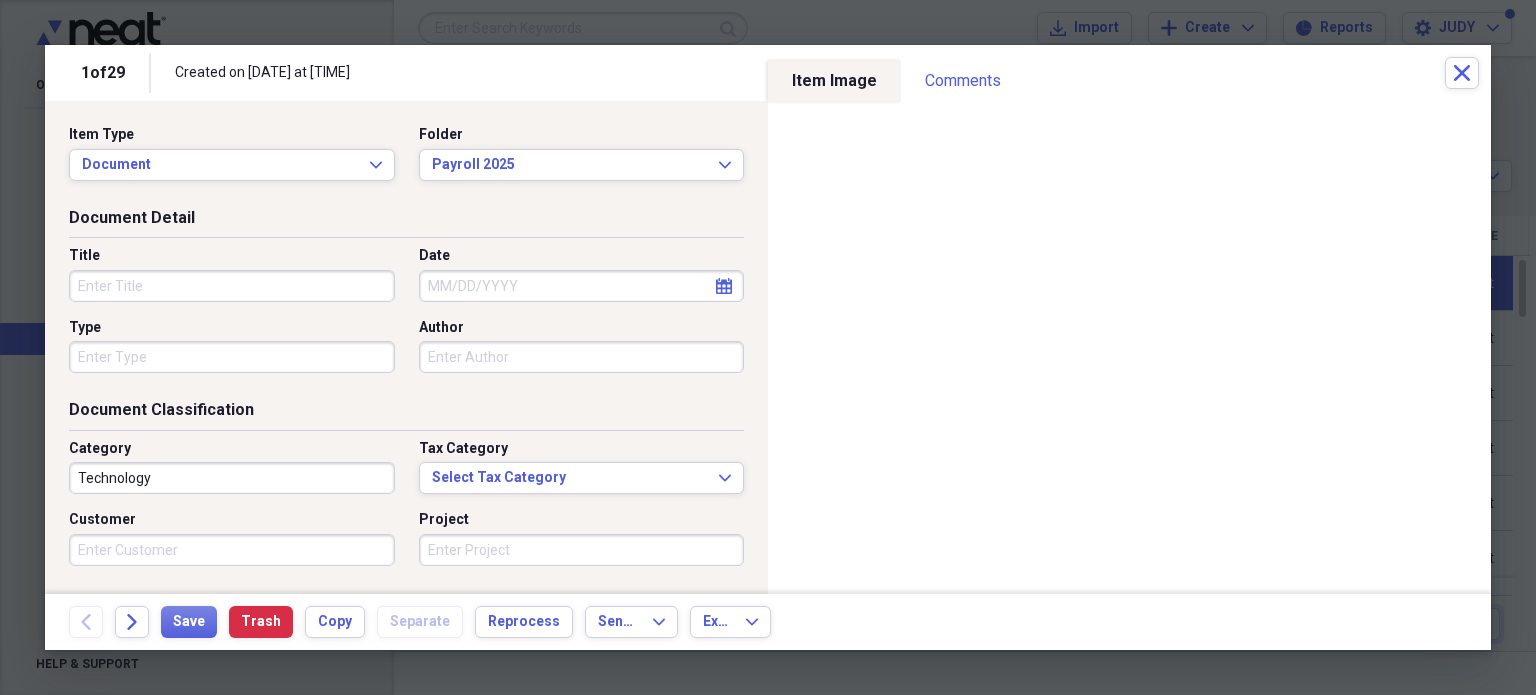 click on "Title" at bounding box center (232, 286) 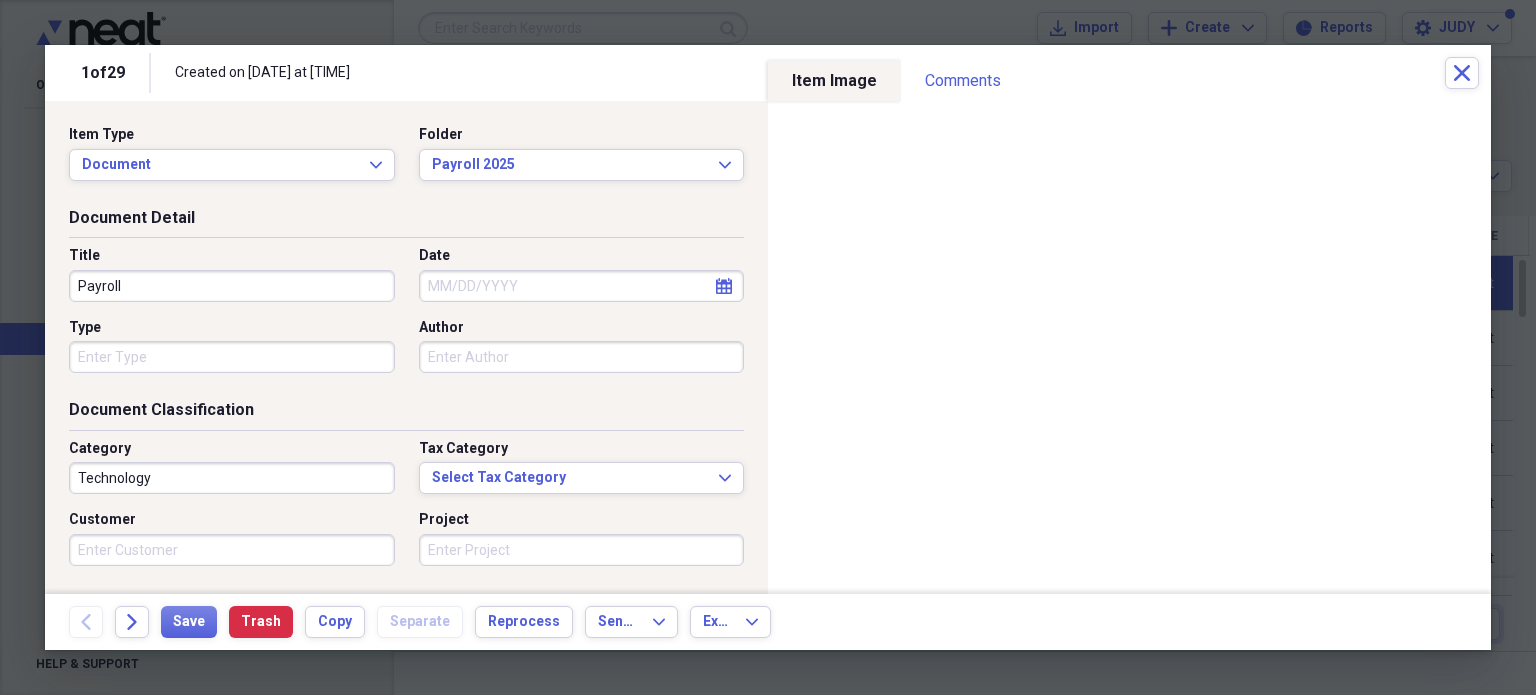 type on "Payroll" 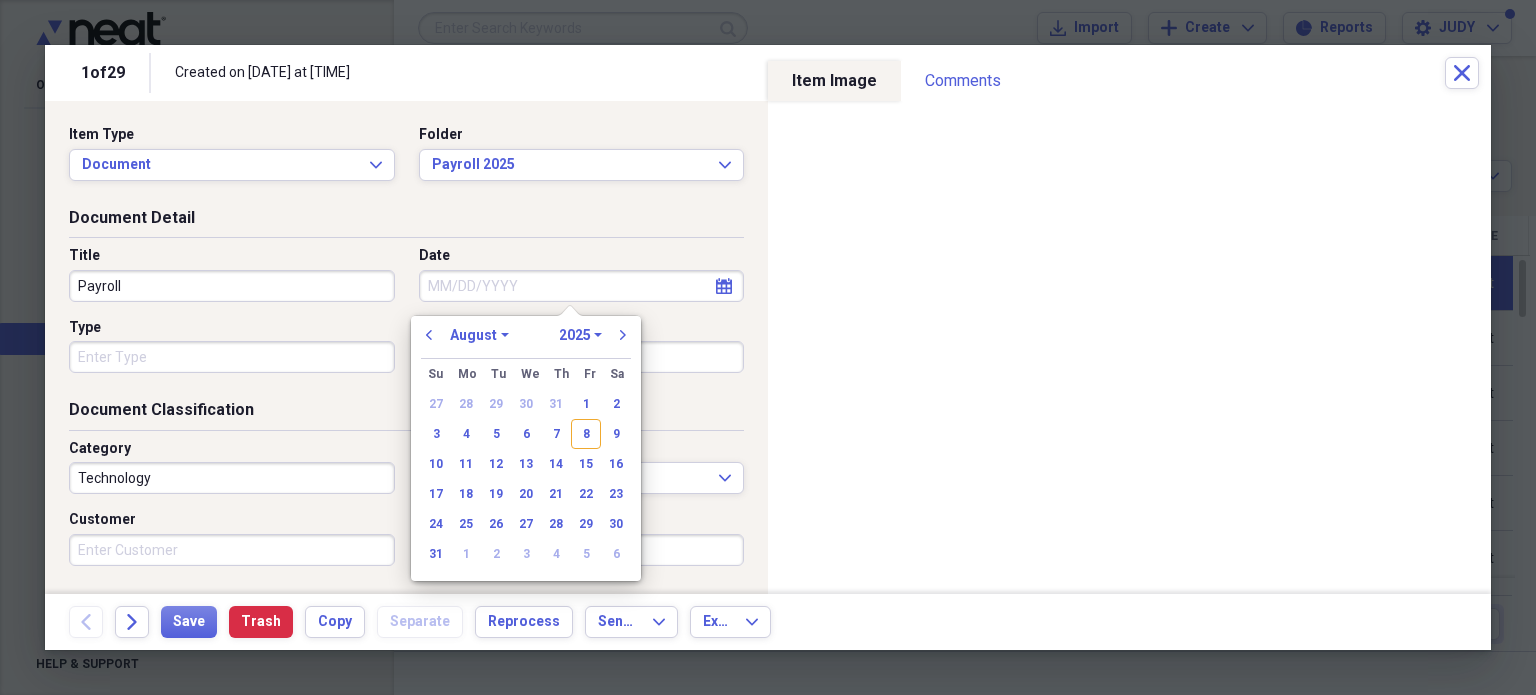 click on "January February March April May June July August September October November December" at bounding box center (479, 335) 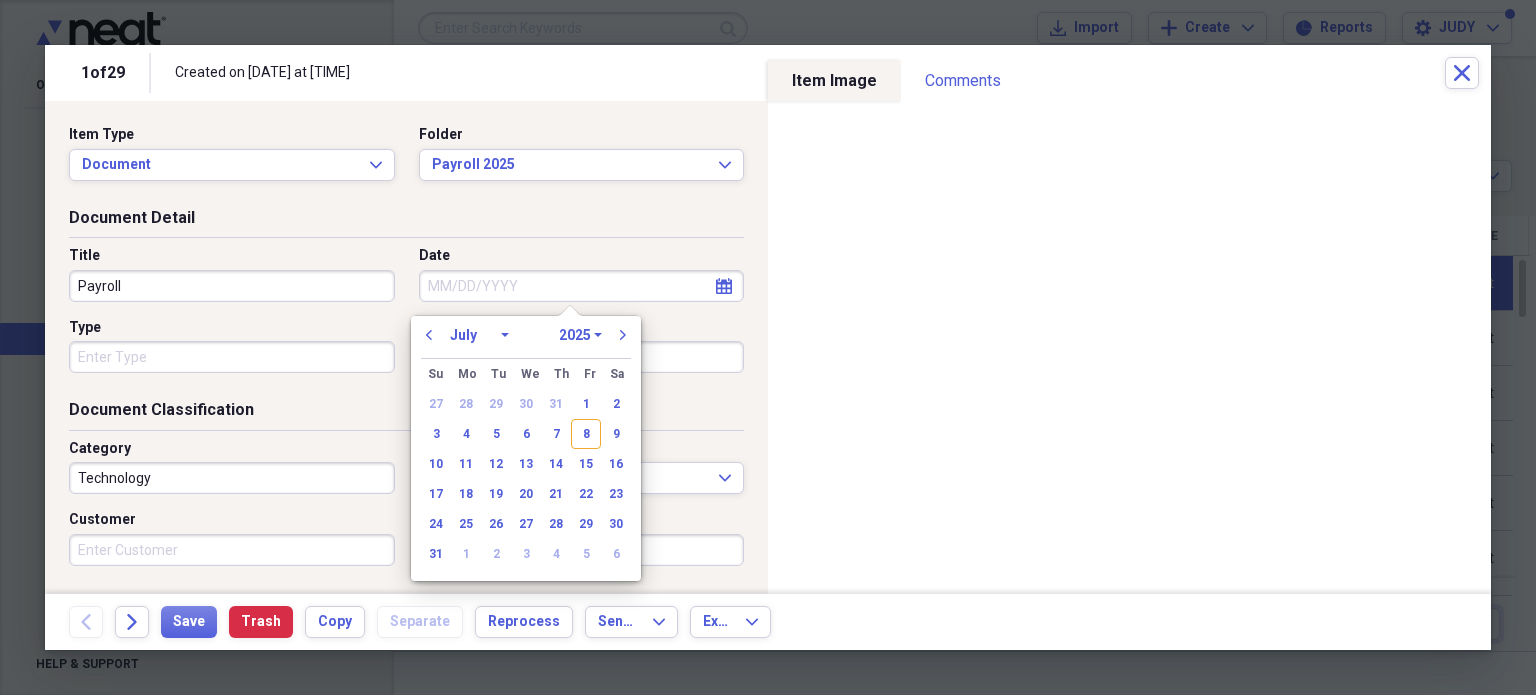 click on "January February March April May June July August September October November December" at bounding box center (479, 335) 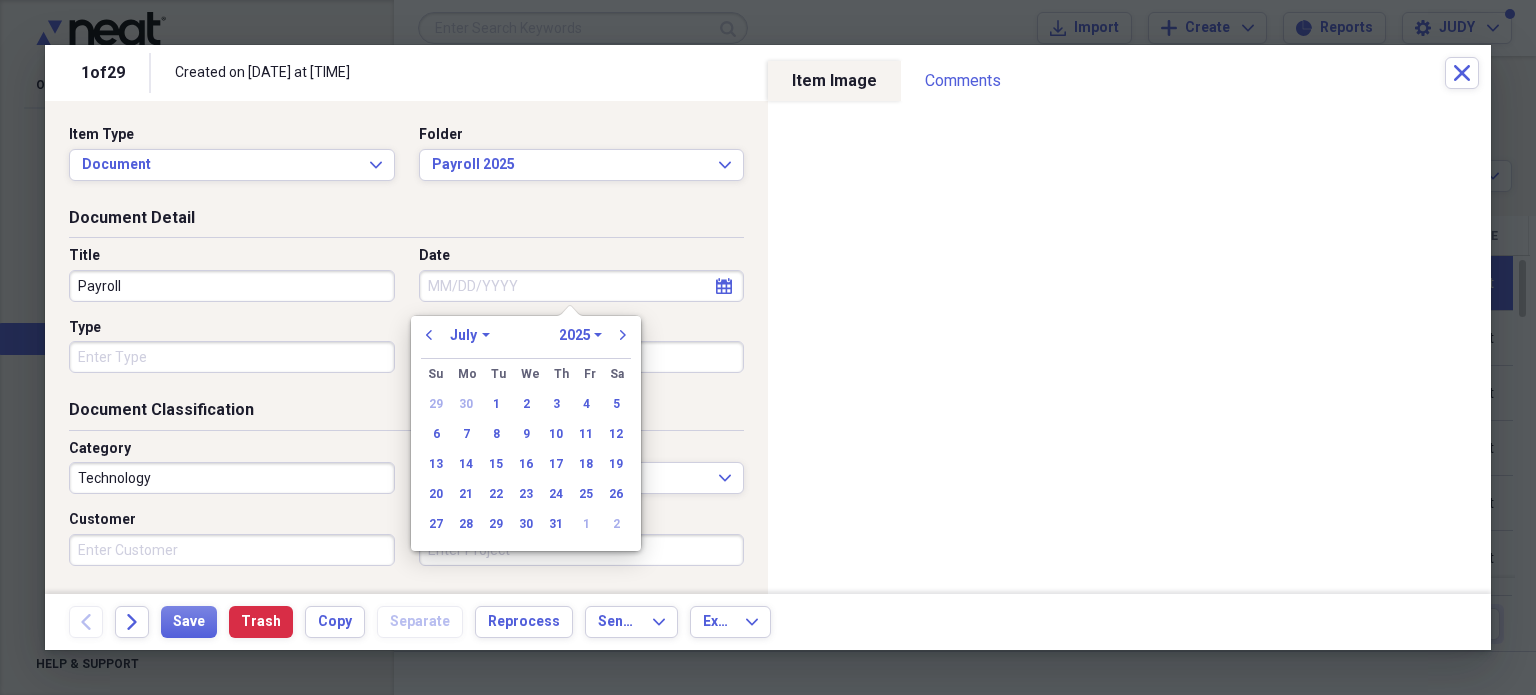 click on "January February March April May June July August September October November December" at bounding box center (470, 335) 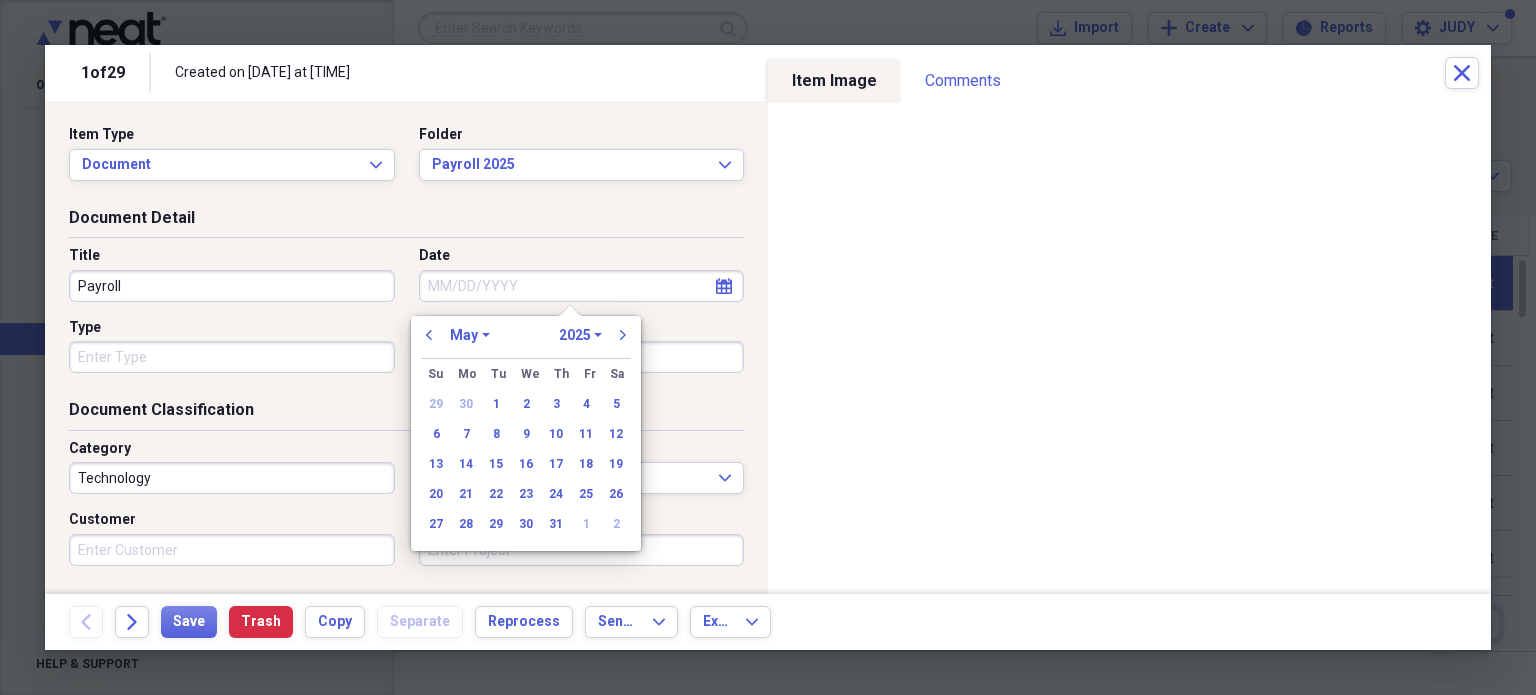 click on "January February March April May June July August September October November December" at bounding box center (470, 335) 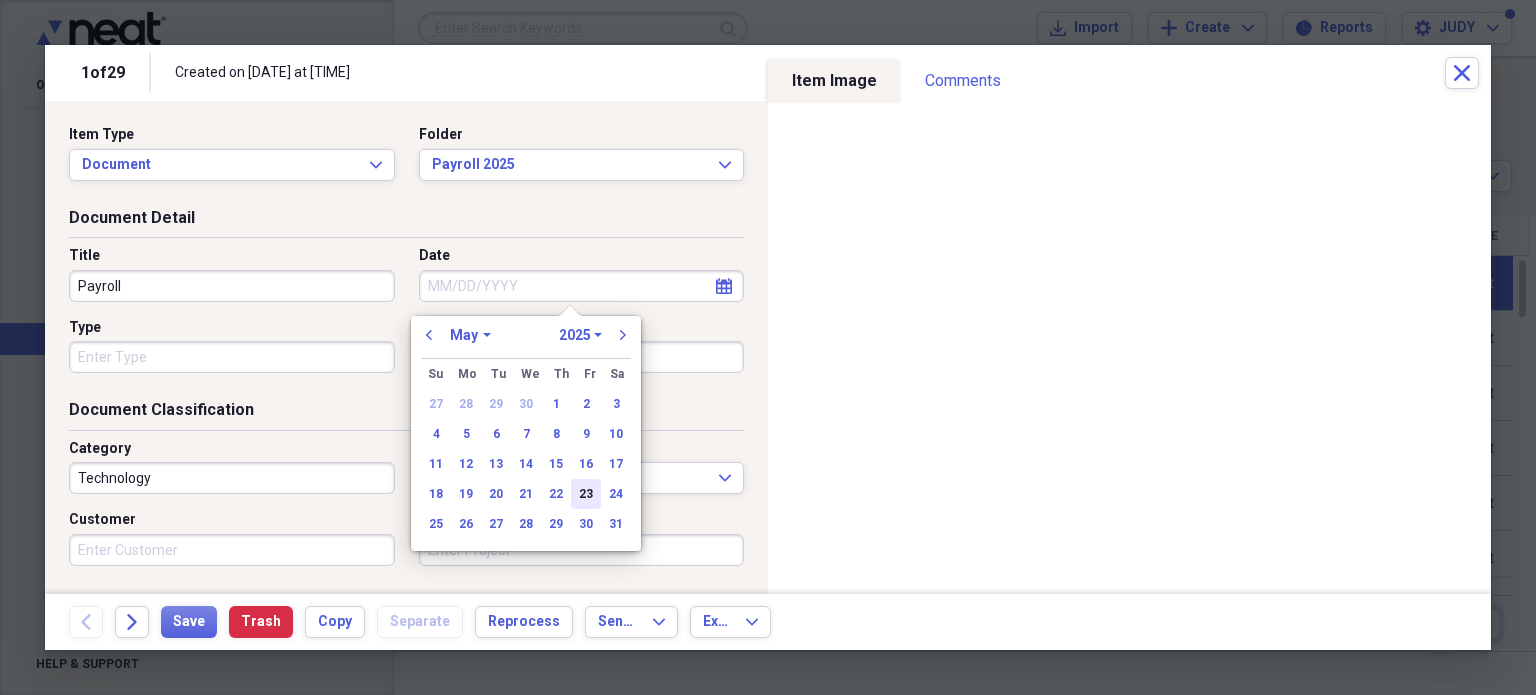 click on "23" at bounding box center [586, 494] 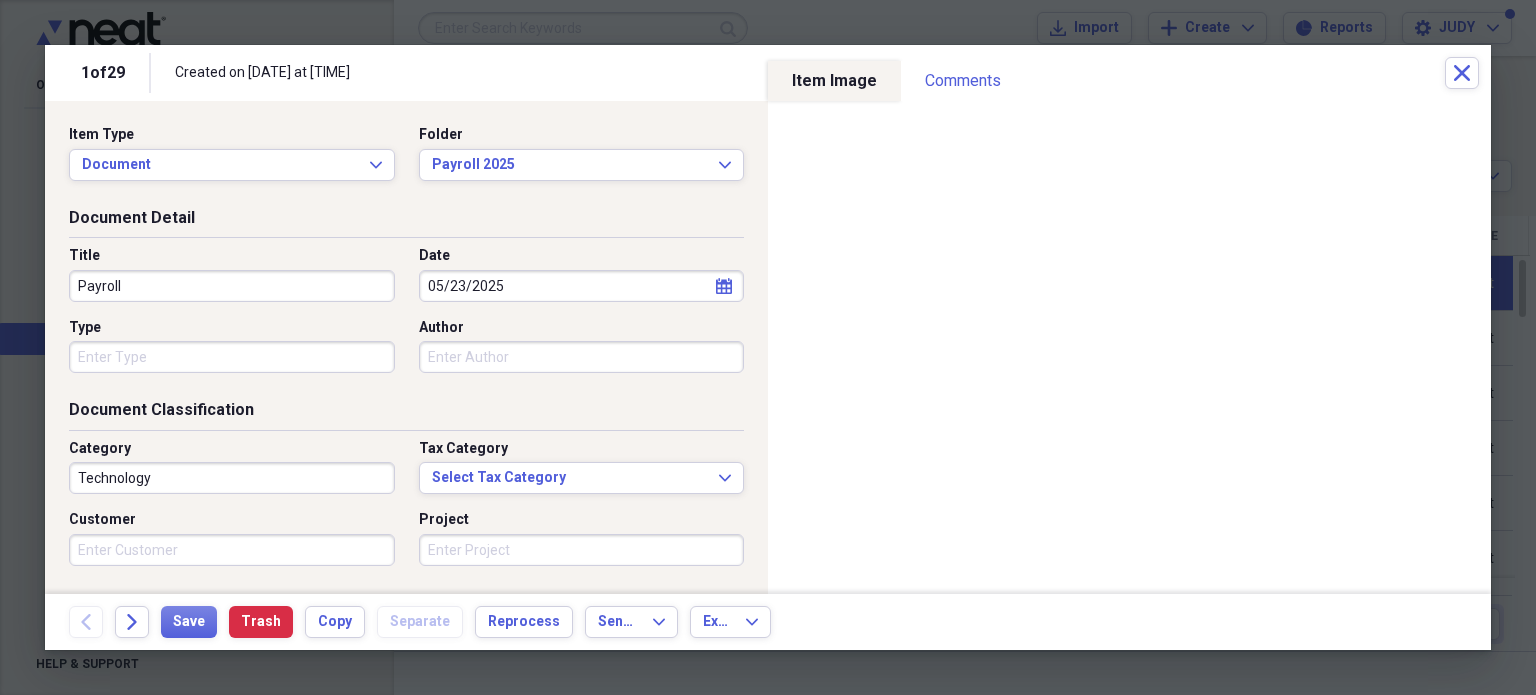 click on "Technology" at bounding box center (232, 478) 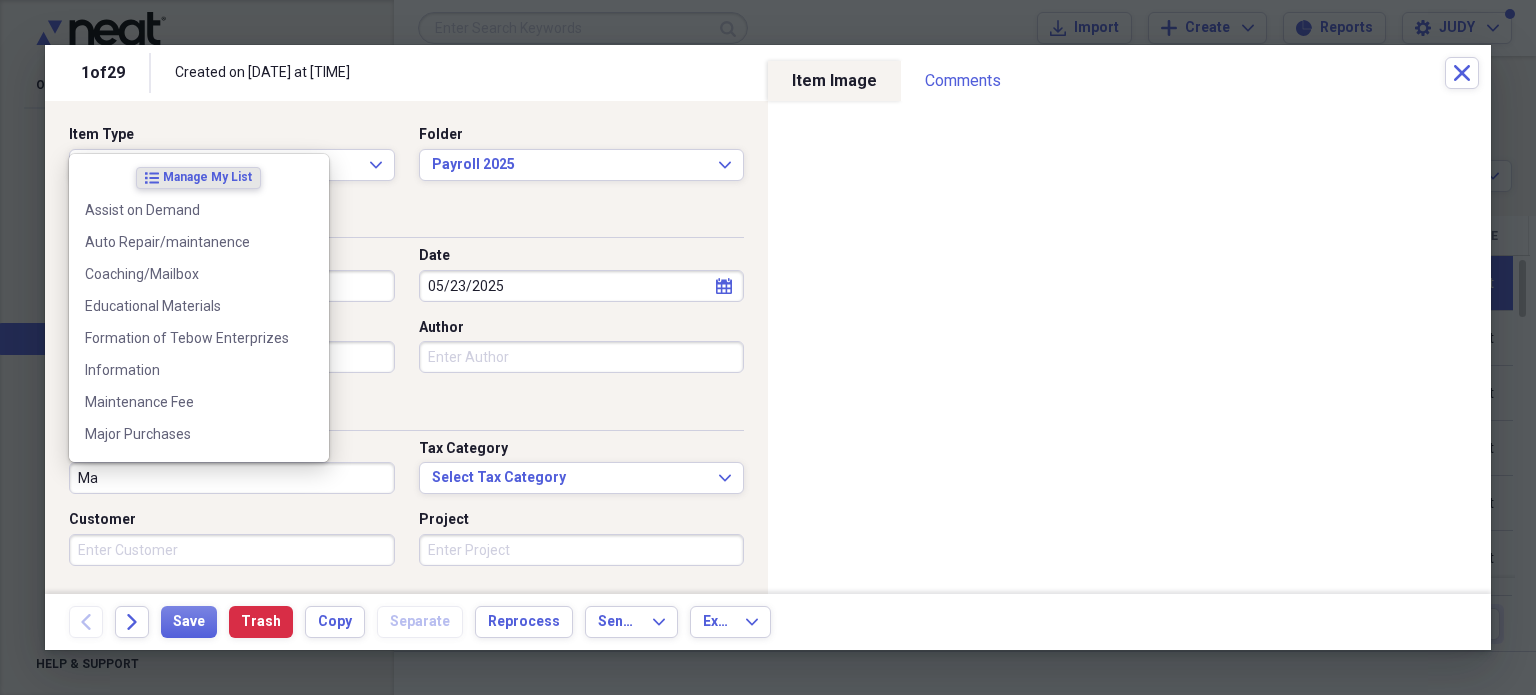 type on "M" 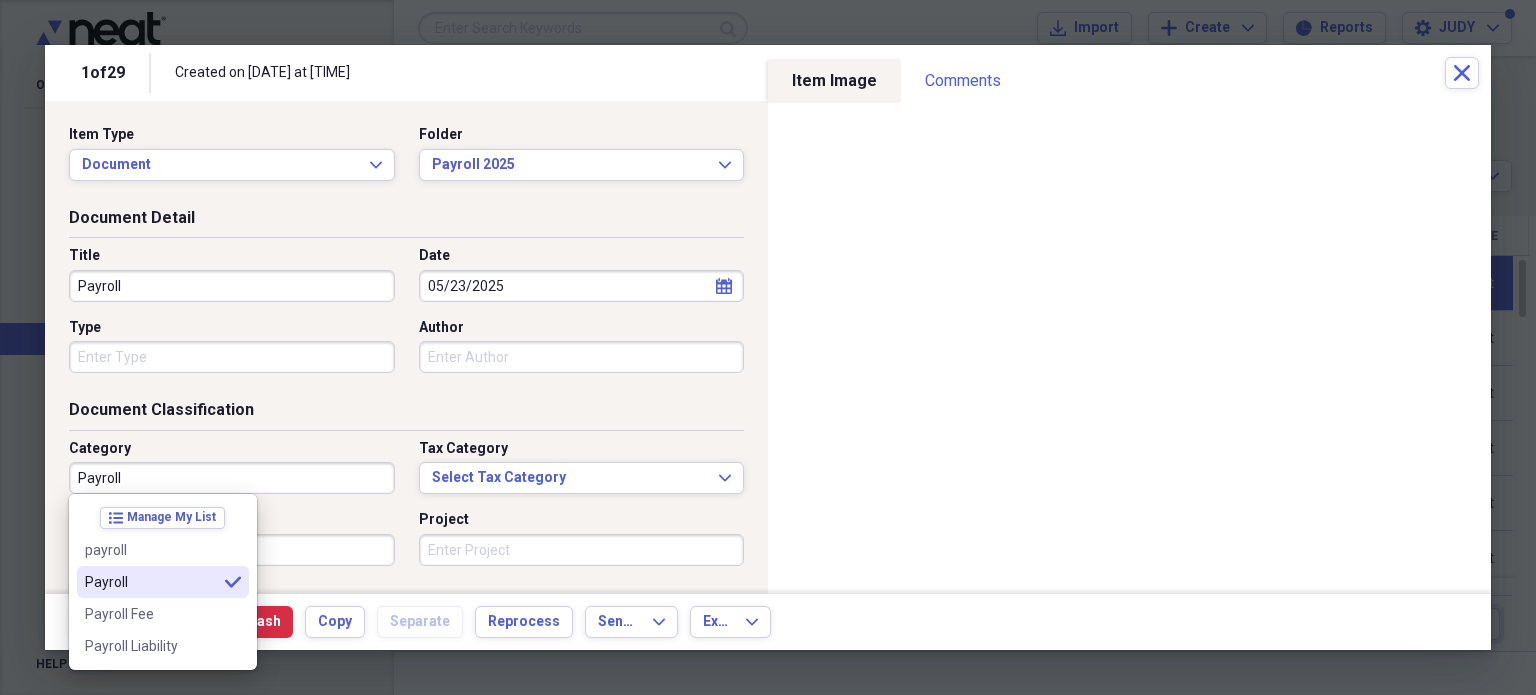 type on "Payroll" 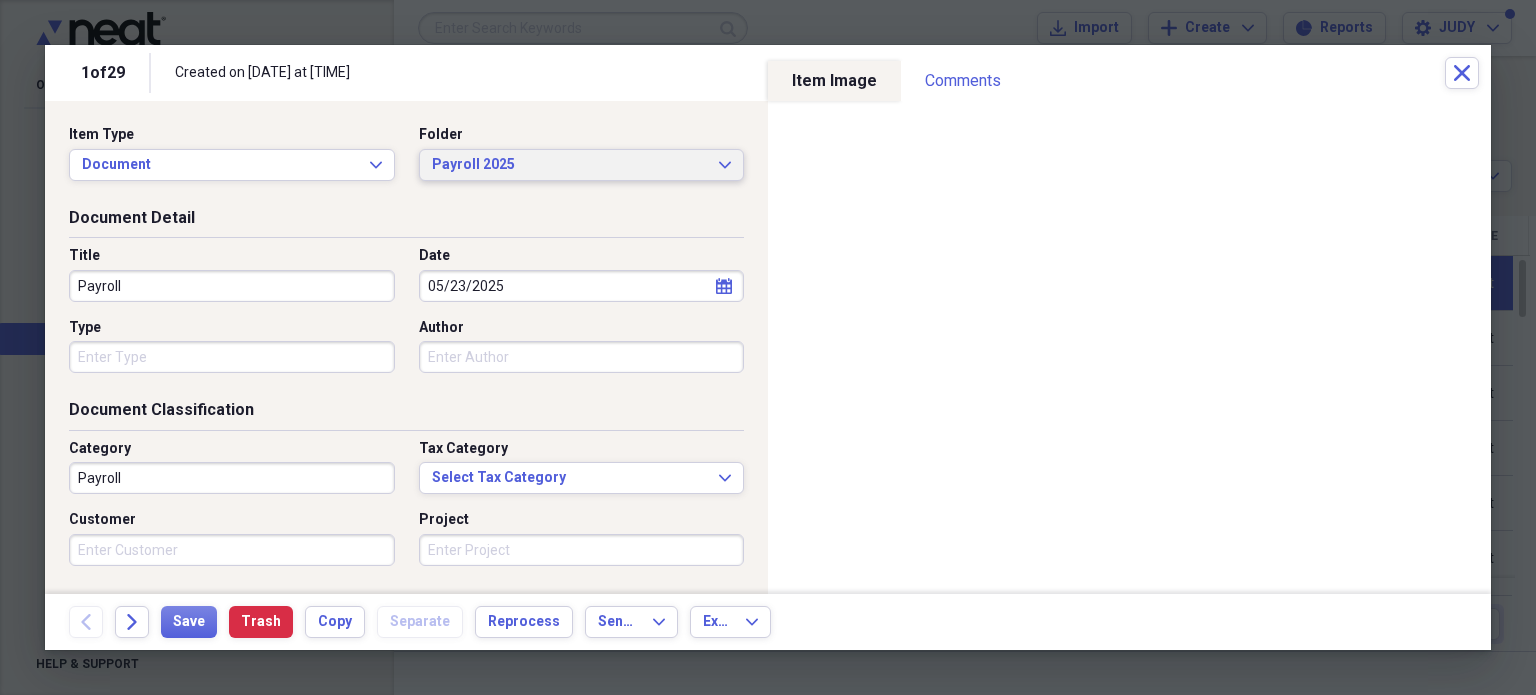 click on "Payroll 2025 Expand" at bounding box center (582, 165) 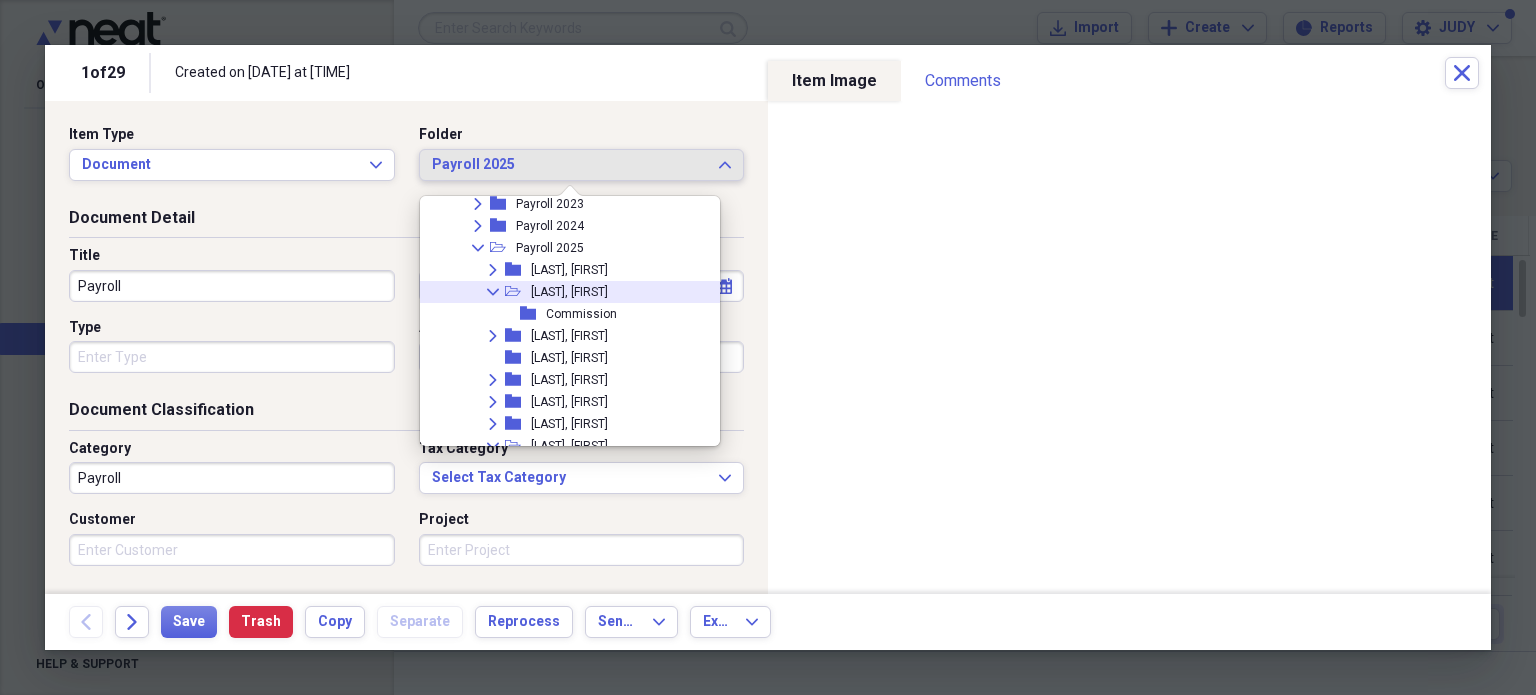 scroll, scrollTop: 3880, scrollLeft: 0, axis: vertical 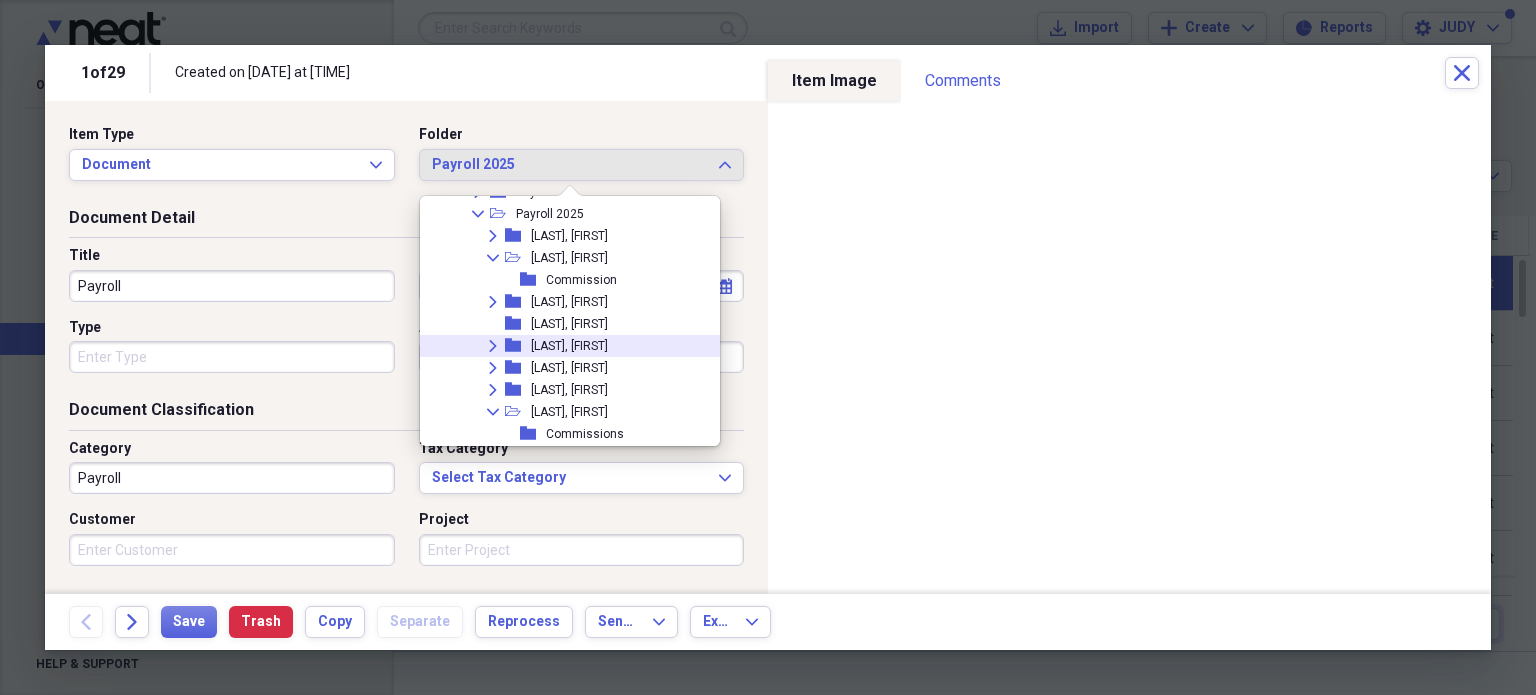 click on "Expand folder [LAST], [FIRST]" at bounding box center [576, 346] 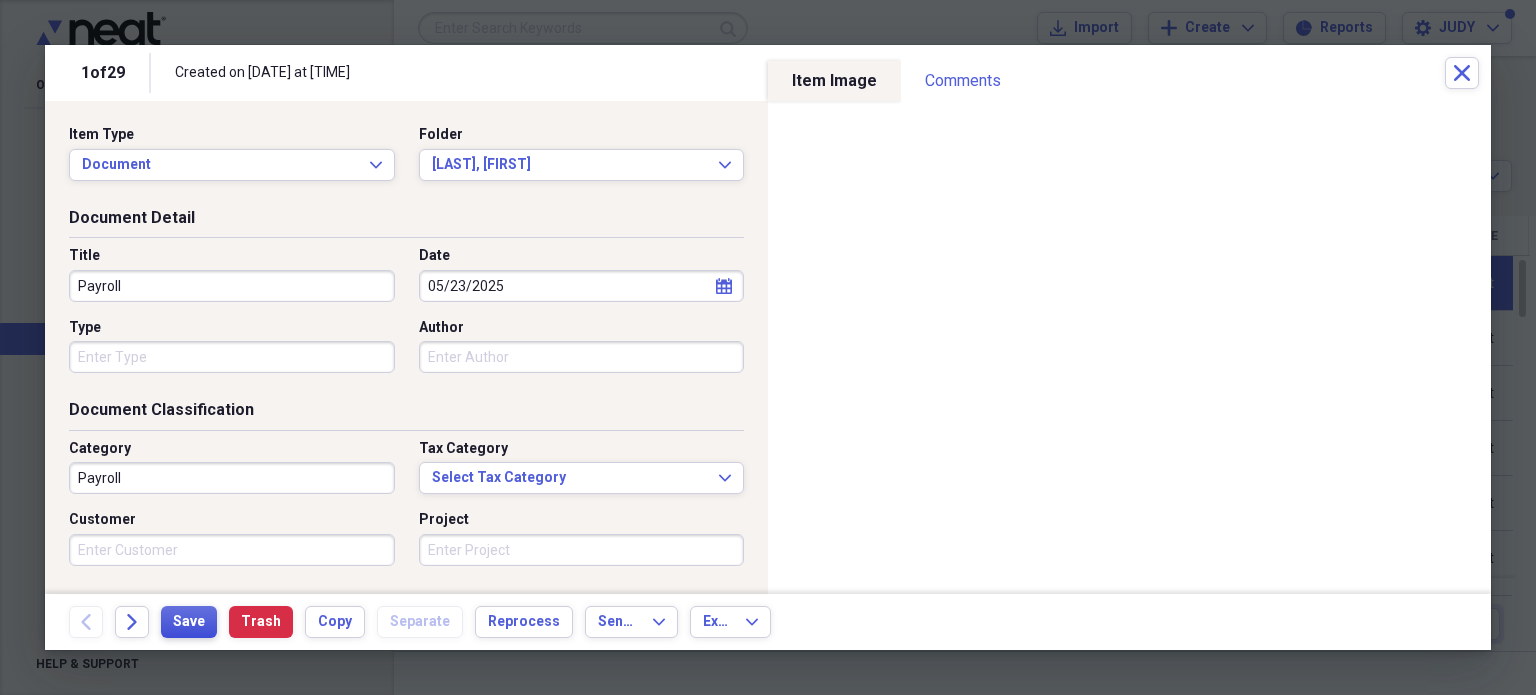 click on "Save" at bounding box center [189, 622] 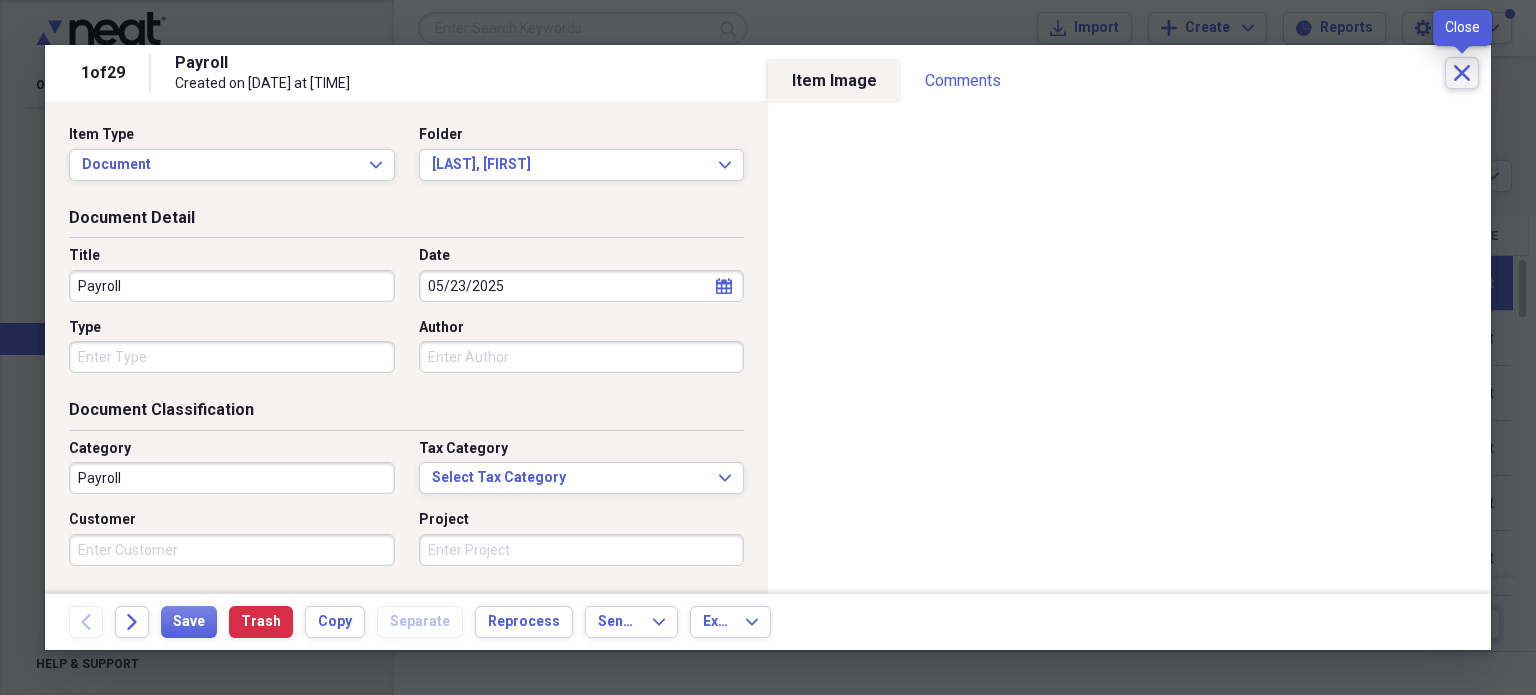 click on "Close" 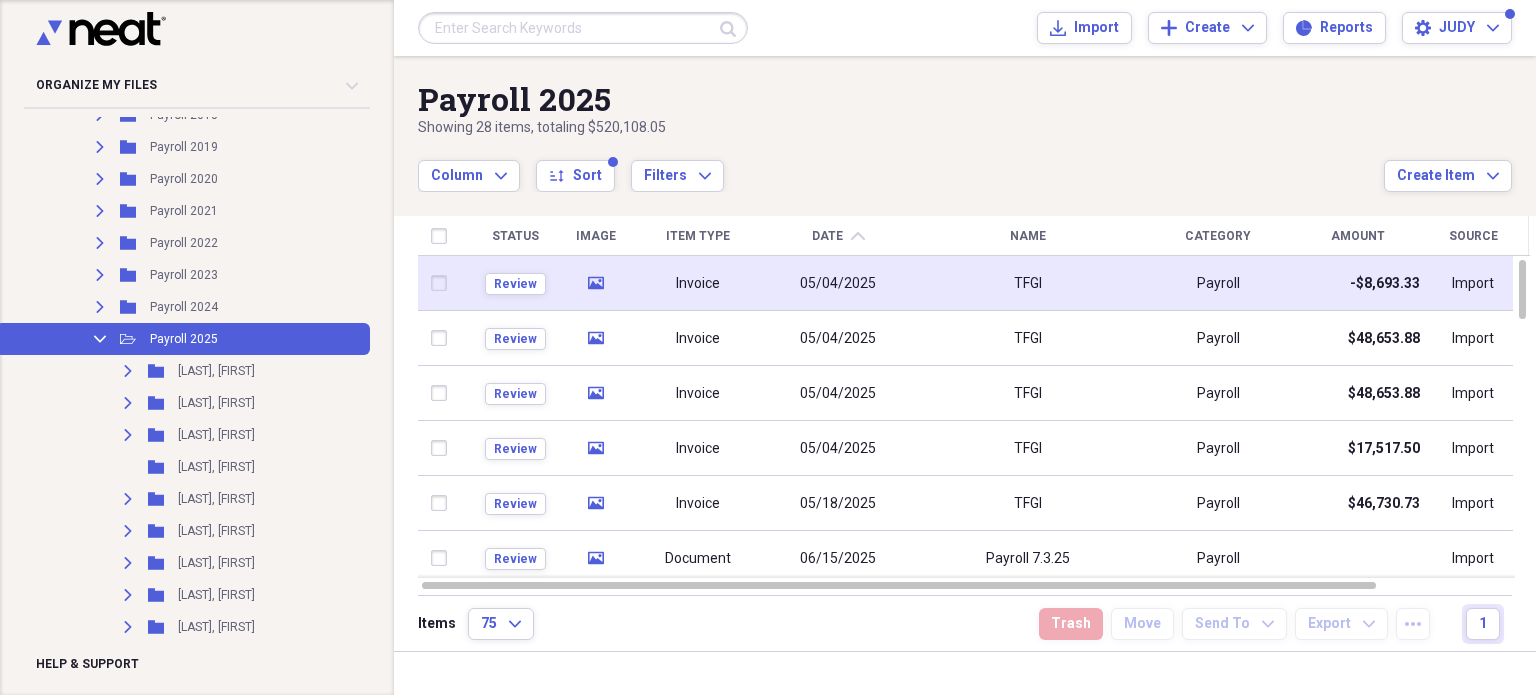 click at bounding box center [444, 283] 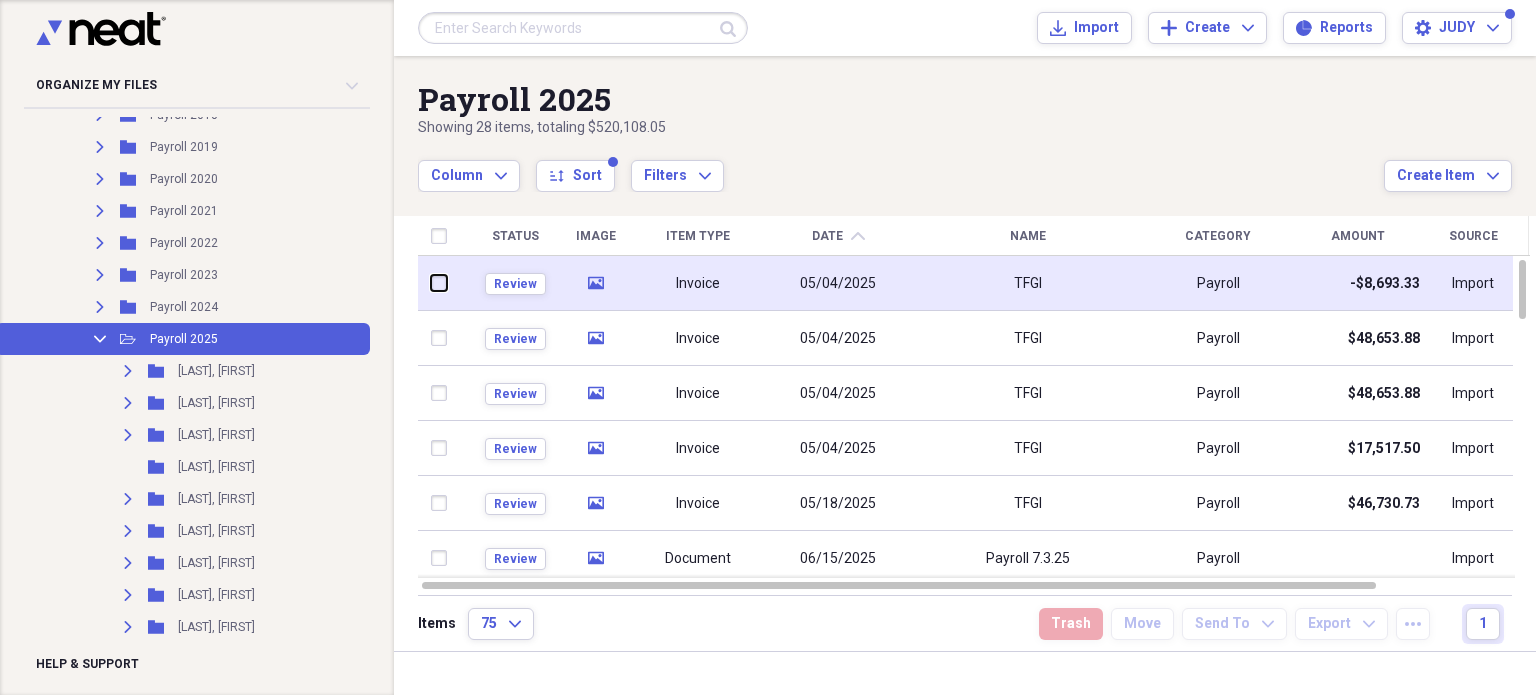 click at bounding box center [432, 283] 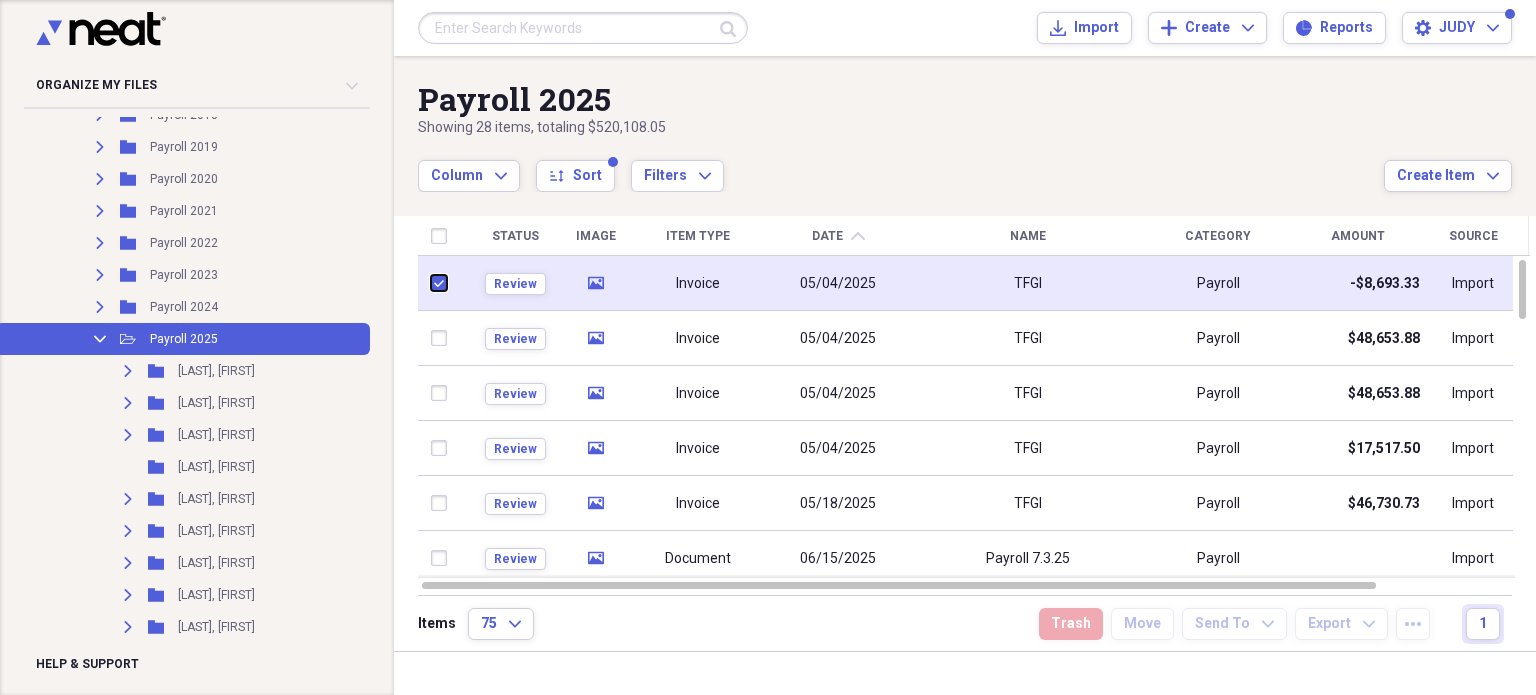 checkbox on "true" 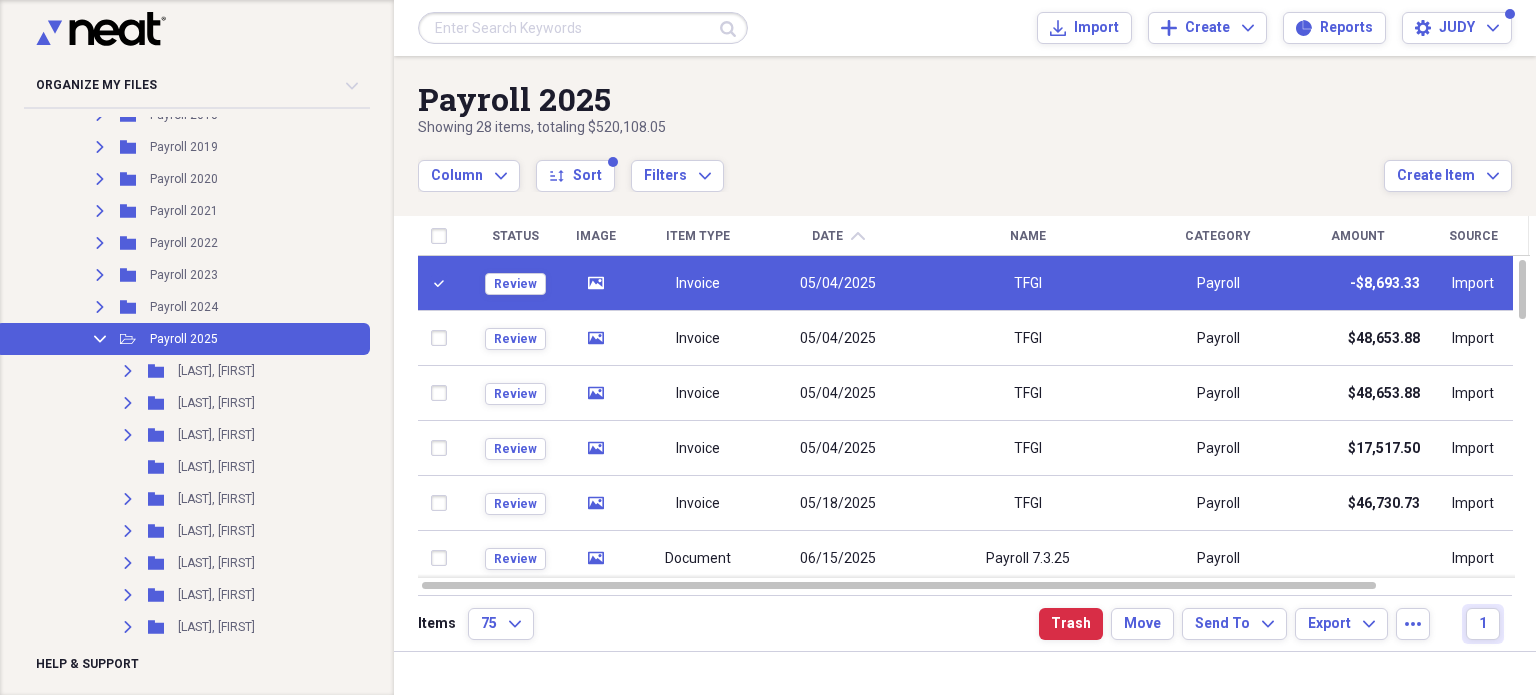 click on "05/04/2025" at bounding box center [839, 284] 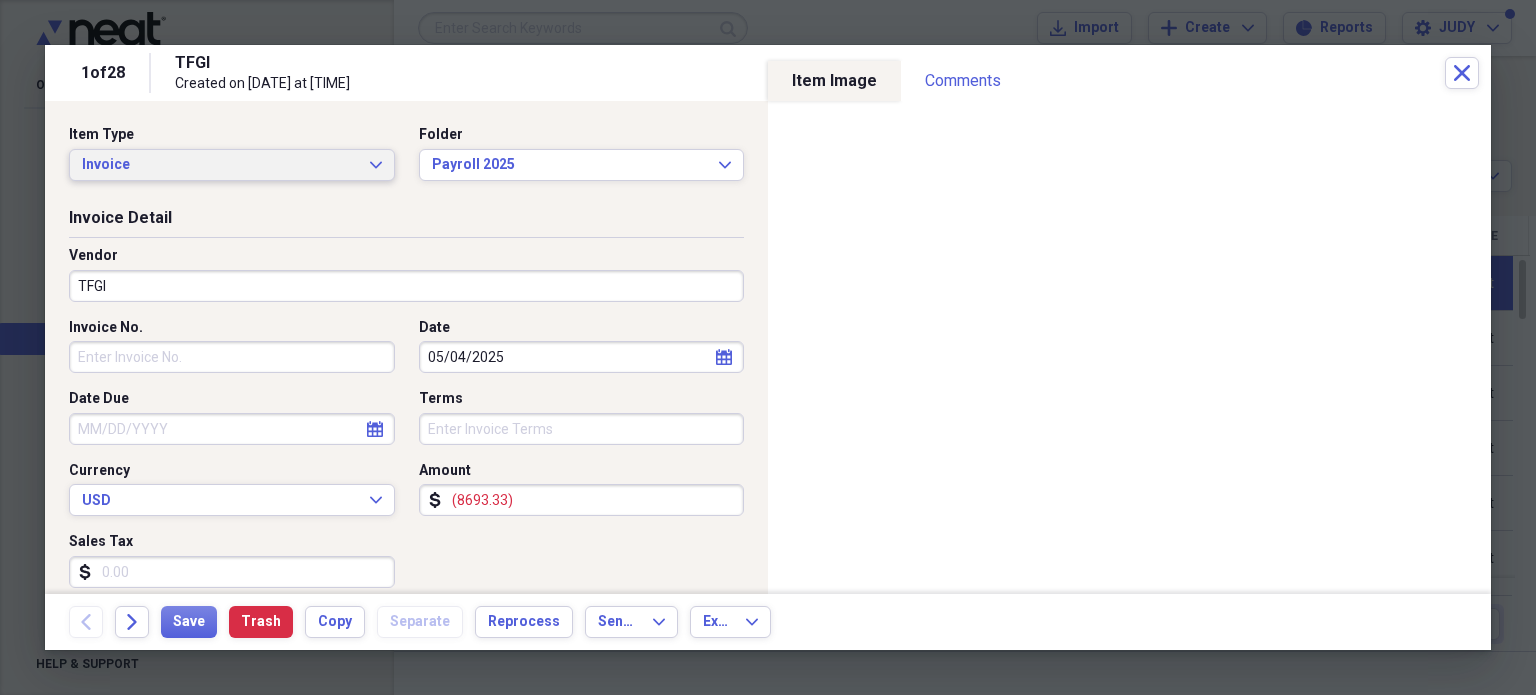 click on "Invoice Expand" at bounding box center (232, 165) 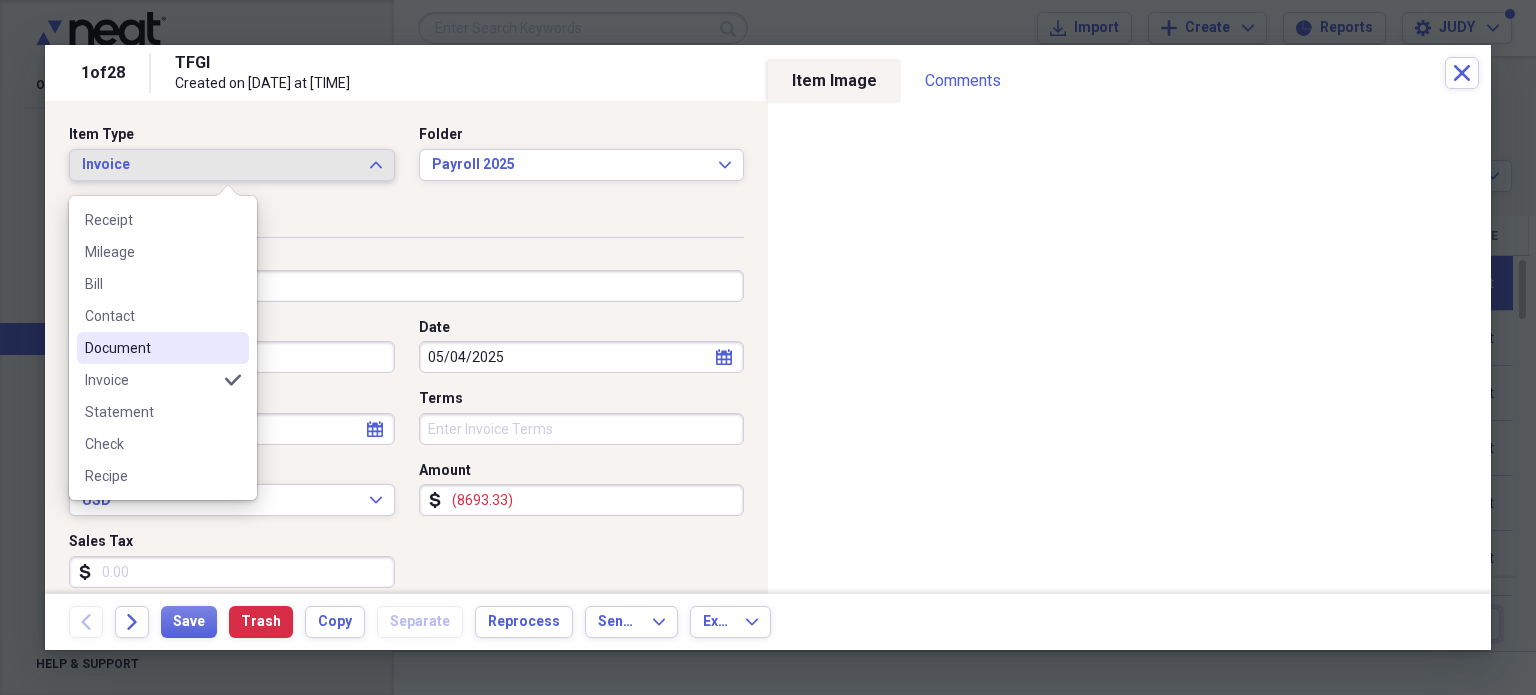 click at bounding box center [233, 348] 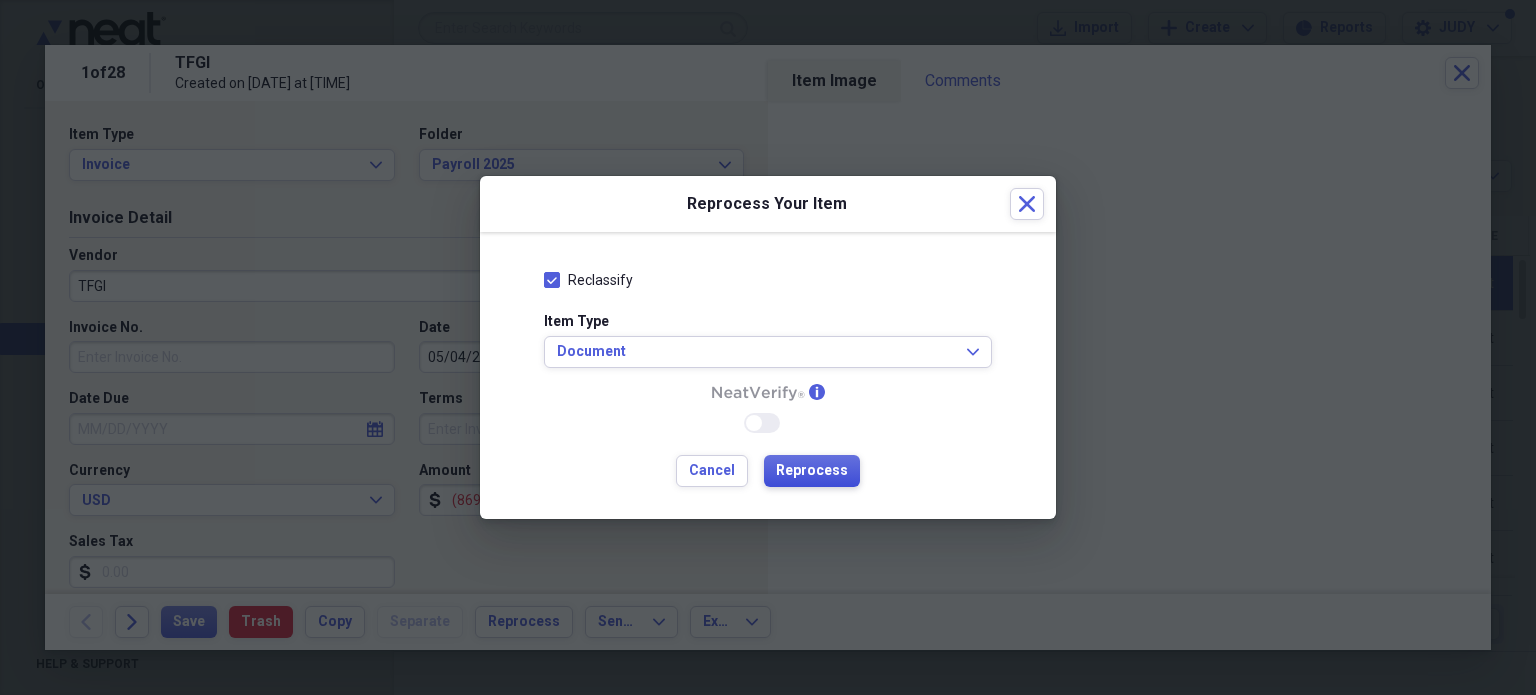click on "Reprocess" at bounding box center [812, 471] 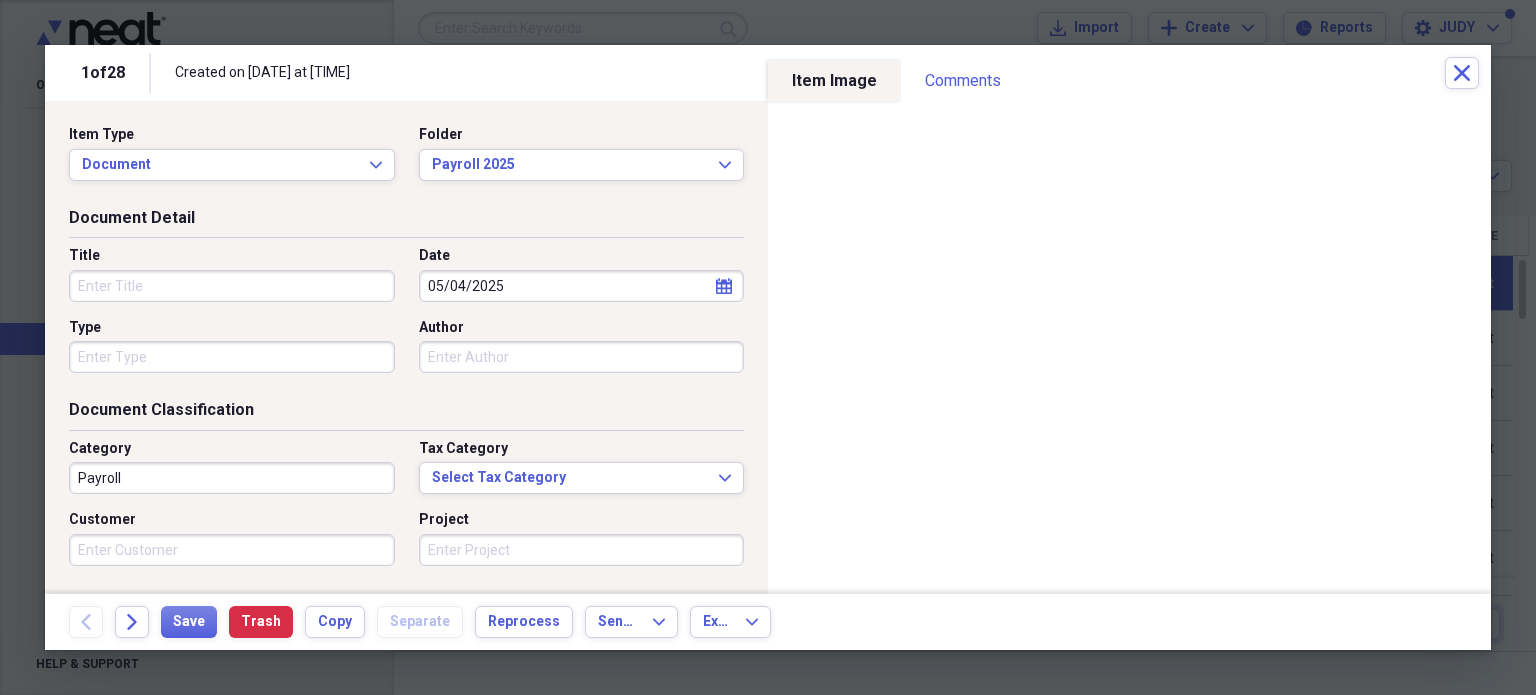 click on "Title" at bounding box center [232, 286] 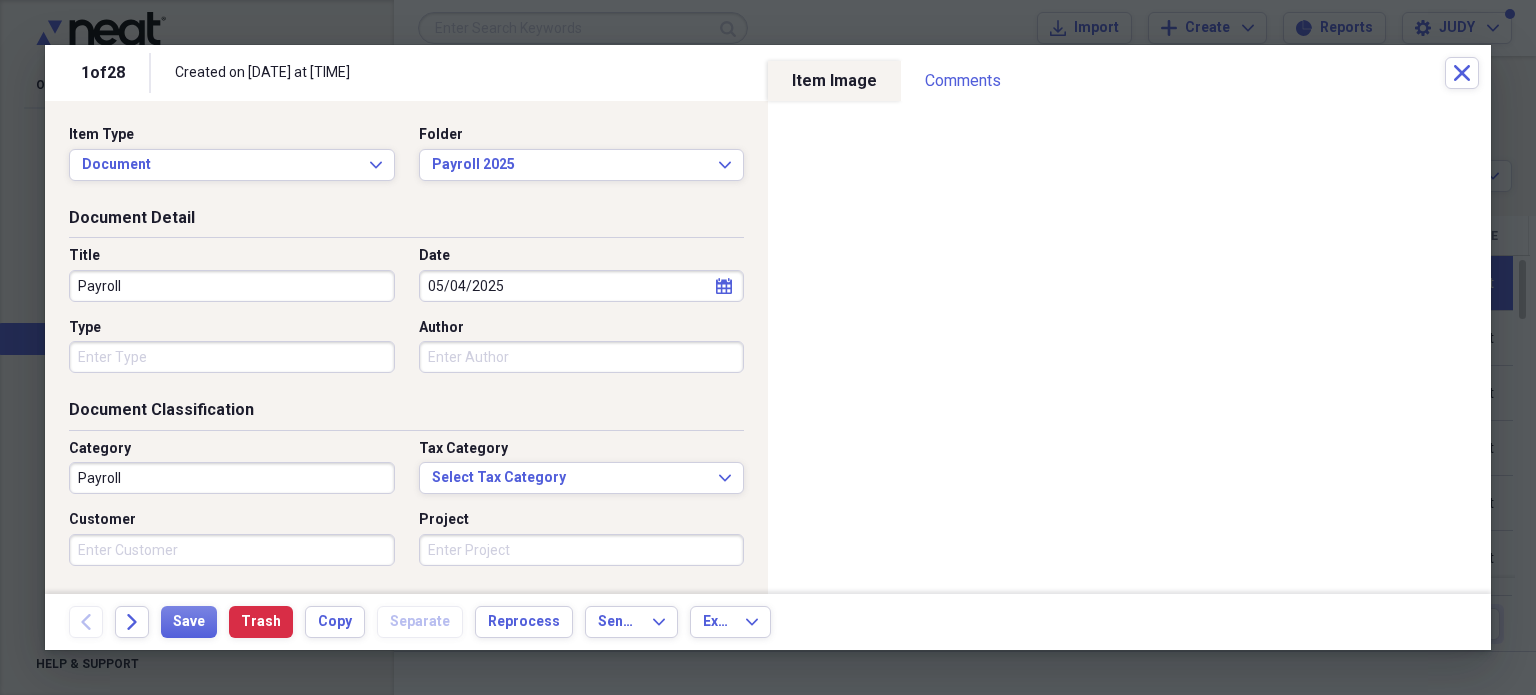 type on "Payroll" 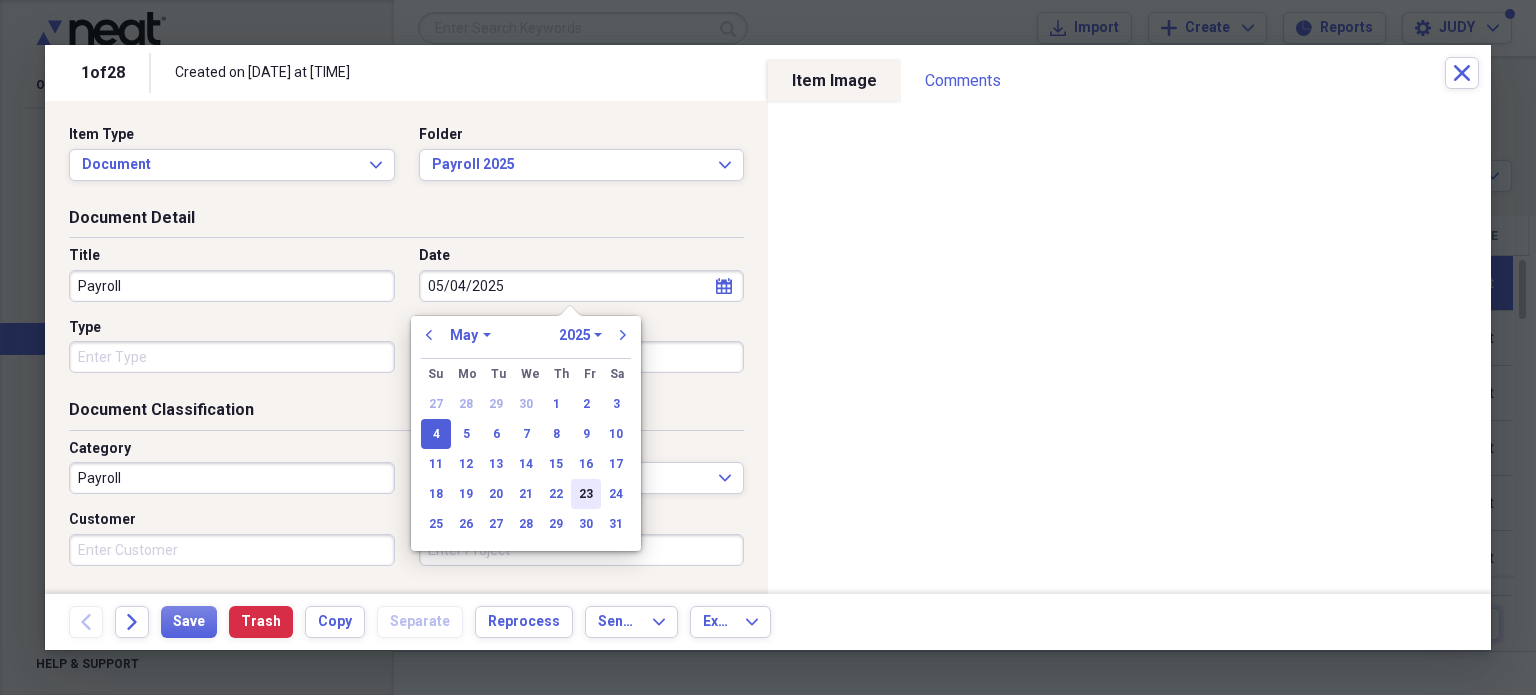 click on "23" at bounding box center (586, 494) 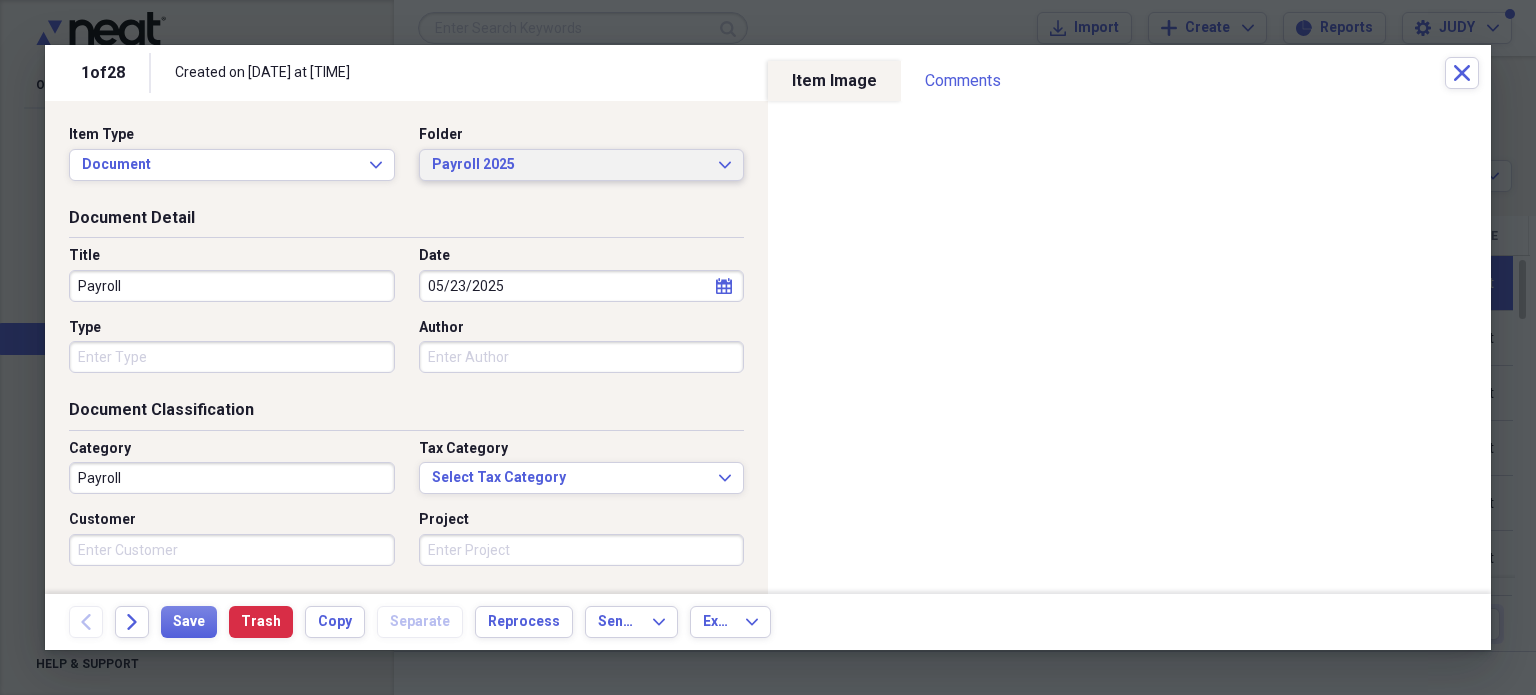 click 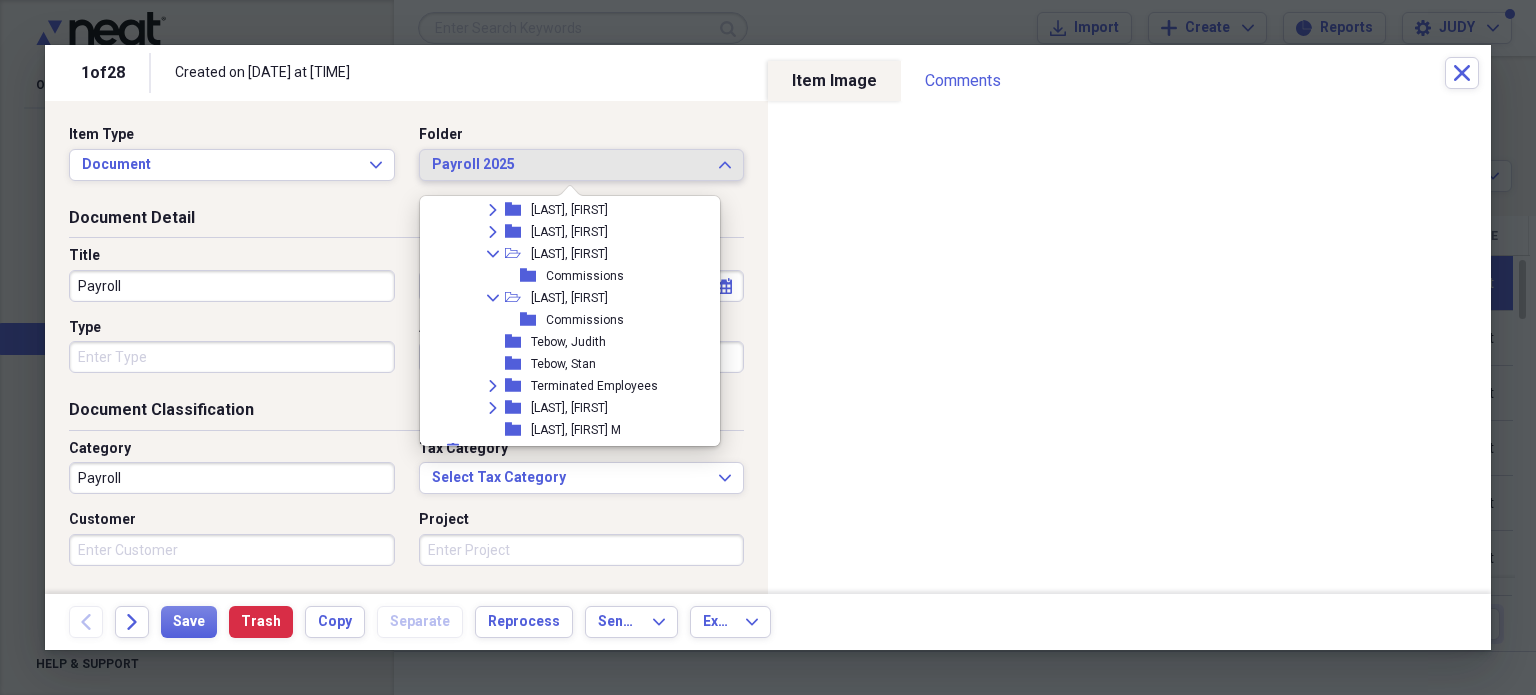 scroll, scrollTop: 4069, scrollLeft: 0, axis: vertical 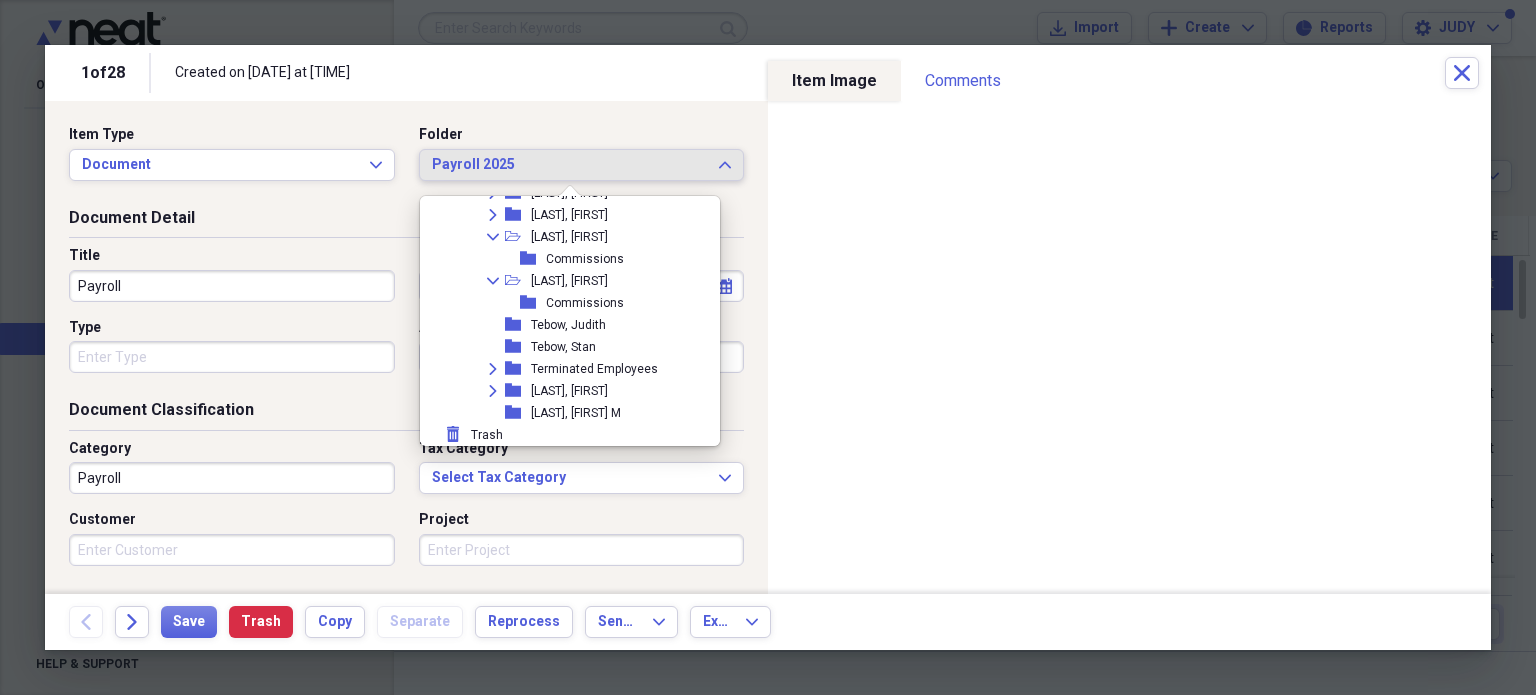 click on "Tebow, Judith" at bounding box center (568, 325) 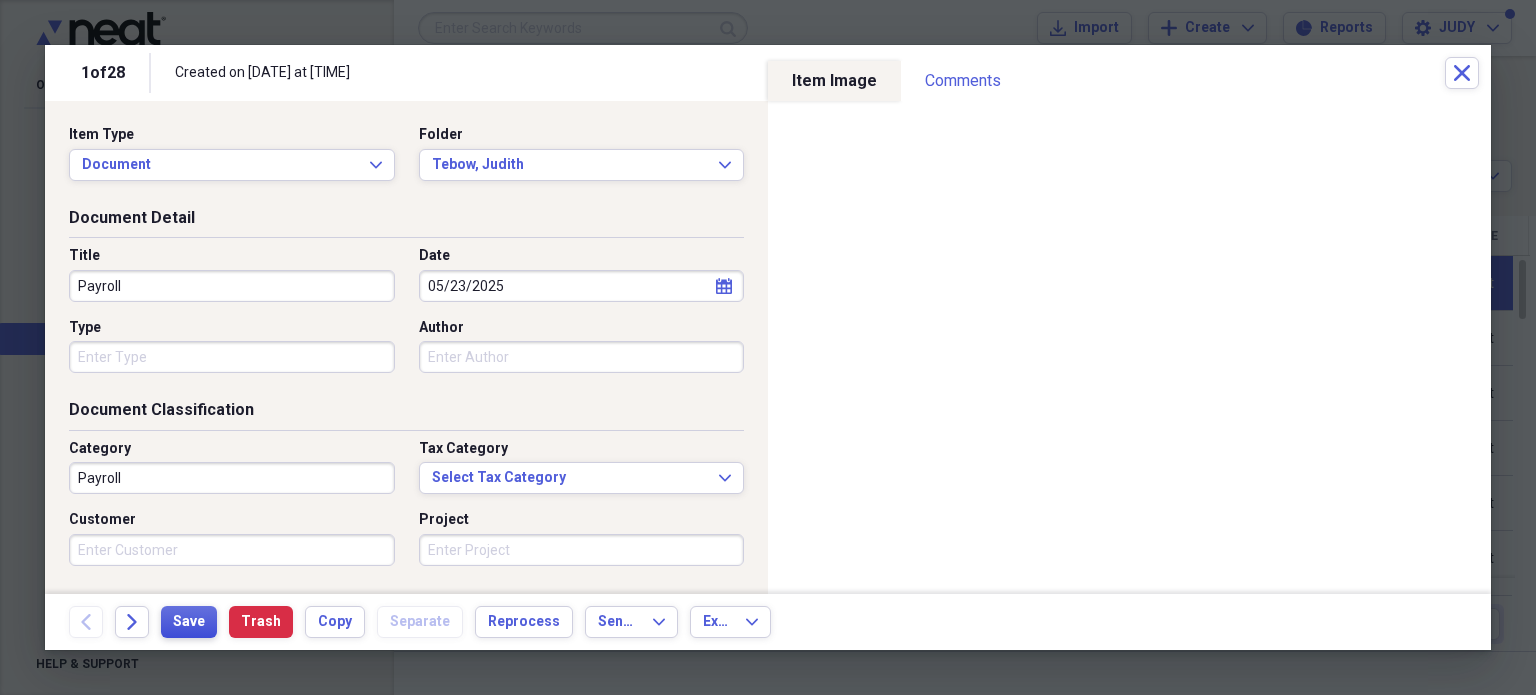 click on "Save" at bounding box center [189, 622] 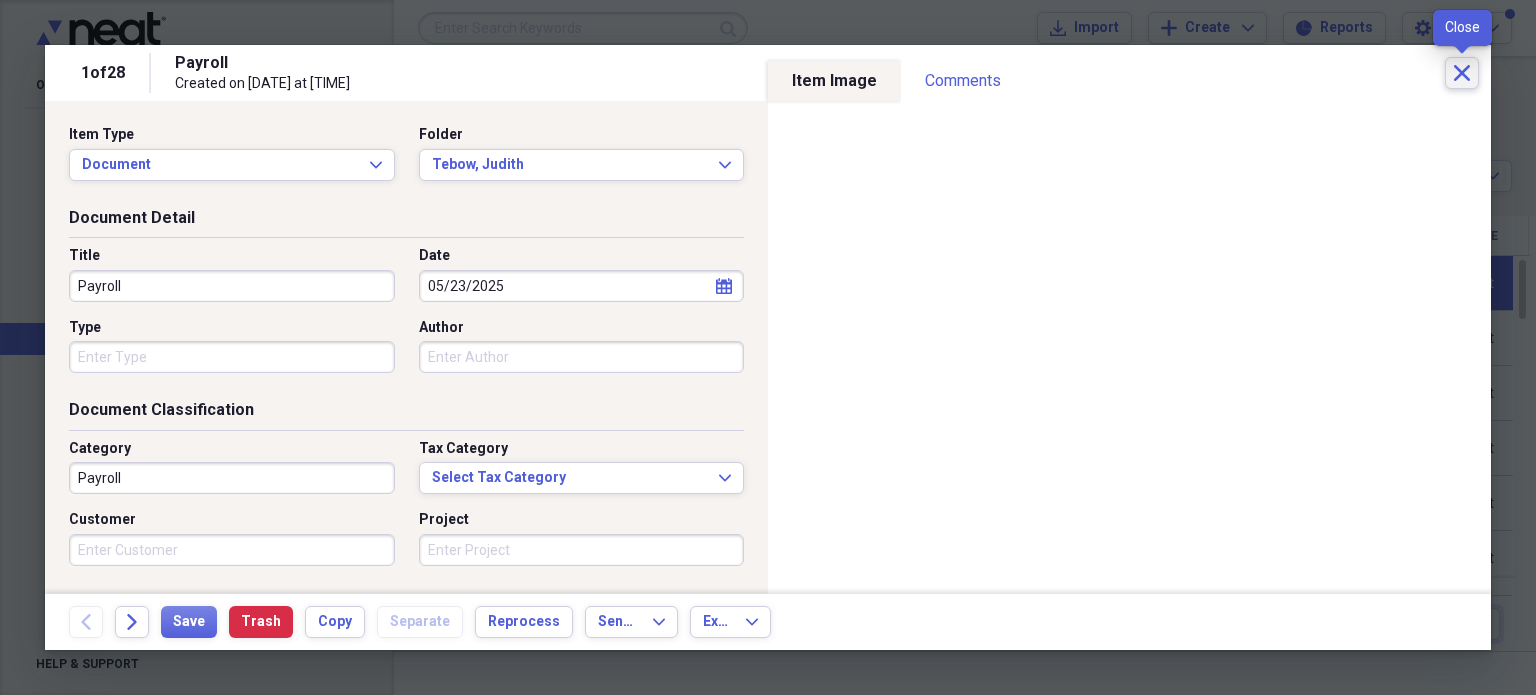 click on "Close" 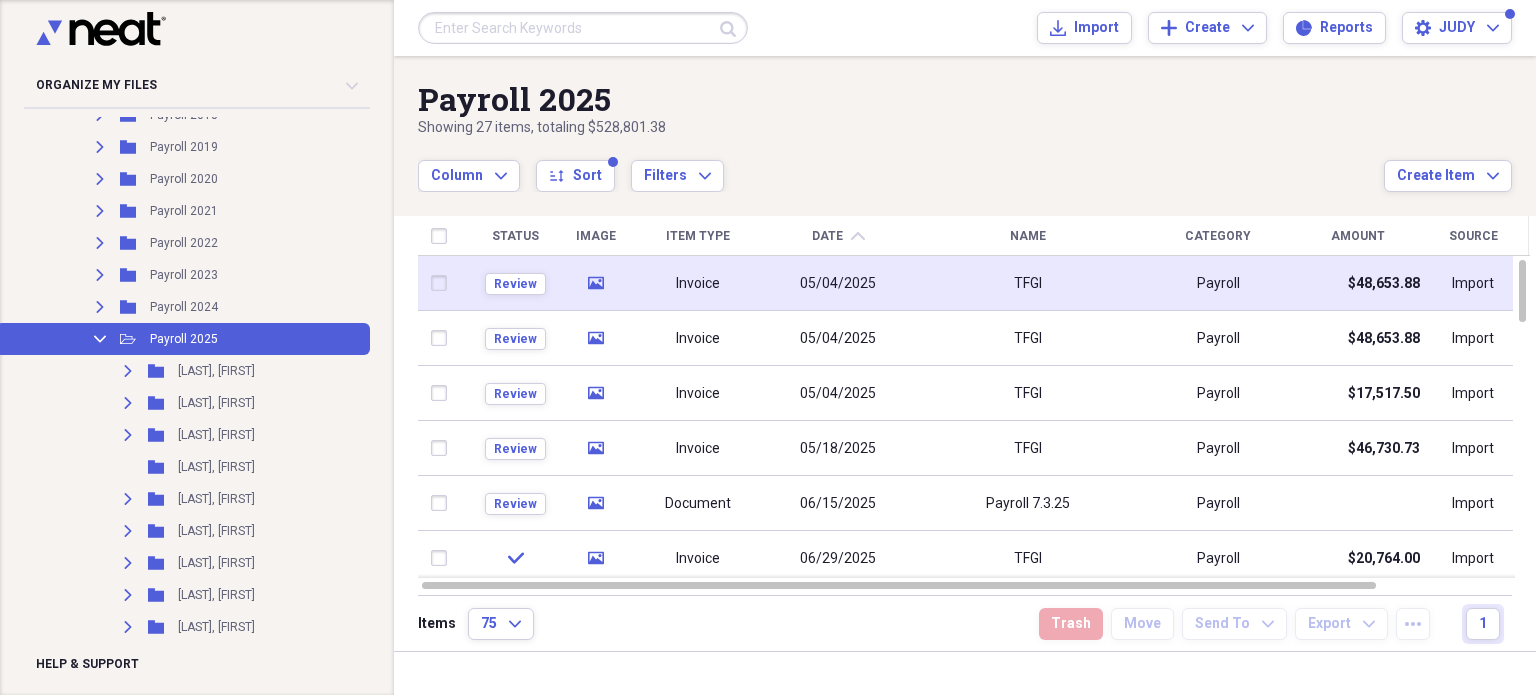 click at bounding box center [444, 283] 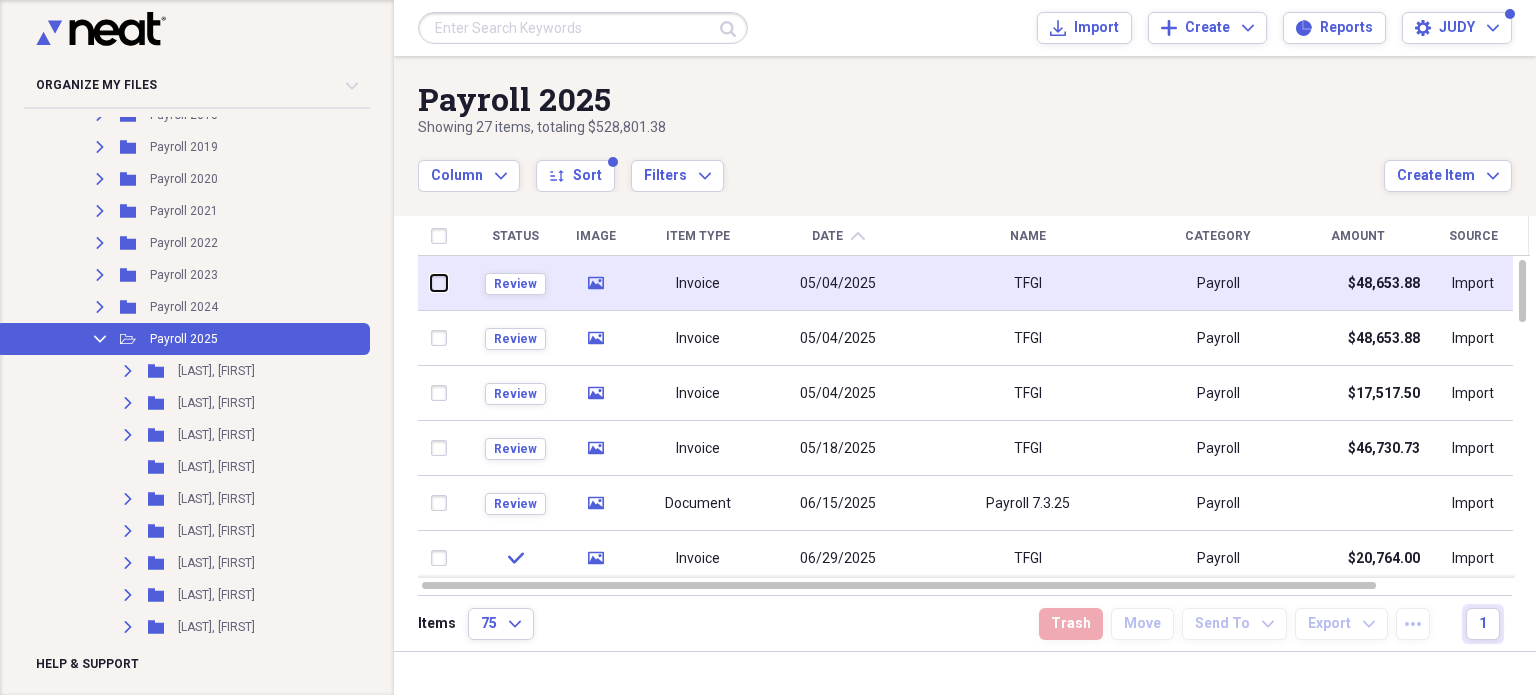 click at bounding box center (432, 283) 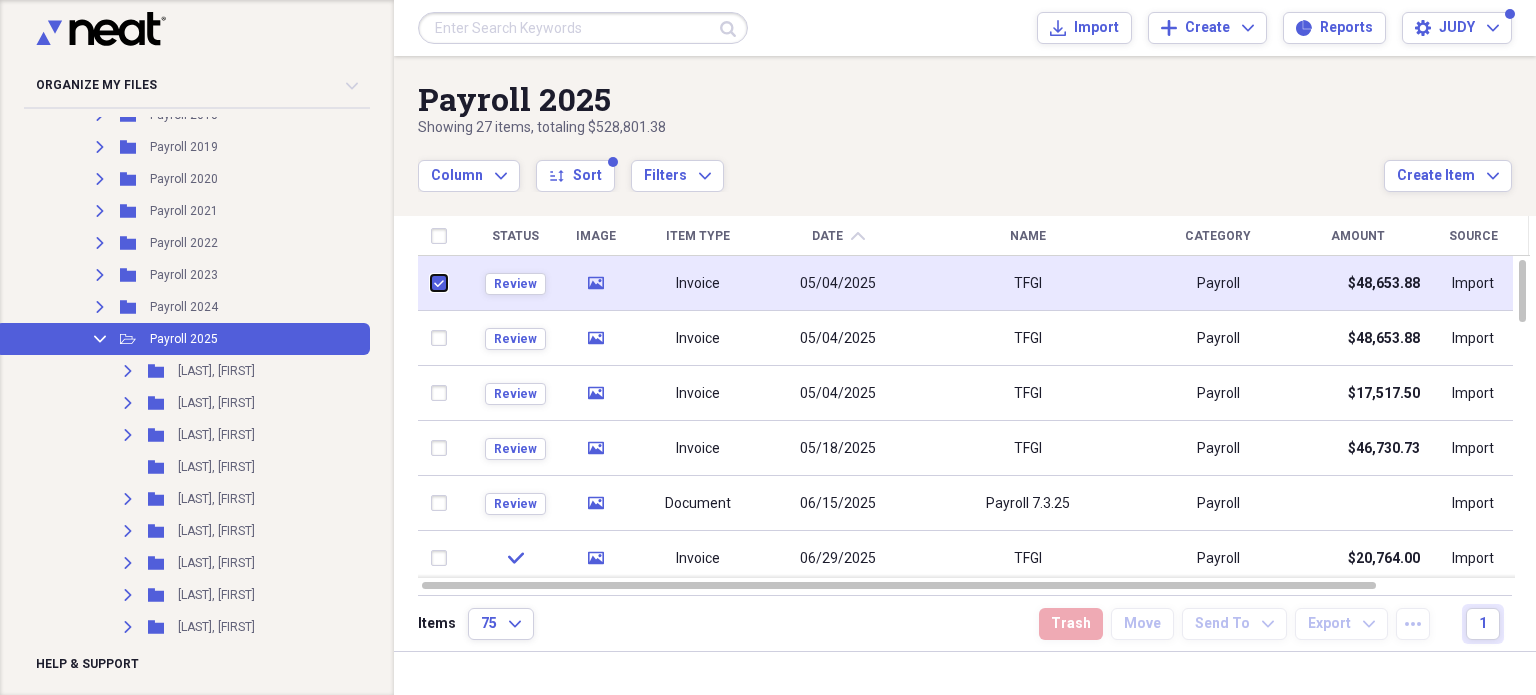 checkbox on "true" 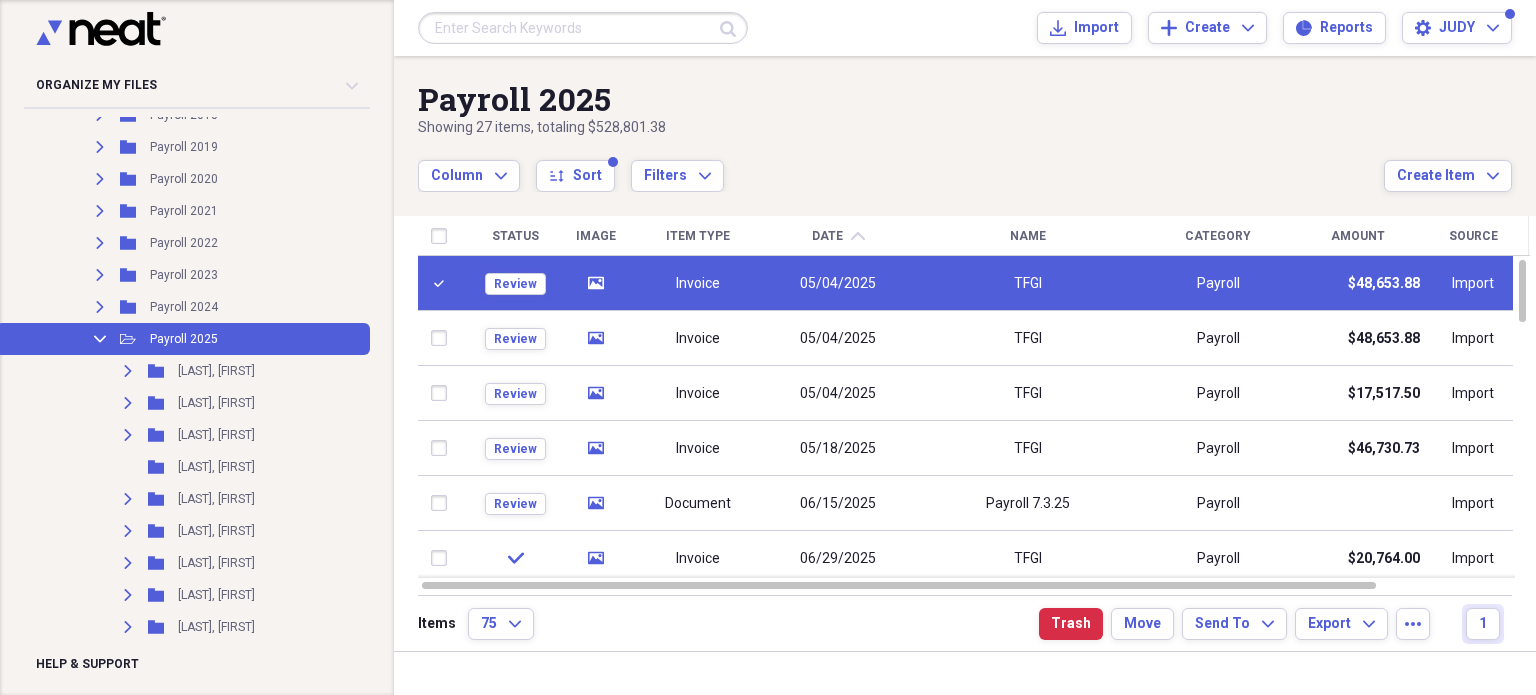 click on "TFGI" at bounding box center (1029, 283) 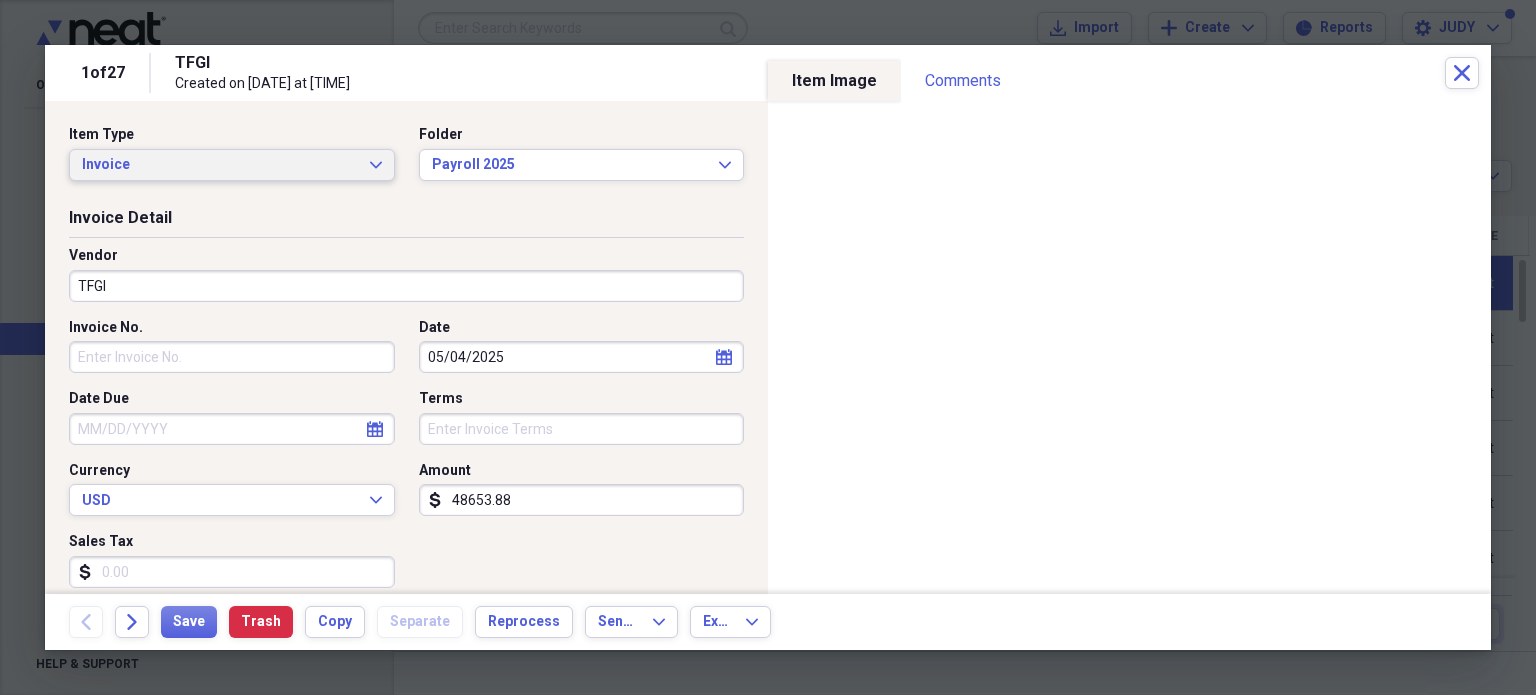 click on "Expand" 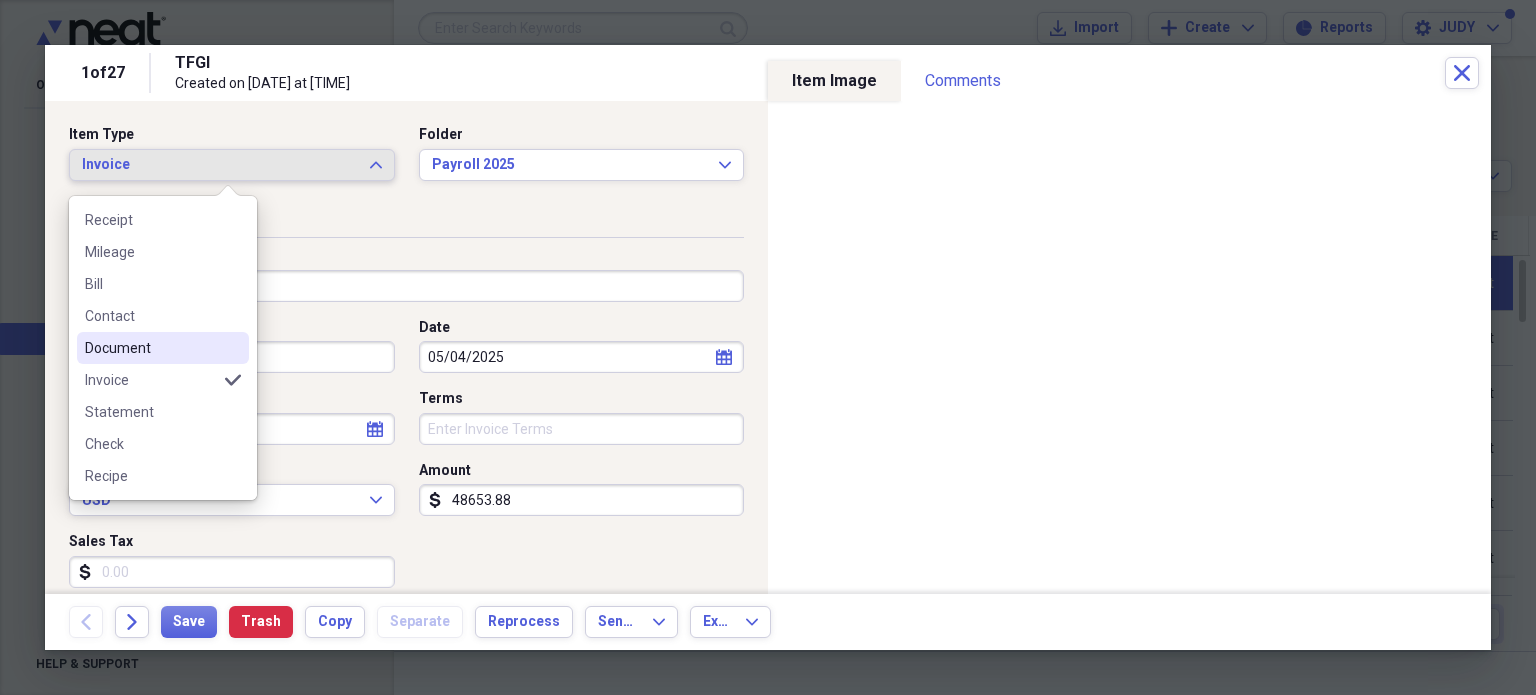 click on "Document" at bounding box center (163, 348) 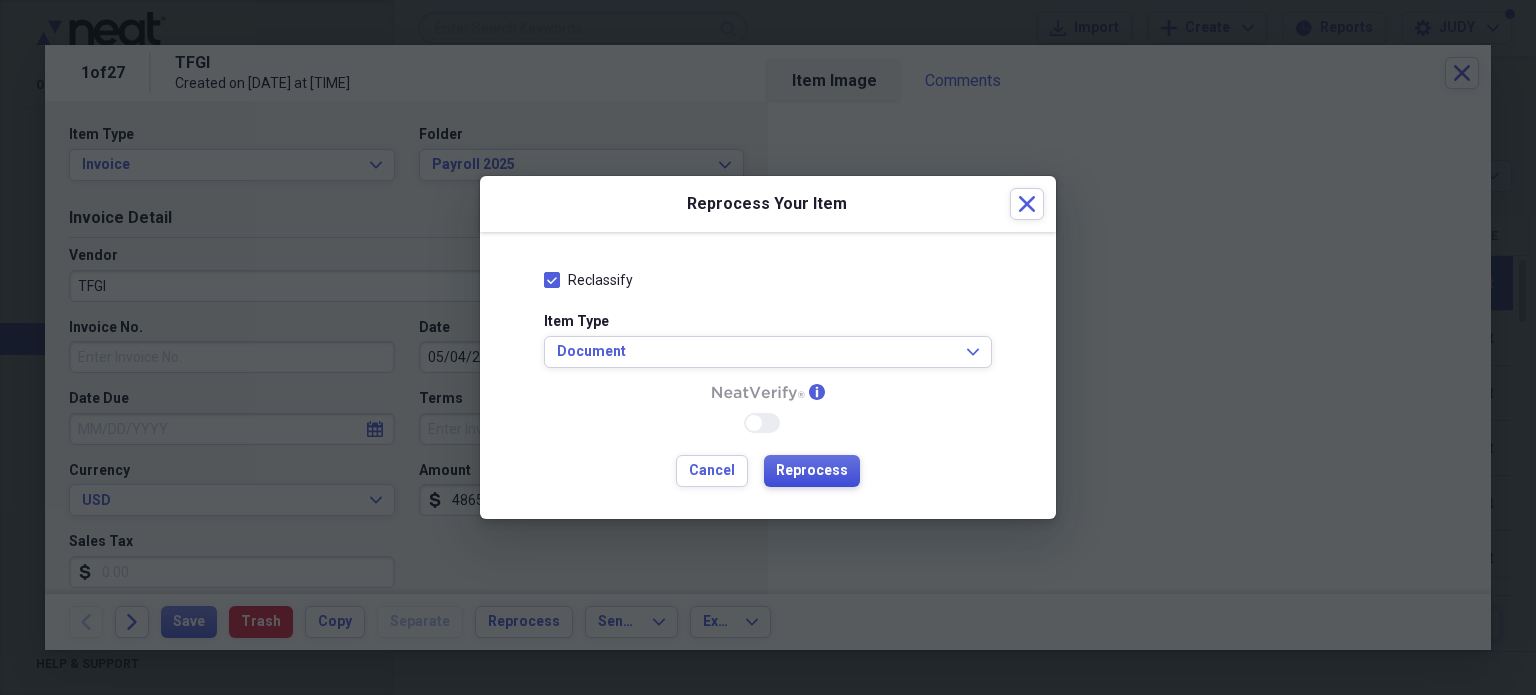 click on "Reprocess" at bounding box center [812, 471] 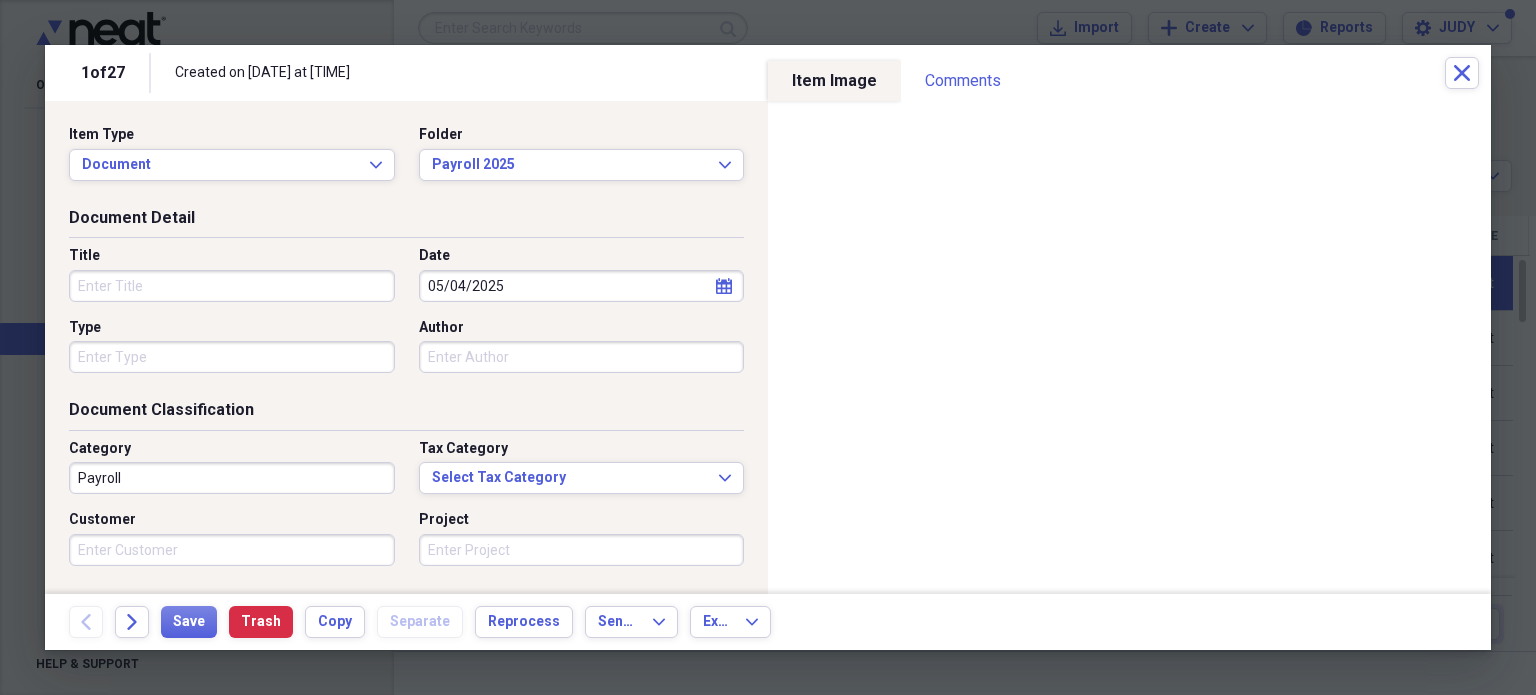 click on "Title" at bounding box center (232, 286) 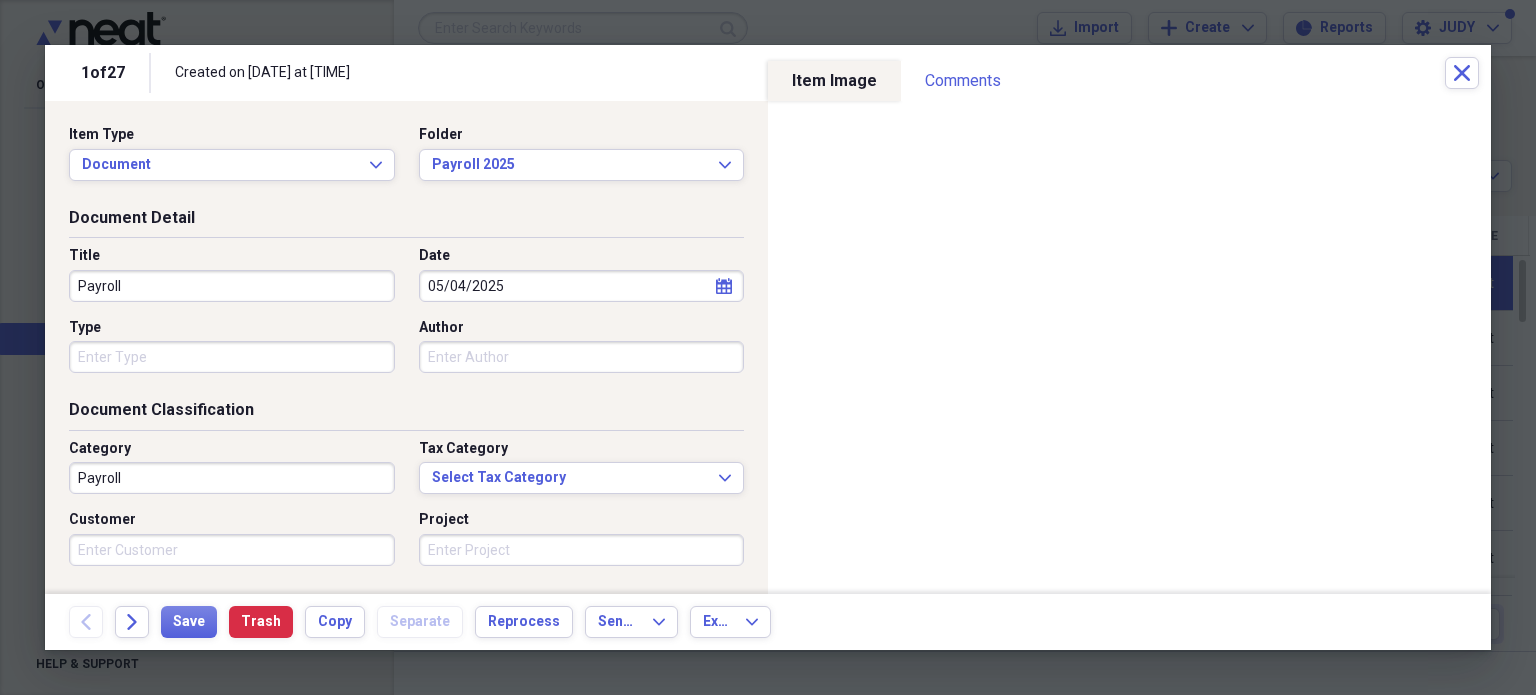 type on "Payroll" 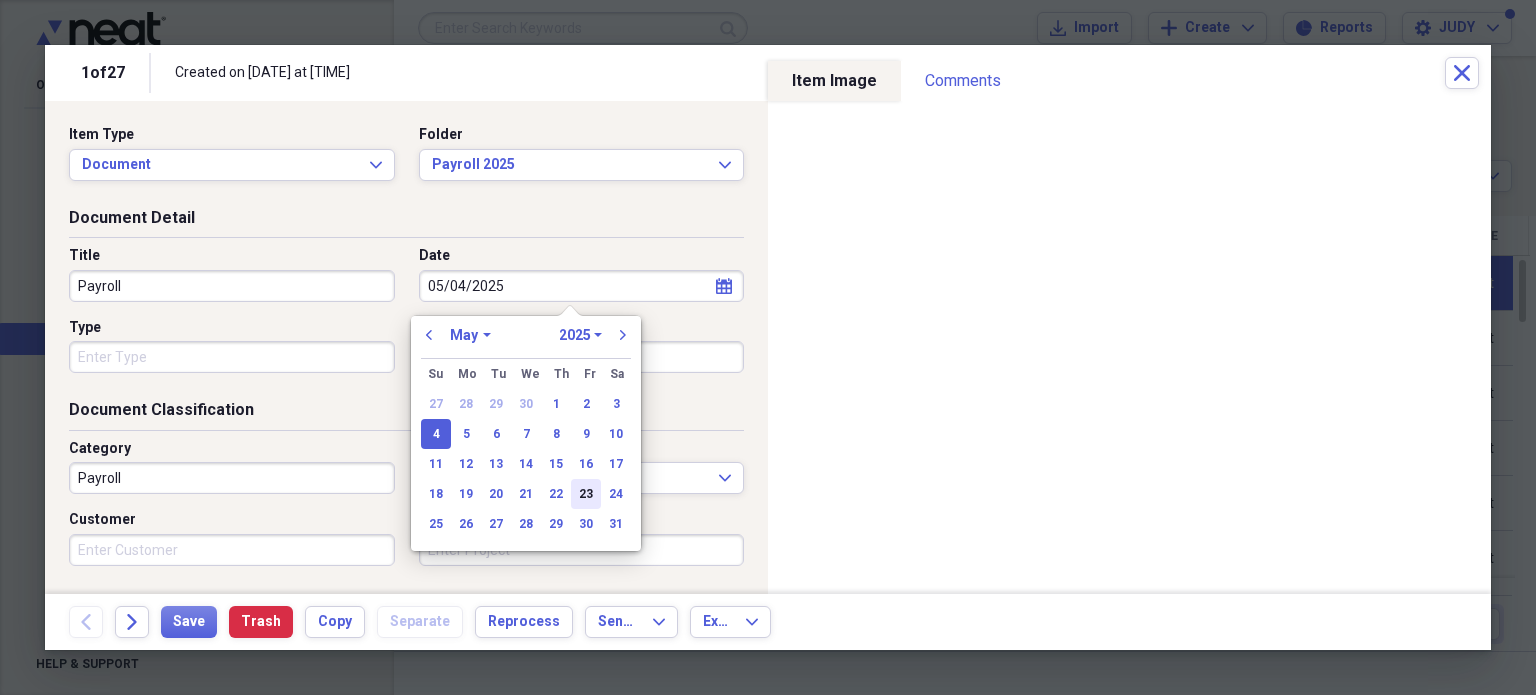 click on "23" at bounding box center [586, 494] 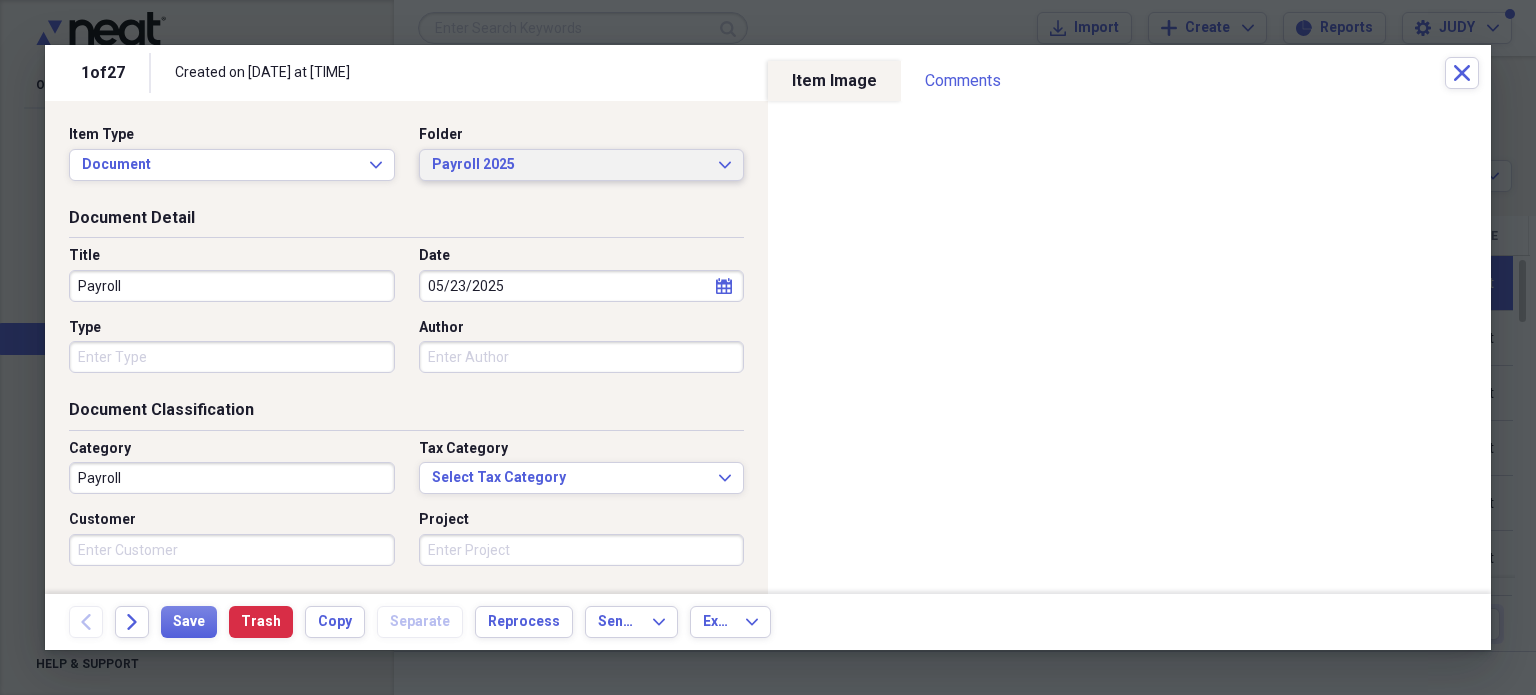 click on "Payroll 2025 Expand" at bounding box center [582, 165] 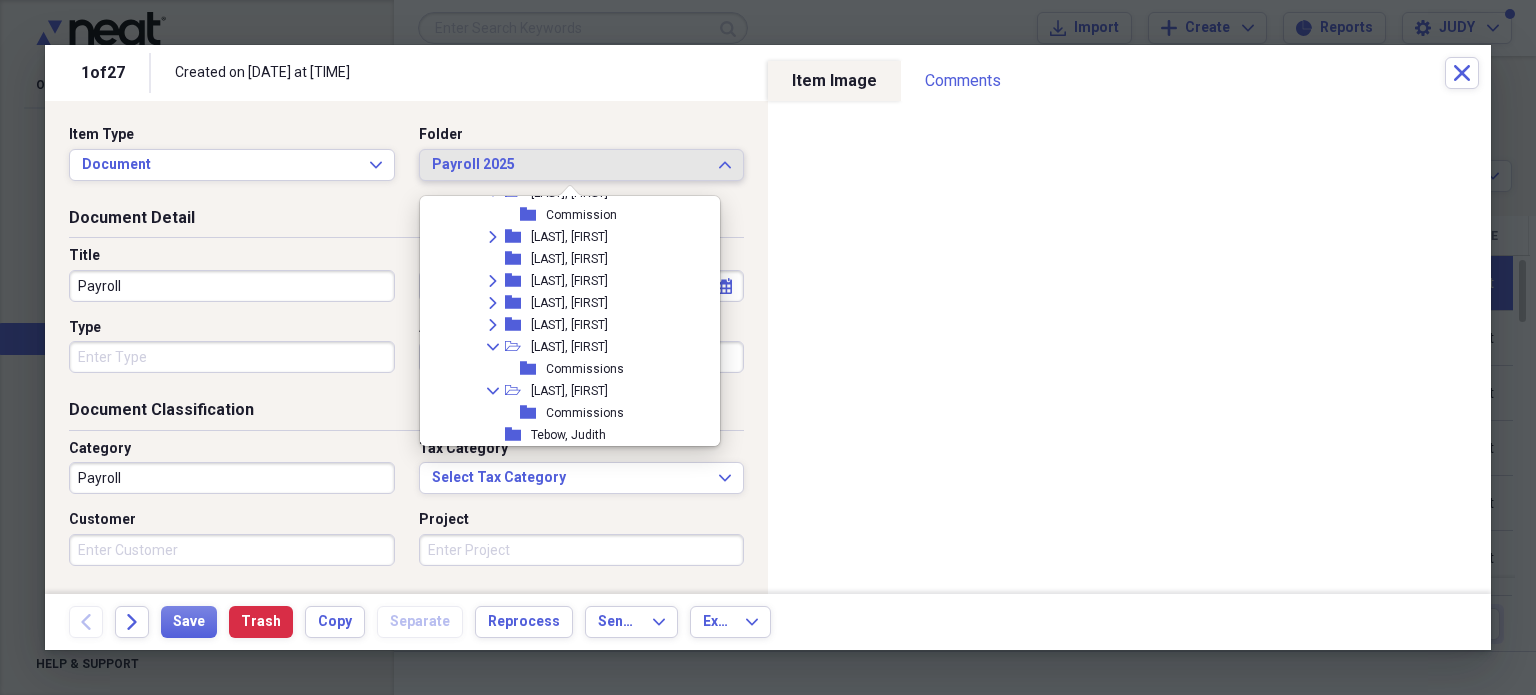 scroll, scrollTop: 3980, scrollLeft: 0, axis: vertical 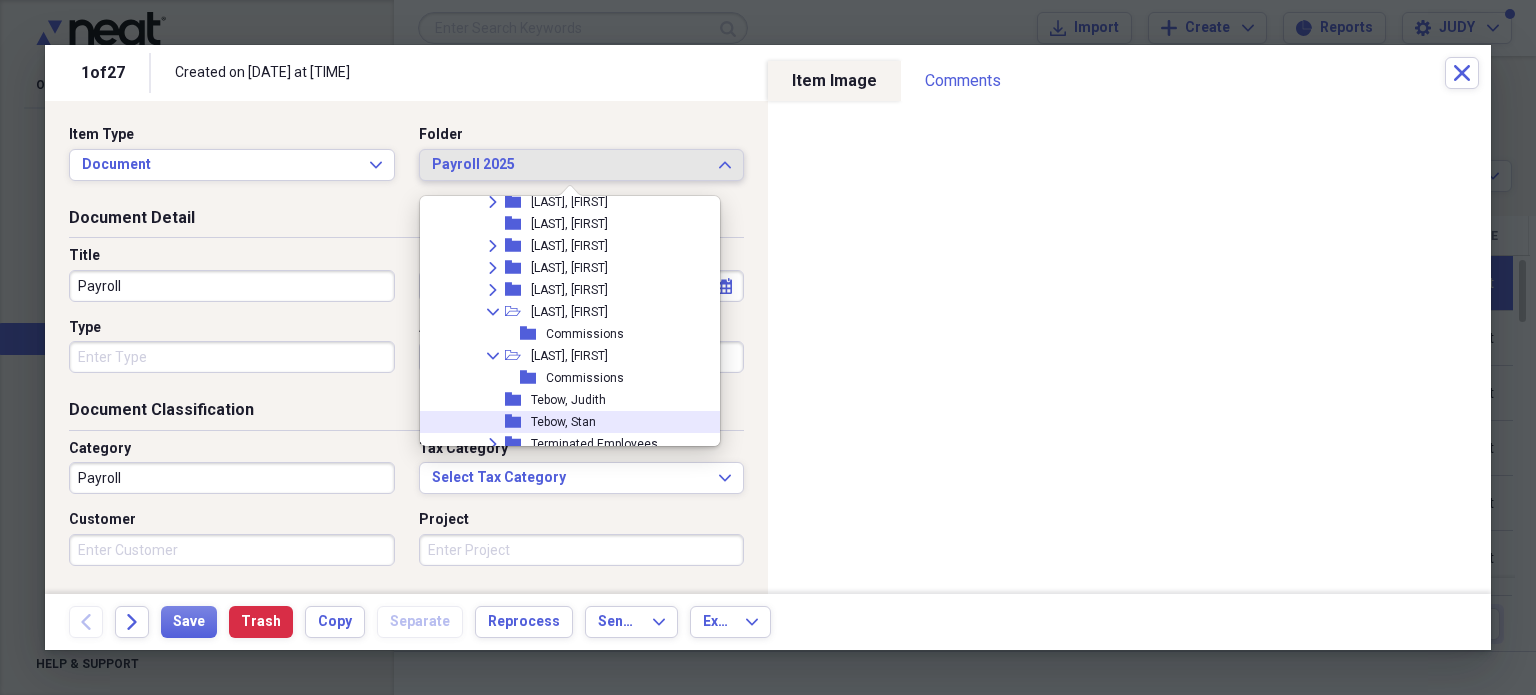 click on "folder [LAST], [FIRST]" at bounding box center [576, 422] 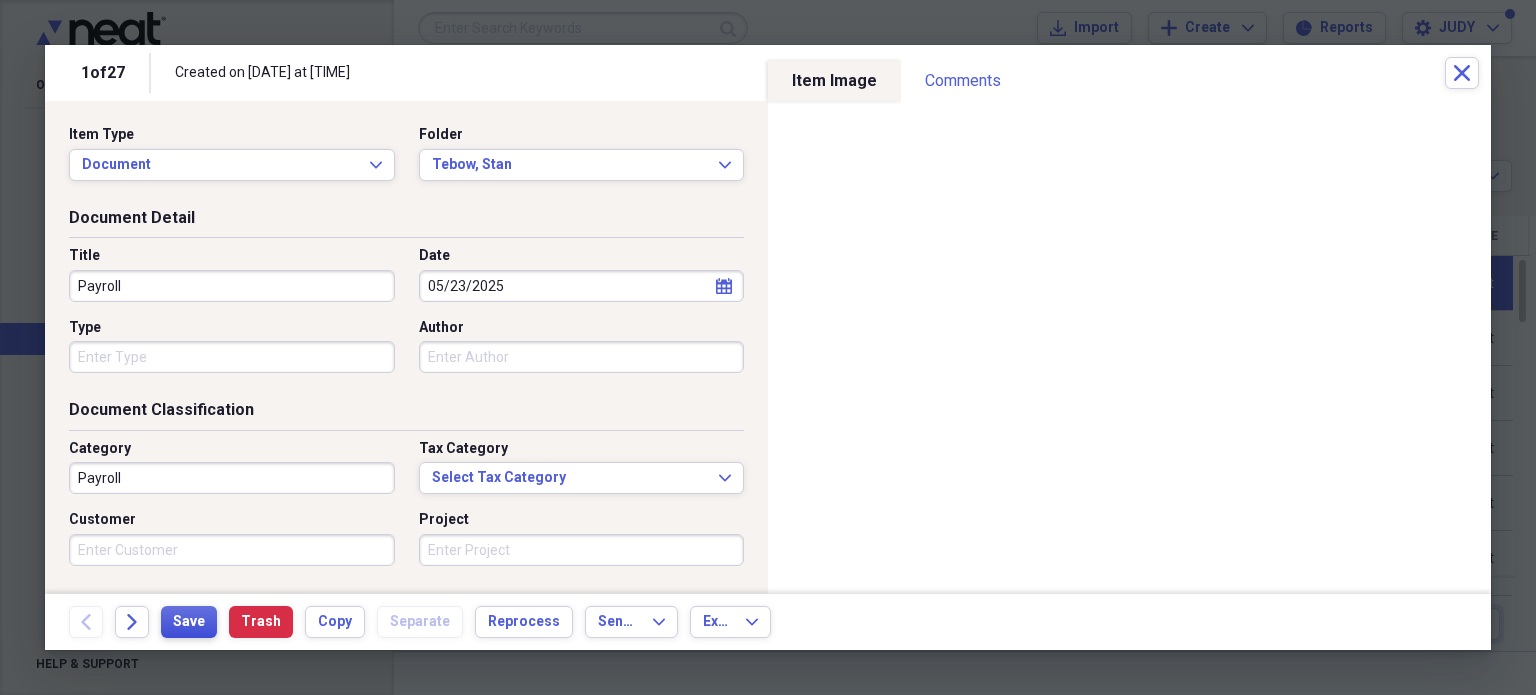 click on "Save" at bounding box center [189, 622] 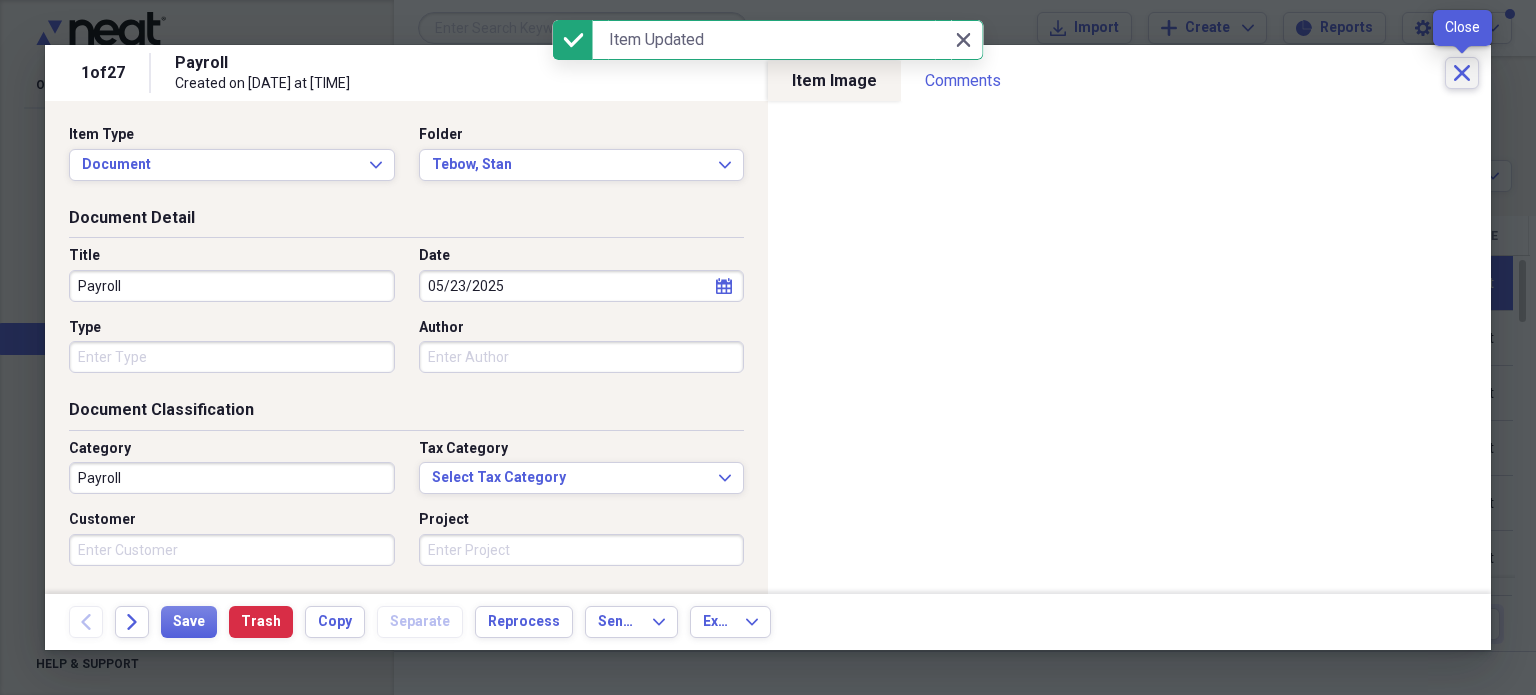 click on "Close" at bounding box center [1462, 73] 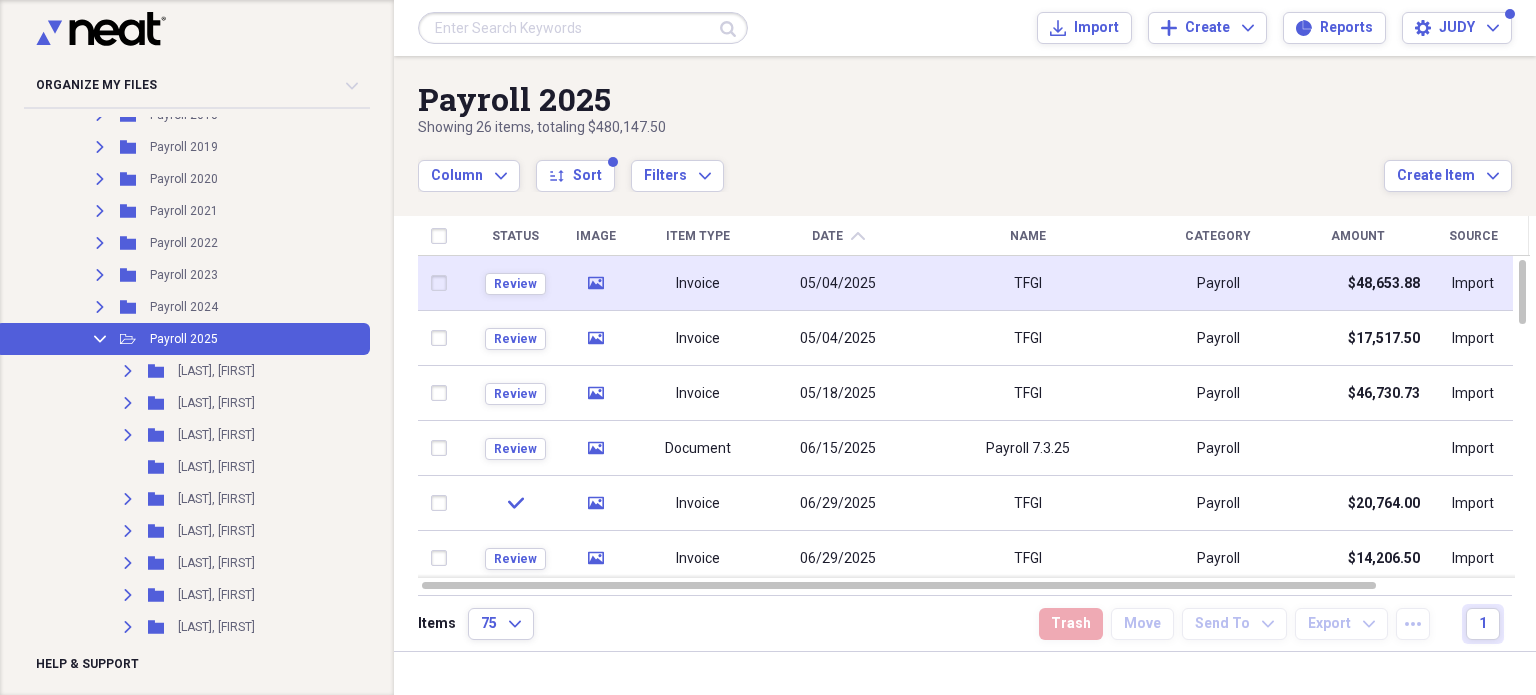 click at bounding box center [444, 283] 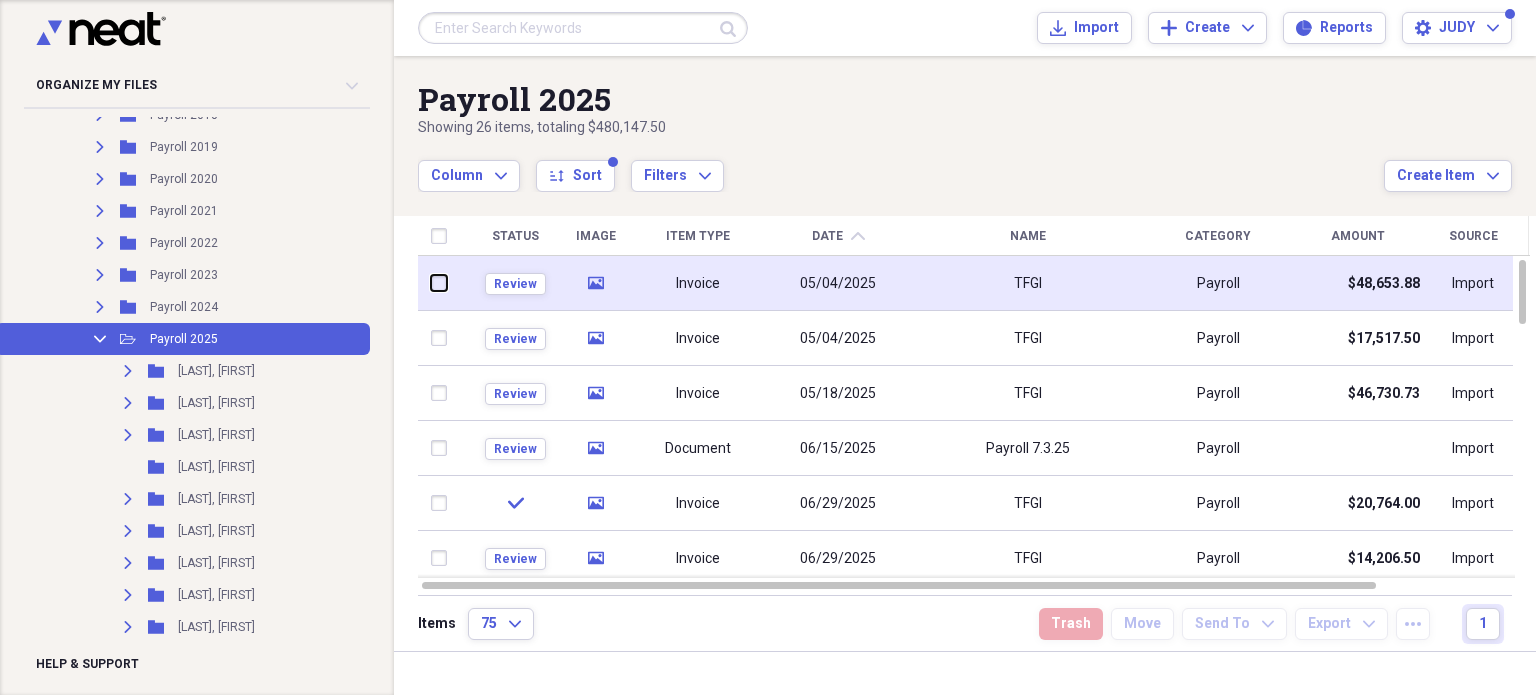click at bounding box center [432, 283] 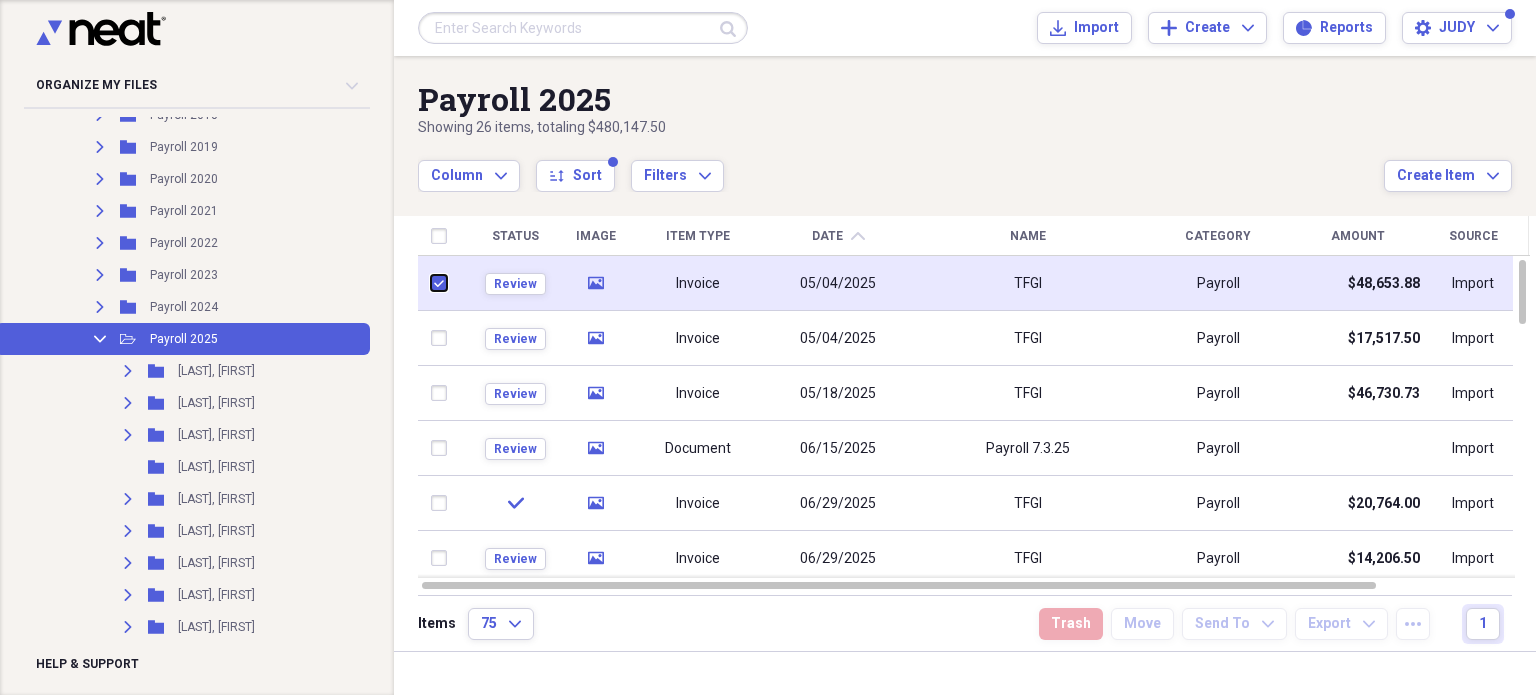 checkbox on "true" 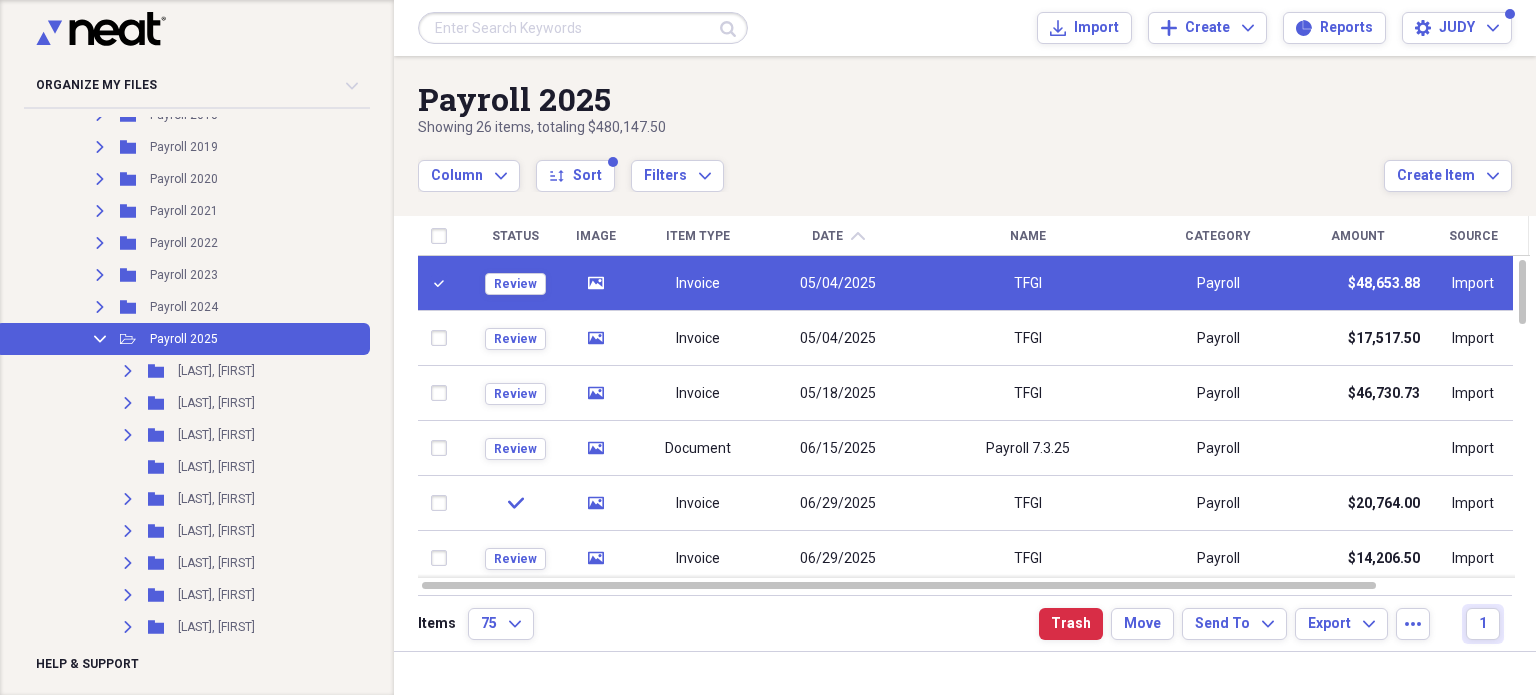 click on "05/04/2025" at bounding box center (839, 284) 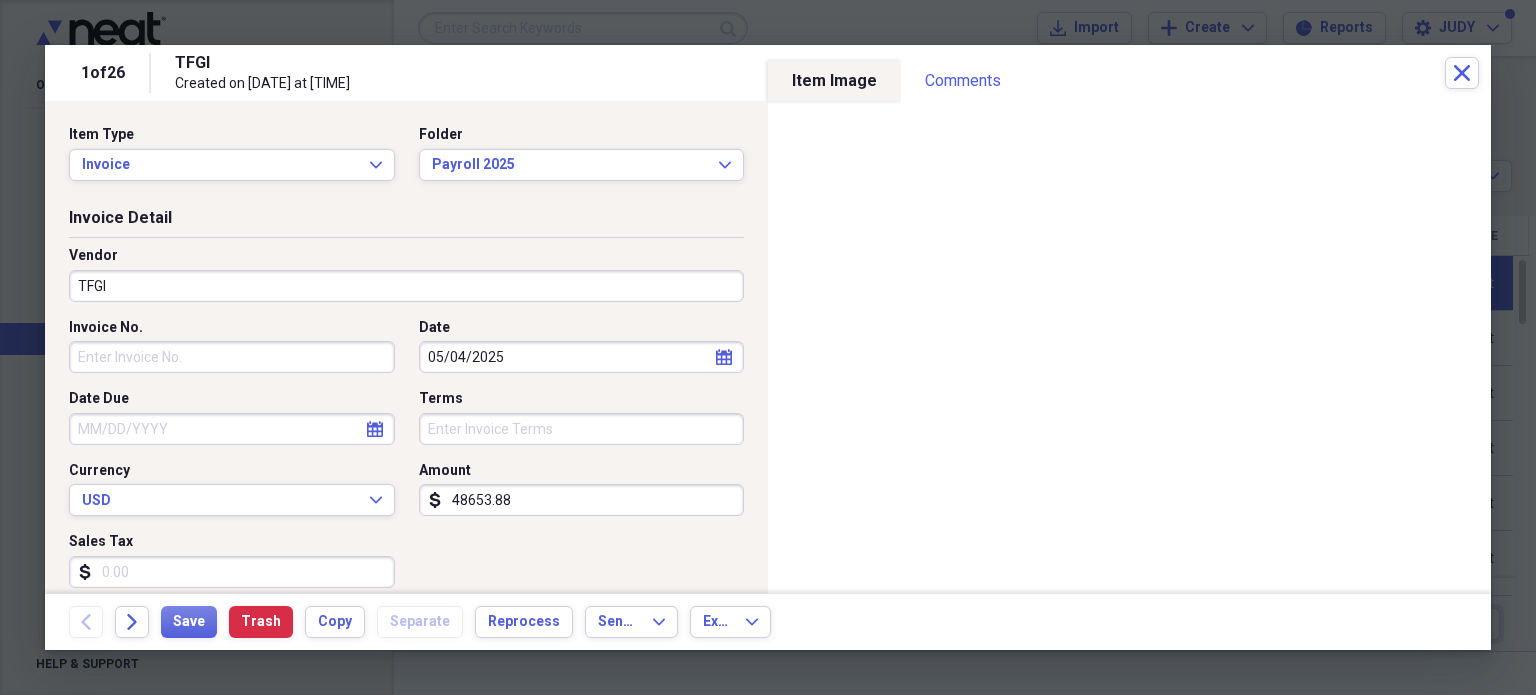 click on "calendar" 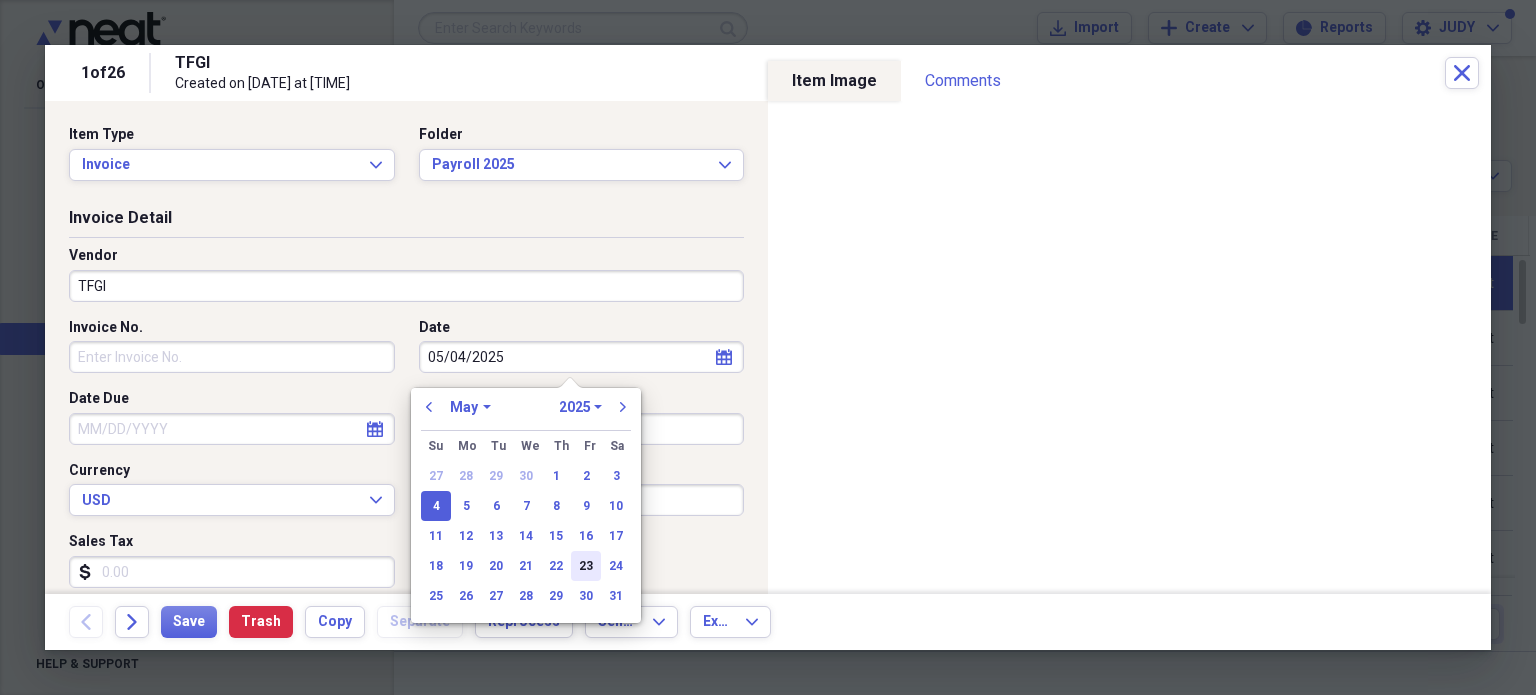 click on "23" at bounding box center (586, 566) 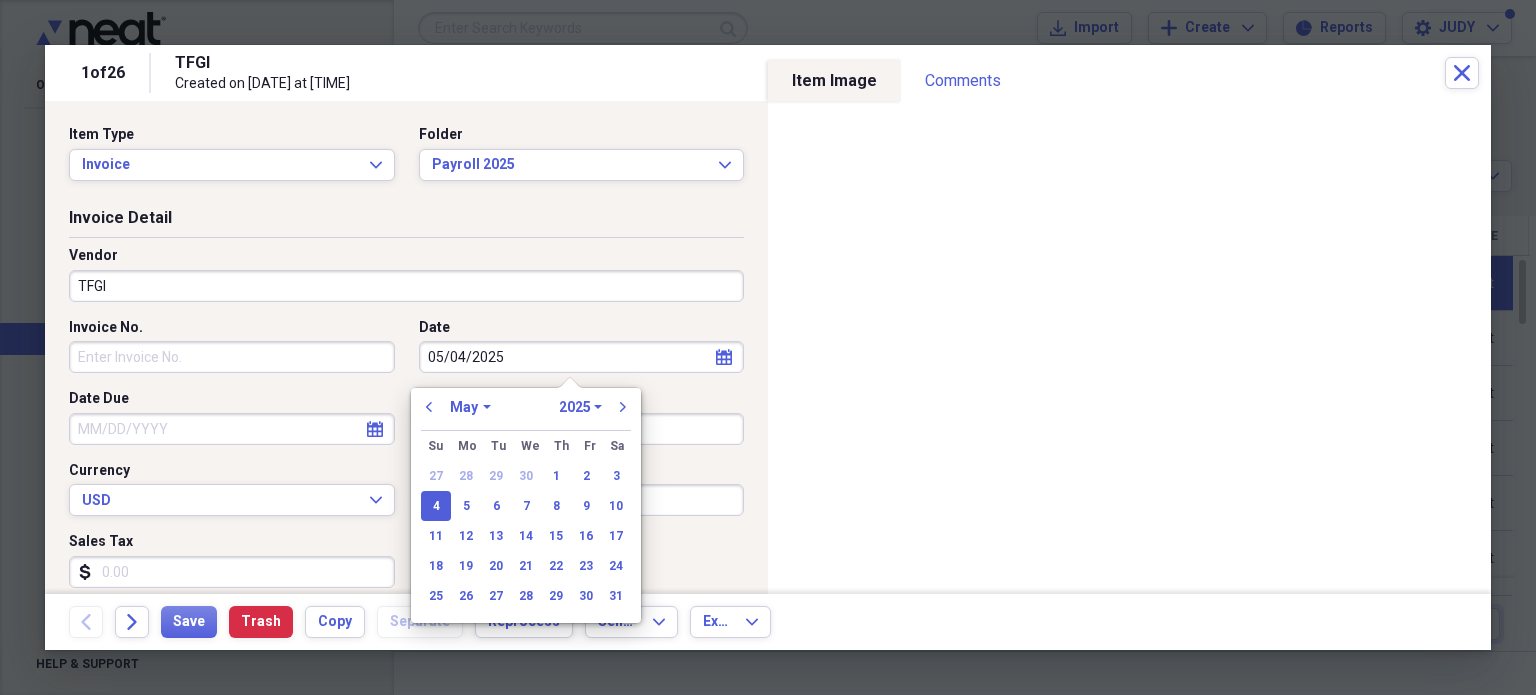type on "05/23/2025" 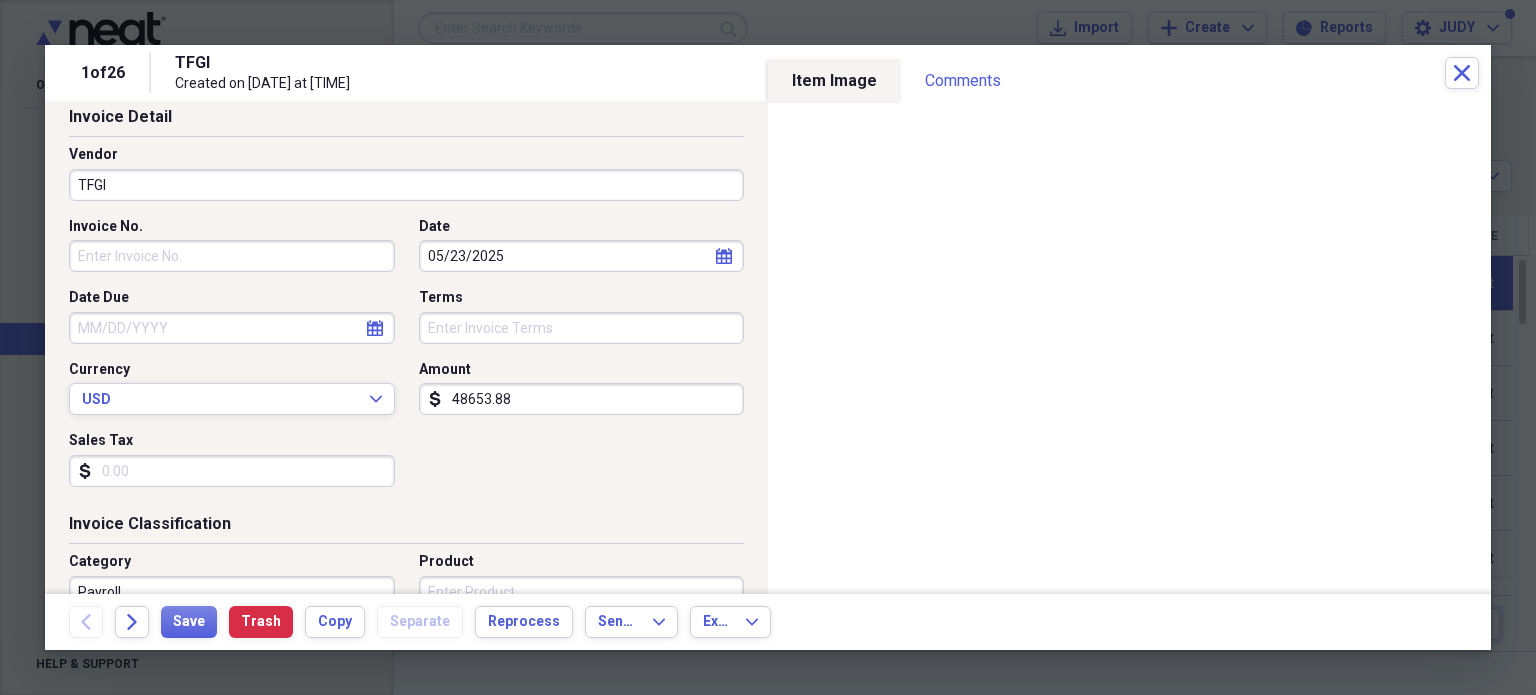 scroll, scrollTop: 100, scrollLeft: 0, axis: vertical 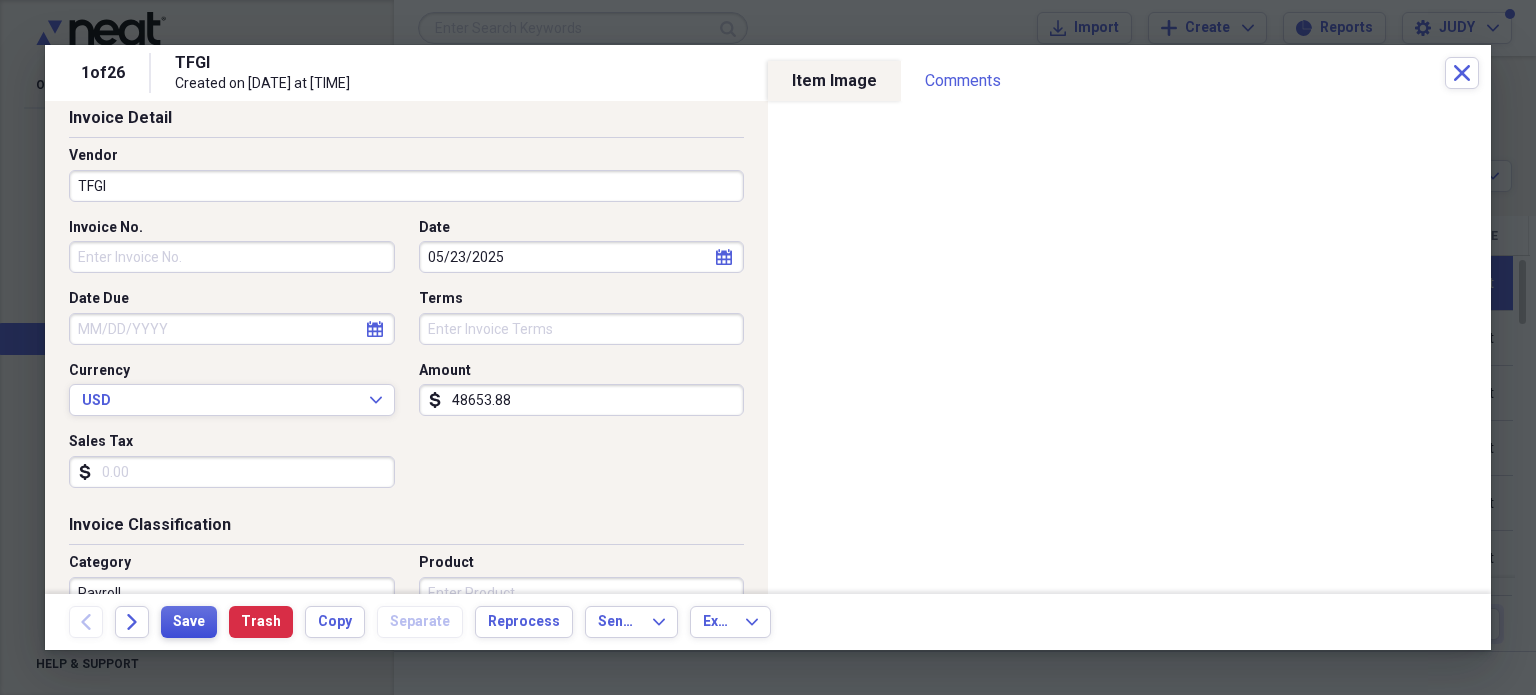 click on "Save" at bounding box center (189, 622) 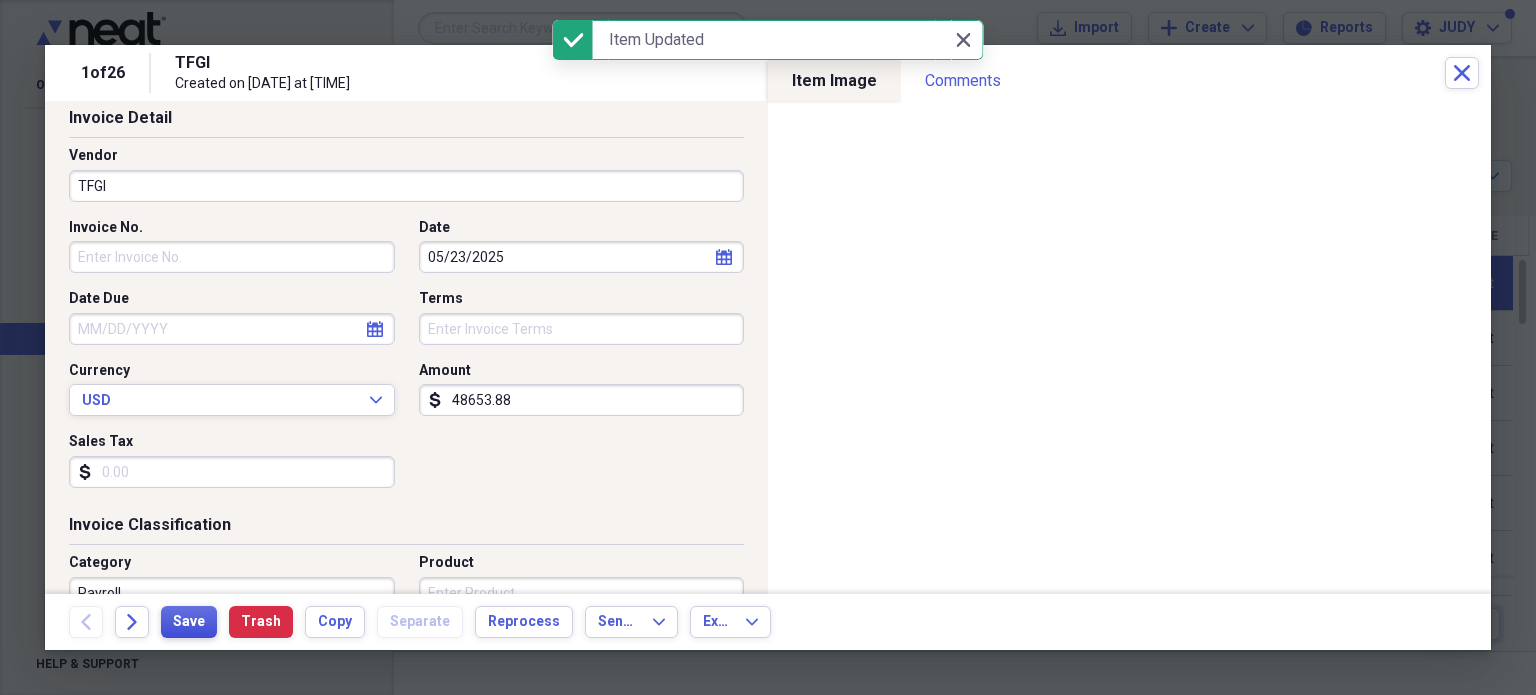 scroll, scrollTop: 0, scrollLeft: 0, axis: both 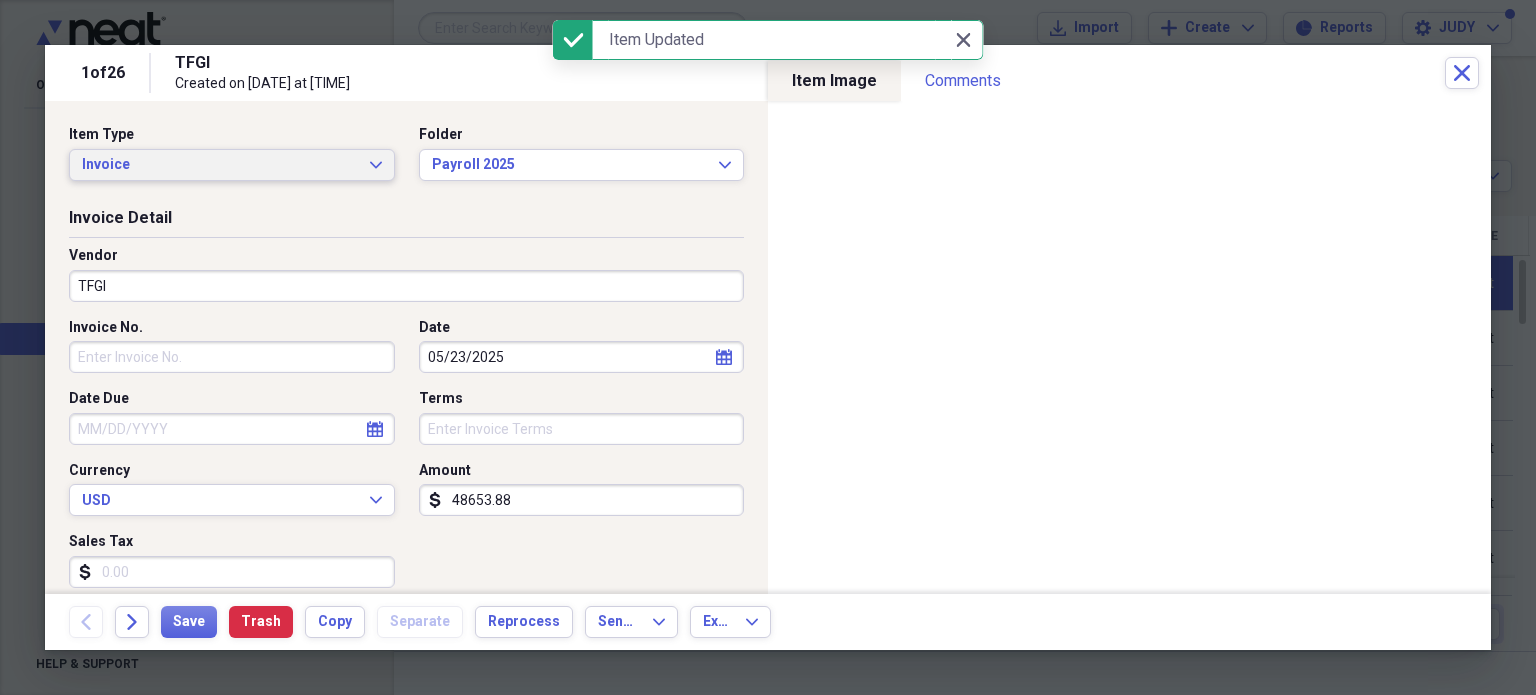 click on "Invoice" at bounding box center (220, 165) 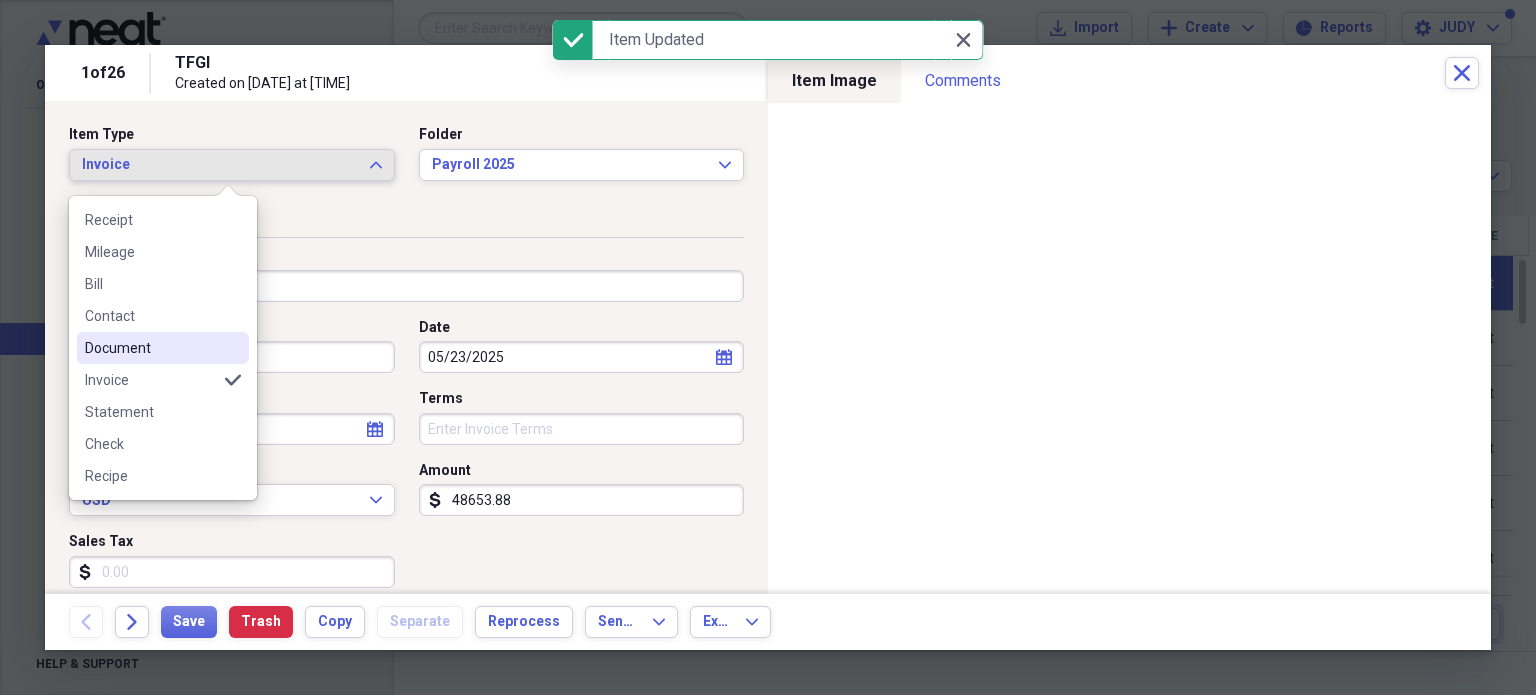 click on "Document" at bounding box center [151, 348] 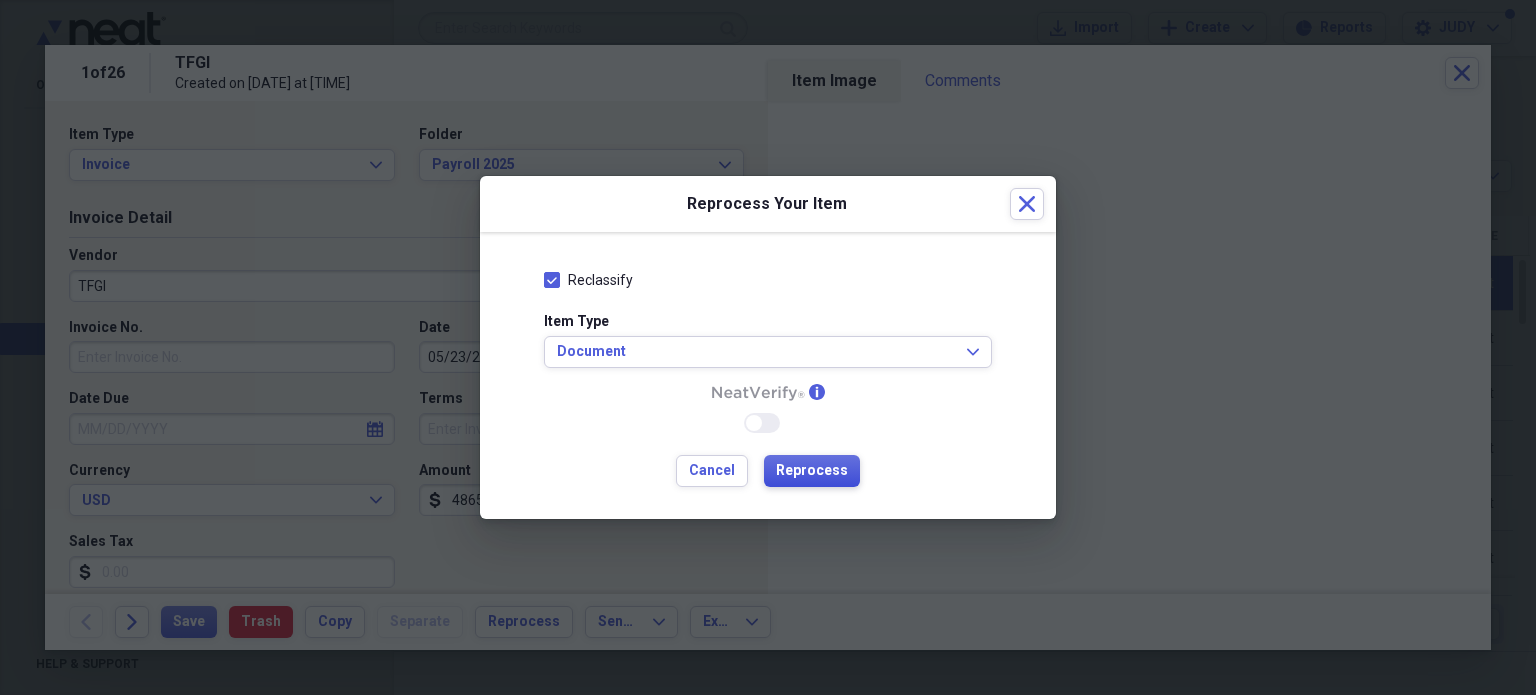 click on "Reprocess" at bounding box center (812, 471) 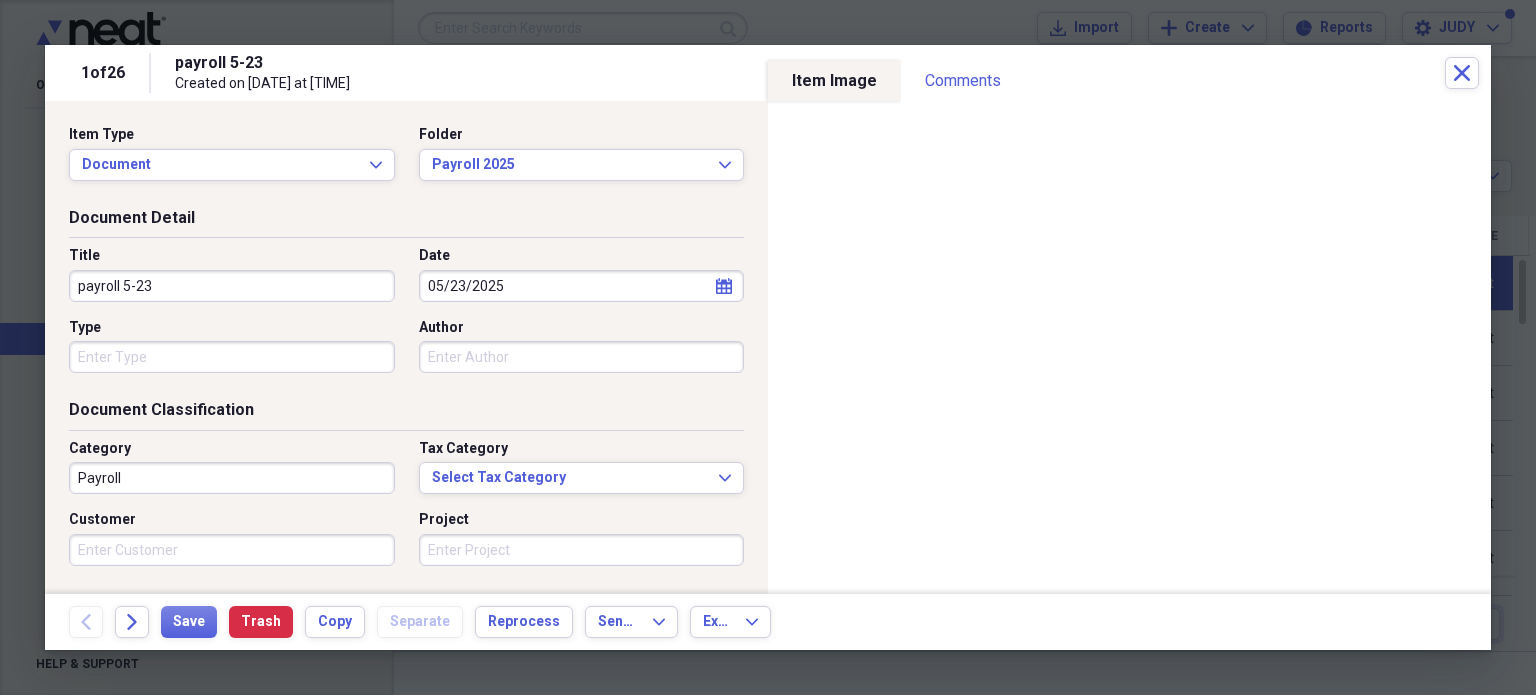 drag, startPoint x: 197, startPoint y: 279, endPoint x: 60, endPoint y: 283, distance: 137.05838 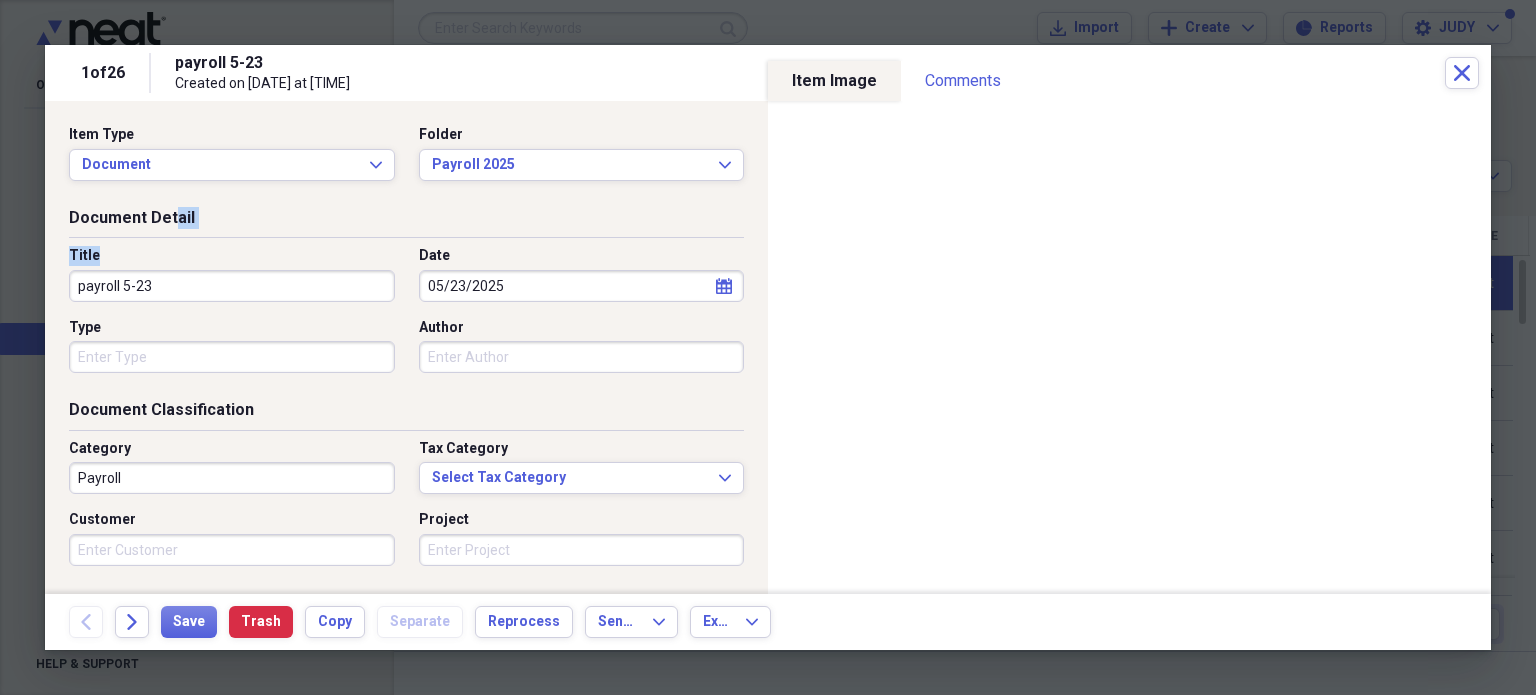 drag, startPoint x: 60, startPoint y: 283, endPoint x: 173, endPoint y: 191, distance: 145.71547 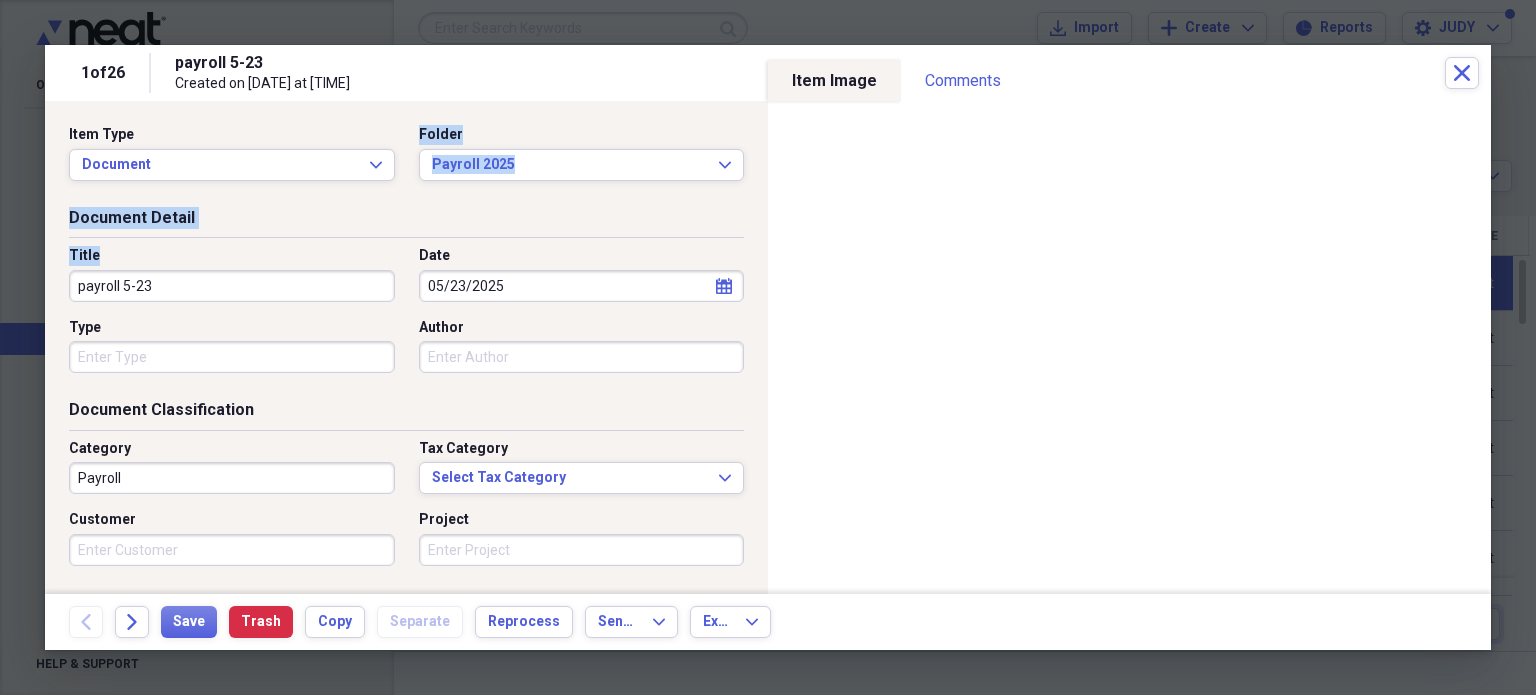 click on "payroll 5-23" at bounding box center [232, 286] 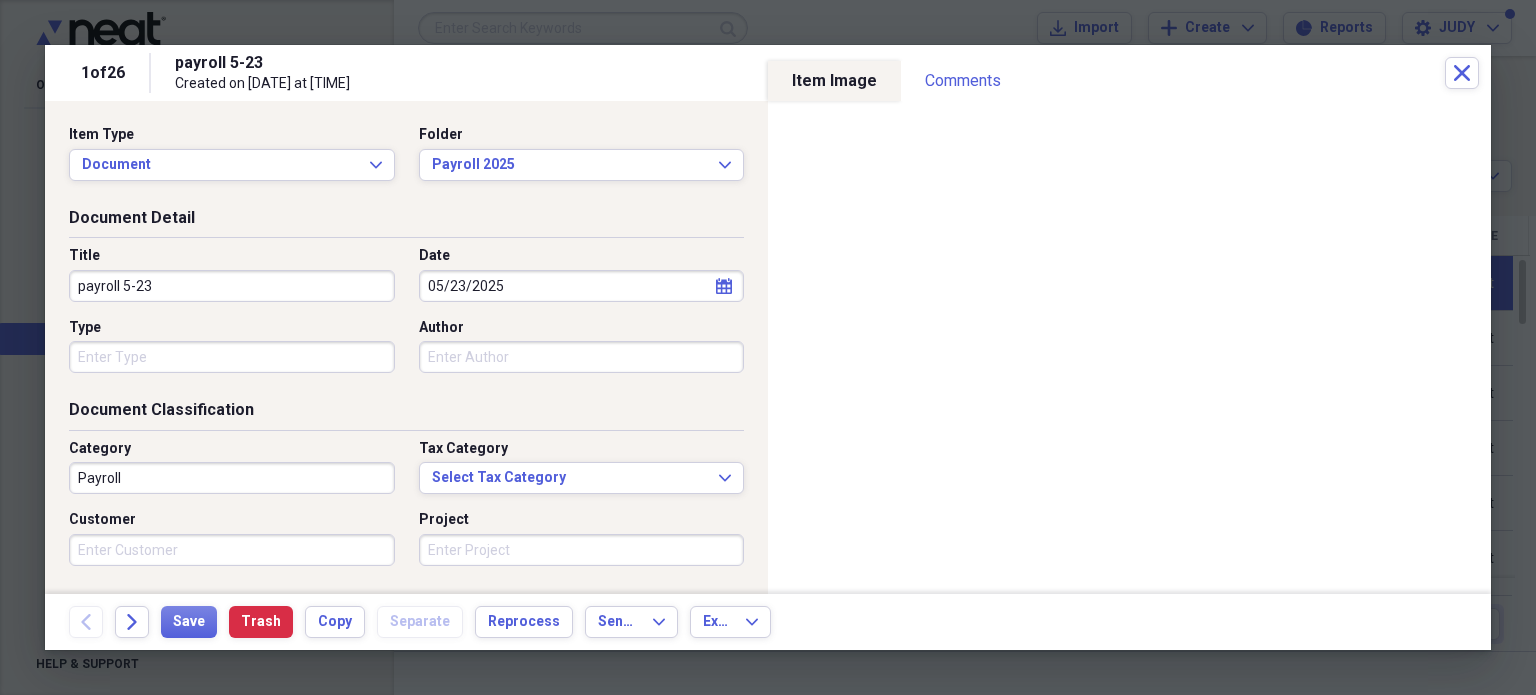 drag, startPoint x: 184, startPoint y: 294, endPoint x: 75, endPoint y: 305, distance: 109.55364 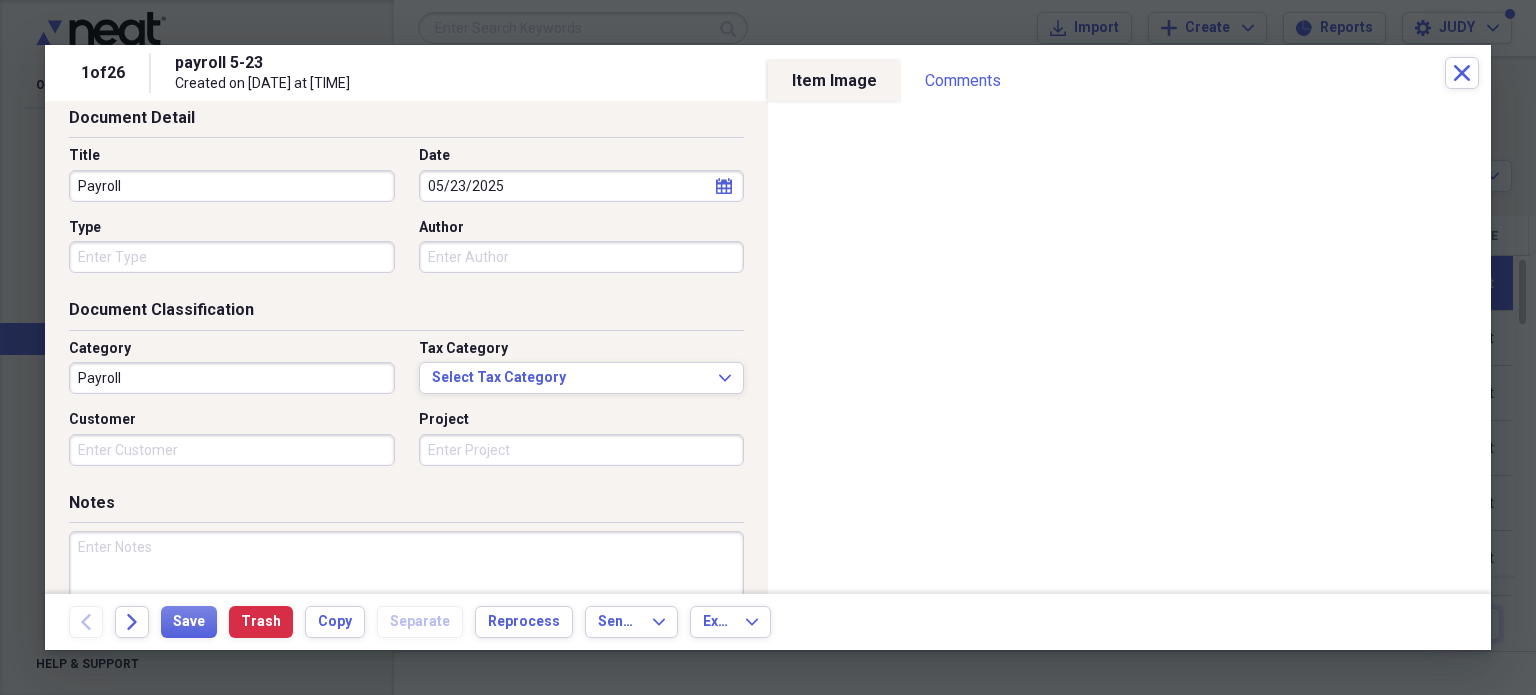 scroll, scrollTop: 0, scrollLeft: 0, axis: both 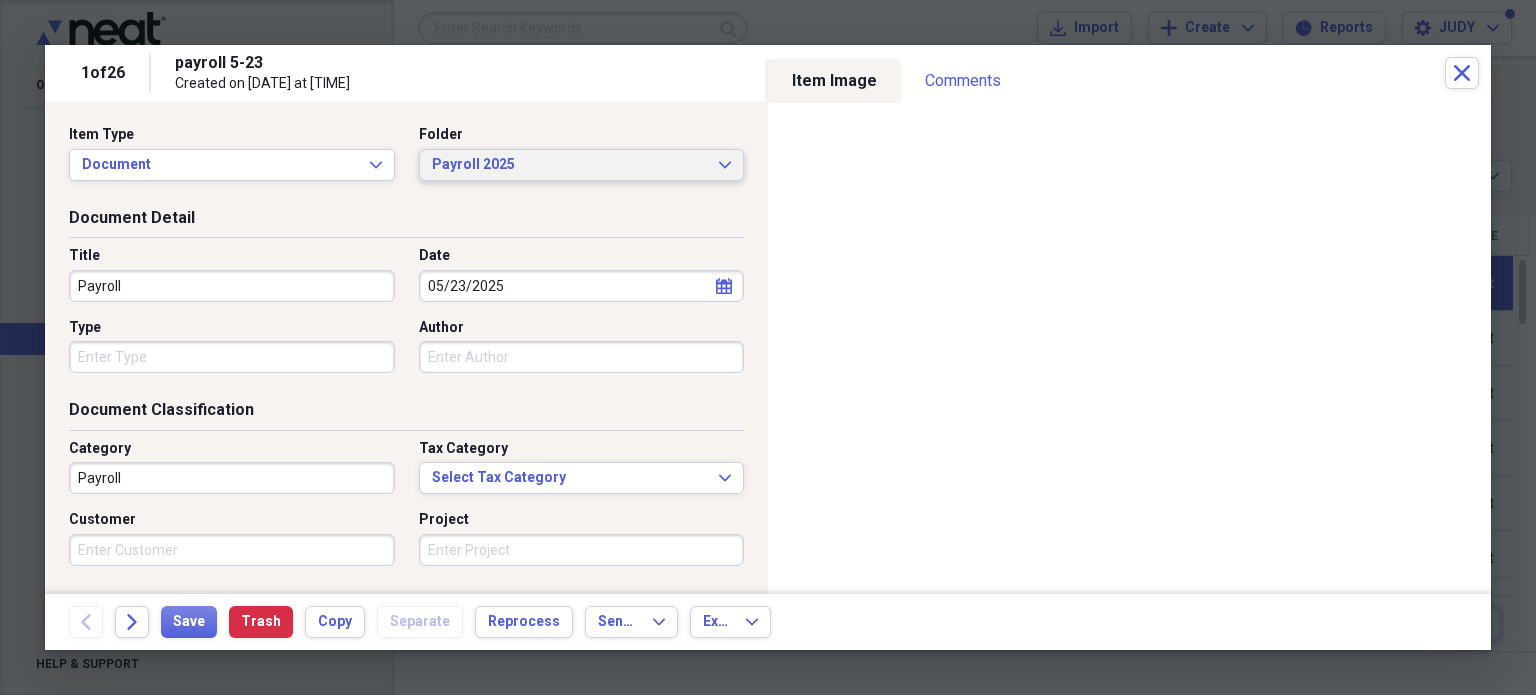 type on "Payroll" 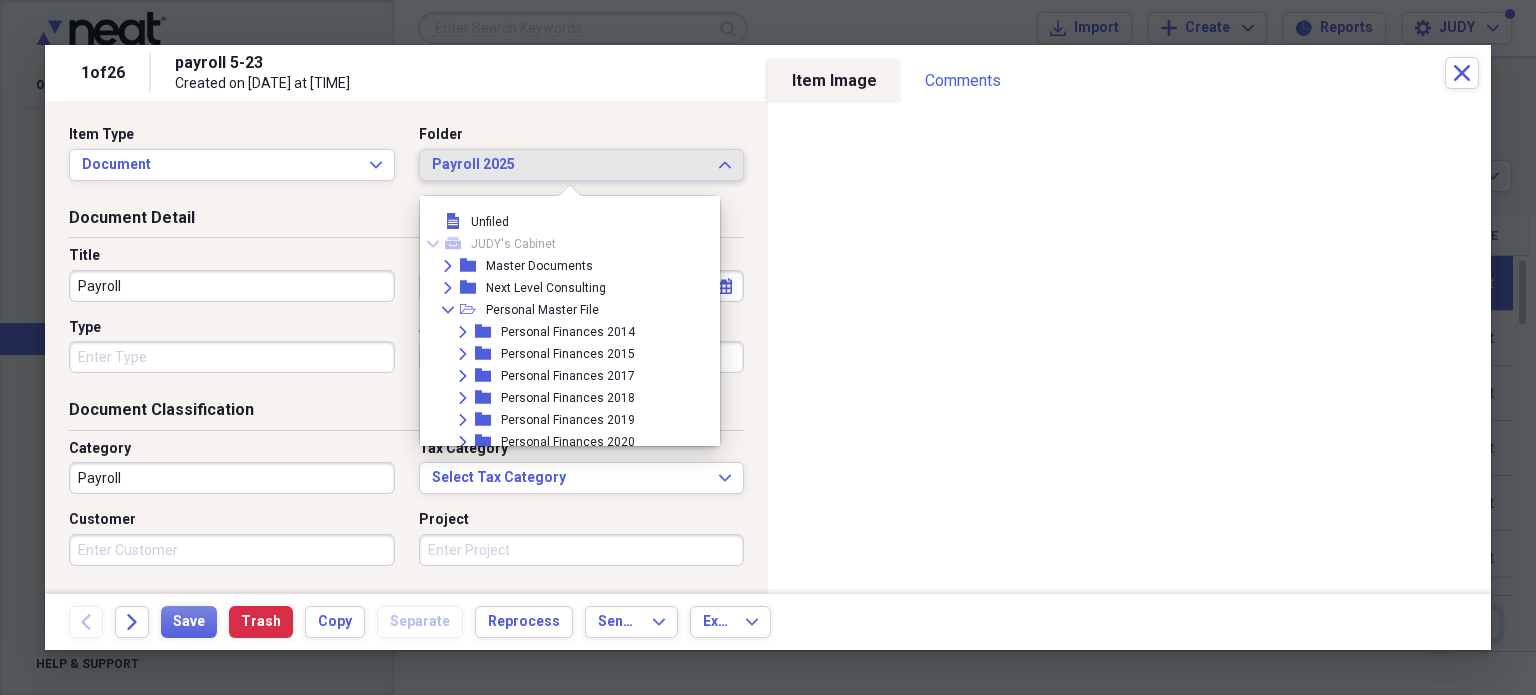 scroll, scrollTop: 3780, scrollLeft: 0, axis: vertical 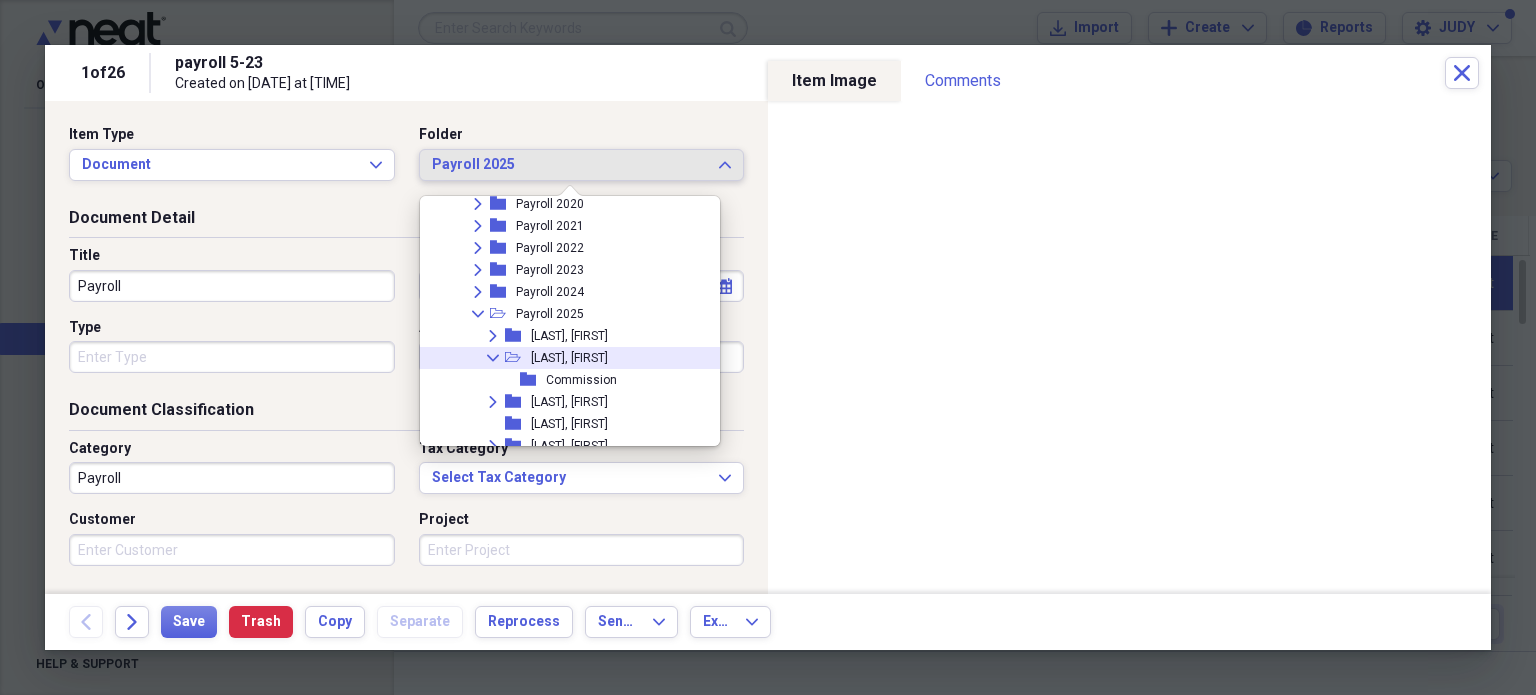 click on "Collapse open-folder [LAST], [FIRST]" at bounding box center (576, 358) 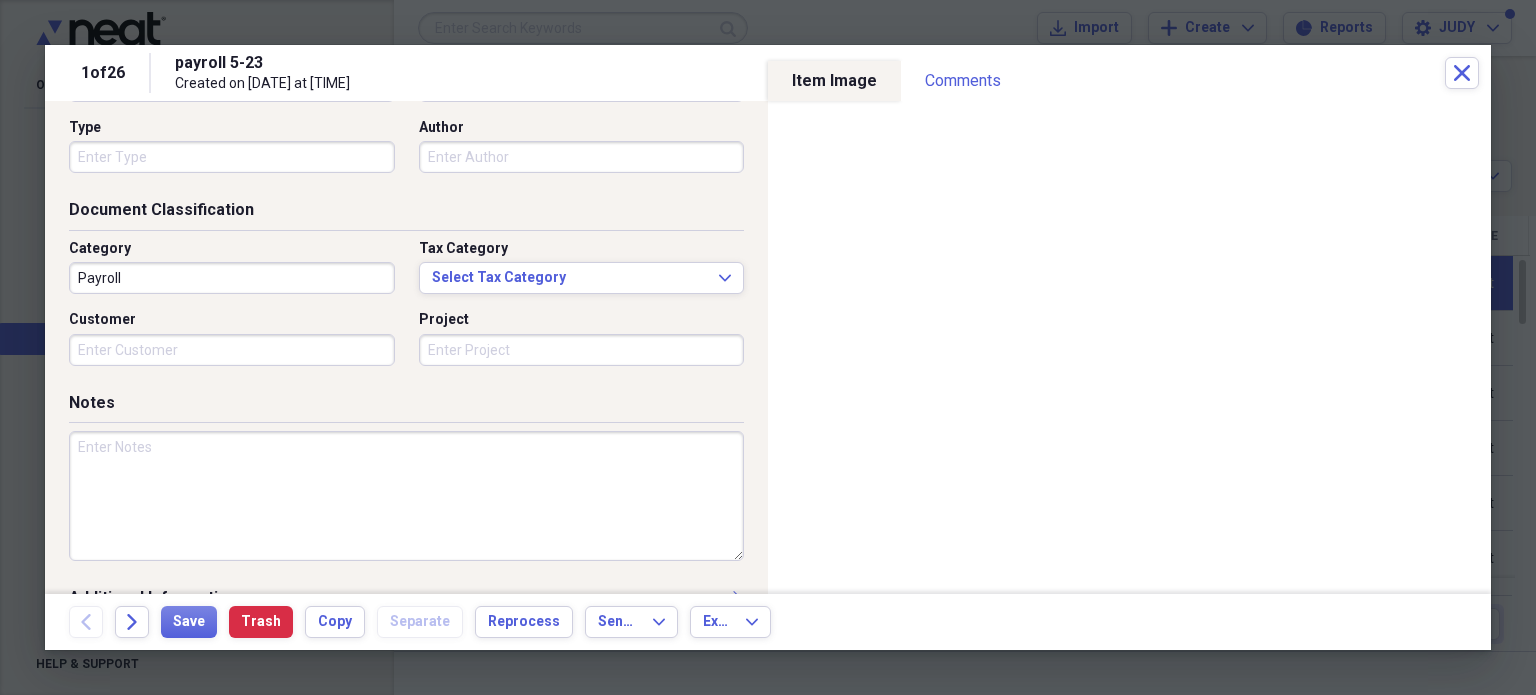 scroll, scrollTop: 0, scrollLeft: 0, axis: both 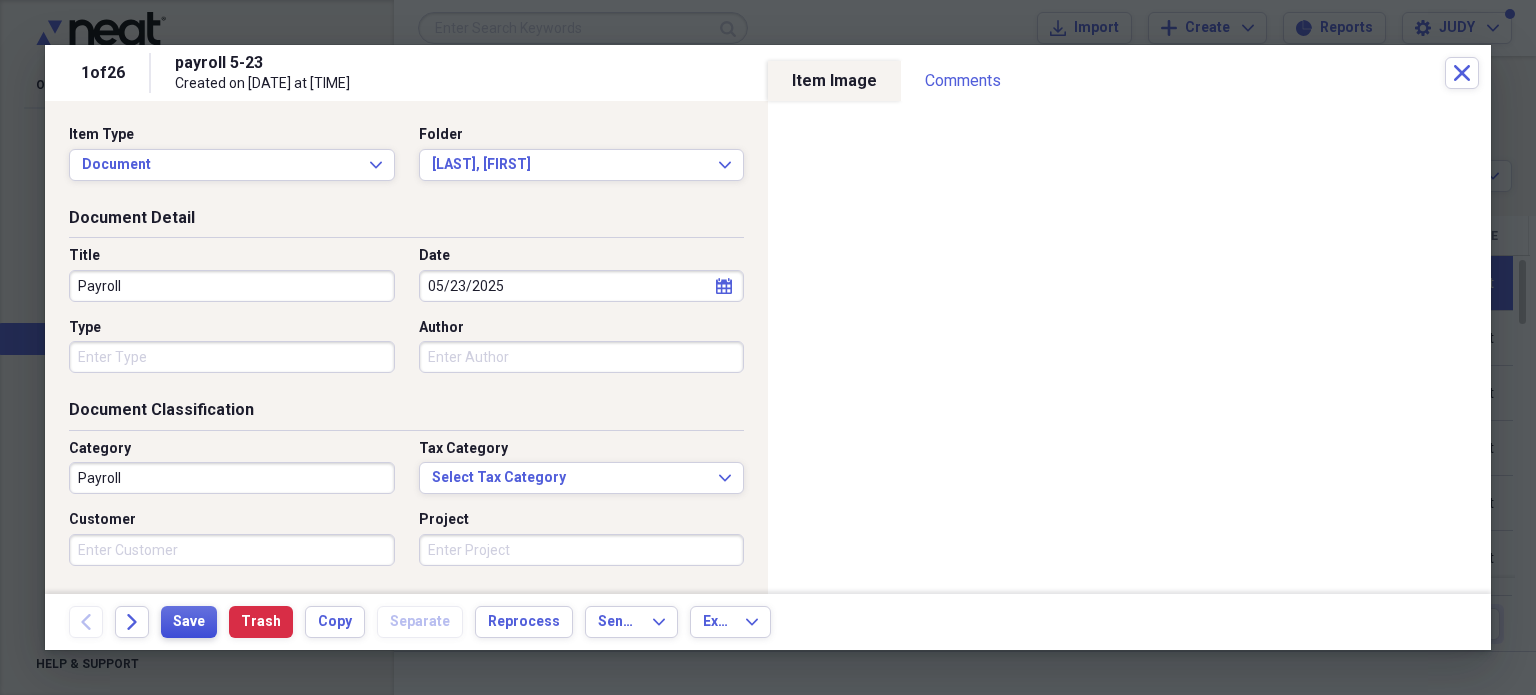 click on "Save" at bounding box center [189, 622] 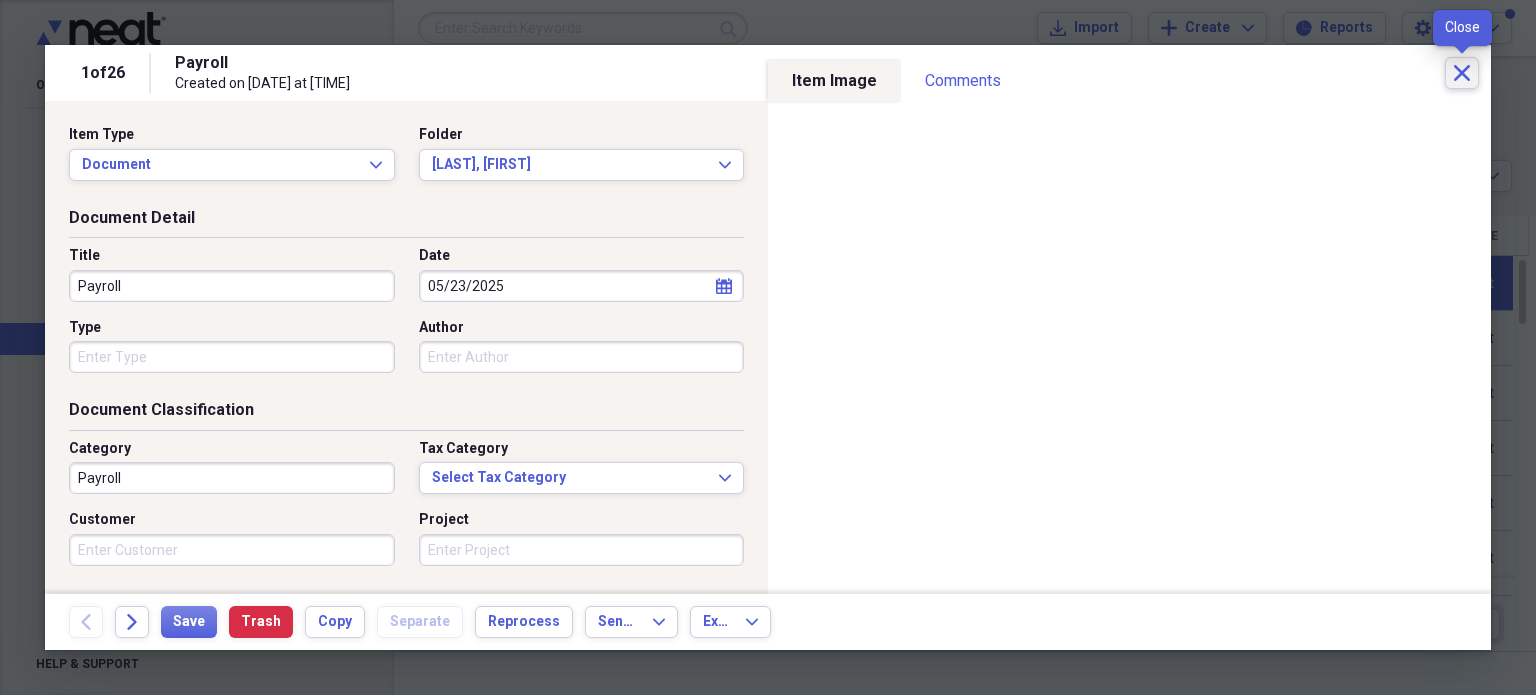 click on "Close" 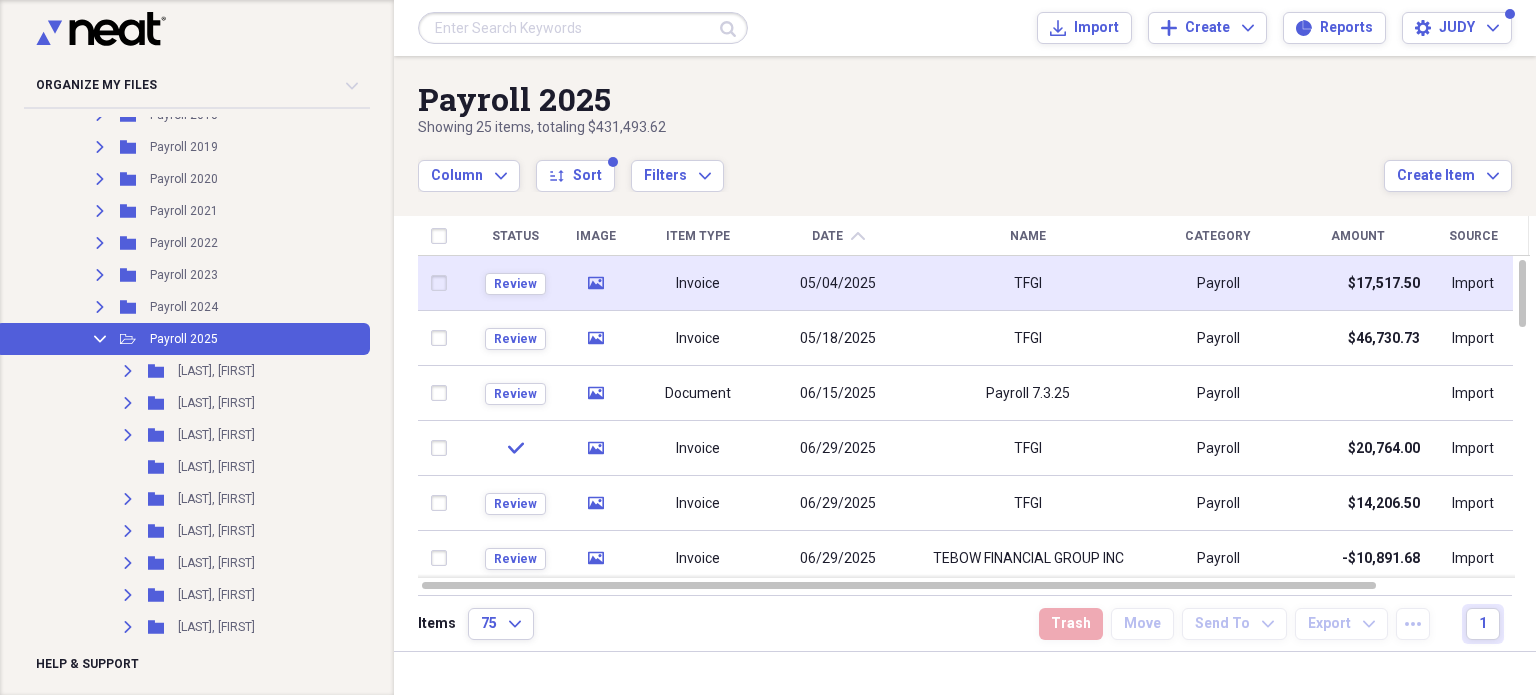 click at bounding box center (444, 283) 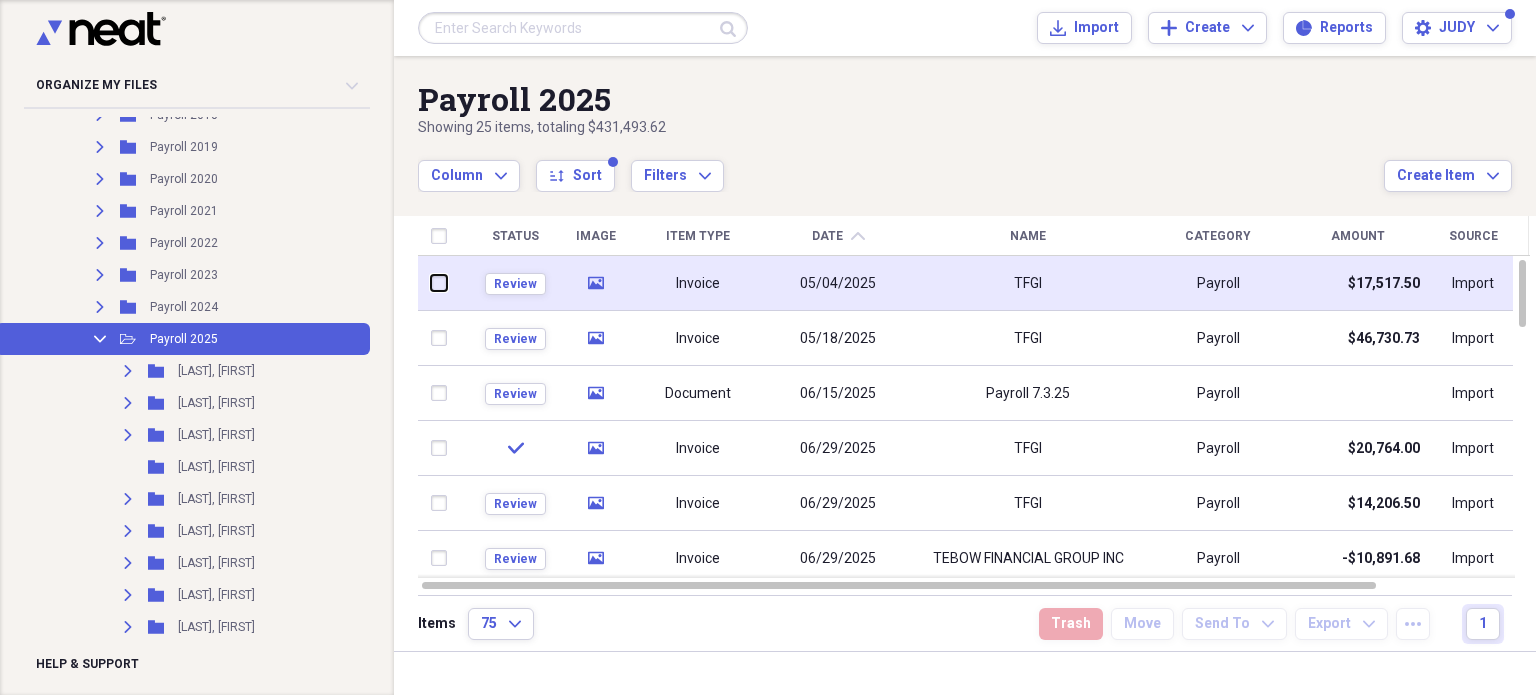click at bounding box center (432, 283) 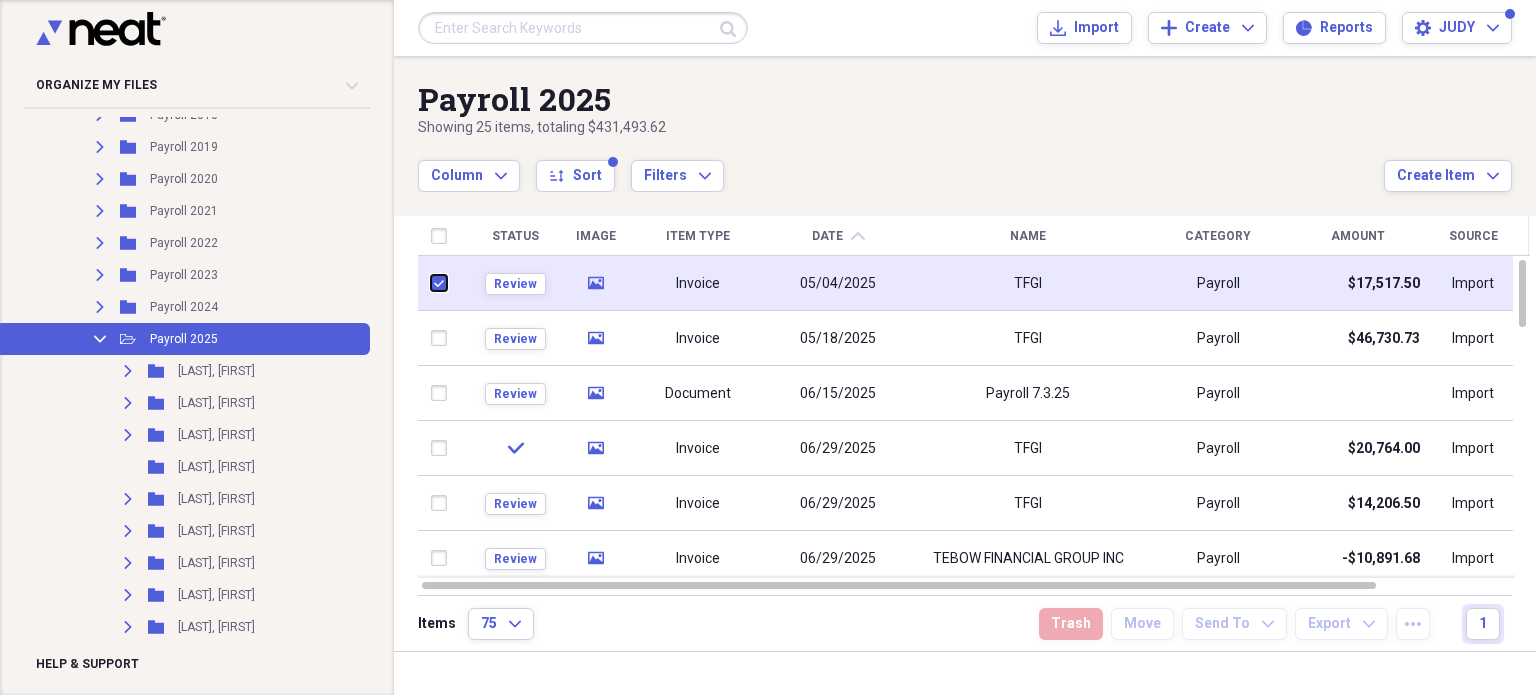 checkbox on "true" 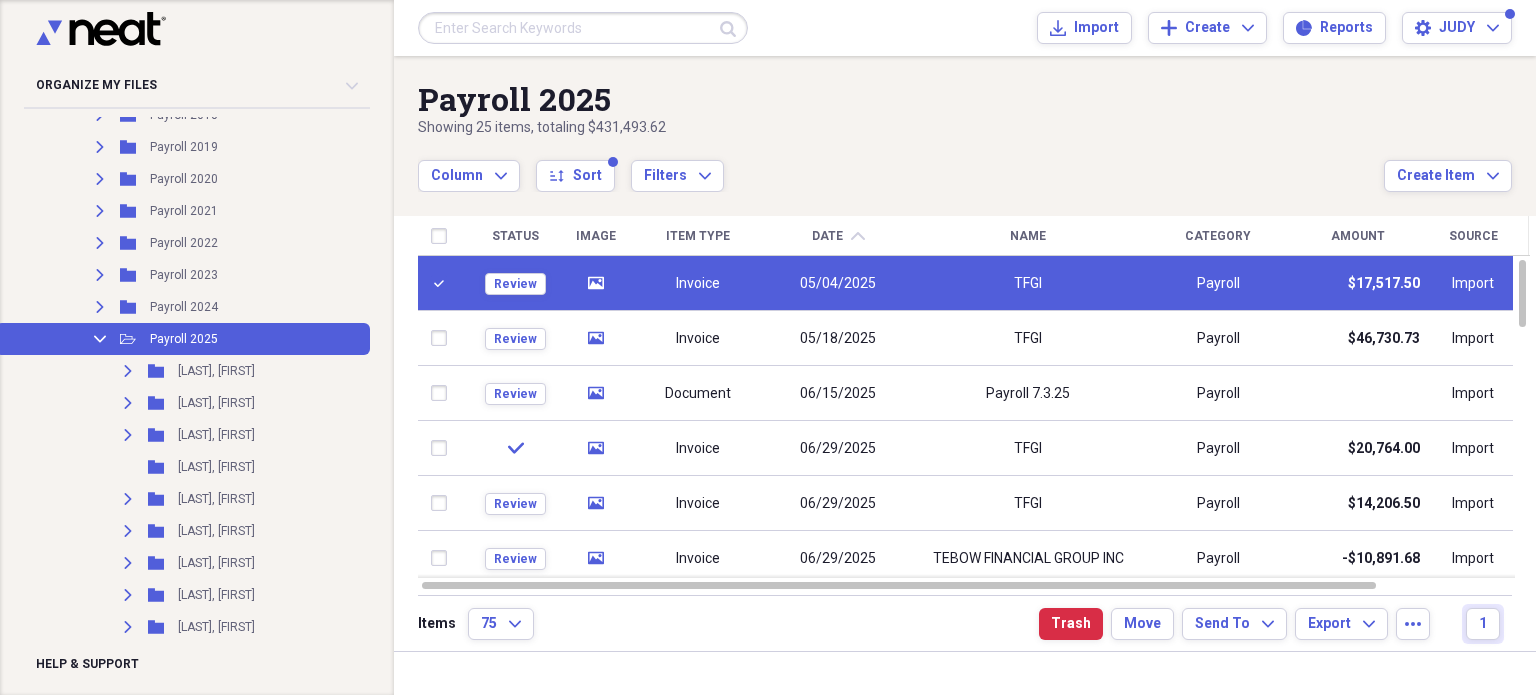 click on "05/04/2025" at bounding box center [839, 284] 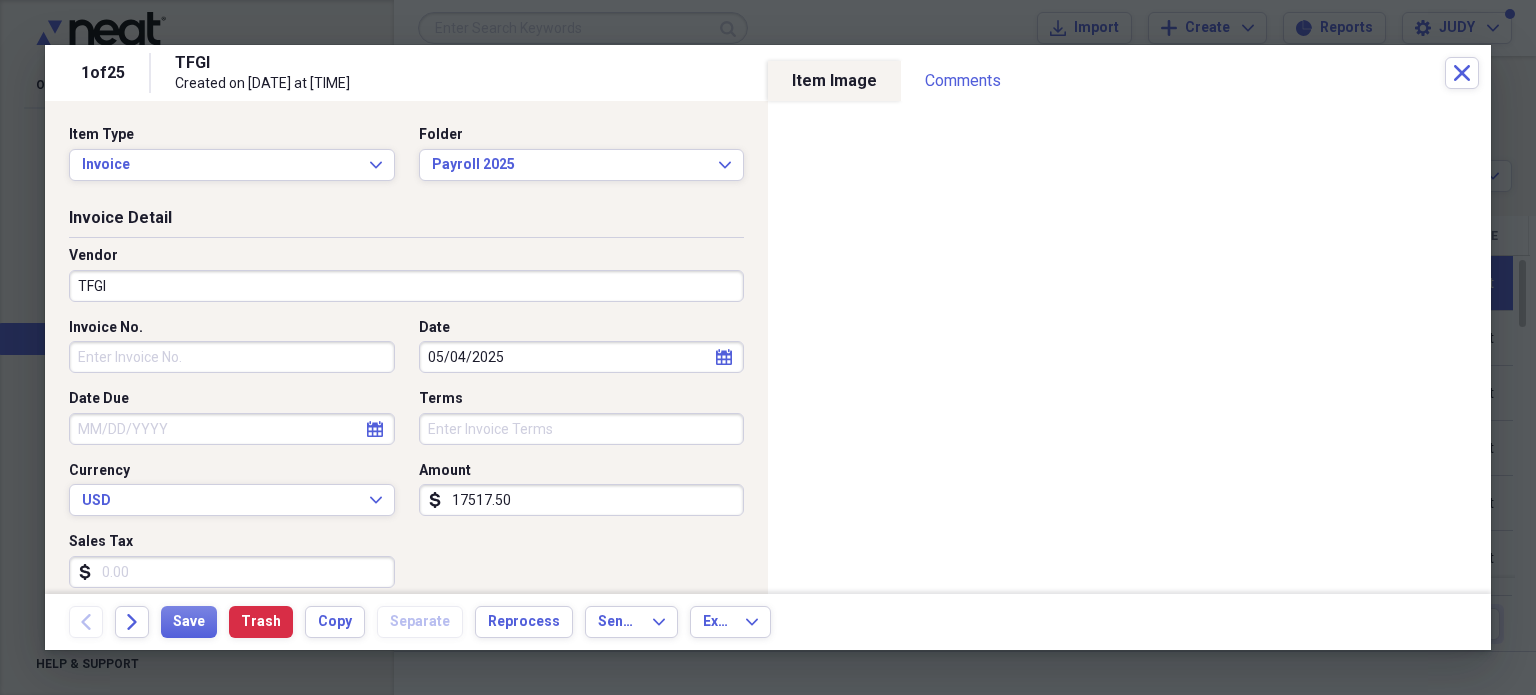 click on "calendar" 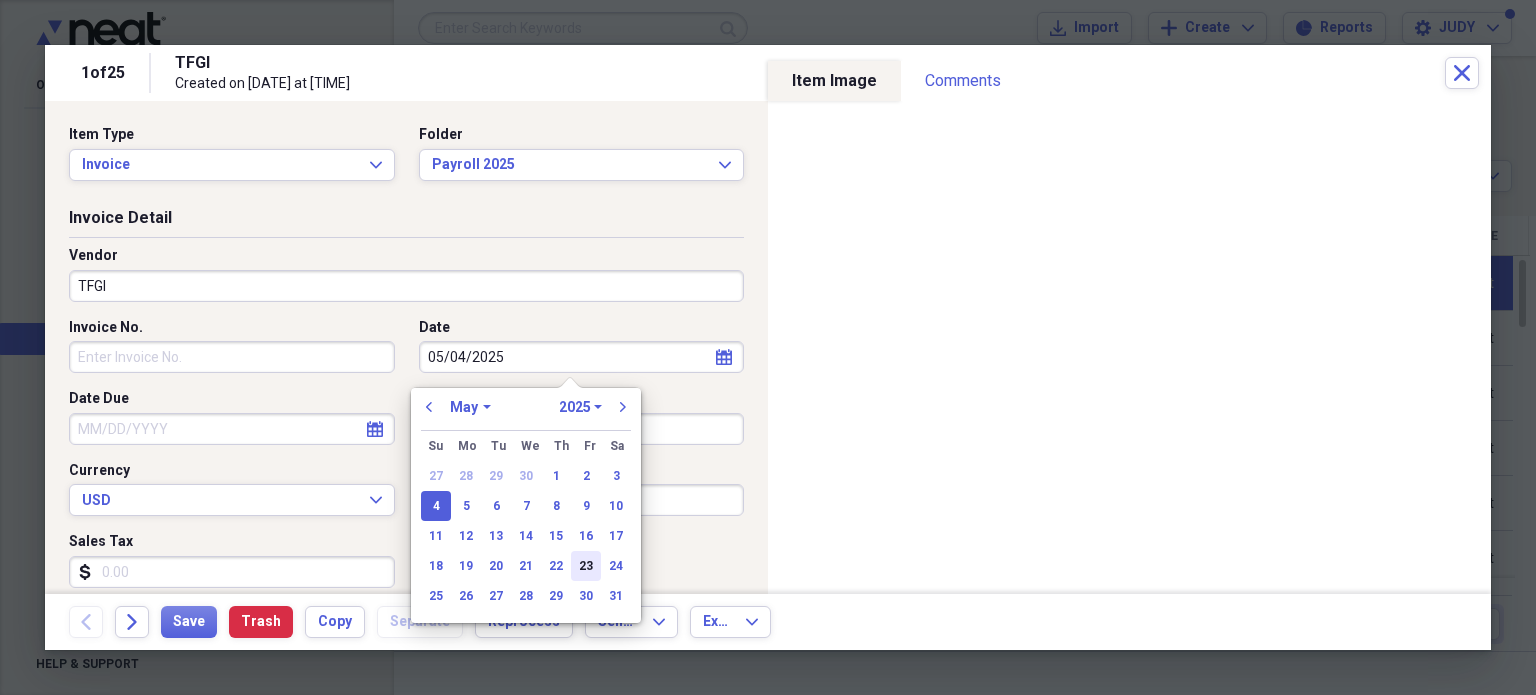 click on "23" at bounding box center [586, 566] 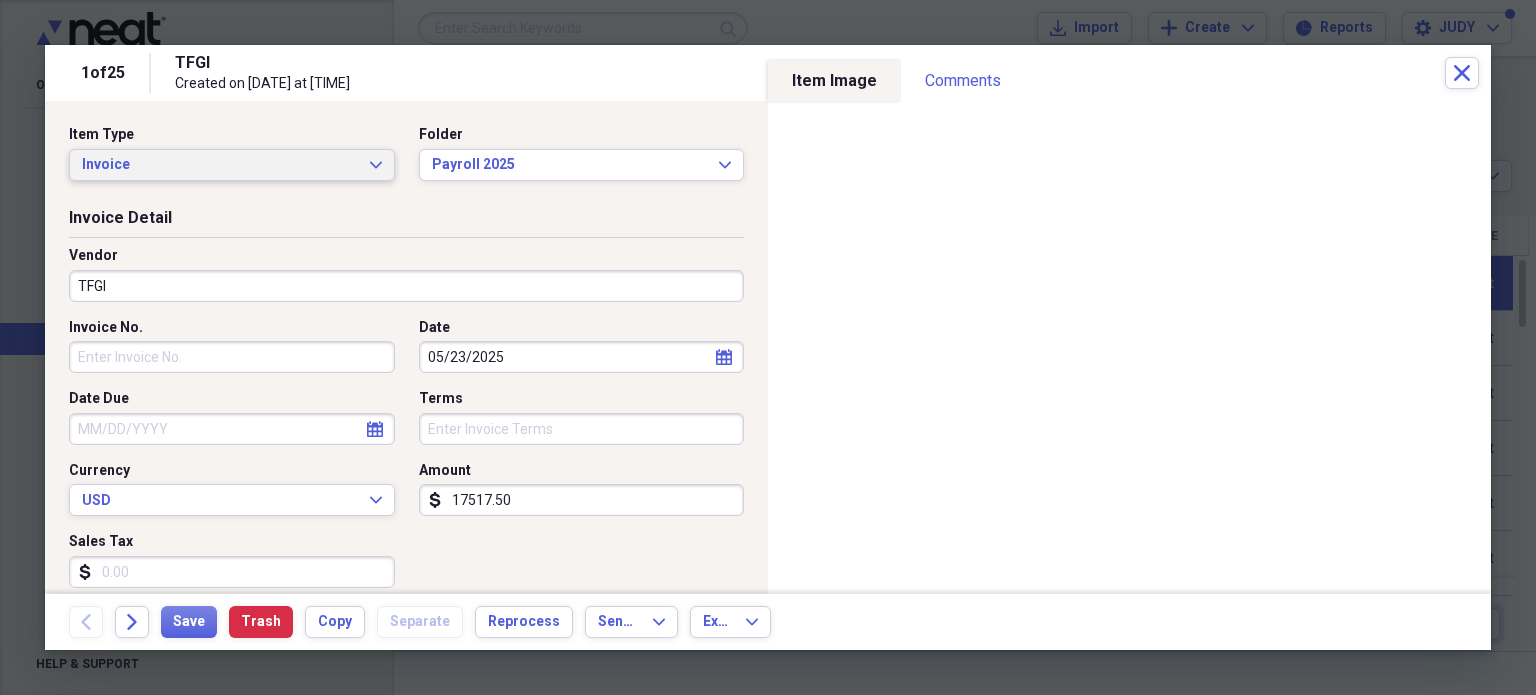 click on "Expand" 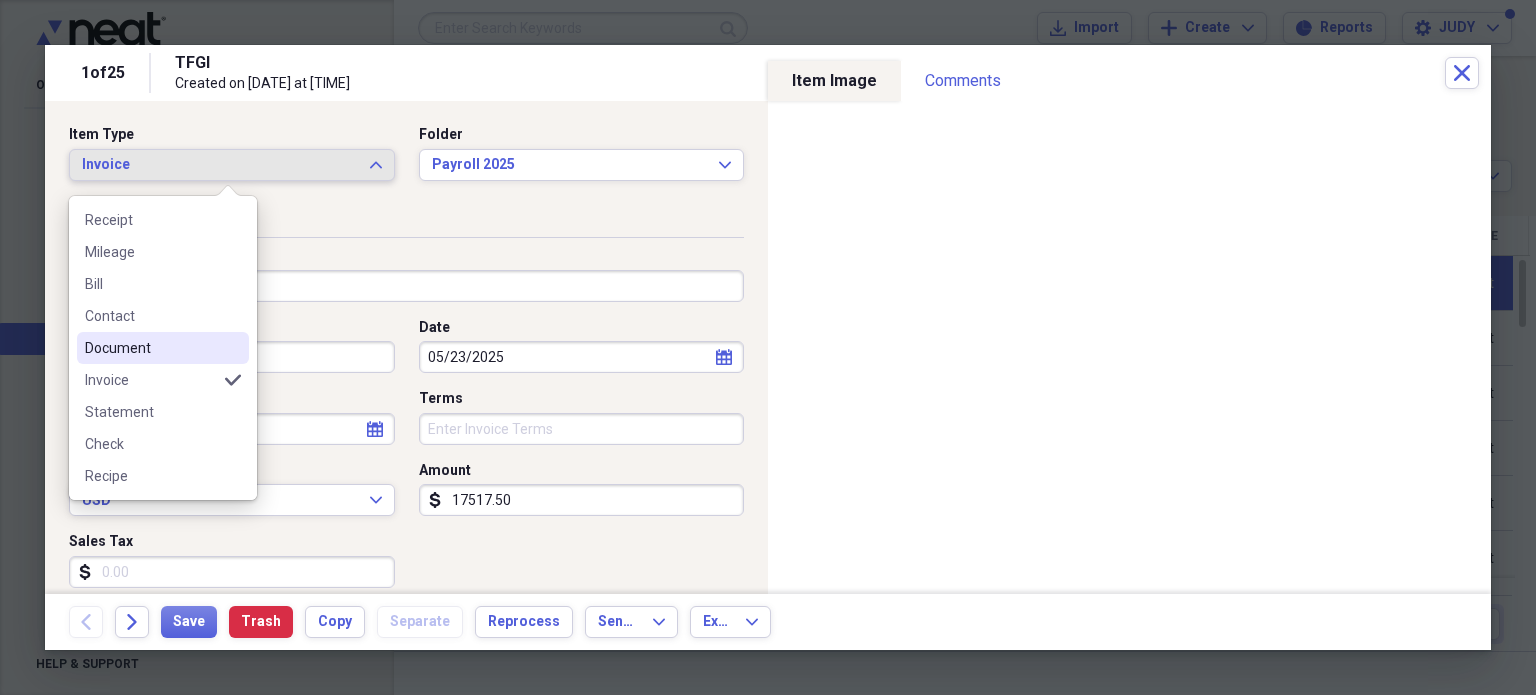 click on "Document" at bounding box center (151, 348) 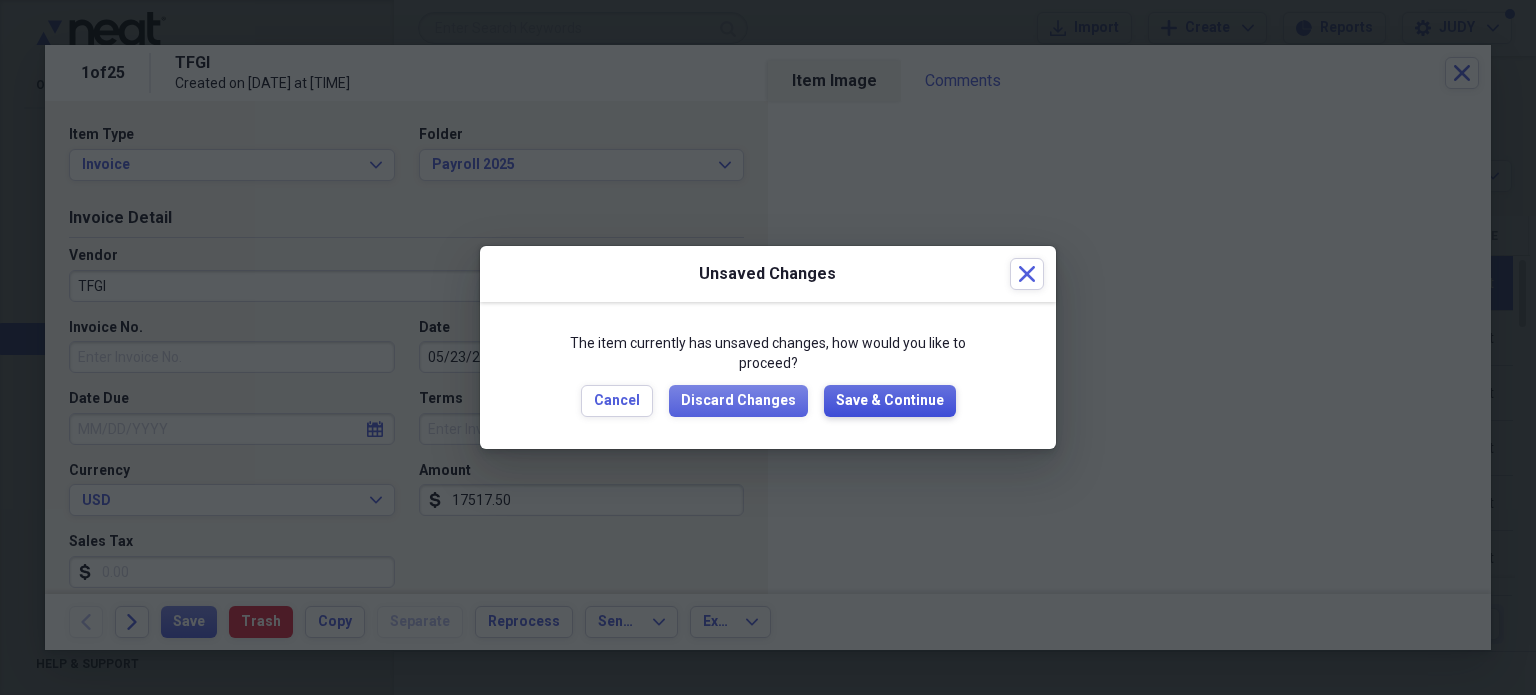 click on "Save & Continue" at bounding box center (890, 401) 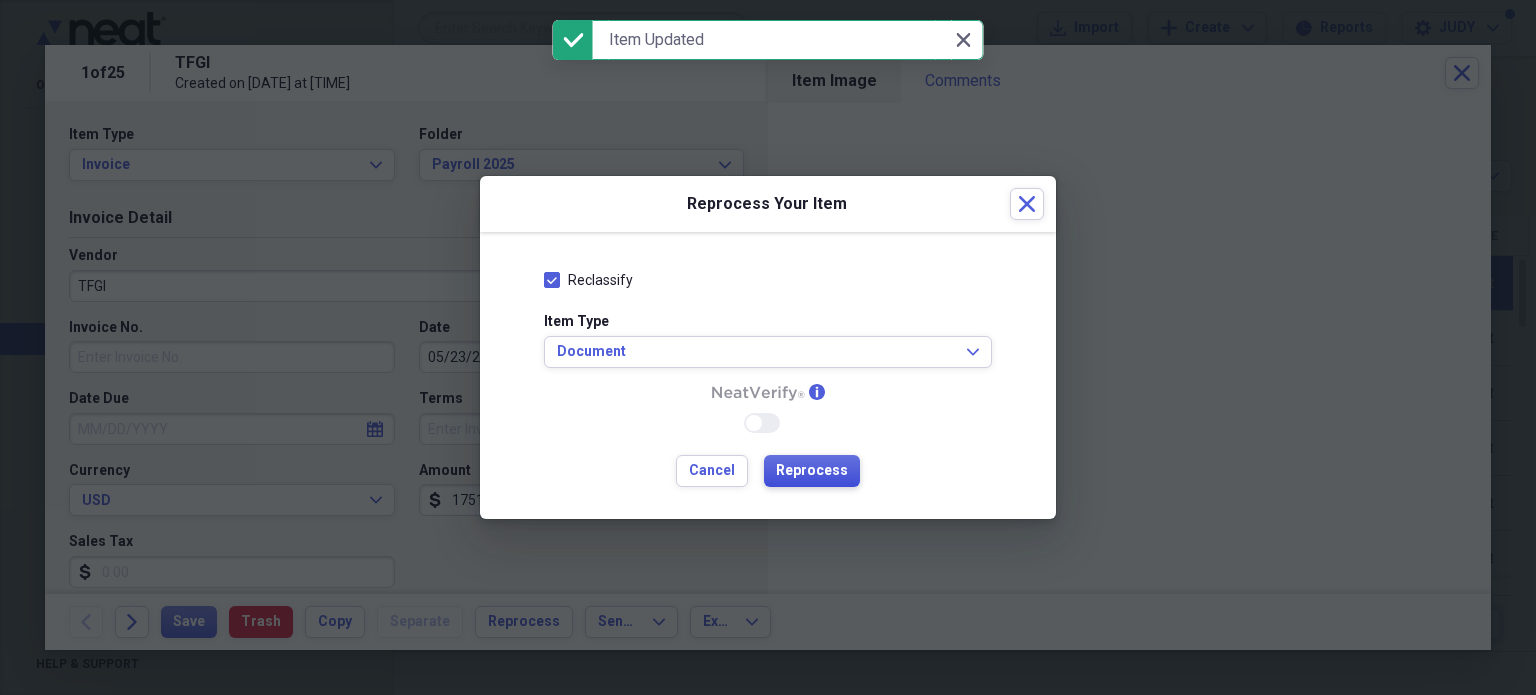 click on "Reprocess" at bounding box center (812, 471) 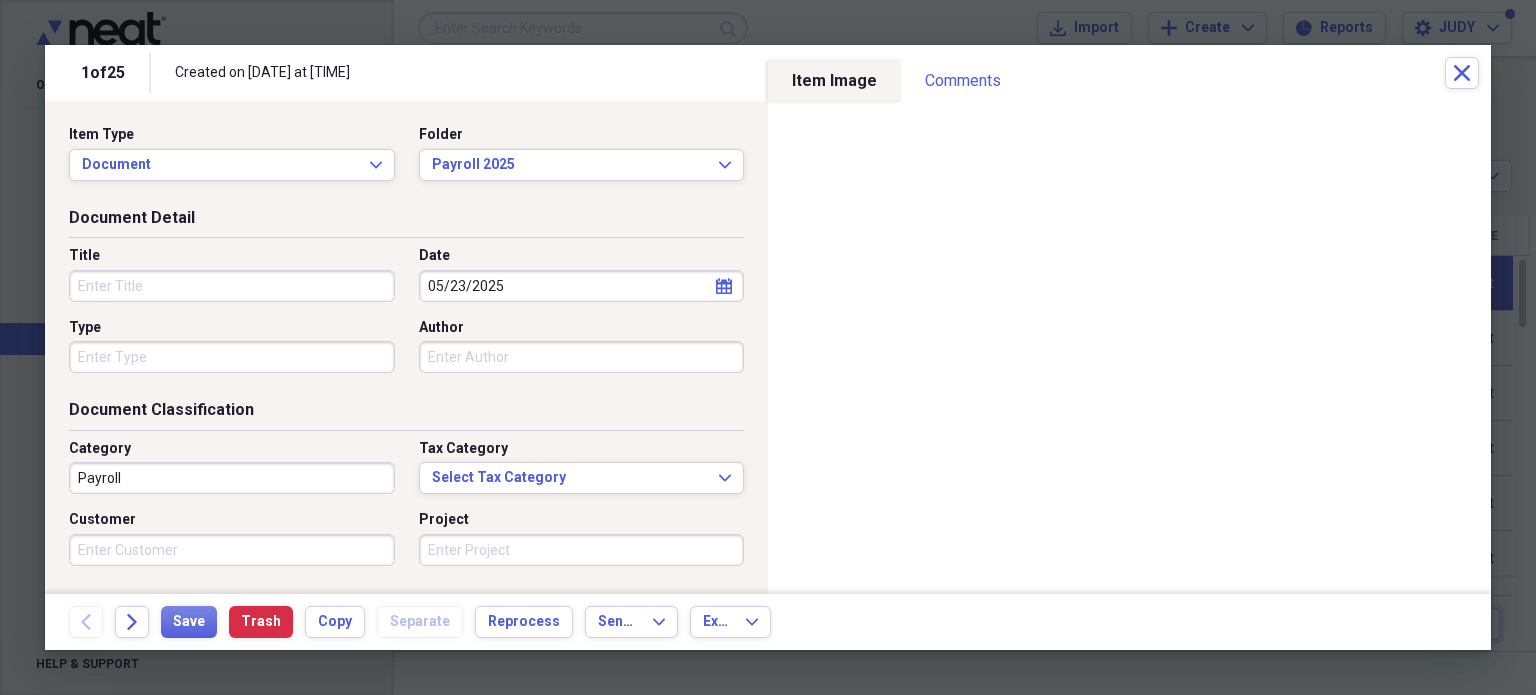 click on "Title" at bounding box center [232, 286] 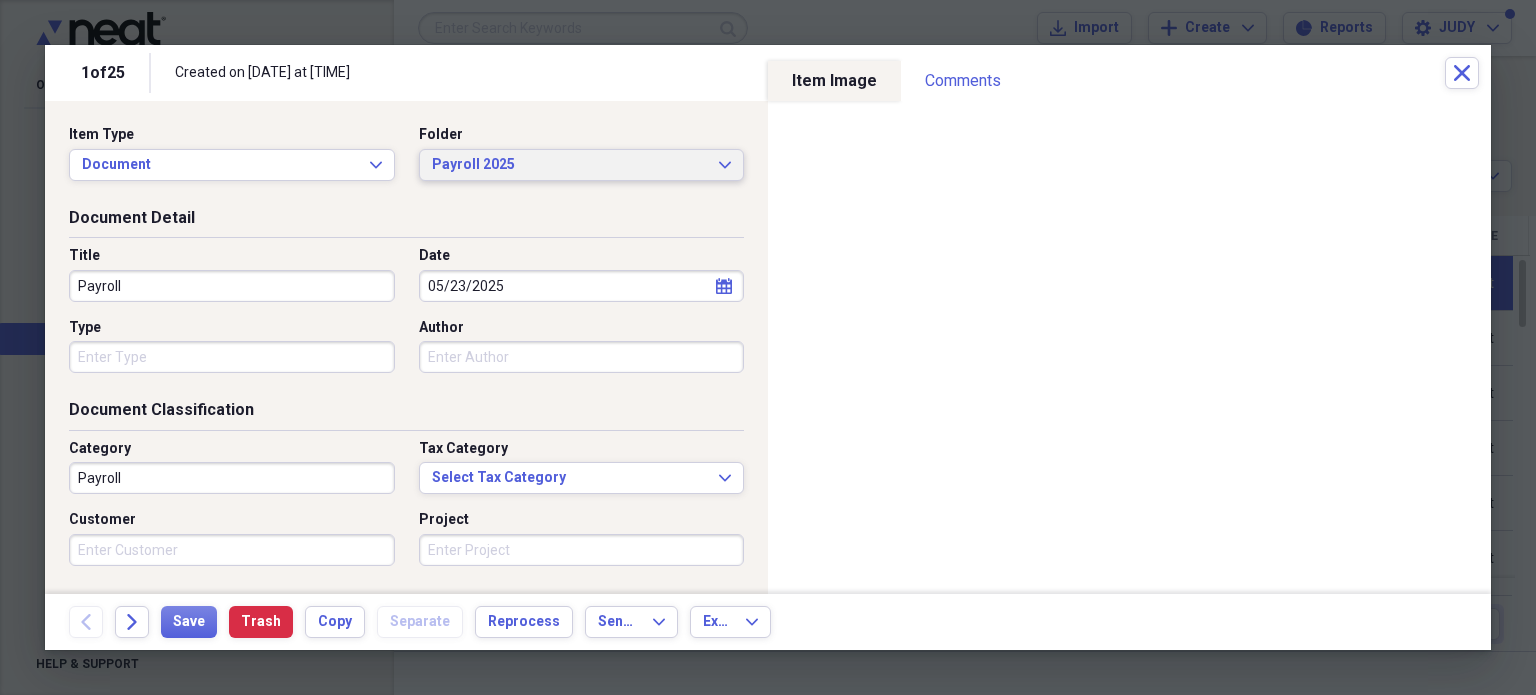 type on "Payroll" 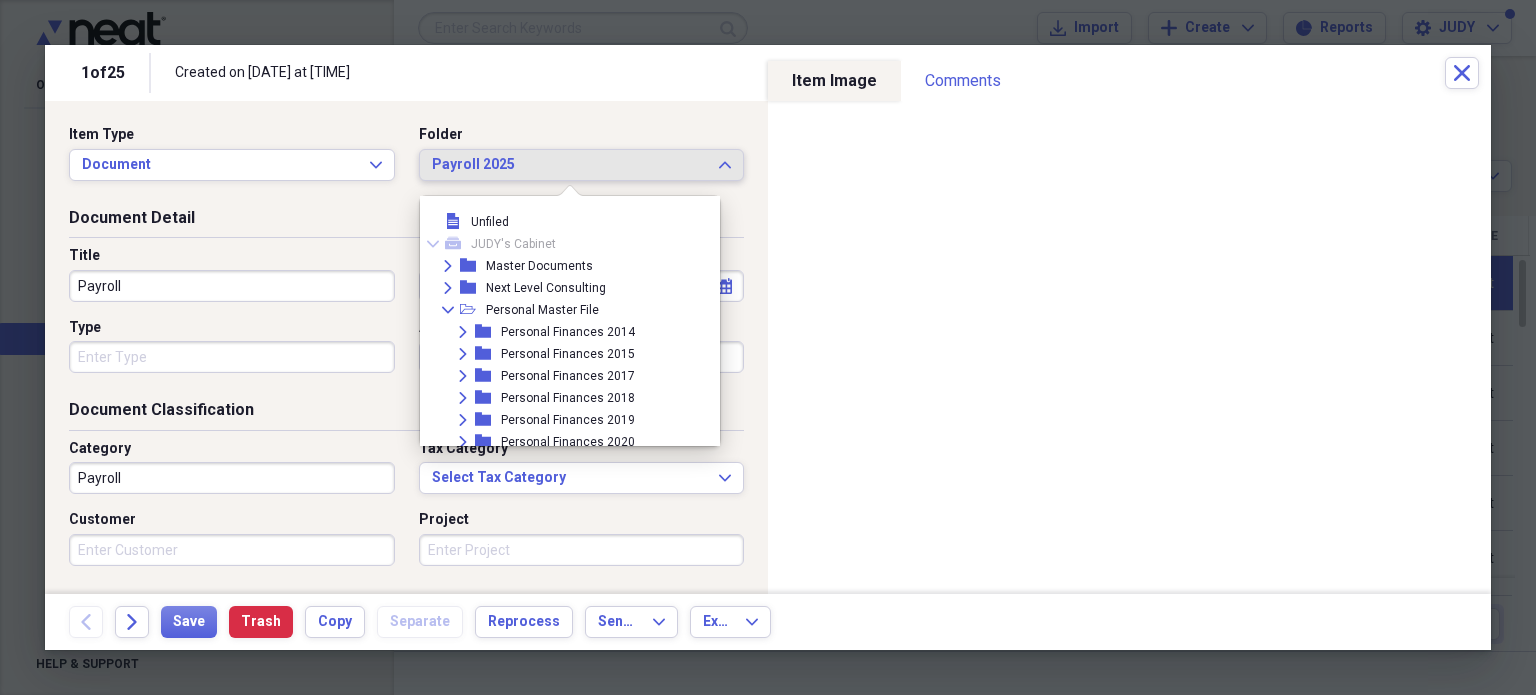 scroll, scrollTop: 3780, scrollLeft: 0, axis: vertical 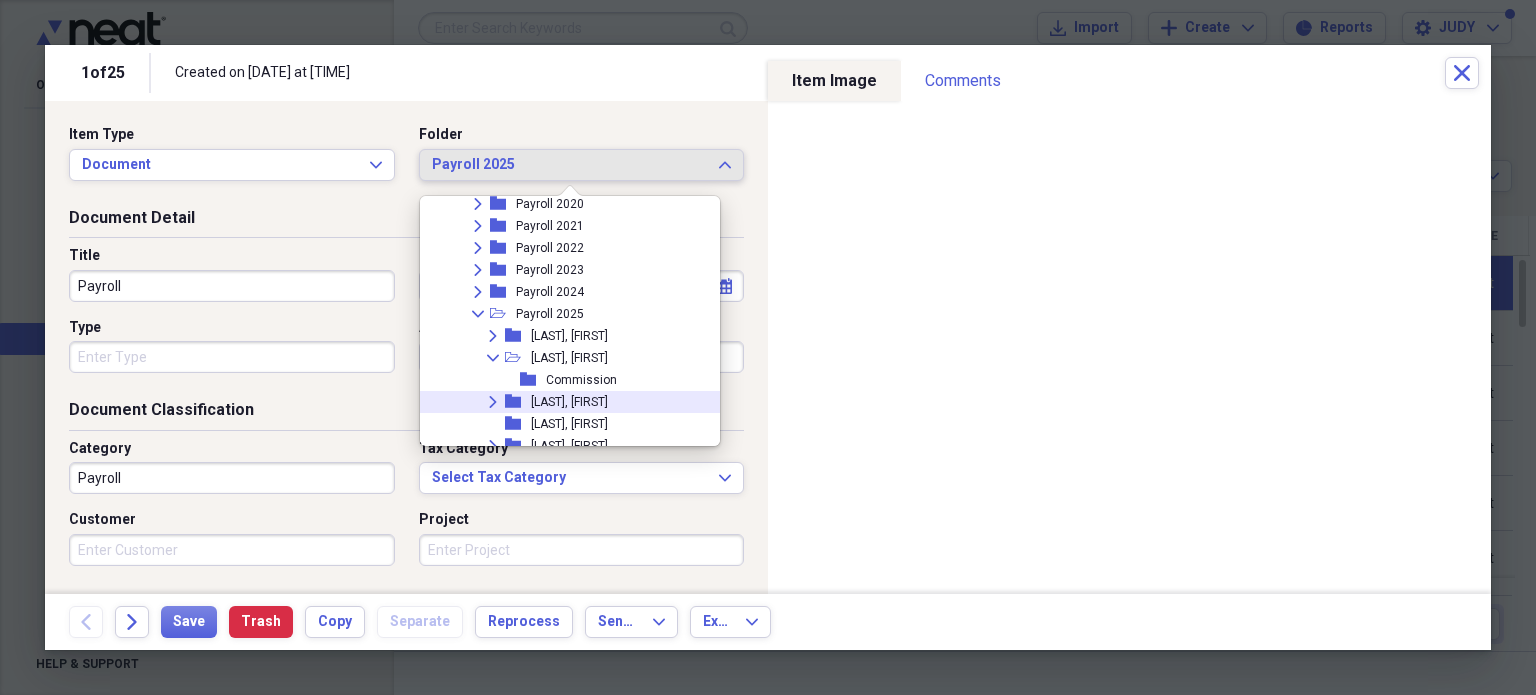 click on "[LAST], [FIRST]" at bounding box center [569, 402] 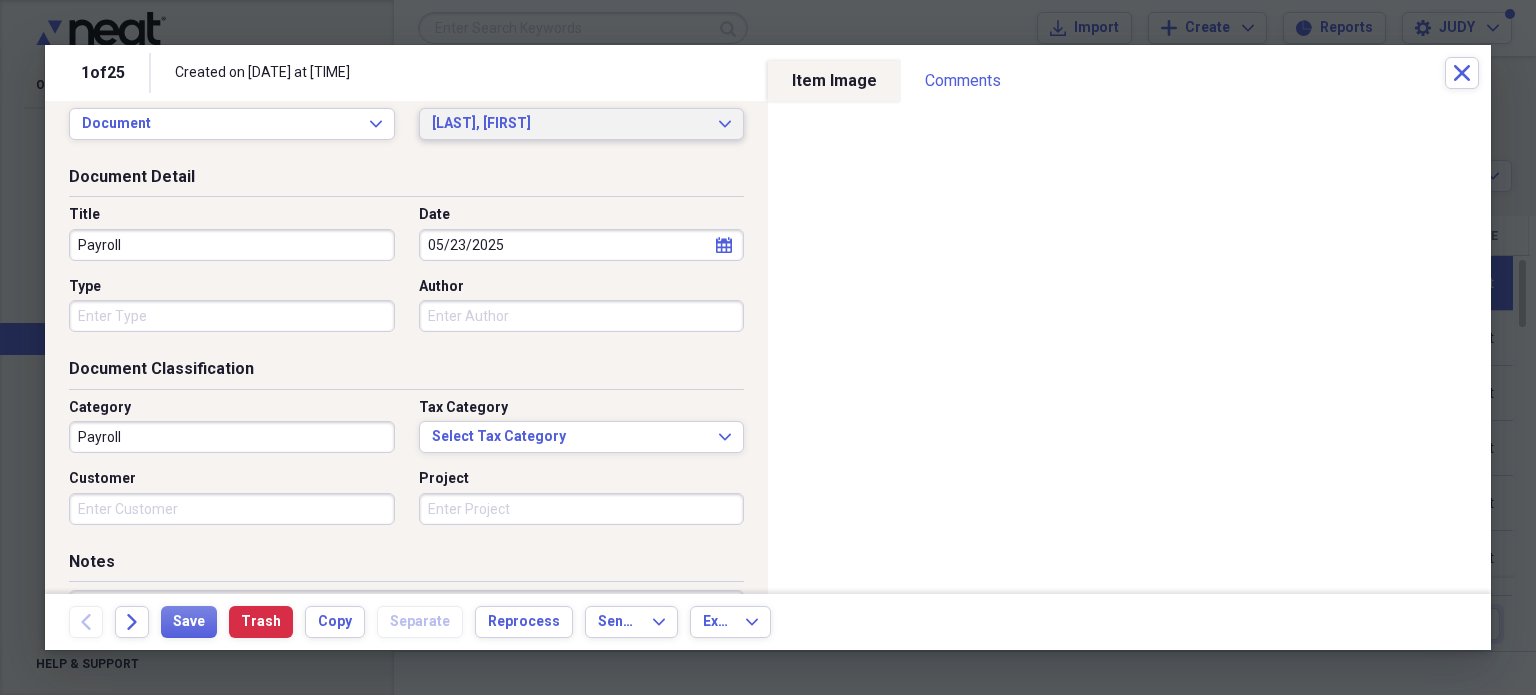 scroll, scrollTop: 0, scrollLeft: 0, axis: both 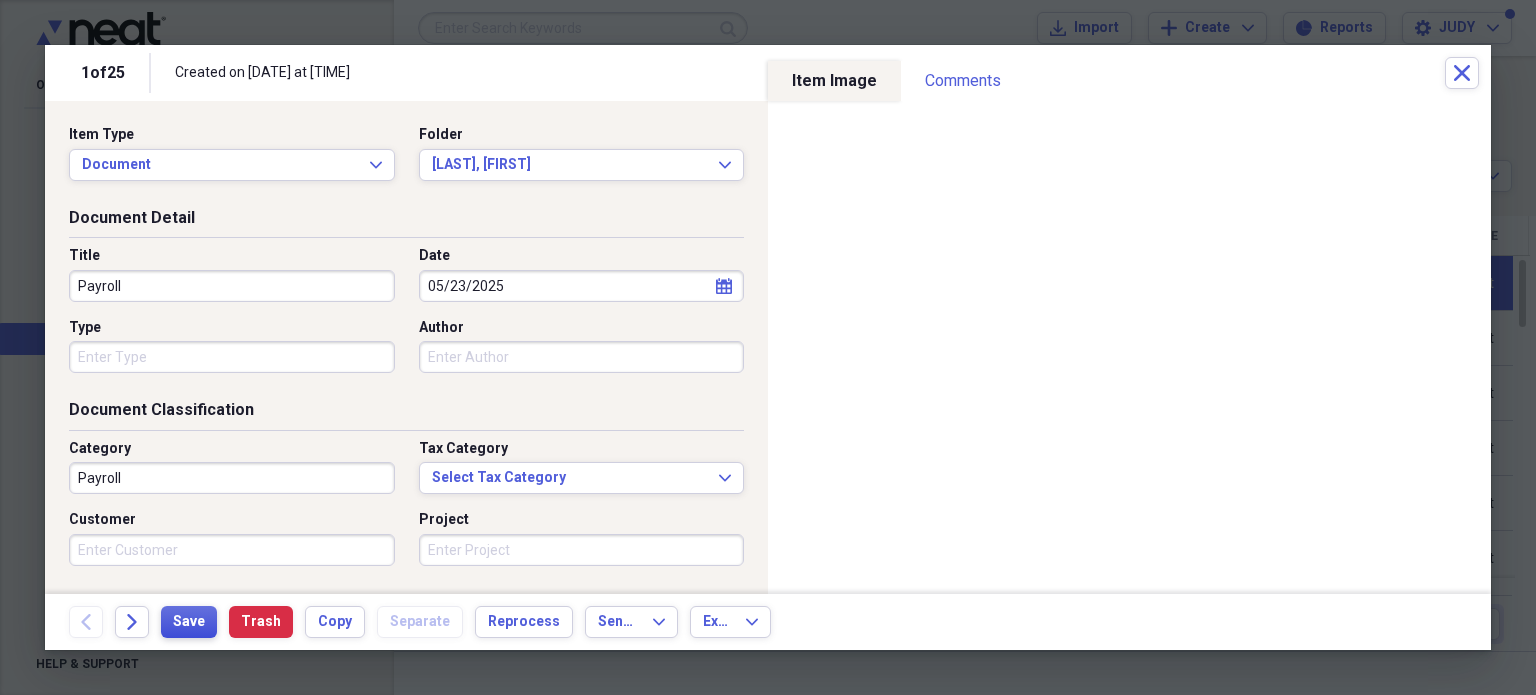 click on "Save" at bounding box center (189, 622) 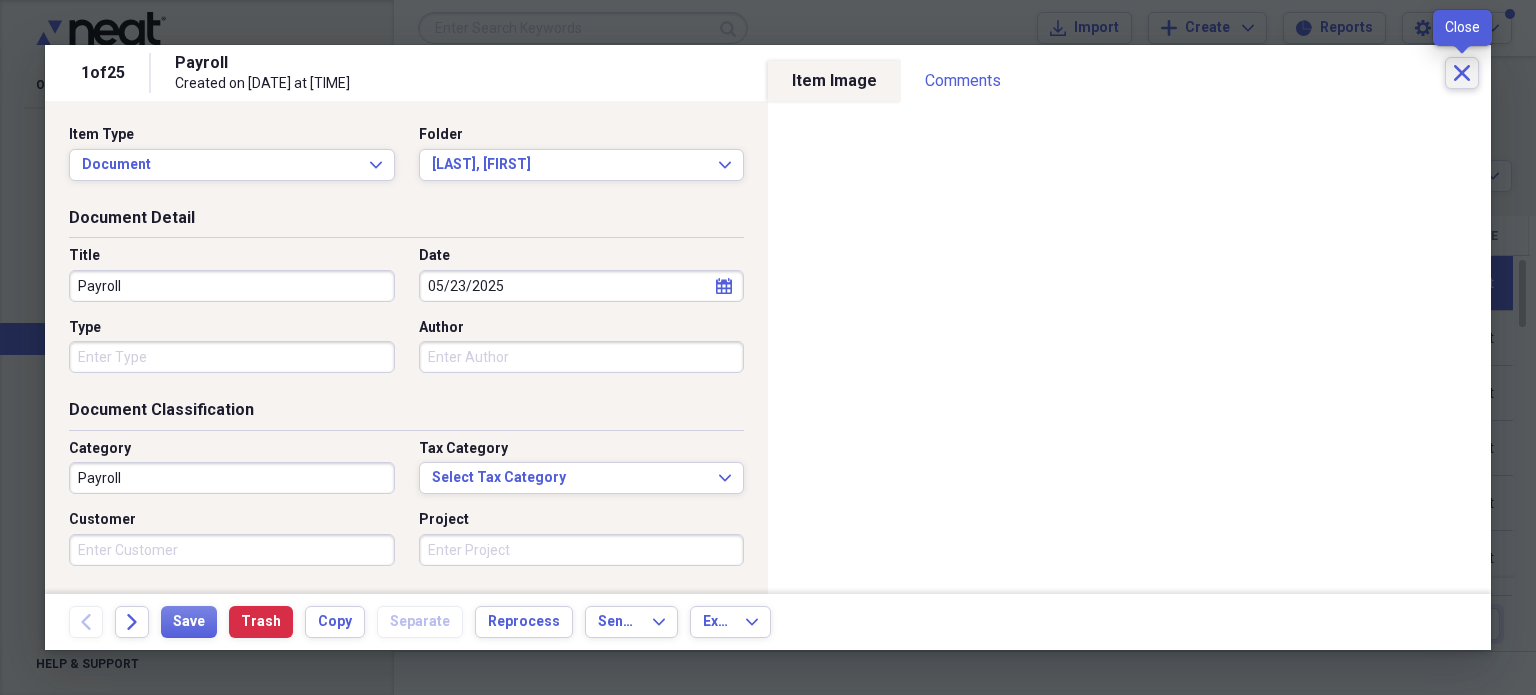 click on "Close" 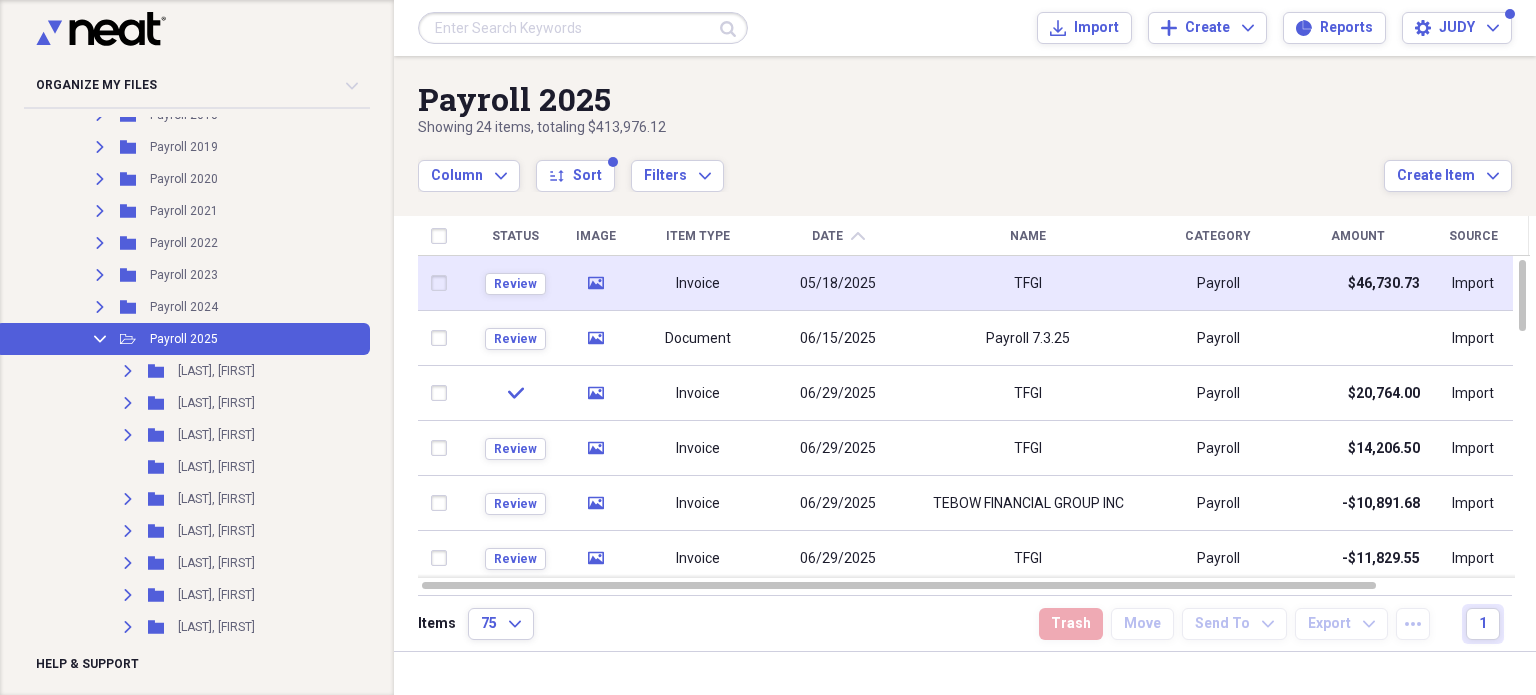 click at bounding box center (444, 283) 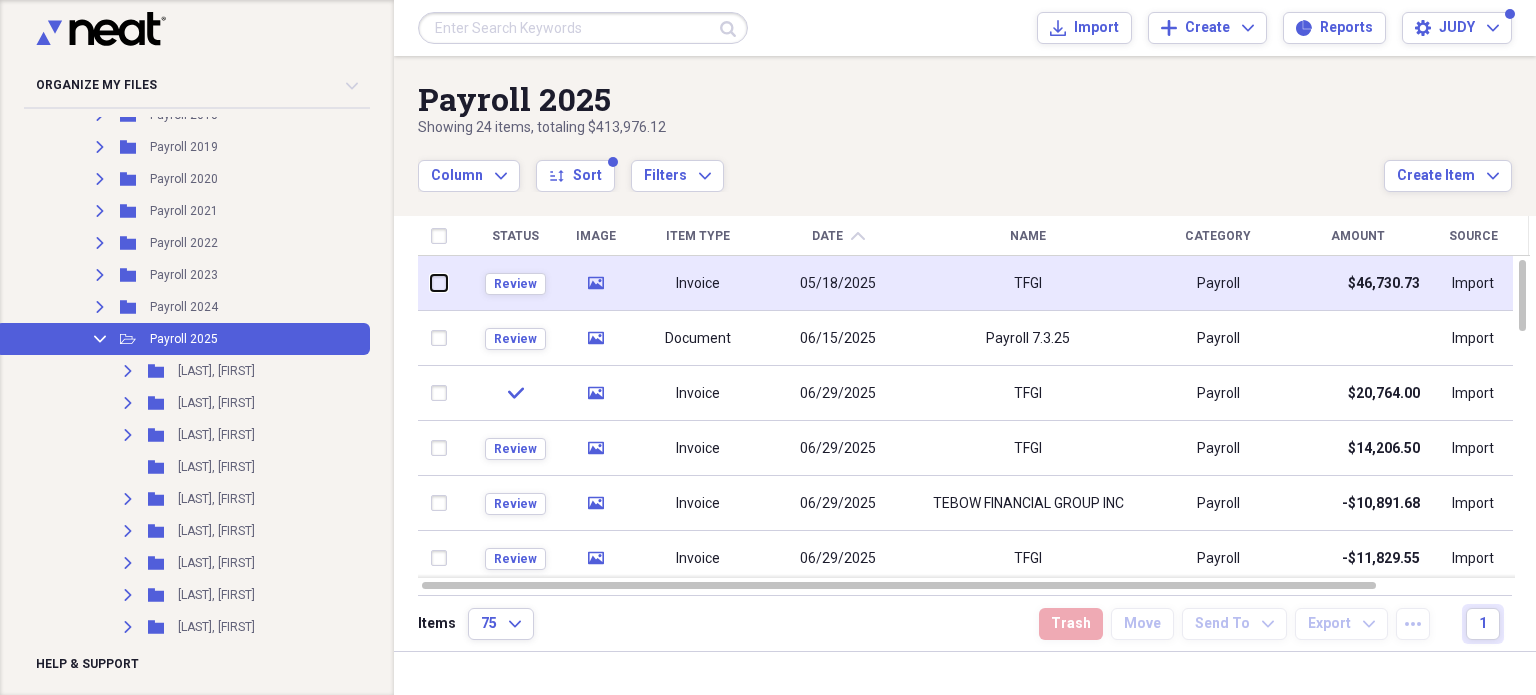 click at bounding box center (432, 283) 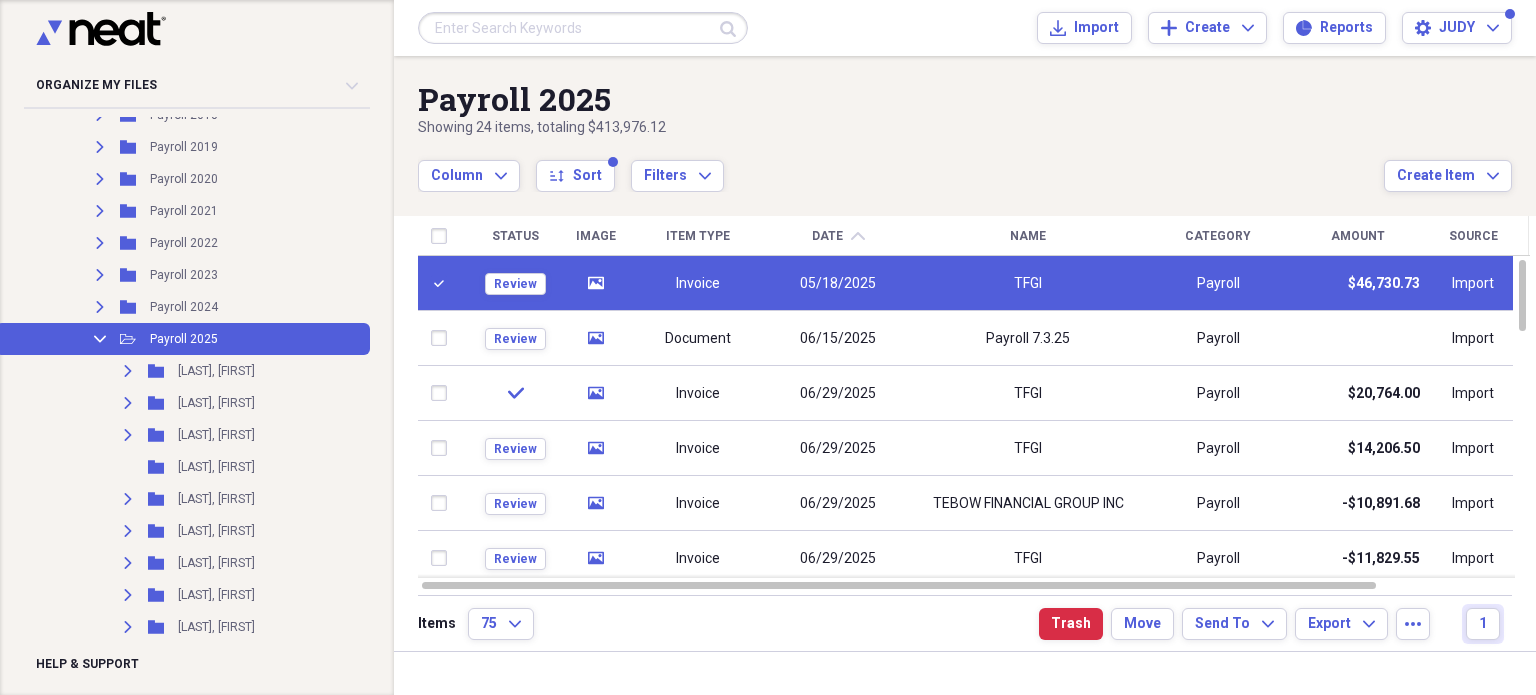 click on "05/18/2025" at bounding box center (839, 284) 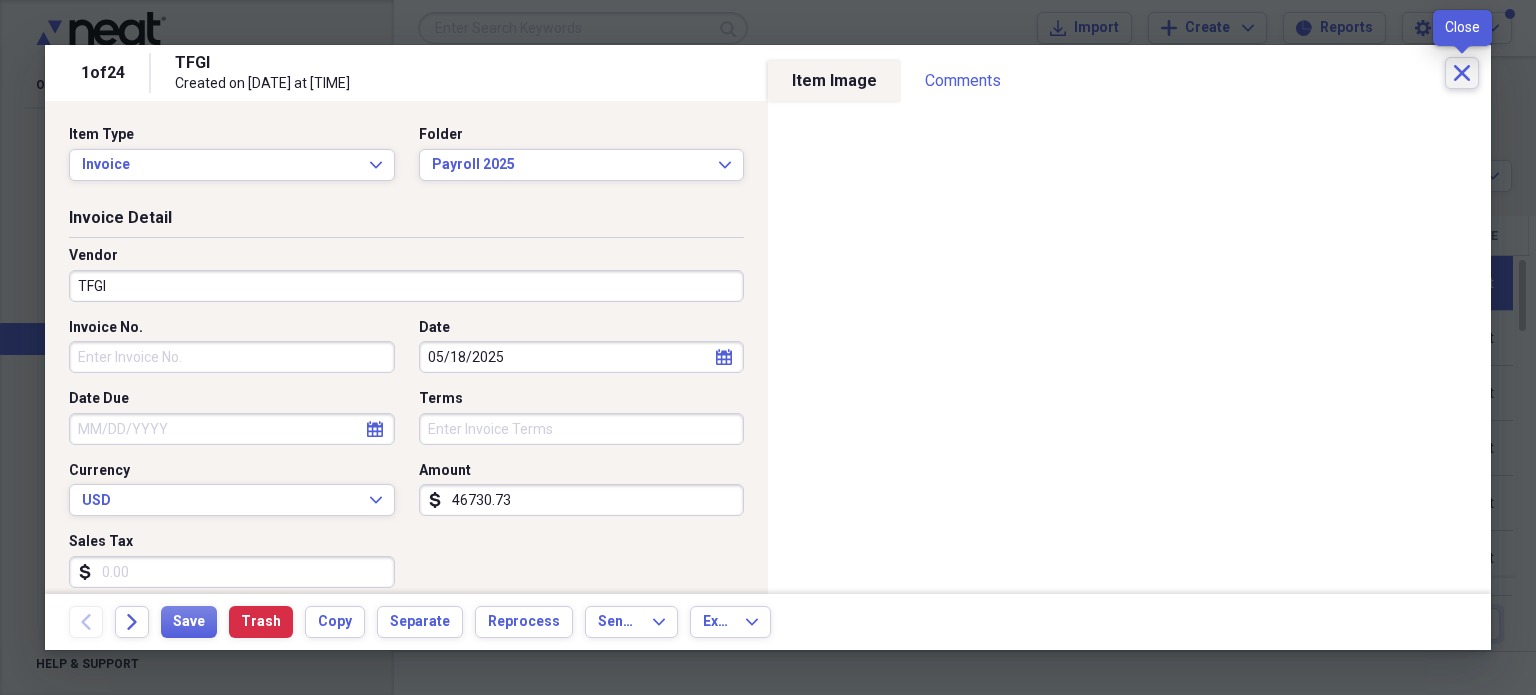 click on "Close" 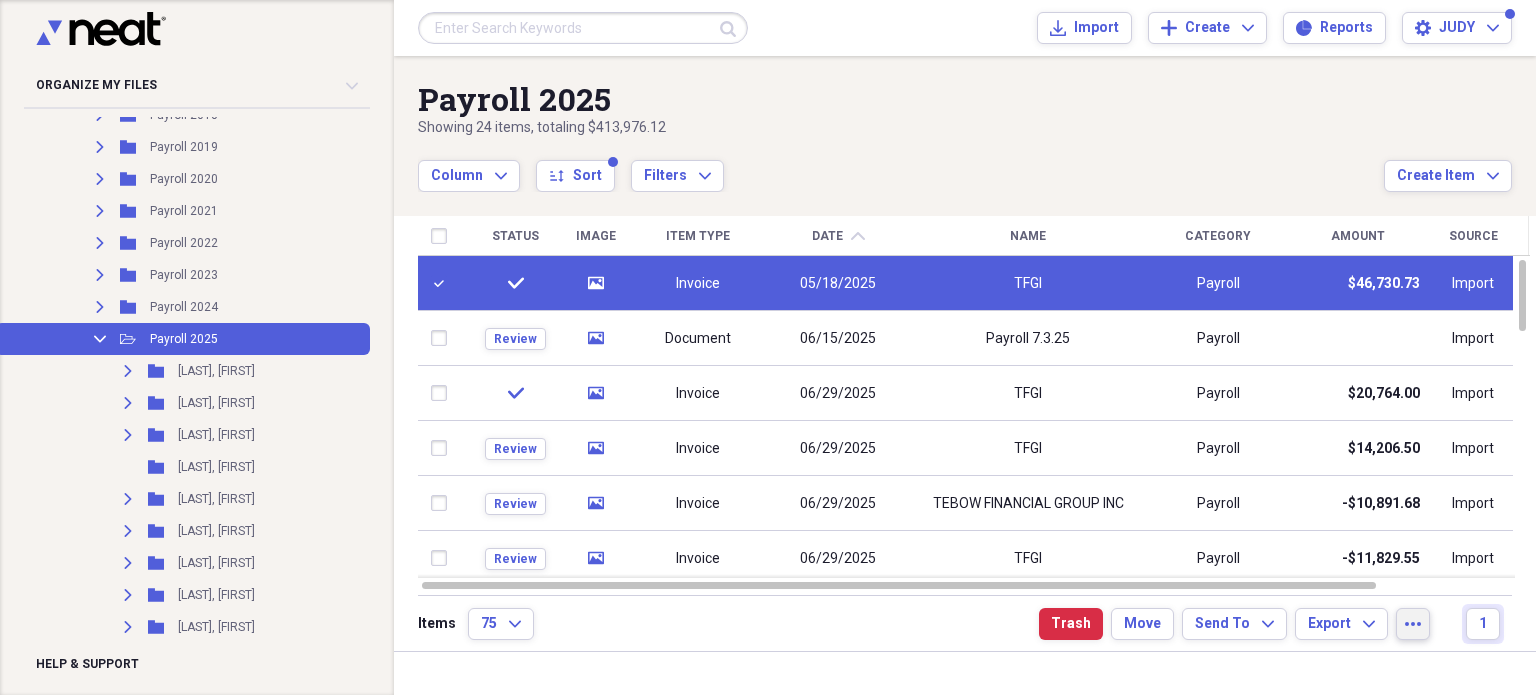 click on "more" 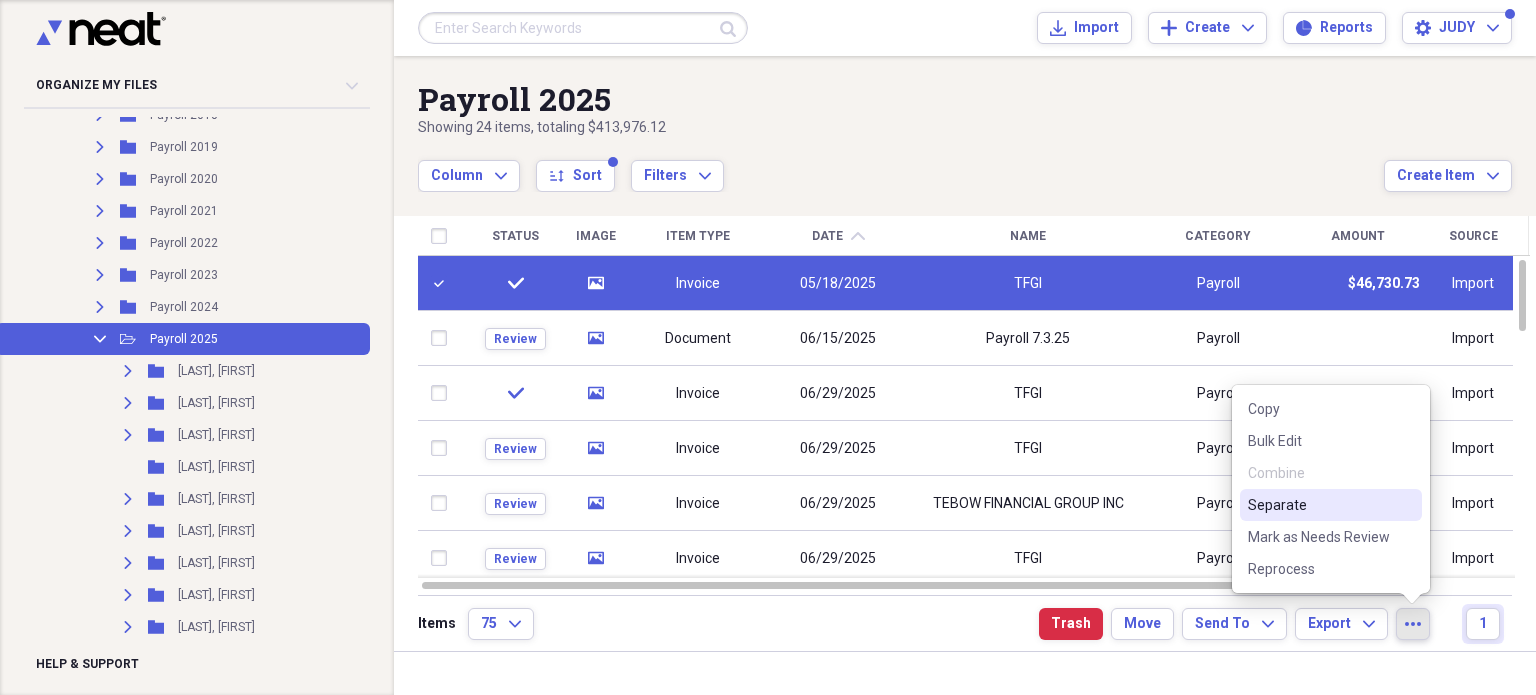 click on "Separate" at bounding box center (1319, 505) 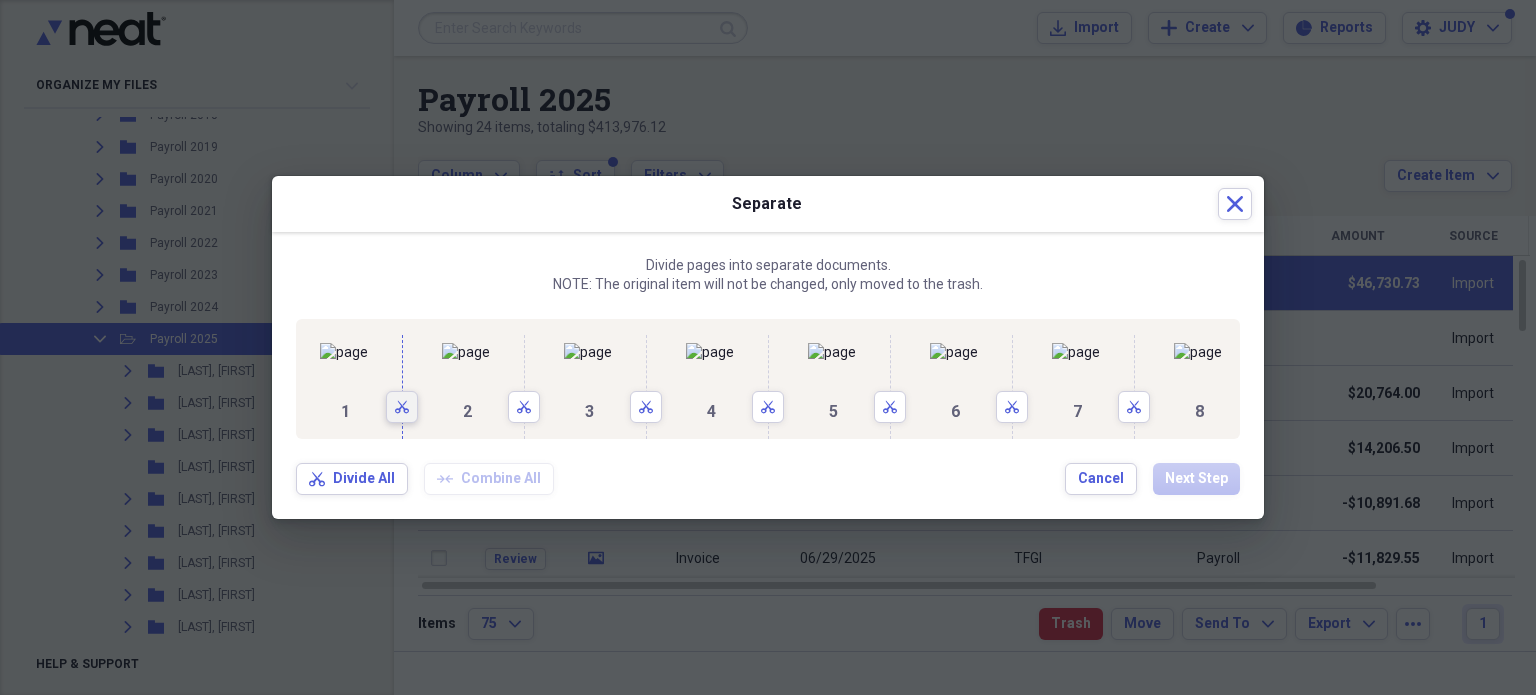 click on "Scissors" 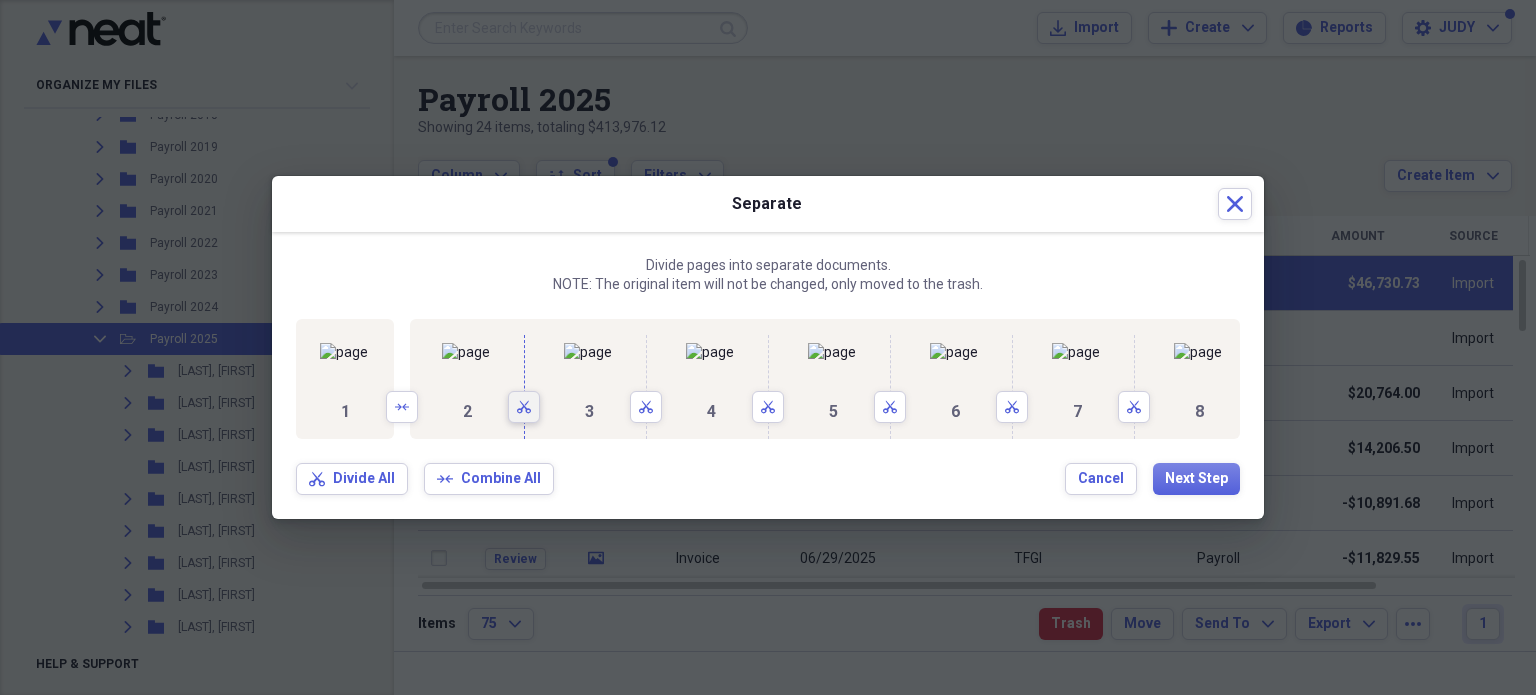 click on "Scissors" 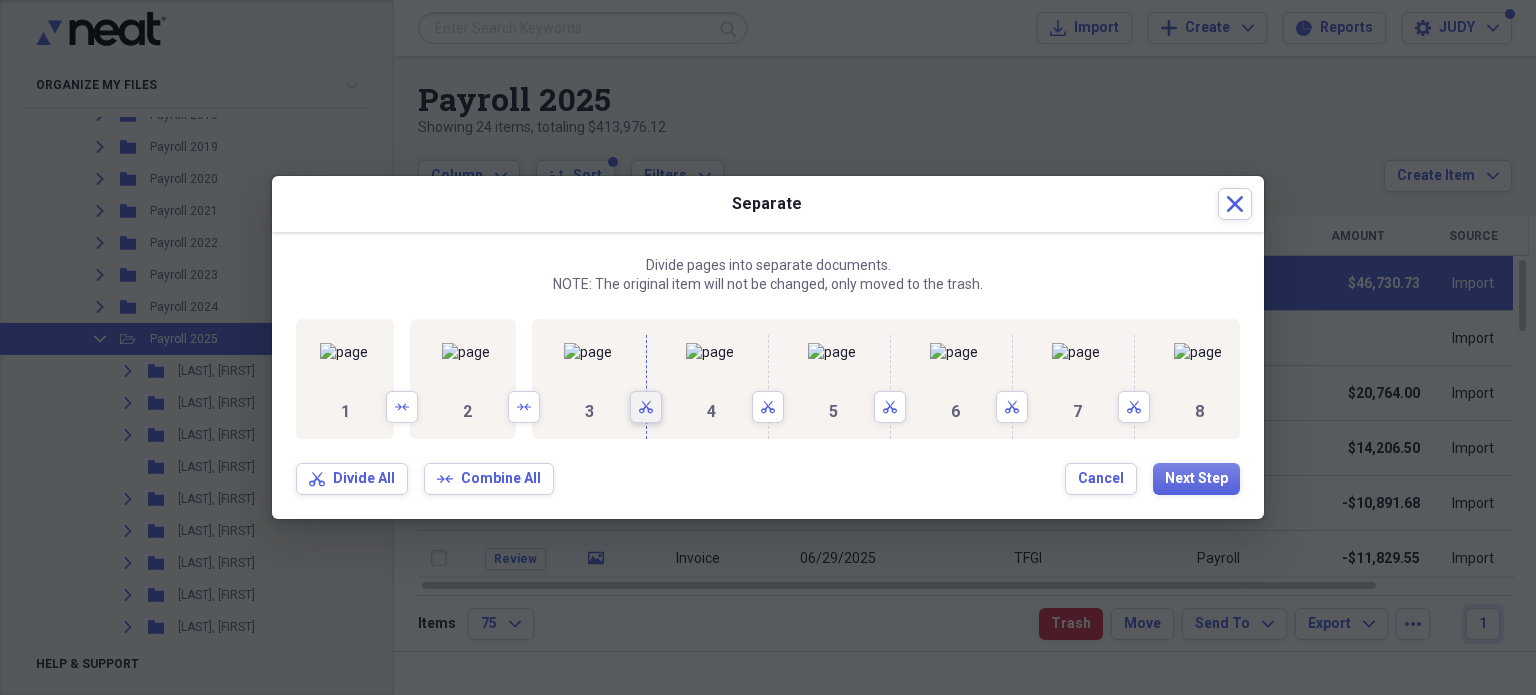 click 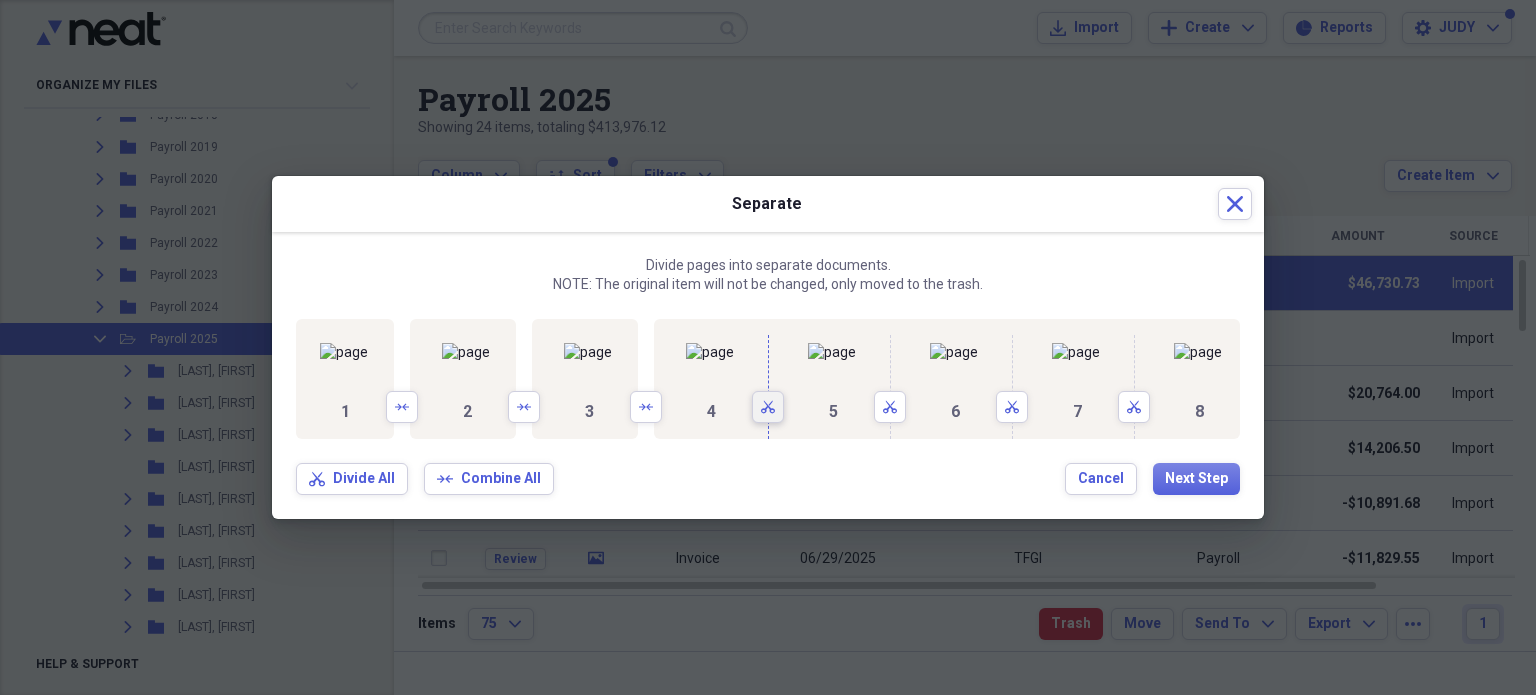 click on "Scissors" at bounding box center (768, 407) 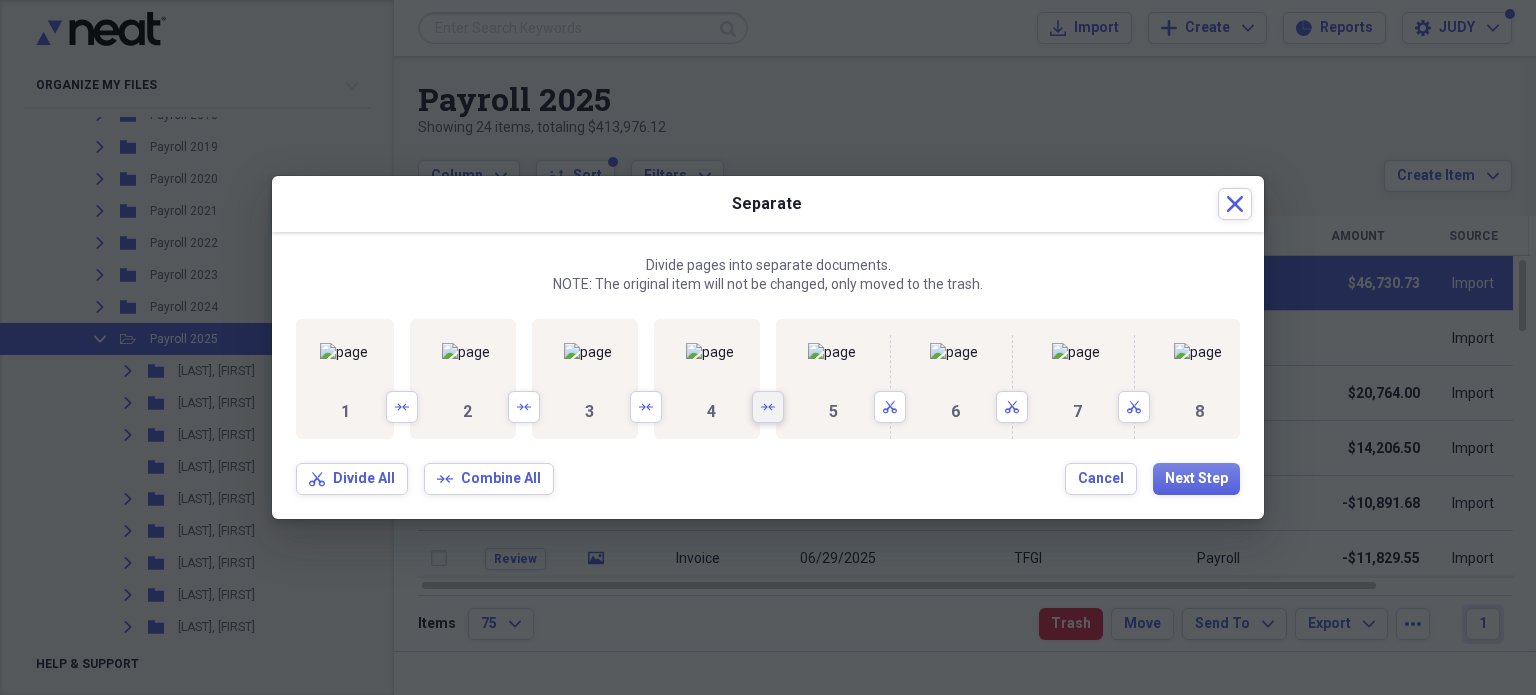 scroll, scrollTop: 0, scrollLeft: 253, axis: horizontal 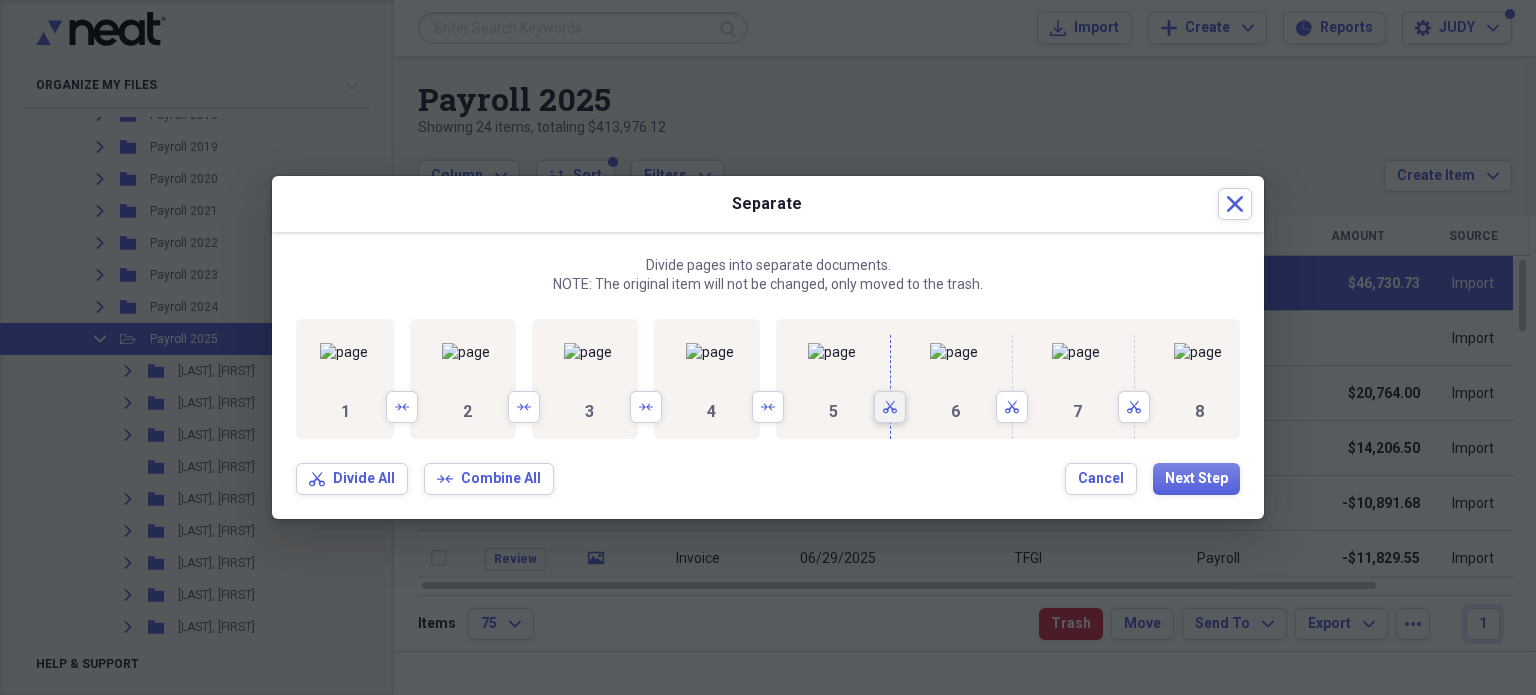 click on "Scissors" at bounding box center (890, 407) 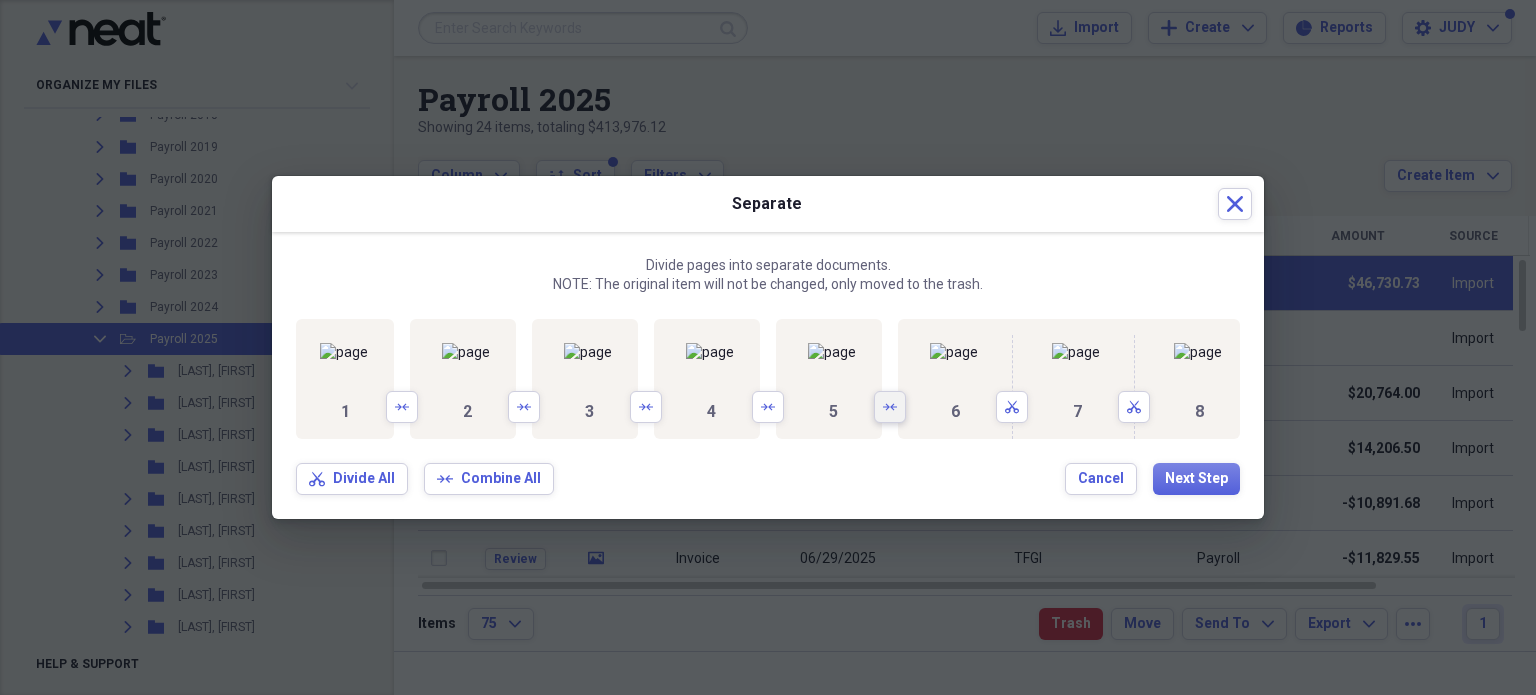 scroll, scrollTop: 0, scrollLeft: 453, axis: horizontal 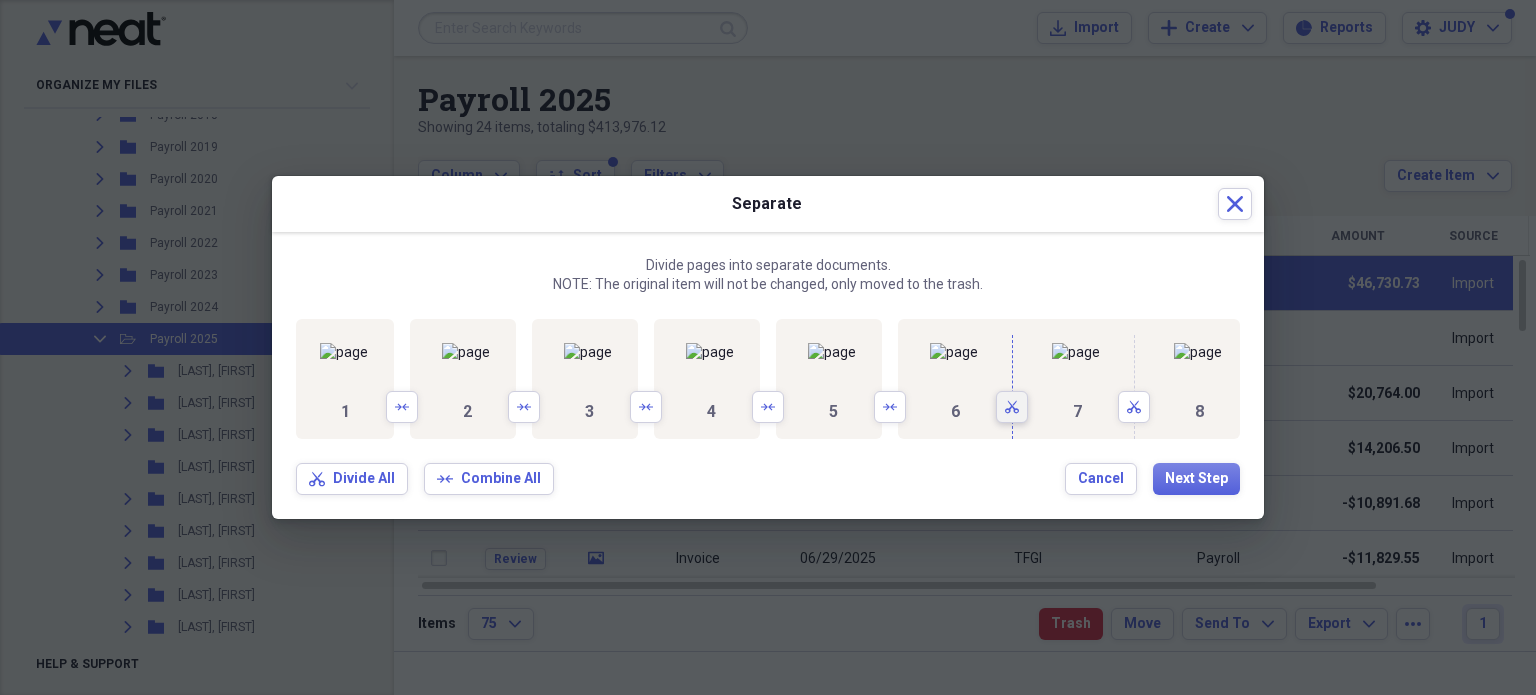click 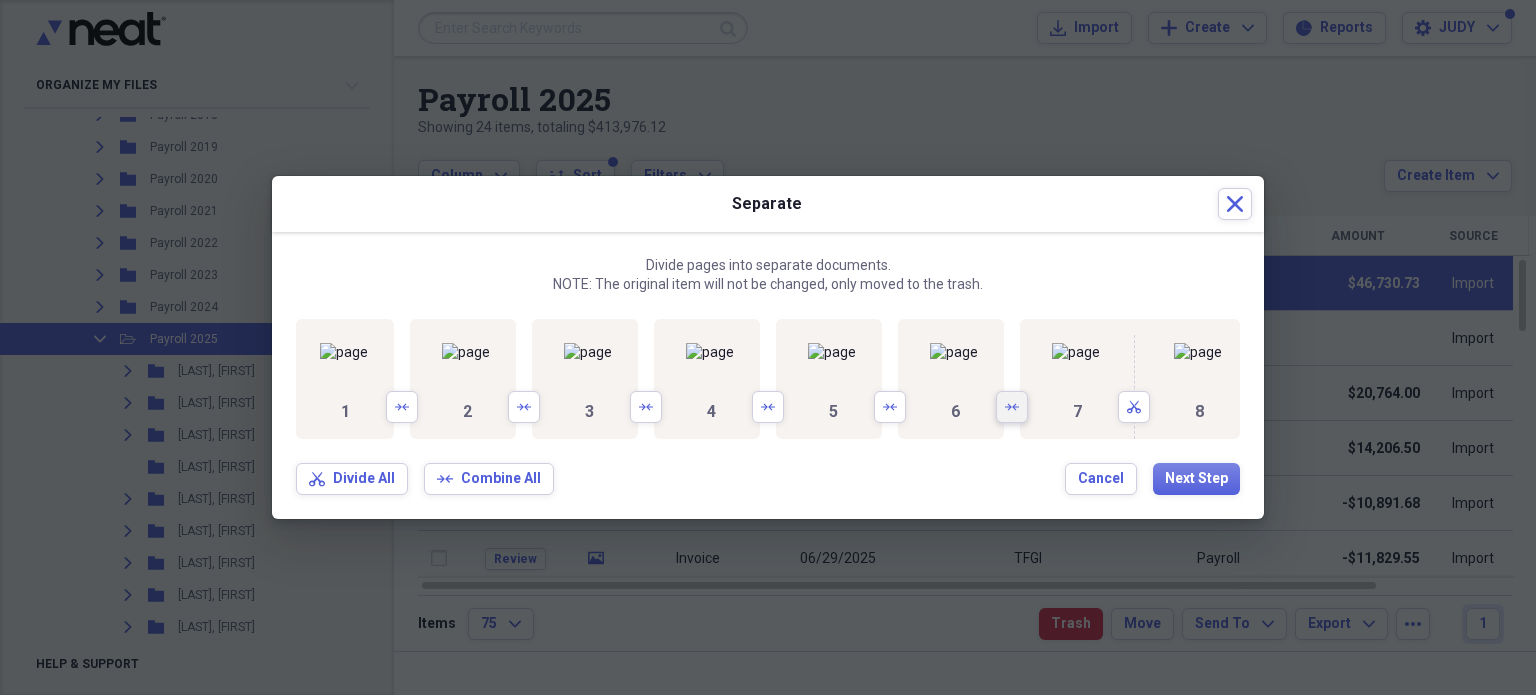 scroll, scrollTop: 0, scrollLeft: 693, axis: horizontal 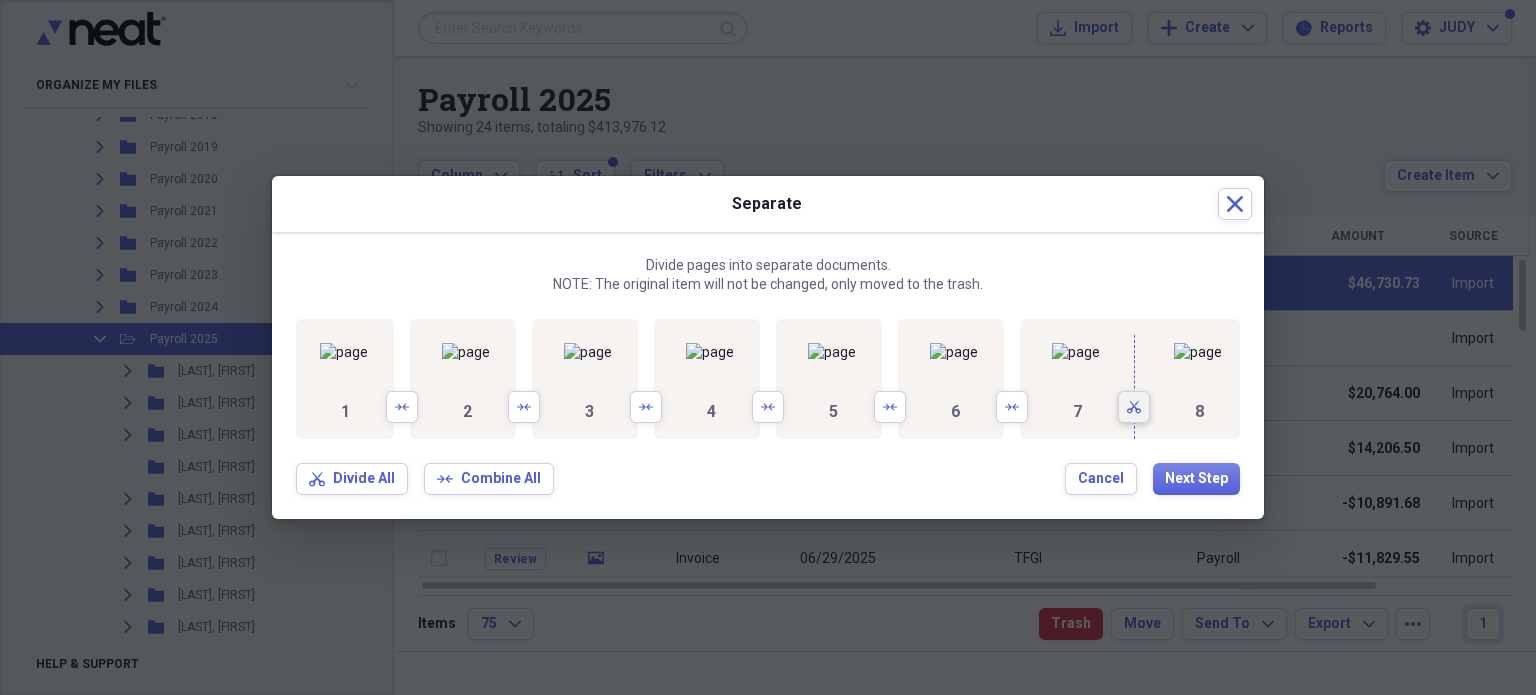 click 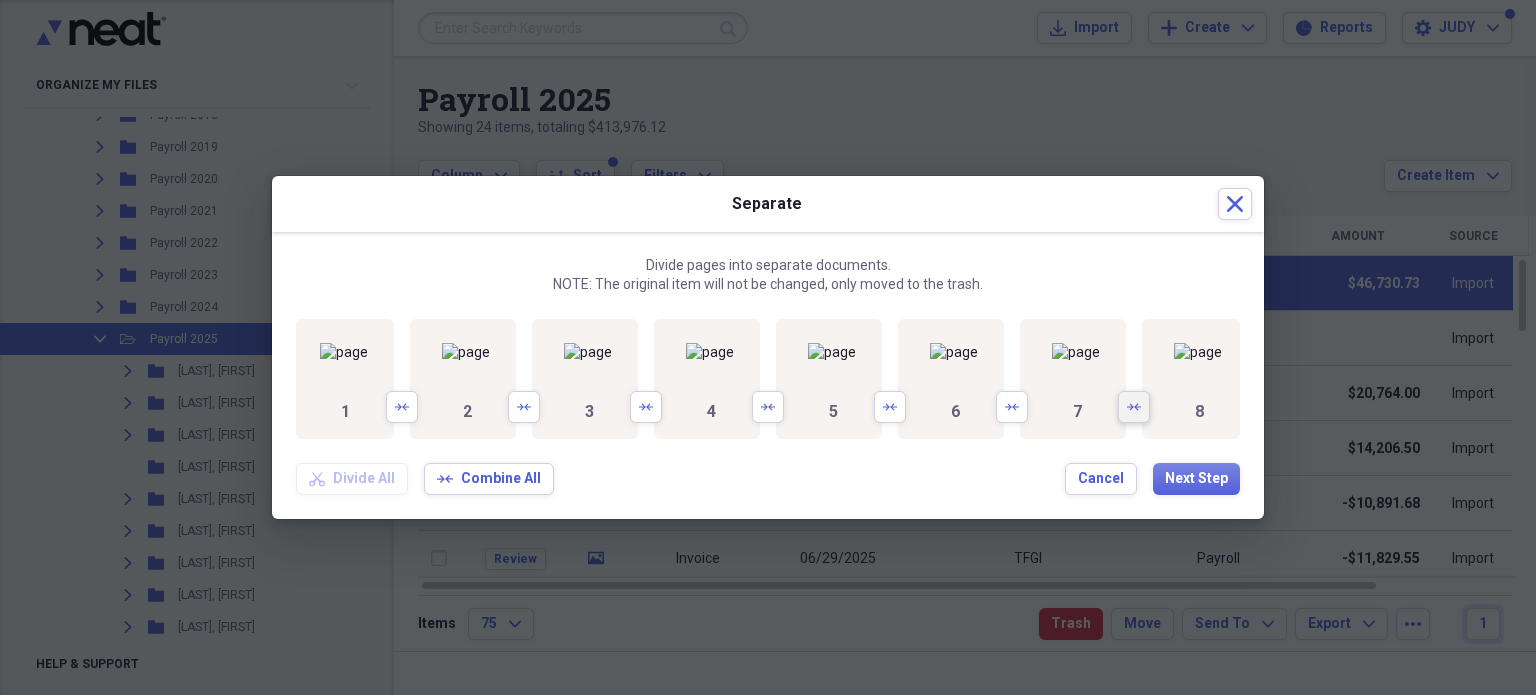 scroll, scrollTop: 0, scrollLeft: 816, axis: horizontal 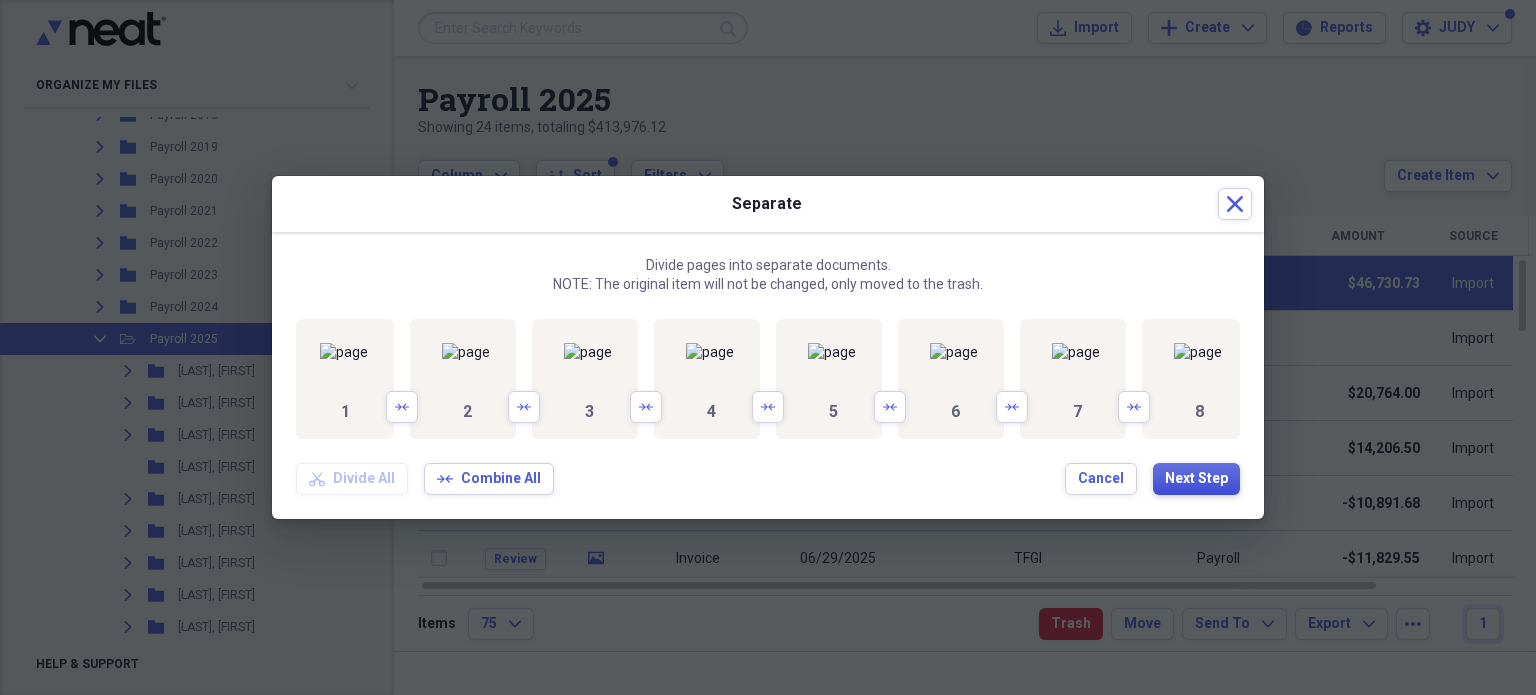 click on "Next Step" at bounding box center (1196, 479) 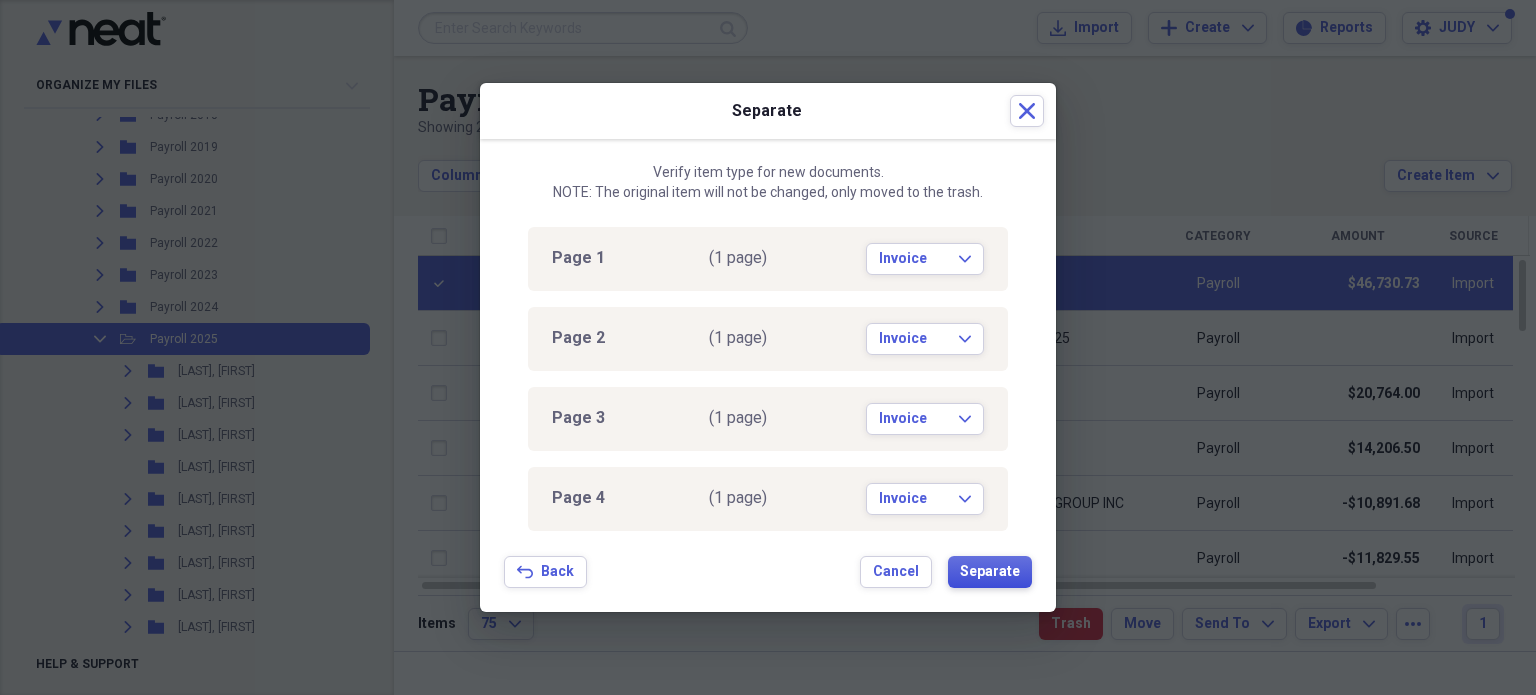 click on "Separate" at bounding box center [990, 572] 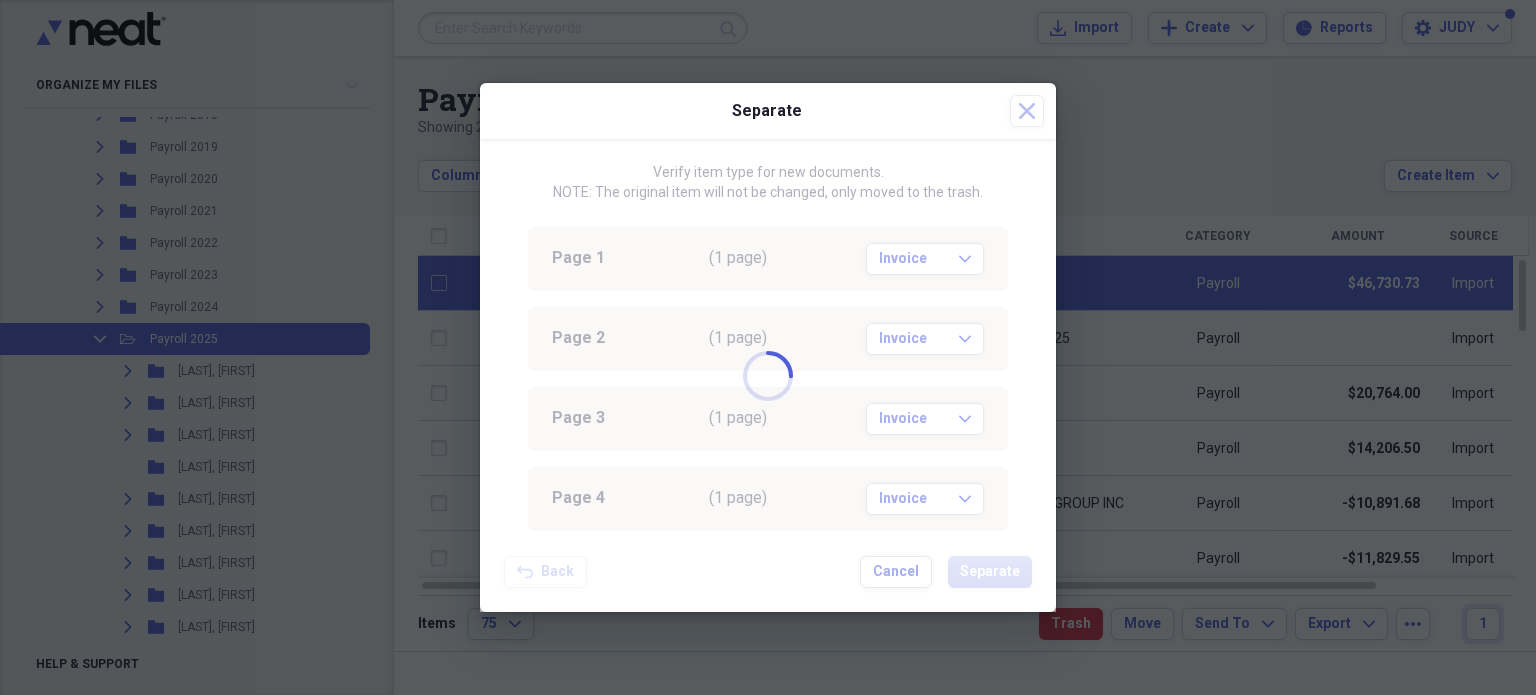 checkbox on "false" 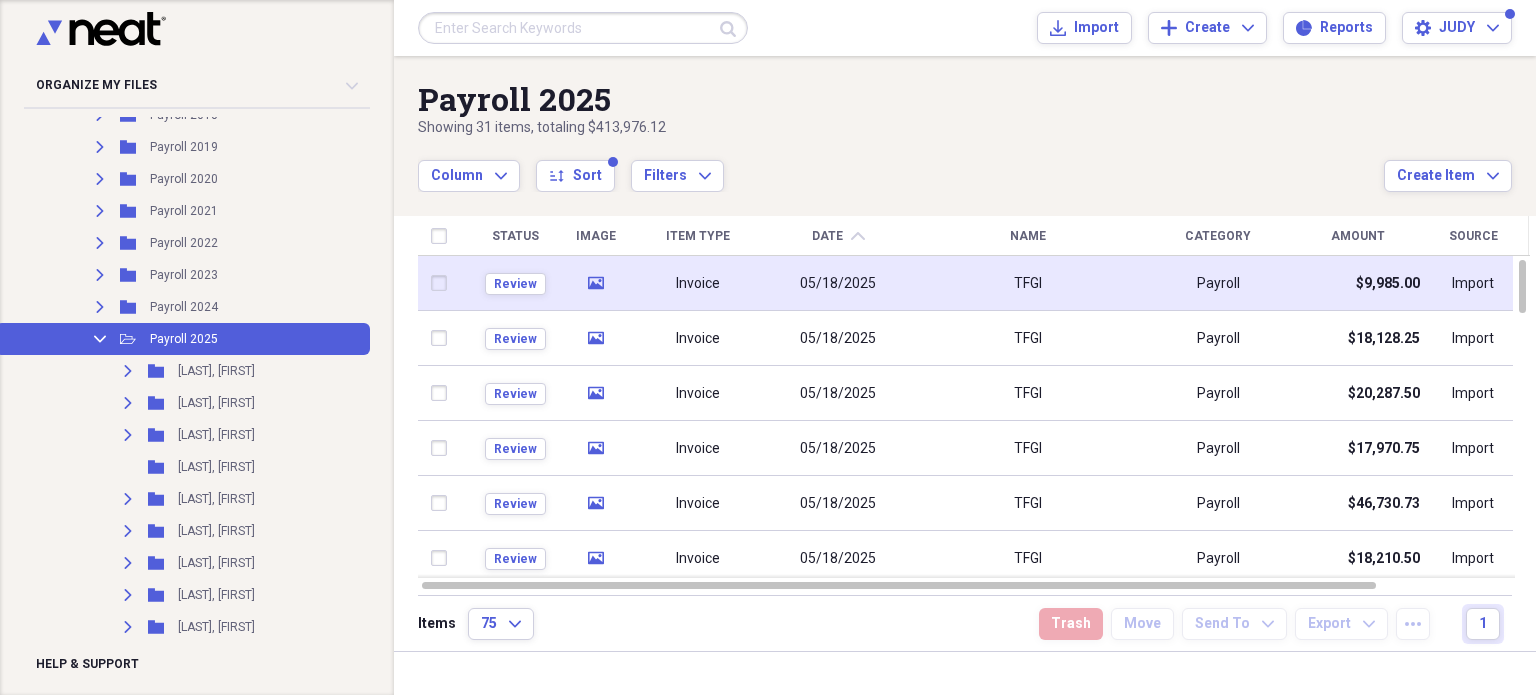 click at bounding box center (444, 283) 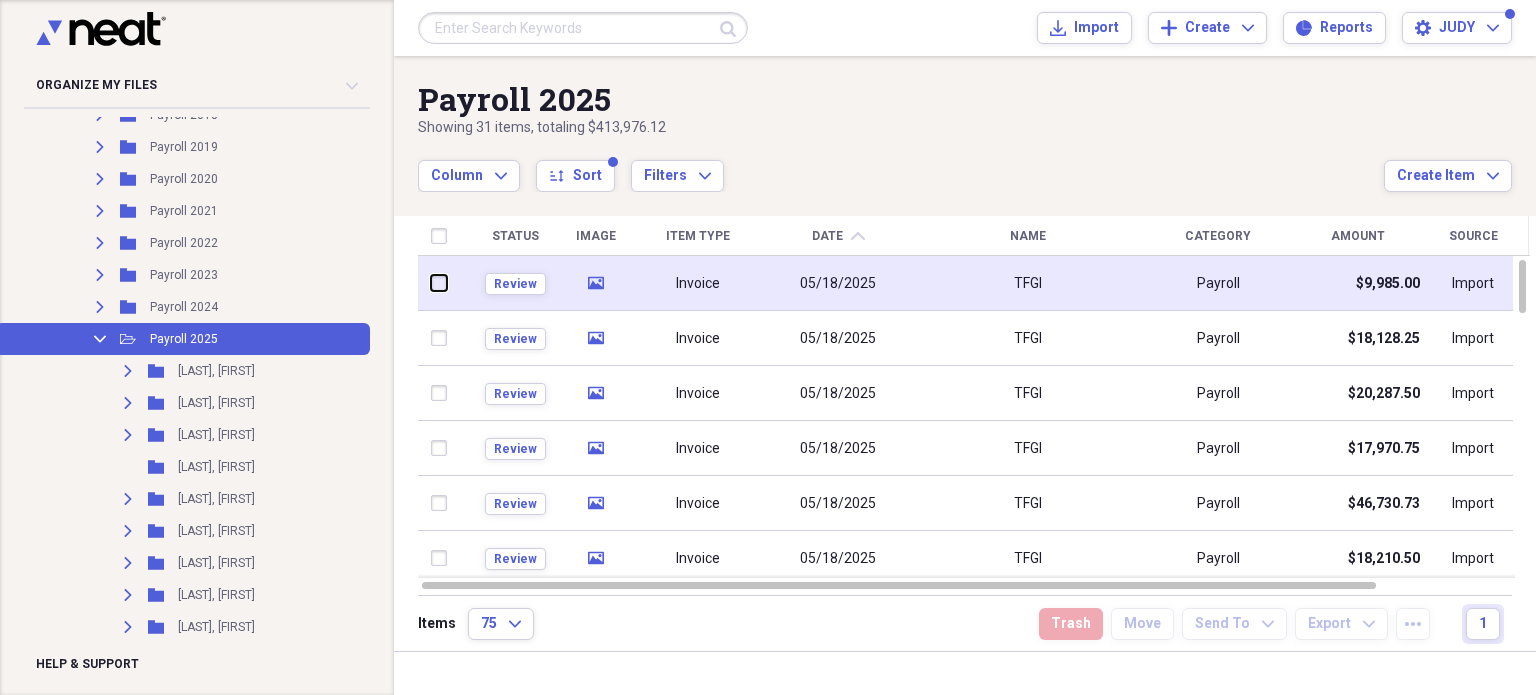 click at bounding box center [432, 283] 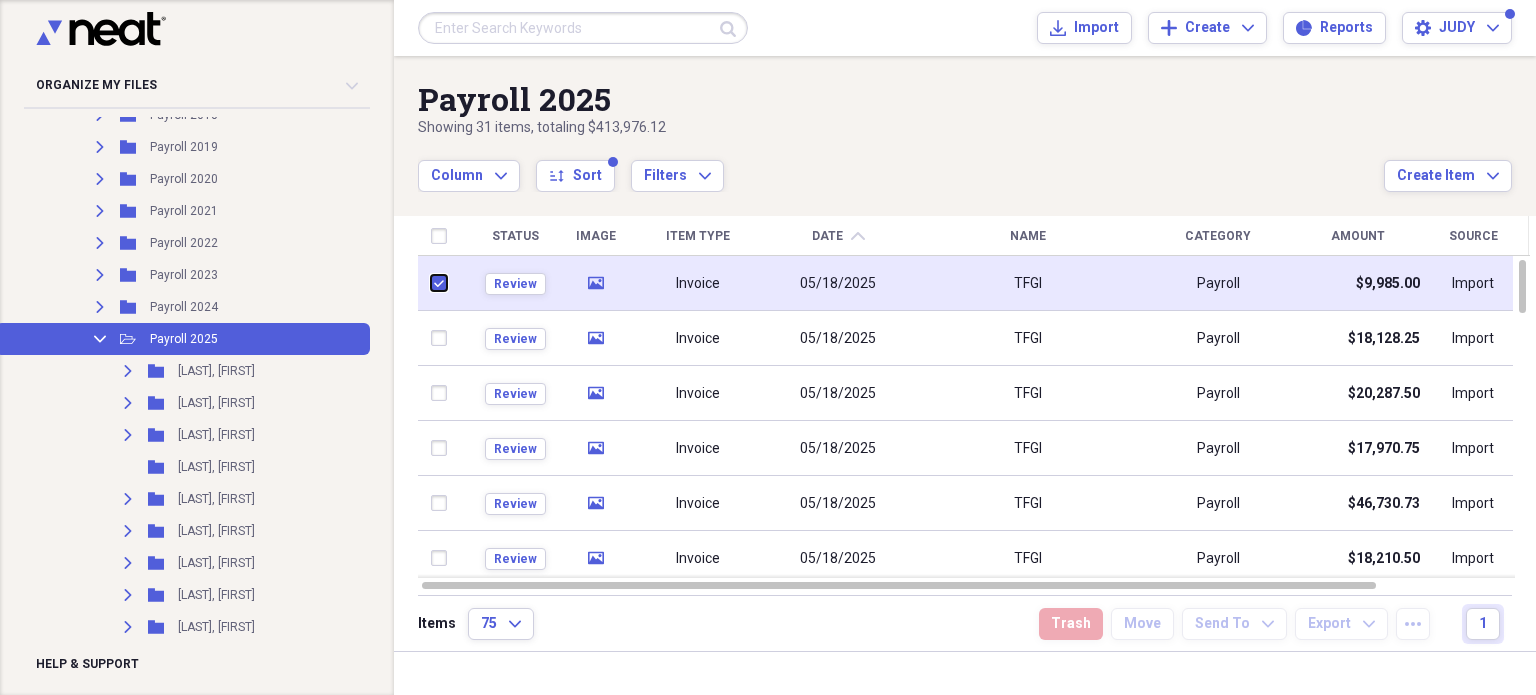 checkbox on "true" 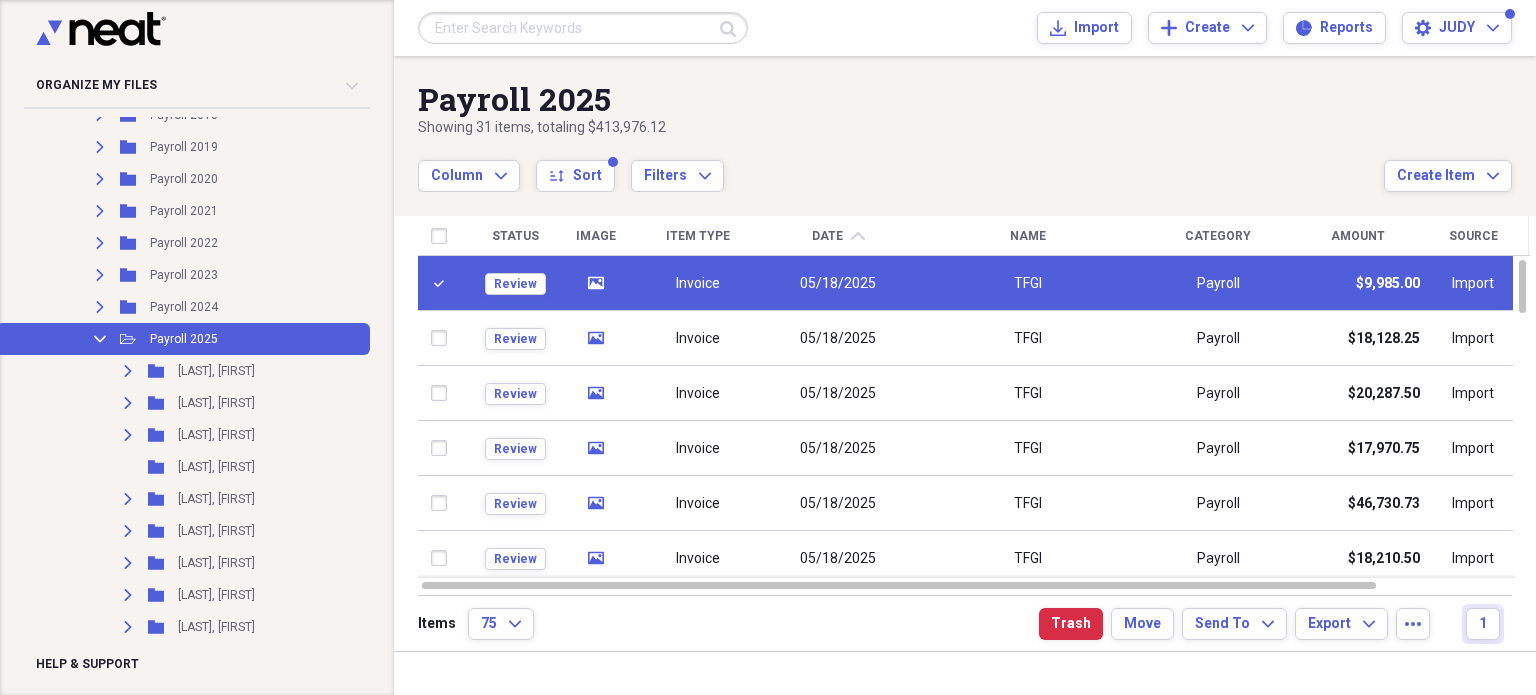 click on "05/18/2025" at bounding box center [839, 283] 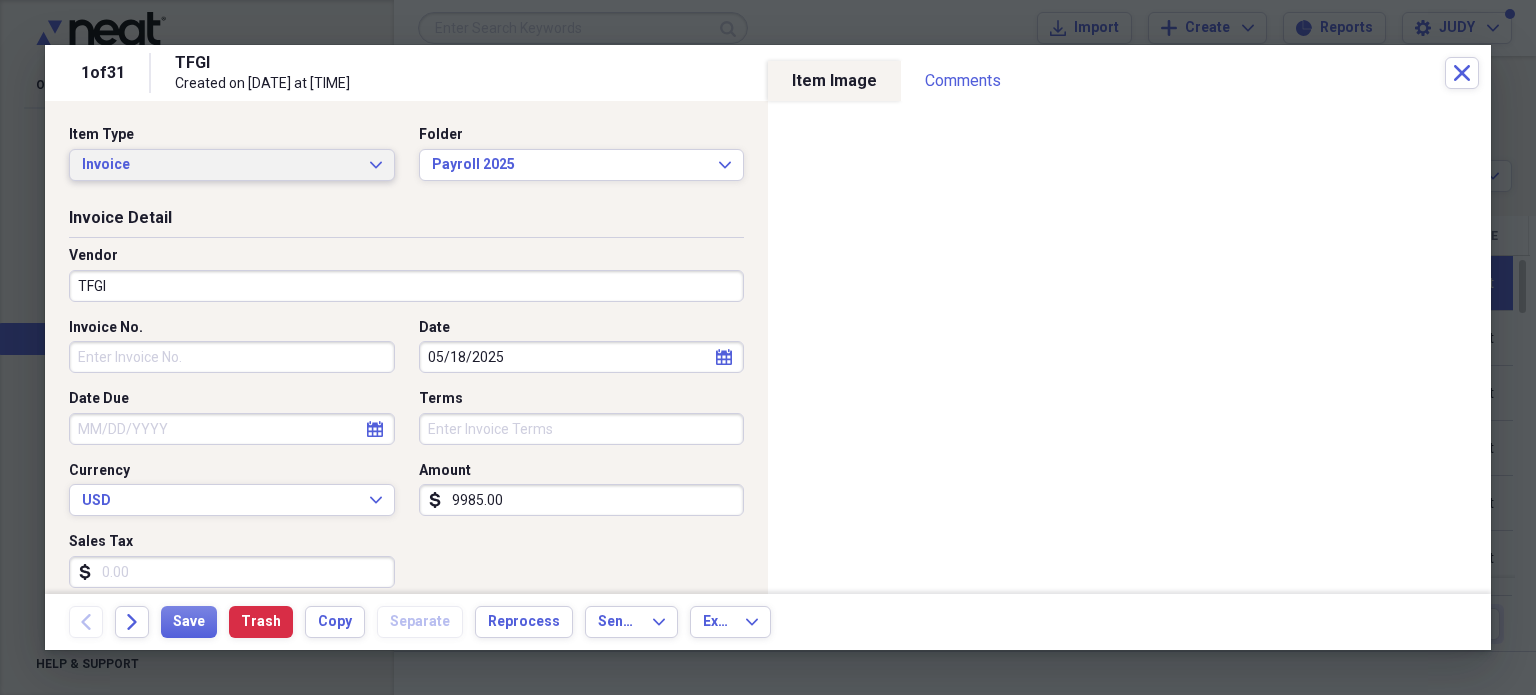 click on "Expand" 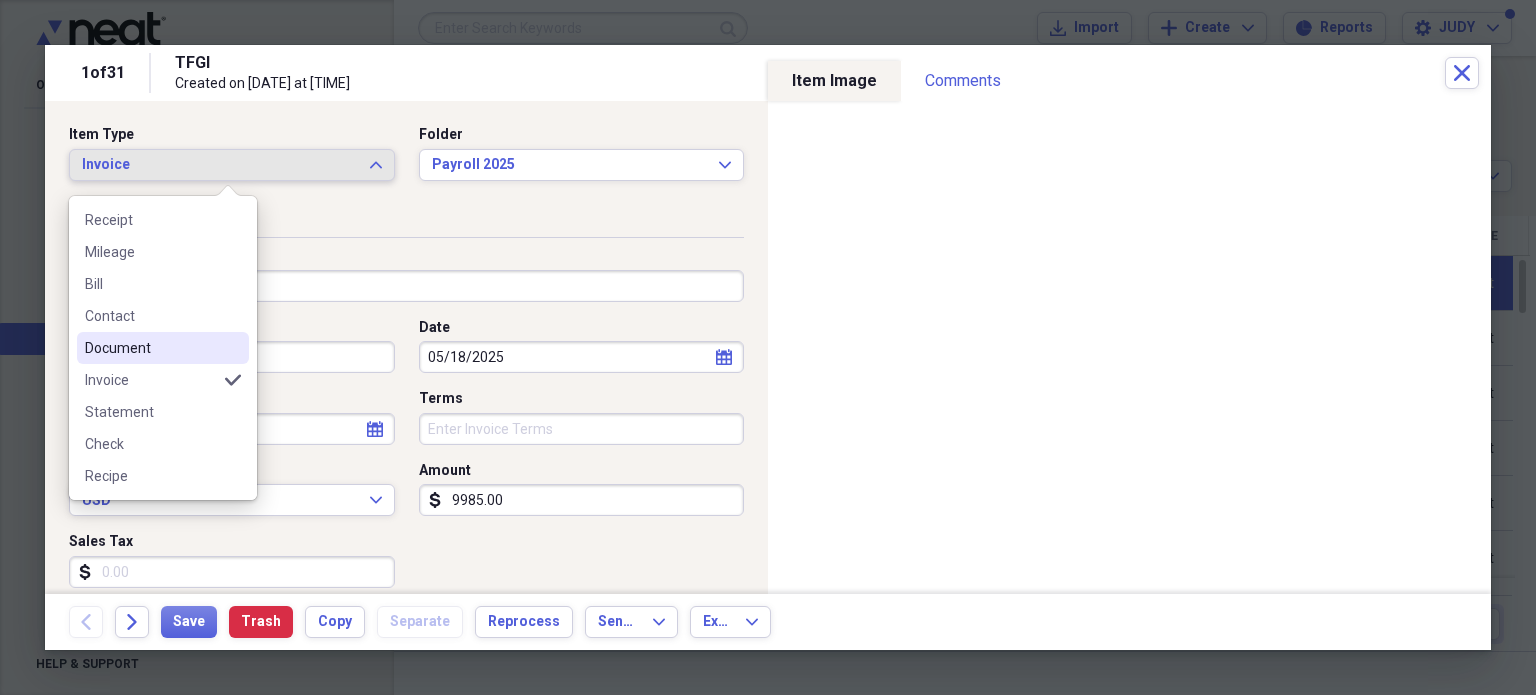 click on "Document" at bounding box center (151, 348) 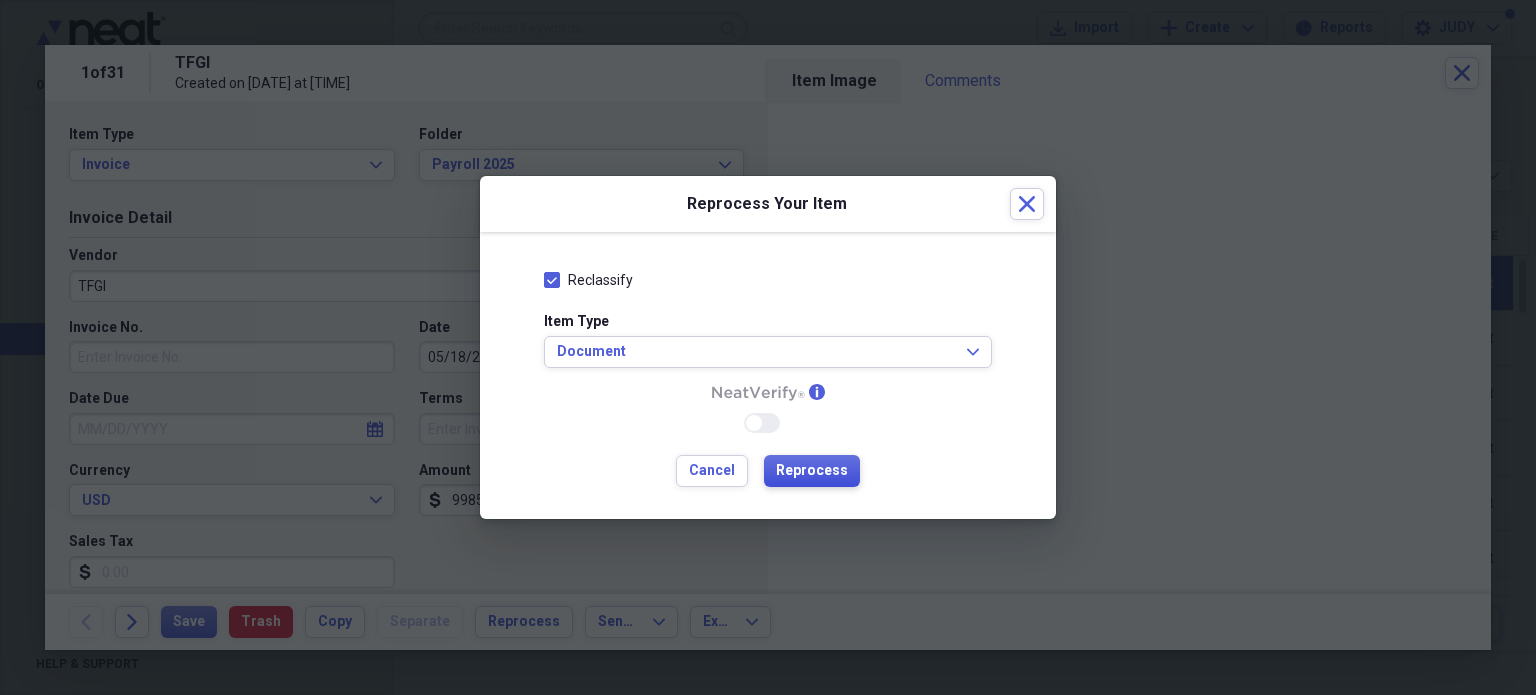 click on "Reprocess" at bounding box center [812, 471] 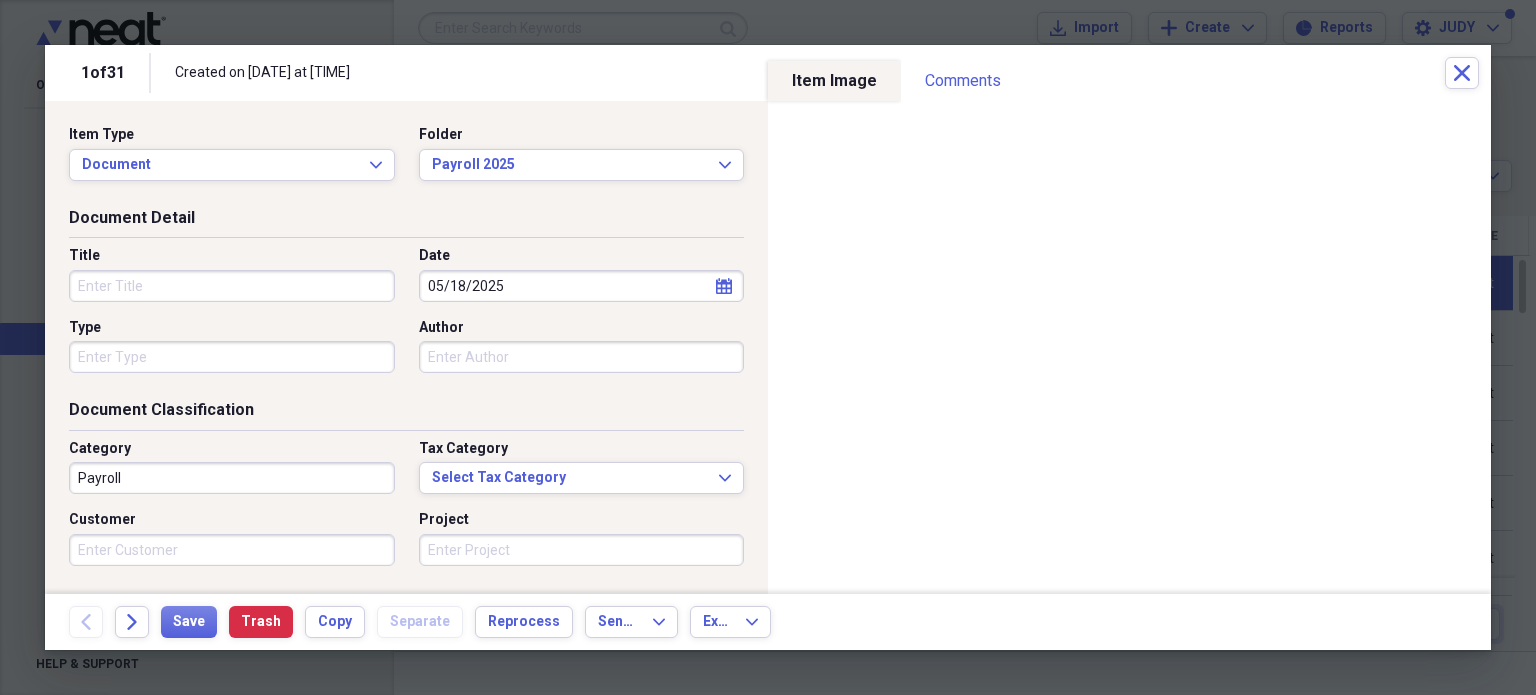 click on "Title" at bounding box center (232, 286) 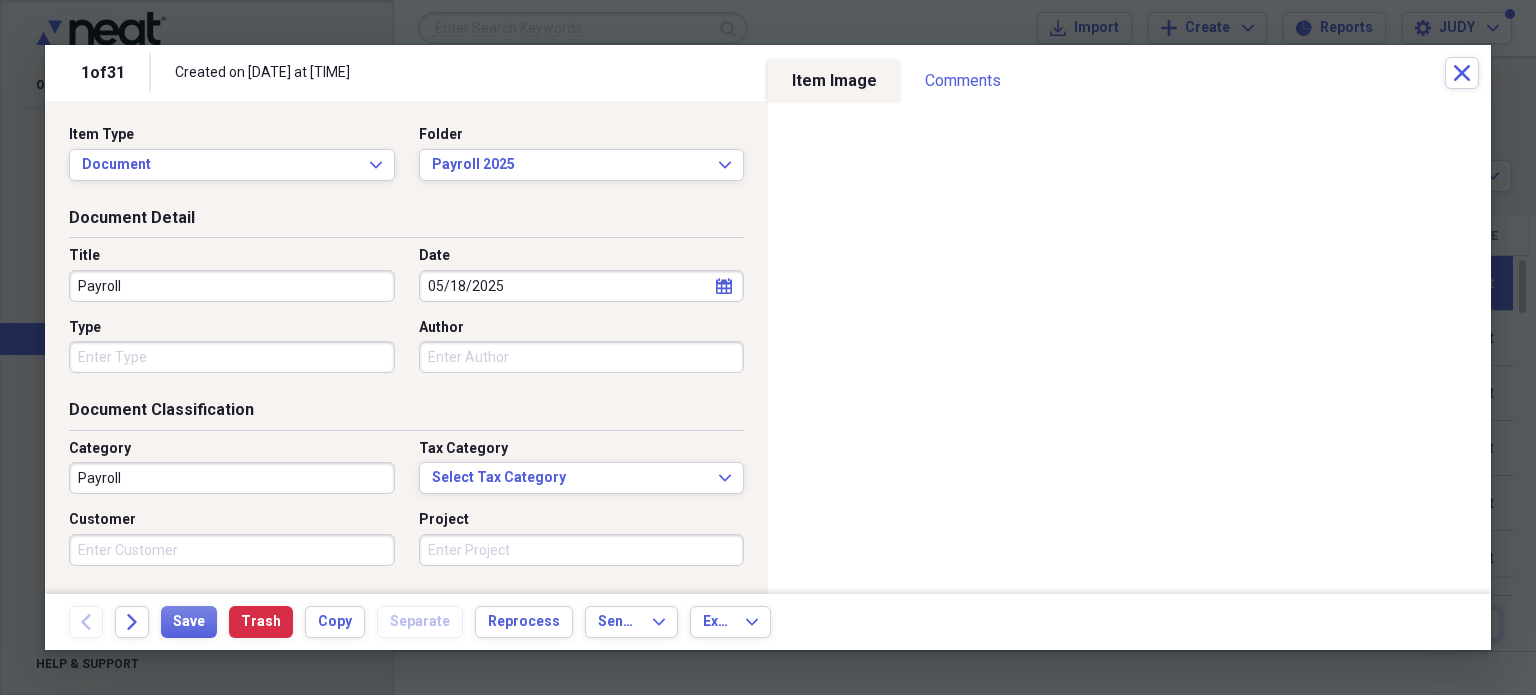 type on "Payroll" 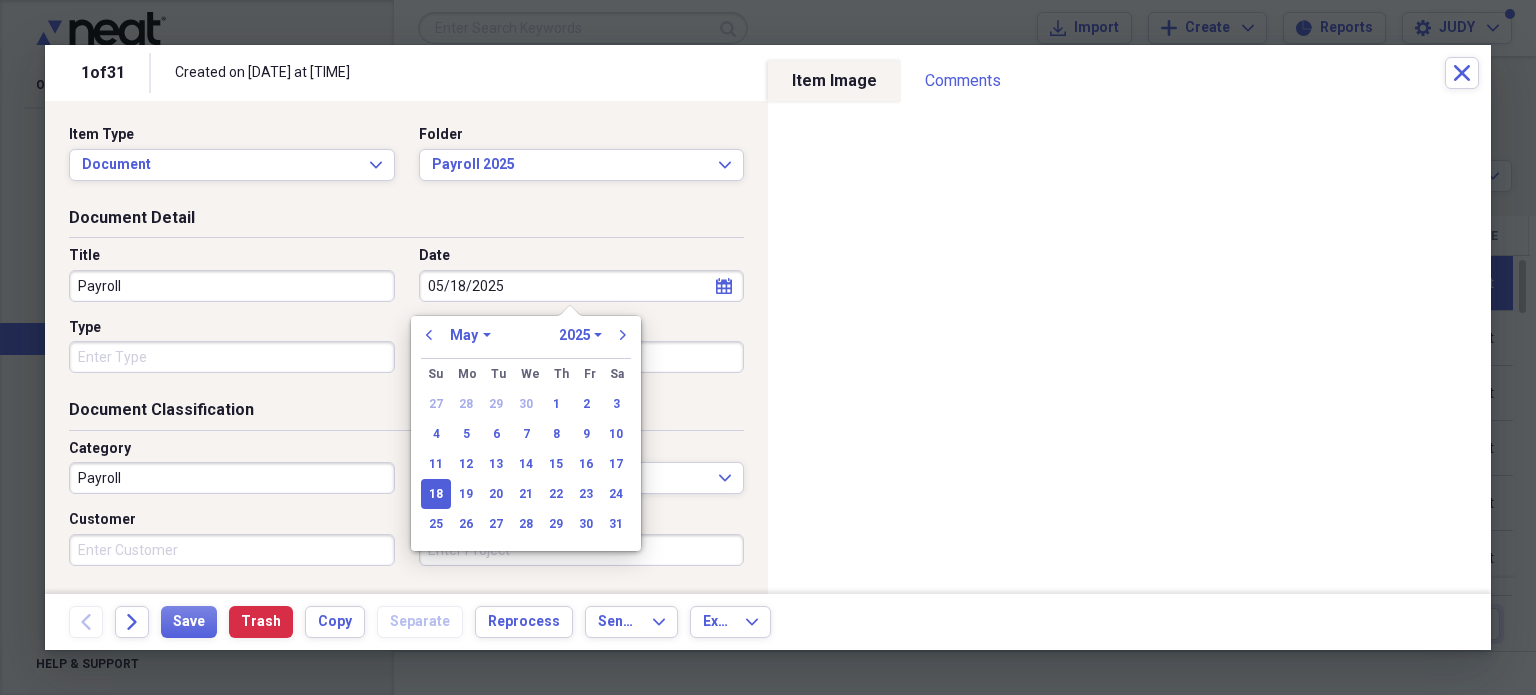 click on "January February March April May June July August September October November December" at bounding box center (470, 335) 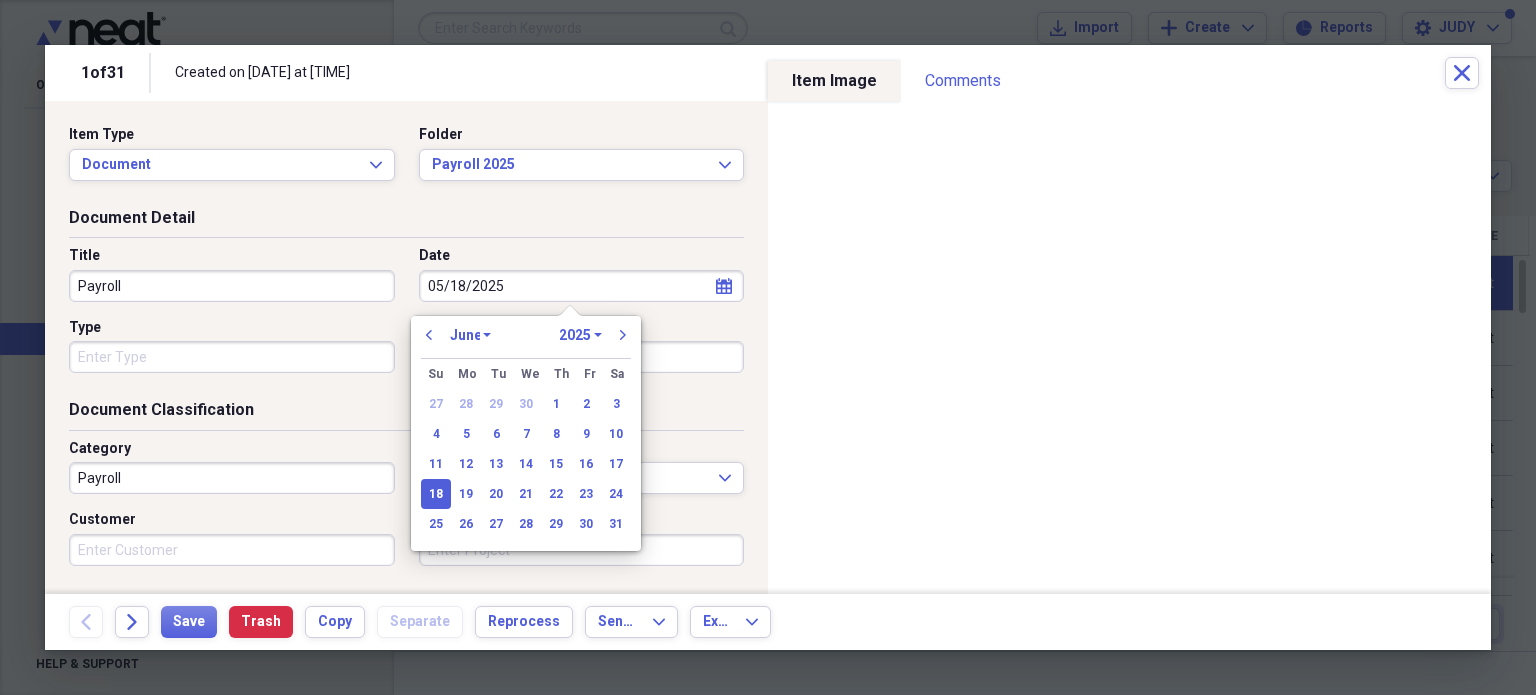 click on "January February March April May June July August September October November December" at bounding box center (470, 335) 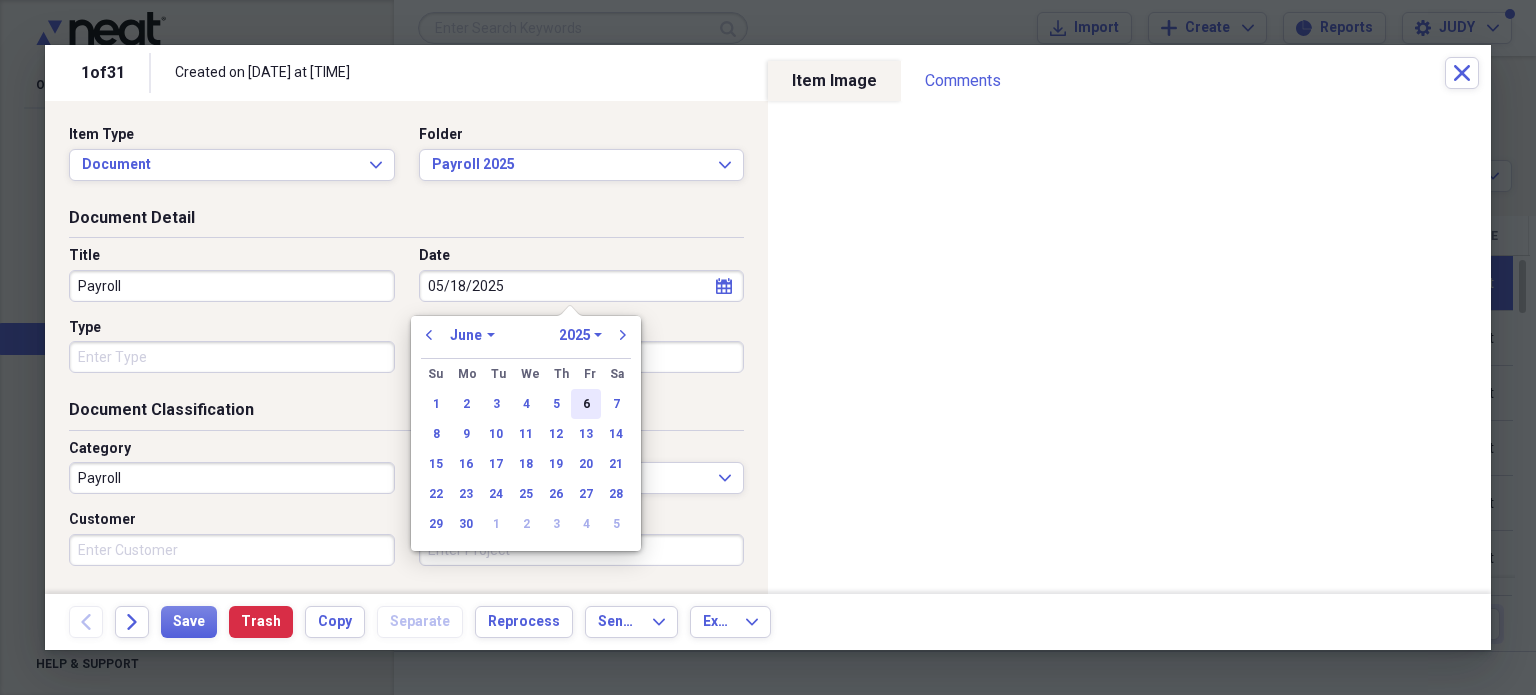 click on "6" at bounding box center [586, 404] 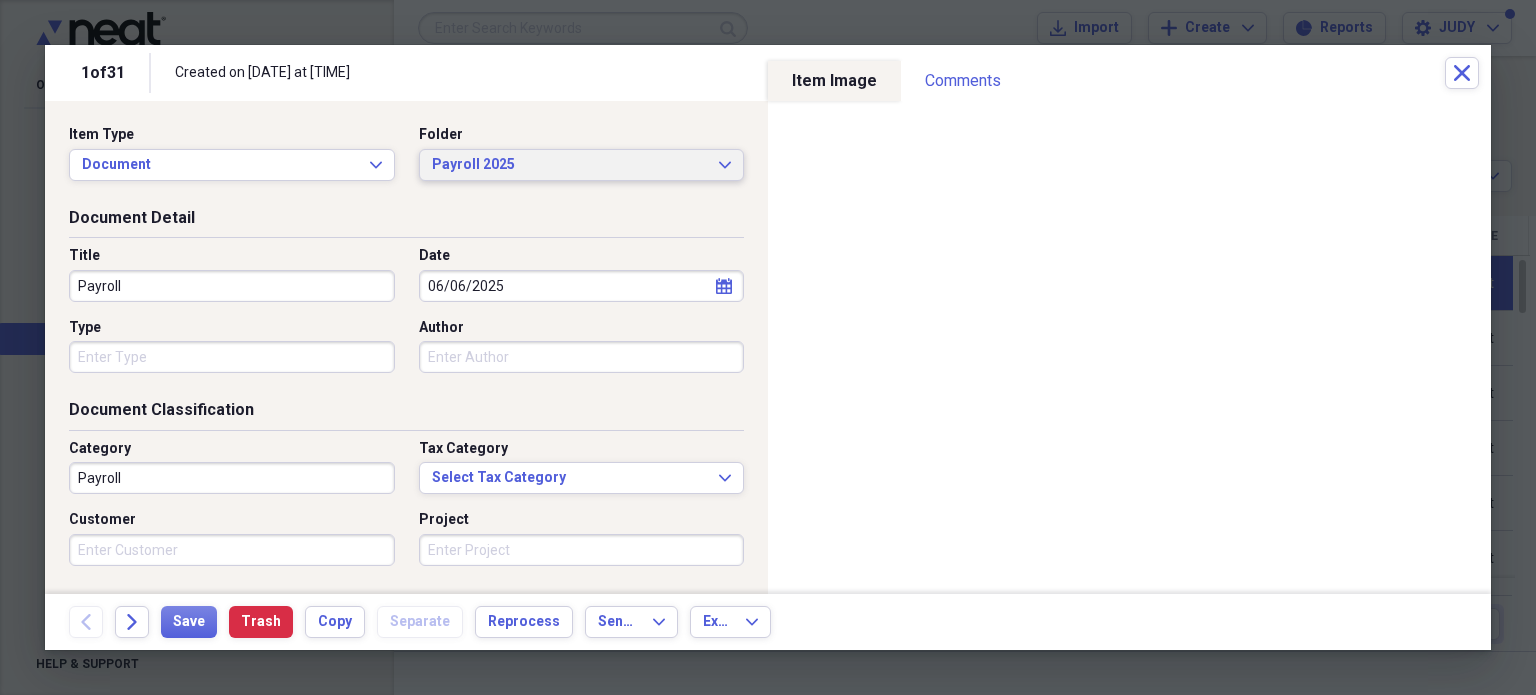 click on "Payroll 2025 Expand" at bounding box center (582, 165) 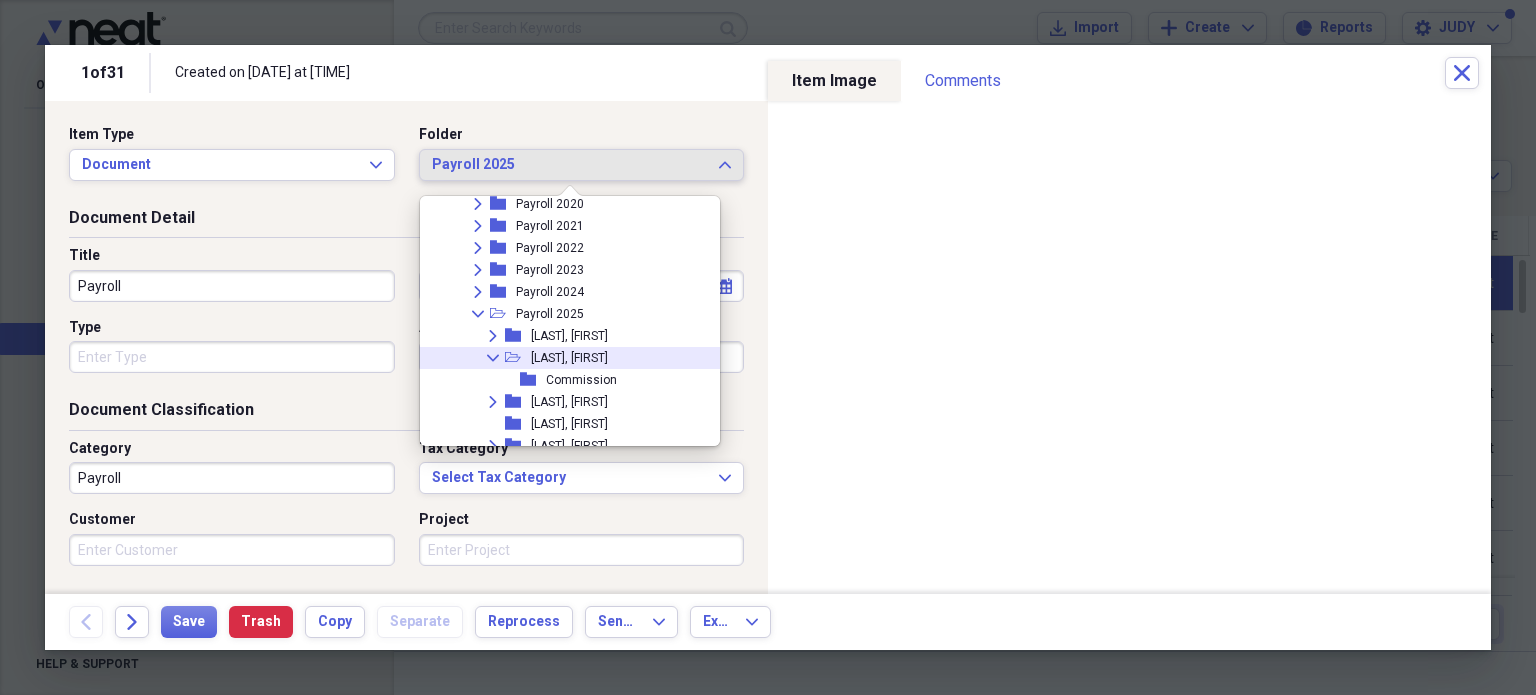 scroll, scrollTop: 3880, scrollLeft: 0, axis: vertical 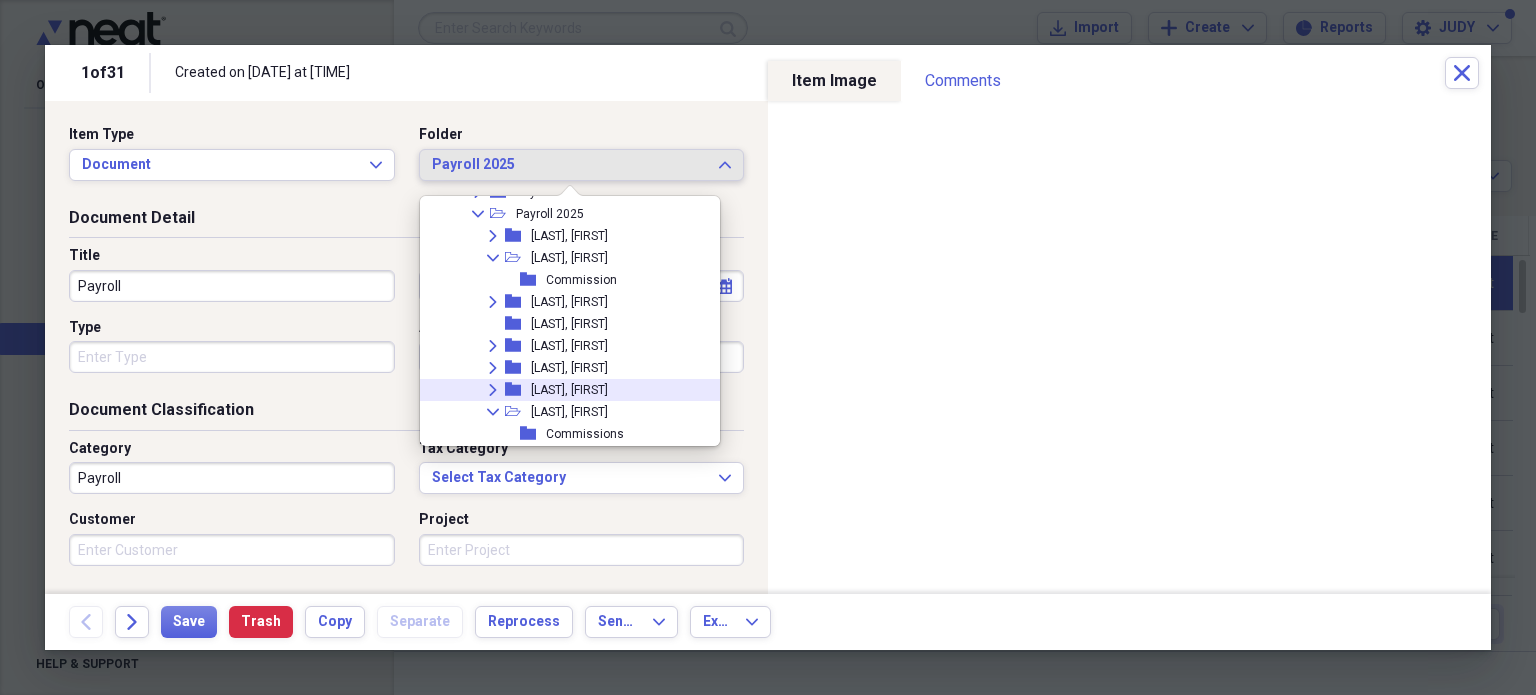 click on "[LAST], [FIRST]" at bounding box center [569, 390] 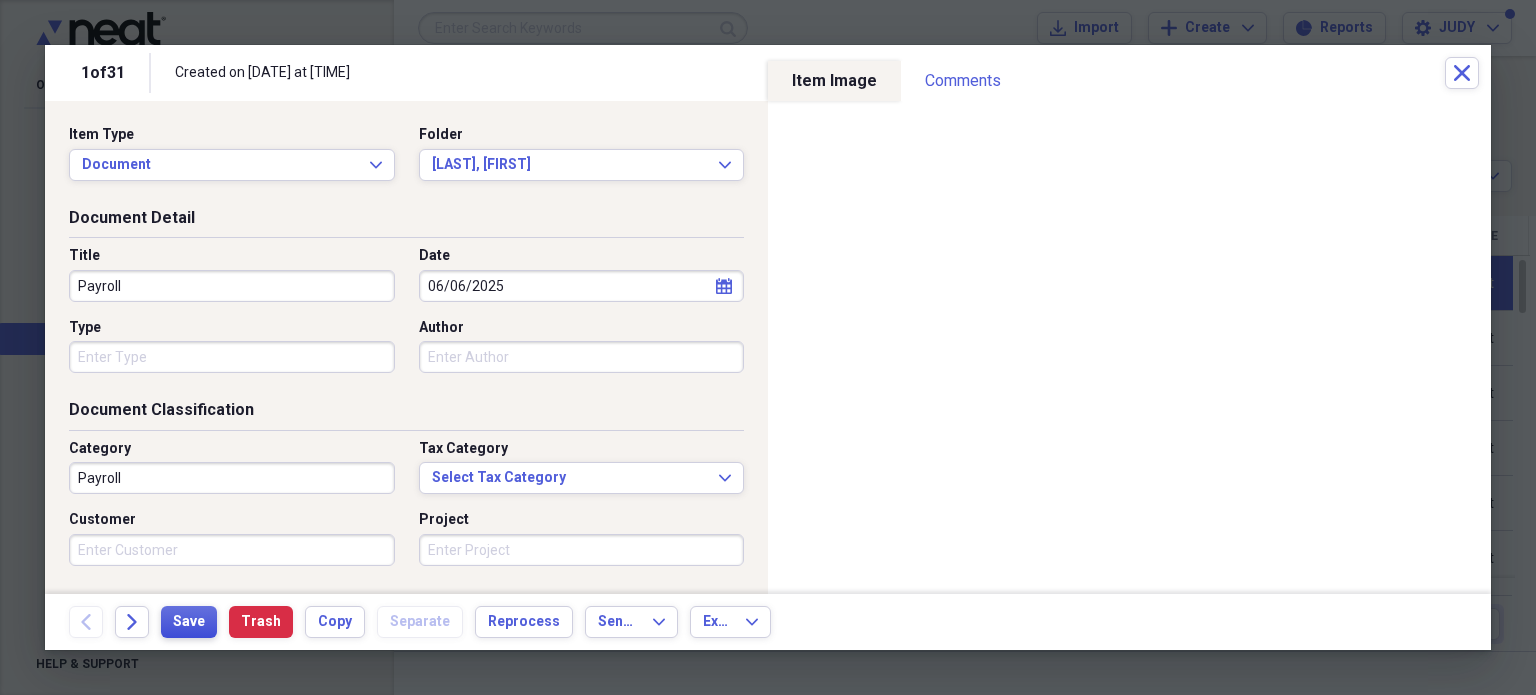 click on "Save" at bounding box center [189, 622] 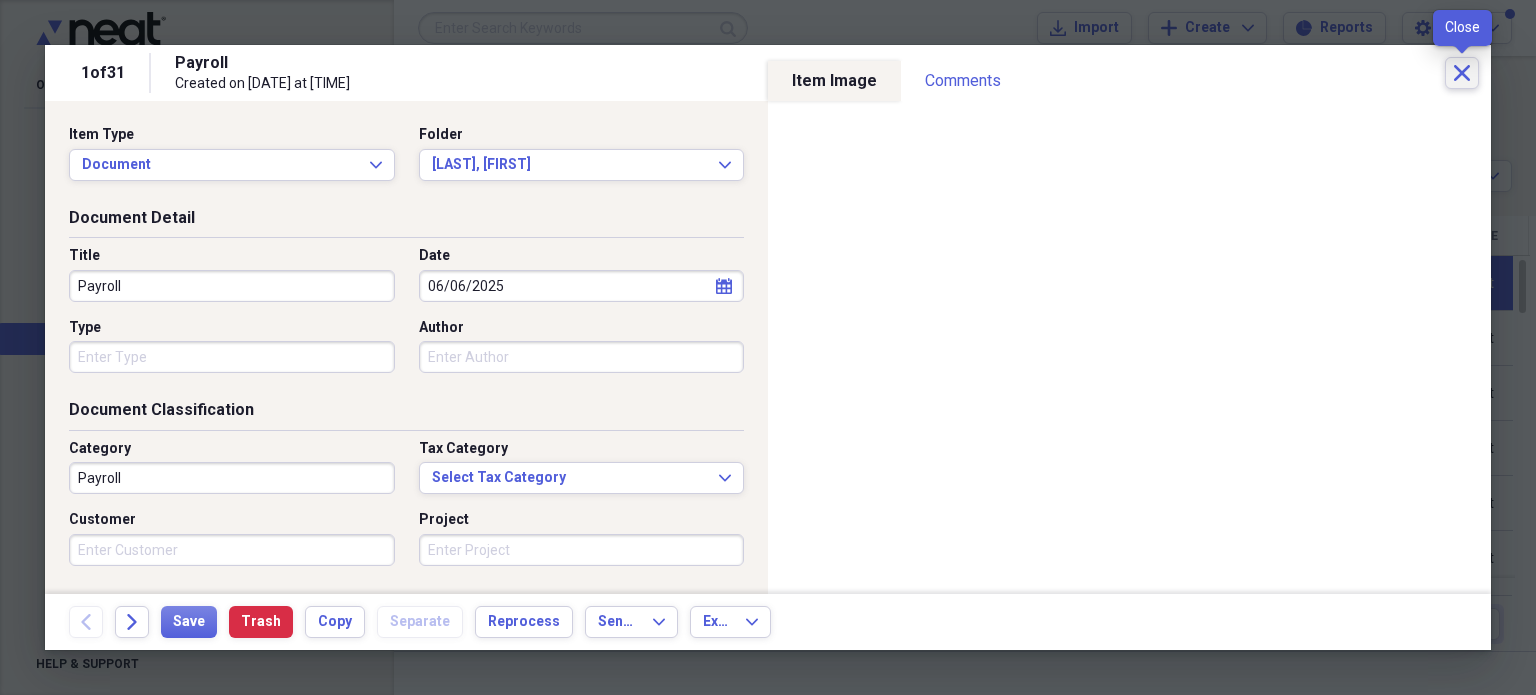 click on "Close" 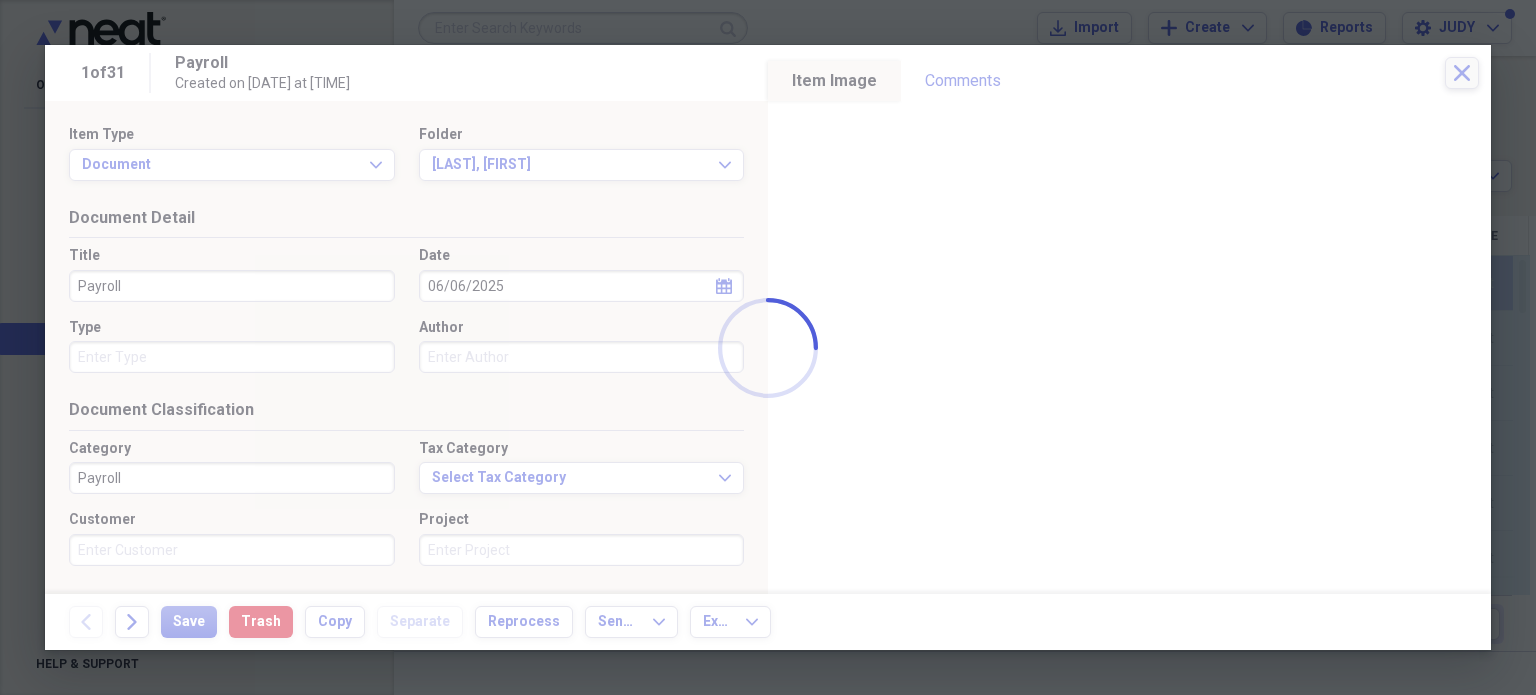 checkbox on "false" 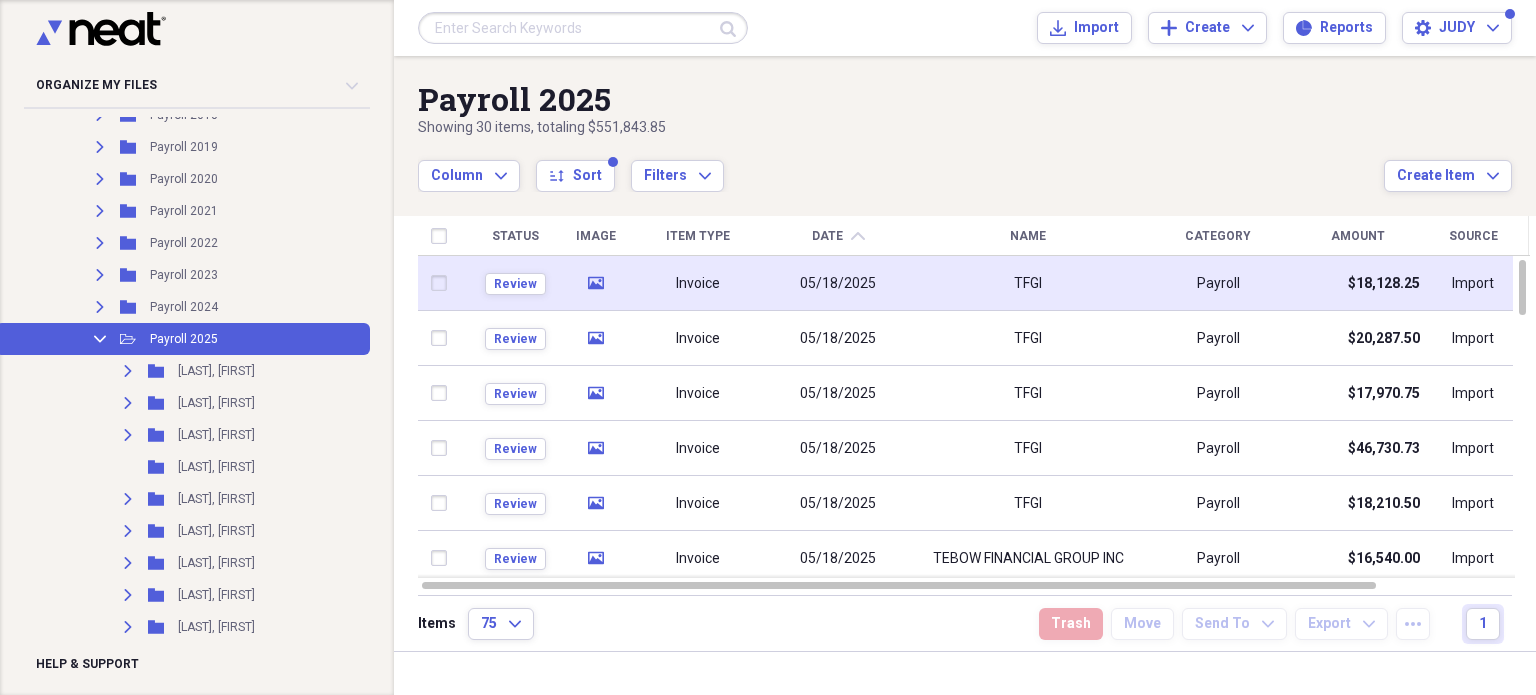 click at bounding box center (444, 283) 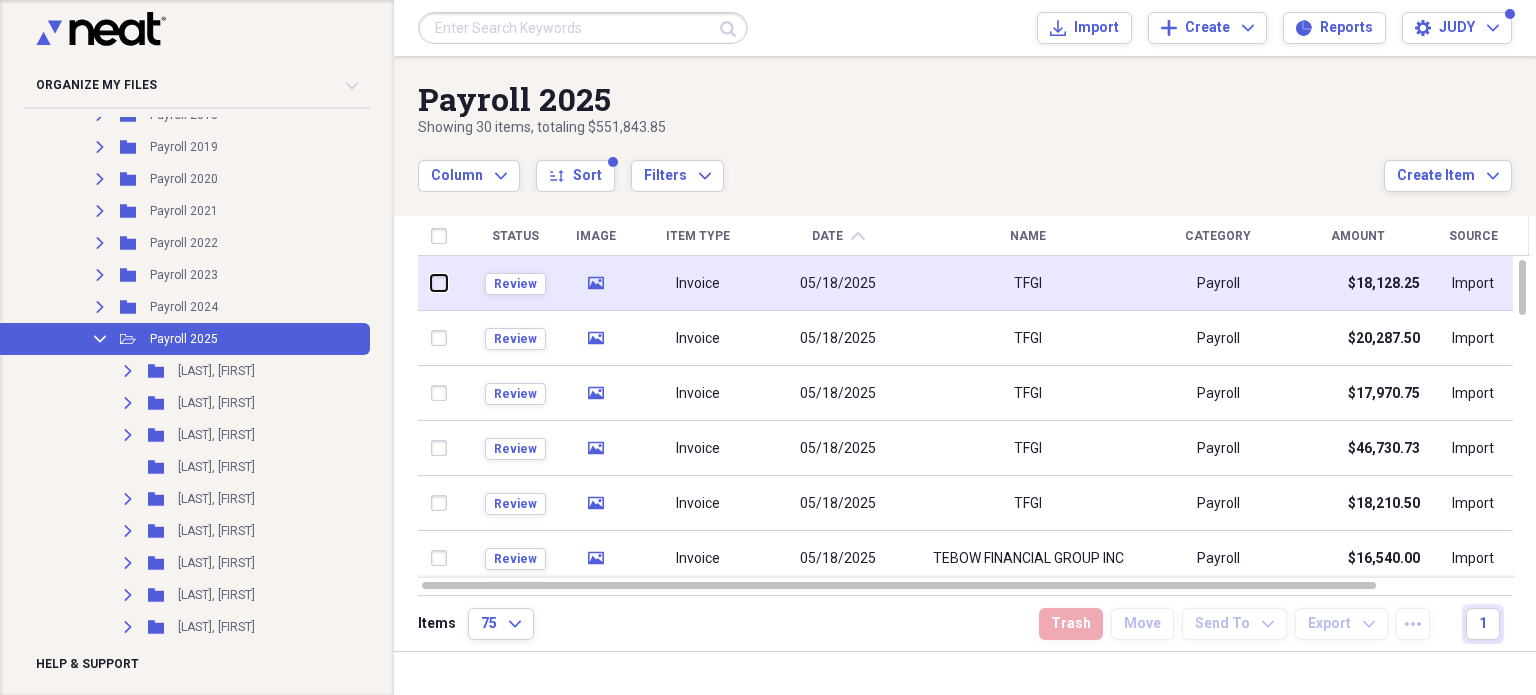 click at bounding box center [432, 283] 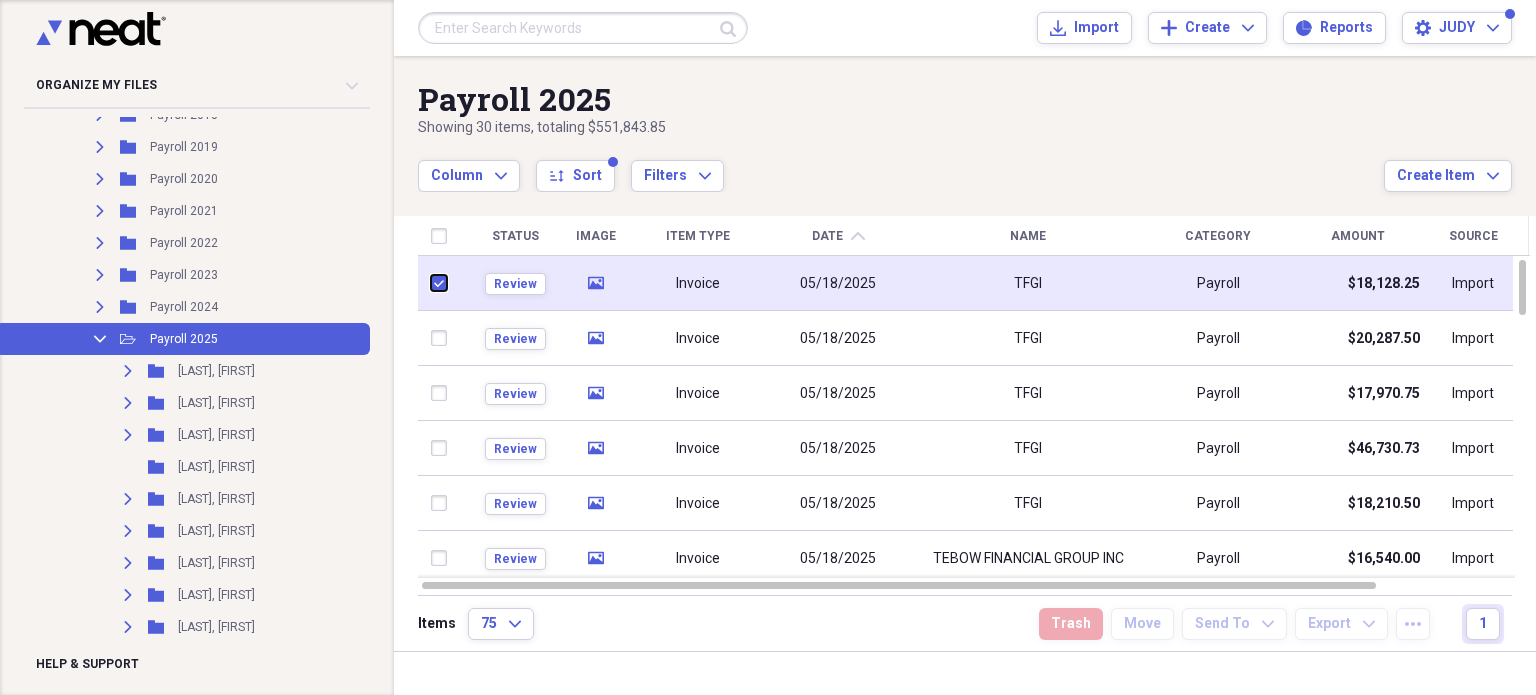 checkbox on "true" 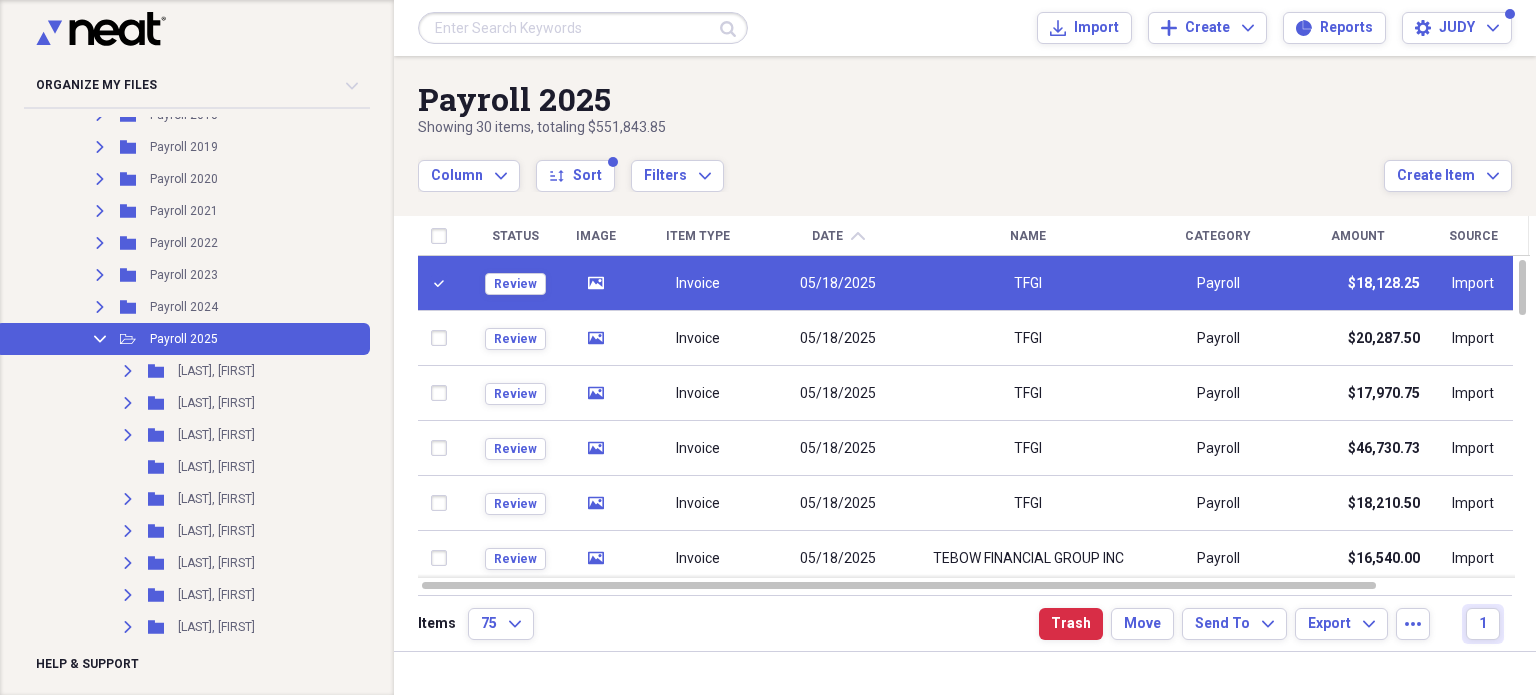 click on "05/18/2025" at bounding box center [839, 284] 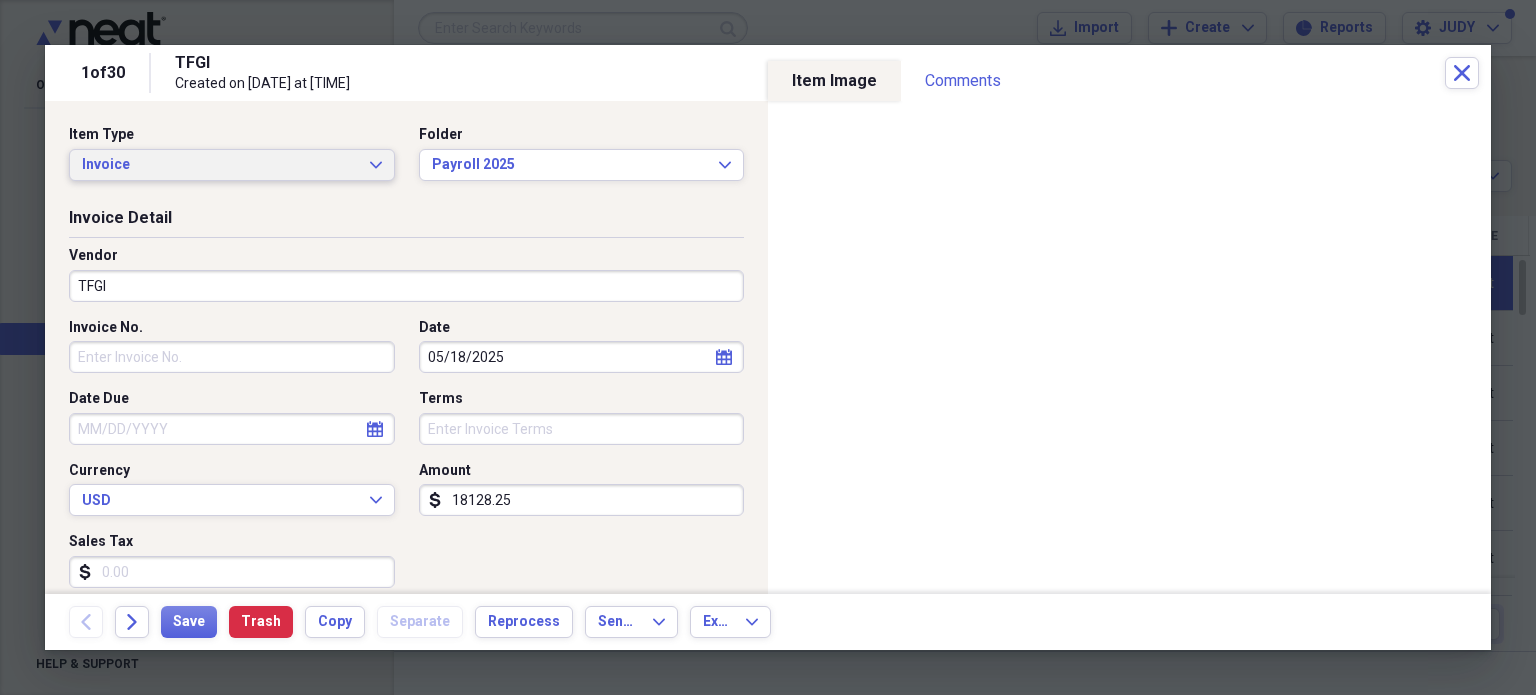 click on "Expand" 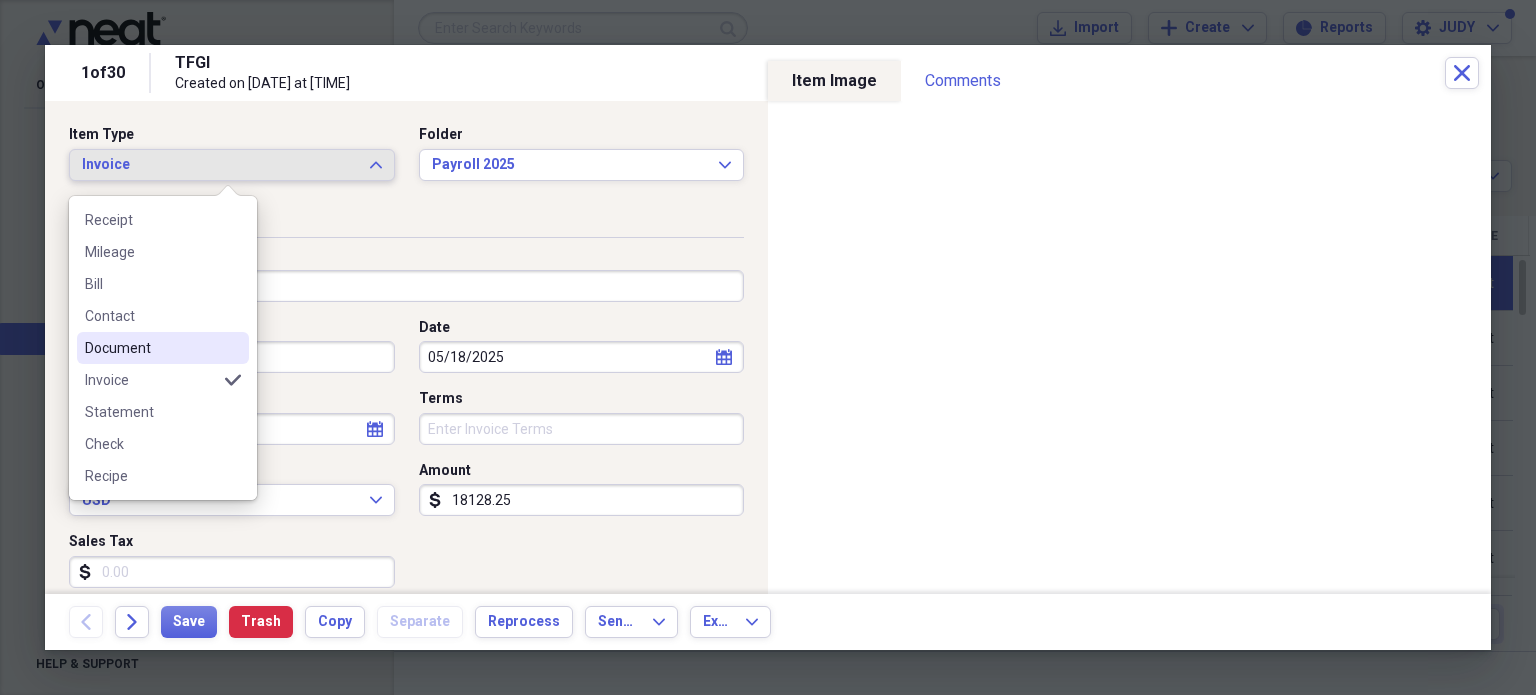click on "Document" at bounding box center (151, 348) 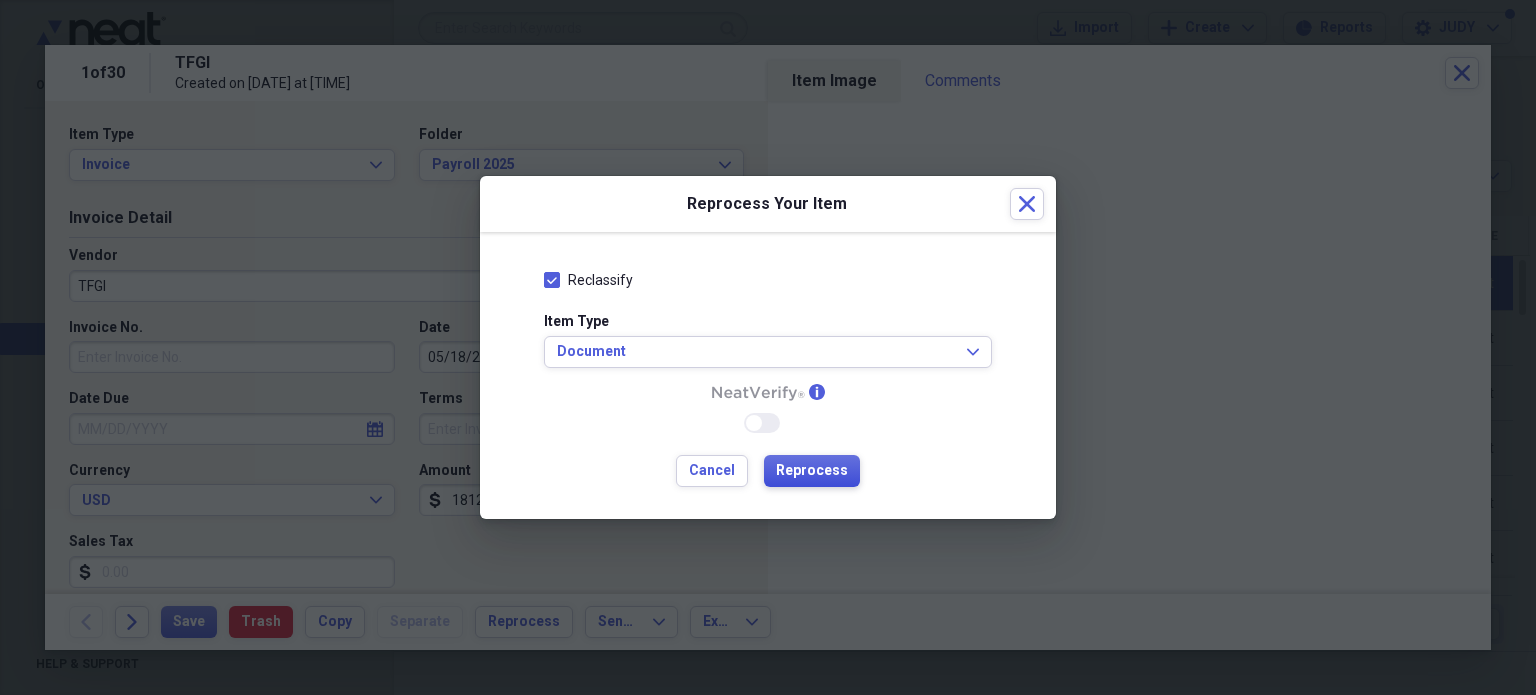 click on "Reprocess" at bounding box center [812, 471] 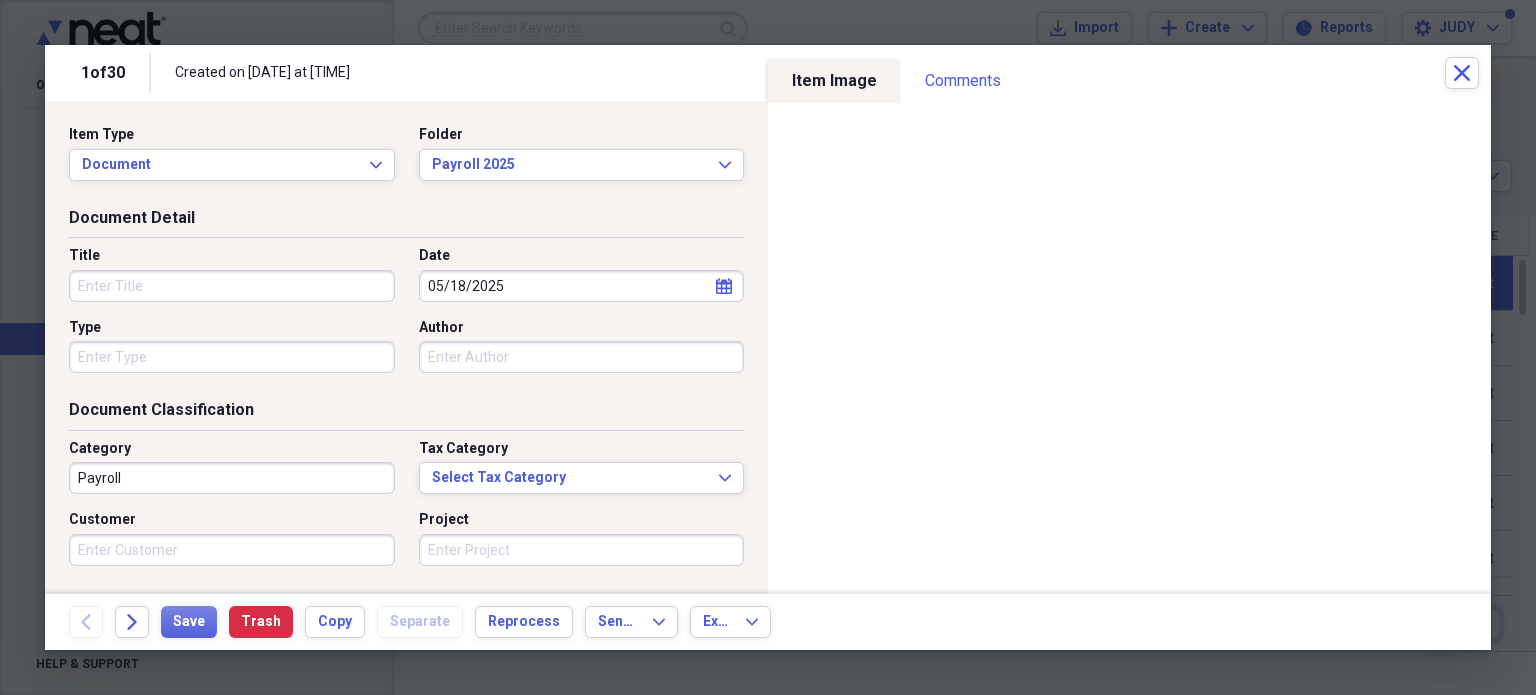 click on "Title" at bounding box center [232, 286] 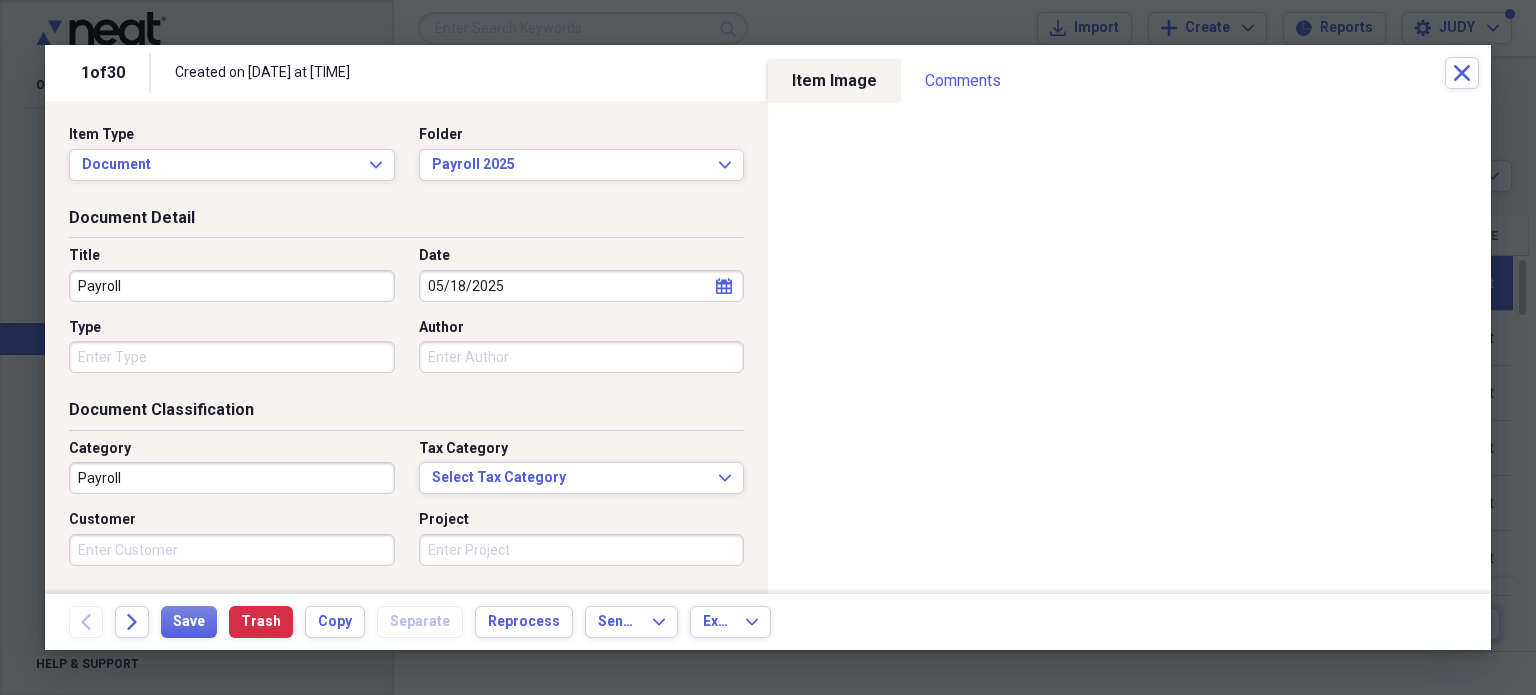 type on "Payroll" 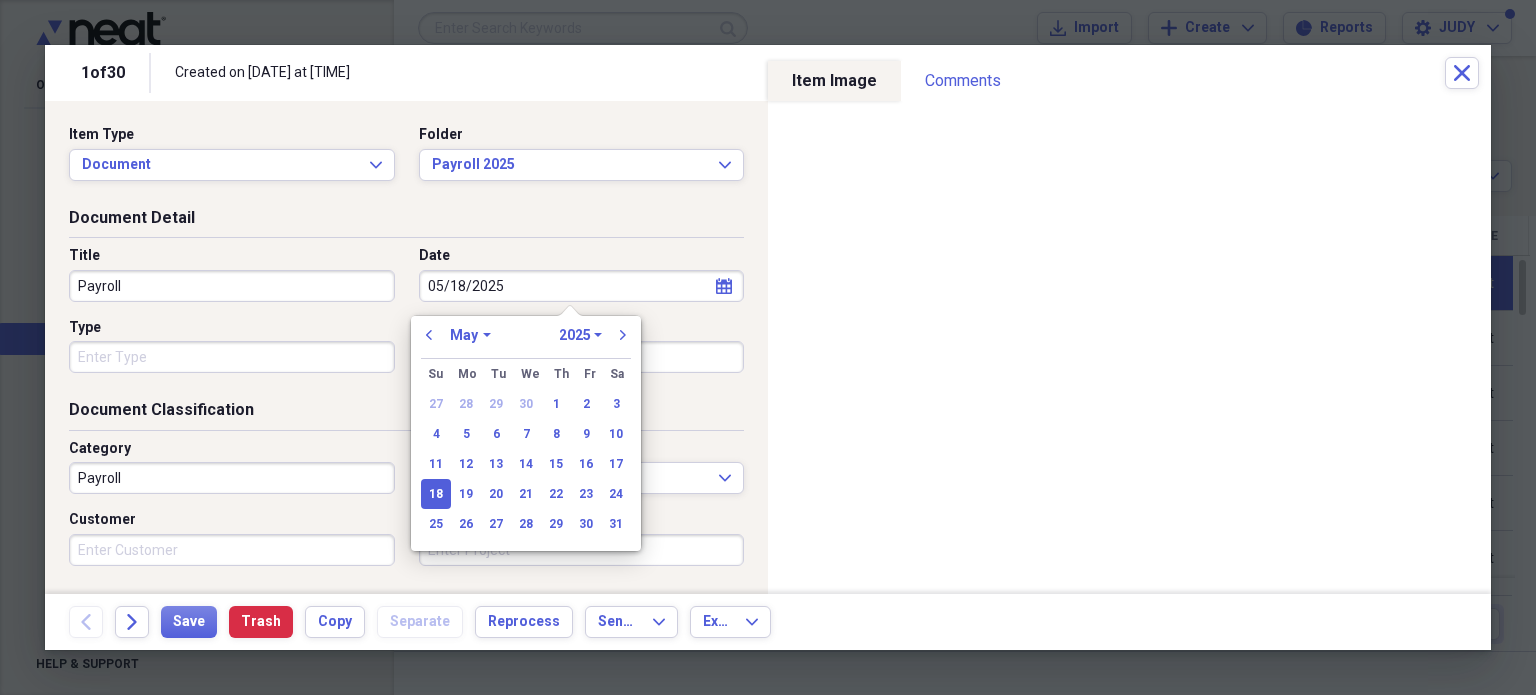 click on "January February March April May June July August September October November December" at bounding box center [470, 335] 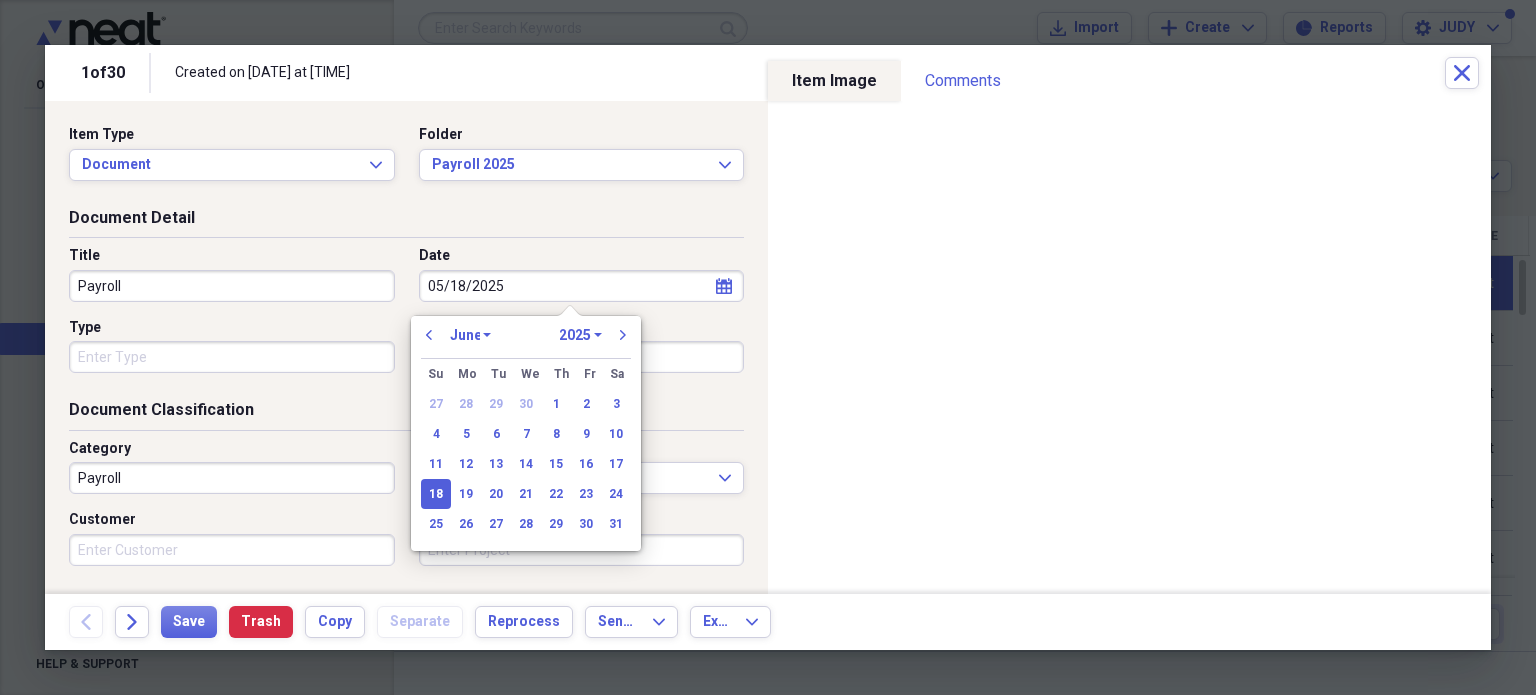click on "January February March April May June July August September October November December" at bounding box center (470, 335) 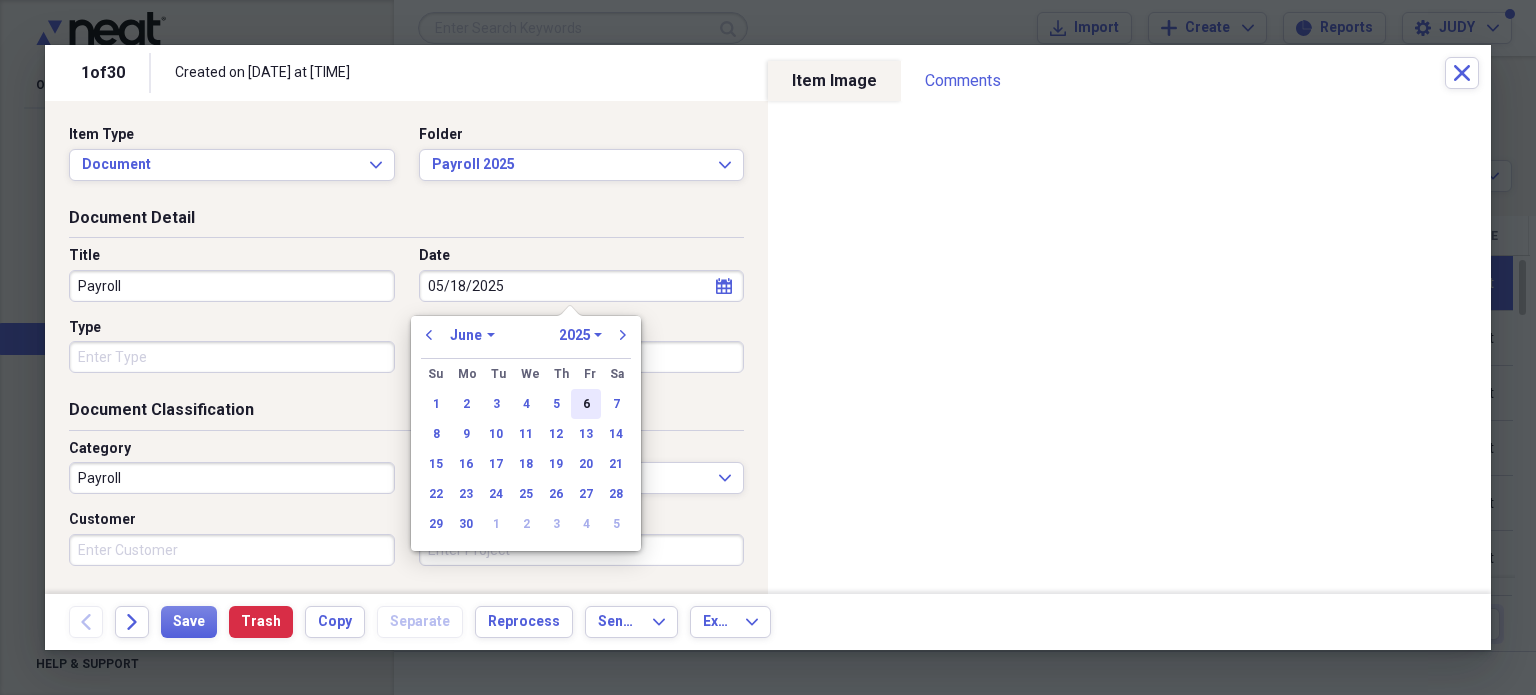 click on "6" at bounding box center (586, 404) 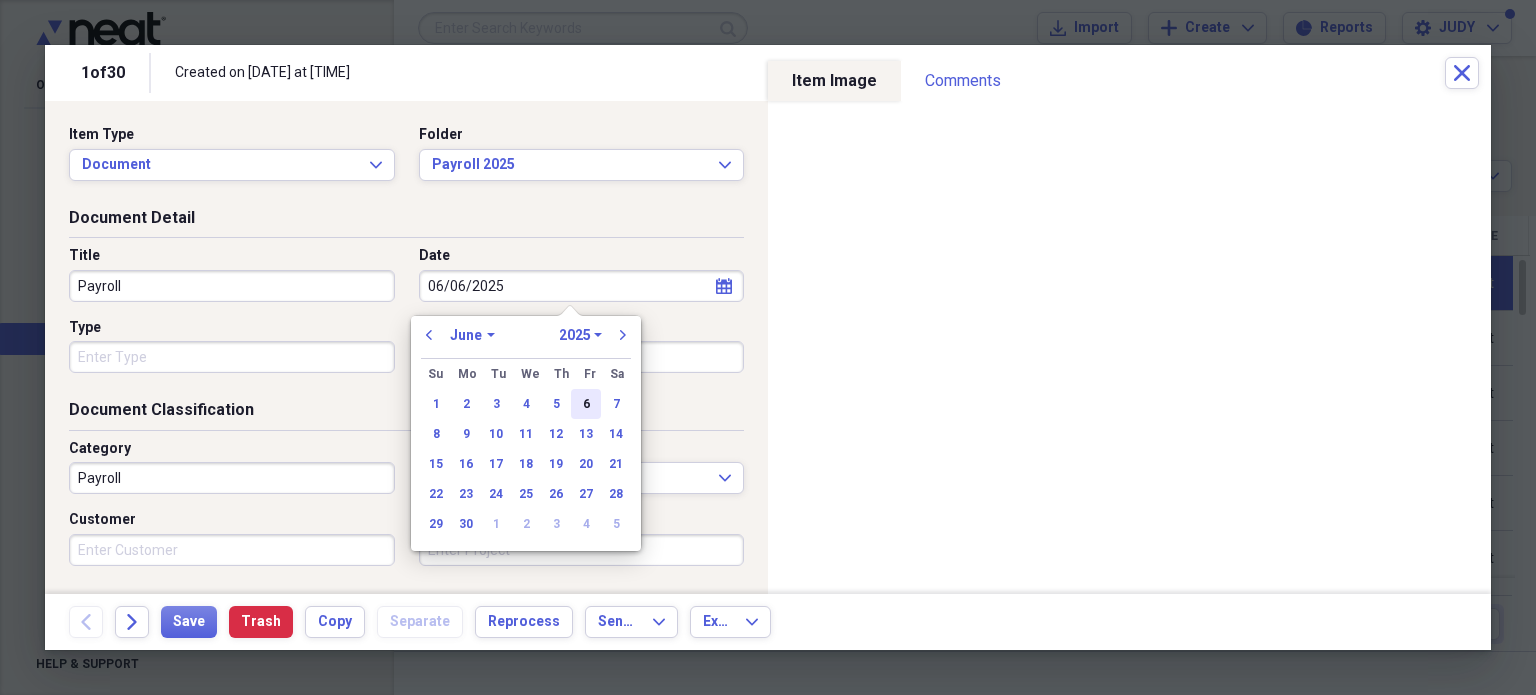 type on "06/06/2025" 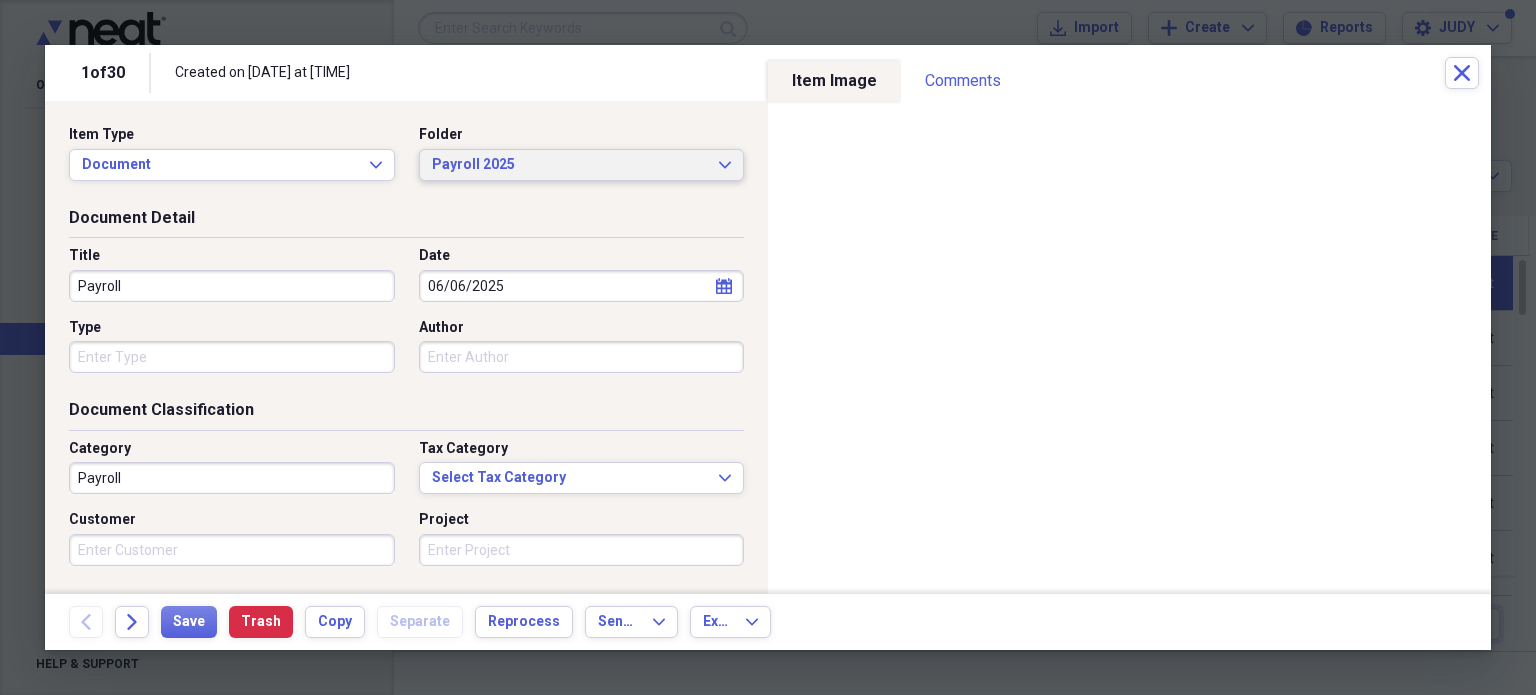 click on "Expand" 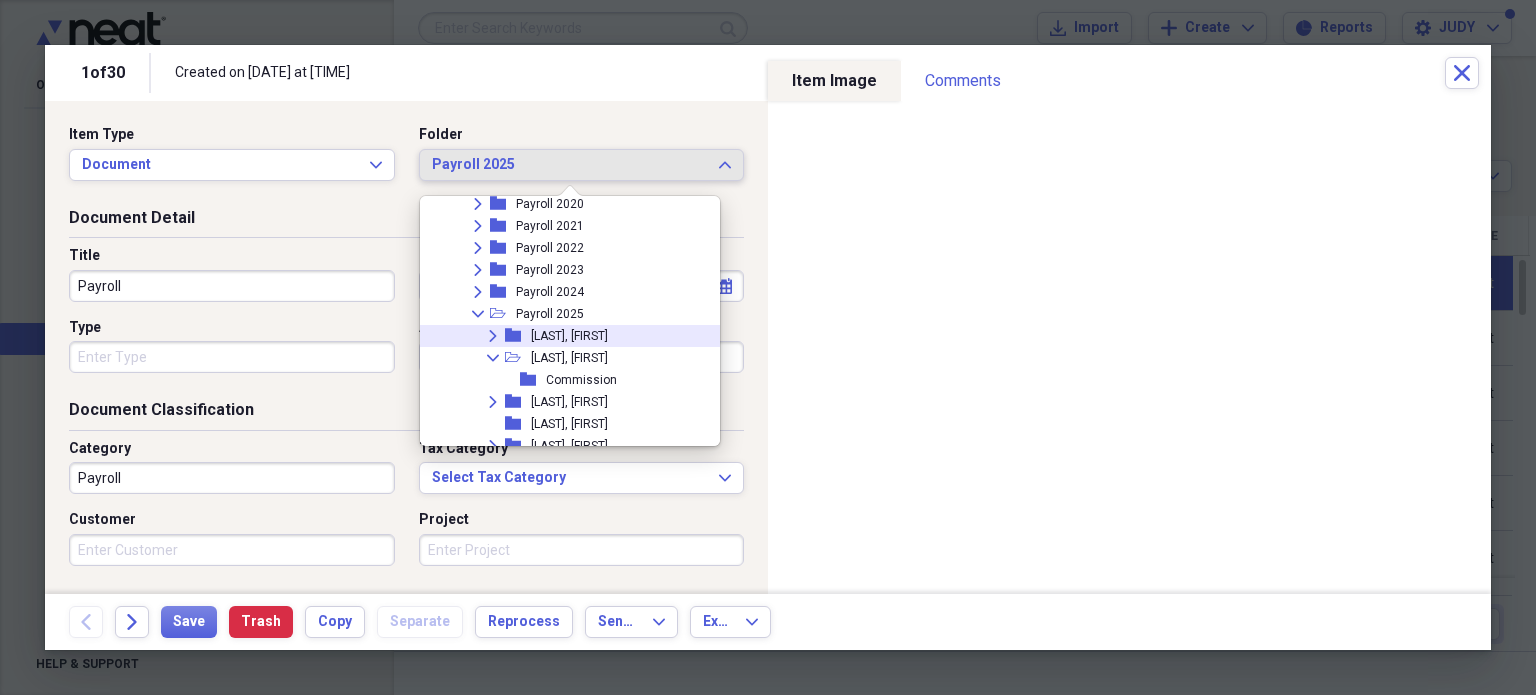 scroll, scrollTop: 3880, scrollLeft: 0, axis: vertical 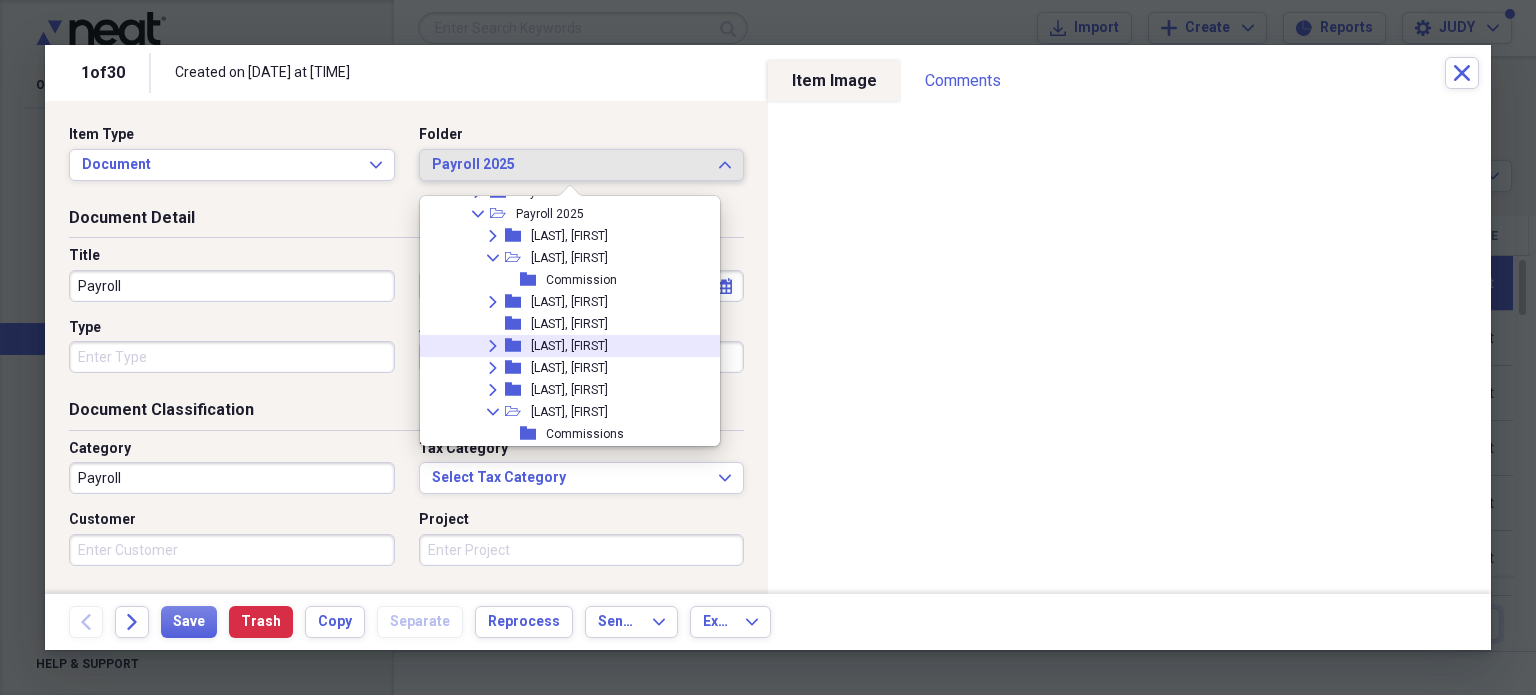 click on "[LAST], [FIRST]" at bounding box center (569, 346) 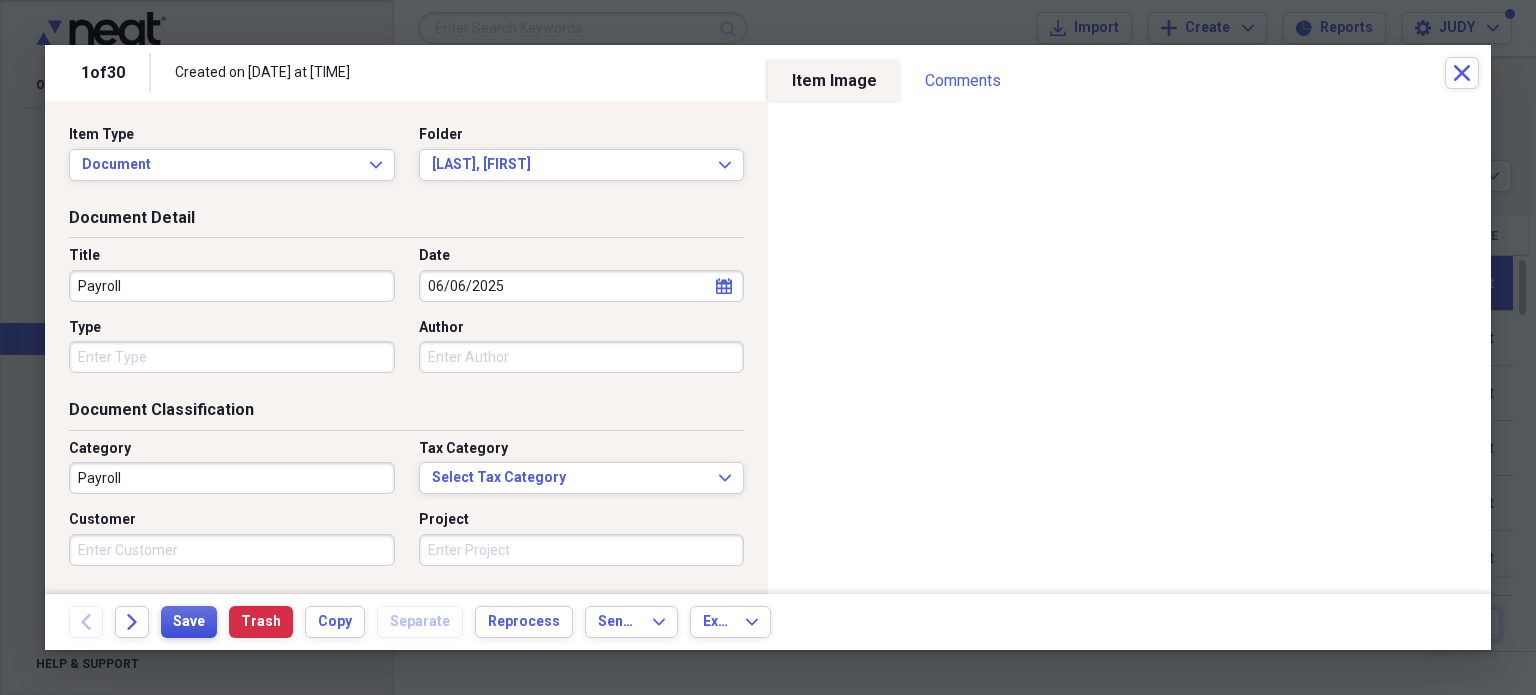 click on "Save" at bounding box center (189, 622) 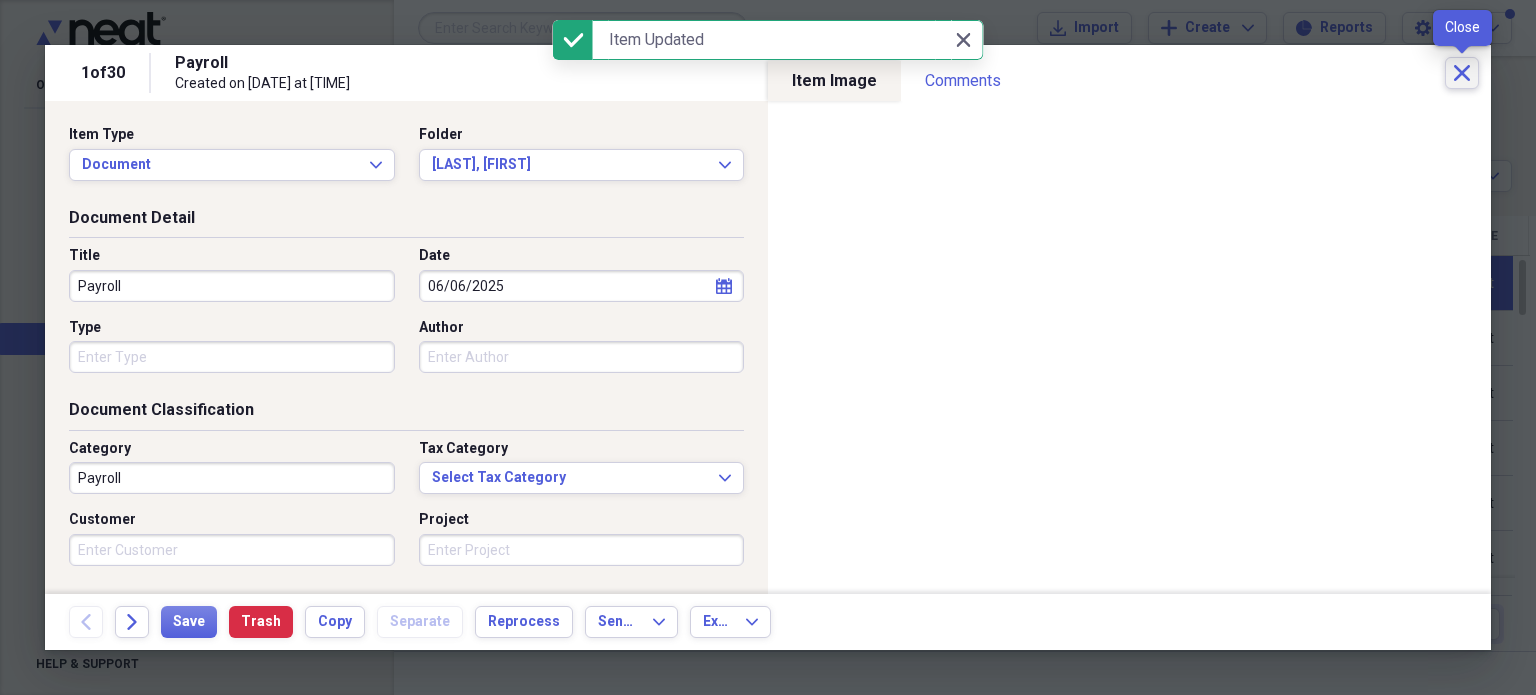 click on "Close" 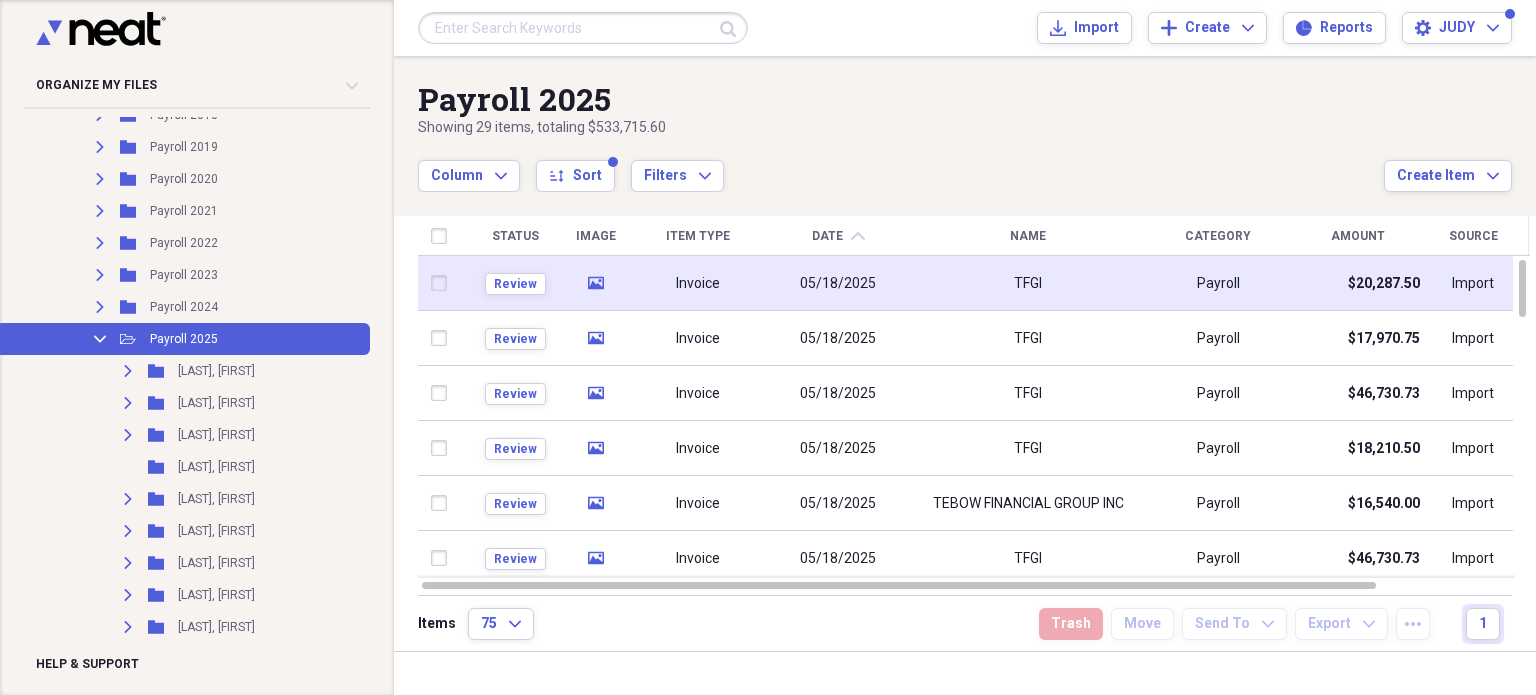 click at bounding box center (444, 283) 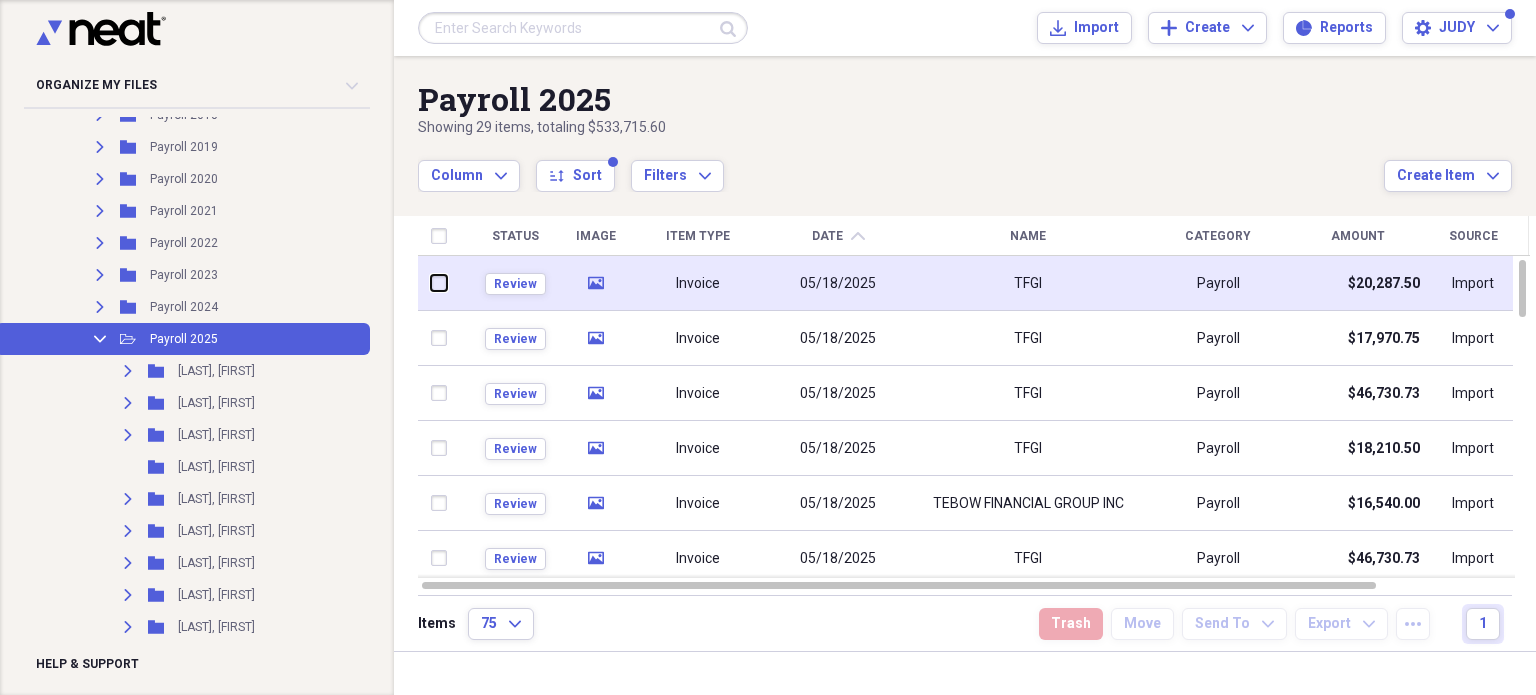 click at bounding box center (432, 283) 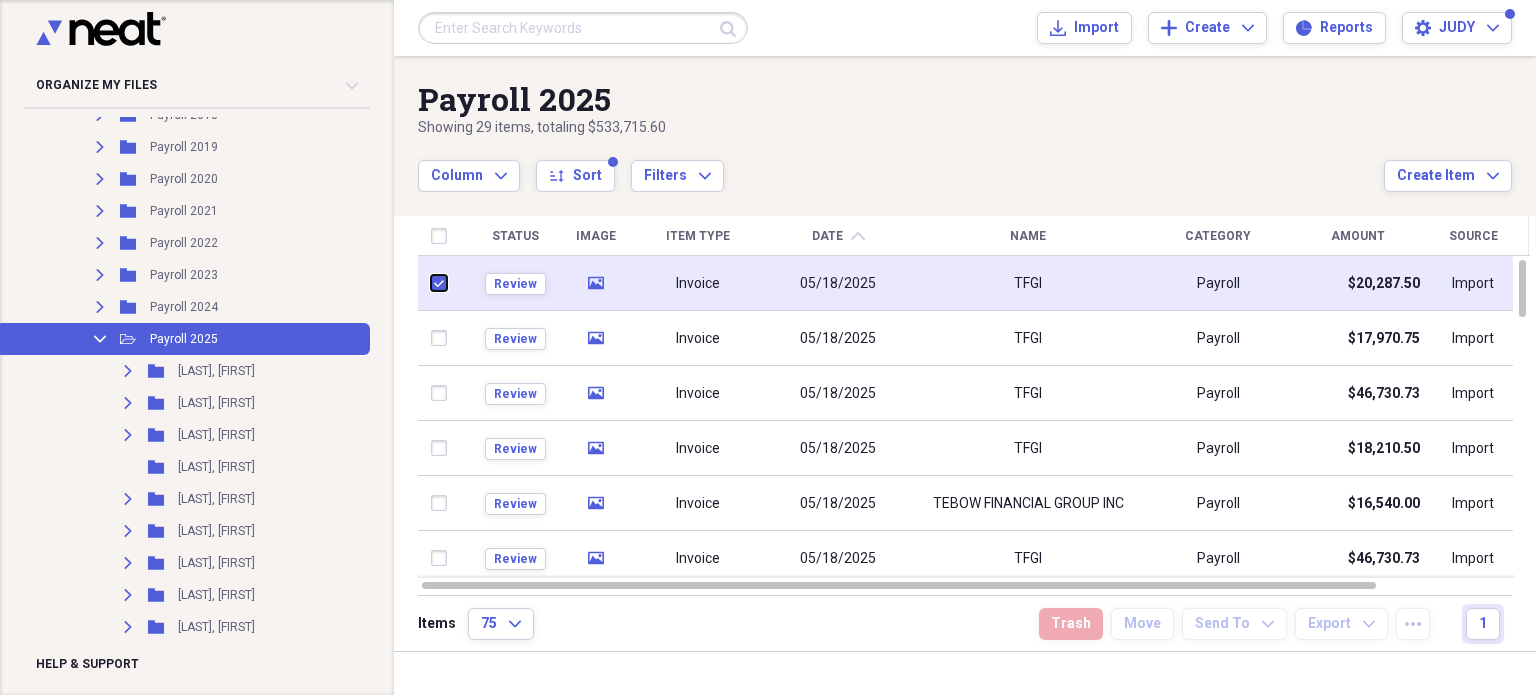 checkbox on "true" 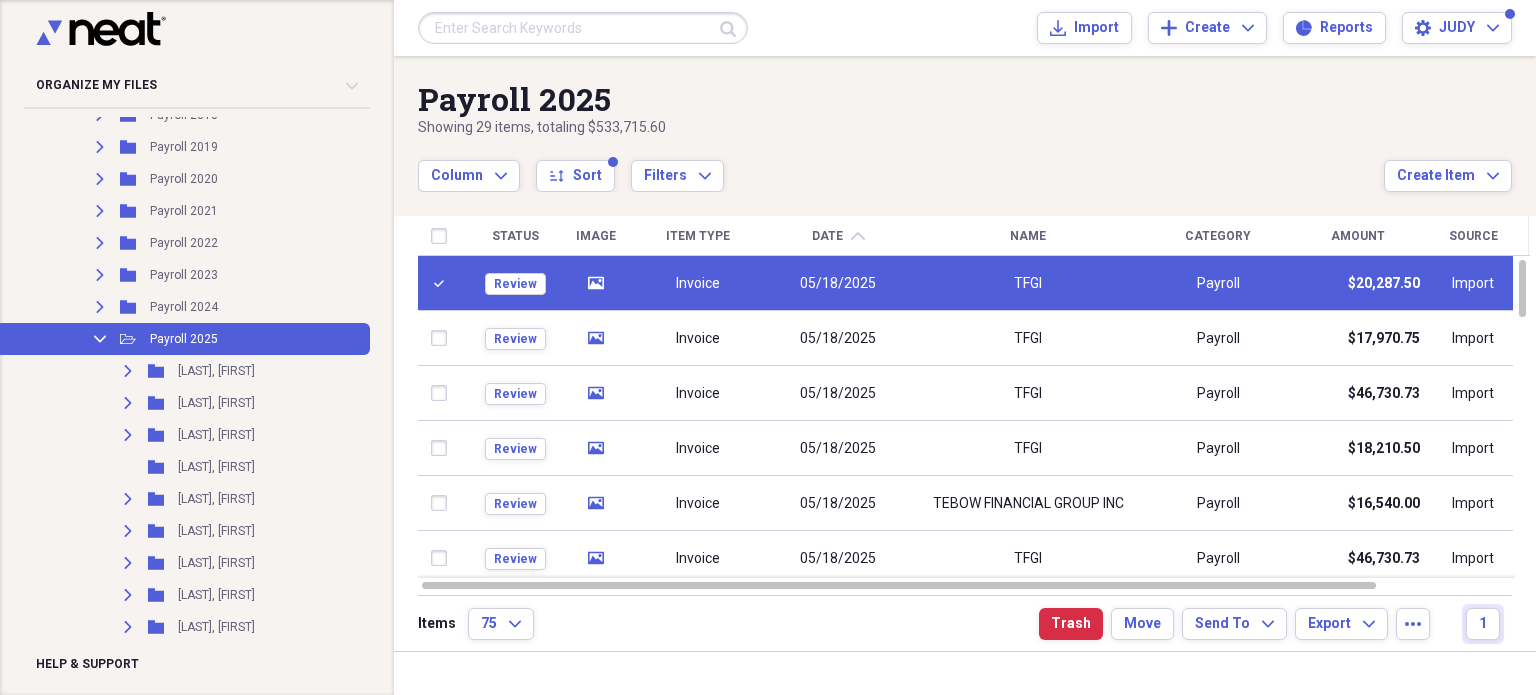 click on "05/18/2025" at bounding box center [839, 284] 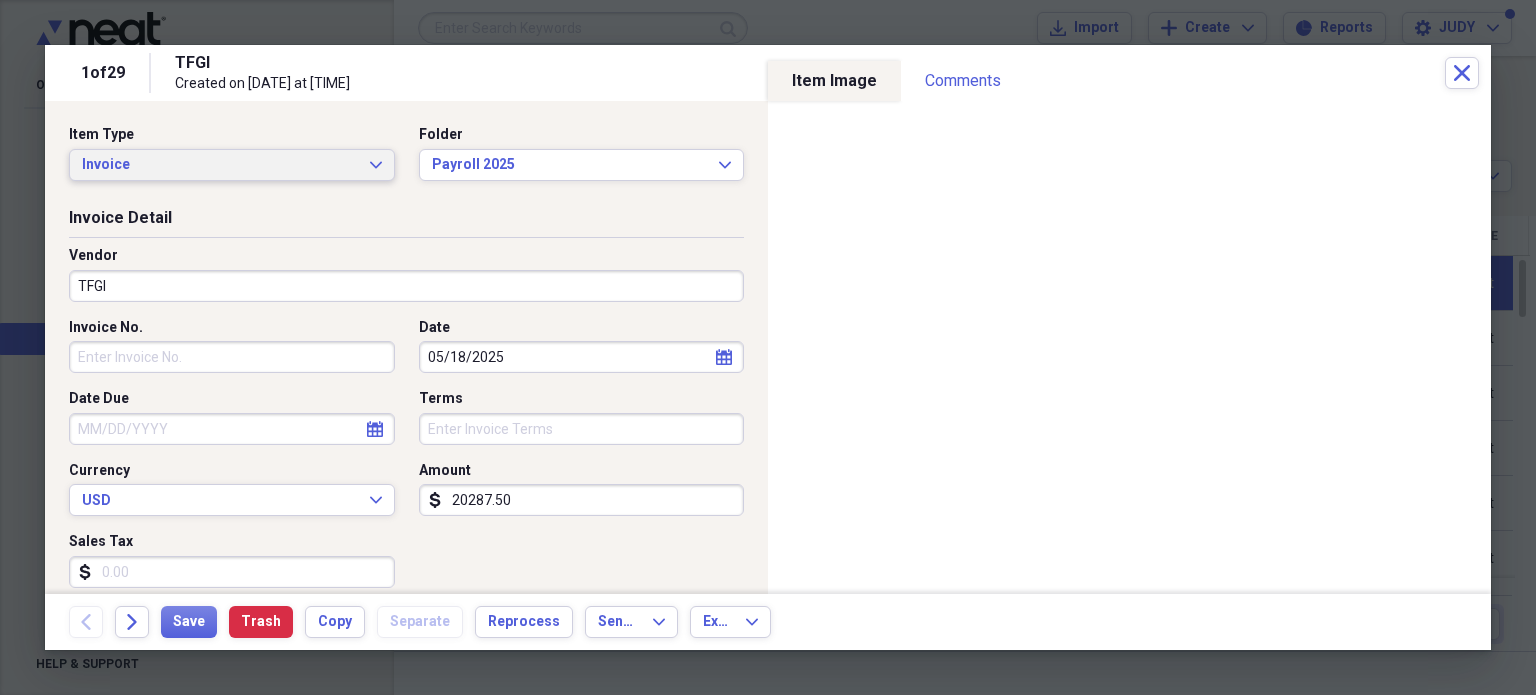 click on "Invoice Expand" at bounding box center (232, 165) 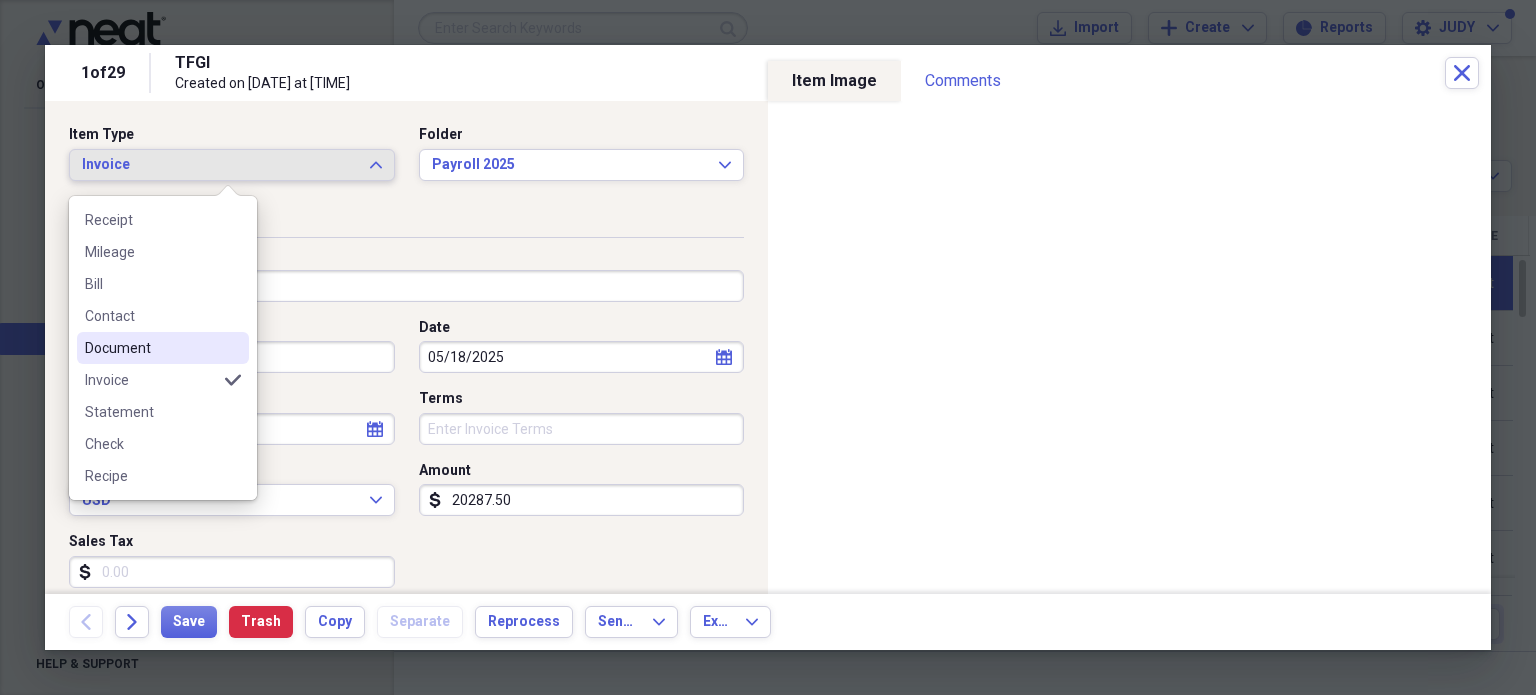 click on "Document" at bounding box center [151, 348] 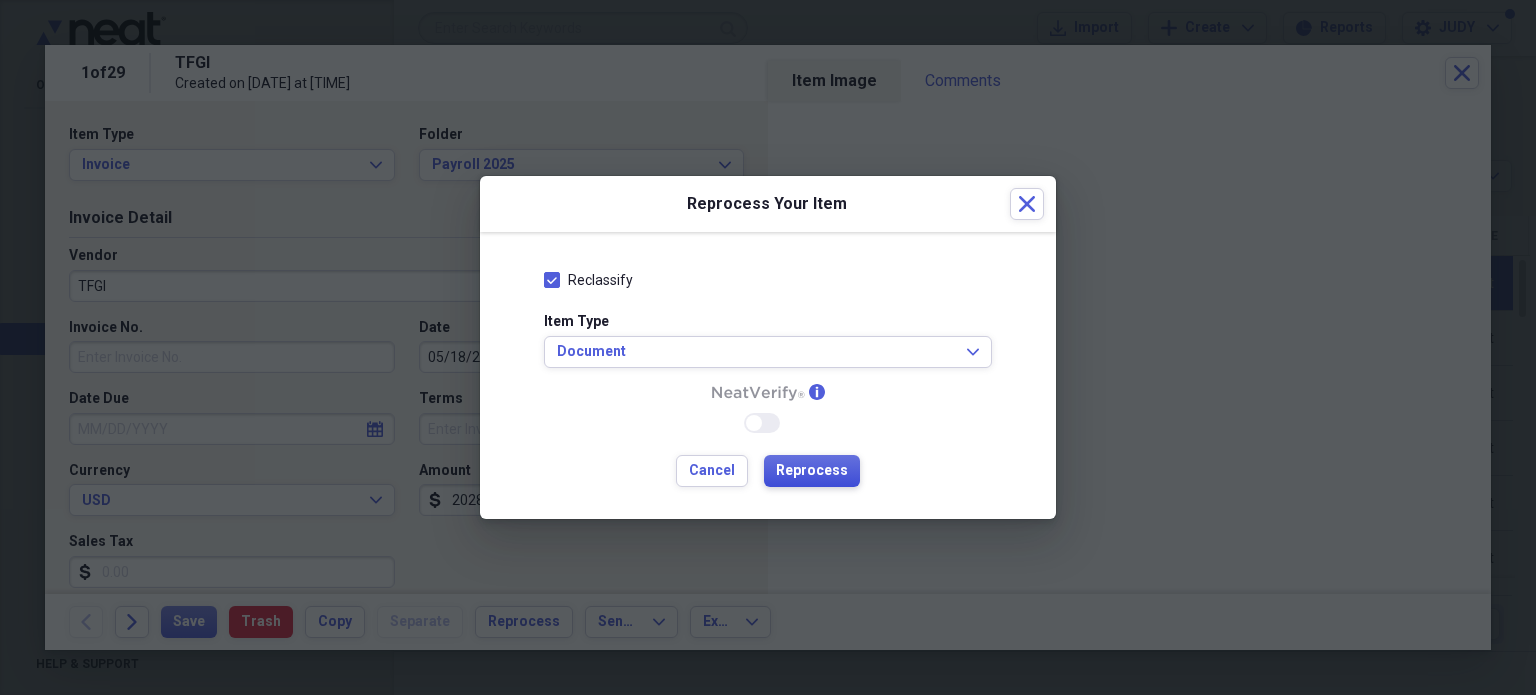 click on "Reprocess" at bounding box center (812, 471) 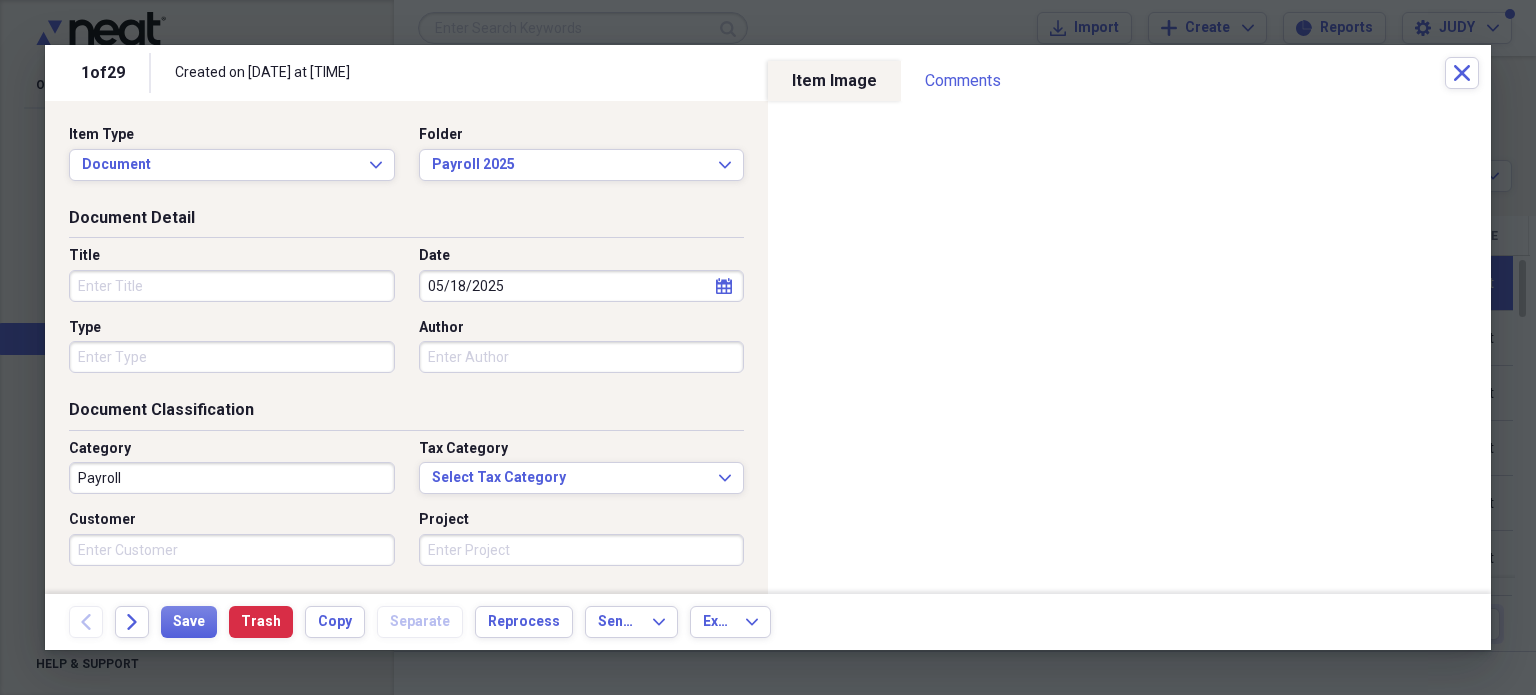 click on "calendar" 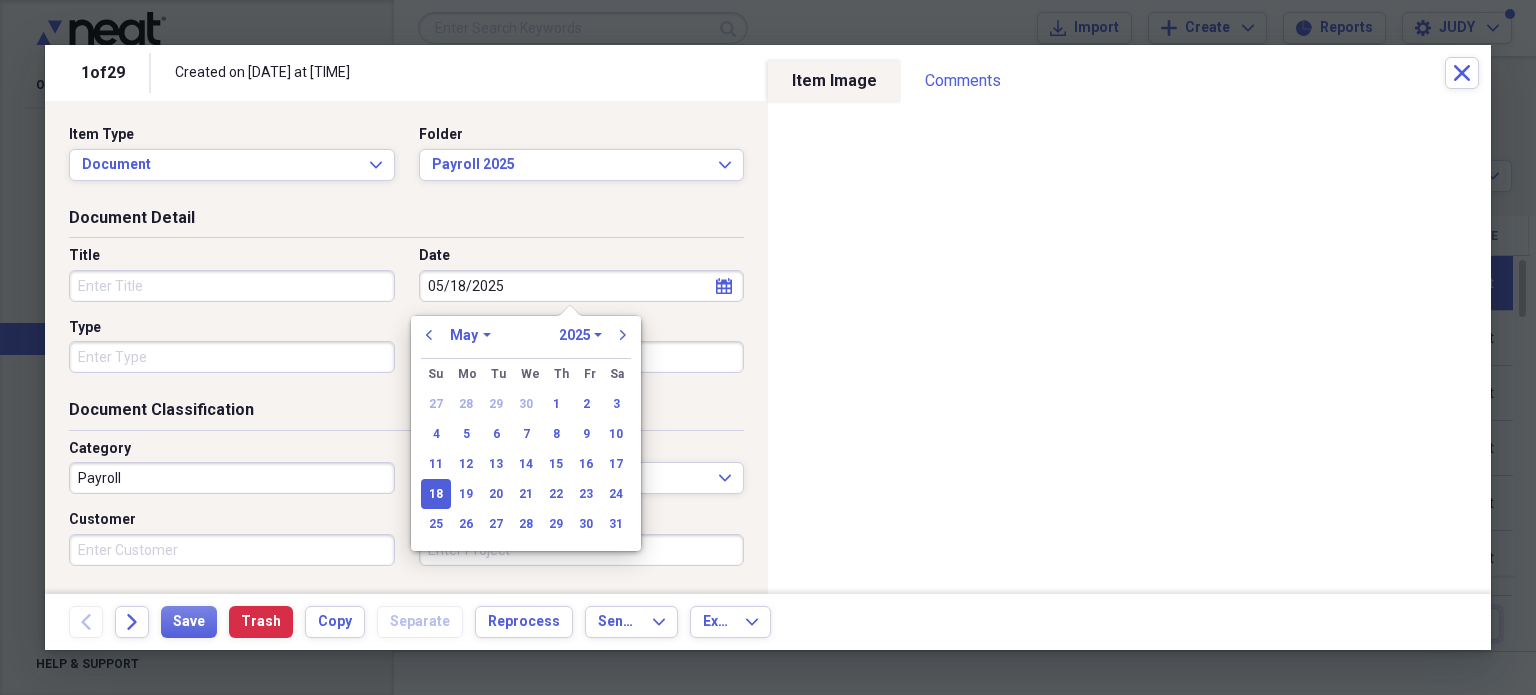 click on "January February March April May June July August September October November December" at bounding box center (470, 335) 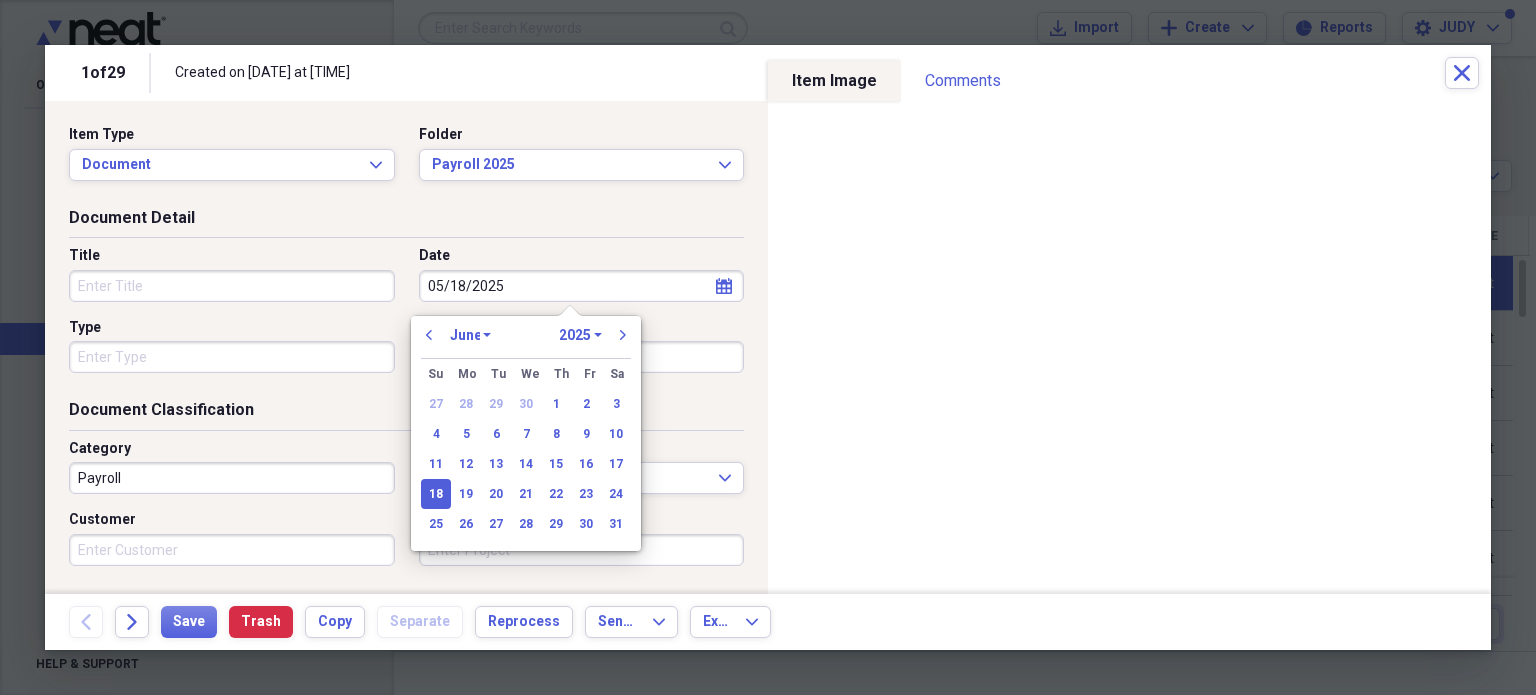 click on "January February March April May June July August September October November December" at bounding box center [470, 335] 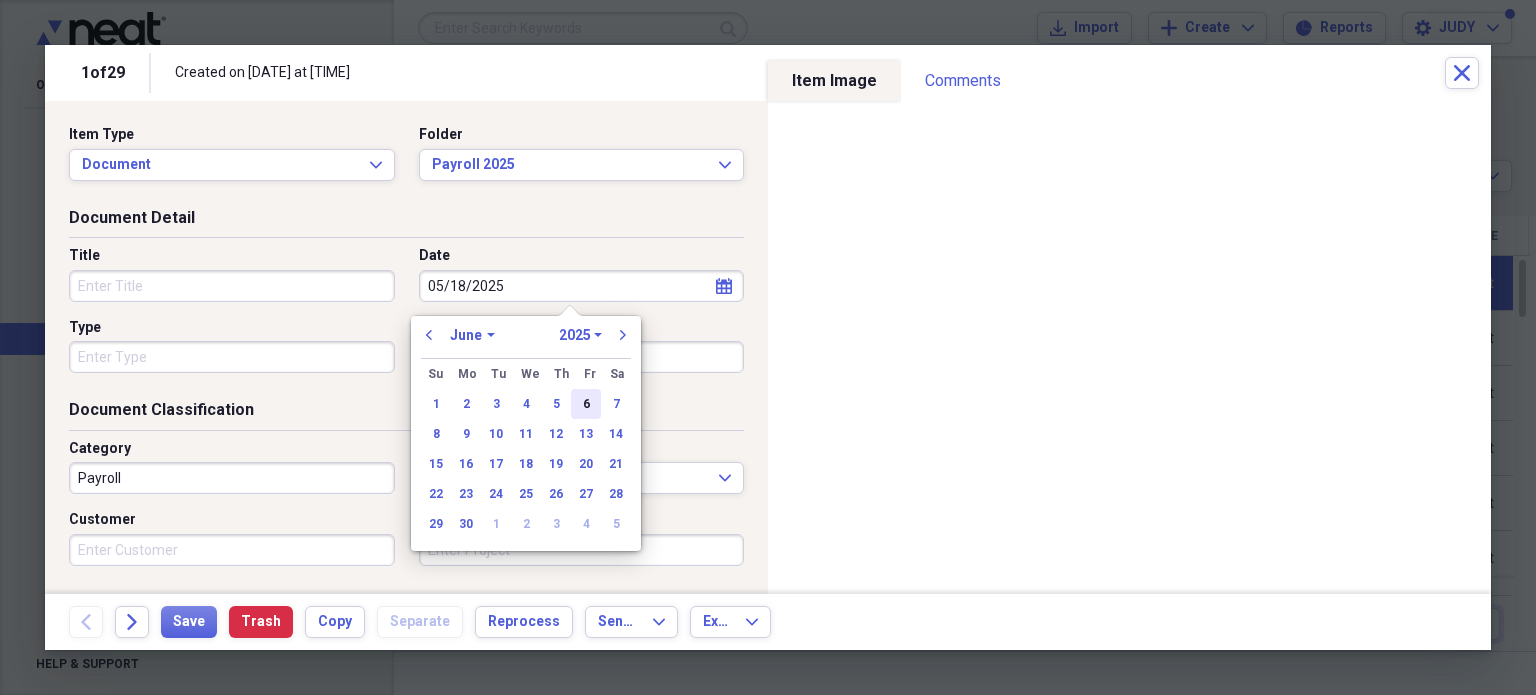 click on "6" at bounding box center [586, 404] 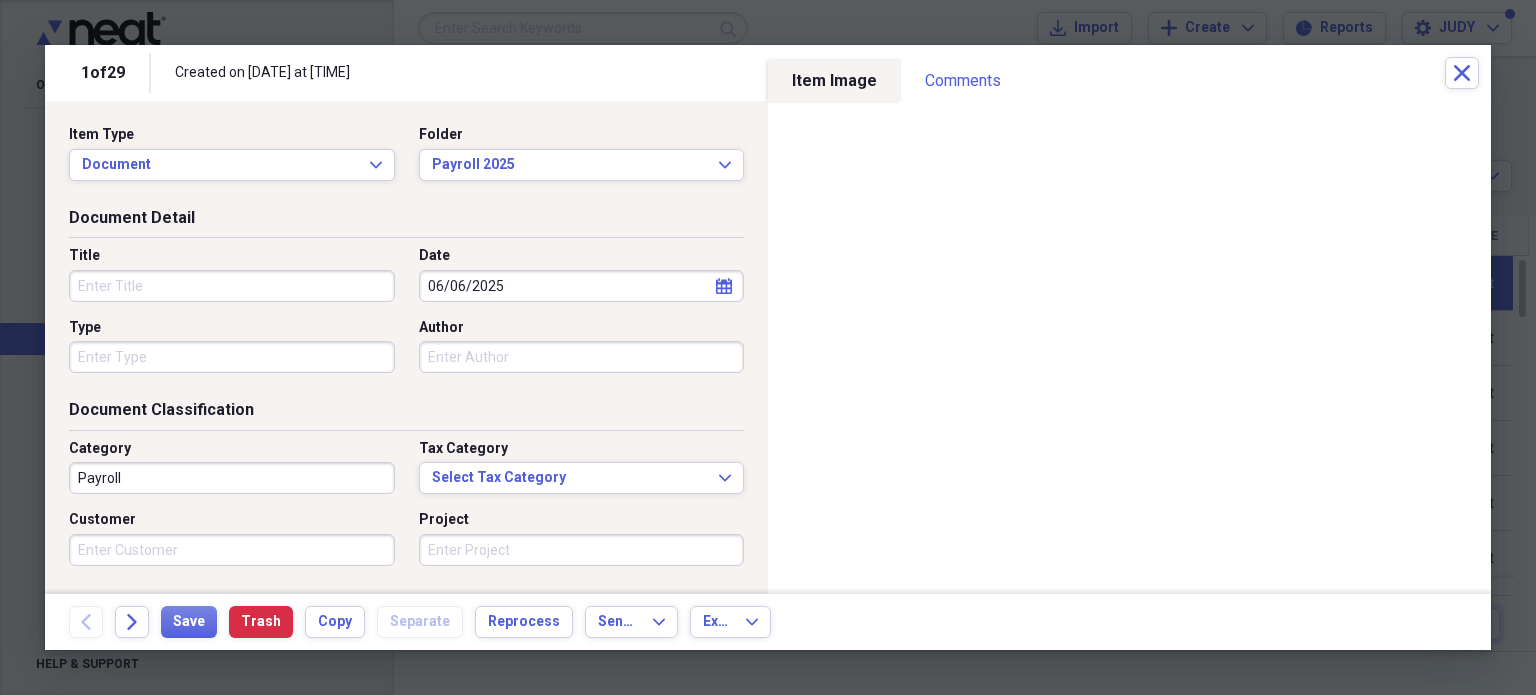 click on "Title" at bounding box center [232, 286] 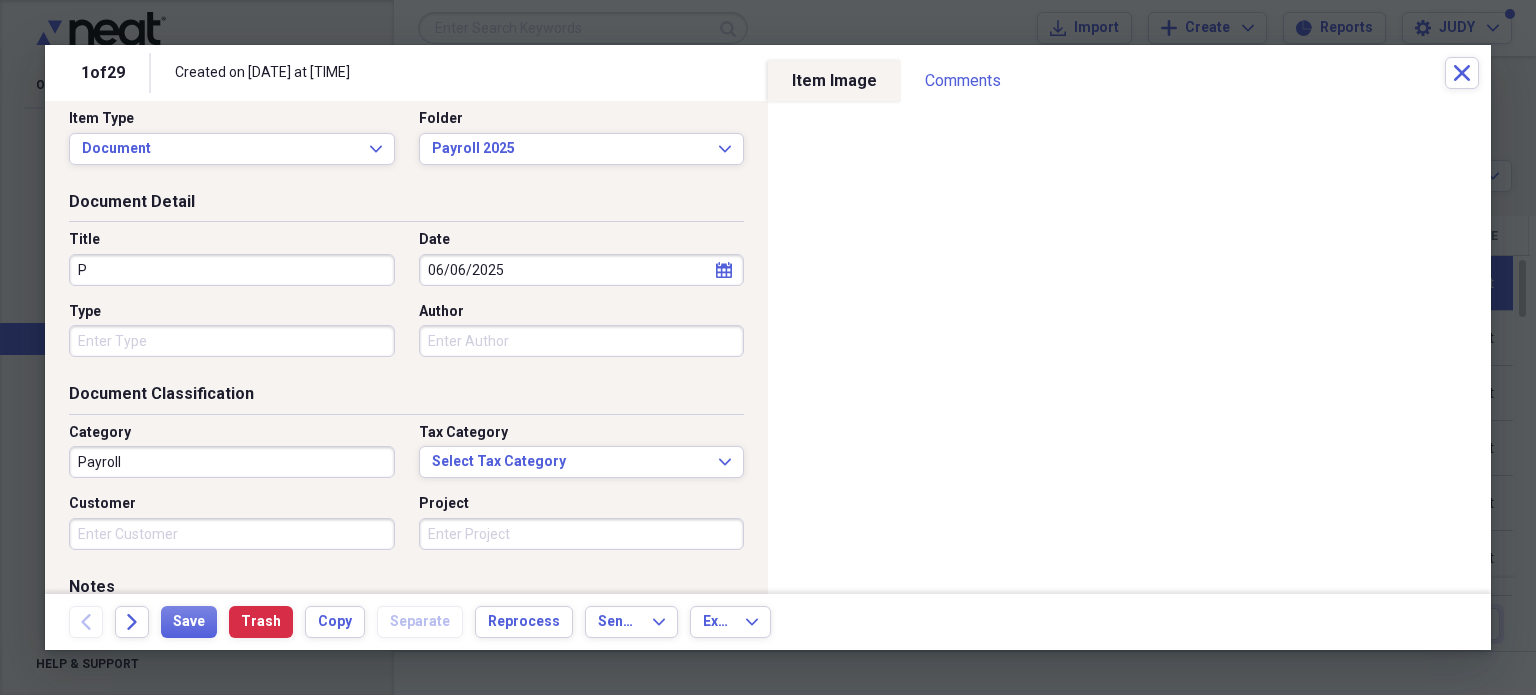 scroll, scrollTop: 31, scrollLeft: 0, axis: vertical 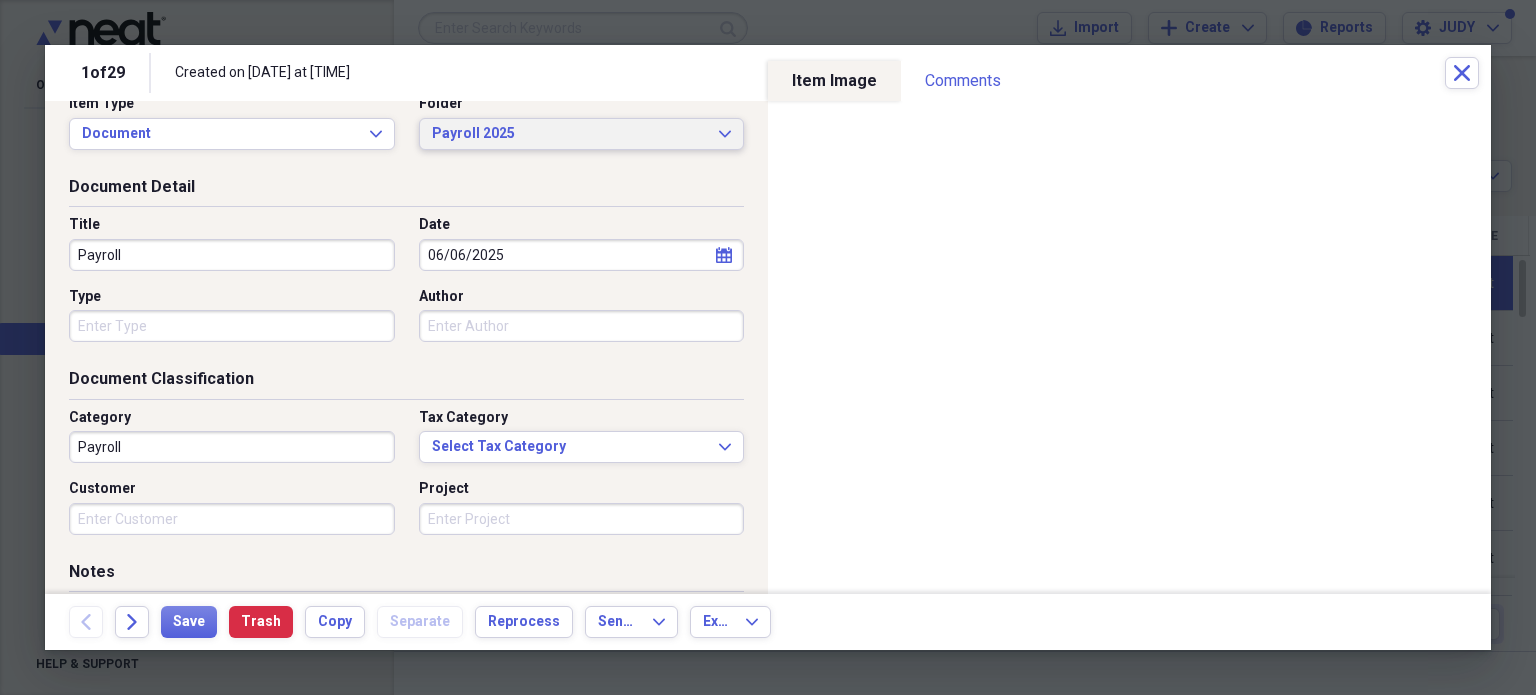 type on "Payroll" 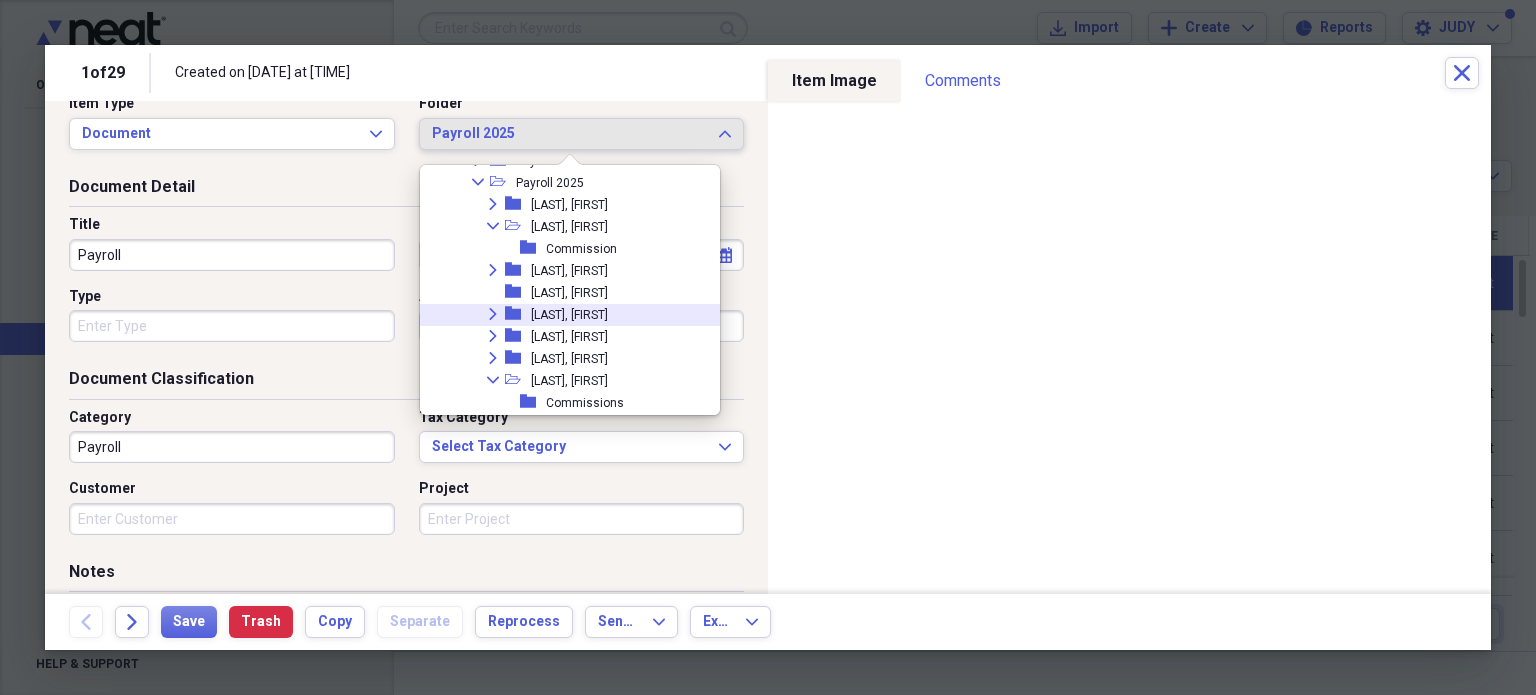 scroll, scrollTop: 3980, scrollLeft: 0, axis: vertical 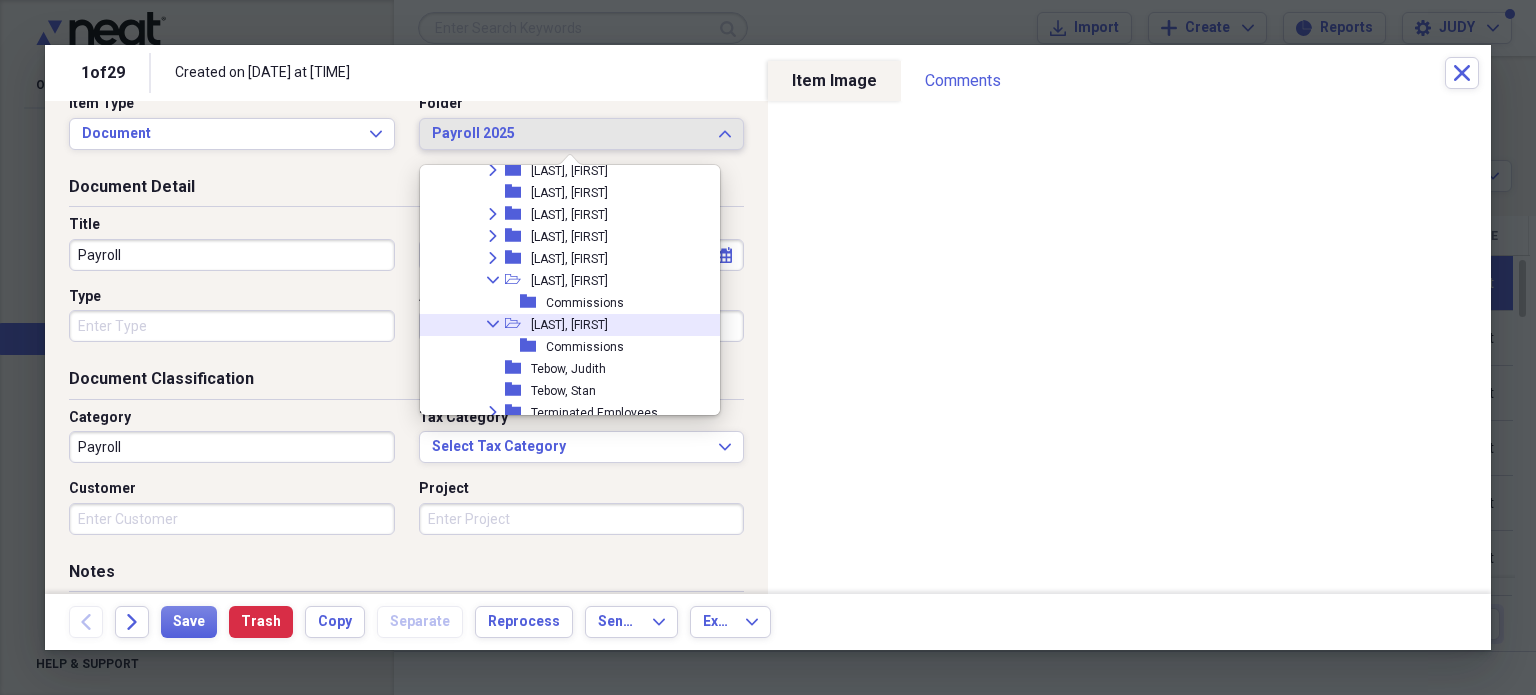 click on "Collapse open-folder [LAST], [FIRST]" at bounding box center (576, 325) 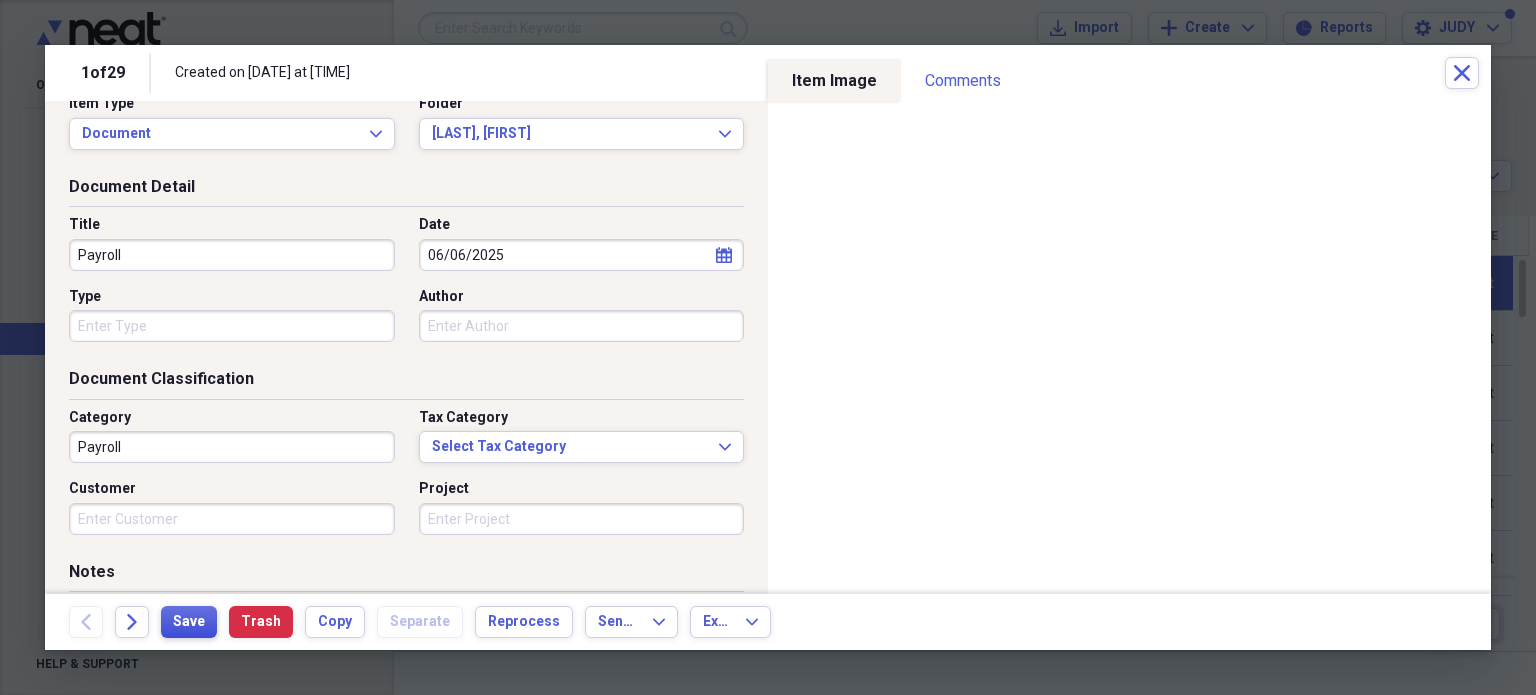 click on "Save" at bounding box center [189, 622] 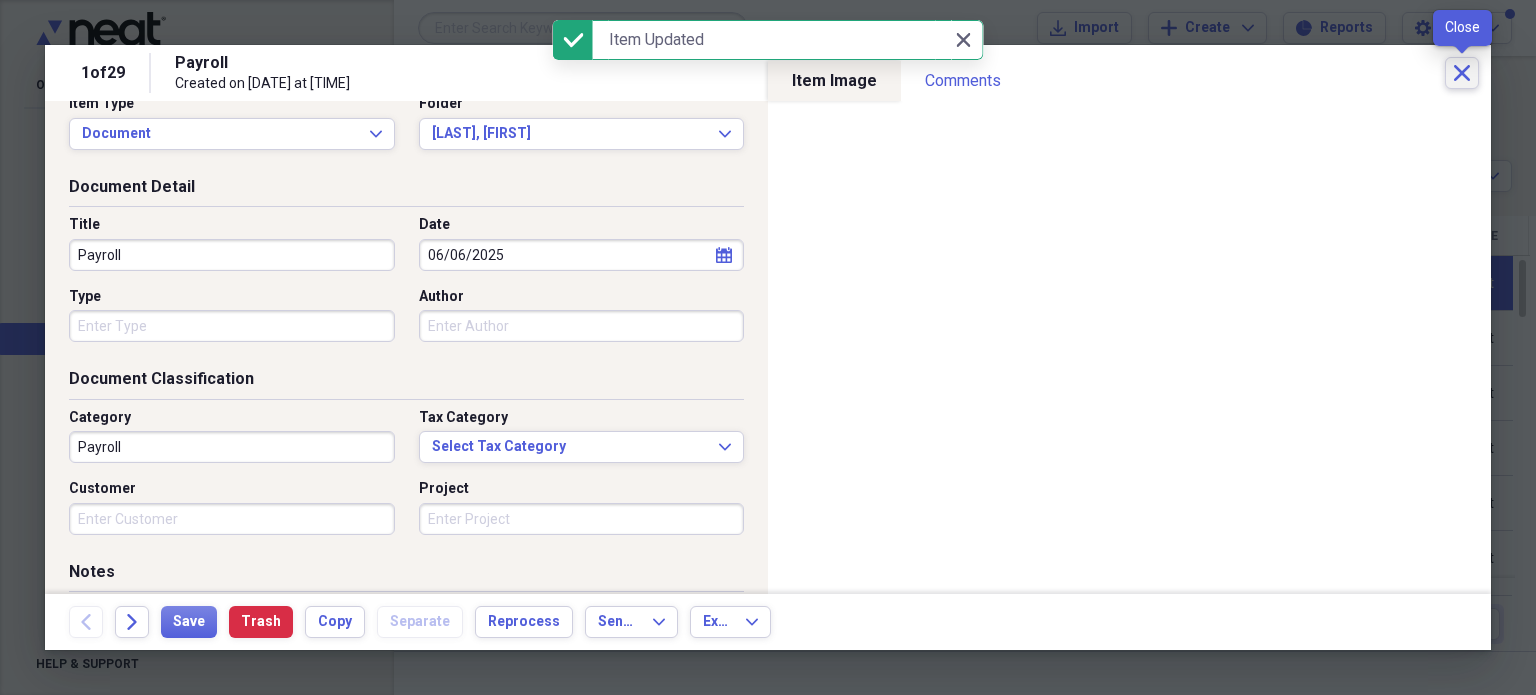 click on "Close" 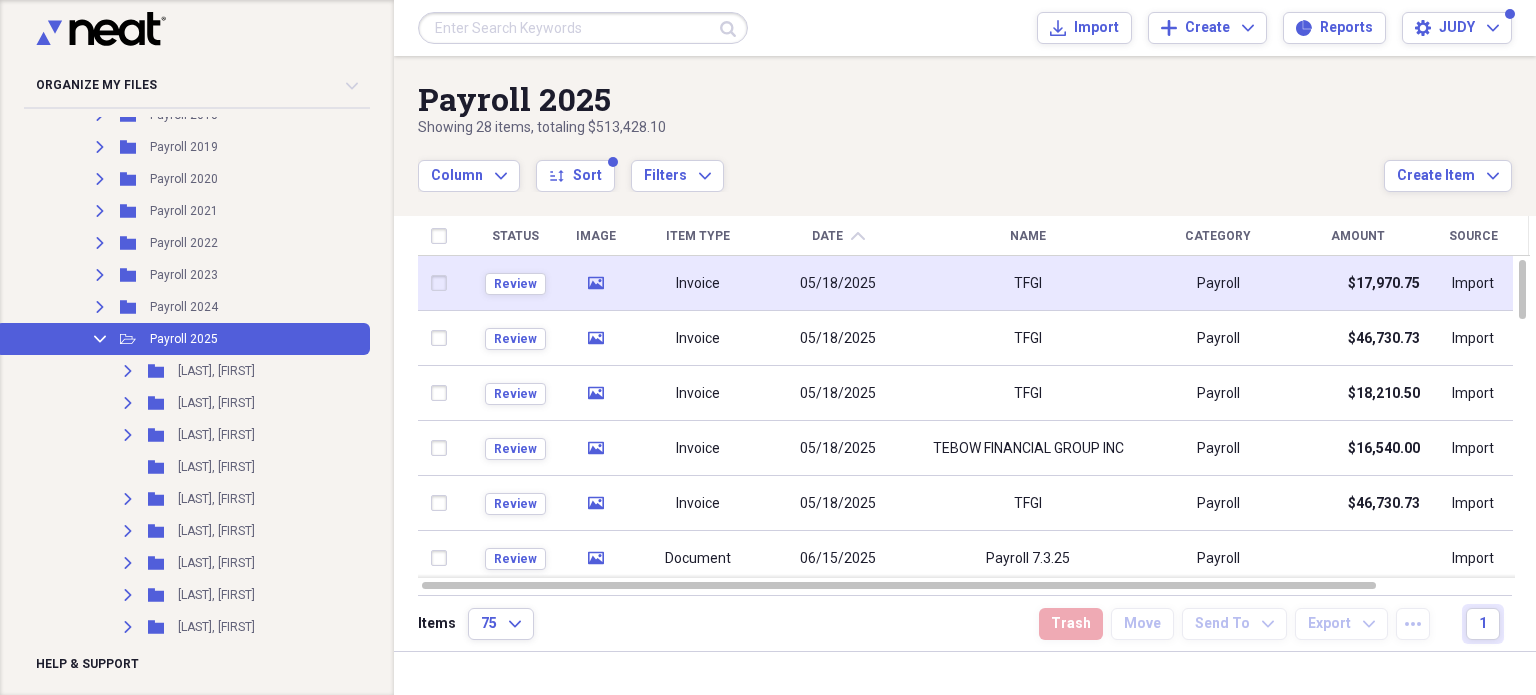 click at bounding box center (444, 283) 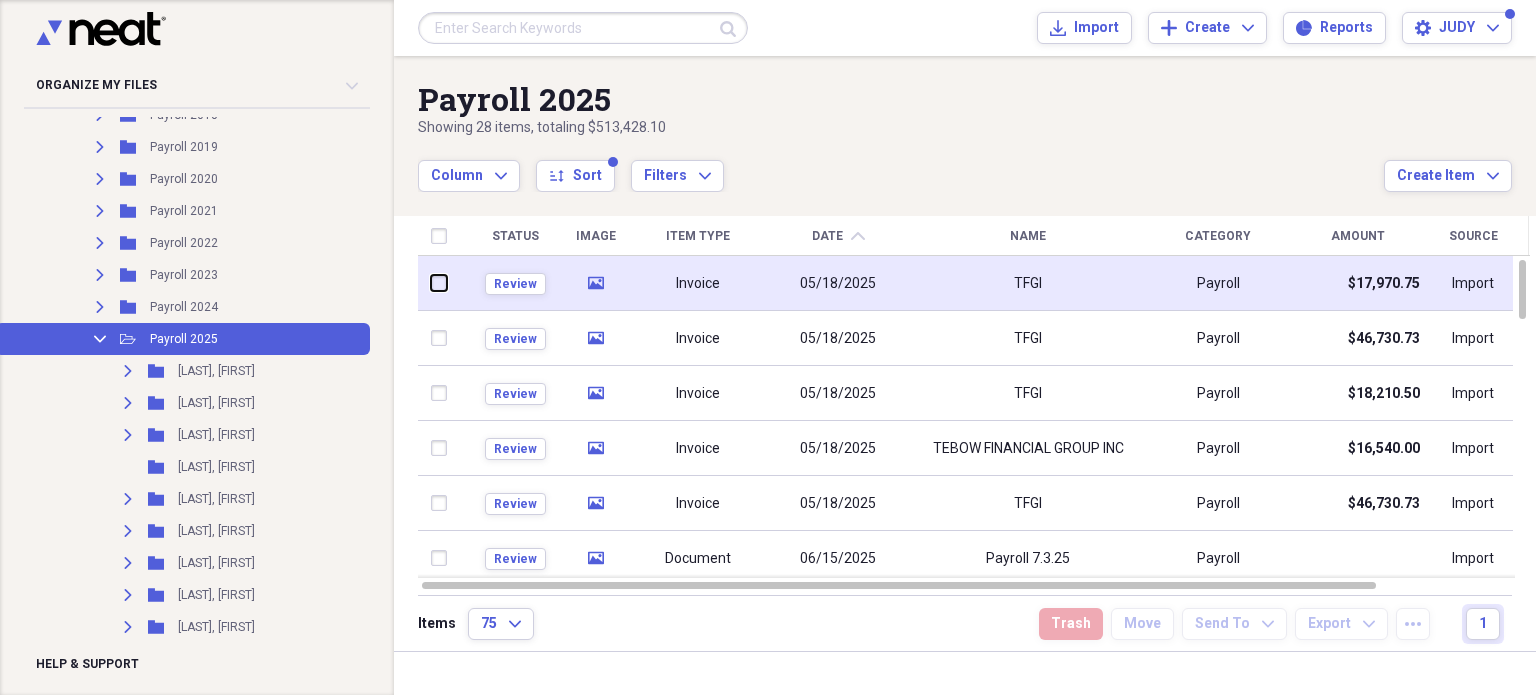 click at bounding box center (432, 283) 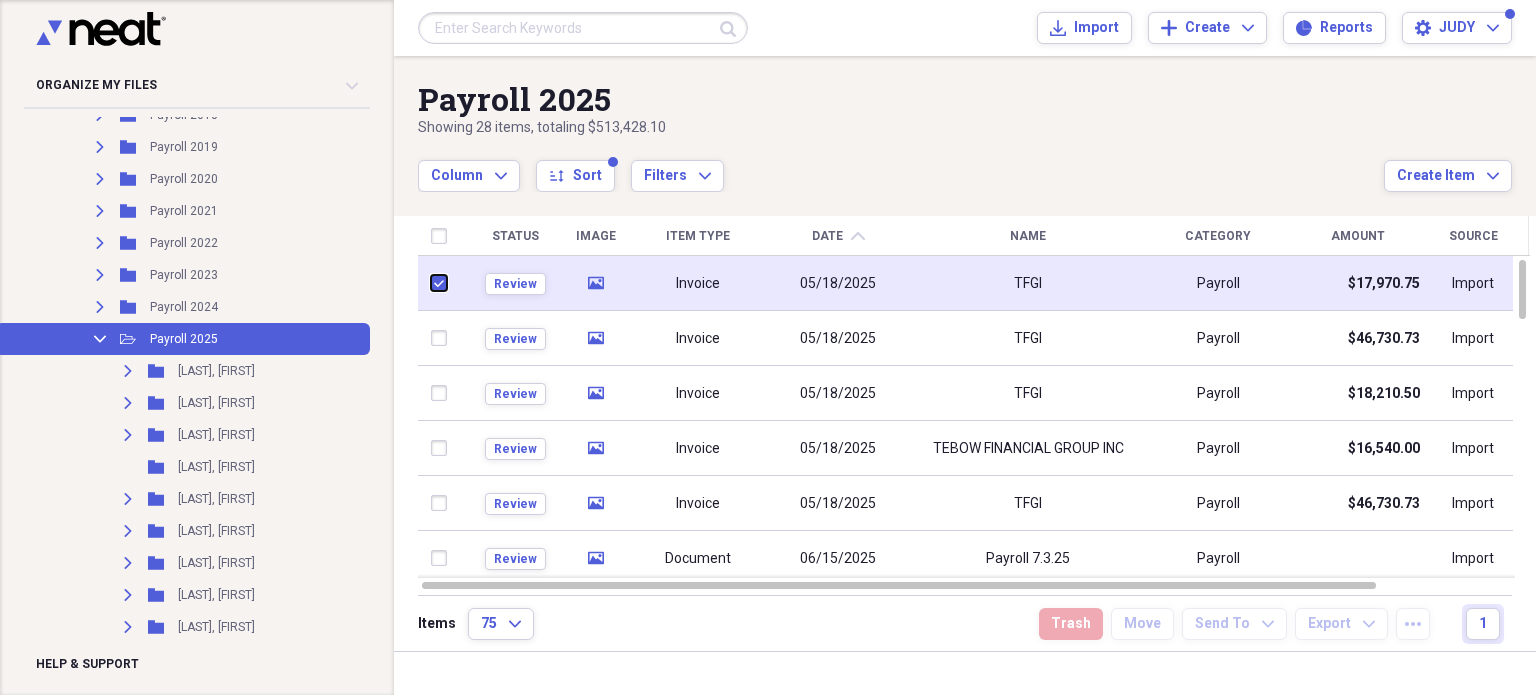 checkbox on "true" 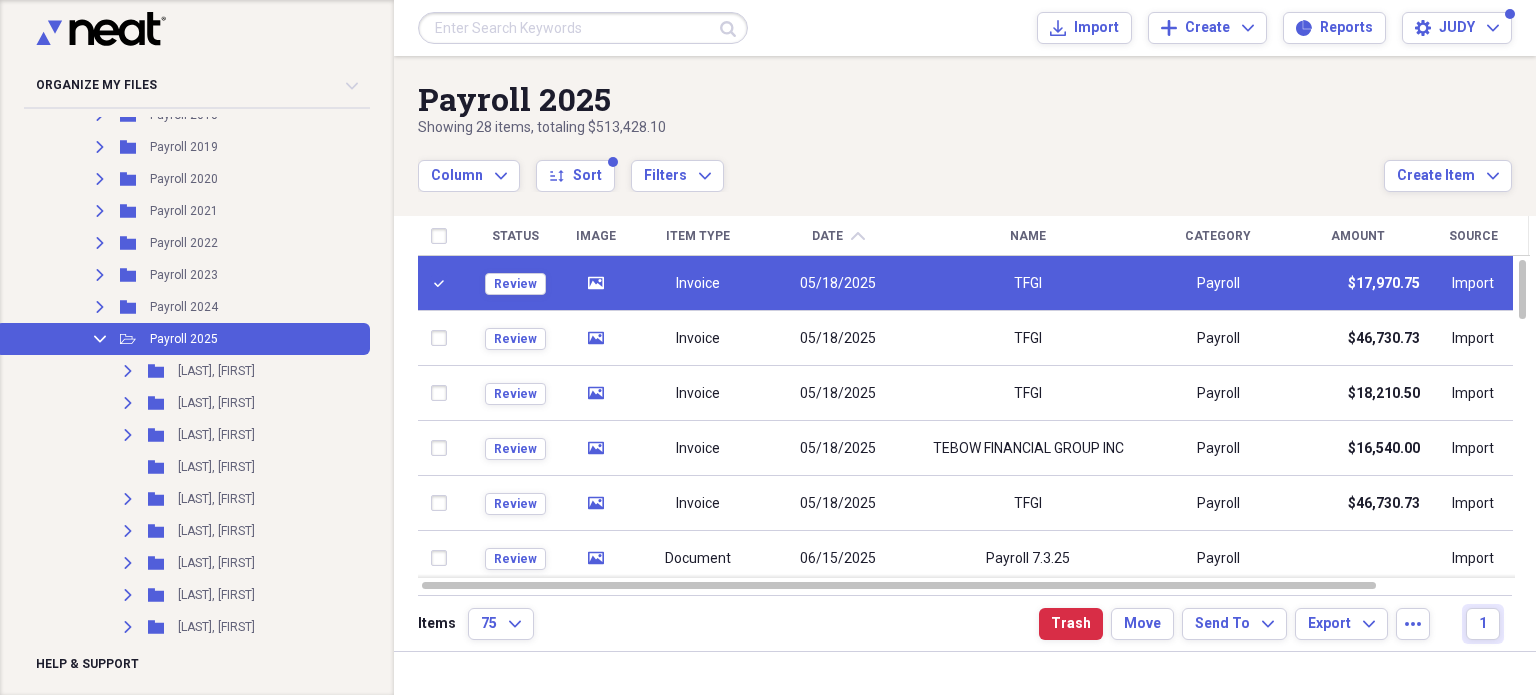 click on "05/18/2025" at bounding box center [839, 284] 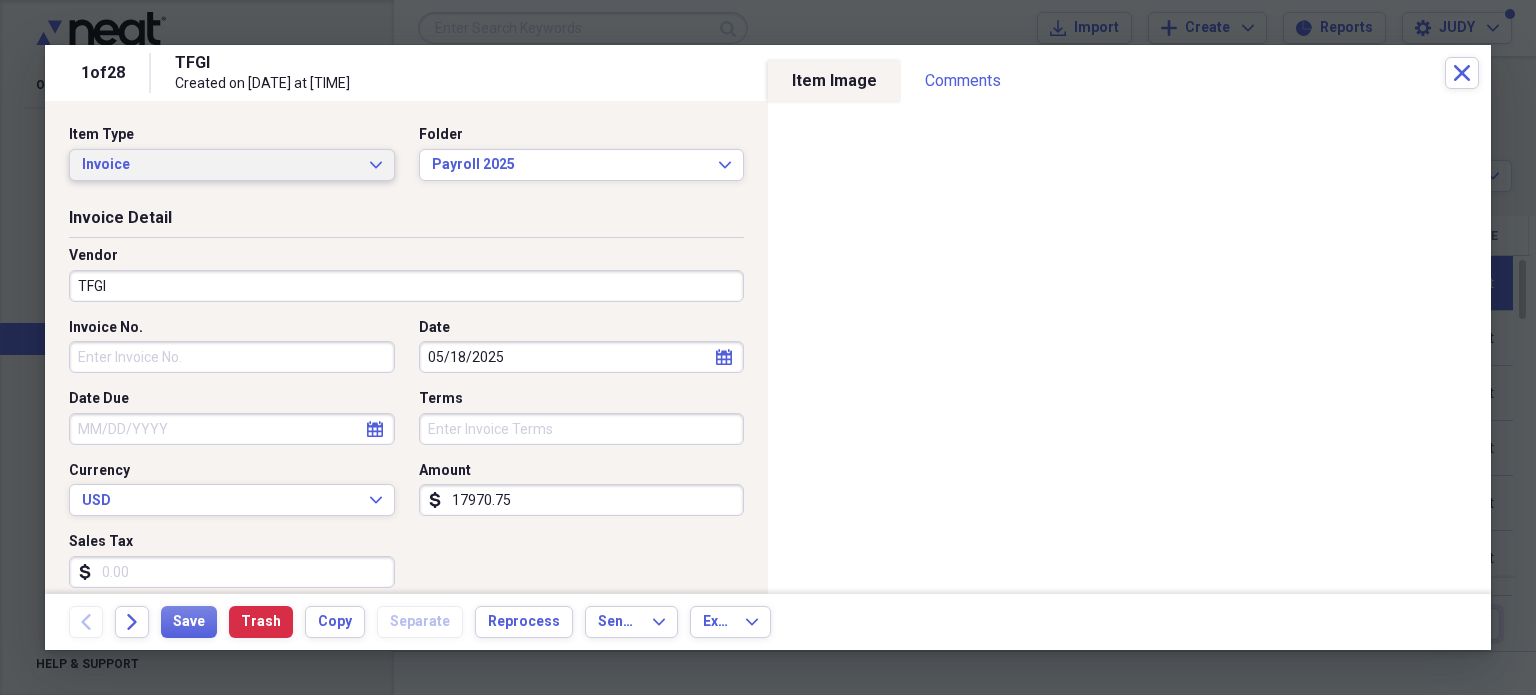 click on "Expand" 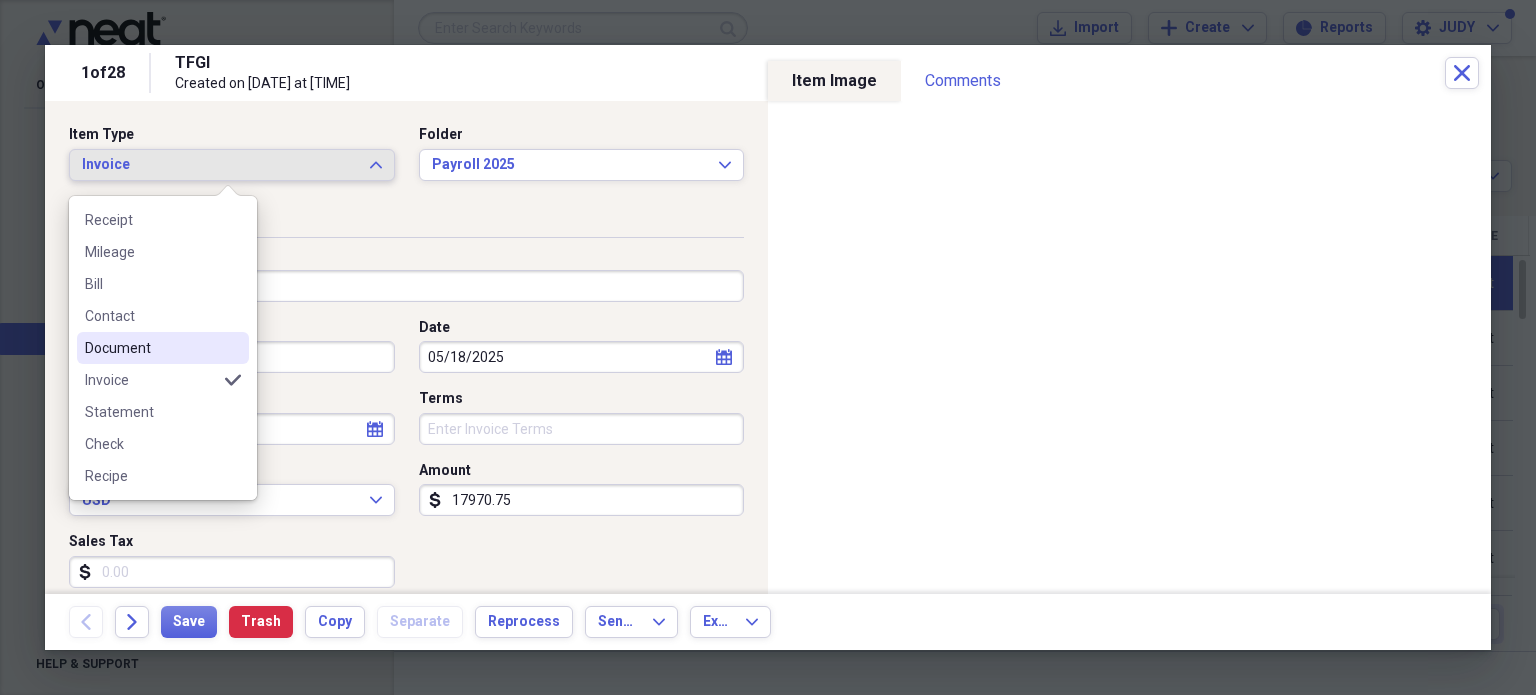 click on "Document" at bounding box center (163, 348) 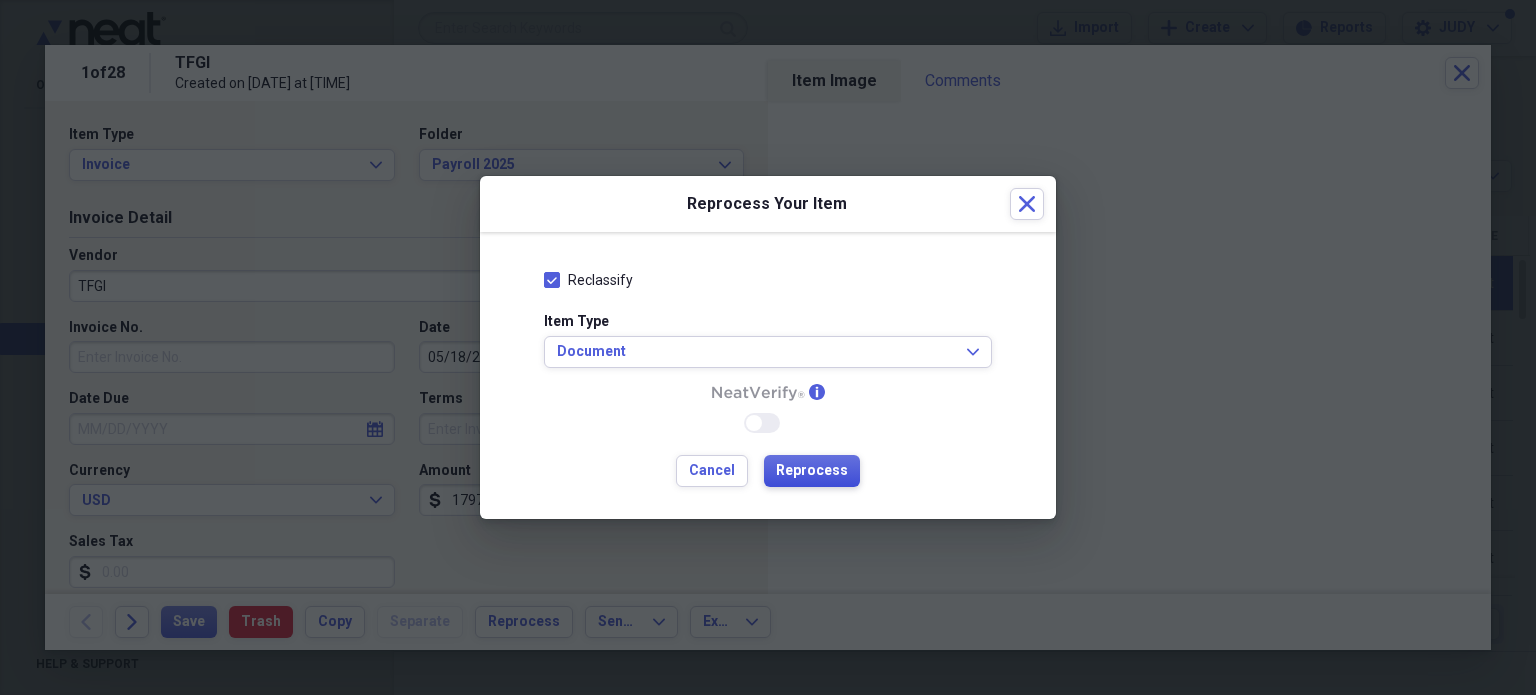 click on "Reprocess" at bounding box center (812, 471) 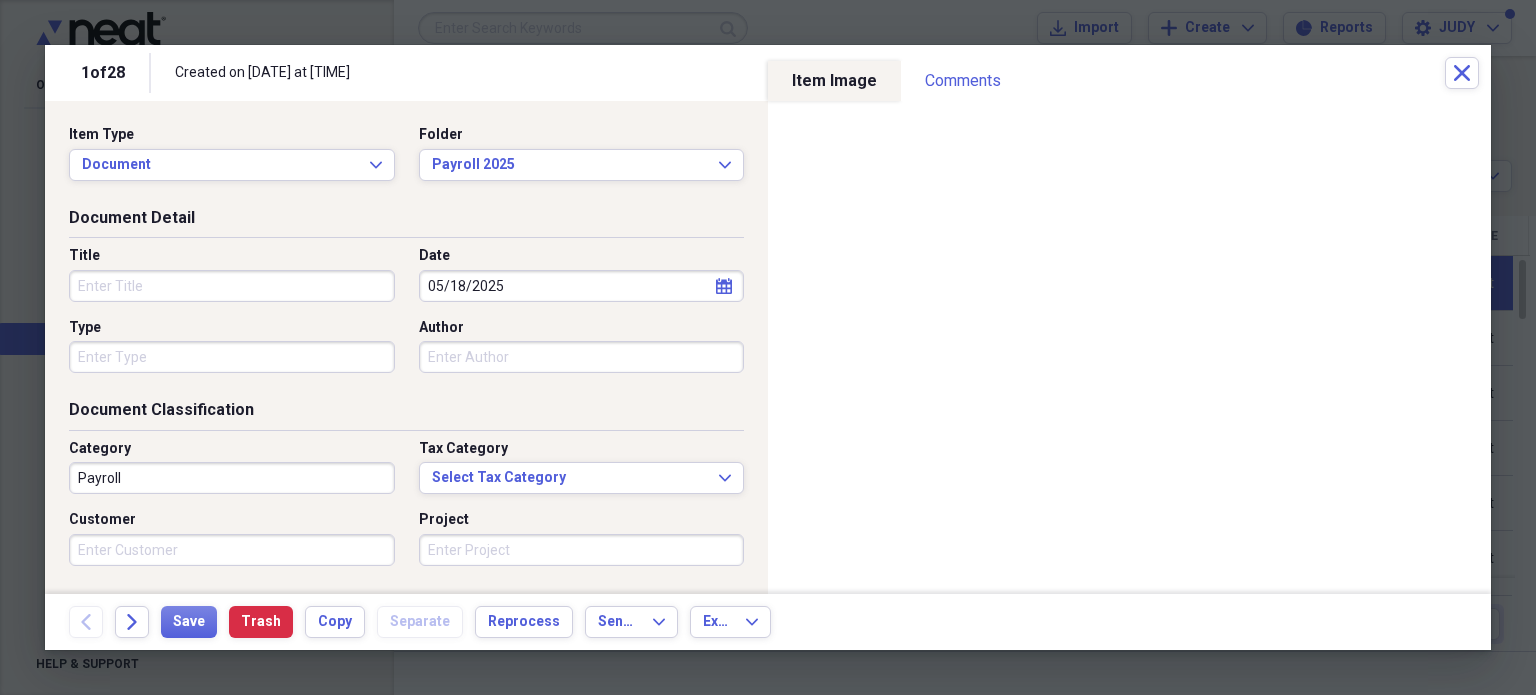 click on "Title" at bounding box center [232, 286] 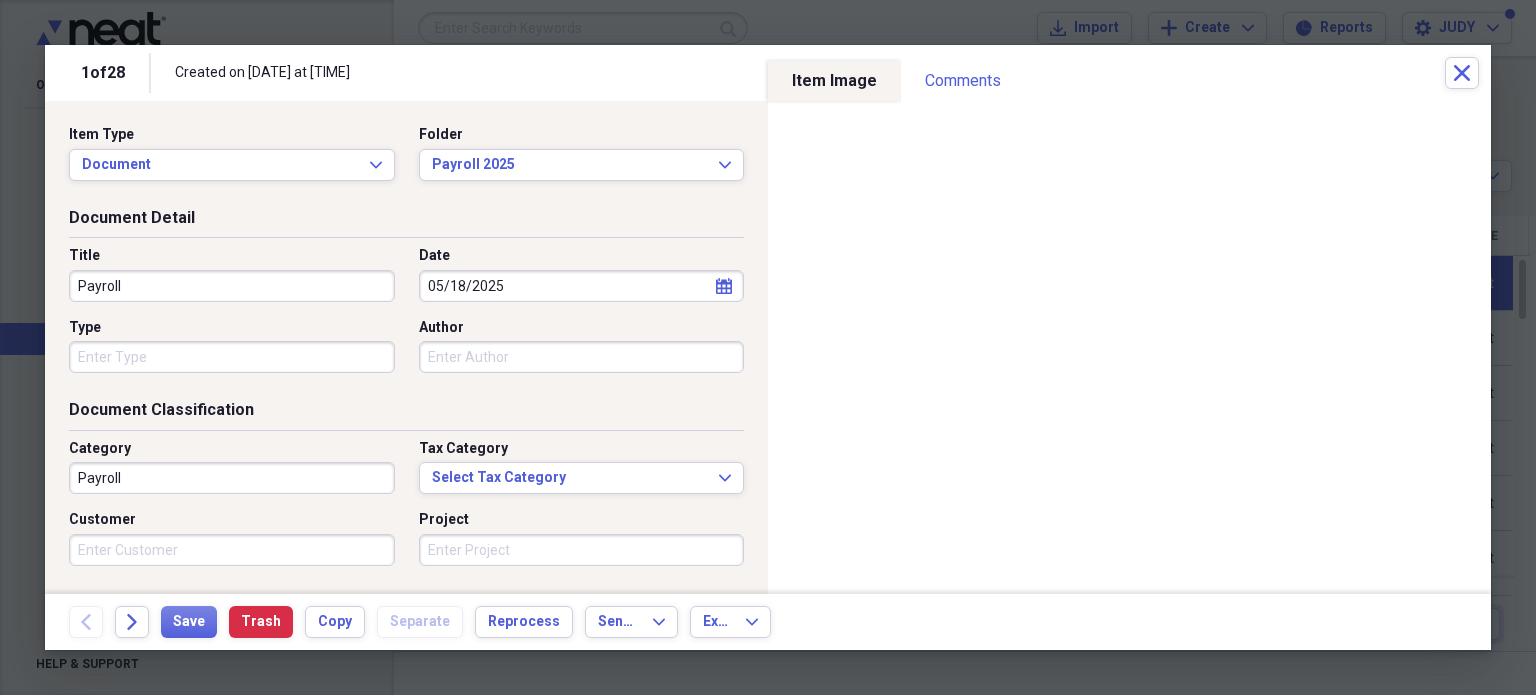 type on "Payroll" 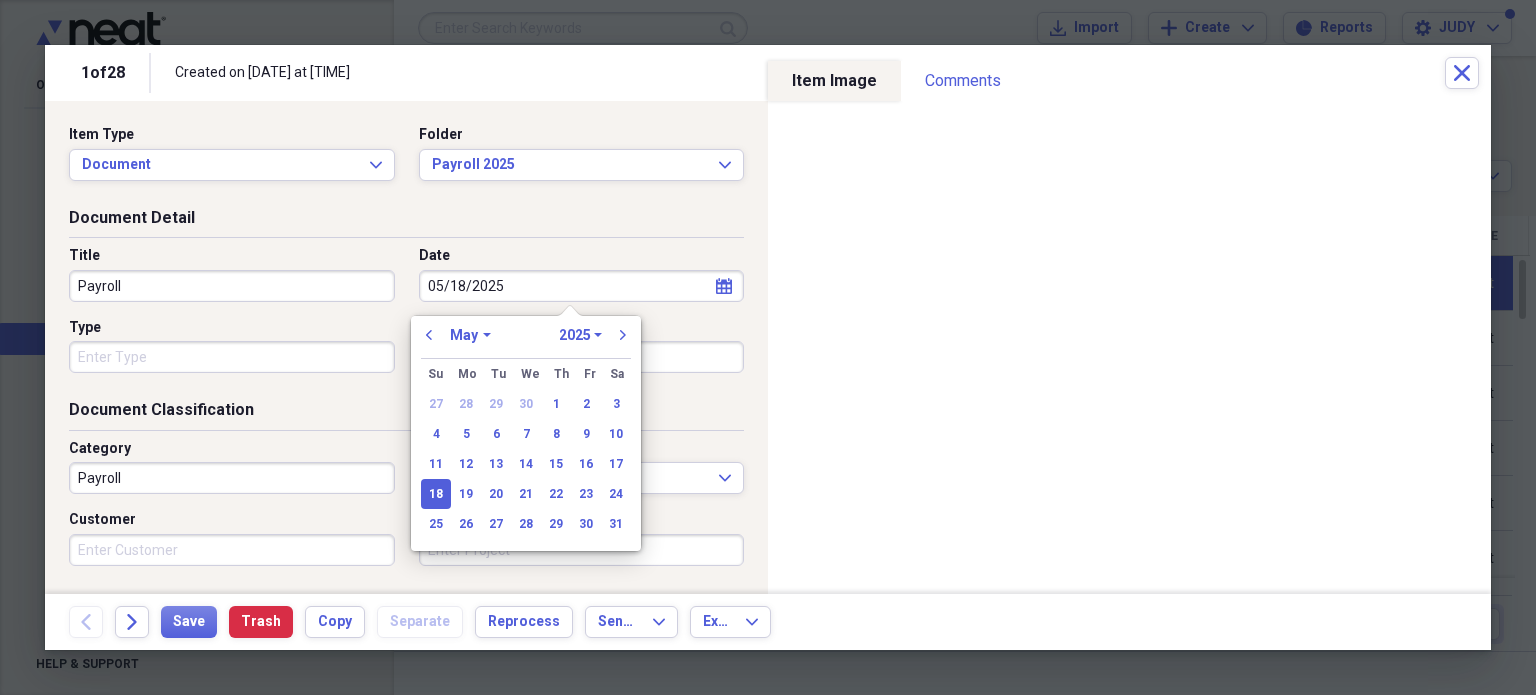 click on "January February March April May June July August September October November December" at bounding box center [470, 335] 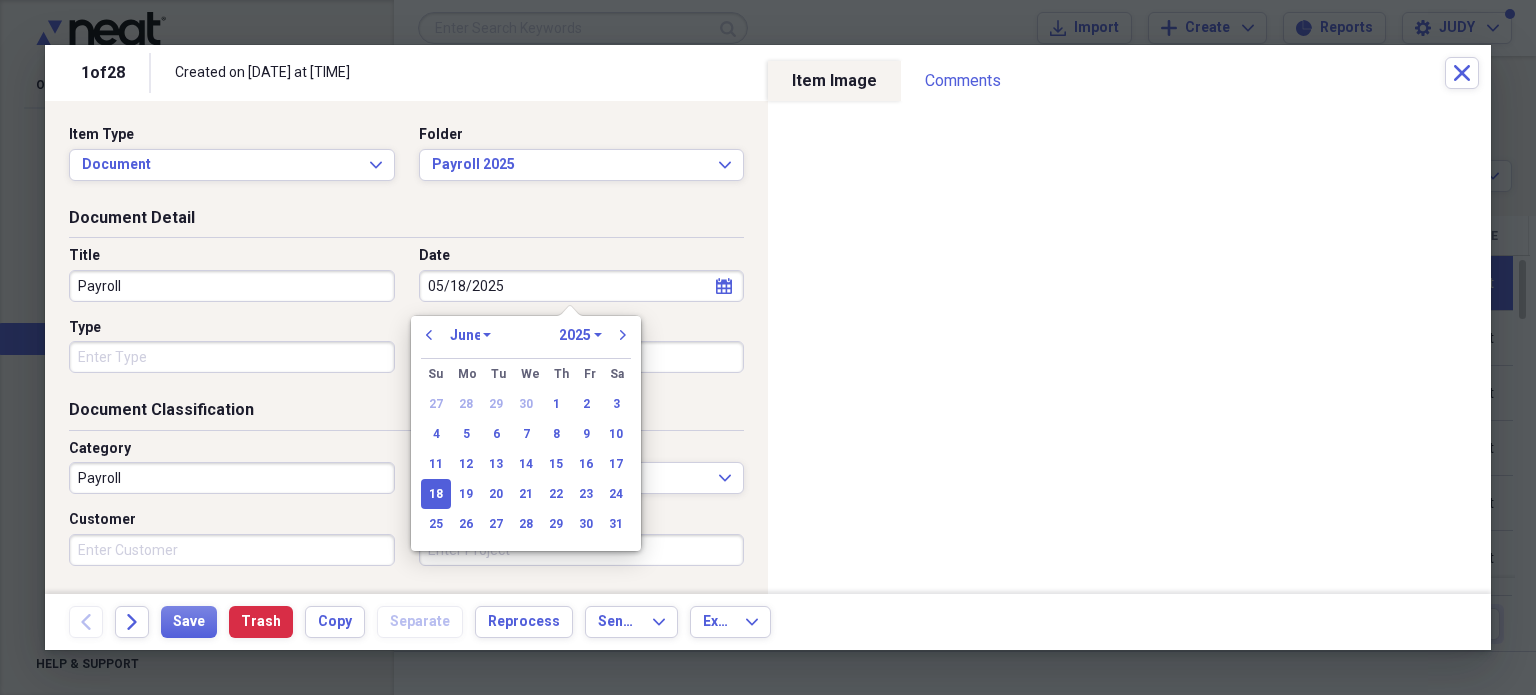 click on "January February March April May June July August September October November December" at bounding box center [470, 335] 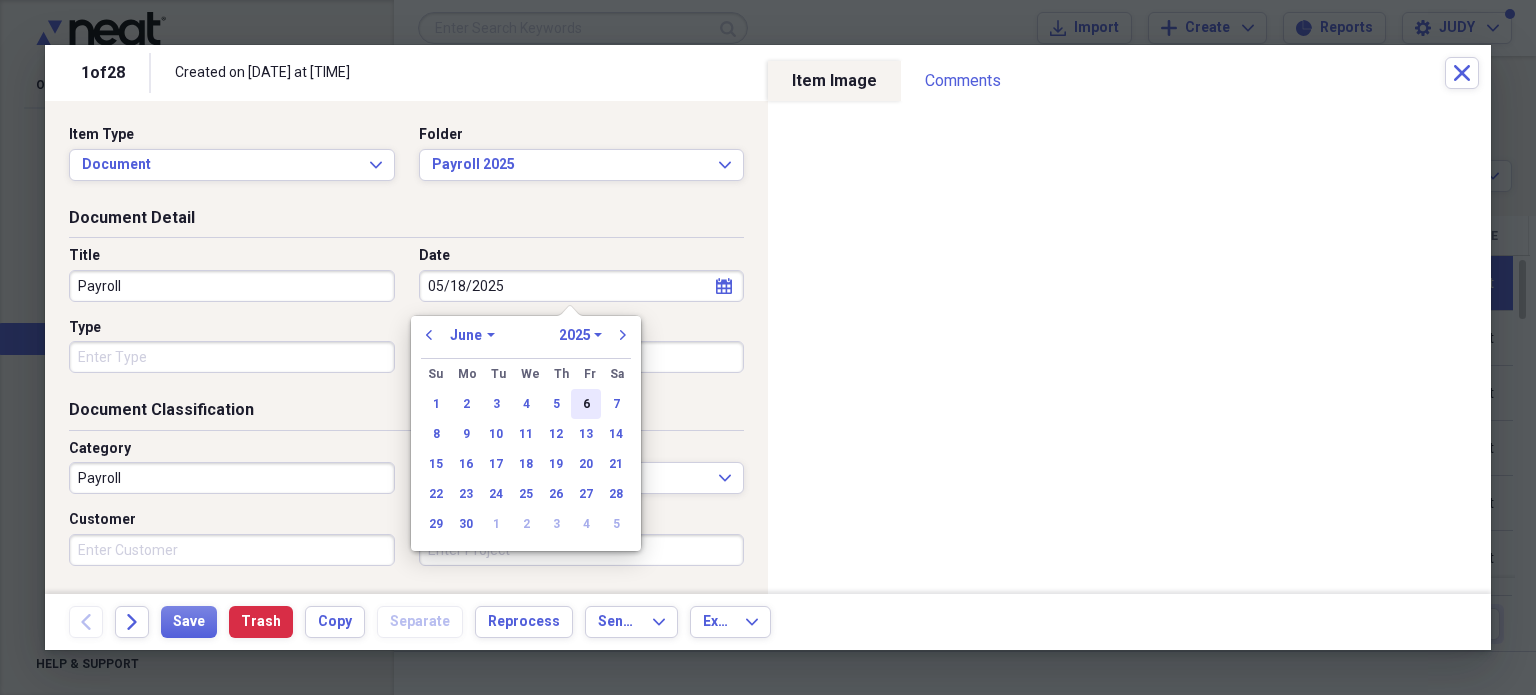 click on "6" at bounding box center (586, 404) 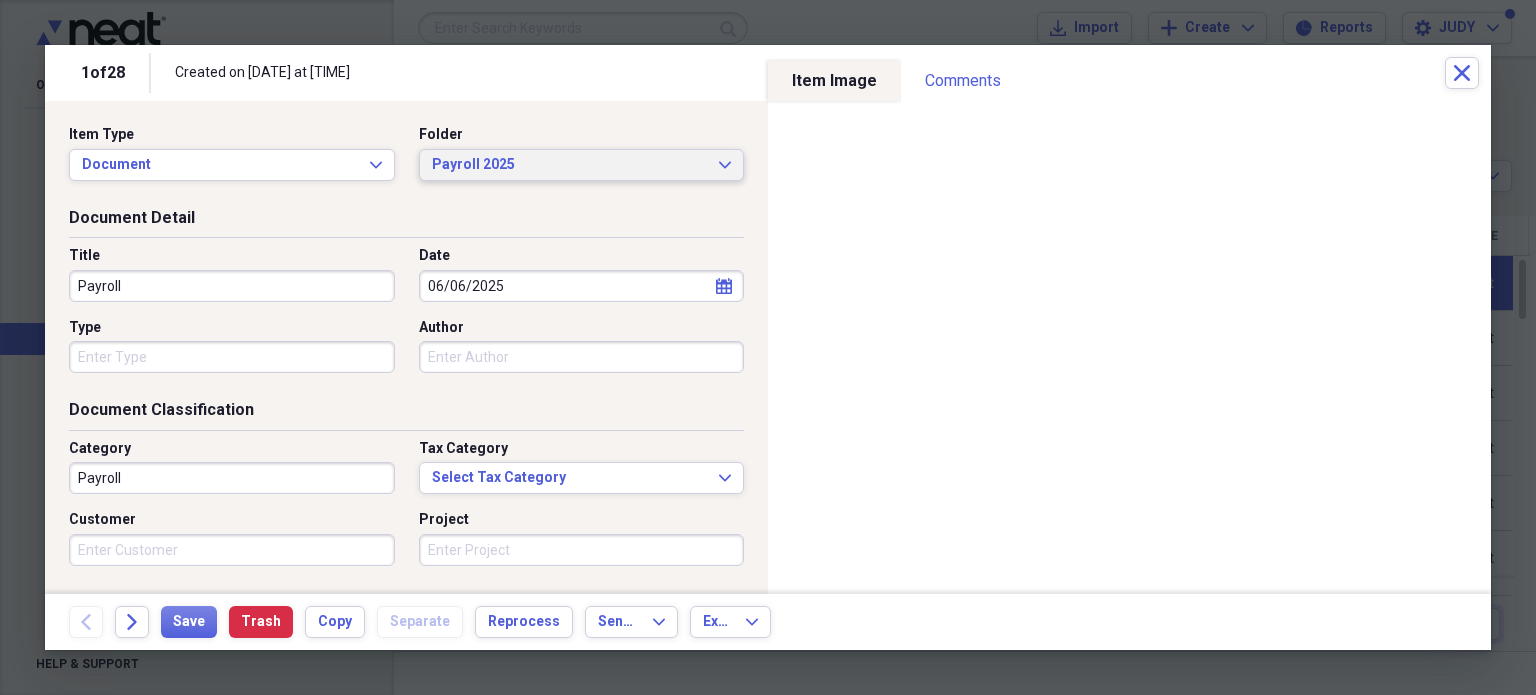 click on "Payroll 2025 Expand" at bounding box center (582, 165) 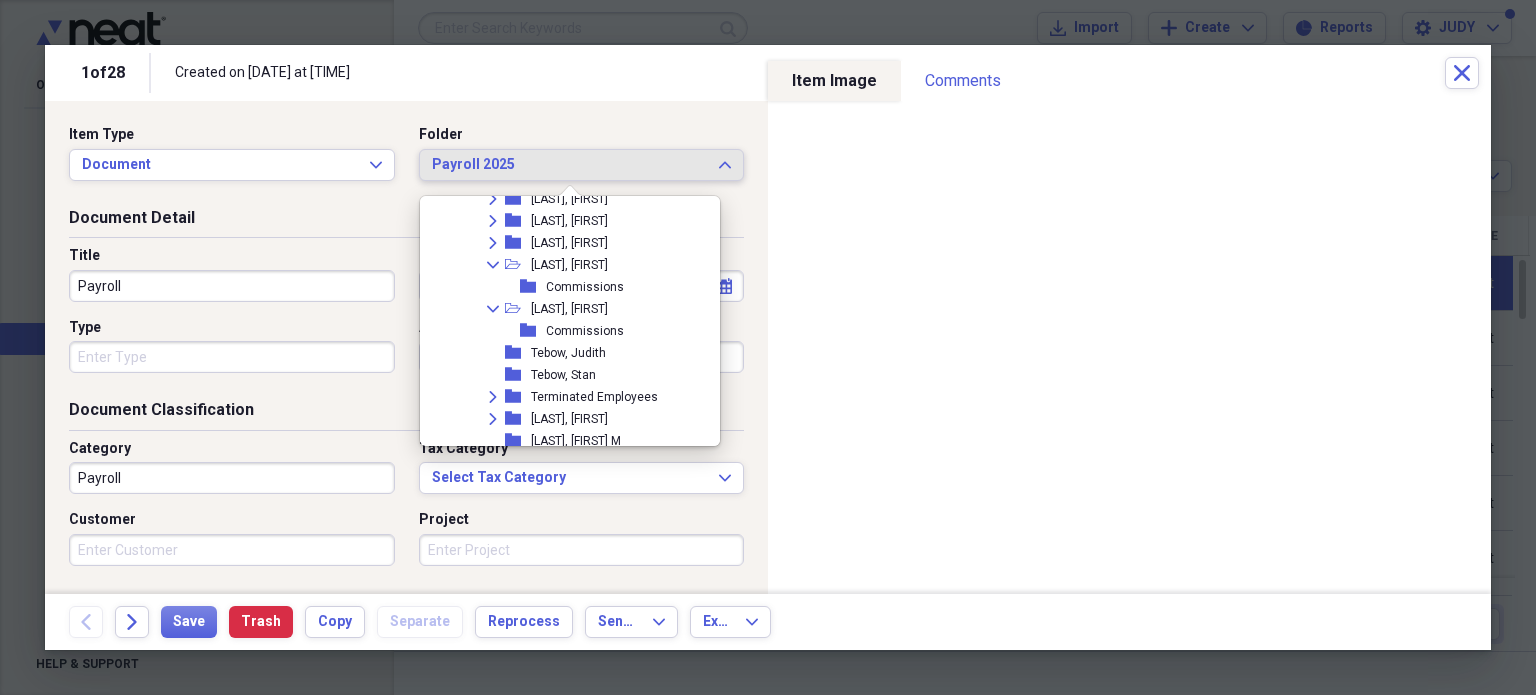 scroll, scrollTop: 4069, scrollLeft: 0, axis: vertical 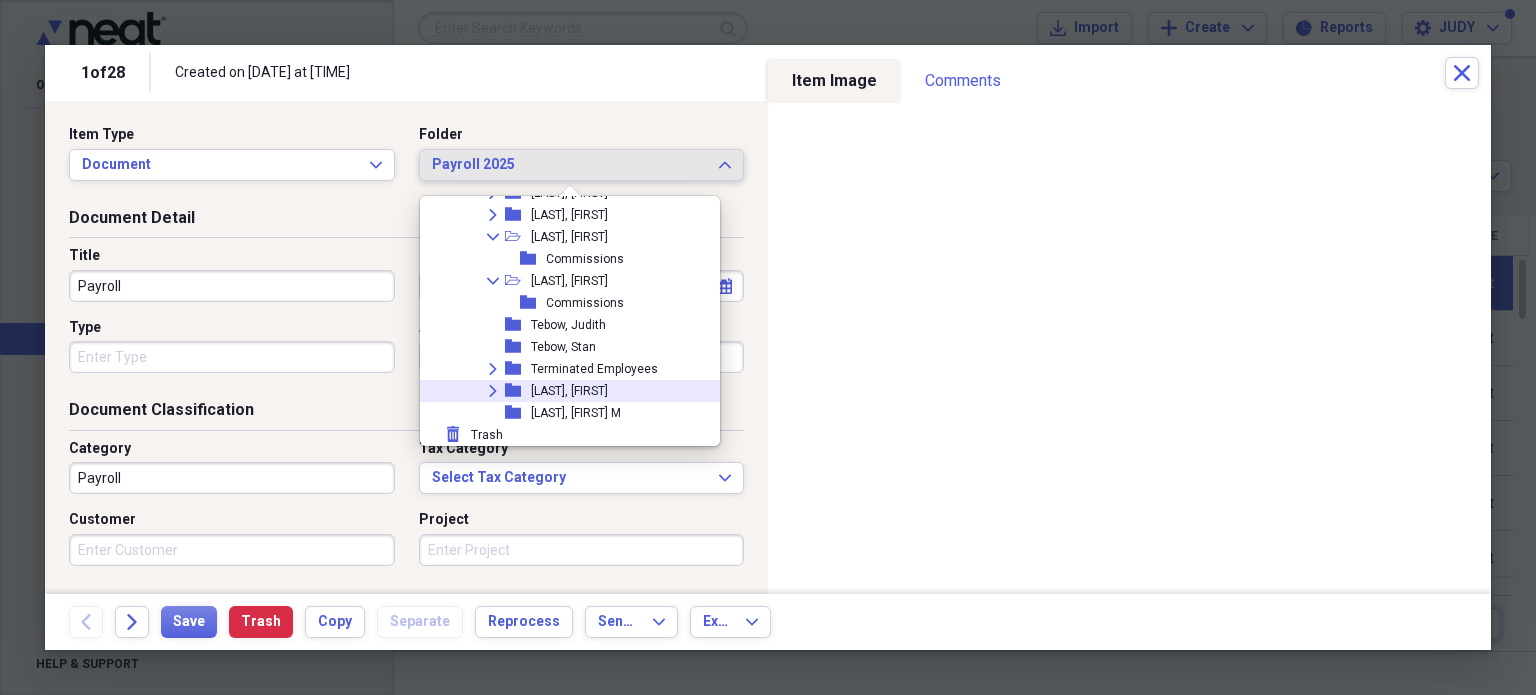 click on "[LAST], [FIRST]" at bounding box center (569, 391) 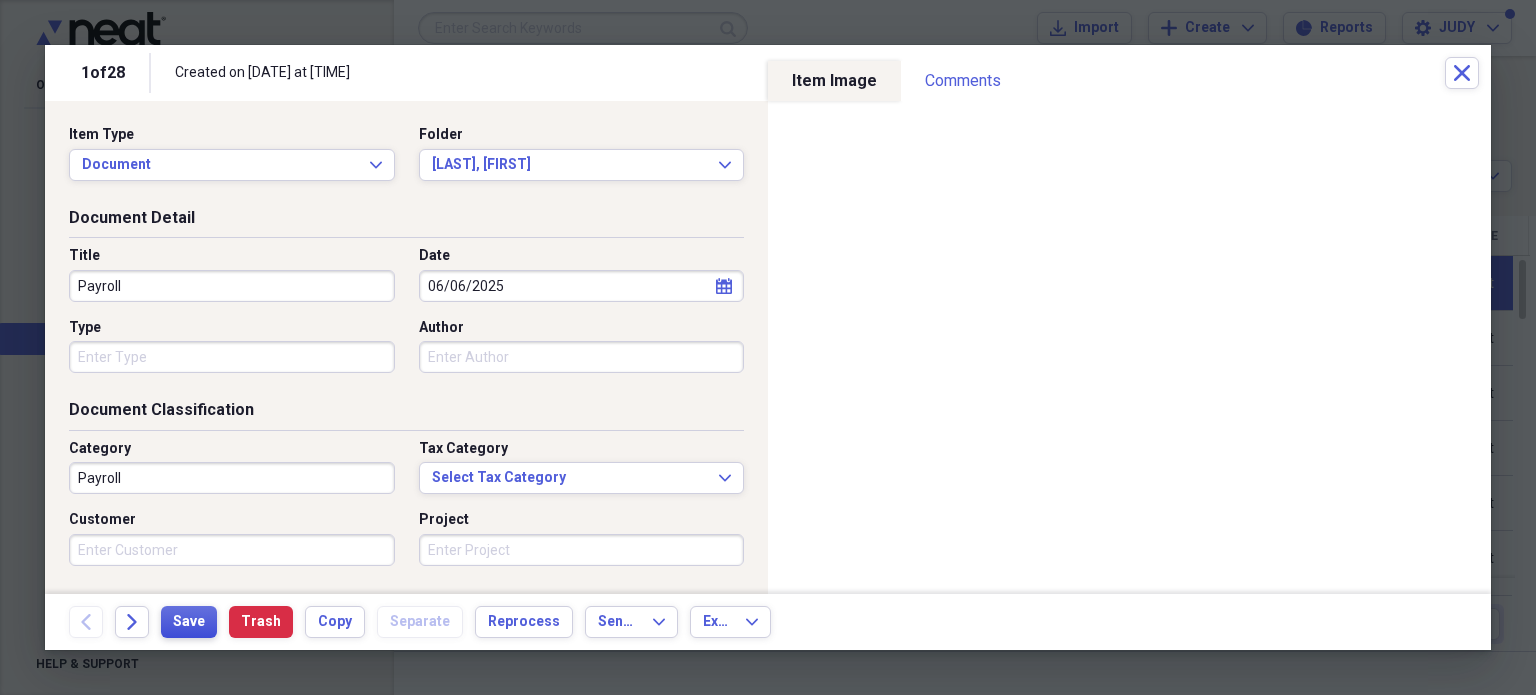 click on "Save" at bounding box center [189, 622] 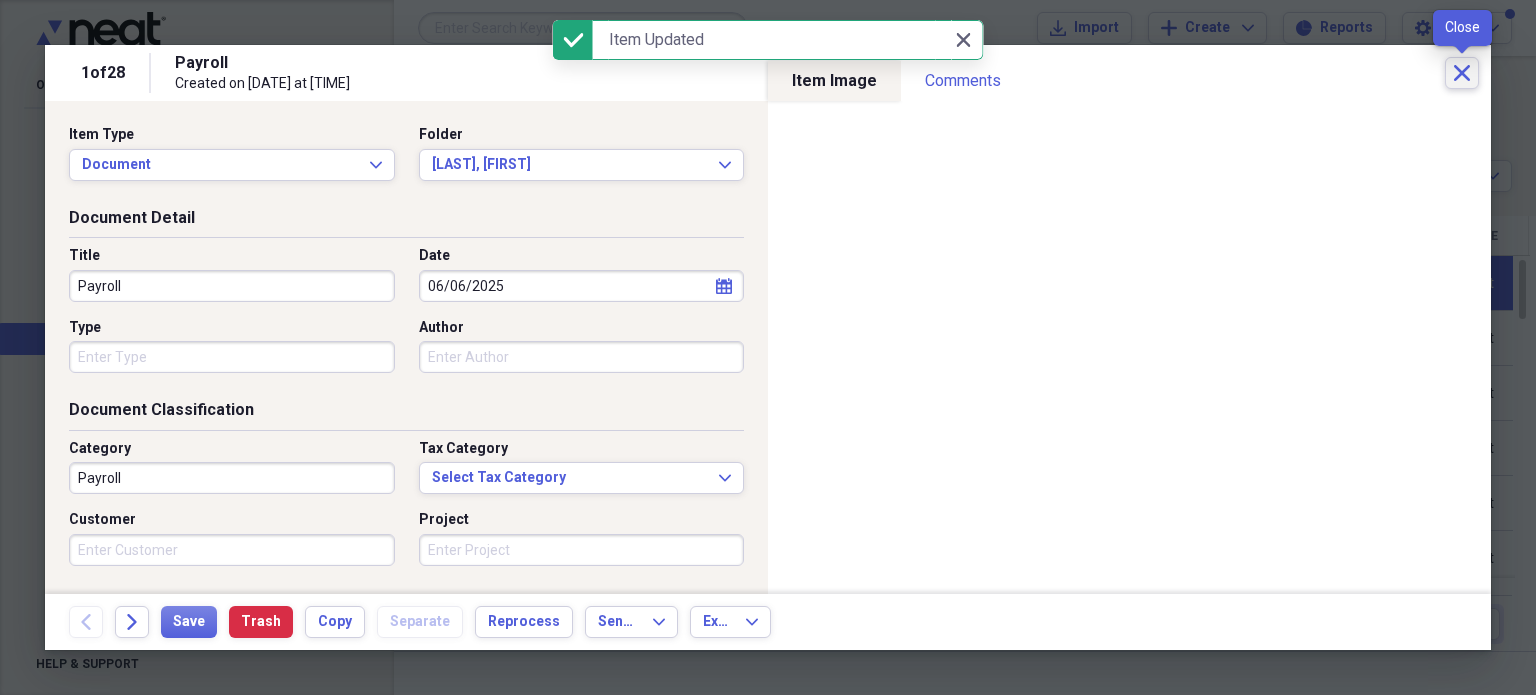 click on "Close" 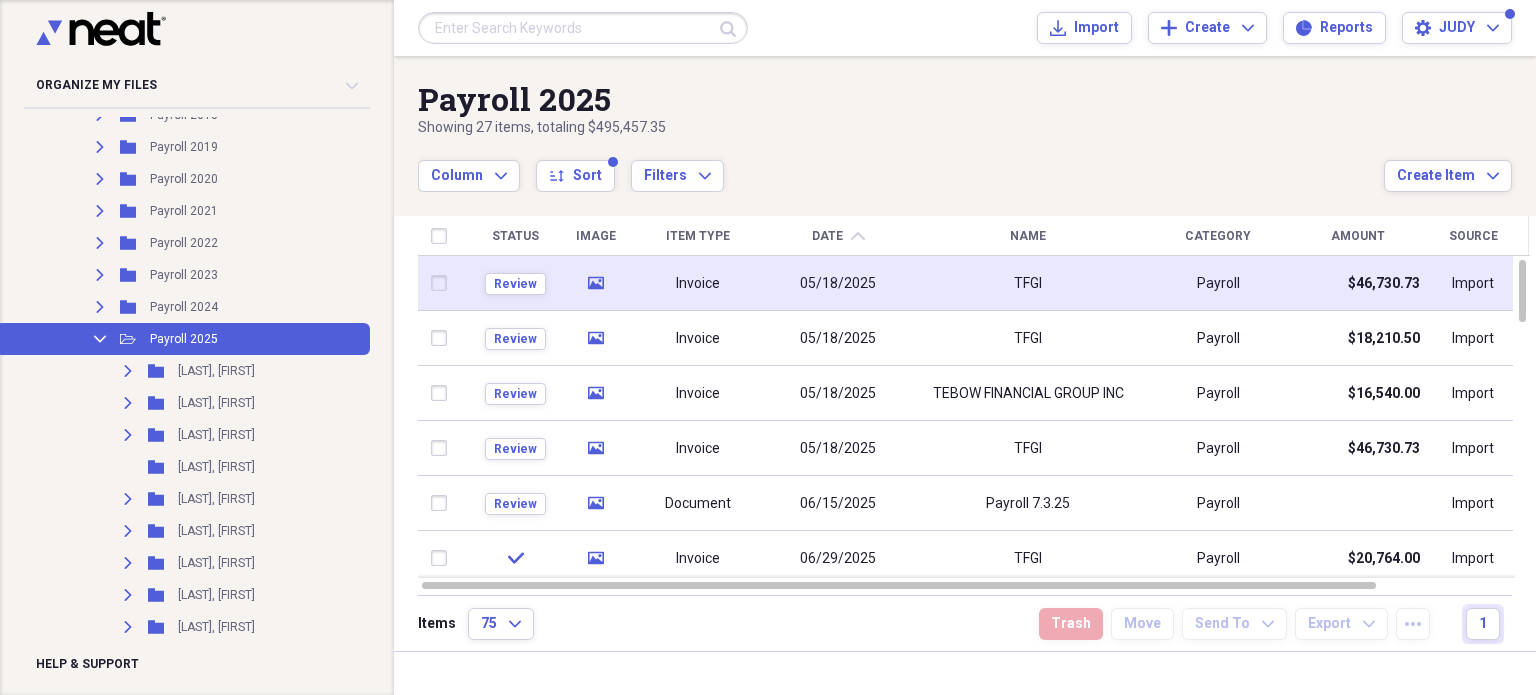 click at bounding box center [444, 283] 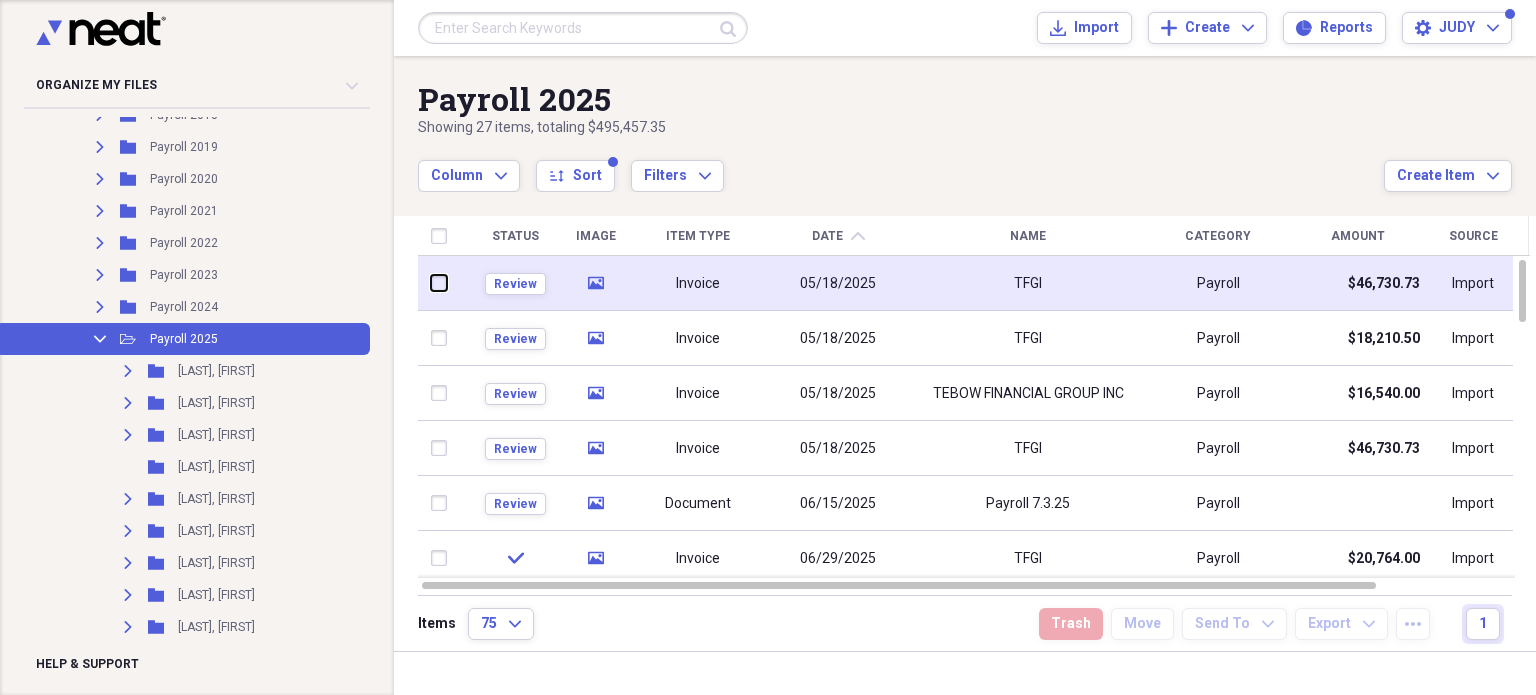 click at bounding box center [432, 283] 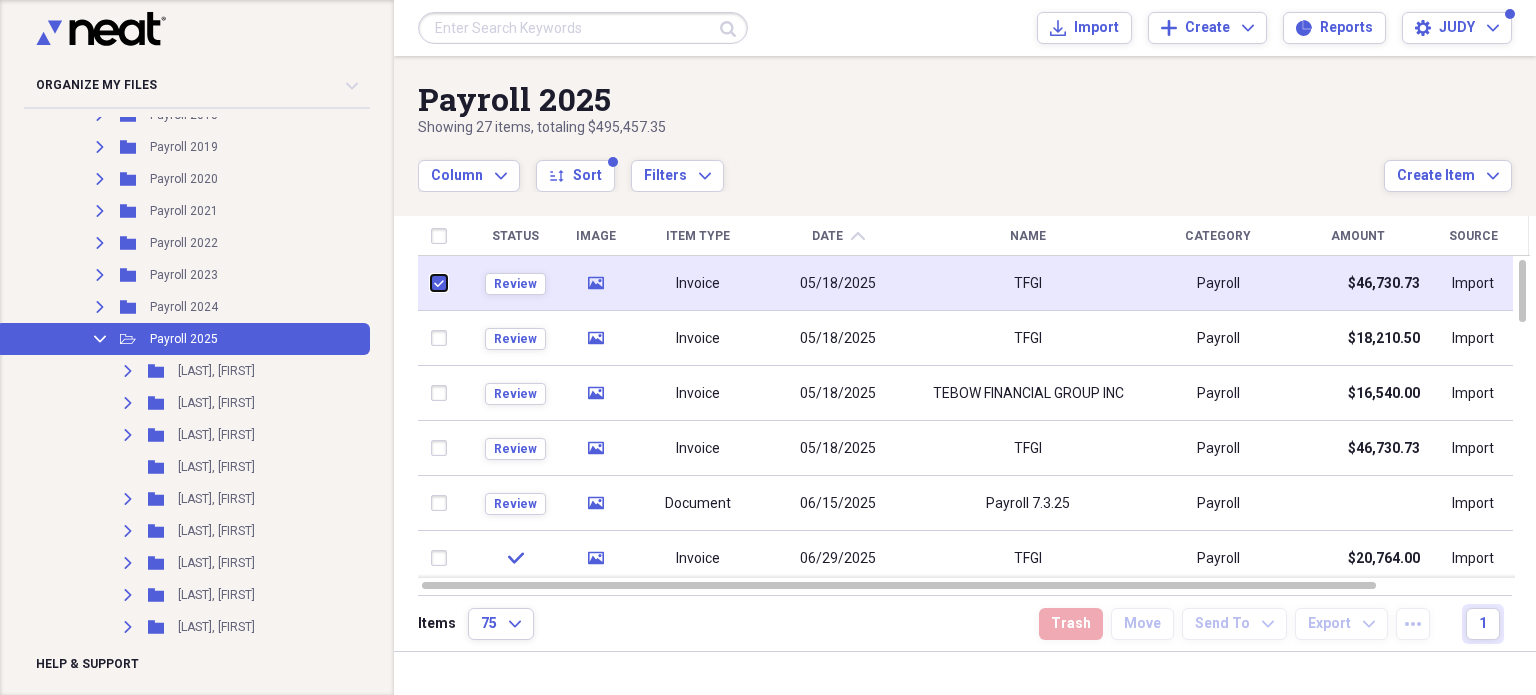 type 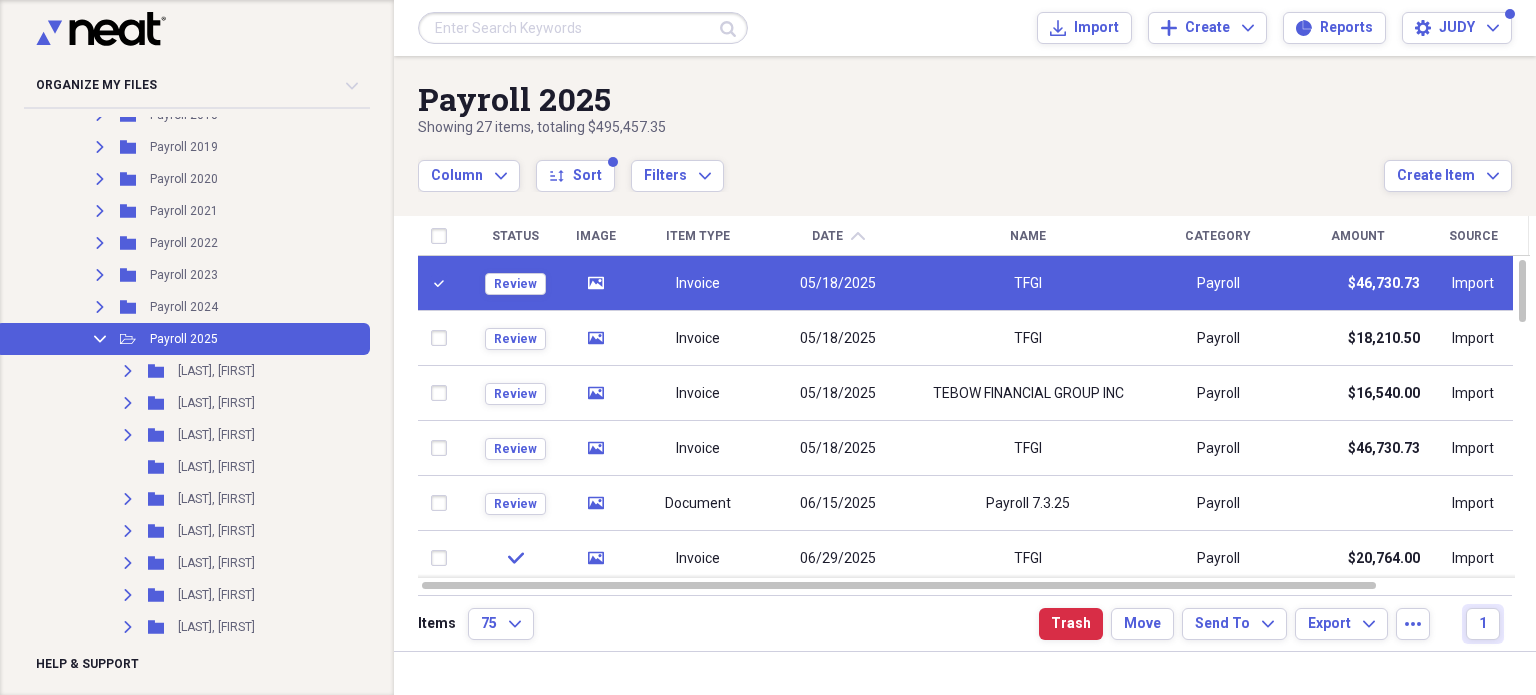 click on "05/18/2025" at bounding box center [839, 284] 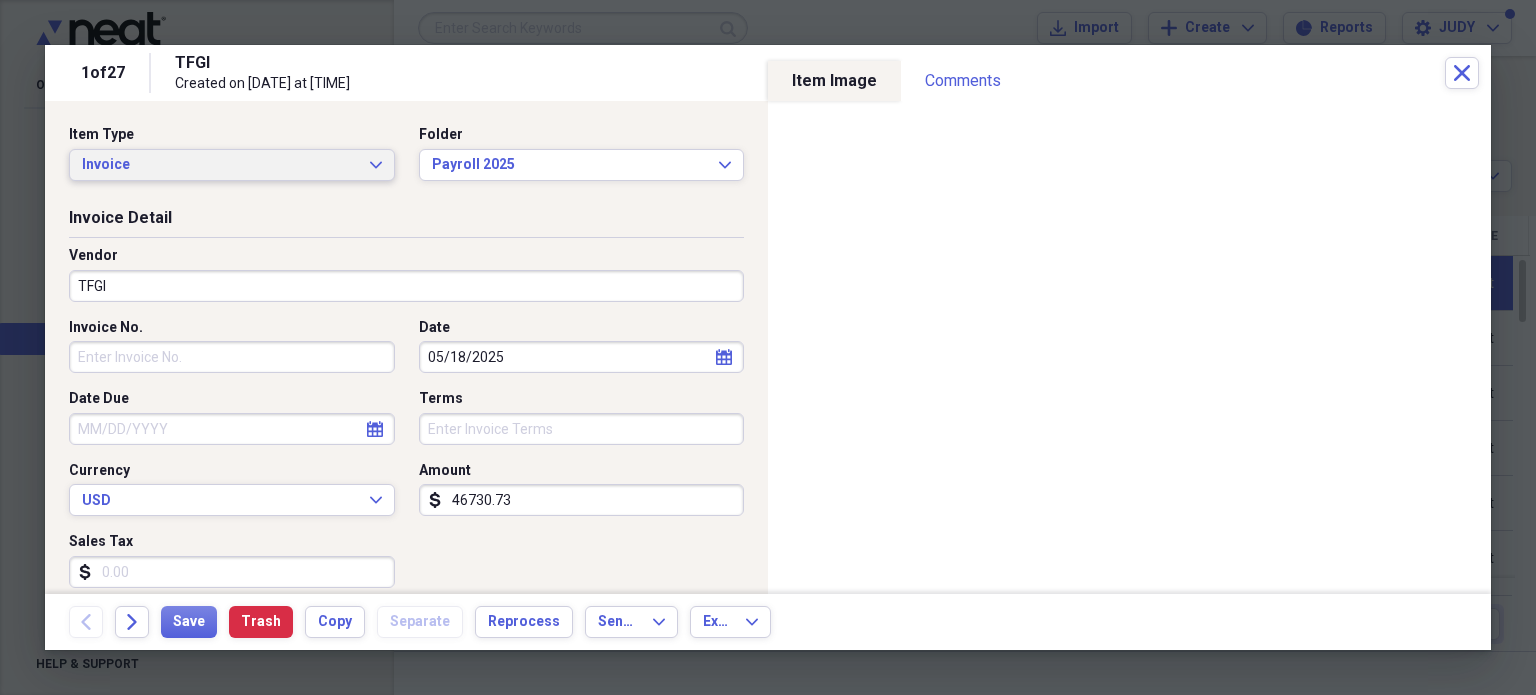 click on "Expand" 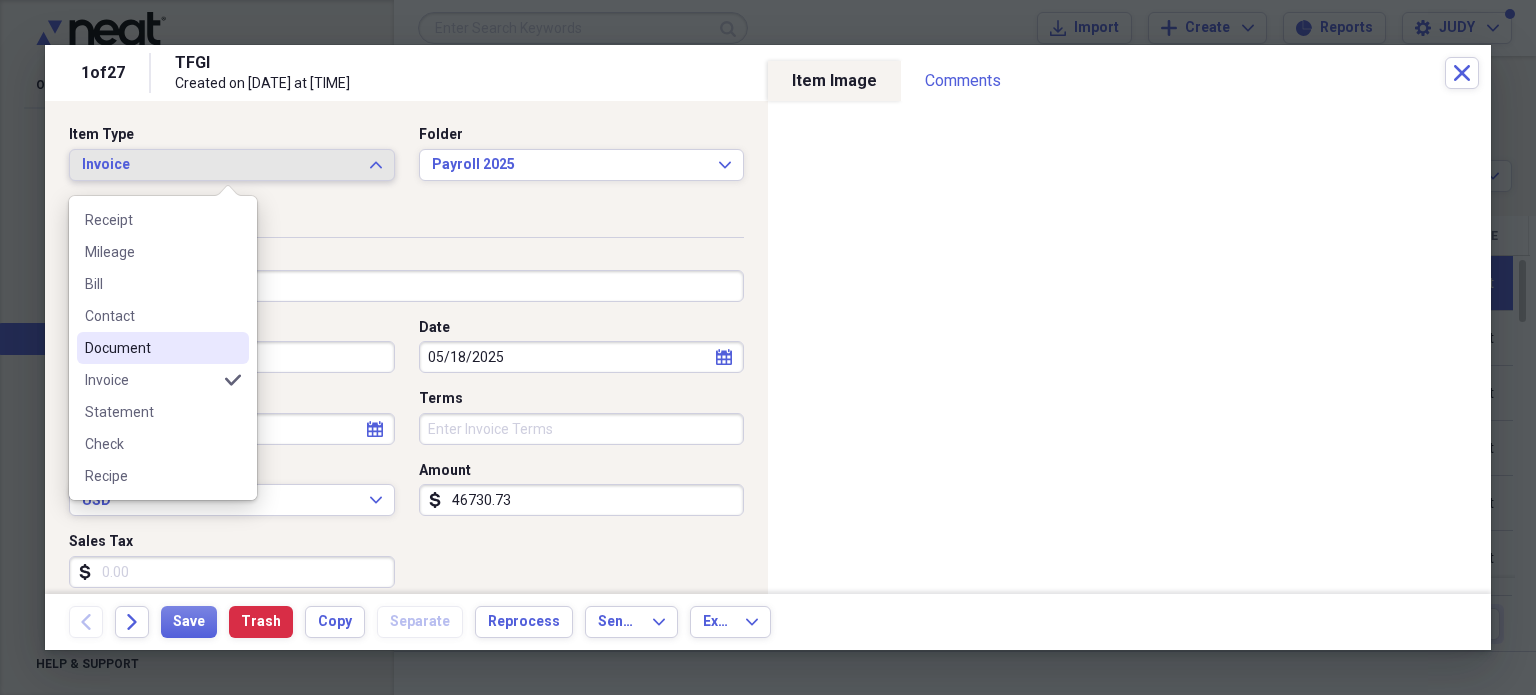 click on "Document" at bounding box center (151, 348) 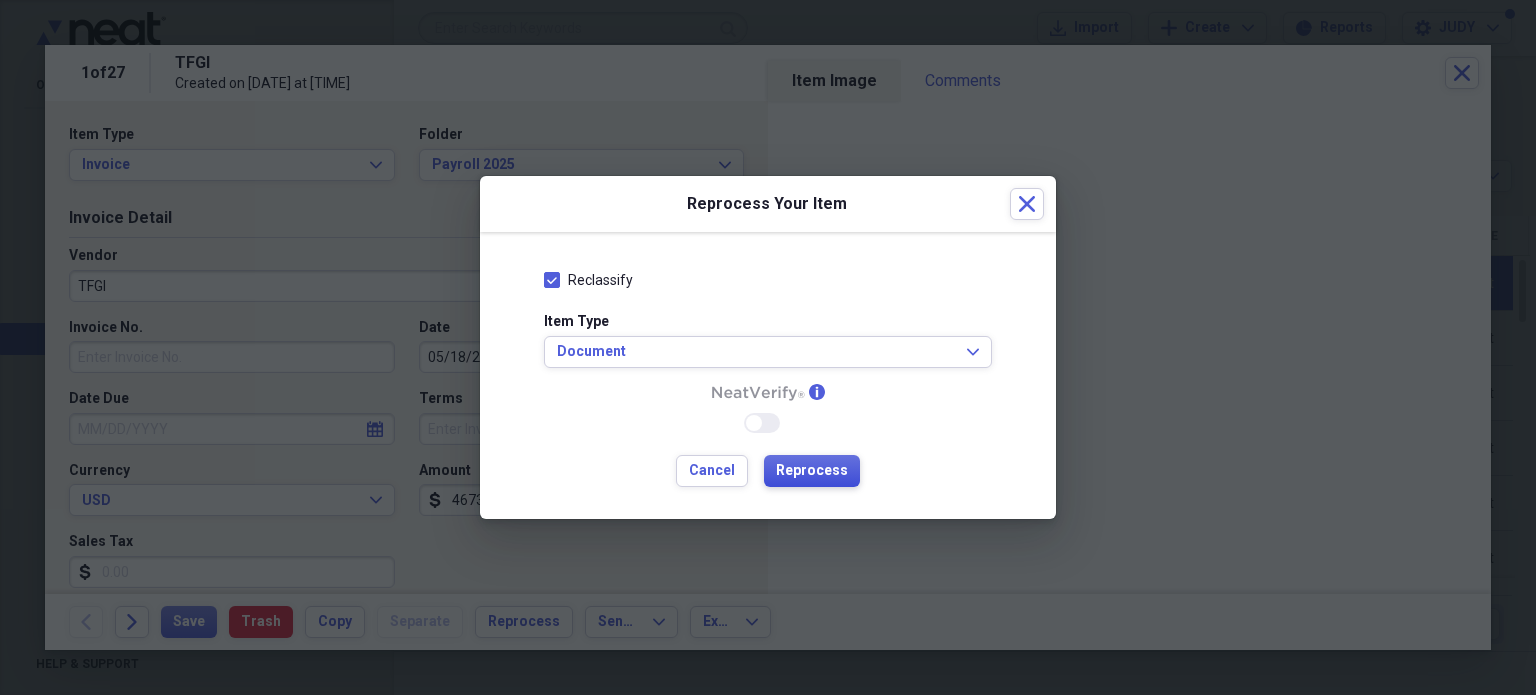 click on "Reprocess" at bounding box center (812, 471) 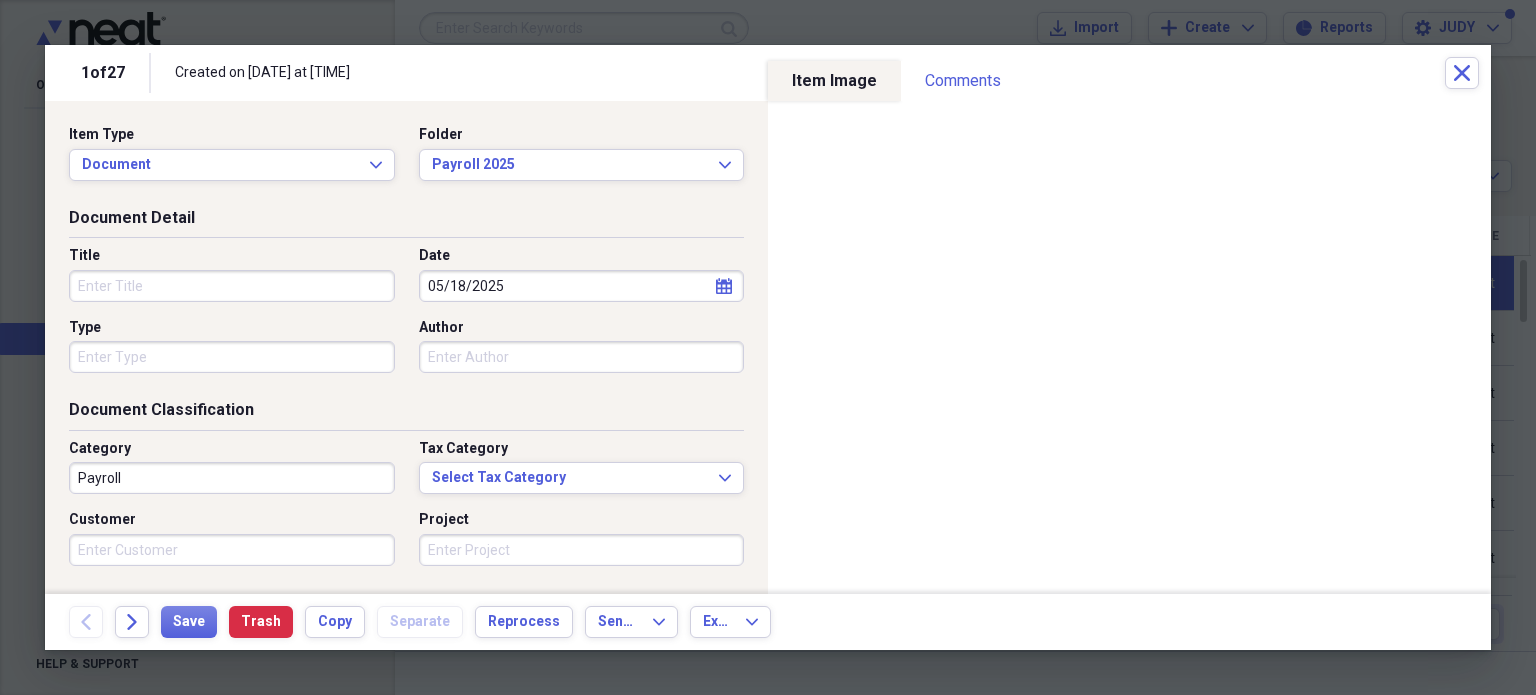 click 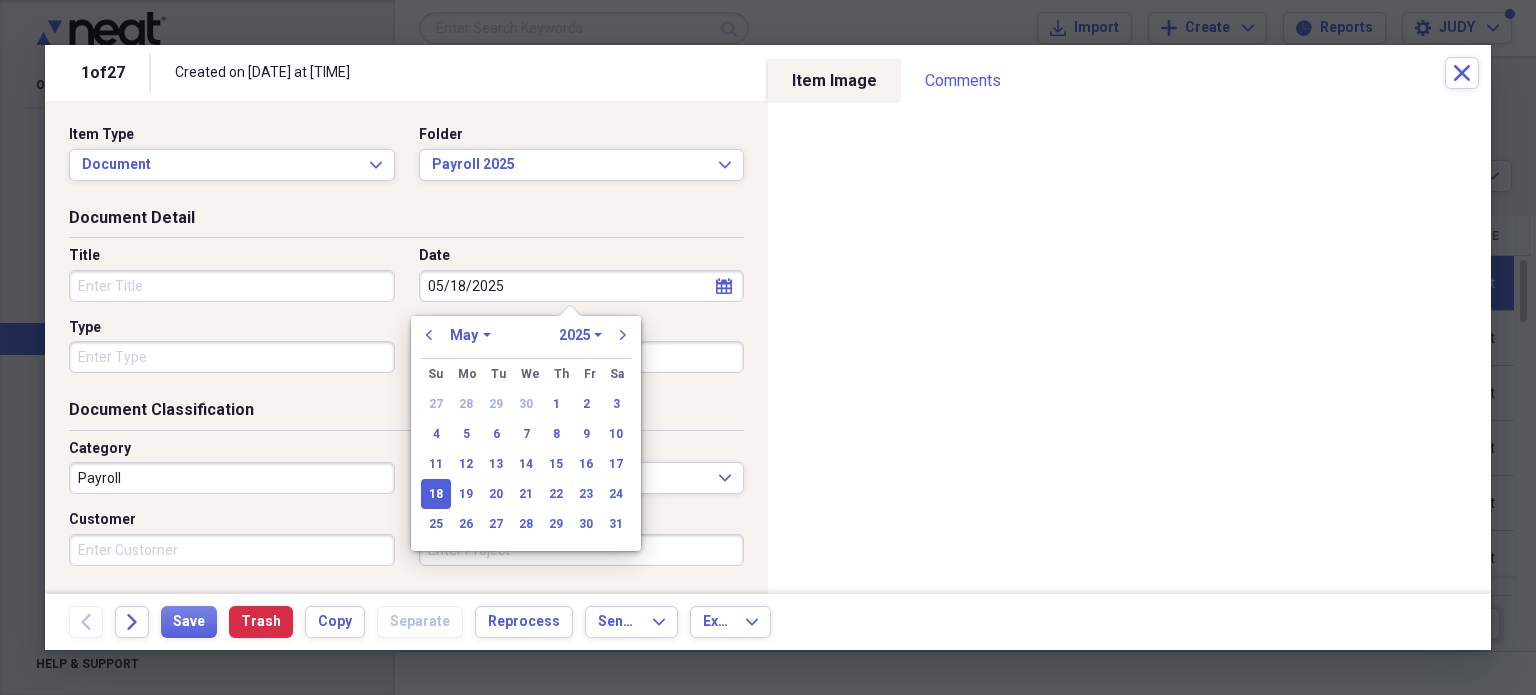 click on "January February March April May June July August September October November December" at bounding box center [470, 335] 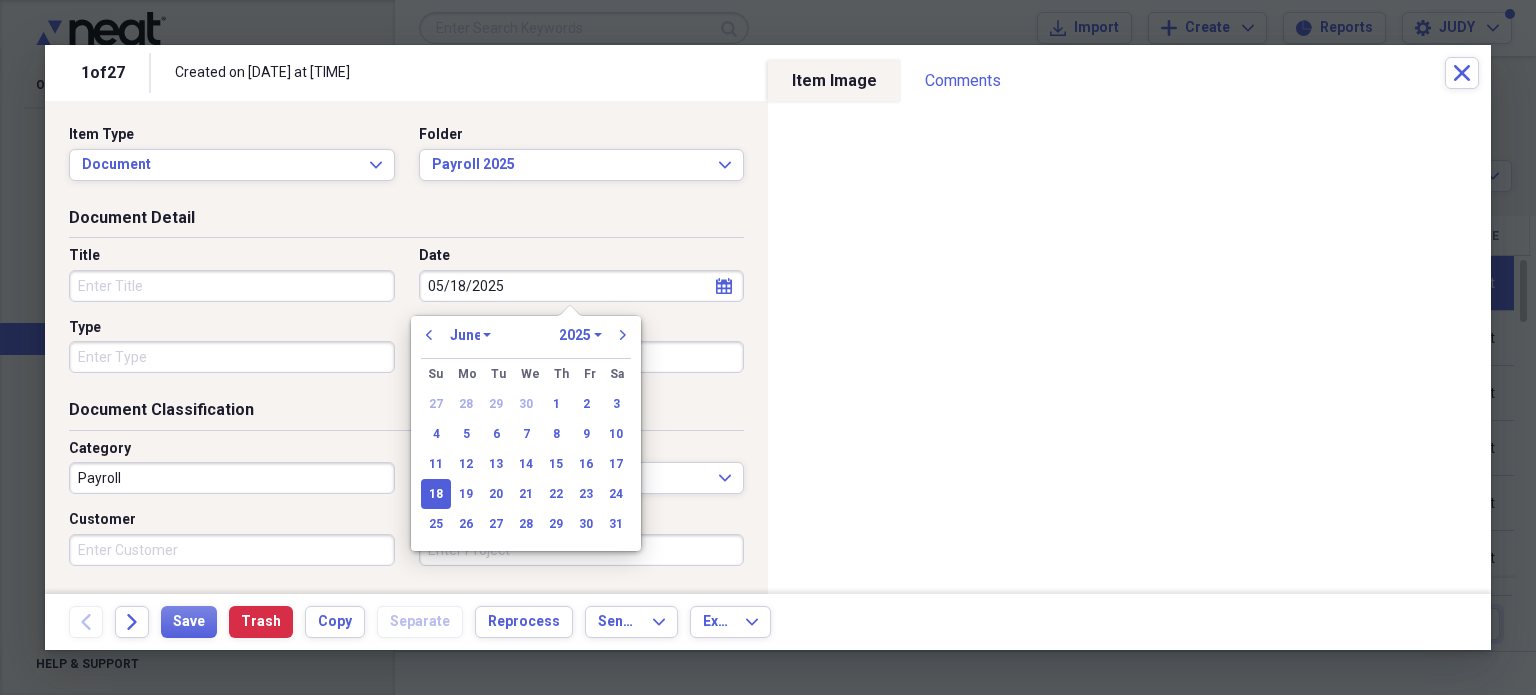 click on "January February March April May June July August September October November December" at bounding box center [470, 335] 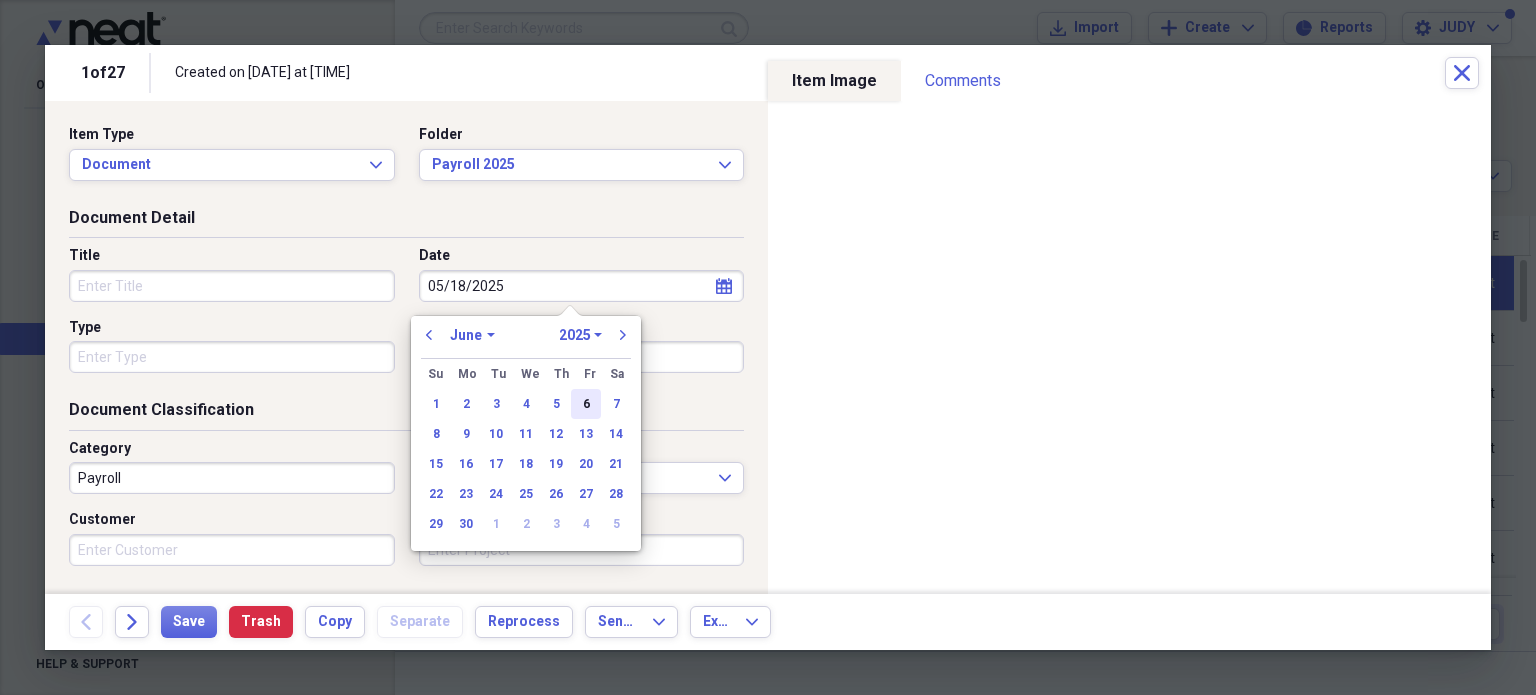 click on "6" at bounding box center (586, 404) 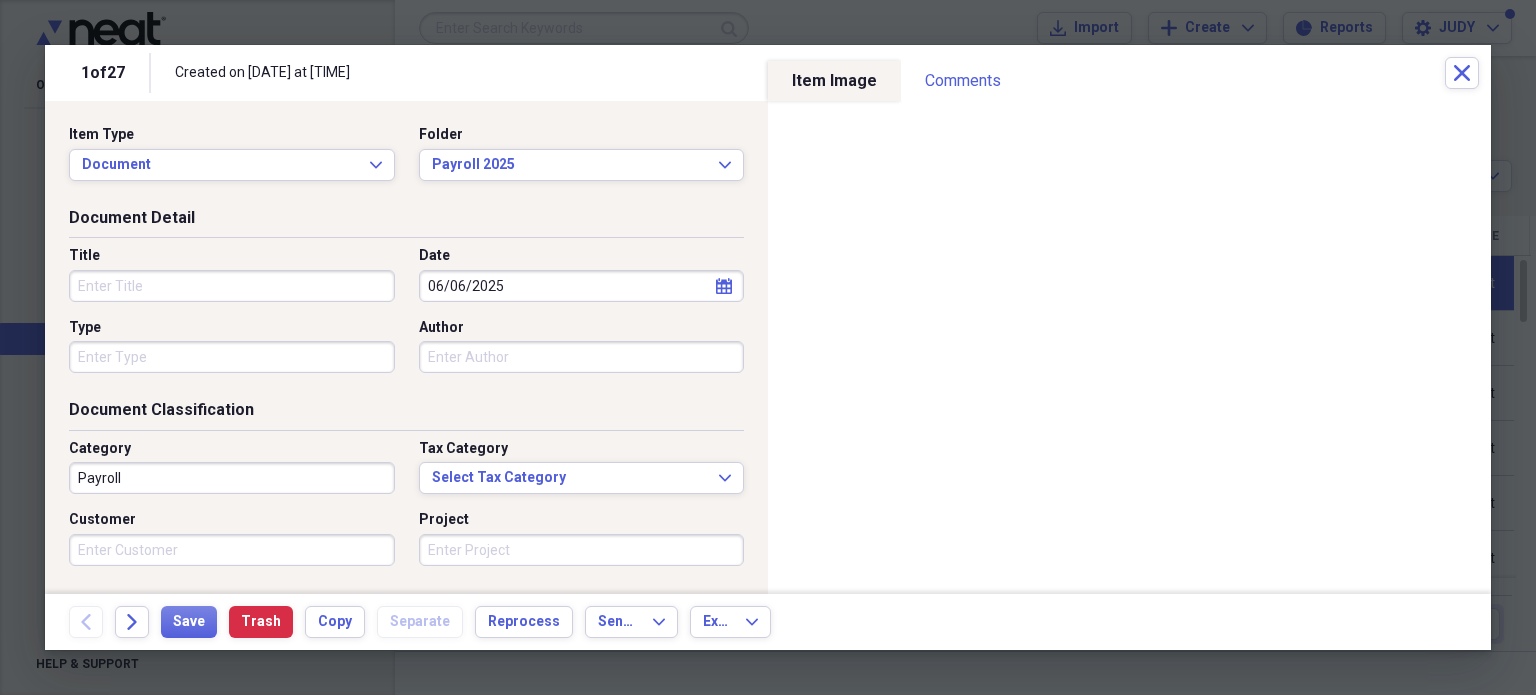 click on "Title" at bounding box center (232, 286) 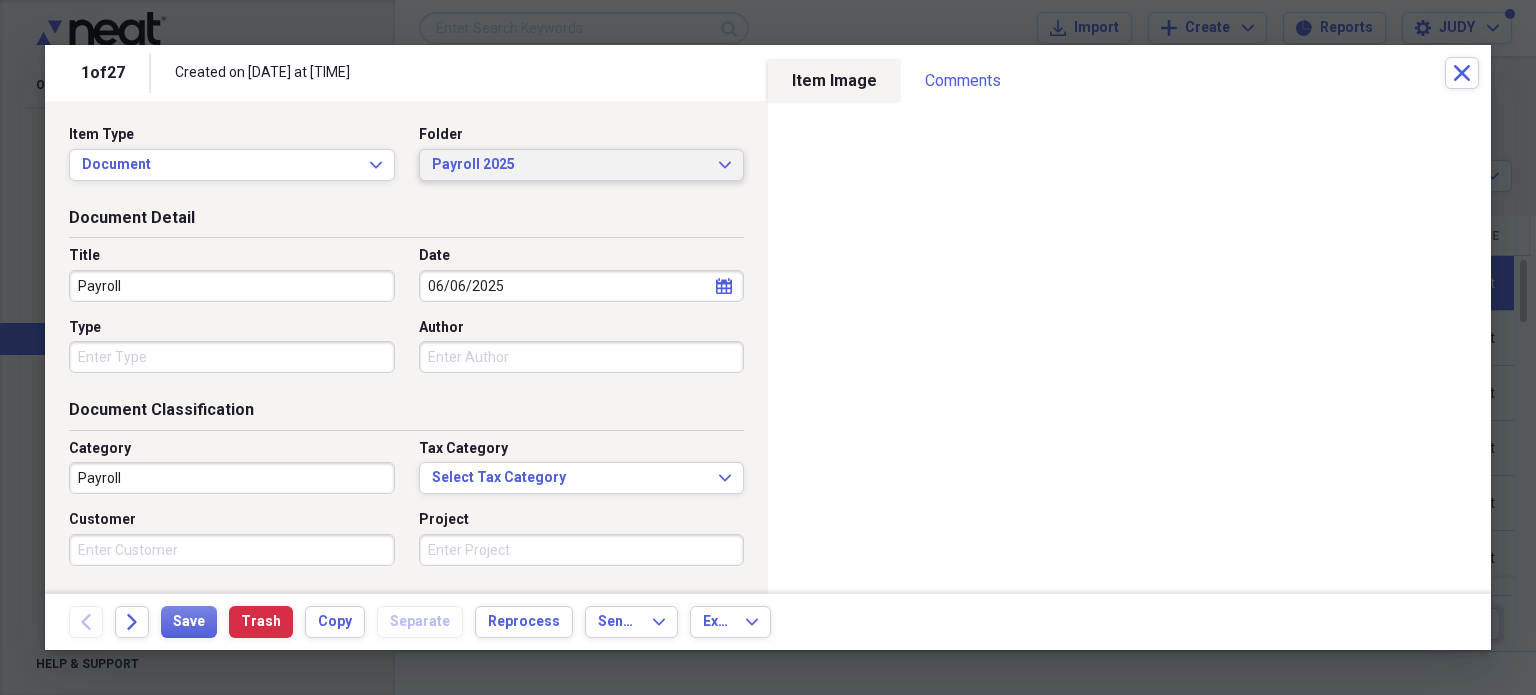 click on "Expand" 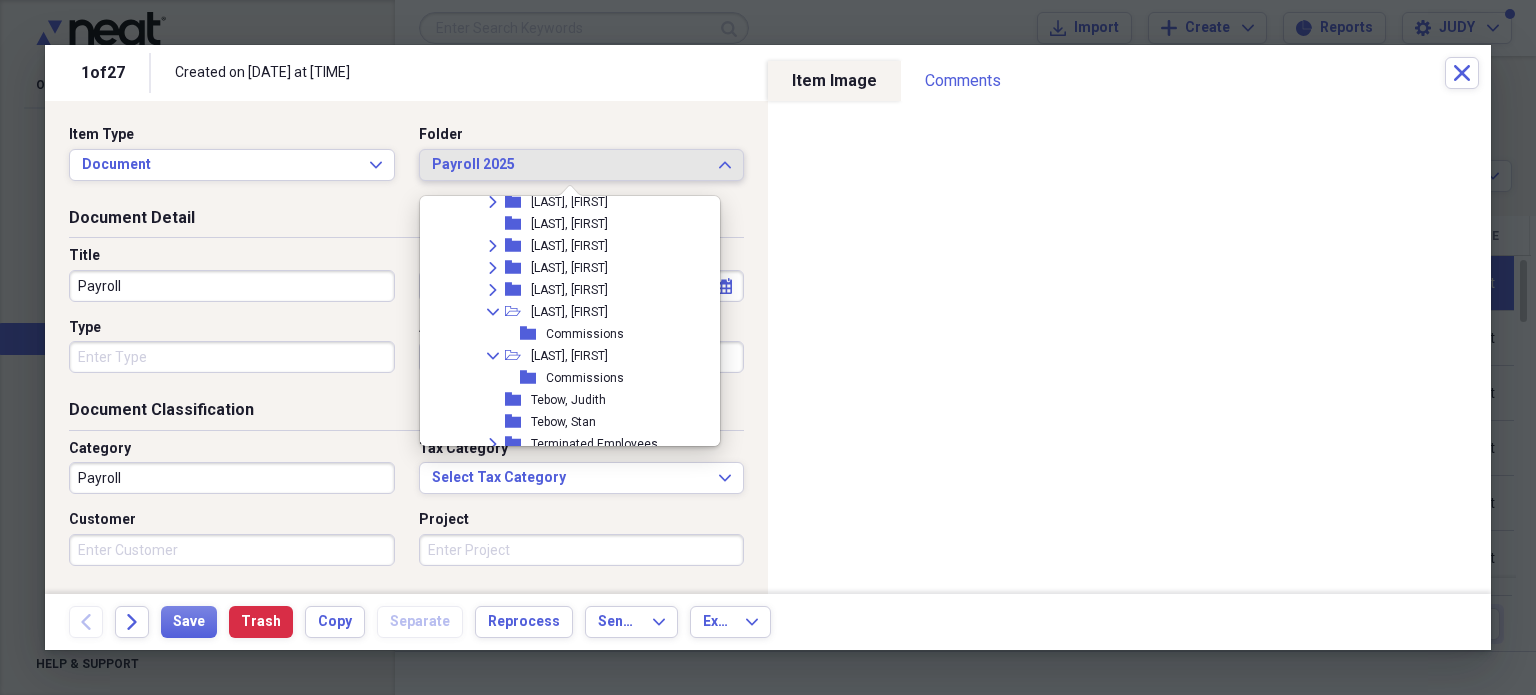 scroll, scrollTop: 3980, scrollLeft: 0, axis: vertical 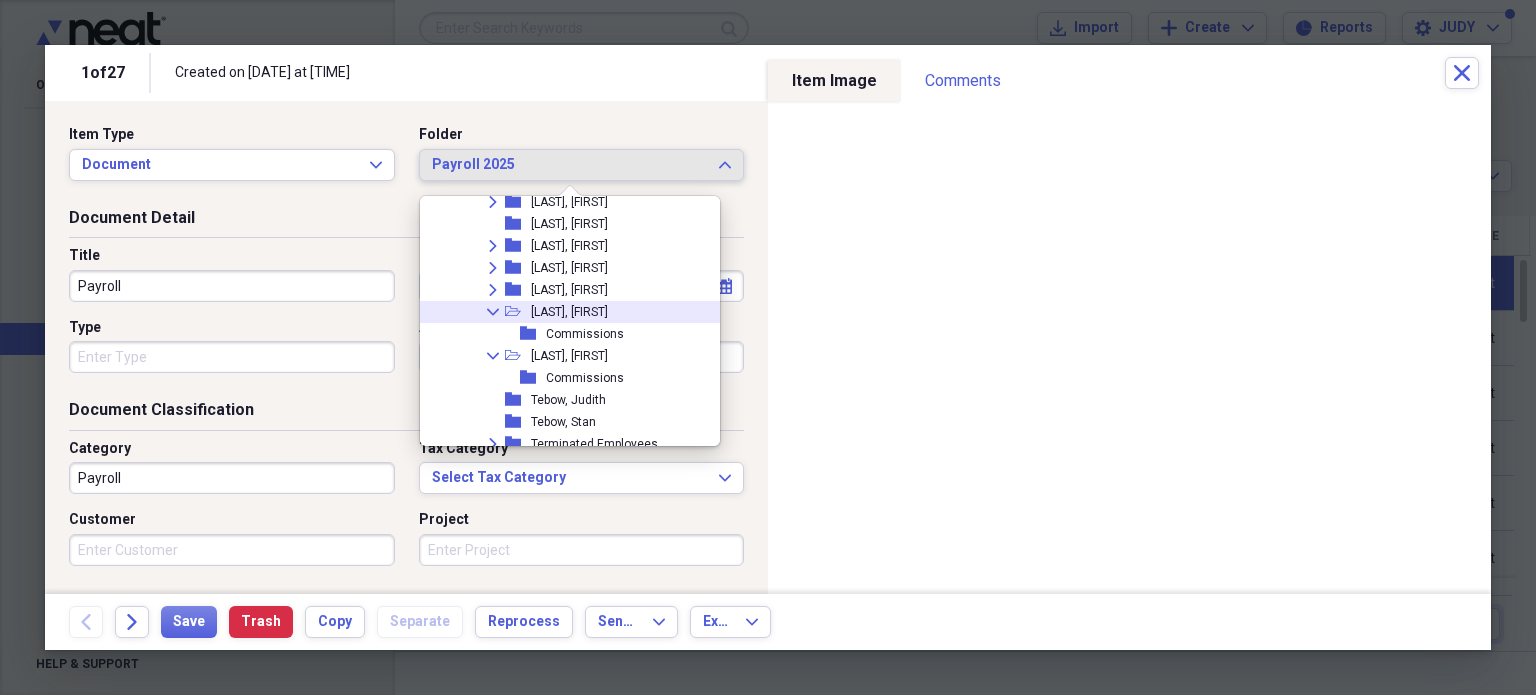 click on "[LAST], [FIRST]" at bounding box center [569, 312] 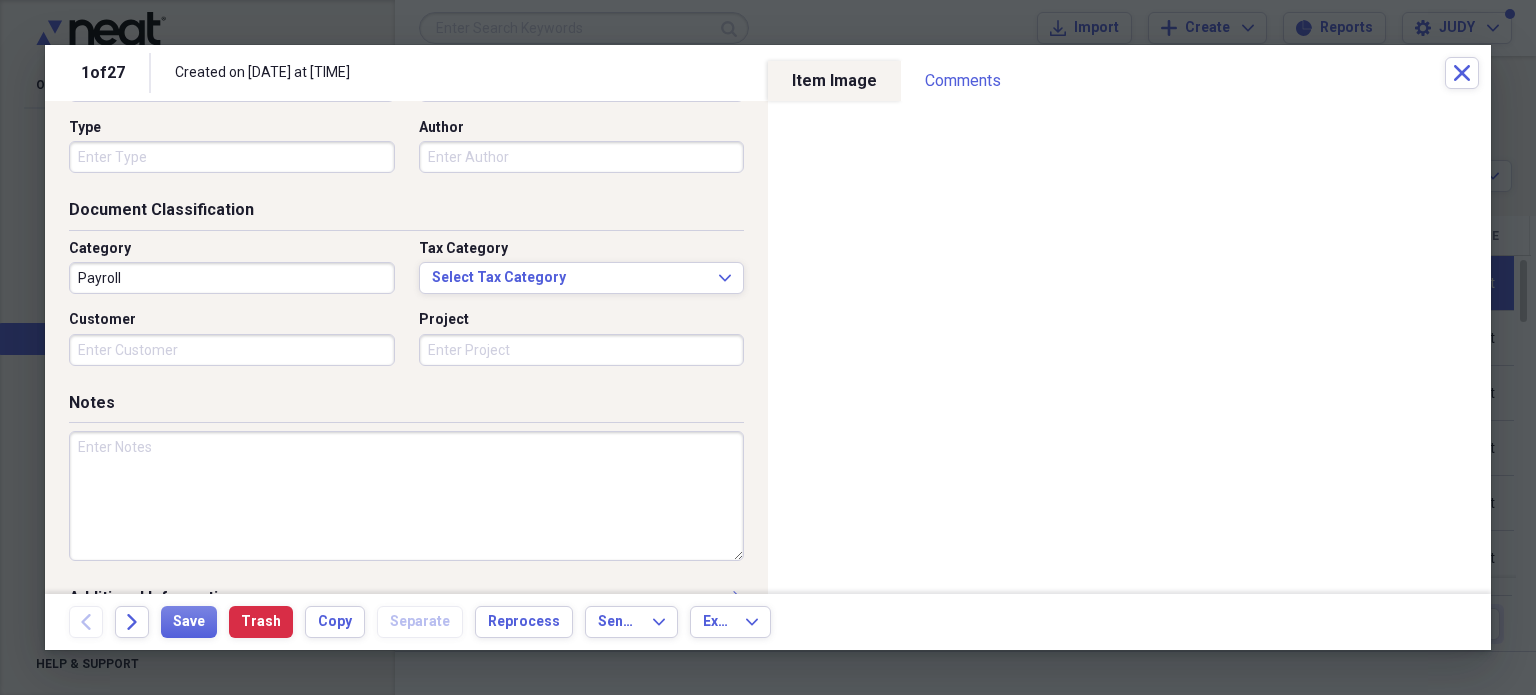 scroll, scrollTop: 0, scrollLeft: 0, axis: both 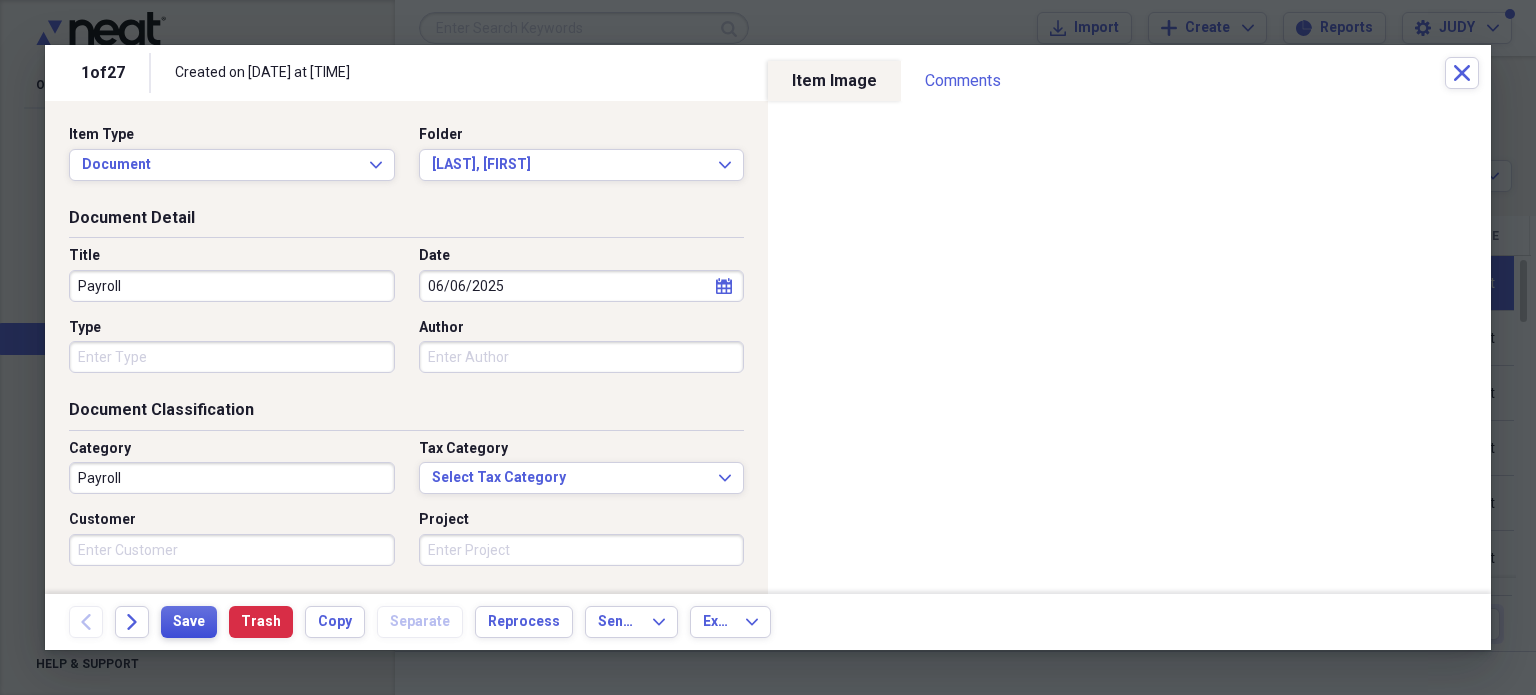 click on "Save" at bounding box center [189, 622] 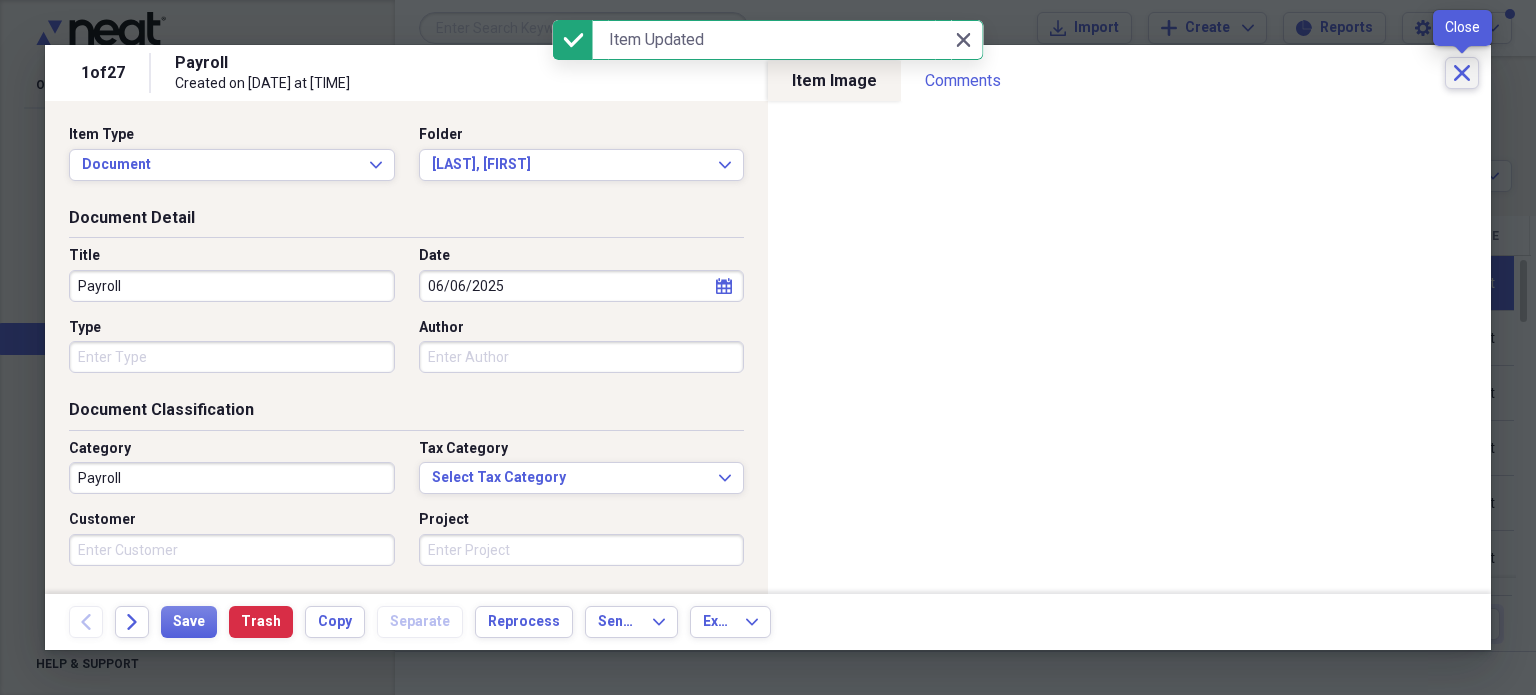 click on "Close" 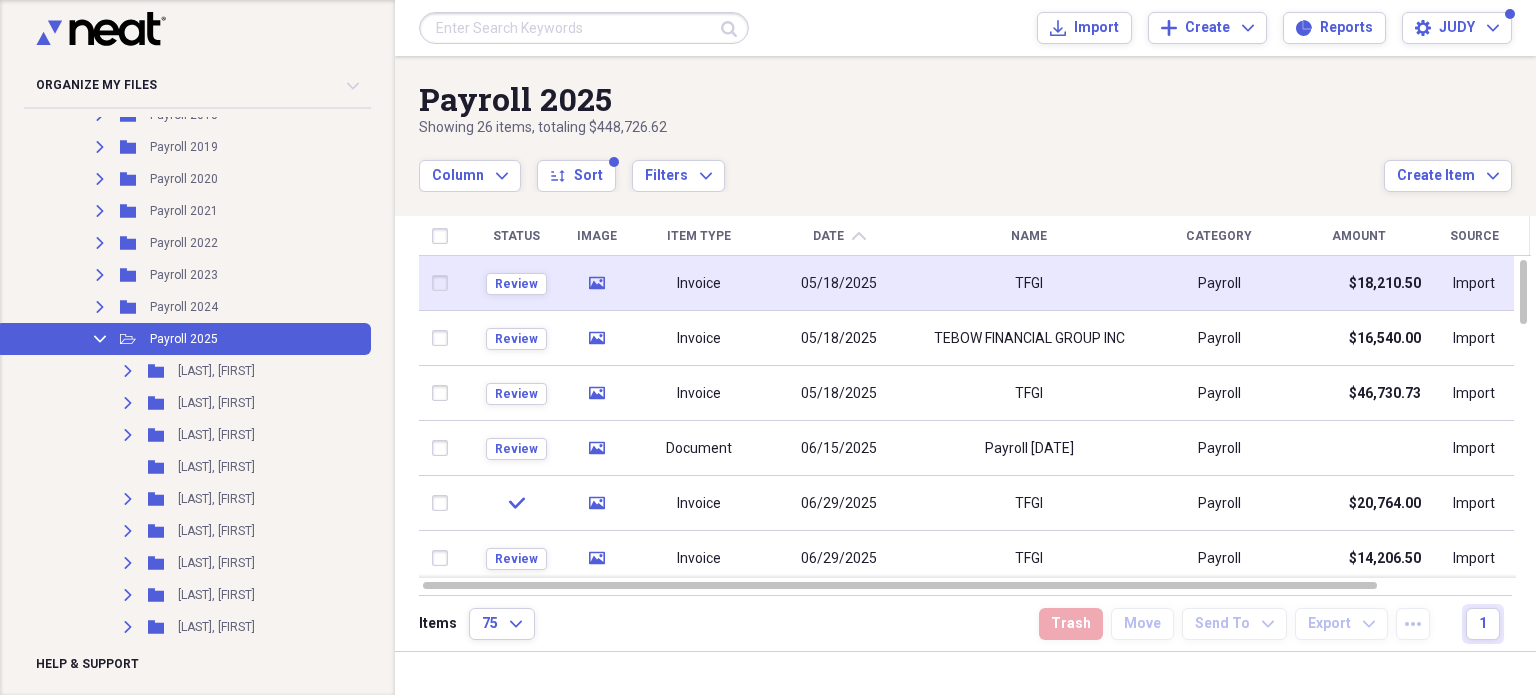 click at bounding box center (444, 283) 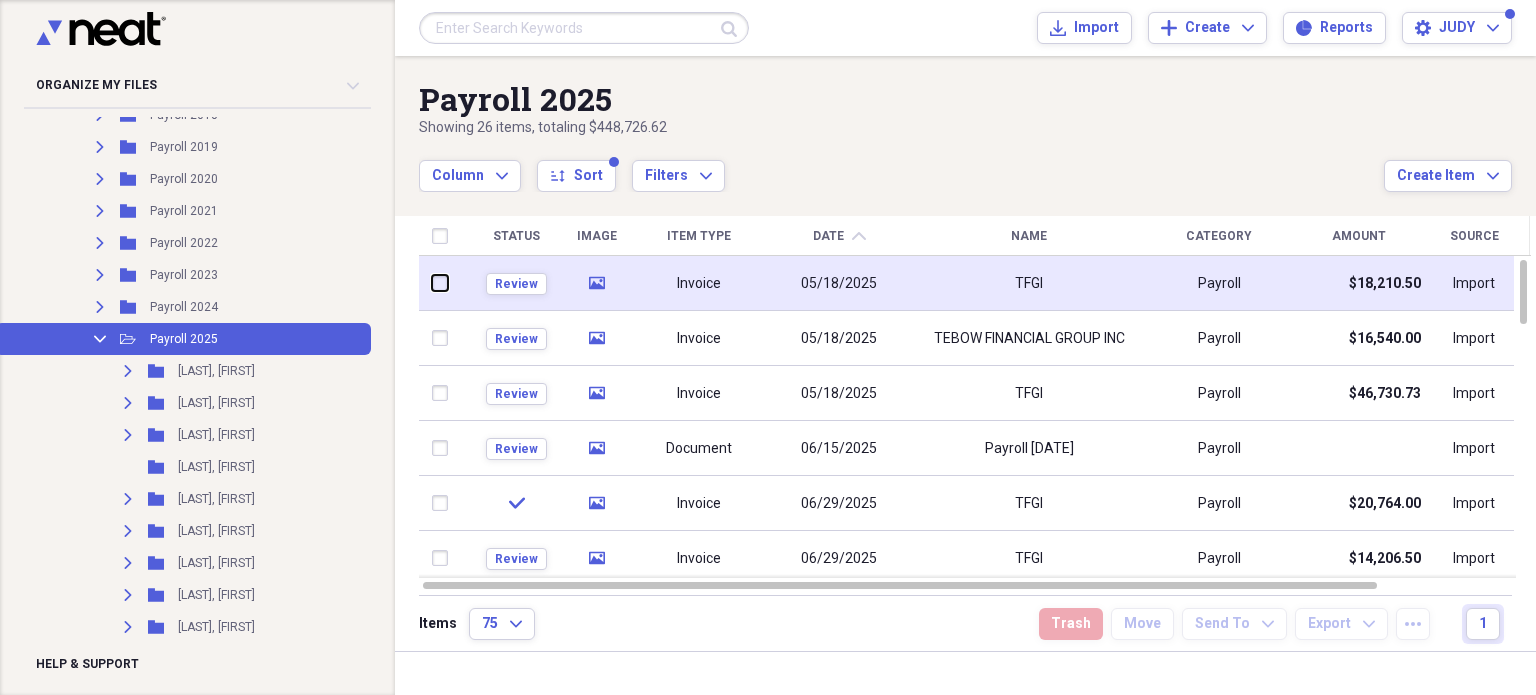 click at bounding box center [432, 283] 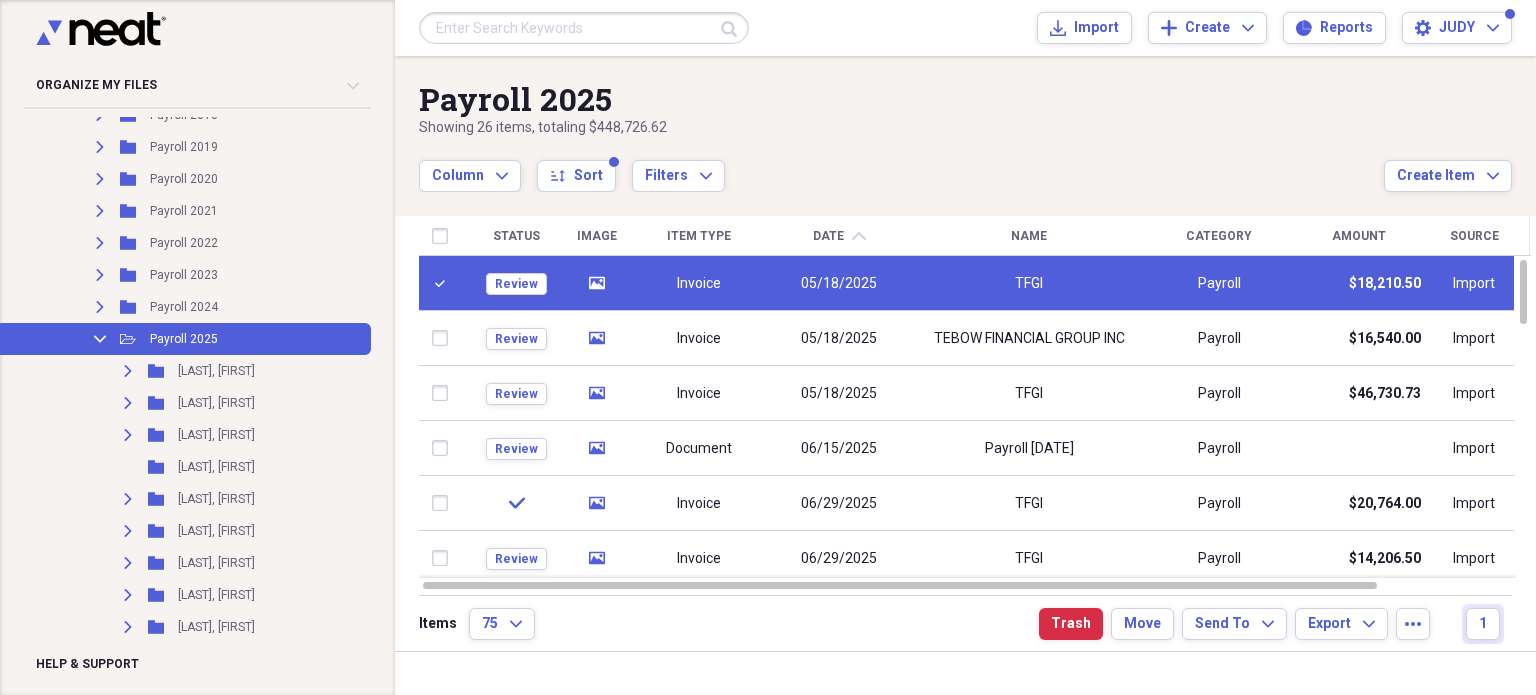 click on "TFGI" at bounding box center [1029, 283] 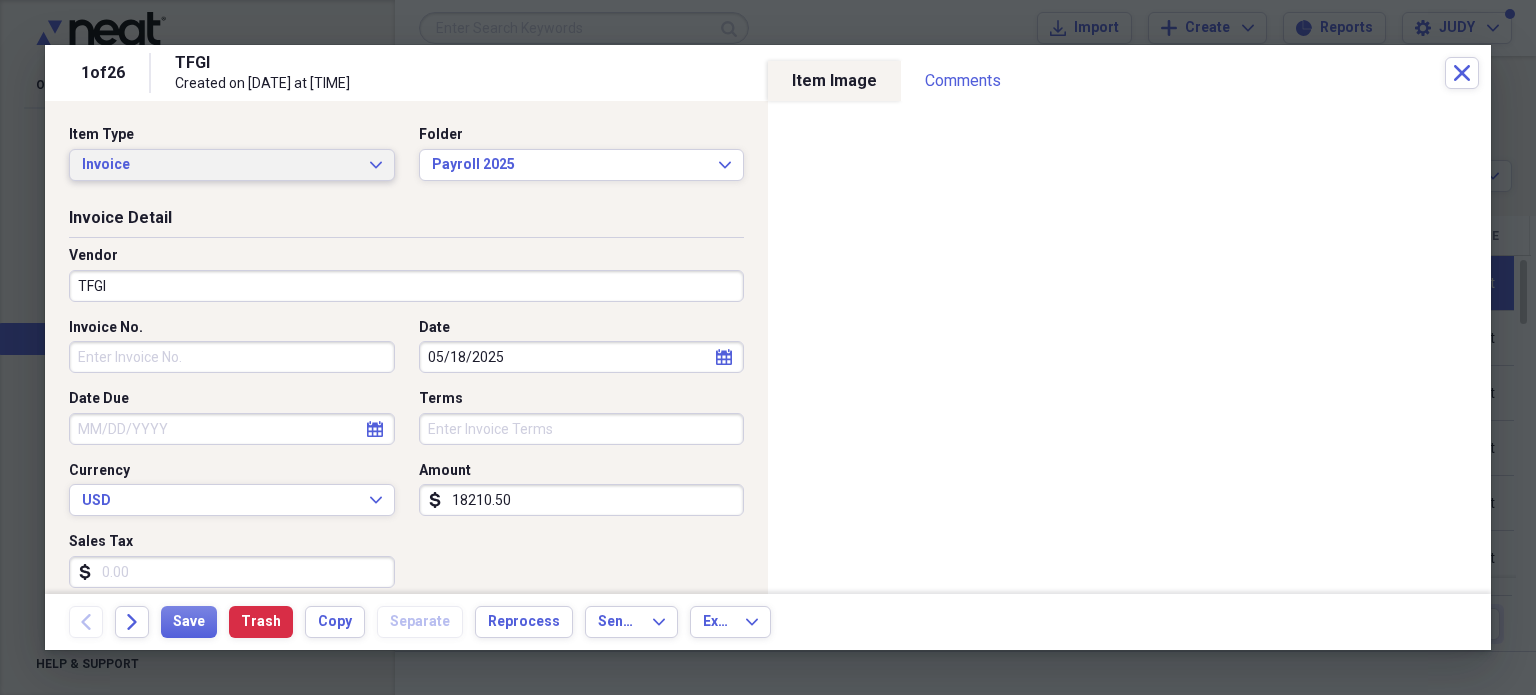 click on "Invoice Expand" at bounding box center (232, 165) 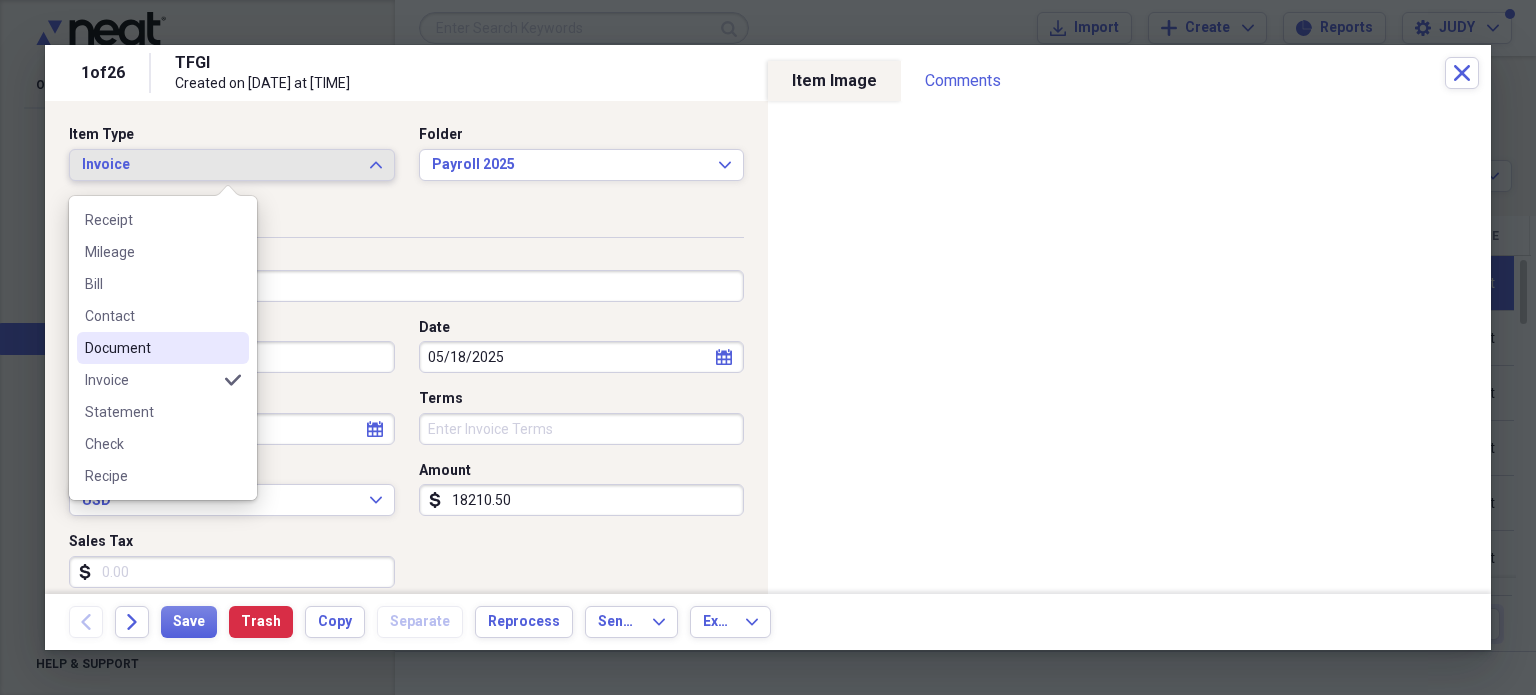click on "Document" at bounding box center [151, 348] 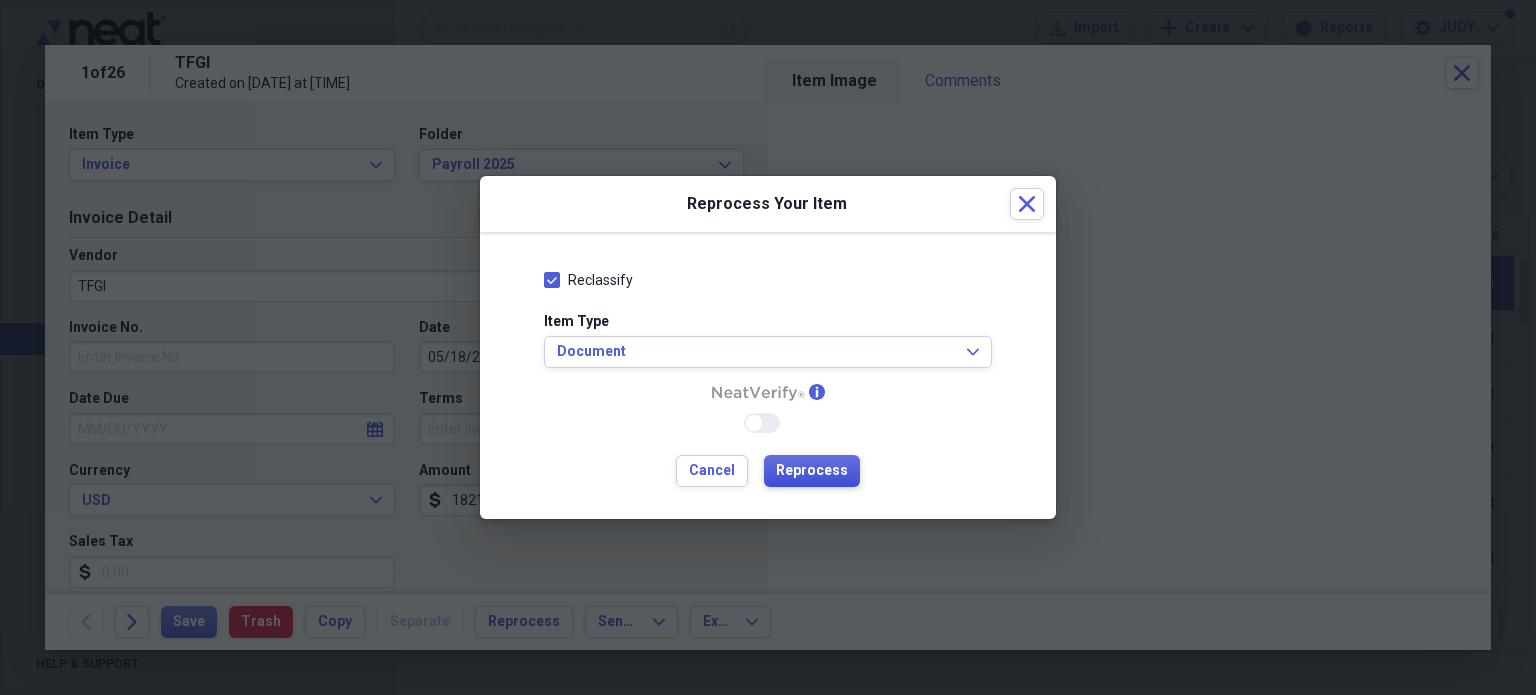 click on "Reprocess" at bounding box center (812, 471) 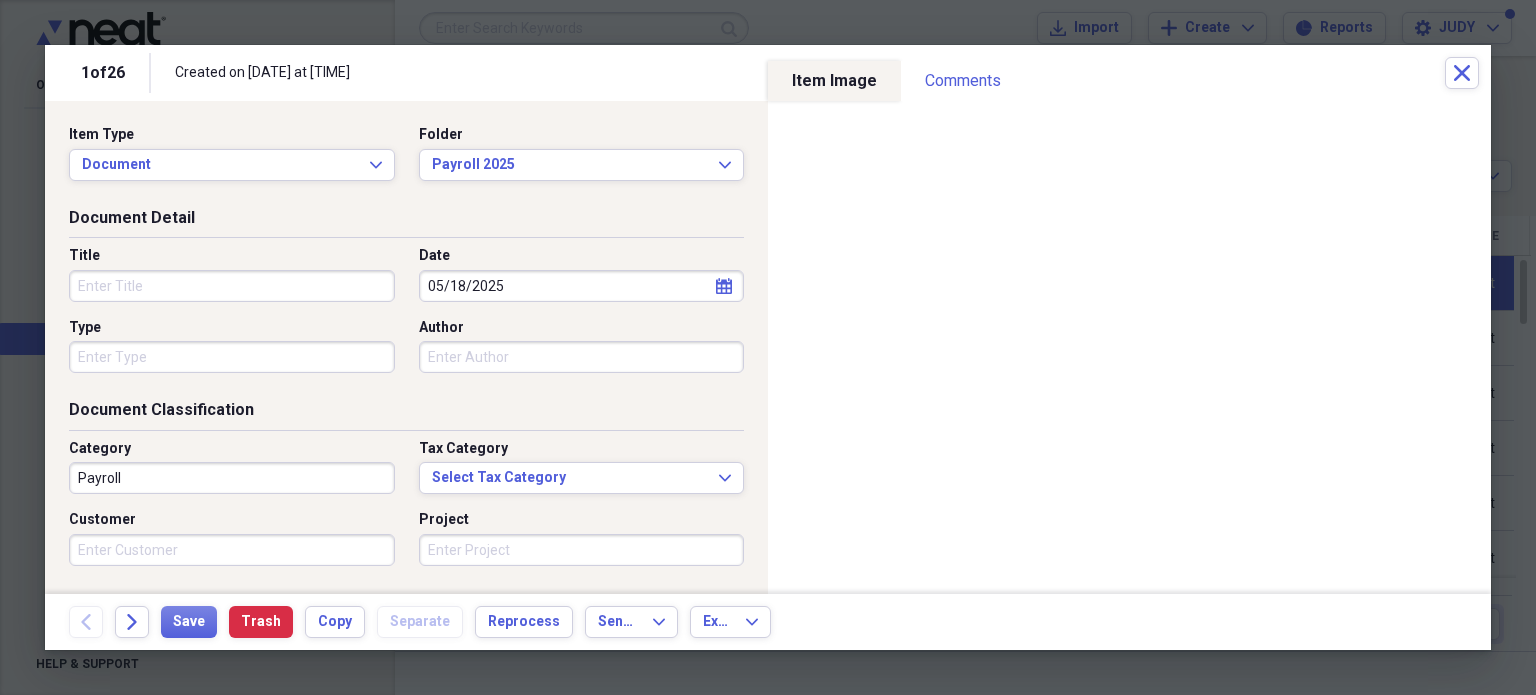 click on "calendar Calendar" at bounding box center (724, 286) 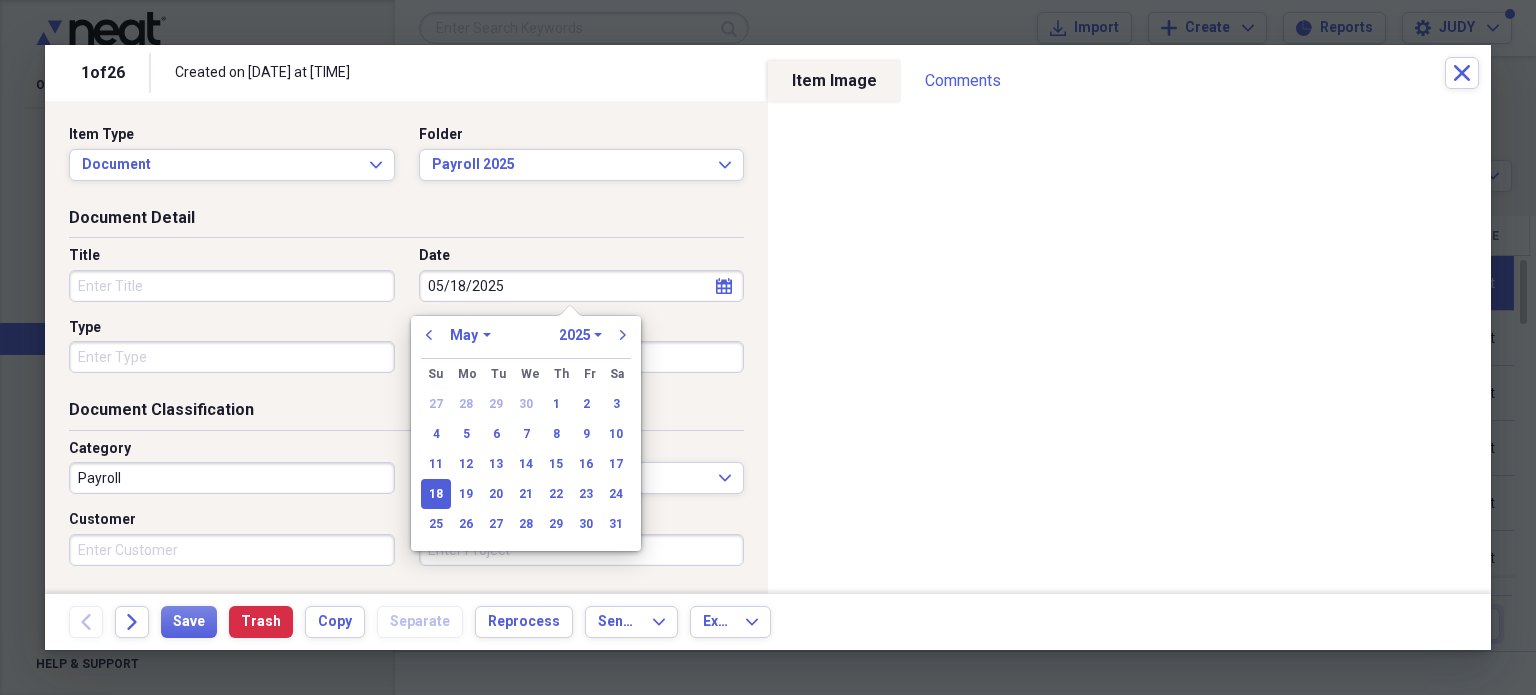 click on "January February March April May June July August September October November December" at bounding box center [470, 335] 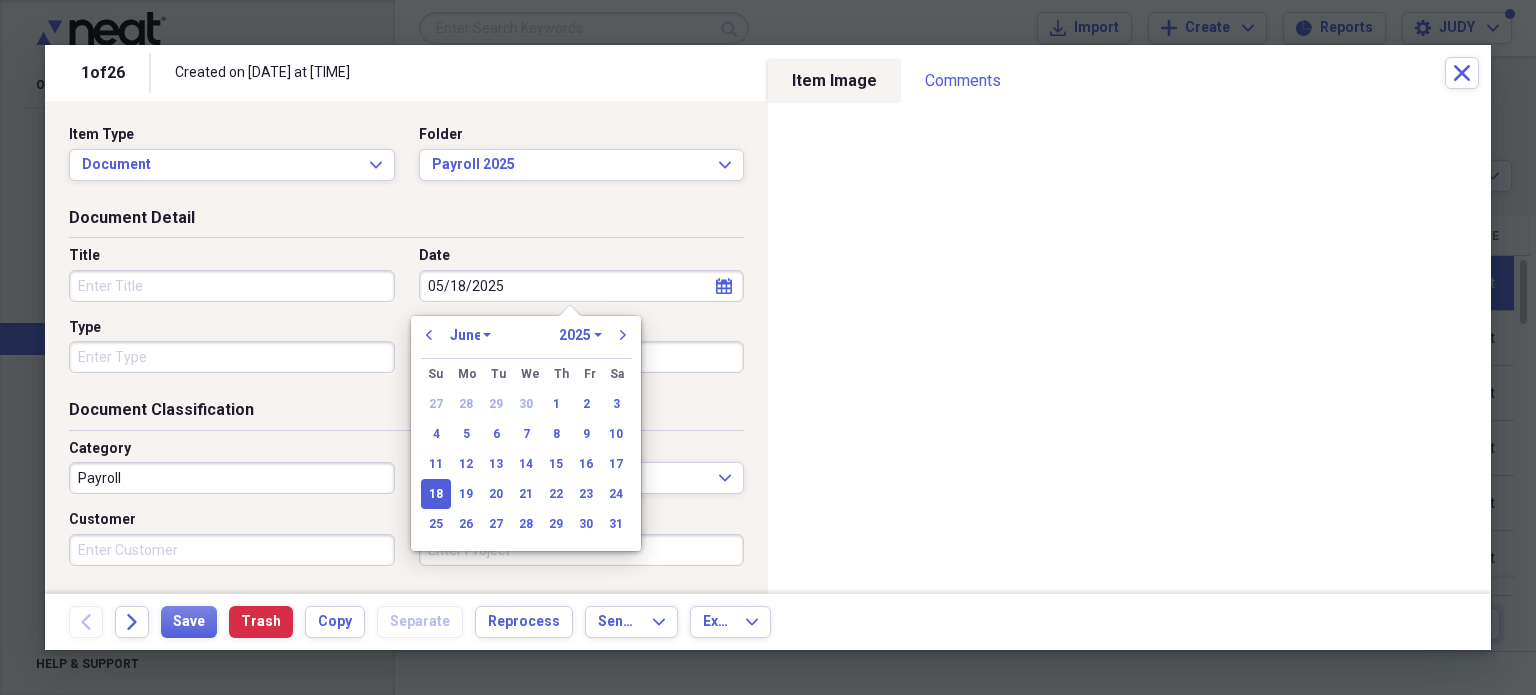 click on "January February March April May June July August September October November December" at bounding box center [470, 335] 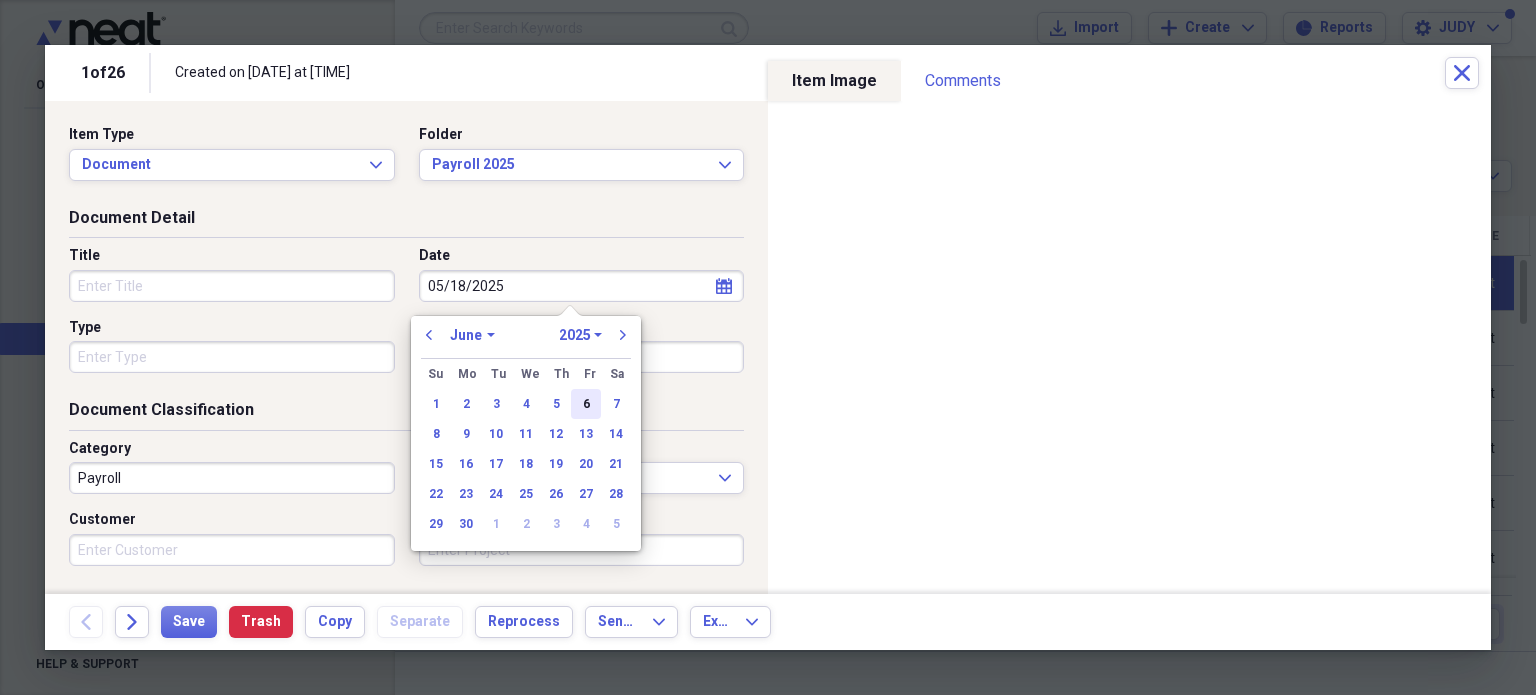 click on "6" at bounding box center [586, 404] 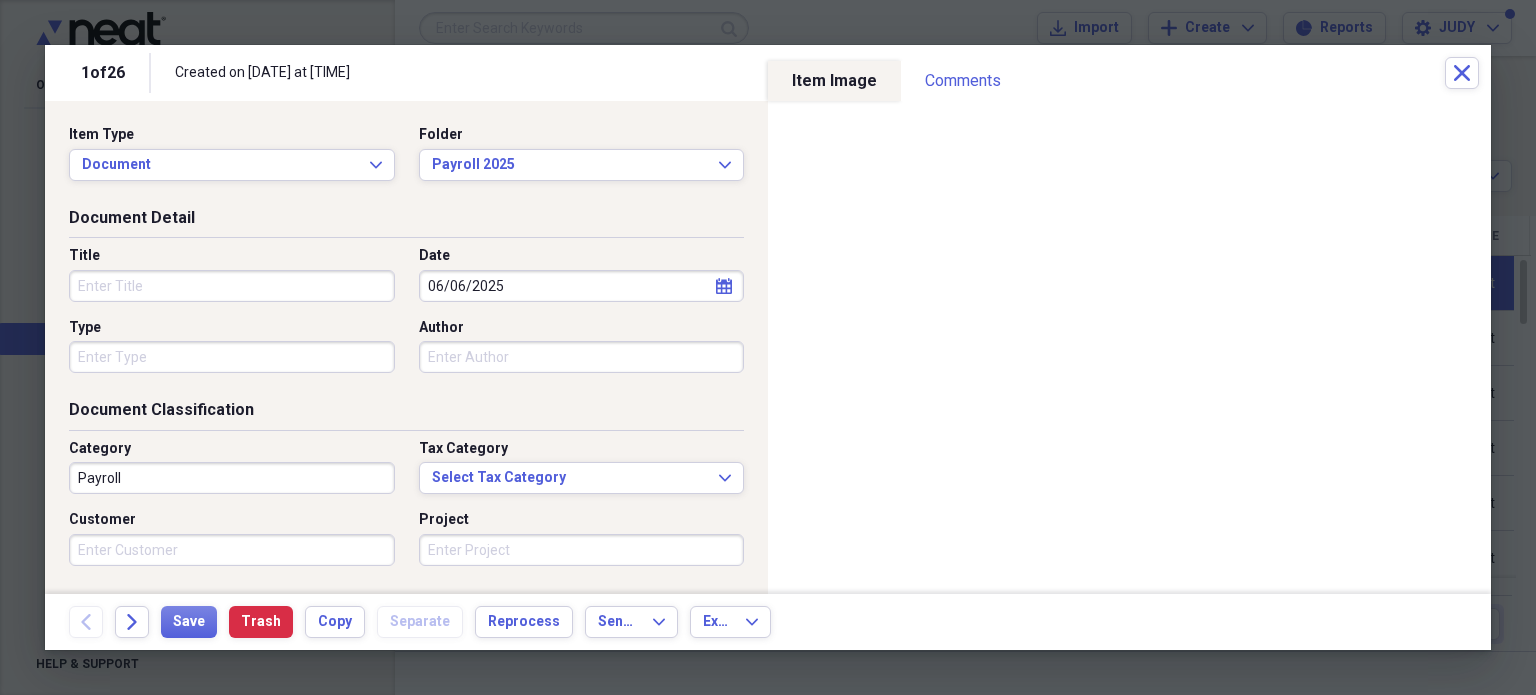 click on "Title" at bounding box center (232, 286) 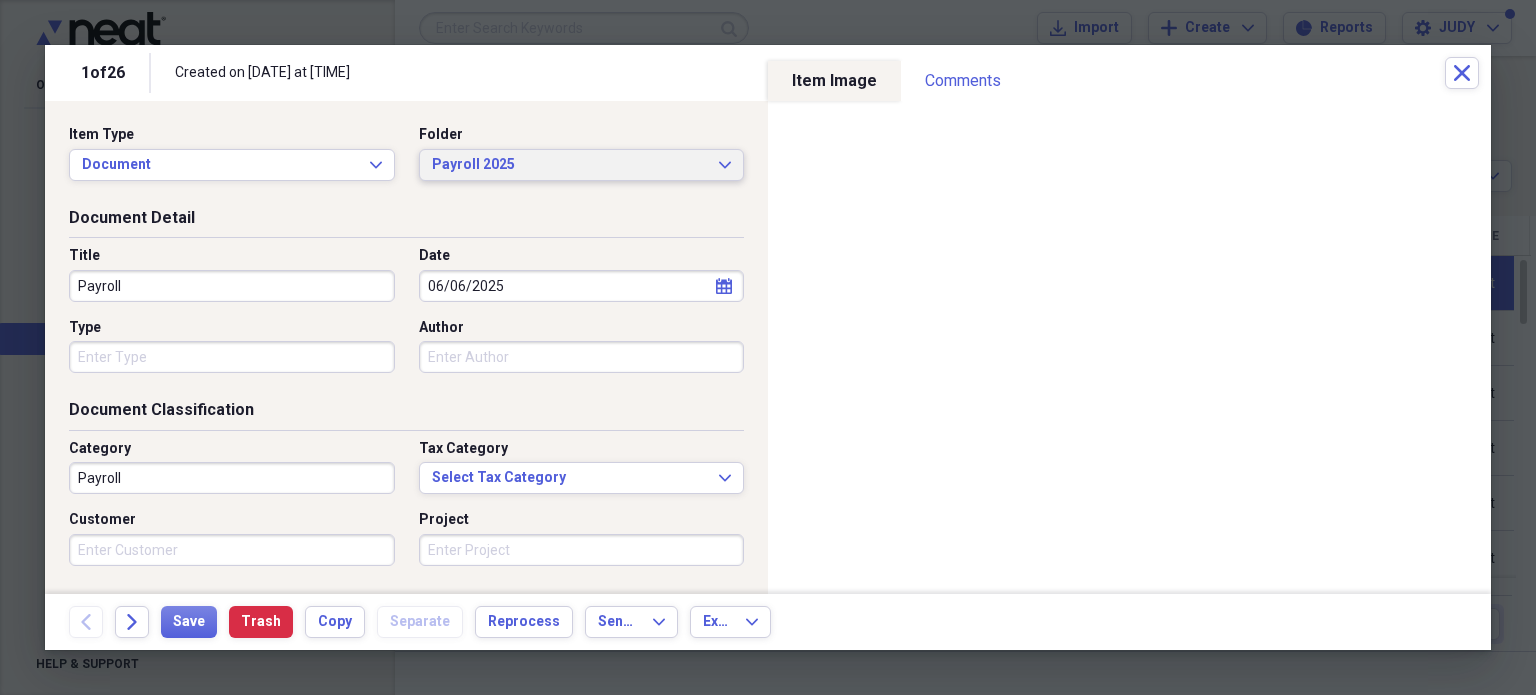 click on "Payroll 2025 Expand" at bounding box center [582, 165] 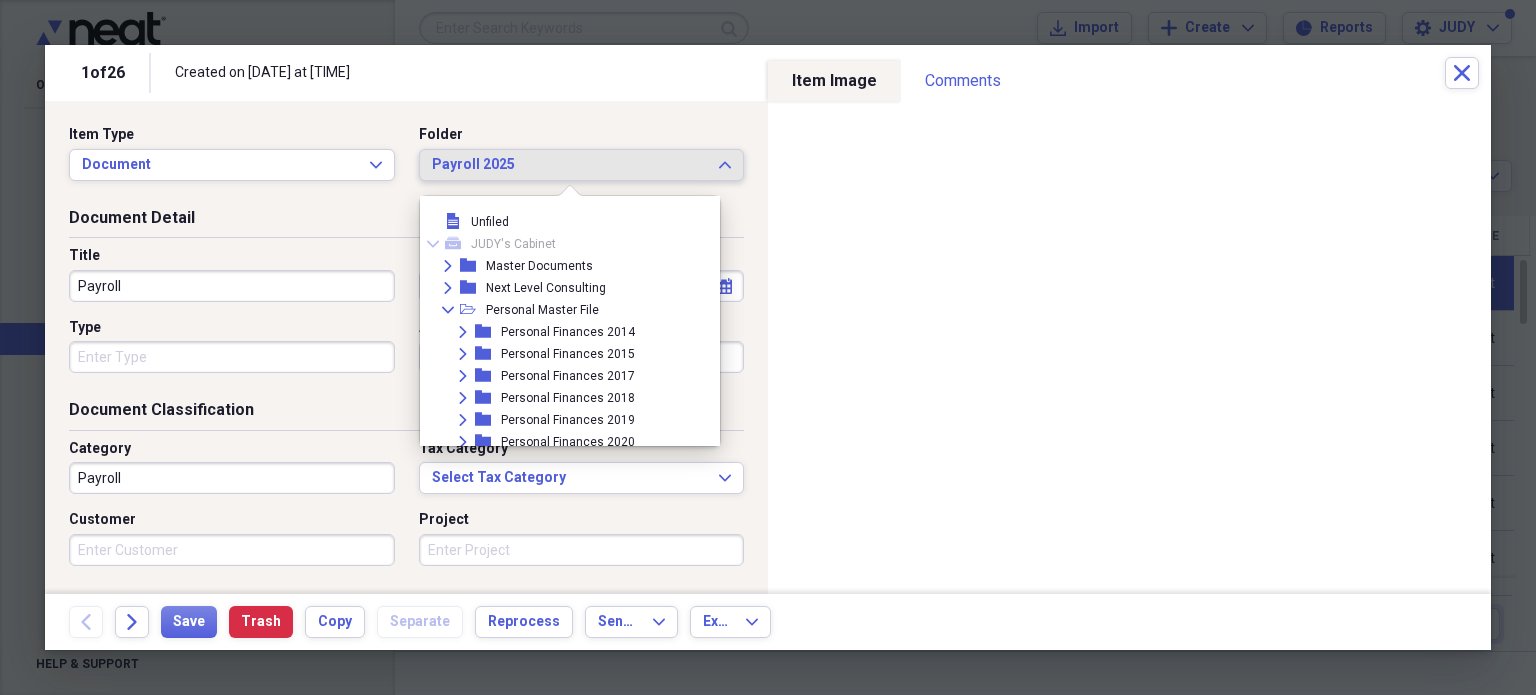 scroll, scrollTop: 3780, scrollLeft: 0, axis: vertical 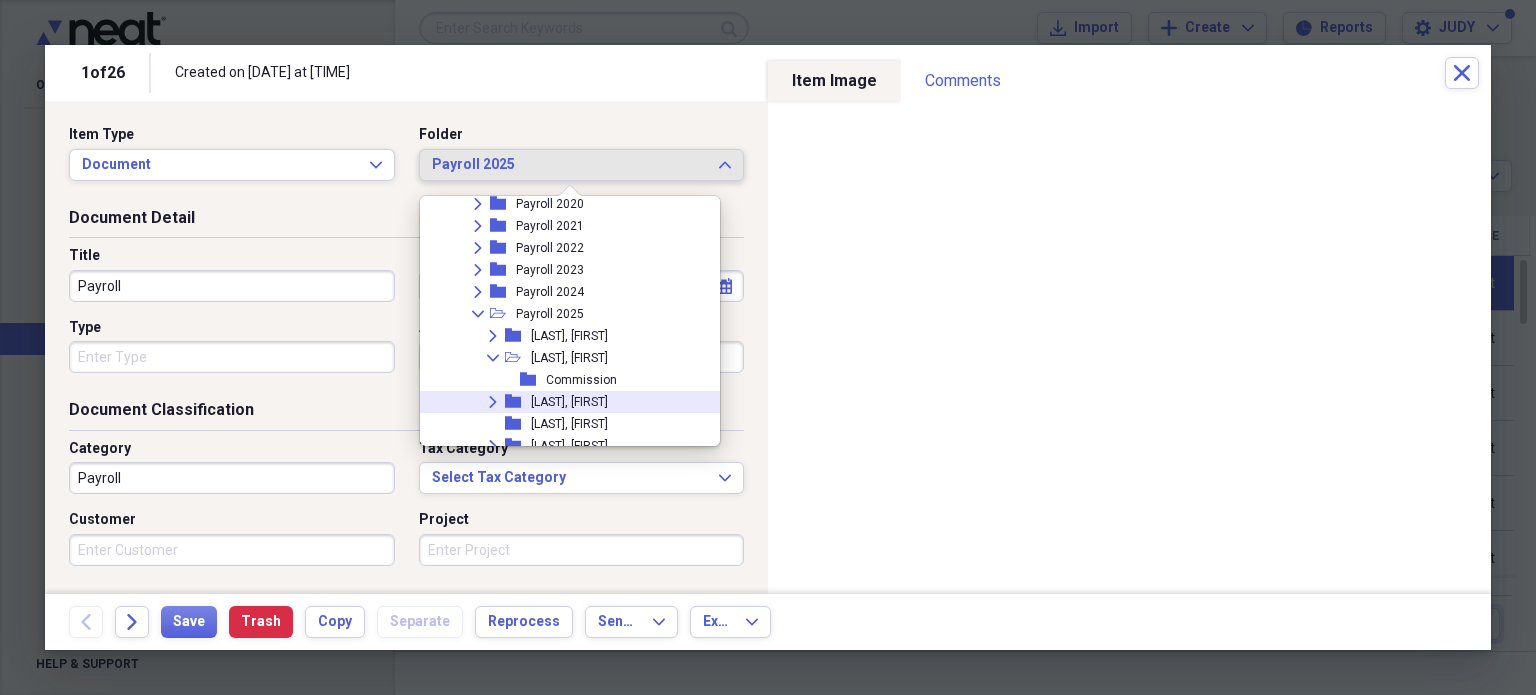 click on "[LAST], [FIRST]" at bounding box center (569, 402) 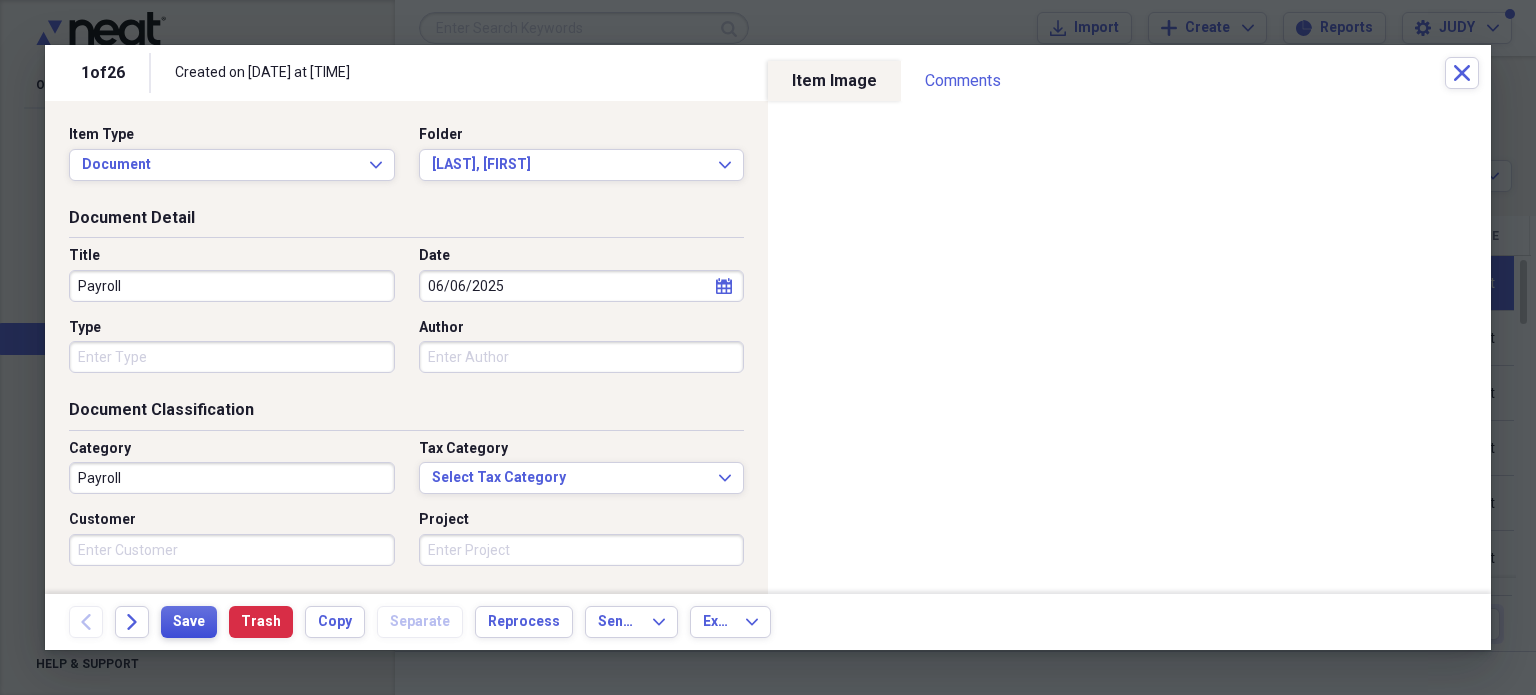 click on "Save" at bounding box center (189, 622) 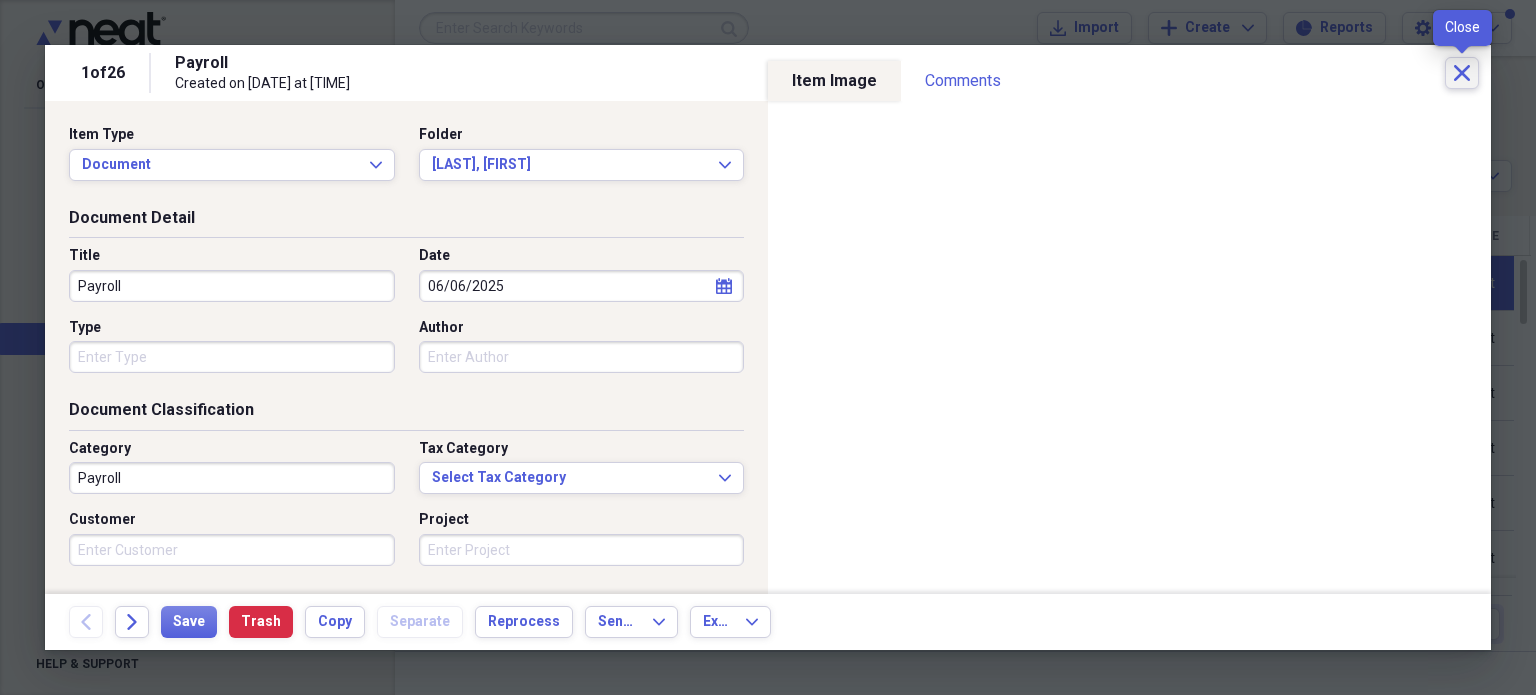 click 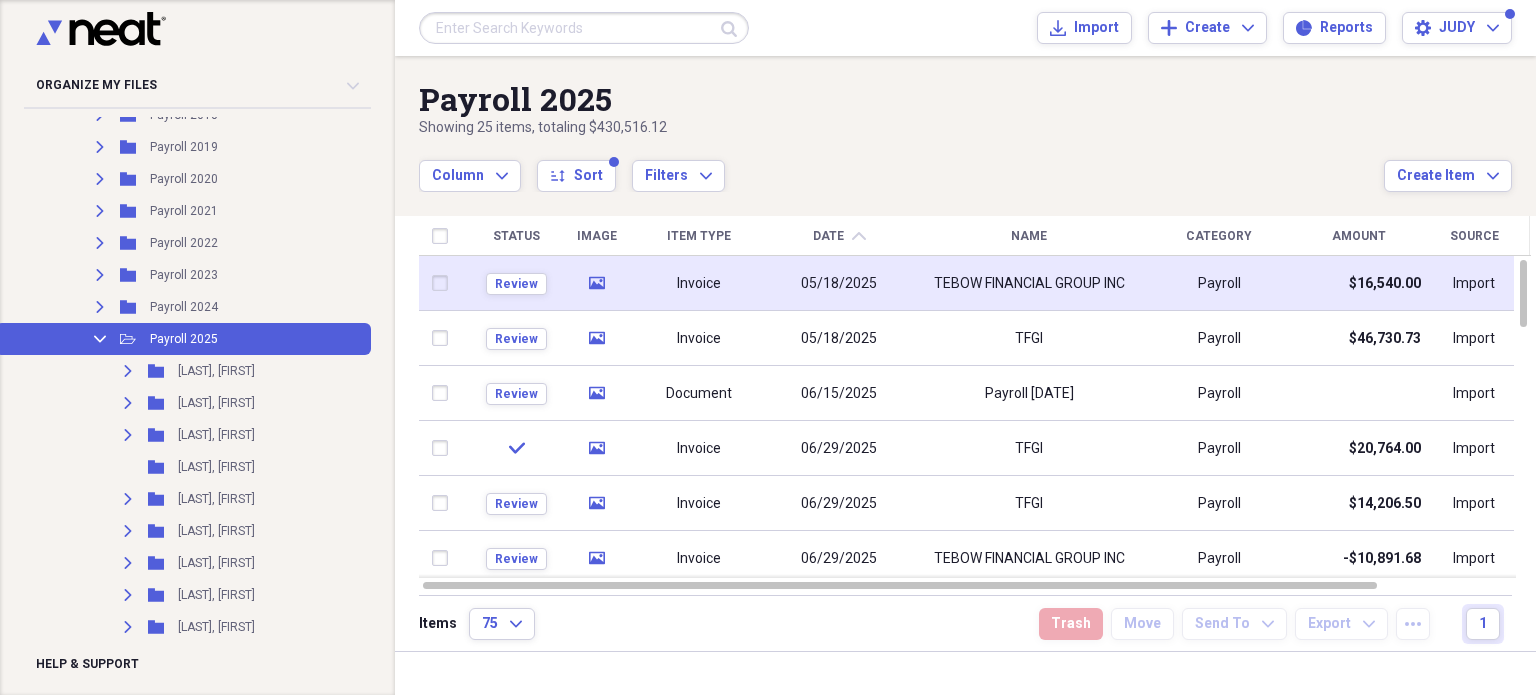 click at bounding box center [444, 283] 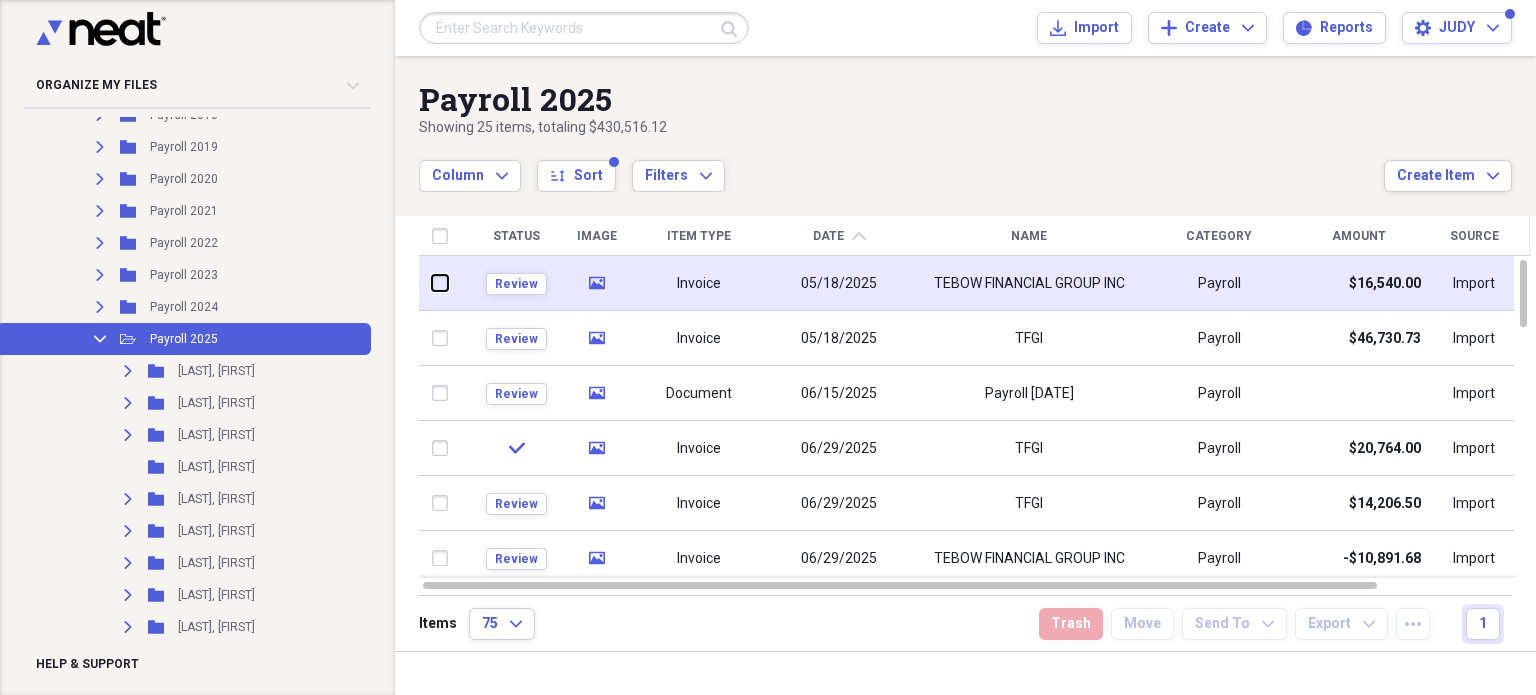 click at bounding box center [432, 283] 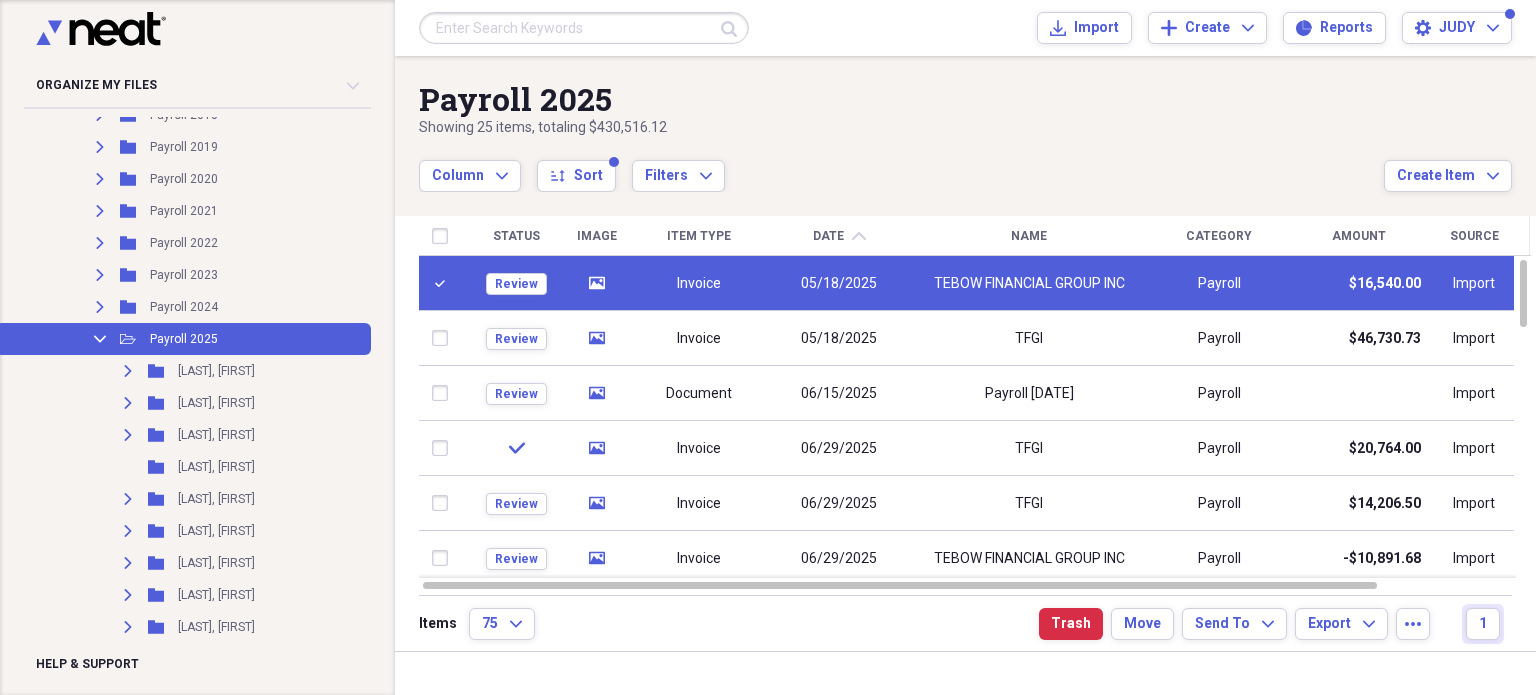 click on "05/18/2025" at bounding box center (839, 284) 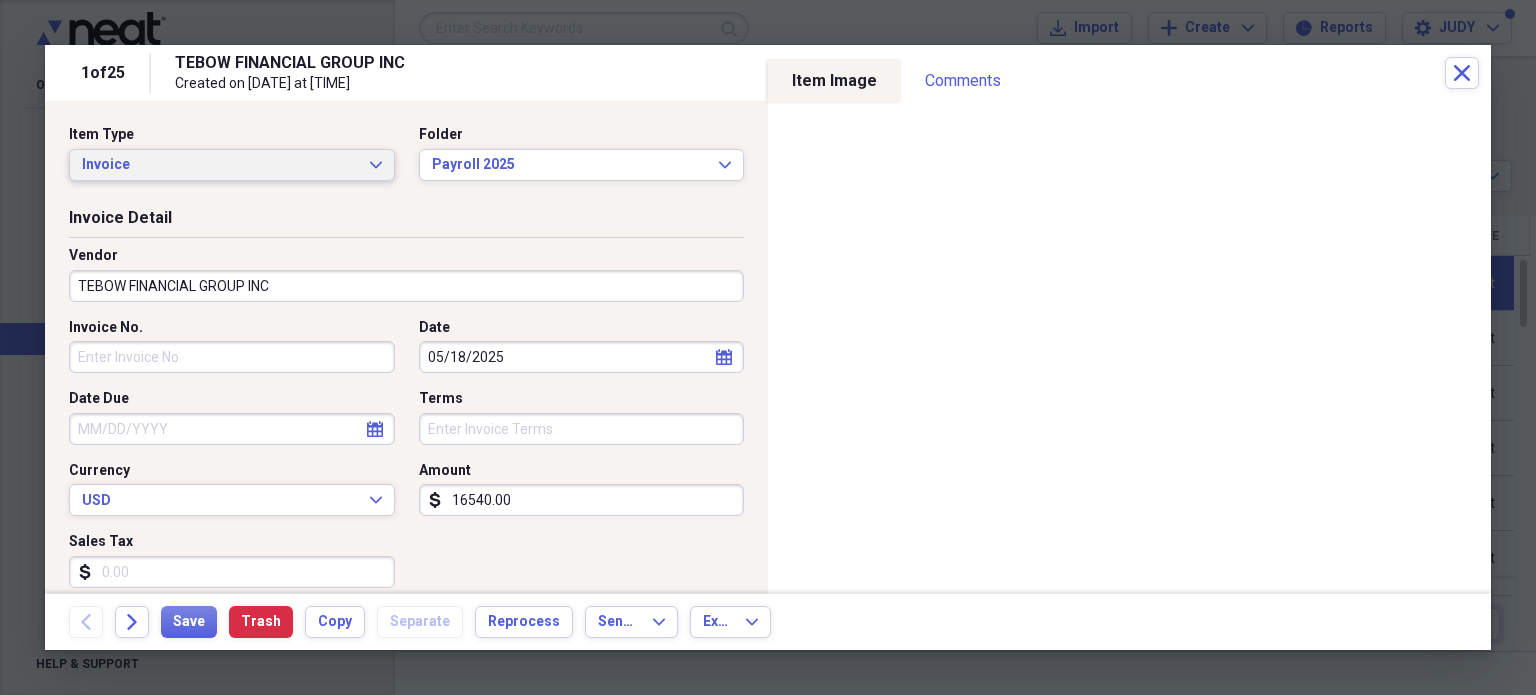 click on "Expand" 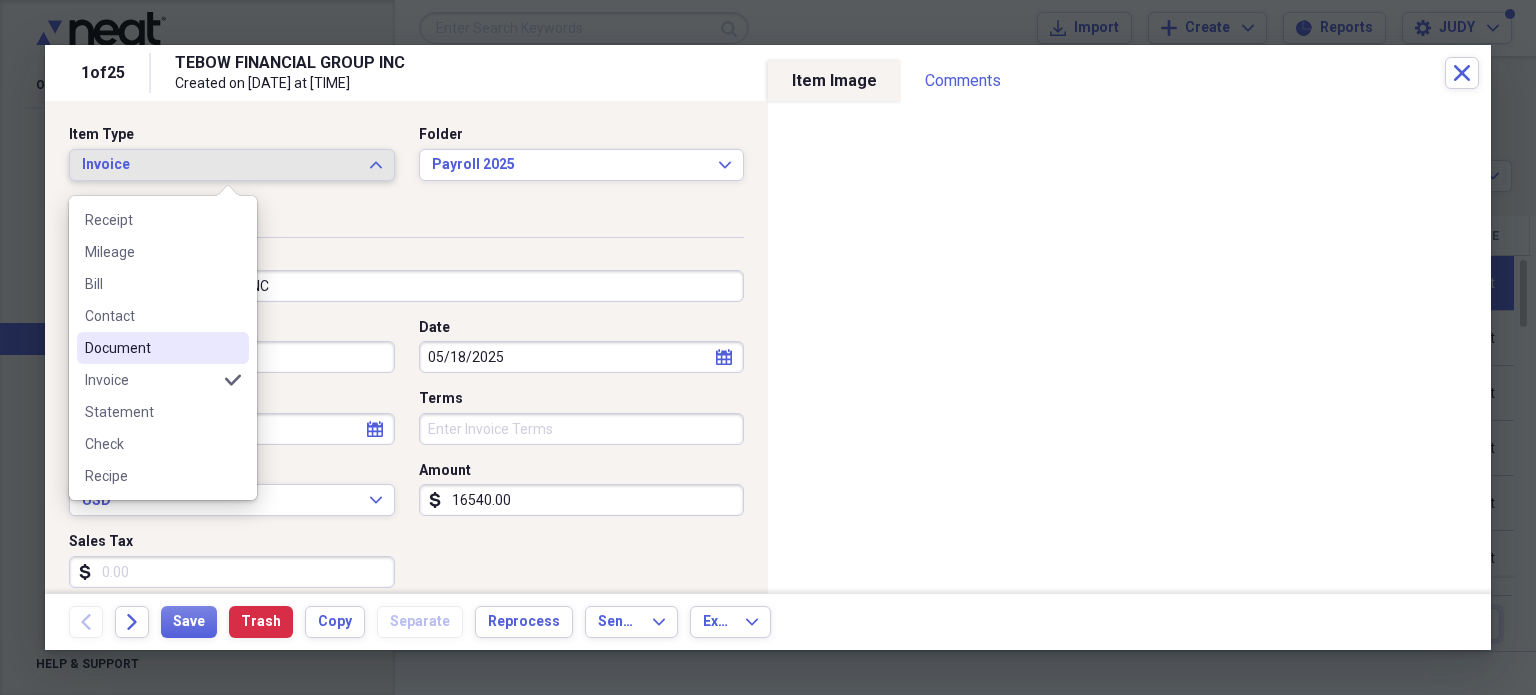 click on "Document" at bounding box center (163, 348) 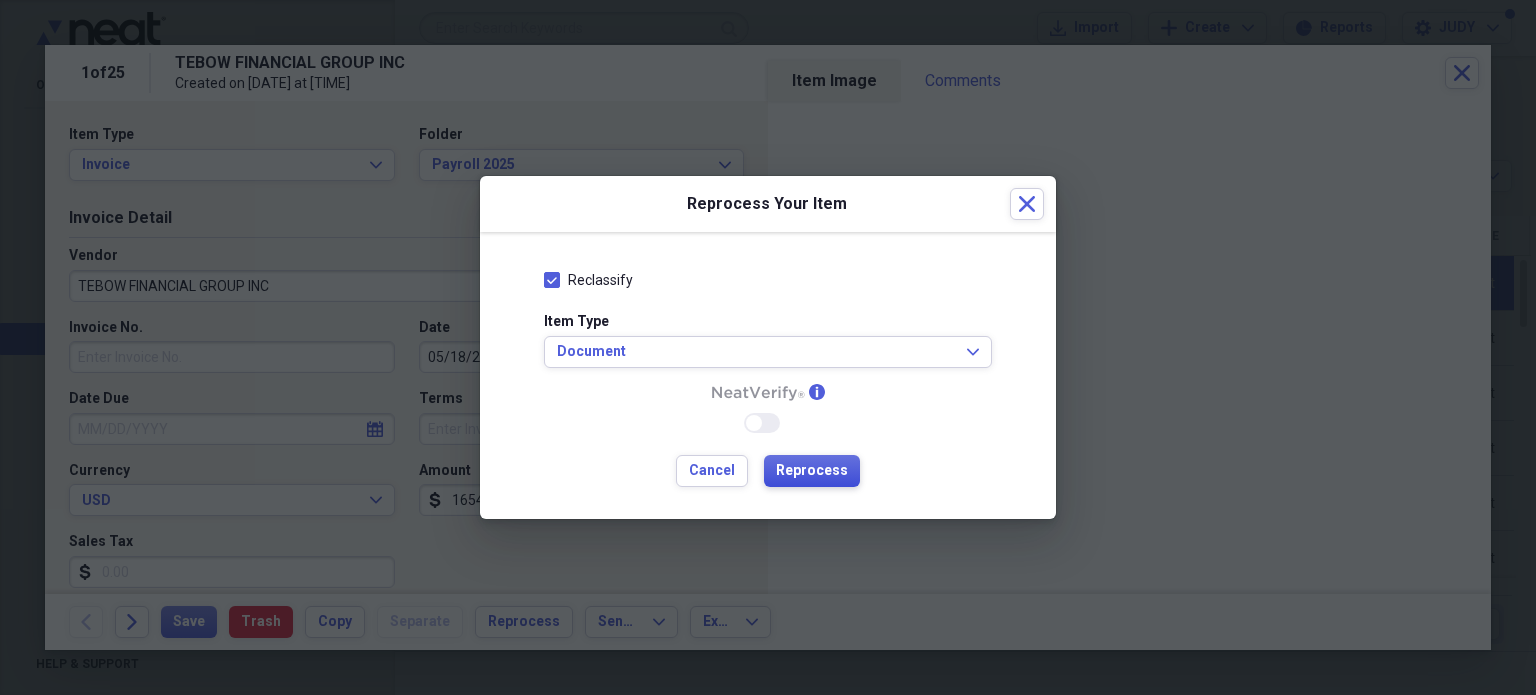 click on "Reprocess" at bounding box center (812, 471) 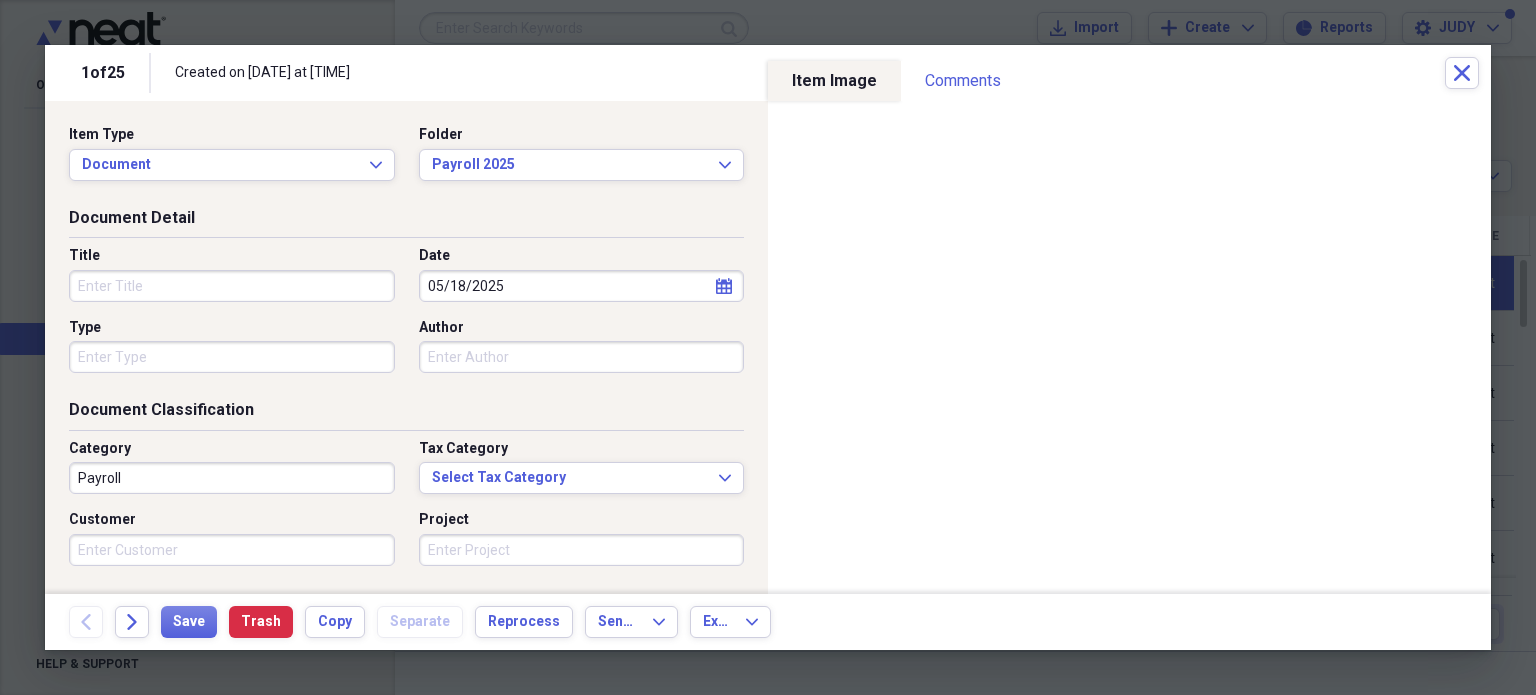 click on "Title" at bounding box center (232, 286) 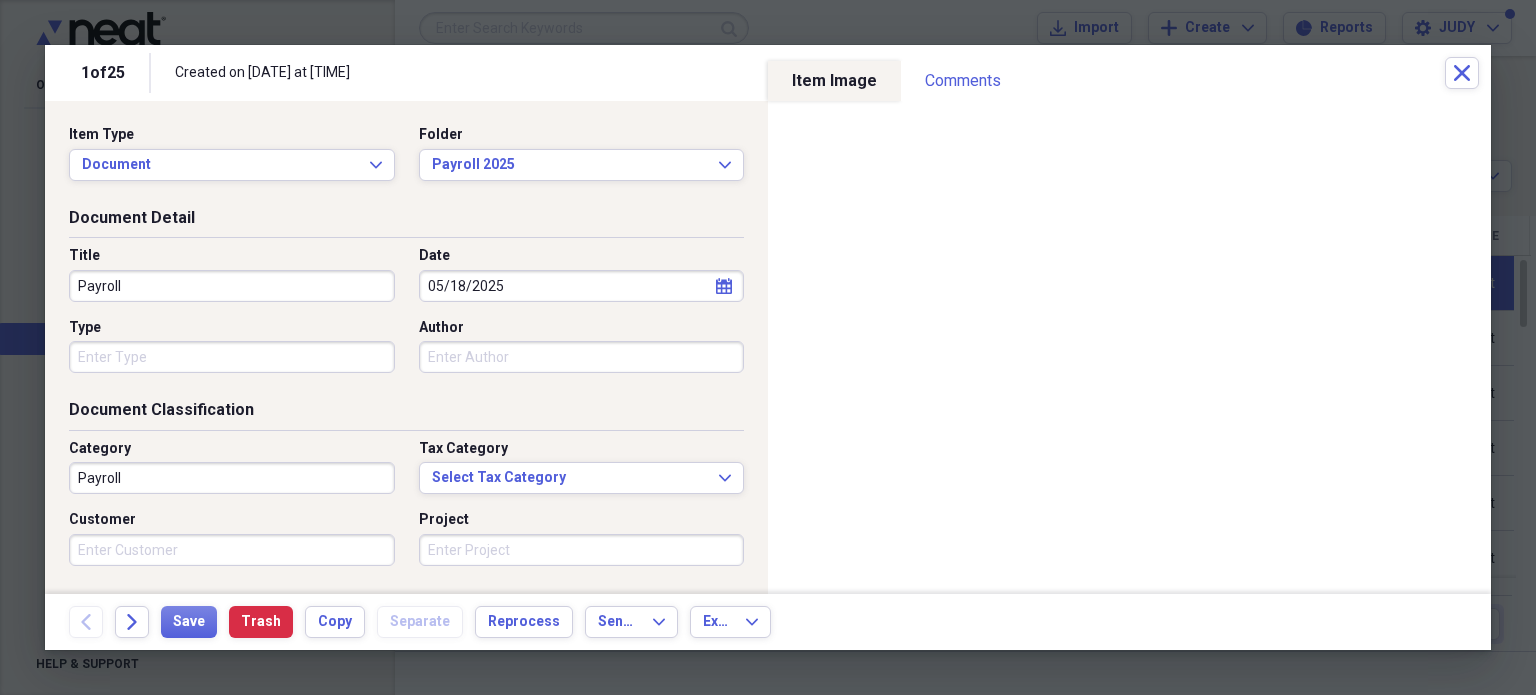 click 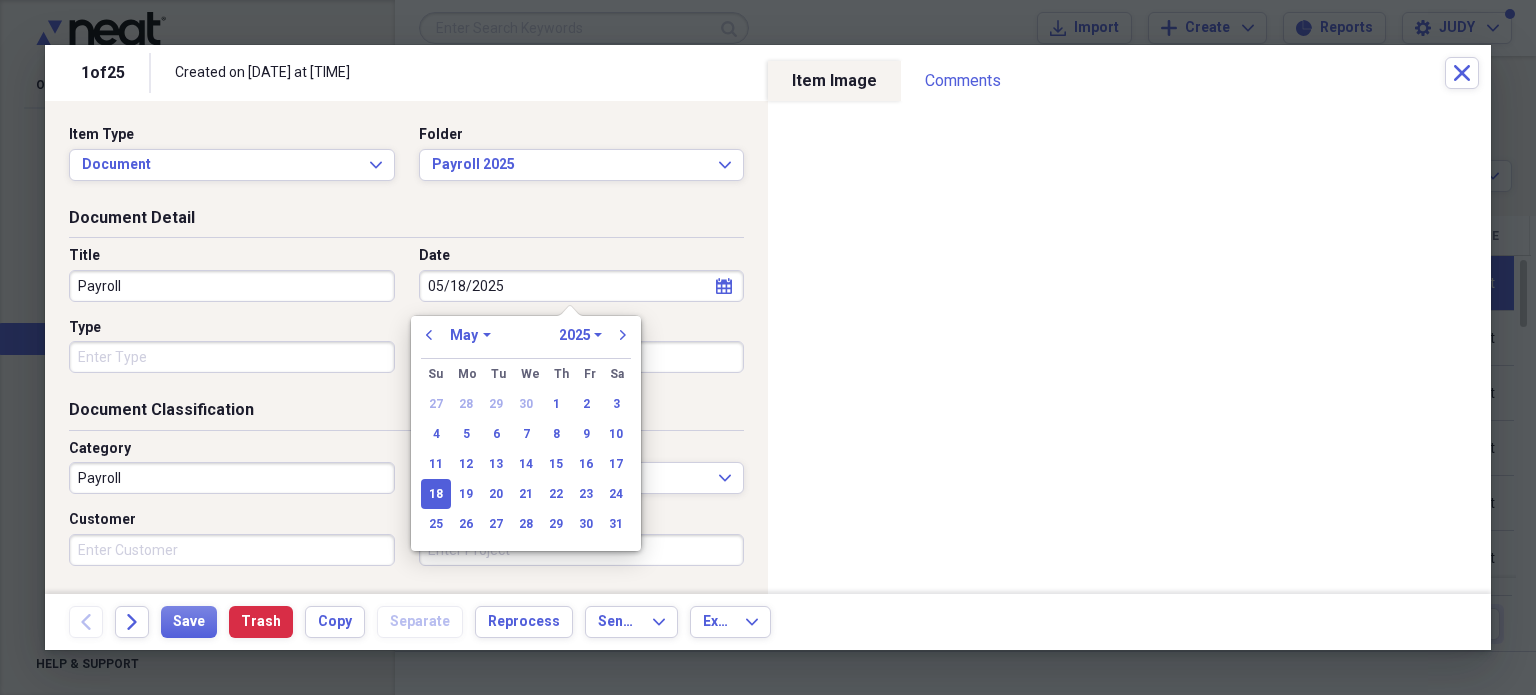 click on "January February March April May June July August September October November December" at bounding box center [470, 335] 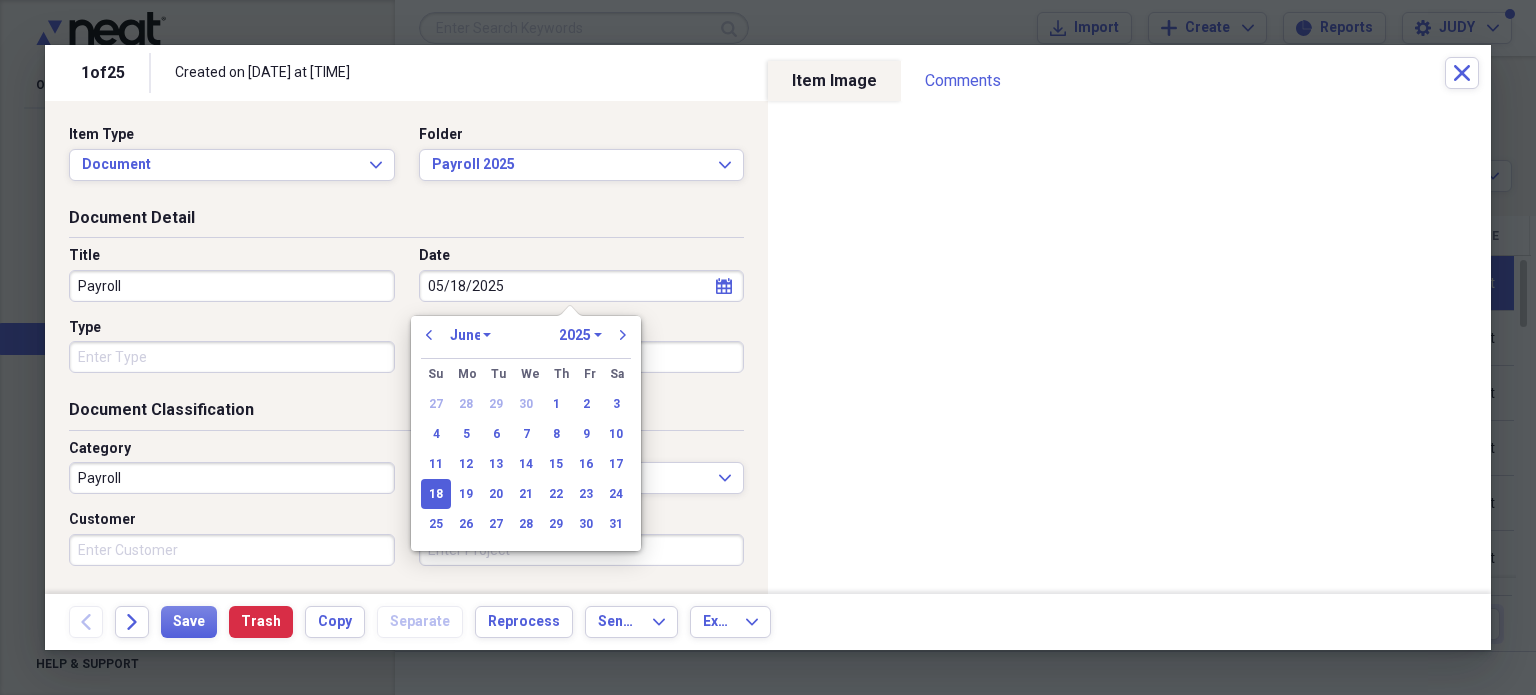 click on "January February March April May June July August September October November December" at bounding box center [470, 335] 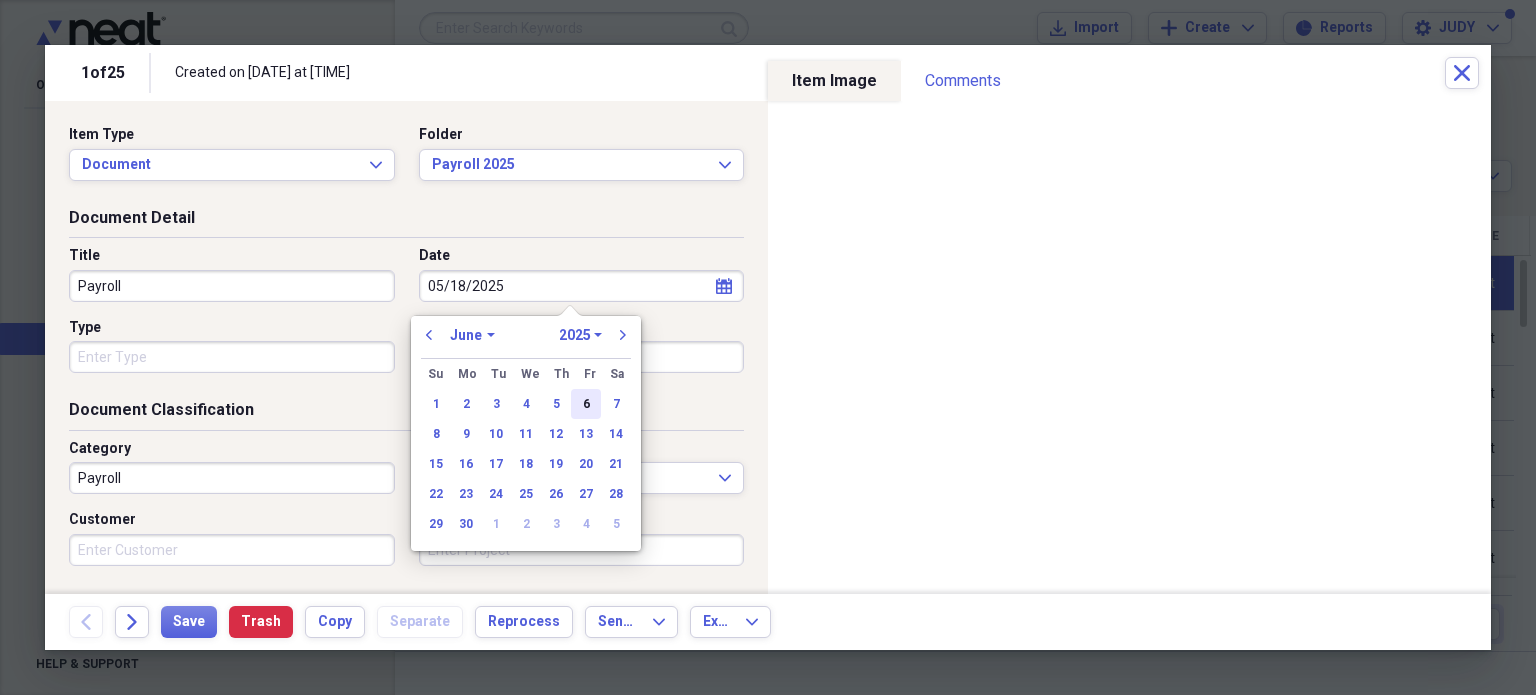 click on "6" at bounding box center [586, 404] 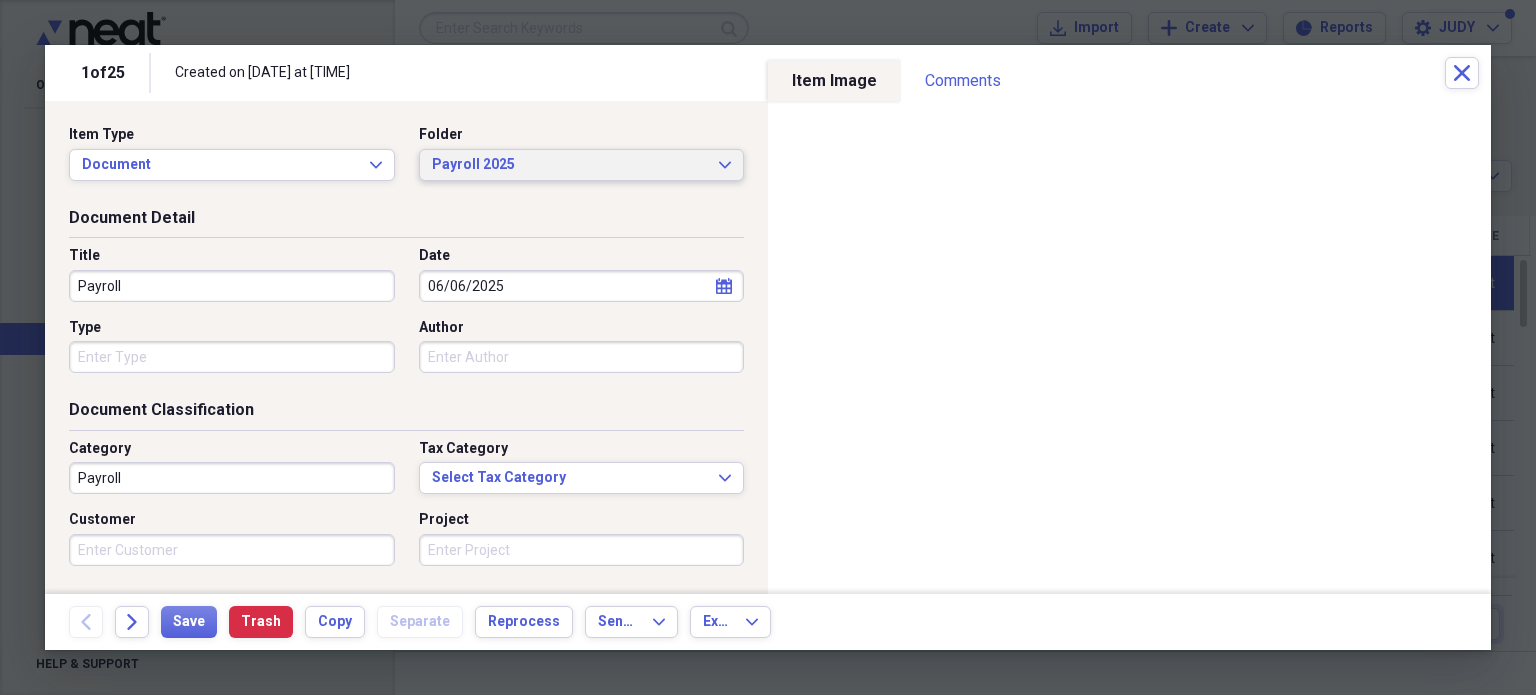 click on "Payroll 2025 Expand" at bounding box center [582, 165] 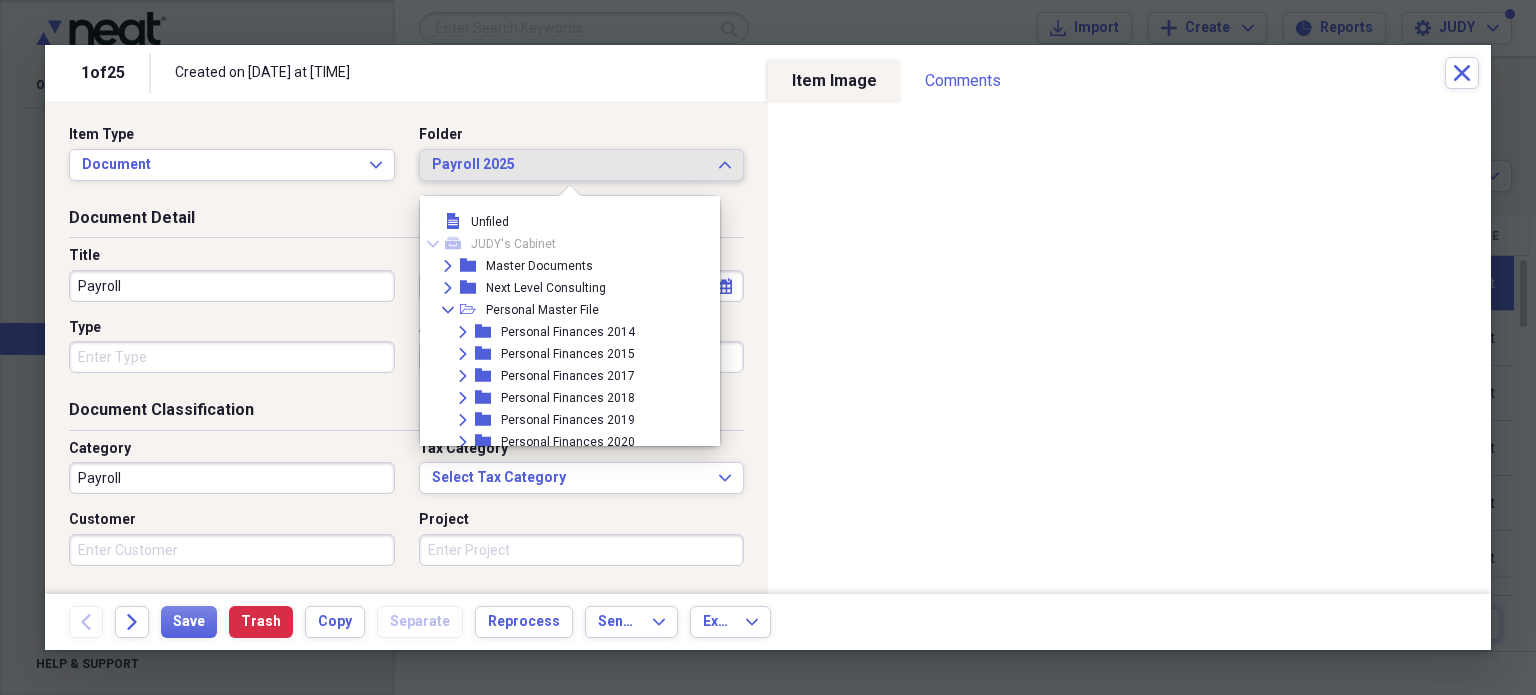 scroll, scrollTop: 3780, scrollLeft: 0, axis: vertical 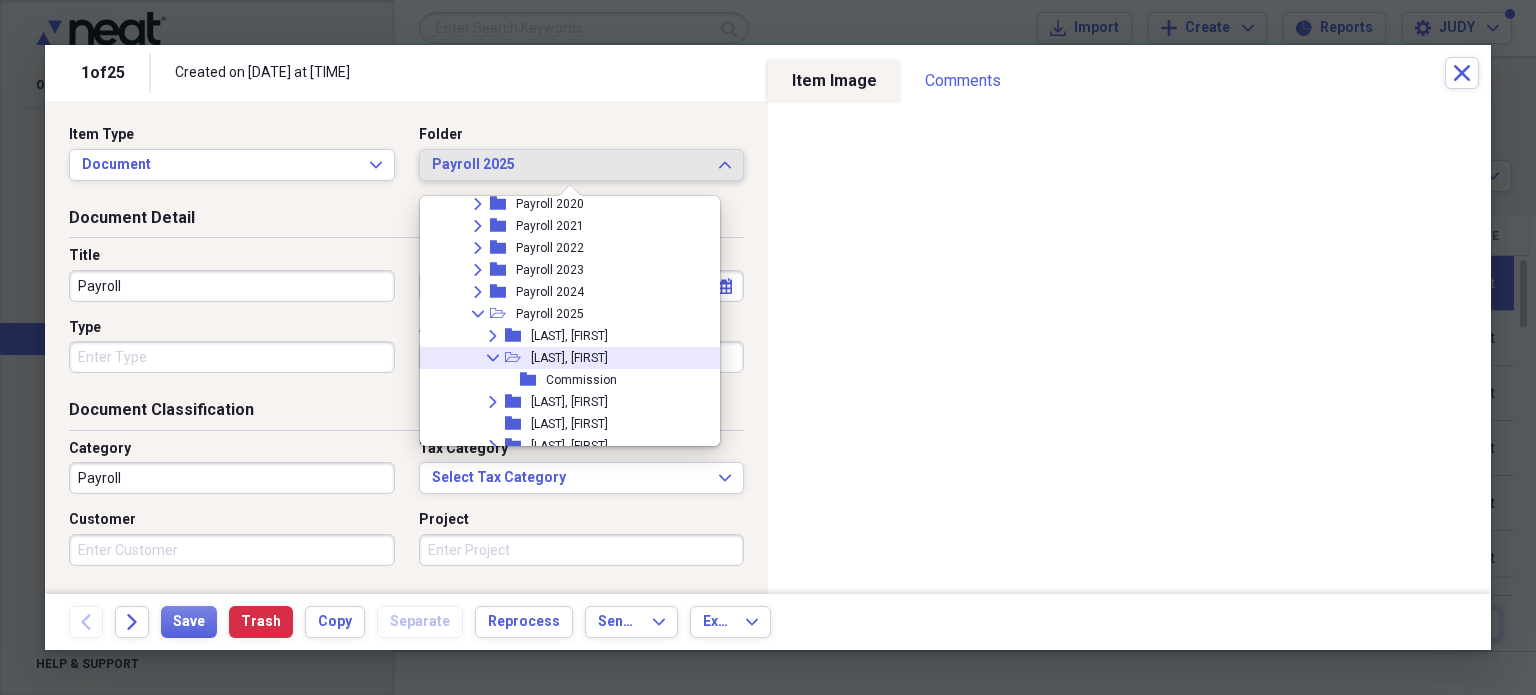 click on "[LAST], [FIRST]" at bounding box center [569, 358] 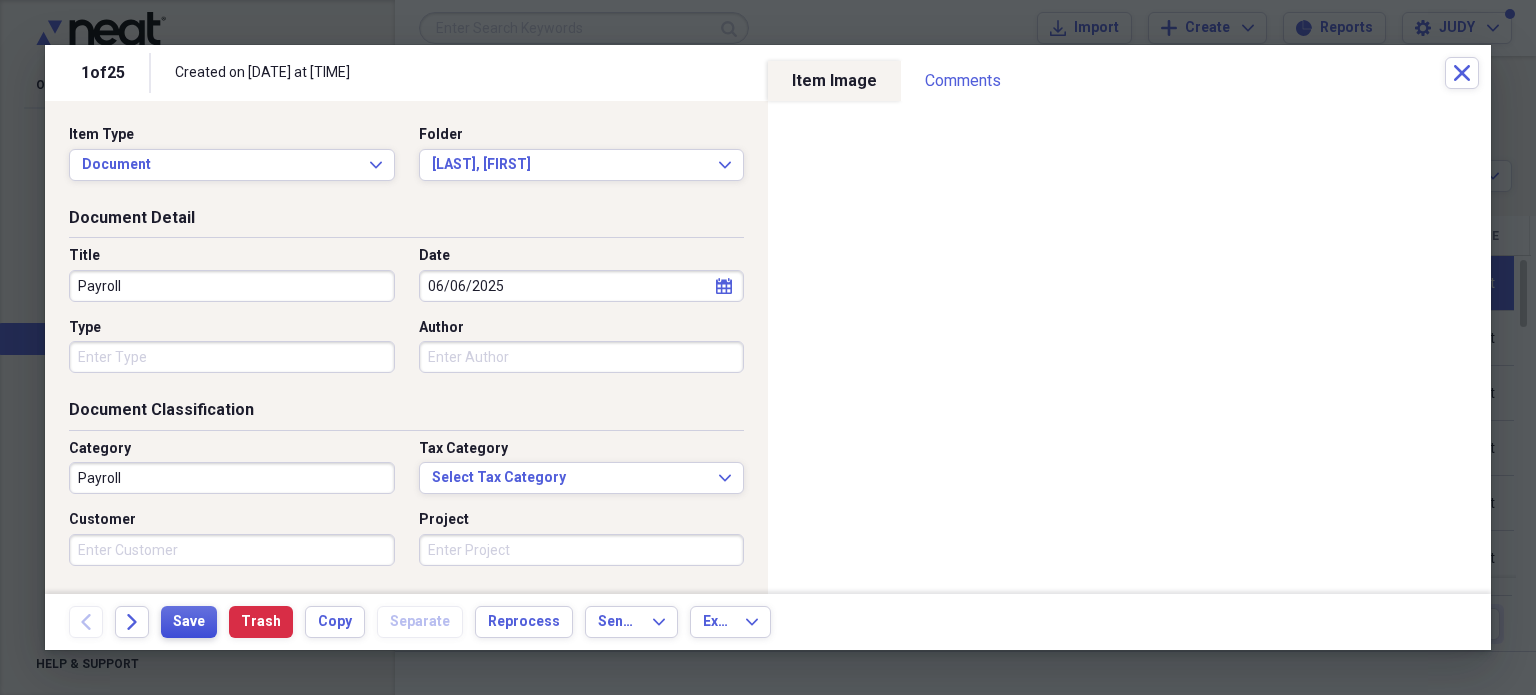 click on "Save" at bounding box center (189, 622) 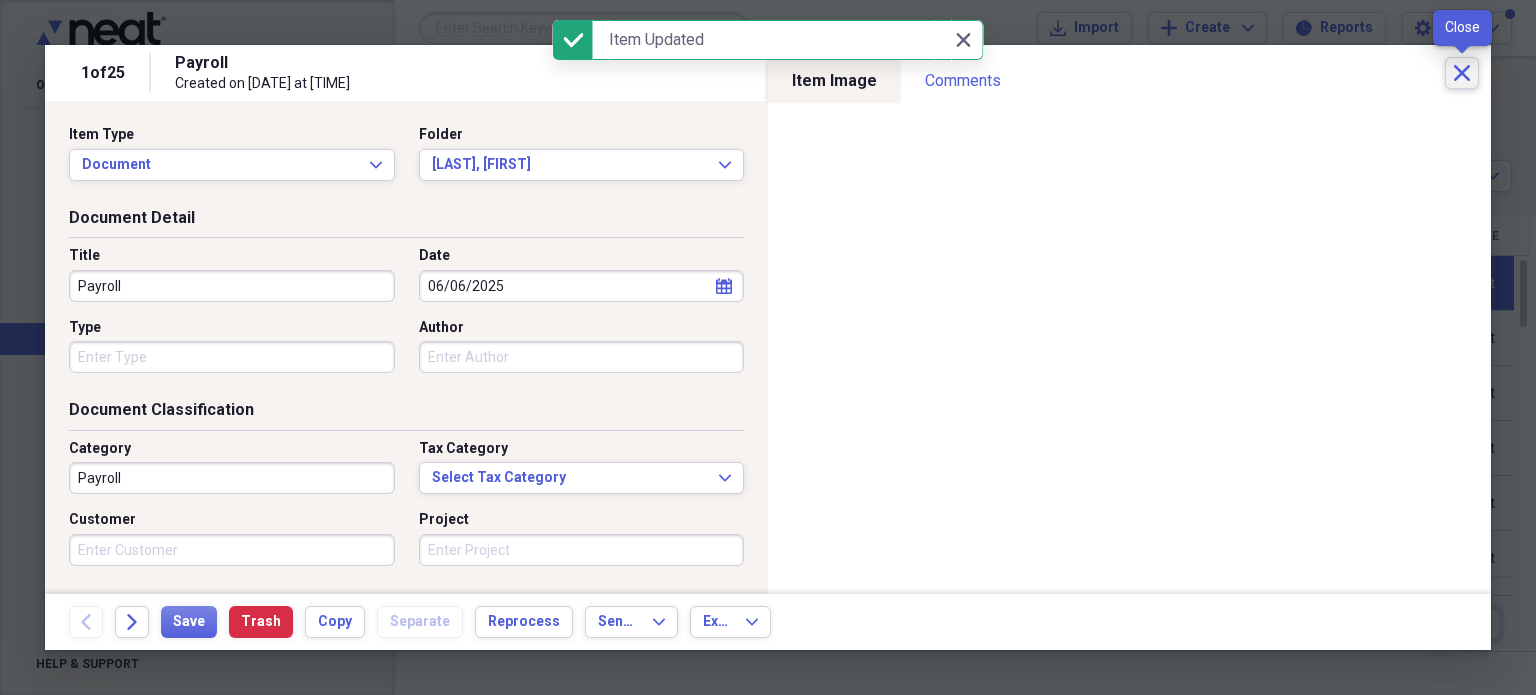 click on "Close" 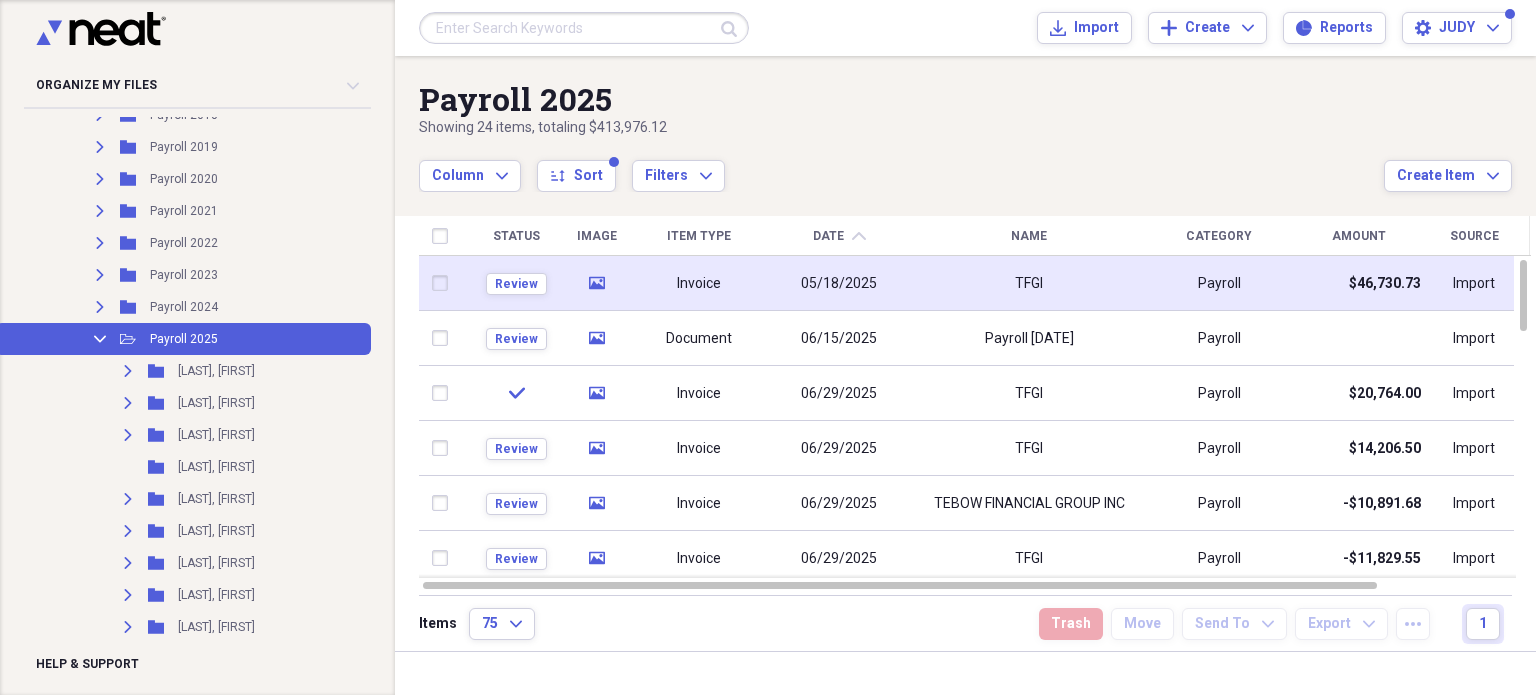 click on "Invoice" at bounding box center [699, 284] 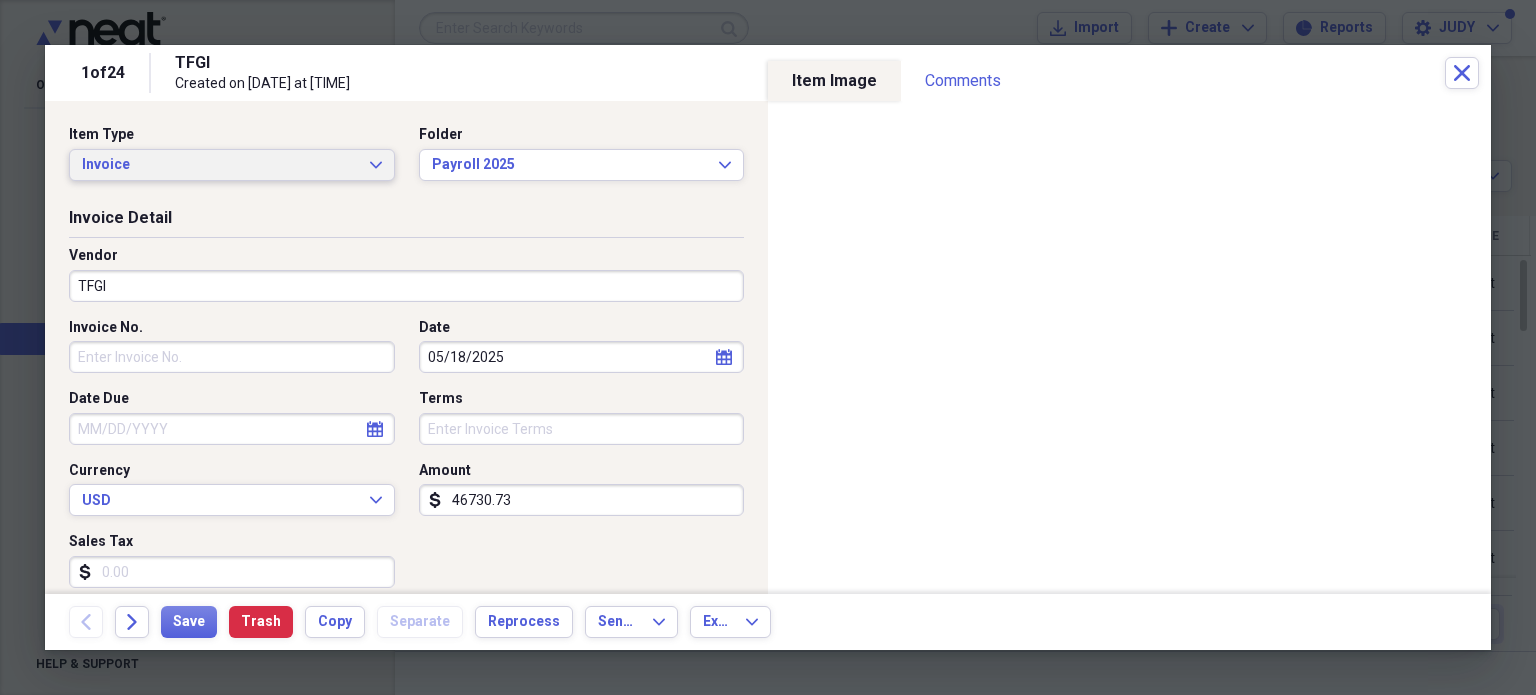 click on "Expand" 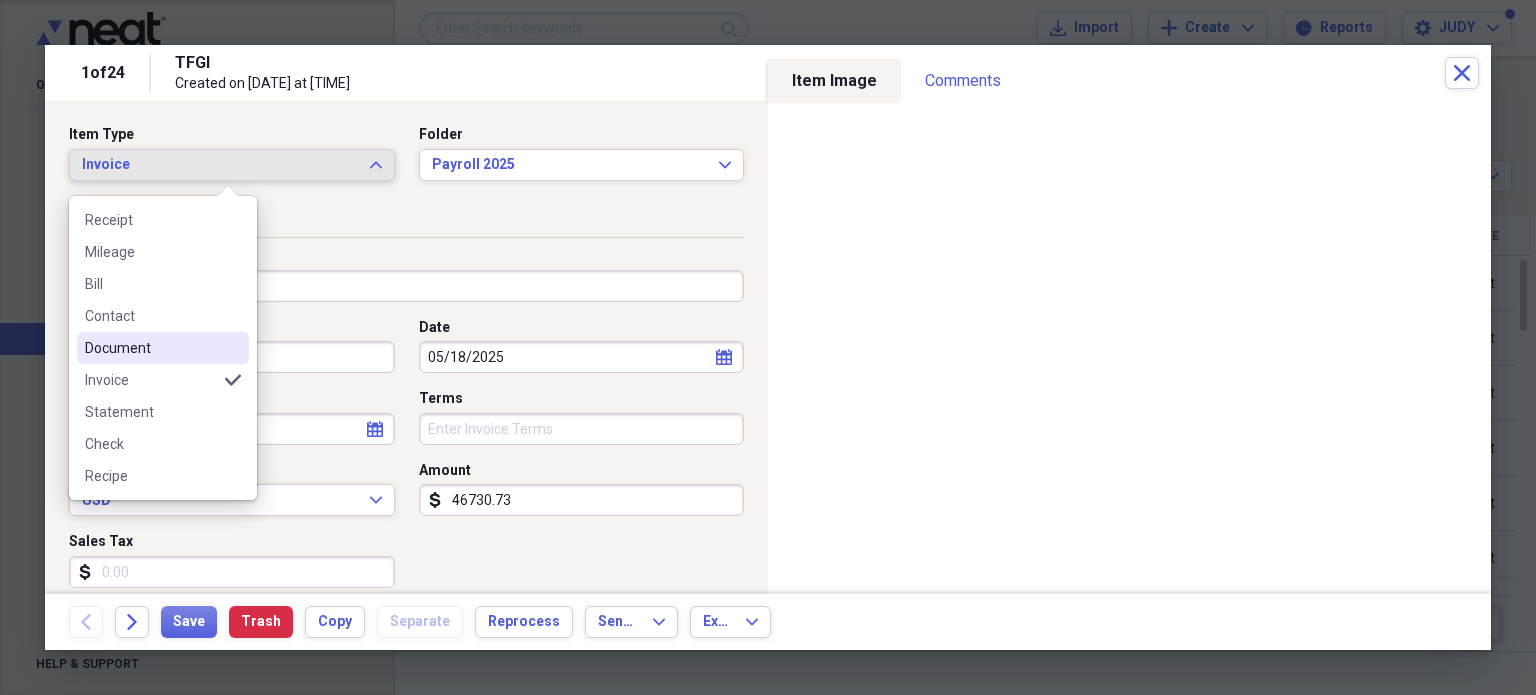 click on "Document" at bounding box center (151, 348) 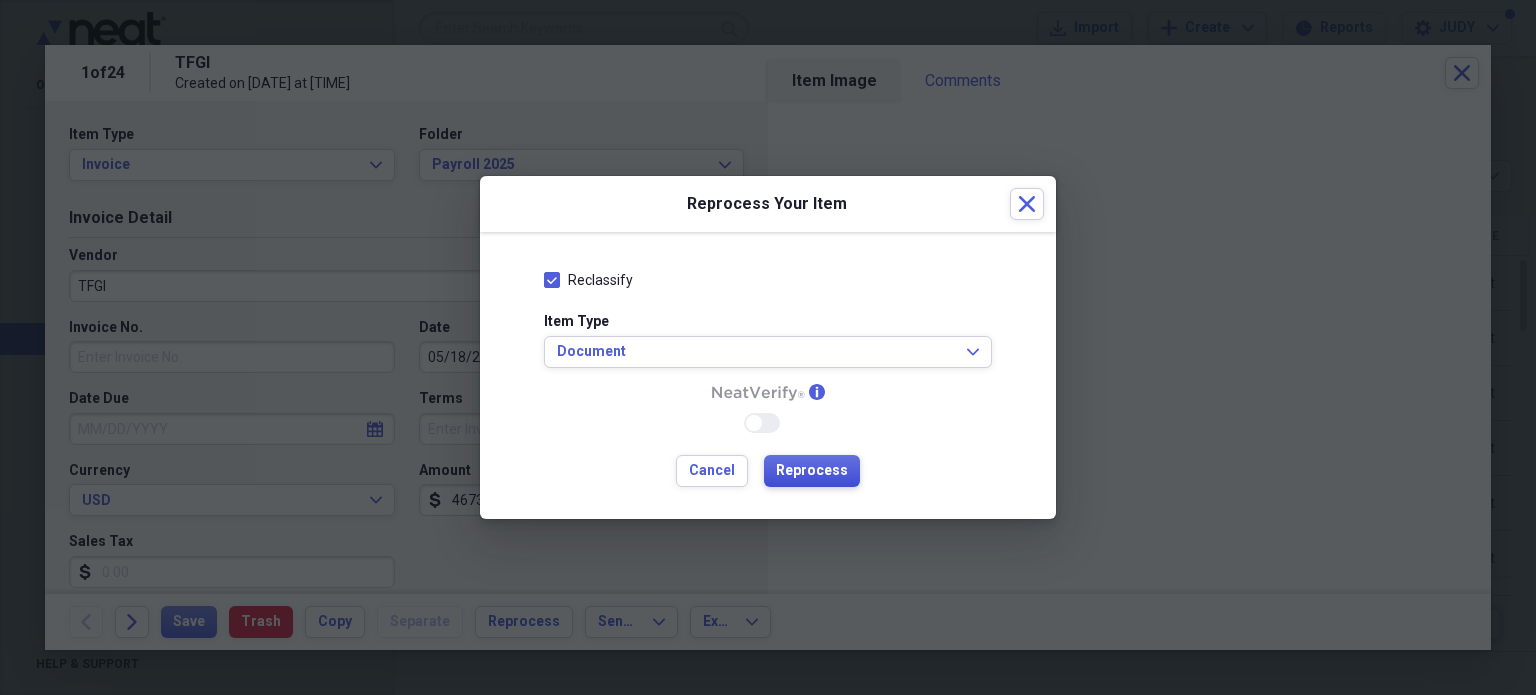 click on "Reprocess" at bounding box center [812, 471] 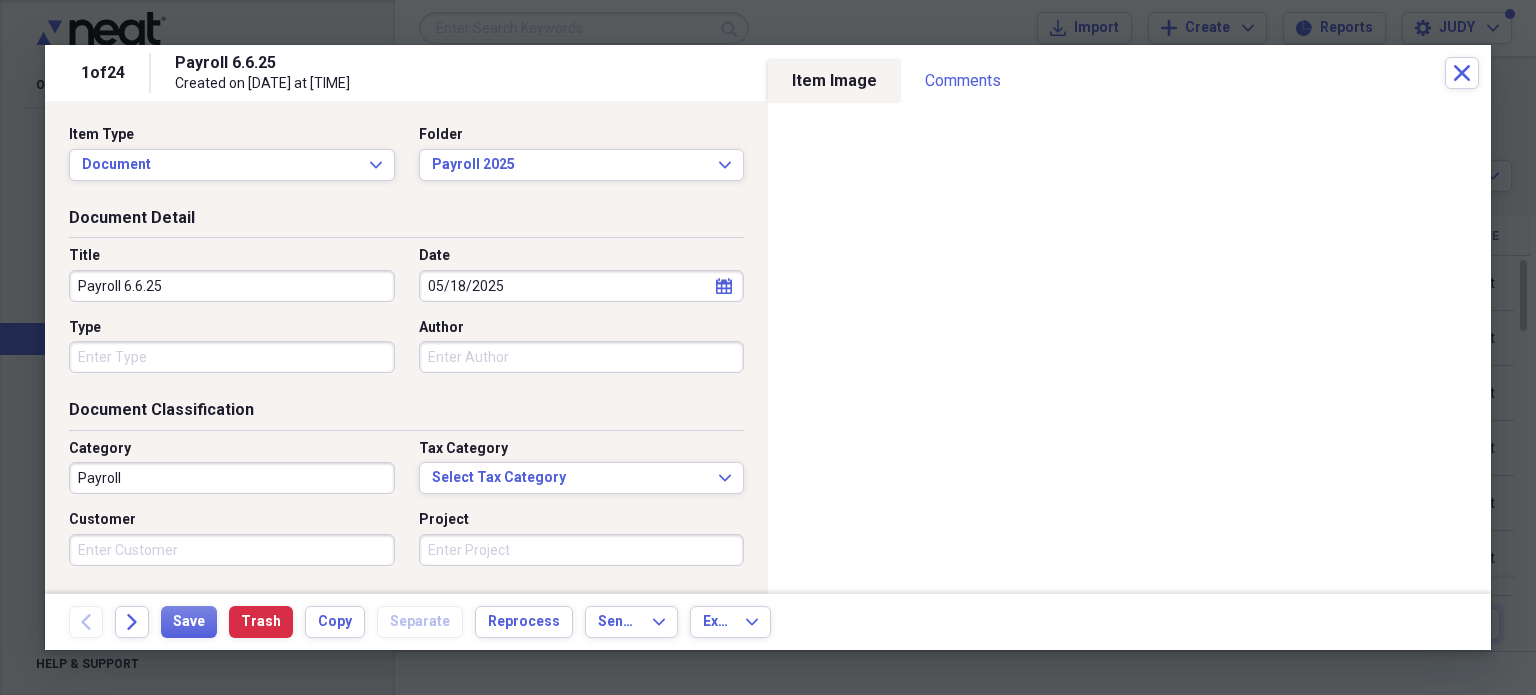 click on "Payroll 6.6.25" at bounding box center (232, 286) 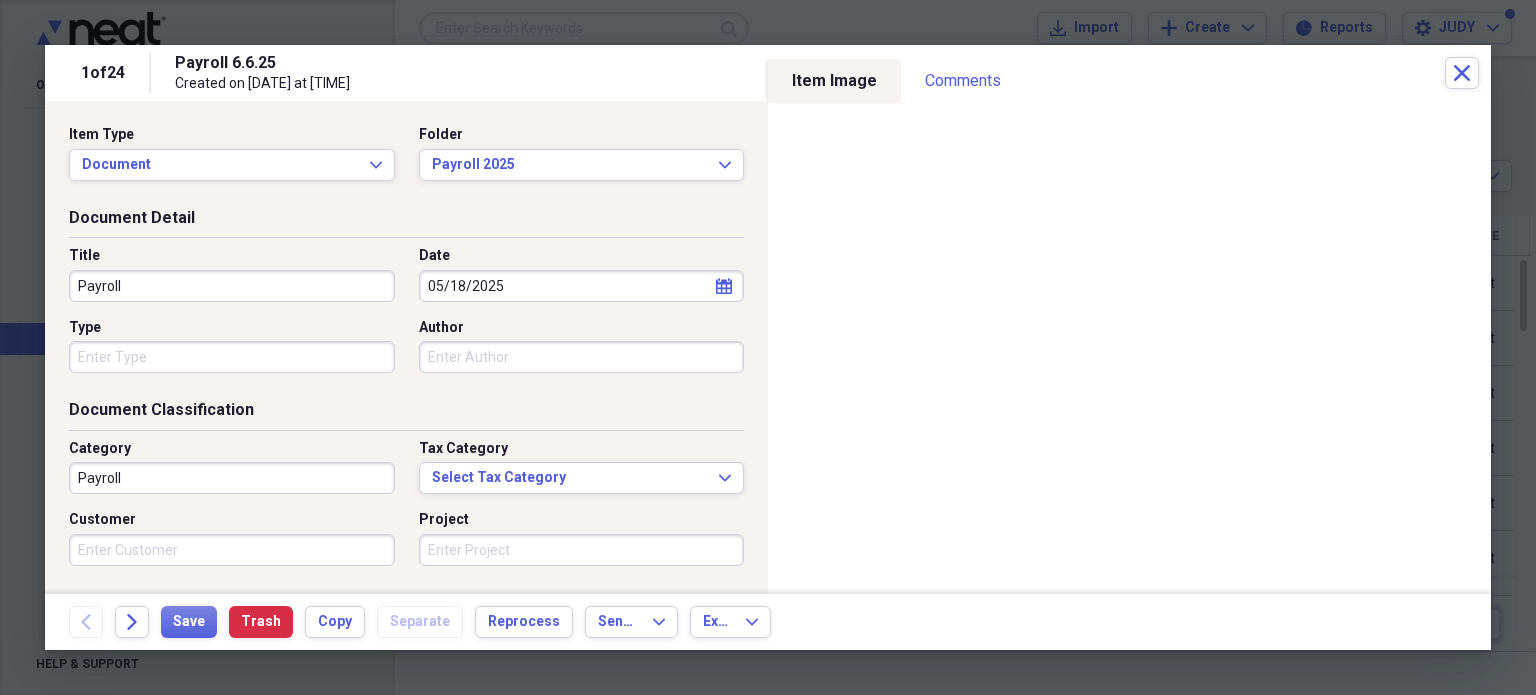 click on "calendar" 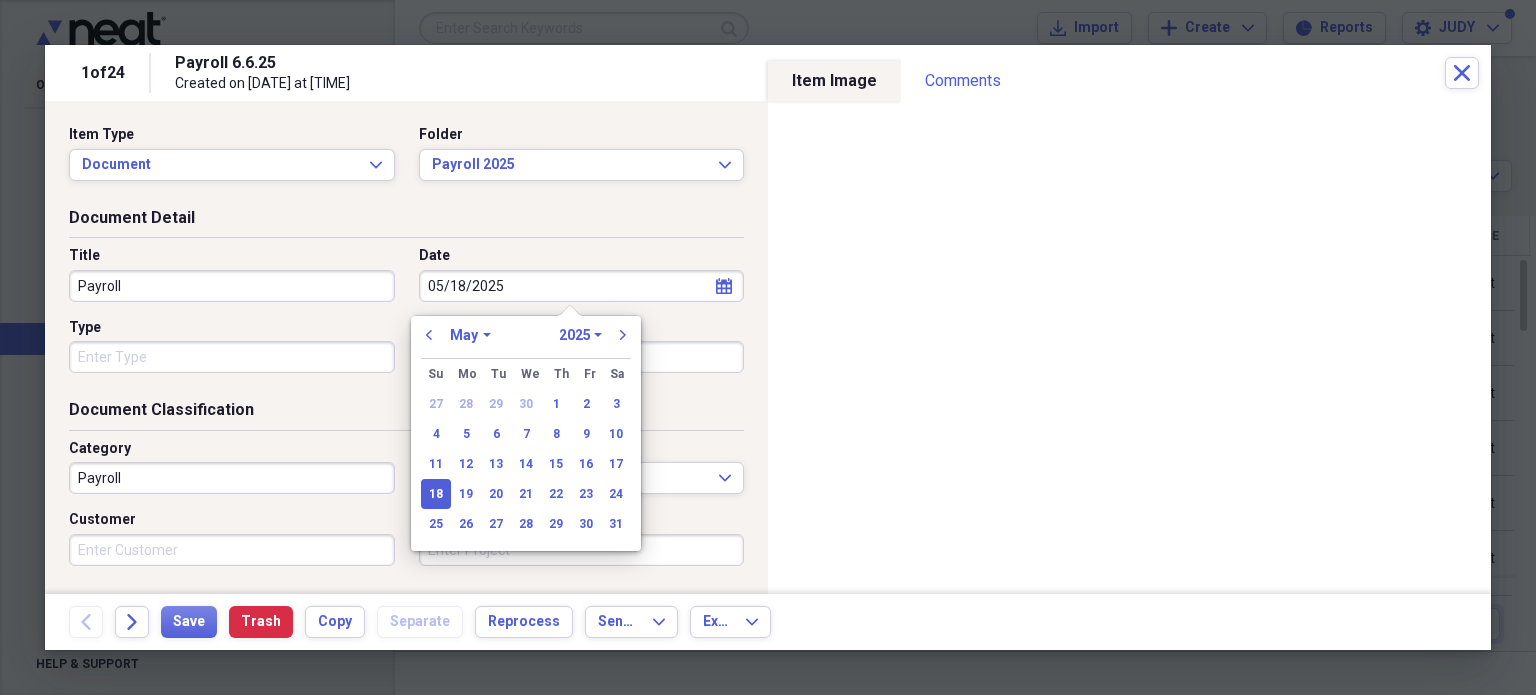 click on "January February March April May June July August September October November December" at bounding box center (470, 335) 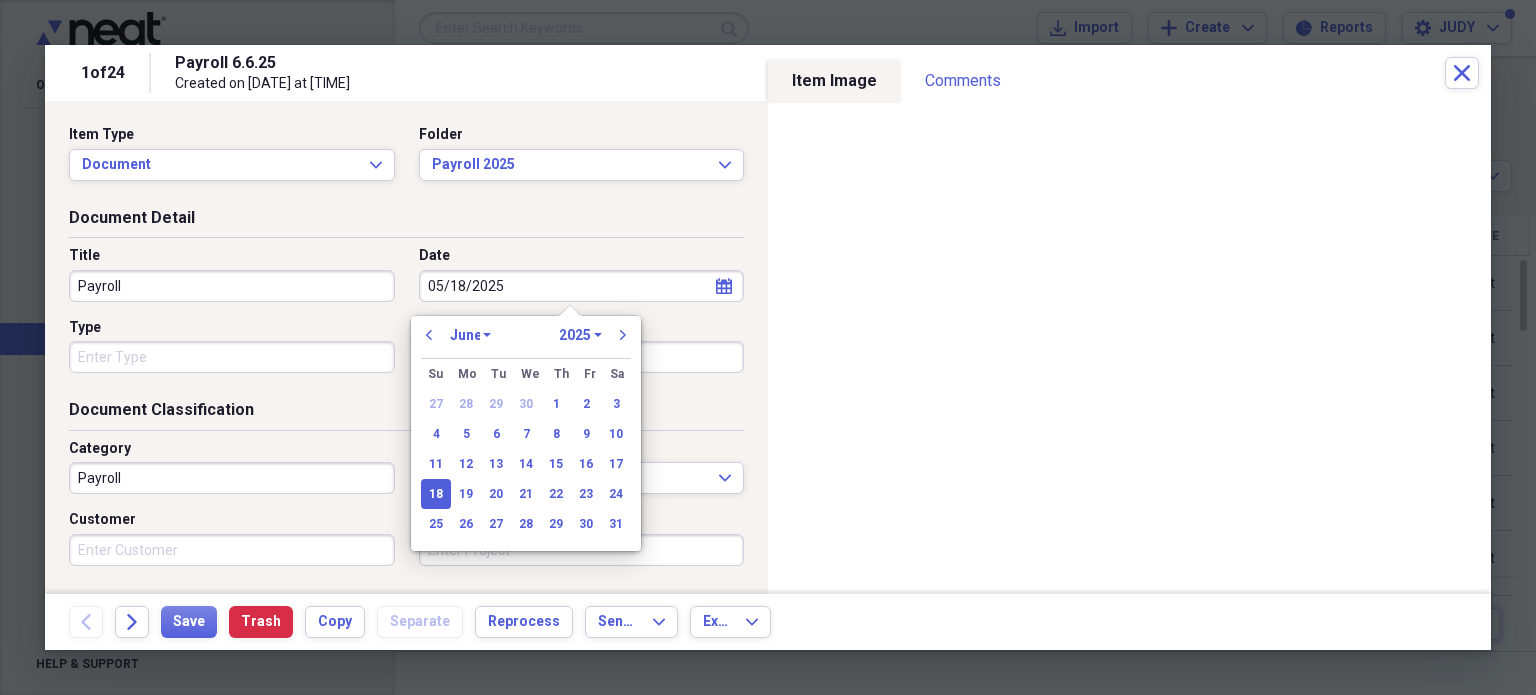 click on "January February March April May June July August September October November December" at bounding box center (470, 335) 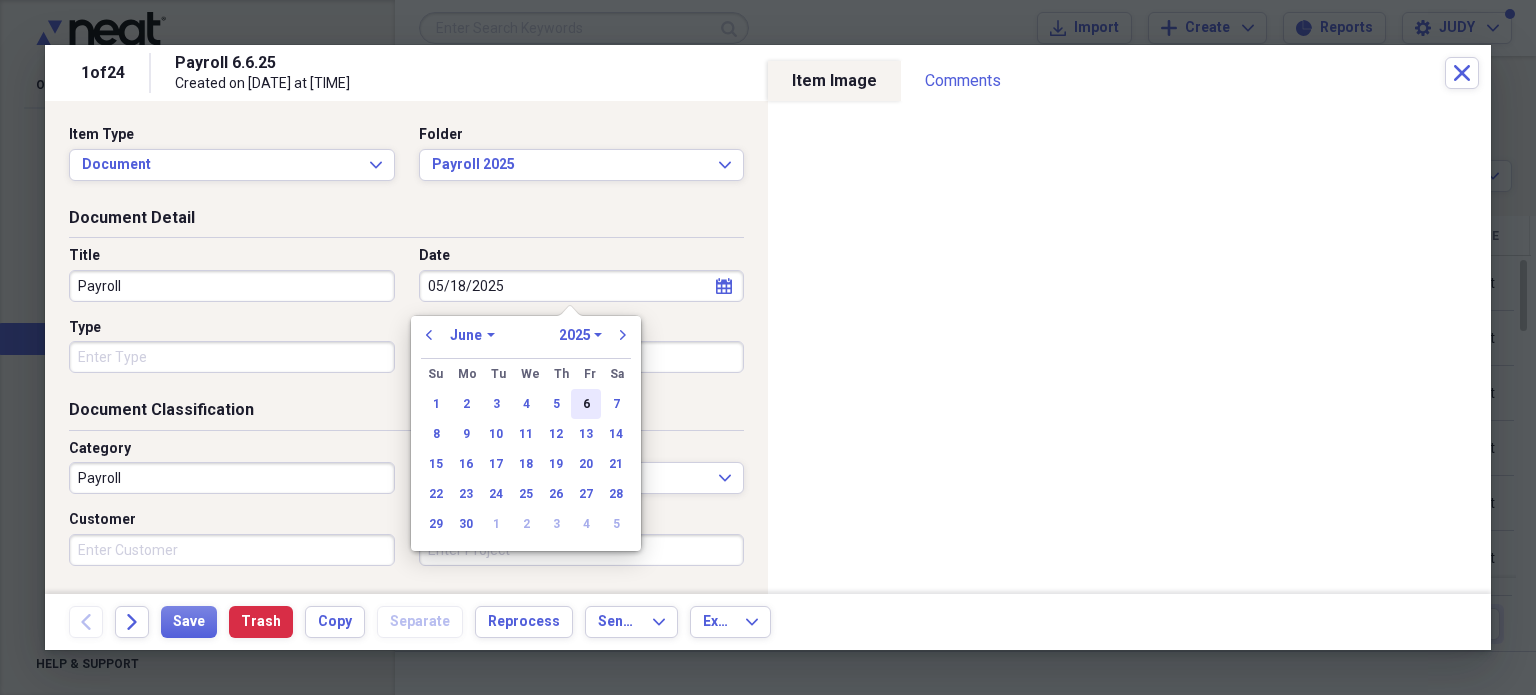 click on "6" at bounding box center (586, 404) 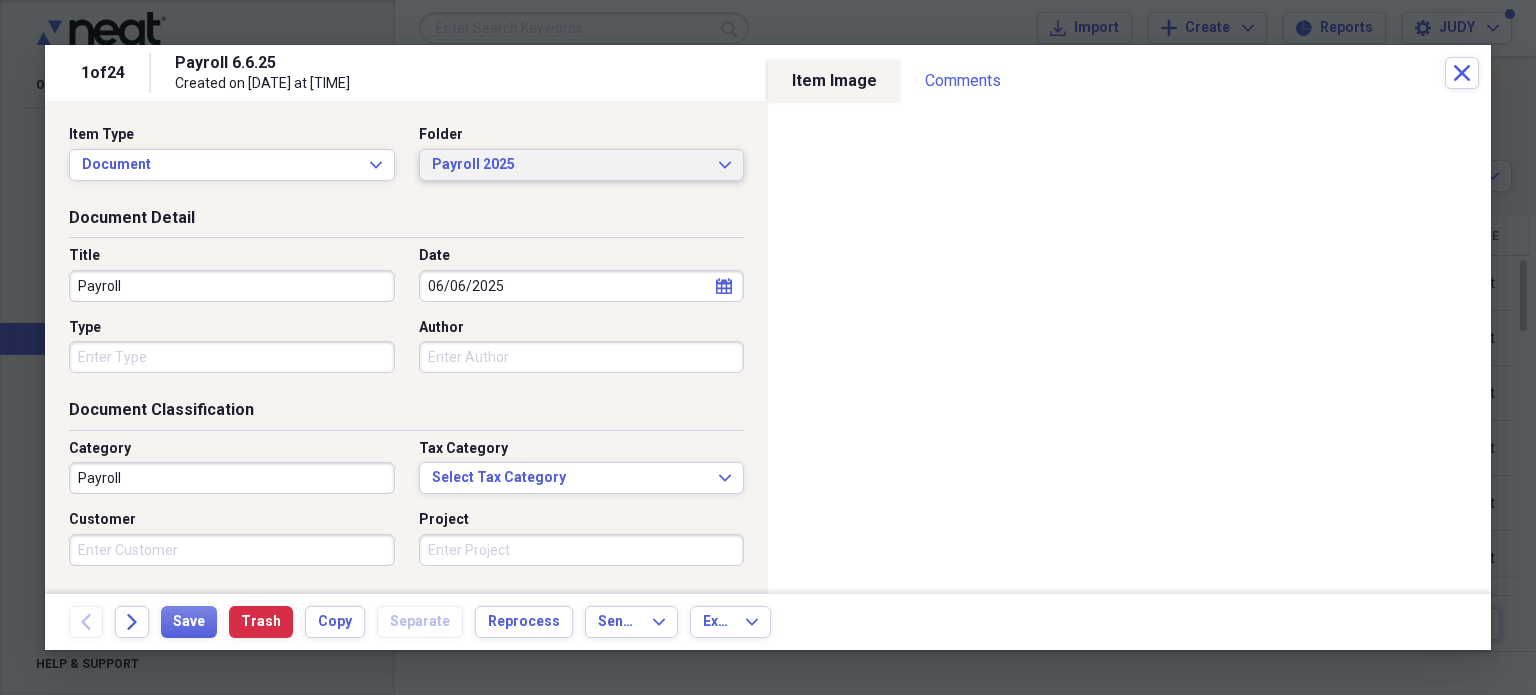 click on "Expand" 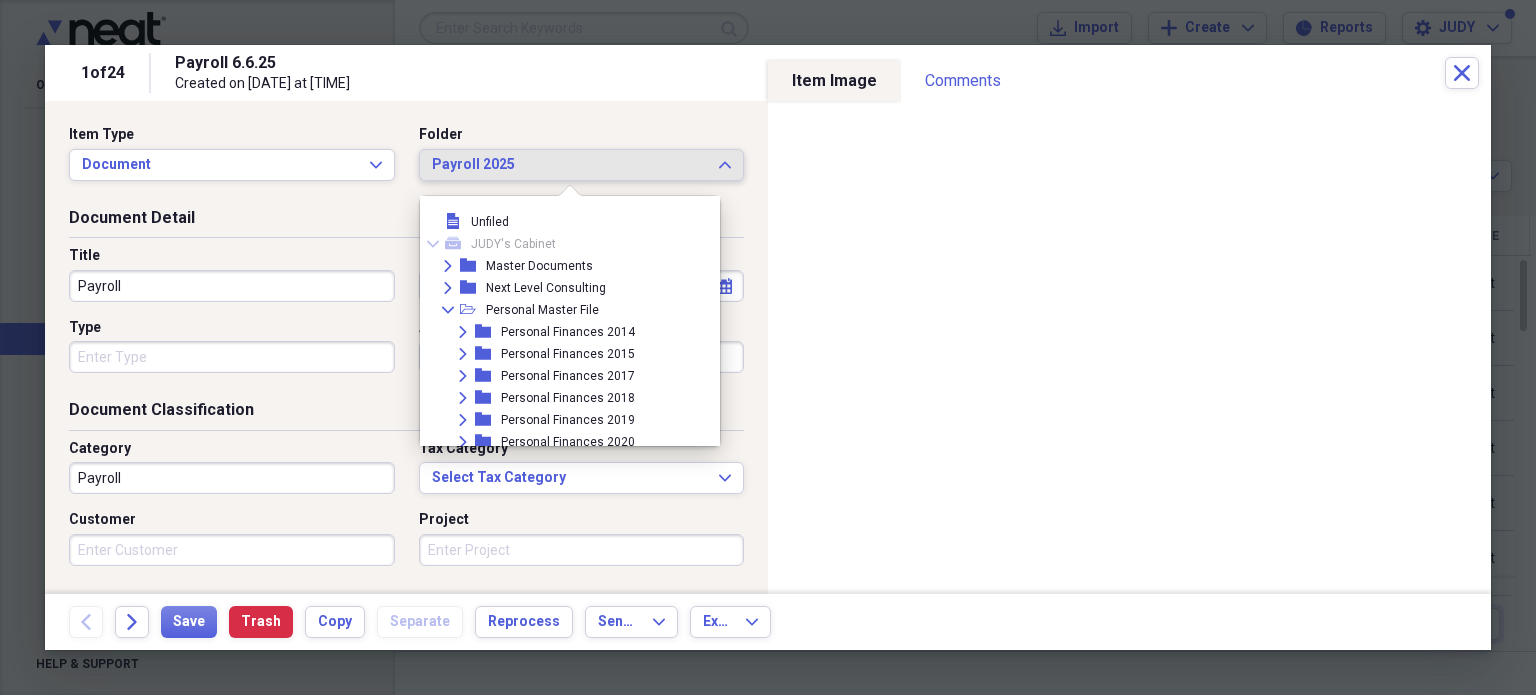 scroll, scrollTop: 3780, scrollLeft: 0, axis: vertical 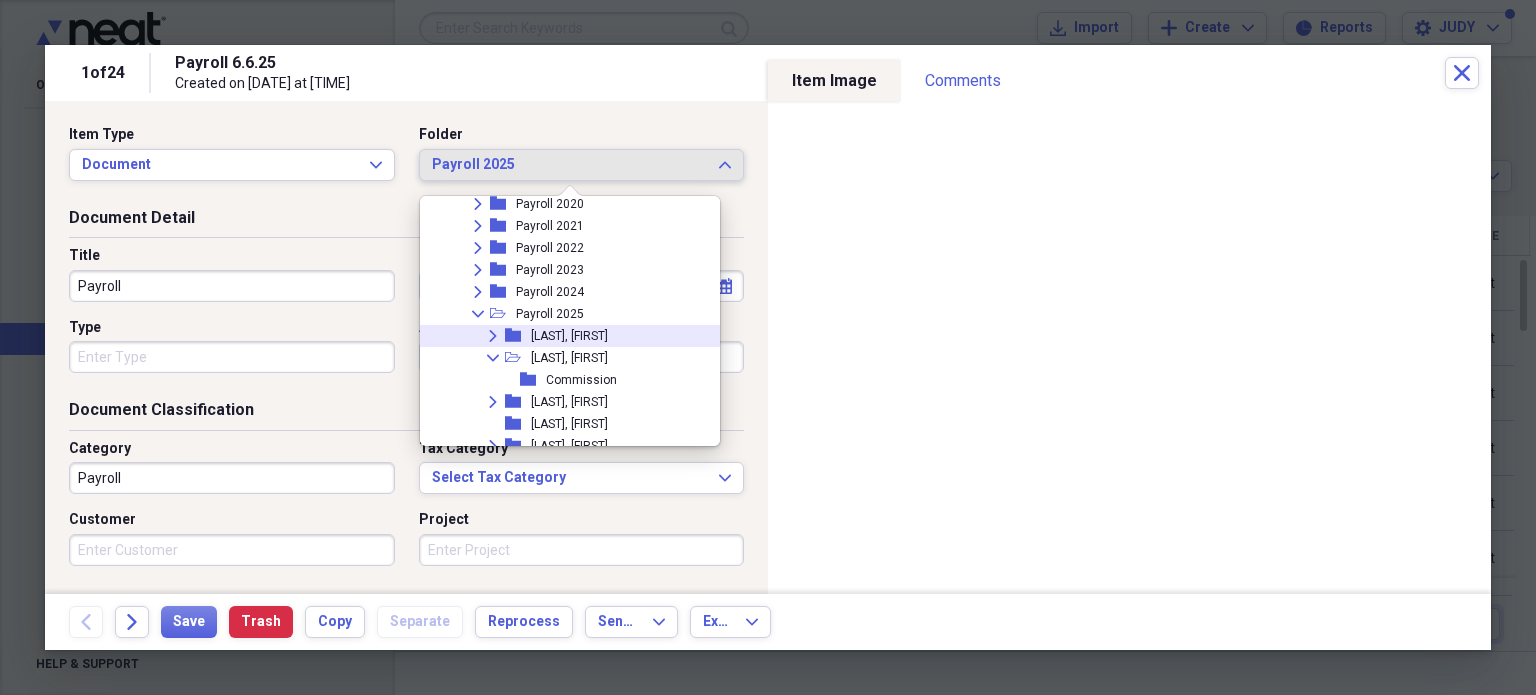 click on "[LAST], [FIRST]" at bounding box center [569, 336] 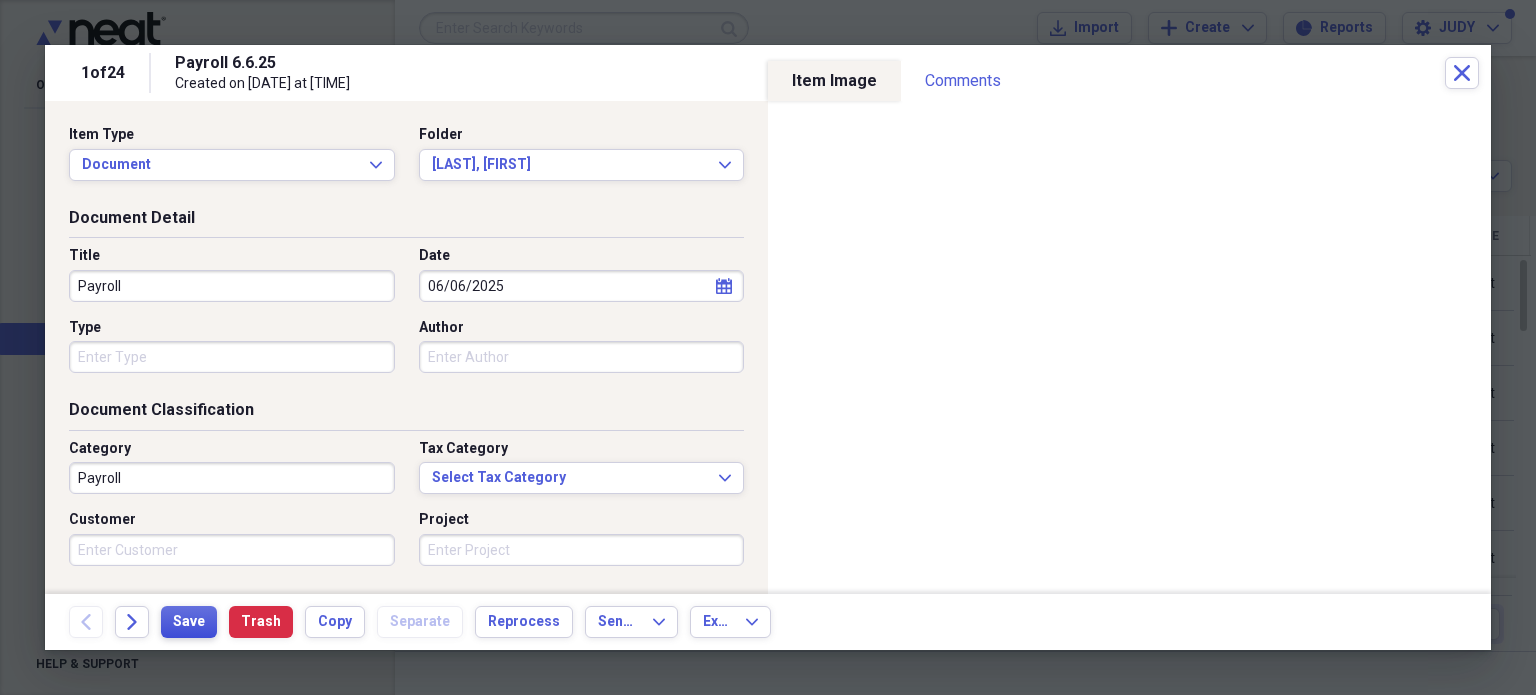 click on "Save" at bounding box center (189, 622) 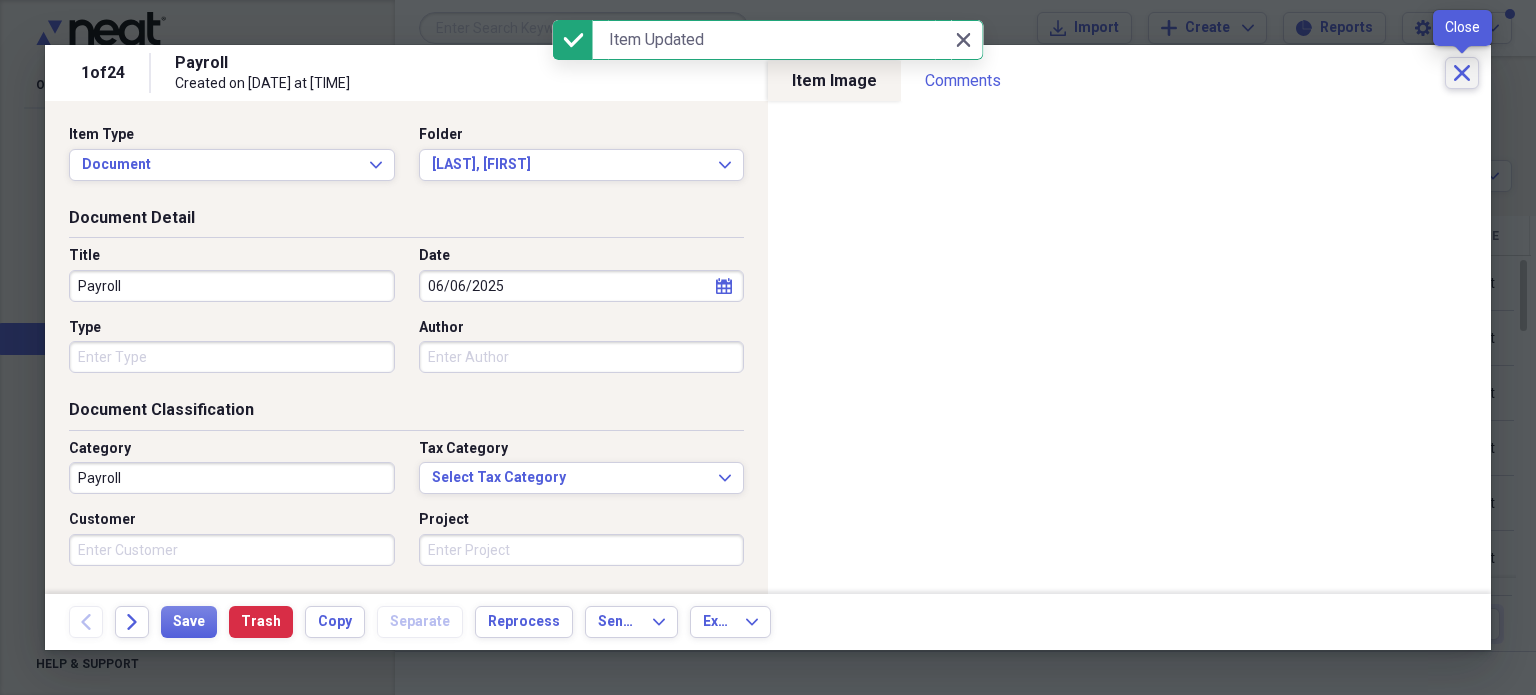 click on "Close" 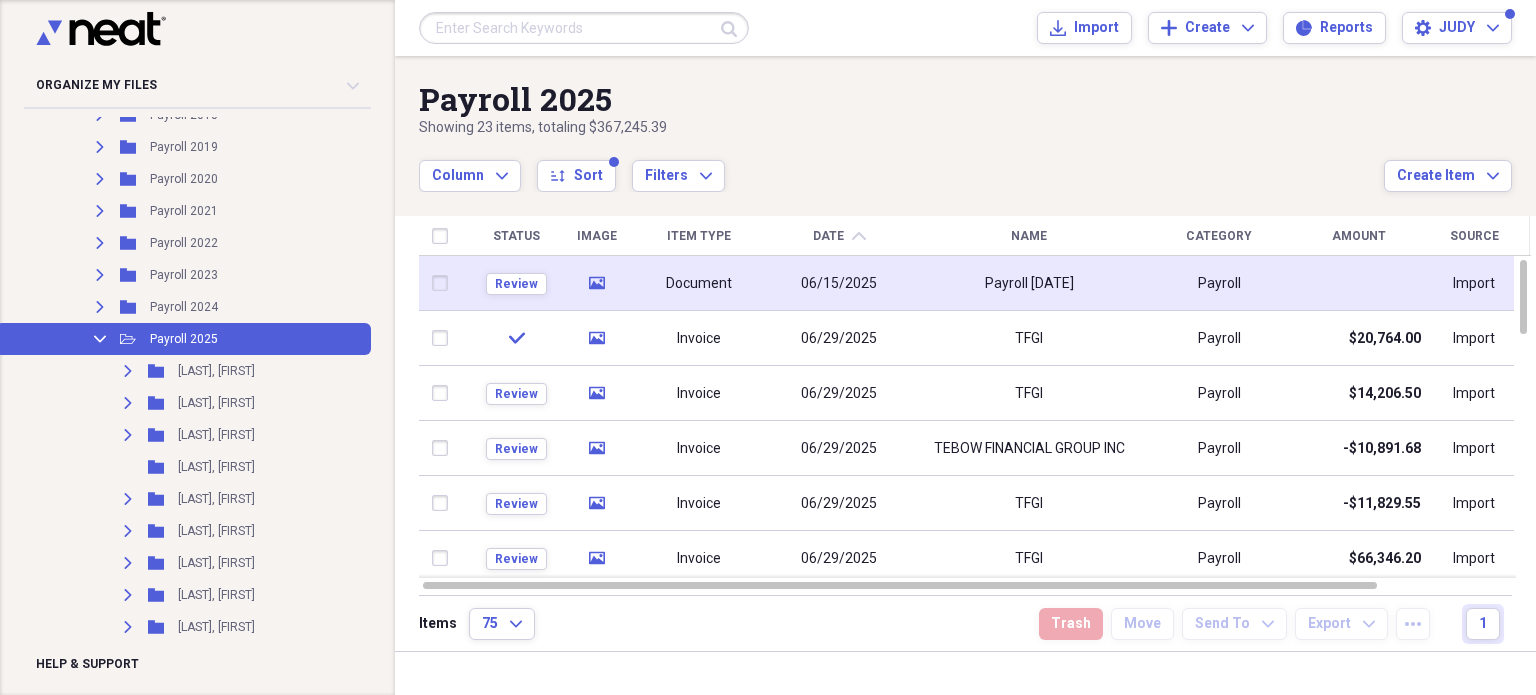 click at bounding box center (444, 283) 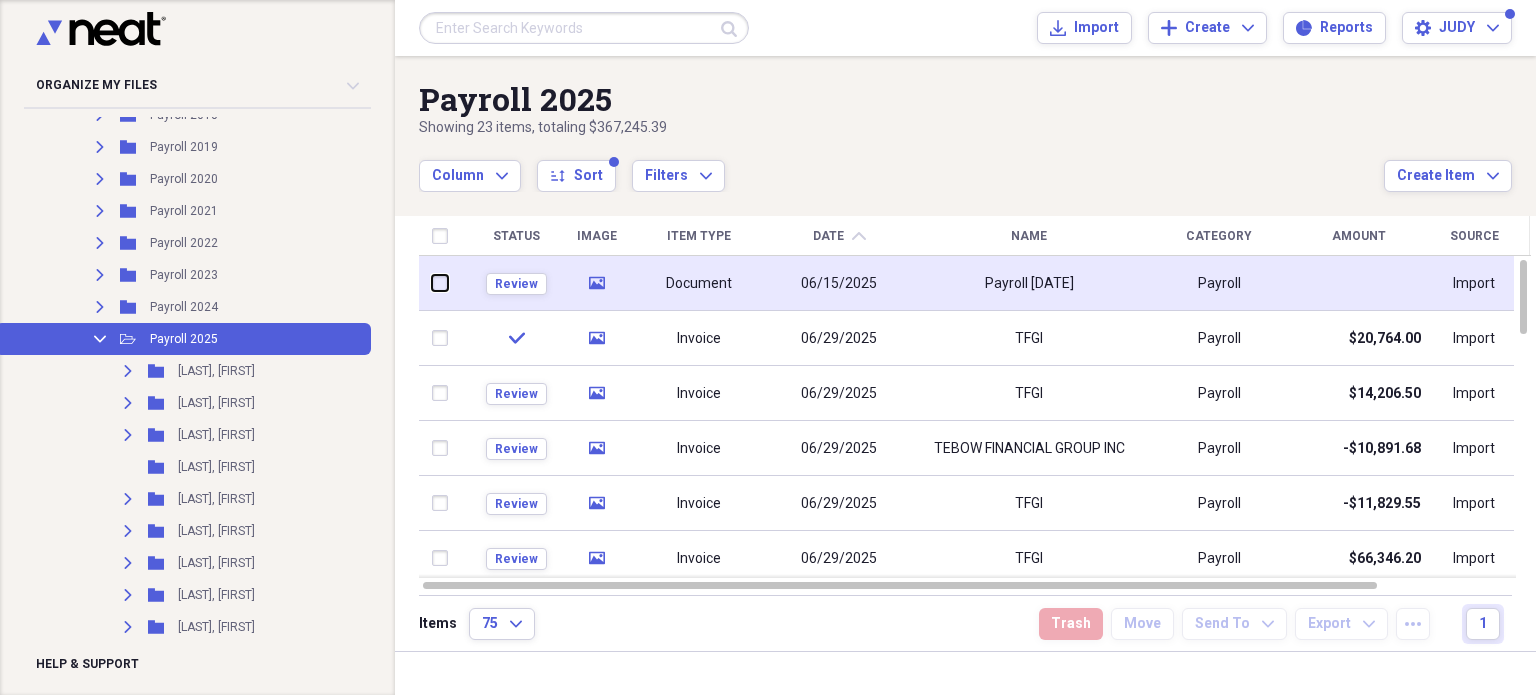 click at bounding box center (432, 283) 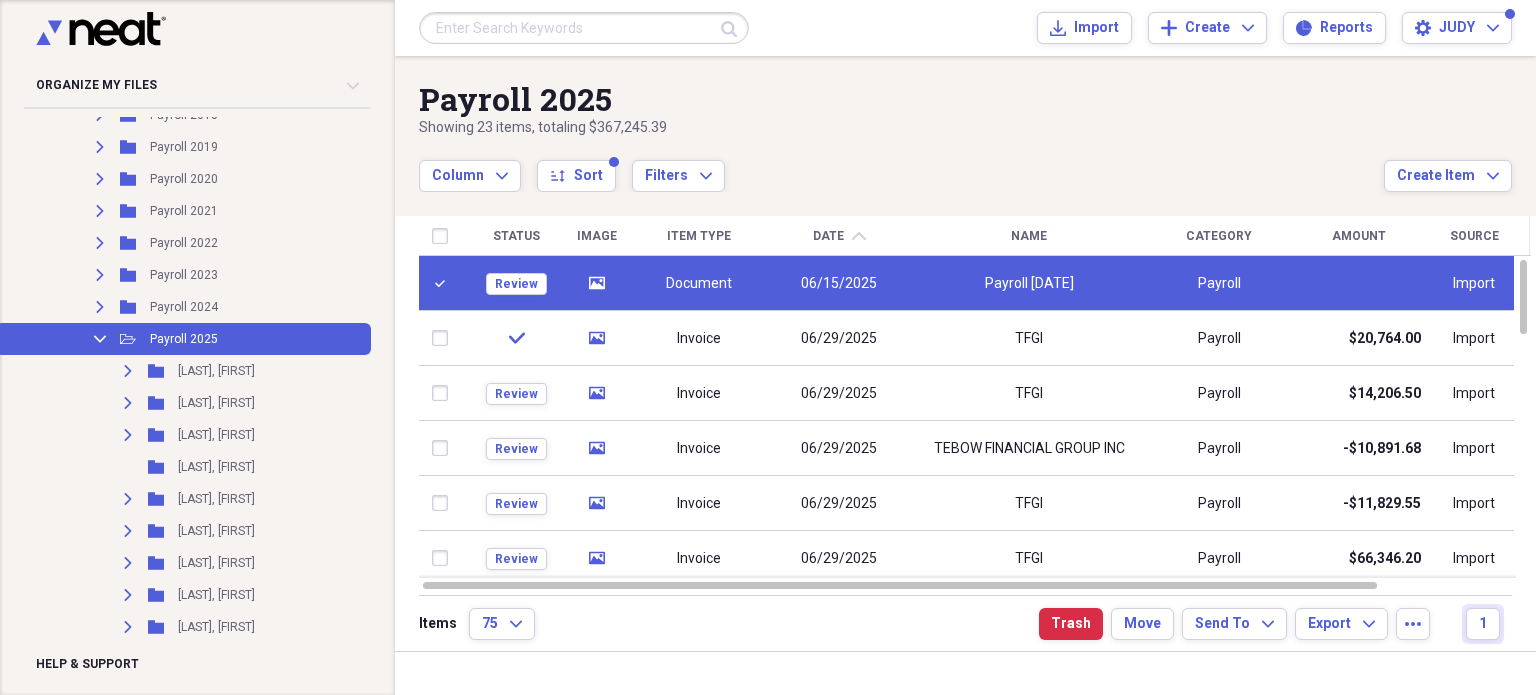 click on "Document" at bounding box center (699, 284) 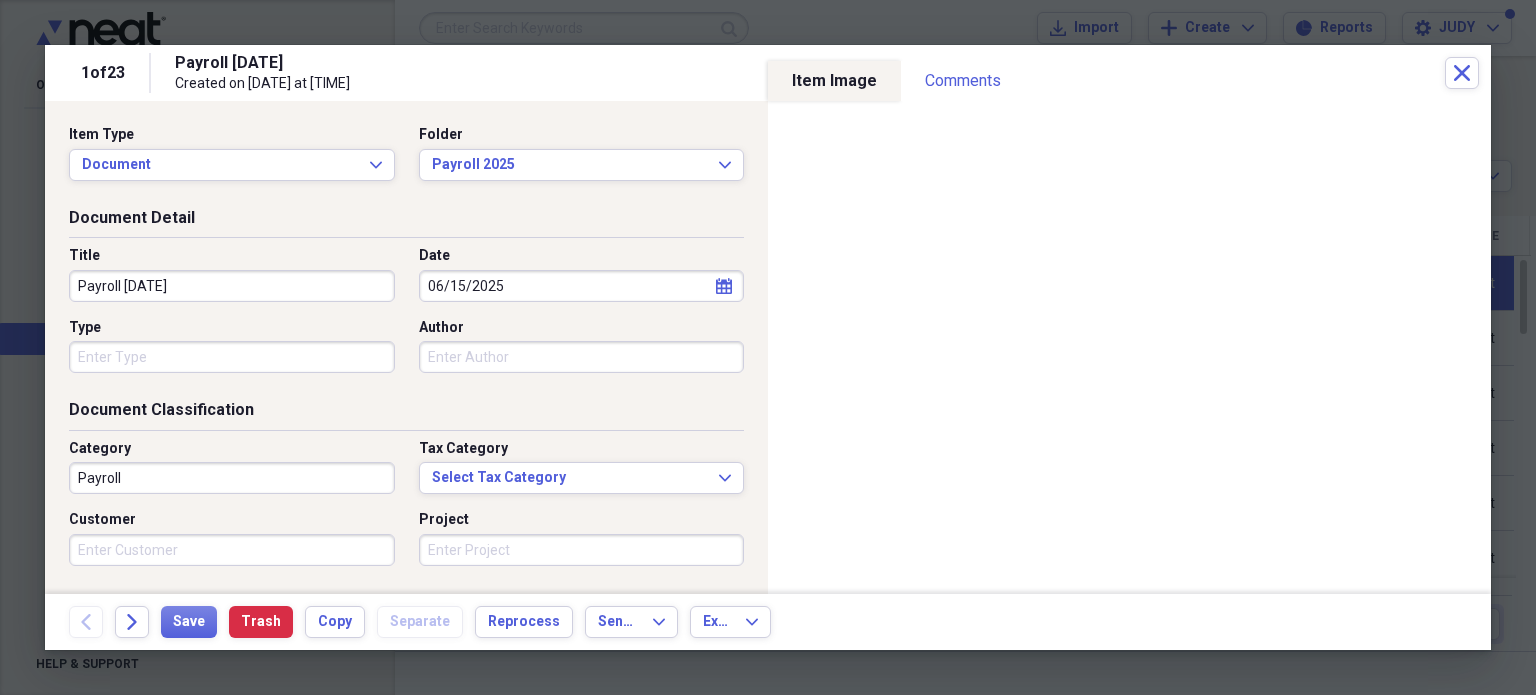 click on "Payroll [DATE]" at bounding box center [232, 286] 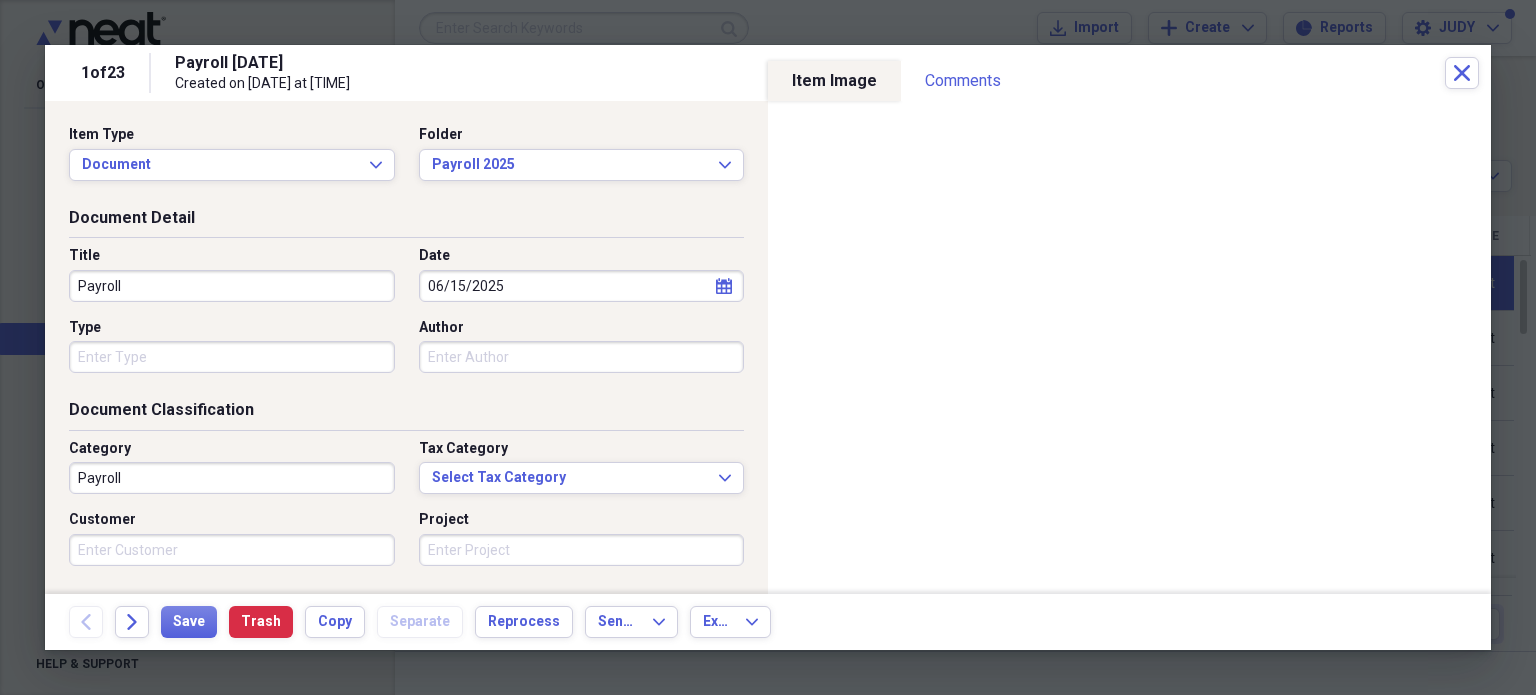 click 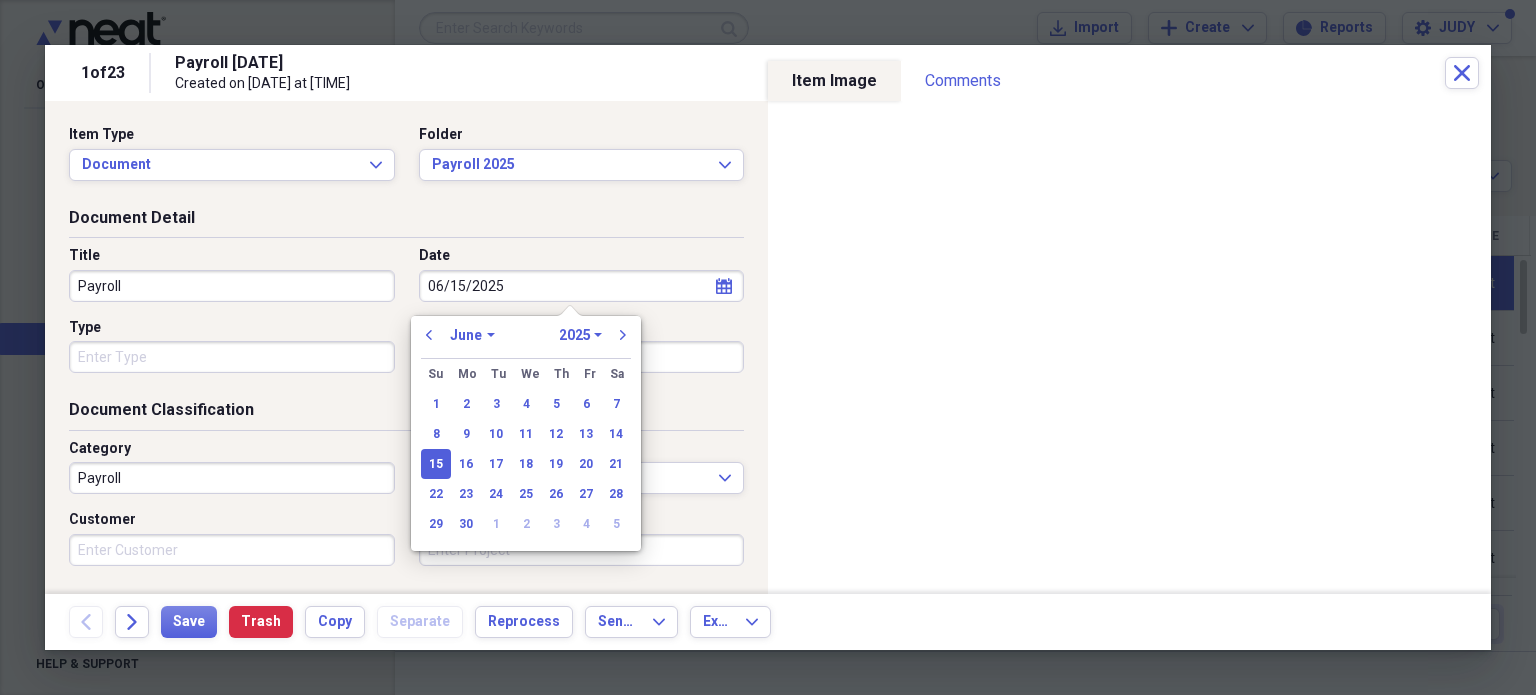 click on "January February March April May June July August September October November December" at bounding box center (472, 335) 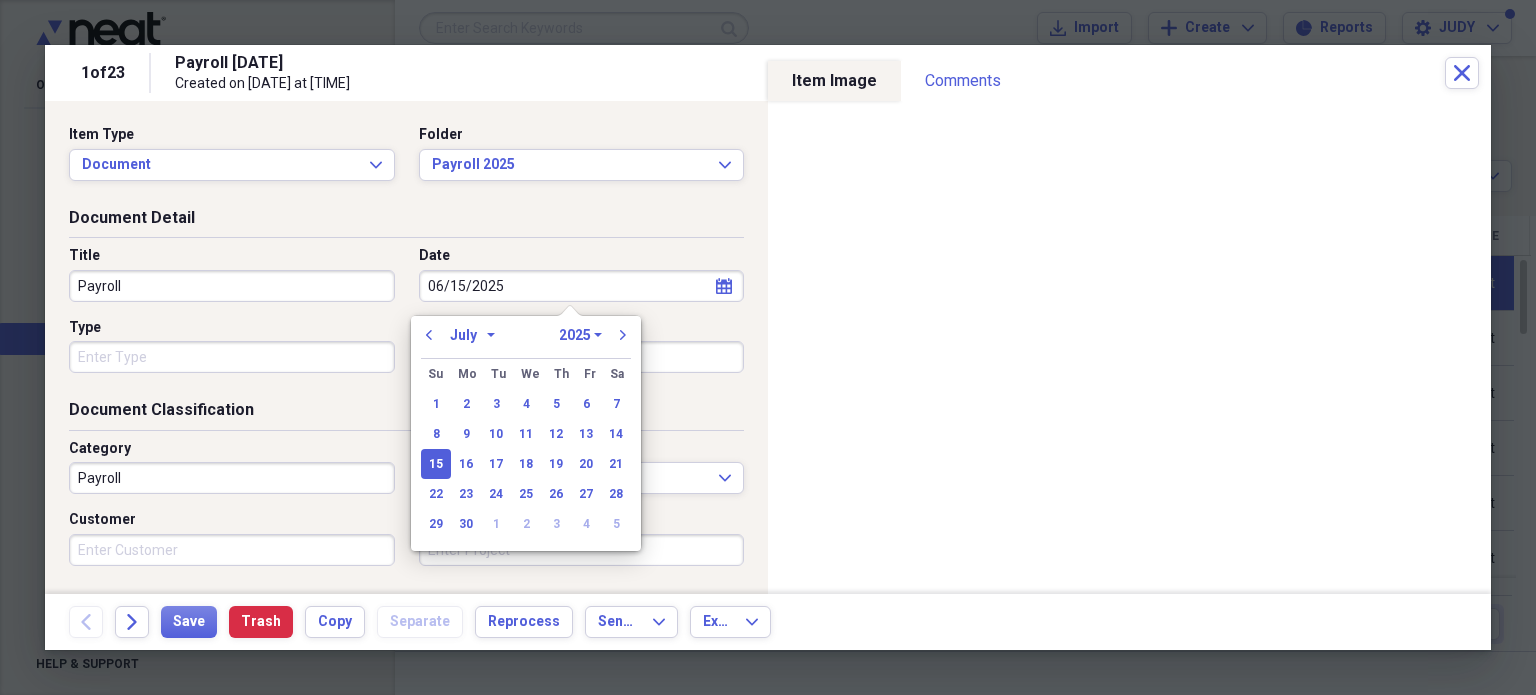 click on "January February March April May June July August September October November December" at bounding box center [472, 335] 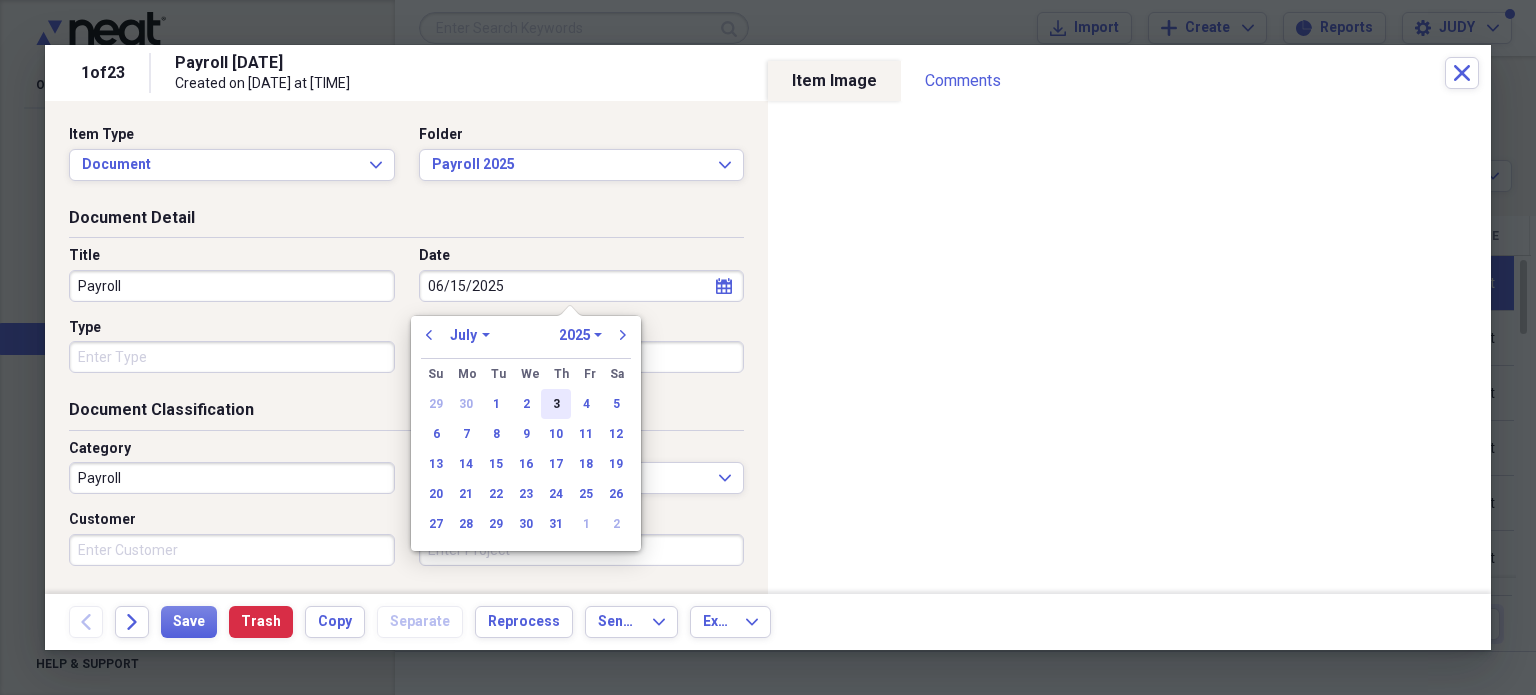 click on "3" at bounding box center (556, 404) 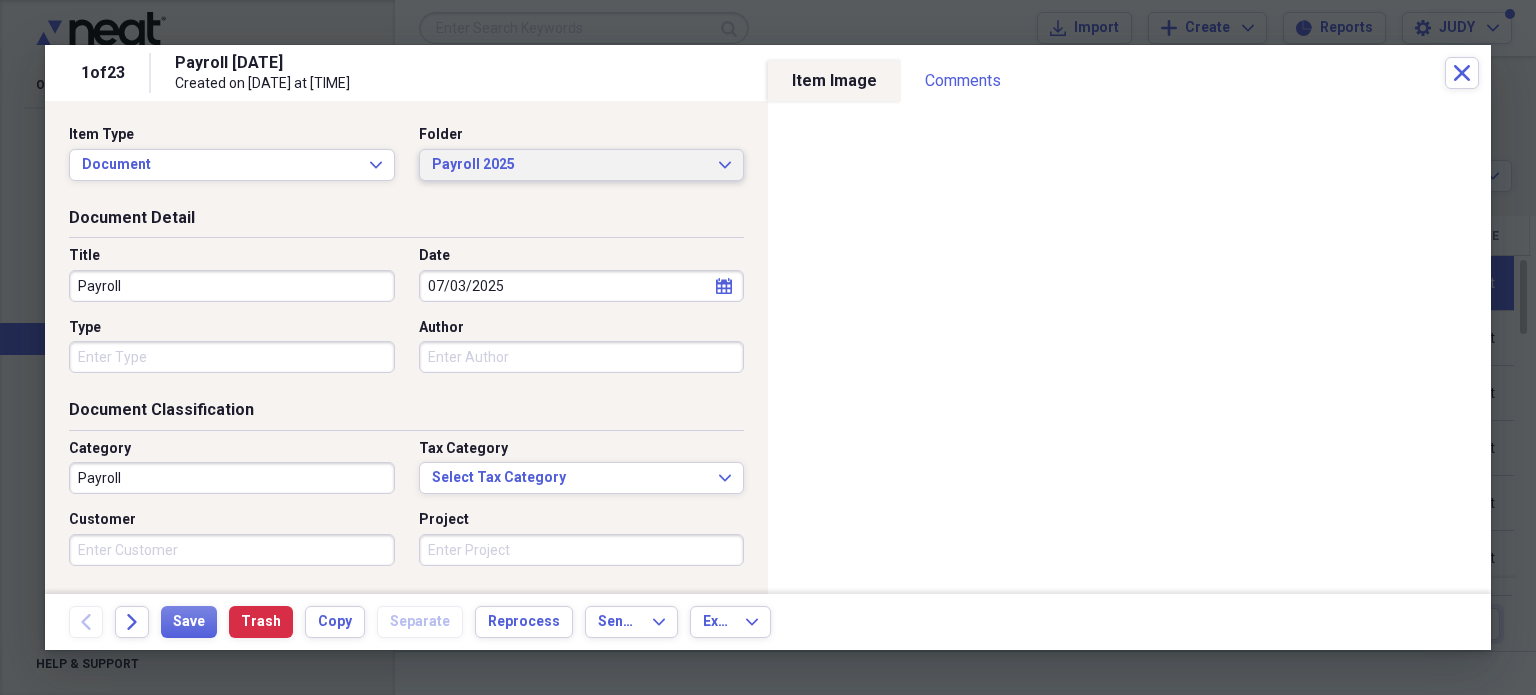 click on "Expand" 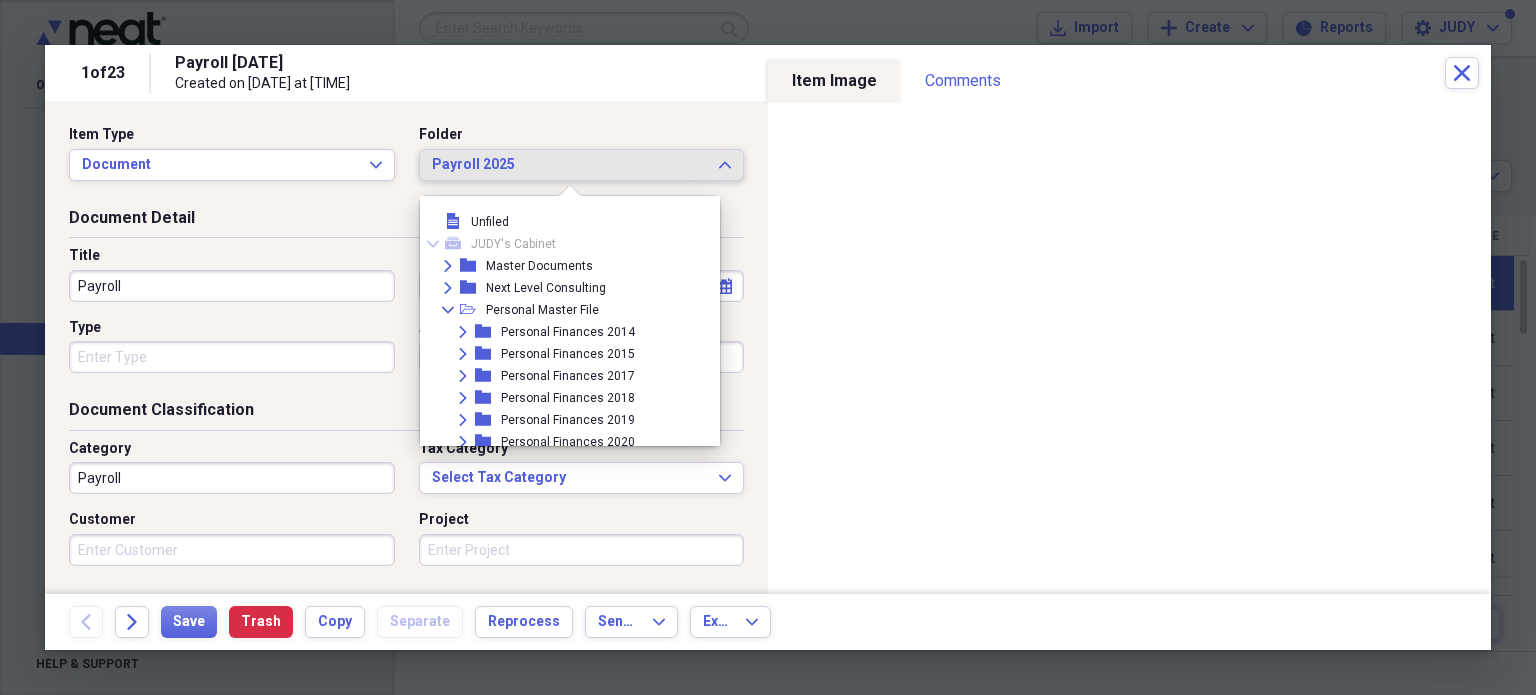 scroll, scrollTop: 3780, scrollLeft: 0, axis: vertical 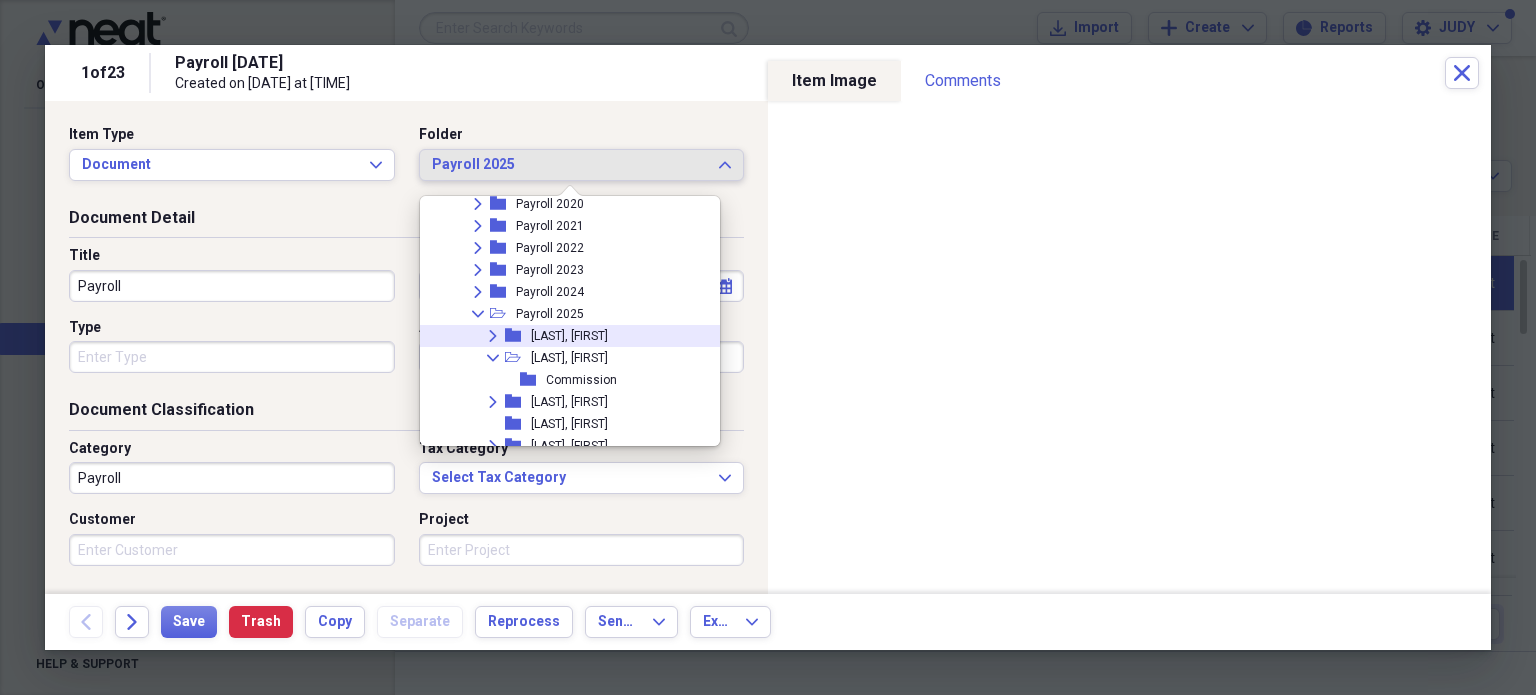 click on "[LAST], [FIRST]" at bounding box center (569, 336) 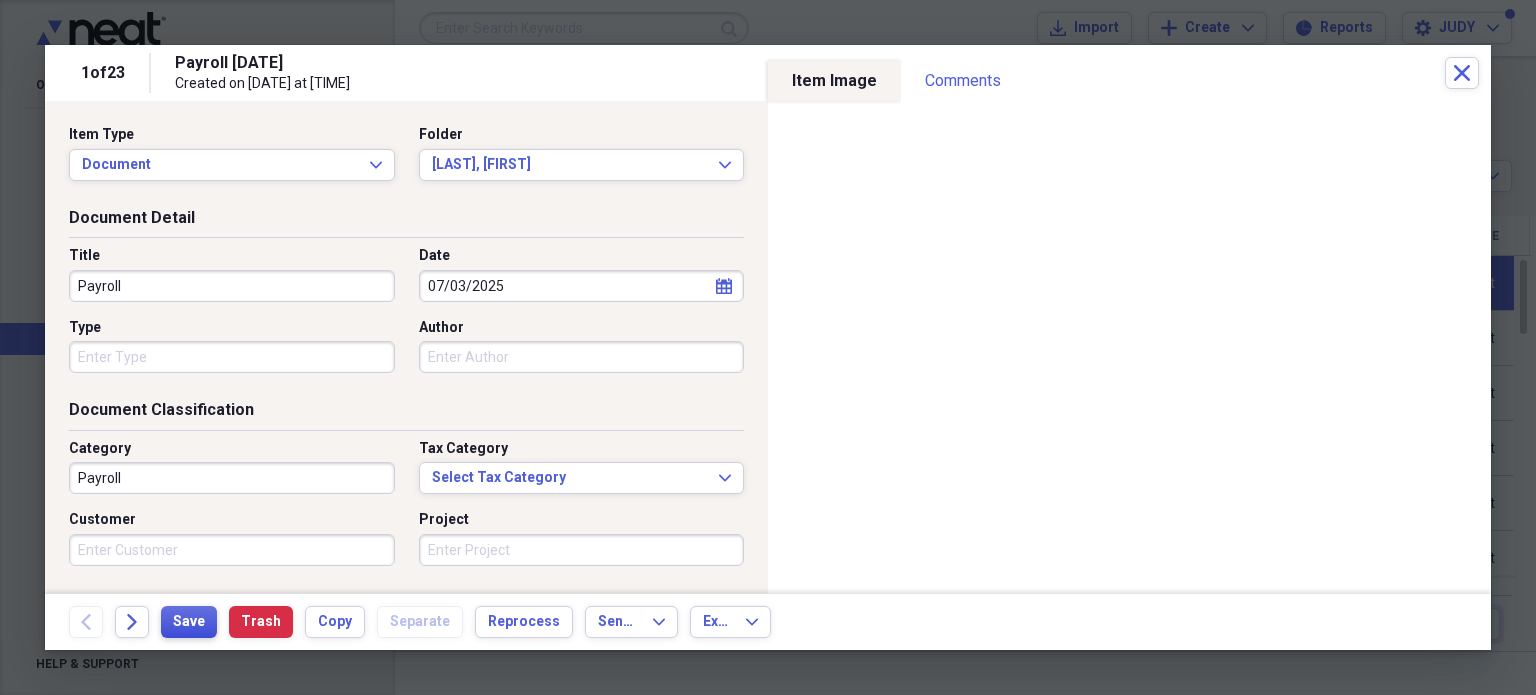 click on "Save" at bounding box center (189, 622) 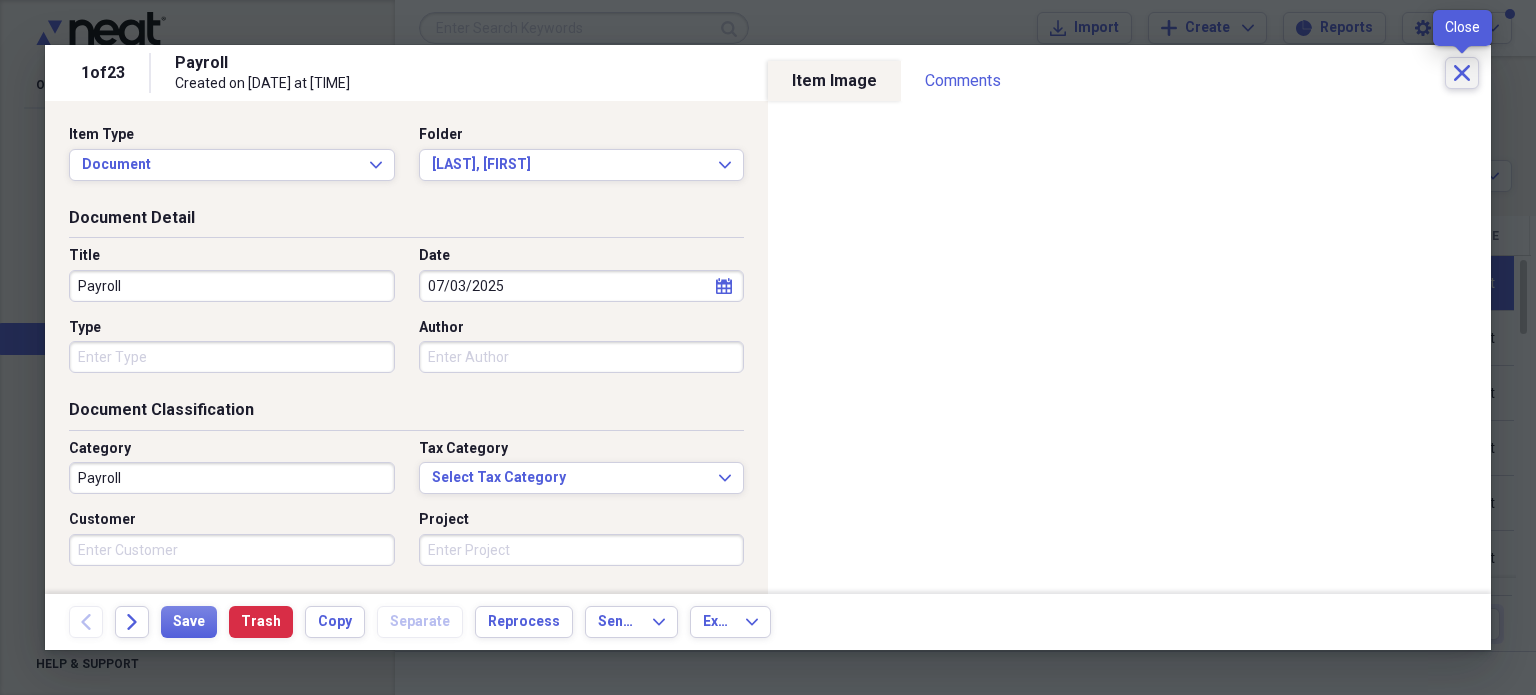 click 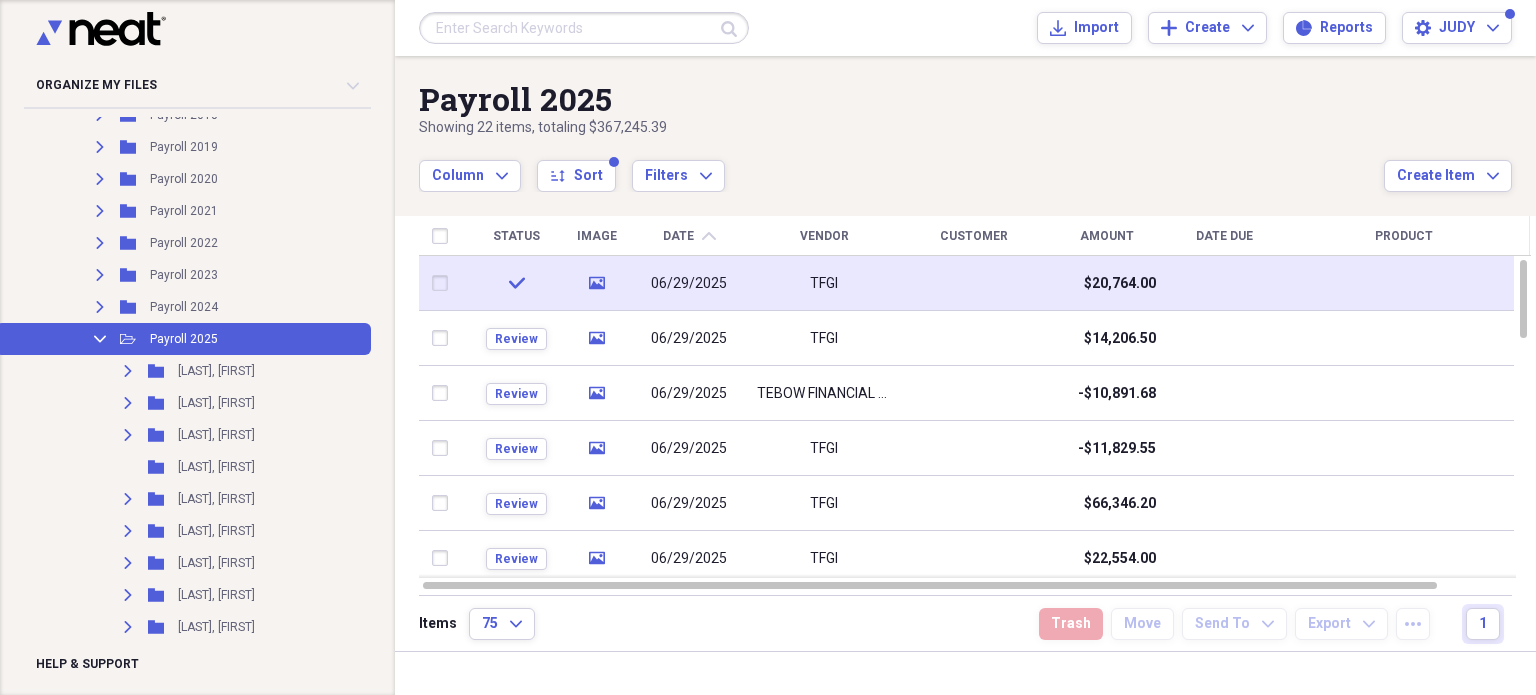 click at bounding box center [444, 283] 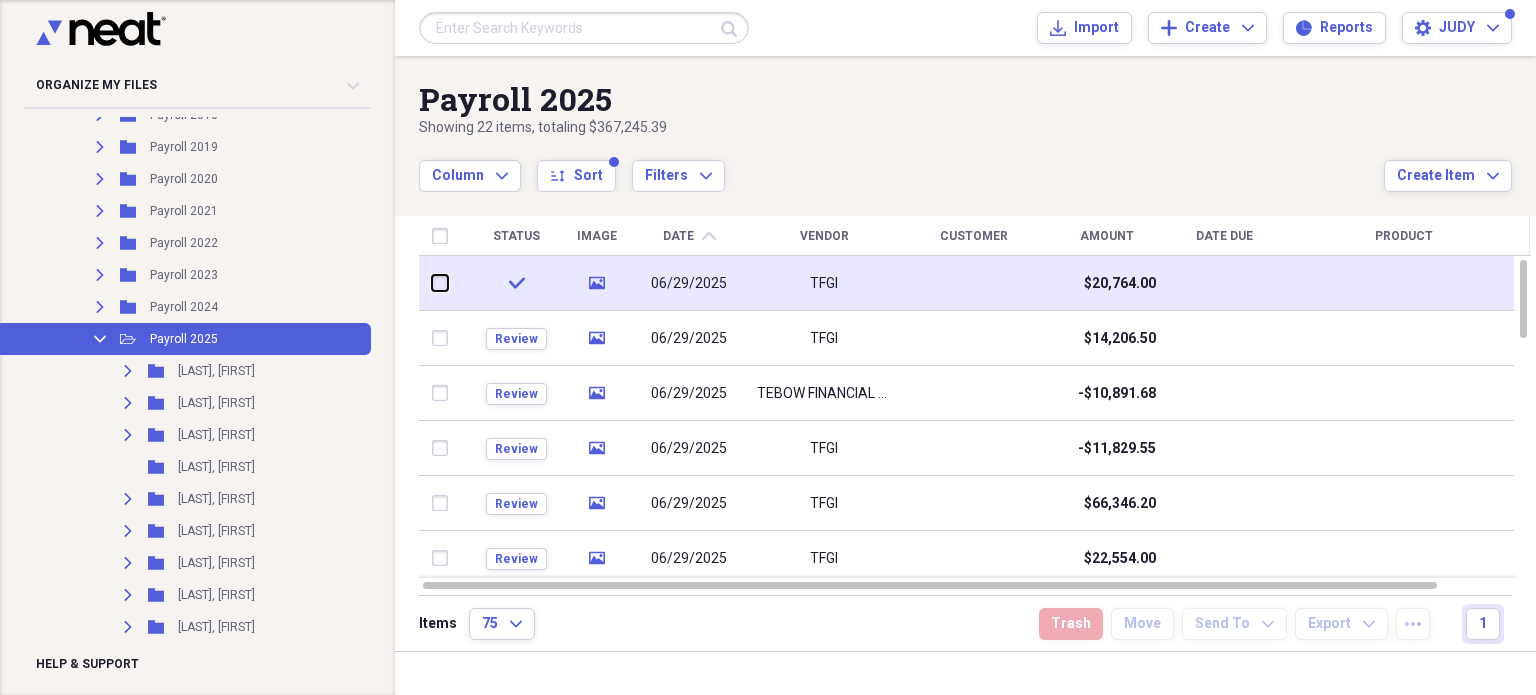 click at bounding box center (432, 283) 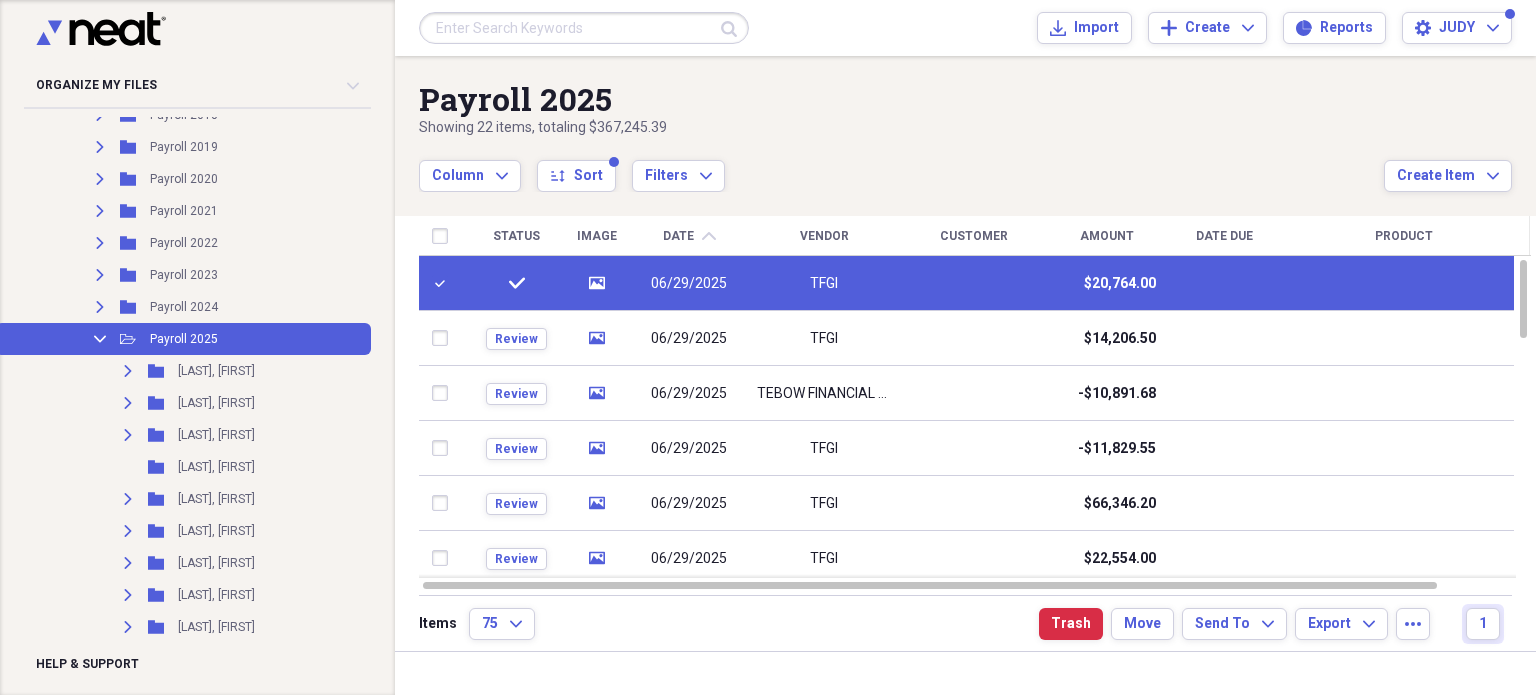 click on "06/29/2025" at bounding box center (689, 284) 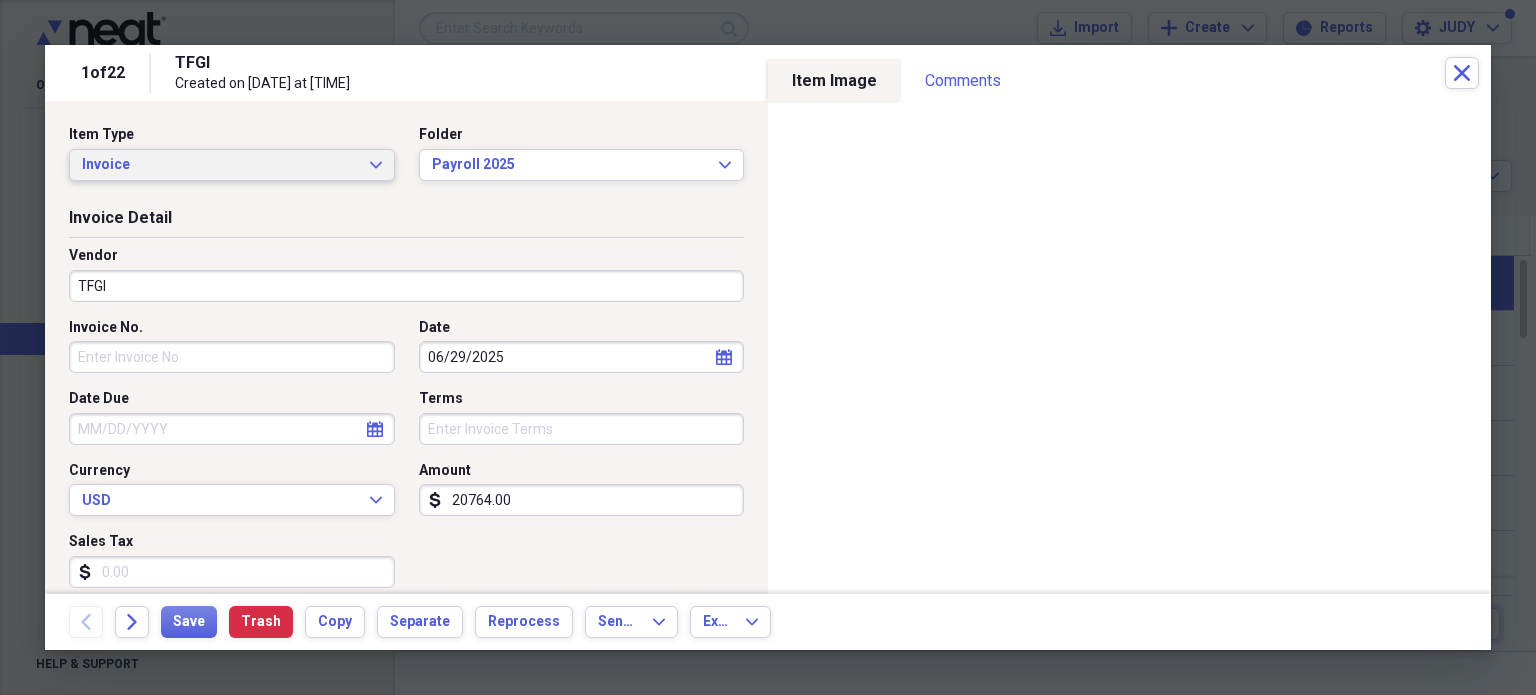 click on "Invoice Expand" at bounding box center (232, 165) 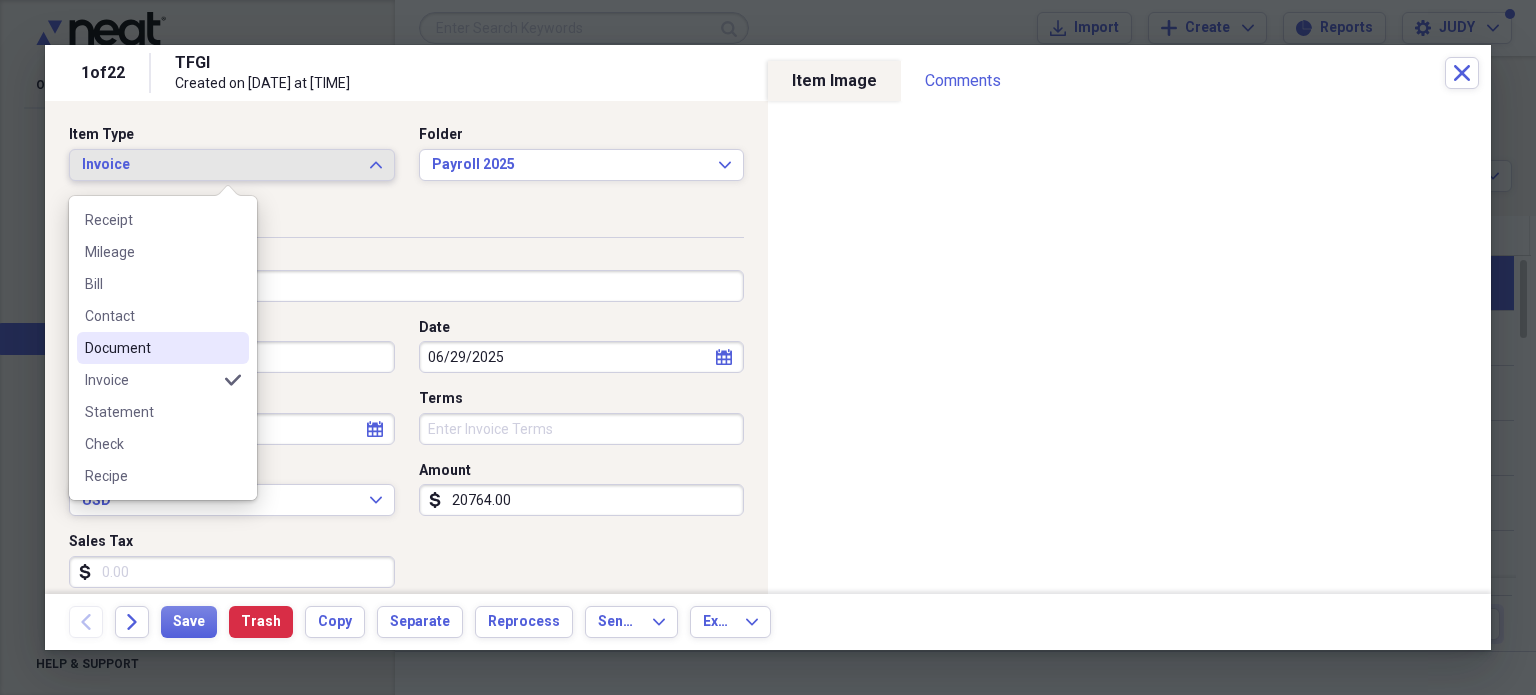 click on "Document" at bounding box center (151, 348) 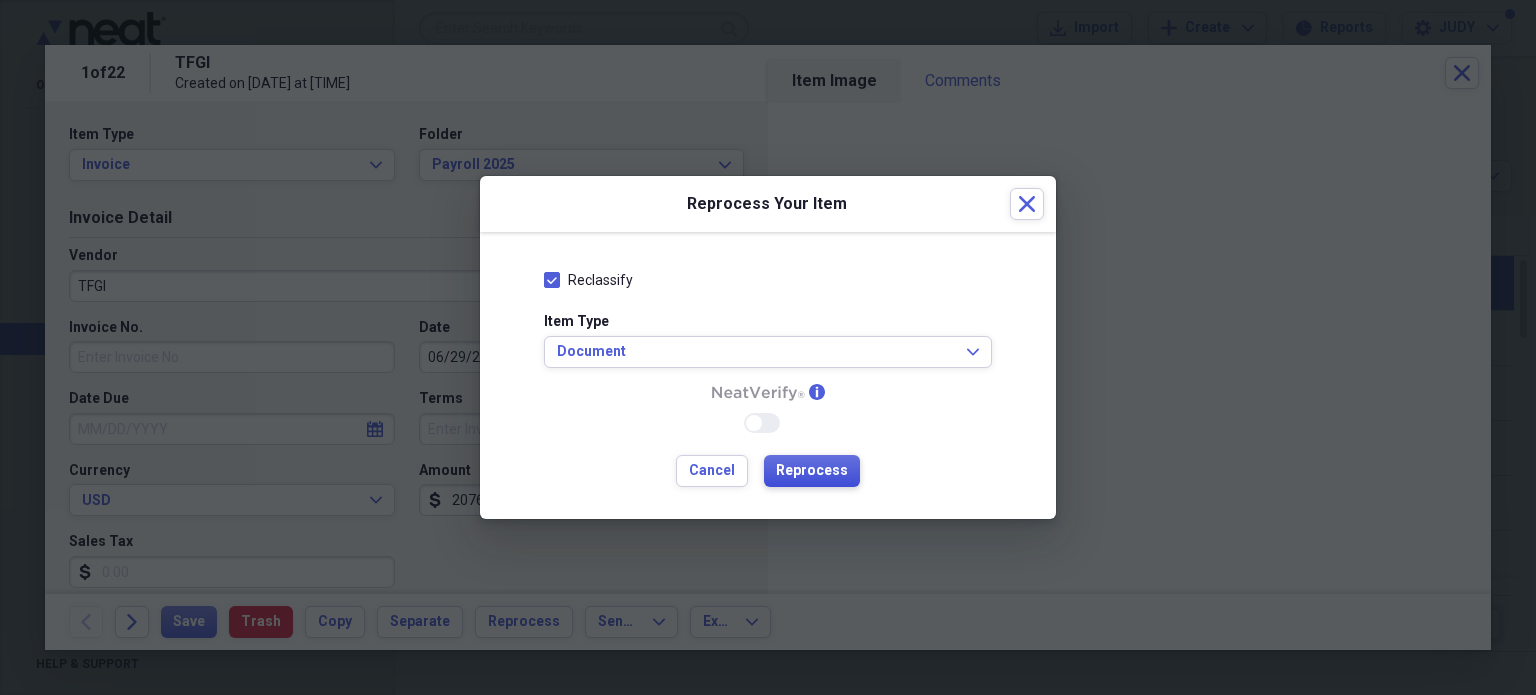 click on "Reprocess" at bounding box center [812, 471] 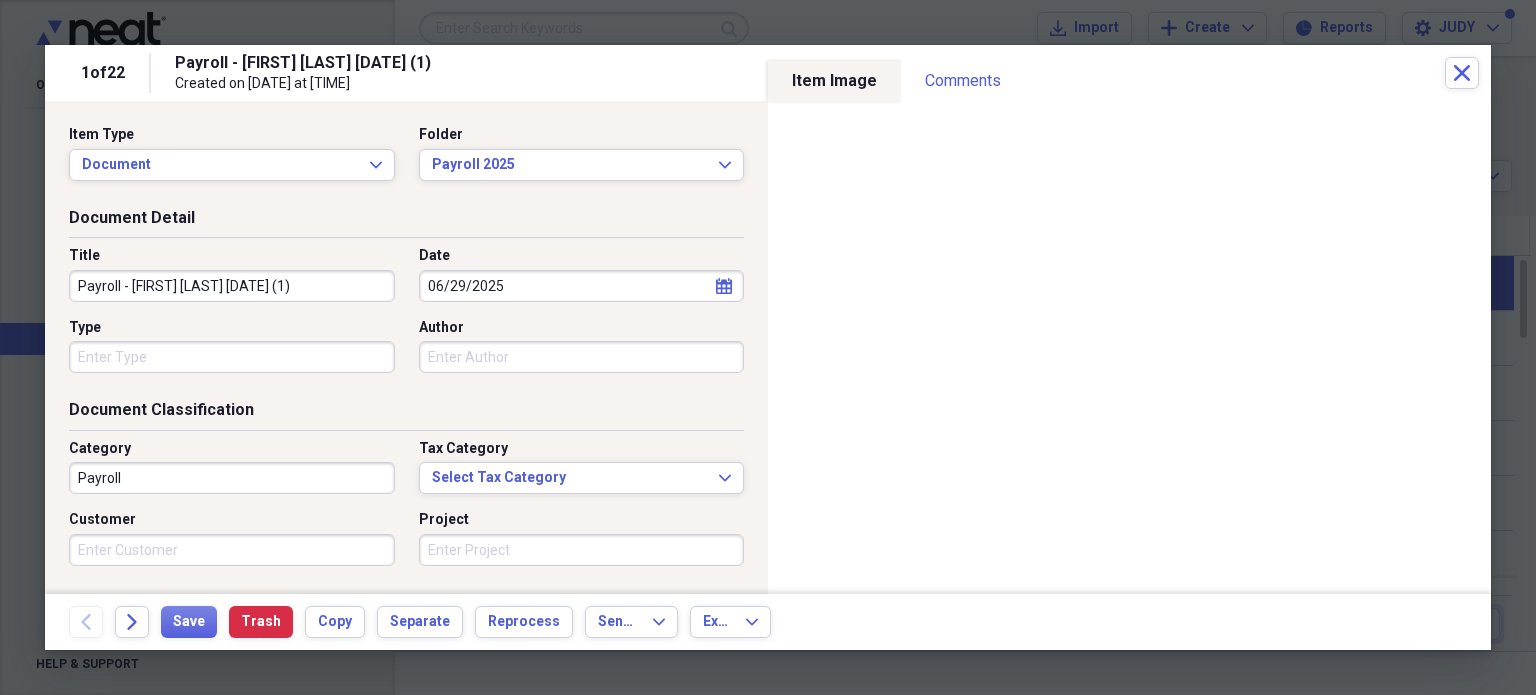 drag, startPoint x: 327, startPoint y: 283, endPoint x: 124, endPoint y: 280, distance: 203.02217 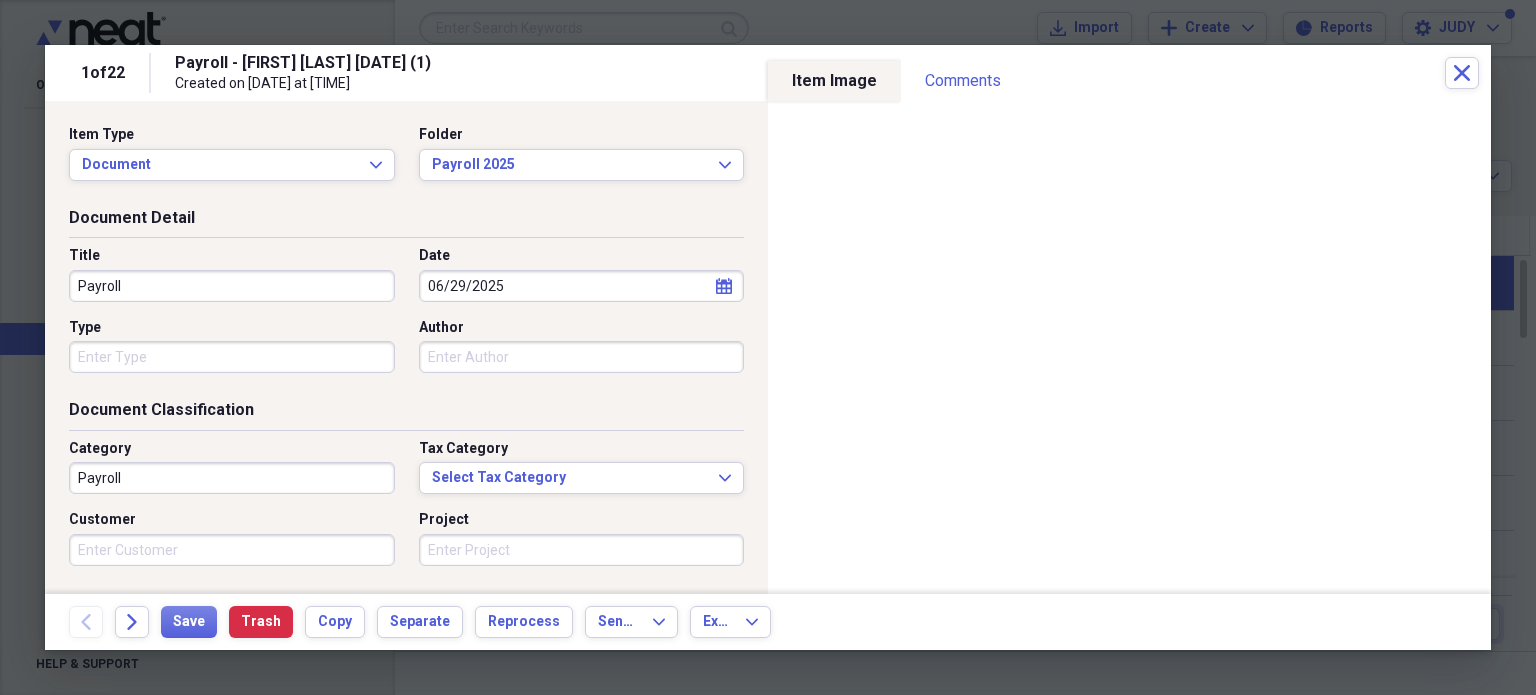 click on "calendar Calendar" at bounding box center [724, 286] 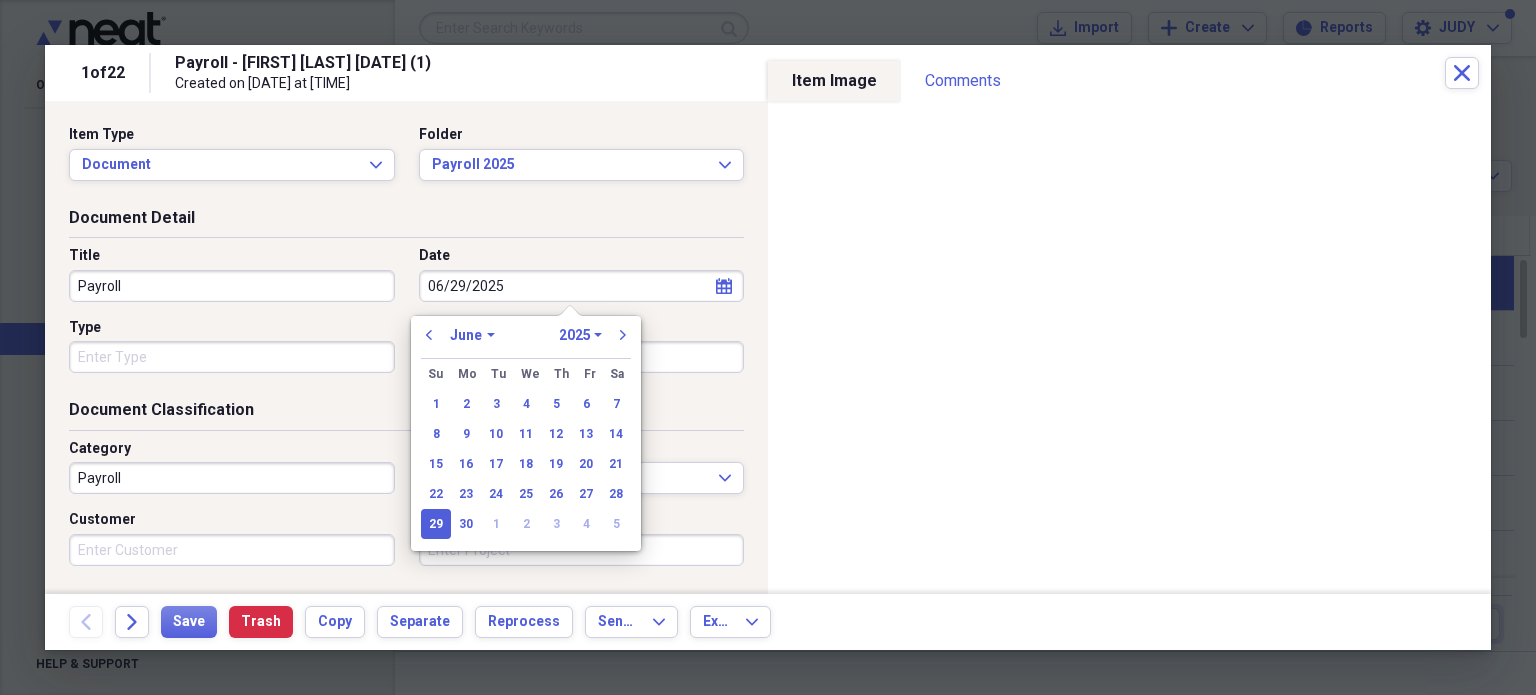 click on "January February March April May June July August September October November December" at bounding box center (472, 335) 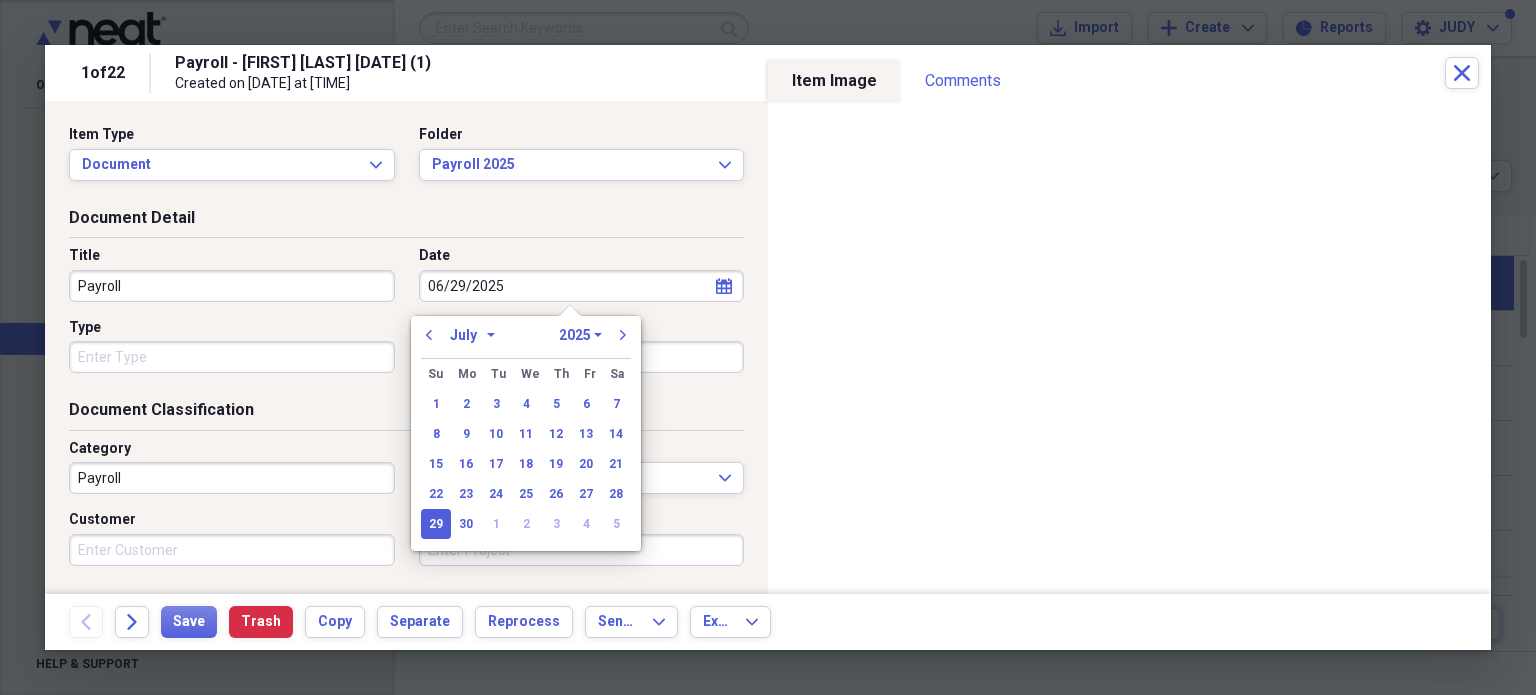click on "January February March April May June July August September October November December" at bounding box center [472, 335] 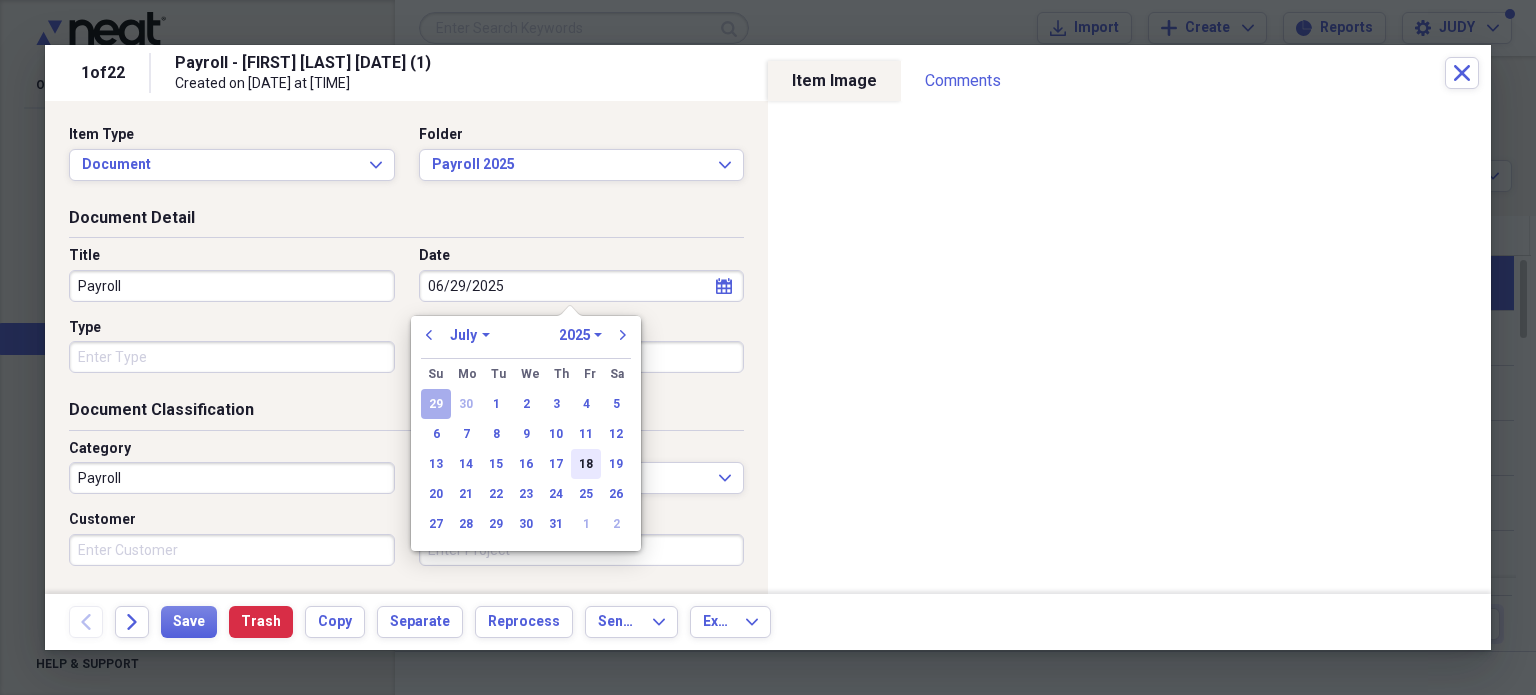 click on "18" at bounding box center [586, 464] 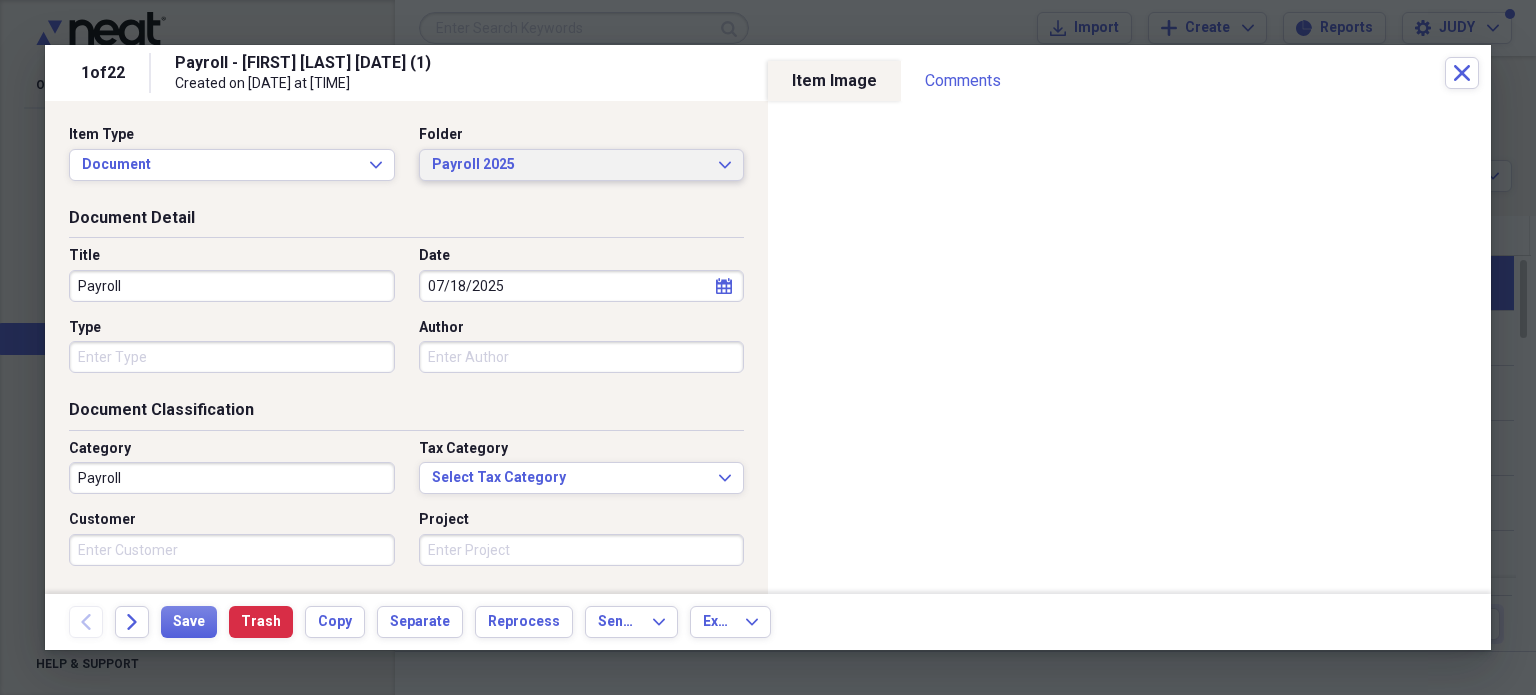 click on "Payroll 2025 Expand" at bounding box center (582, 165) 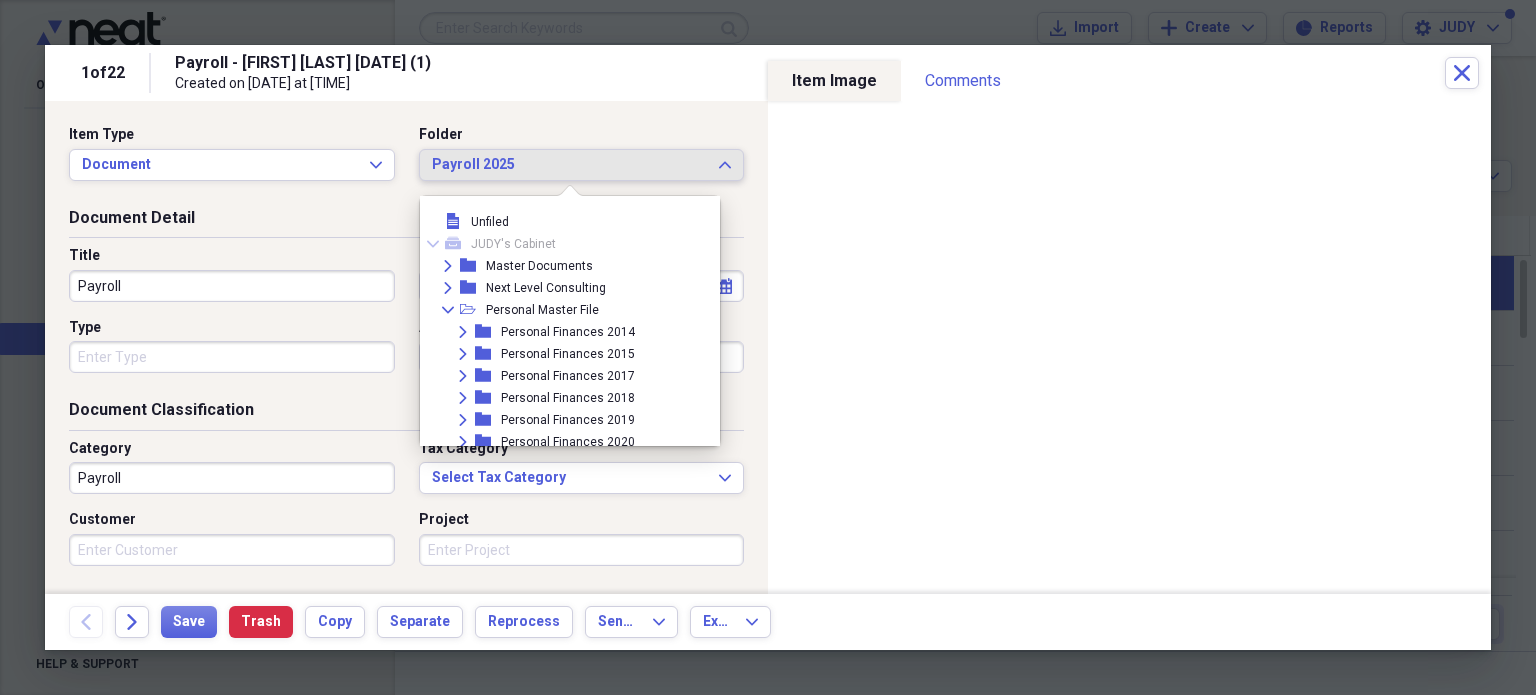 scroll, scrollTop: 3780, scrollLeft: 0, axis: vertical 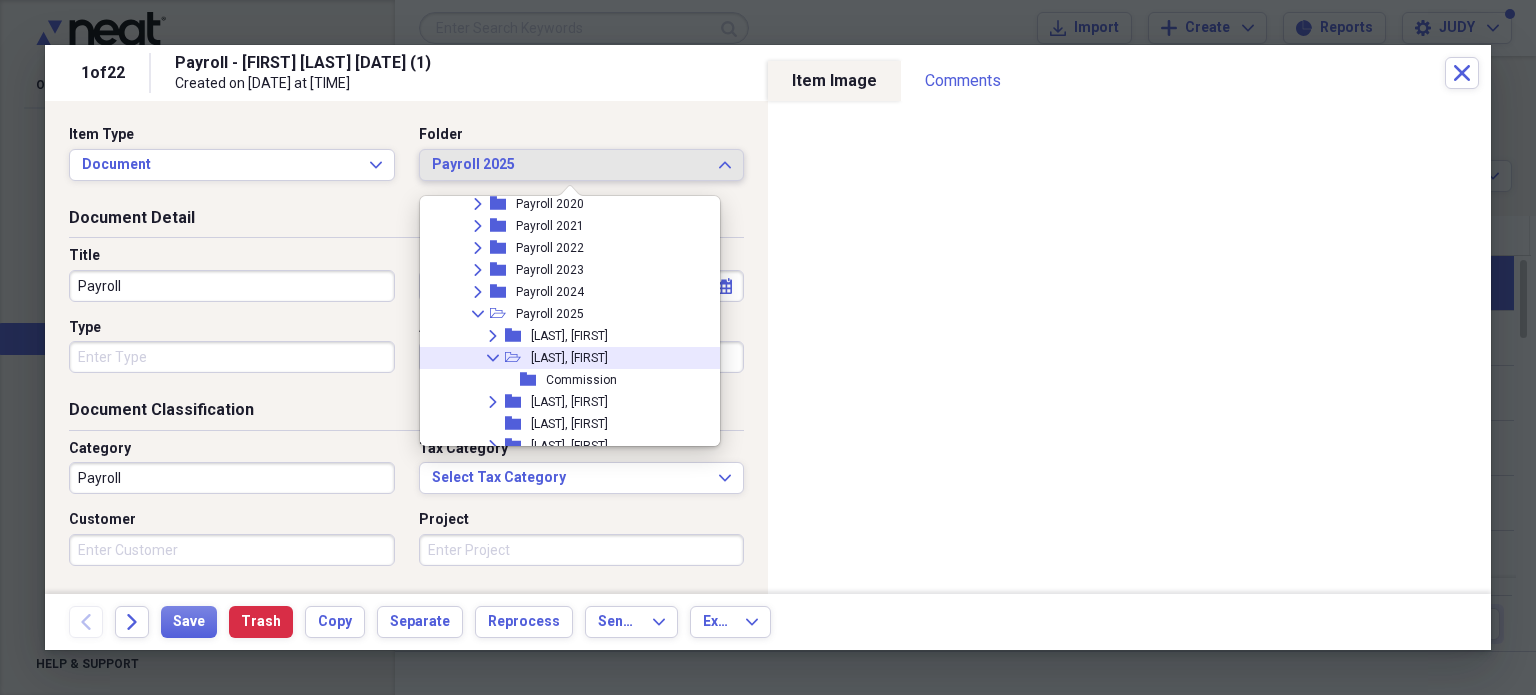 click on "Collapse open-folder [LAST], [FIRST]" at bounding box center [576, 358] 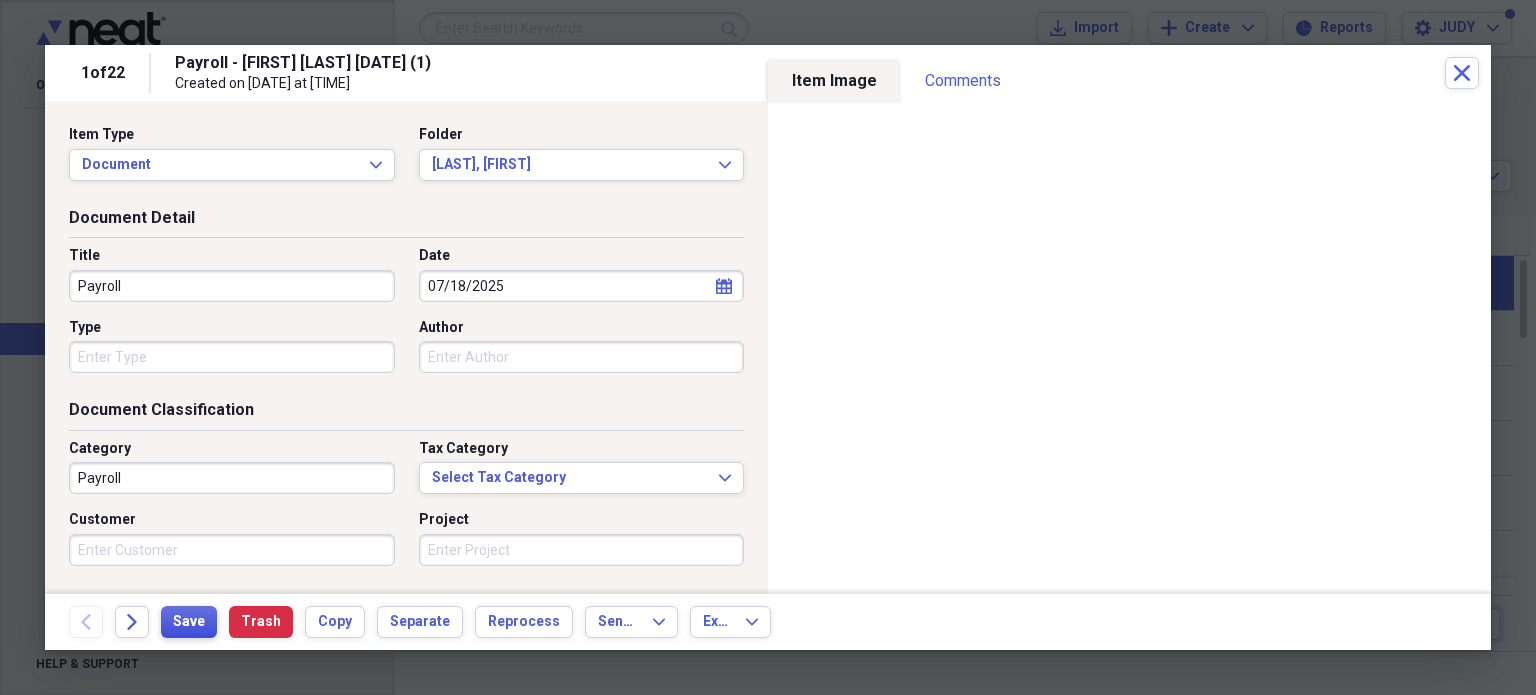 click on "Save" at bounding box center [189, 622] 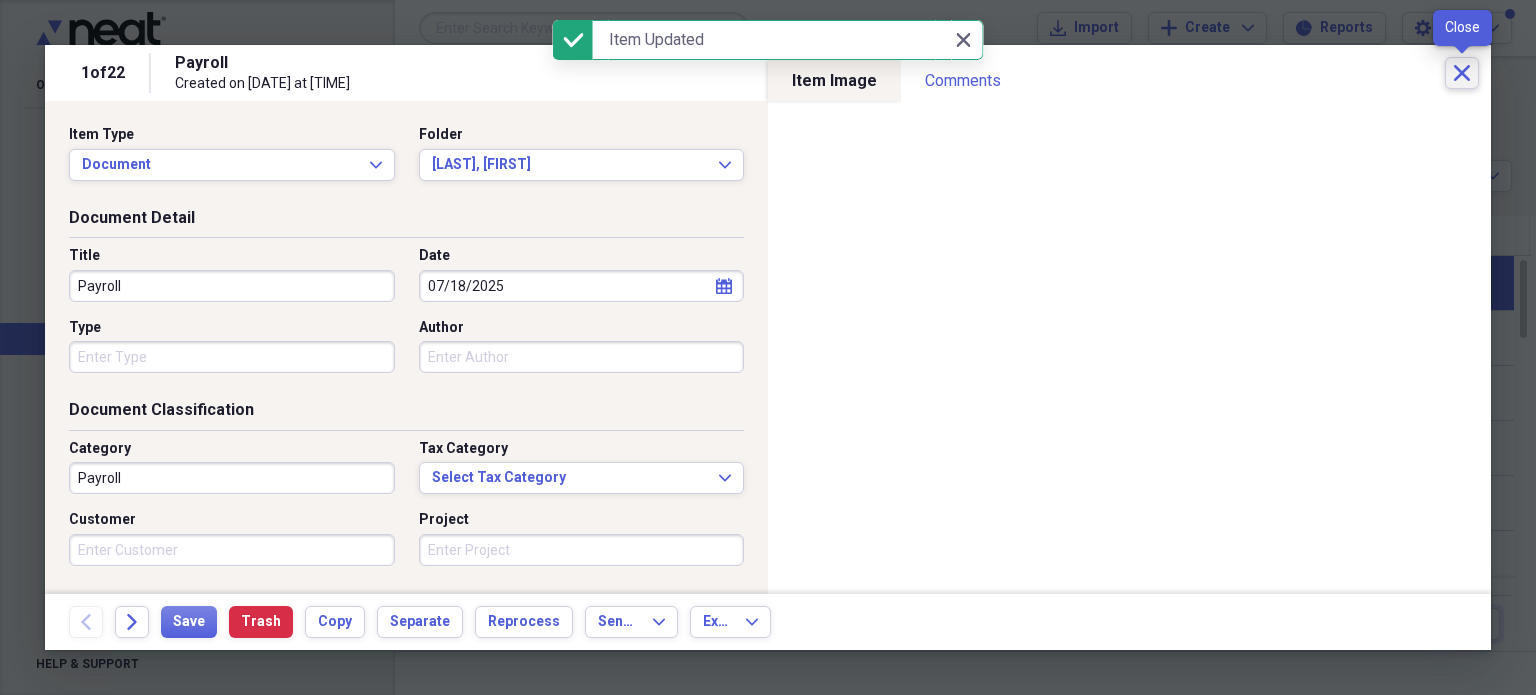 click on "Close" 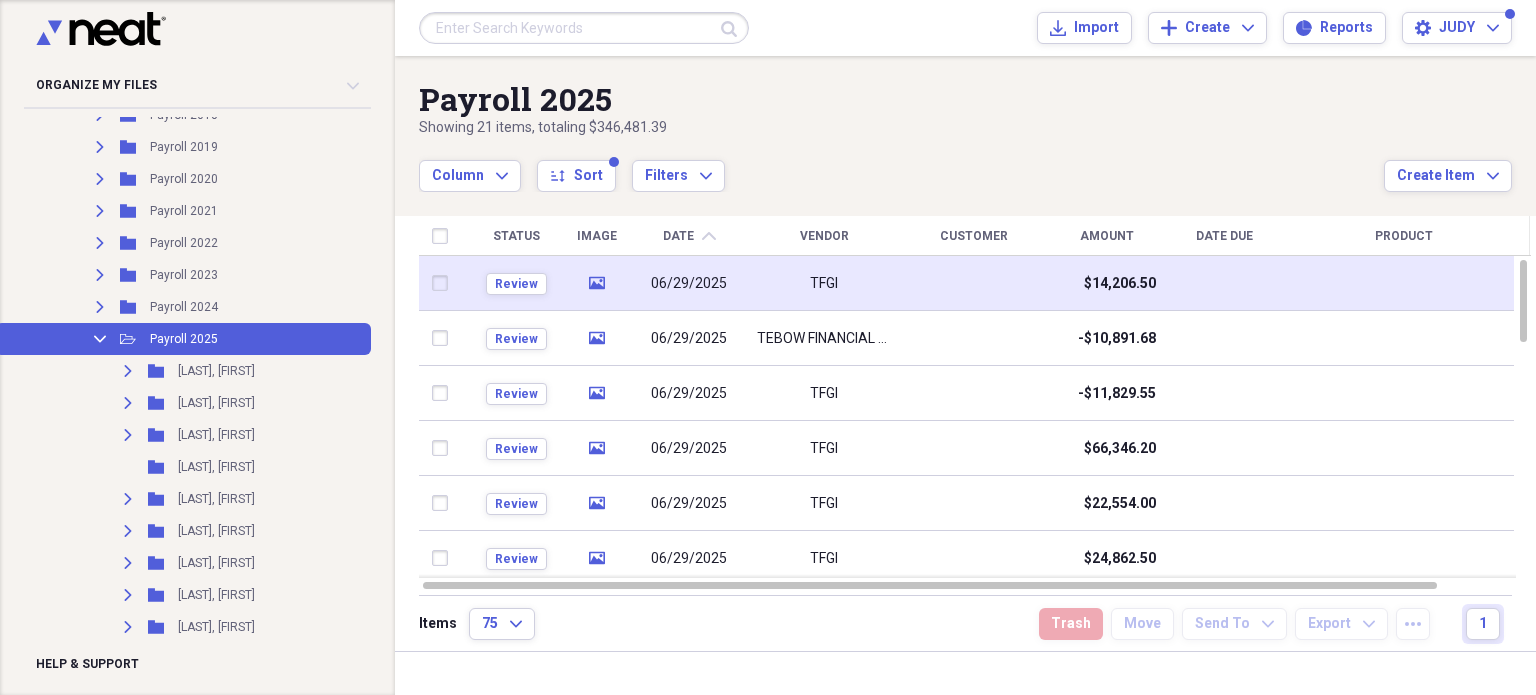 click at bounding box center [444, 283] 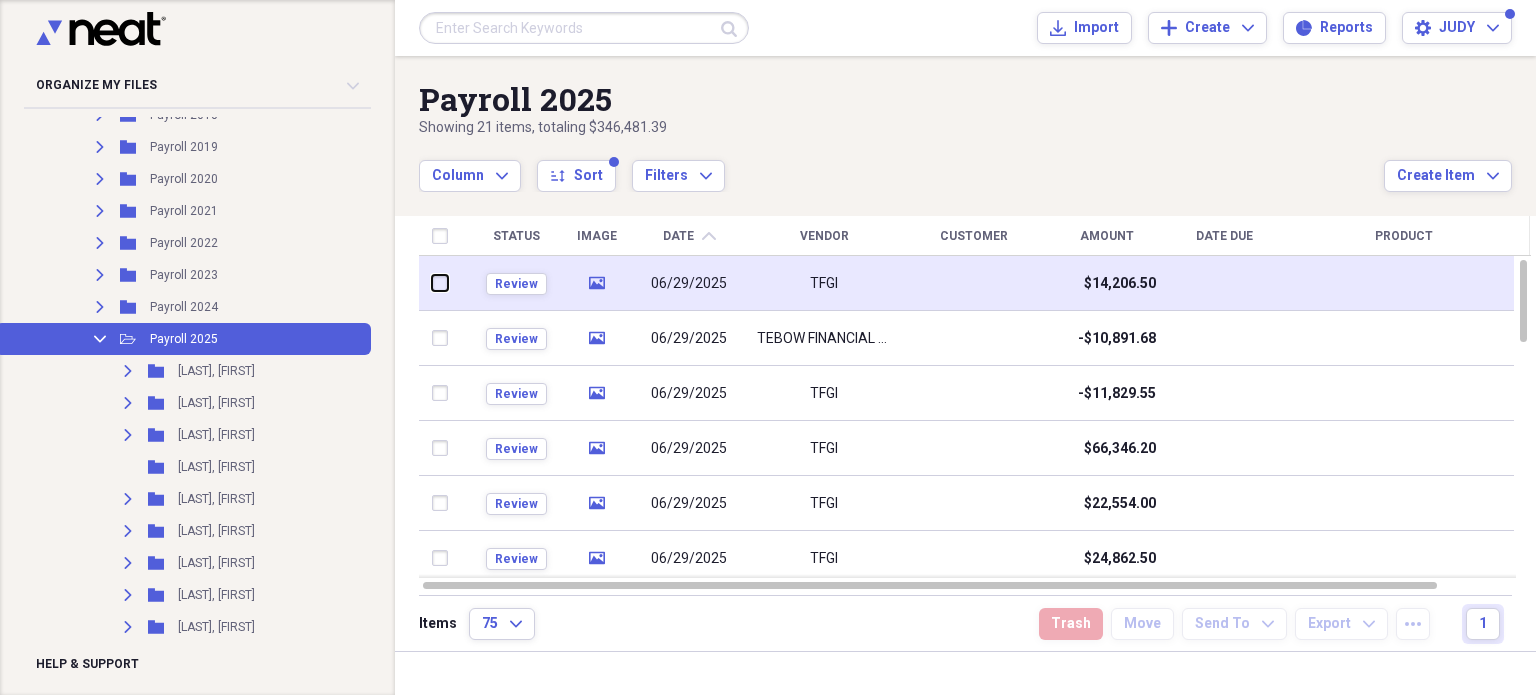 click at bounding box center [432, 283] 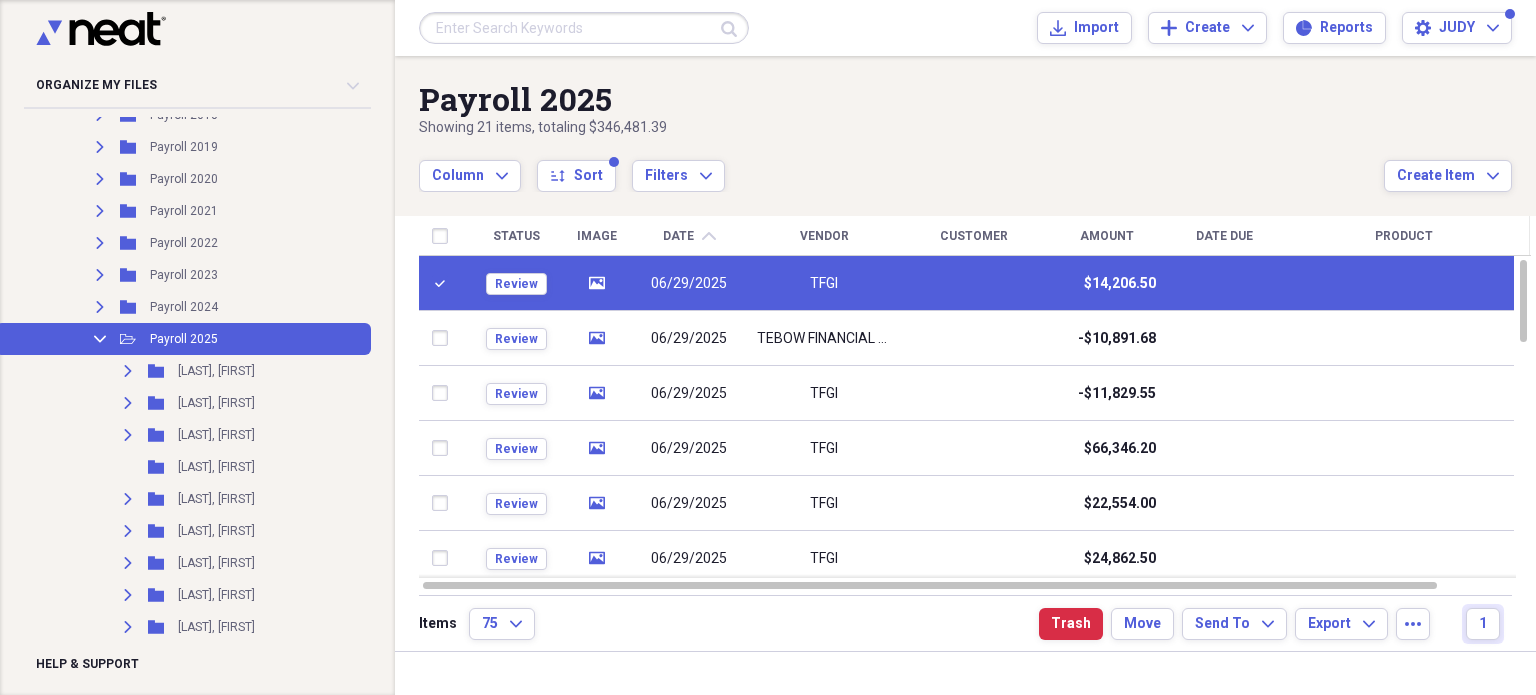 click on "06/29/2025" at bounding box center (689, 284) 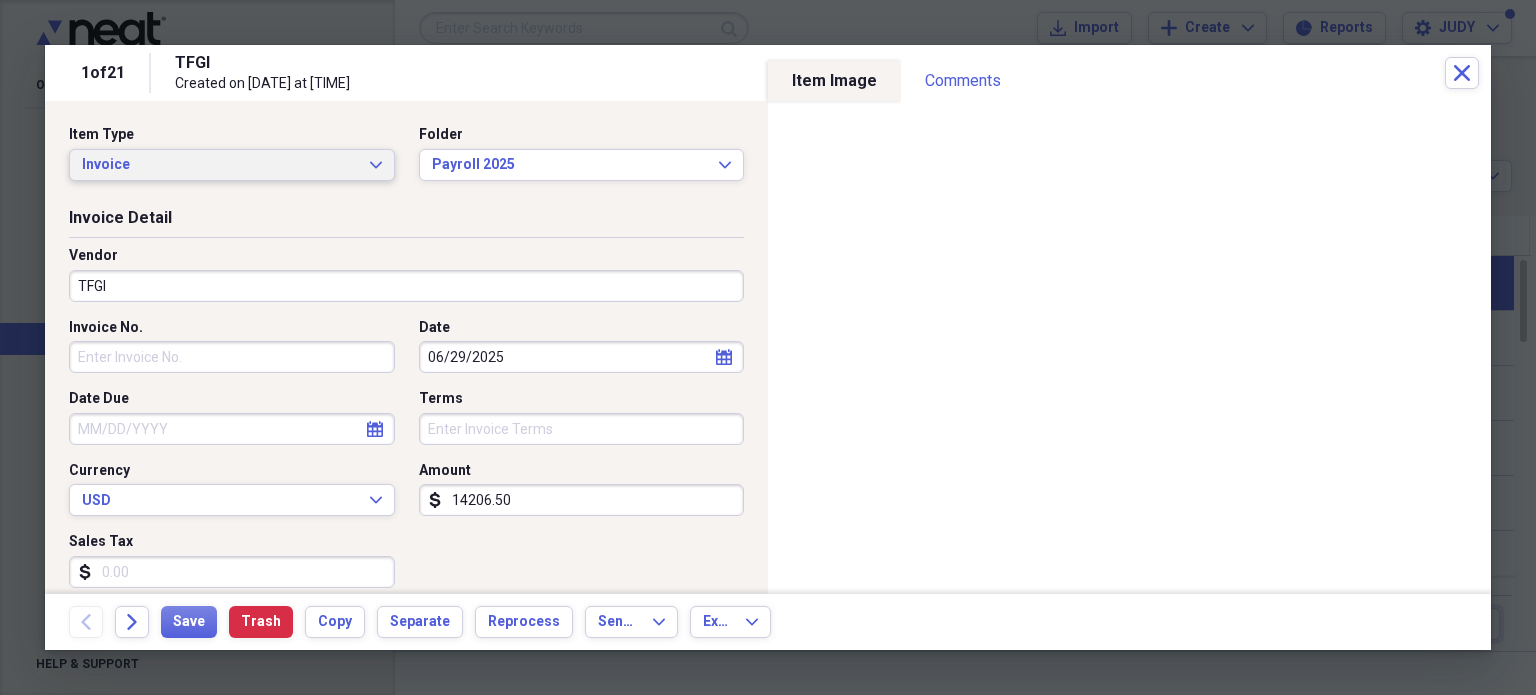 click on "Invoice Expand" at bounding box center (232, 165) 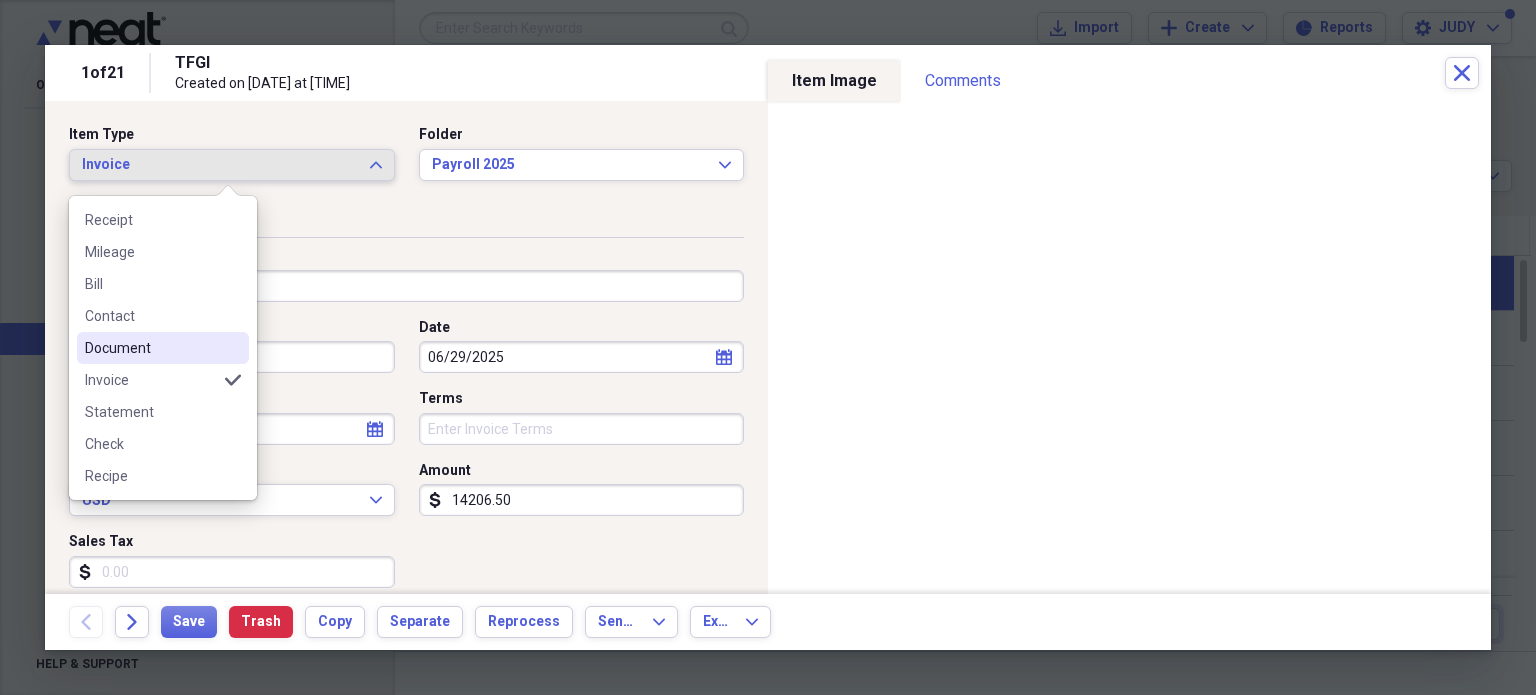 click on "Document" at bounding box center [151, 348] 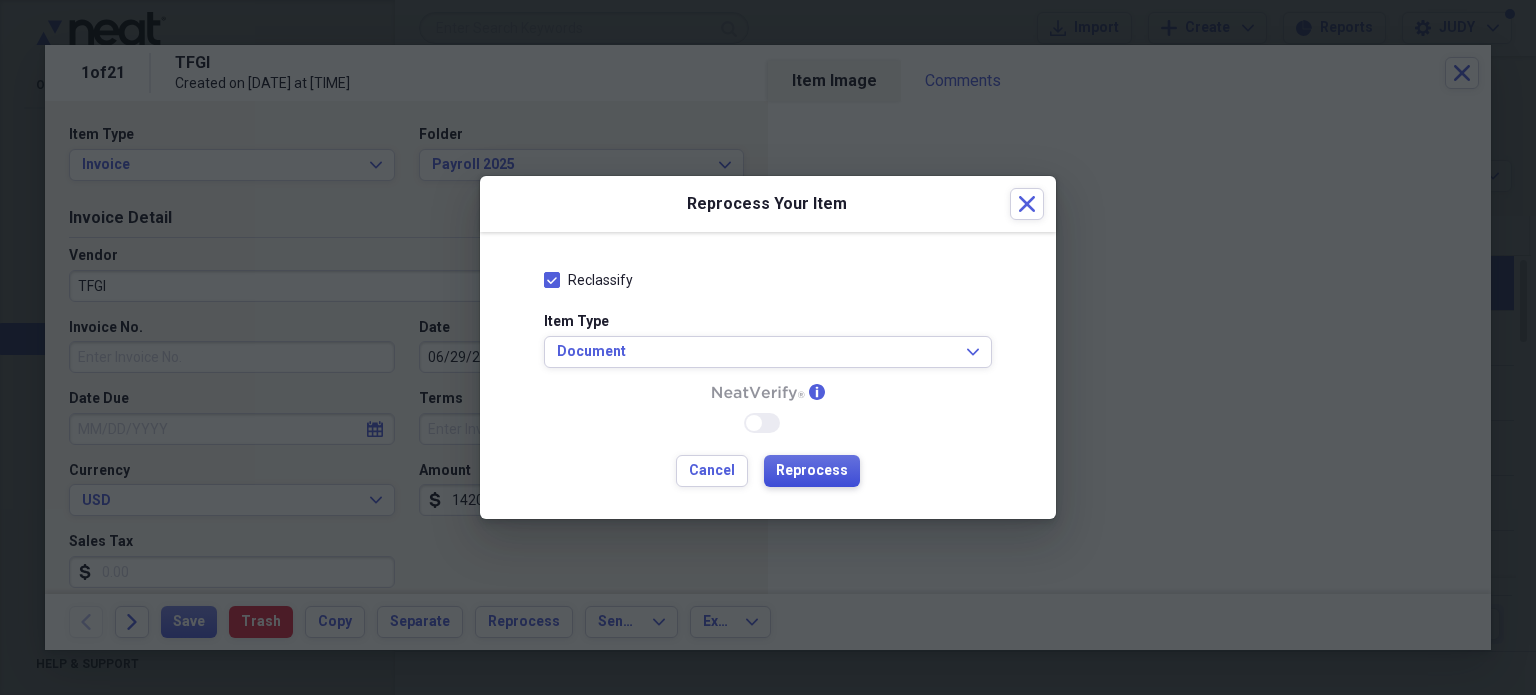 click on "Reprocess" at bounding box center (812, 471) 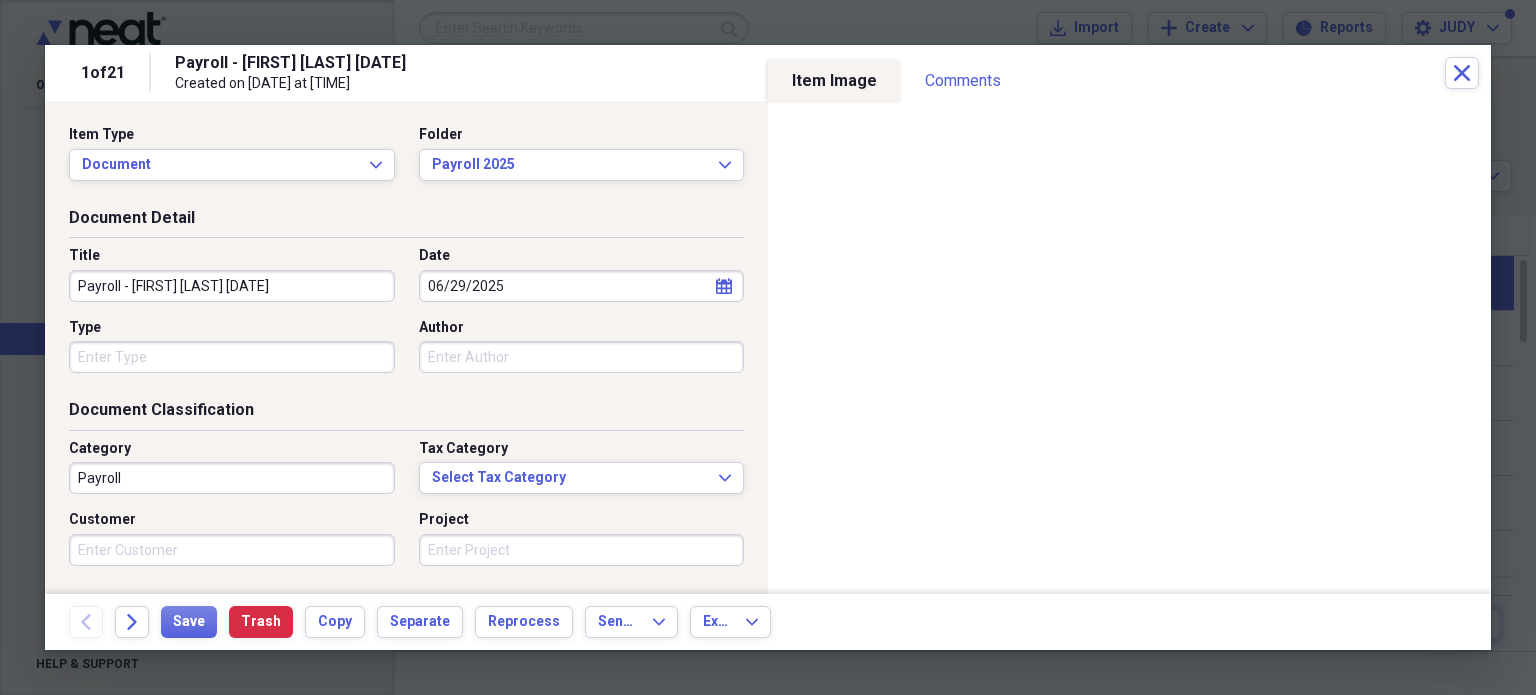 drag, startPoint x: 288, startPoint y: 283, endPoint x: 120, endPoint y: 287, distance: 168.0476 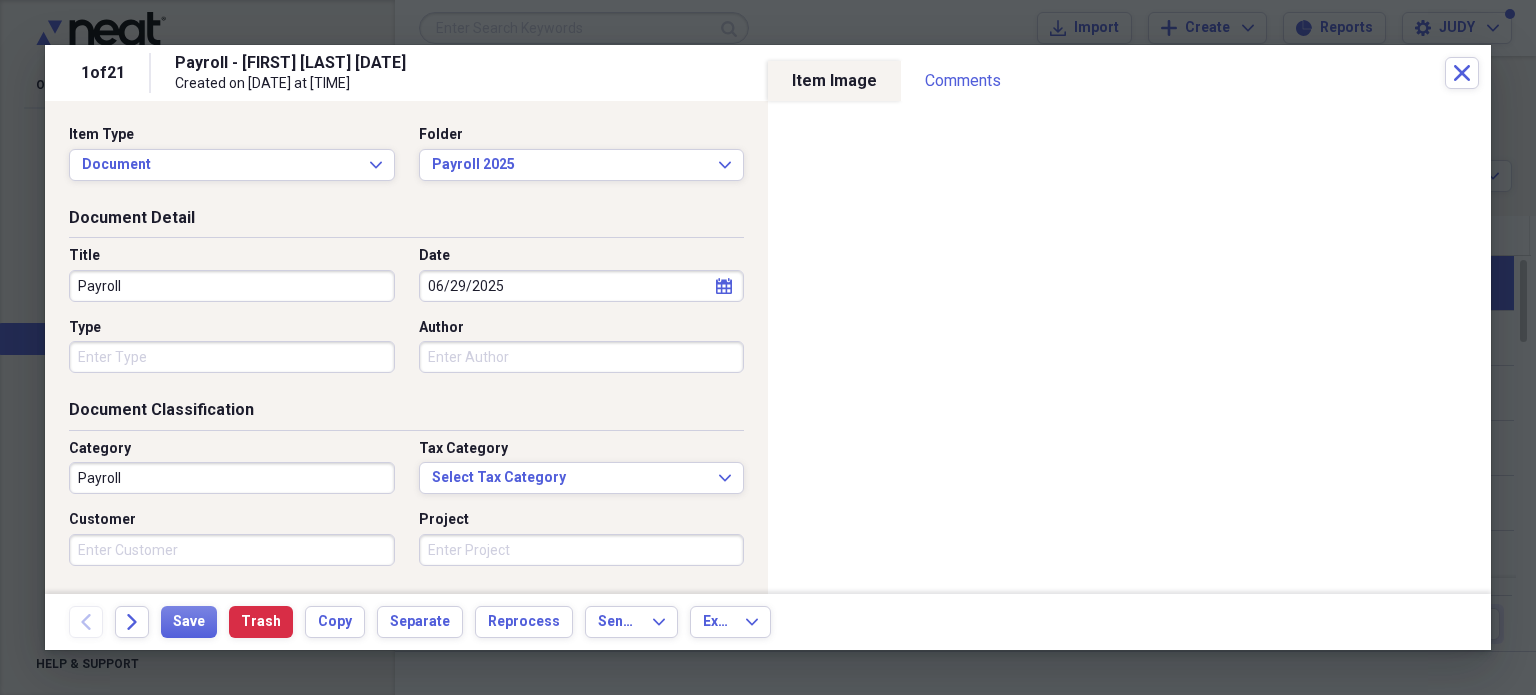 click 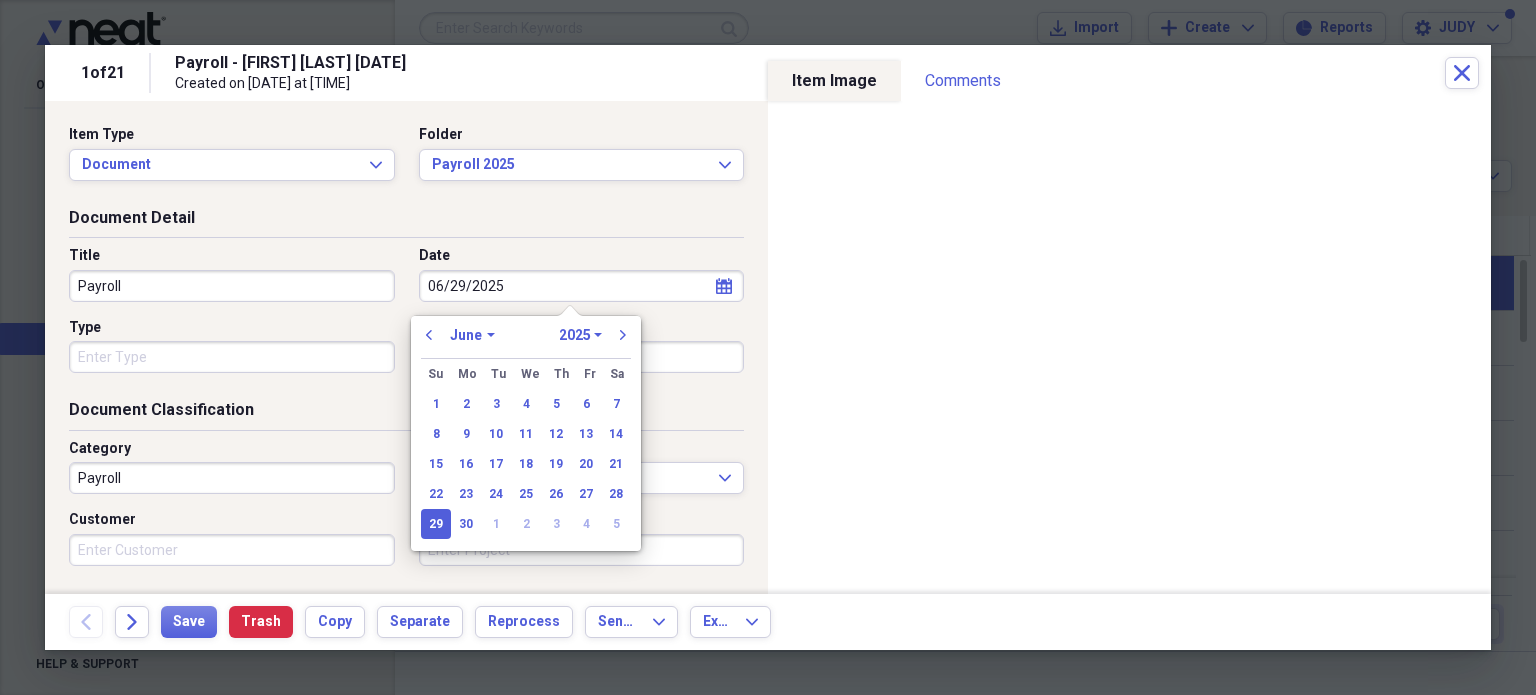click on "January February March April May June July August September October November December" at bounding box center (472, 335) 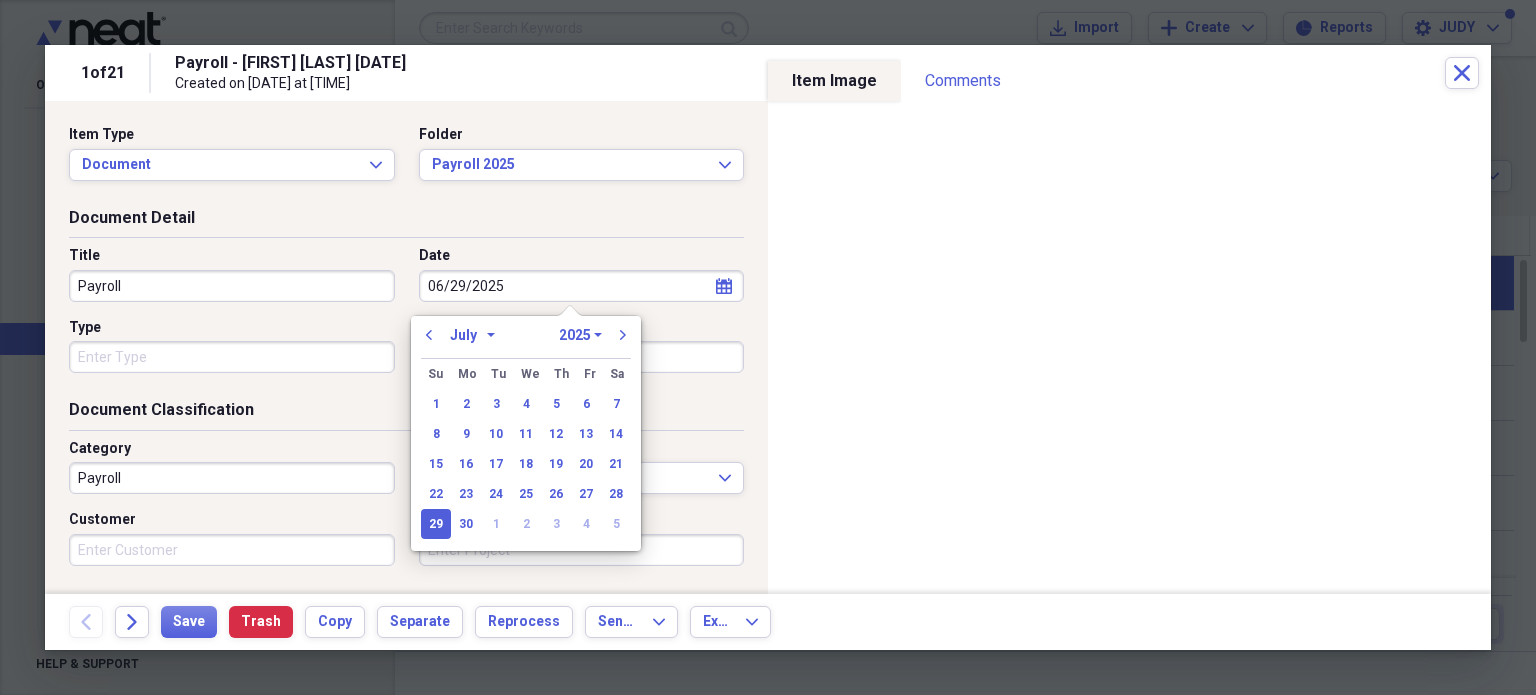 click on "January February March April May June July August September October November December" at bounding box center (472, 335) 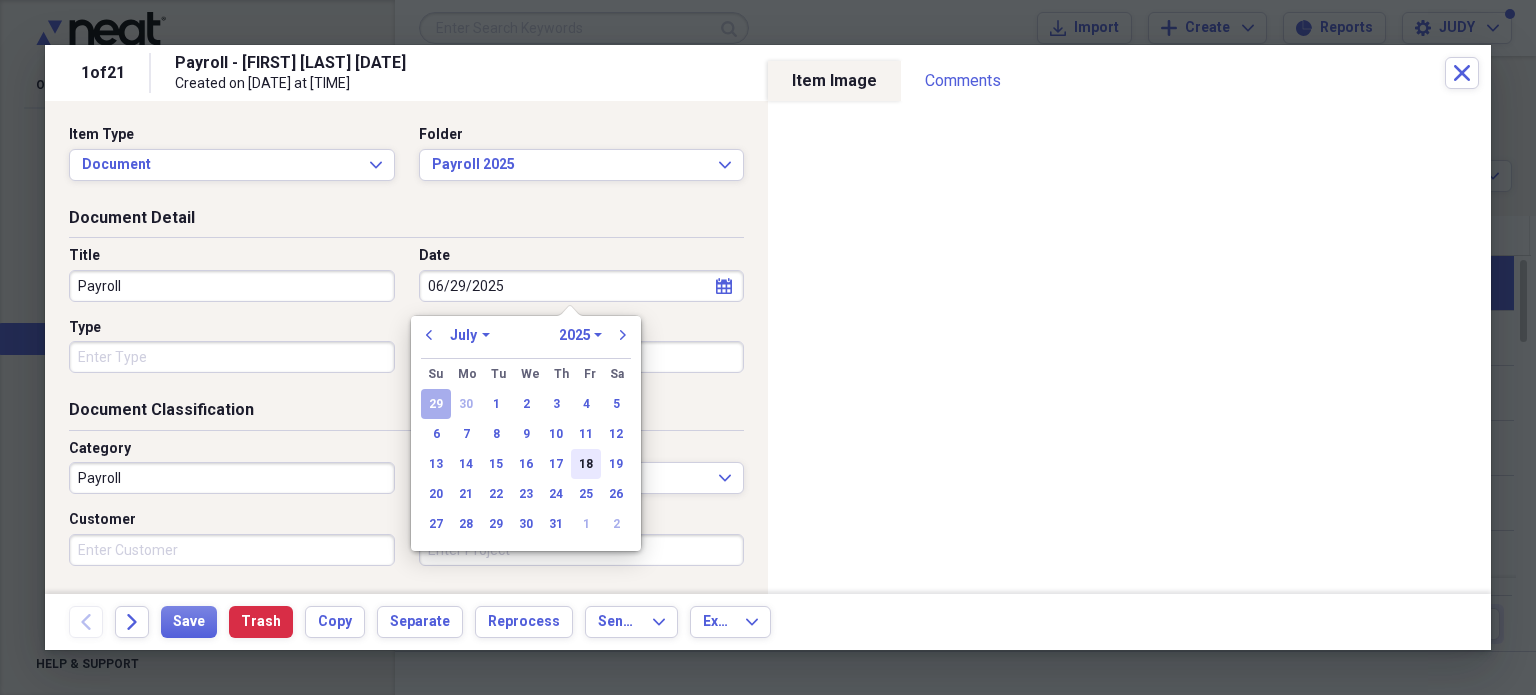 click on "18" at bounding box center [586, 464] 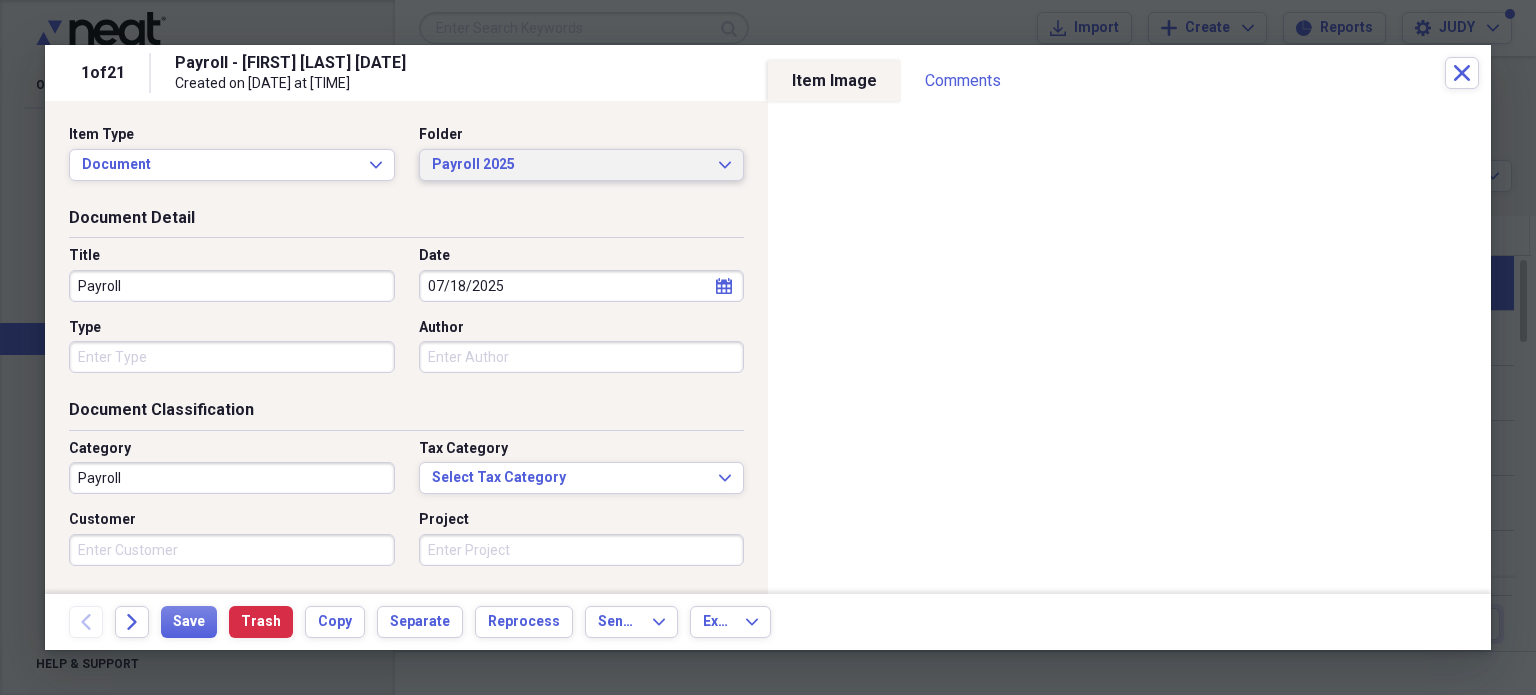 click on "Payroll 2025 Expand" at bounding box center (582, 165) 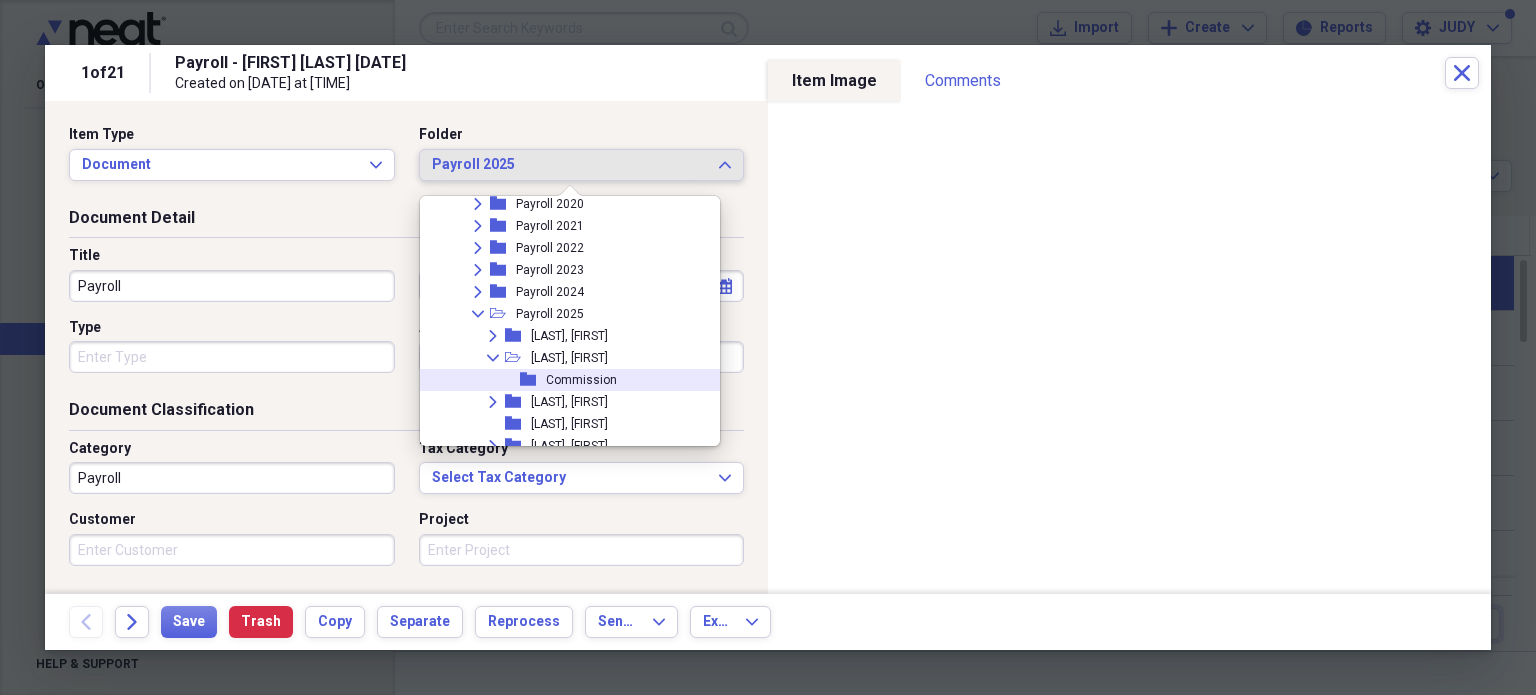 scroll, scrollTop: 3880, scrollLeft: 0, axis: vertical 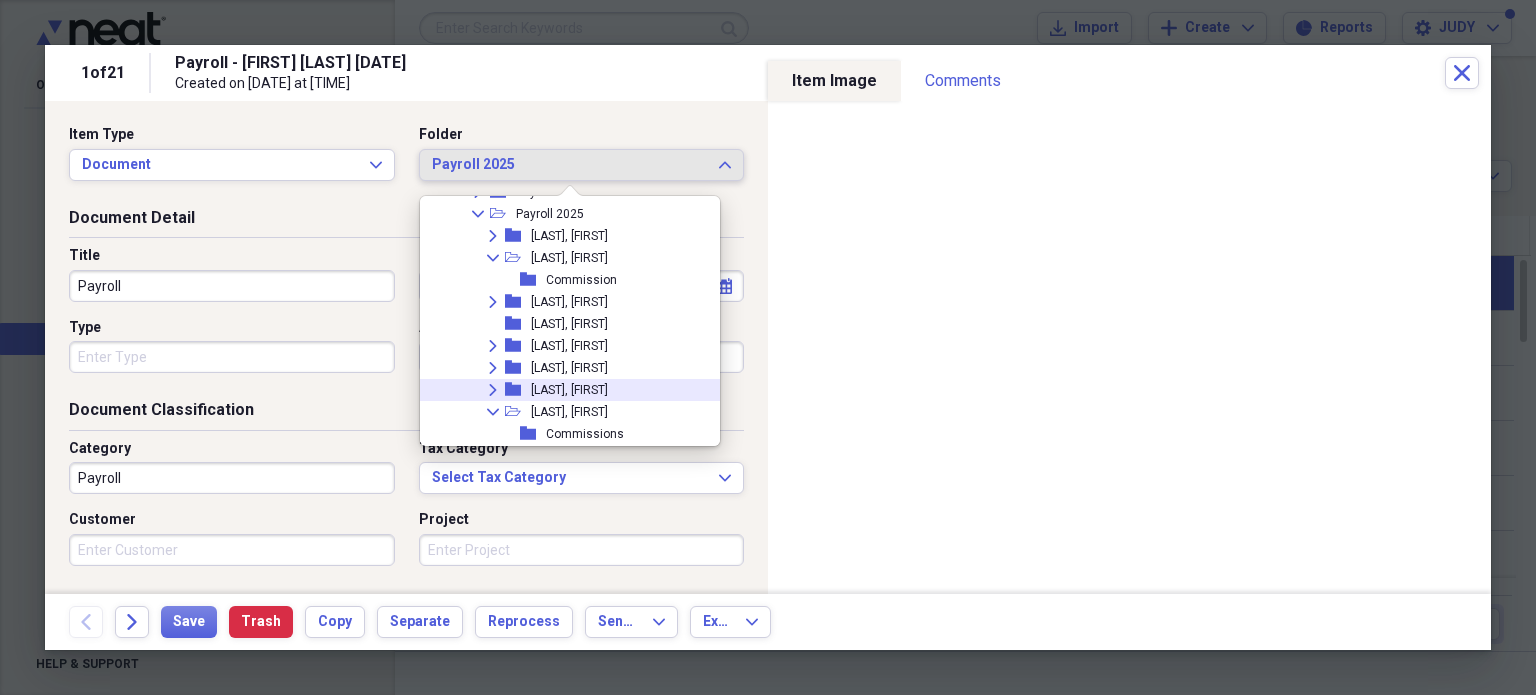 click on "[LAST], [FIRST]" at bounding box center [569, 390] 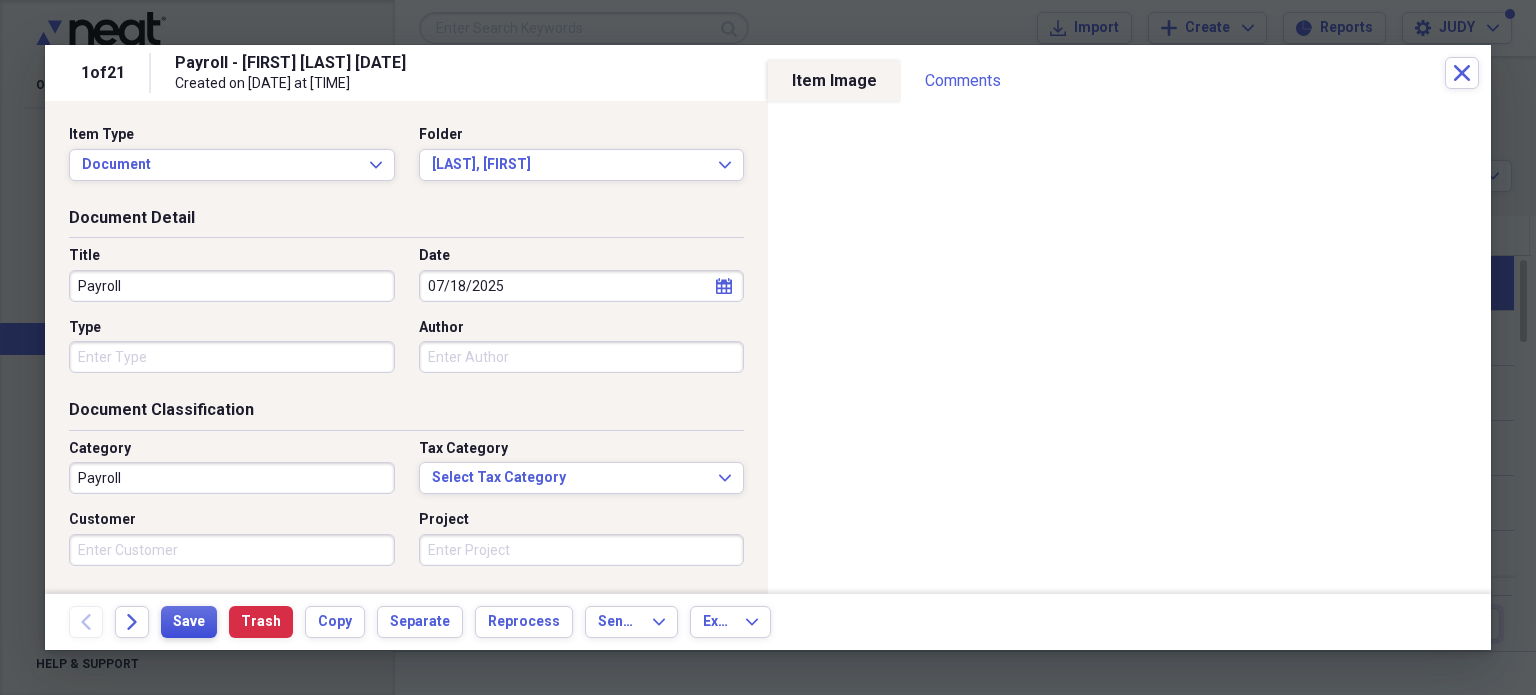 click on "Save" at bounding box center (189, 622) 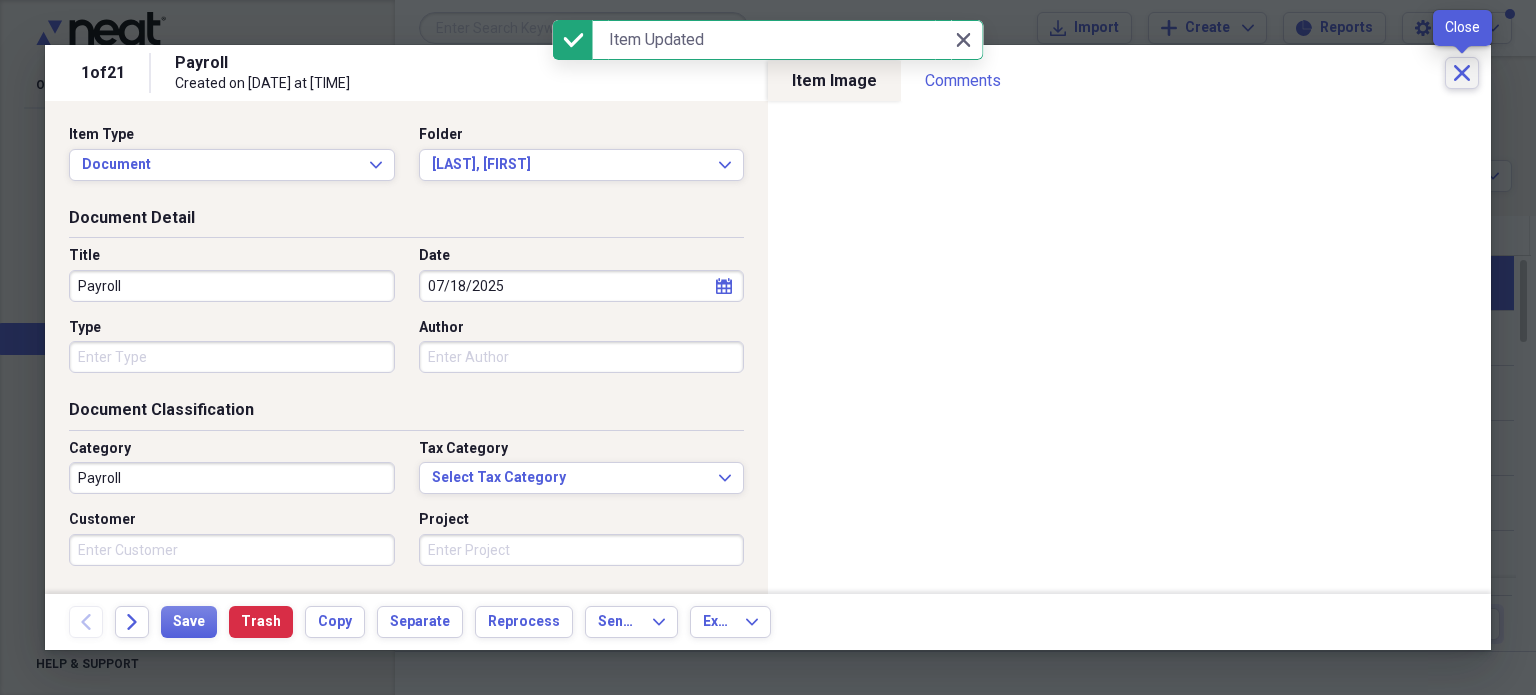 click on "Close" 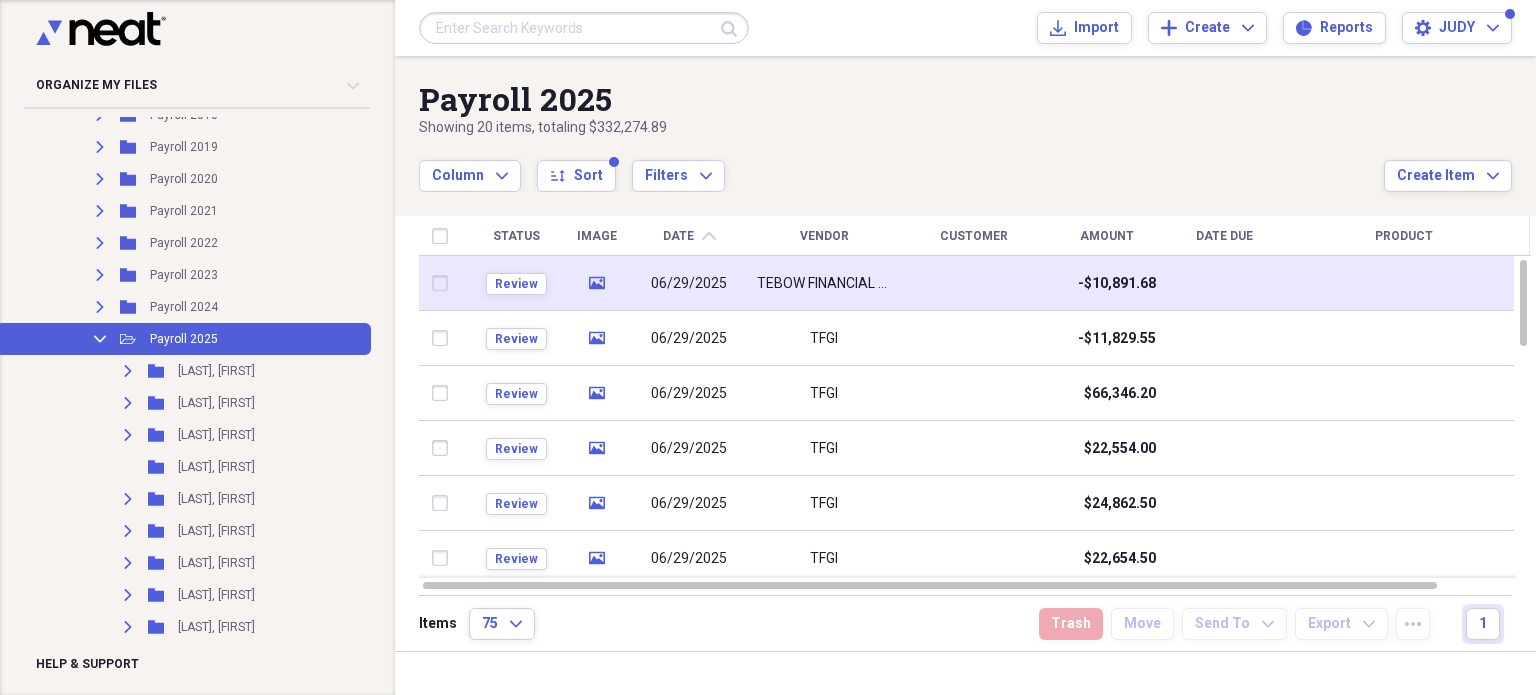click at bounding box center (444, 283) 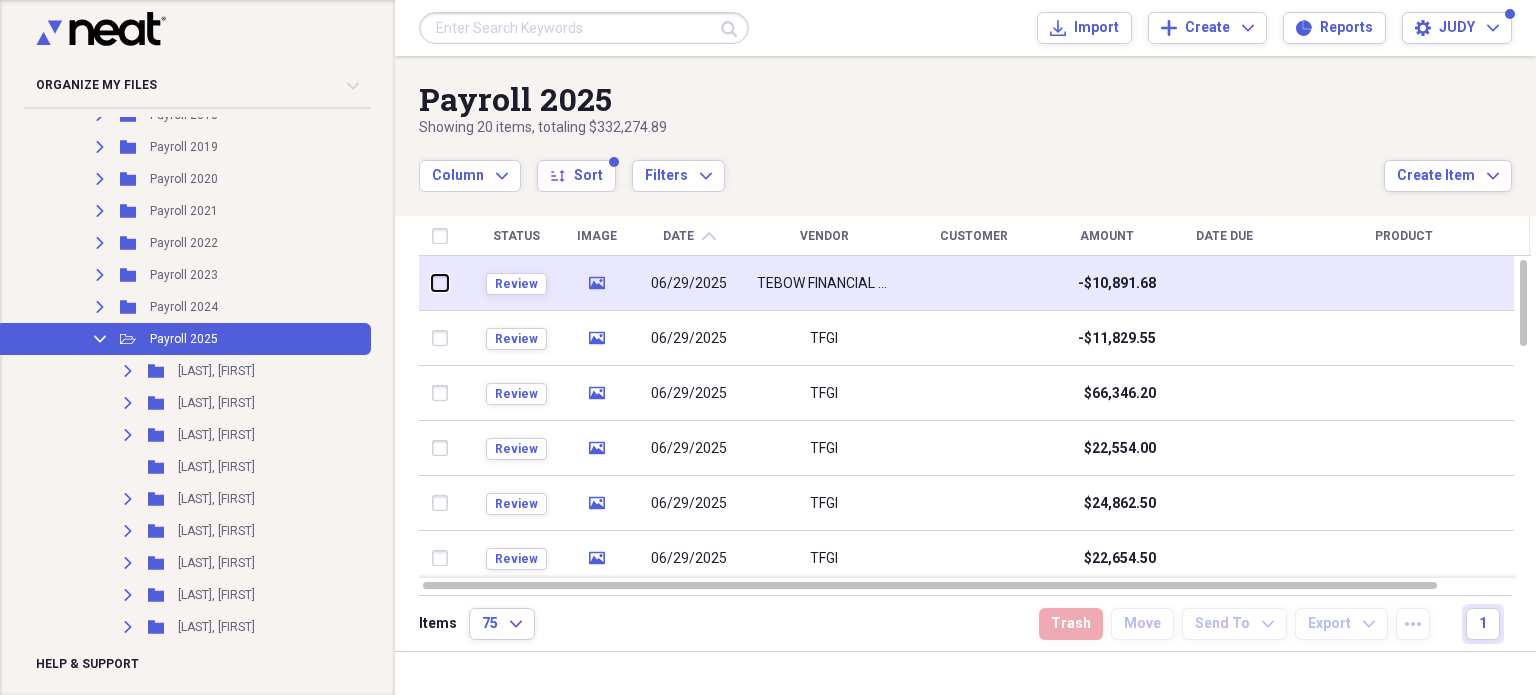 click at bounding box center [432, 283] 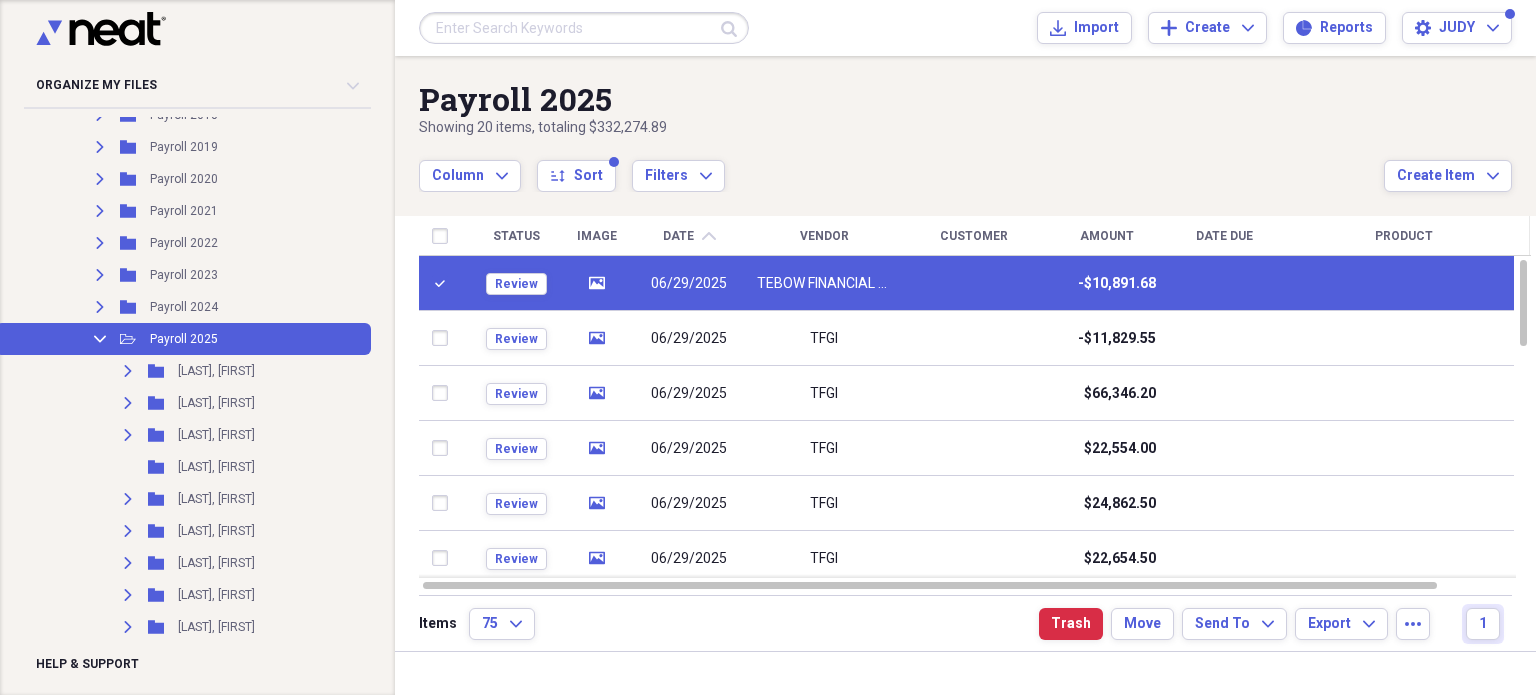 click on "TEBOW FINANCIAL GROUP INC" at bounding box center [824, 284] 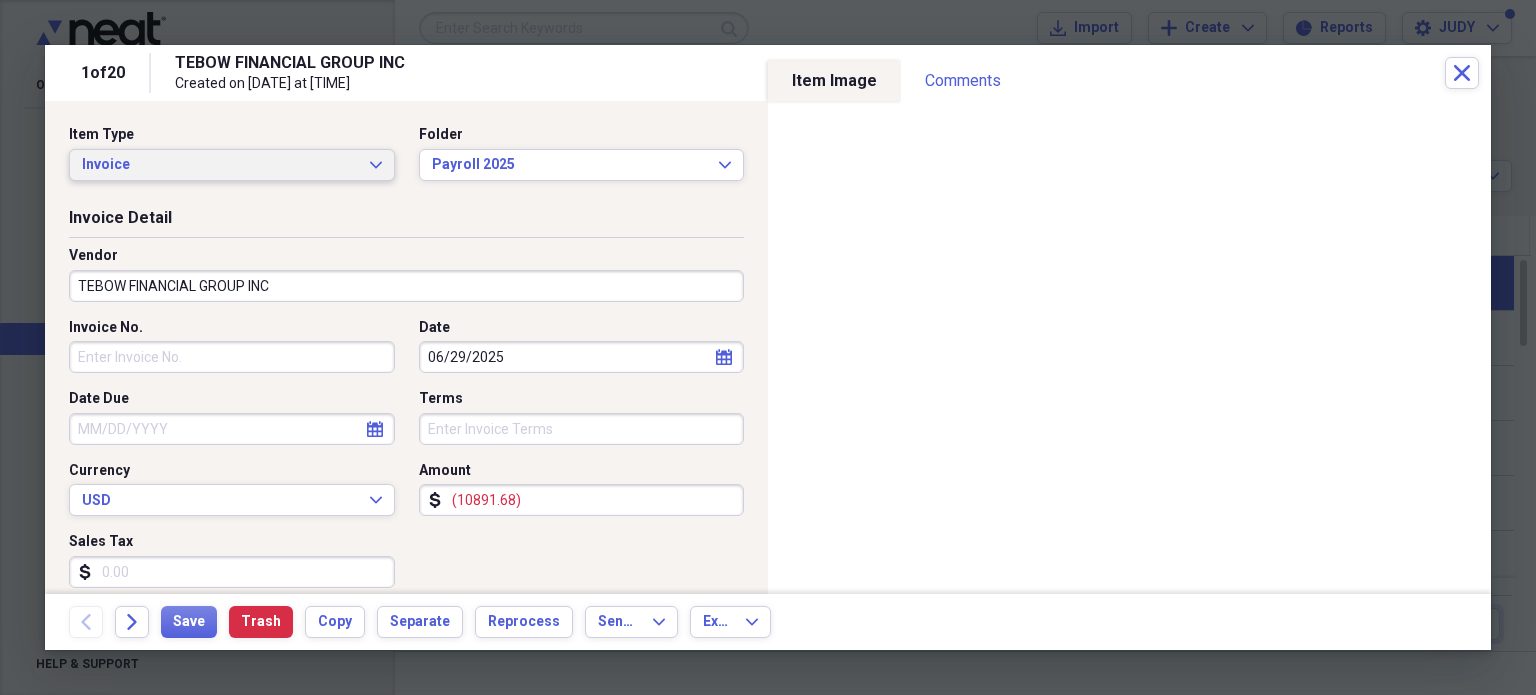 click on "Expand" 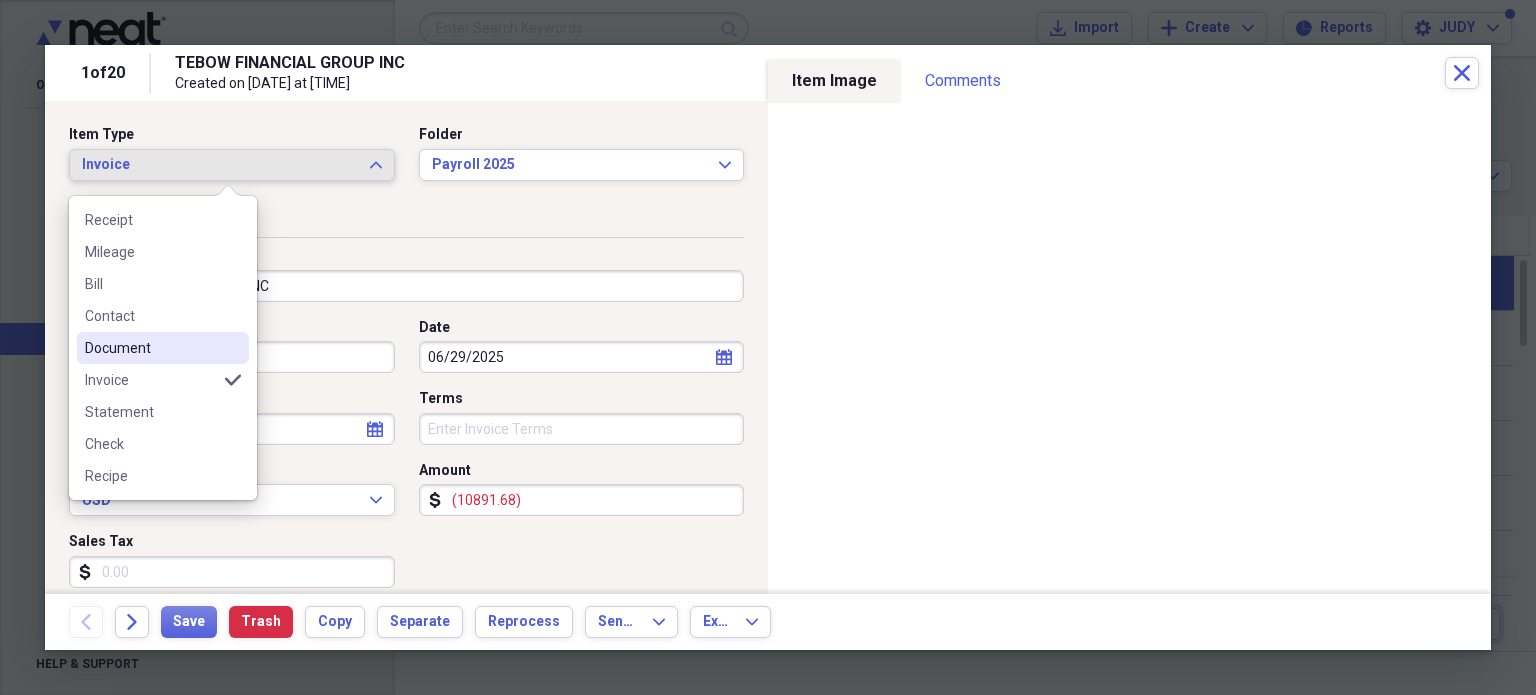 click on "Document" at bounding box center (151, 348) 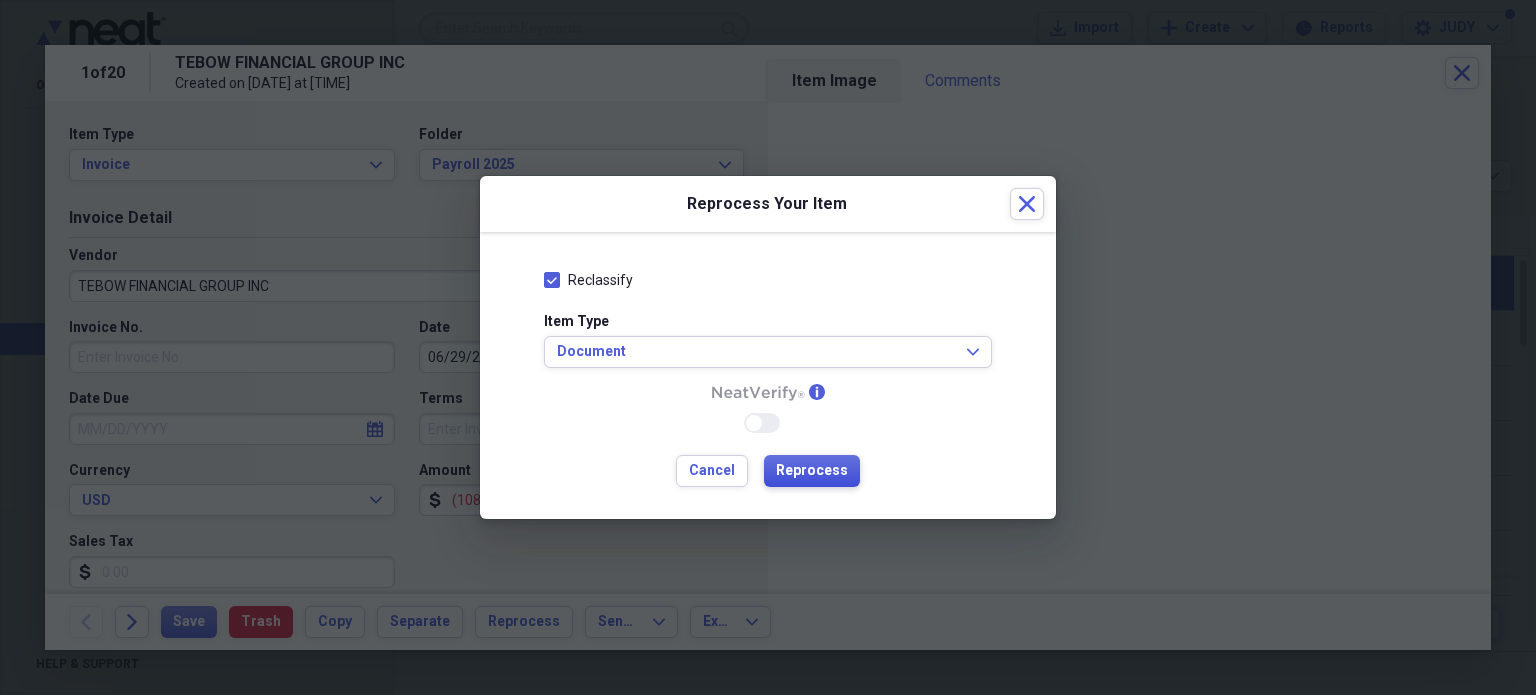 click on "Reprocess" at bounding box center (812, 471) 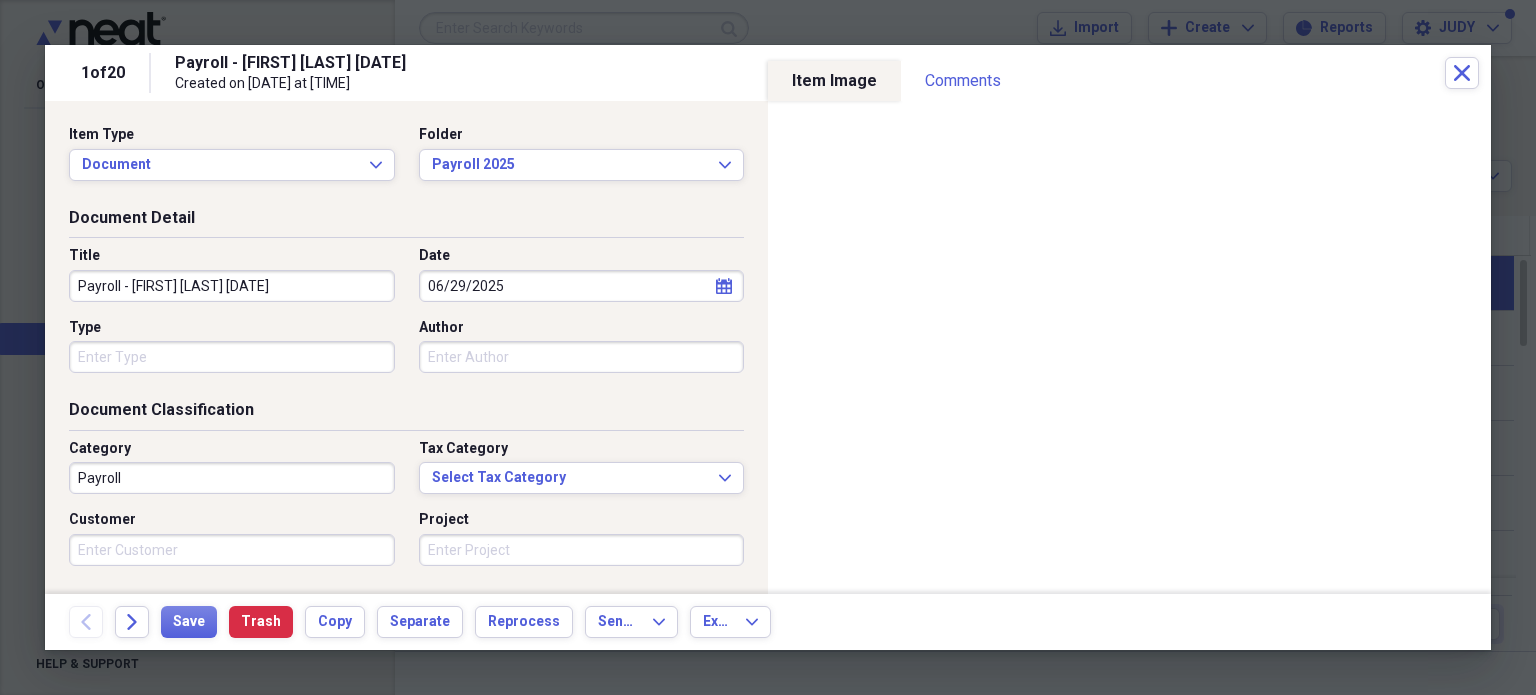 drag, startPoint x: 320, startPoint y: 291, endPoint x: 124, endPoint y: 287, distance: 196.04082 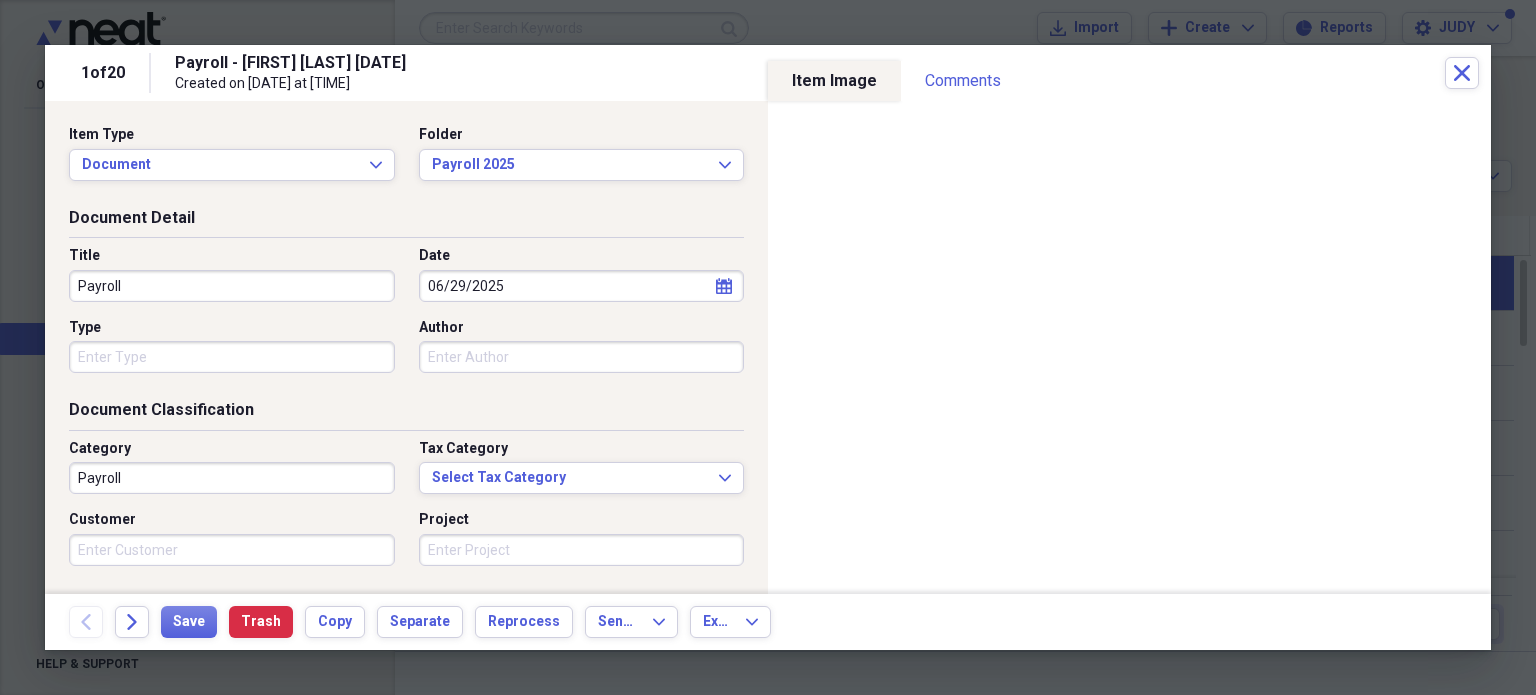 click on "calendar" 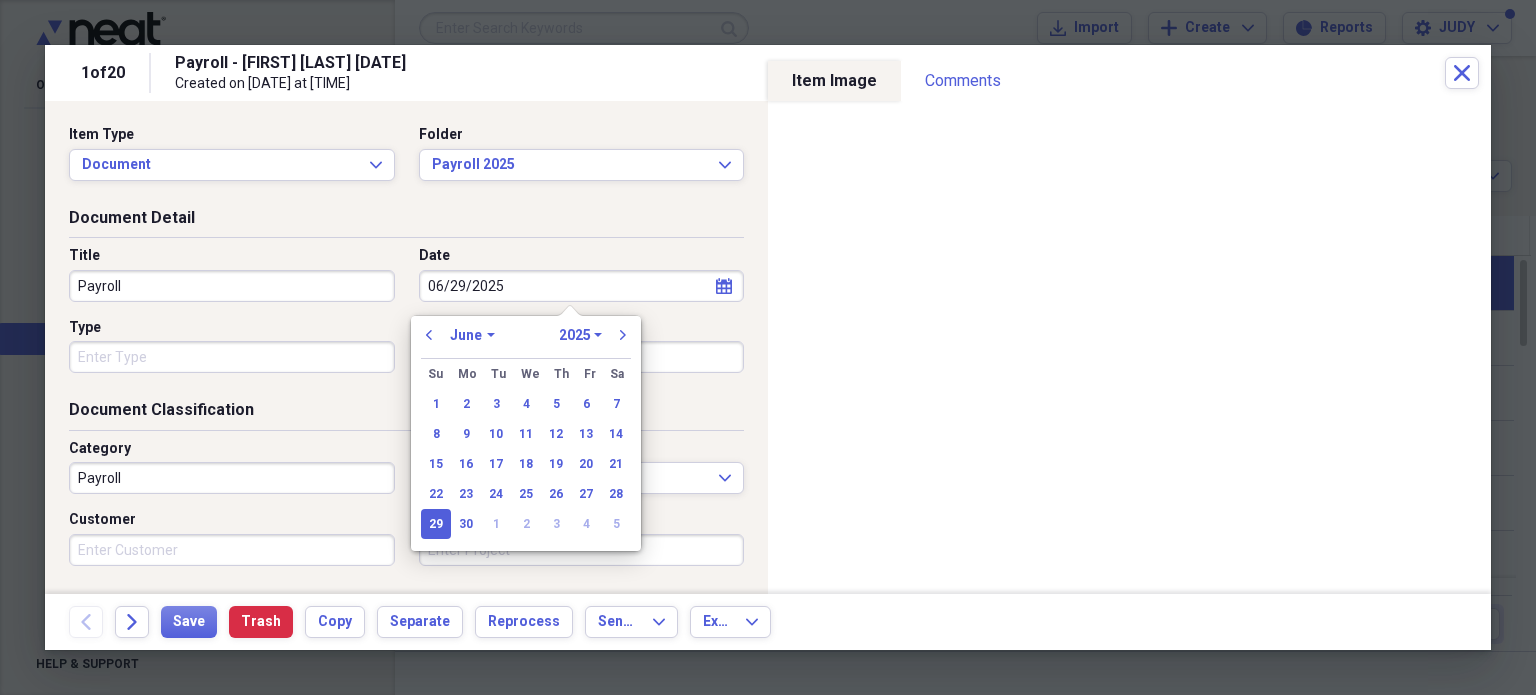 click on "January February March April May June July August September October November December" at bounding box center [472, 335] 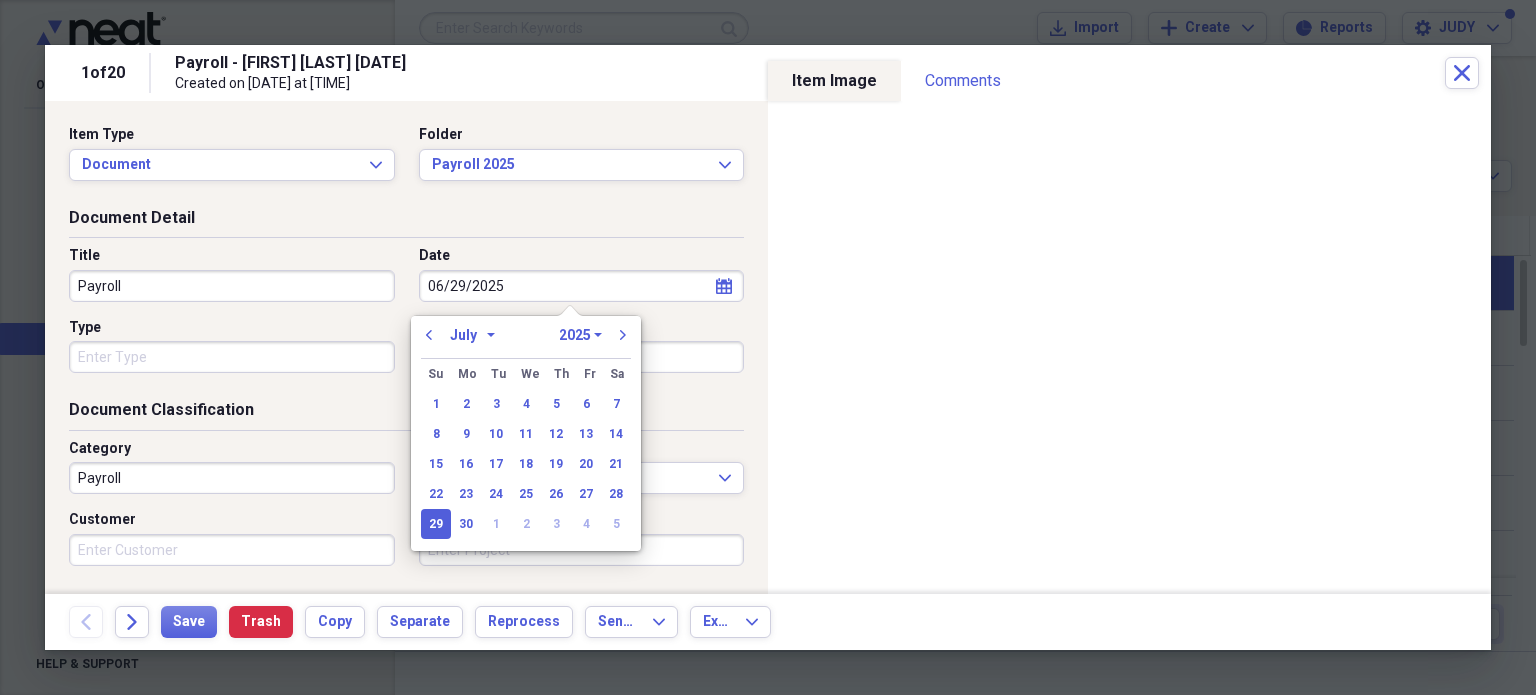 click on "January February March April May June July August September October November December" at bounding box center [472, 335] 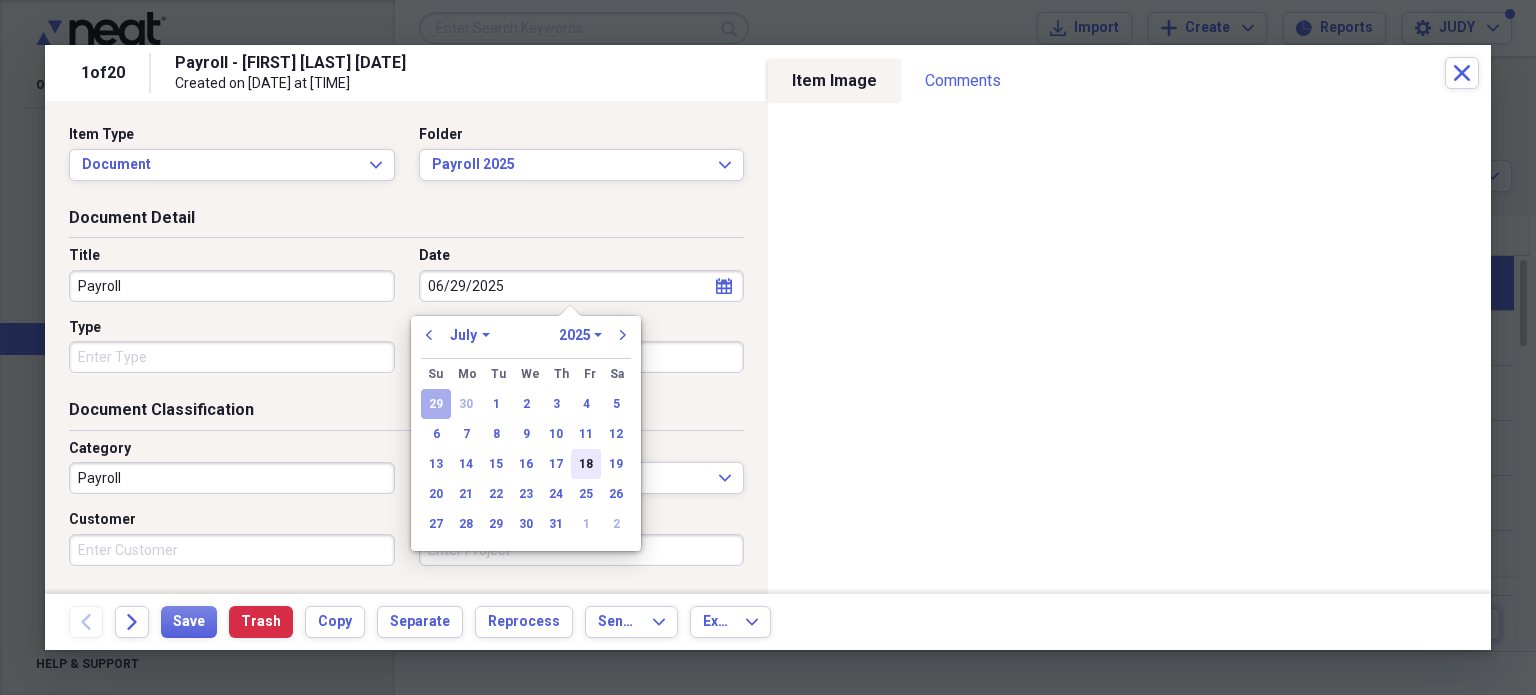 click on "18" at bounding box center (586, 464) 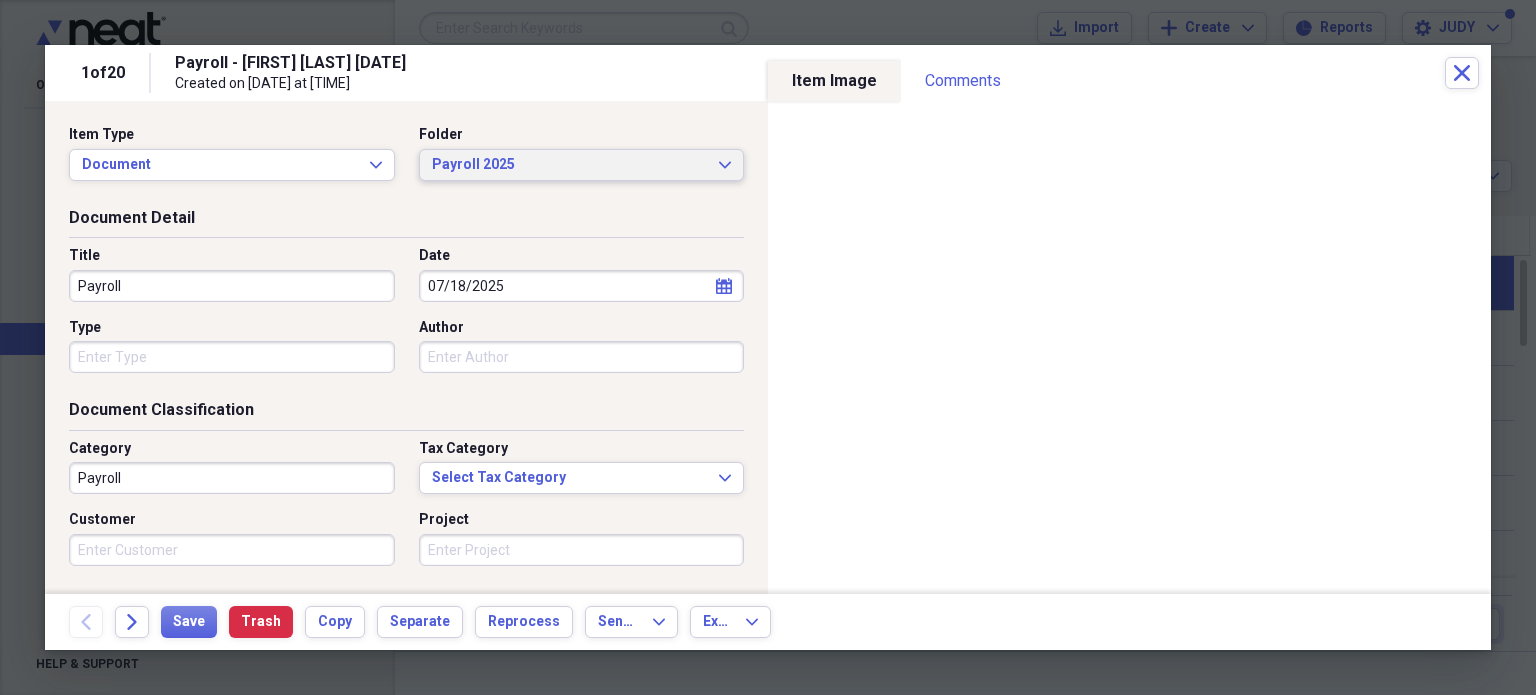click on "Expand" 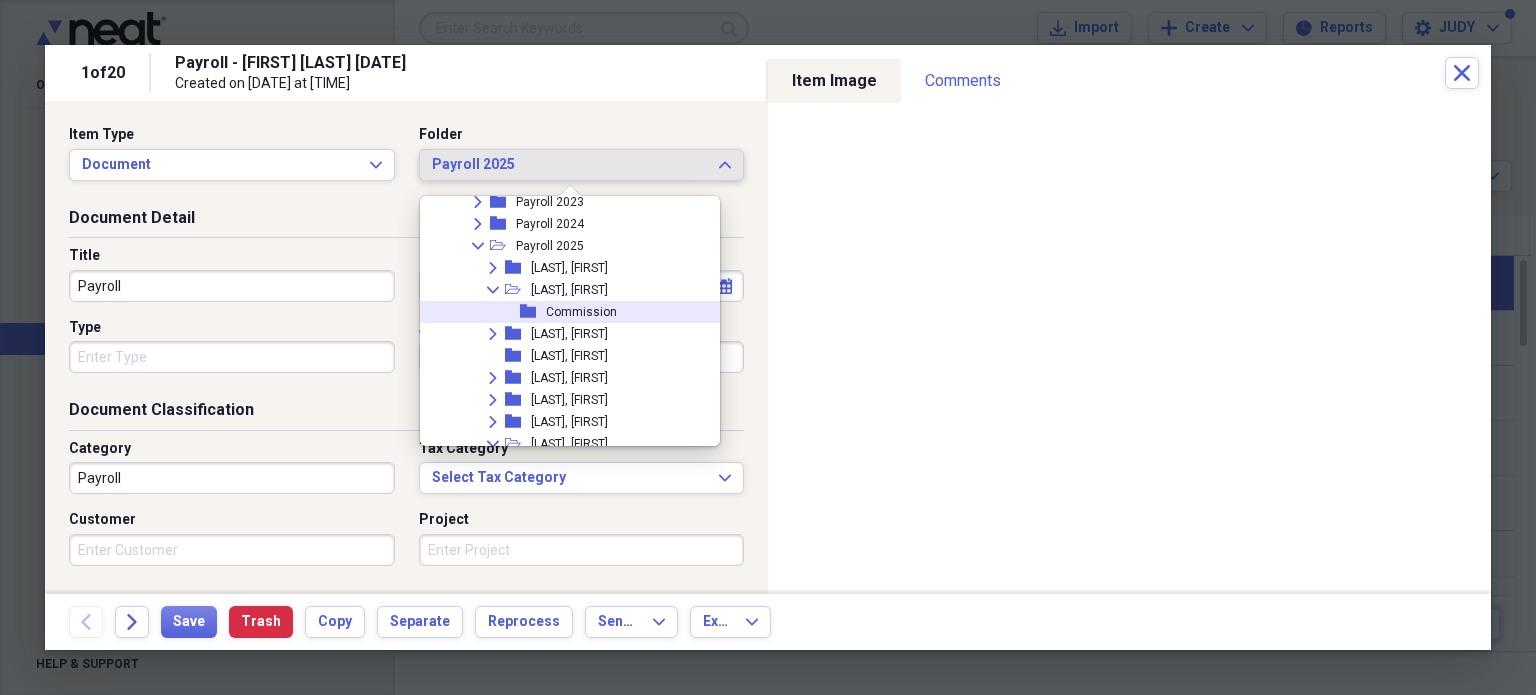 scroll, scrollTop: 3880, scrollLeft: 0, axis: vertical 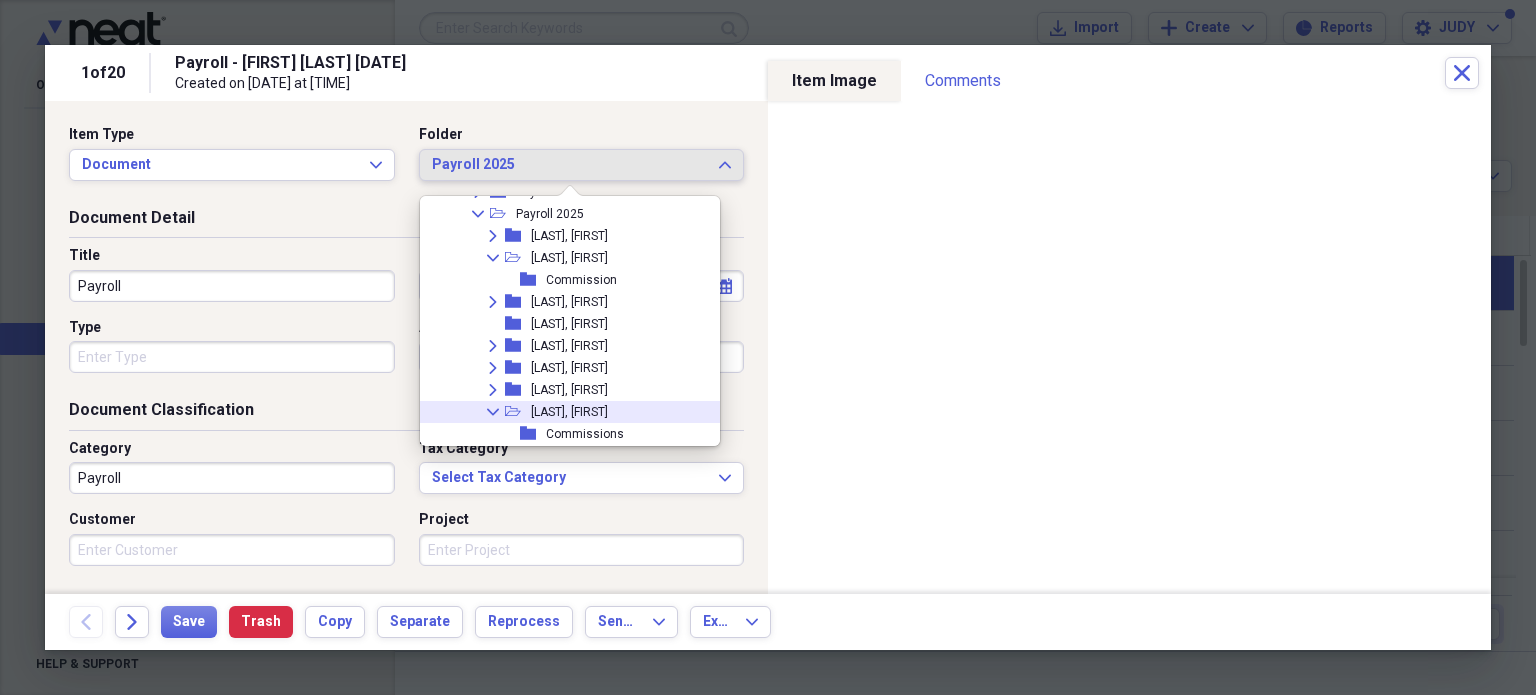 click on "[LAST], [FIRST]" at bounding box center (569, 412) 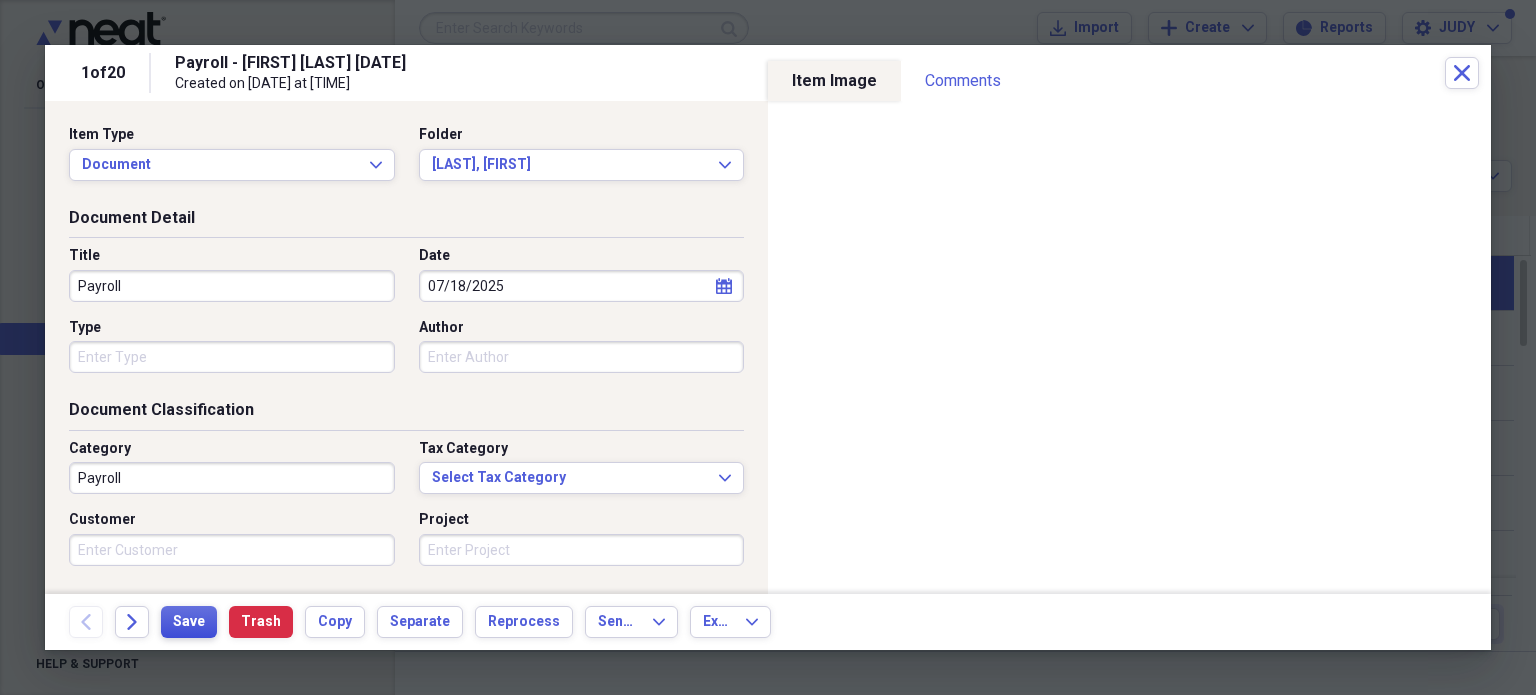click on "Save" at bounding box center [189, 622] 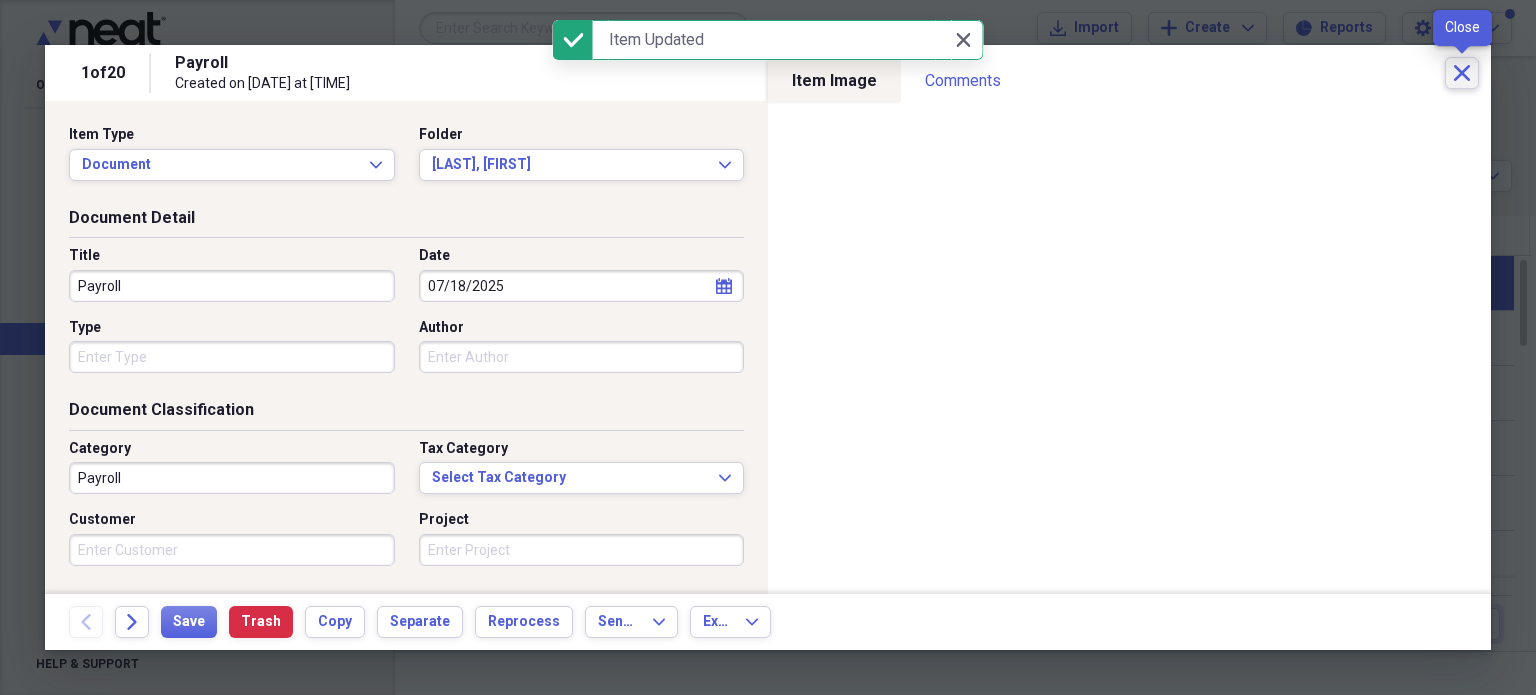 click 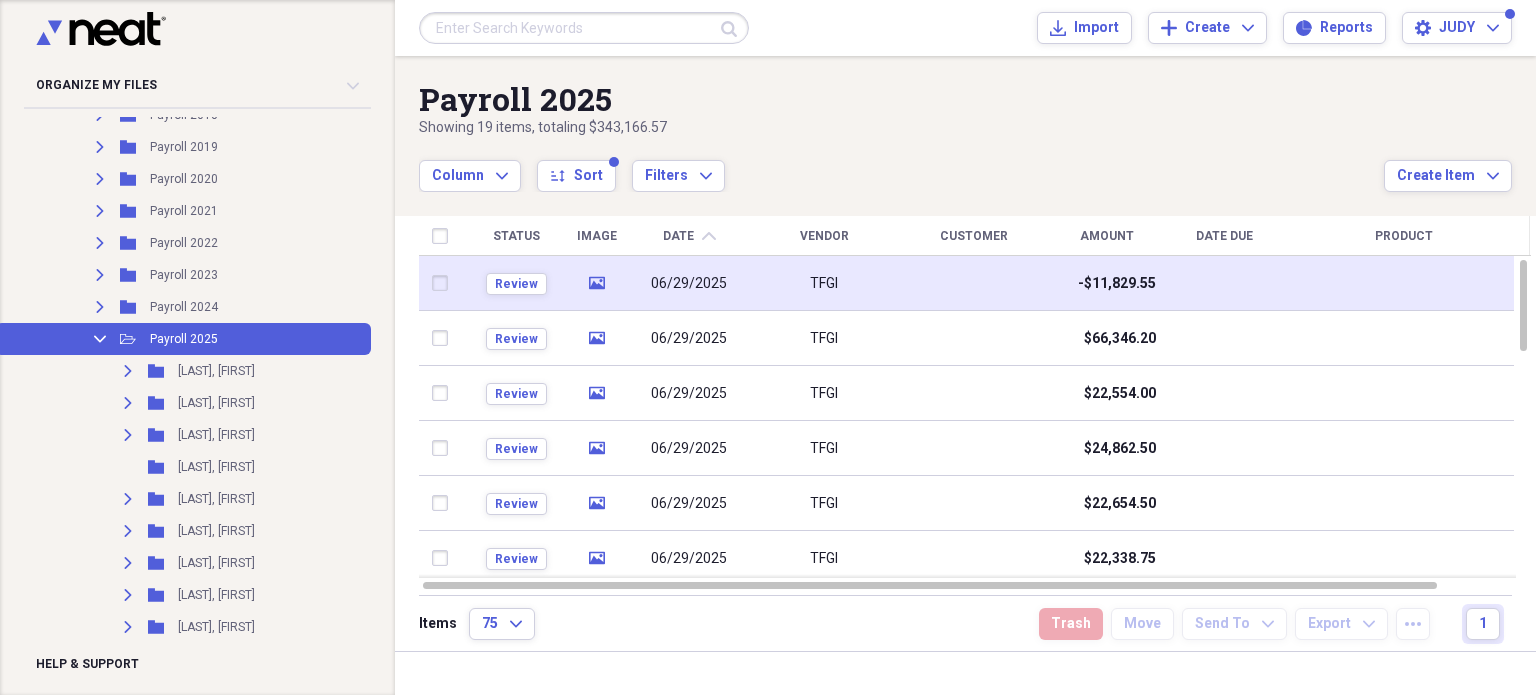 click at bounding box center (444, 283) 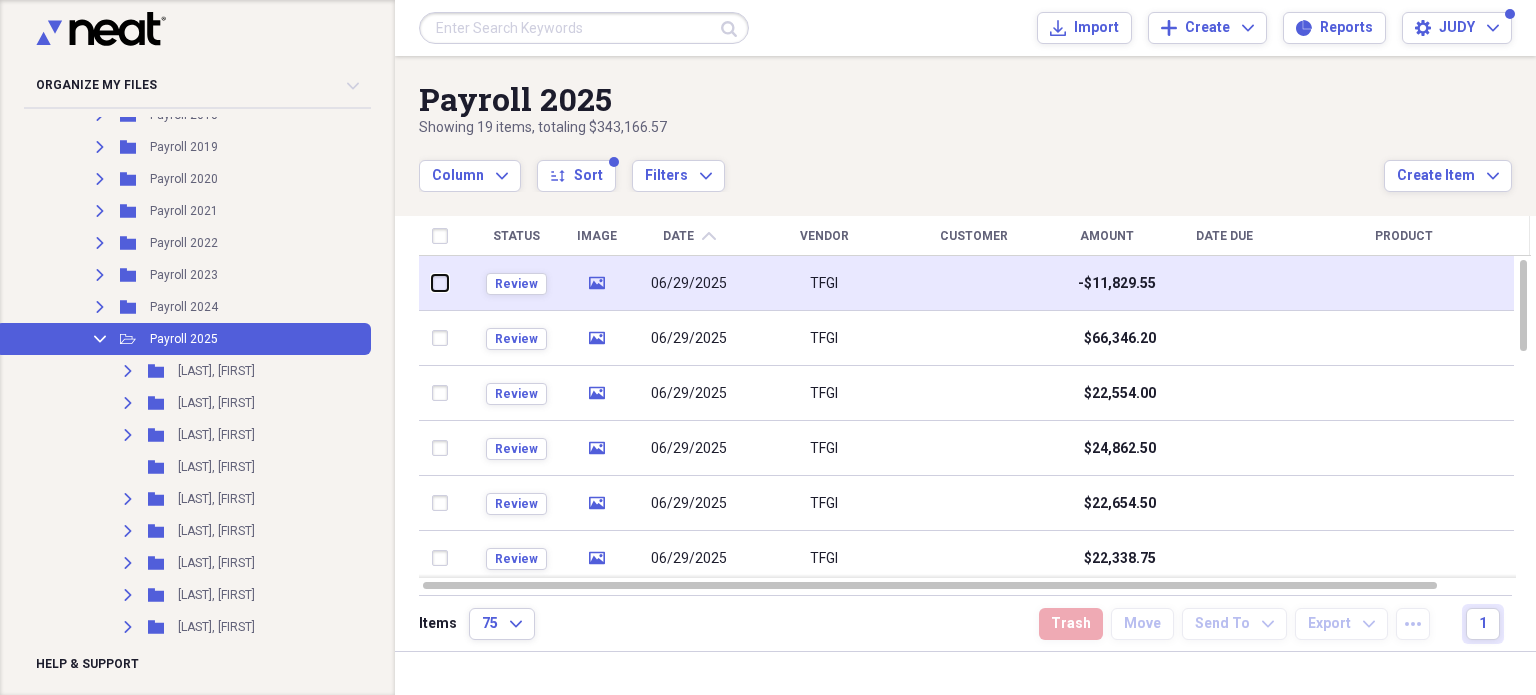 click at bounding box center (432, 283) 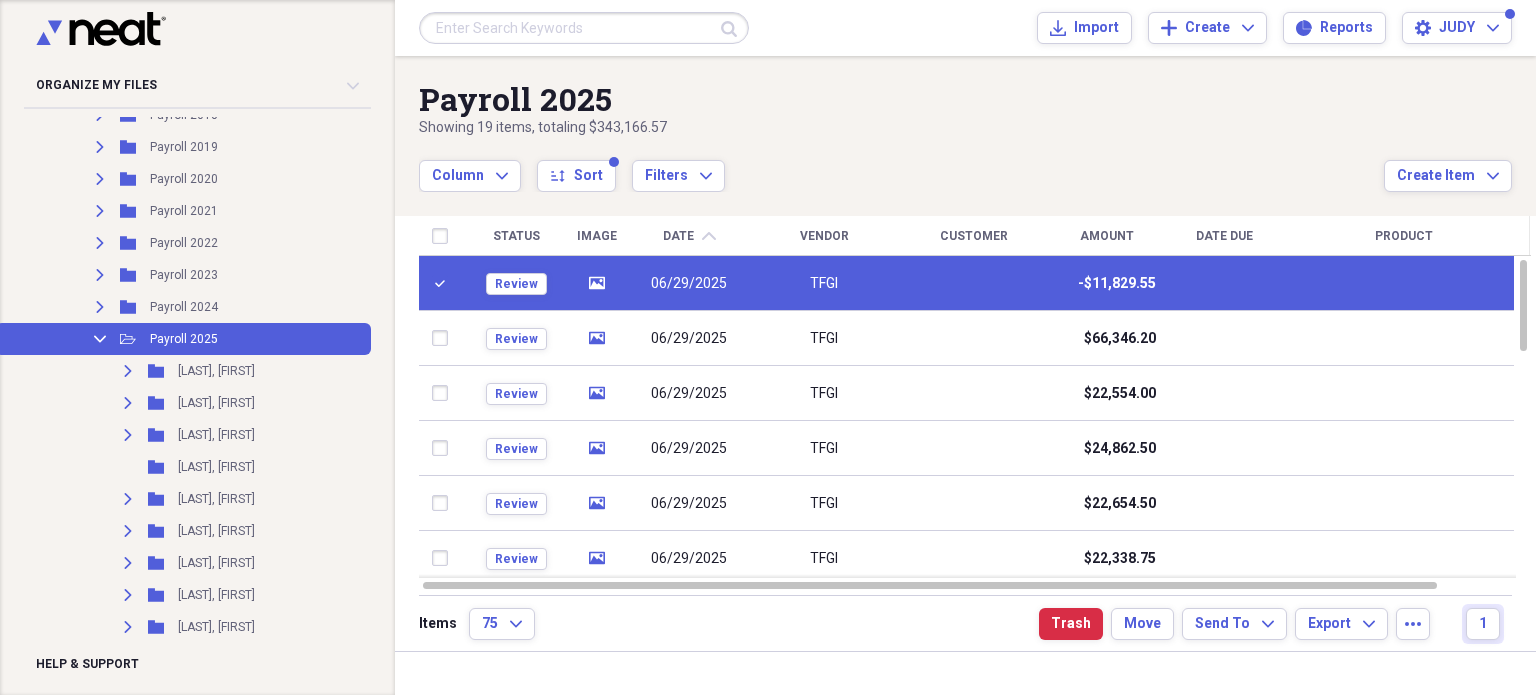 click on "06/29/2025" at bounding box center (689, 284) 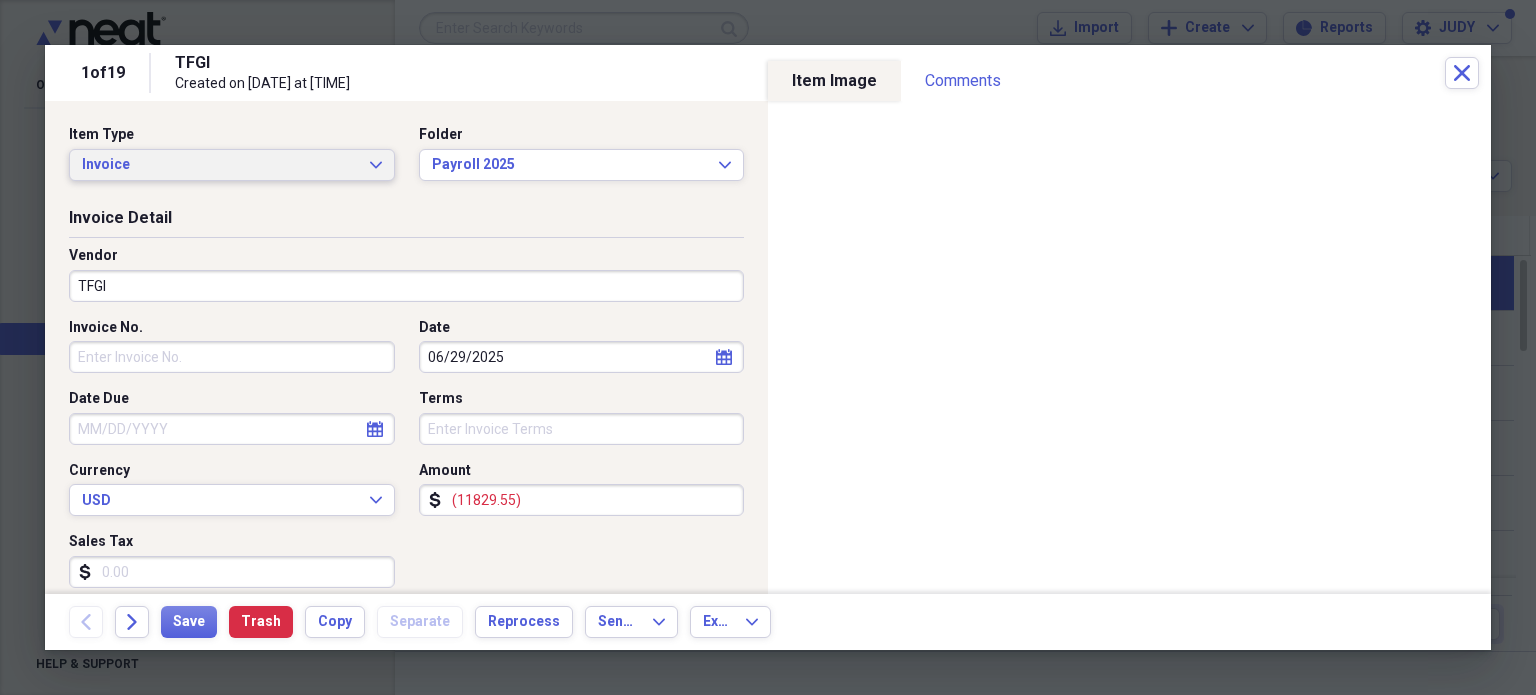 click on "Invoice Expand" at bounding box center (232, 165) 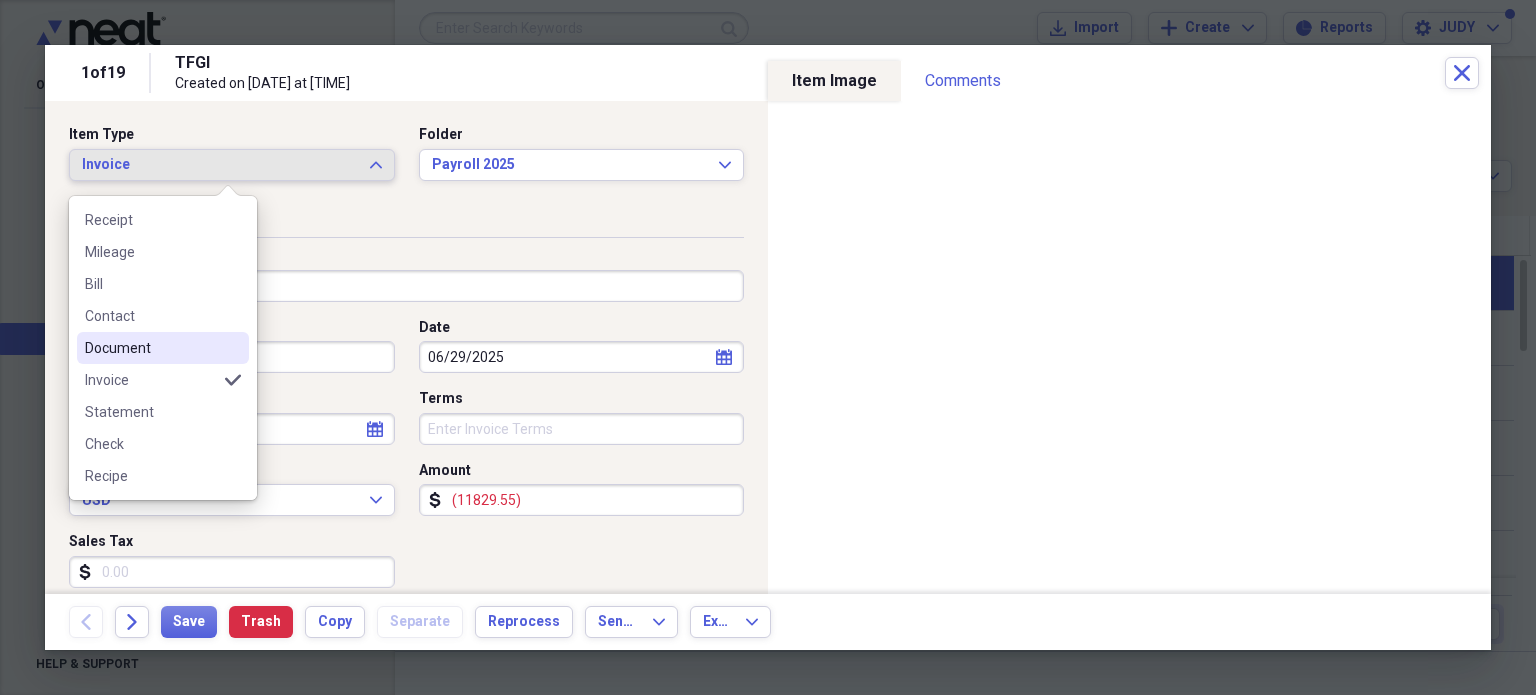 click on "Document" at bounding box center [151, 348] 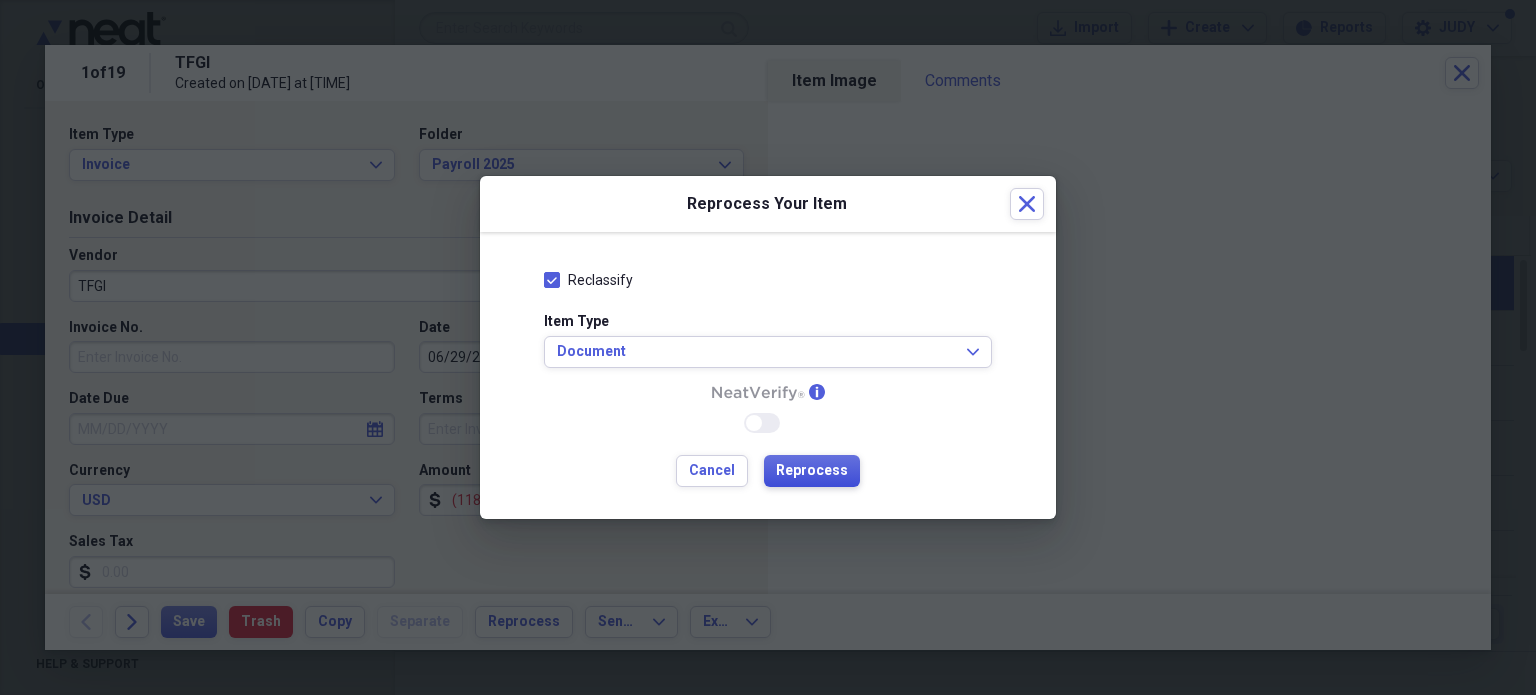 click on "Reprocess" at bounding box center (812, 471) 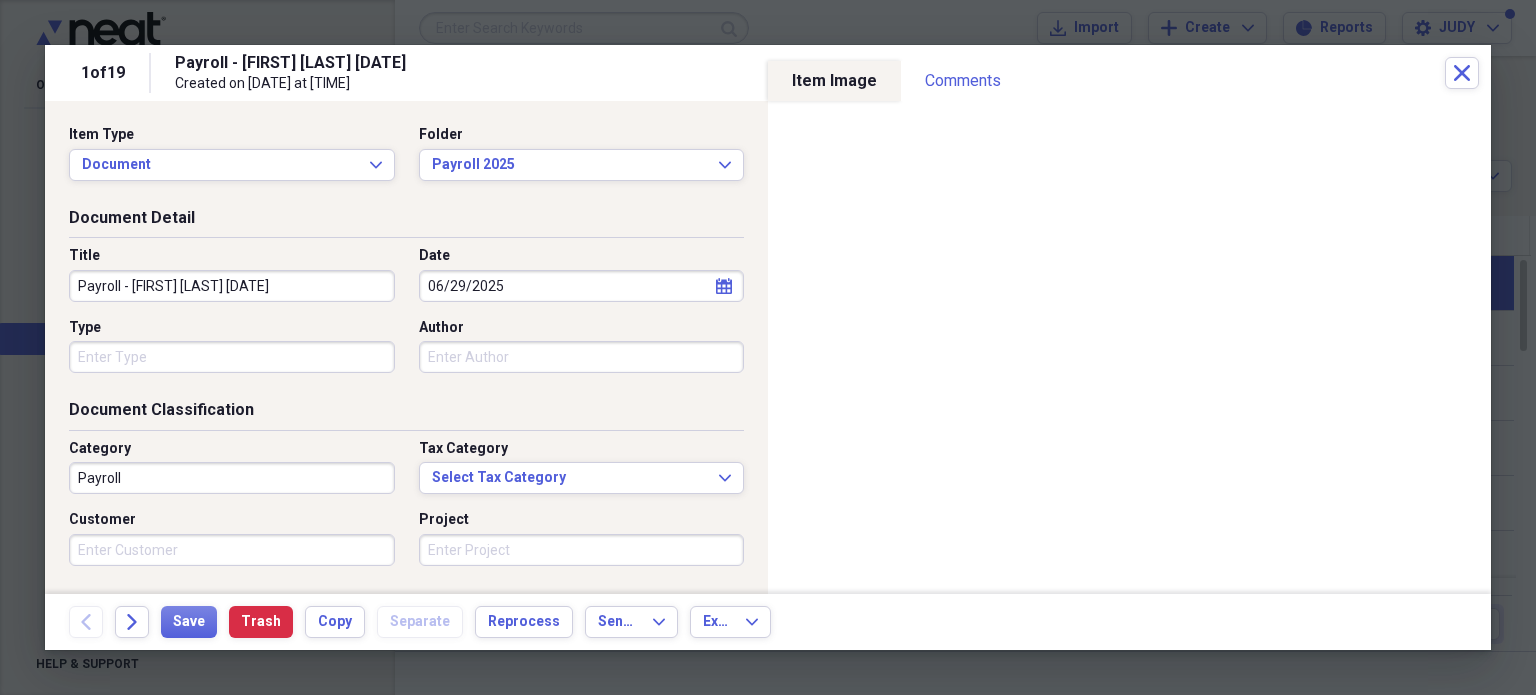drag, startPoint x: 265, startPoint y: 283, endPoint x: 124, endPoint y: 293, distance: 141.35417 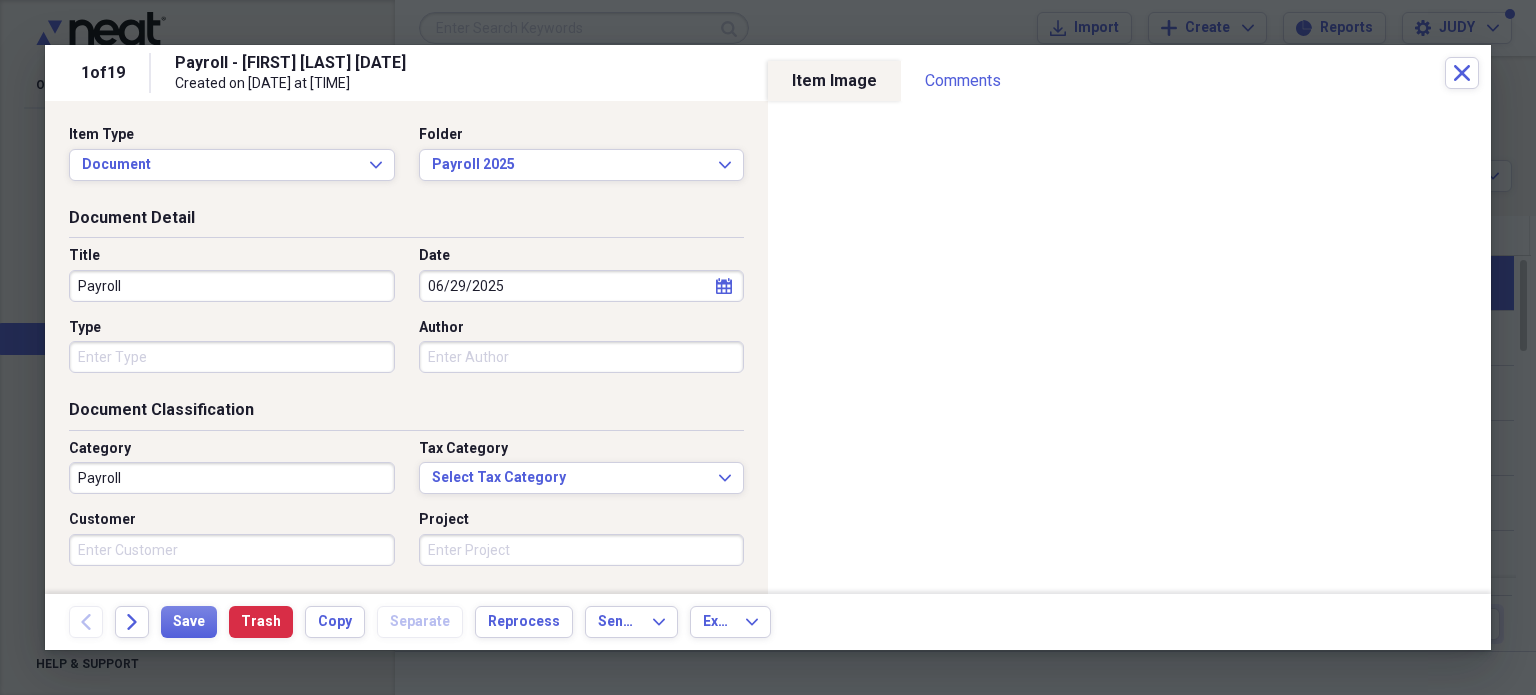 click on "calendar" 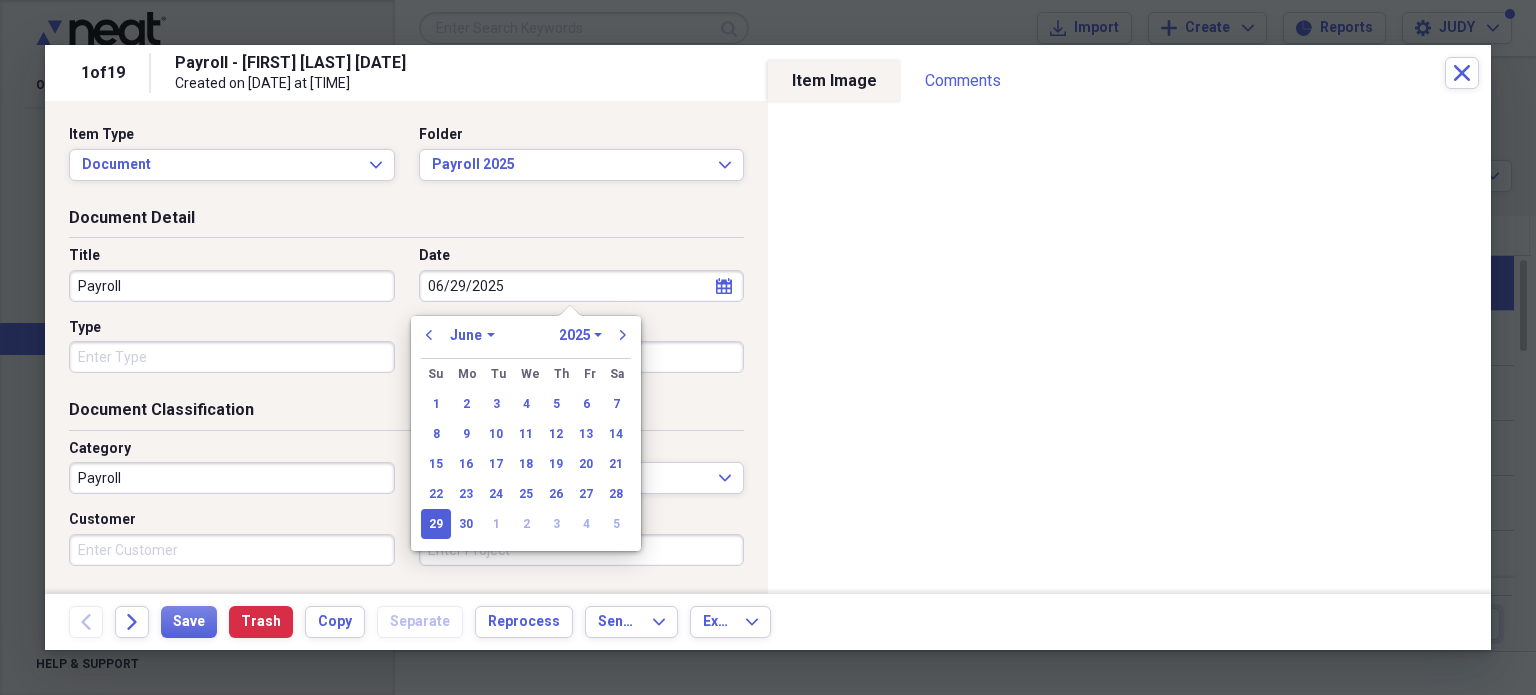 click on "January February March April May June July August September October November December" at bounding box center (472, 335) 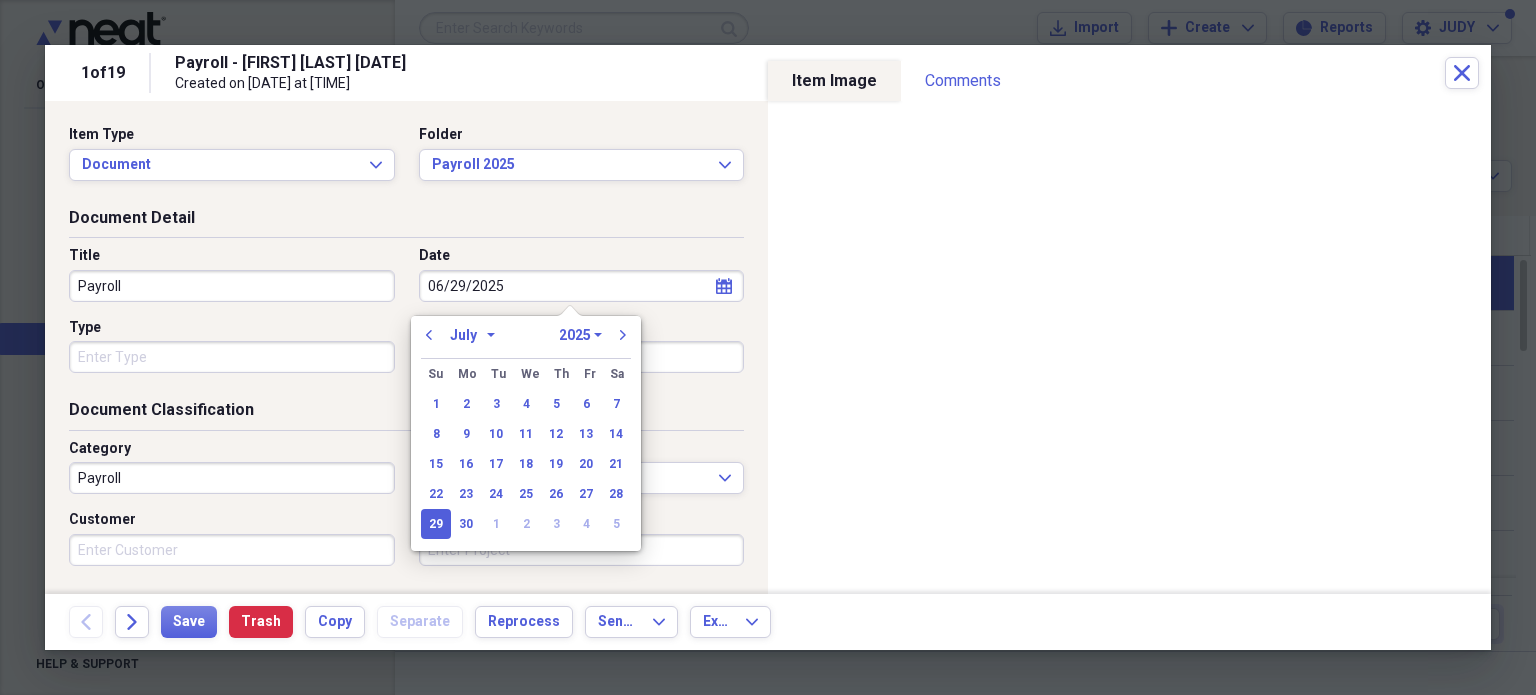 click on "January February March April May June July August September October November December" at bounding box center [472, 335] 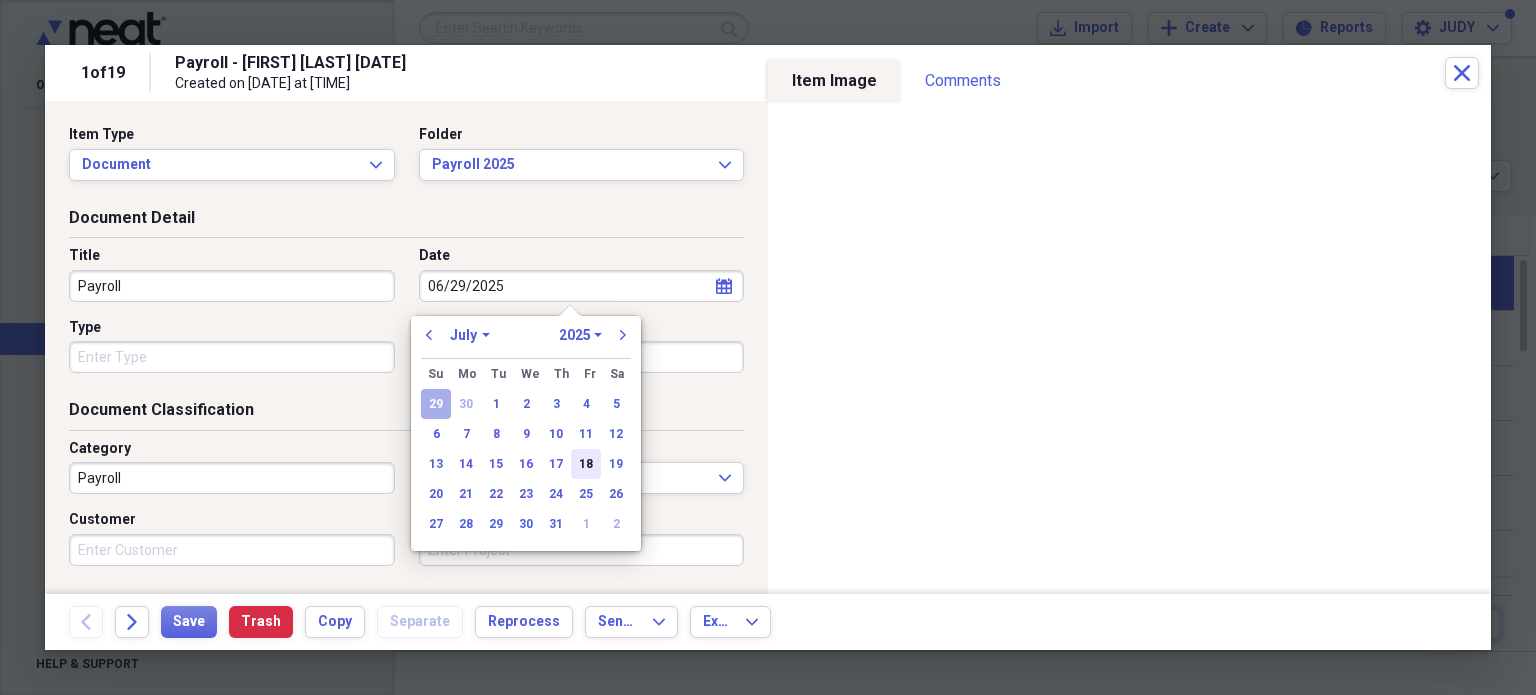 click on "18" at bounding box center [586, 464] 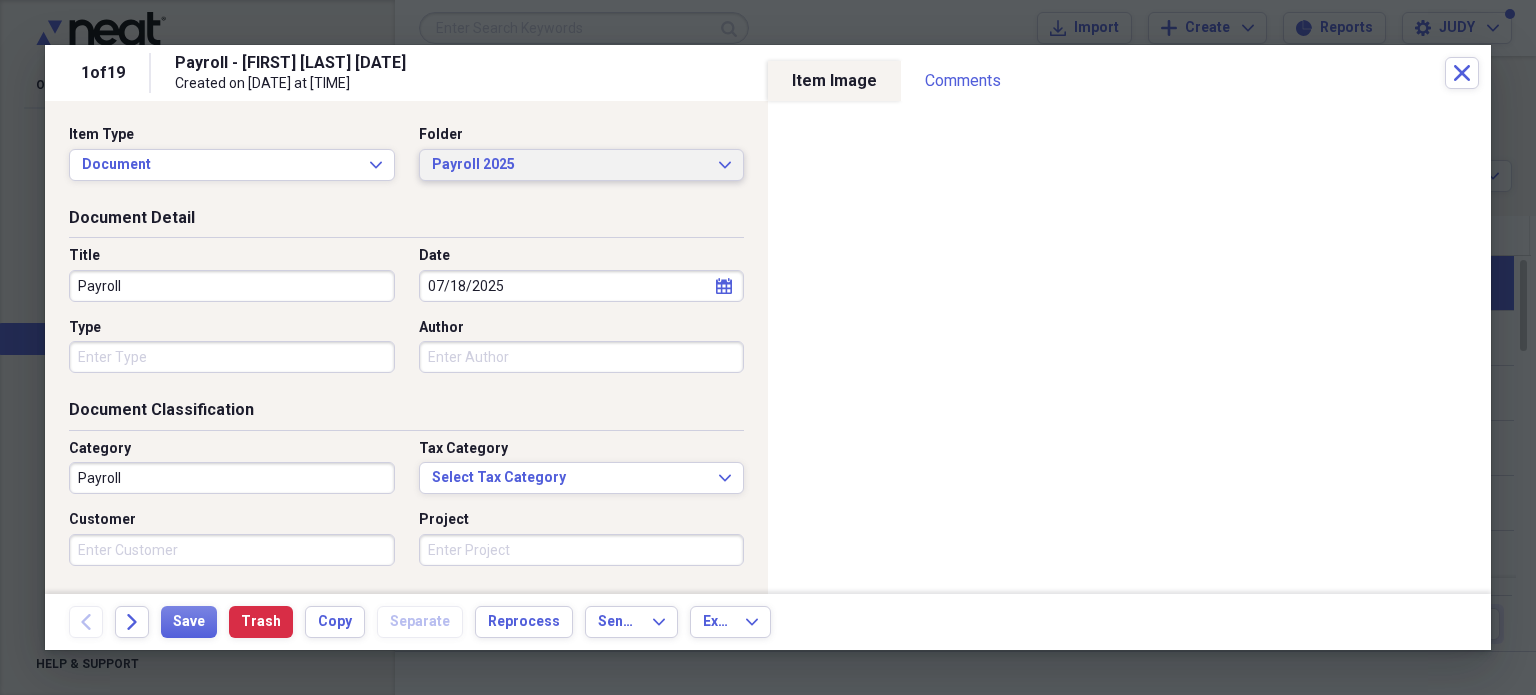 click on "Payroll 2025" at bounding box center (570, 165) 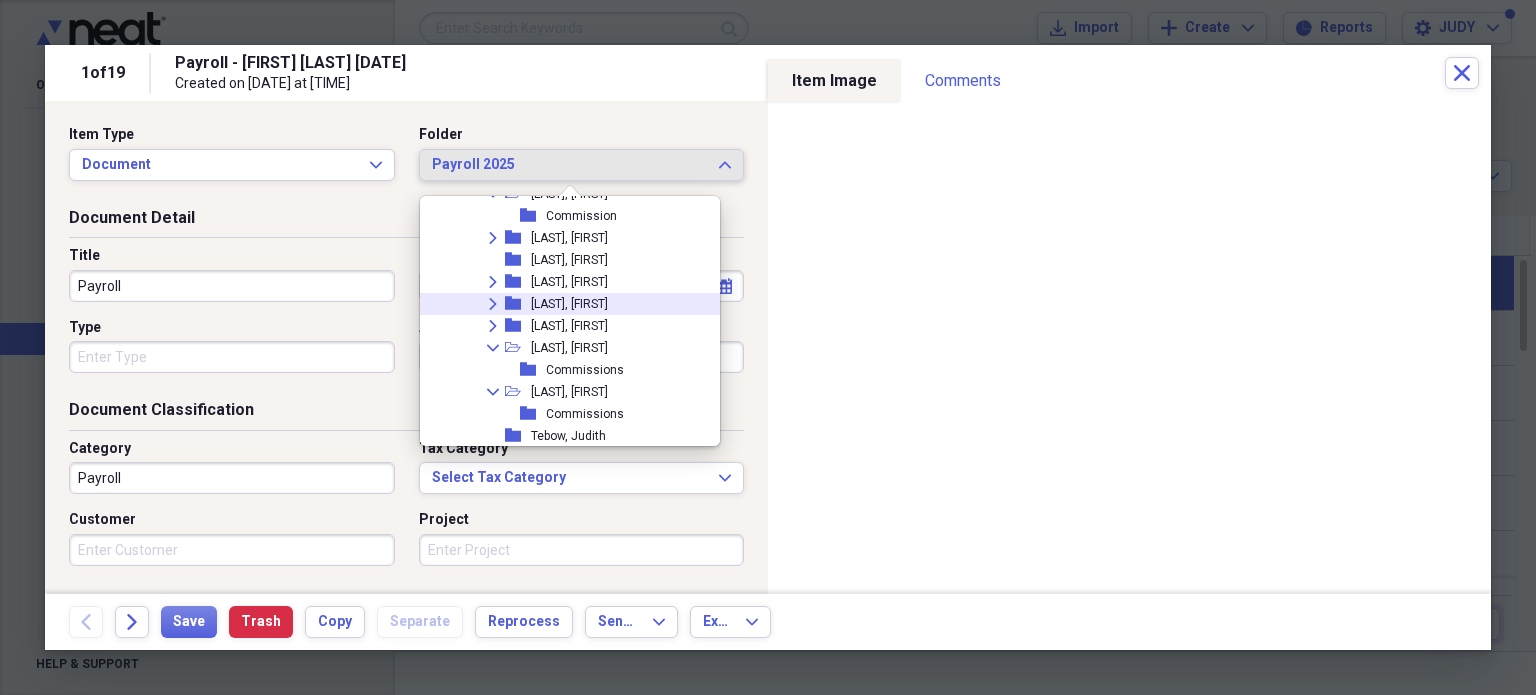 scroll, scrollTop: 3980, scrollLeft: 0, axis: vertical 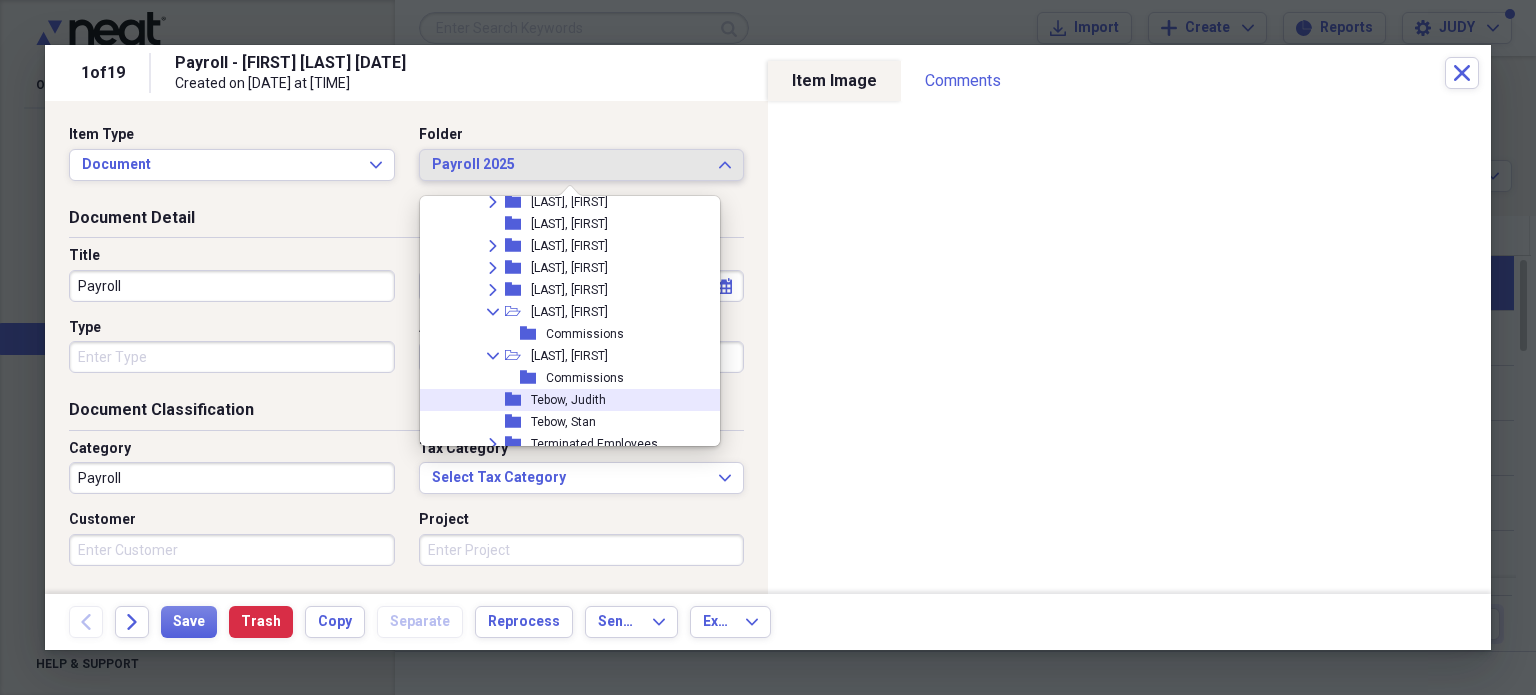 click on "Tebow, Judith" at bounding box center (568, 400) 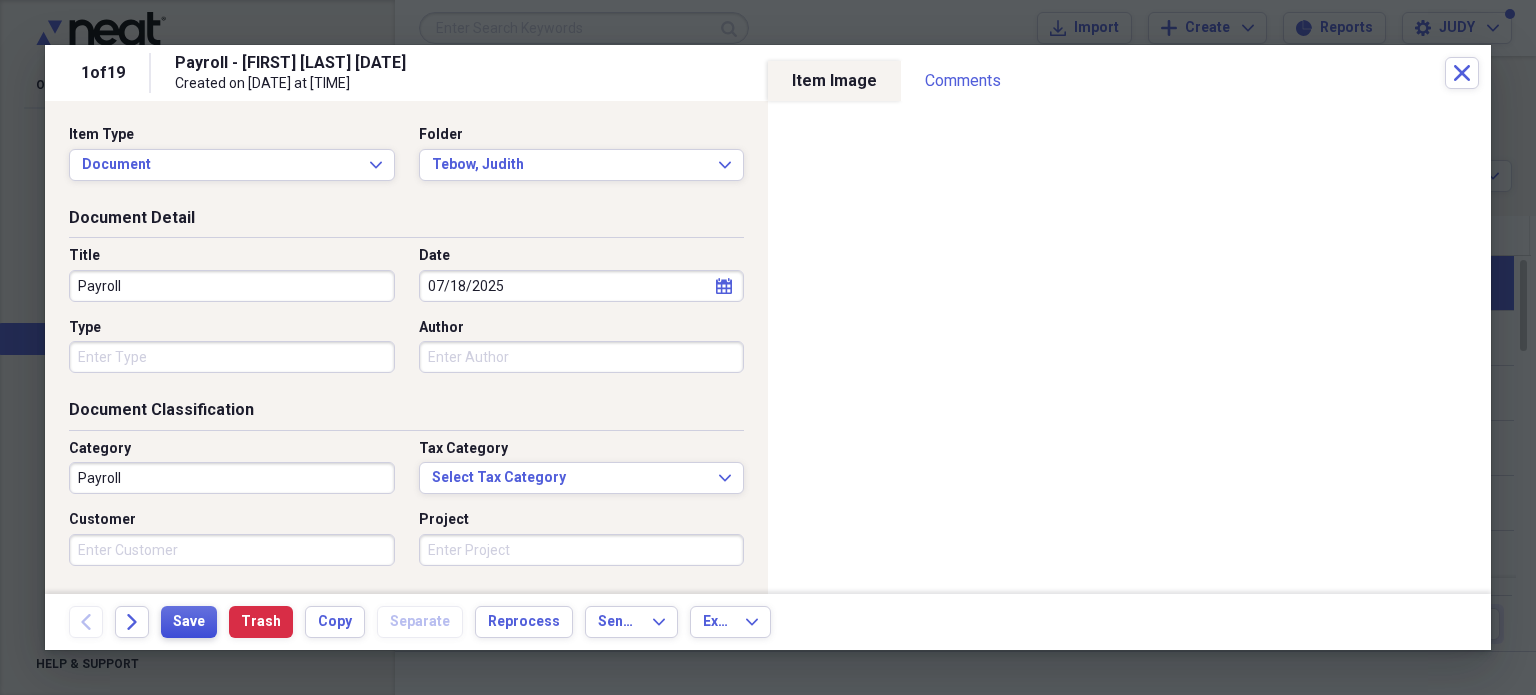 click on "Save" at bounding box center (189, 622) 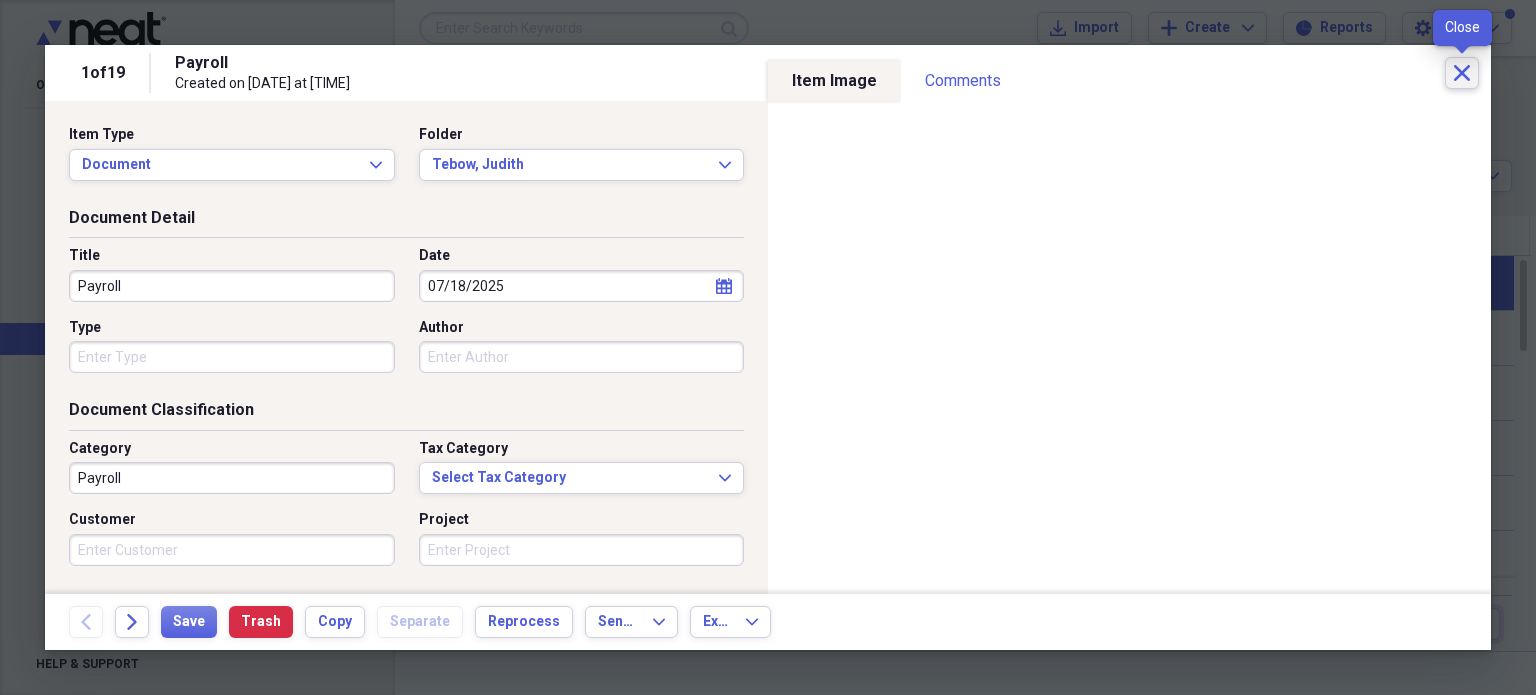 click on "Close" 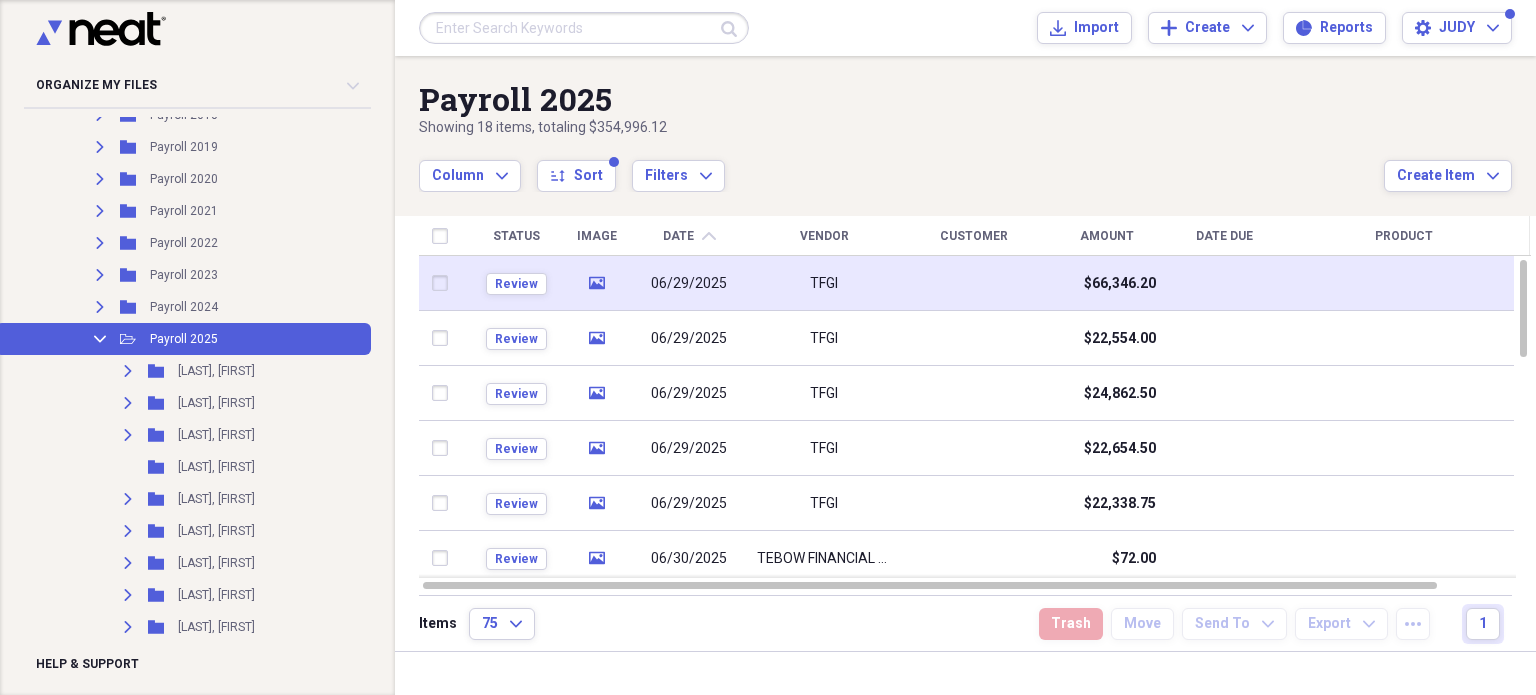 click at bounding box center [444, 283] 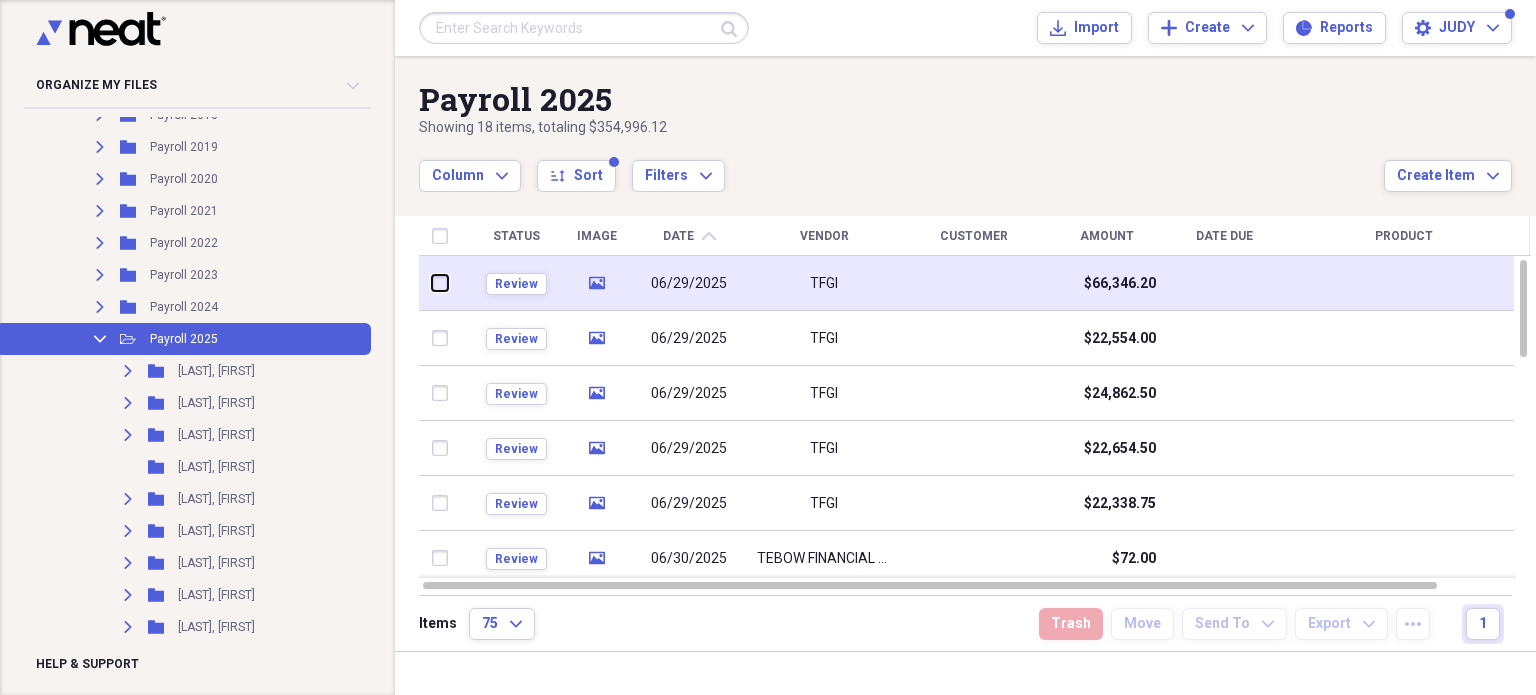 click at bounding box center (432, 283) 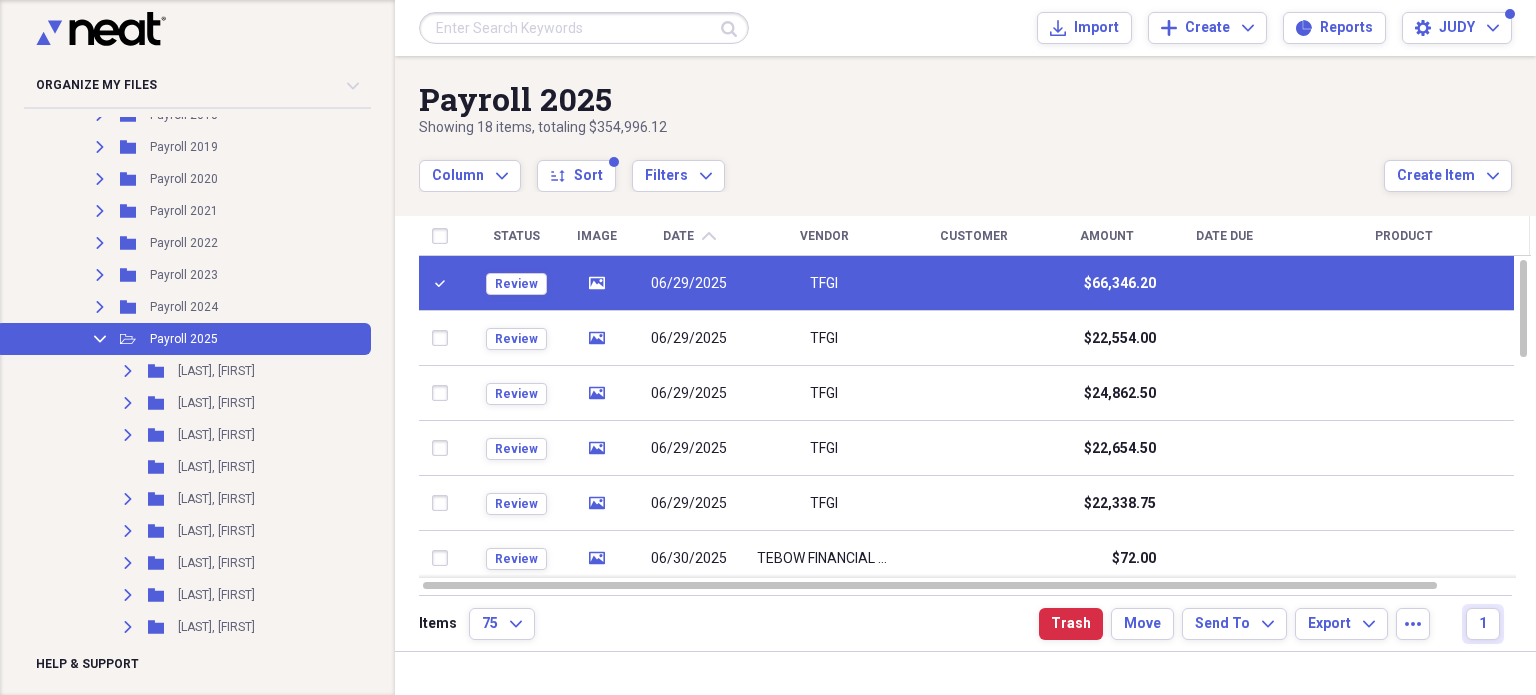 click on "TFGI" at bounding box center [824, 283] 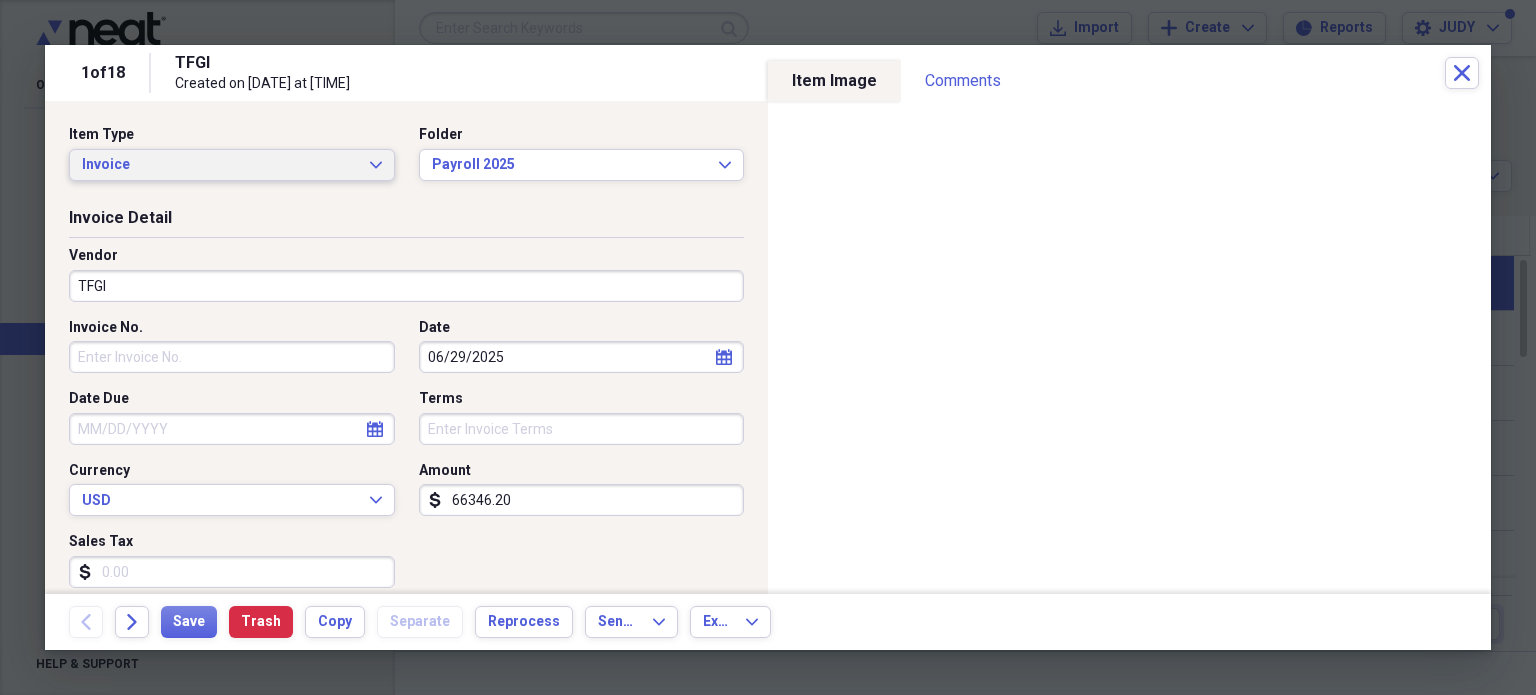 click on "Expand" 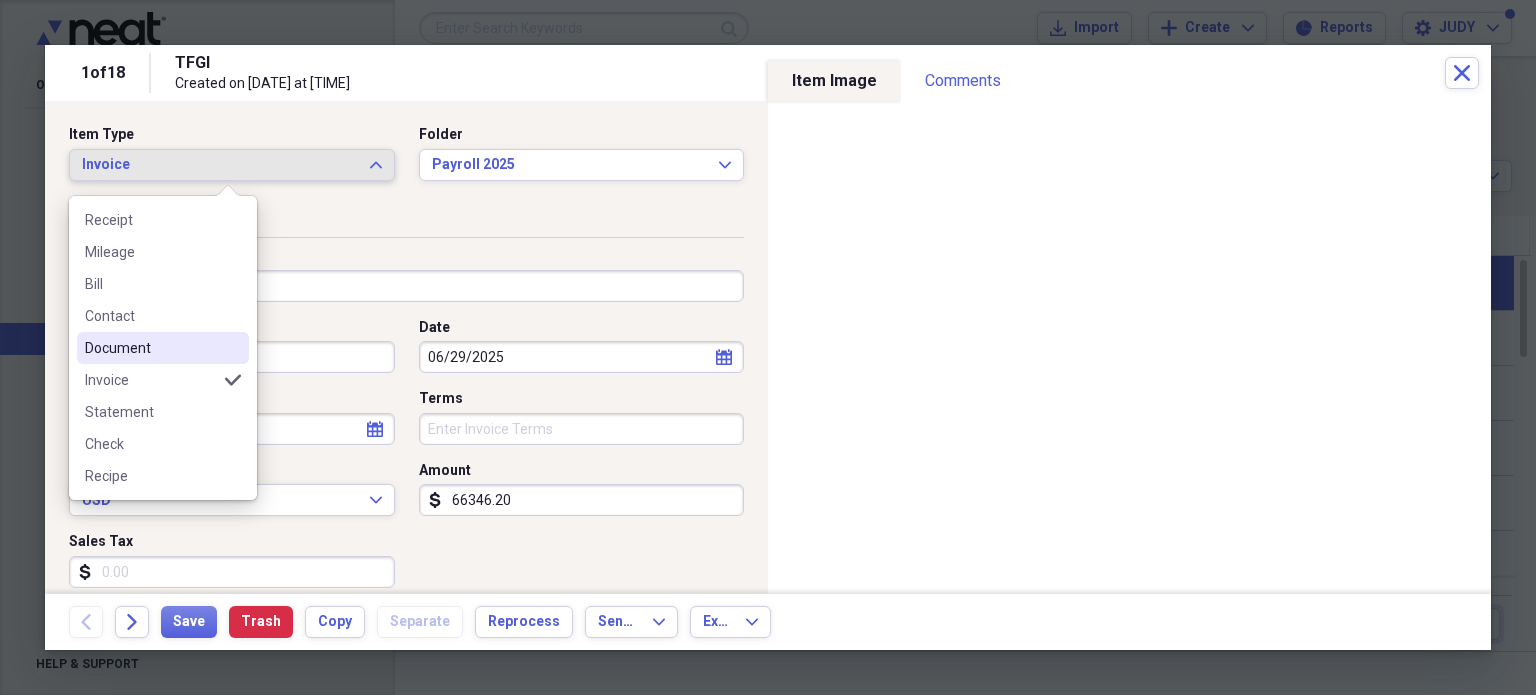 click on "Document" at bounding box center [151, 348] 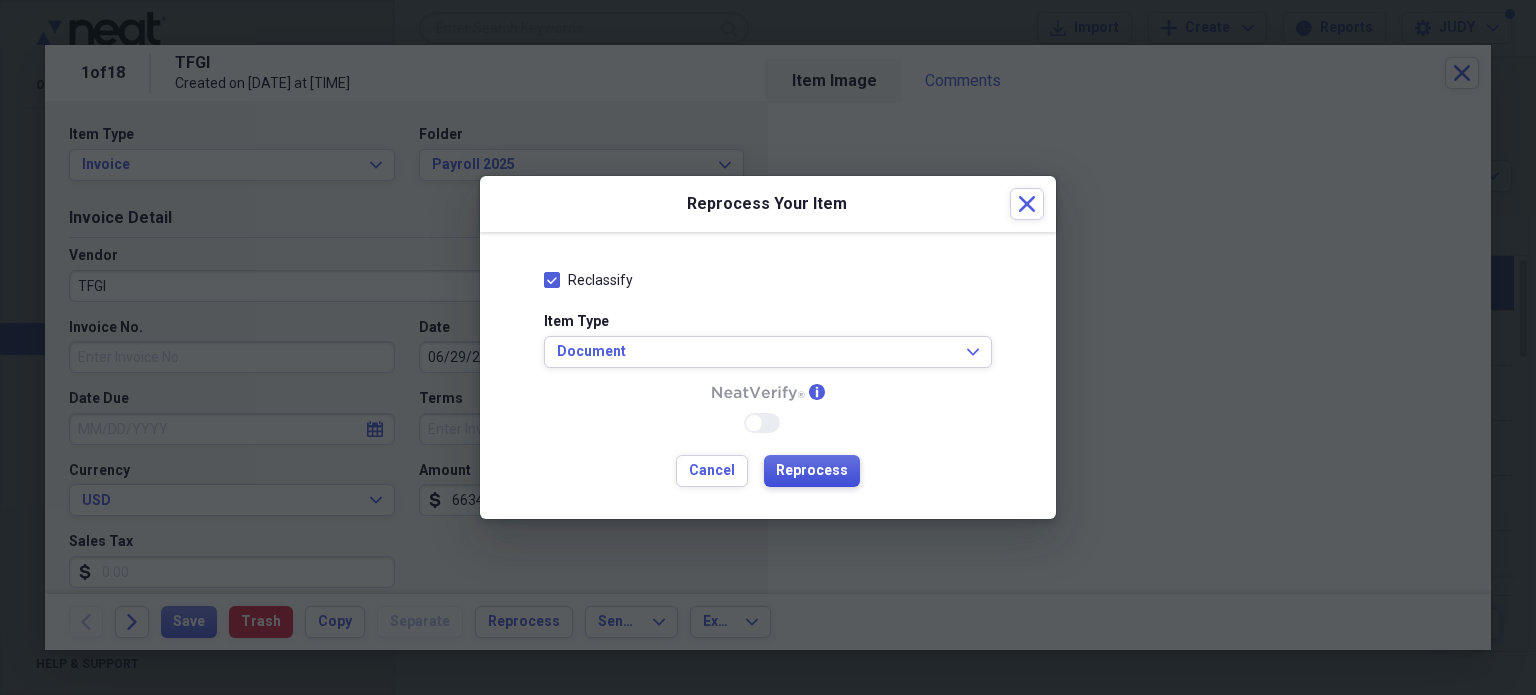 click on "Reprocess" at bounding box center [812, 471] 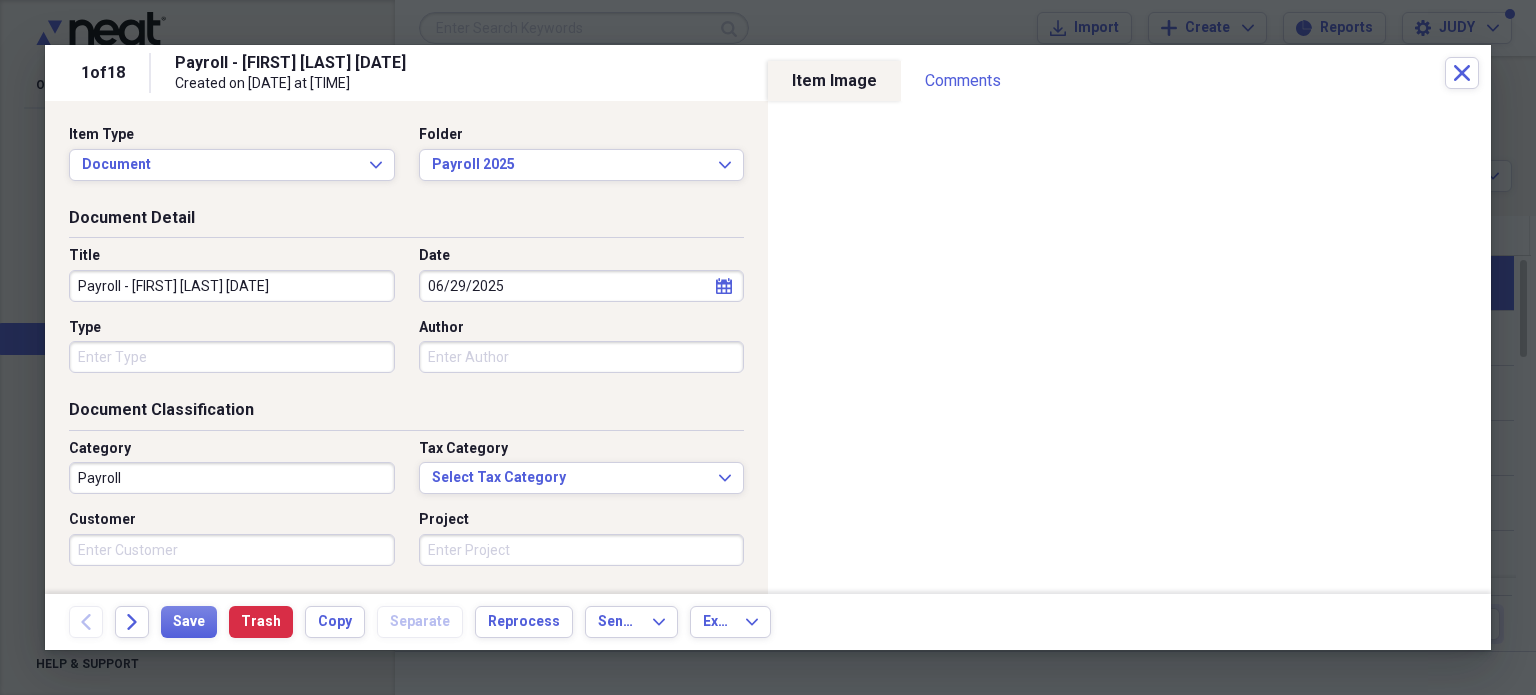 drag, startPoint x: 262, startPoint y: 283, endPoint x: 120, endPoint y: 288, distance: 142.088 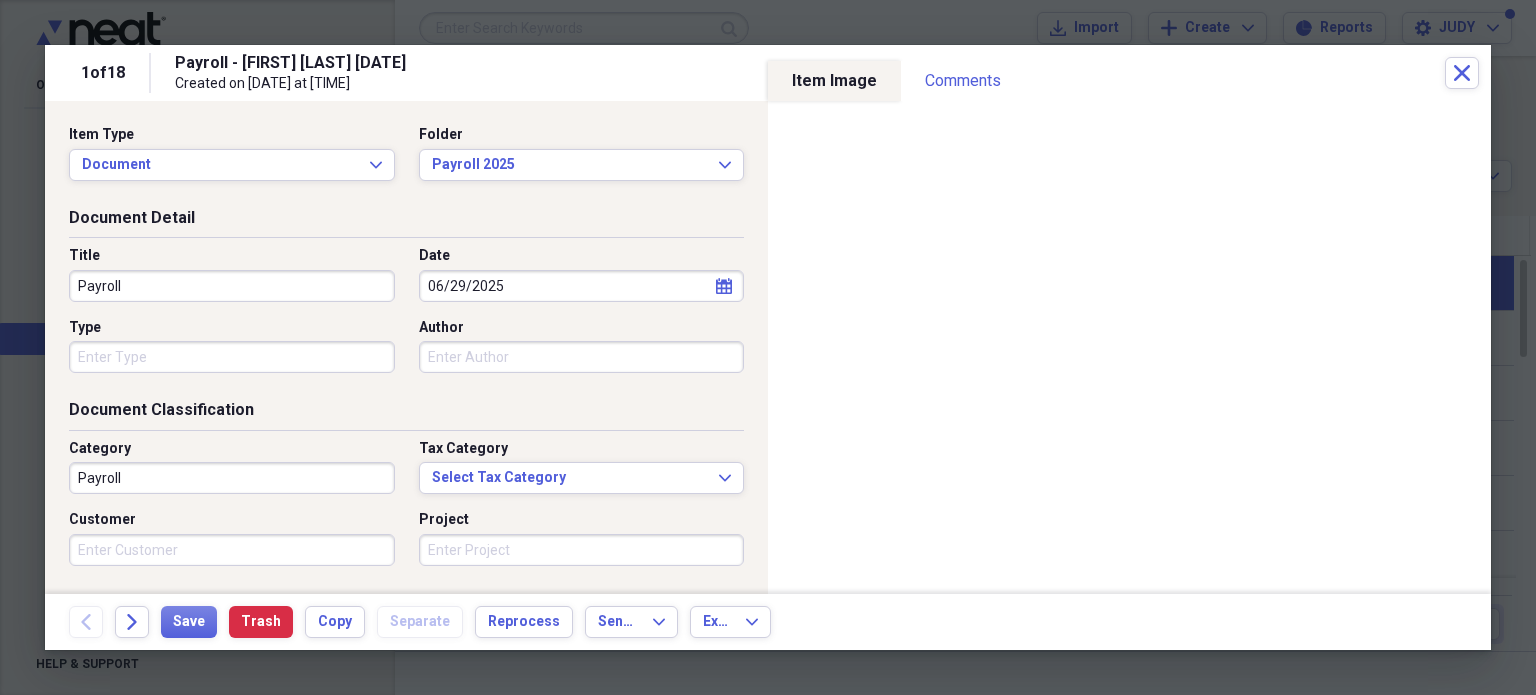 click 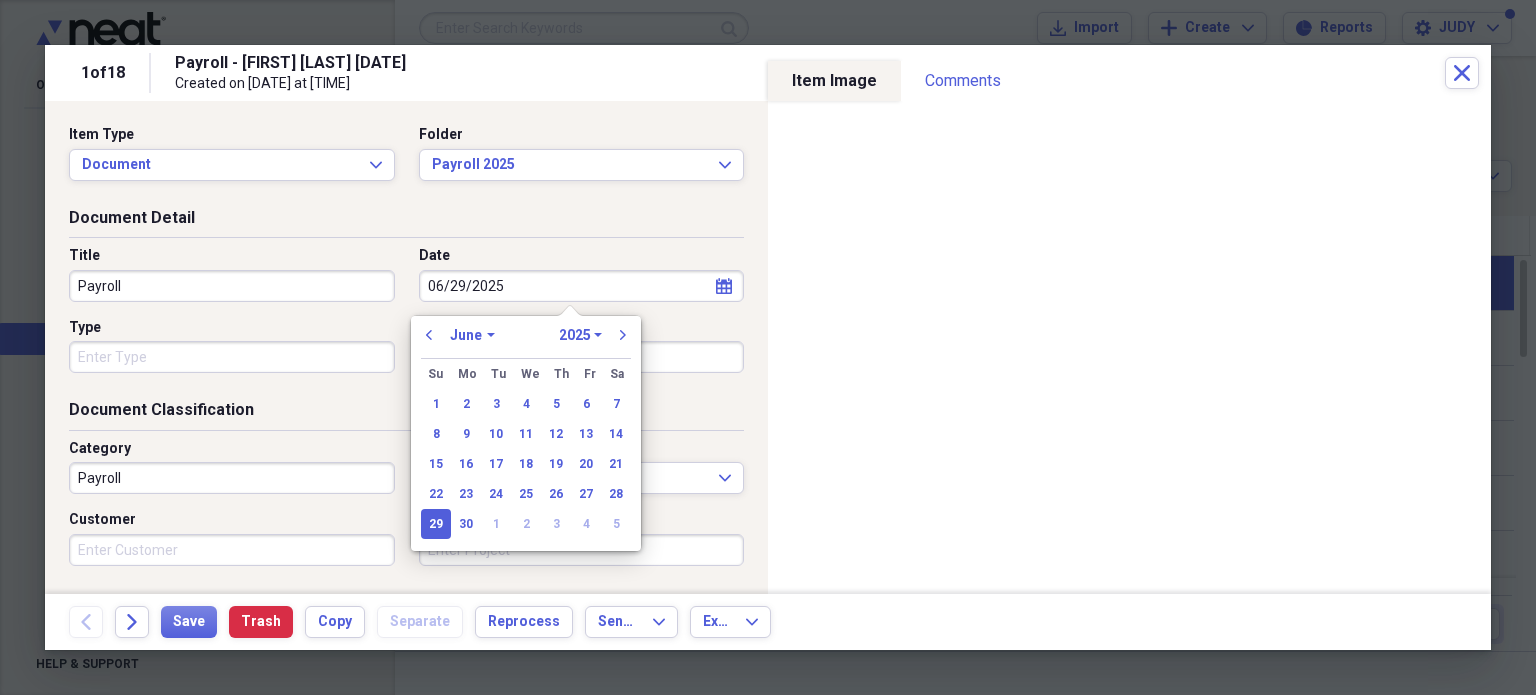 click on "January February March April May June July August September October November December" at bounding box center (472, 335) 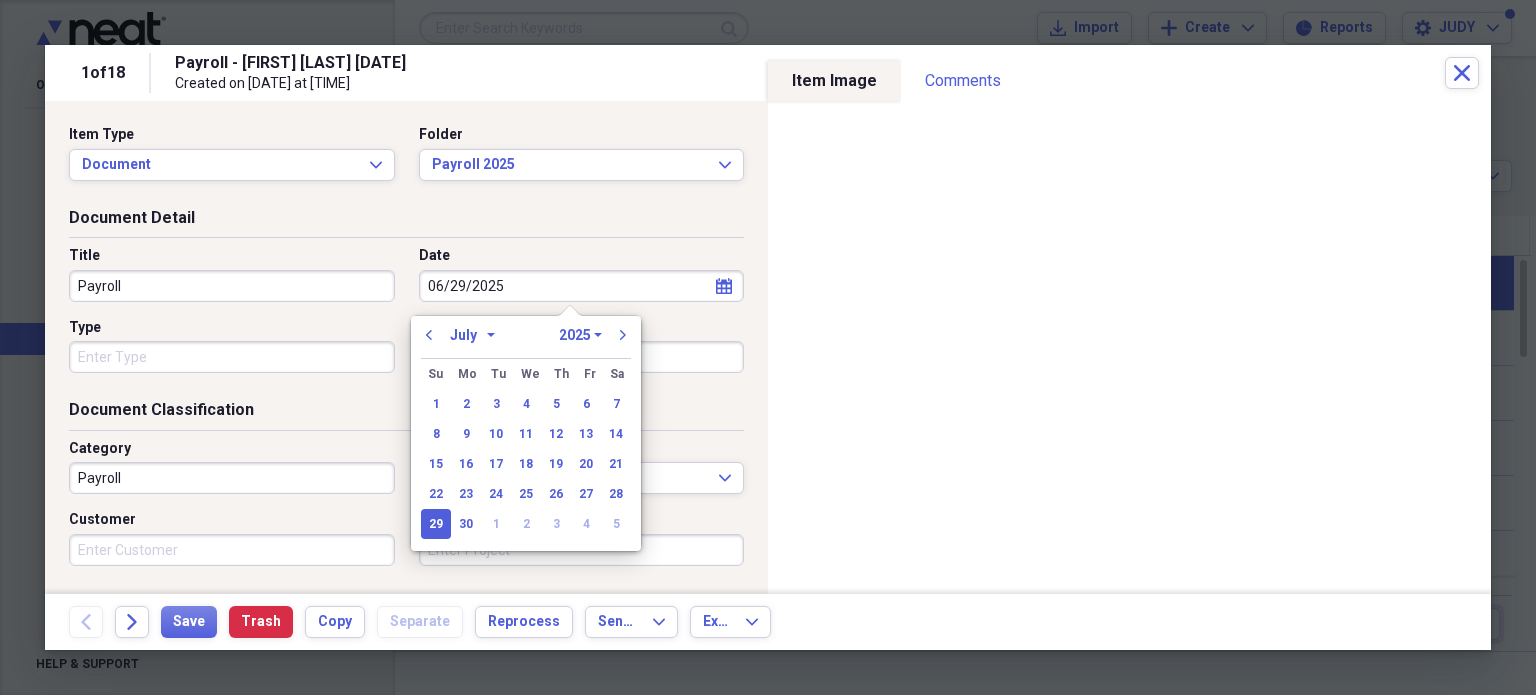 click on "January February March April May June July August September October November December" at bounding box center (472, 335) 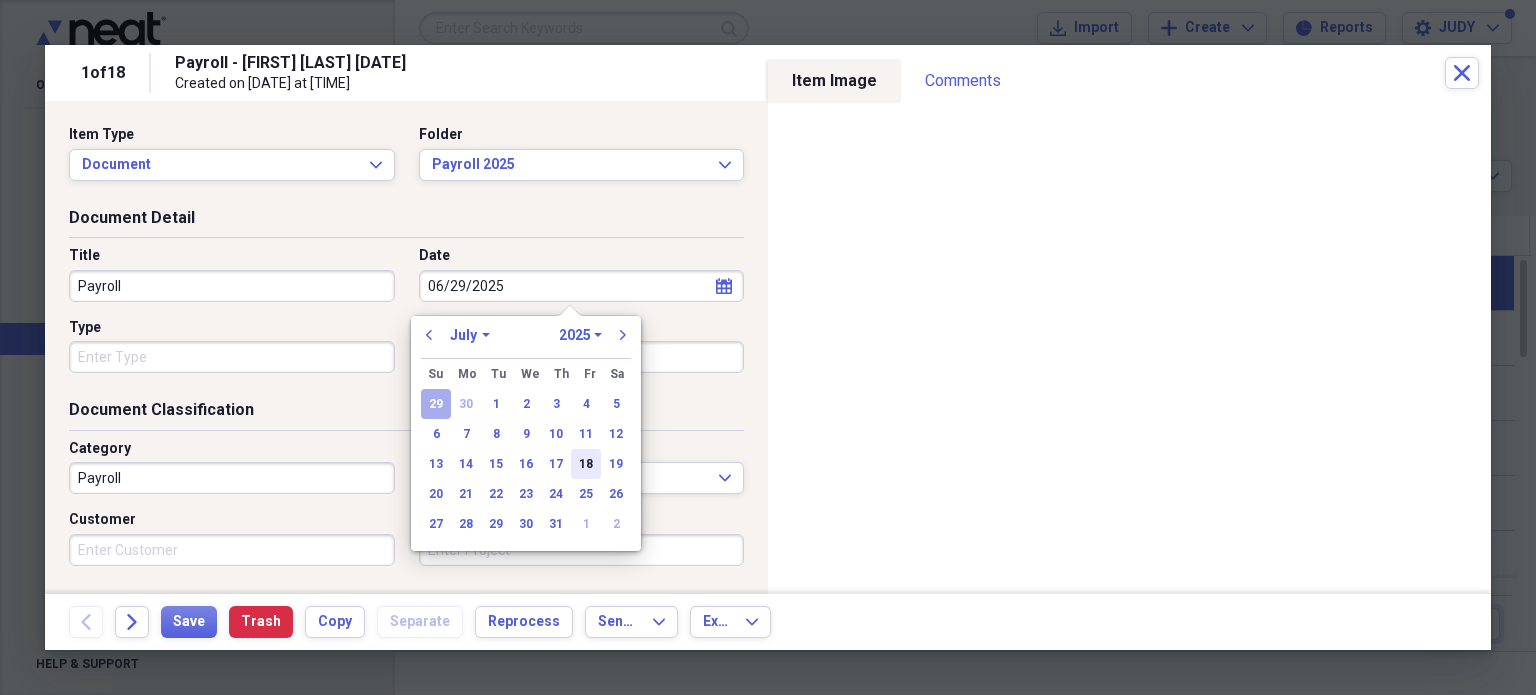 click on "18" at bounding box center [586, 464] 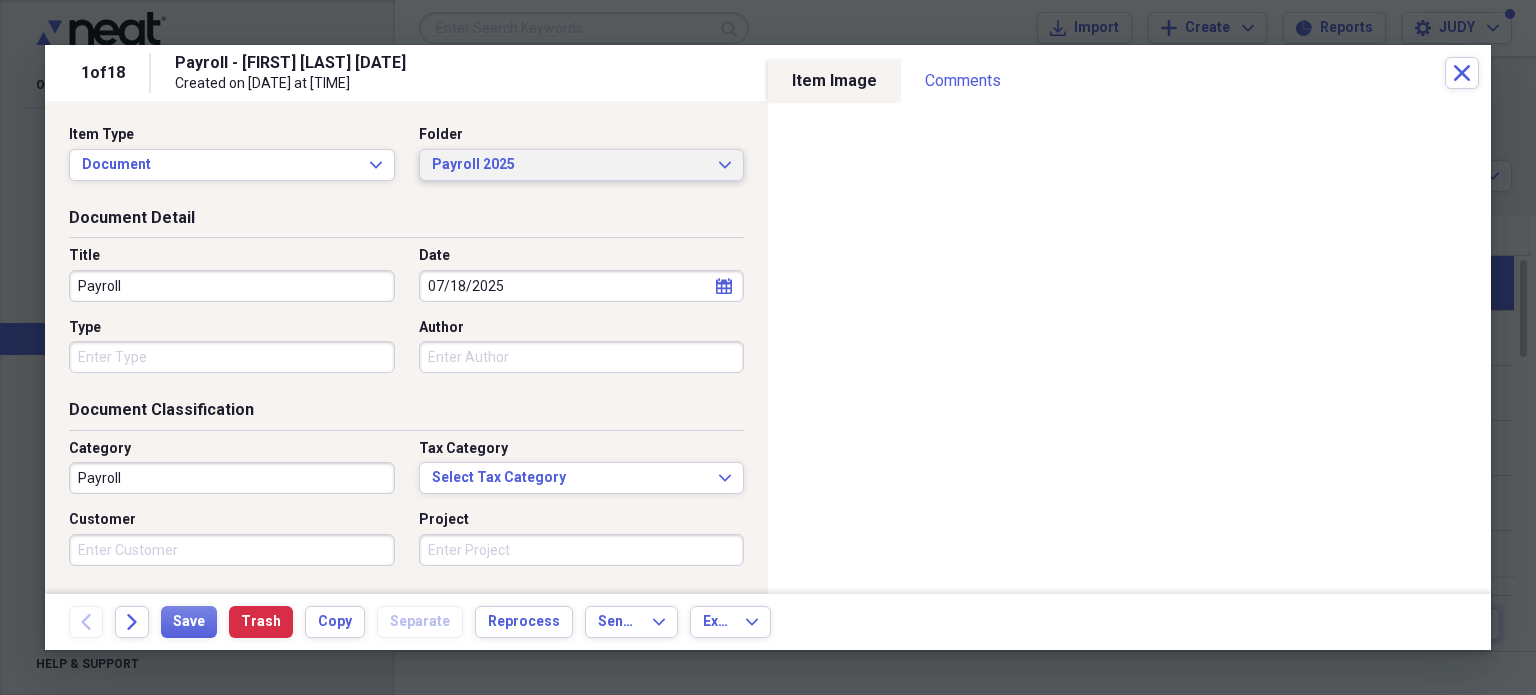 click on "Payroll 2025 Expand" at bounding box center [582, 165] 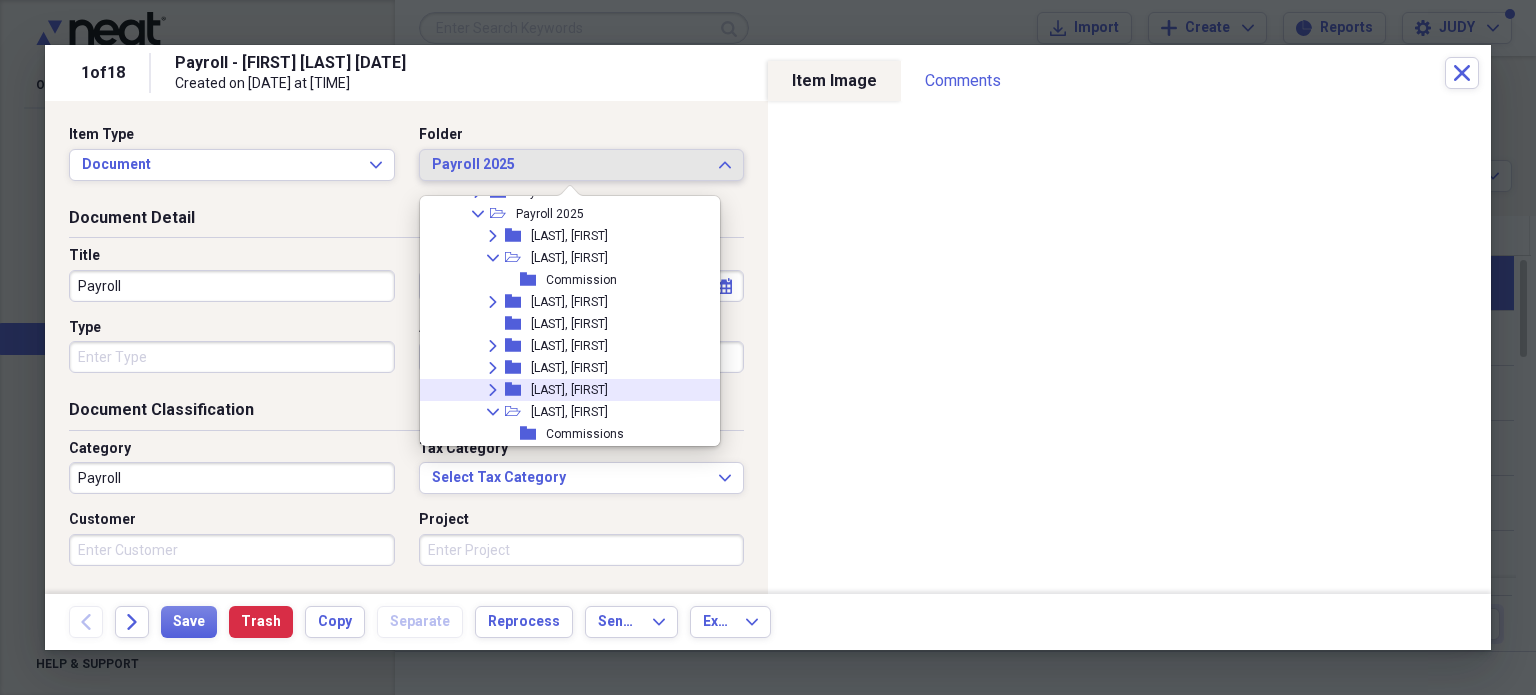 scroll, scrollTop: 3980, scrollLeft: 0, axis: vertical 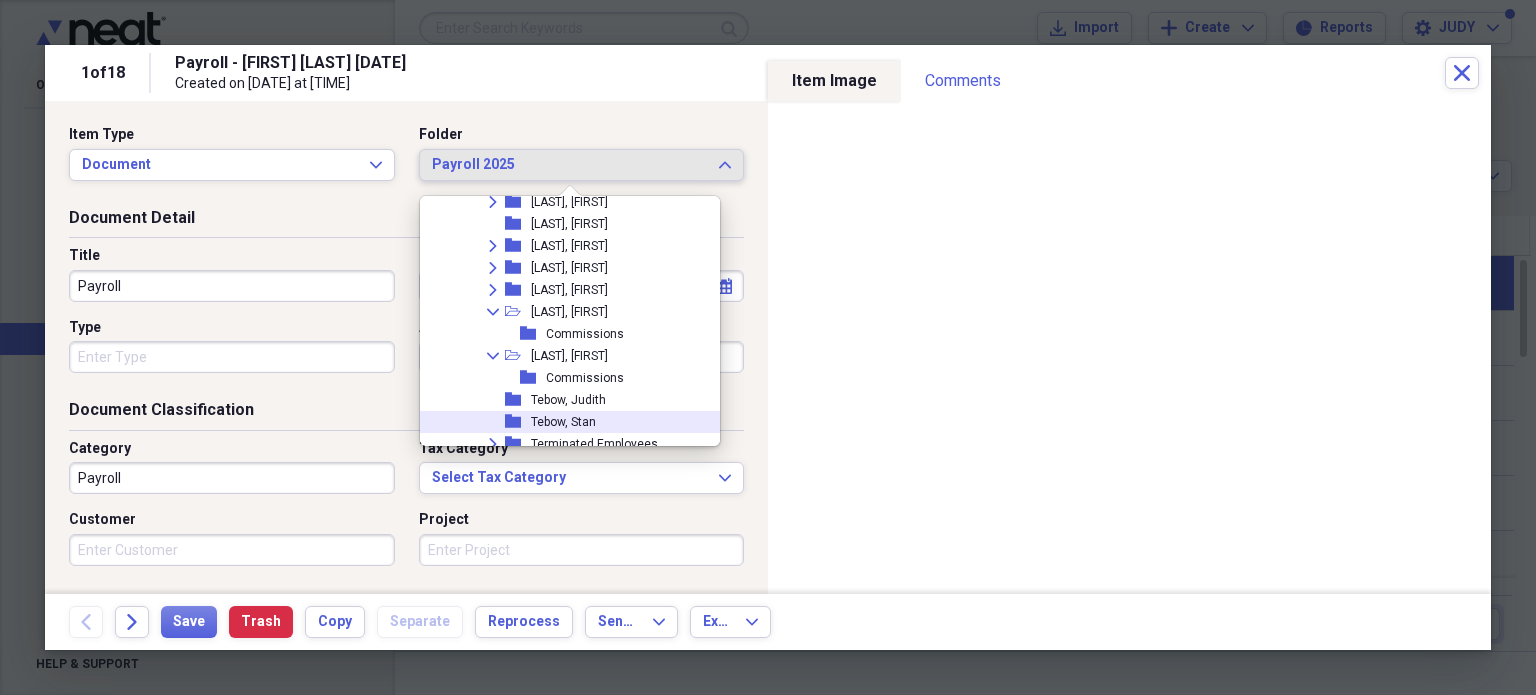 click on "Tebow, Stan" at bounding box center [563, 422] 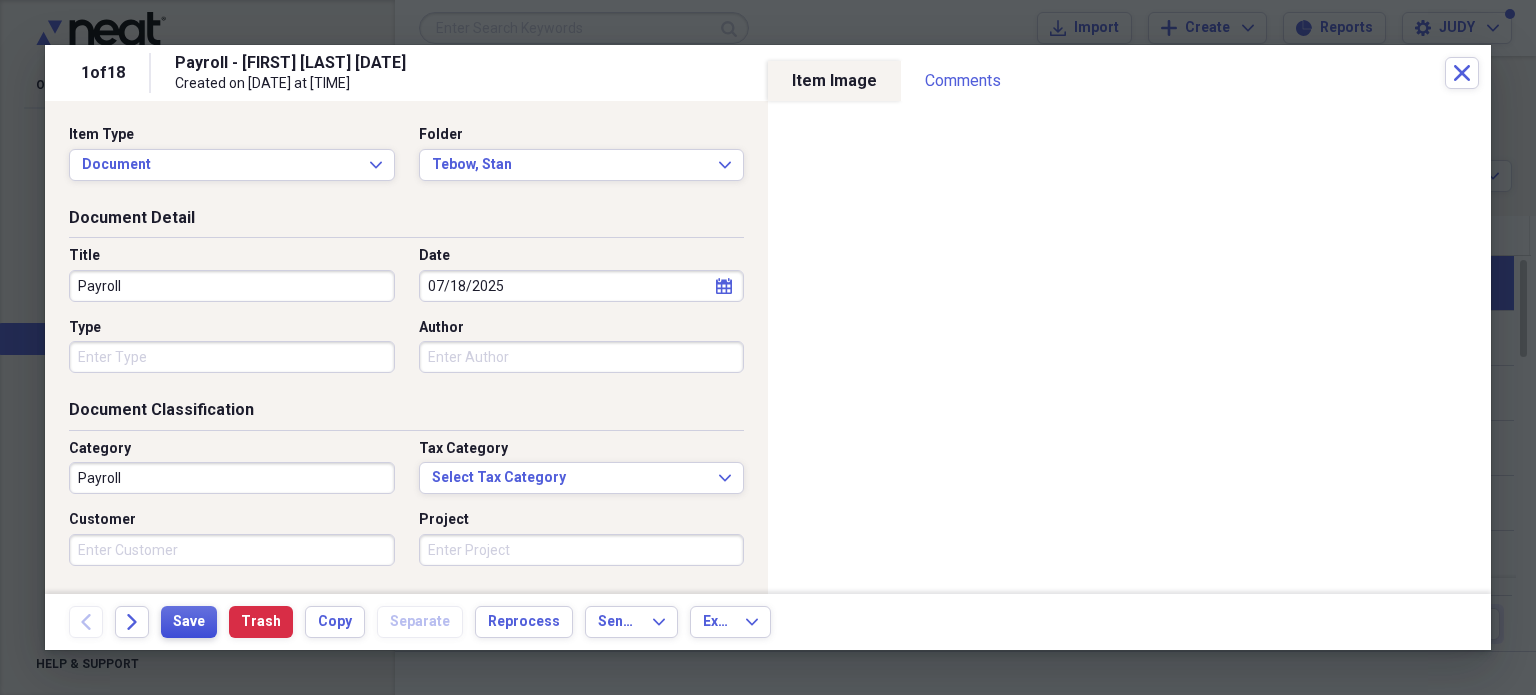 click on "Save" at bounding box center (189, 622) 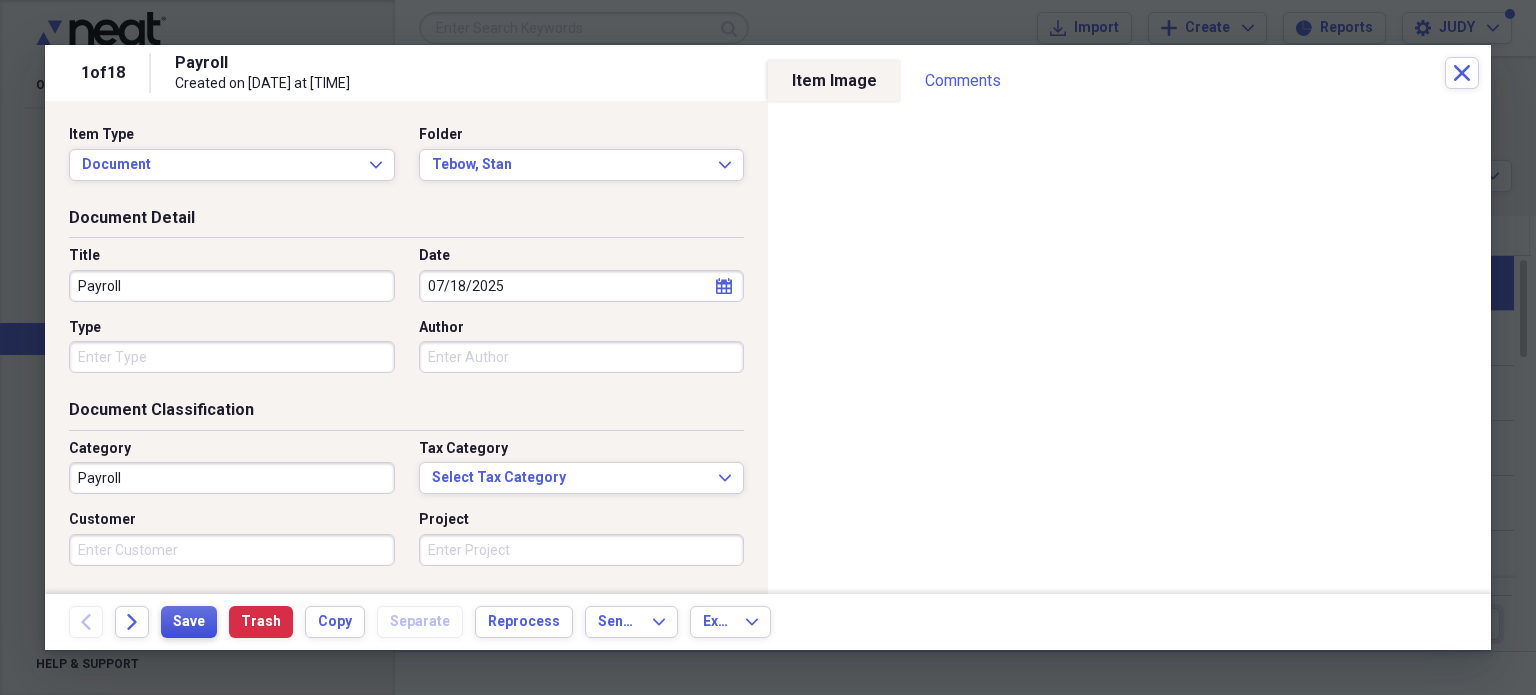 click on "Save" at bounding box center (189, 622) 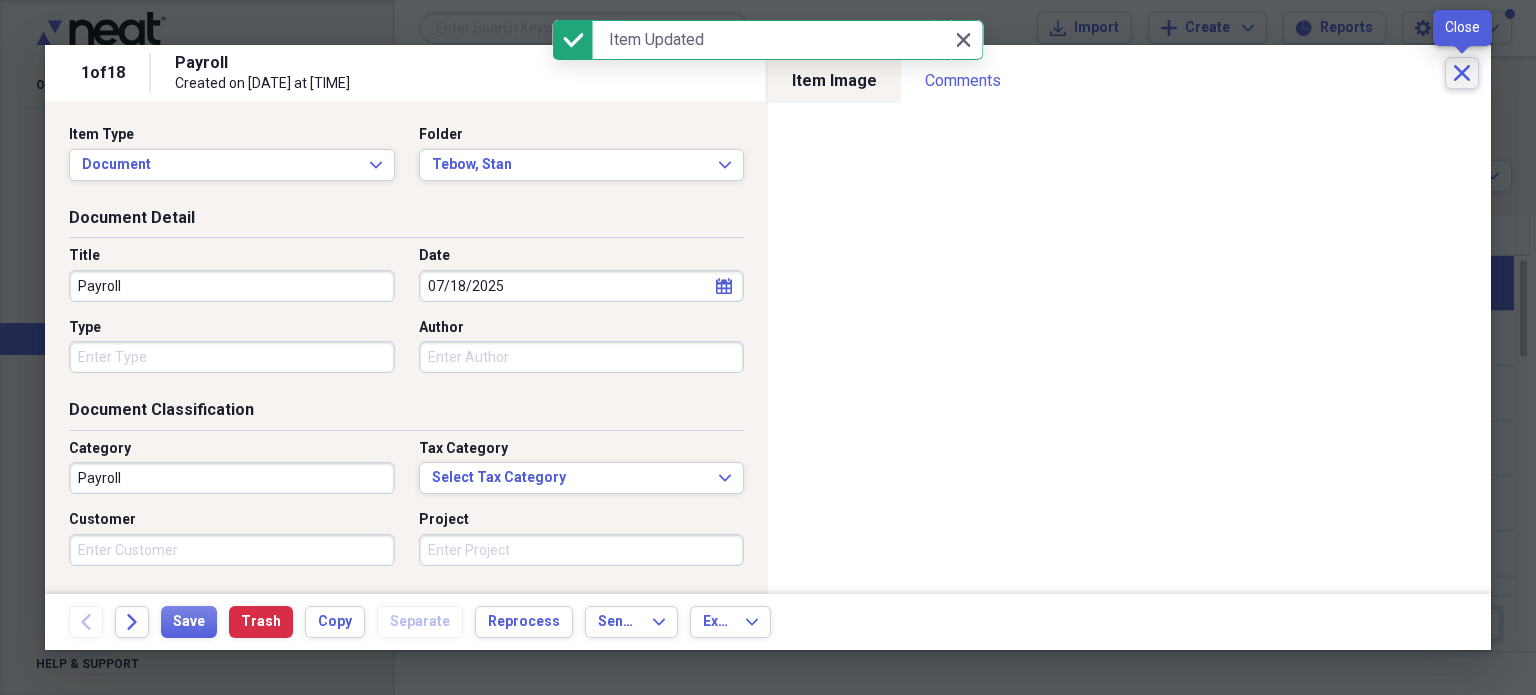 click on "Close" 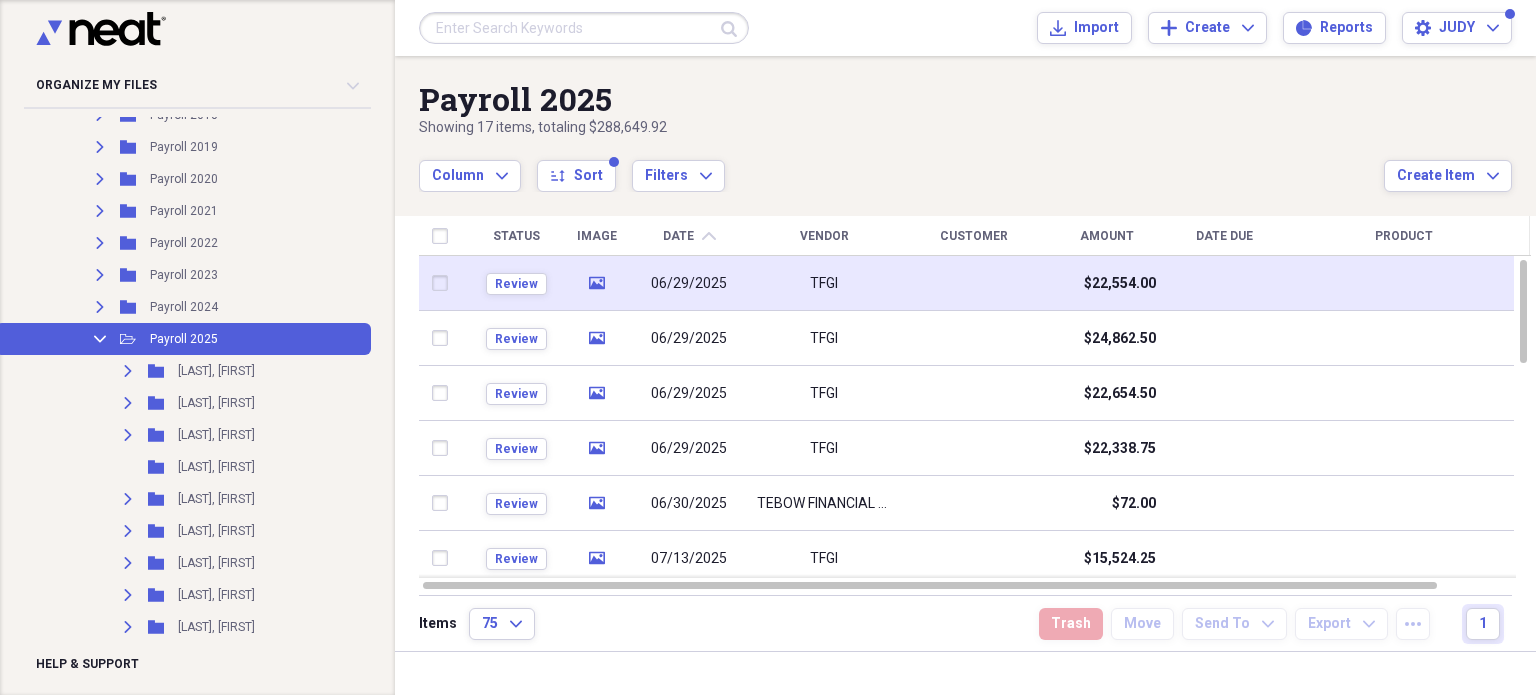 click at bounding box center [444, 283] 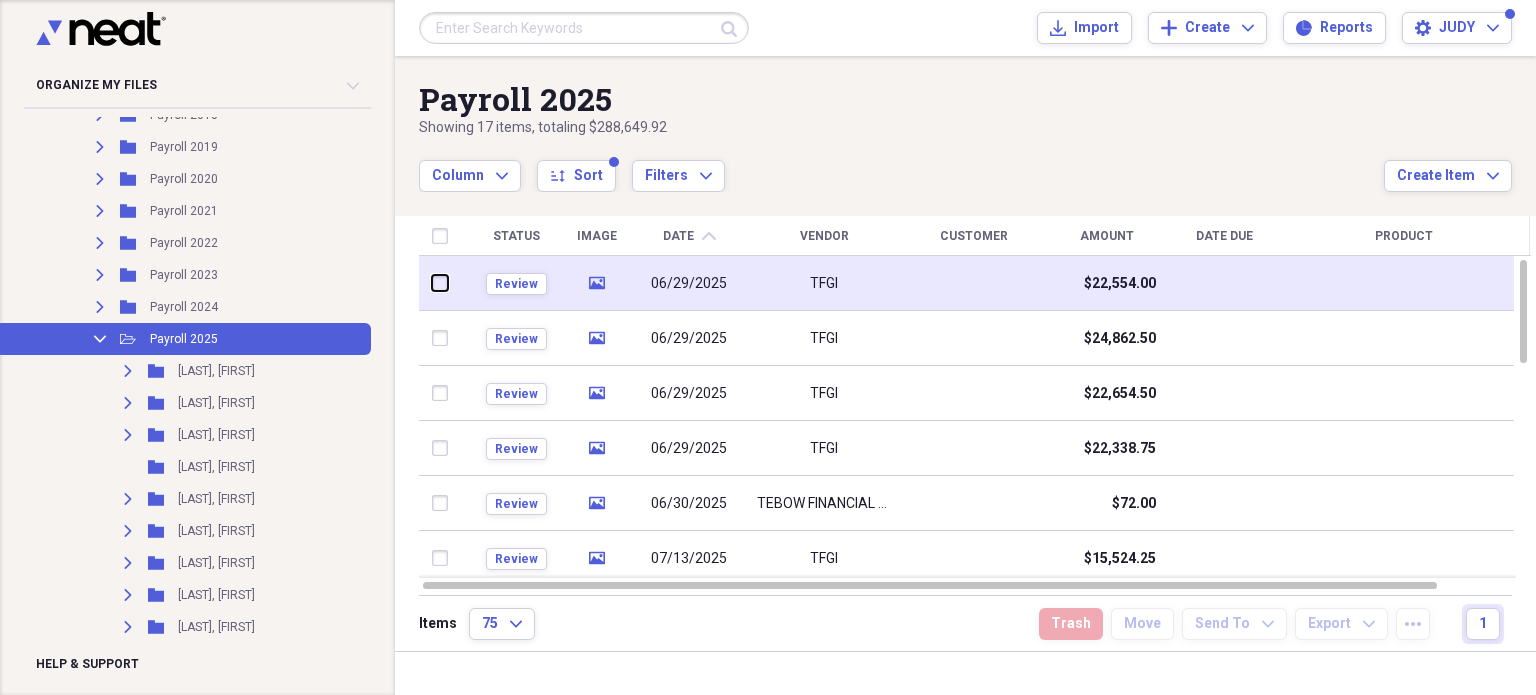click at bounding box center [432, 283] 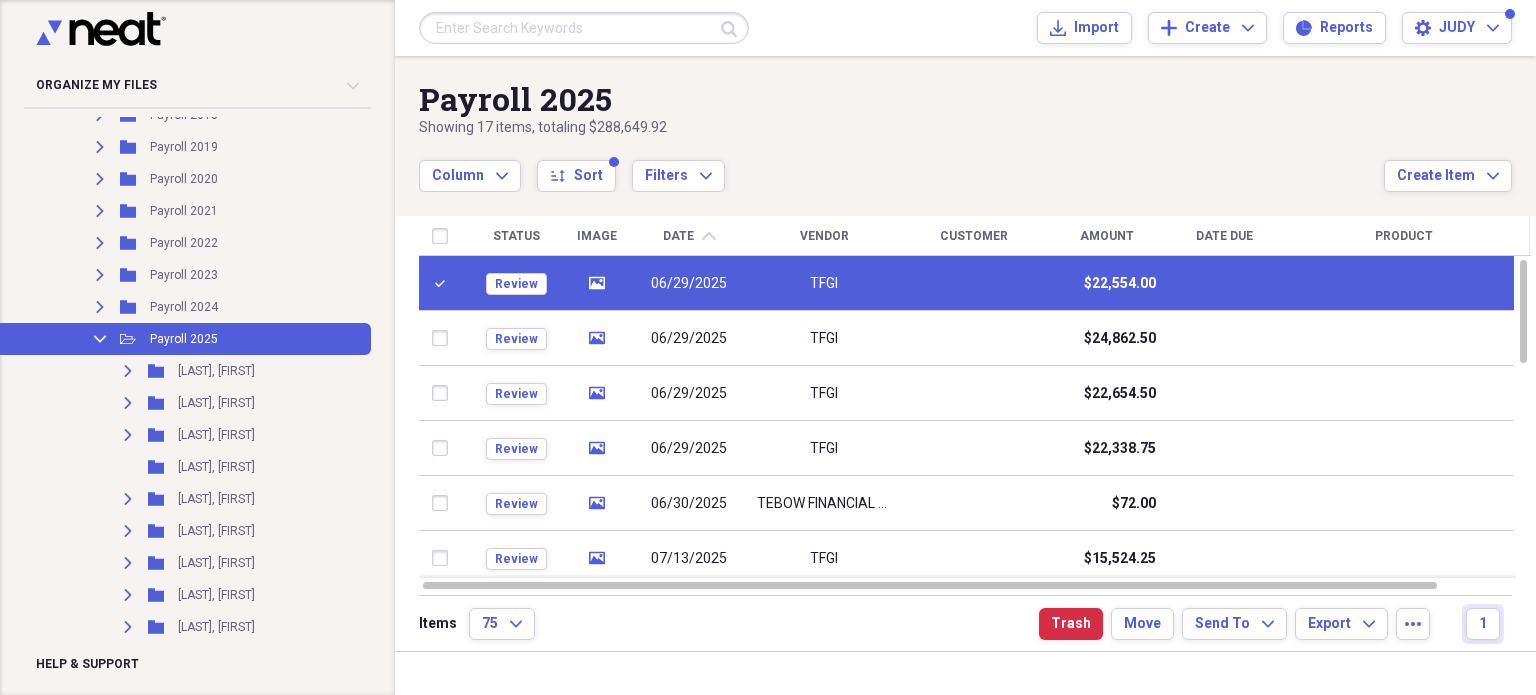 click on "06/29/2025" at bounding box center (689, 284) 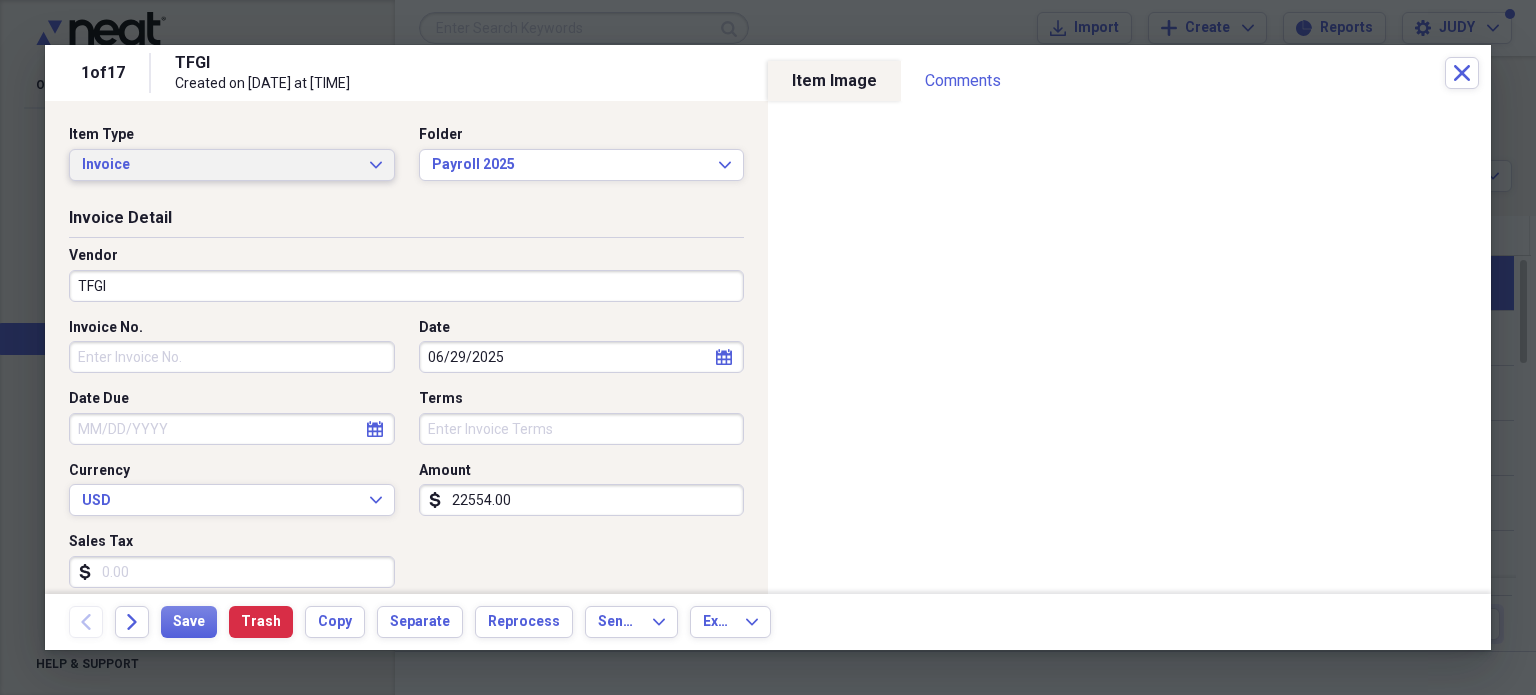 click on "Expand" 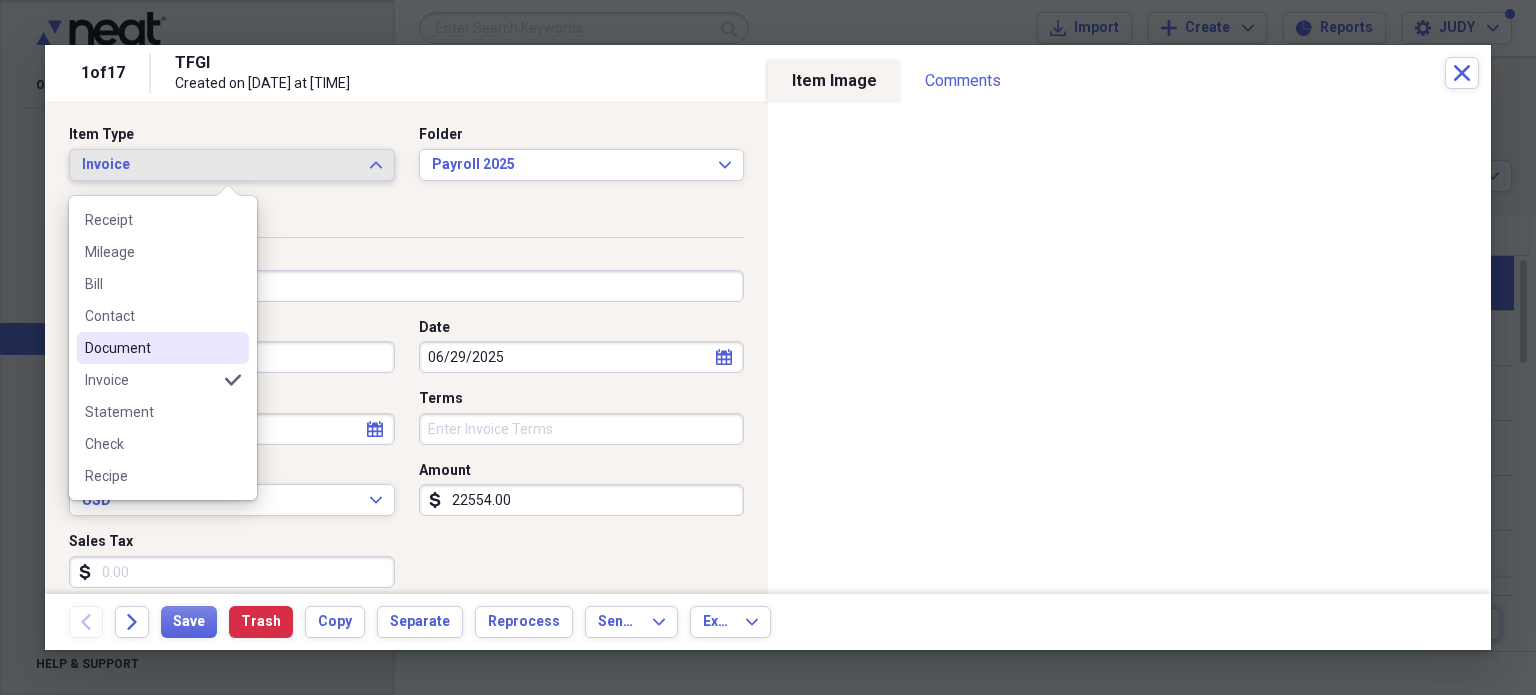 click at bounding box center (233, 348) 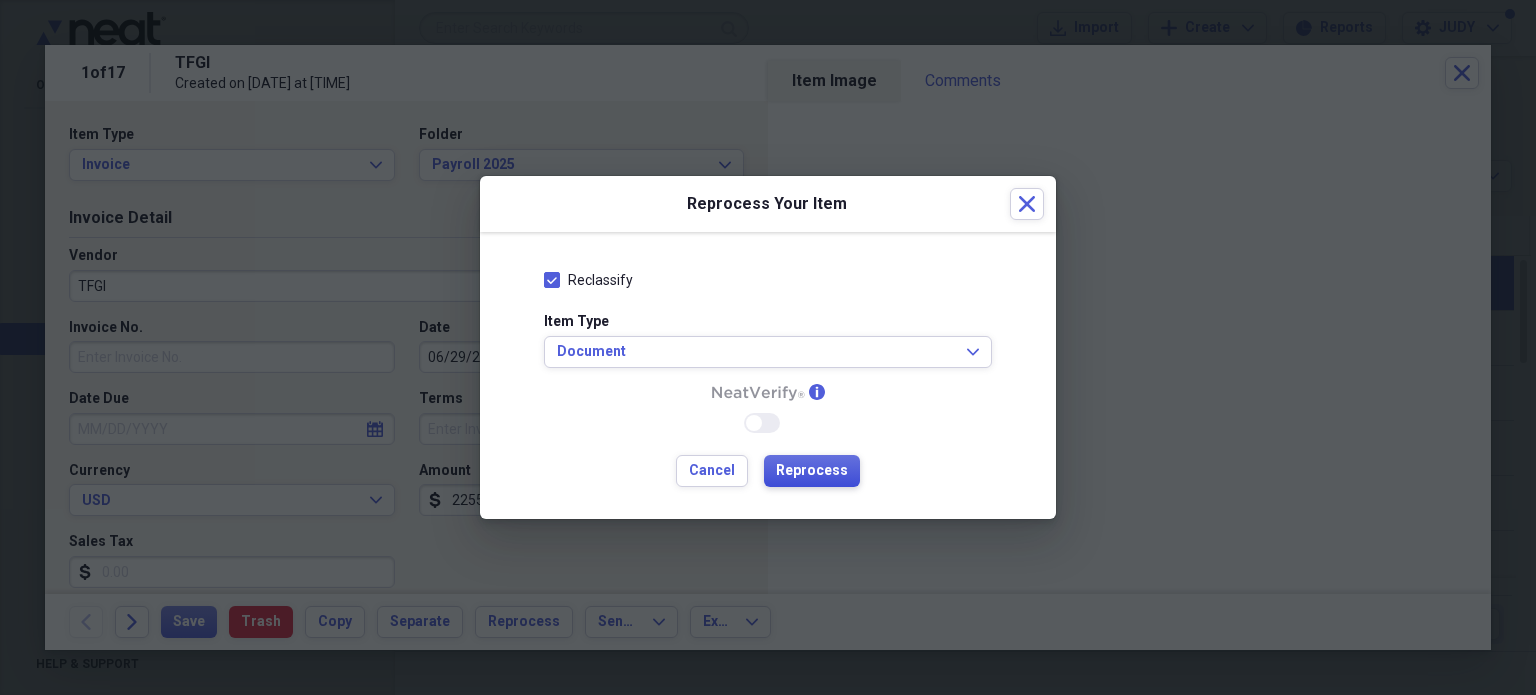 click on "Reprocess" at bounding box center [812, 471] 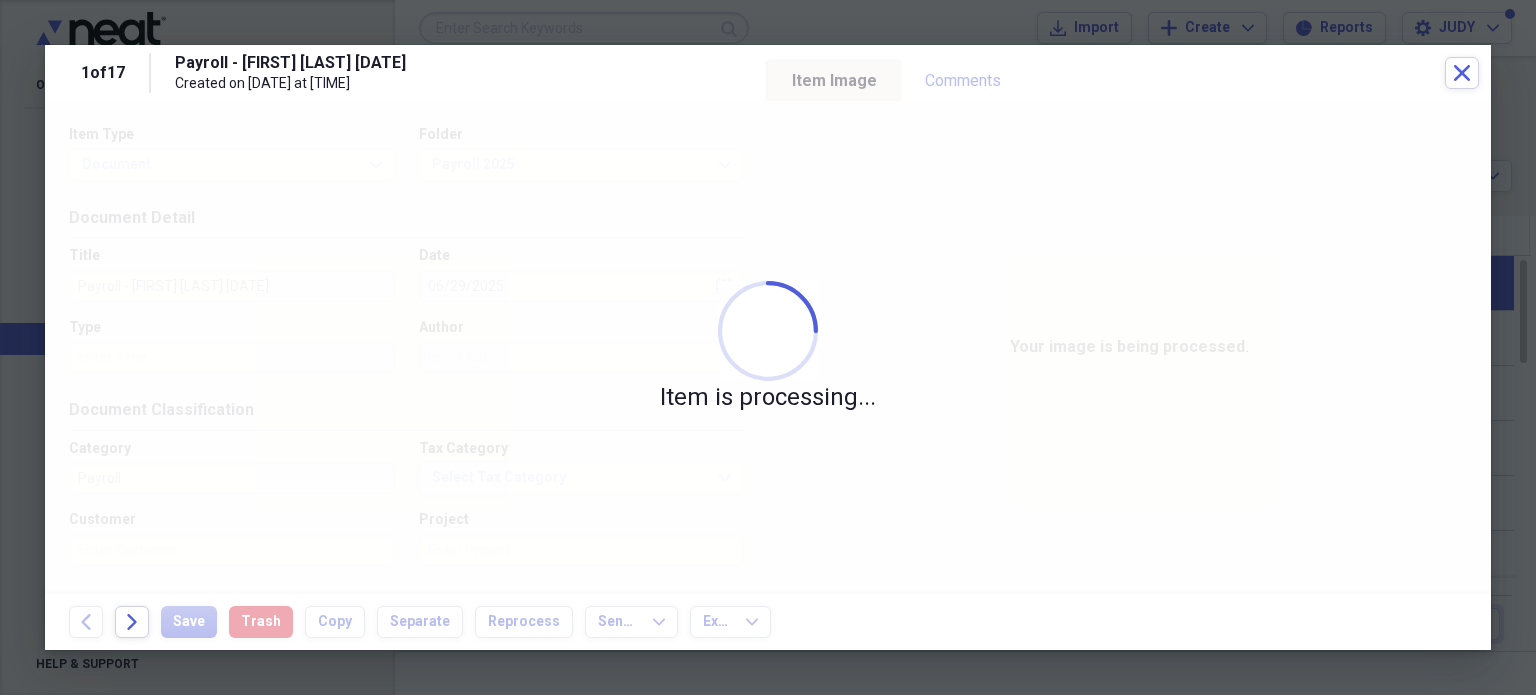 click at bounding box center [768, 347] 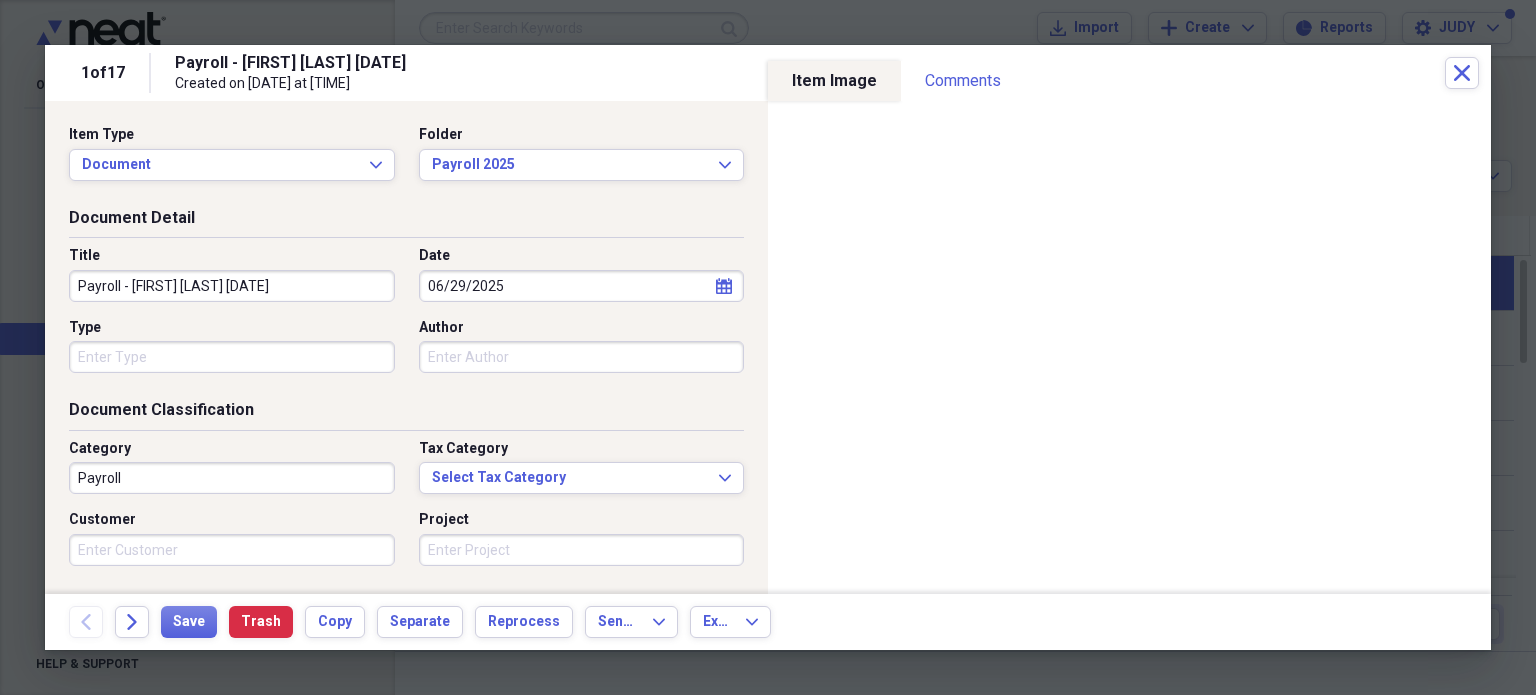 drag, startPoint x: 256, startPoint y: 283, endPoint x: 118, endPoint y: 284, distance: 138.00362 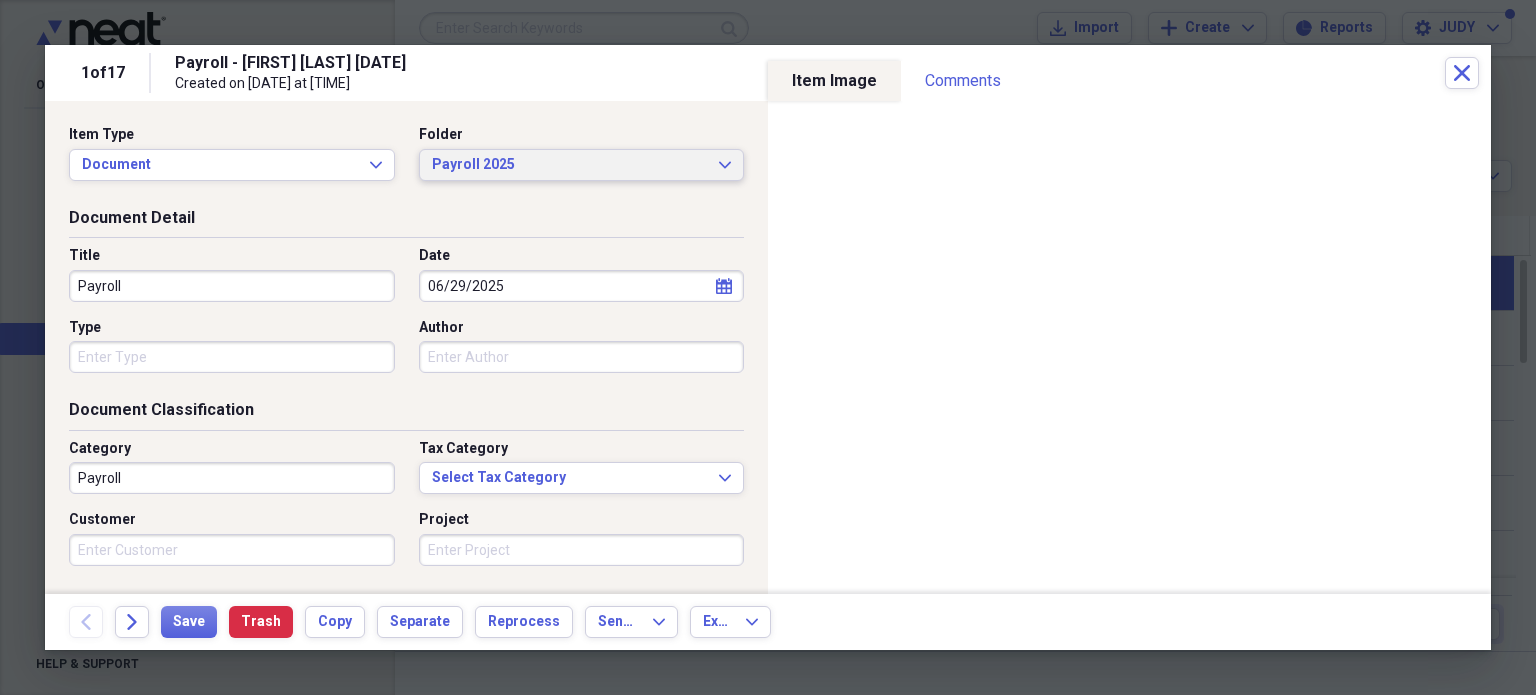 click on "Payroll 2025 Expand" at bounding box center [582, 165] 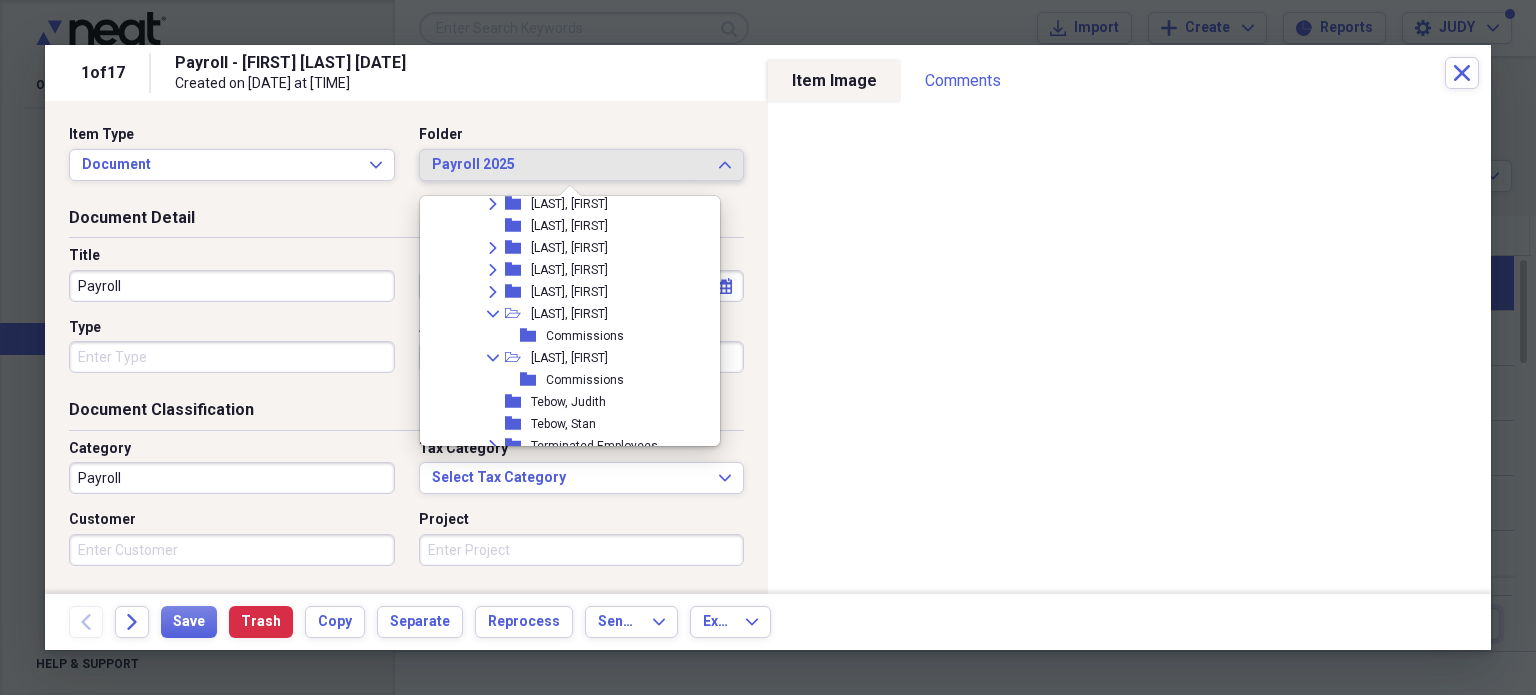 scroll, scrollTop: 3980, scrollLeft: 0, axis: vertical 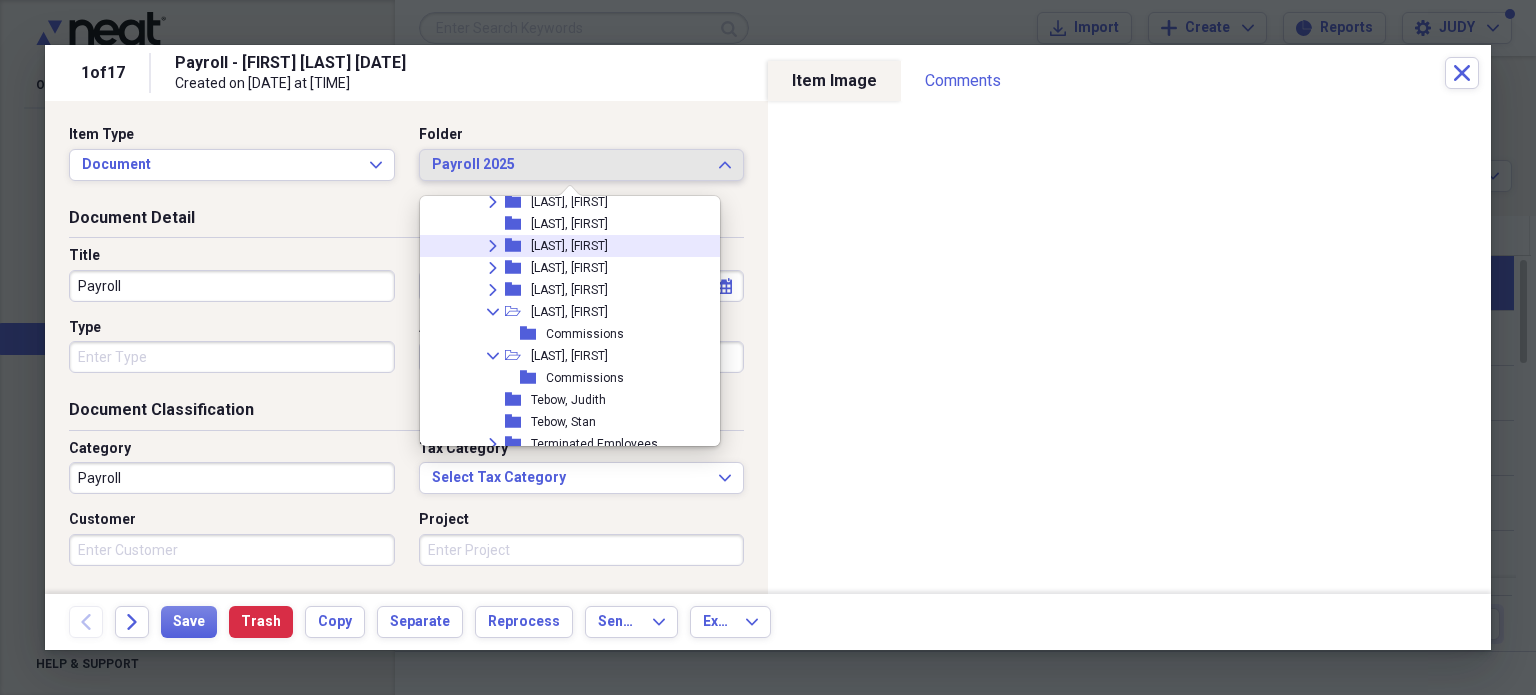 click on "Expand folder [LAST], [FIRST]" at bounding box center (576, 246) 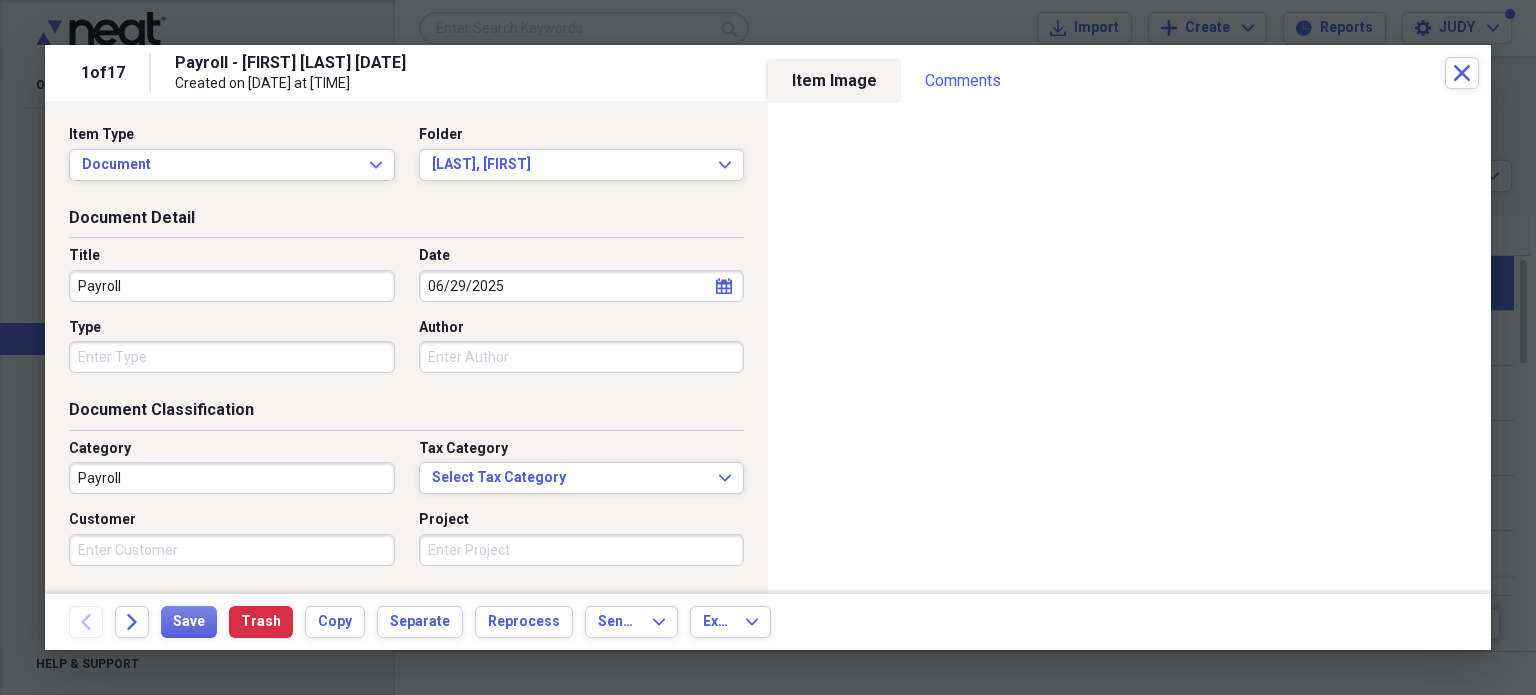 click on "calendar" 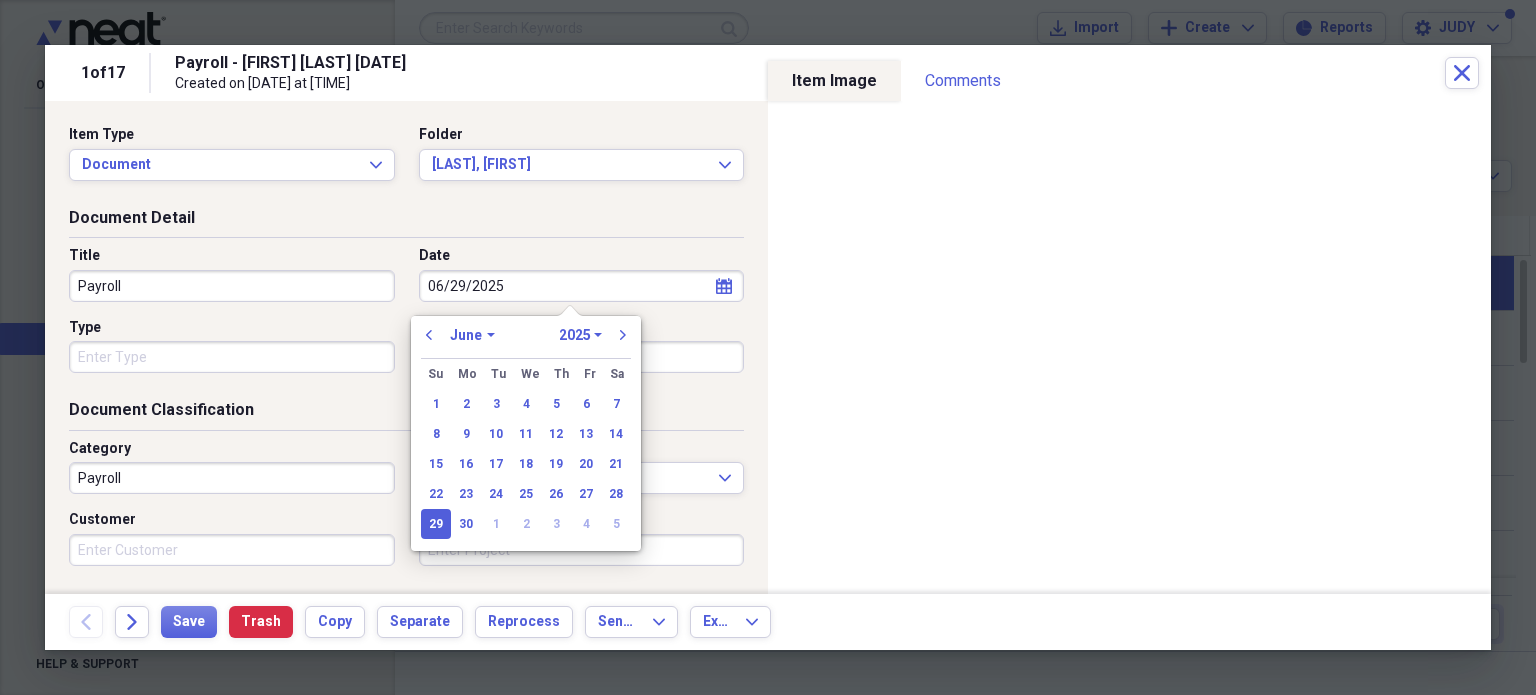 click on "January February March April May June July August September October November December" at bounding box center [472, 335] 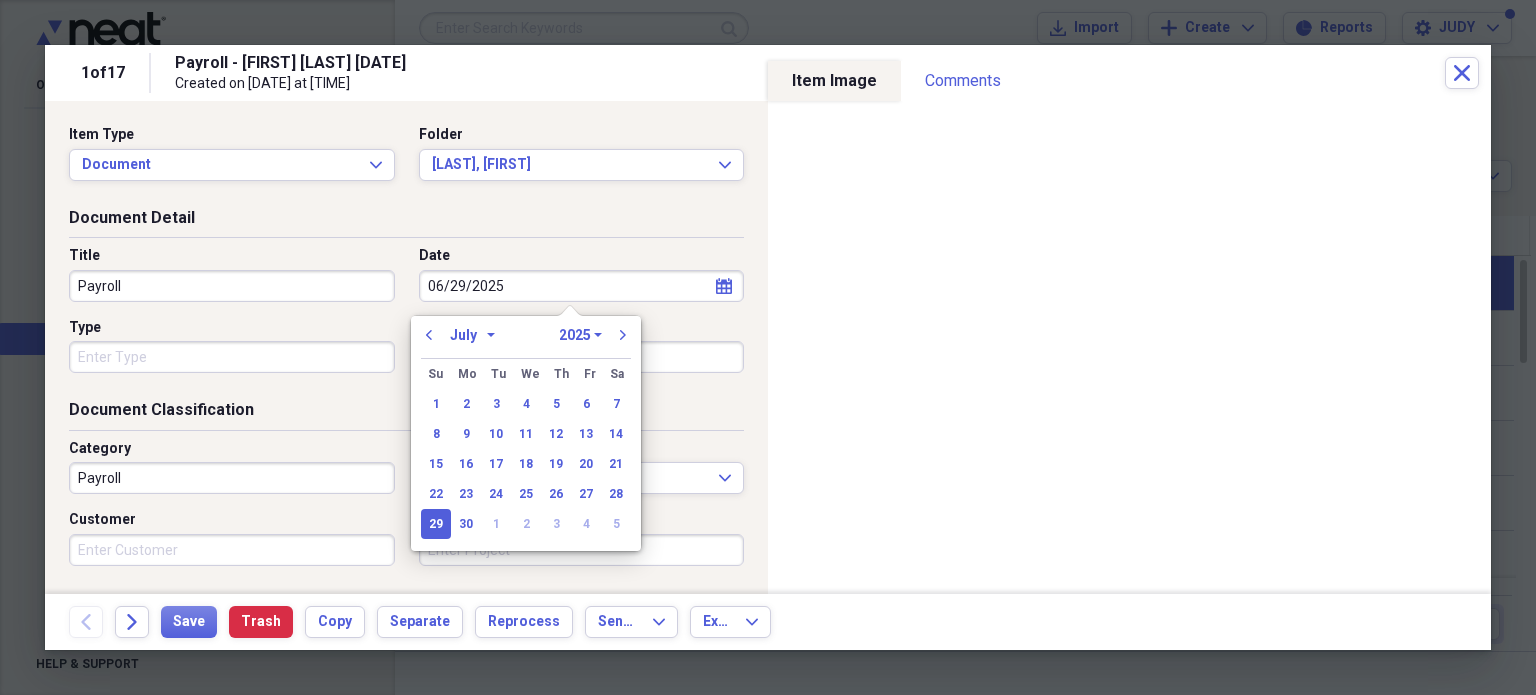 click on "January February March April May June July August September October November December" at bounding box center [472, 335] 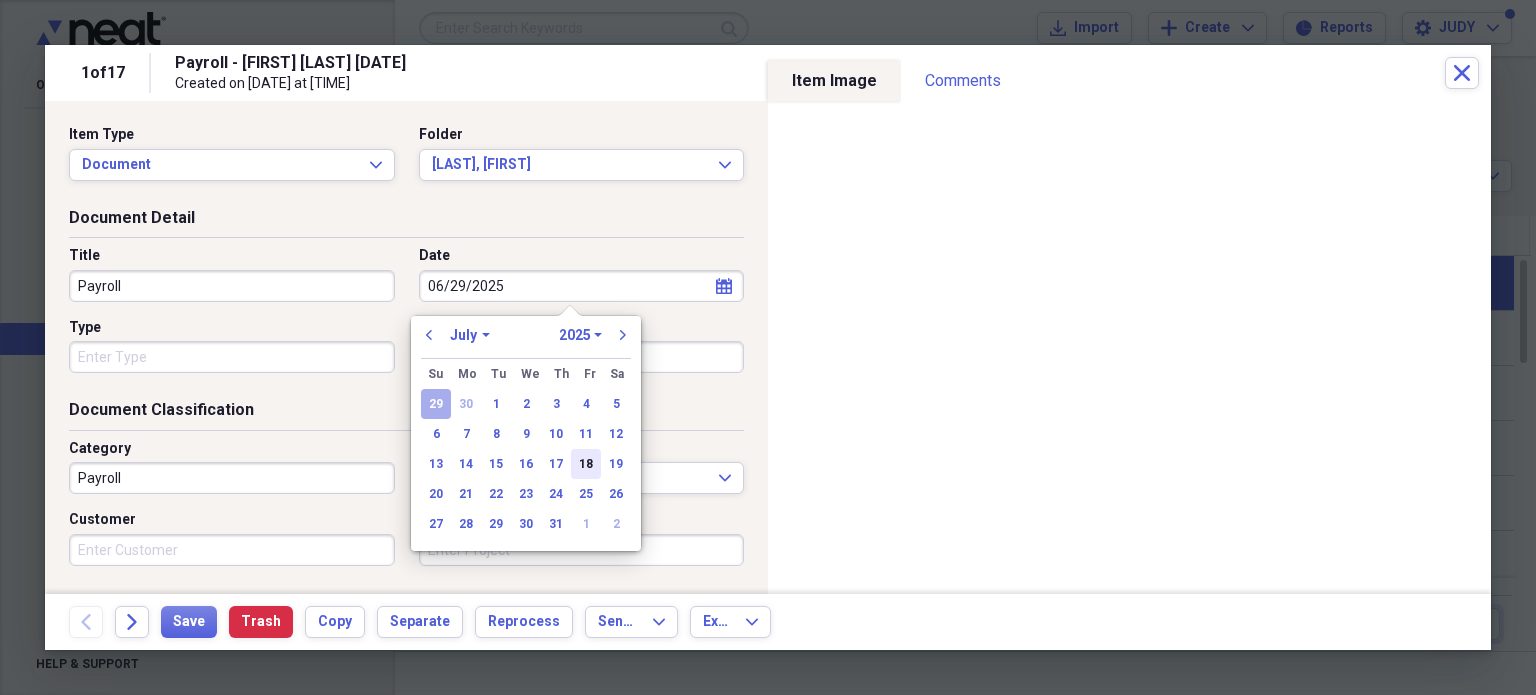 click on "18" at bounding box center (586, 464) 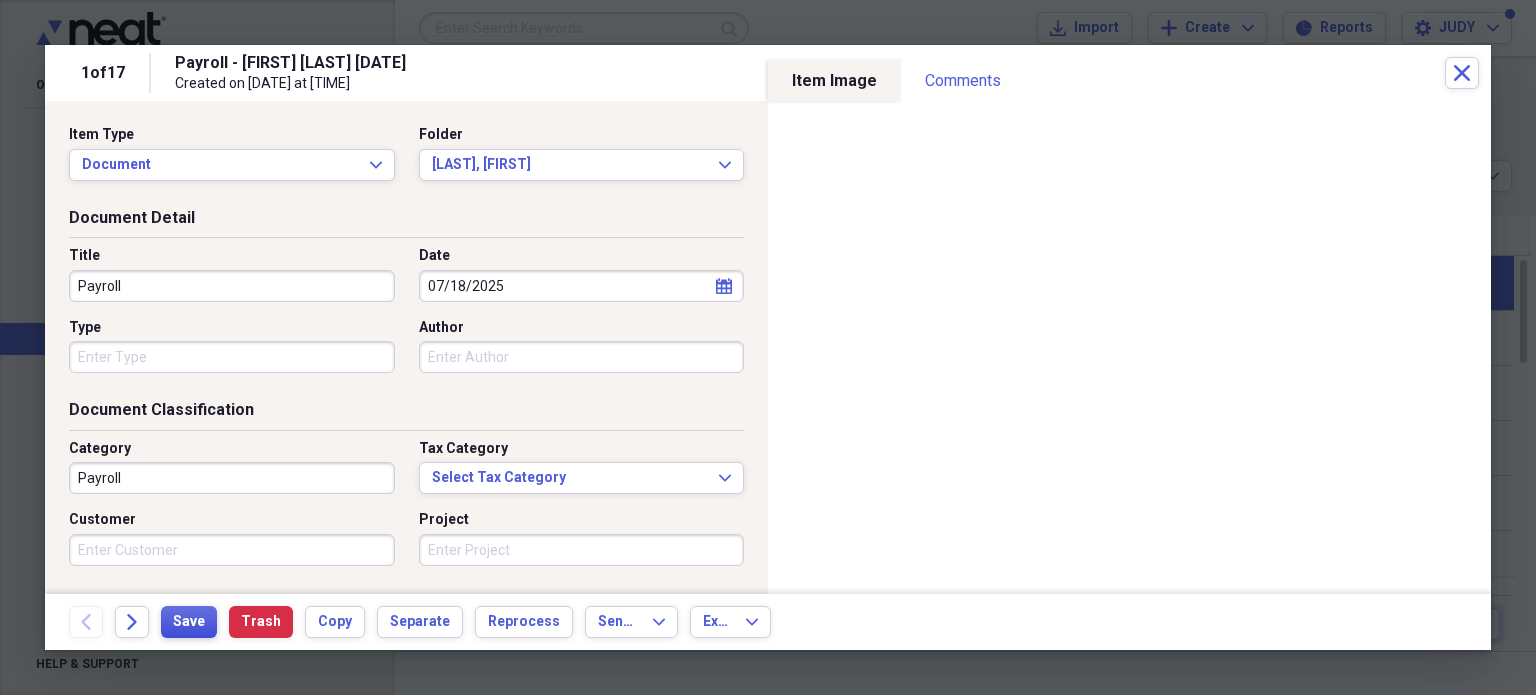 click on "Save" at bounding box center [189, 622] 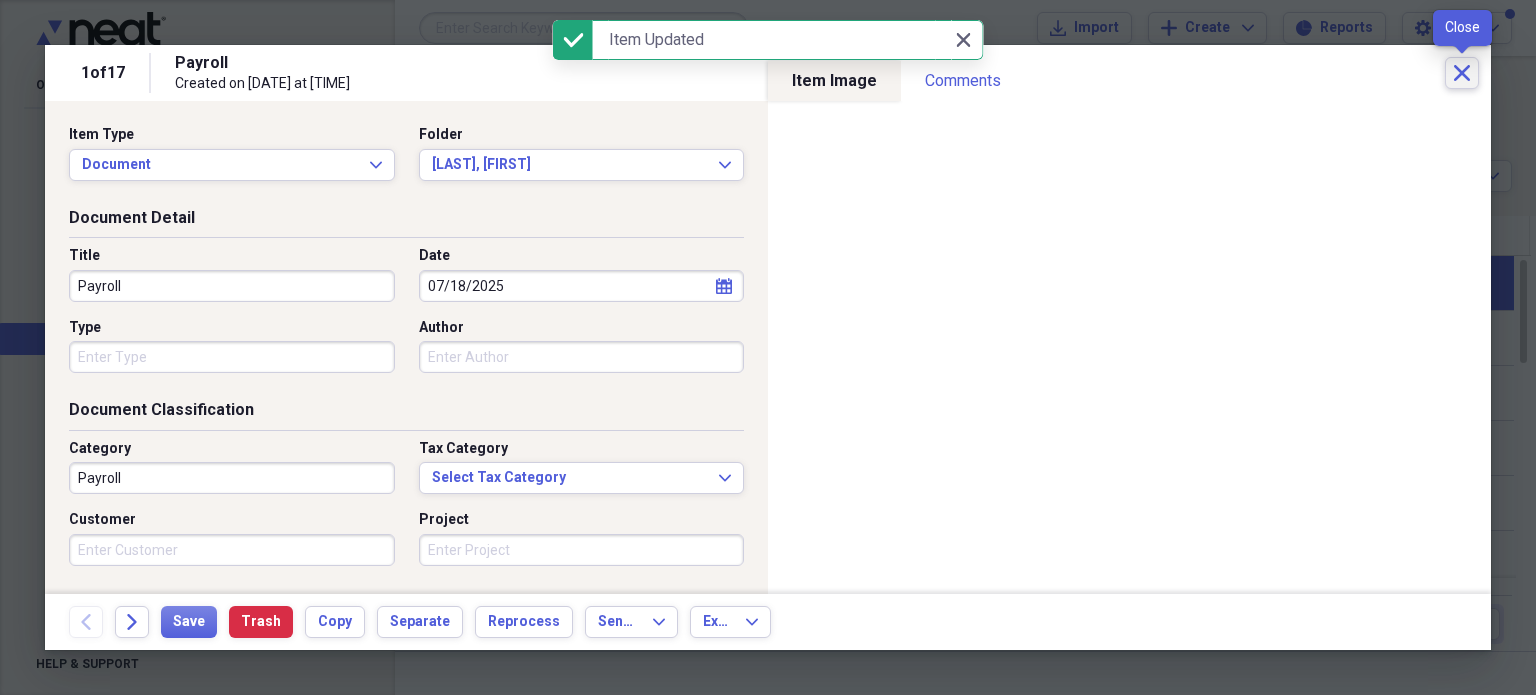 click on "Close" at bounding box center (1462, 73) 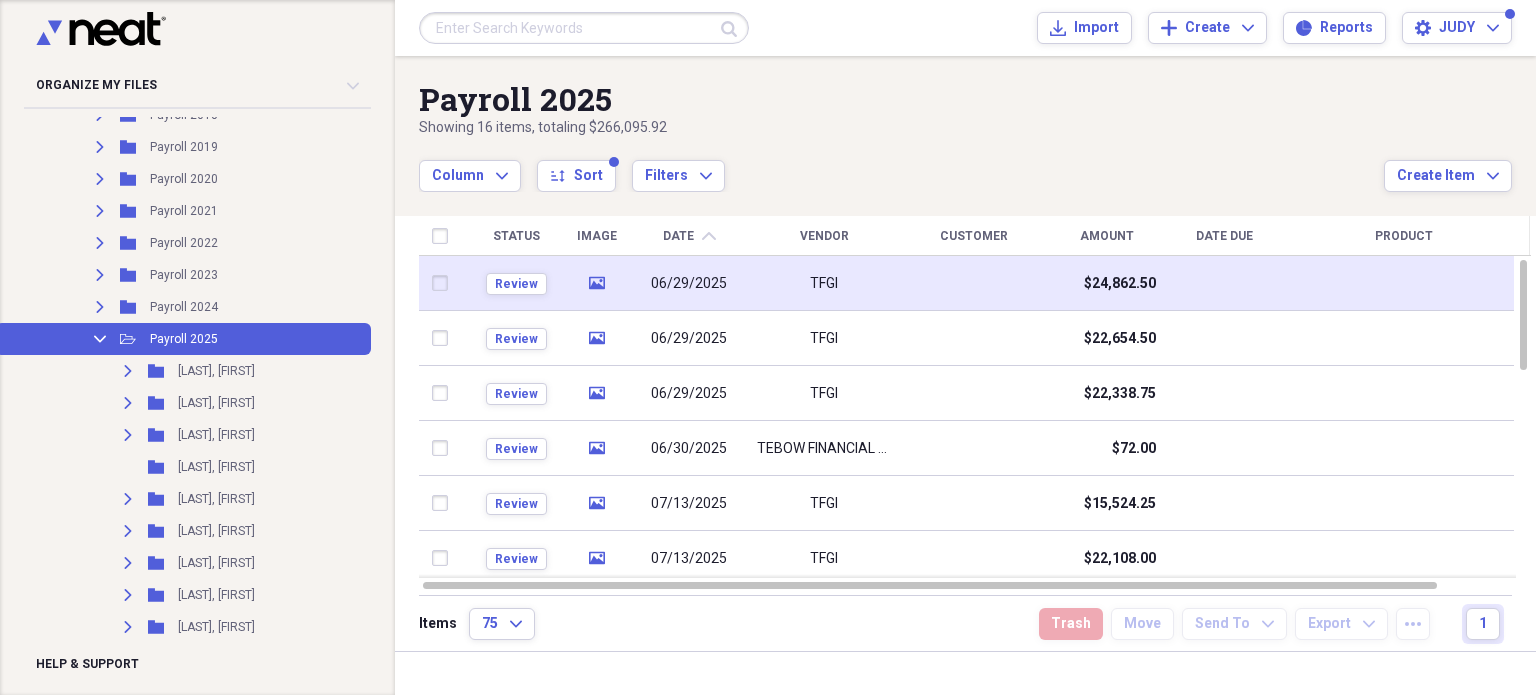 click at bounding box center [444, 283] 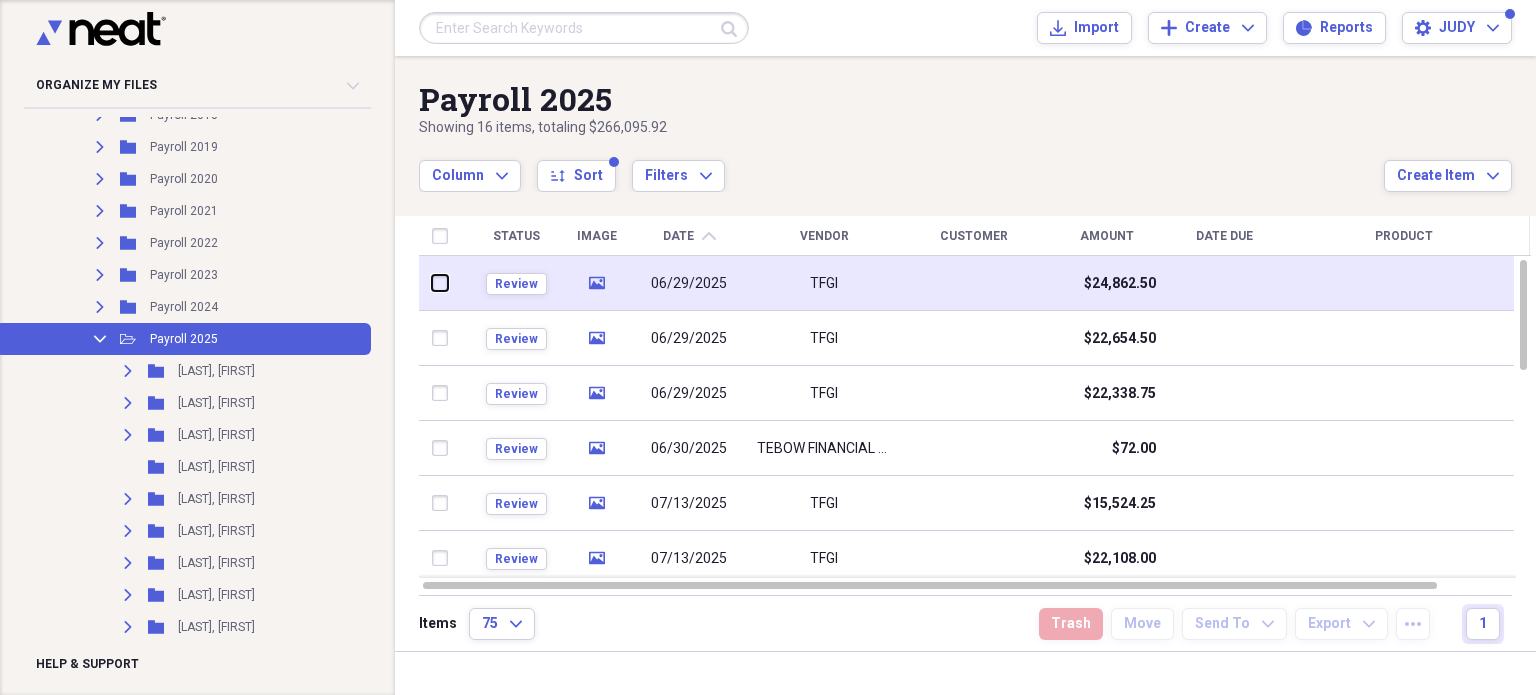 click at bounding box center [432, 283] 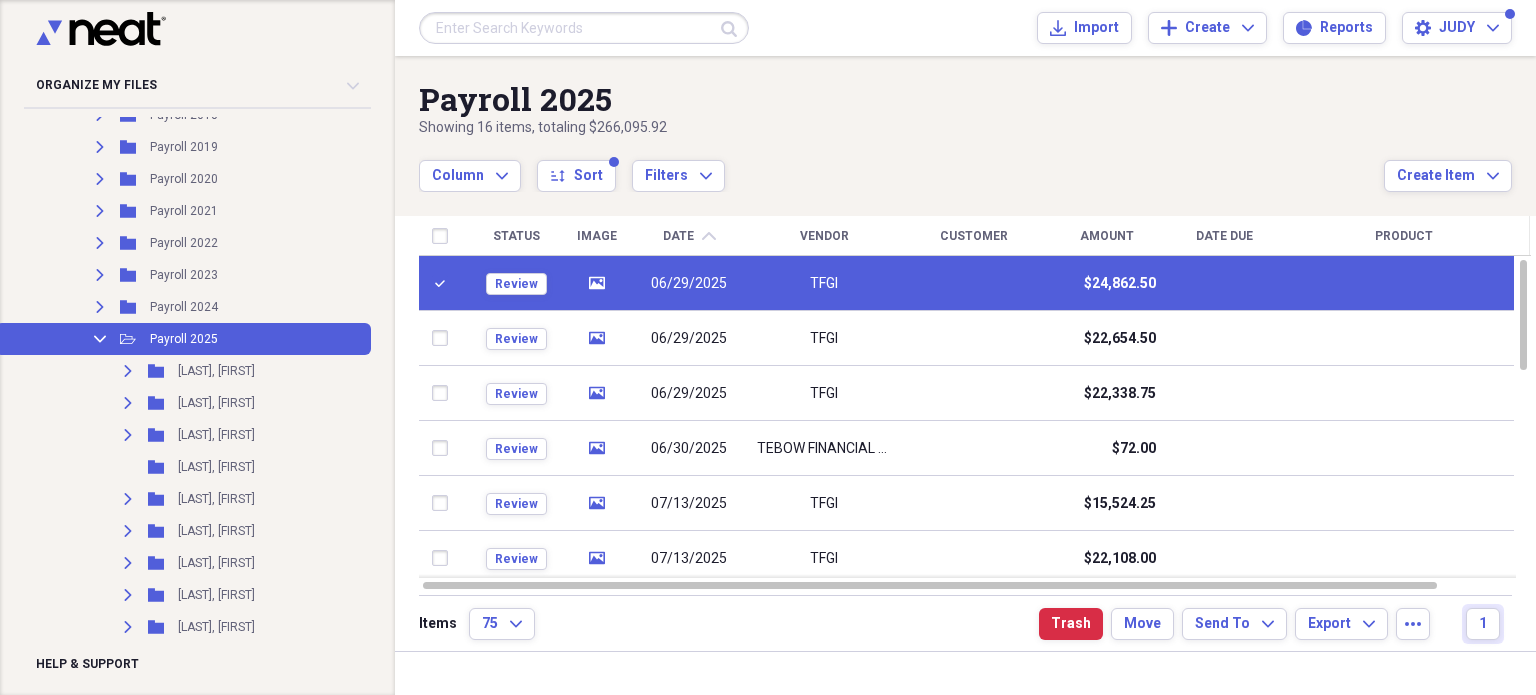 click on "06/29/2025" at bounding box center [689, 283] 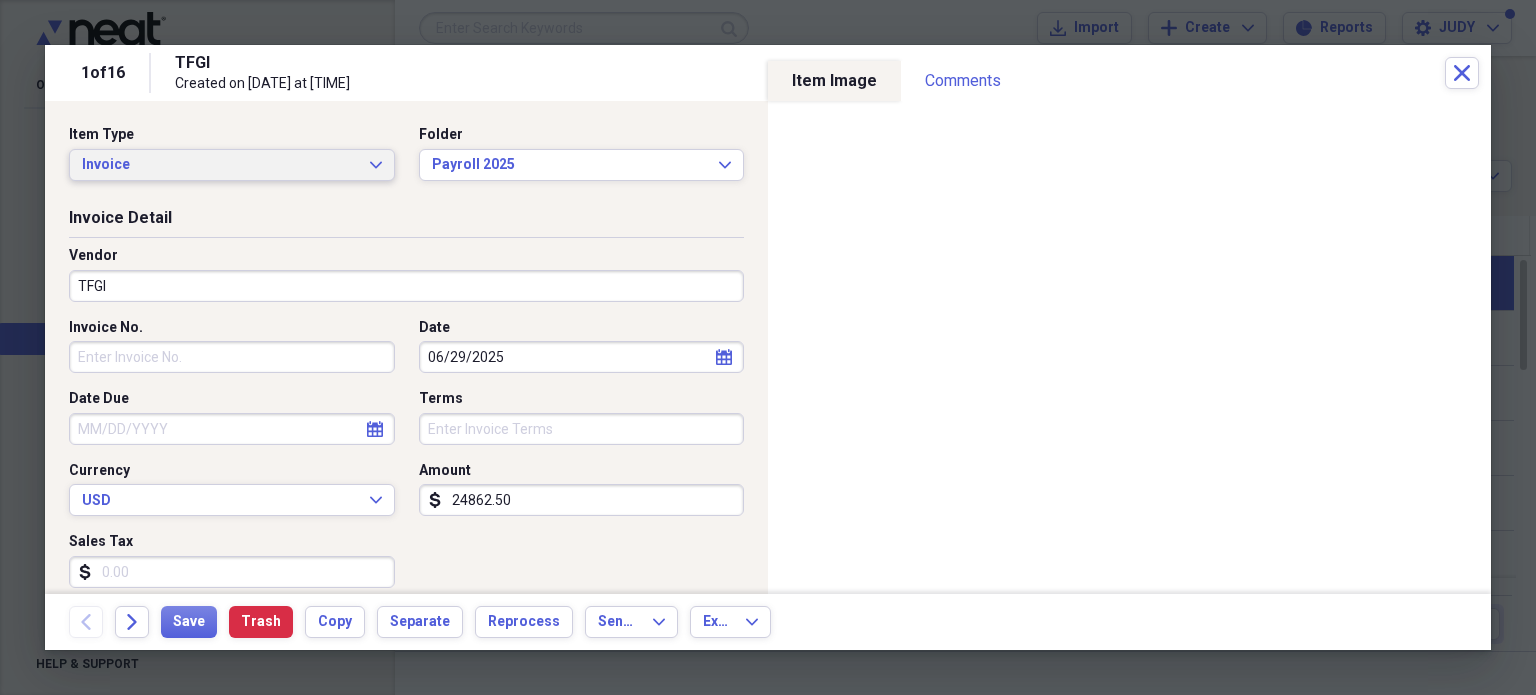 click on "Expand" 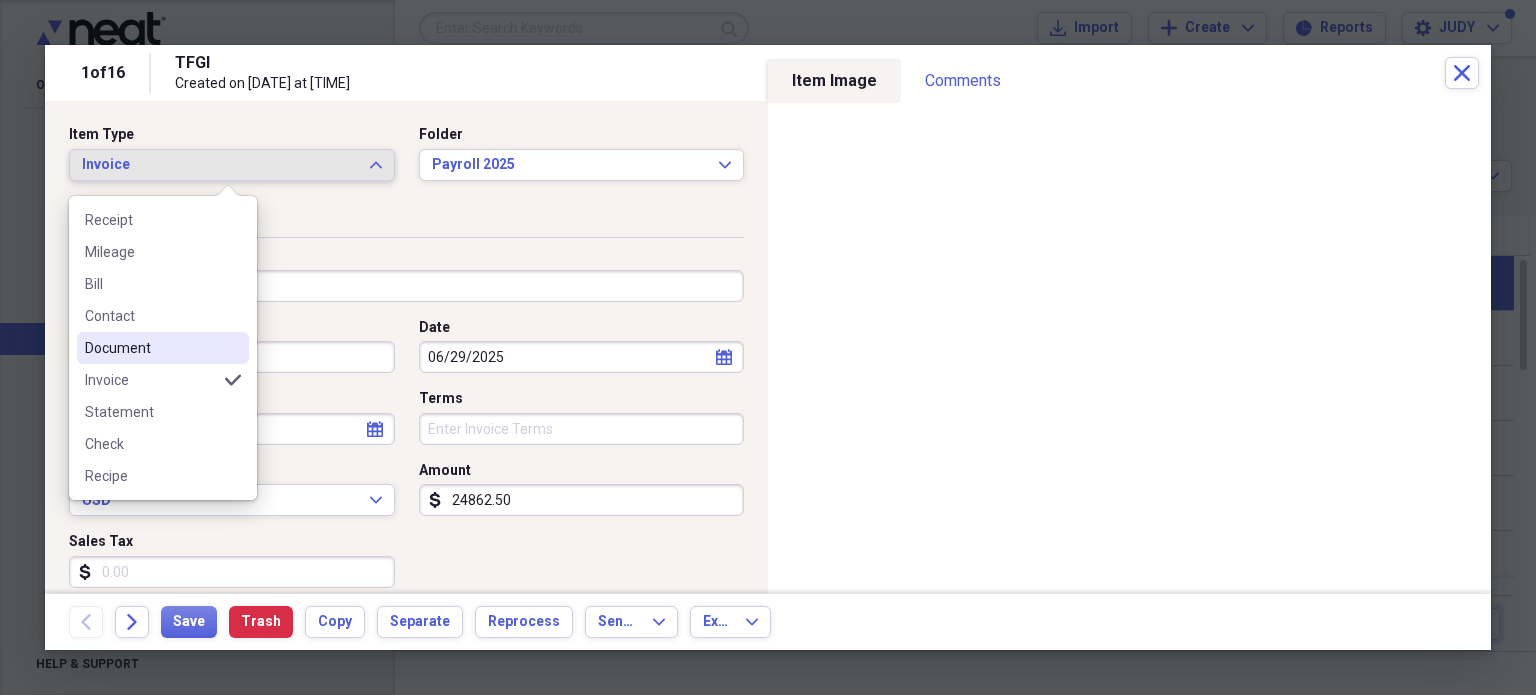 click on "Document" at bounding box center (163, 348) 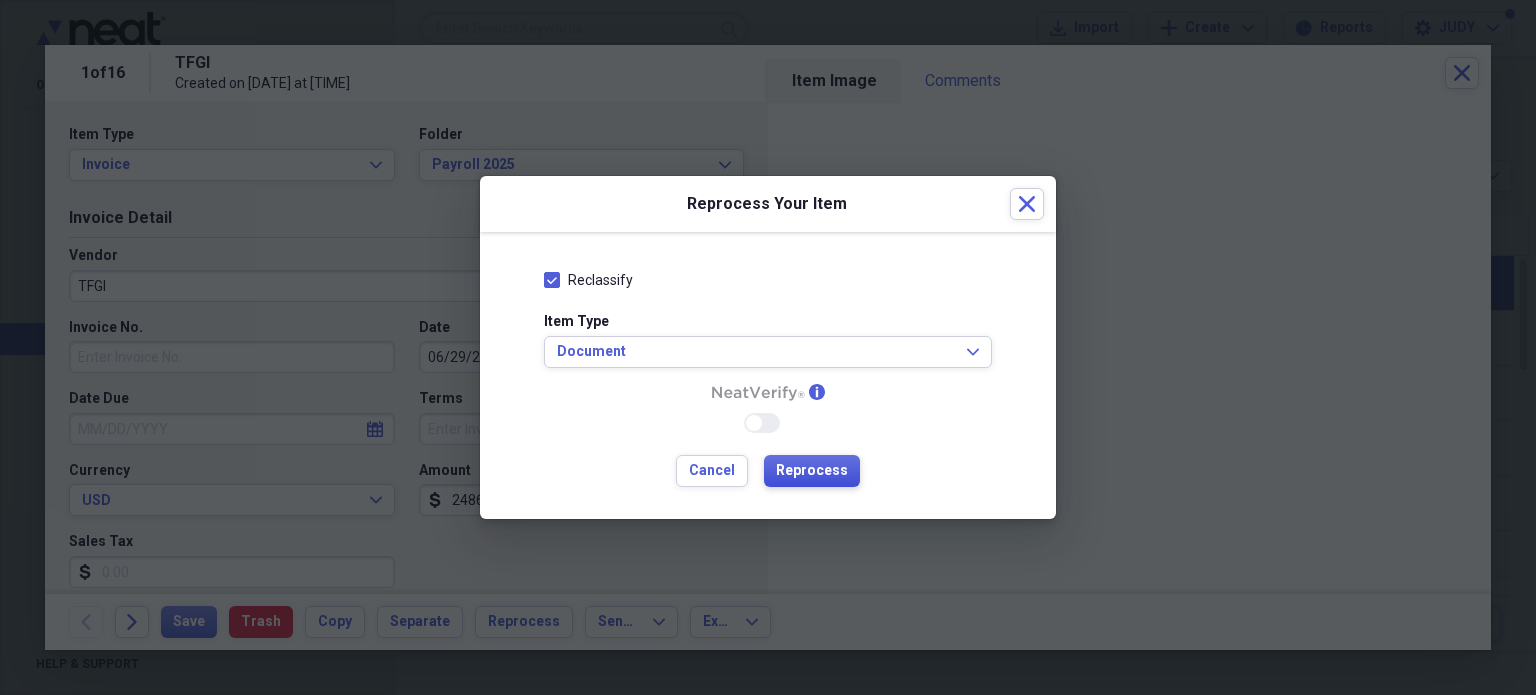 click on "Reprocess" at bounding box center [812, 471] 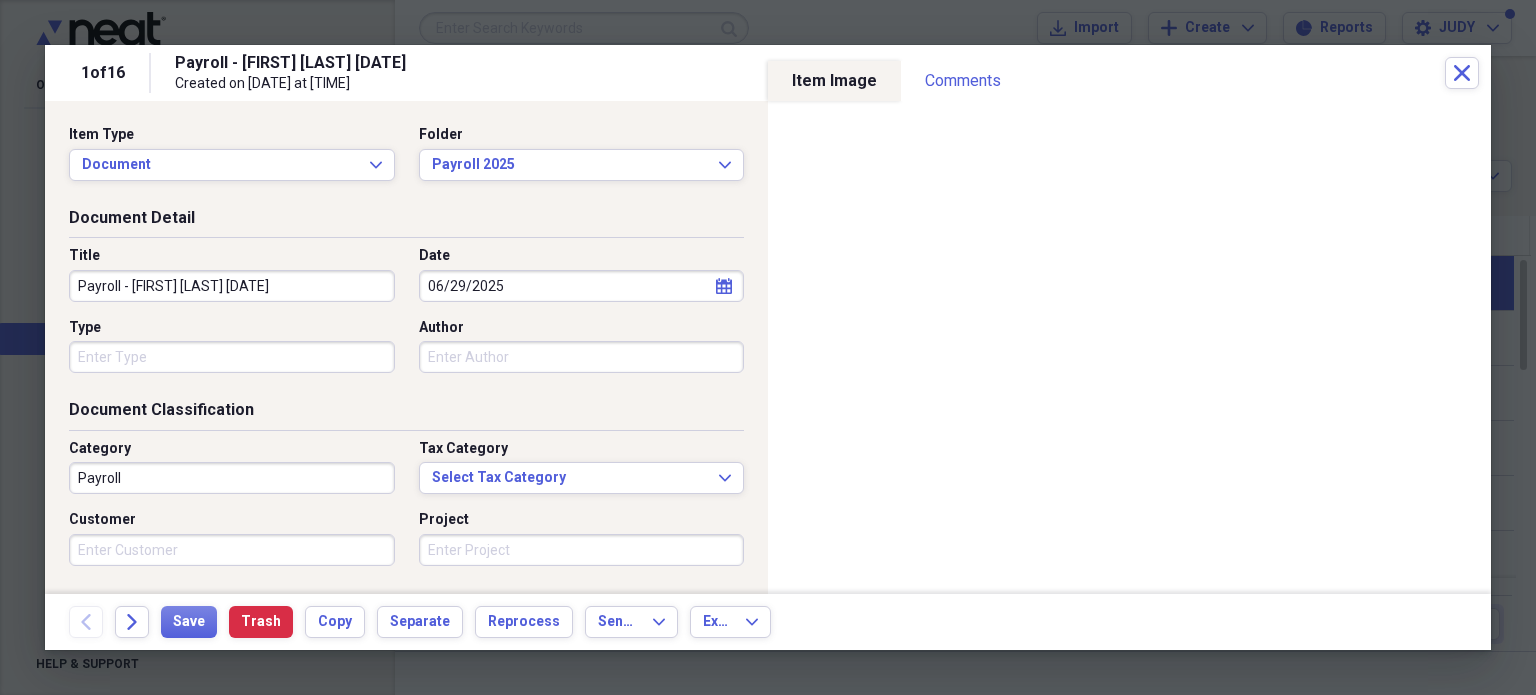 click 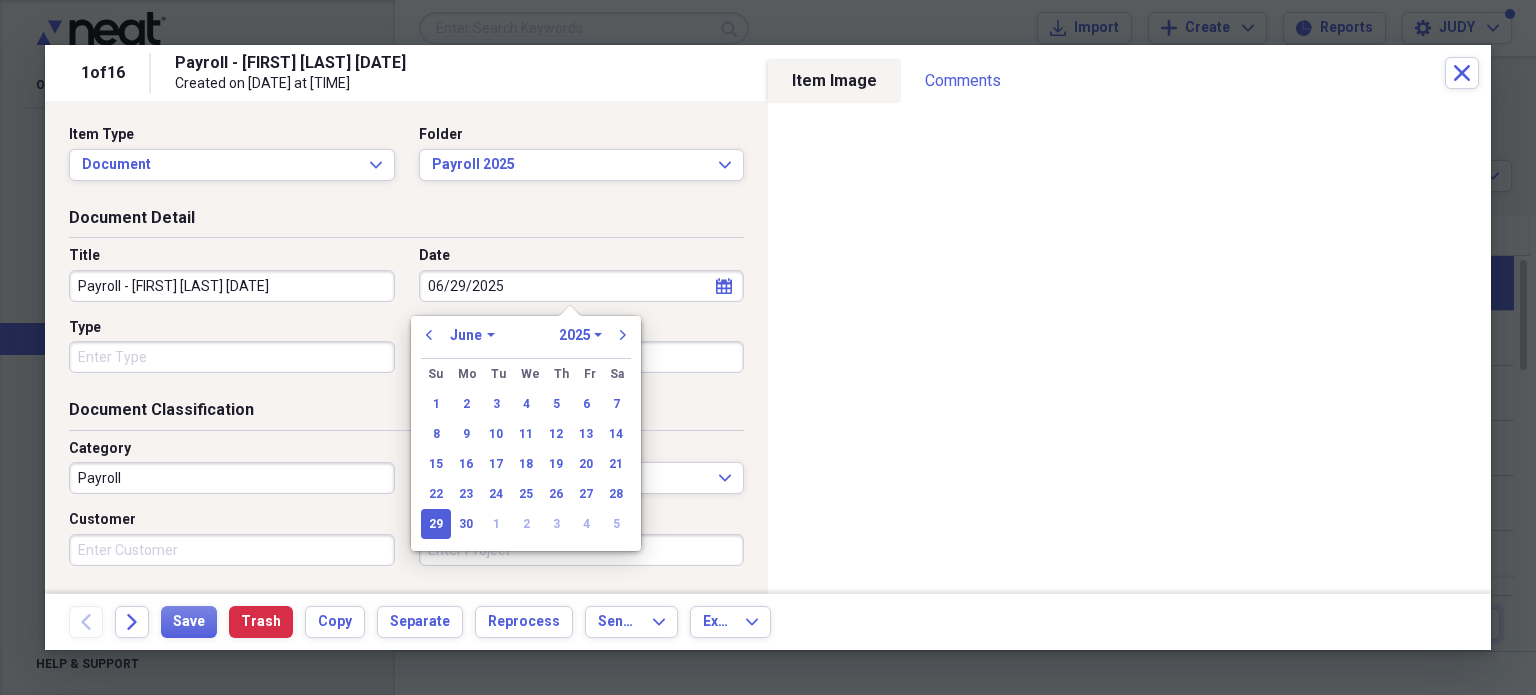 click on "January February March April May June July August September October November December" at bounding box center [472, 335] 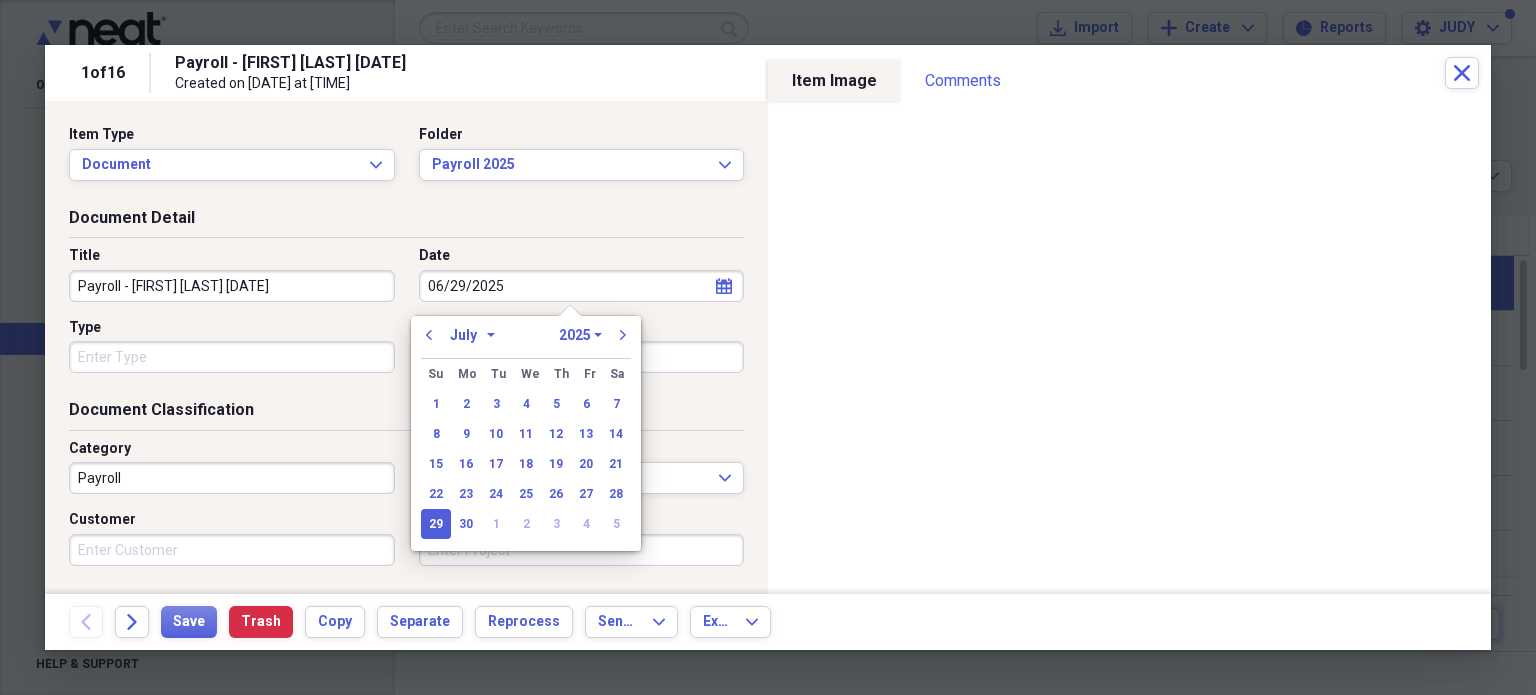 click on "January February March April May June July August September October November December" at bounding box center (472, 335) 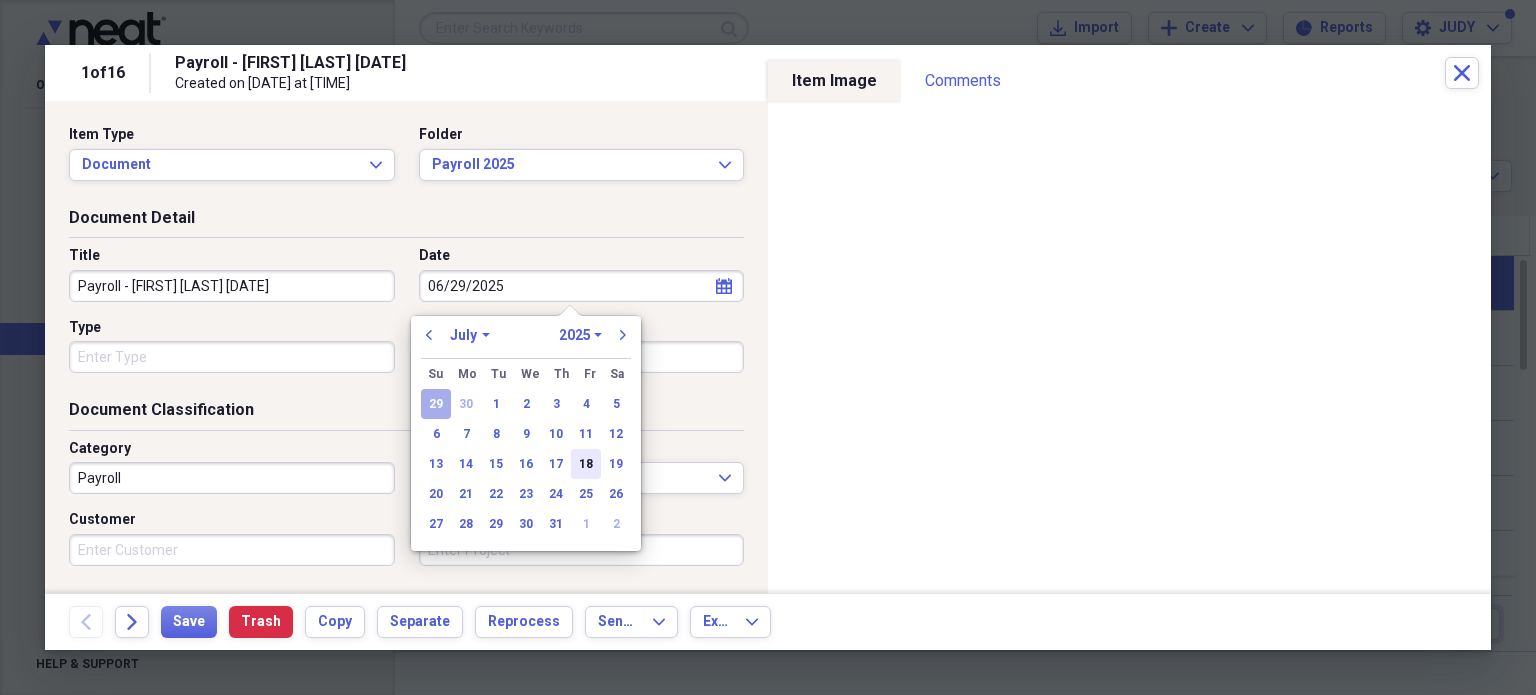 click on "18" at bounding box center (586, 464) 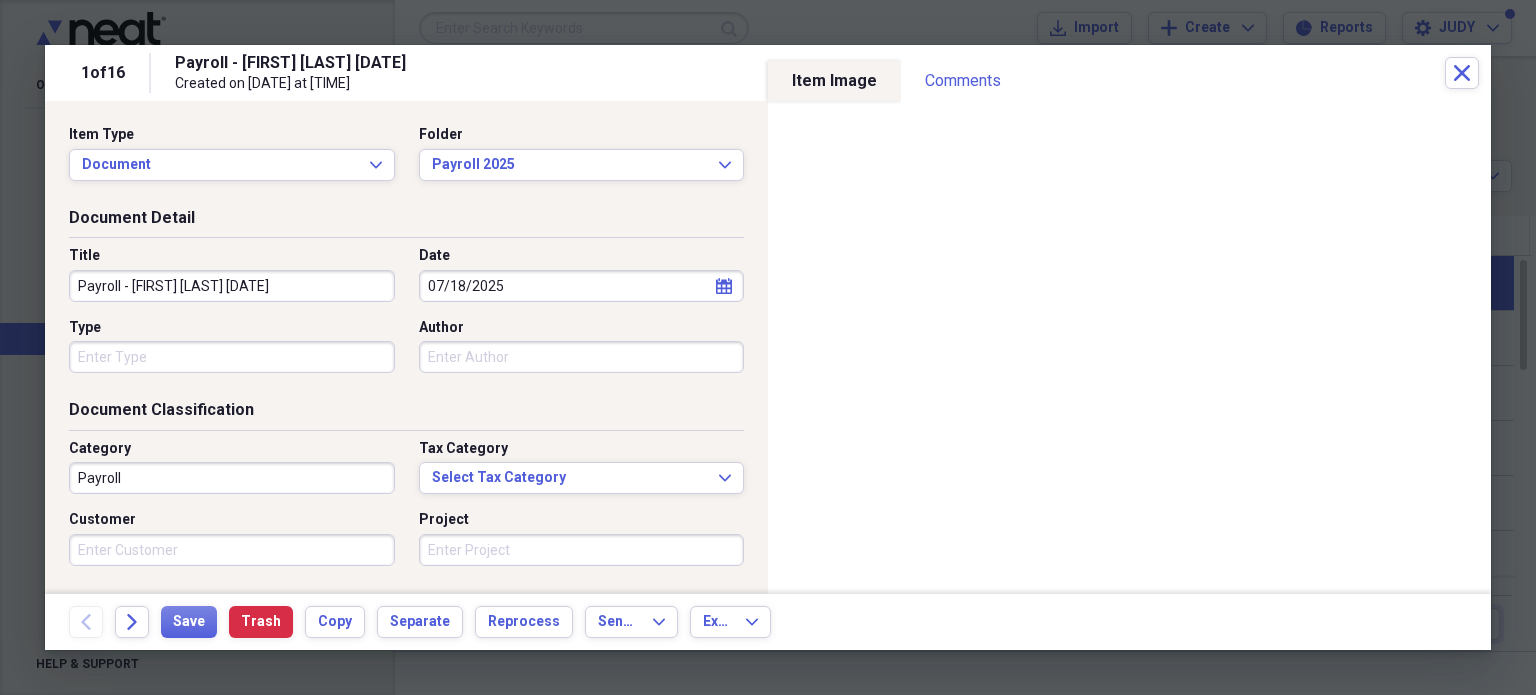 drag, startPoint x: 124, startPoint y: 284, endPoint x: 324, endPoint y: 283, distance: 200.0025 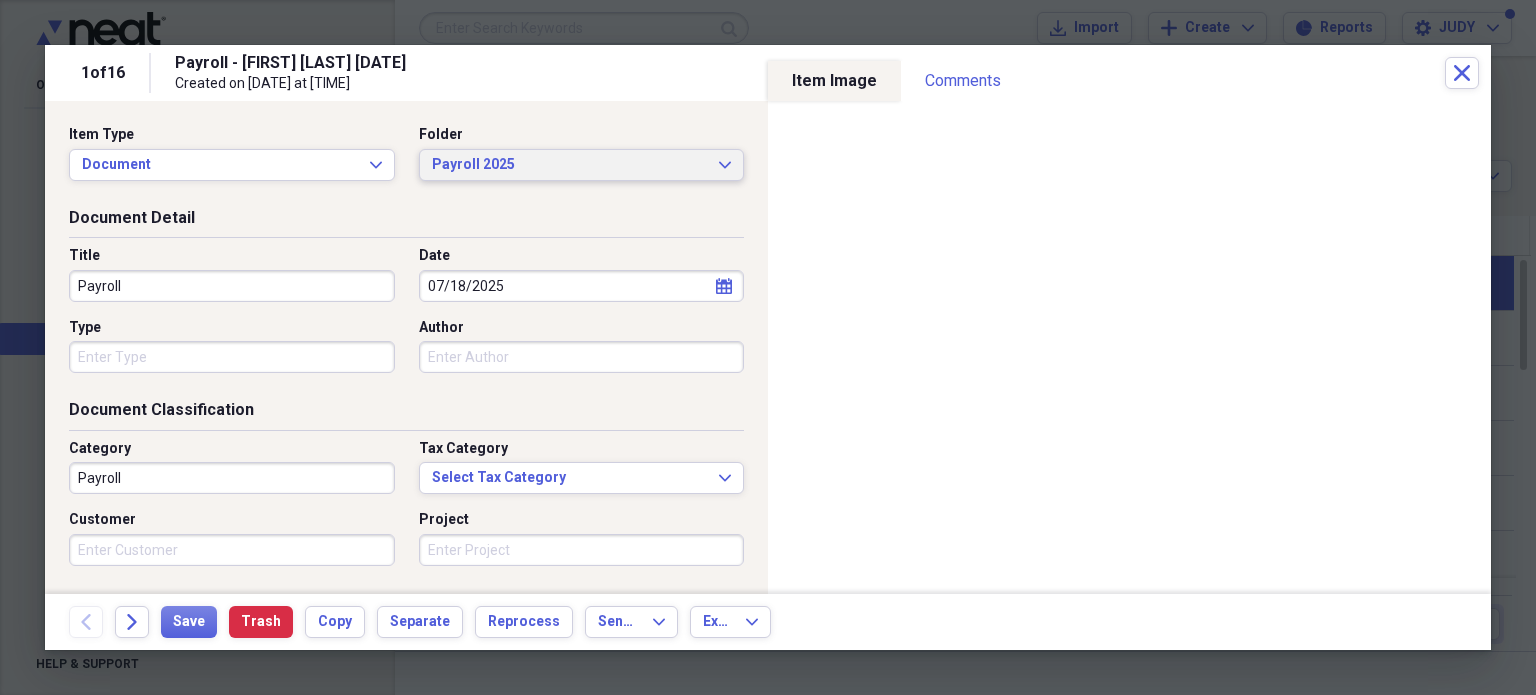 click on "Payroll 2025 Expand" at bounding box center (582, 165) 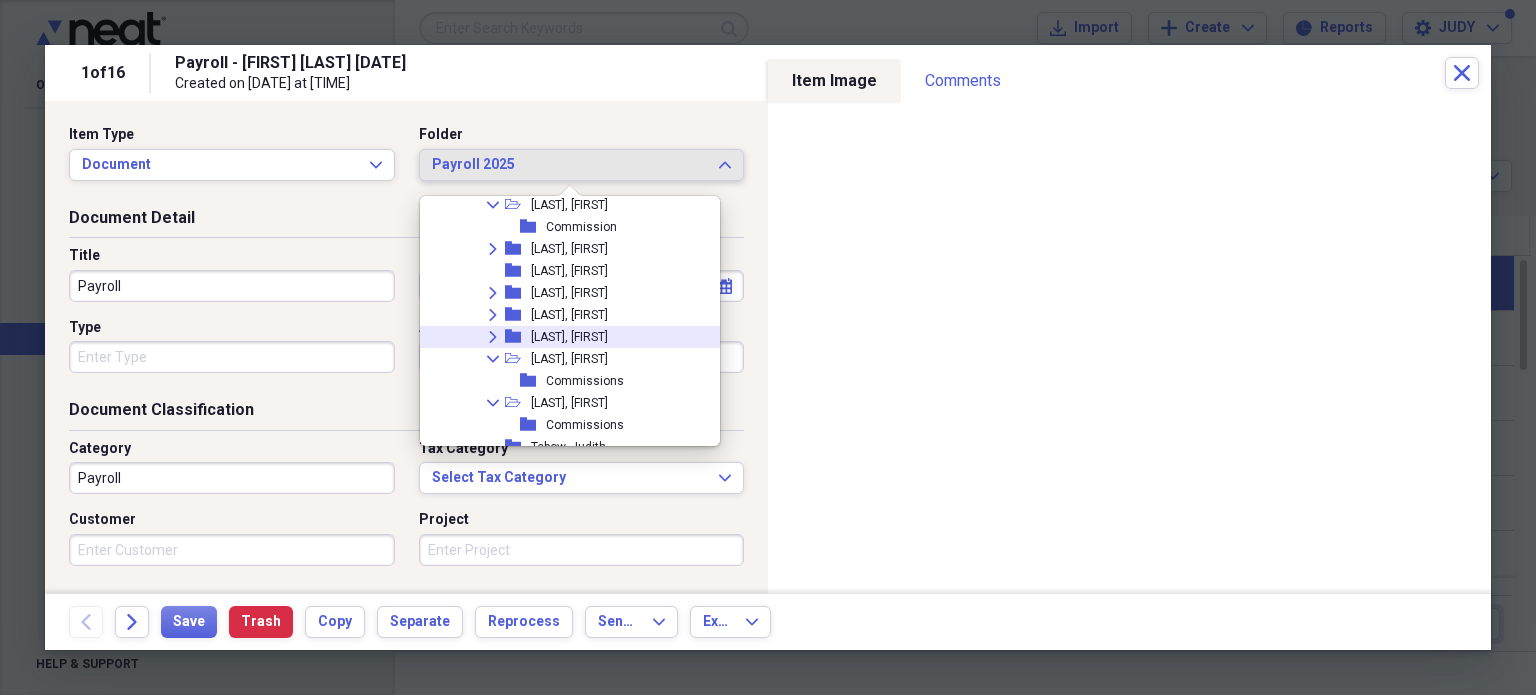 scroll, scrollTop: 3980, scrollLeft: 0, axis: vertical 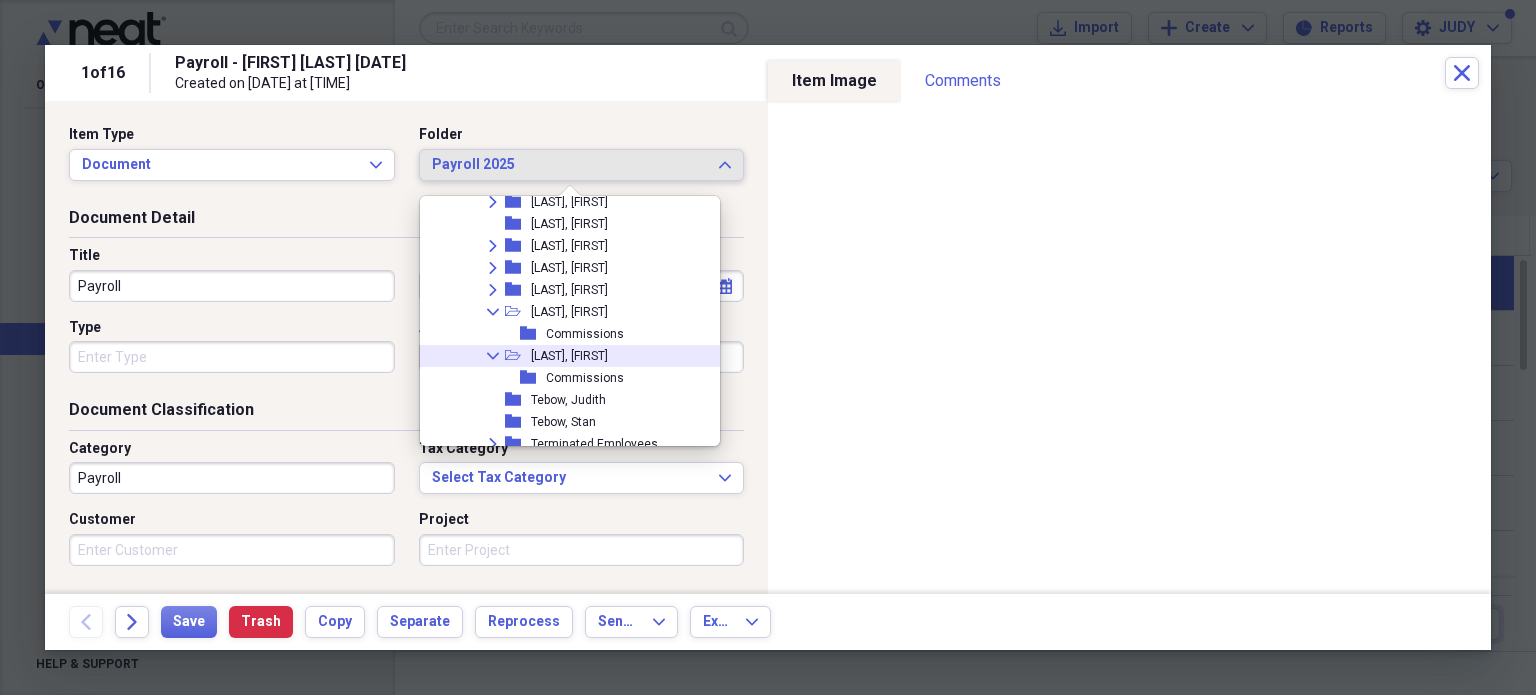 click on "[LAST], [FIRST]" at bounding box center (569, 356) 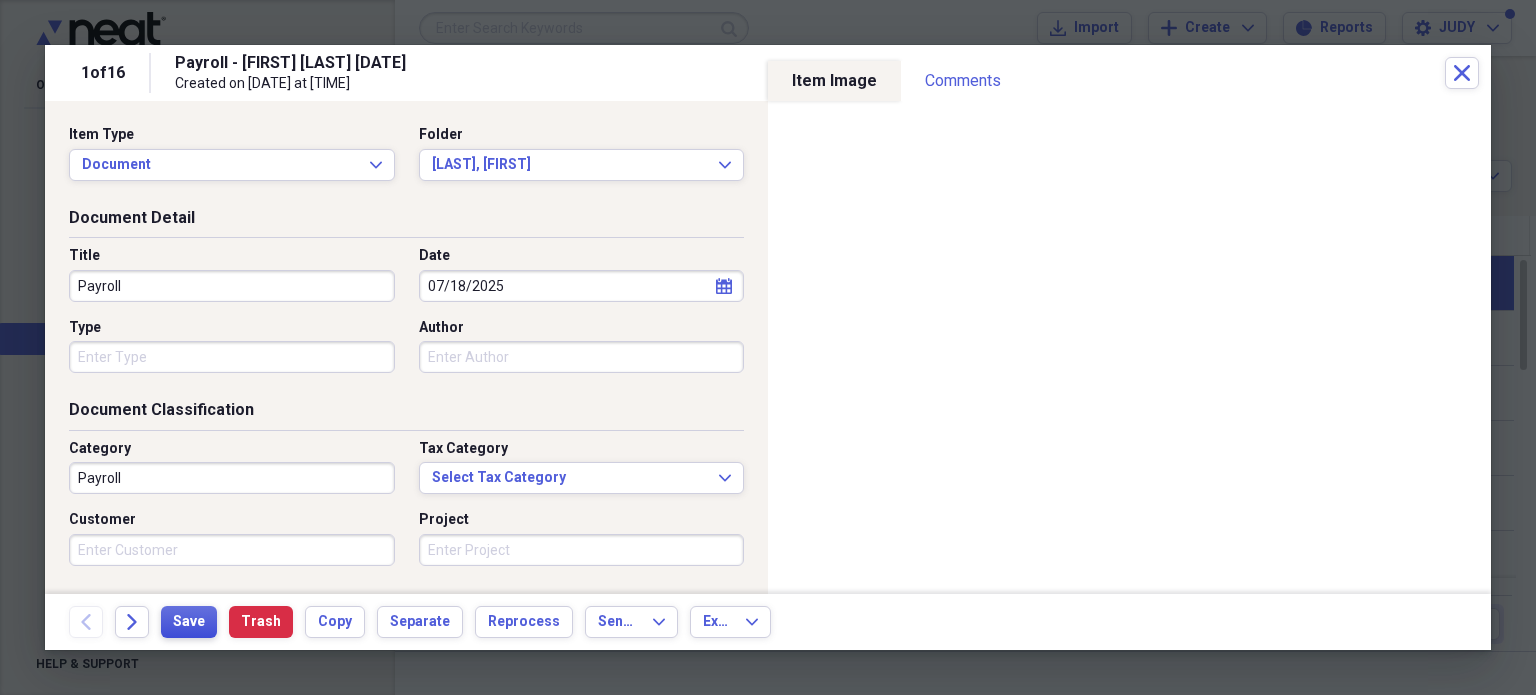 click on "Save" at bounding box center [189, 622] 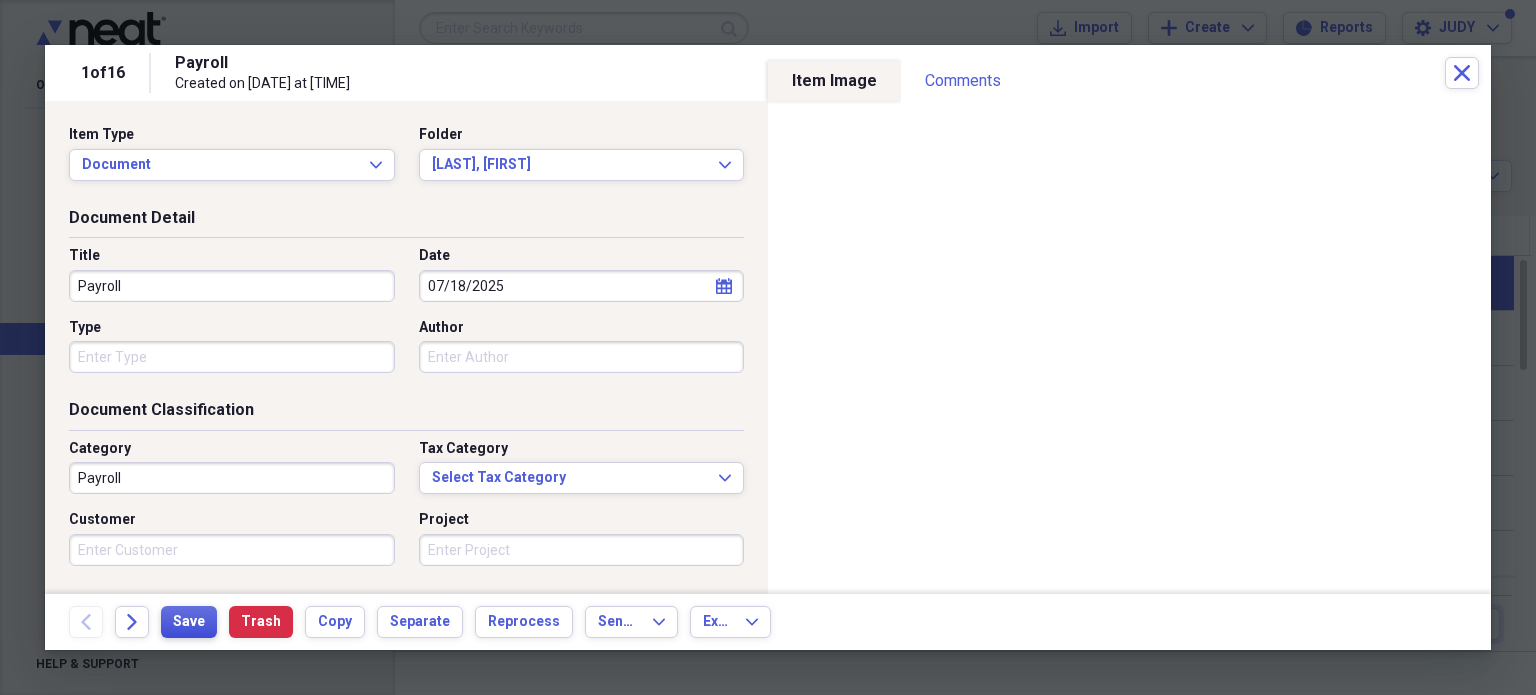 click on "Save" at bounding box center [189, 622] 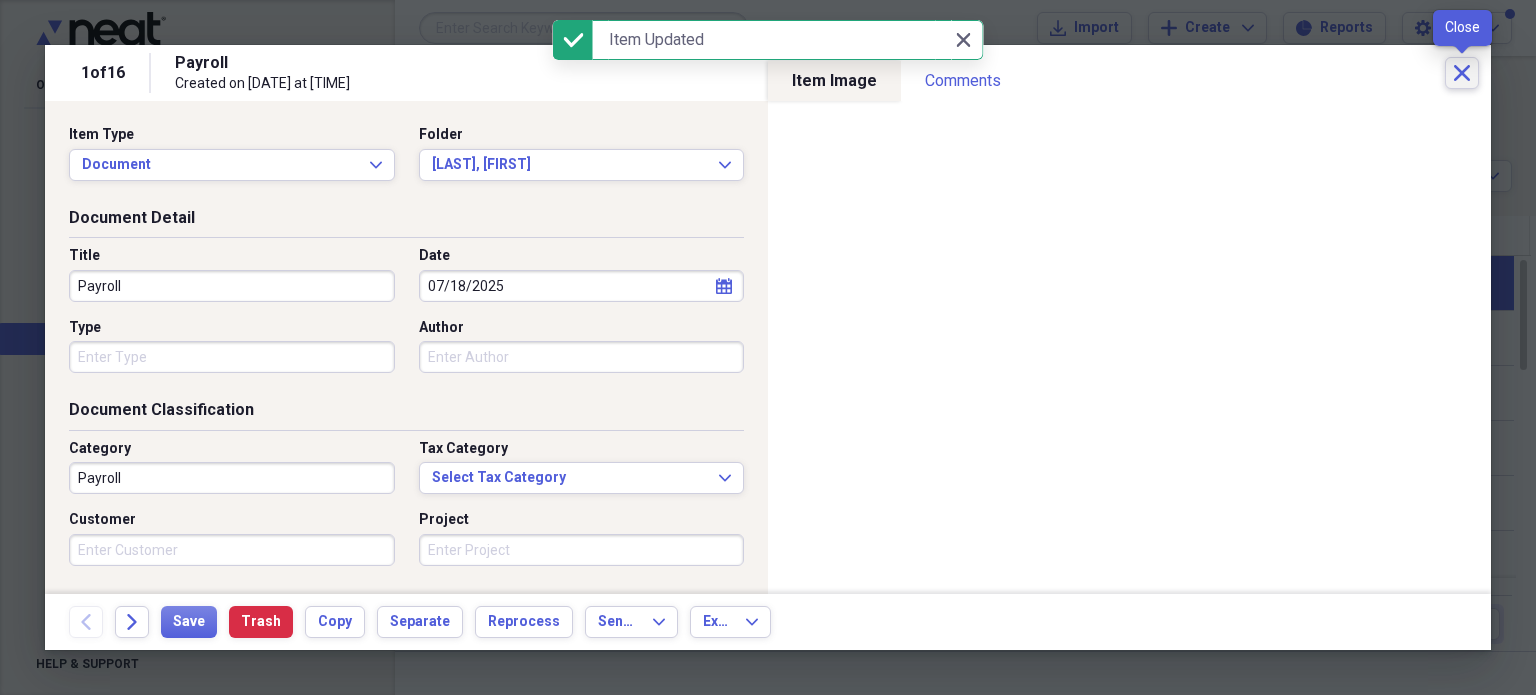 click on "Close" at bounding box center (1462, 73) 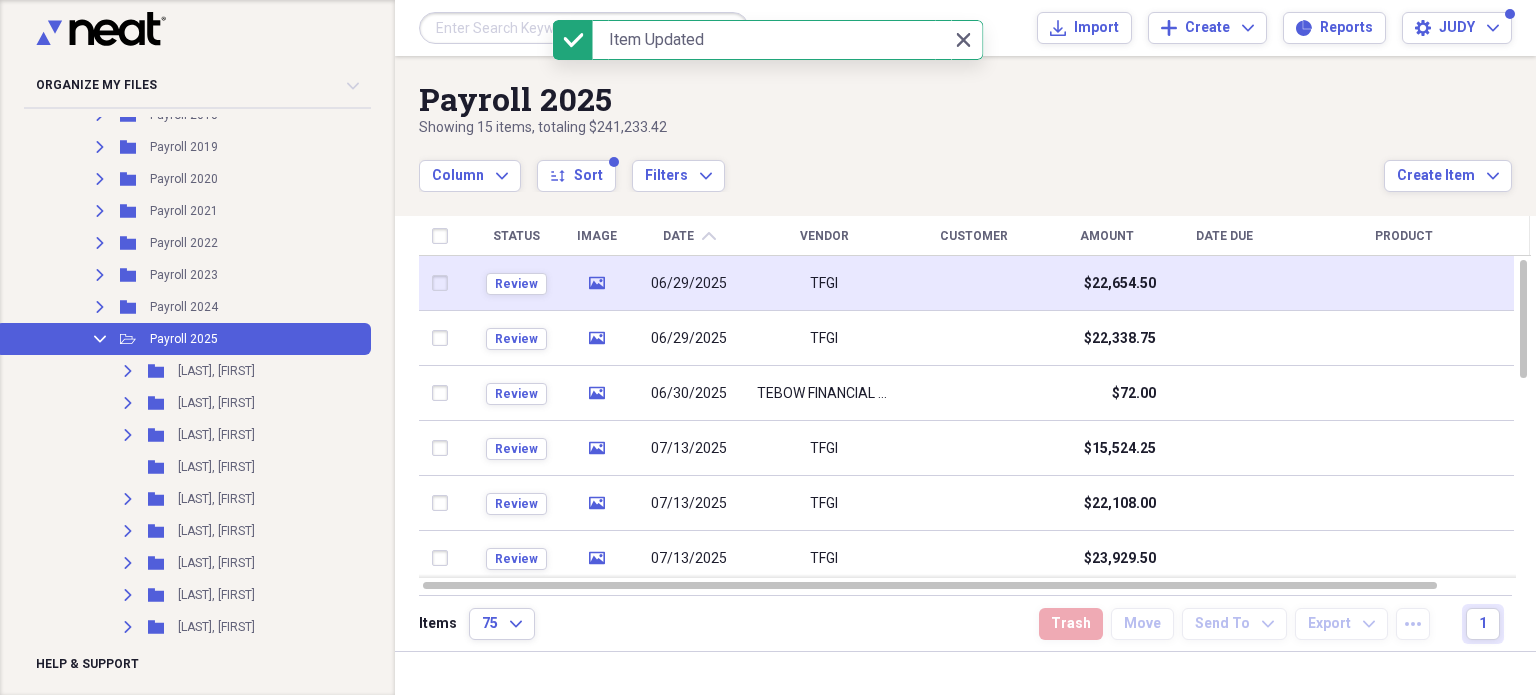 click at bounding box center (444, 283) 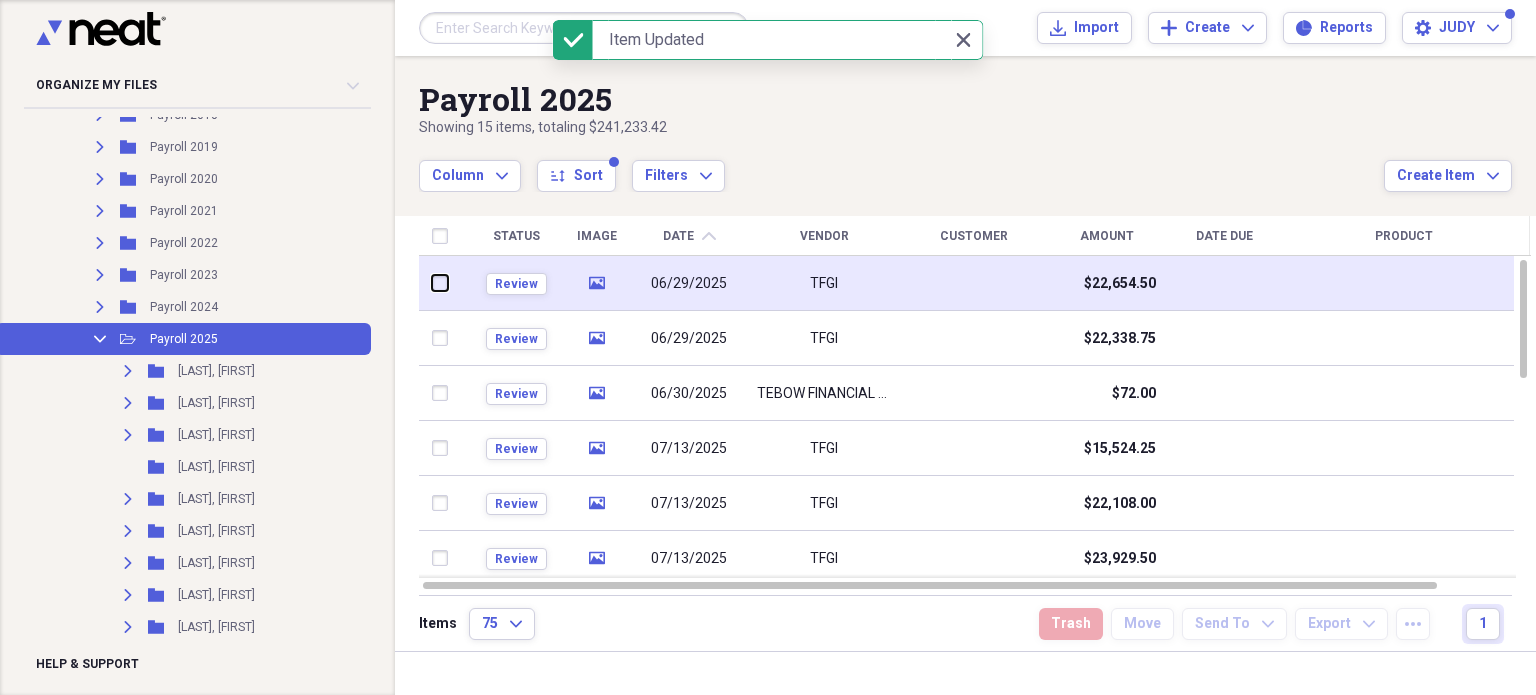 click at bounding box center [432, 283] 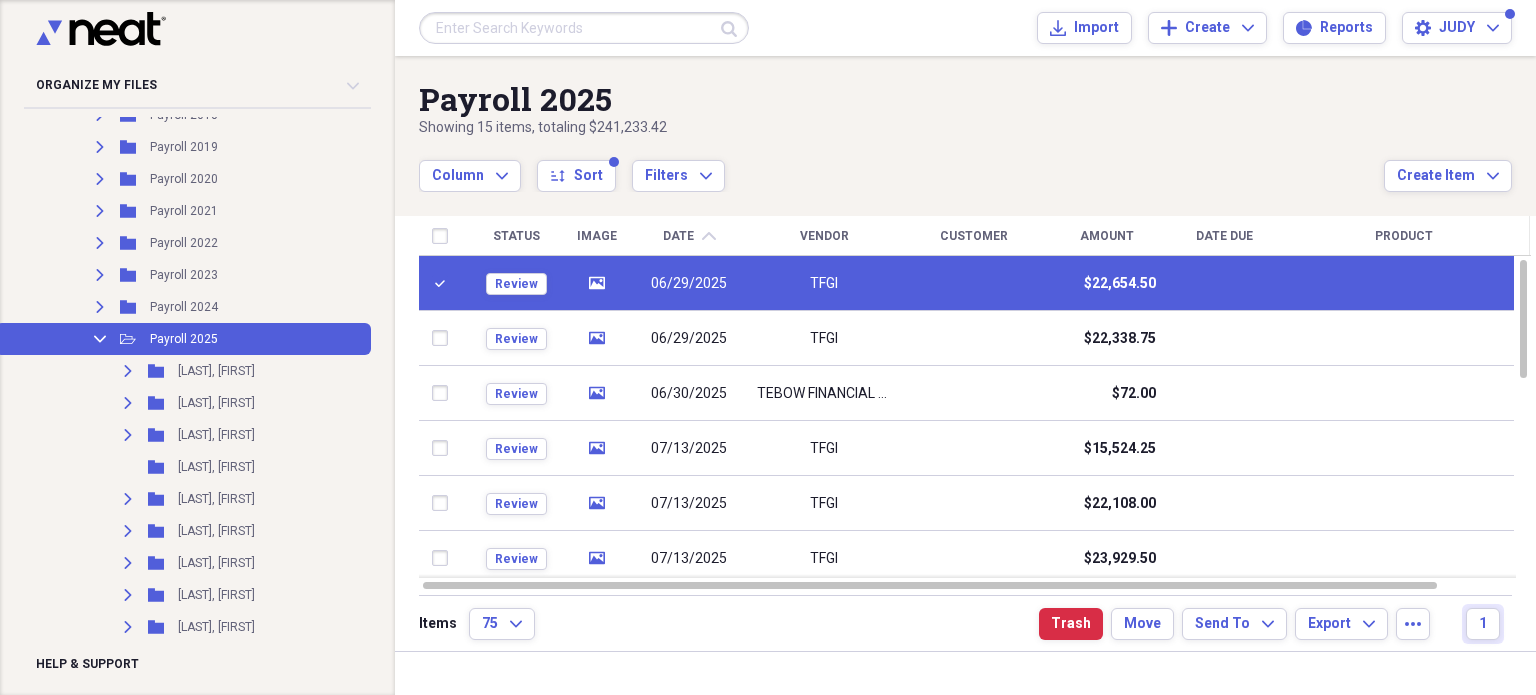 click on "06/29/2025" at bounding box center (689, 283) 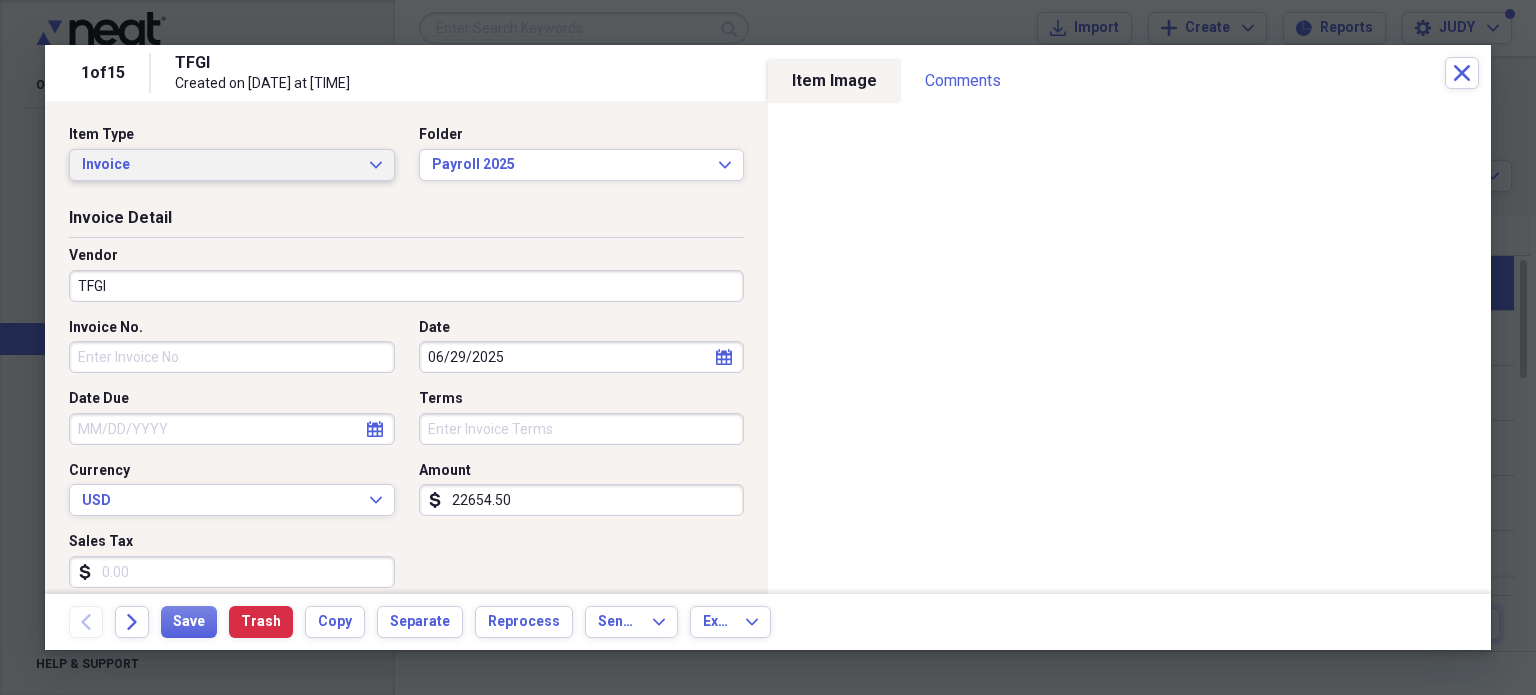 click on "Invoice Expand" at bounding box center (232, 165) 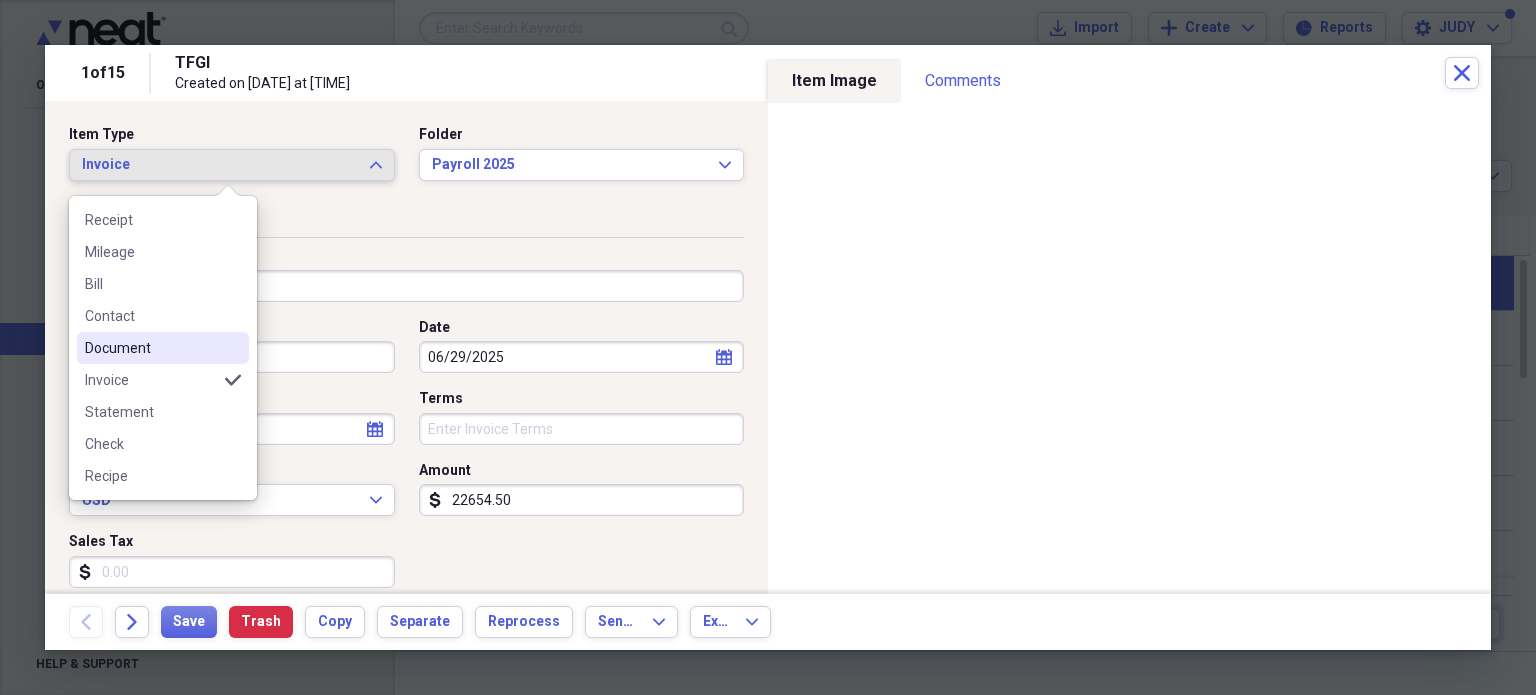 click on "Document" at bounding box center (163, 348) 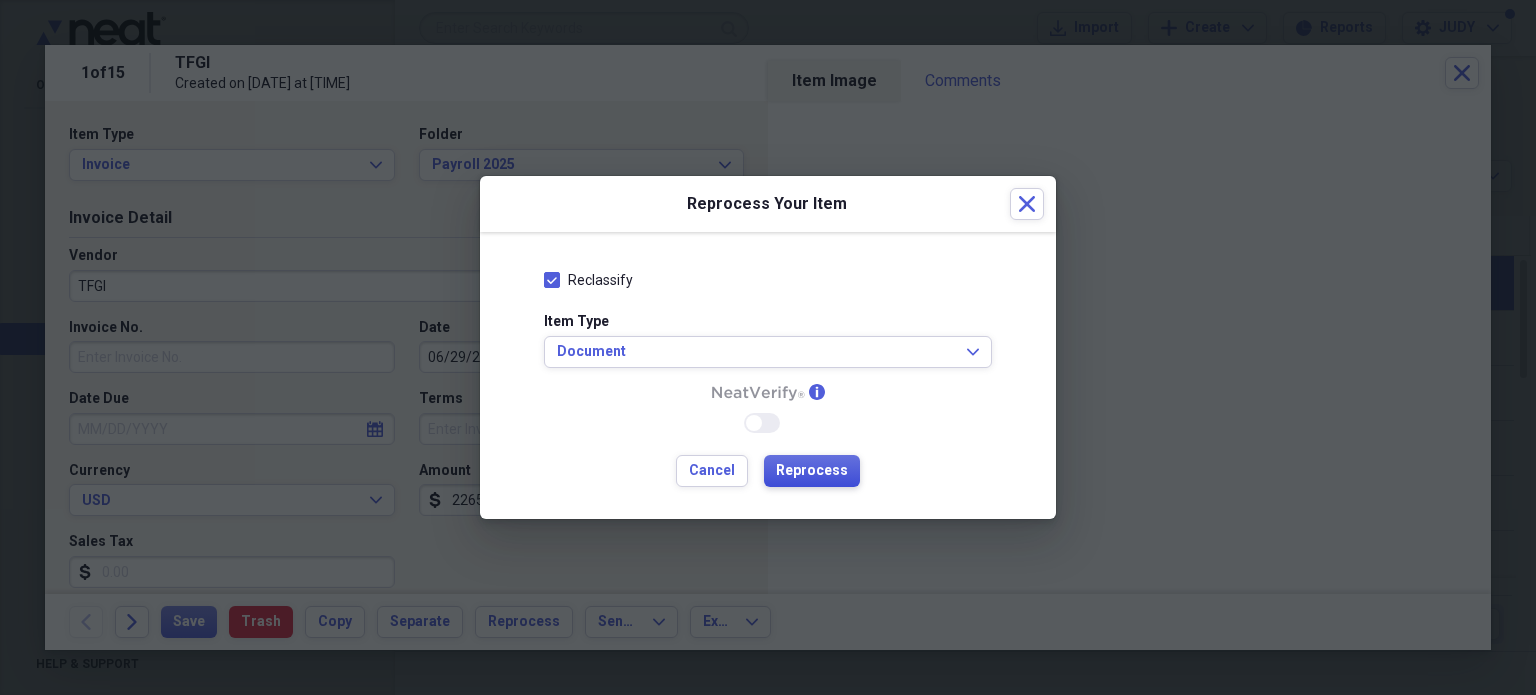 click on "Reprocess" at bounding box center (812, 471) 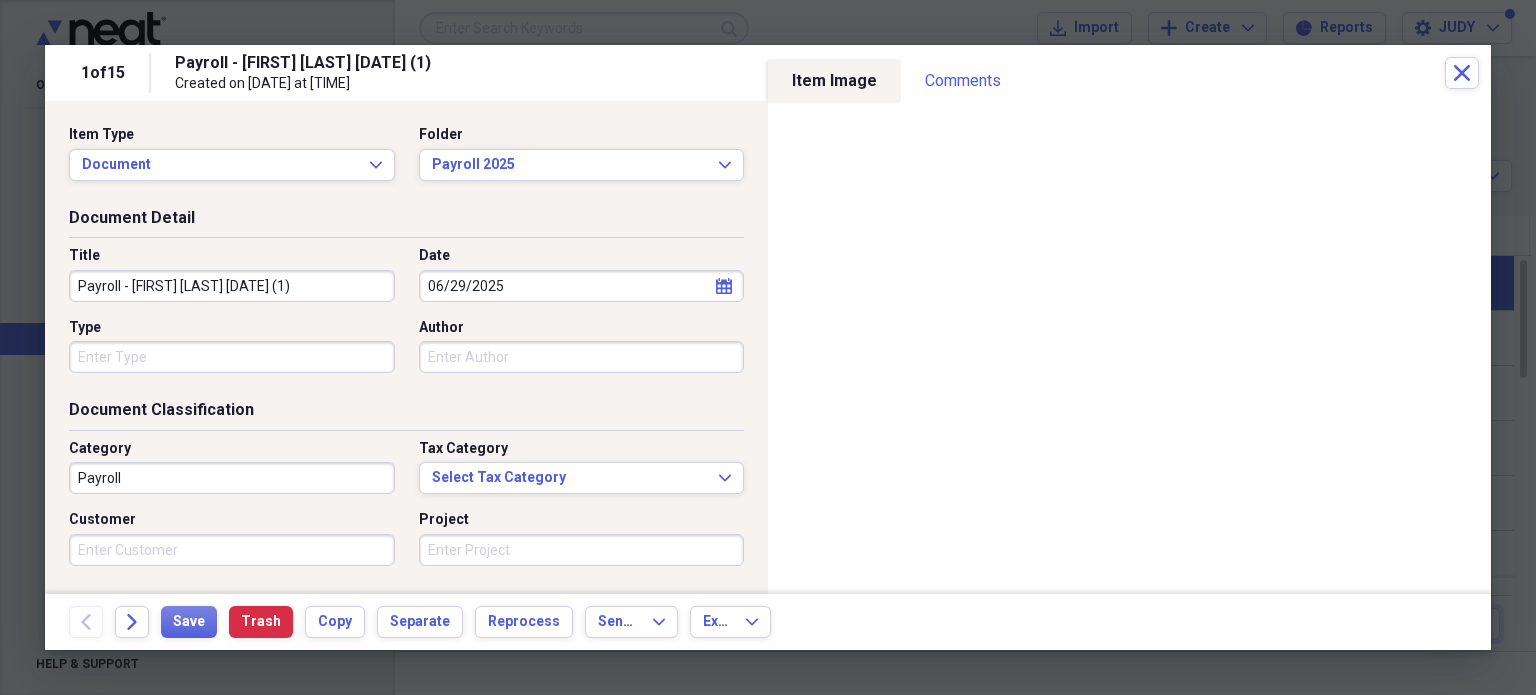 drag, startPoint x: 312, startPoint y: 278, endPoint x: 124, endPoint y: 302, distance: 189.52573 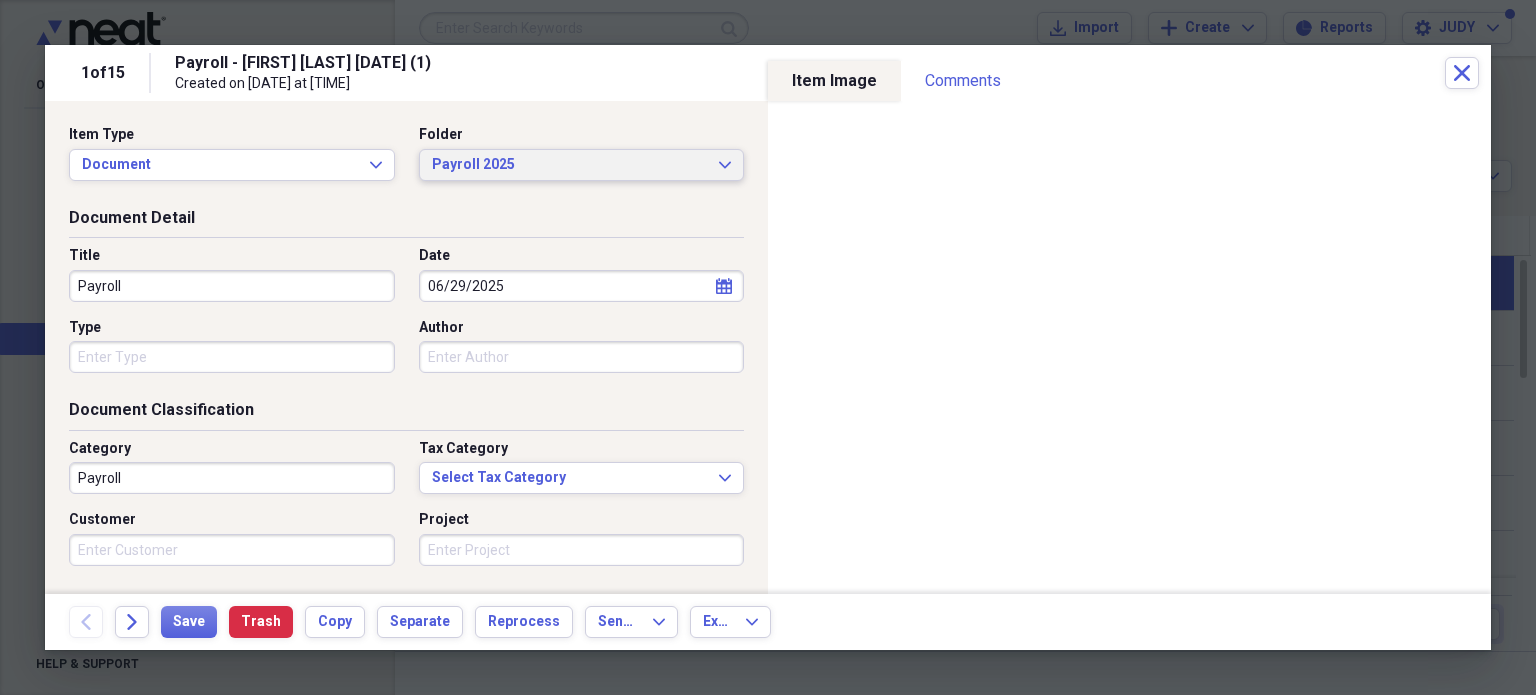 click on "Payroll 2025 Expand" at bounding box center [582, 165] 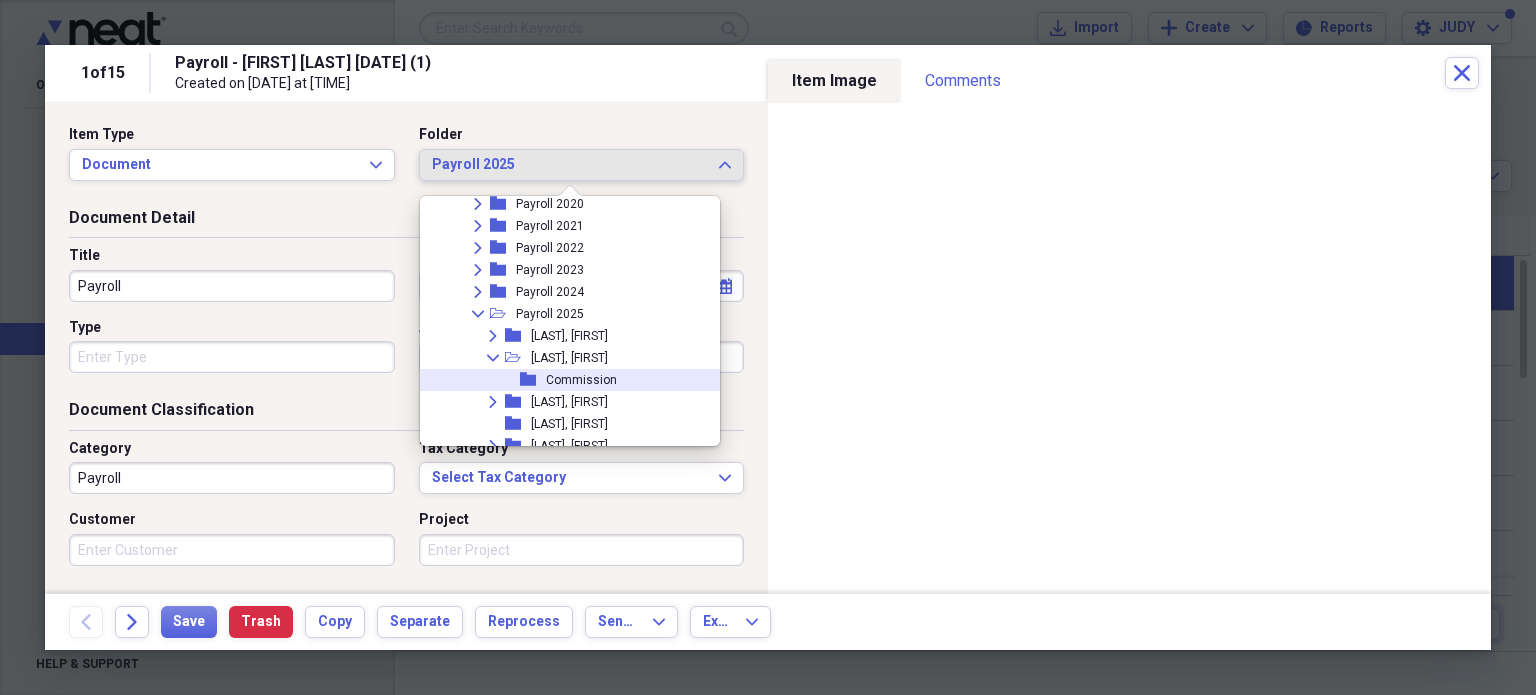 scroll, scrollTop: 3880, scrollLeft: 0, axis: vertical 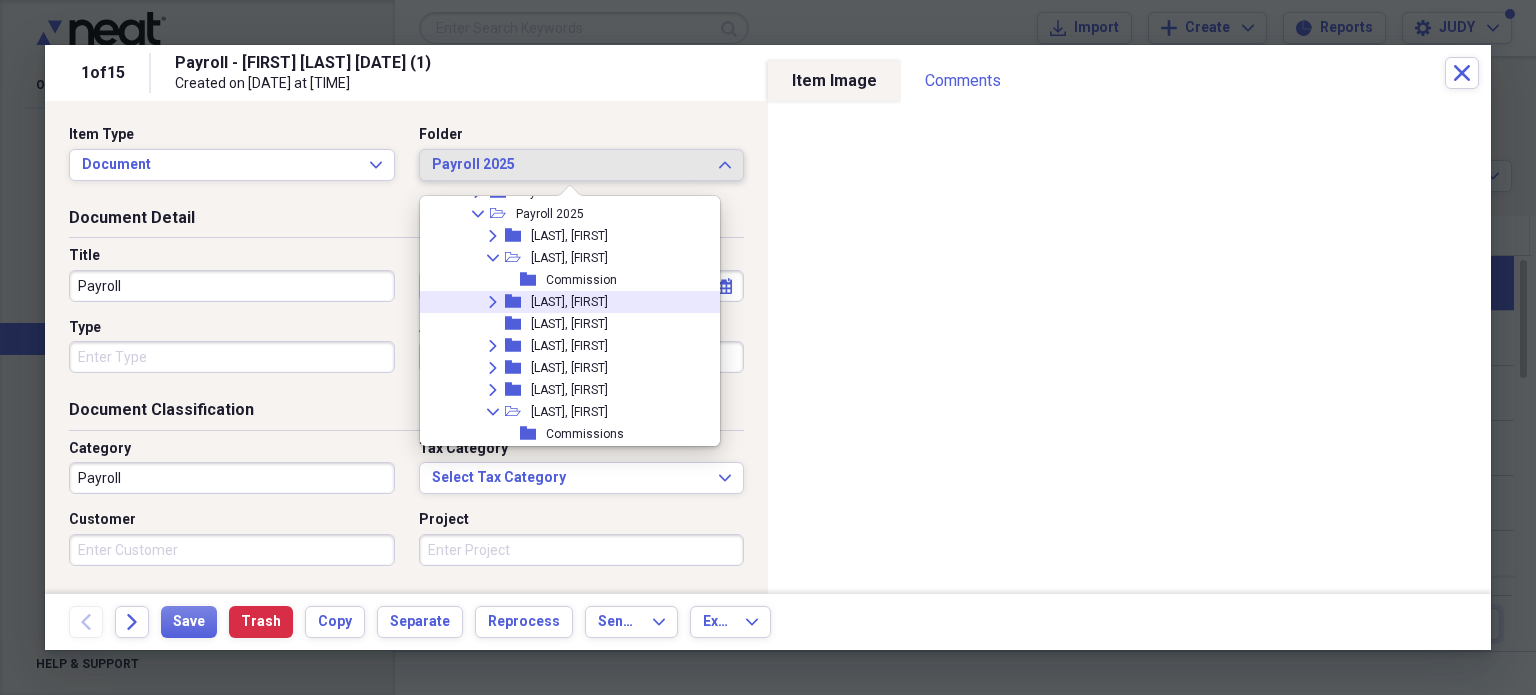 click on "[LAST], [FIRST]" at bounding box center (569, 302) 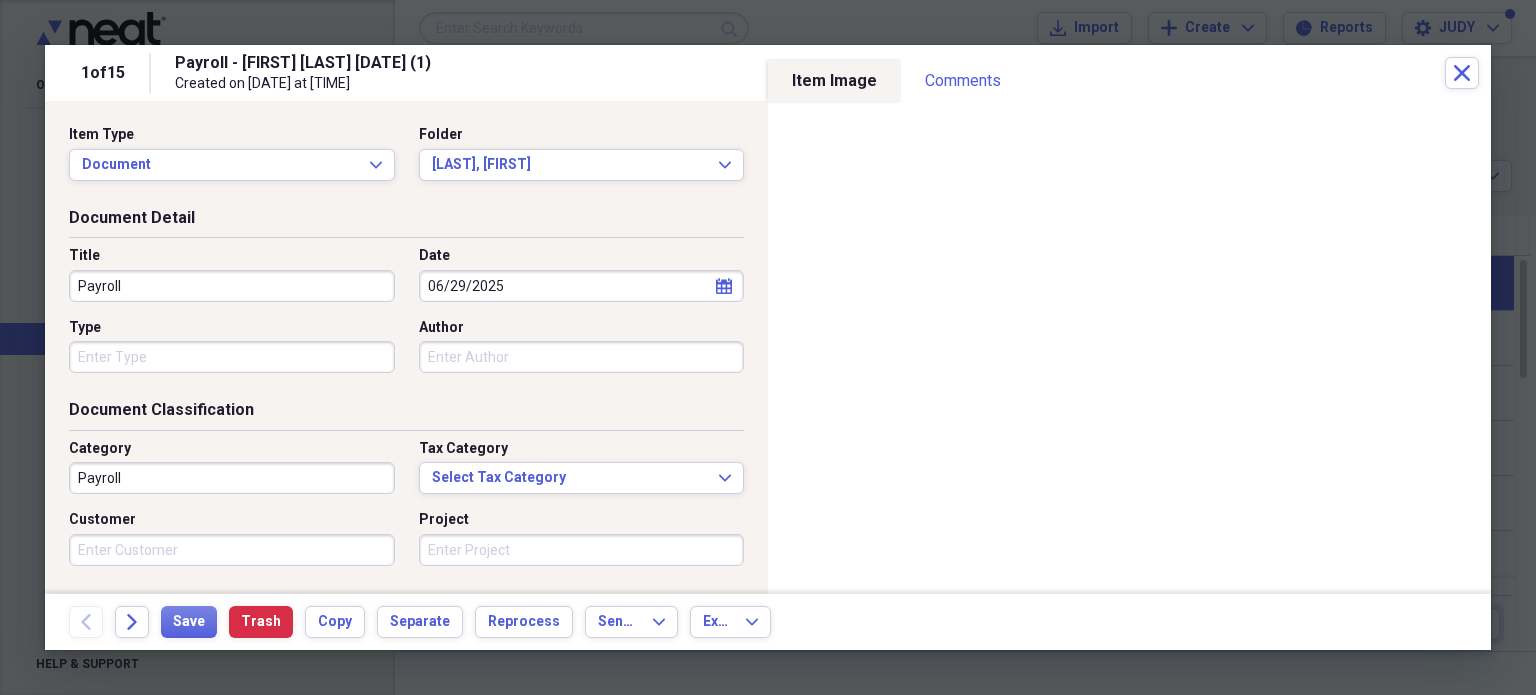click 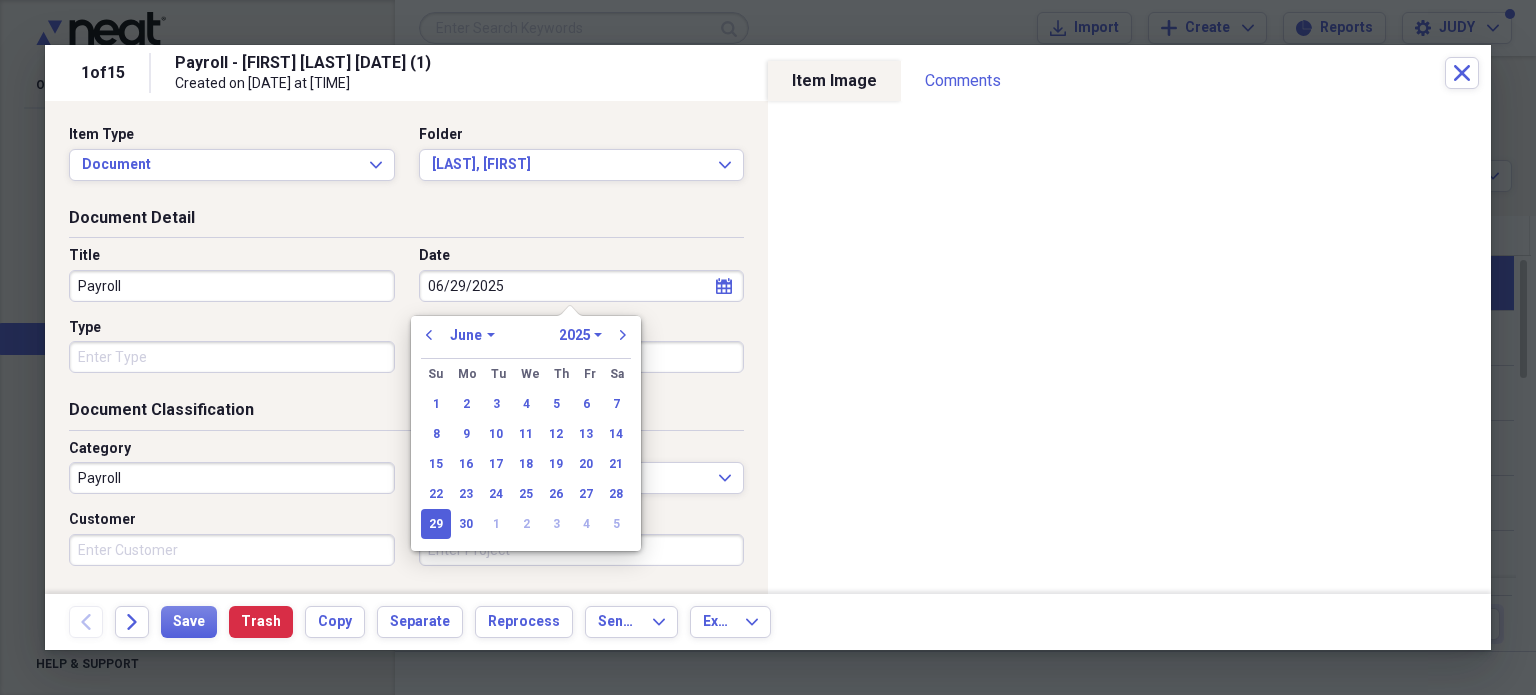 click on "January February March April May June July August September October November December" at bounding box center (472, 335) 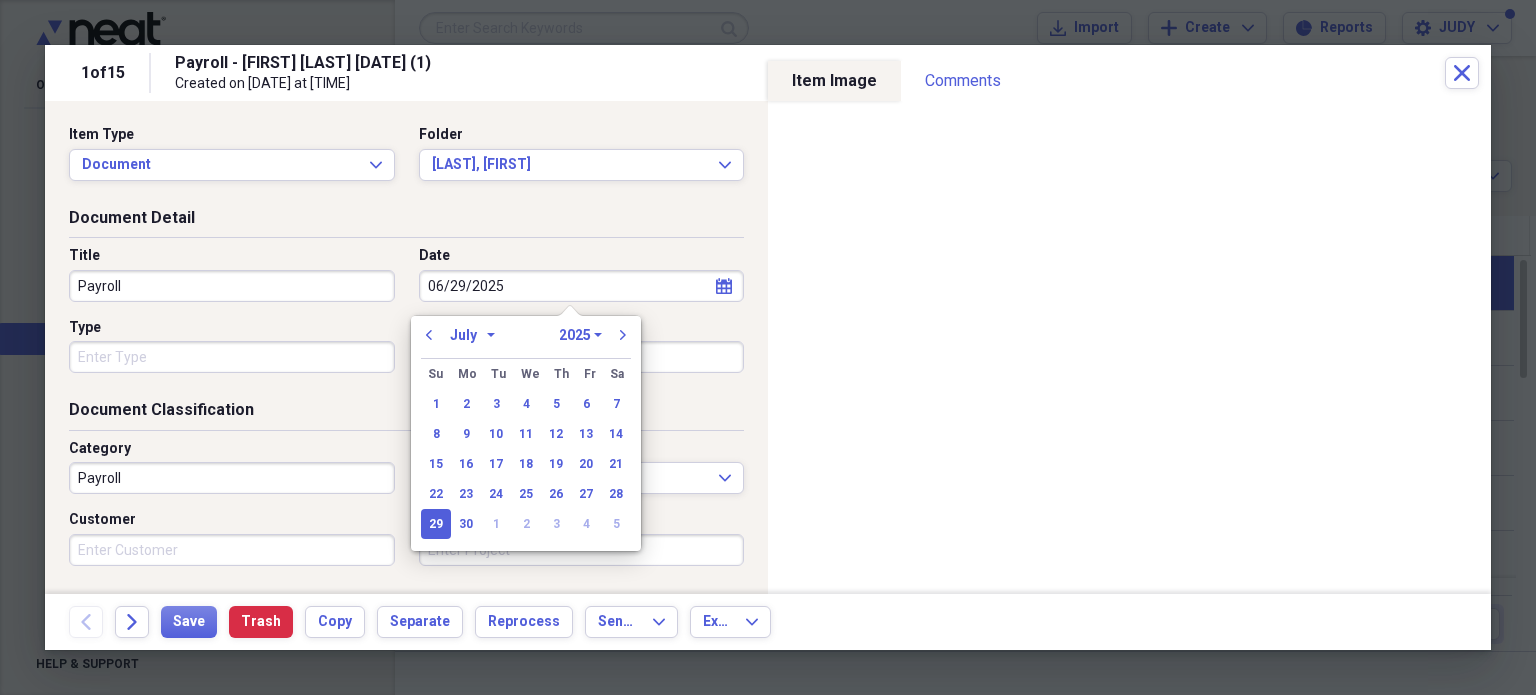 click on "January February March April May June July August September October November December" at bounding box center [472, 335] 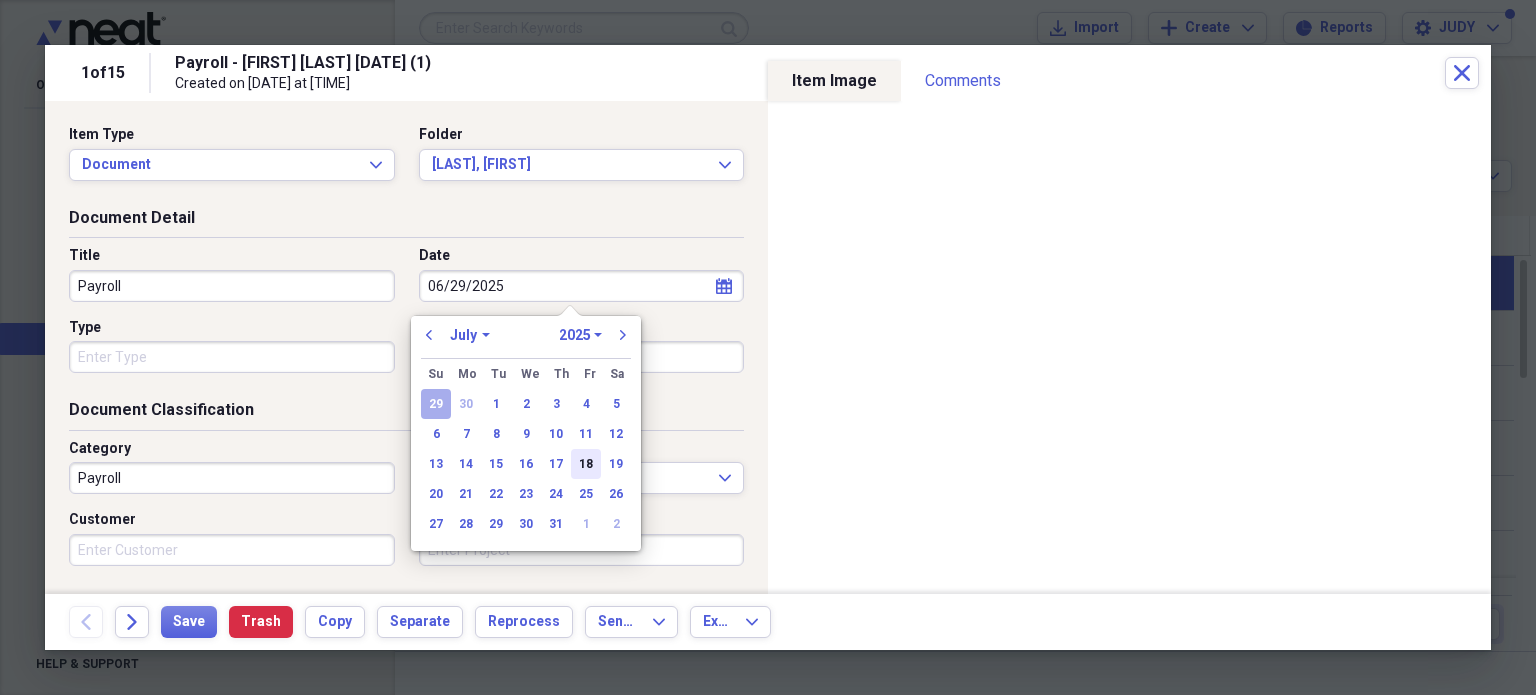 click on "18" at bounding box center [586, 464] 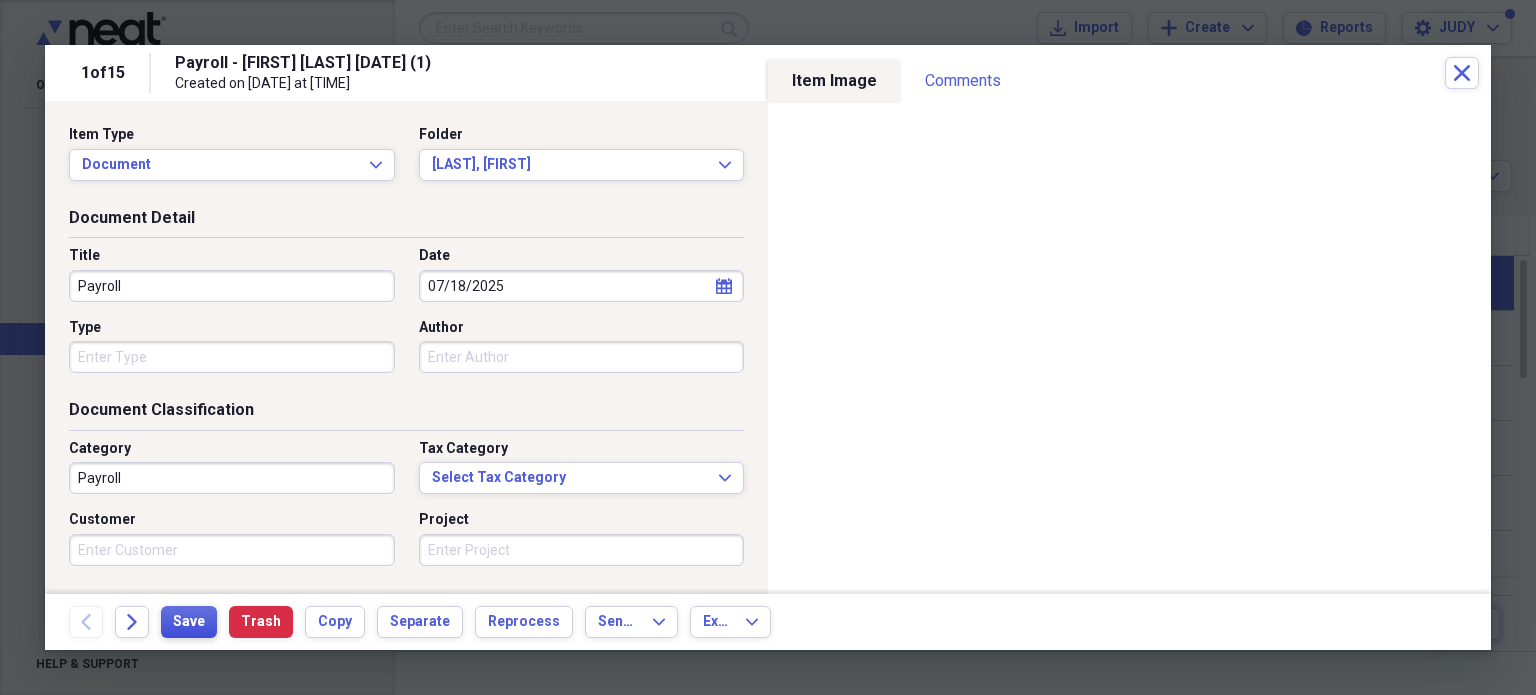 click on "Save" at bounding box center [189, 622] 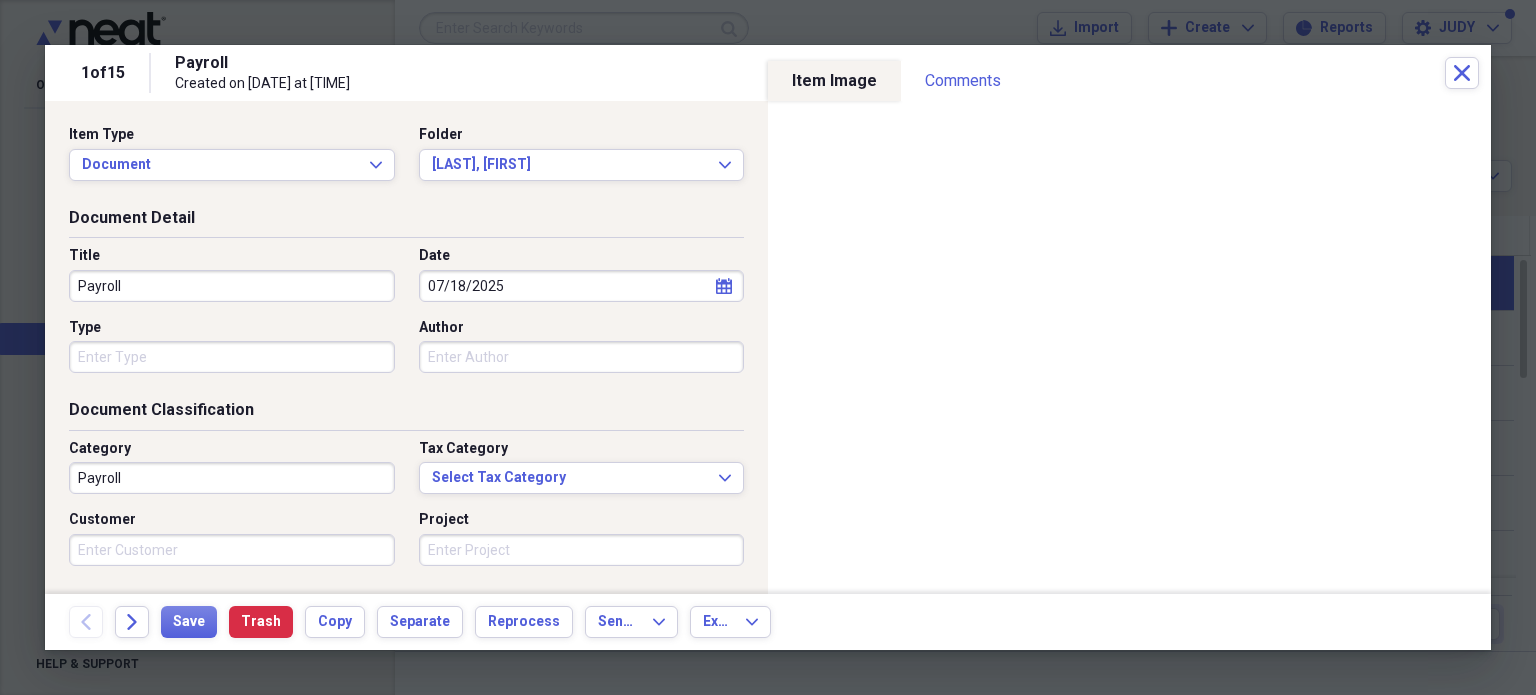 click on "Payroll Created on [DATE] at [TIME]" at bounding box center [810, 73] 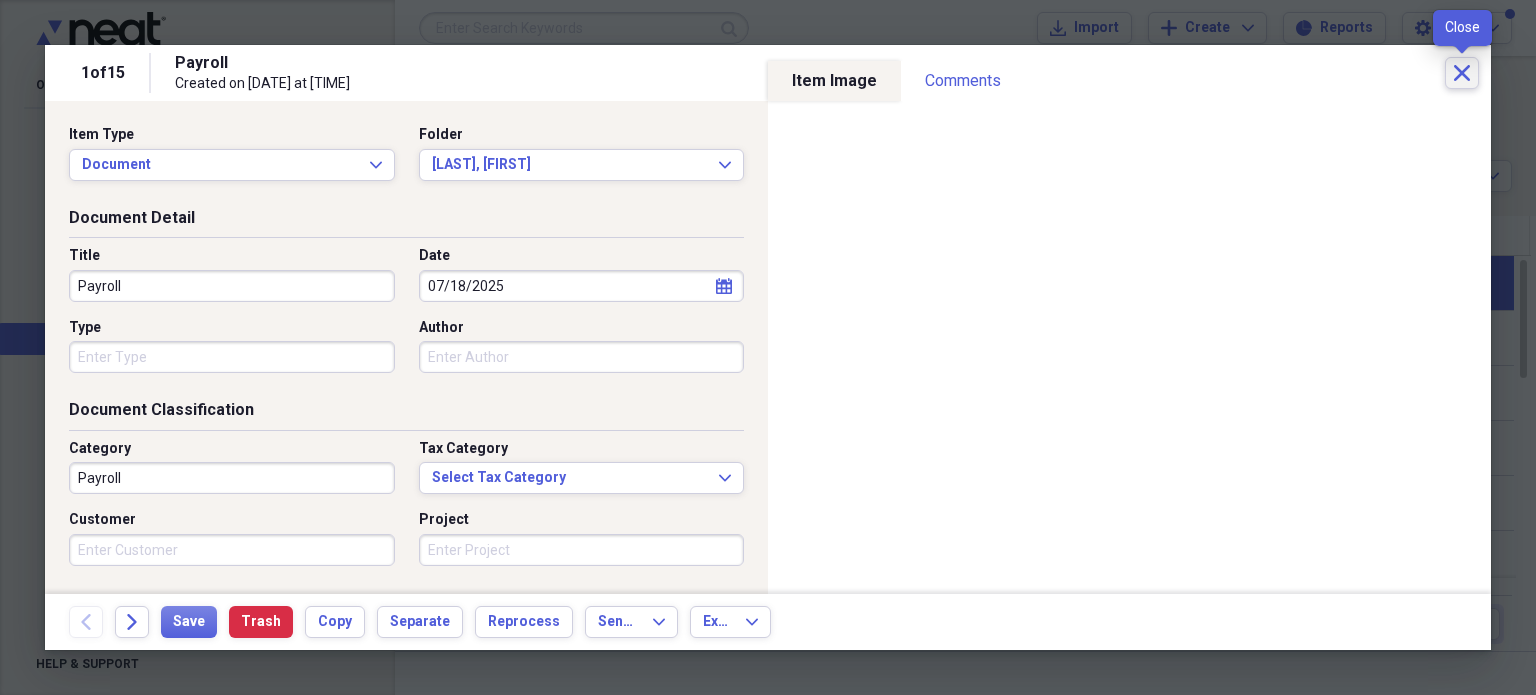 click on "Close" at bounding box center [1462, 73] 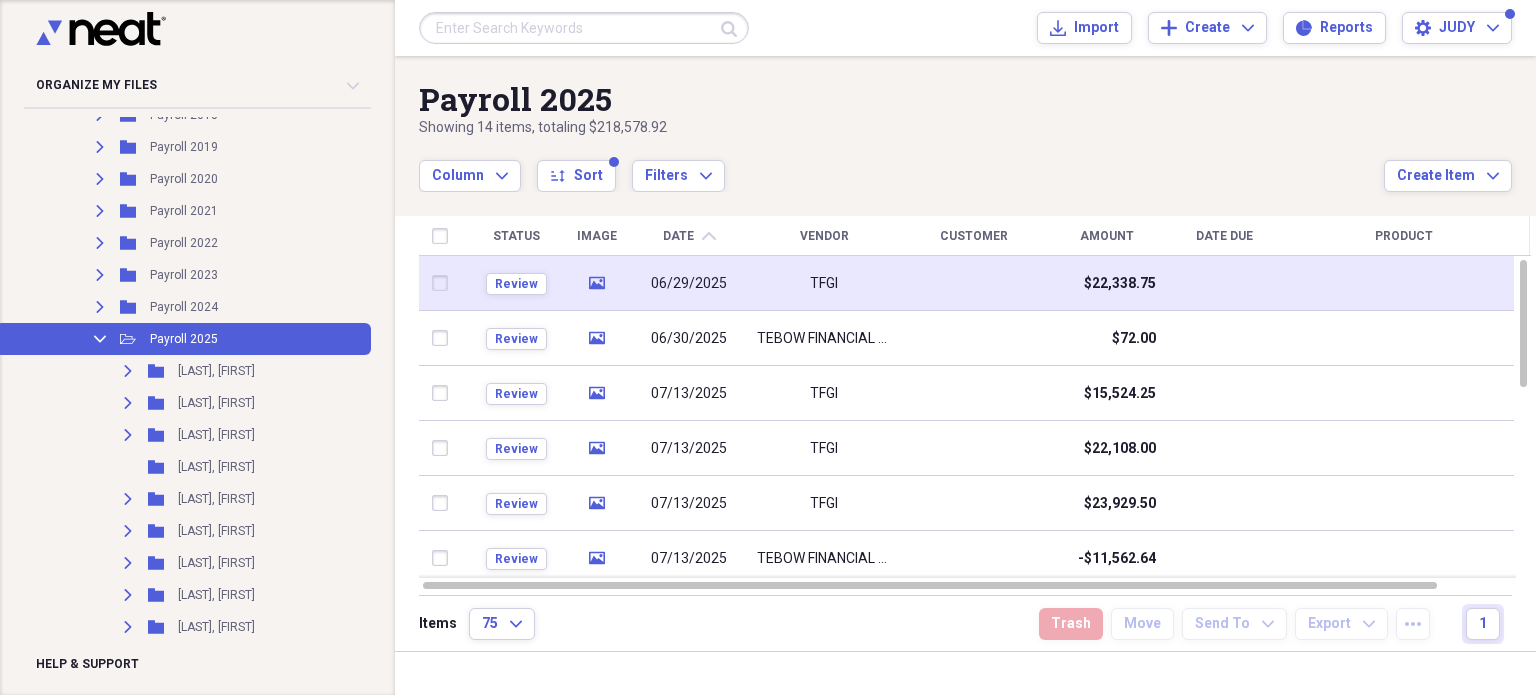 click at bounding box center [444, 283] 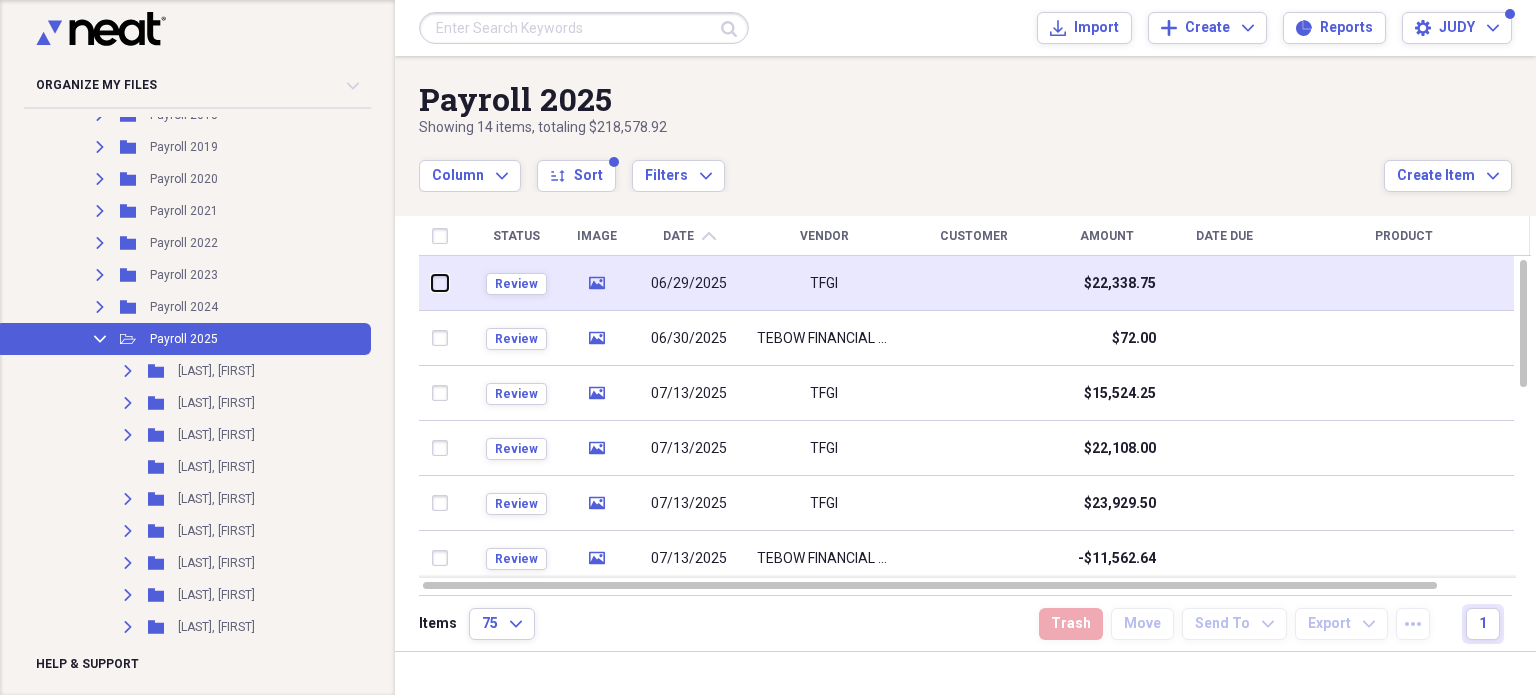 click at bounding box center (432, 283) 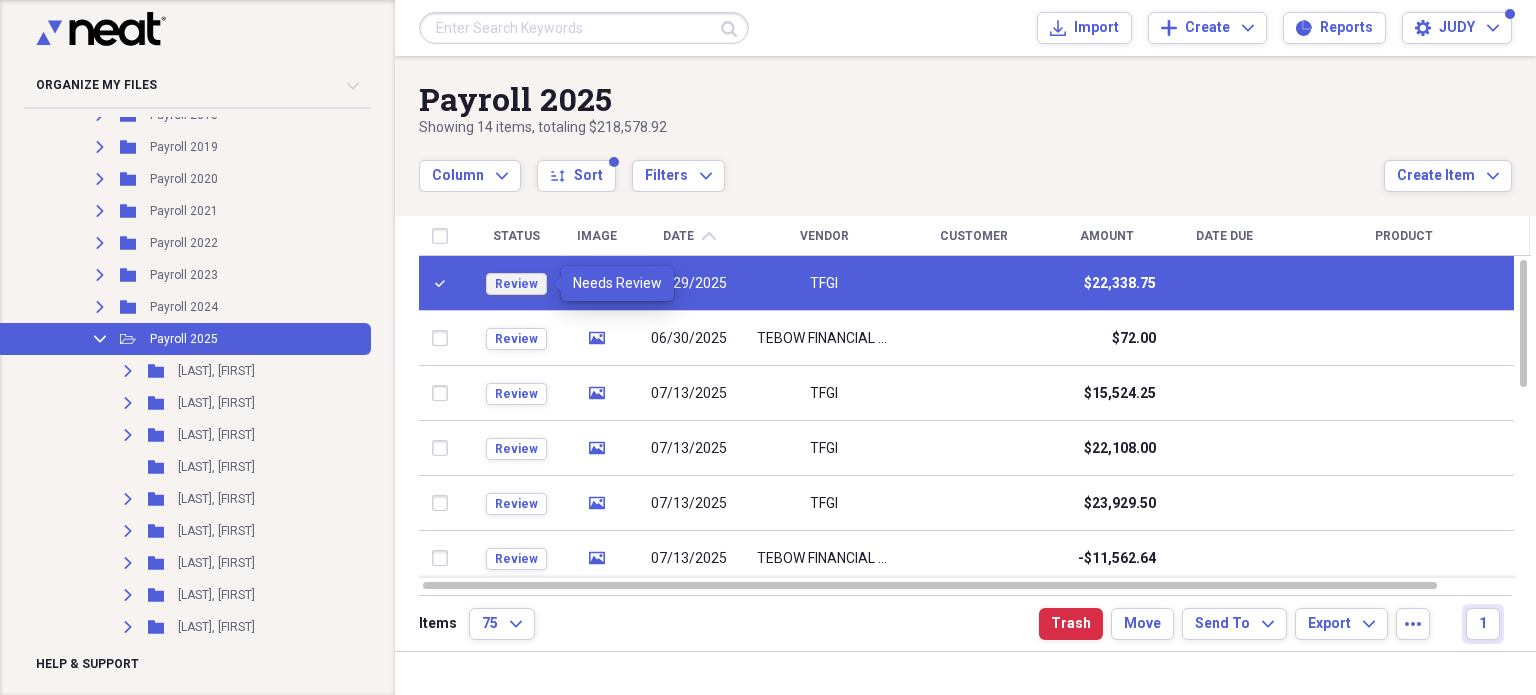 click on "Review" at bounding box center [516, 284] 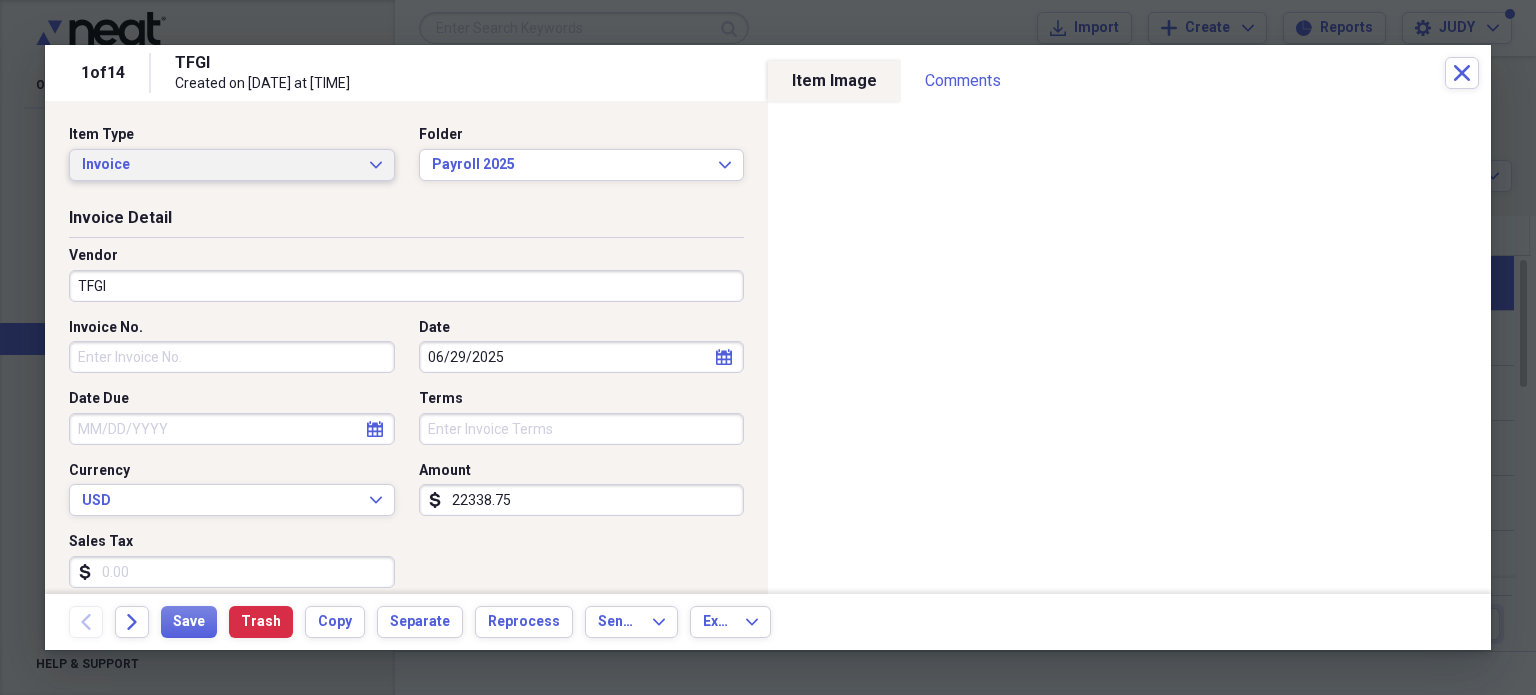 click on "Expand" 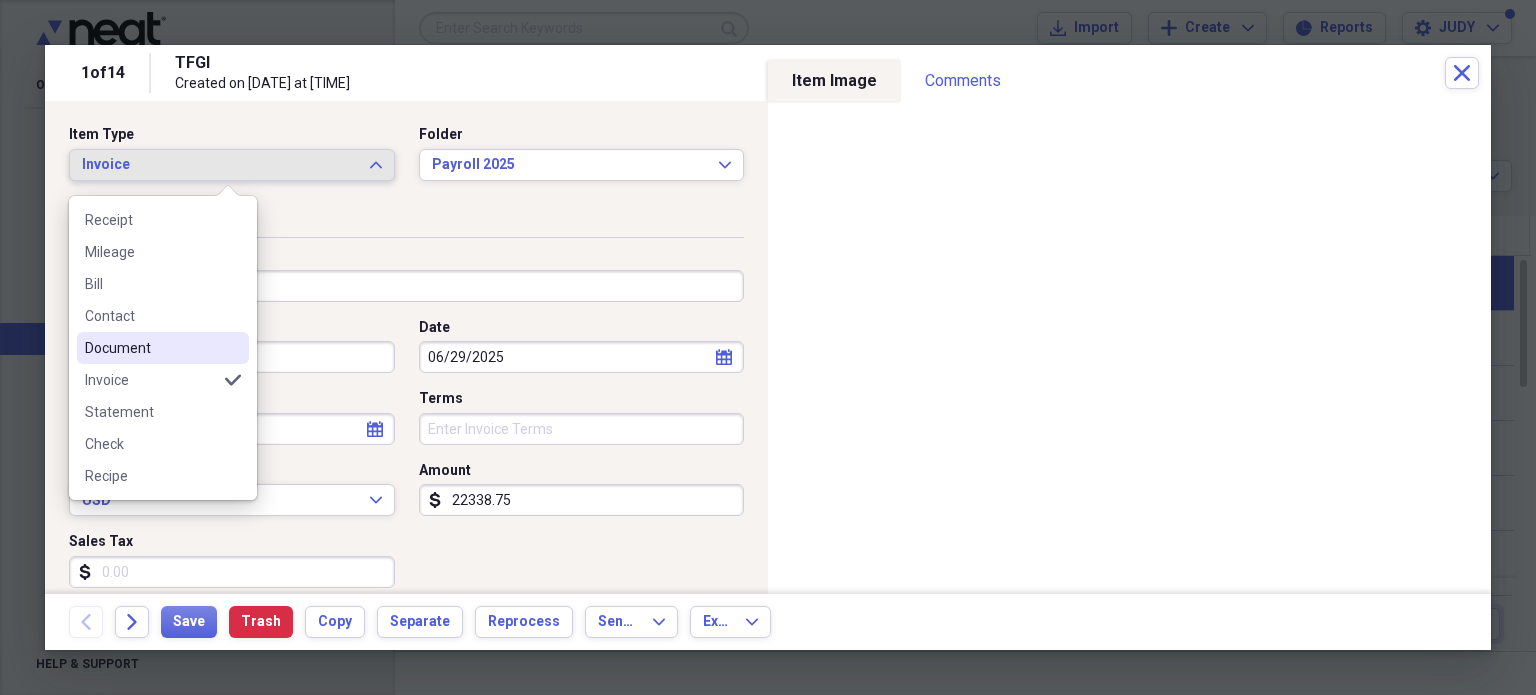 click on "Document" at bounding box center [151, 348] 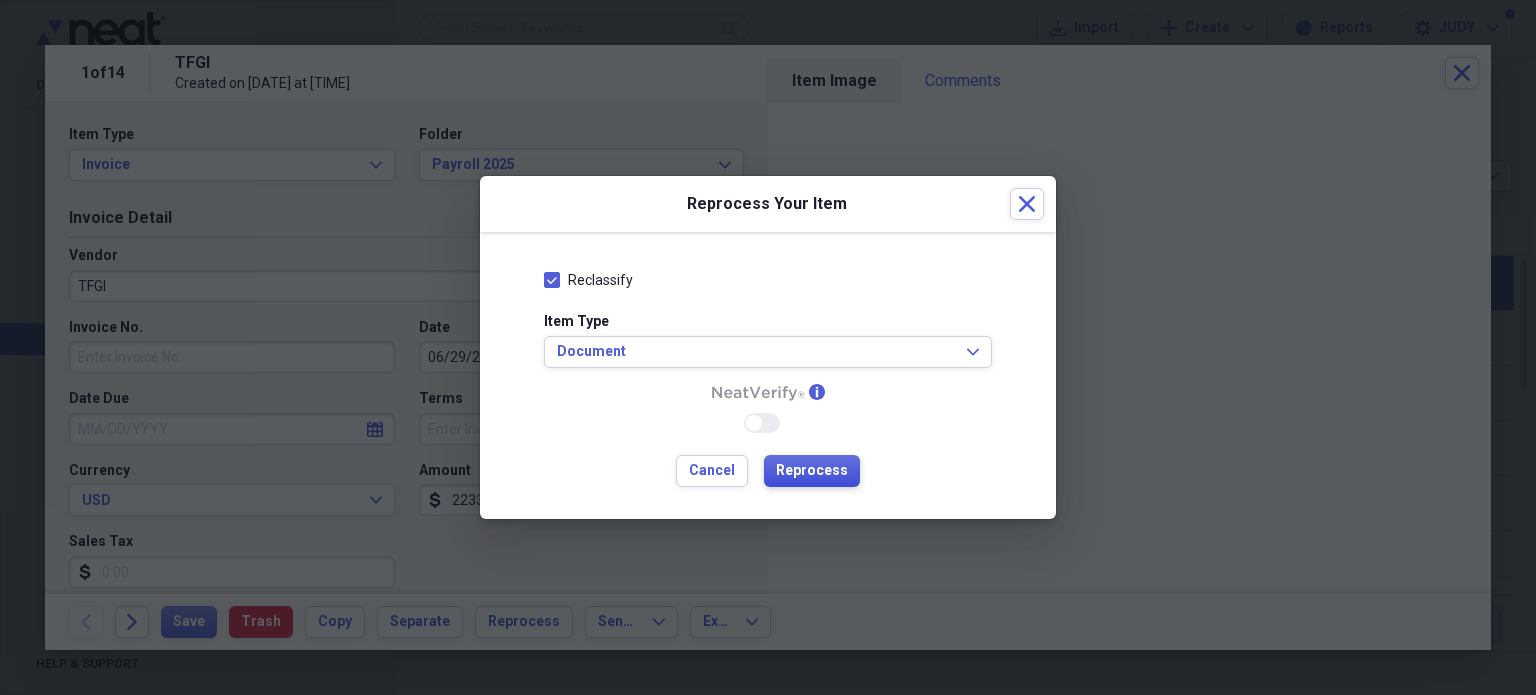 click on "Reprocess" at bounding box center (812, 471) 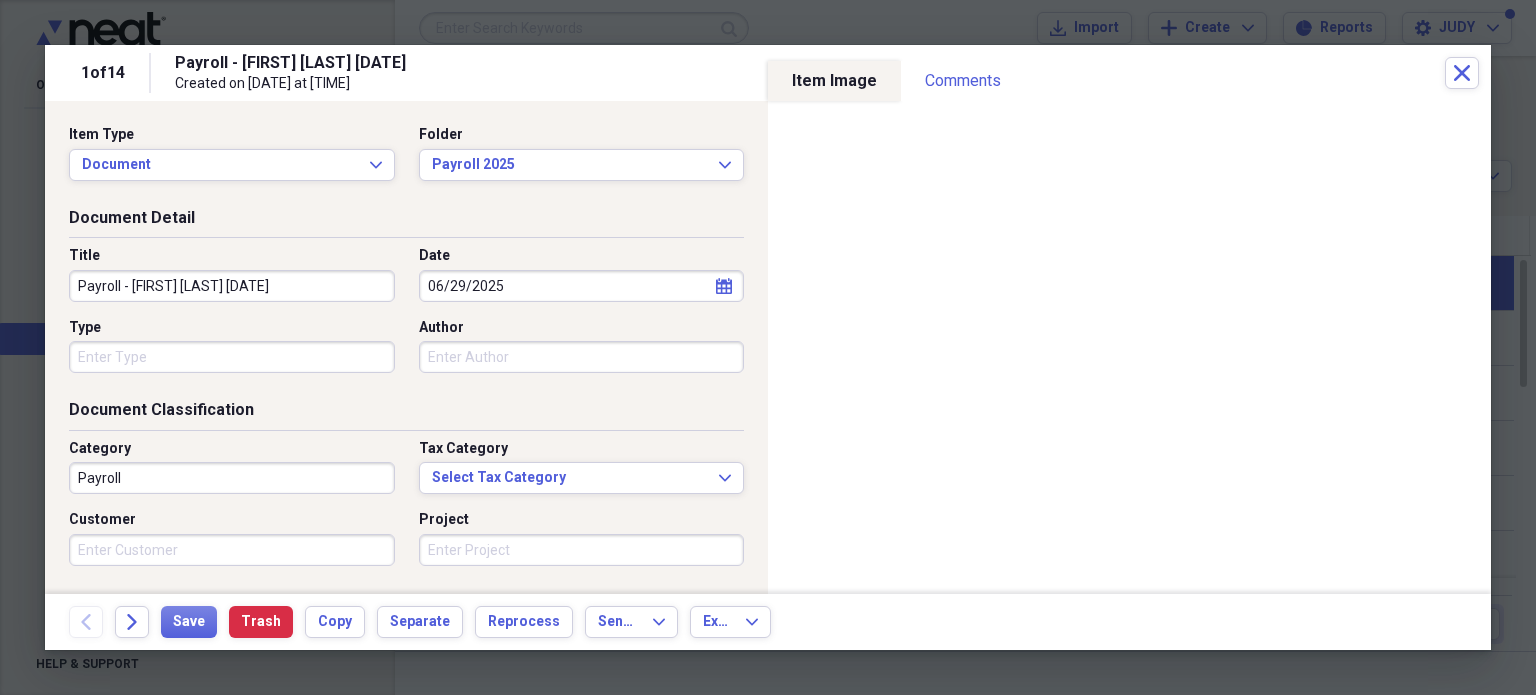 drag, startPoint x: 292, startPoint y: 283, endPoint x: 124, endPoint y: 294, distance: 168.35974 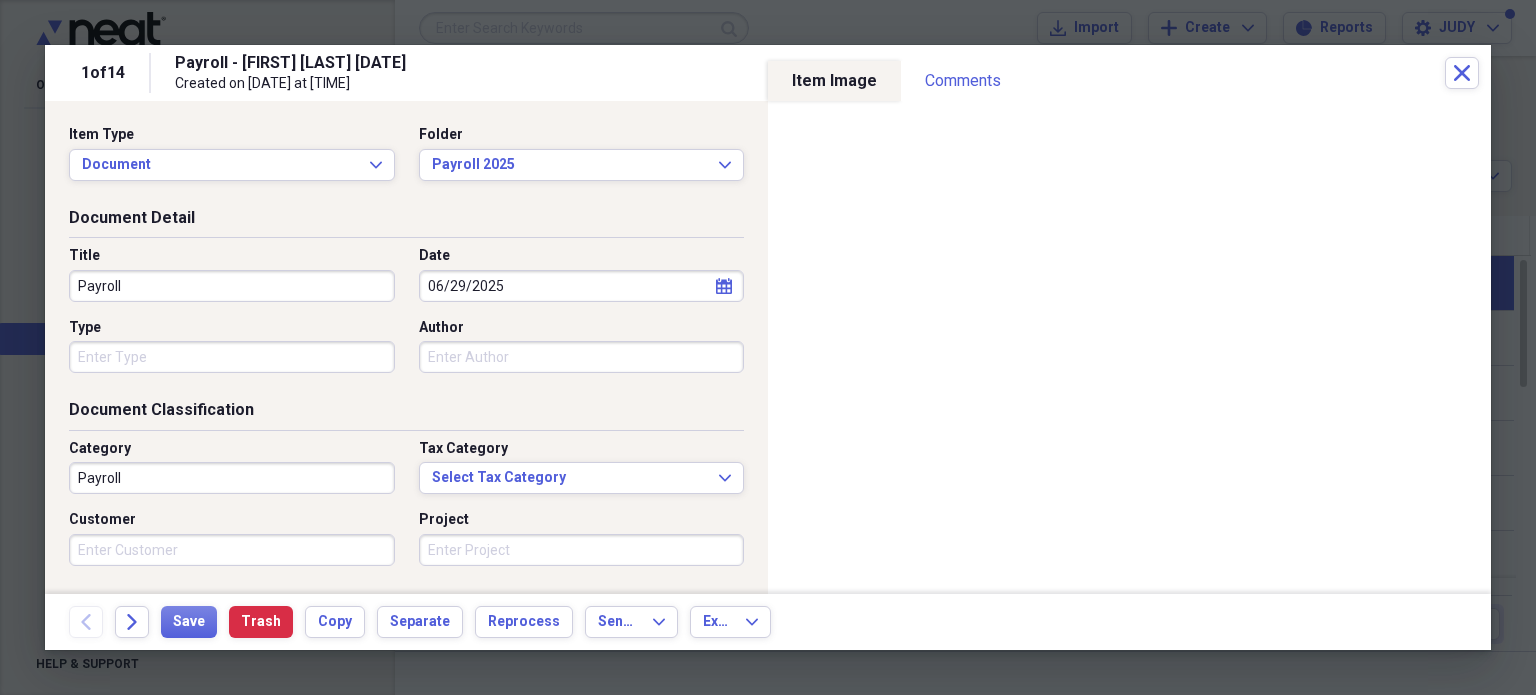 click on "calendar" 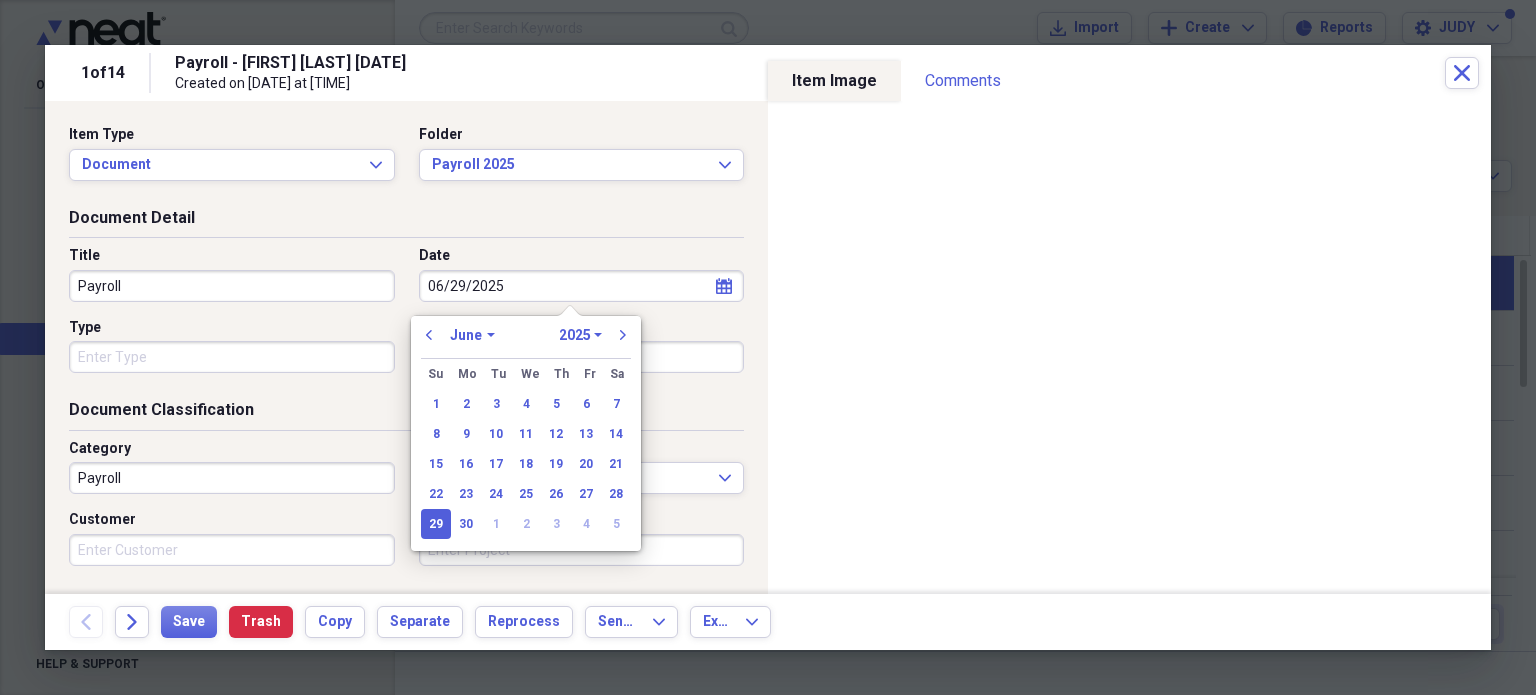 click on "January February March April May June July August September October November December" at bounding box center [472, 335] 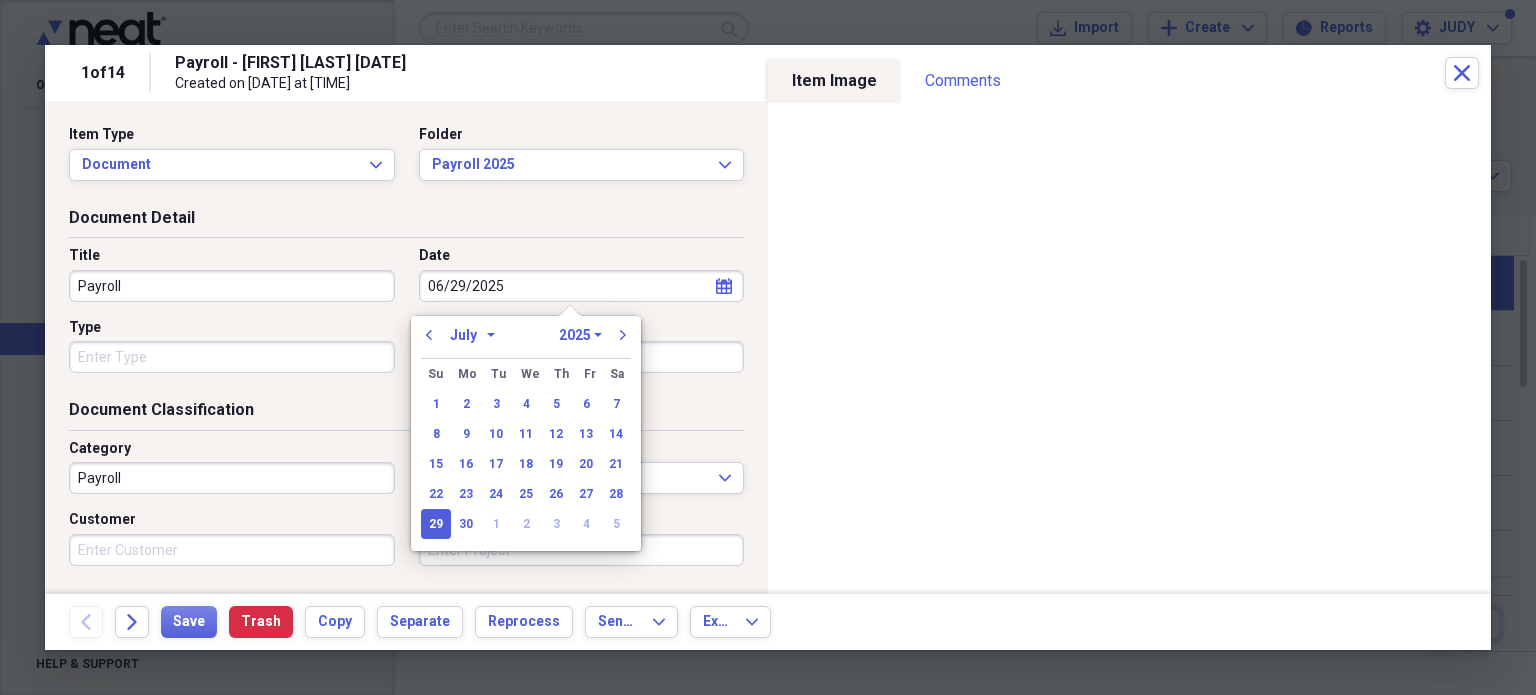 click on "January February March April May June July August September October November December" at bounding box center [472, 335] 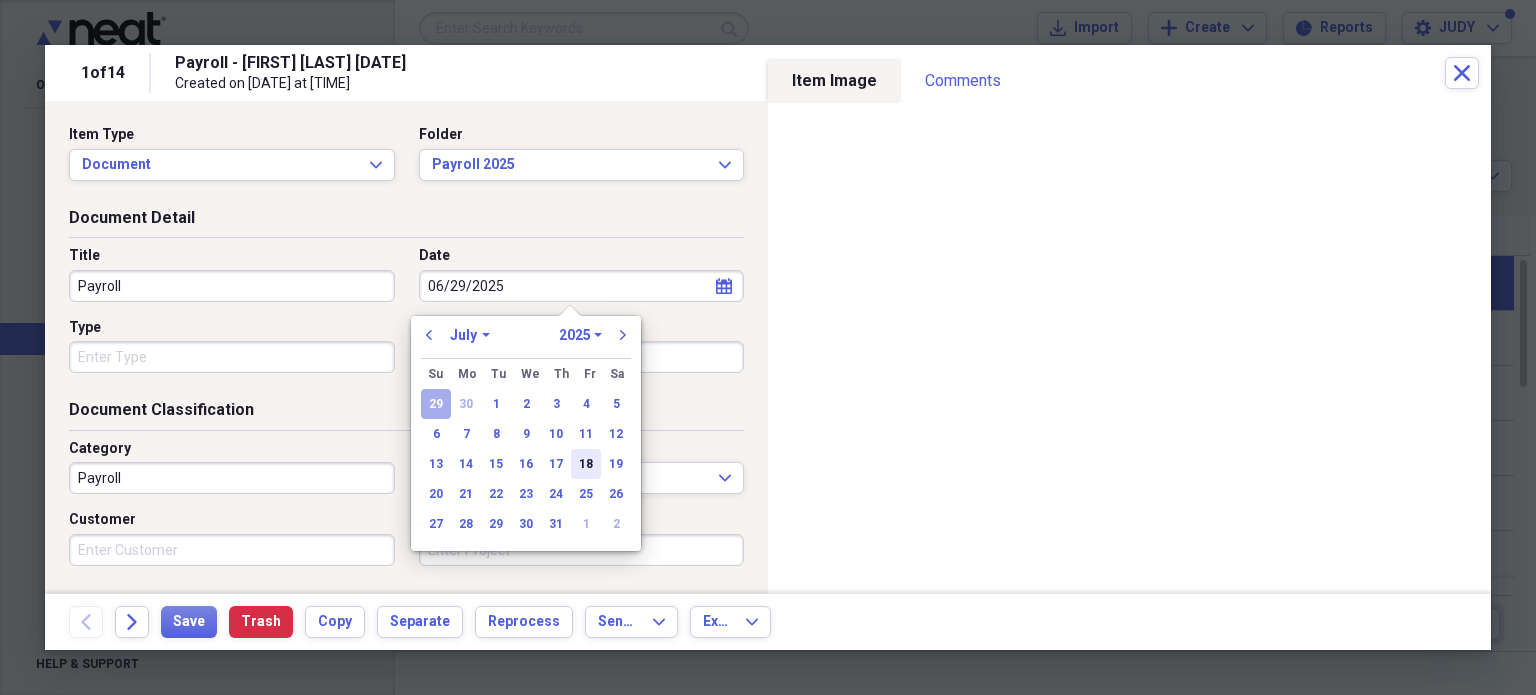 click on "18" at bounding box center (586, 464) 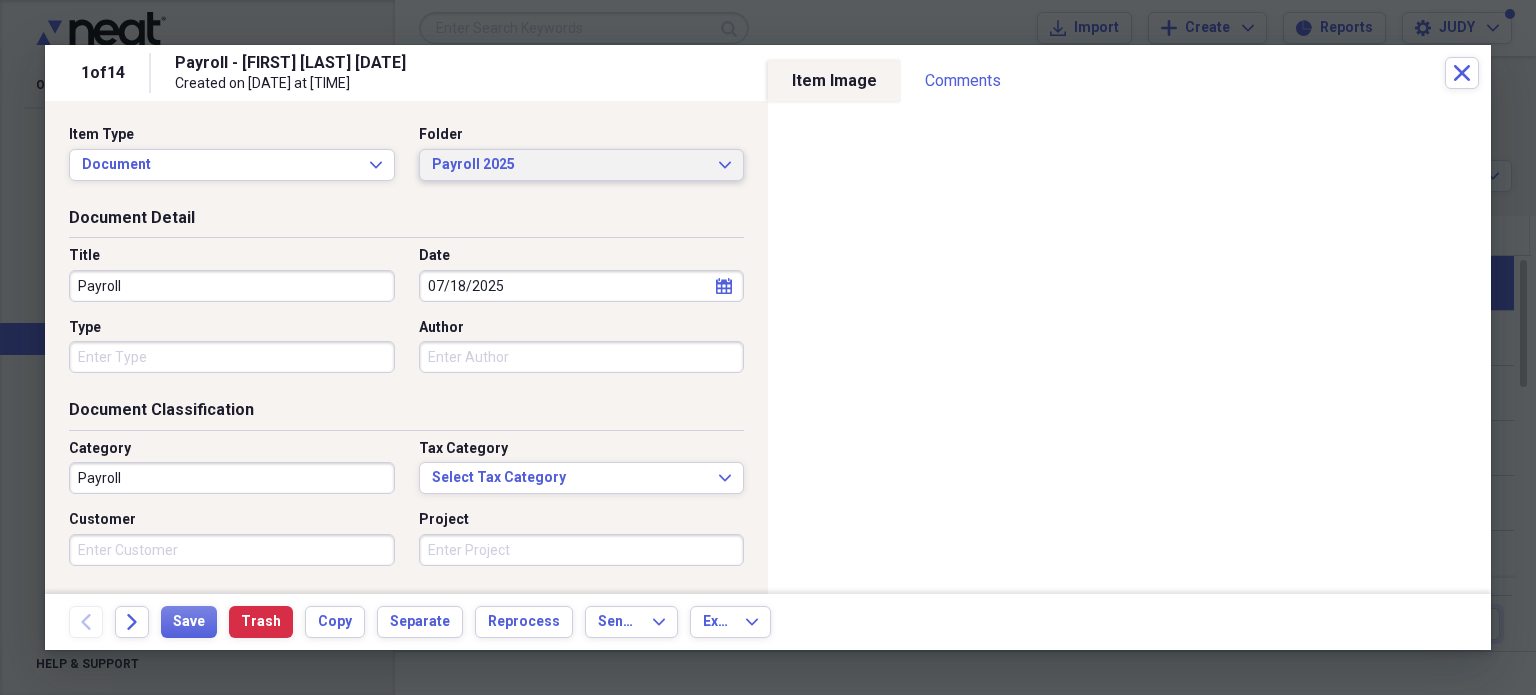 click on "Expand" 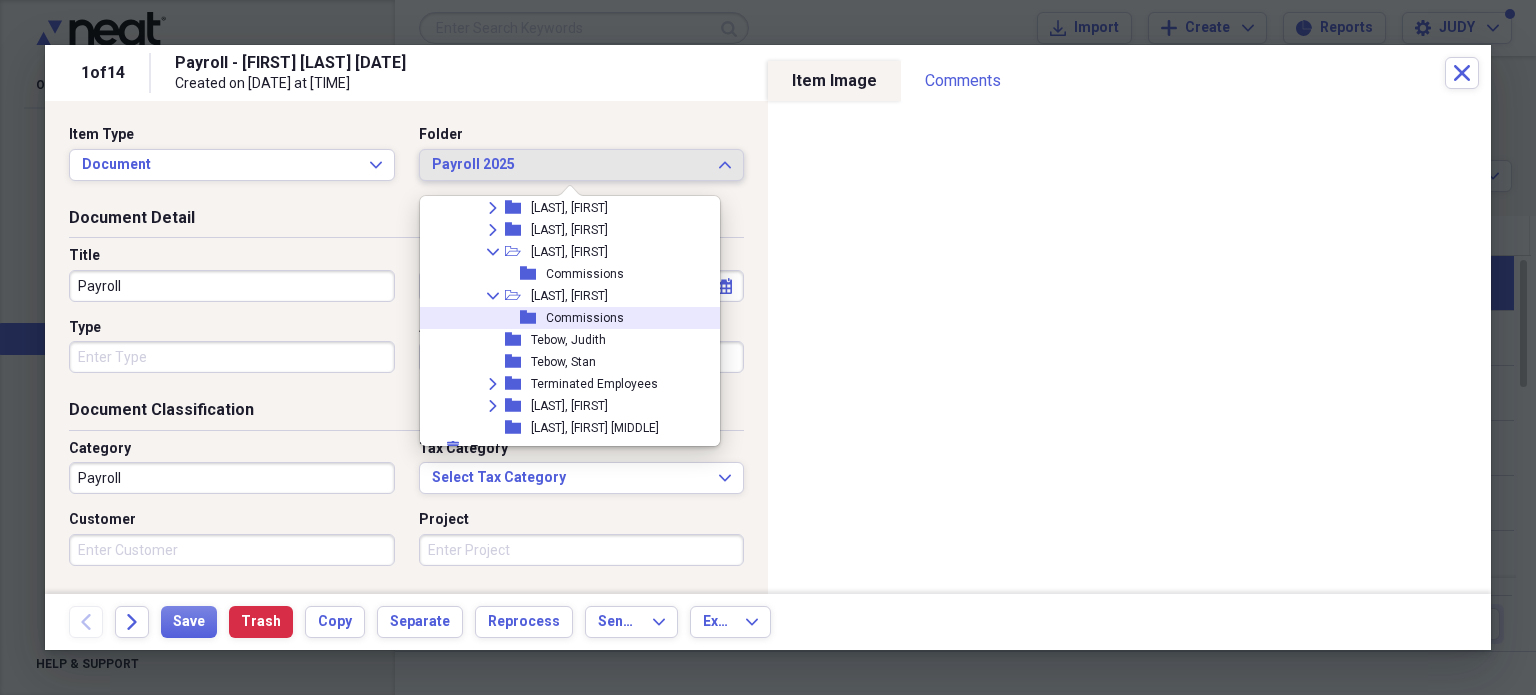scroll, scrollTop: 4069, scrollLeft: 0, axis: vertical 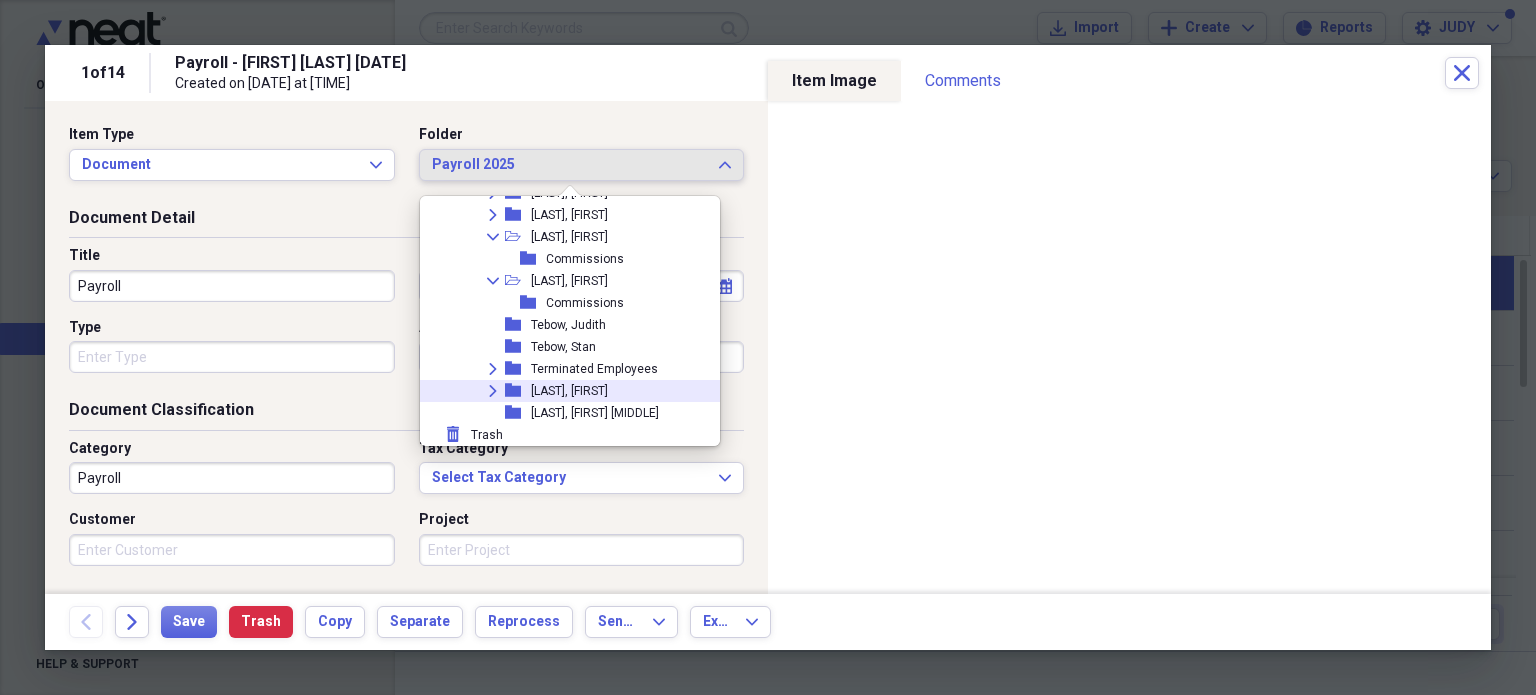 click on "[LAST], [FIRST]" at bounding box center (569, 391) 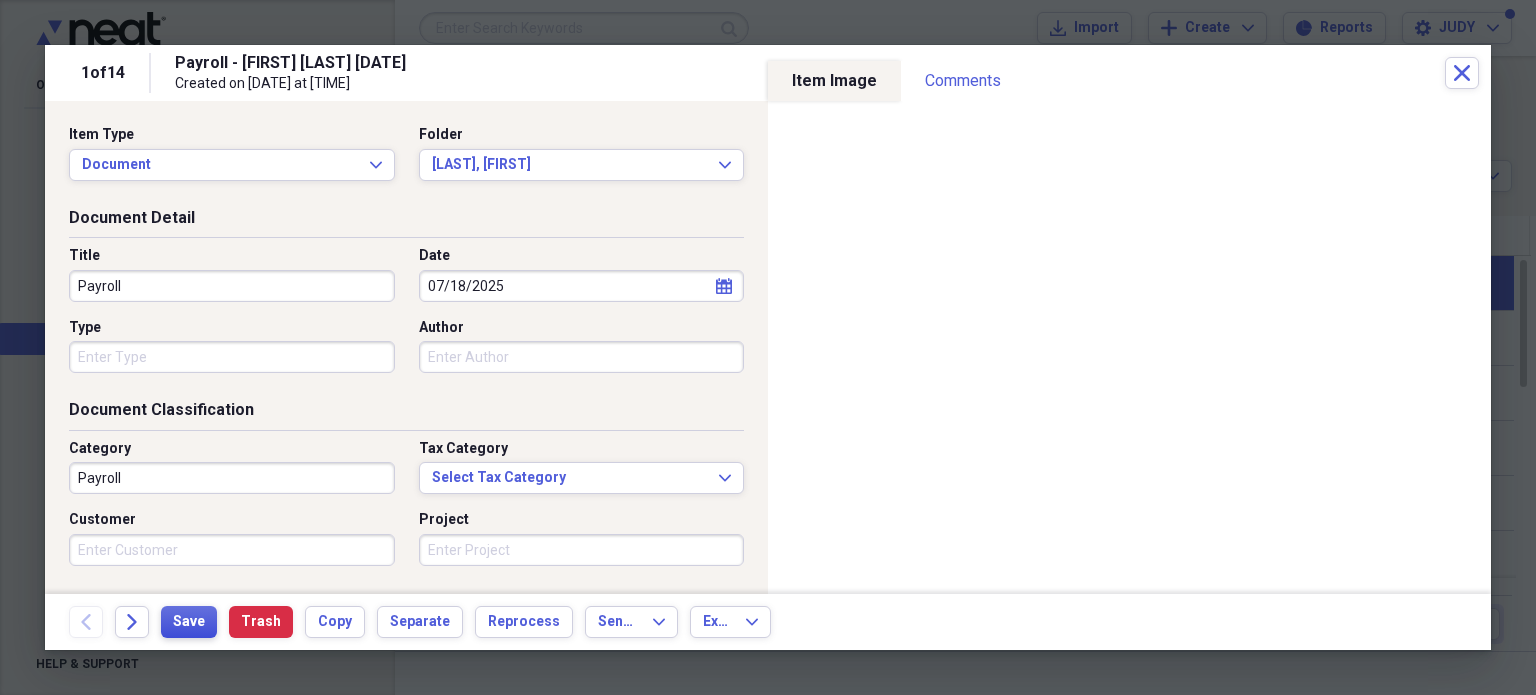 click on "Save" at bounding box center (189, 622) 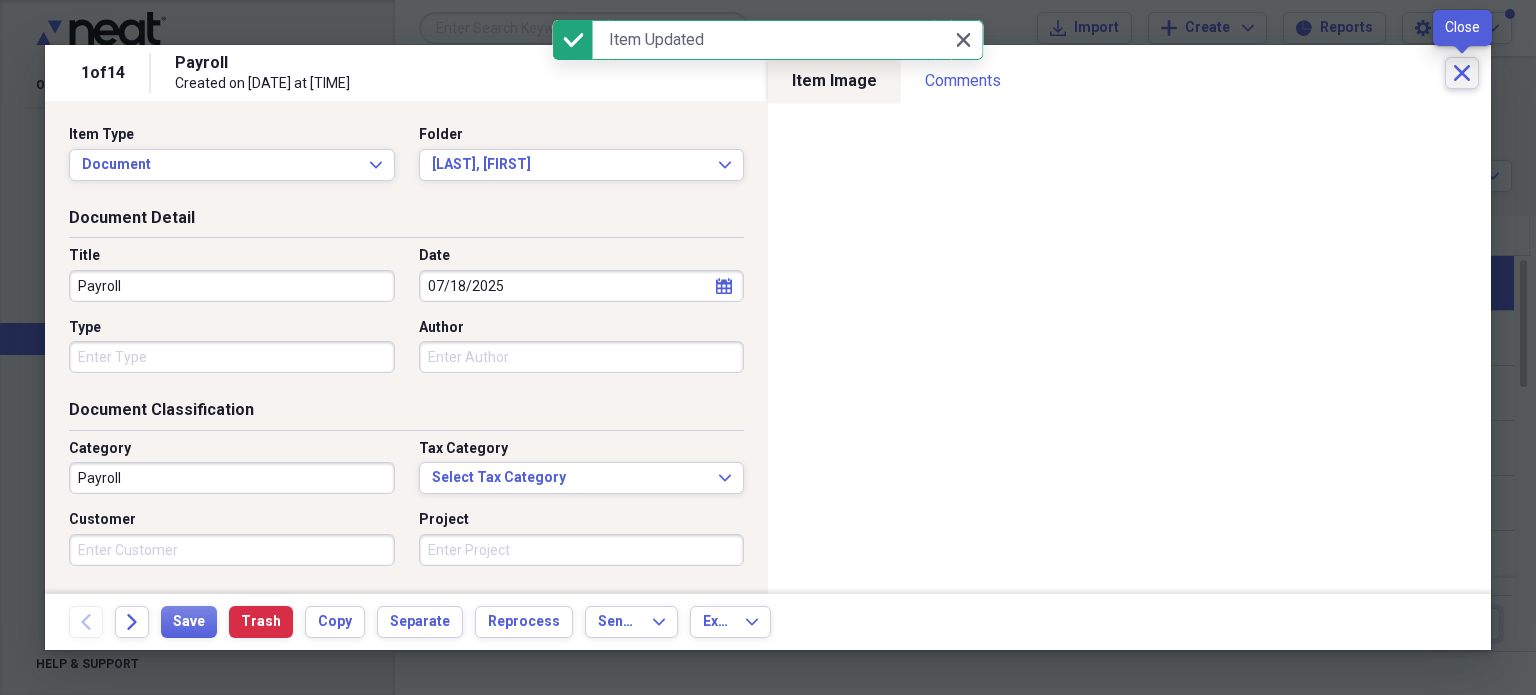 click 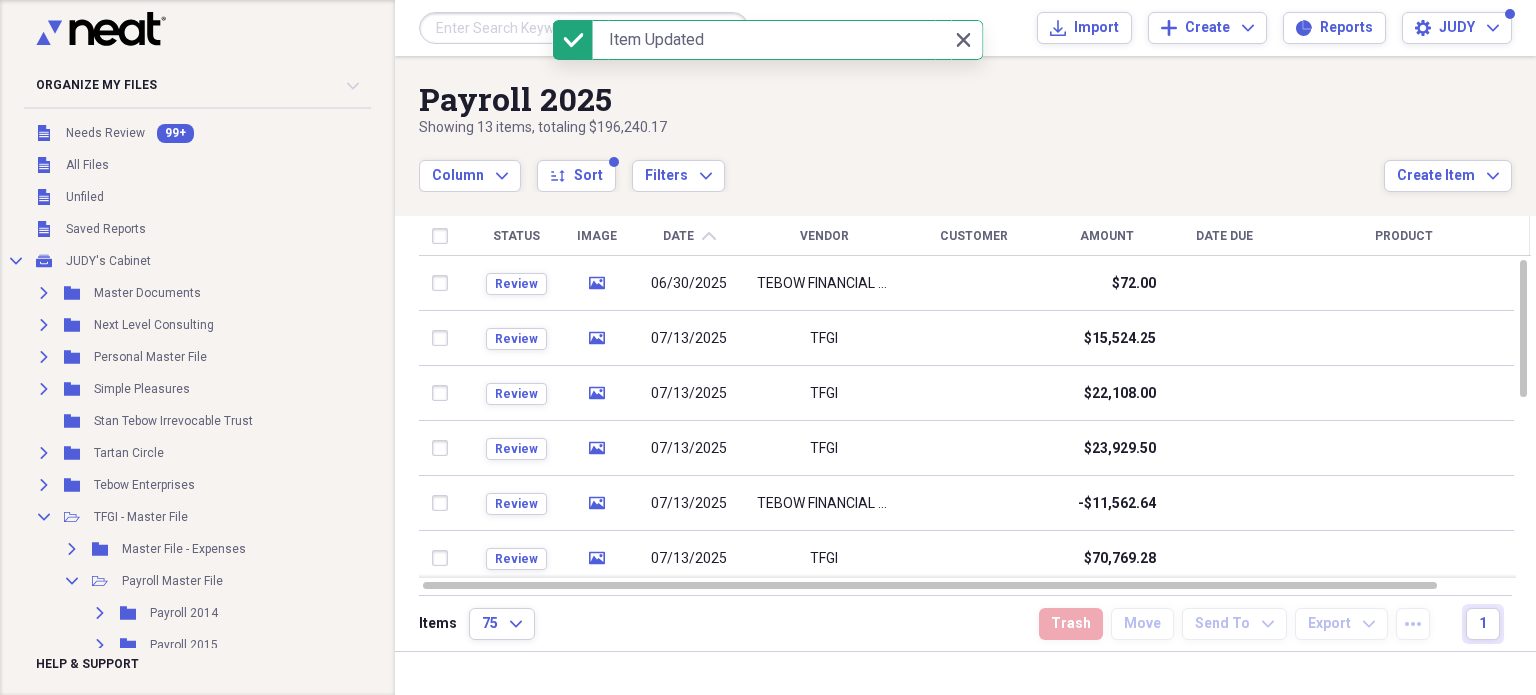 scroll, scrollTop: 0, scrollLeft: 0, axis: both 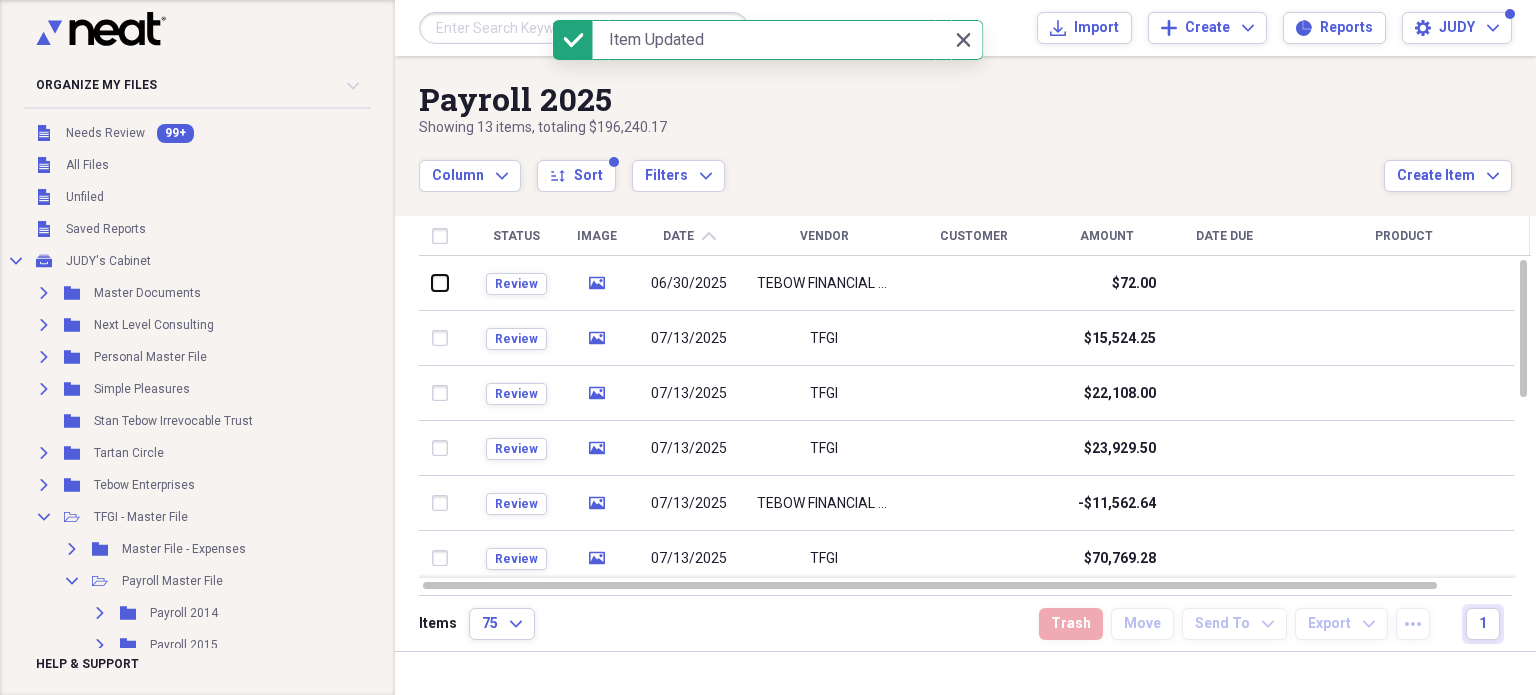 click at bounding box center [431, 283] 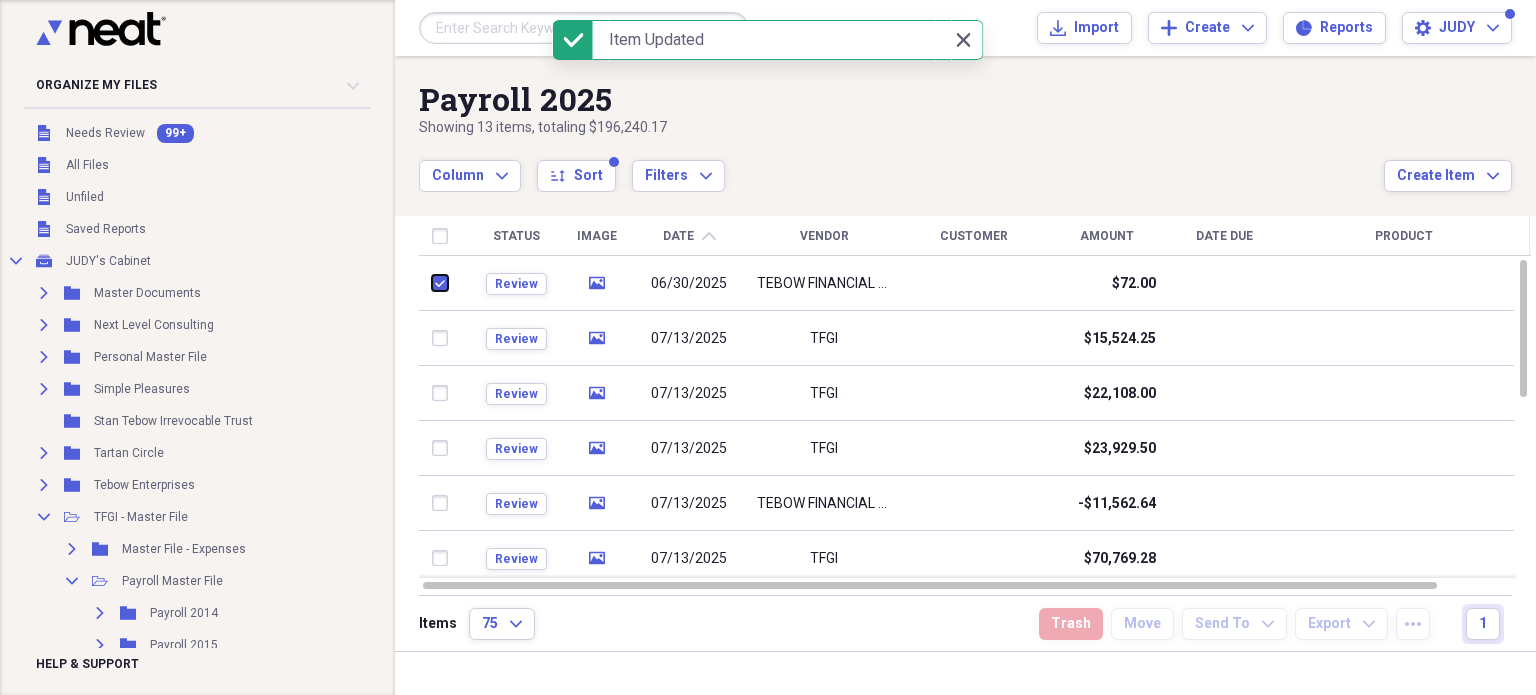 scroll, scrollTop: 626, scrollLeft: 0, axis: vertical 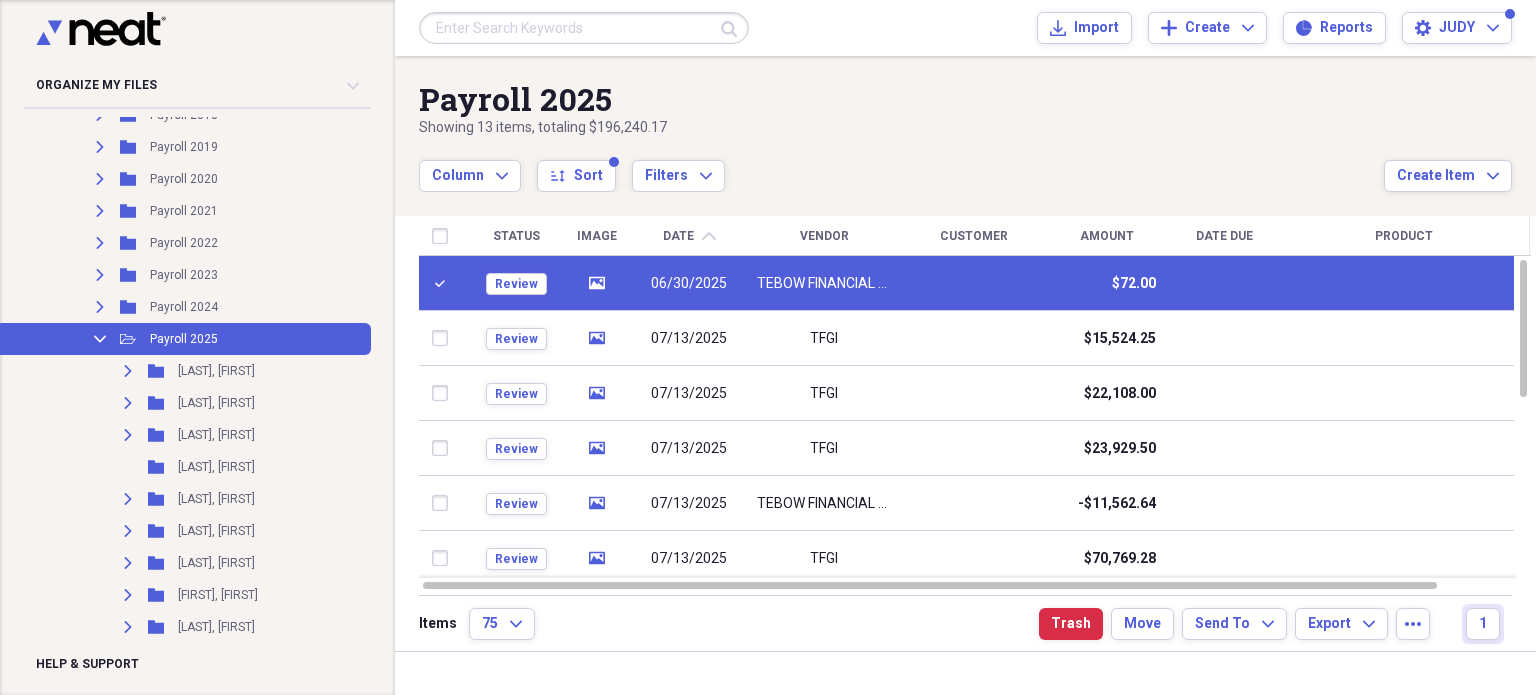 click on "06/30/2025" at bounding box center [688, 284] 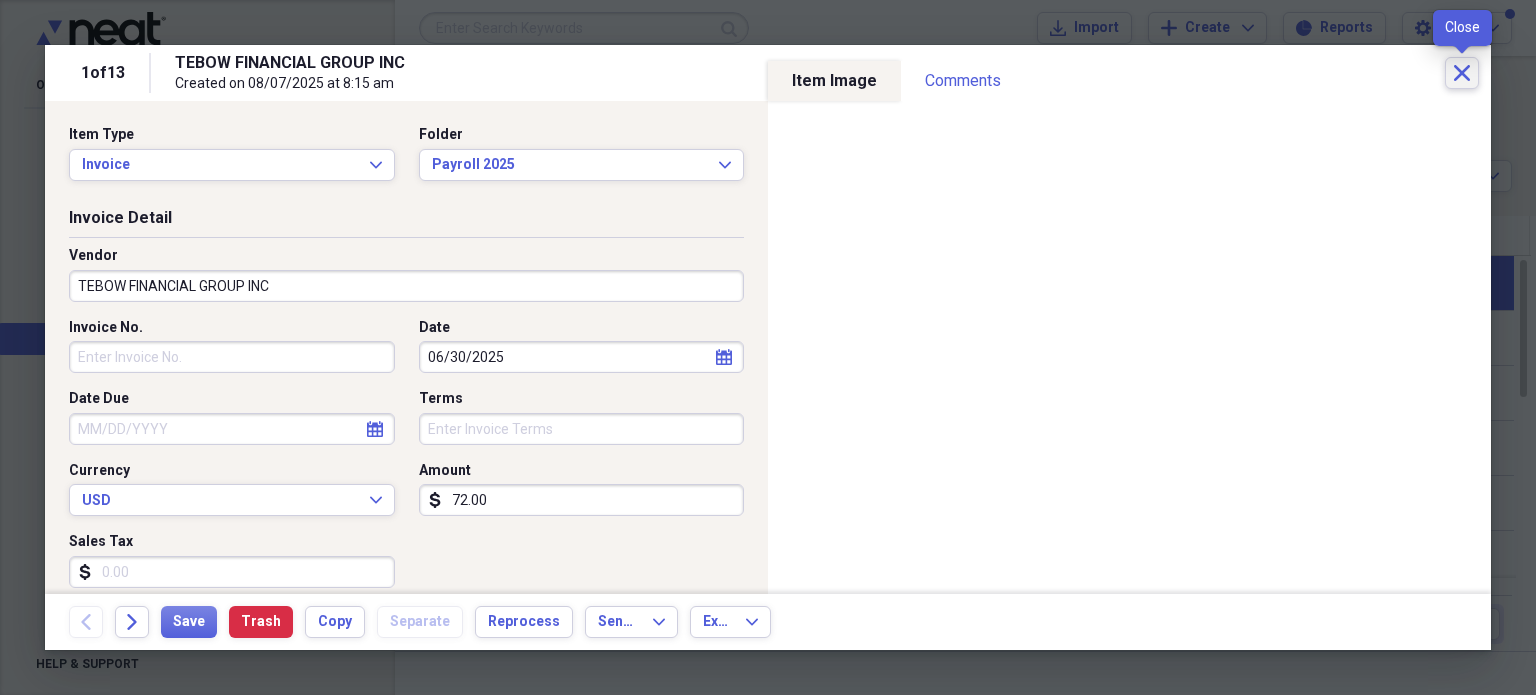 click 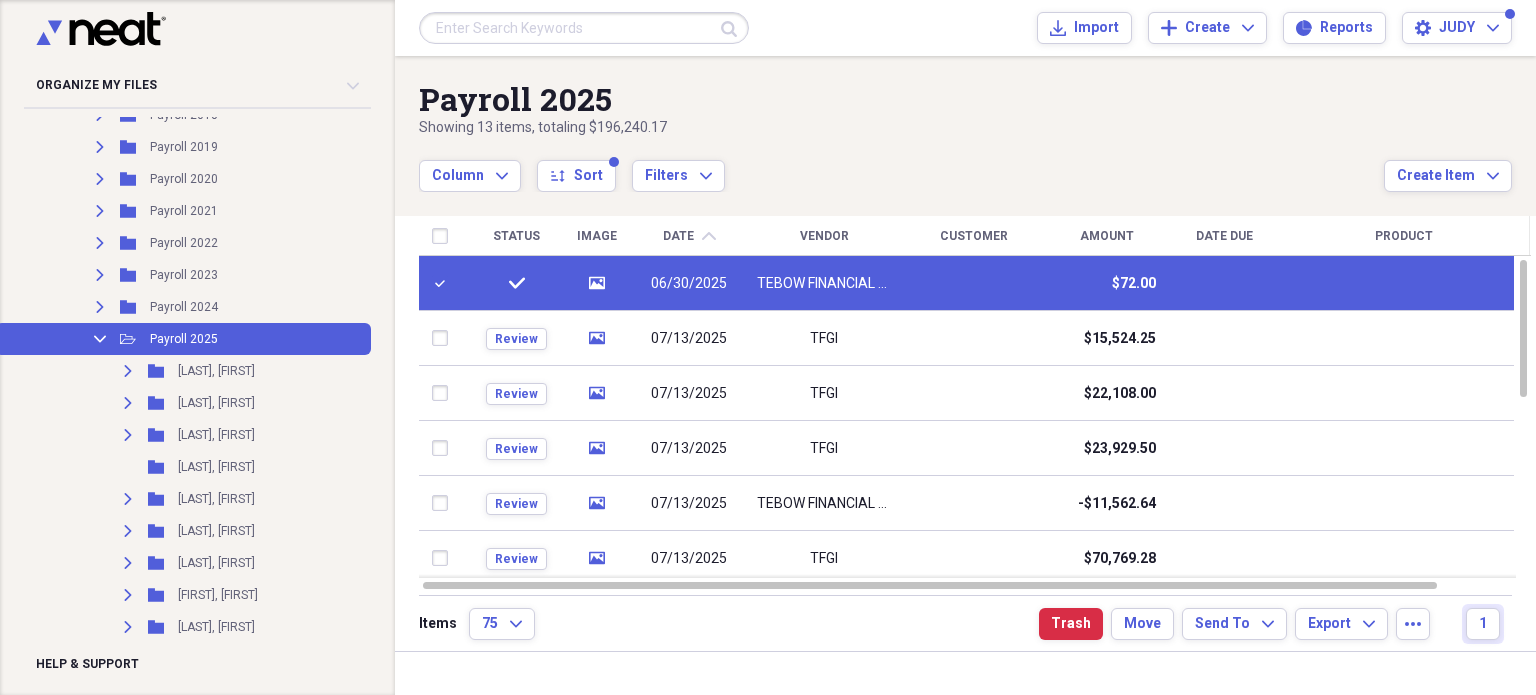 click on "TEBOW FINANCIAL GROUP INC" at bounding box center [823, 283] 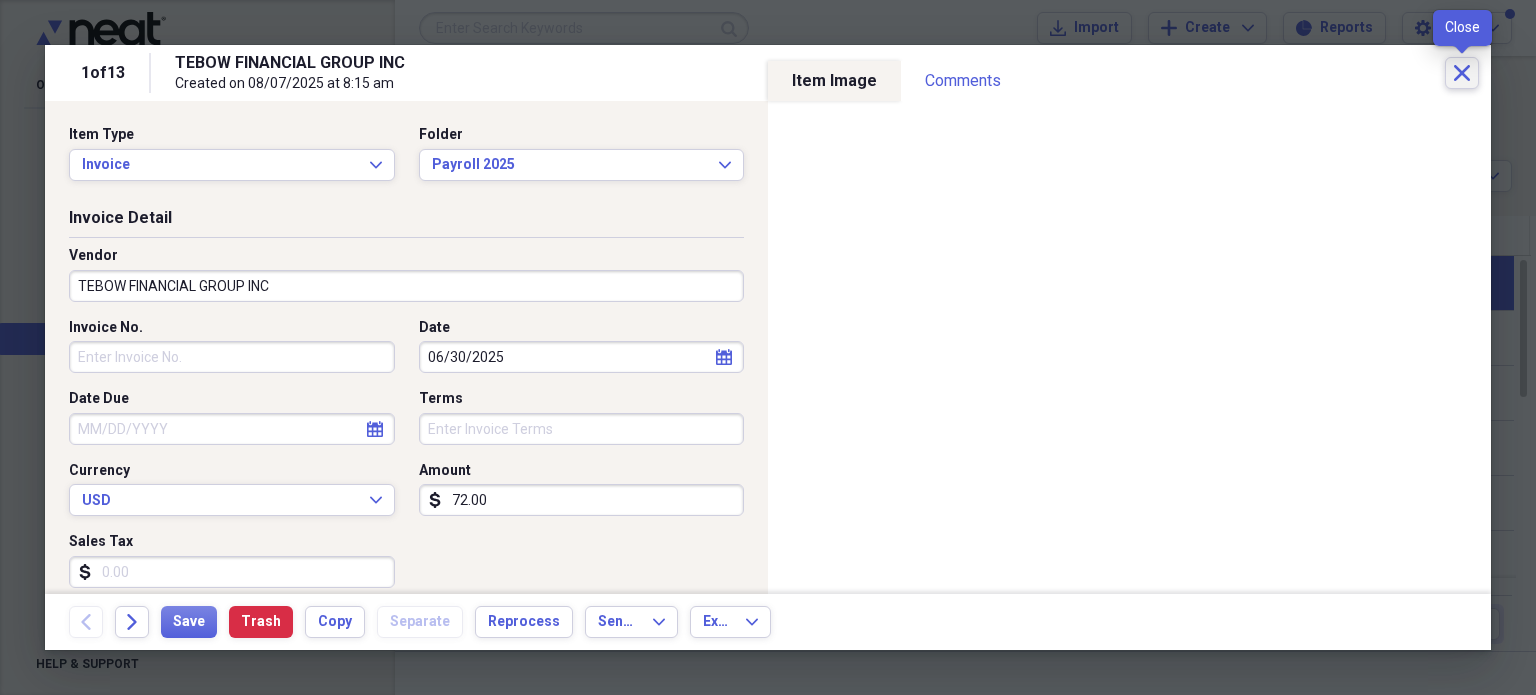 click on "Close" at bounding box center [1462, 73] 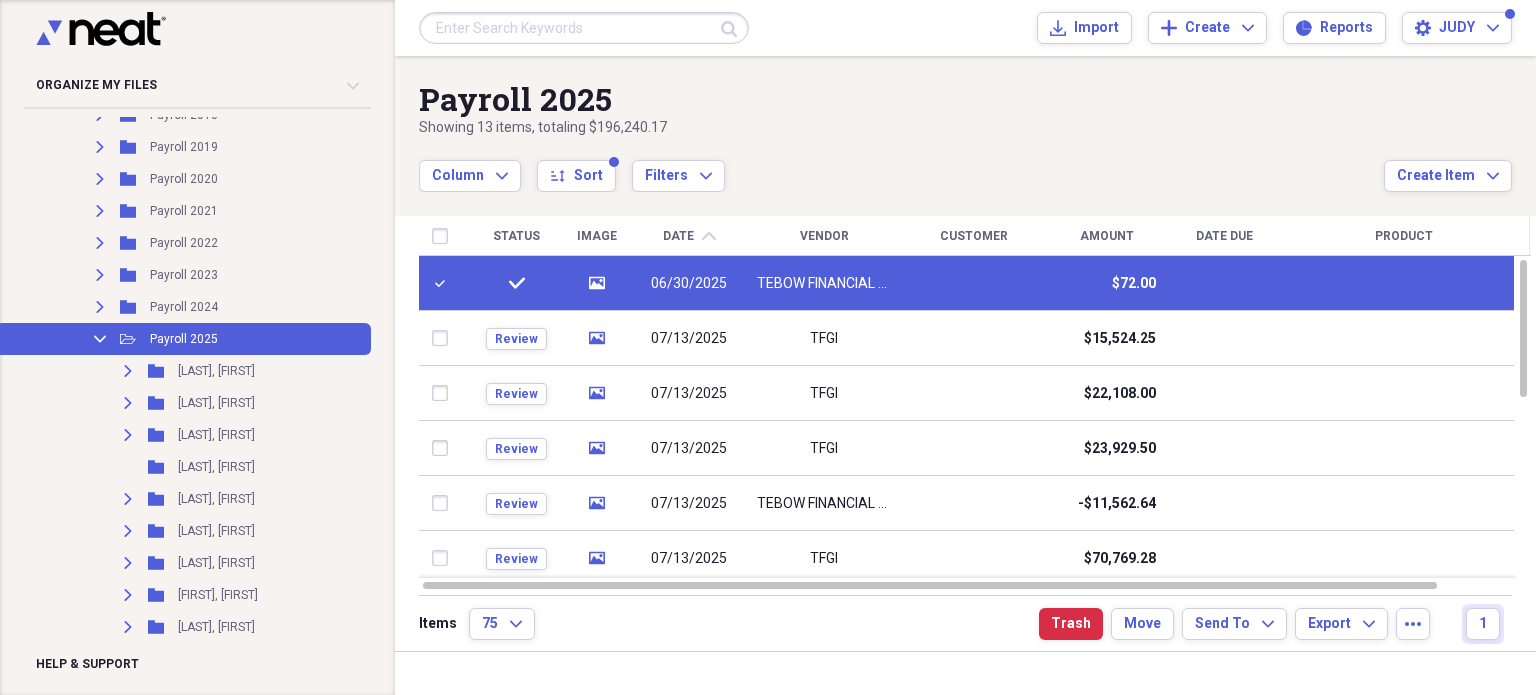 click at bounding box center [973, 283] 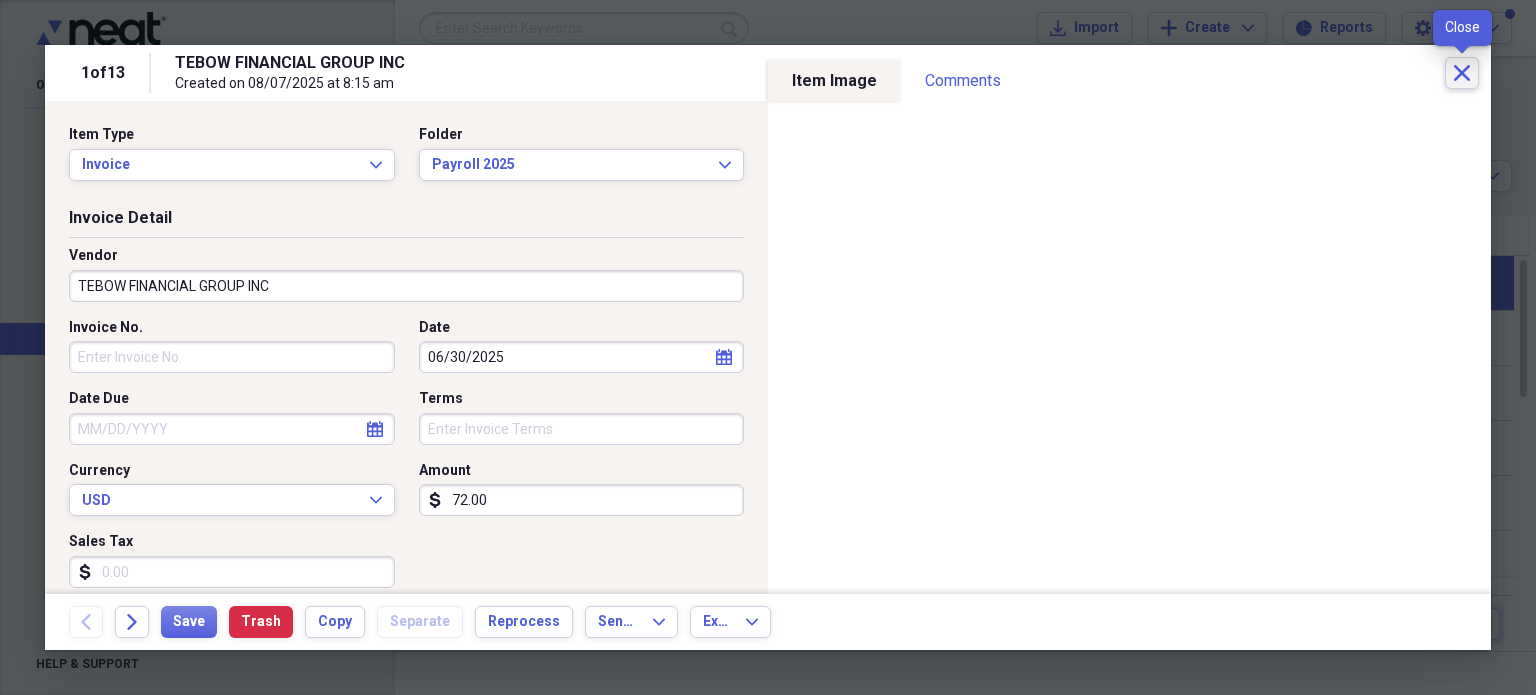 click on "Close" at bounding box center (1462, 73) 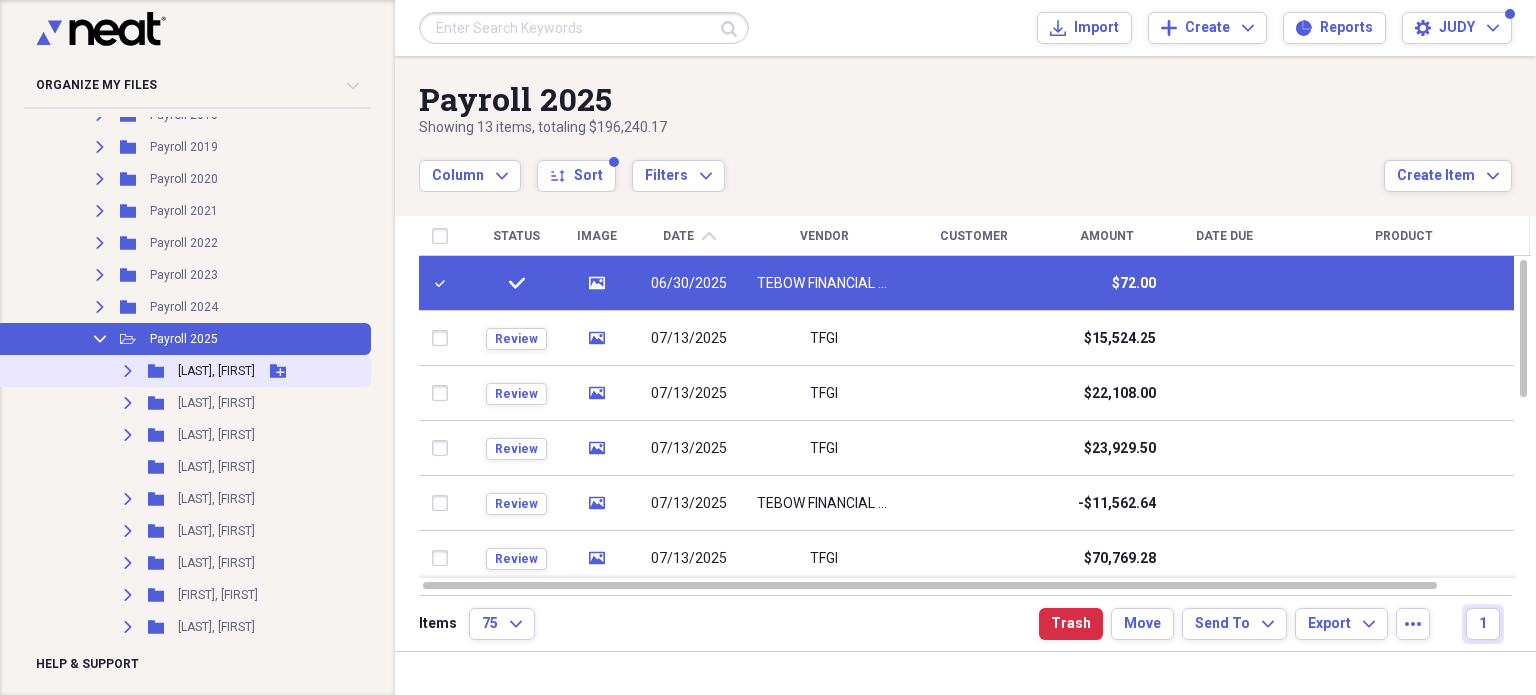 click on "[LAST], [FIRST]" at bounding box center [216, 371] 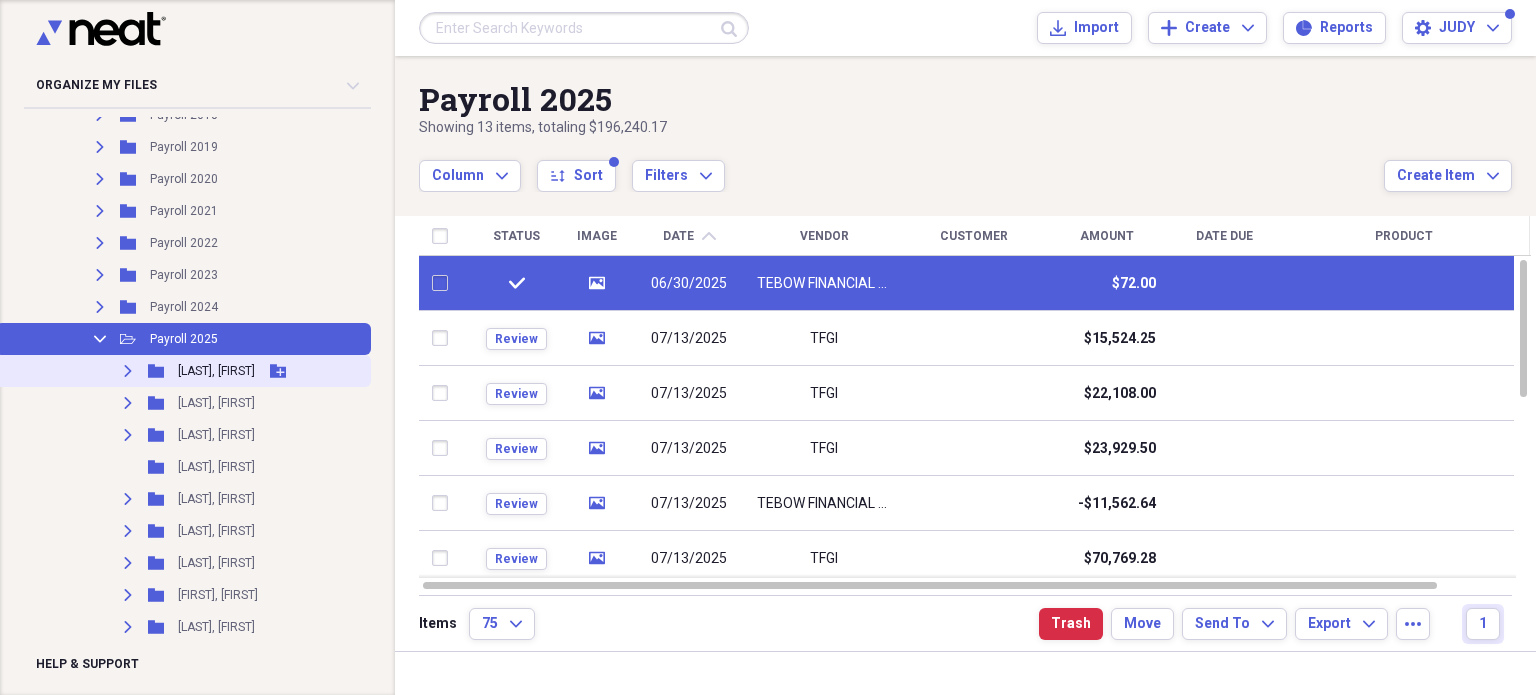 checkbox on "false" 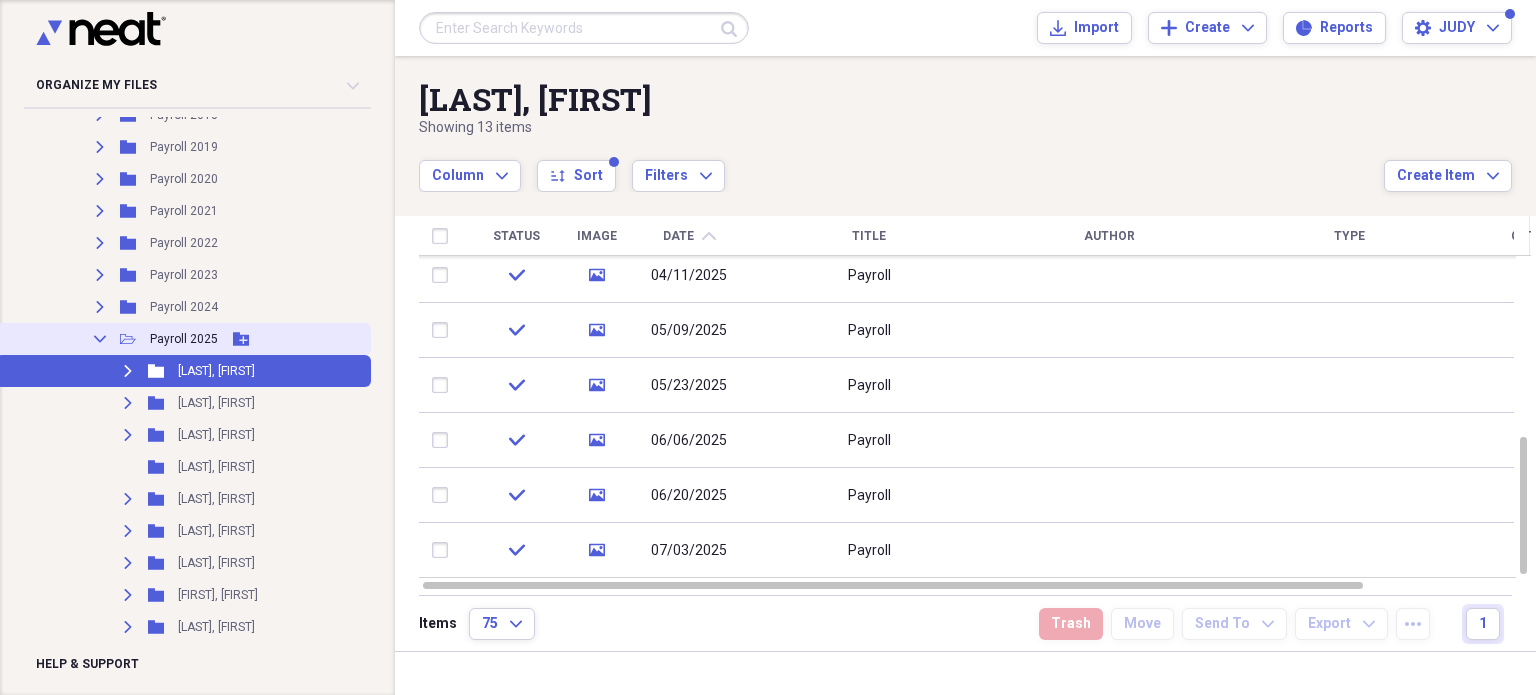 click on "Collapse Open Folder Payroll 2025 Add Folder" at bounding box center (183, 339) 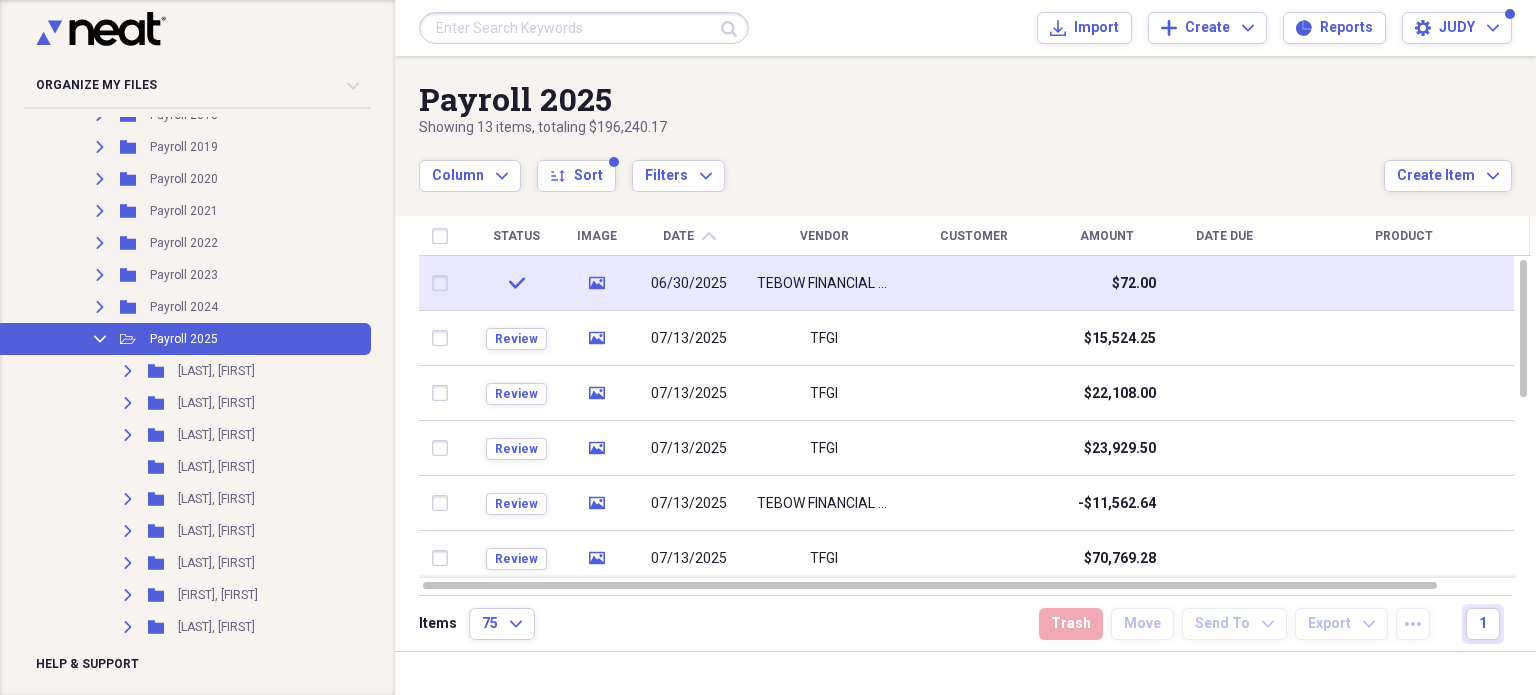 click at bounding box center [443, 283] 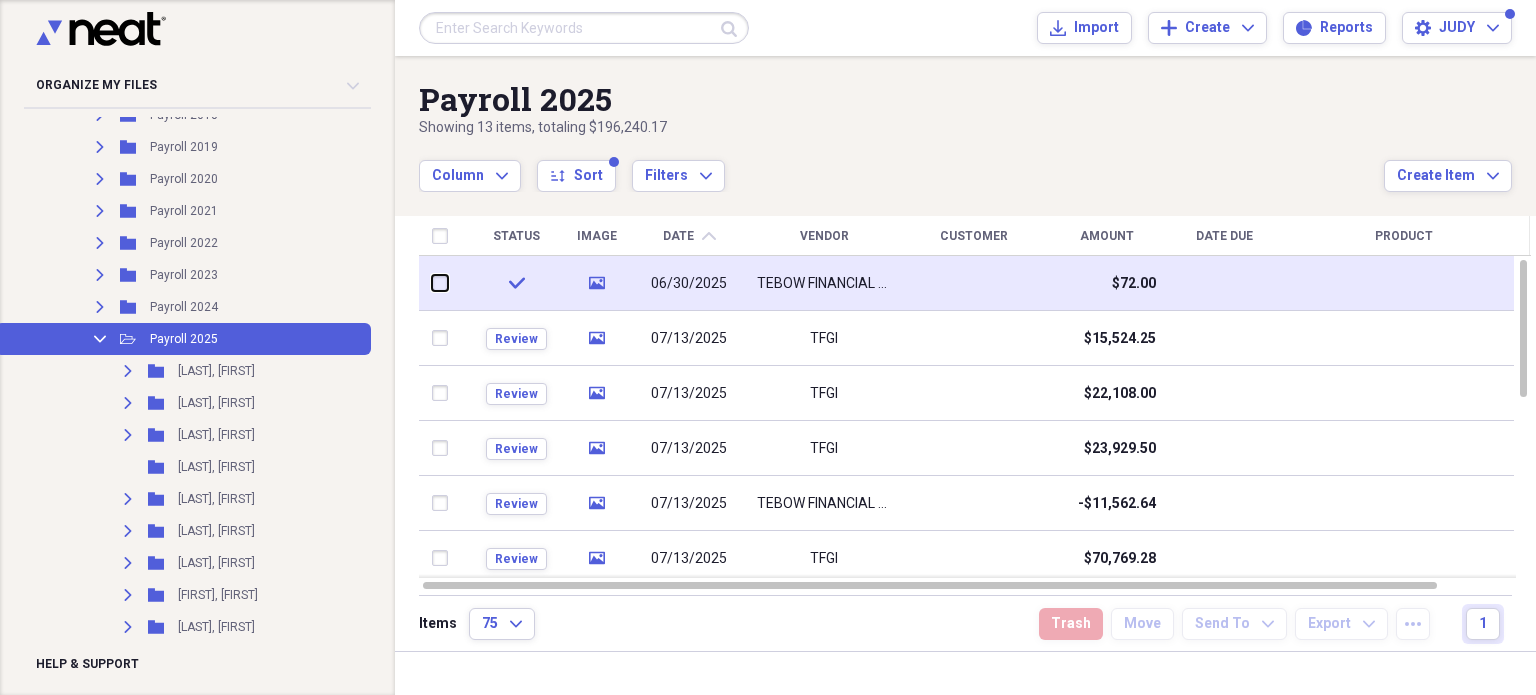 click at bounding box center (431, 283) 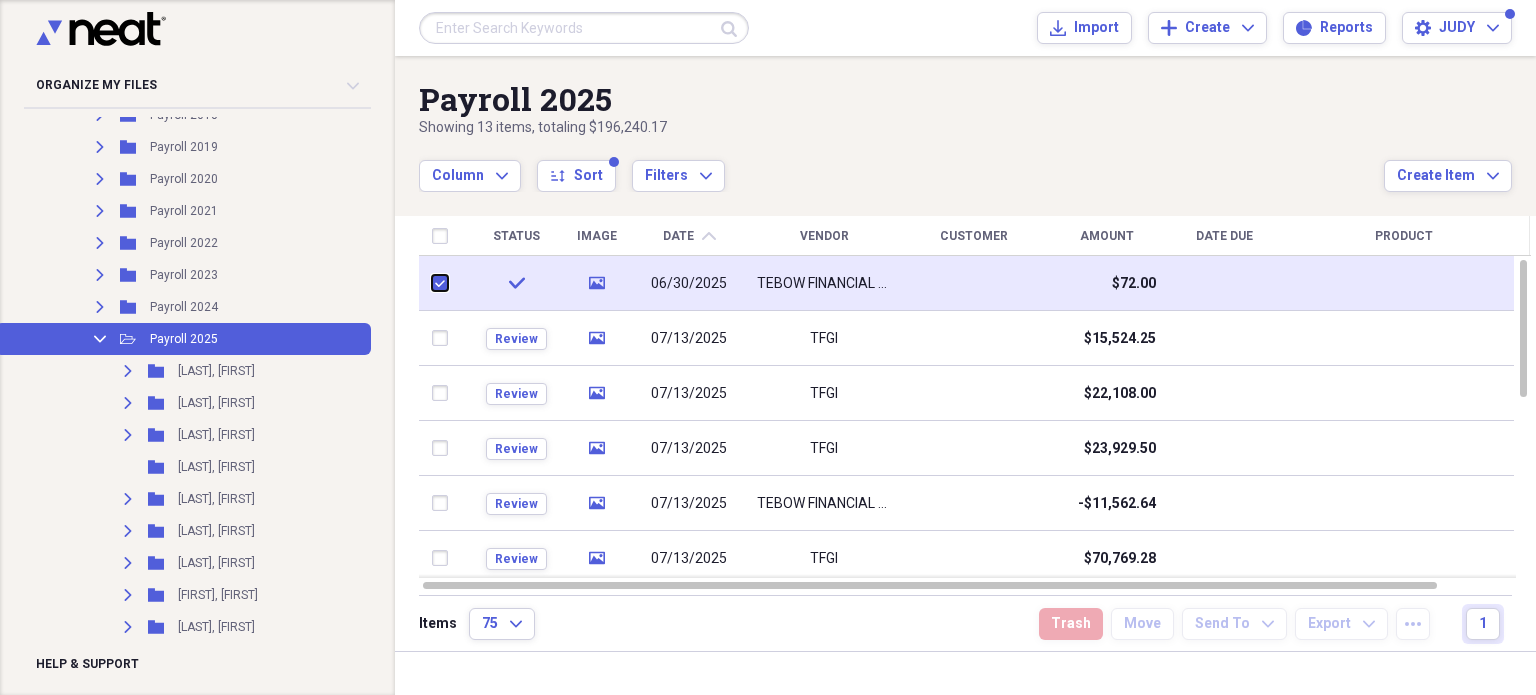 checkbox on "true" 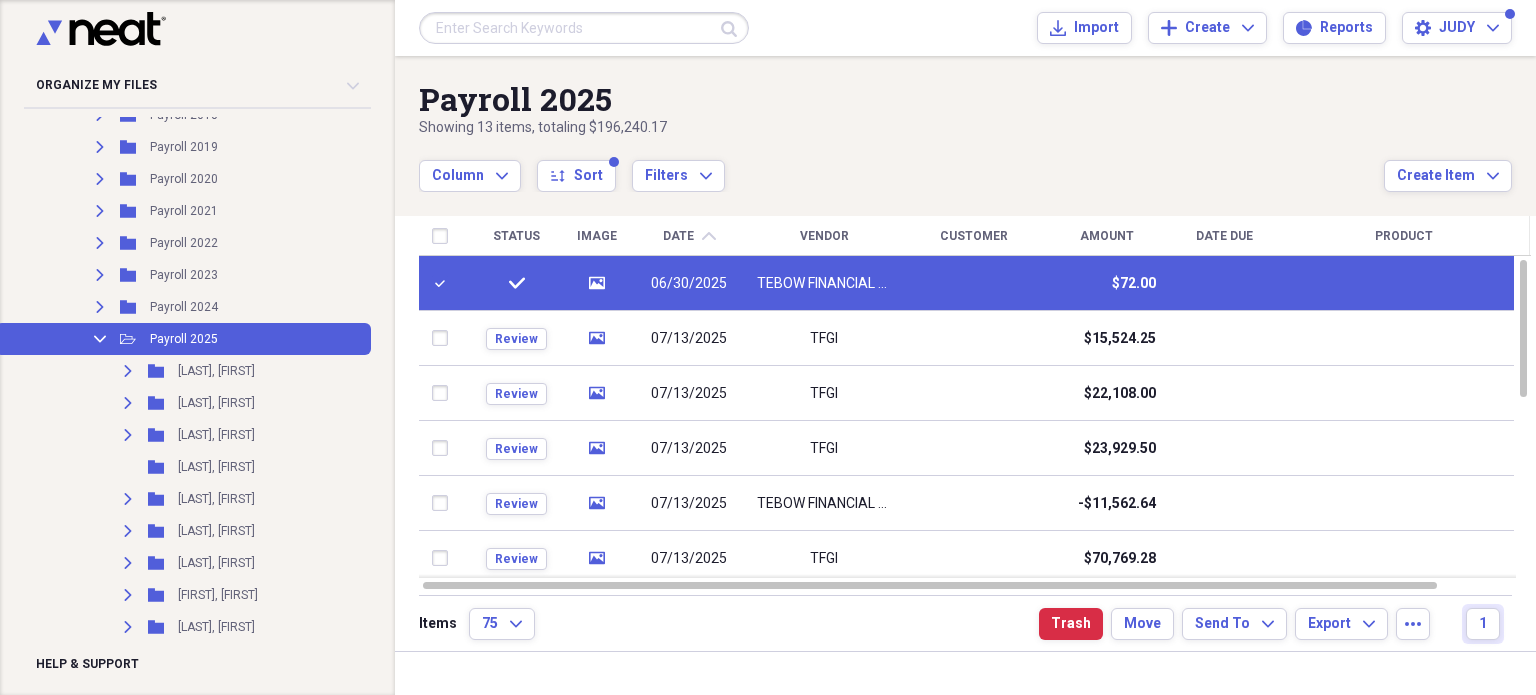 click on "06/30/2025" at bounding box center [688, 284] 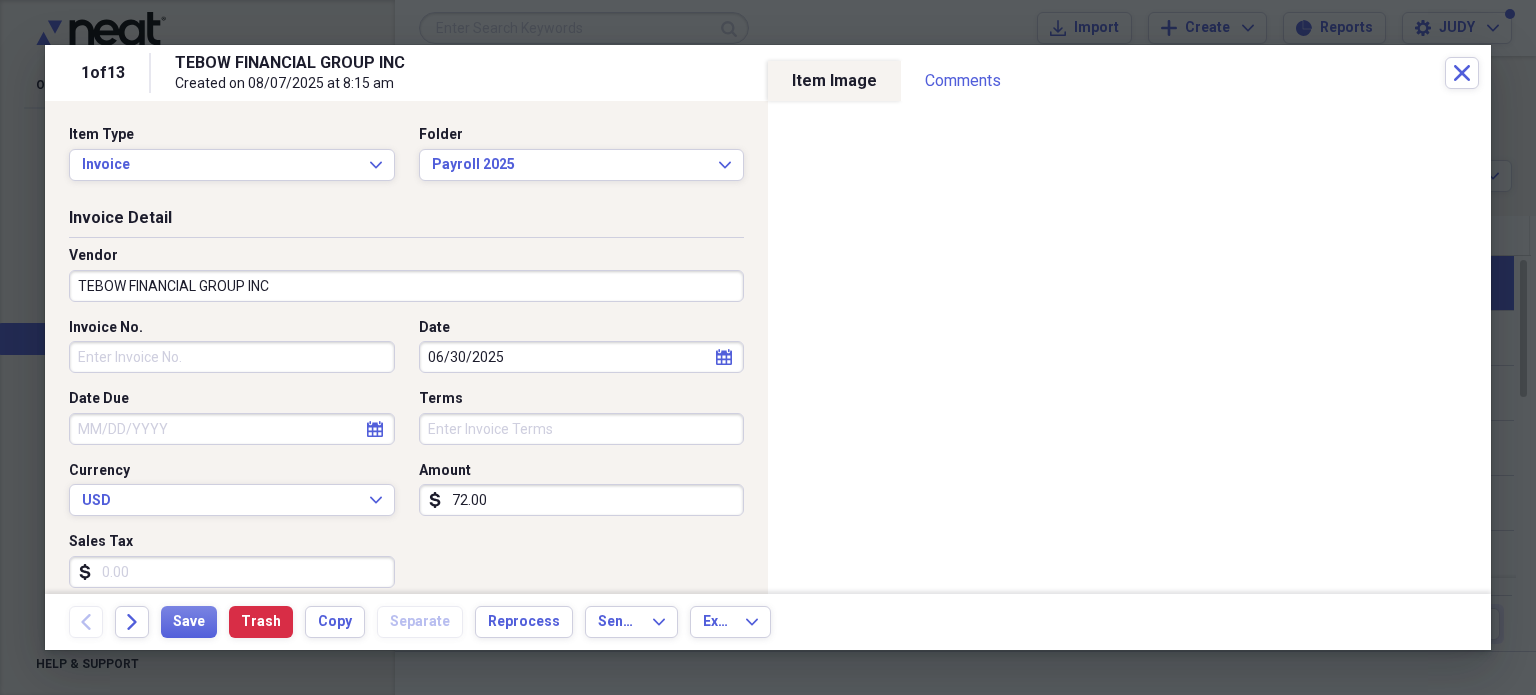click 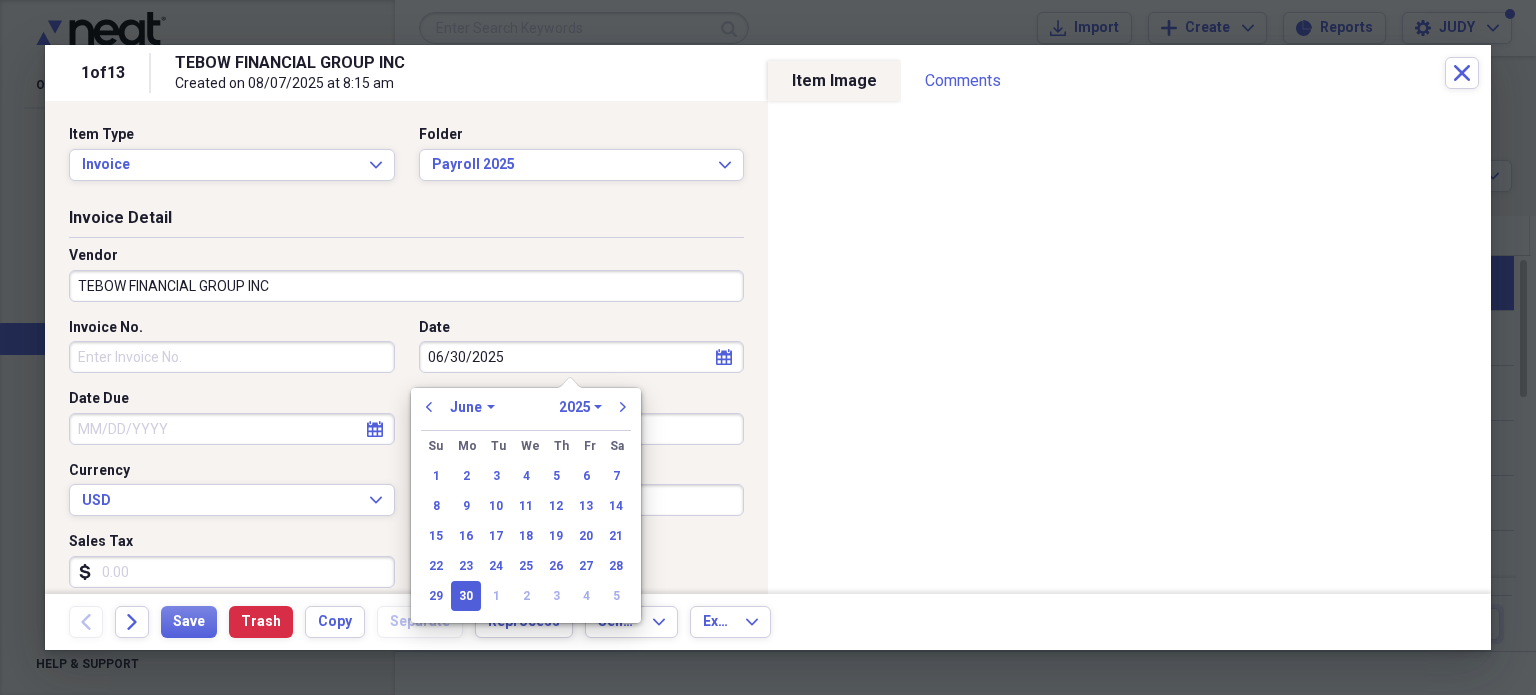 click on "January February March April May June July August September October November December" at bounding box center [472, 407] 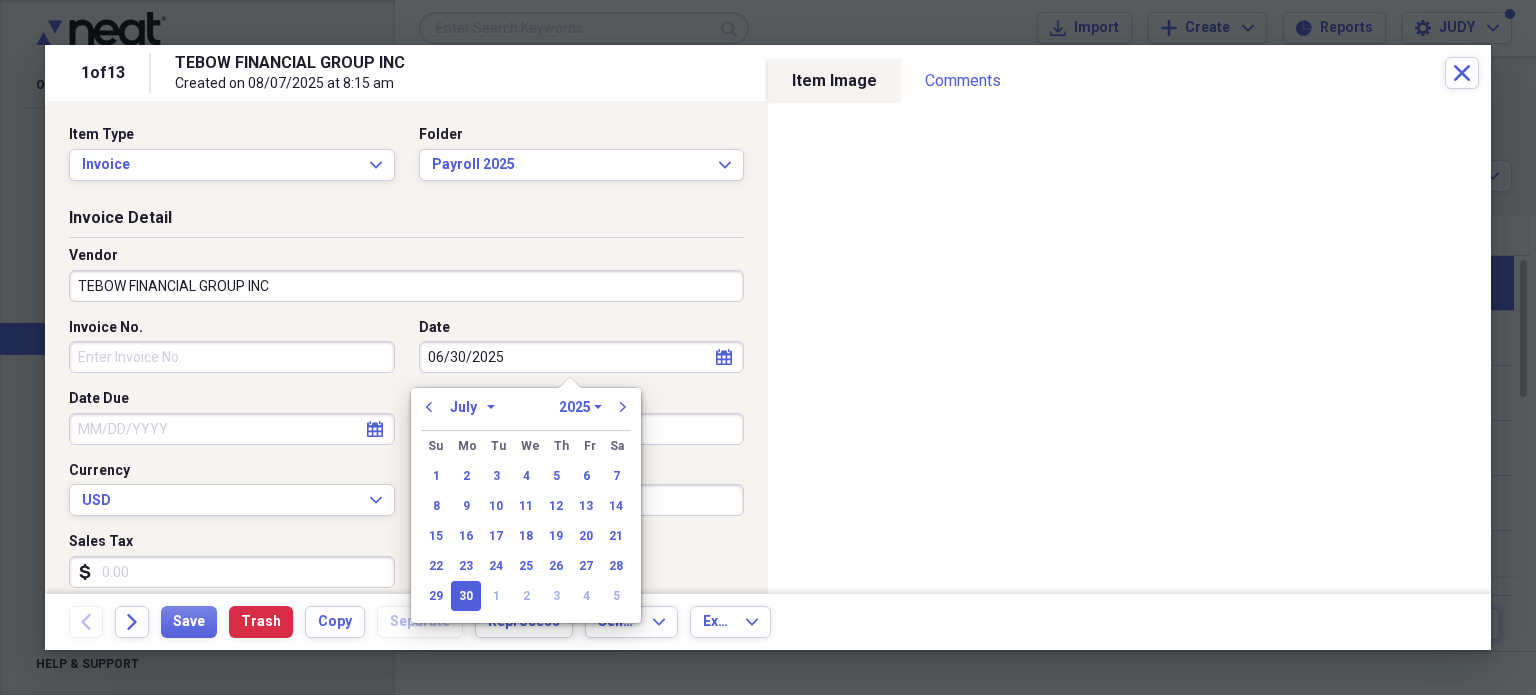 click on "January February March April May June July August September October November December" at bounding box center (472, 407) 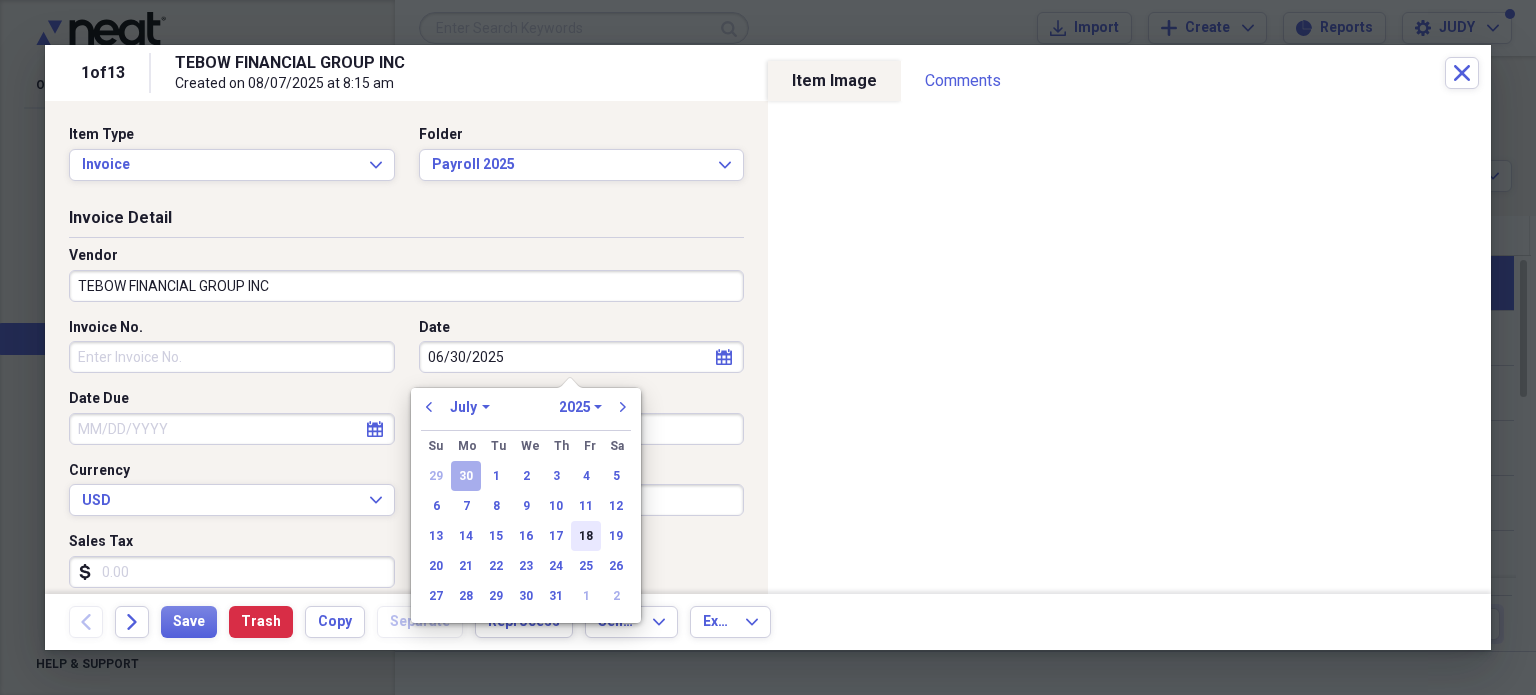 click on "18" at bounding box center (586, 536) 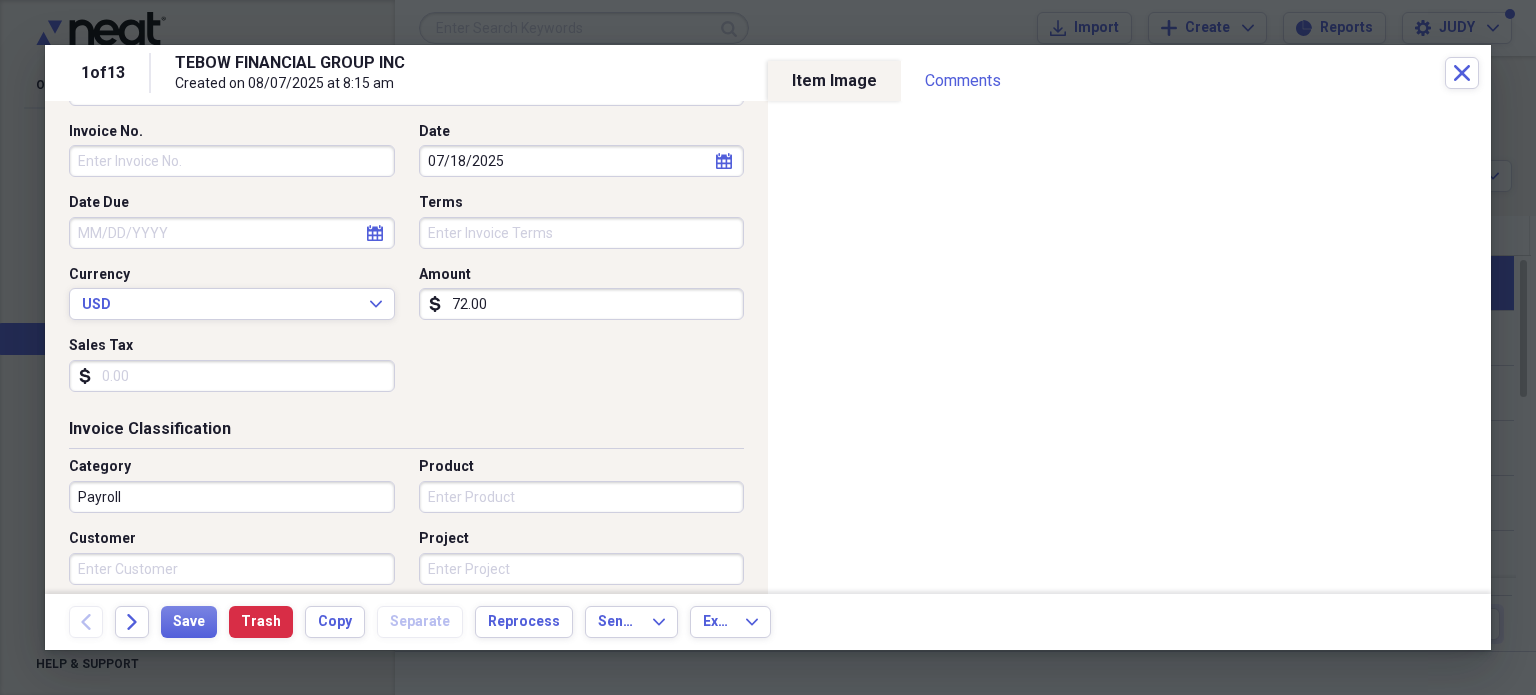 scroll, scrollTop: 200, scrollLeft: 0, axis: vertical 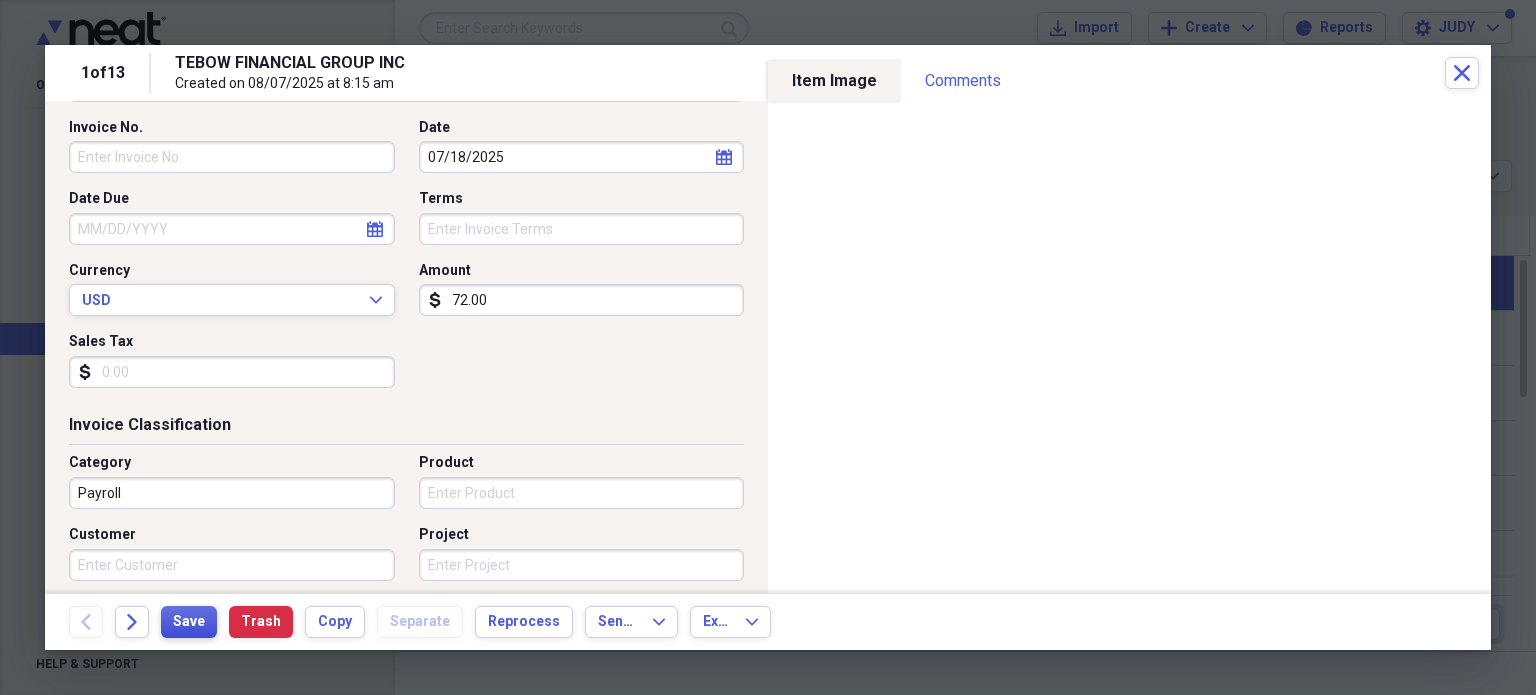 click on "Save" at bounding box center [189, 622] 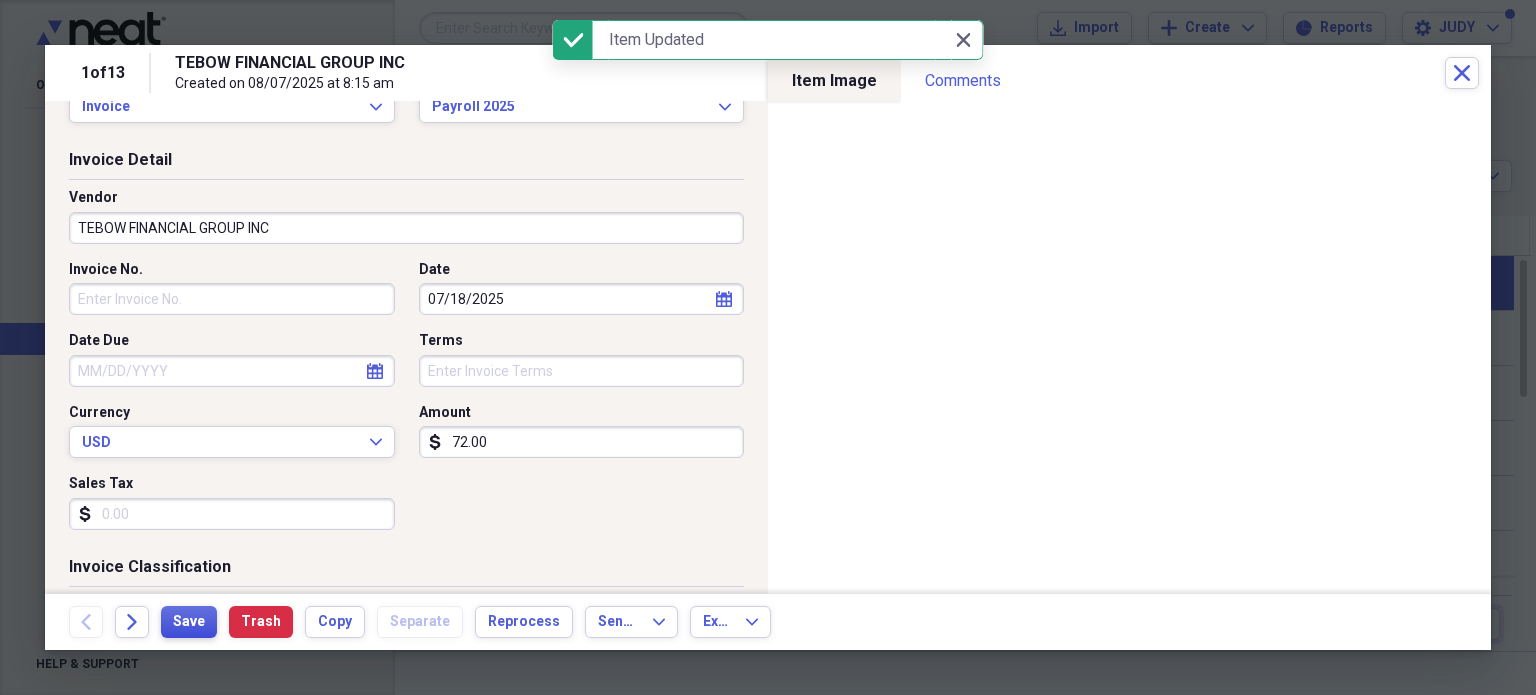 scroll, scrollTop: 0, scrollLeft: 0, axis: both 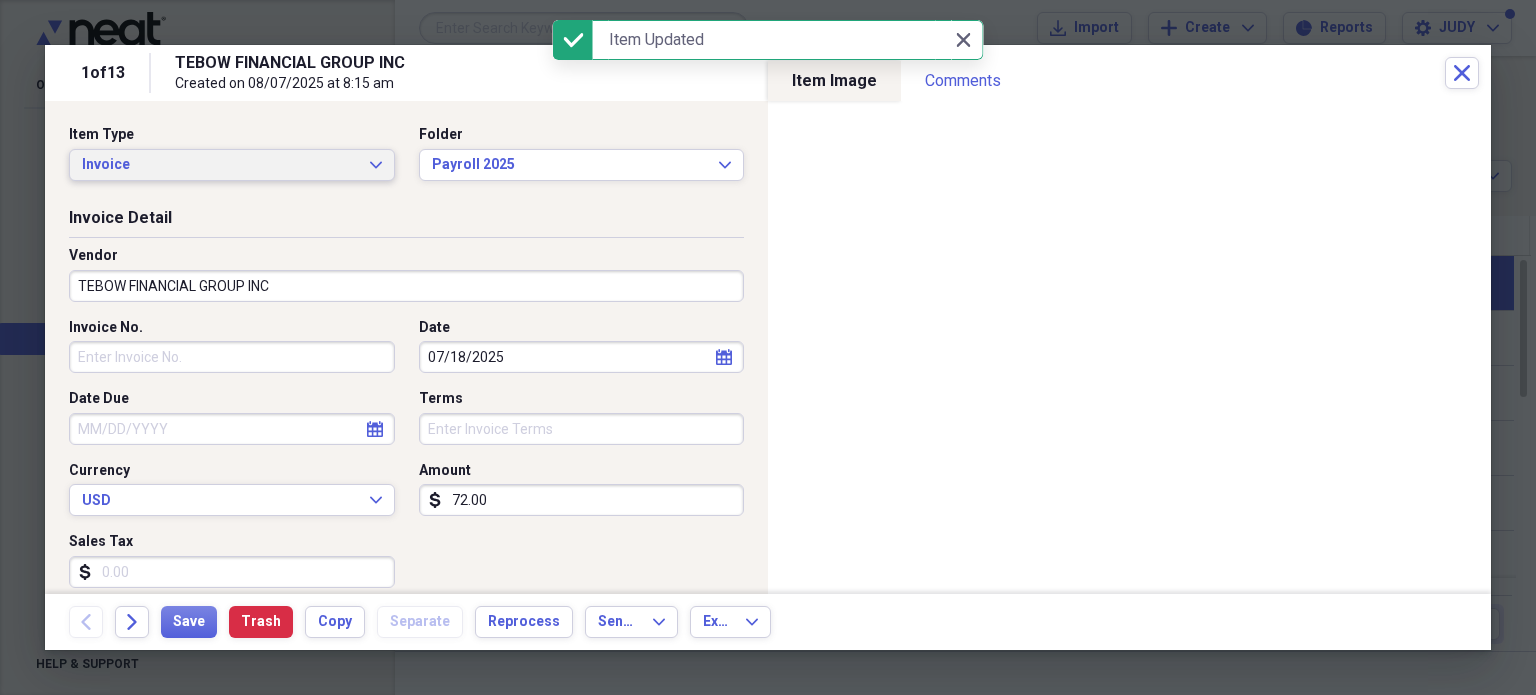 click on "Expand" 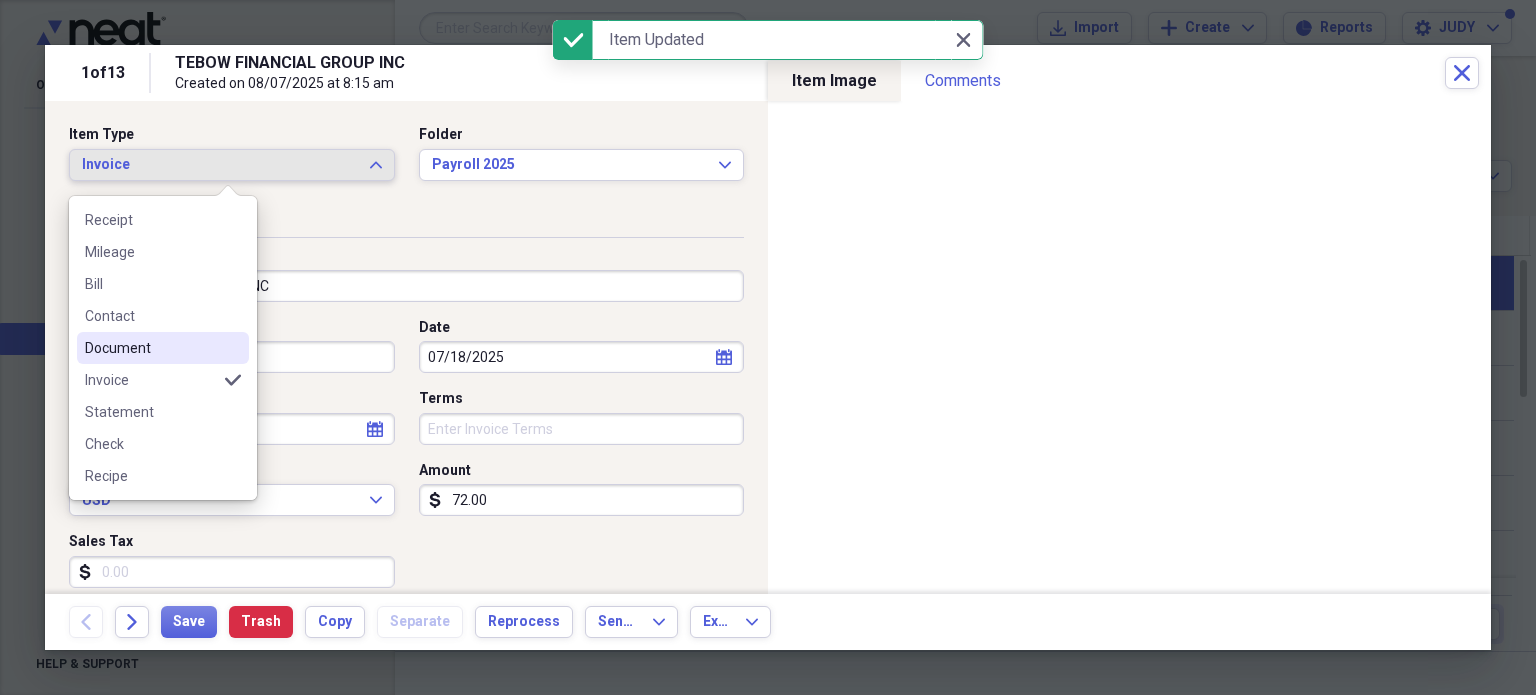 click on "Document" at bounding box center [163, 348] 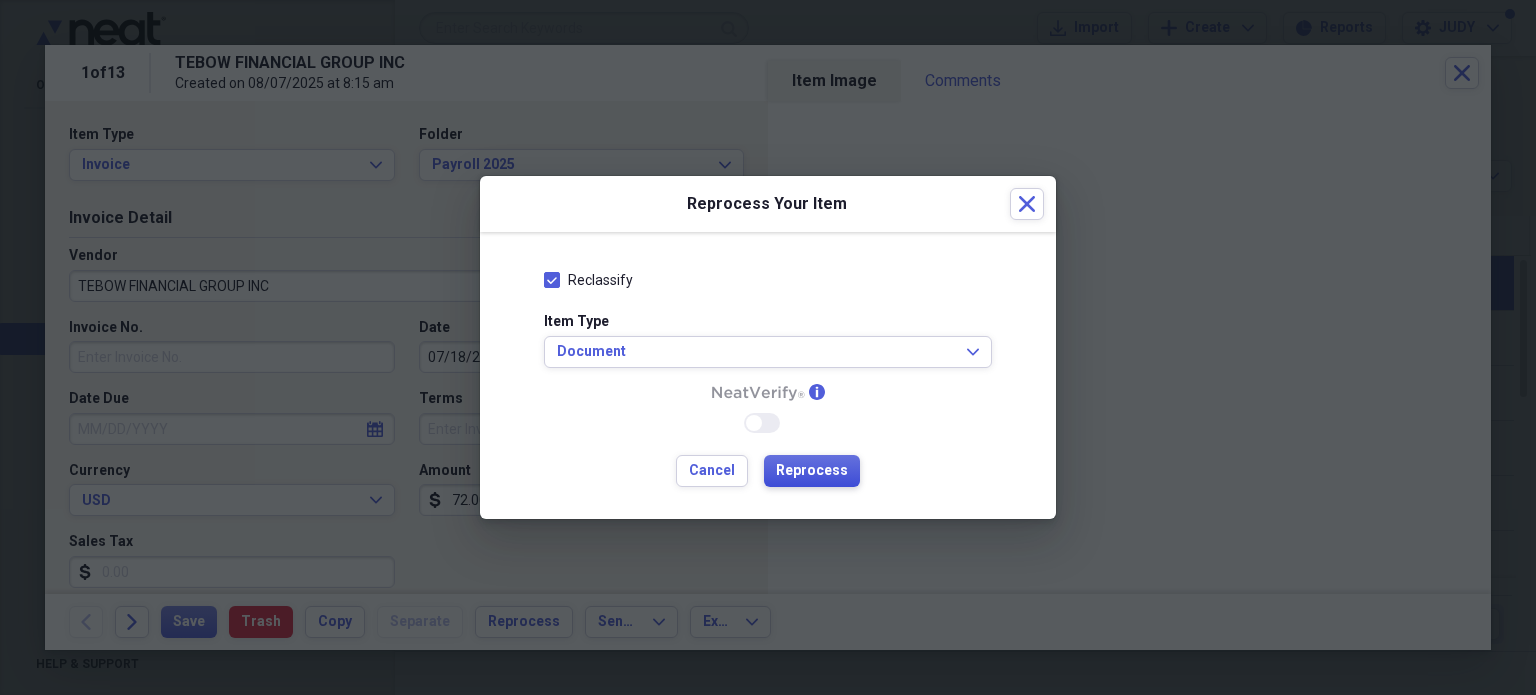 click on "Reprocess" at bounding box center [812, 471] 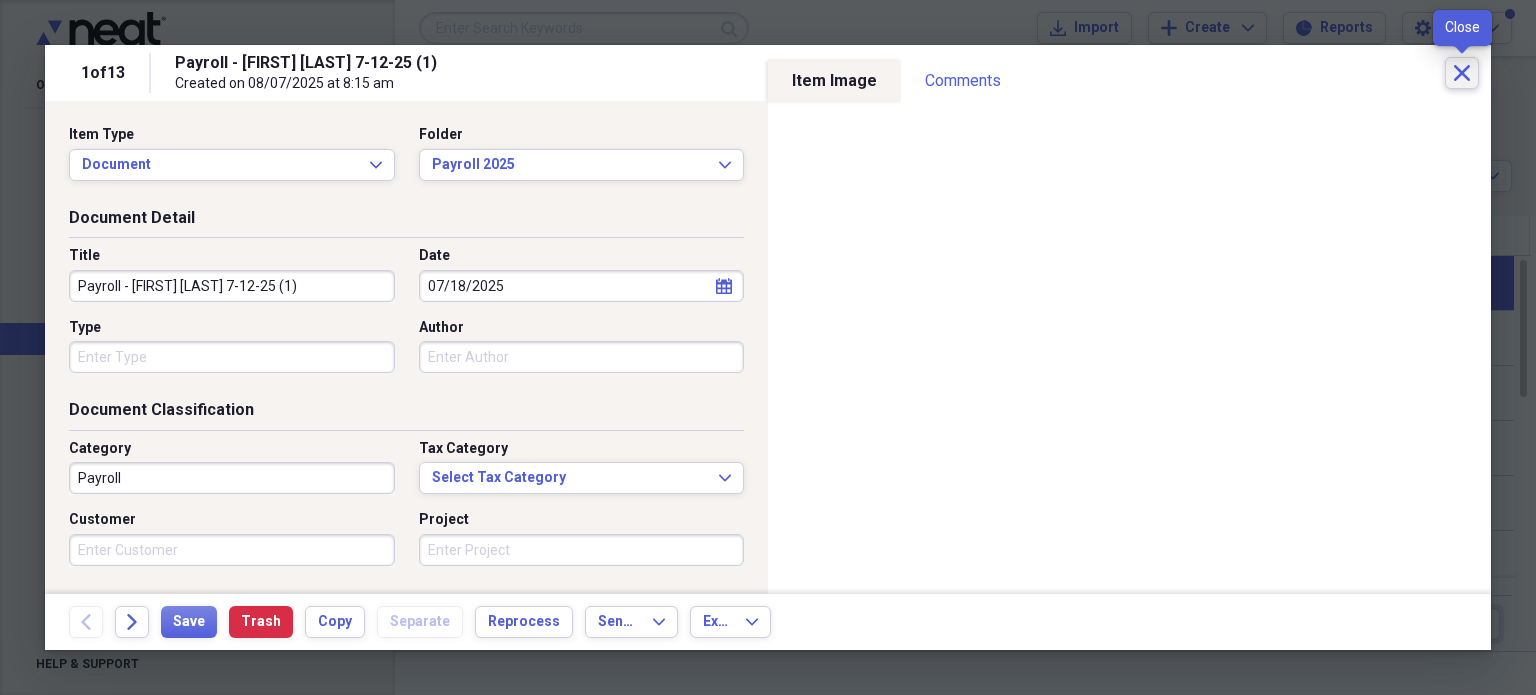 click on "Close" 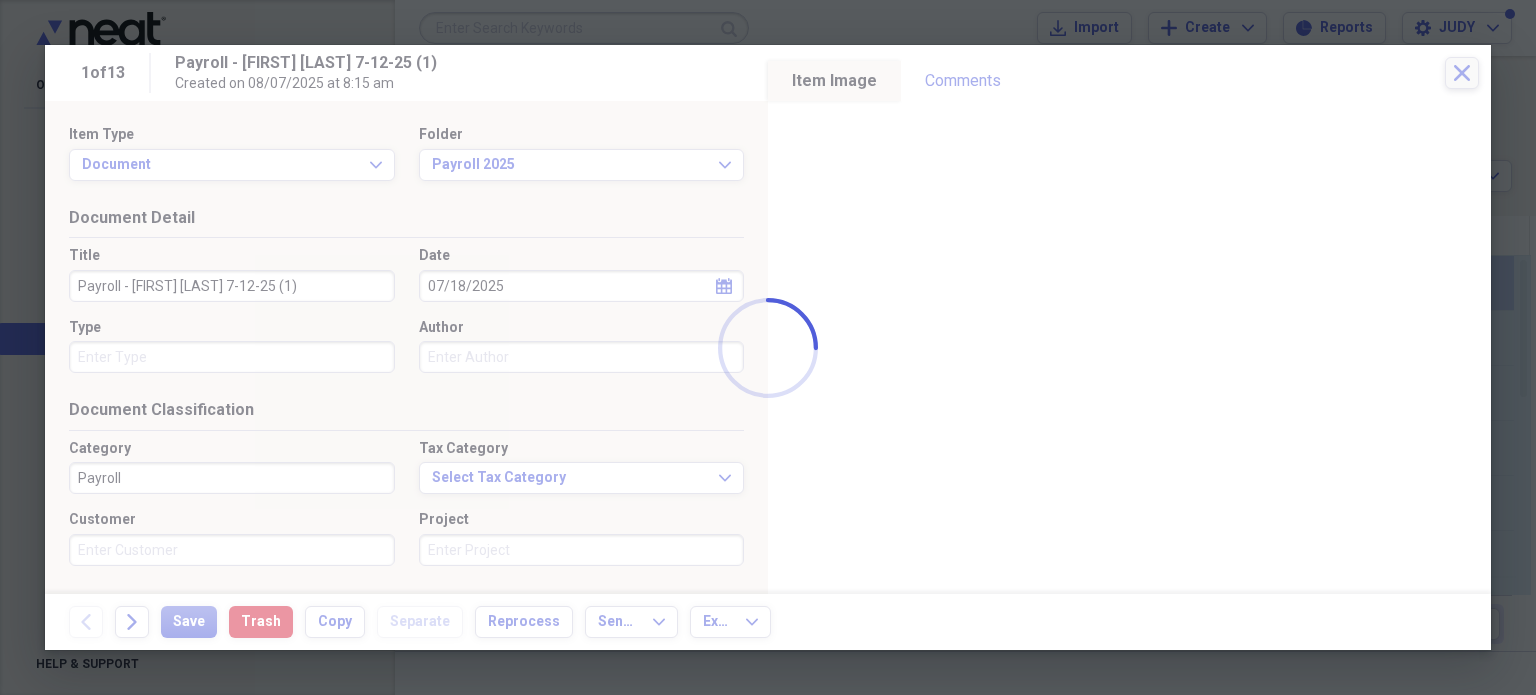 checkbox on "false" 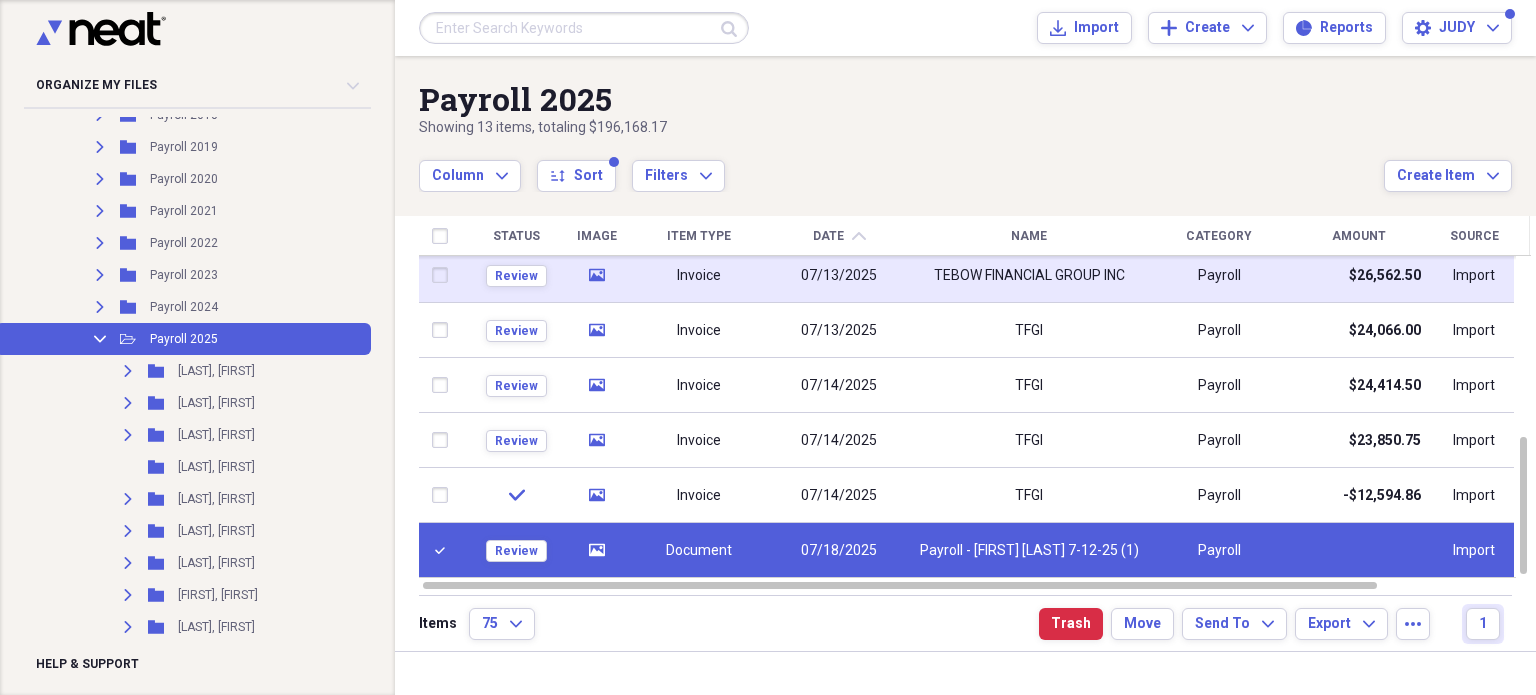 click at bounding box center [443, 275] 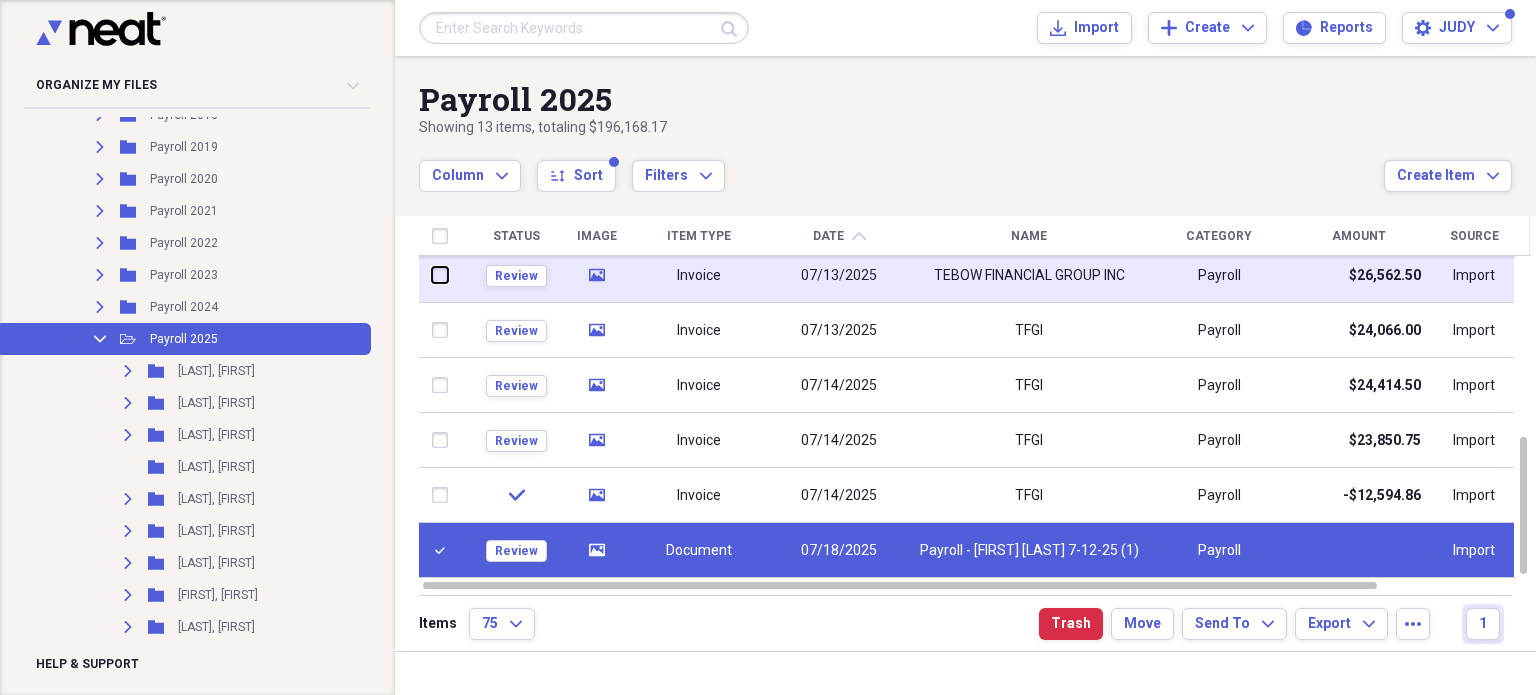 click at bounding box center [431, 275] 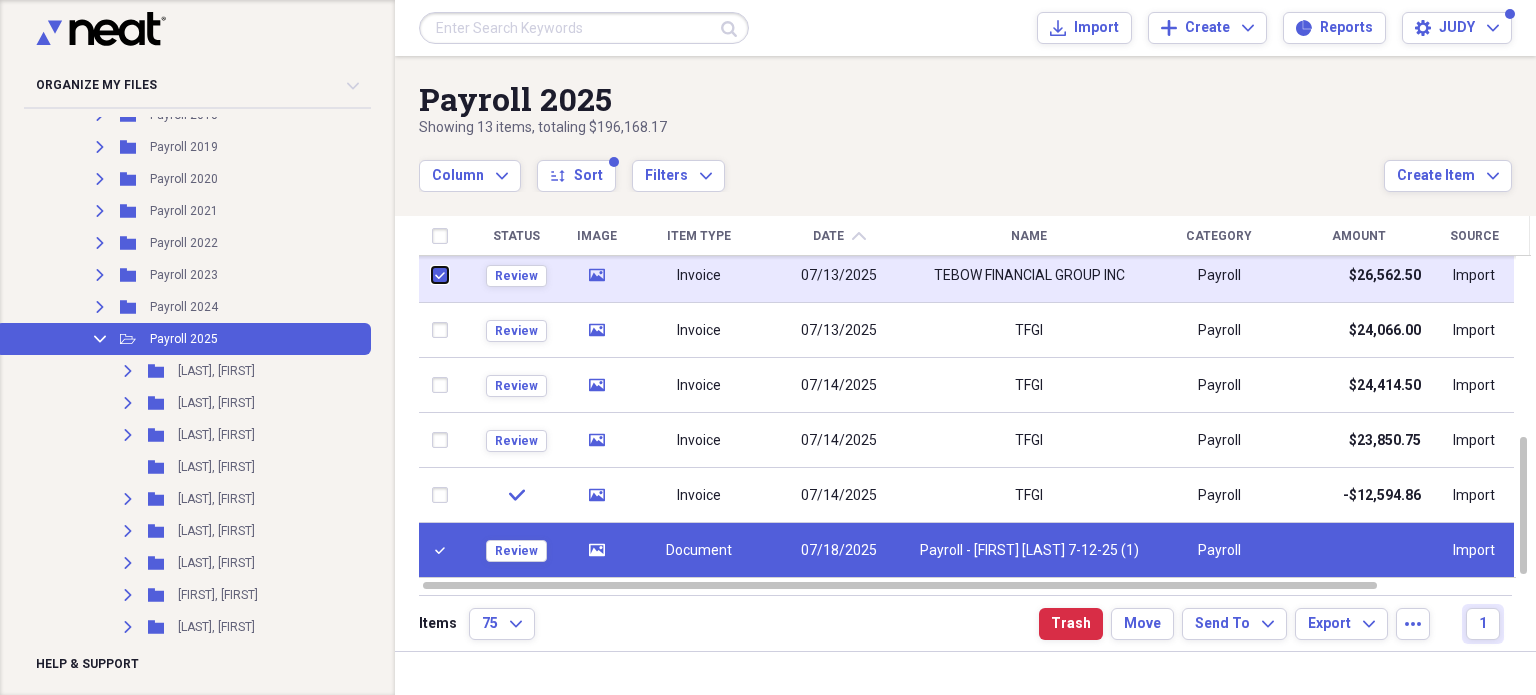checkbox on "true" 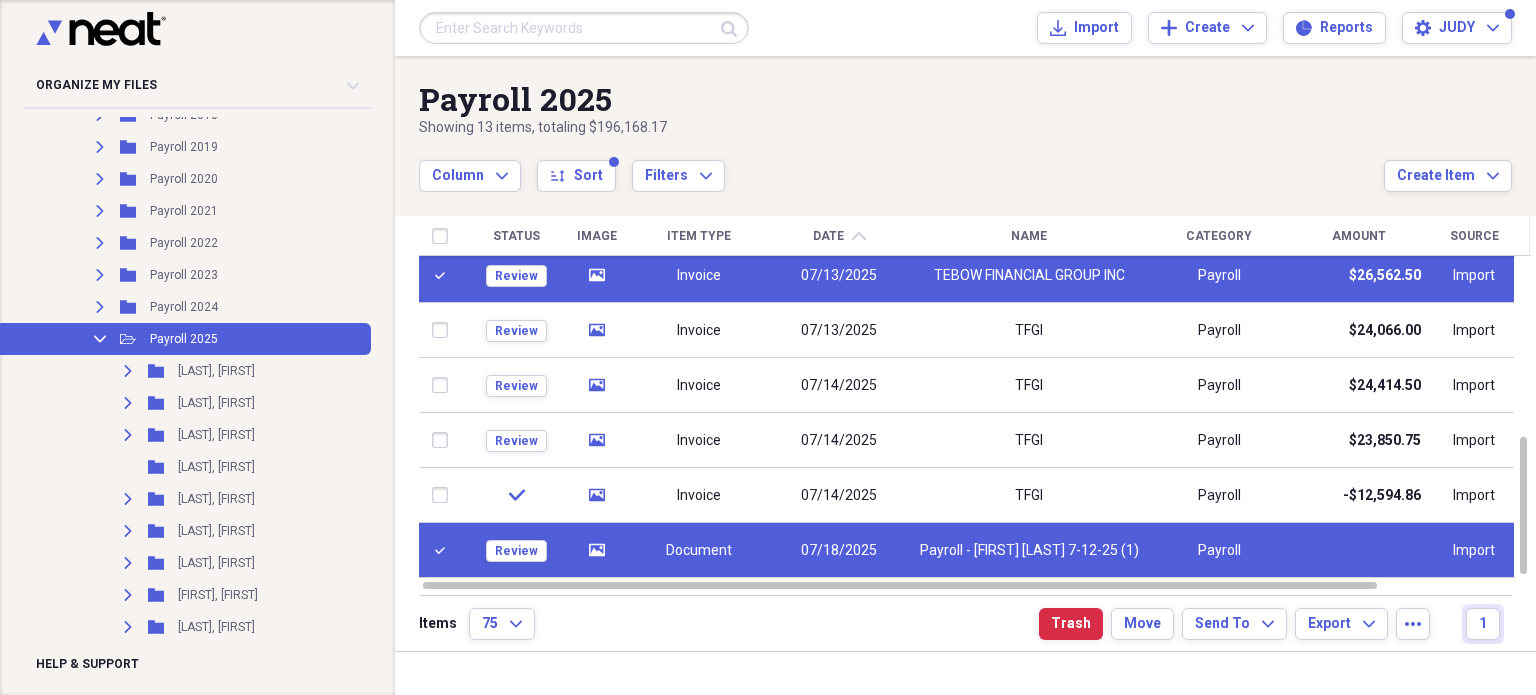 click on "Invoice" at bounding box center [698, 276] 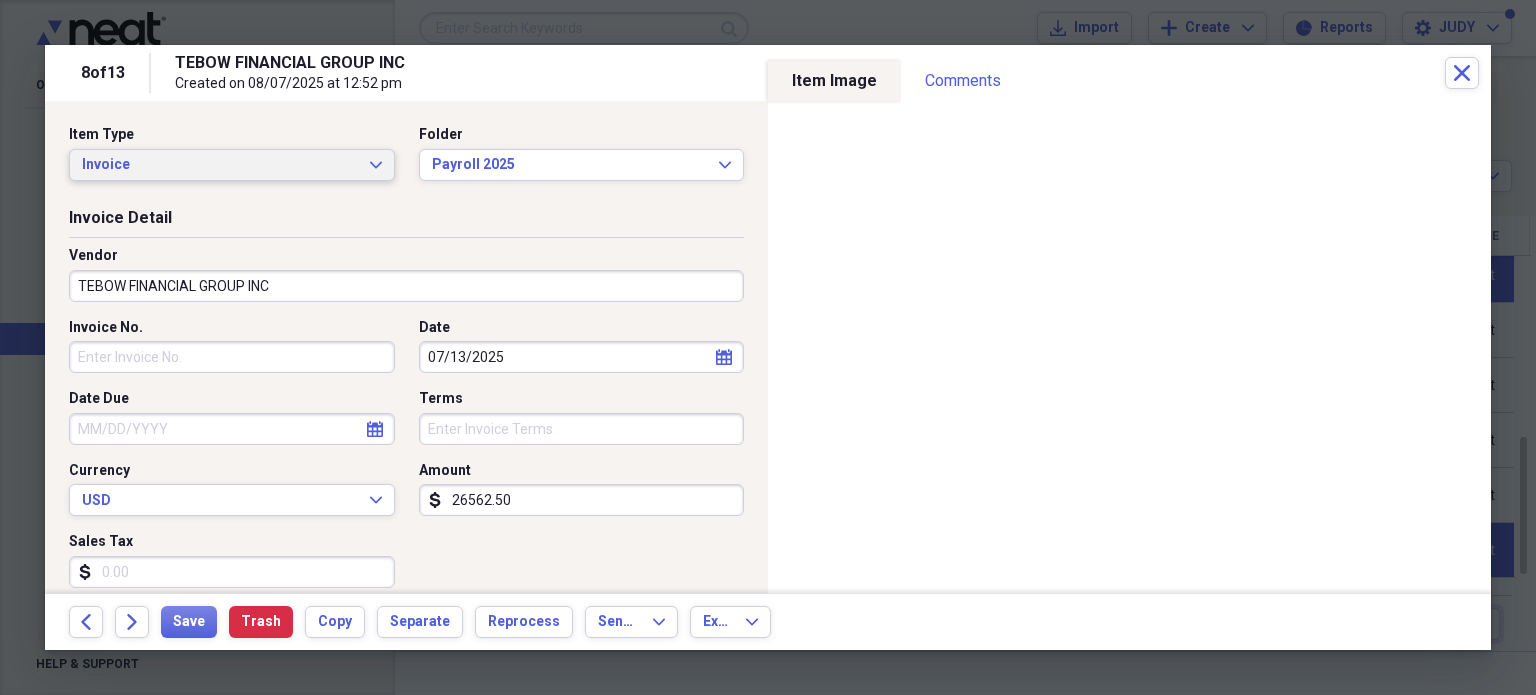 click on "Expand" 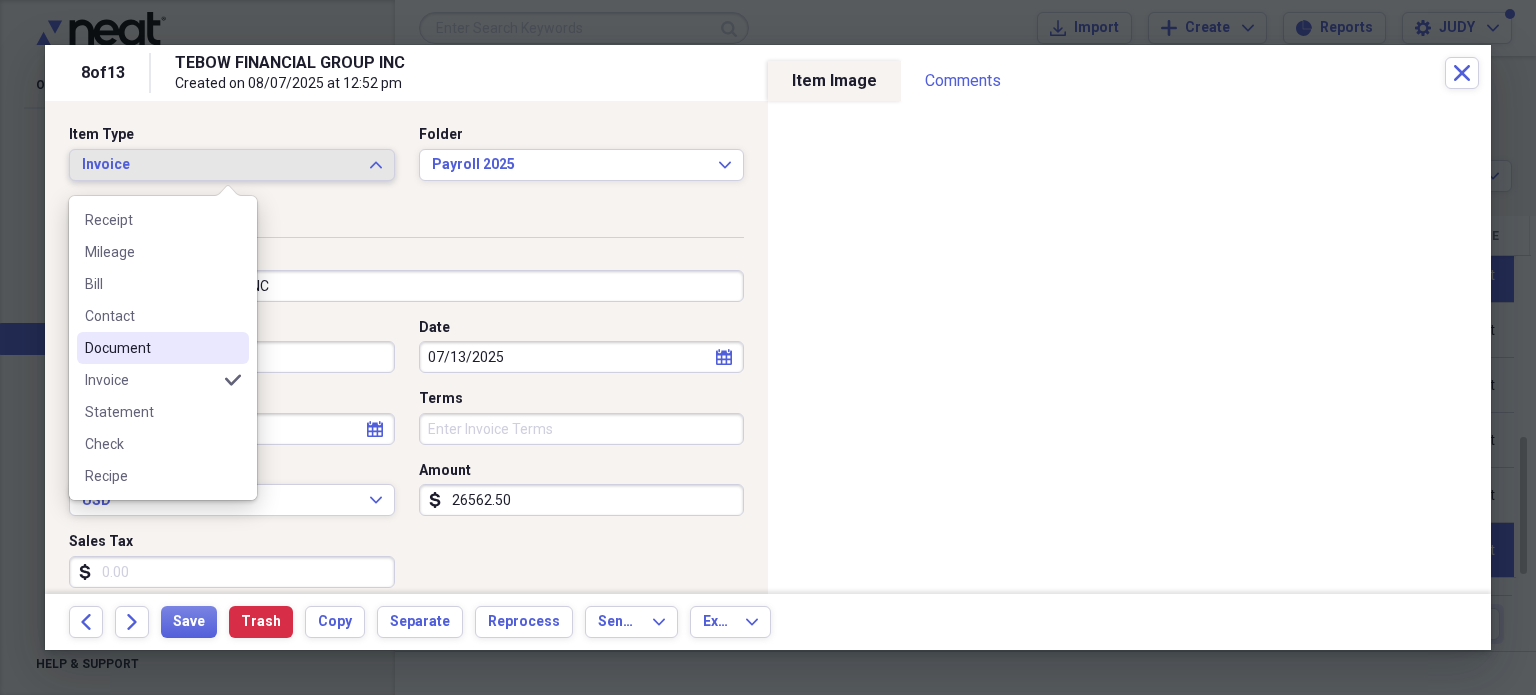 click on "Document" at bounding box center [151, 348] 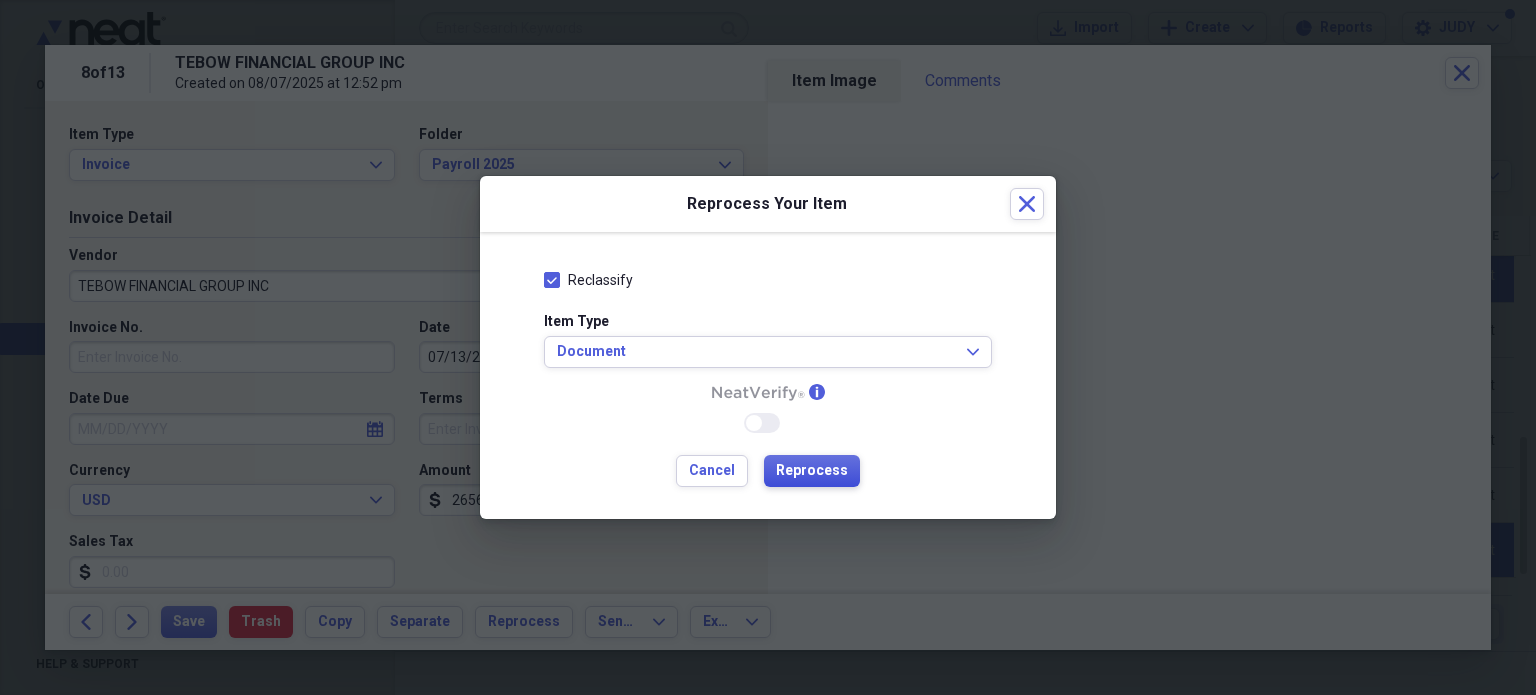 click on "Reprocess" at bounding box center [812, 471] 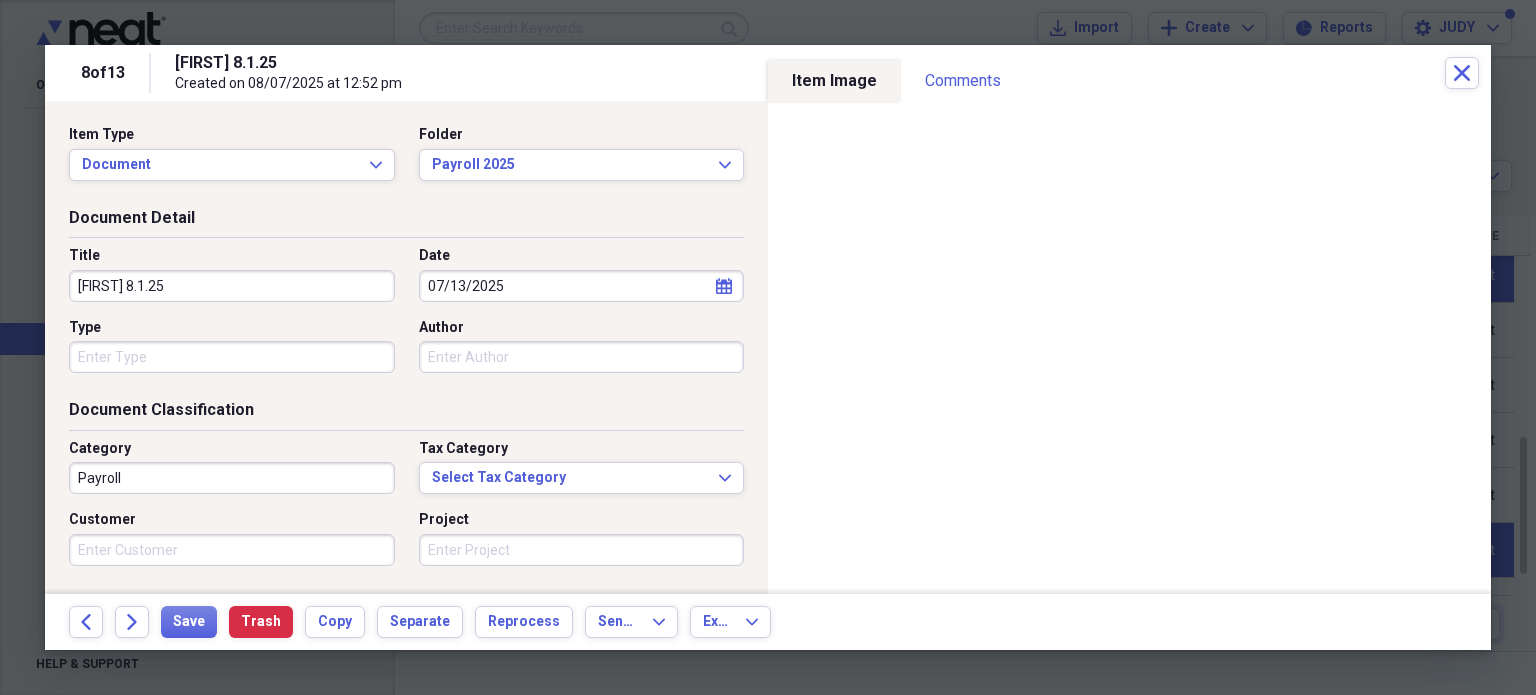 drag, startPoint x: 192, startPoint y: 289, endPoint x: 48, endPoint y: 296, distance: 144.17004 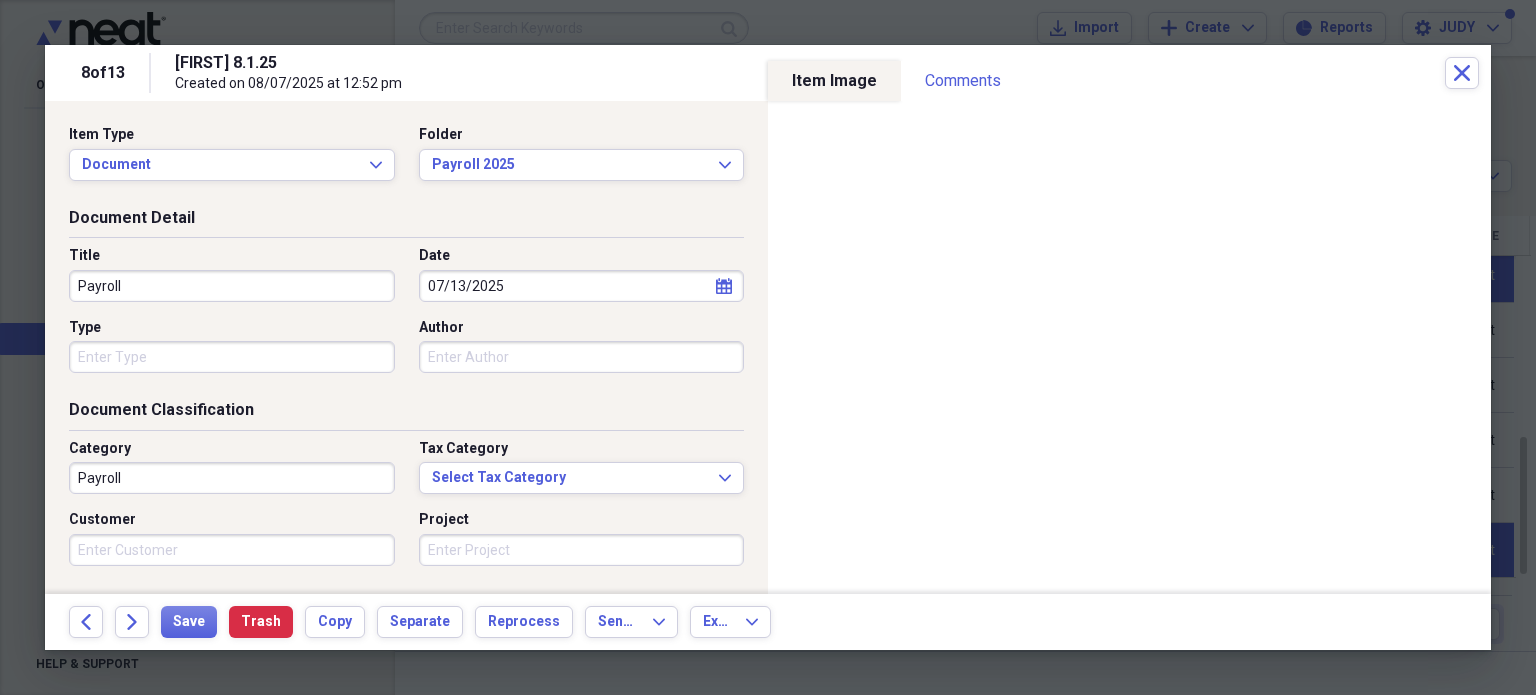 type on "Payroll" 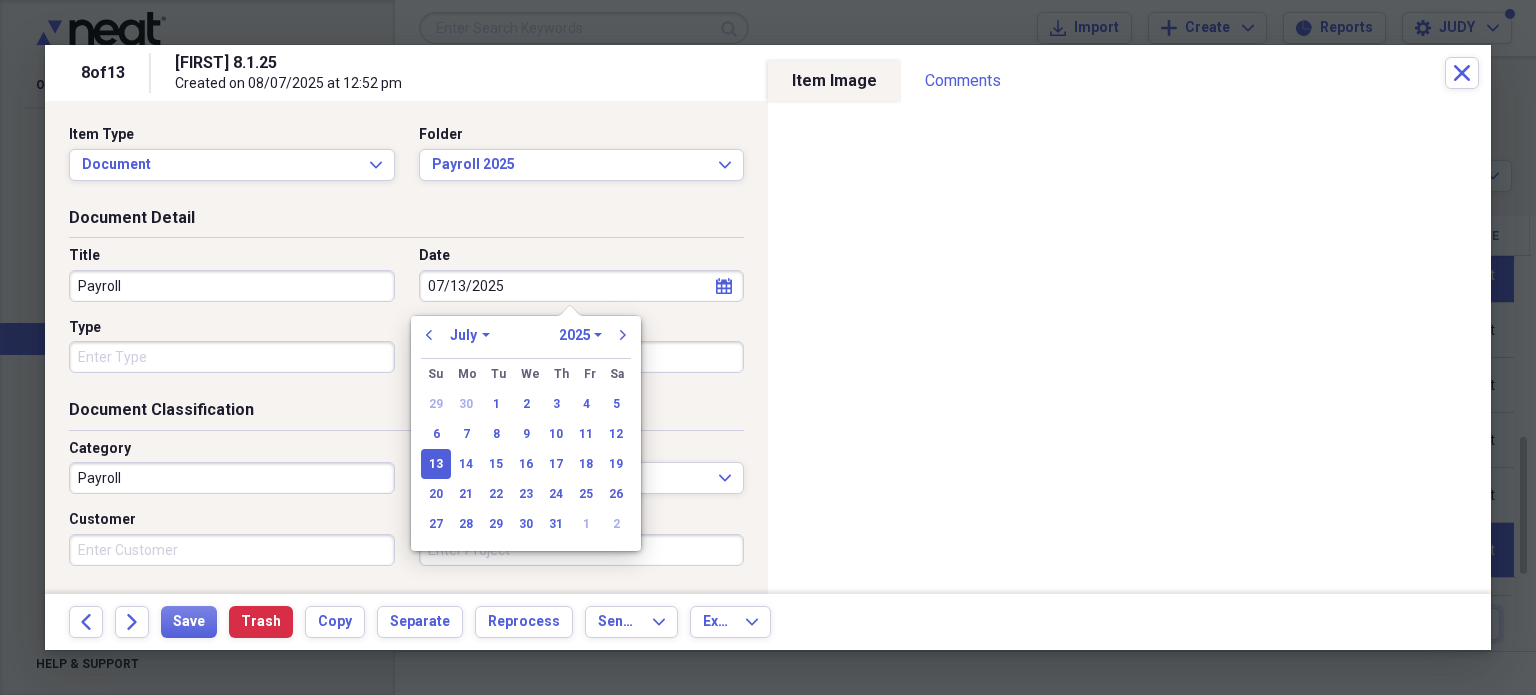 click on "January February March April May June July August September October November December" at bounding box center [470, 335] 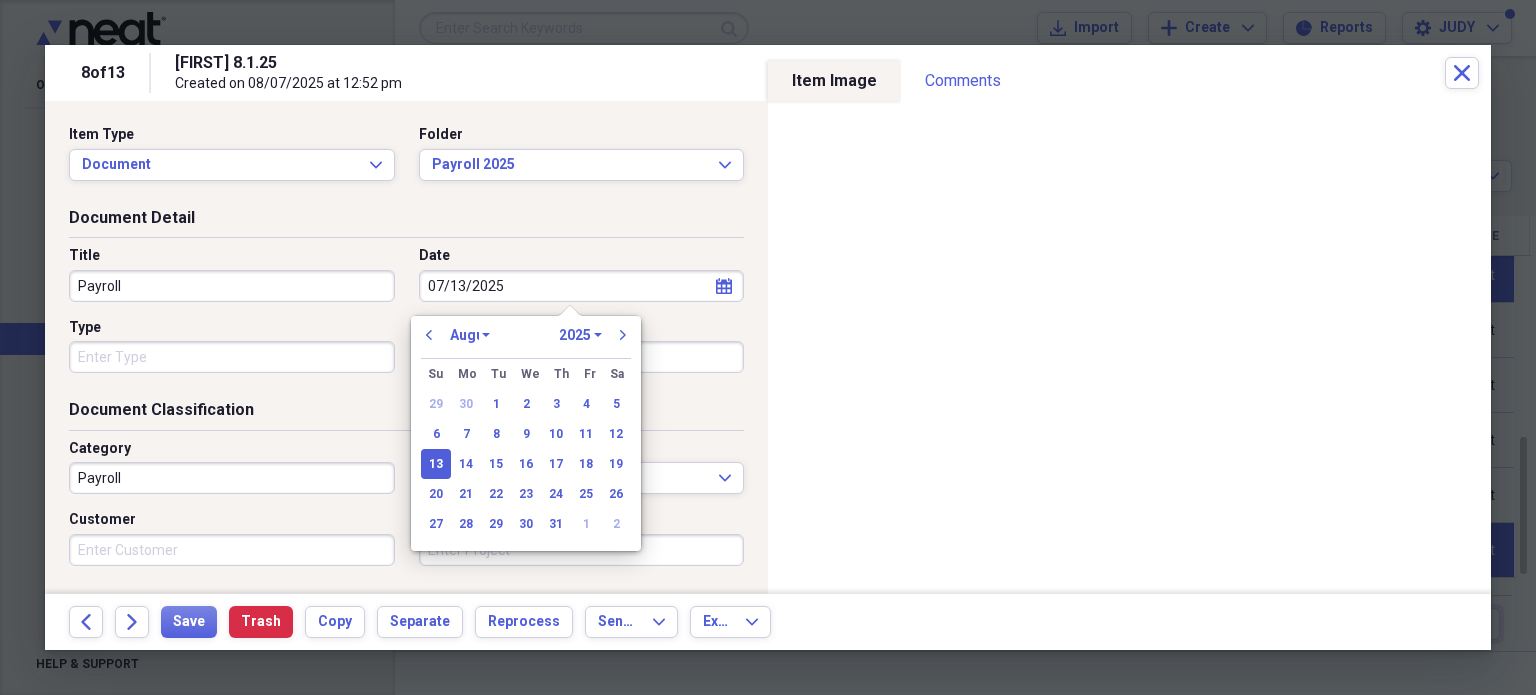 click on "January February March April May June July August September October November December" at bounding box center (470, 335) 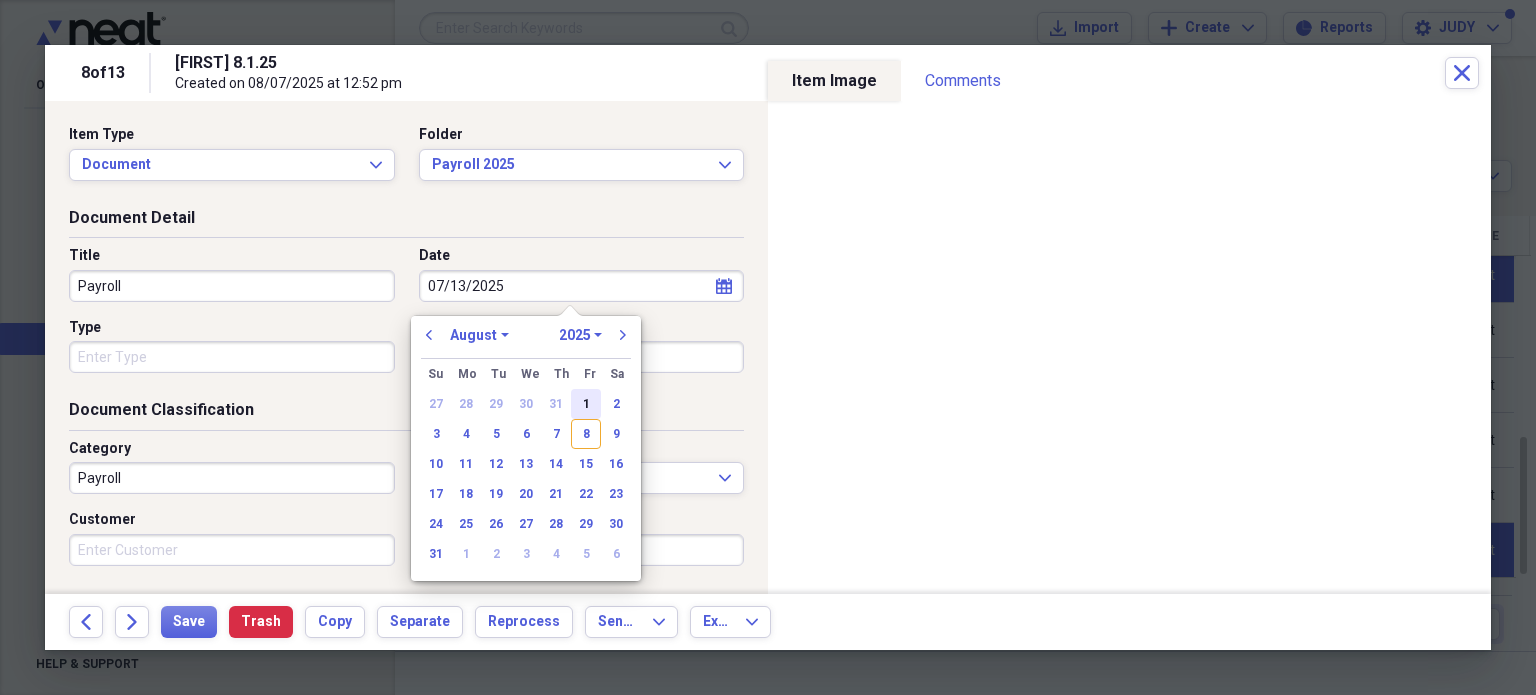 click on "1" at bounding box center (586, 404) 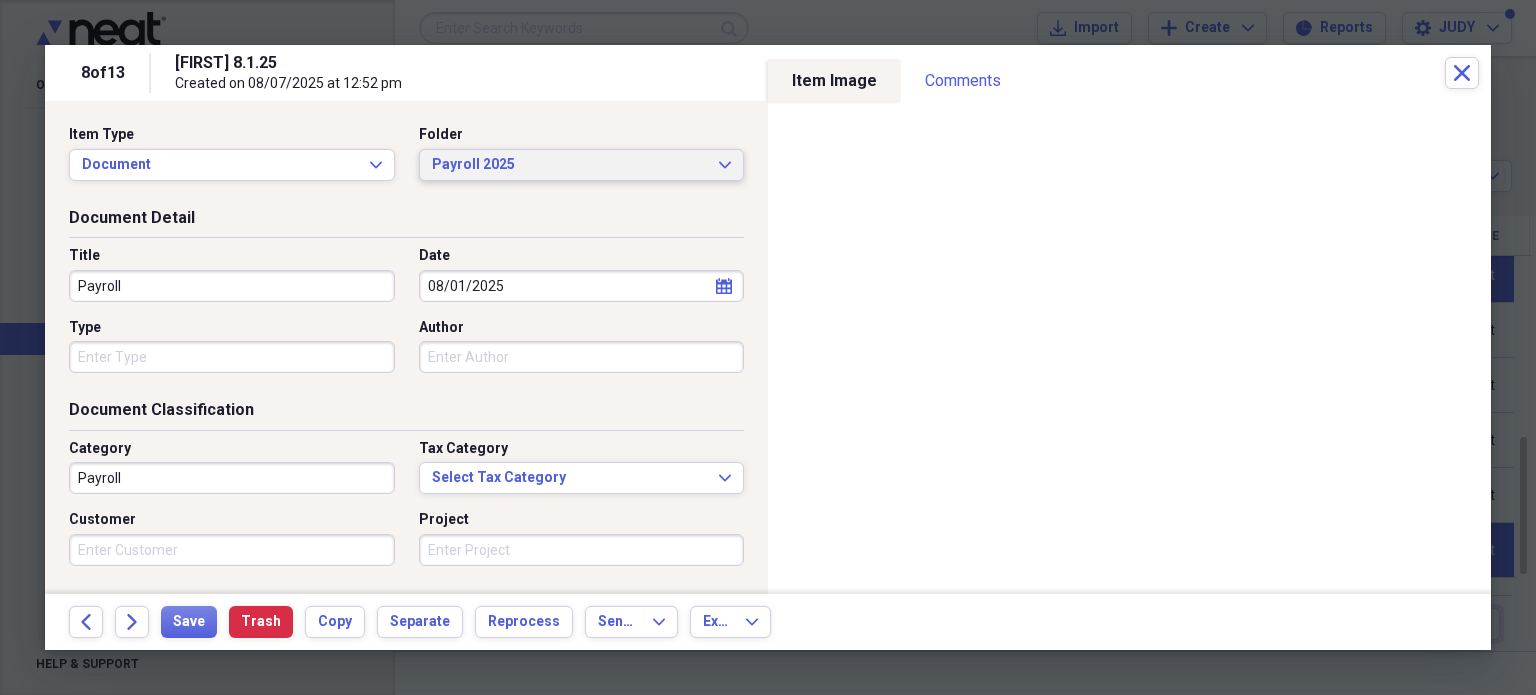 click on "Payroll 2025 Expand" at bounding box center (582, 165) 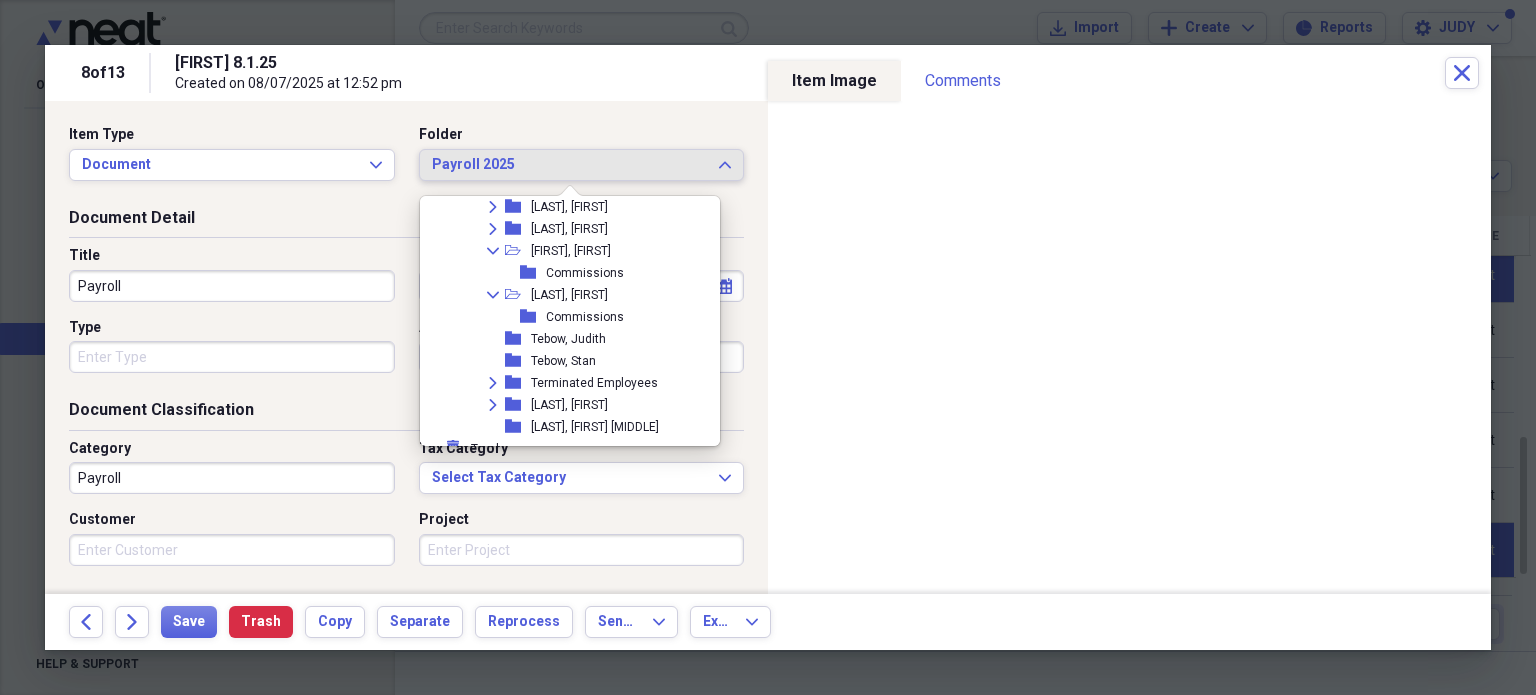 scroll, scrollTop: 4069, scrollLeft: 0, axis: vertical 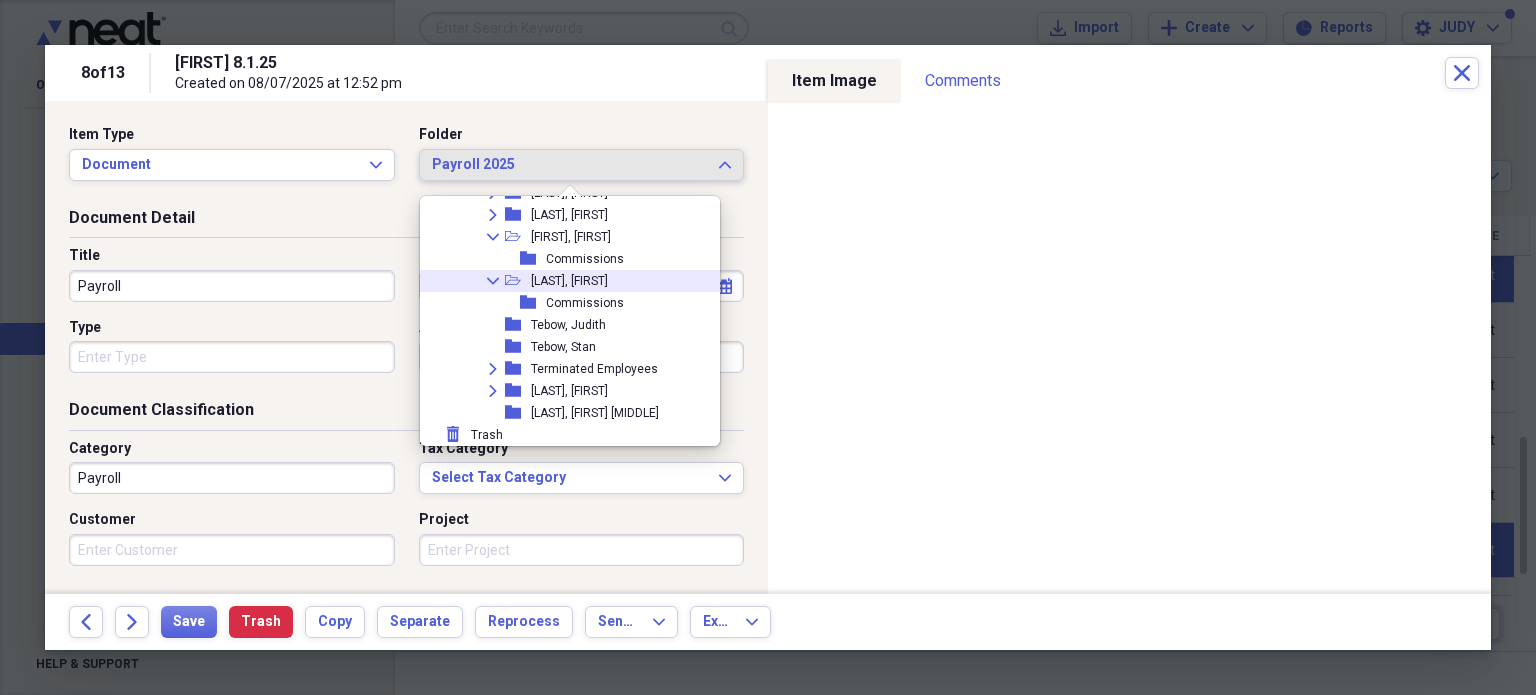 click on "[LAST], [FIRST]" at bounding box center [569, 281] 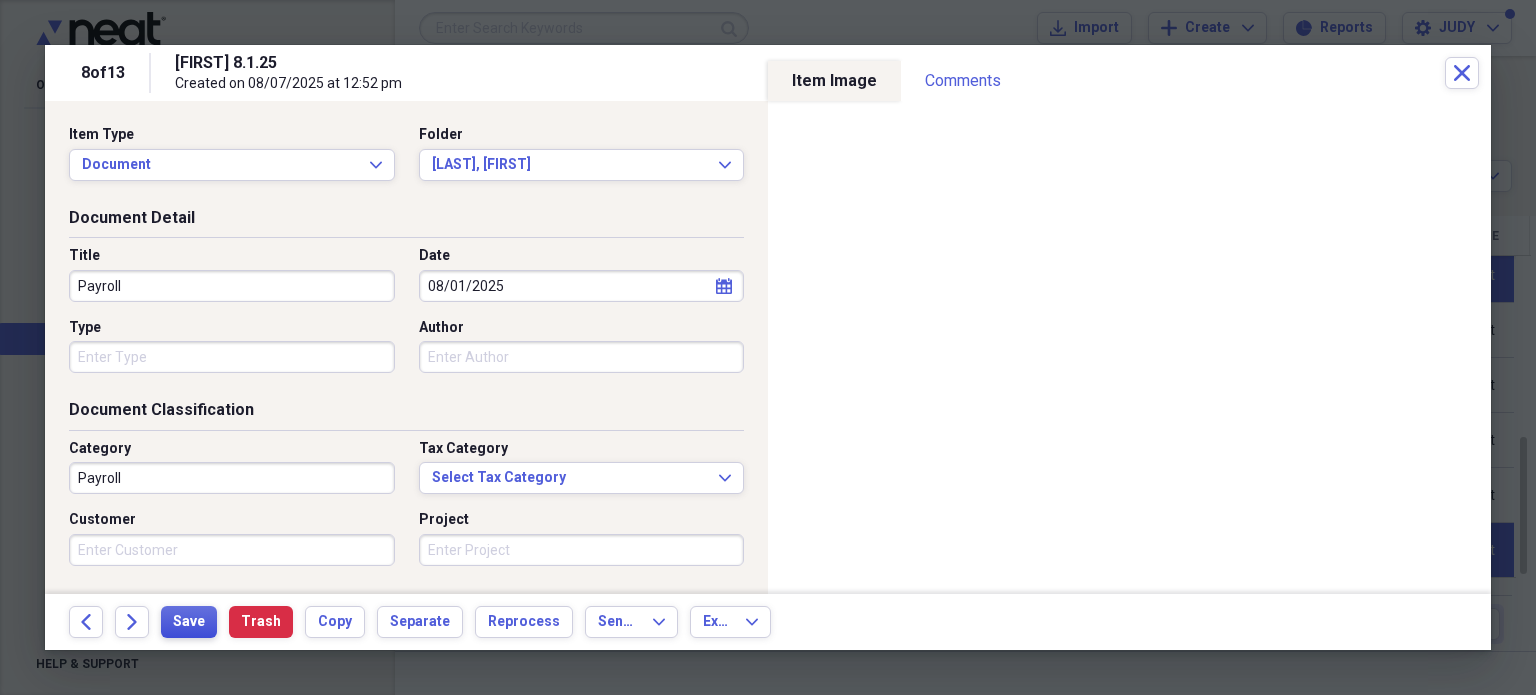click on "Save" at bounding box center [189, 622] 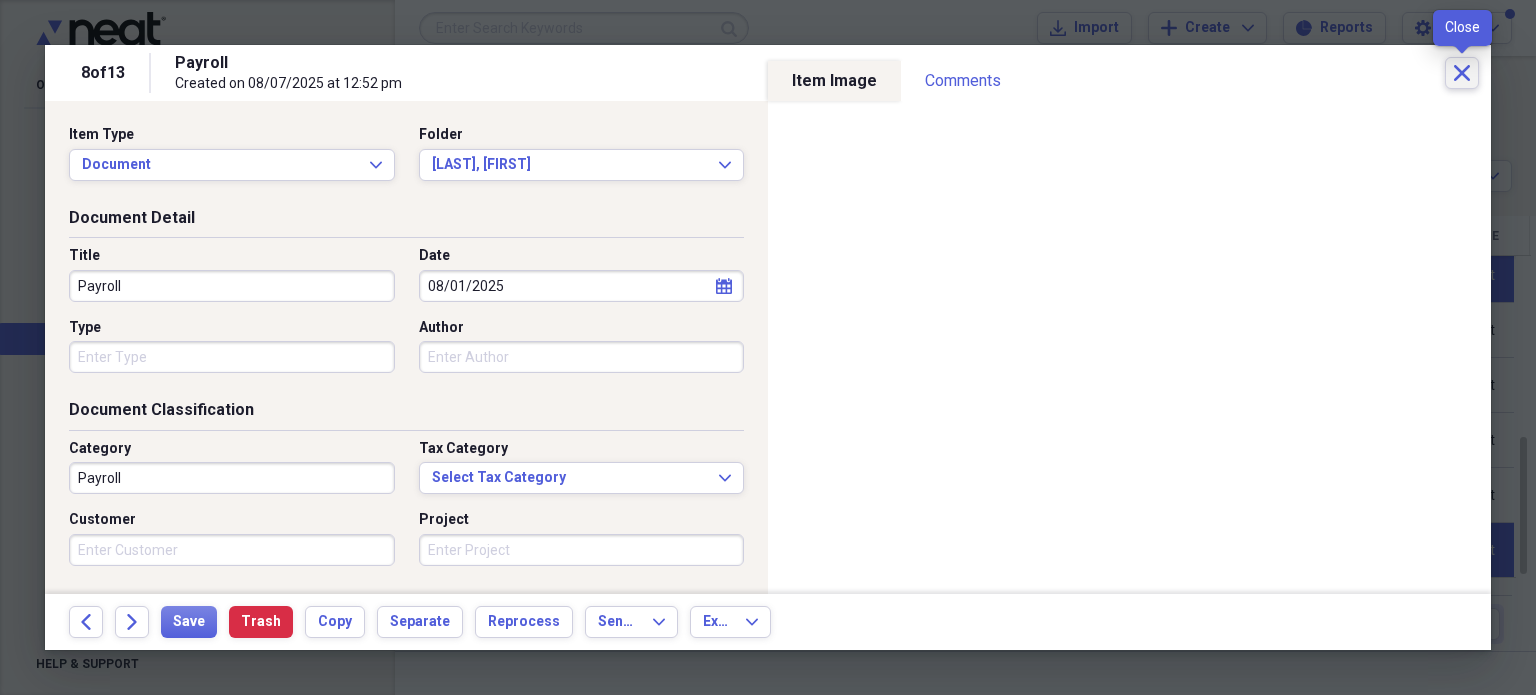 click 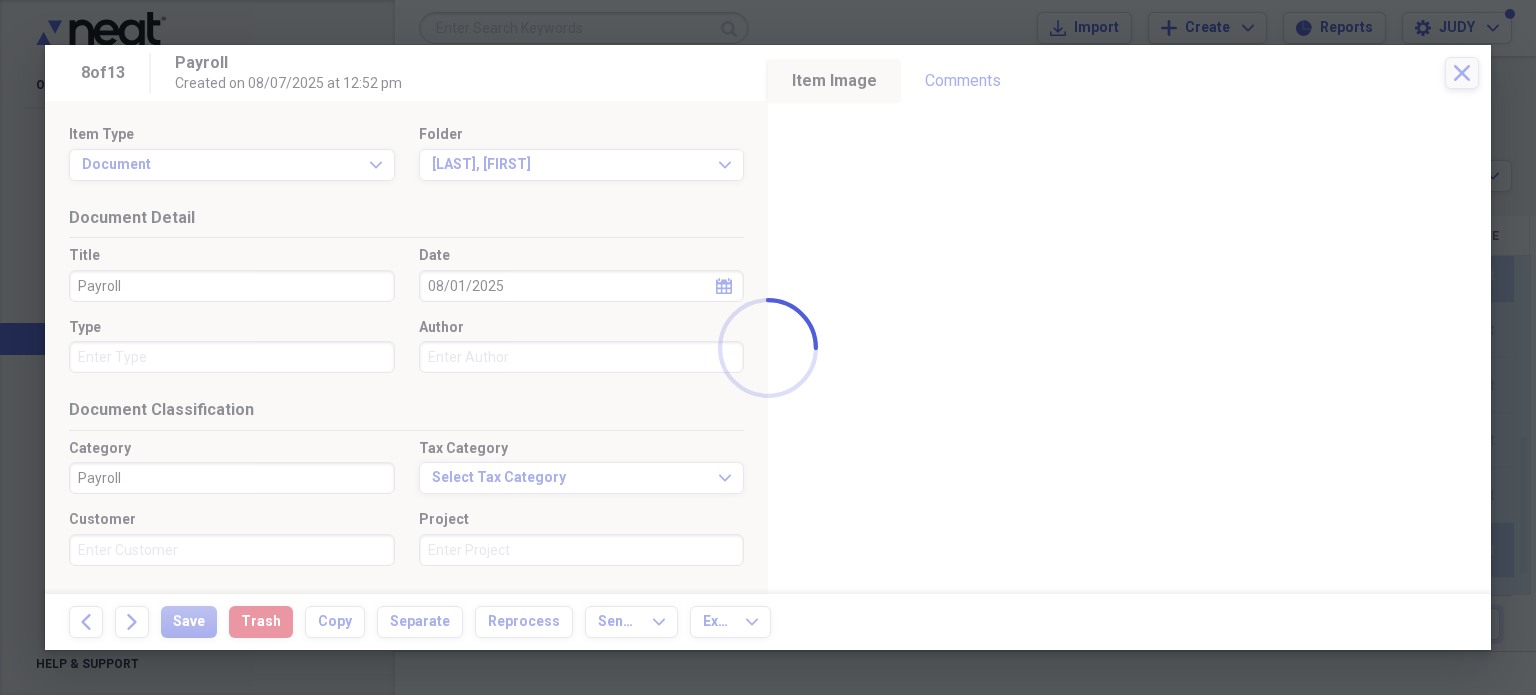 checkbox on "false" 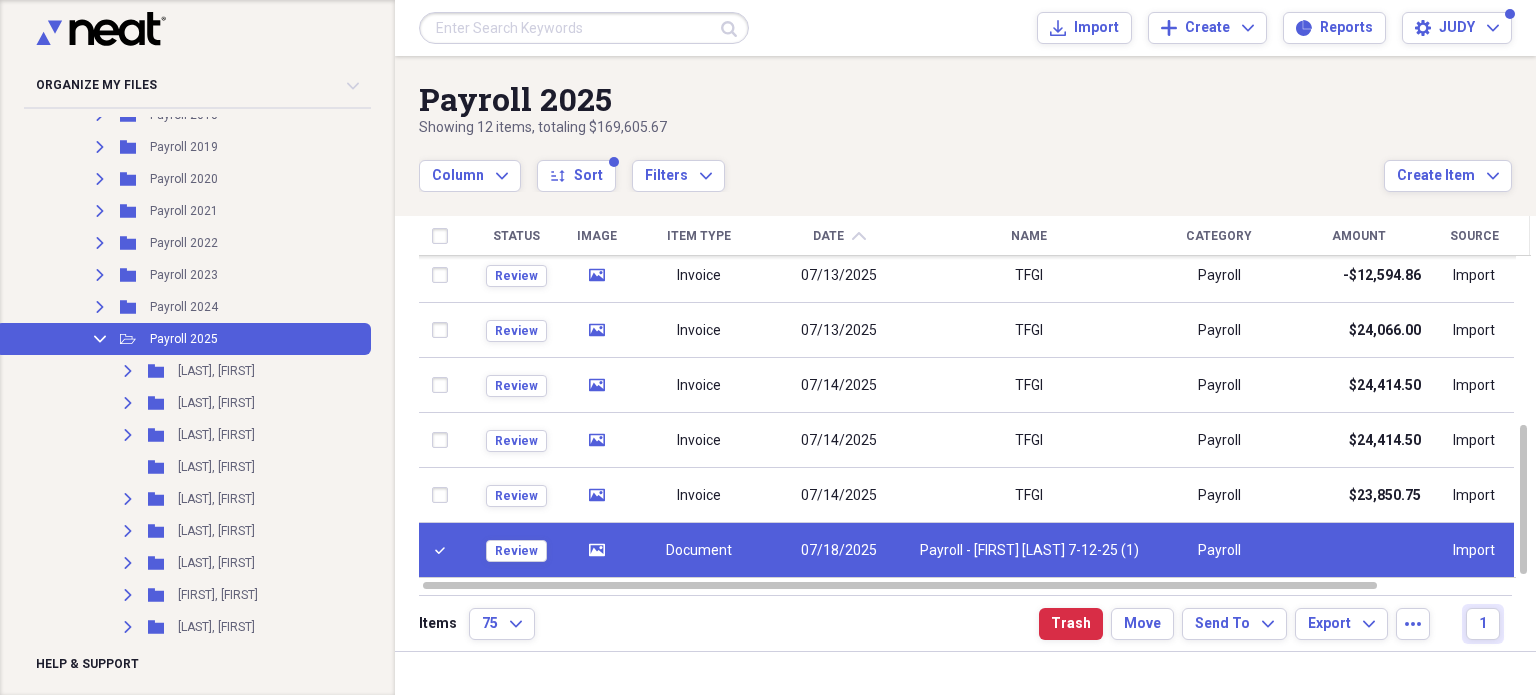 checkbox on "false" 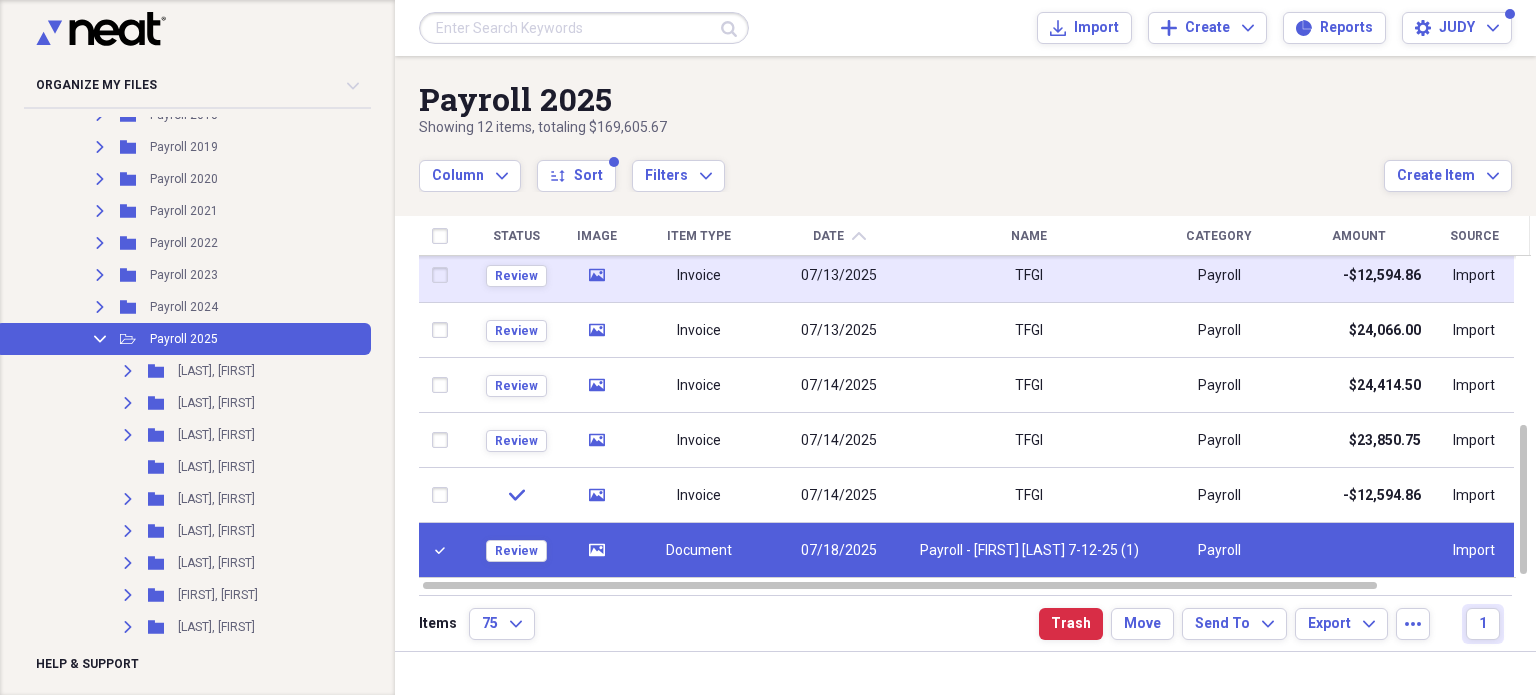 click at bounding box center (443, 275) 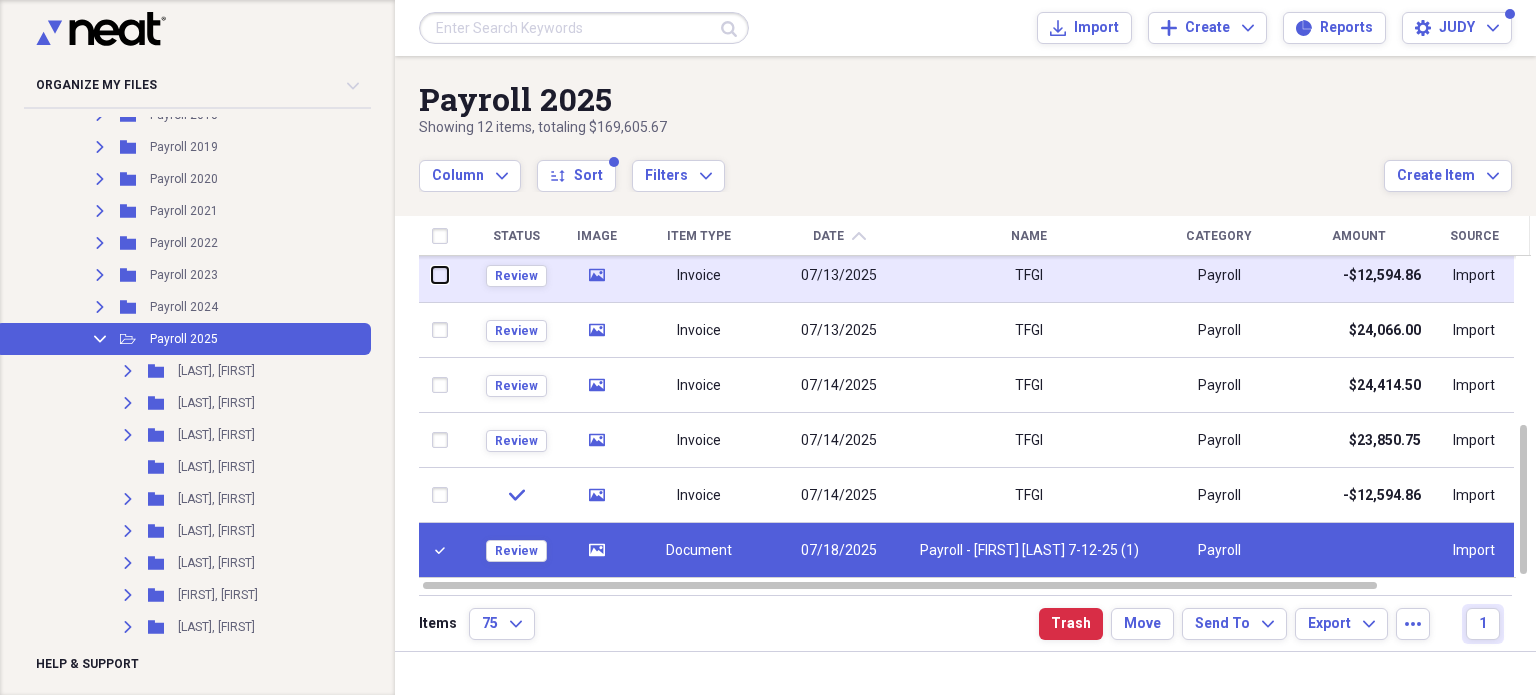 click at bounding box center (431, 275) 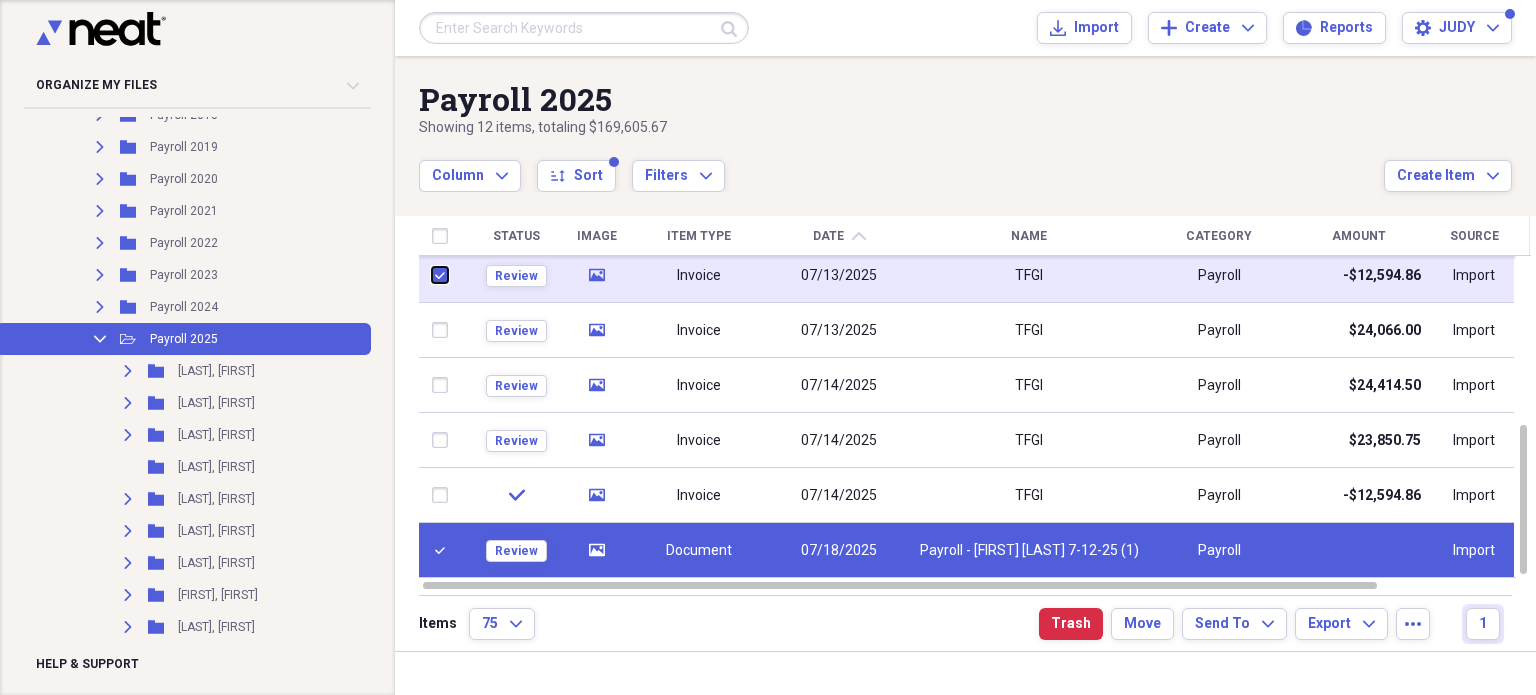 checkbox on "true" 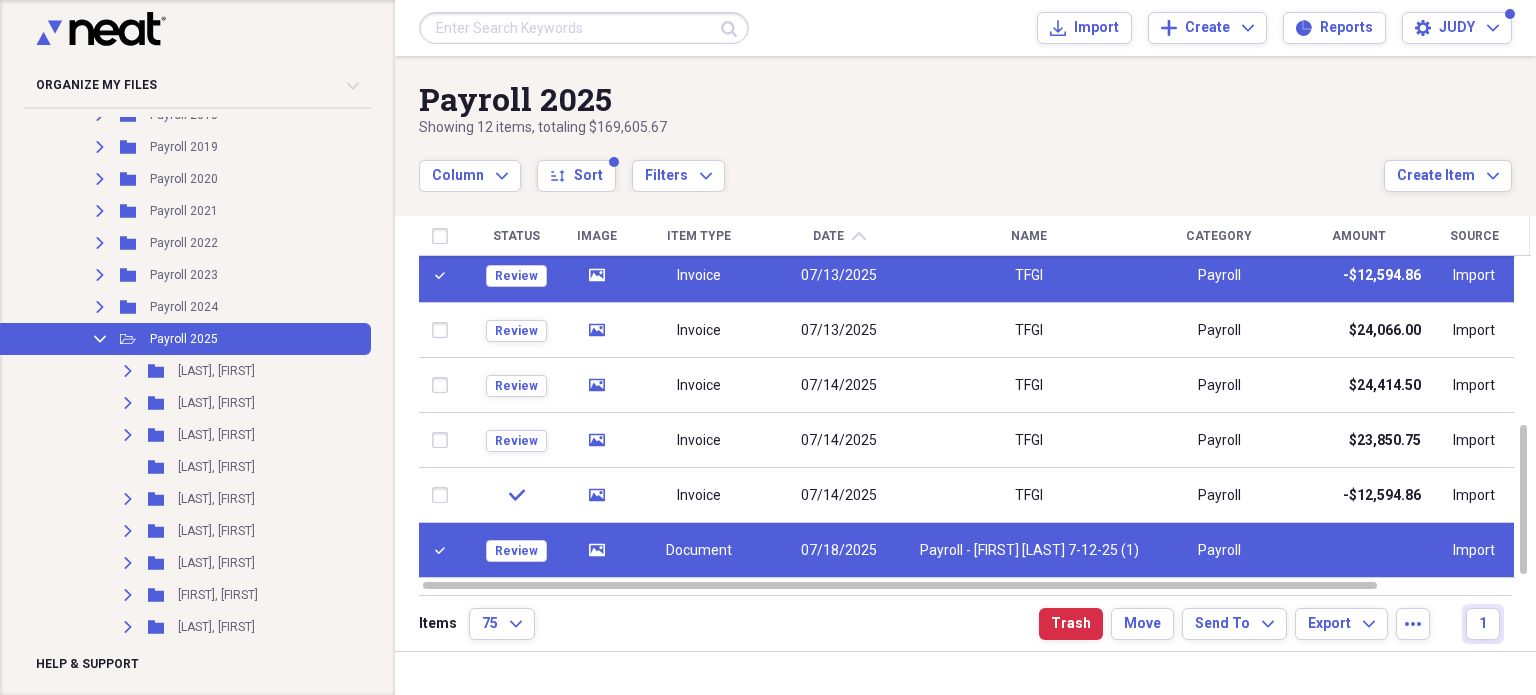 click on "Invoice" at bounding box center (698, 275) 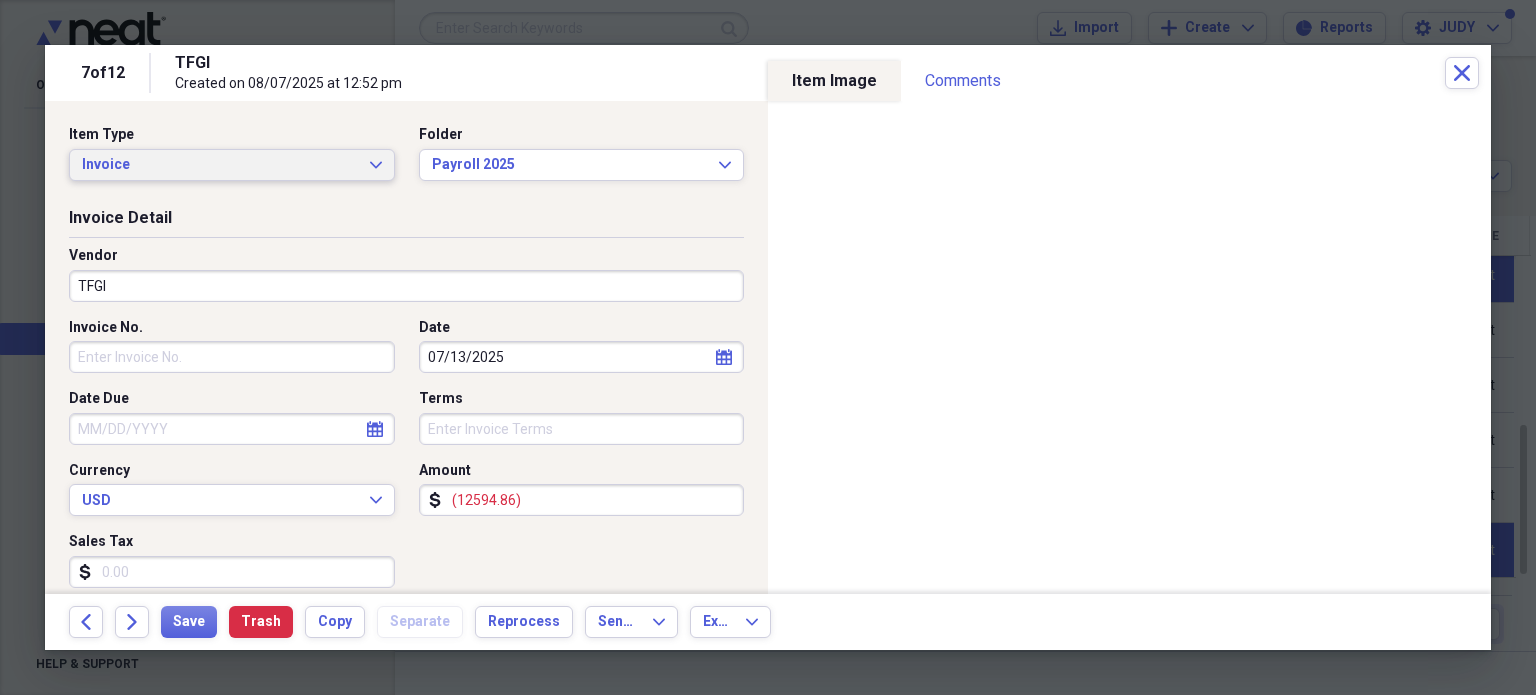 click on "Expand" 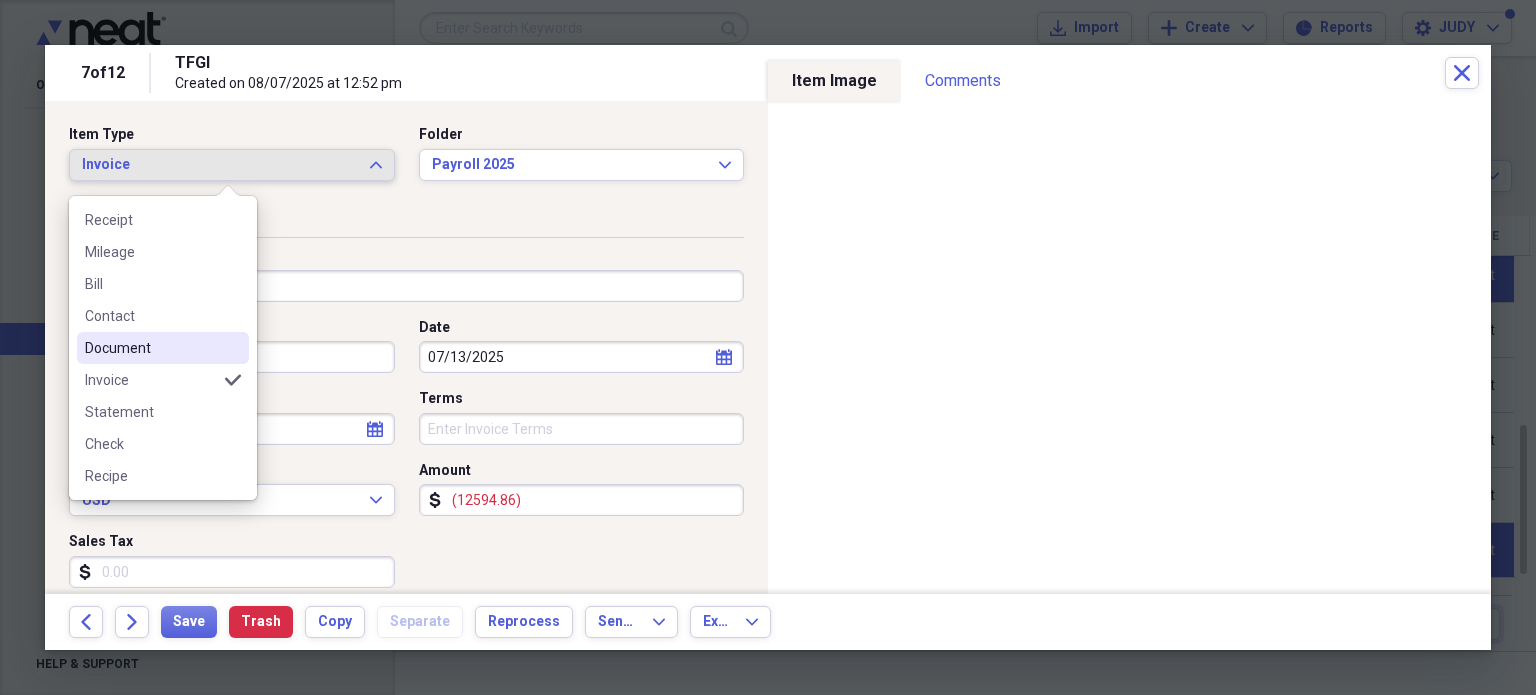click on "Document" at bounding box center [163, 348] 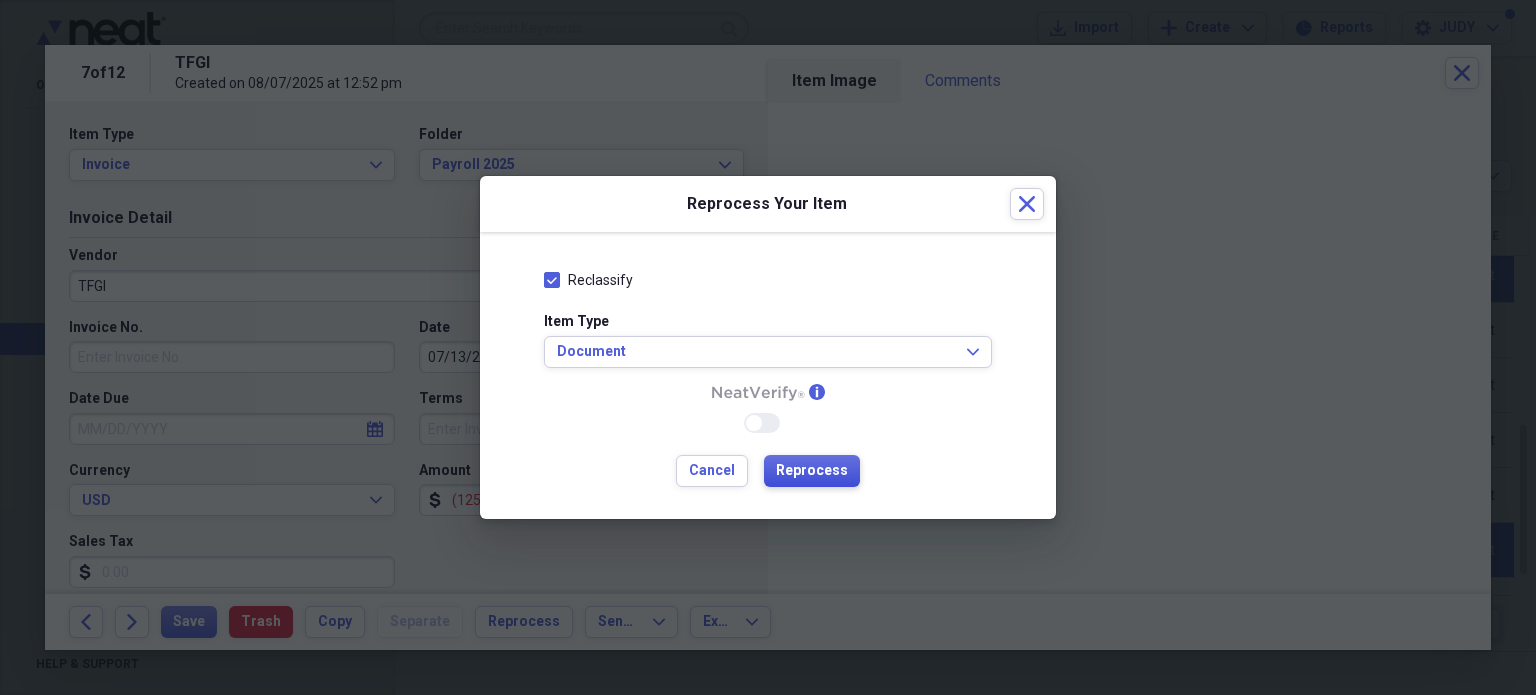 click on "Reprocess" at bounding box center [812, 471] 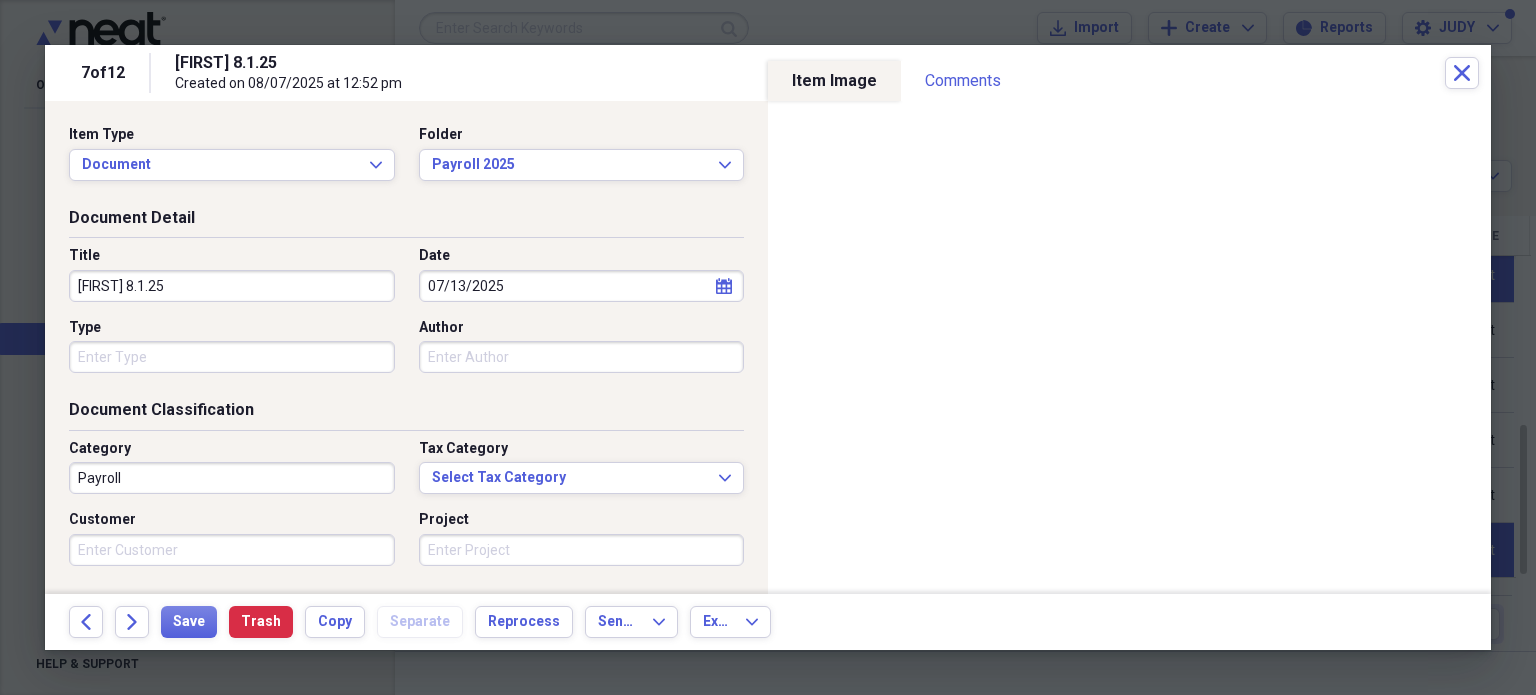 drag, startPoint x: 166, startPoint y: 284, endPoint x: 76, endPoint y: 284, distance: 90 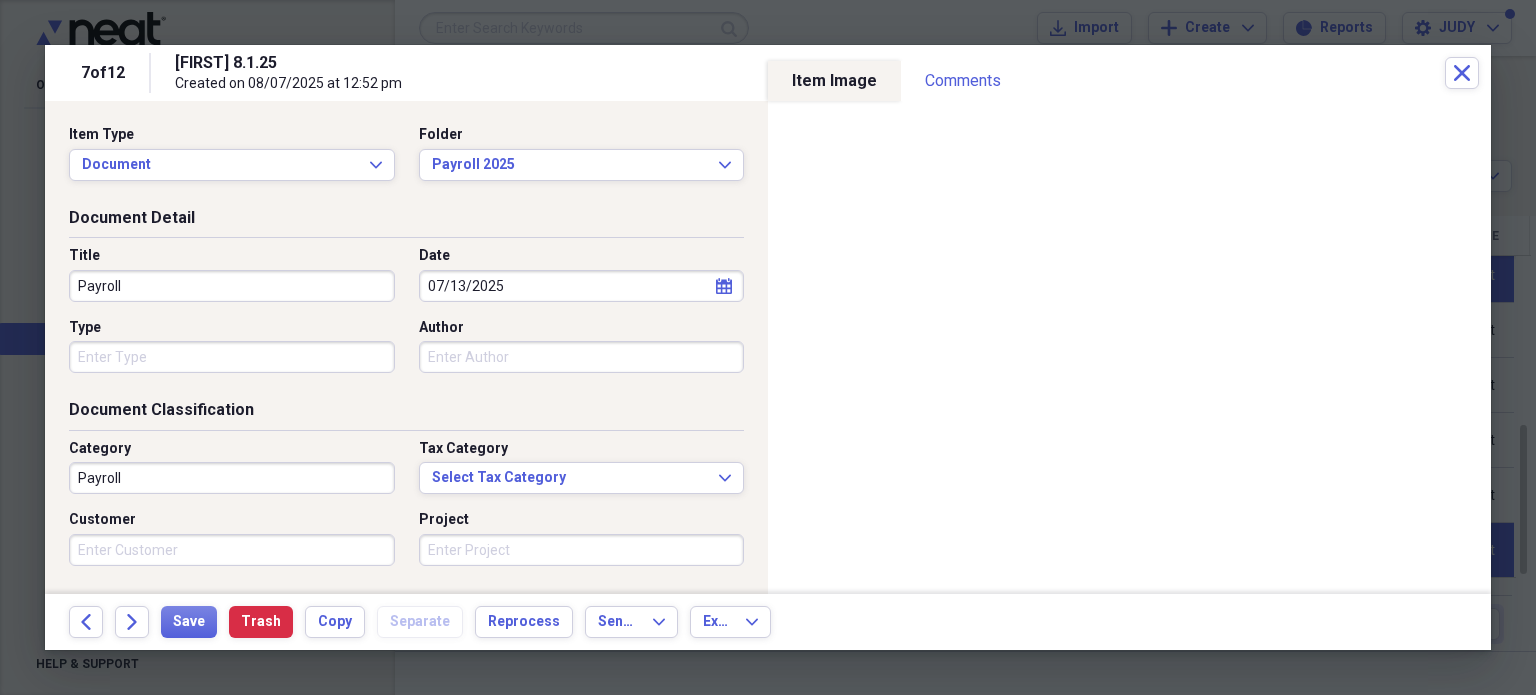 type on "Payroll" 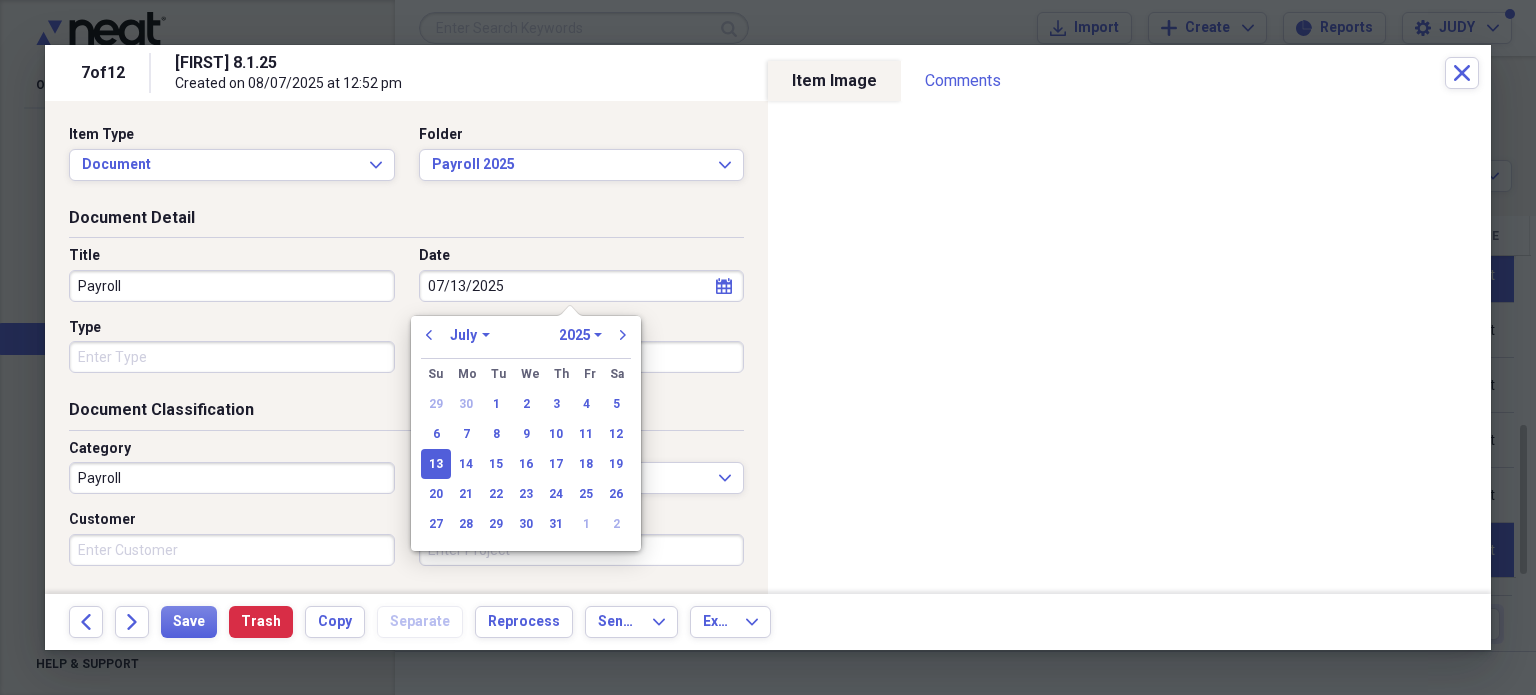 click on "January February March April May June July August September October November December" at bounding box center [470, 335] 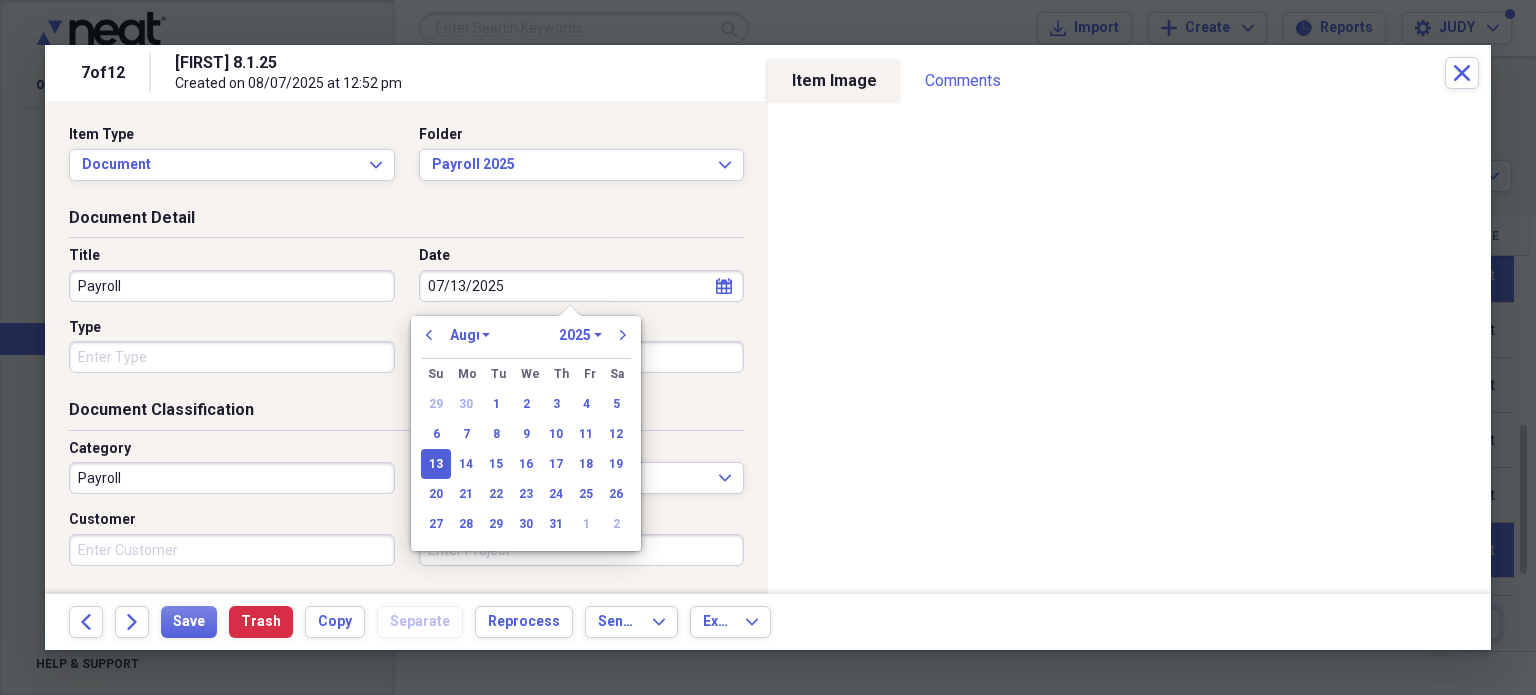click on "January February March April May June July August September October November December" at bounding box center [470, 335] 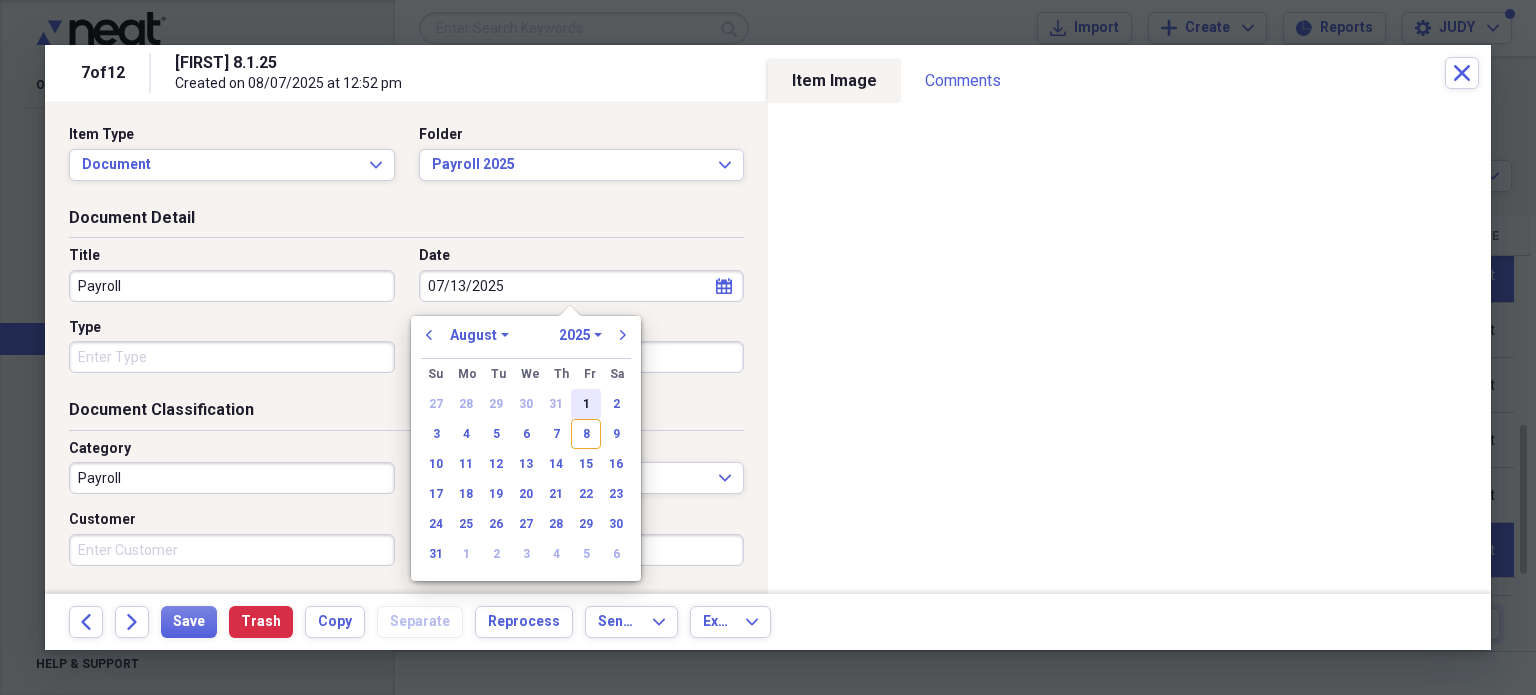 click on "1" at bounding box center [586, 404] 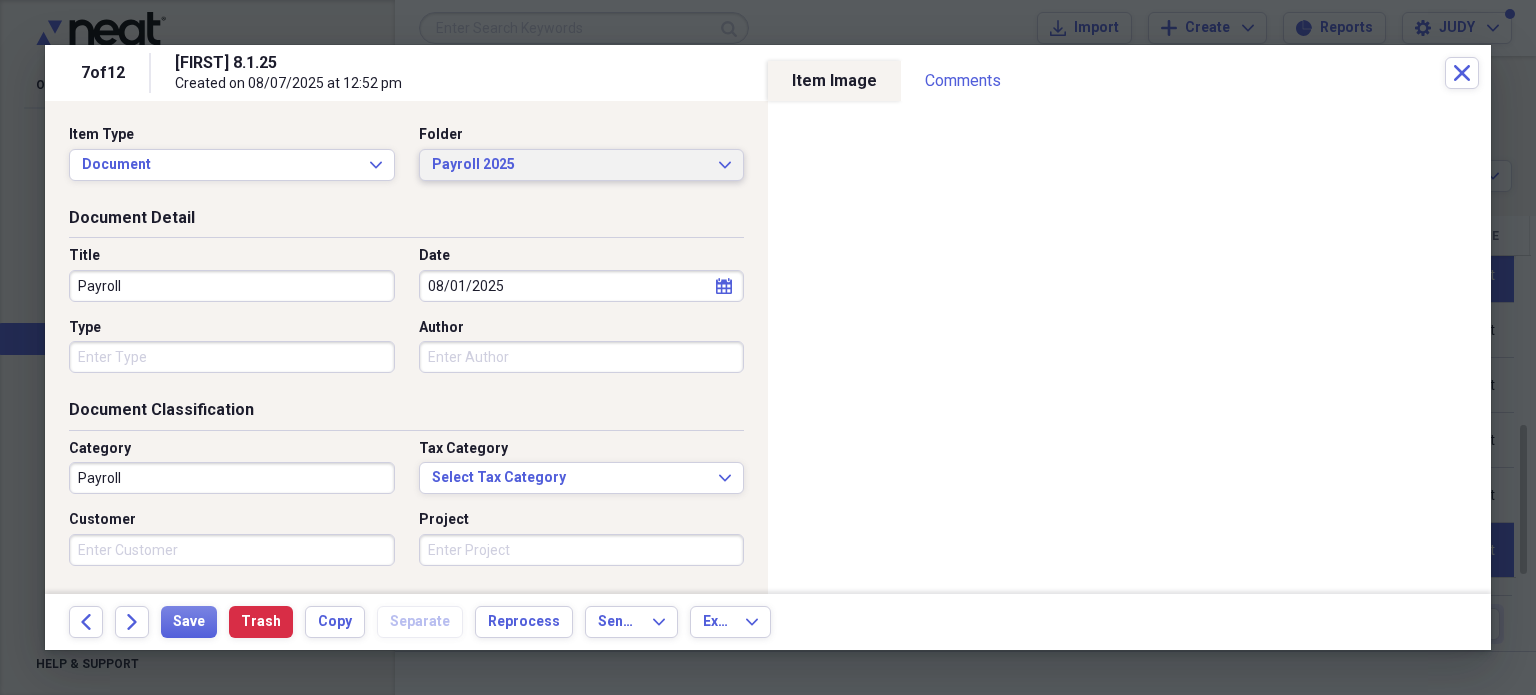 click on "Payroll 2025 Expand" at bounding box center [582, 165] 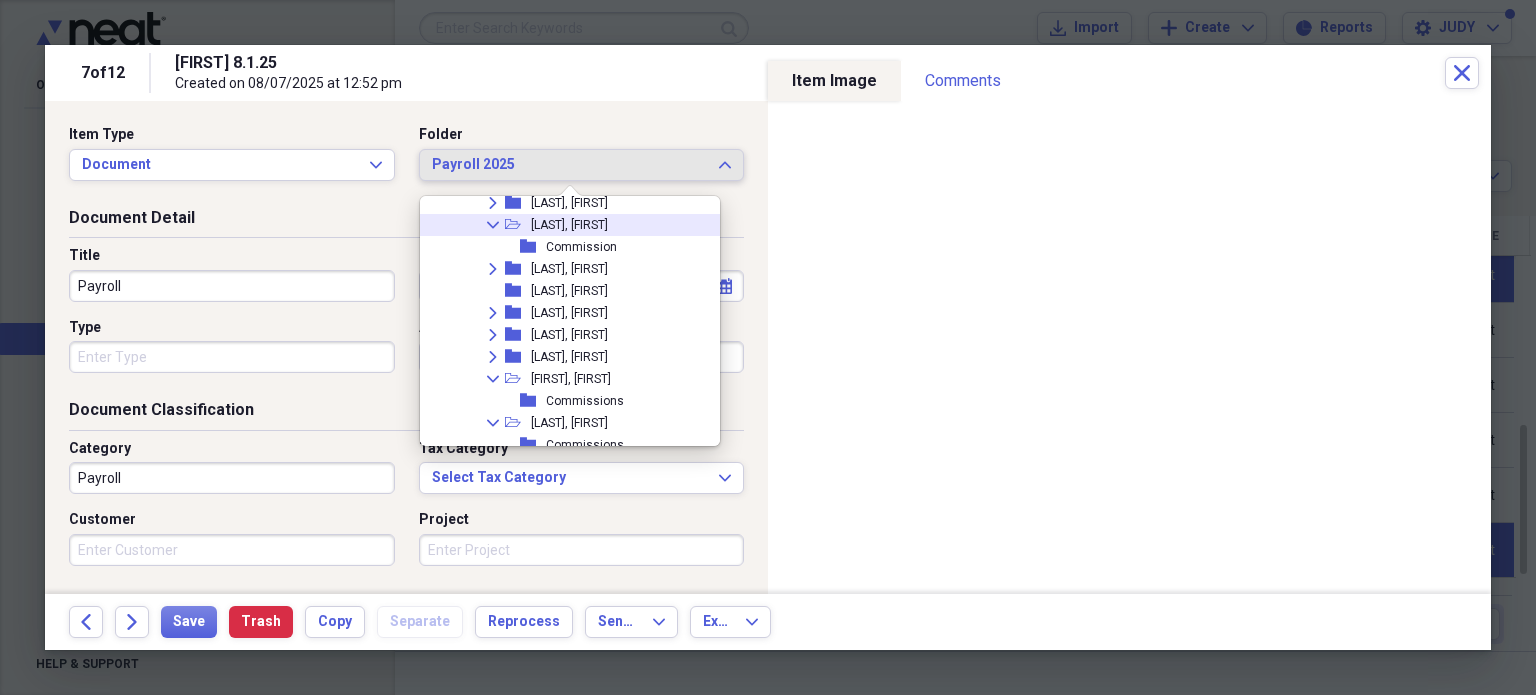 scroll, scrollTop: 3980, scrollLeft: 0, axis: vertical 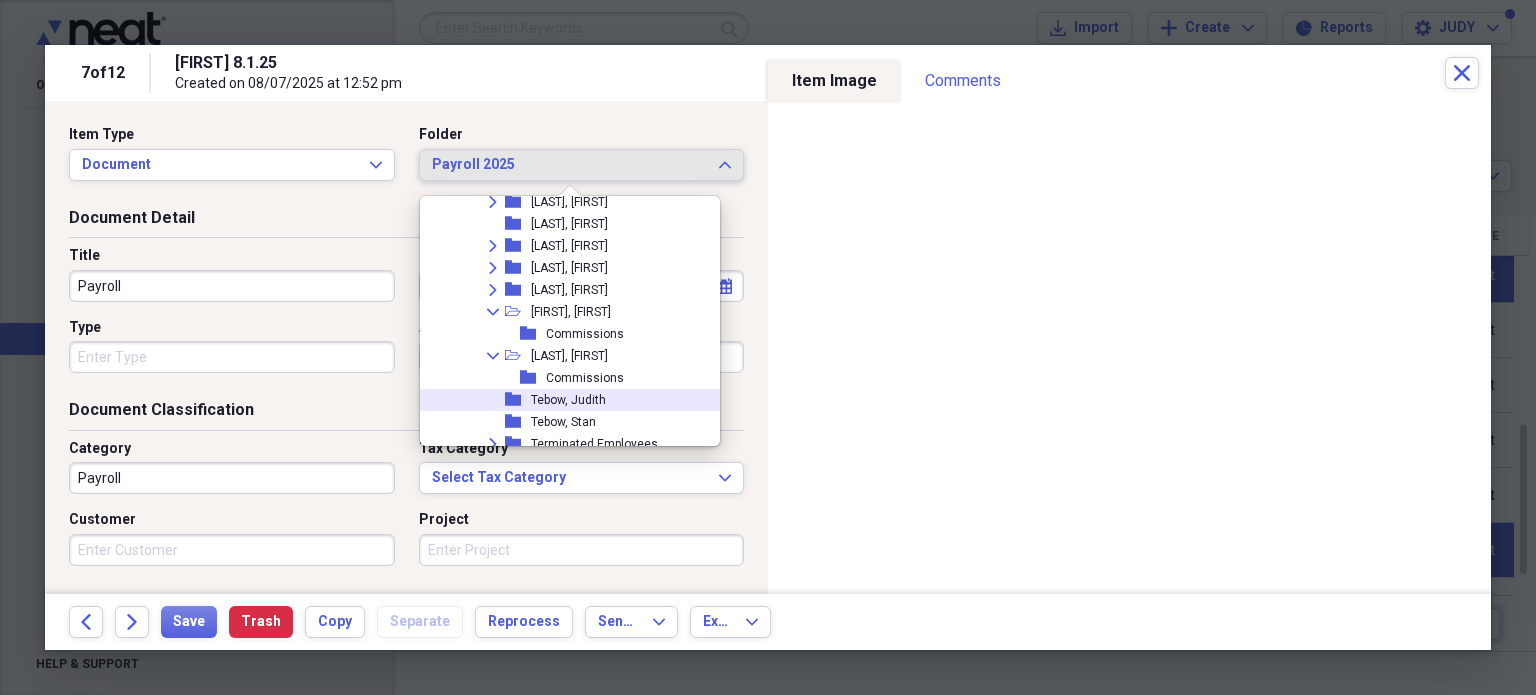 click on "Tebow, Judith" at bounding box center [568, 400] 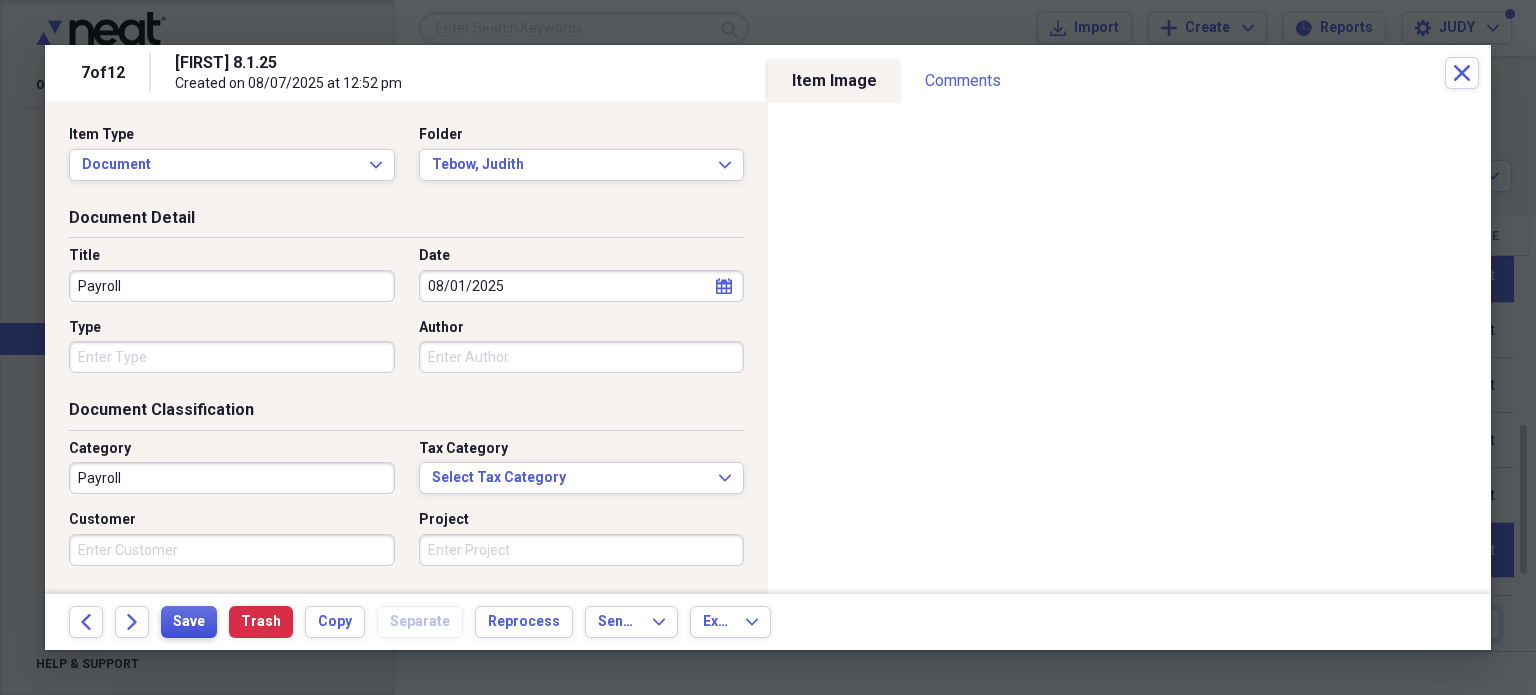 click on "Save" at bounding box center (189, 622) 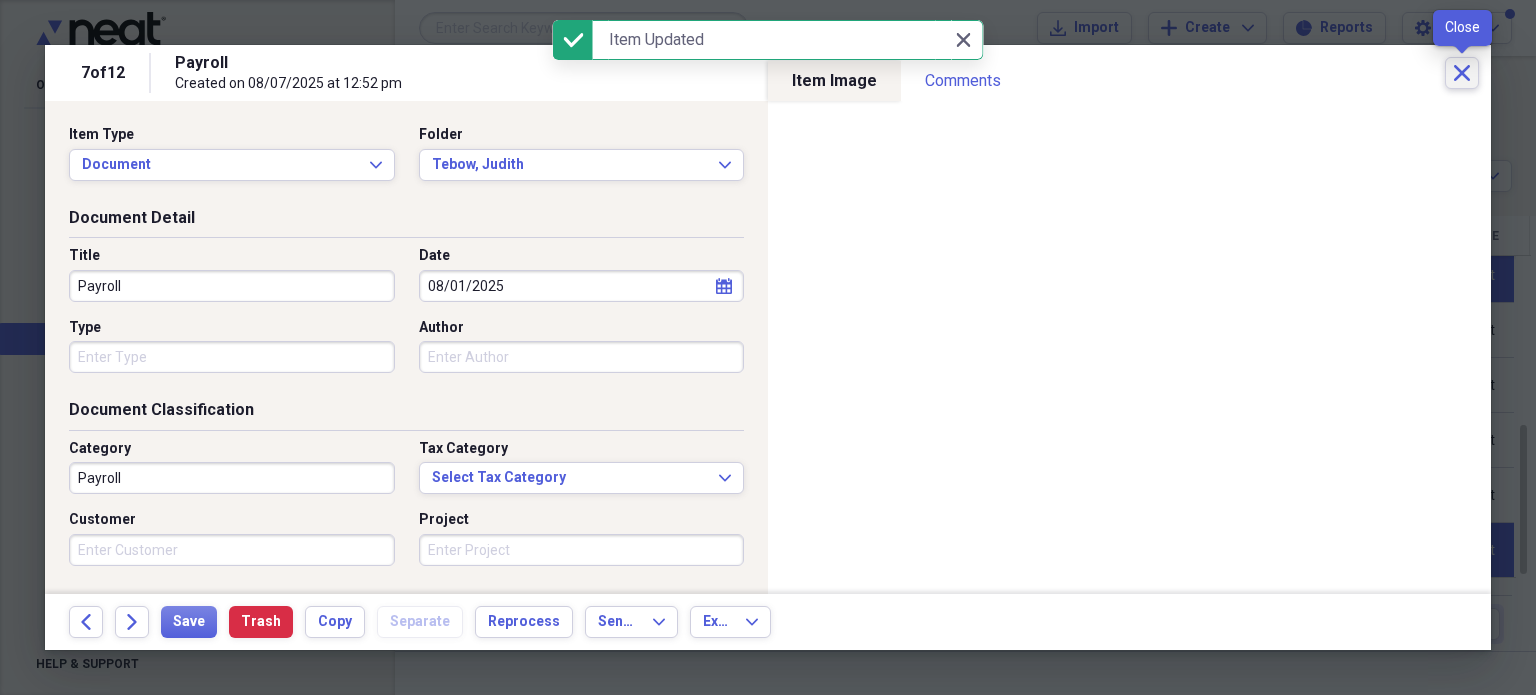 click on "Close" at bounding box center [1462, 73] 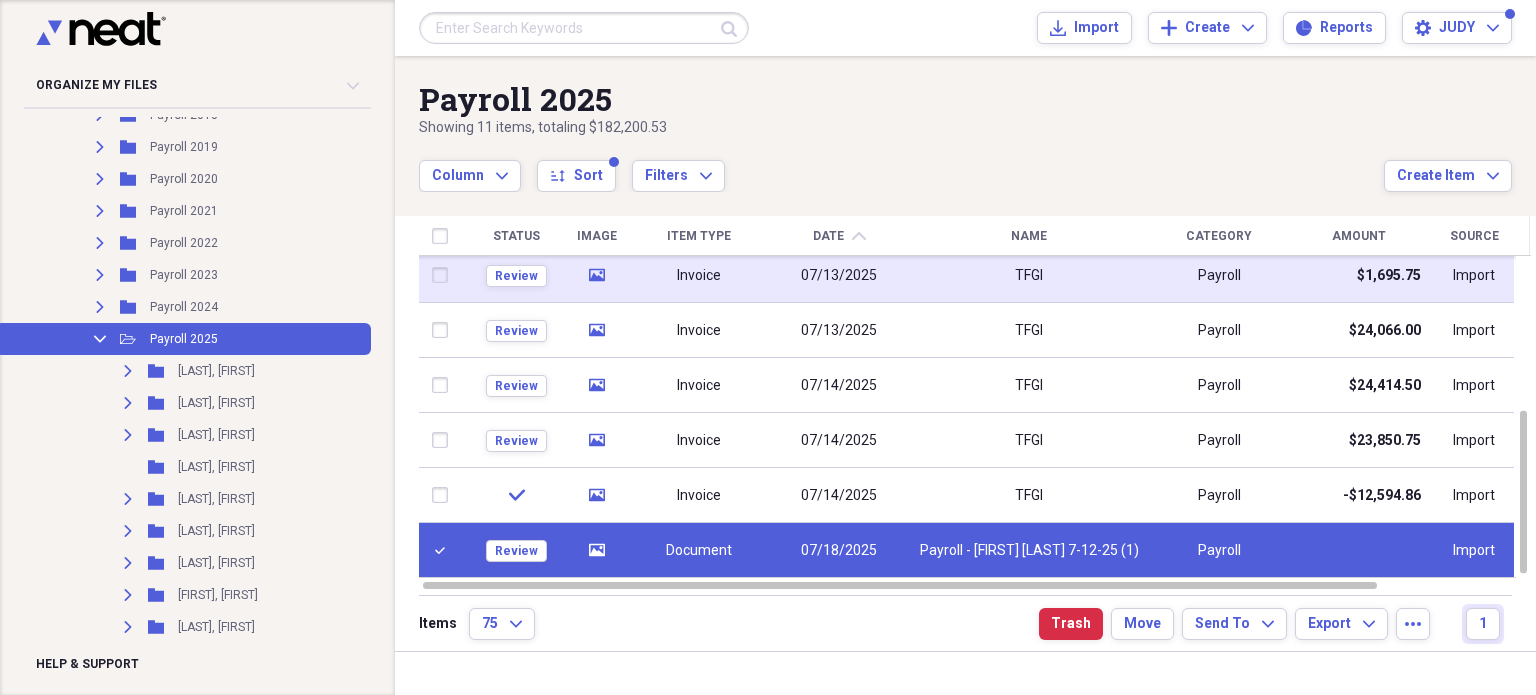 click at bounding box center (443, 275) 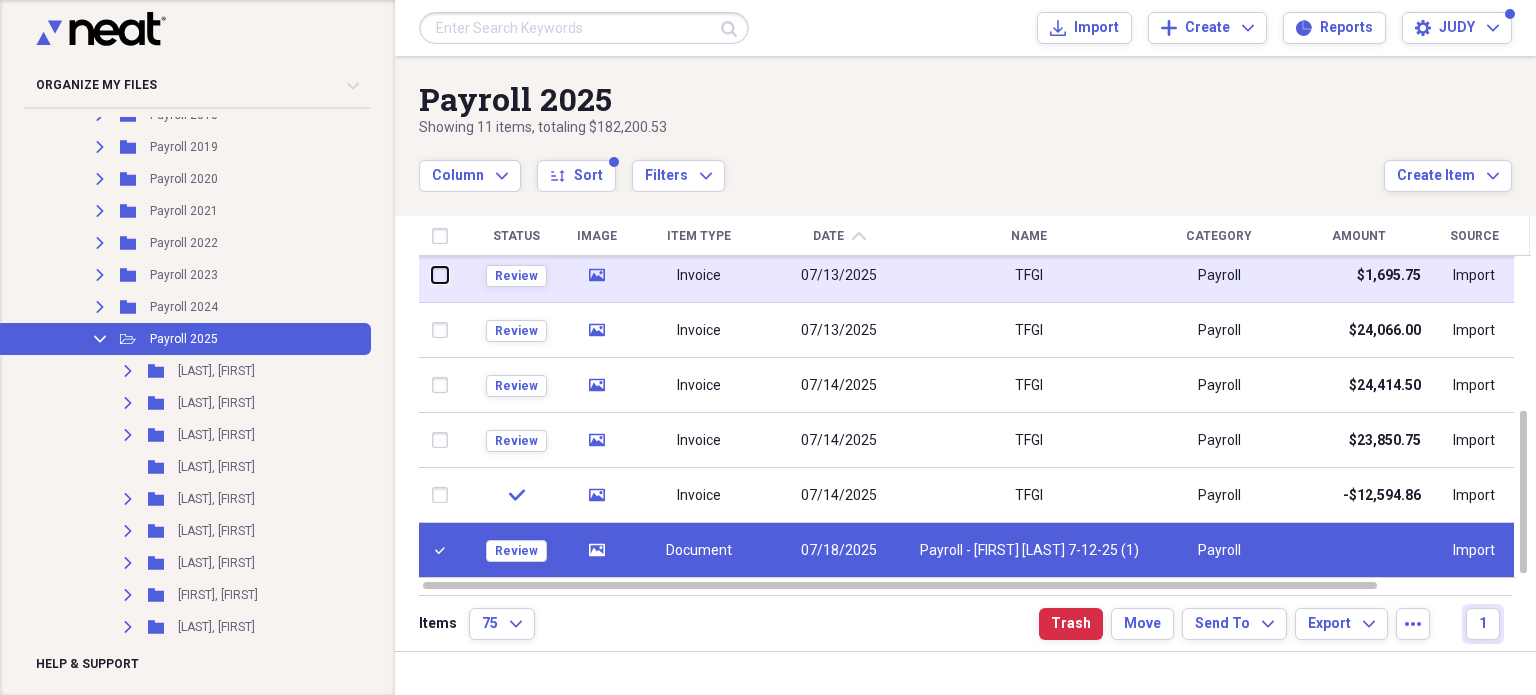 click at bounding box center (431, 275) 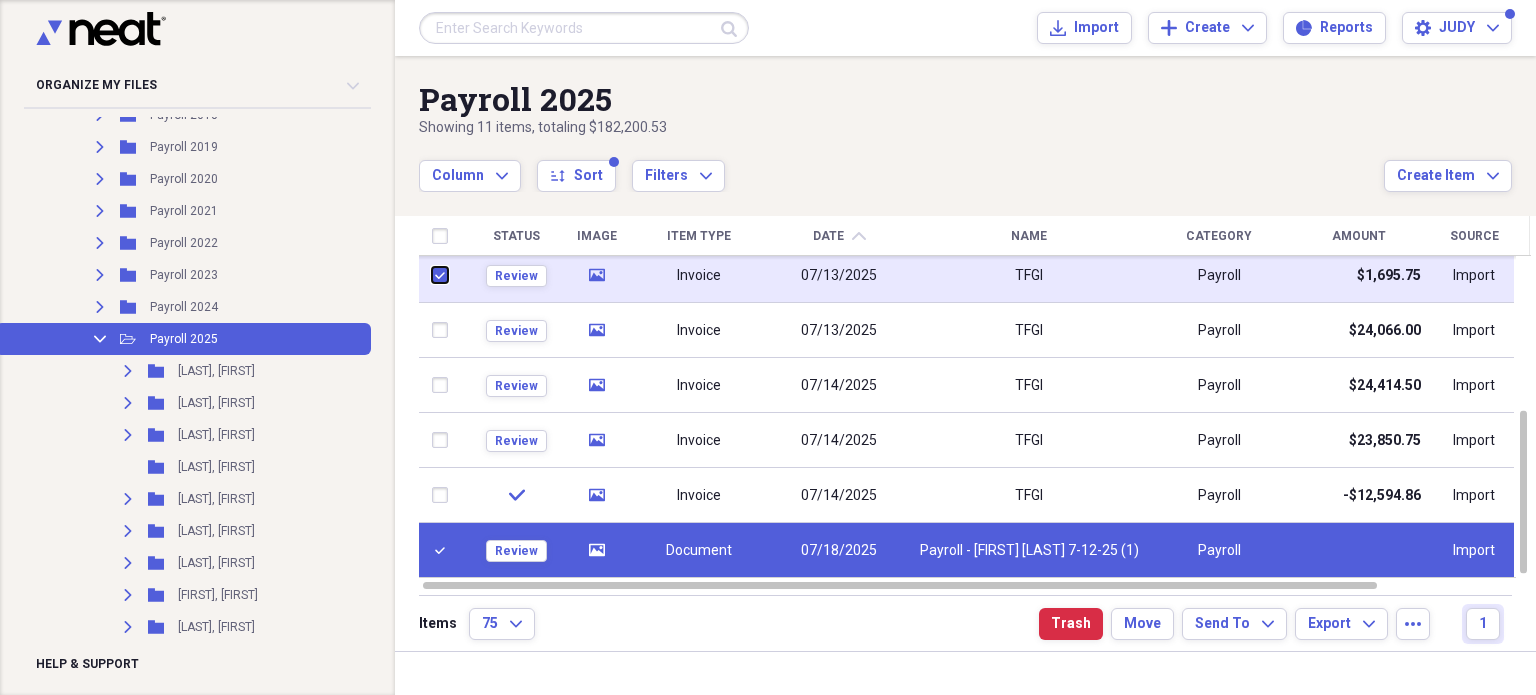 checkbox on "true" 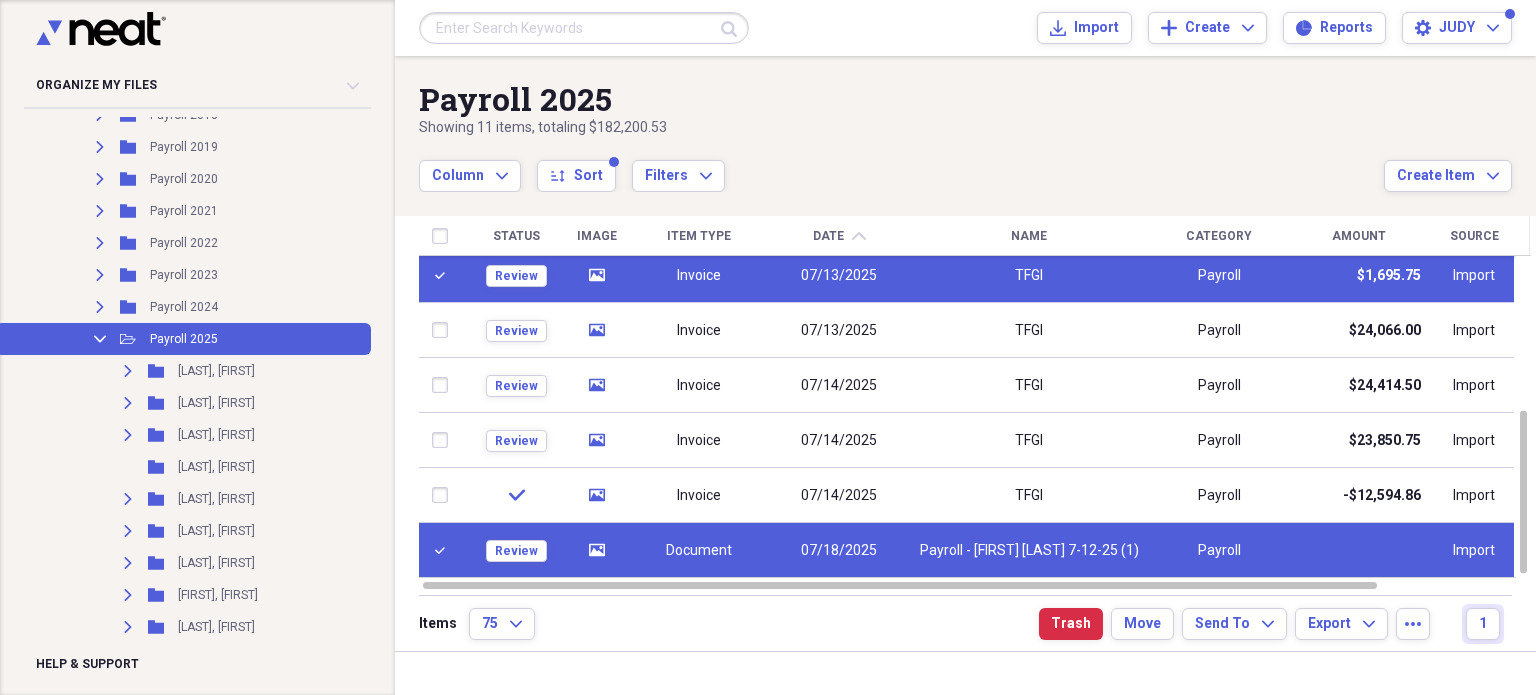 click on "07/13/2025" at bounding box center [838, 276] 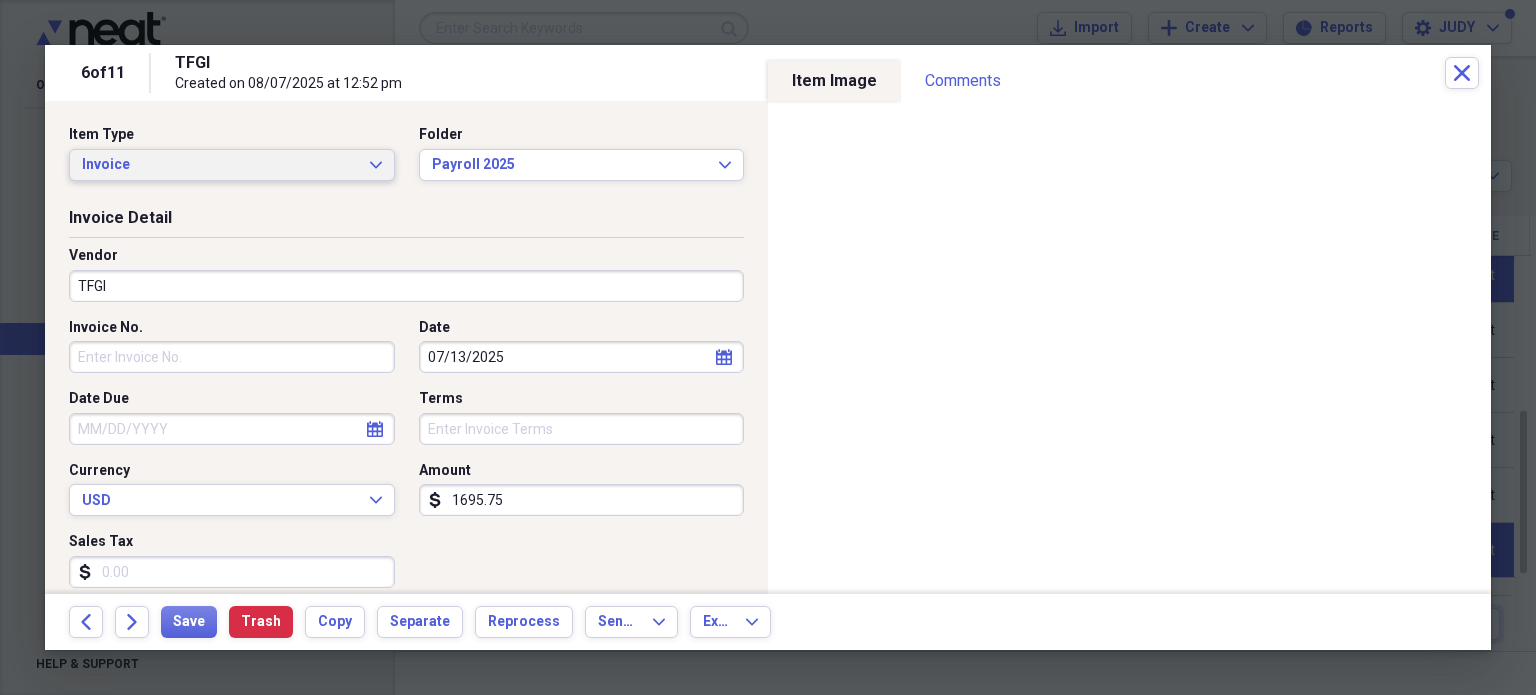 click on "Expand" 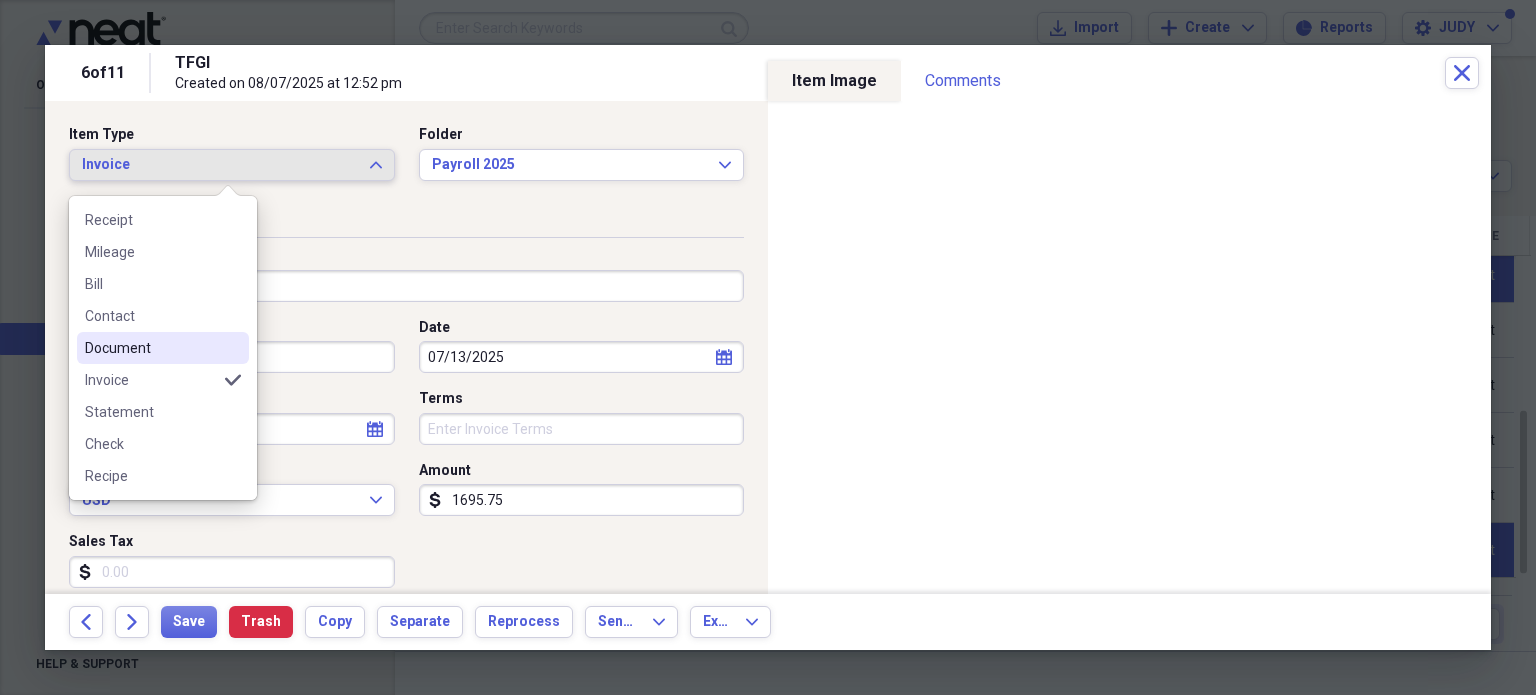 click on "Document" at bounding box center (151, 348) 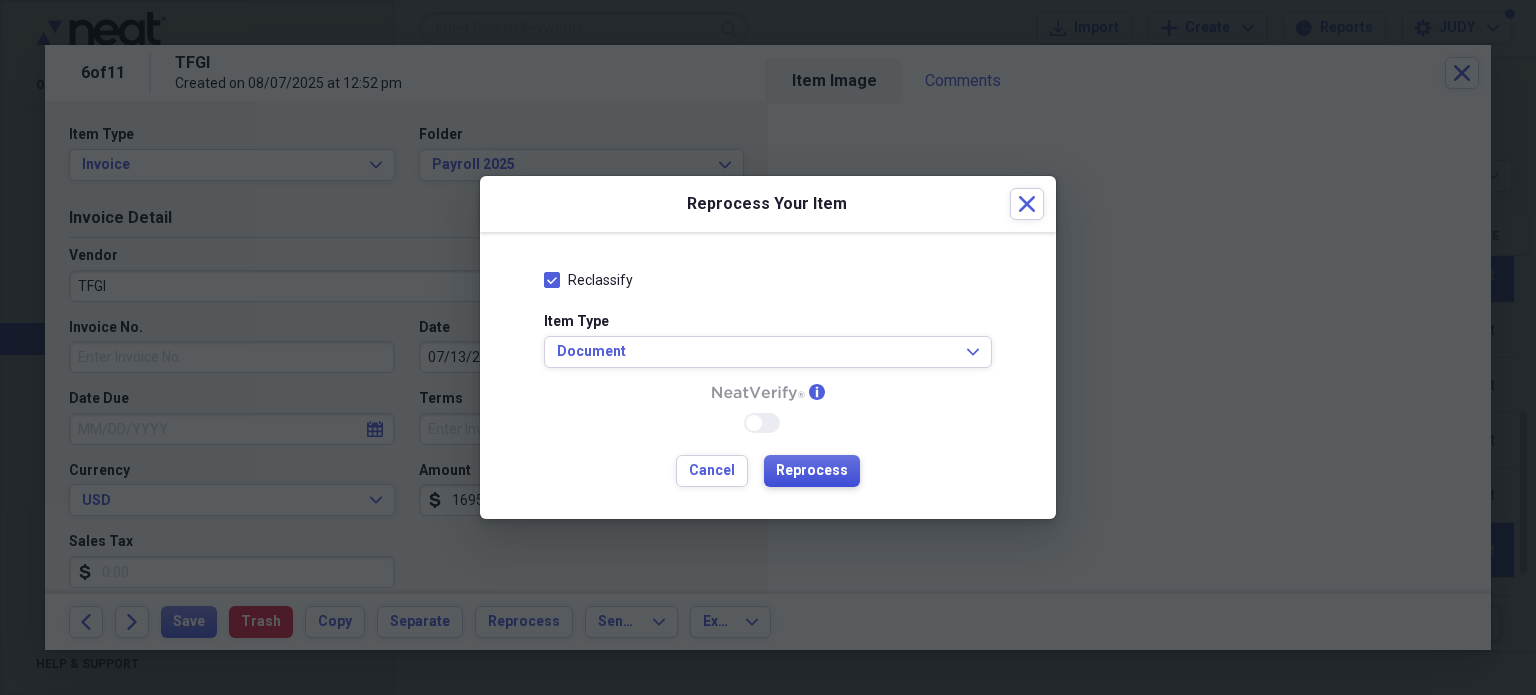 click on "Reprocess" at bounding box center [812, 471] 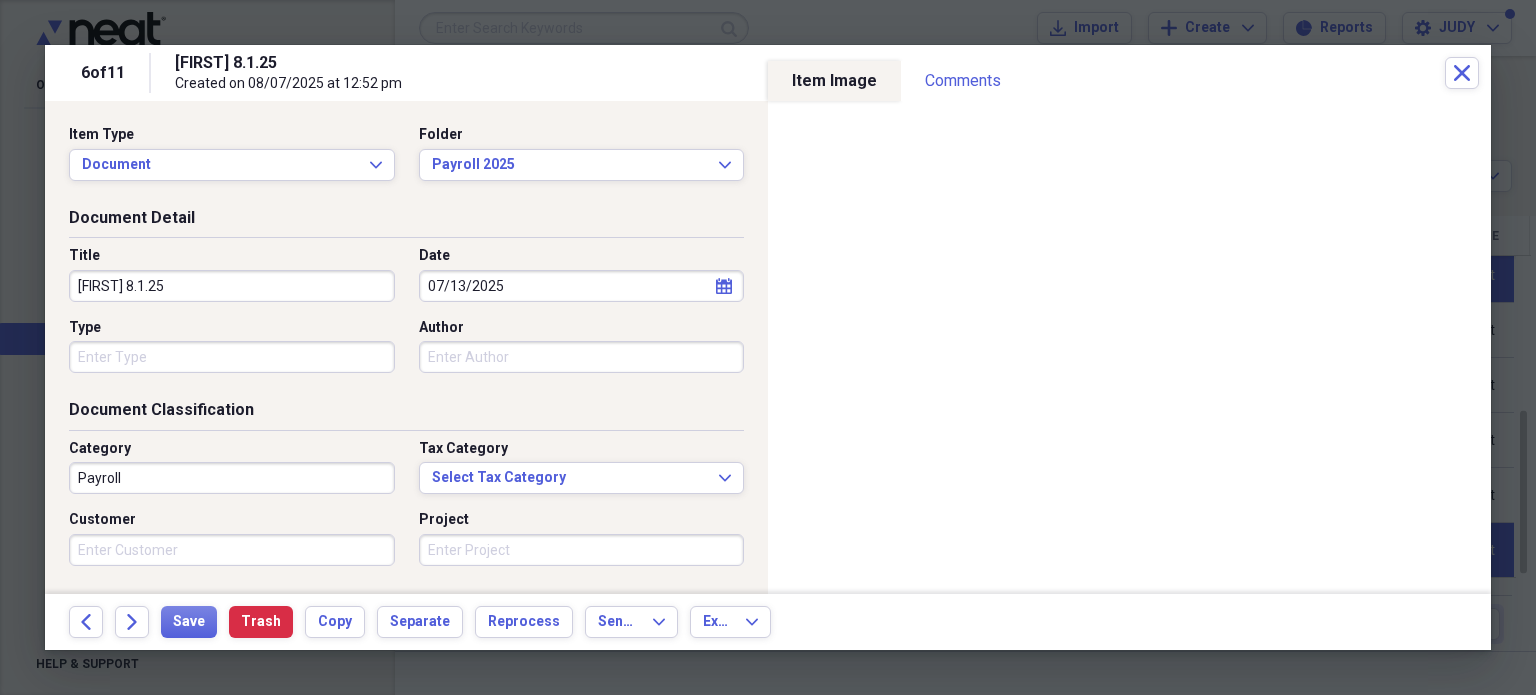 drag, startPoint x: 215, startPoint y: 273, endPoint x: 44, endPoint y: 286, distance: 171.49344 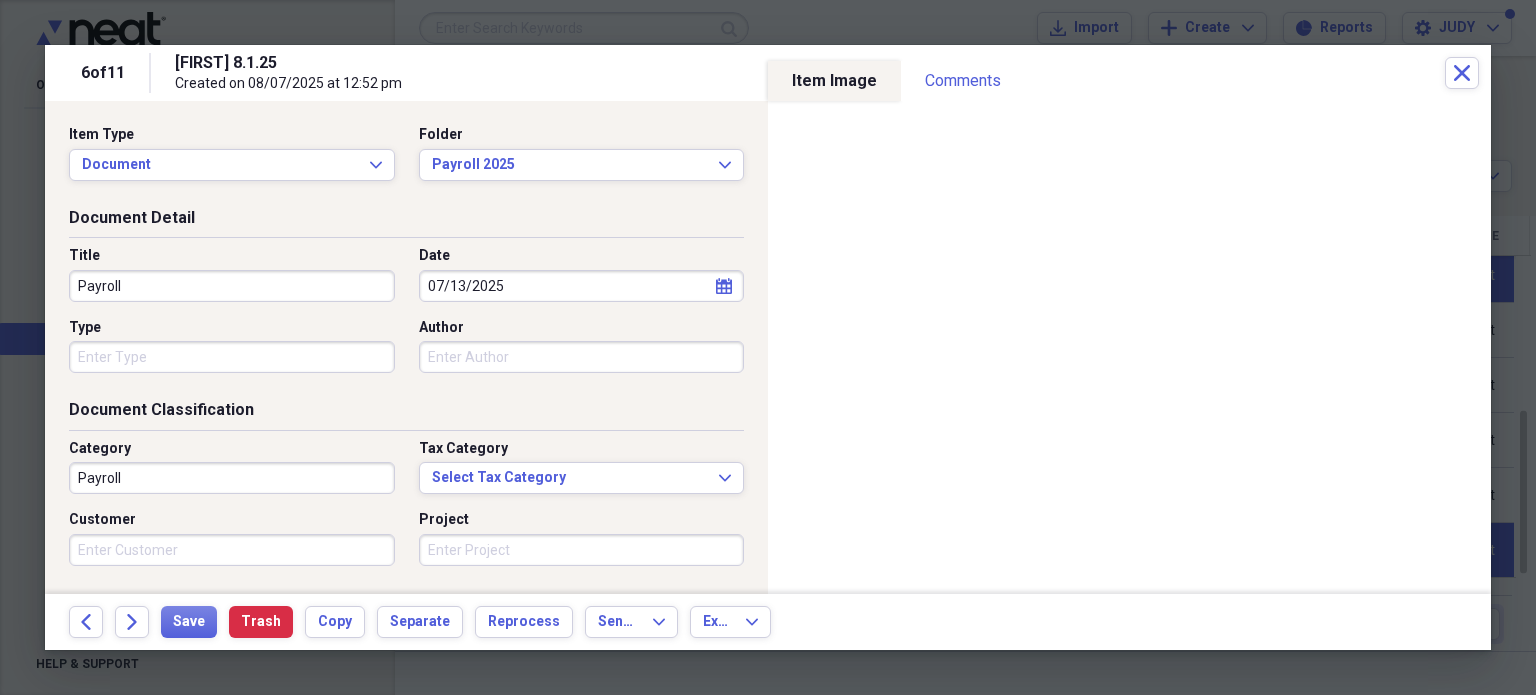 type on "Payroll" 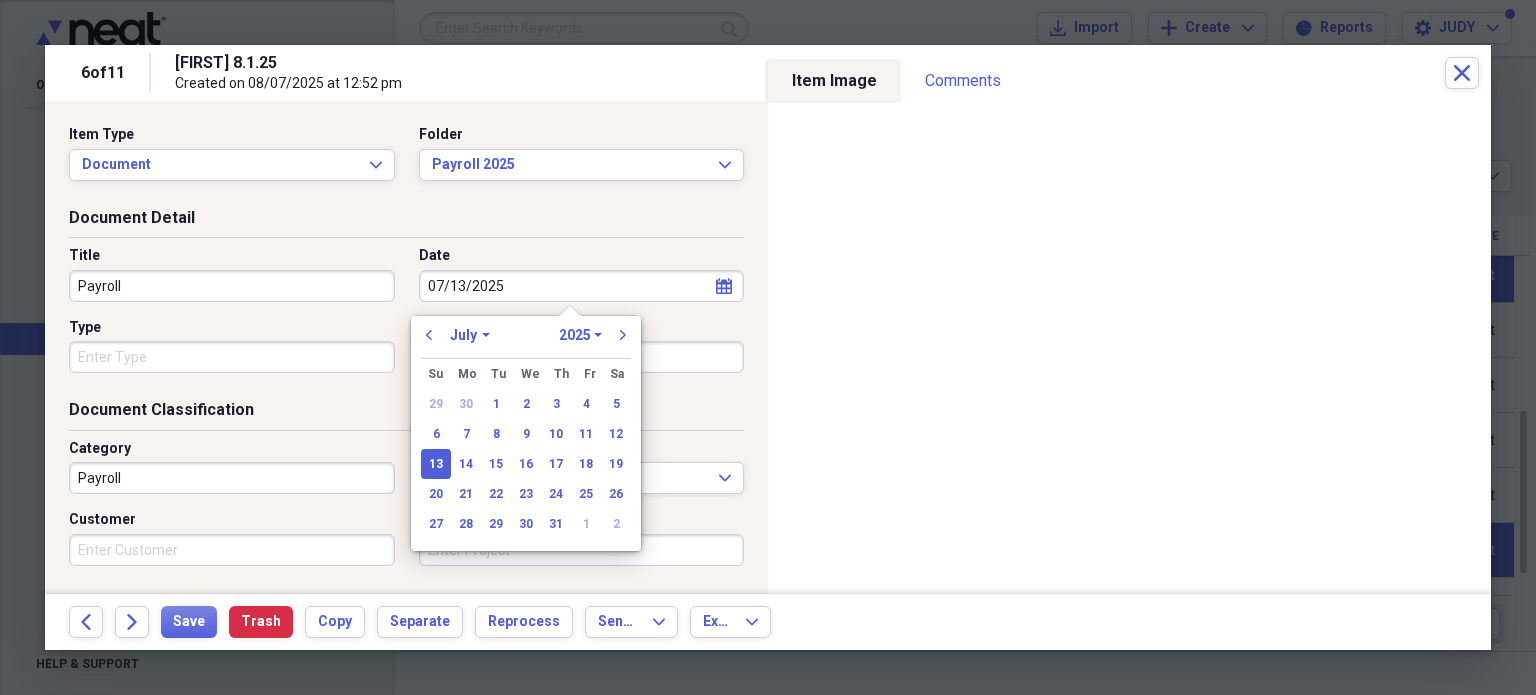 click on "January February March April May June July August September October November December" at bounding box center (470, 335) 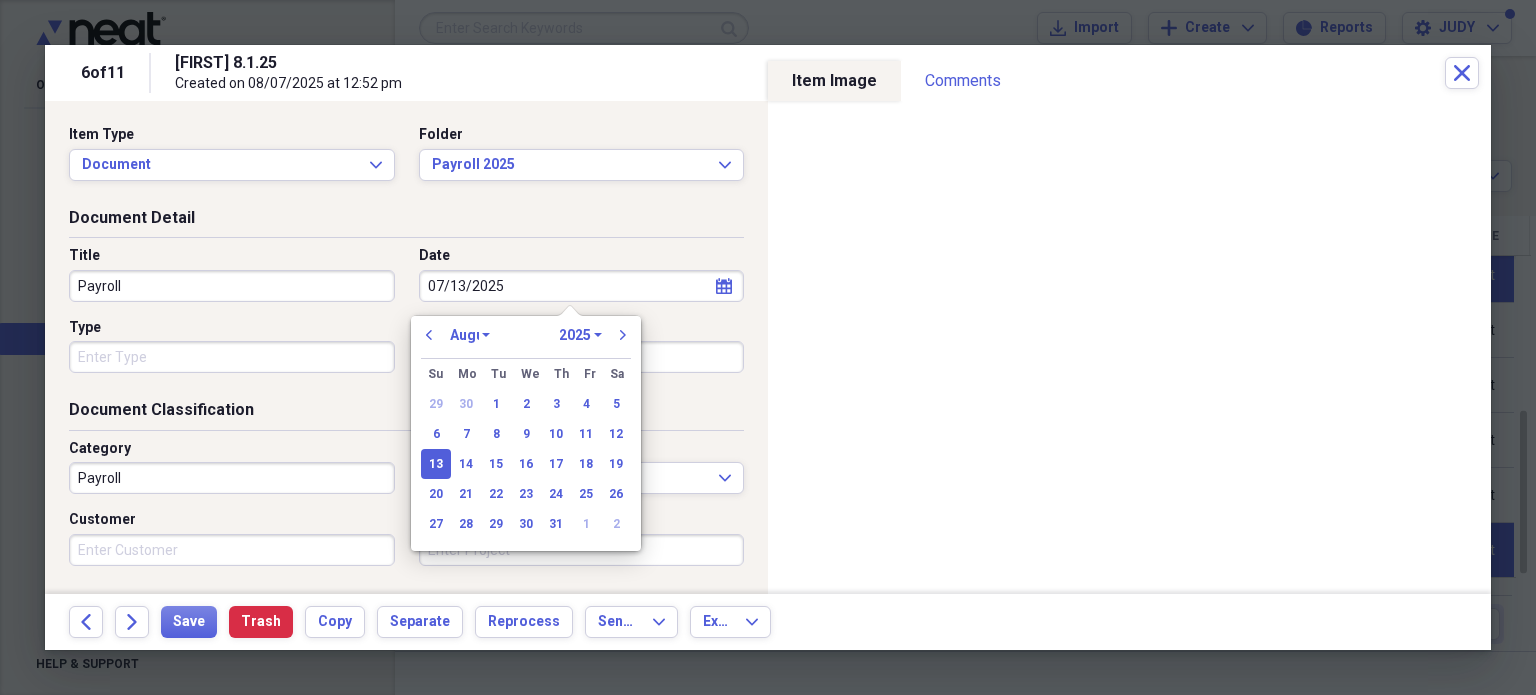 click on "January February March April May June July August September October November December" at bounding box center [470, 335] 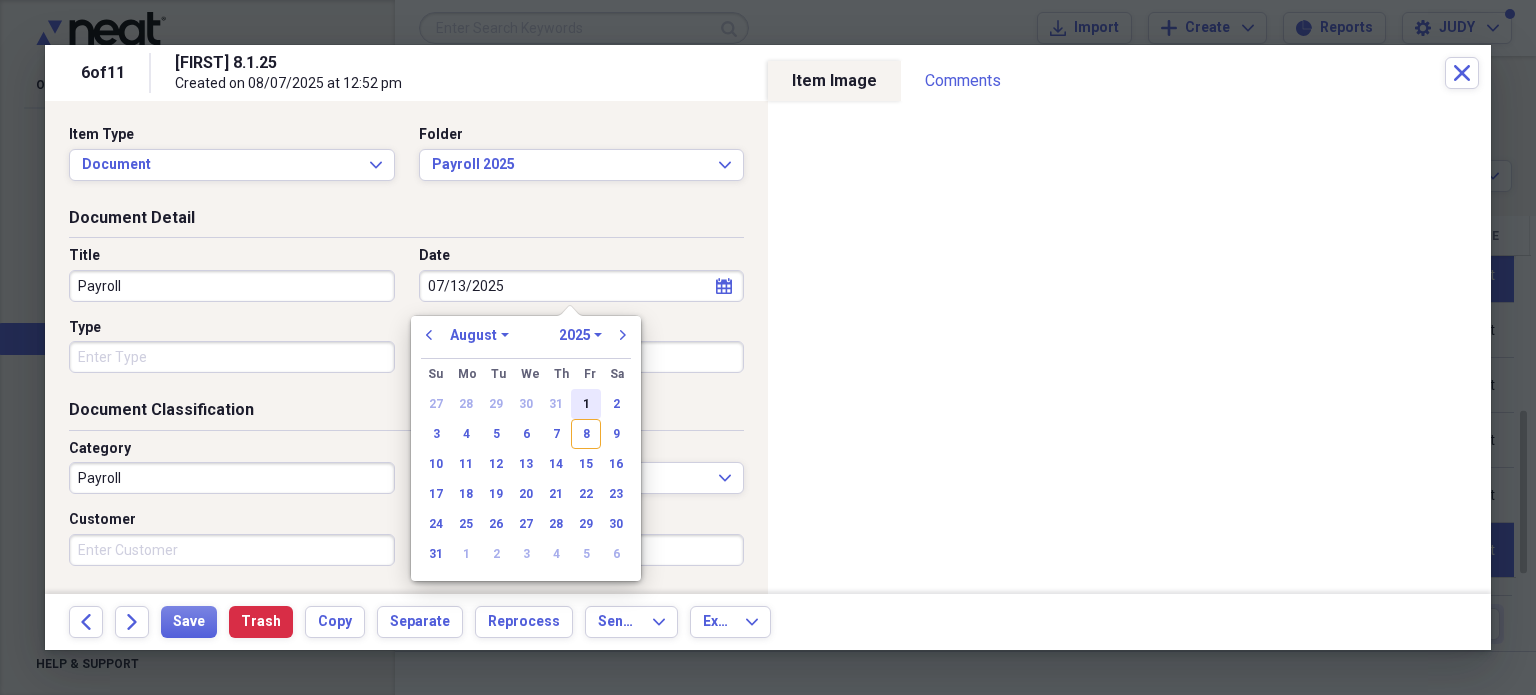click on "1" at bounding box center [586, 404] 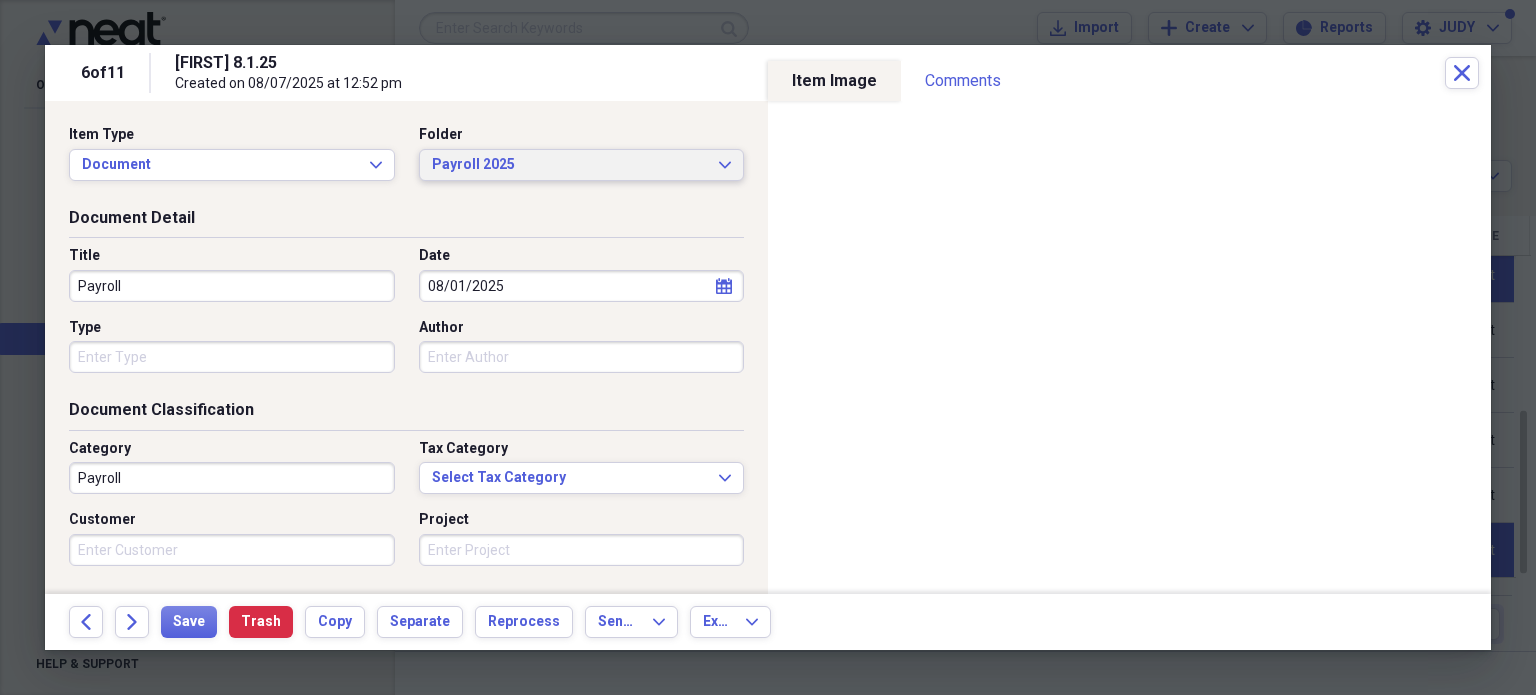 click on "Payroll 2025" at bounding box center (570, 165) 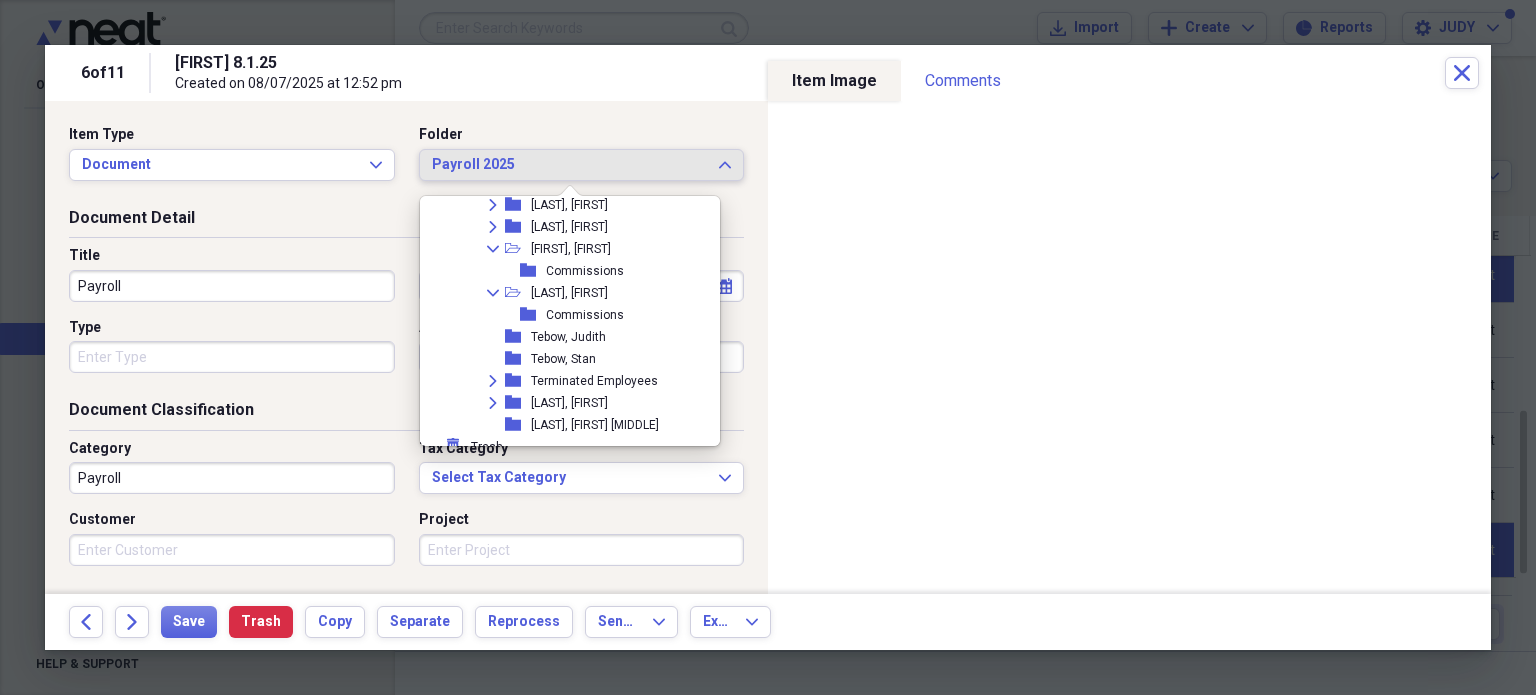 scroll, scrollTop: 4069, scrollLeft: 0, axis: vertical 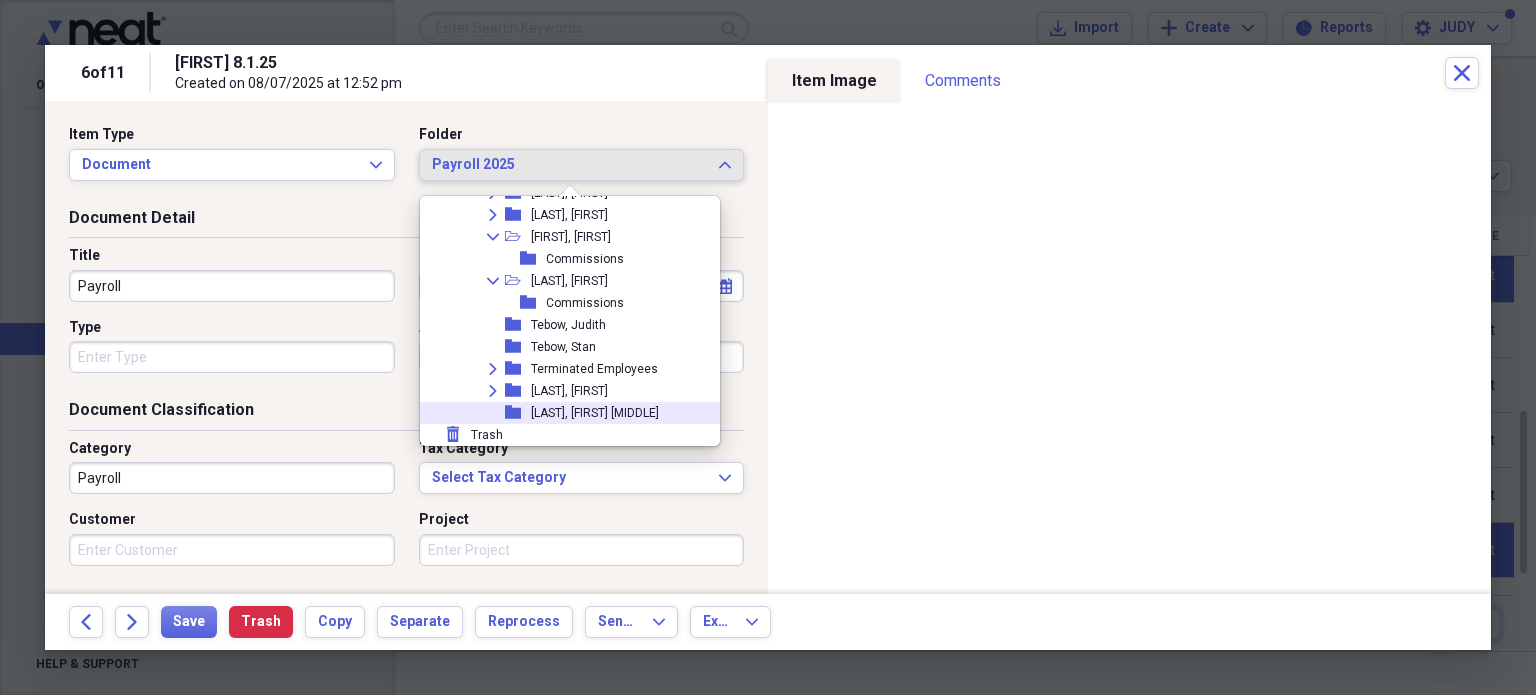 click on "[LAST], [FIRST] [MIDDLE]" at bounding box center [576, 413] 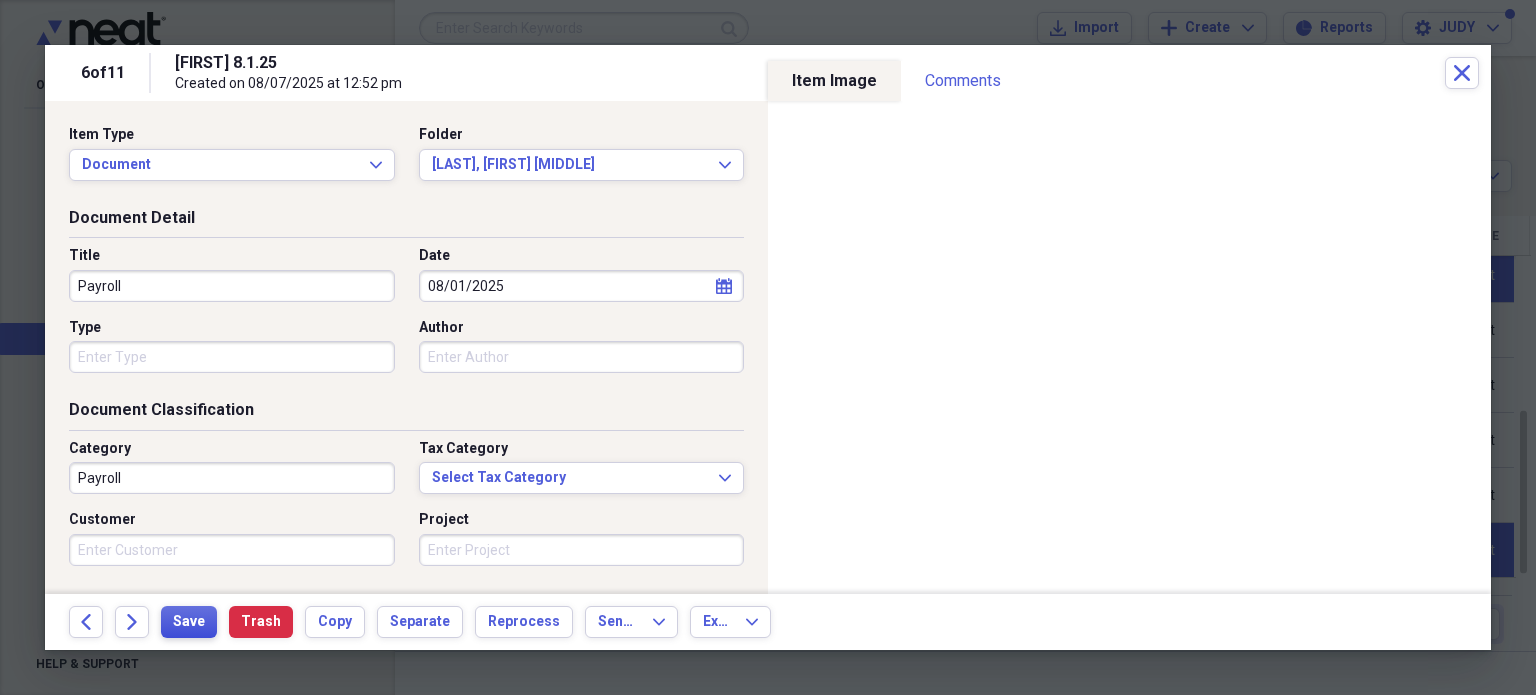 click on "Save" at bounding box center [189, 622] 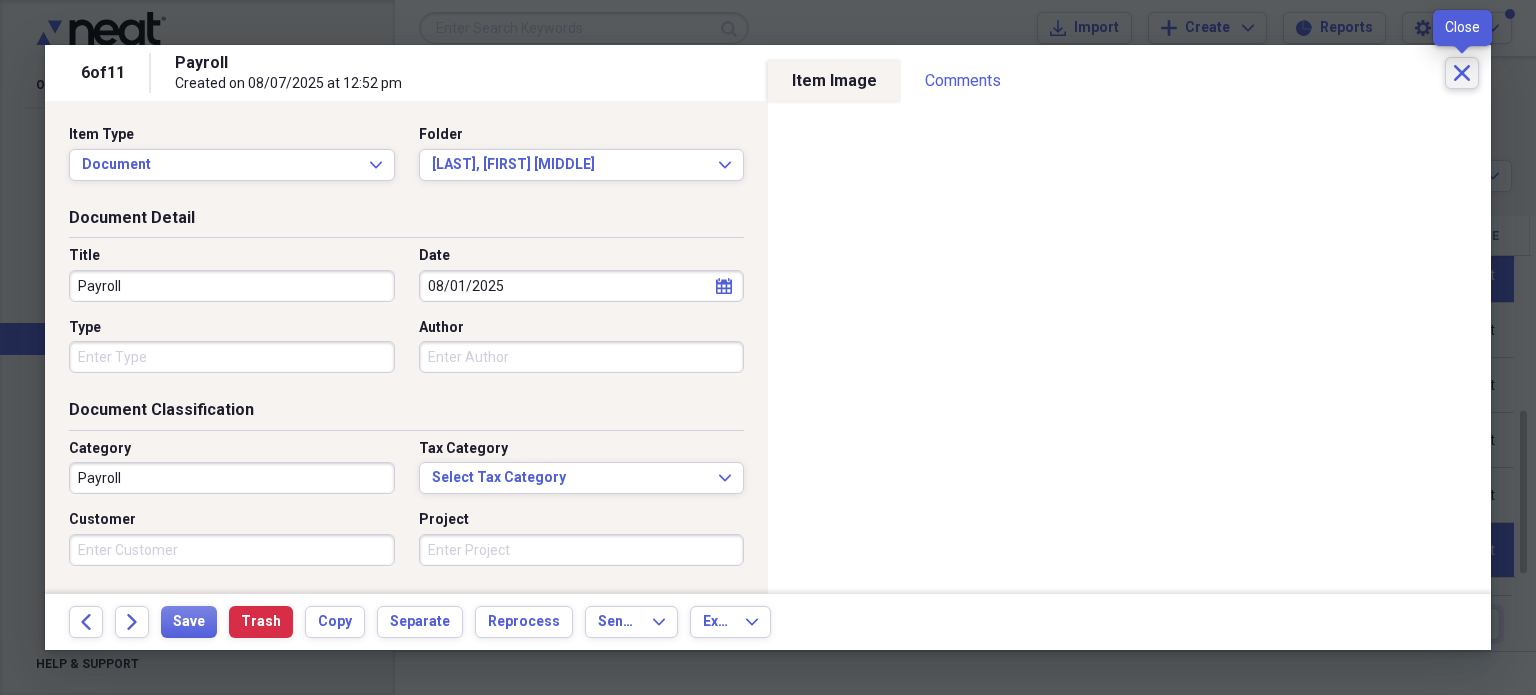 click on "Close" at bounding box center [1462, 73] 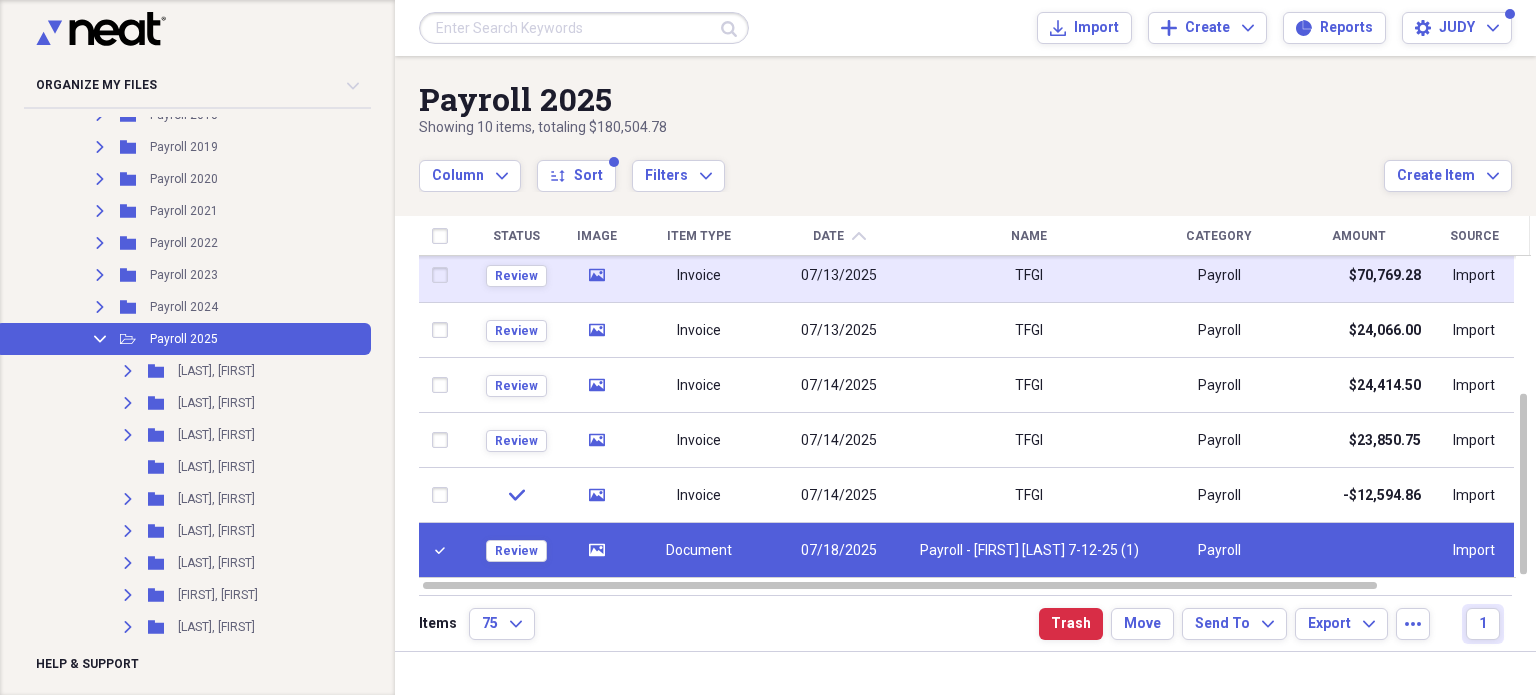 click at bounding box center [443, 275] 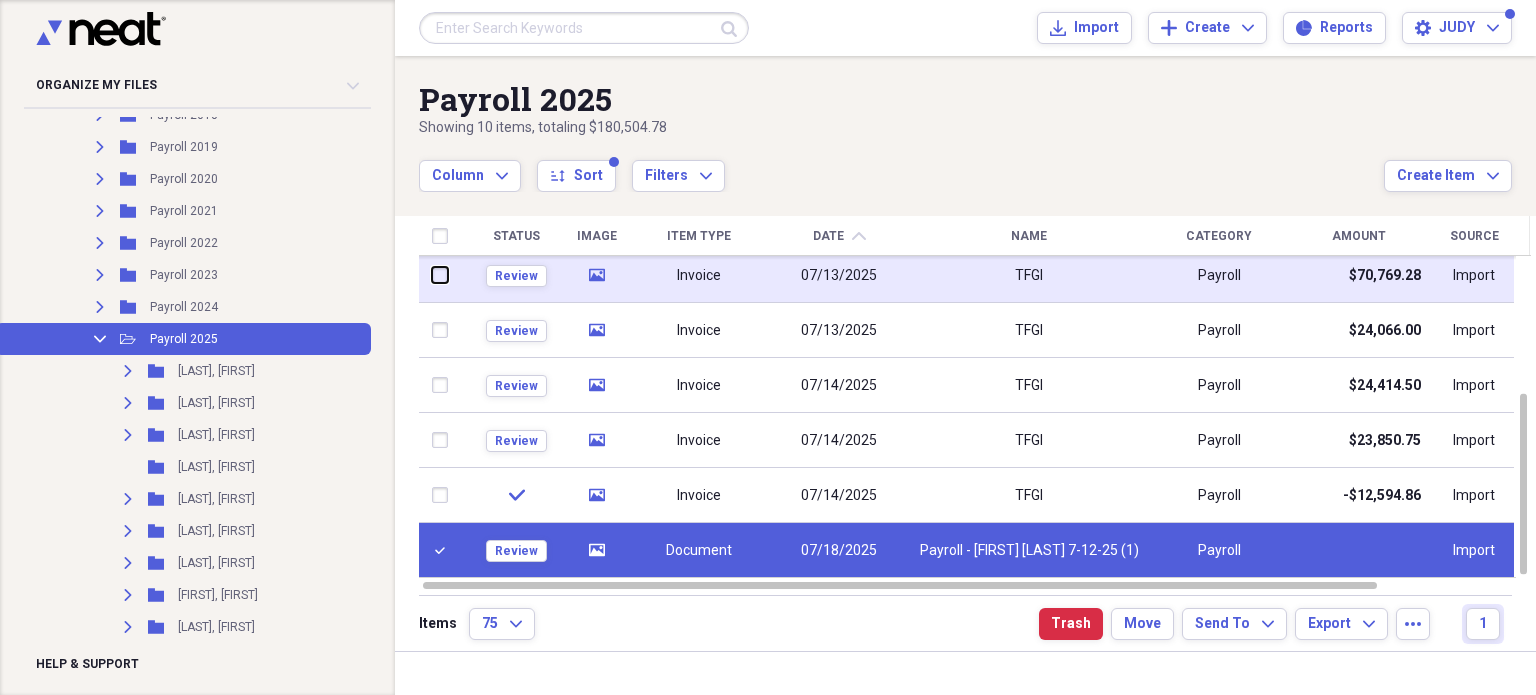 click at bounding box center [431, 275] 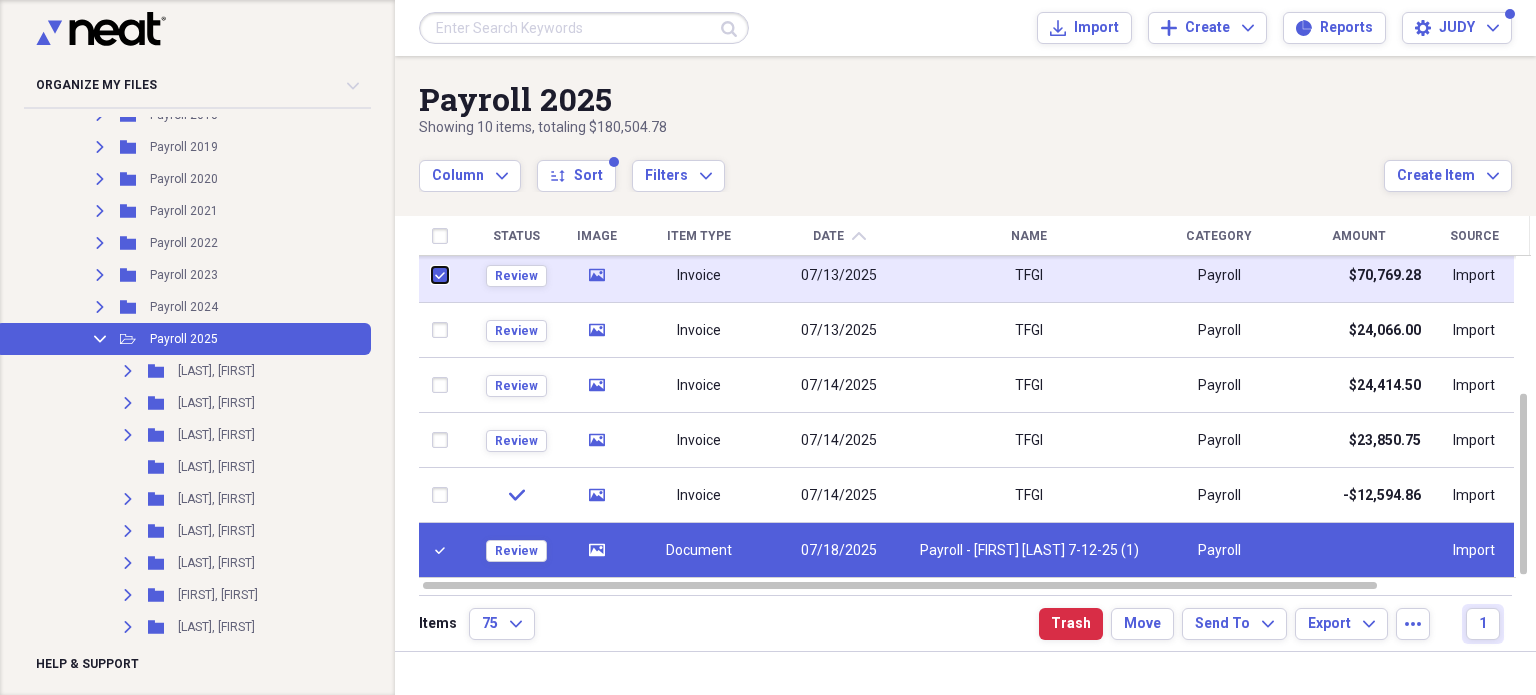 checkbox on "true" 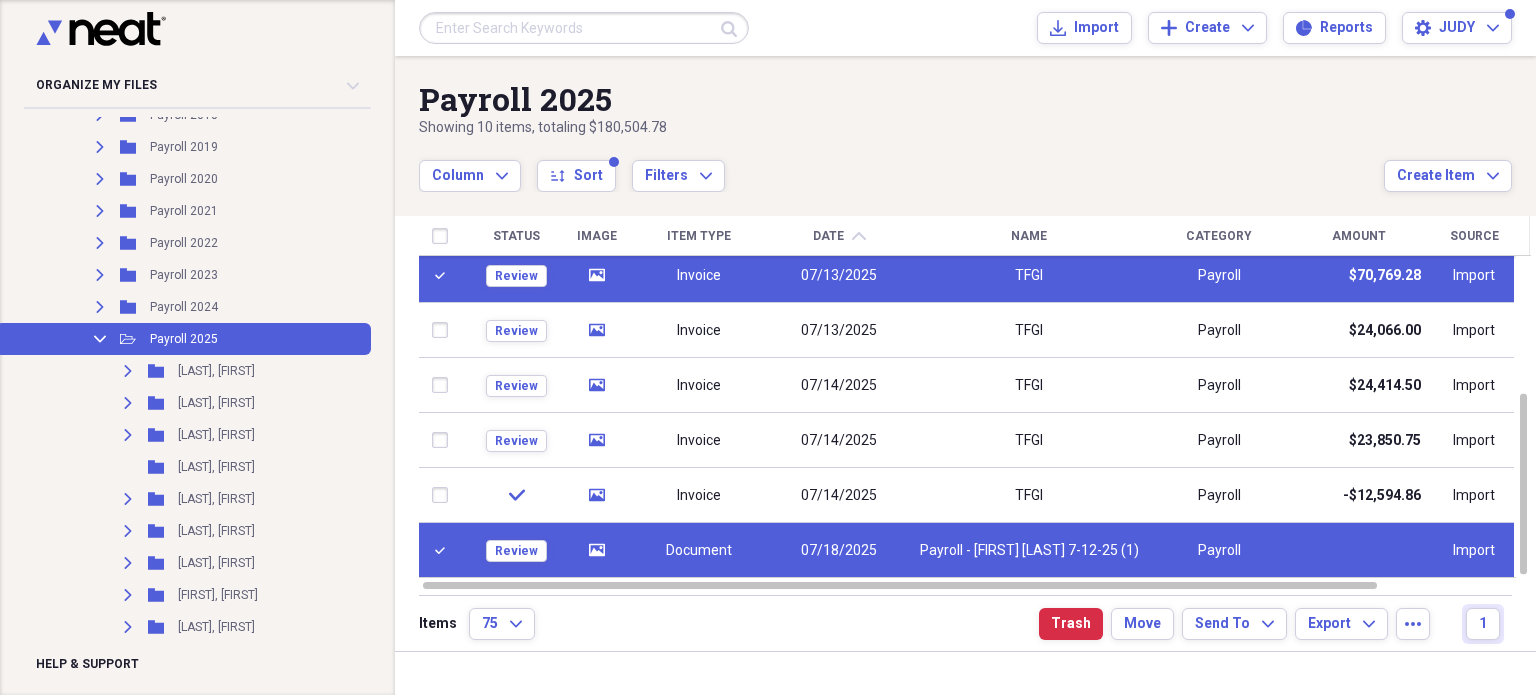 click on "Invoice" at bounding box center (698, 276) 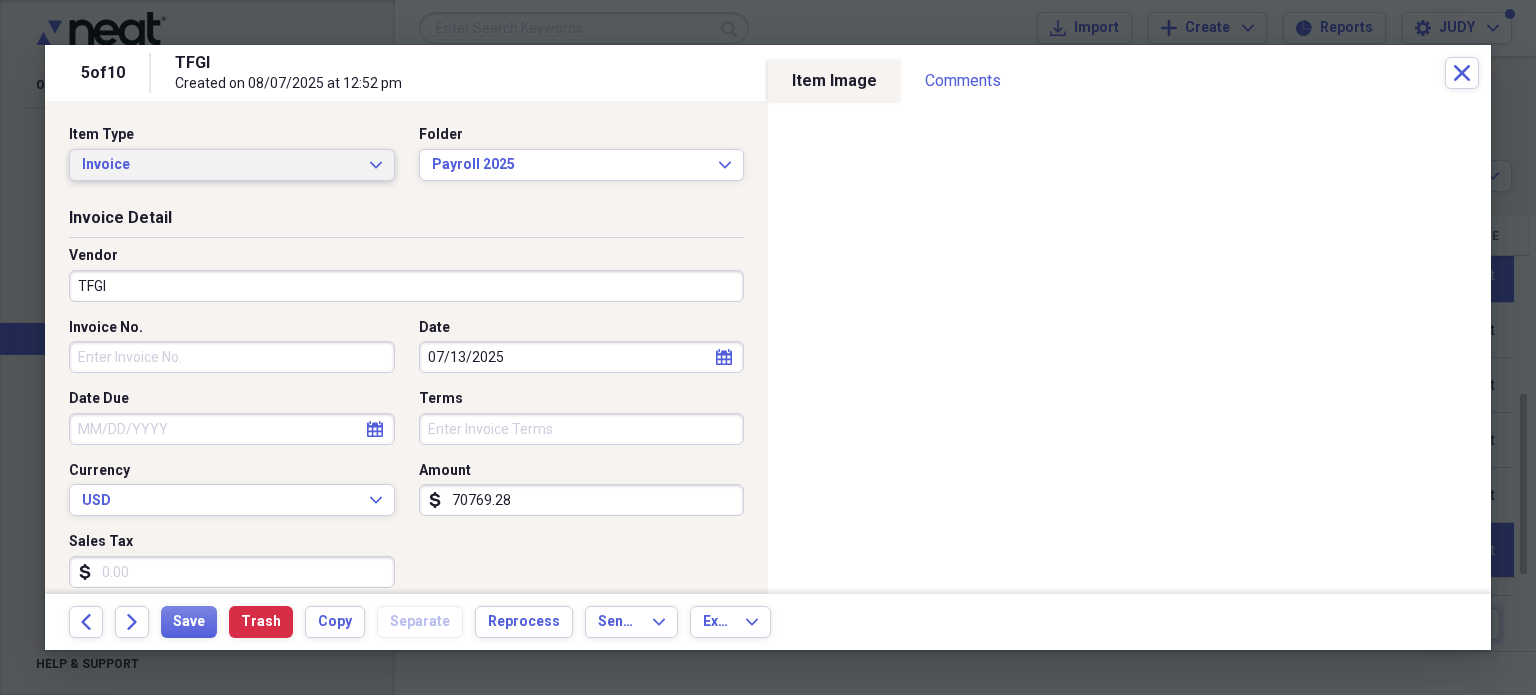 click on "Invoice Expand" at bounding box center (232, 165) 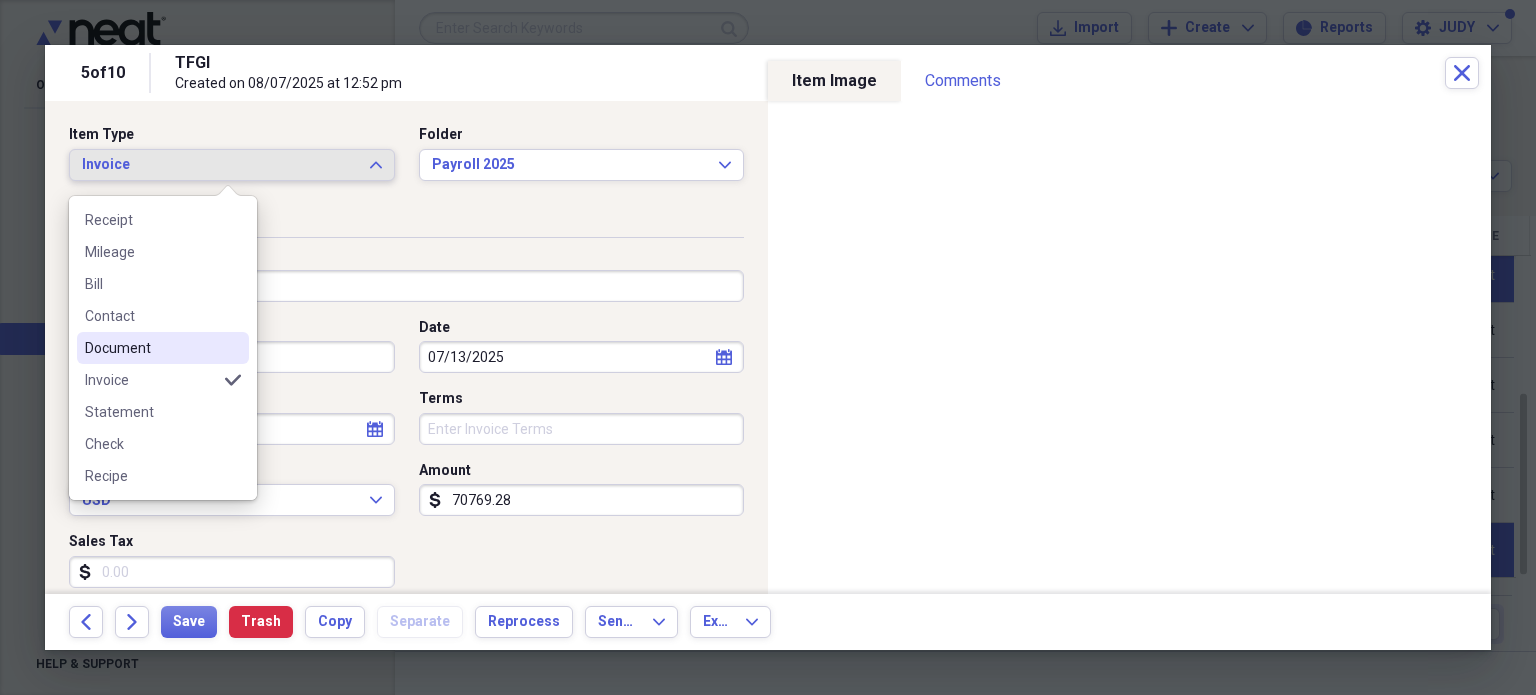 click on "Document" at bounding box center (151, 348) 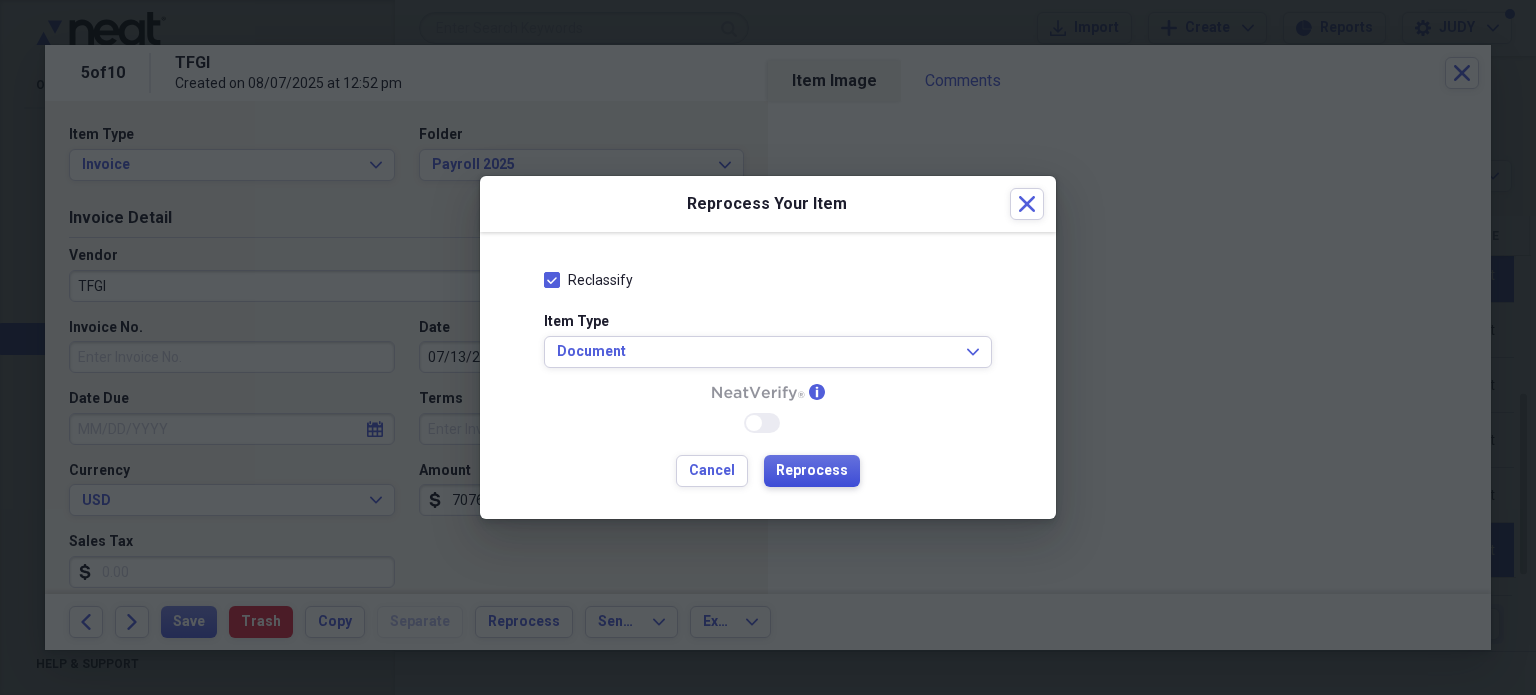 click on "Reprocess" at bounding box center [812, 471] 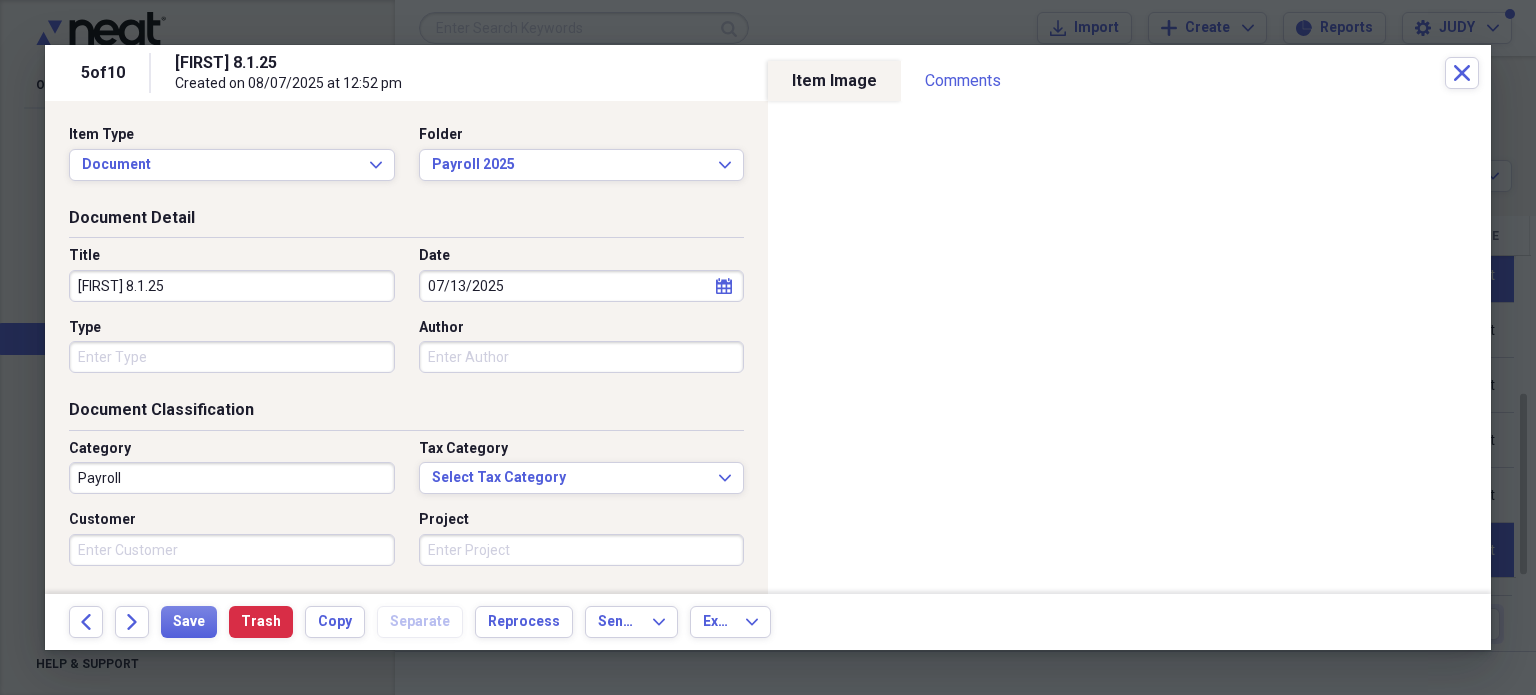 drag, startPoint x: 192, startPoint y: 275, endPoint x: 72, endPoint y: 274, distance: 120.004166 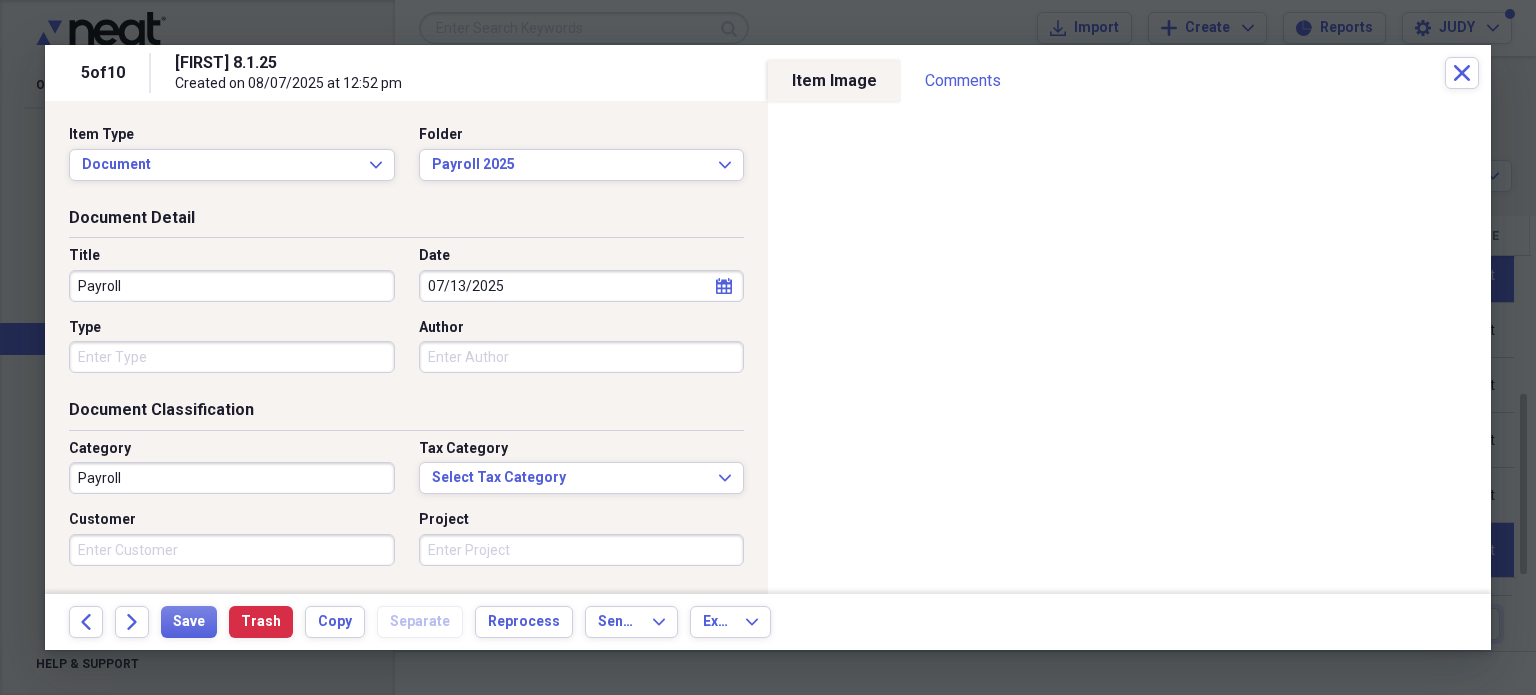 type on "Payroll" 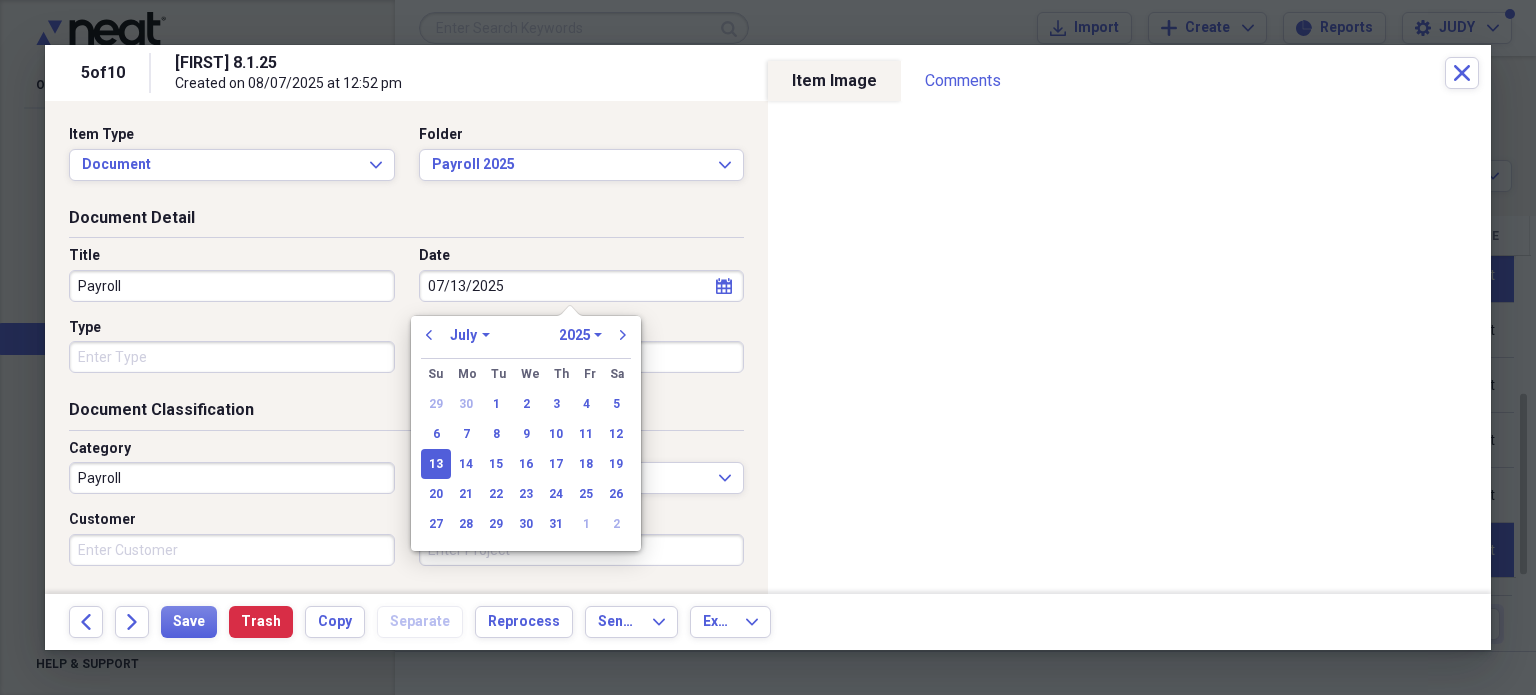 click on "January February March April May June July August September October November December" at bounding box center (470, 335) 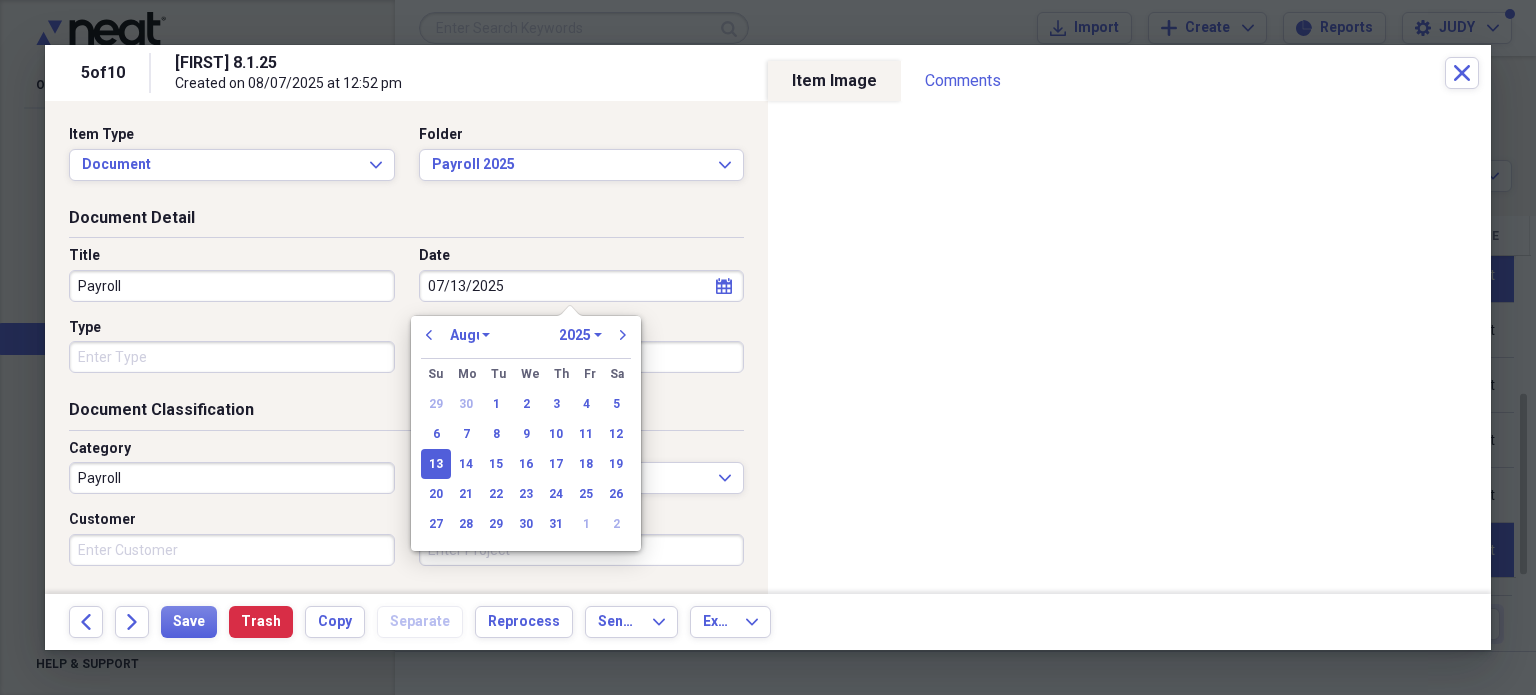 click on "January February March April May June July August September October November December" at bounding box center (470, 335) 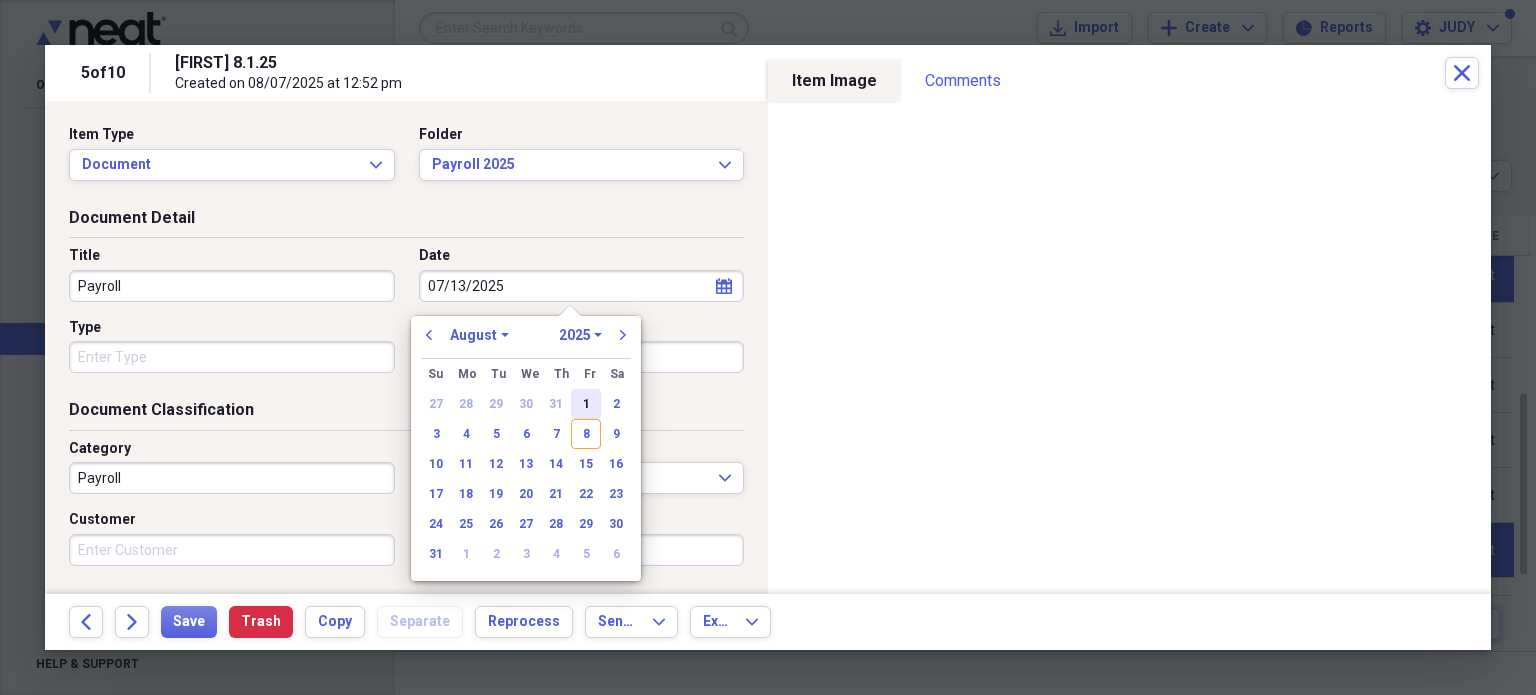 click on "1" at bounding box center [586, 404] 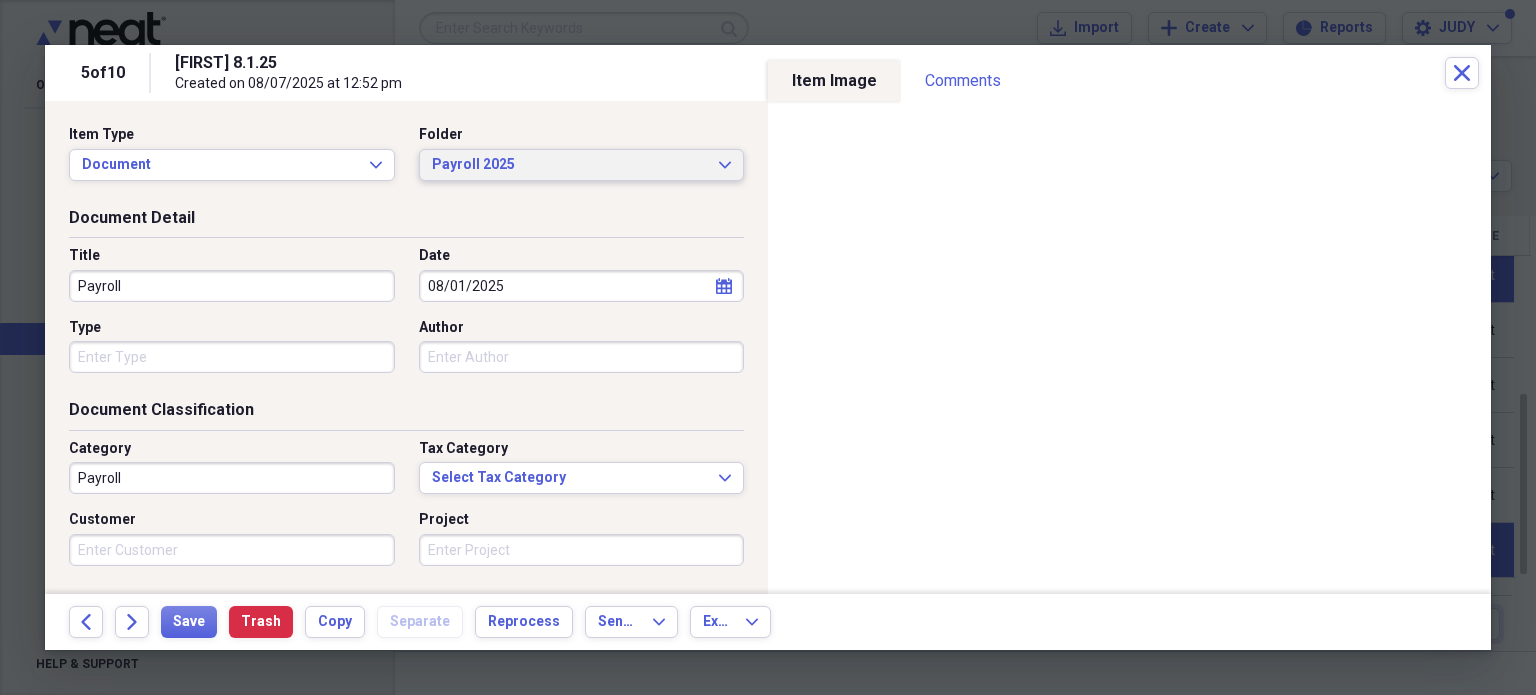 click on "Payroll 2025 Expand" at bounding box center [582, 165] 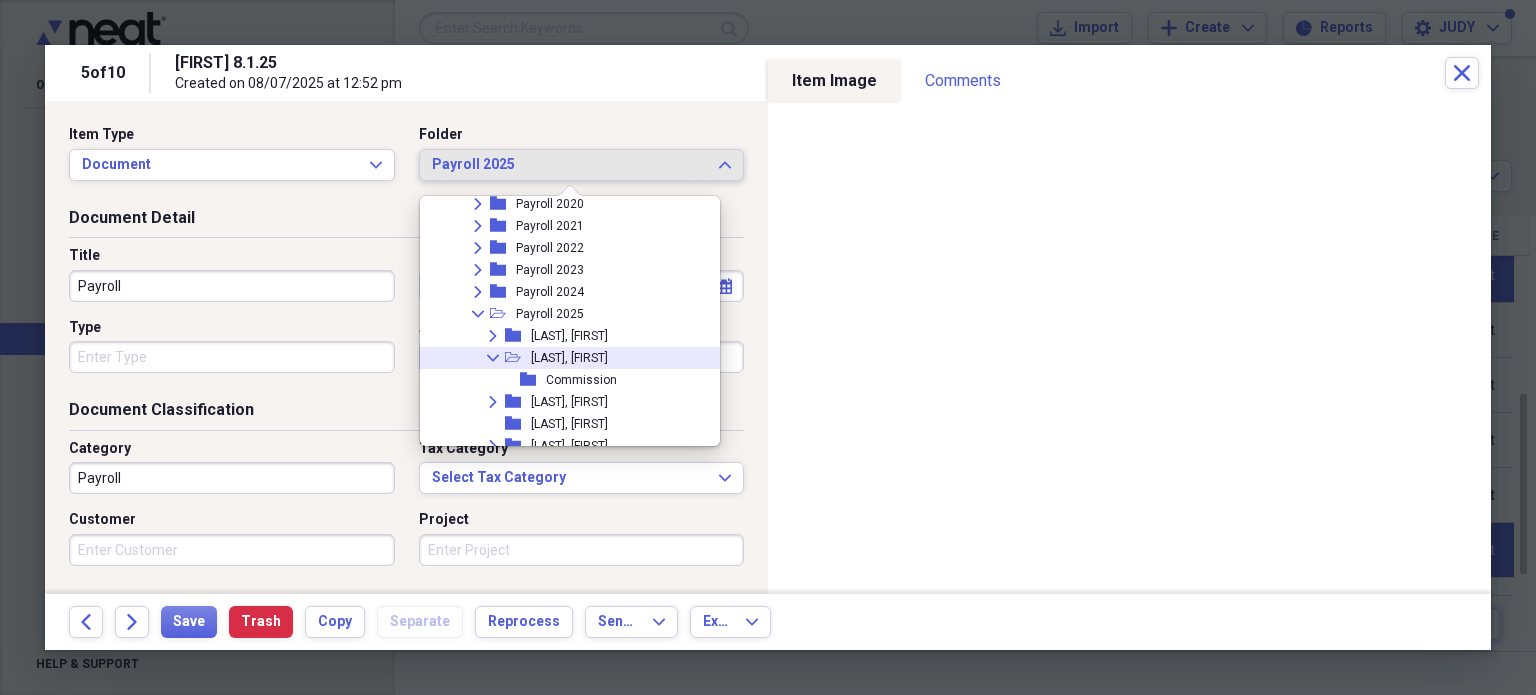 scroll, scrollTop: 3980, scrollLeft: 0, axis: vertical 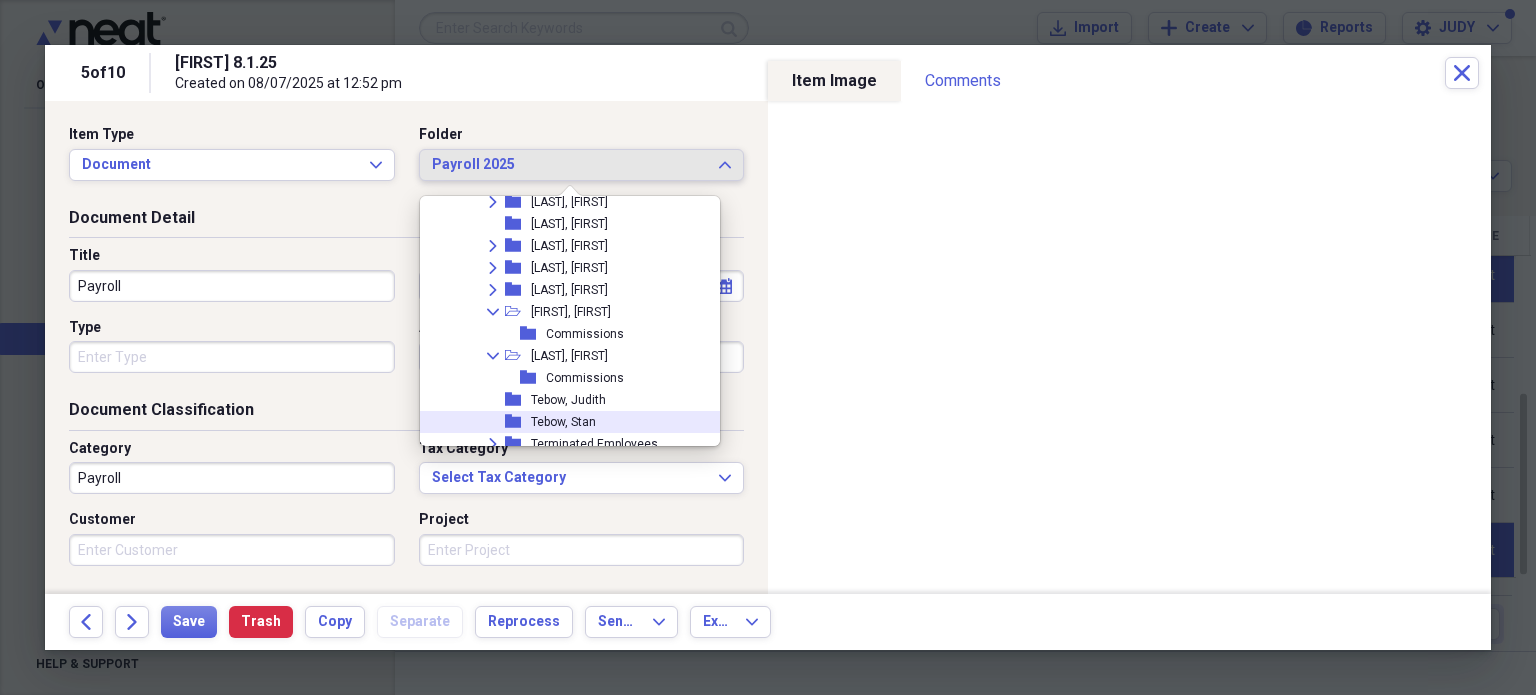 click on "Tebow, Stan" at bounding box center (563, 422) 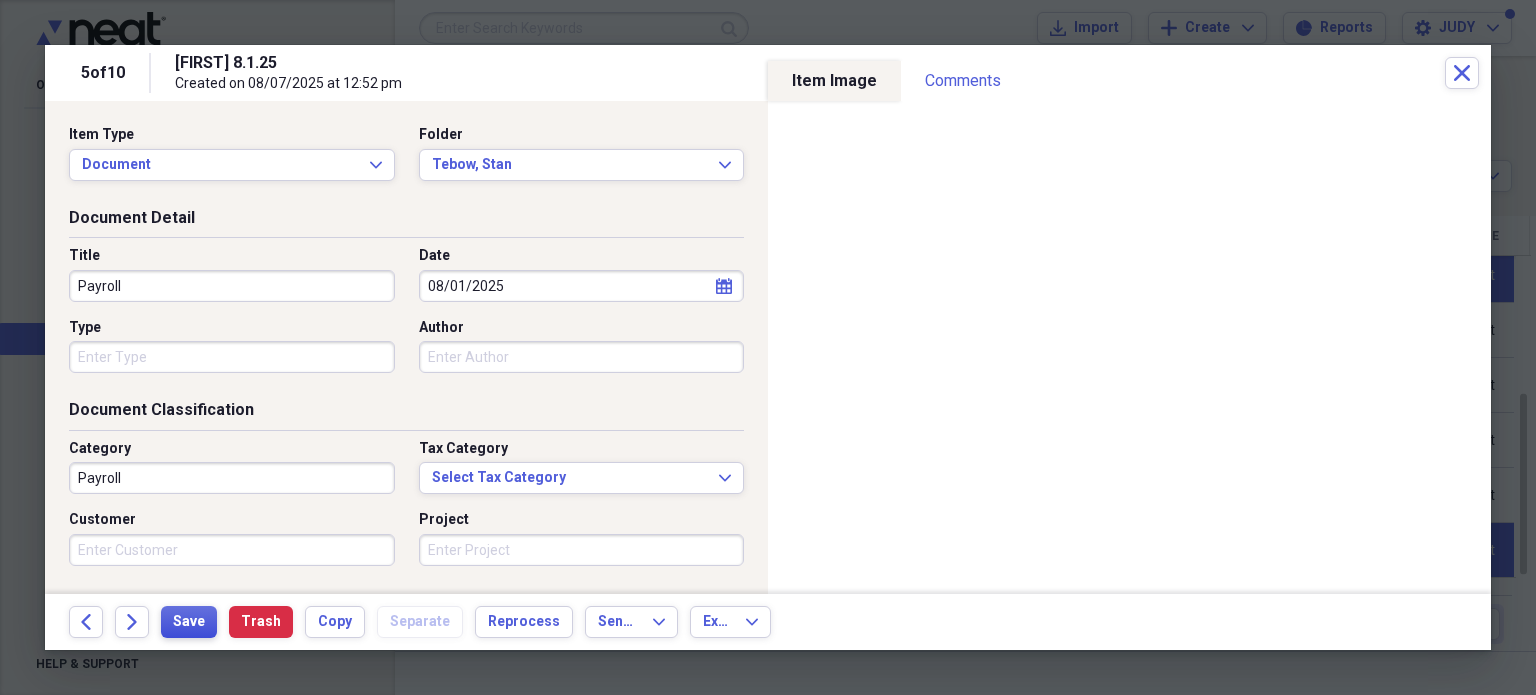 click on "Save" at bounding box center [189, 622] 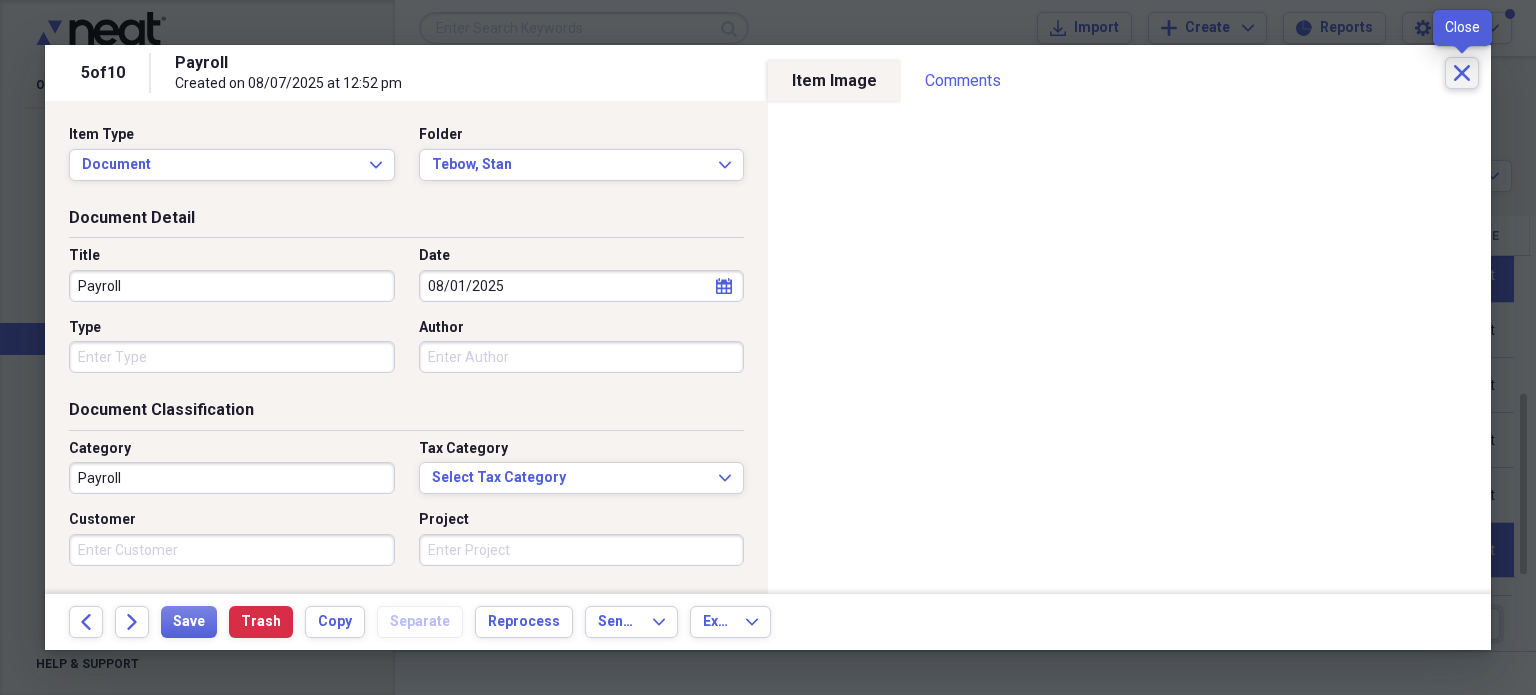 click on "Close" 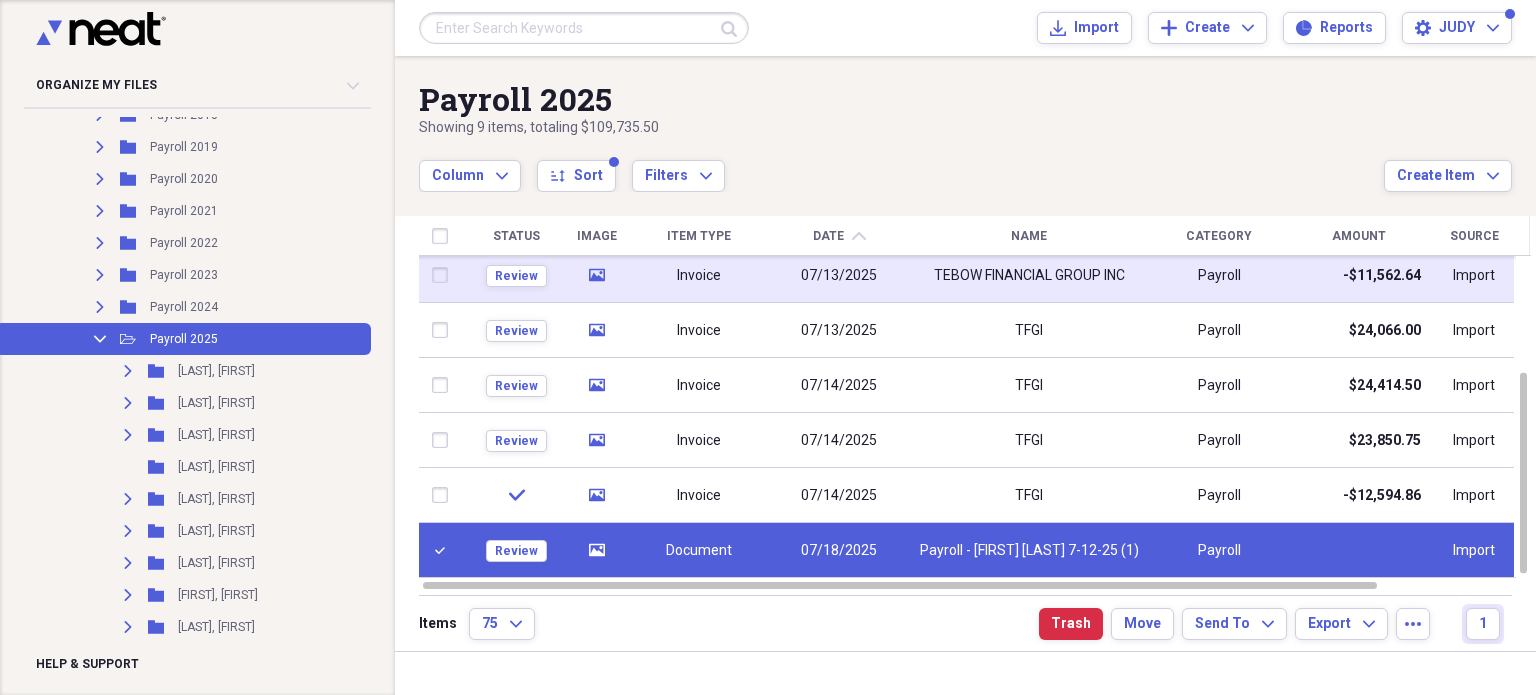 click at bounding box center (443, 275) 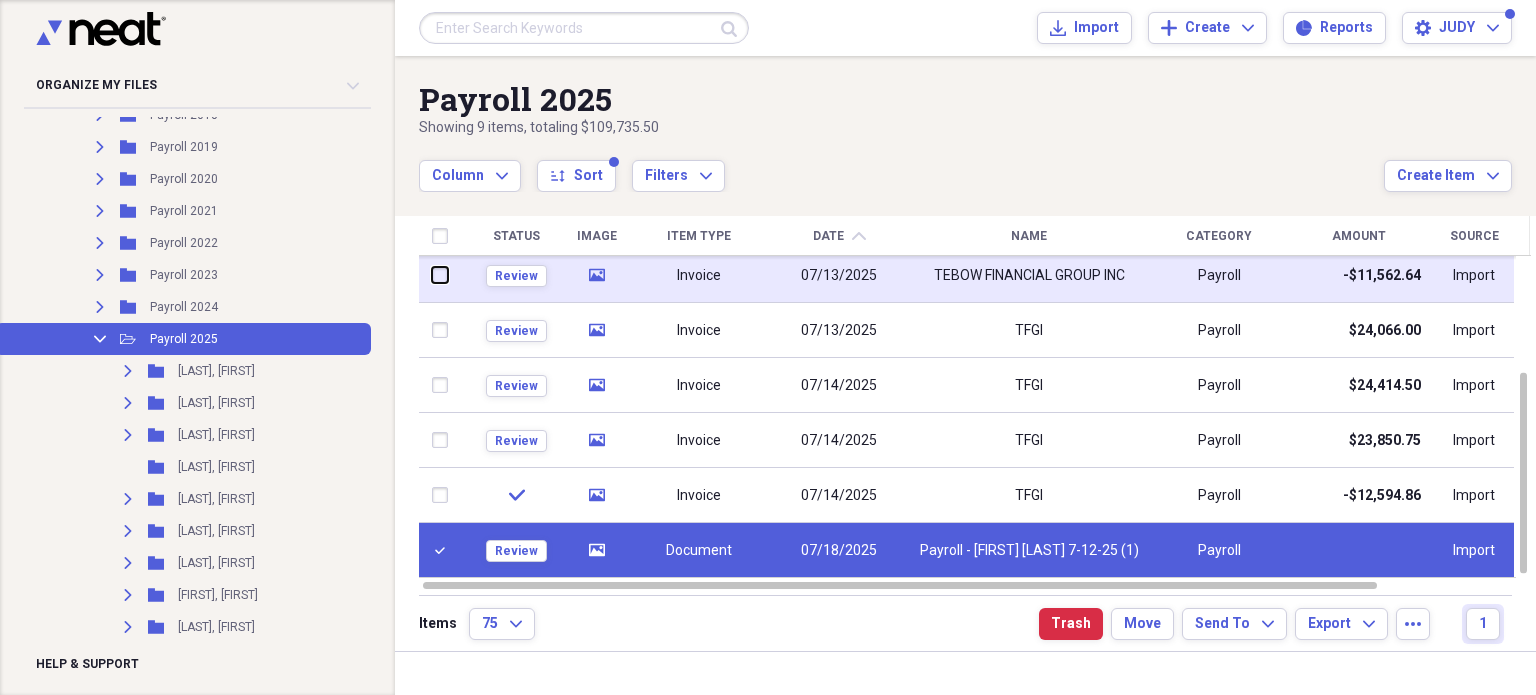 click at bounding box center (431, 275) 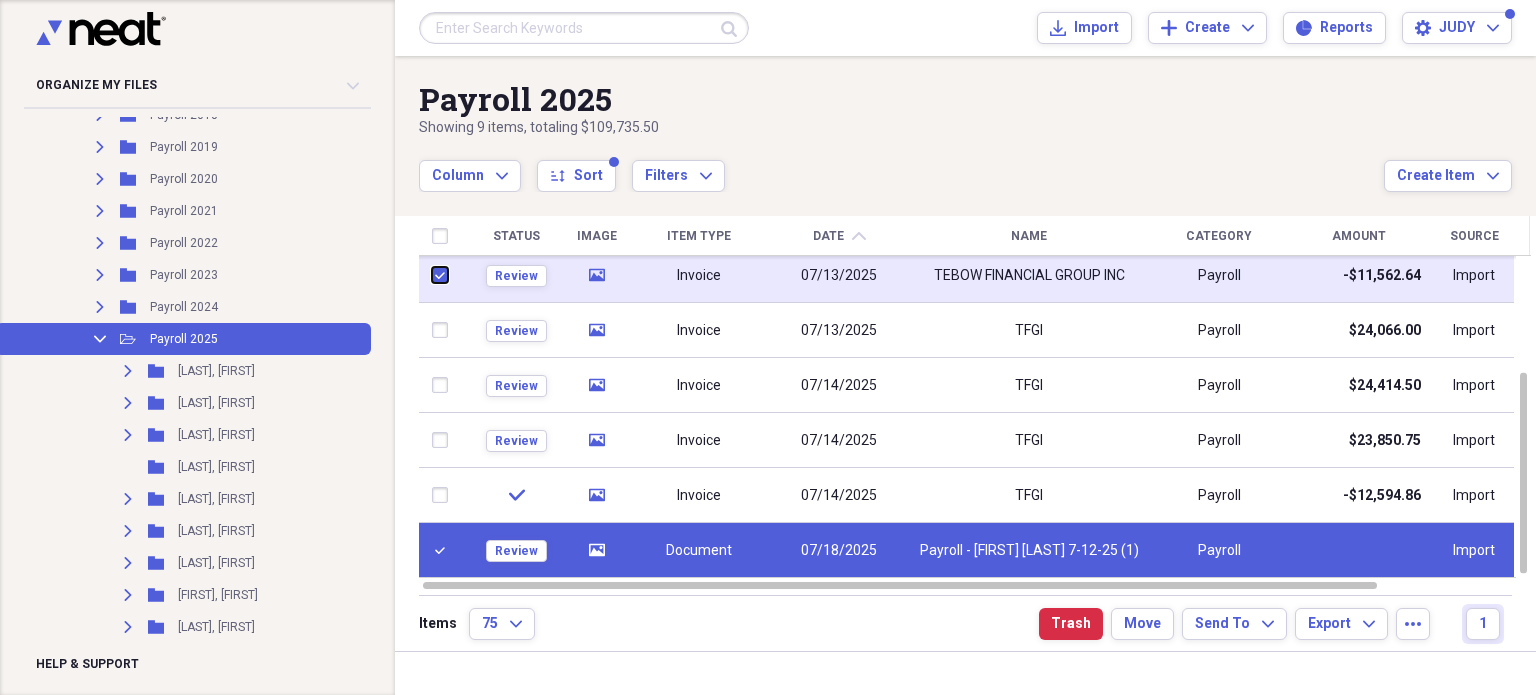checkbox on "true" 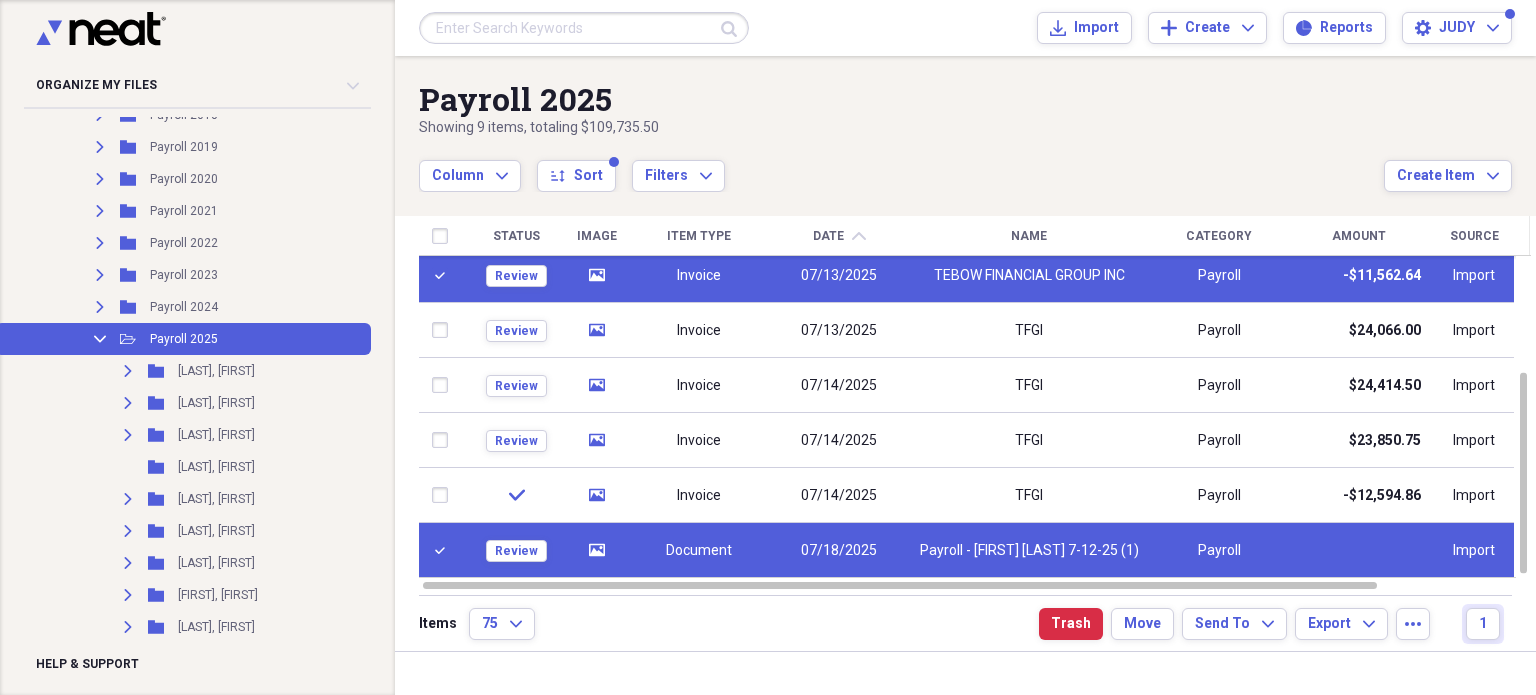 click on "Invoice" at bounding box center (698, 276) 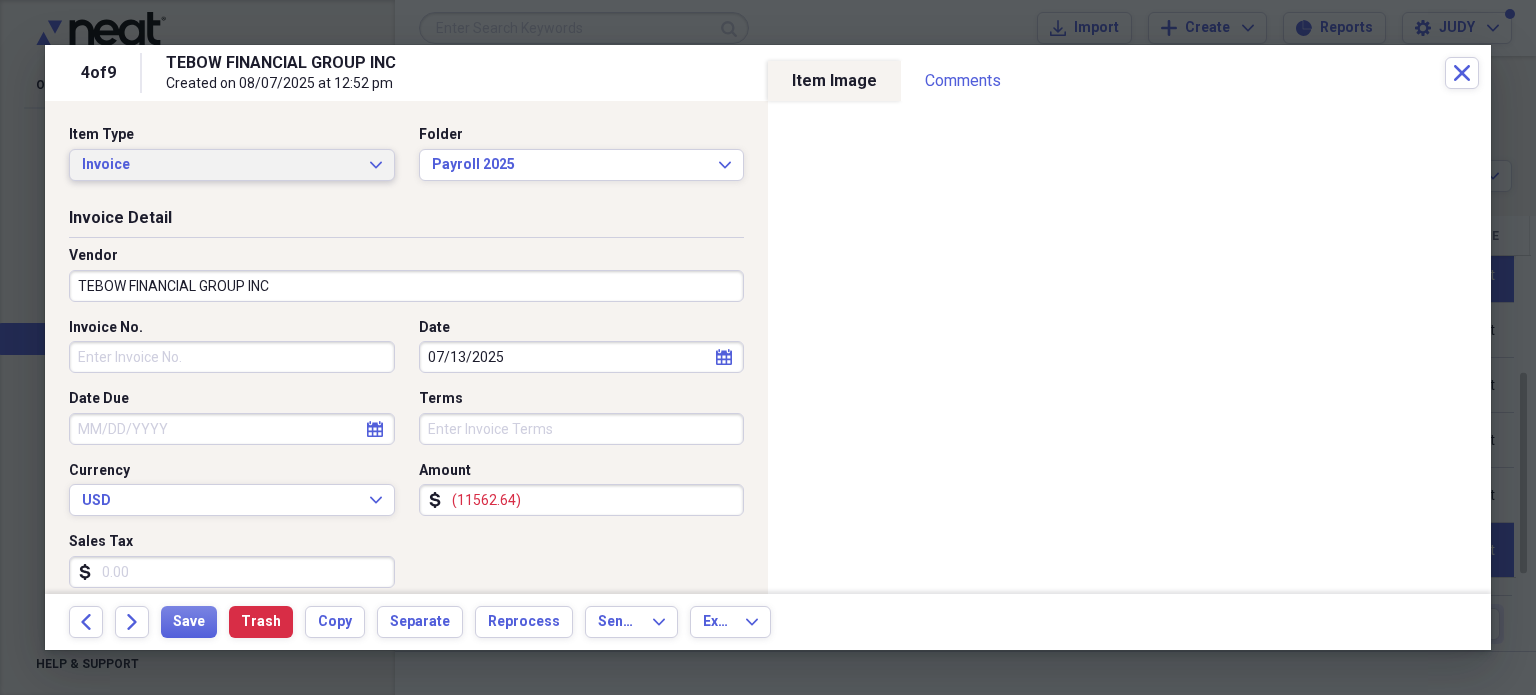 click 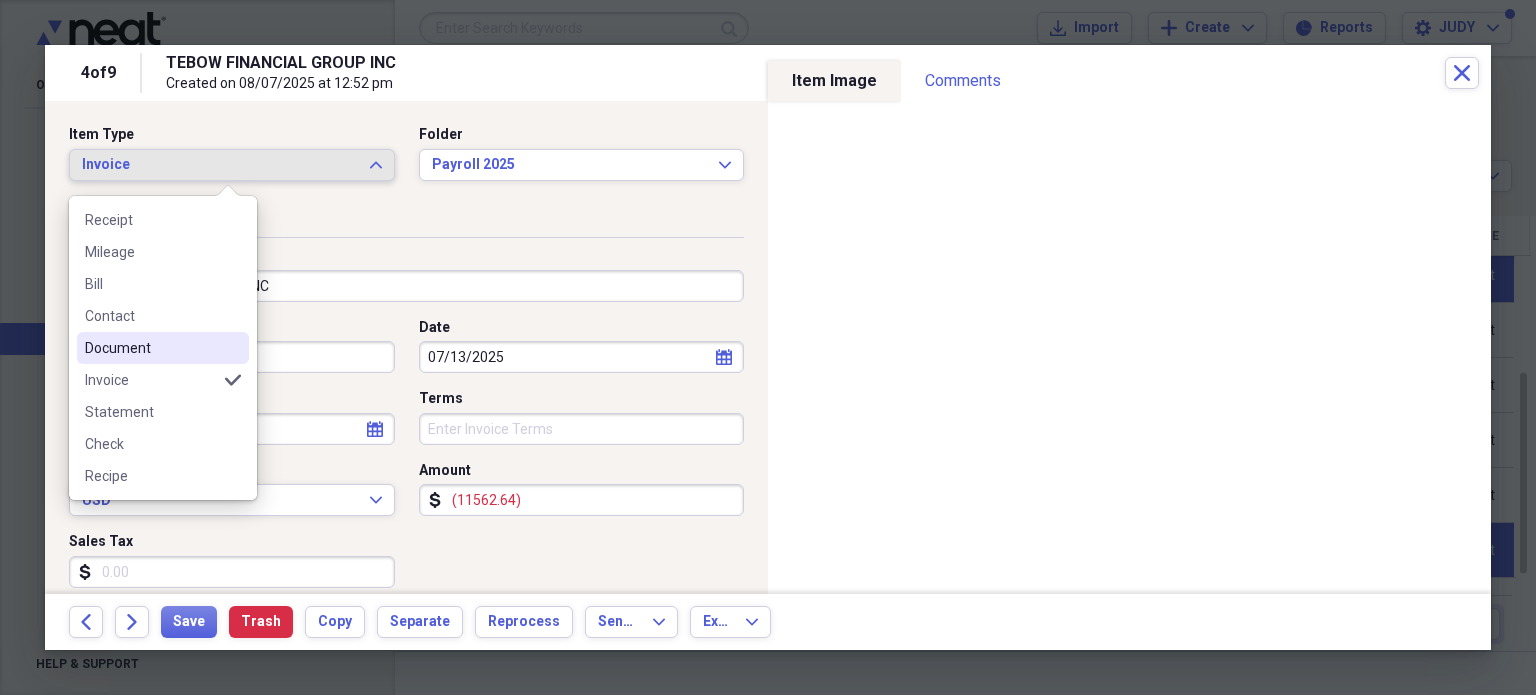 click on "Document" at bounding box center [151, 348] 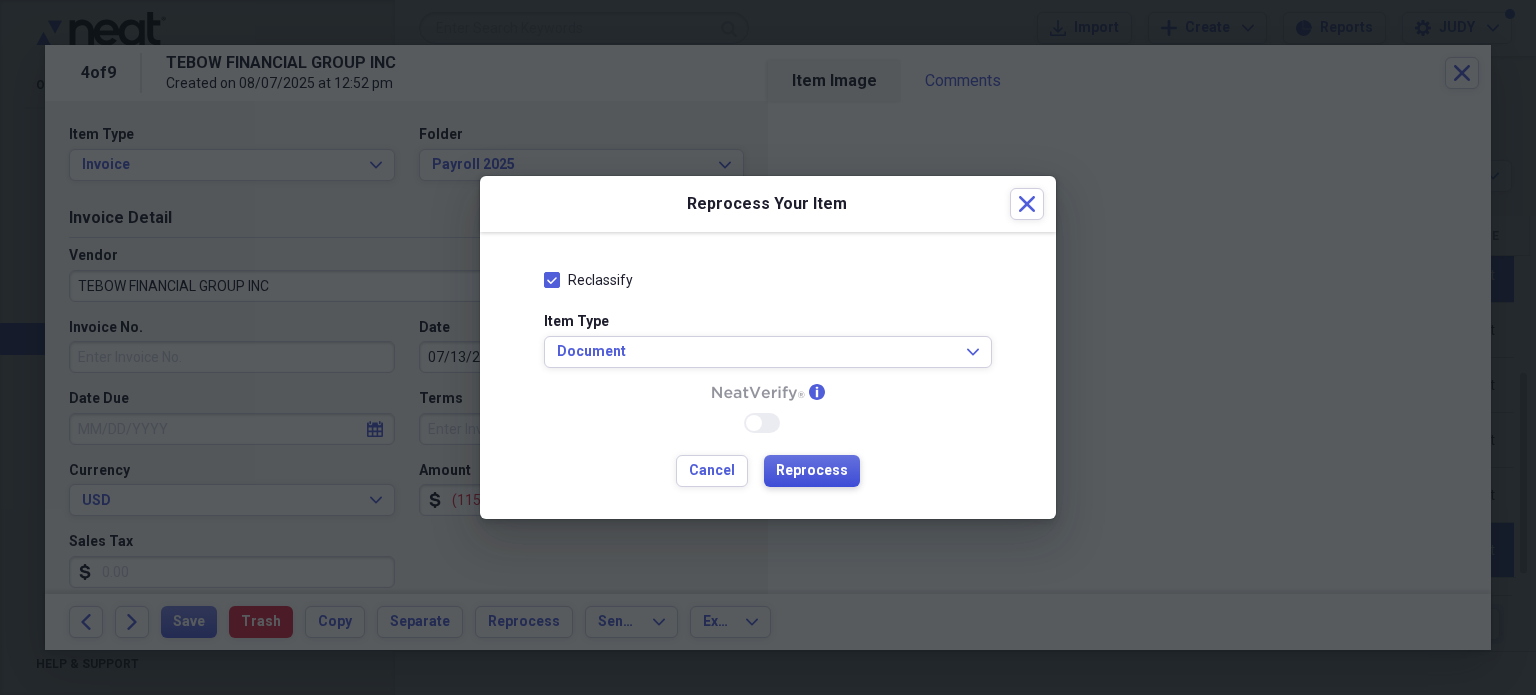 click on "Reprocess" at bounding box center [812, 471] 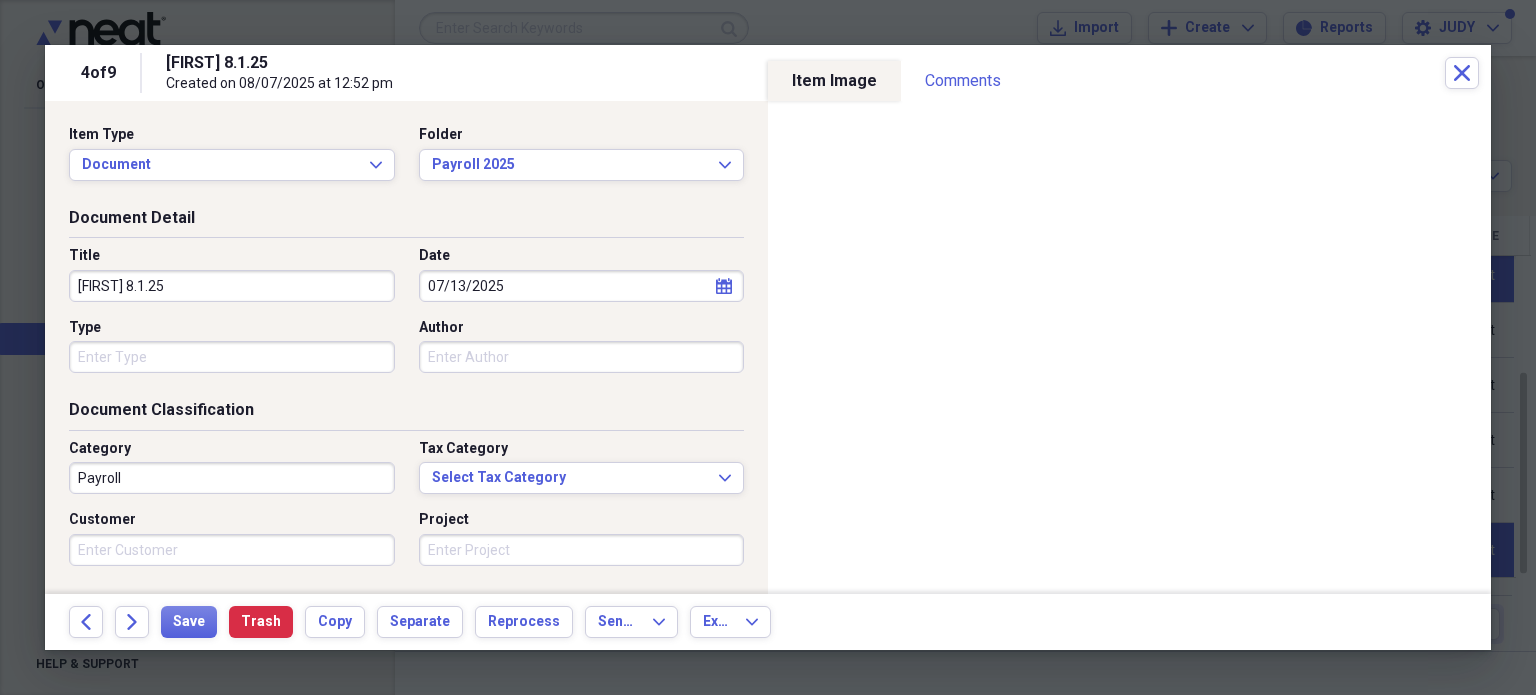 drag, startPoint x: 228, startPoint y: 283, endPoint x: 0, endPoint y: 284, distance: 228.0022 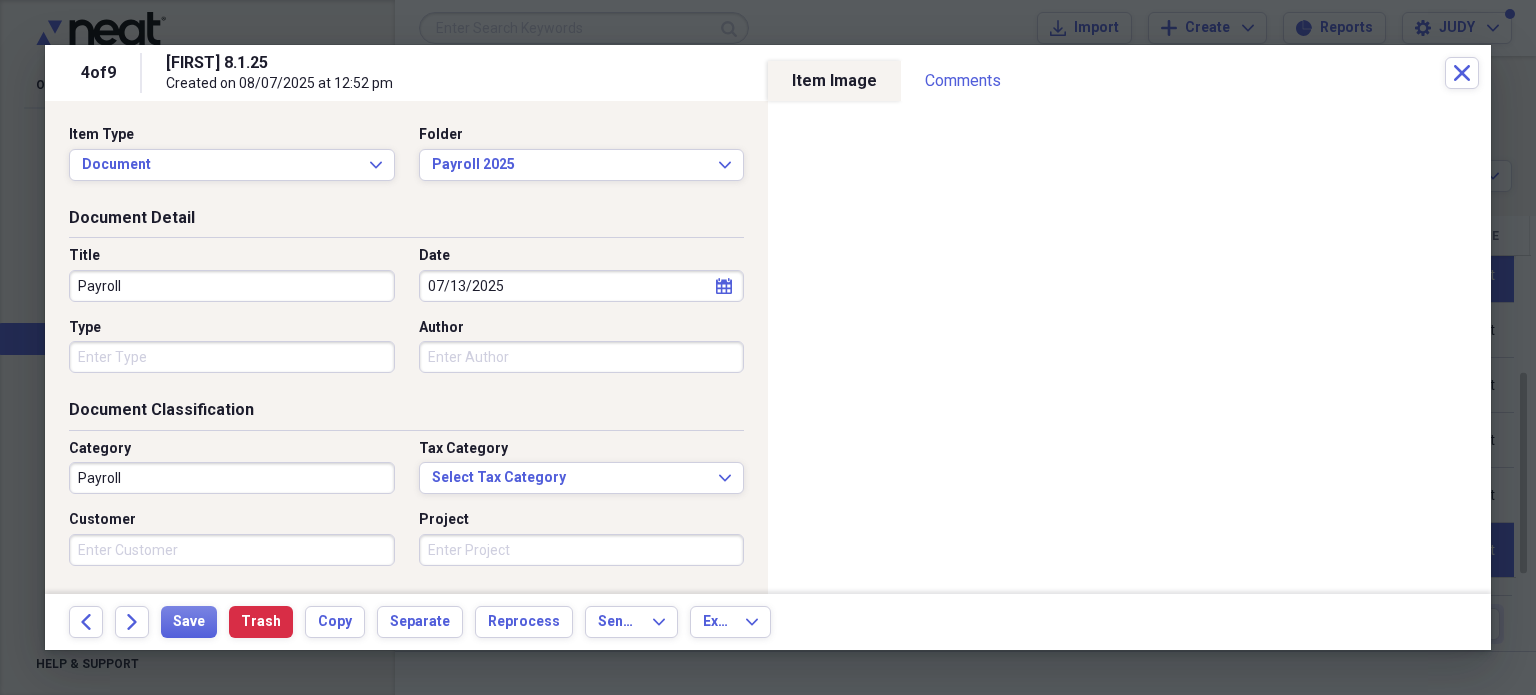 type on "Payroll" 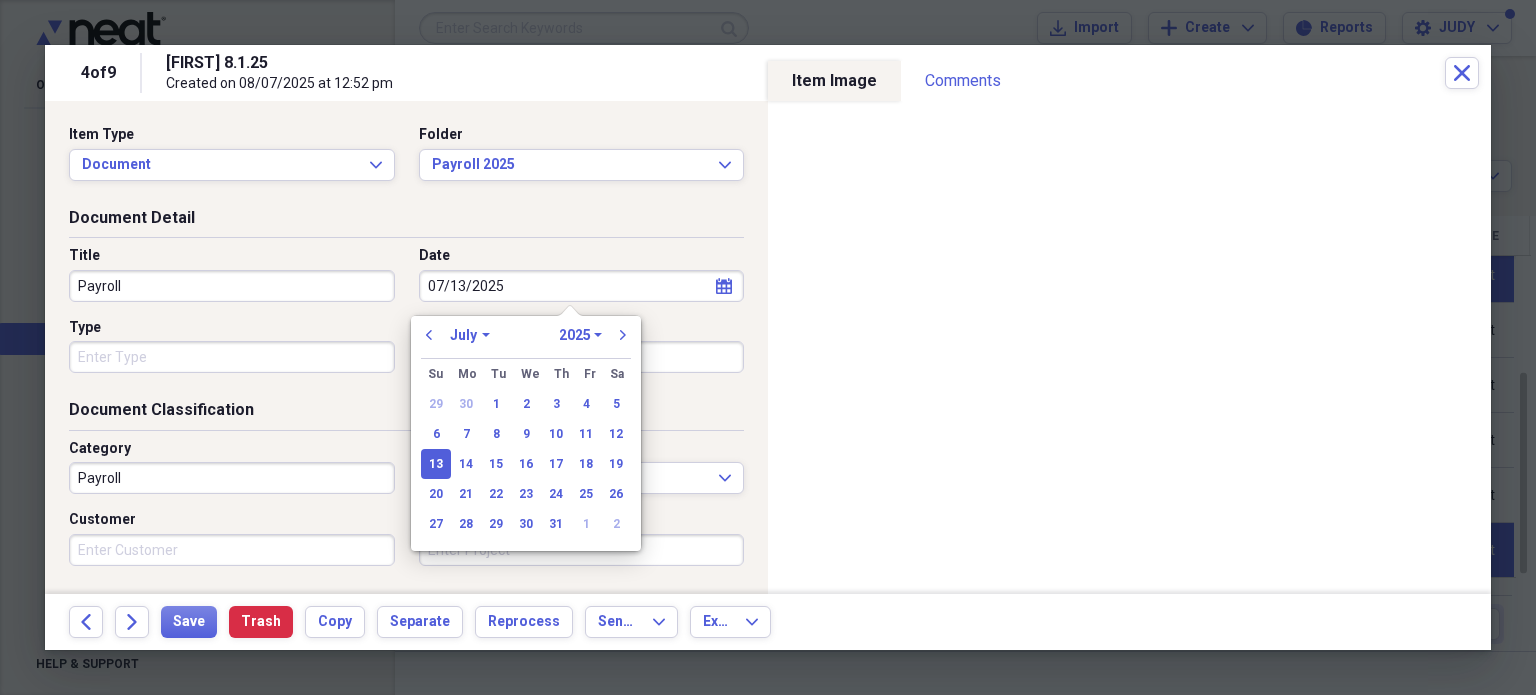 click on "January February March April May June July August September October November December" at bounding box center [470, 335] 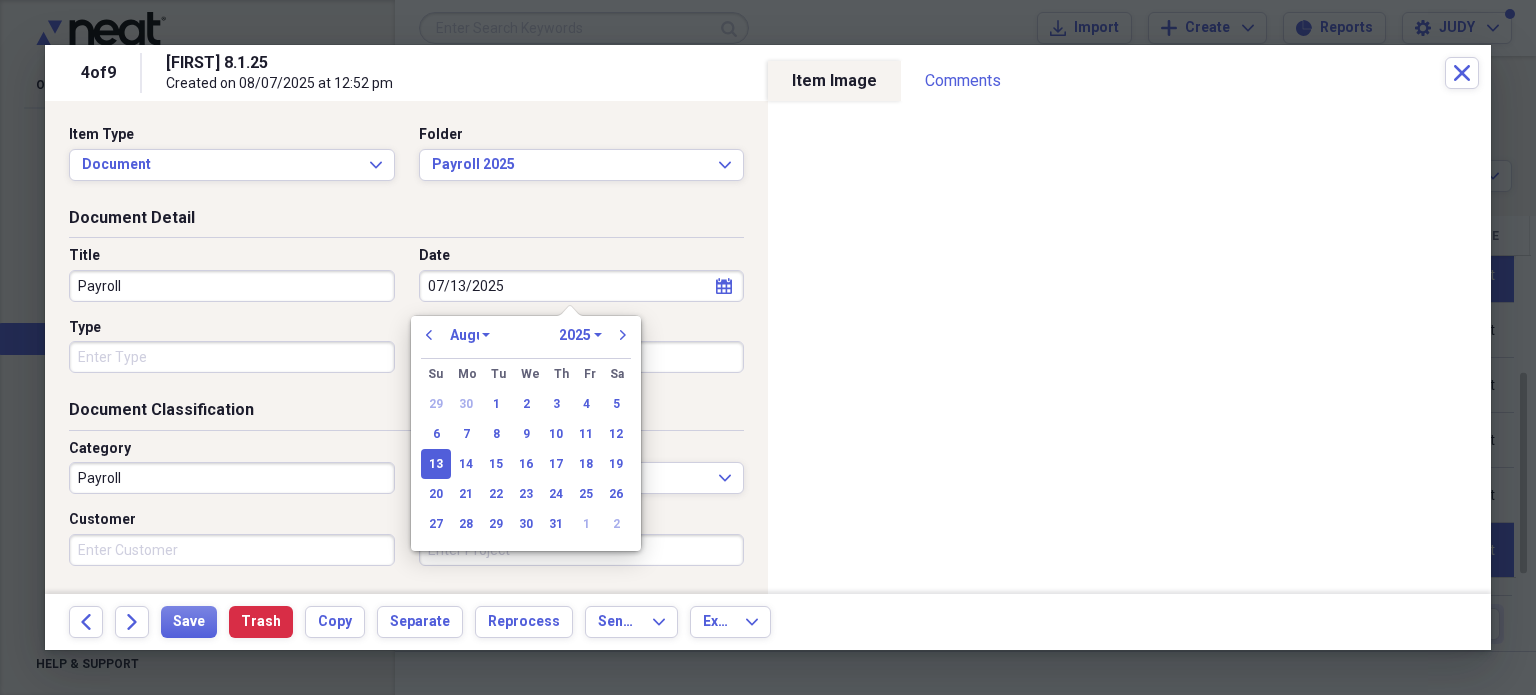 click on "January February March April May June July August September October November December" at bounding box center [470, 335] 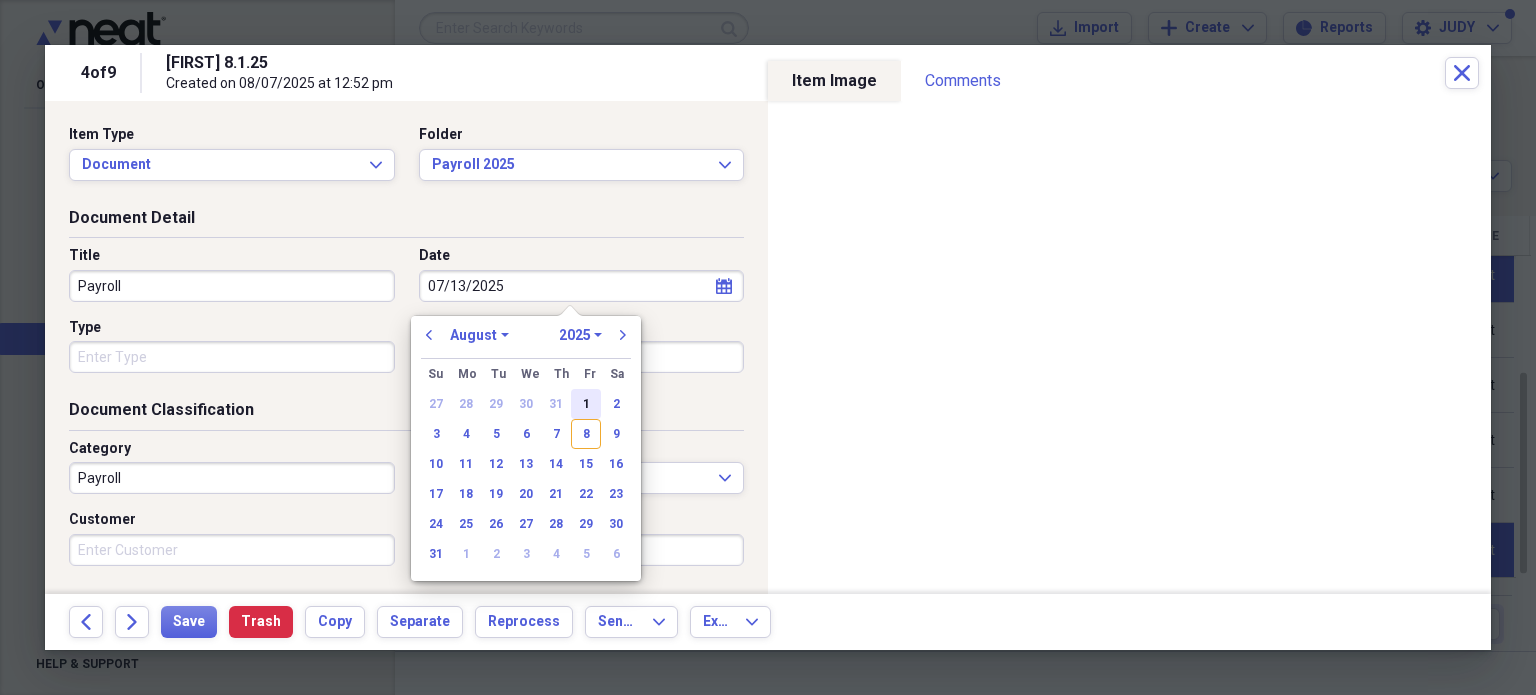 click on "1" at bounding box center [586, 404] 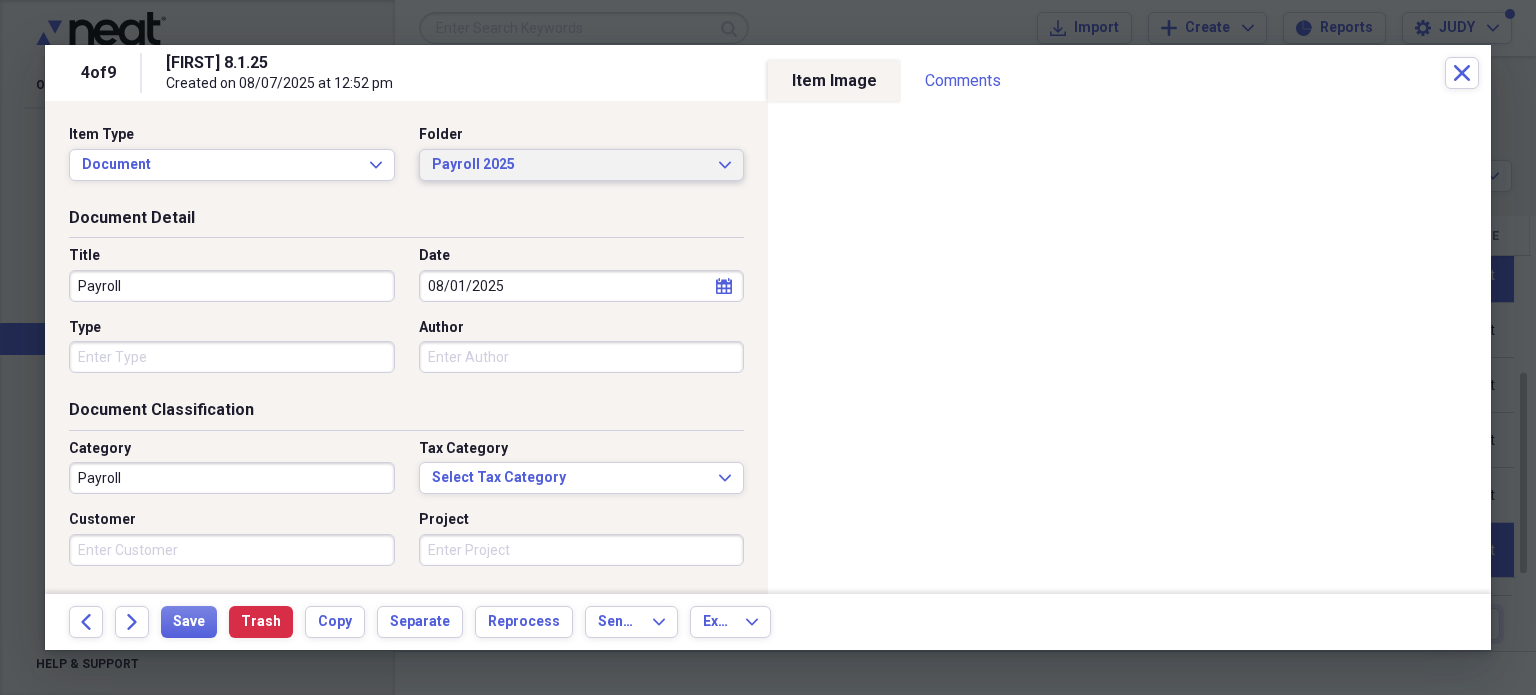 click on "Expand" 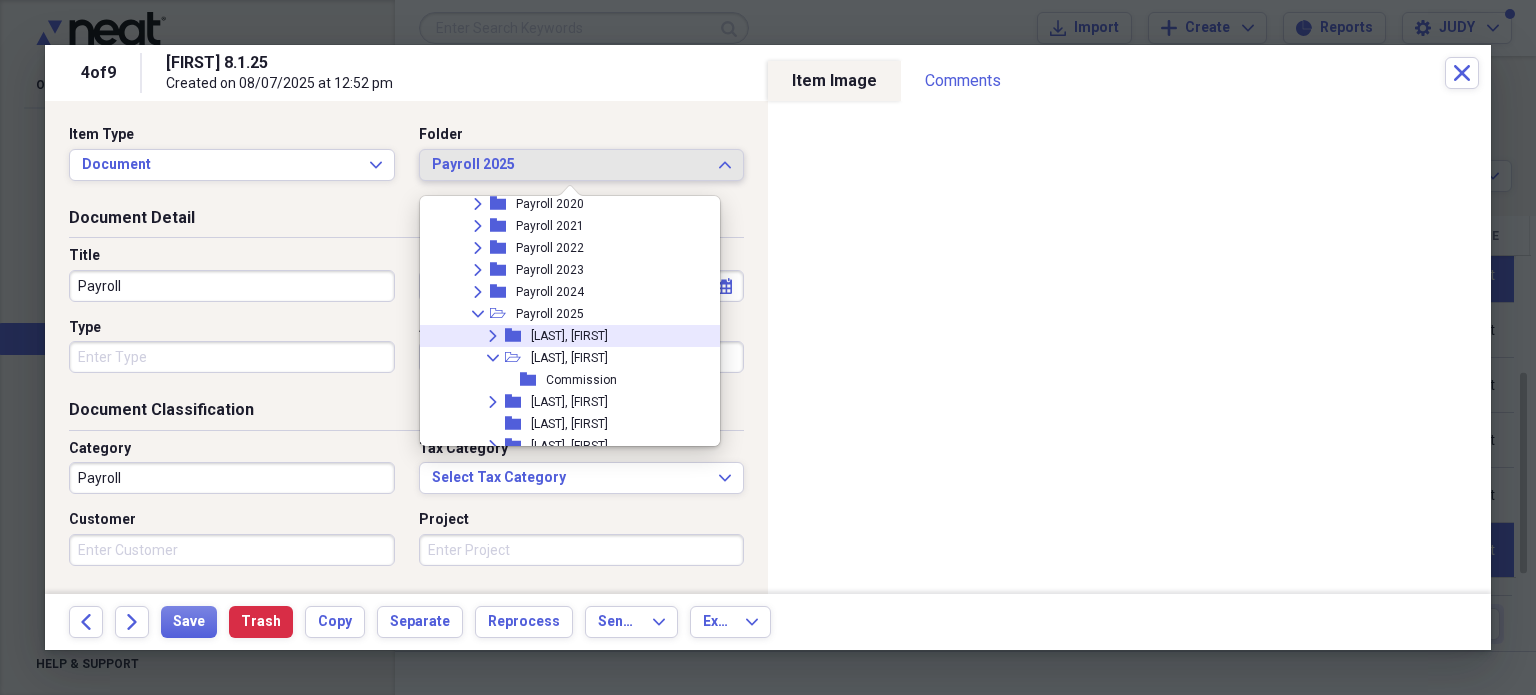 scroll, scrollTop: 3980, scrollLeft: 0, axis: vertical 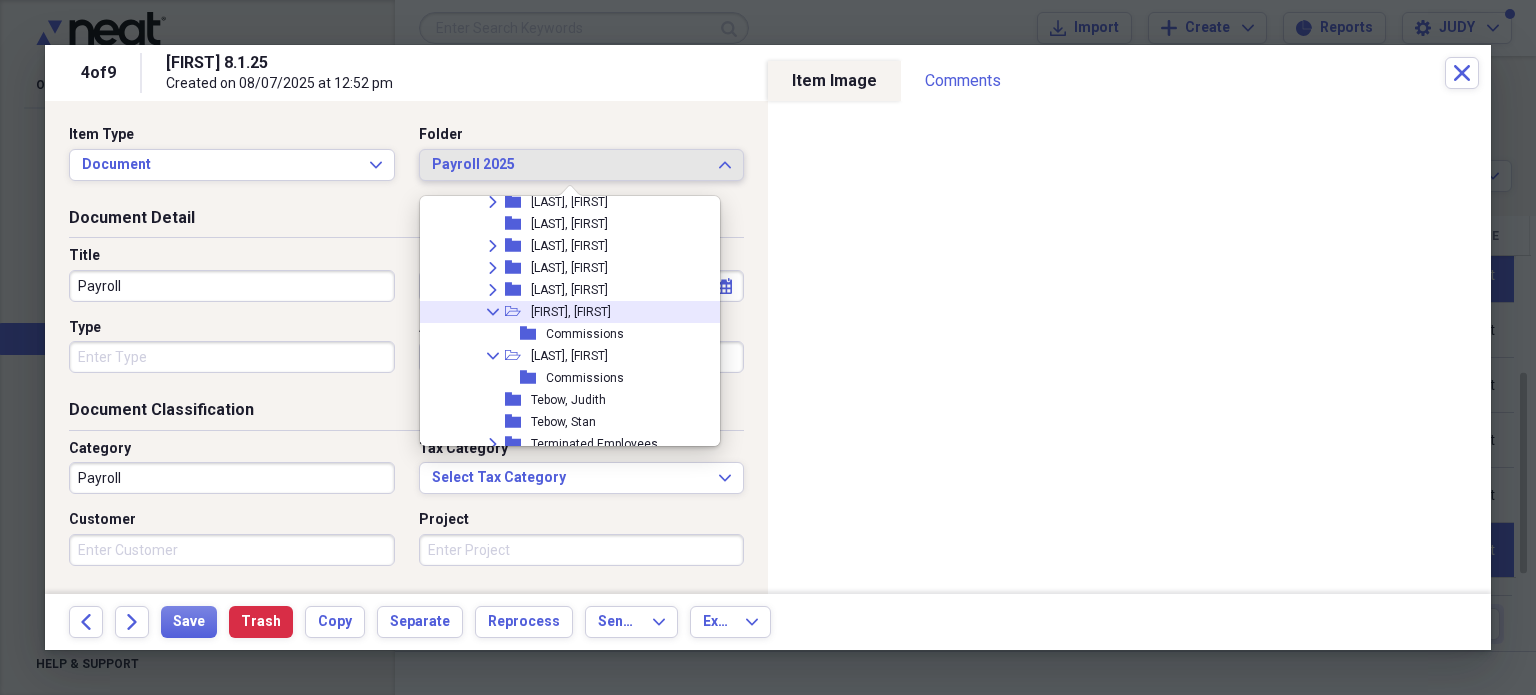click on "[LAST], [FIRST]" at bounding box center (571, 312) 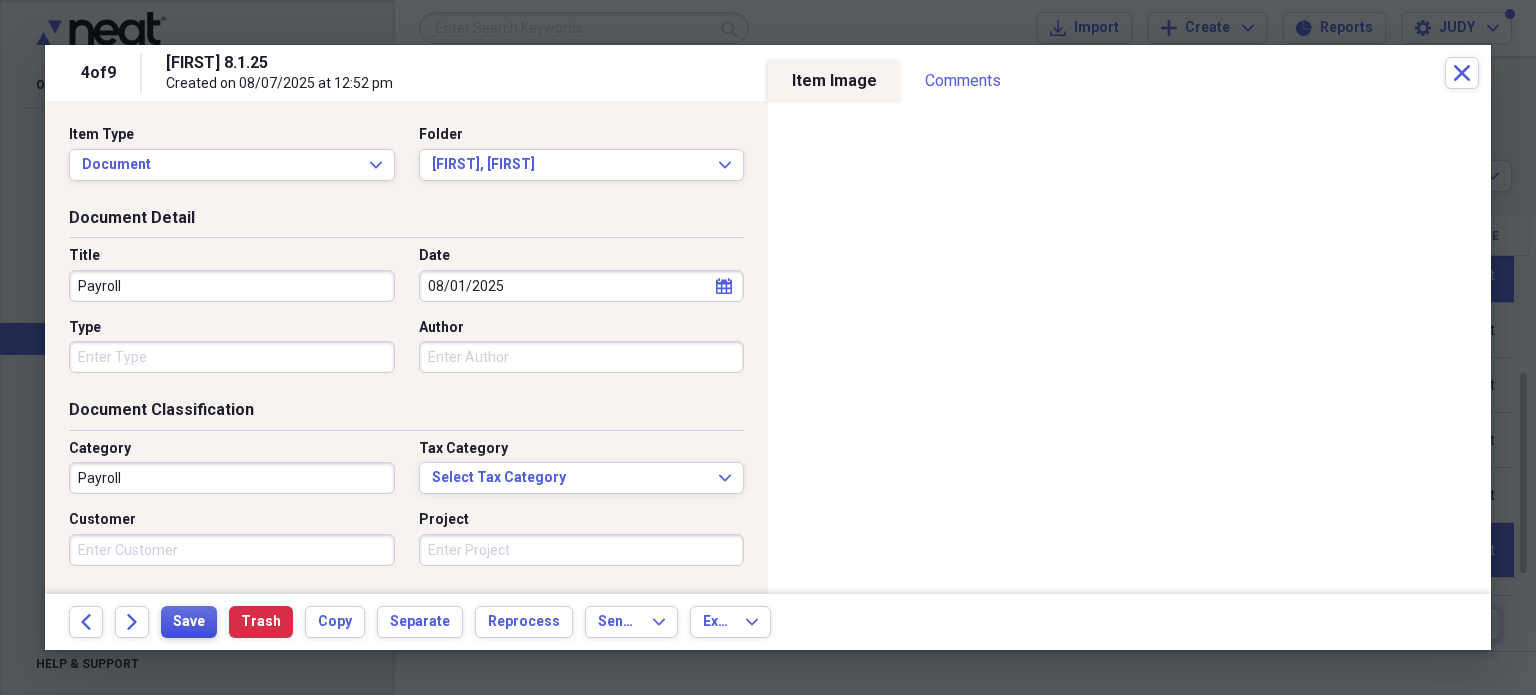 click on "Save" at bounding box center (189, 622) 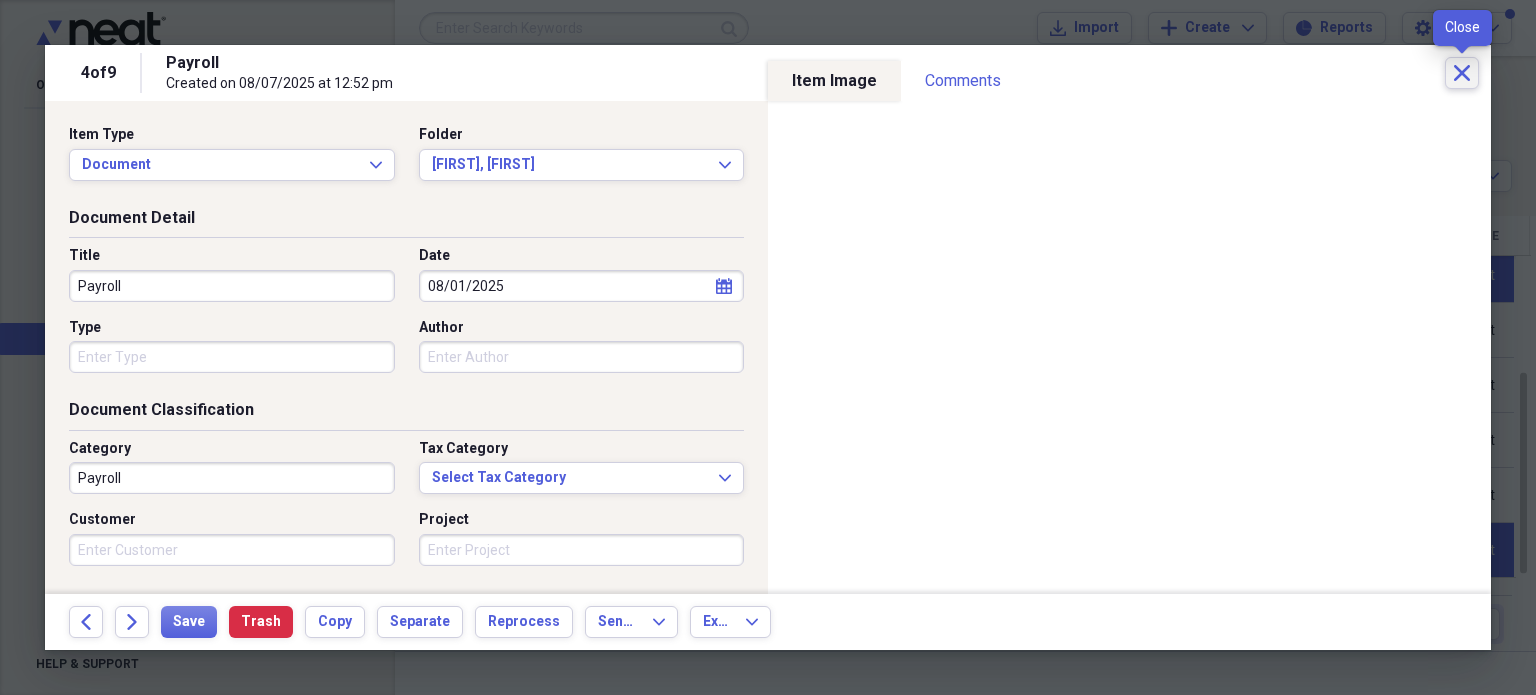 click on "Close" 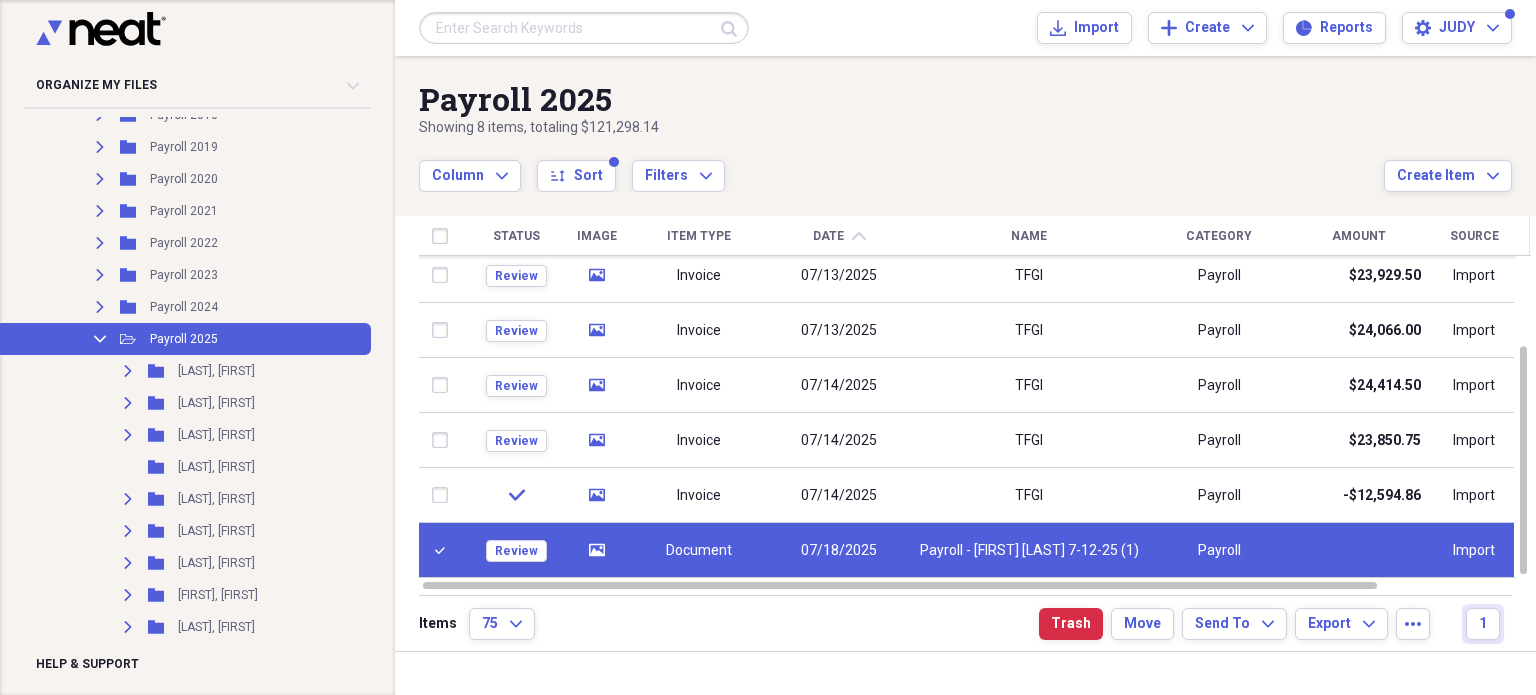 checkbox on "false" 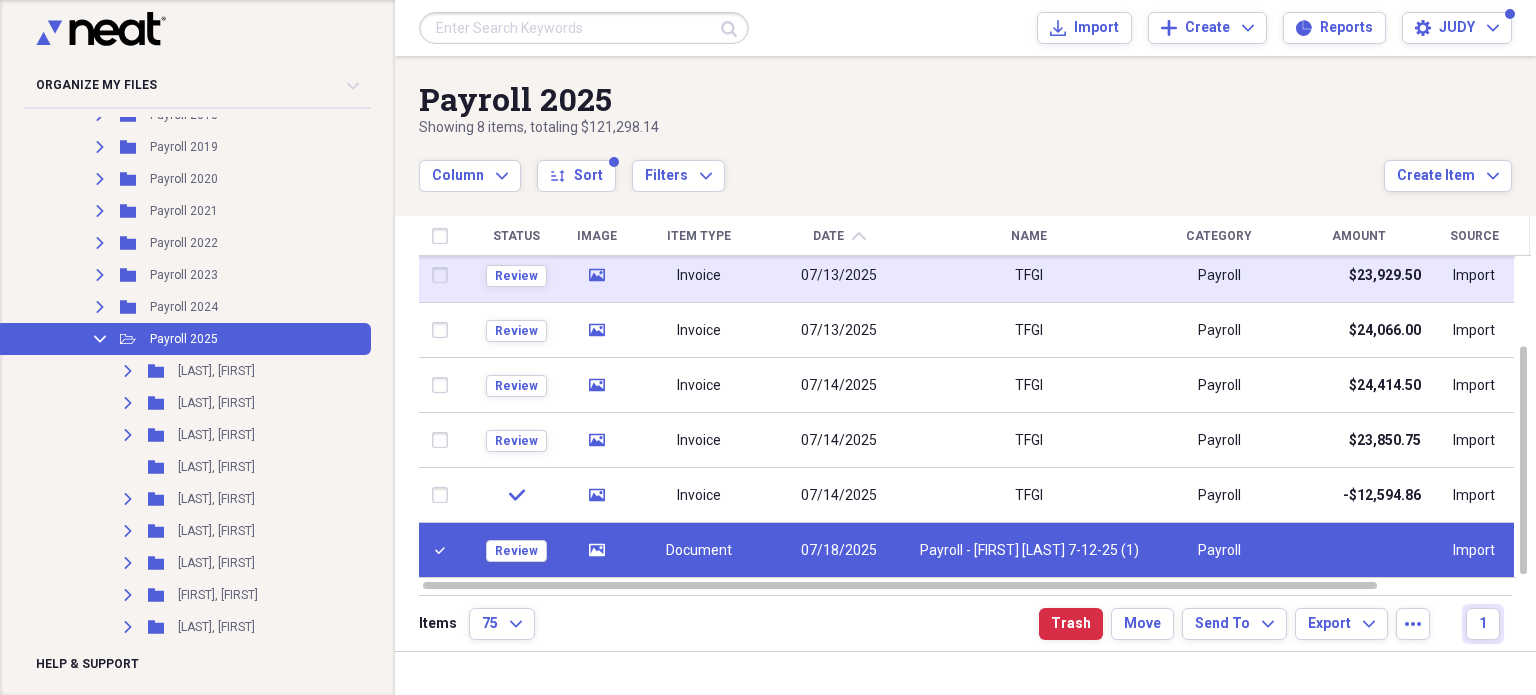 click at bounding box center [443, 275] 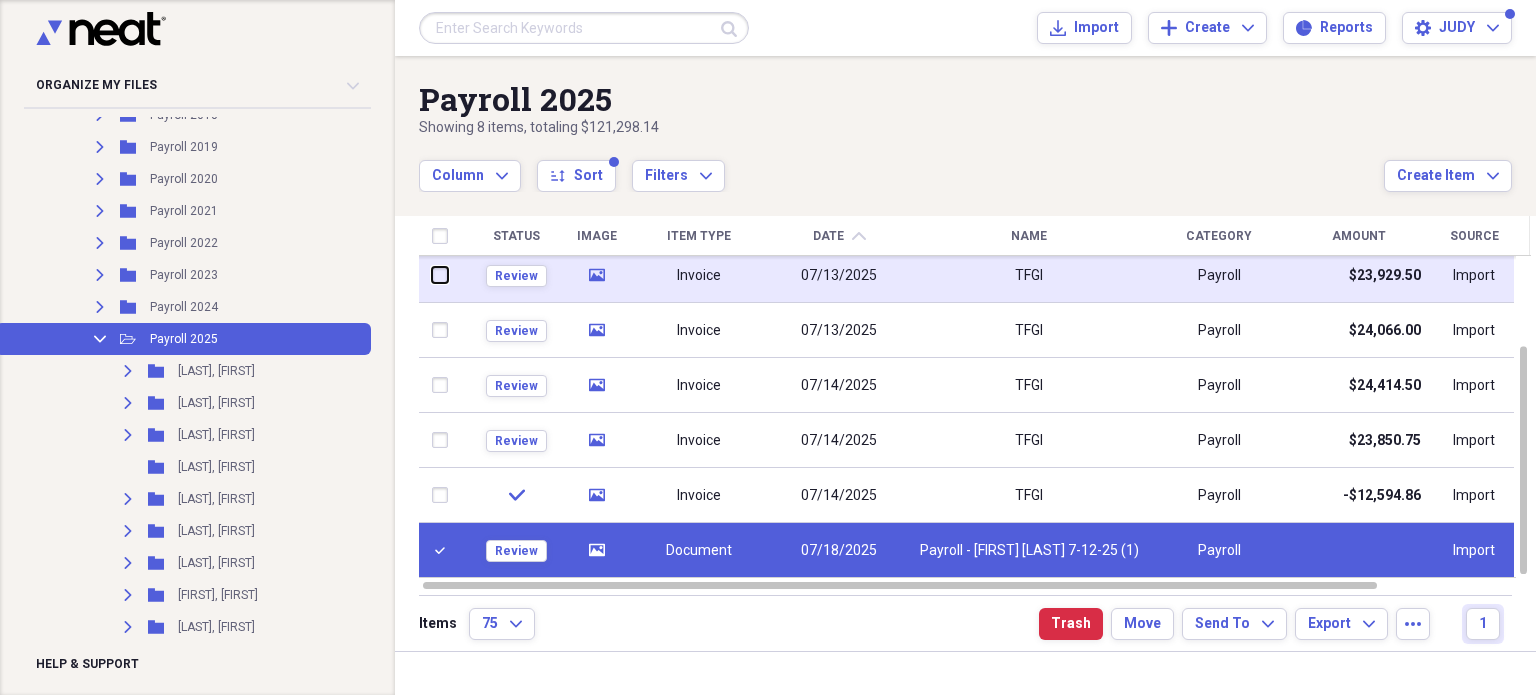 click at bounding box center [431, 275] 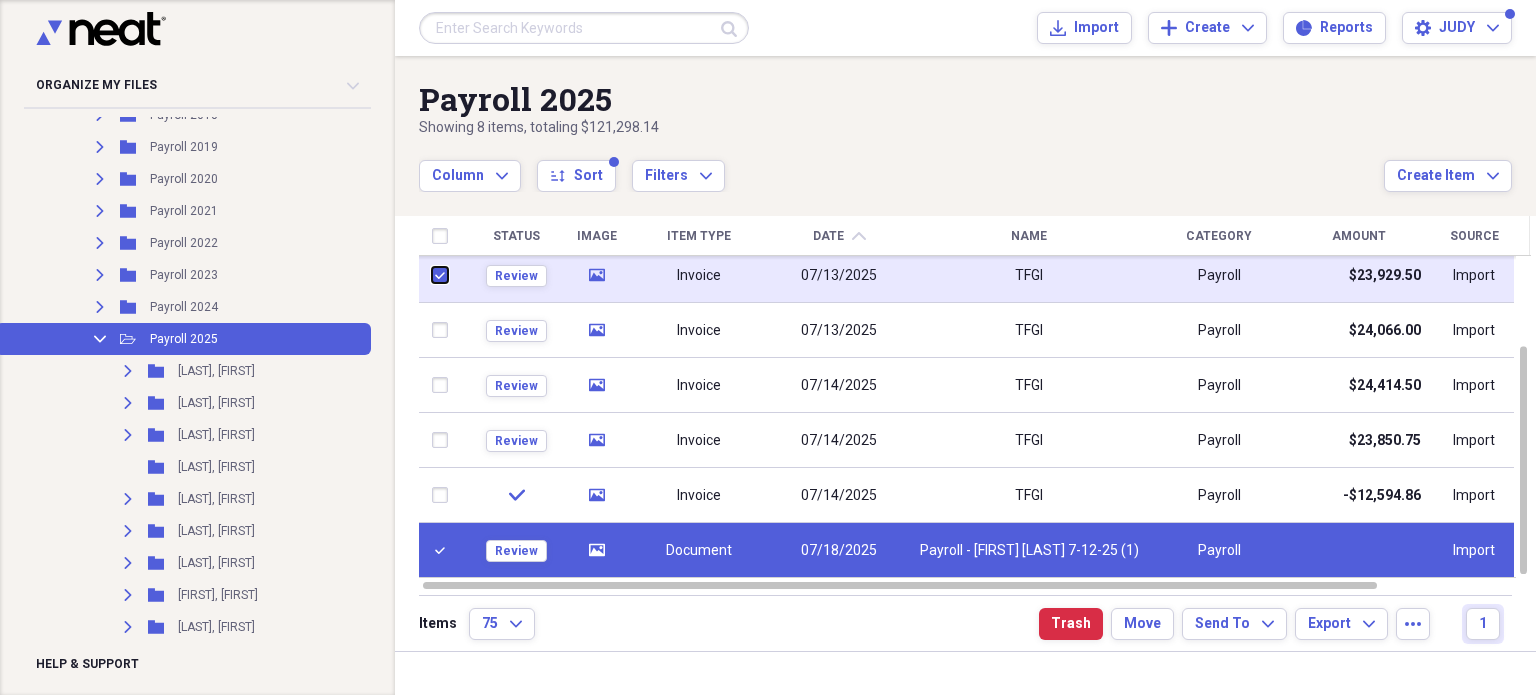 checkbox on "true" 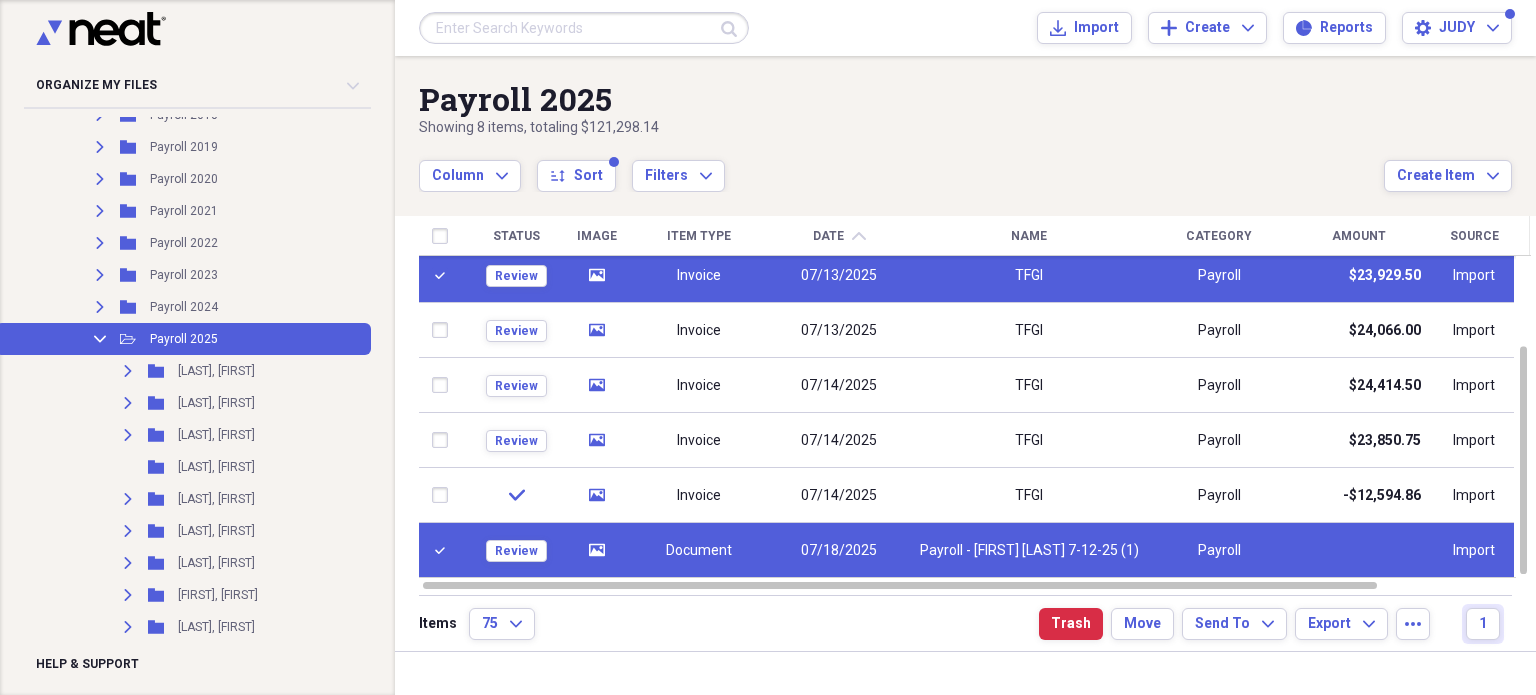 click on "Invoice" at bounding box center [698, 276] 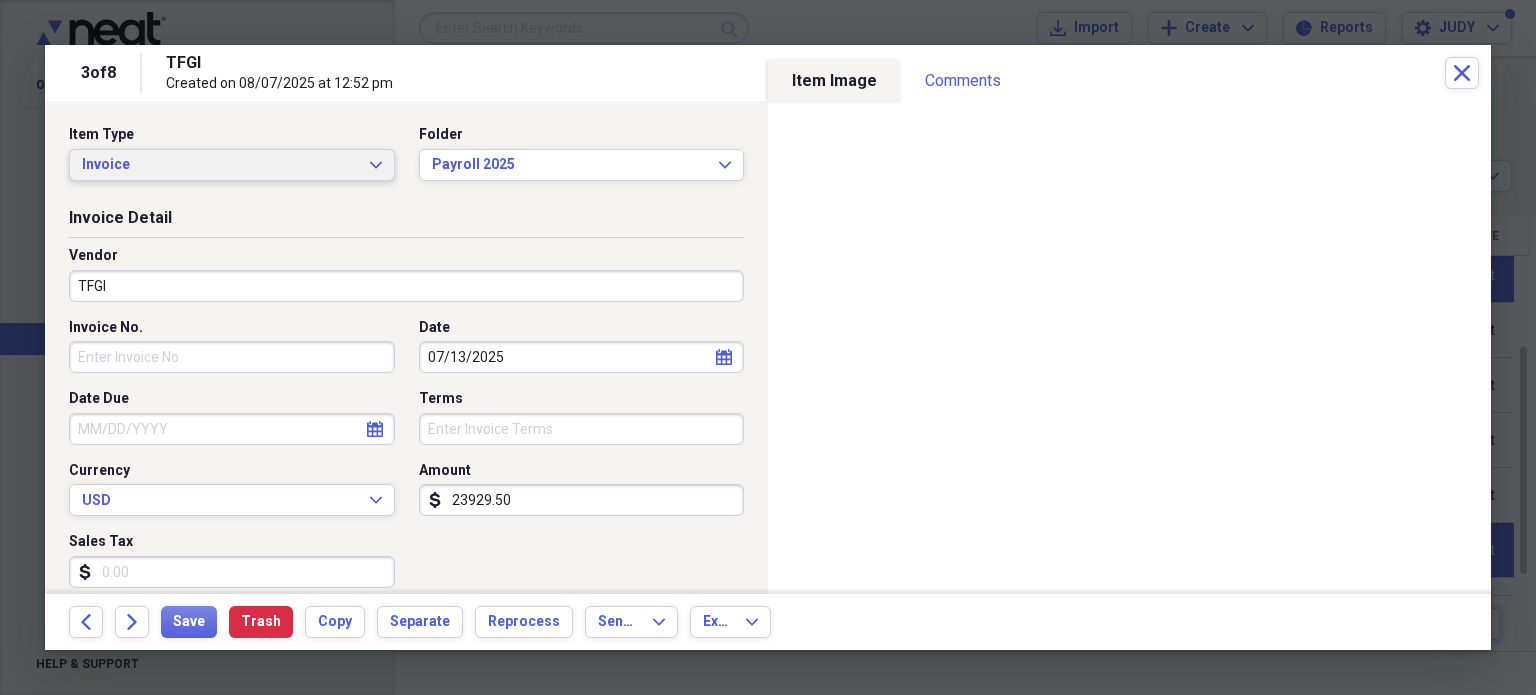 click on "Invoice Expand" at bounding box center (232, 165) 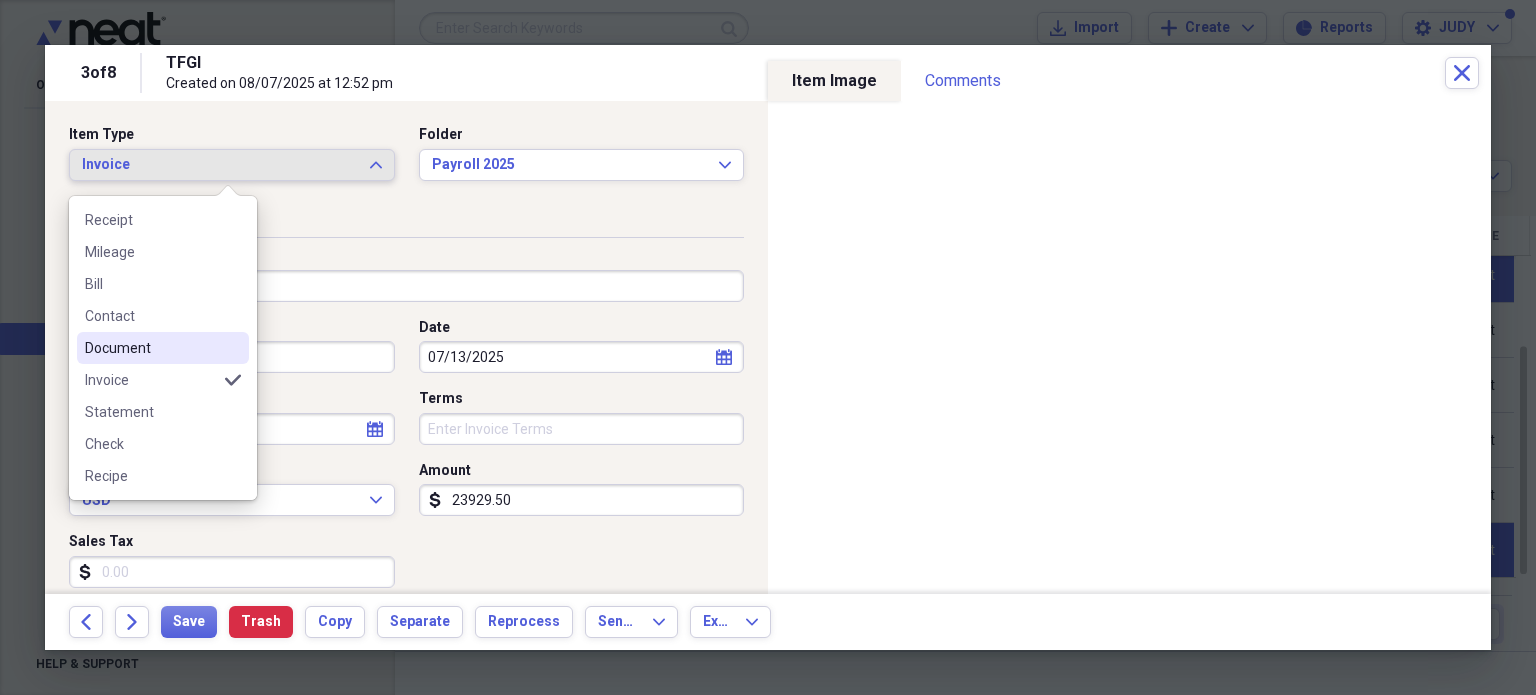 click on "Document" at bounding box center [163, 348] 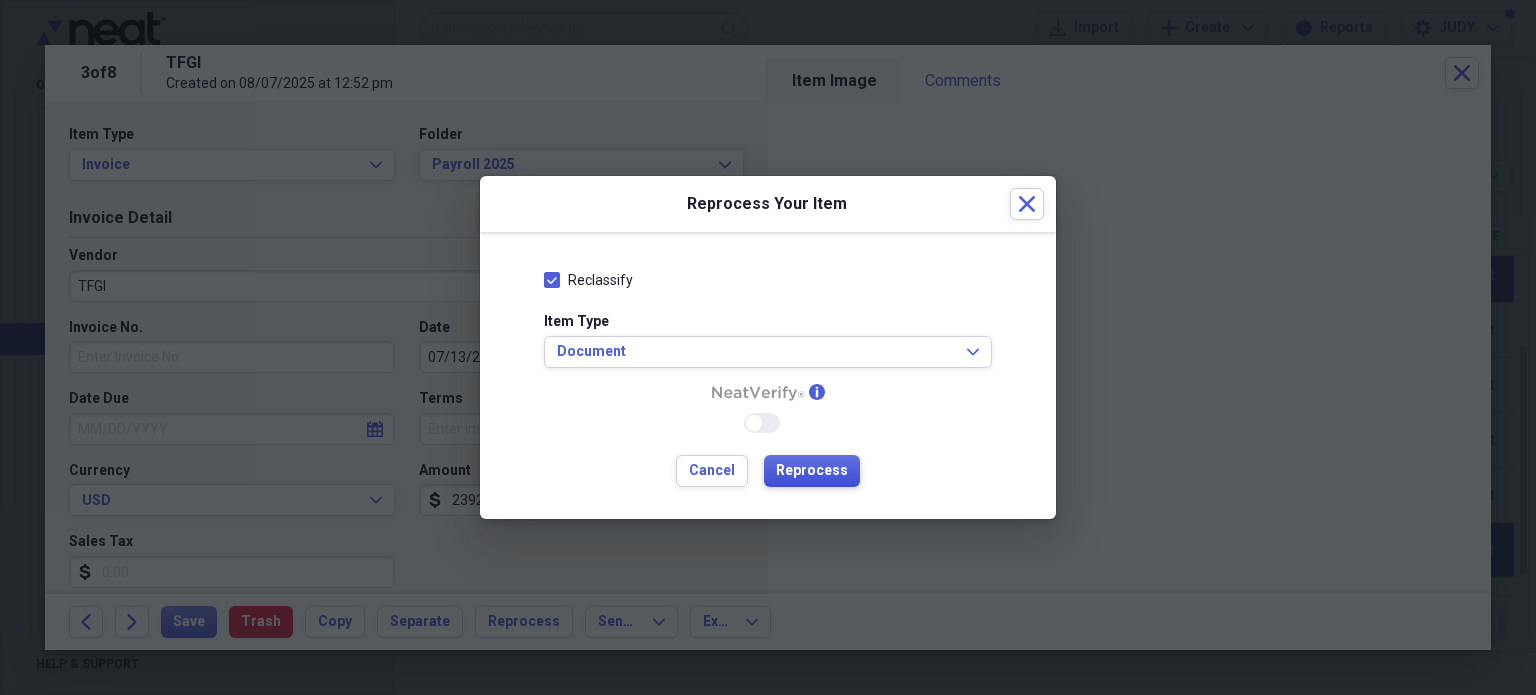 click on "Reprocess" at bounding box center [812, 471] 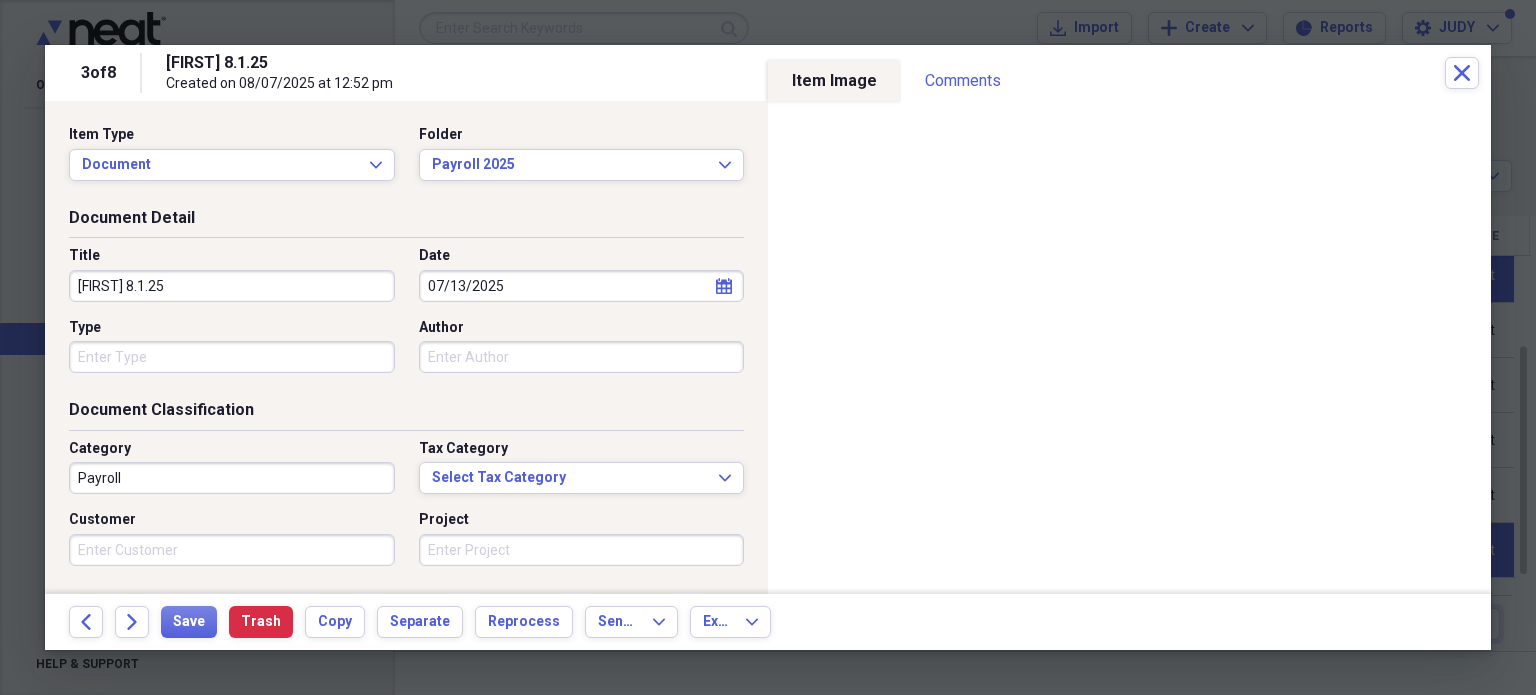 drag, startPoint x: 173, startPoint y: 283, endPoint x: 16, endPoint y: 280, distance: 157.02866 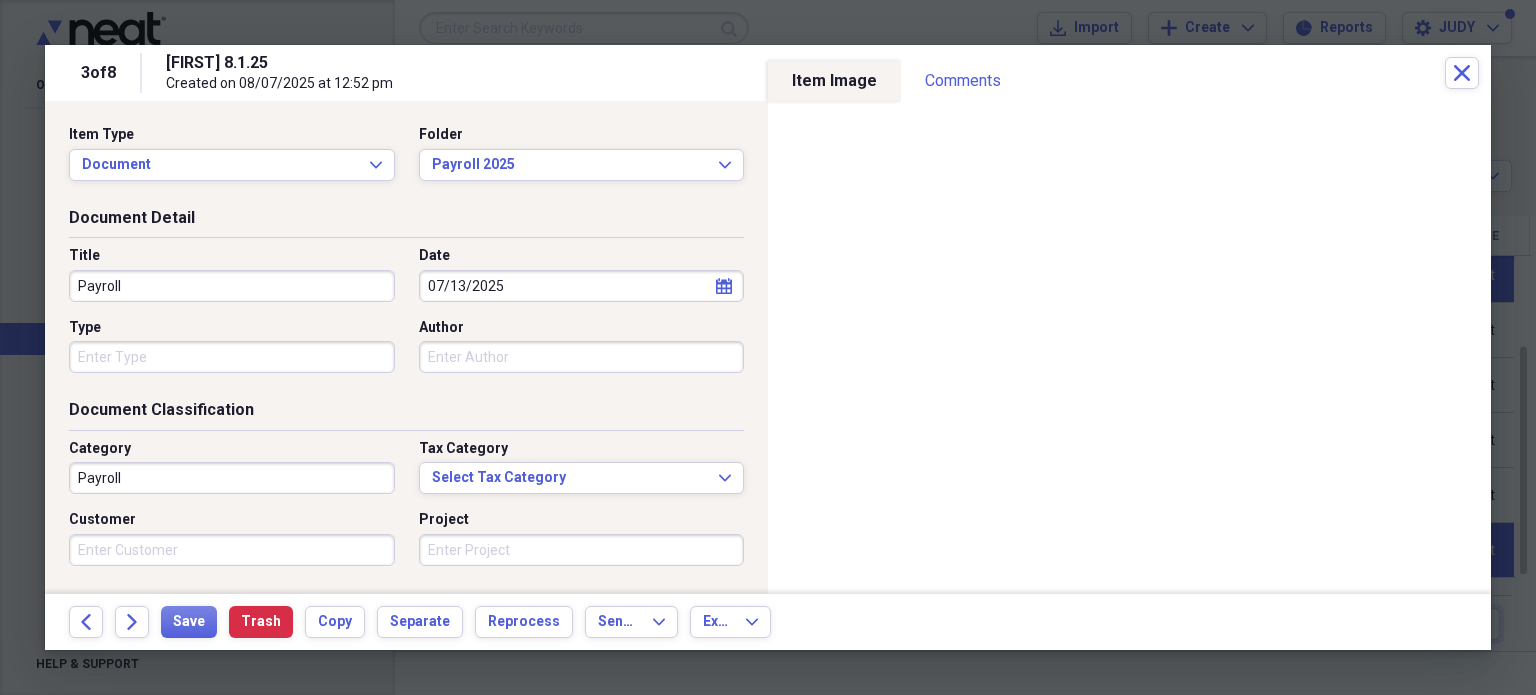 type on "Payroll" 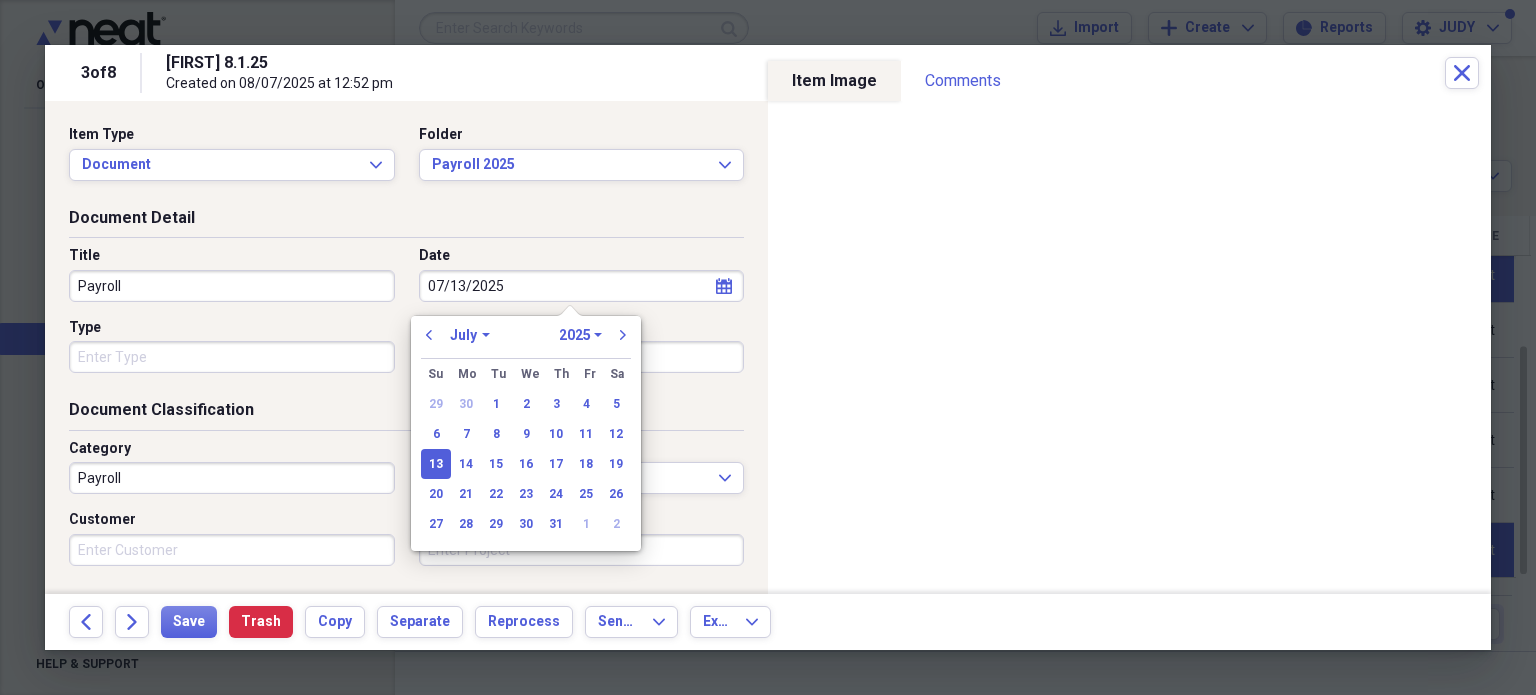 click on "January February March April May June July August September October November December" at bounding box center (470, 335) 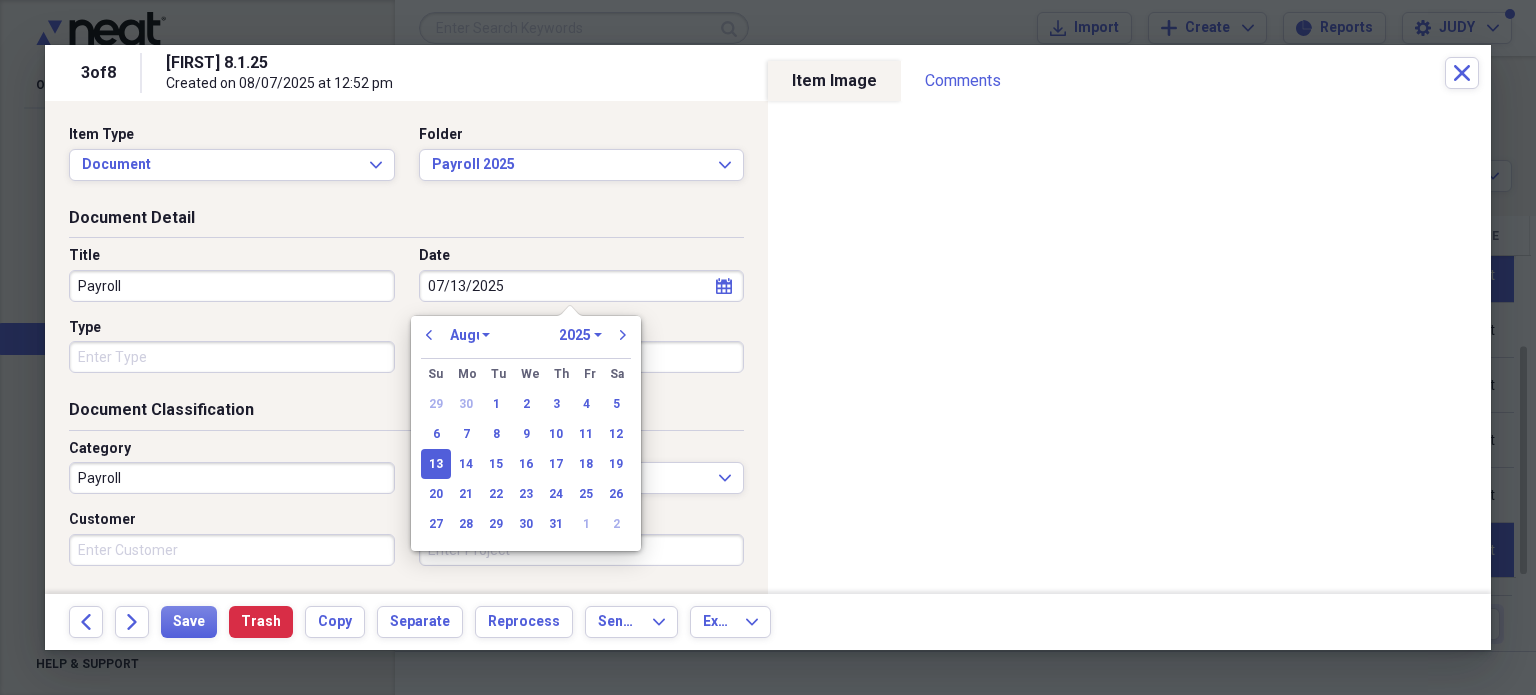 click on "January February March April May June July August September October November December" at bounding box center [470, 335] 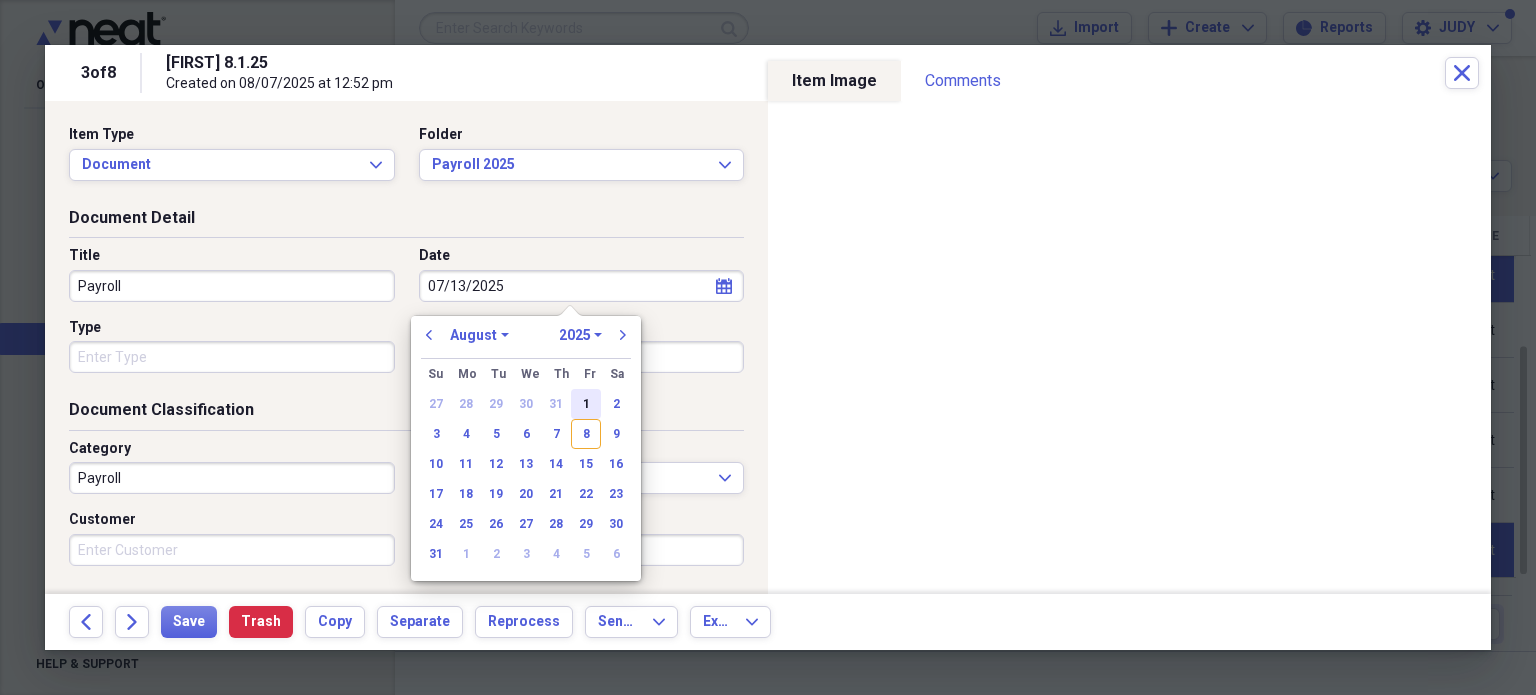 click on "1" at bounding box center [586, 404] 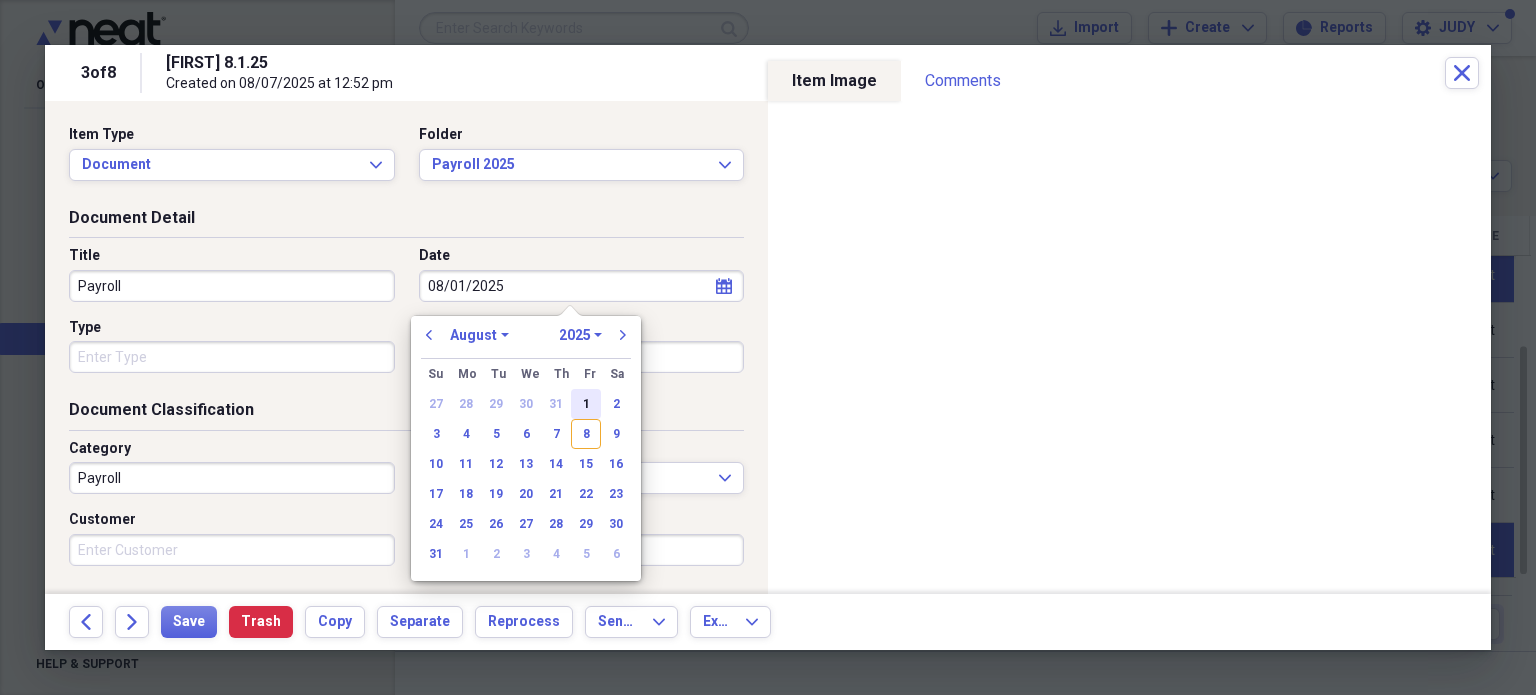 type on "08/01/2025" 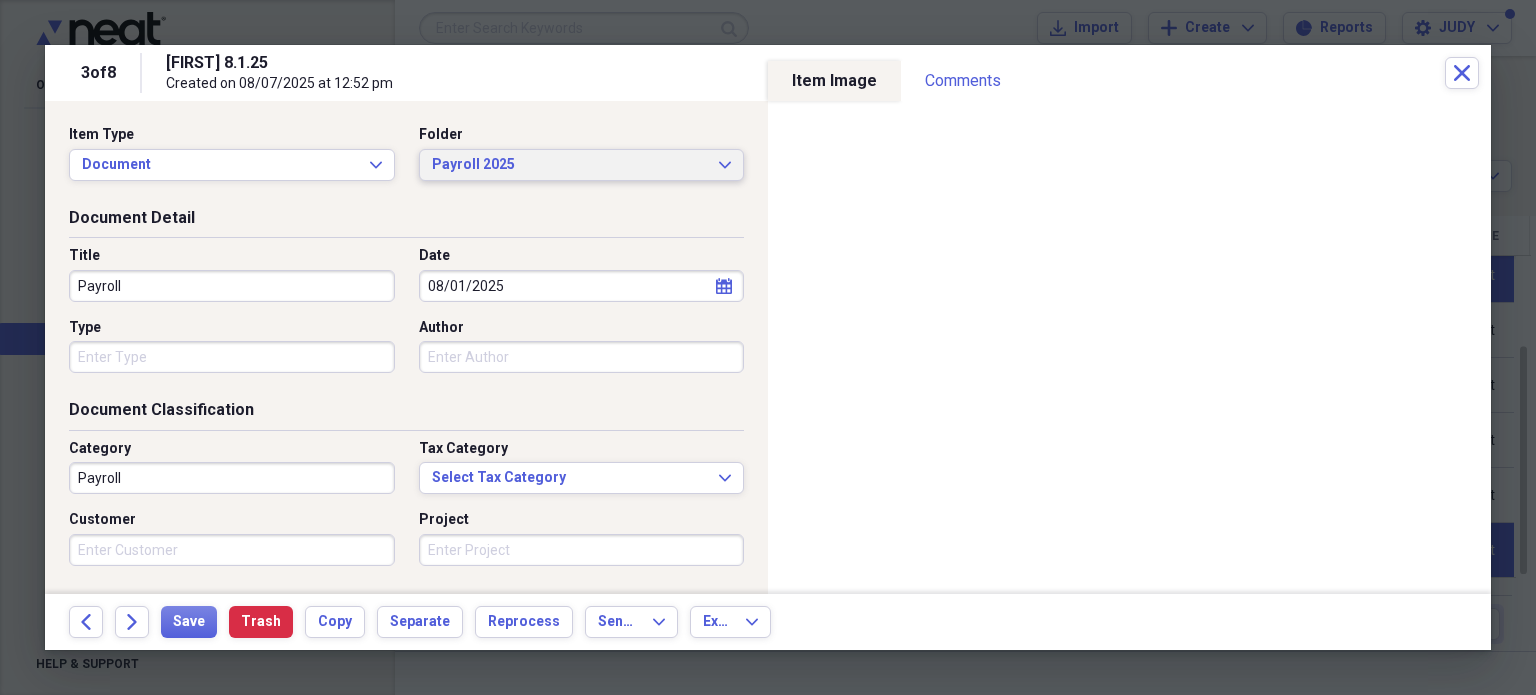 click on "Expand" 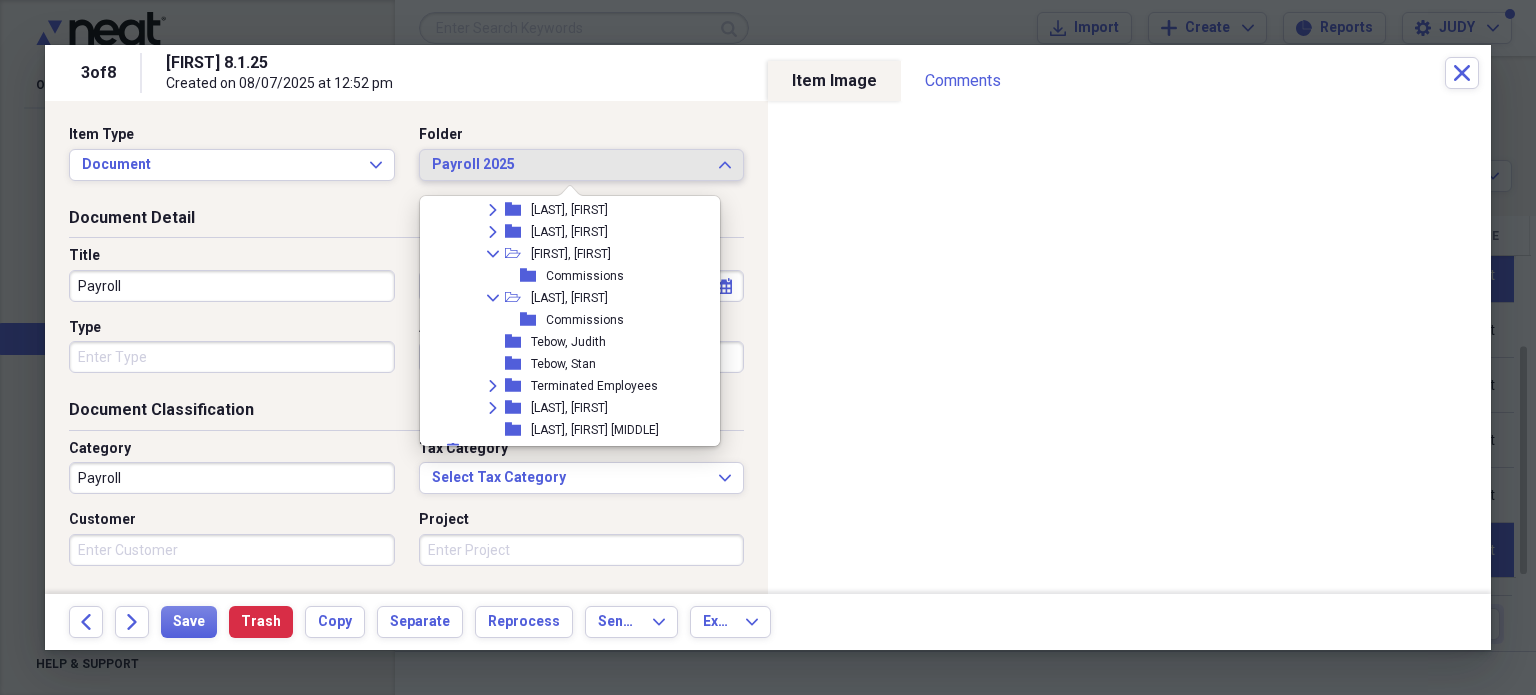 scroll, scrollTop: 4069, scrollLeft: 0, axis: vertical 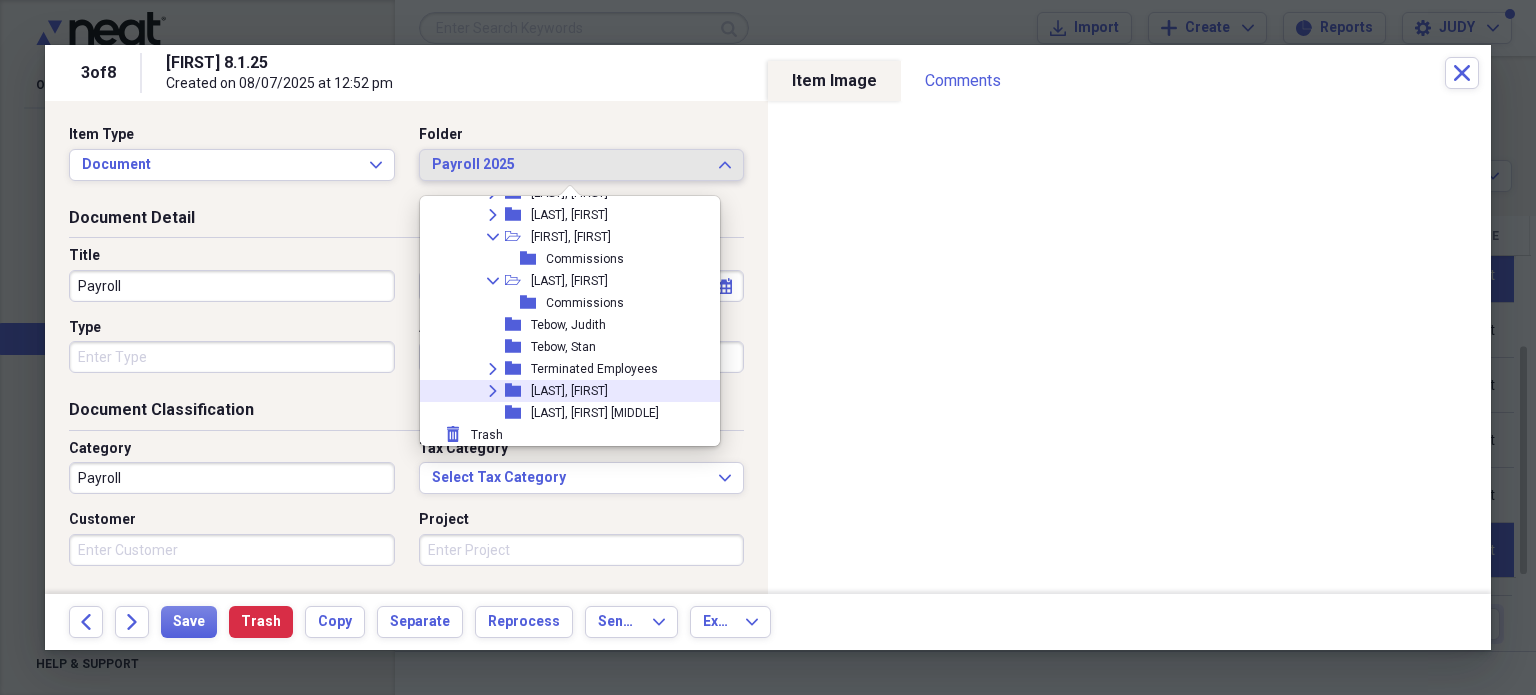 click on "[LAST], [FIRST]" at bounding box center (569, 391) 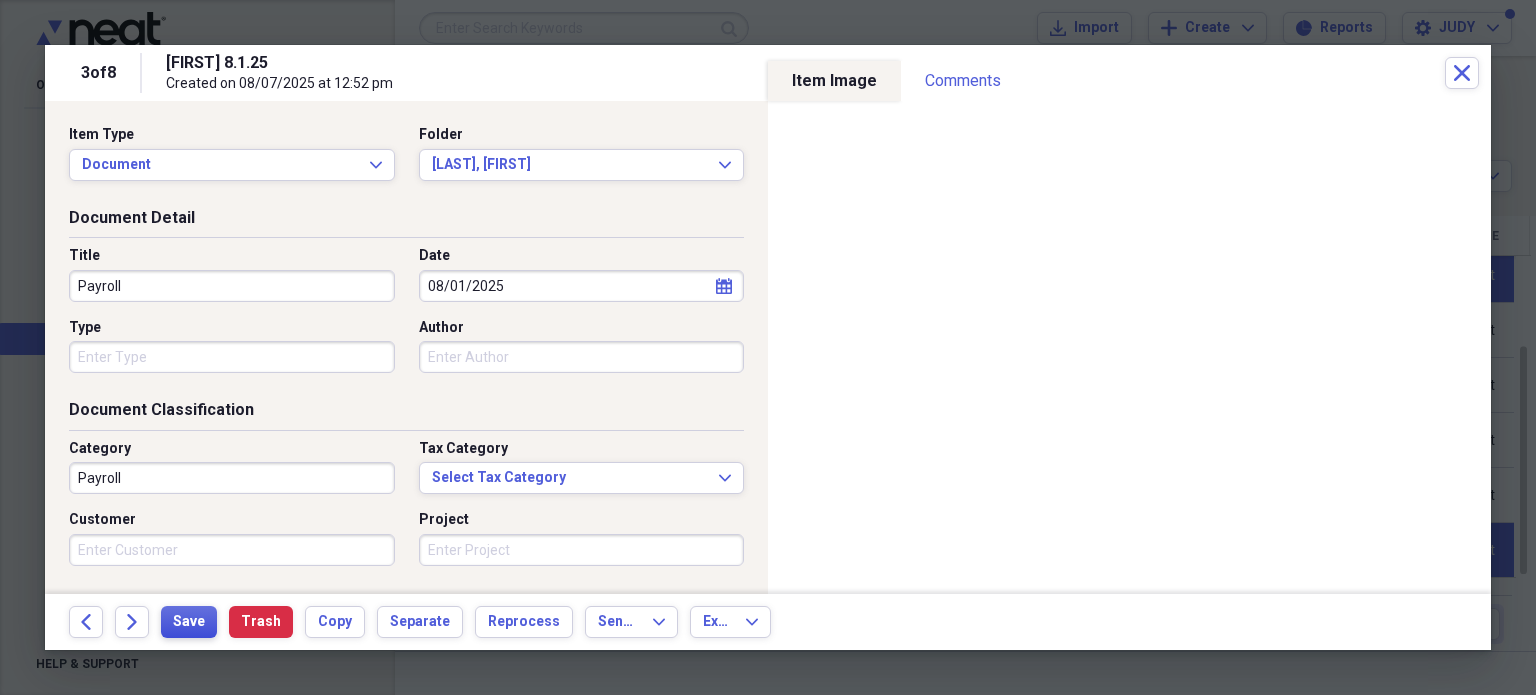 click on "Save" at bounding box center [189, 622] 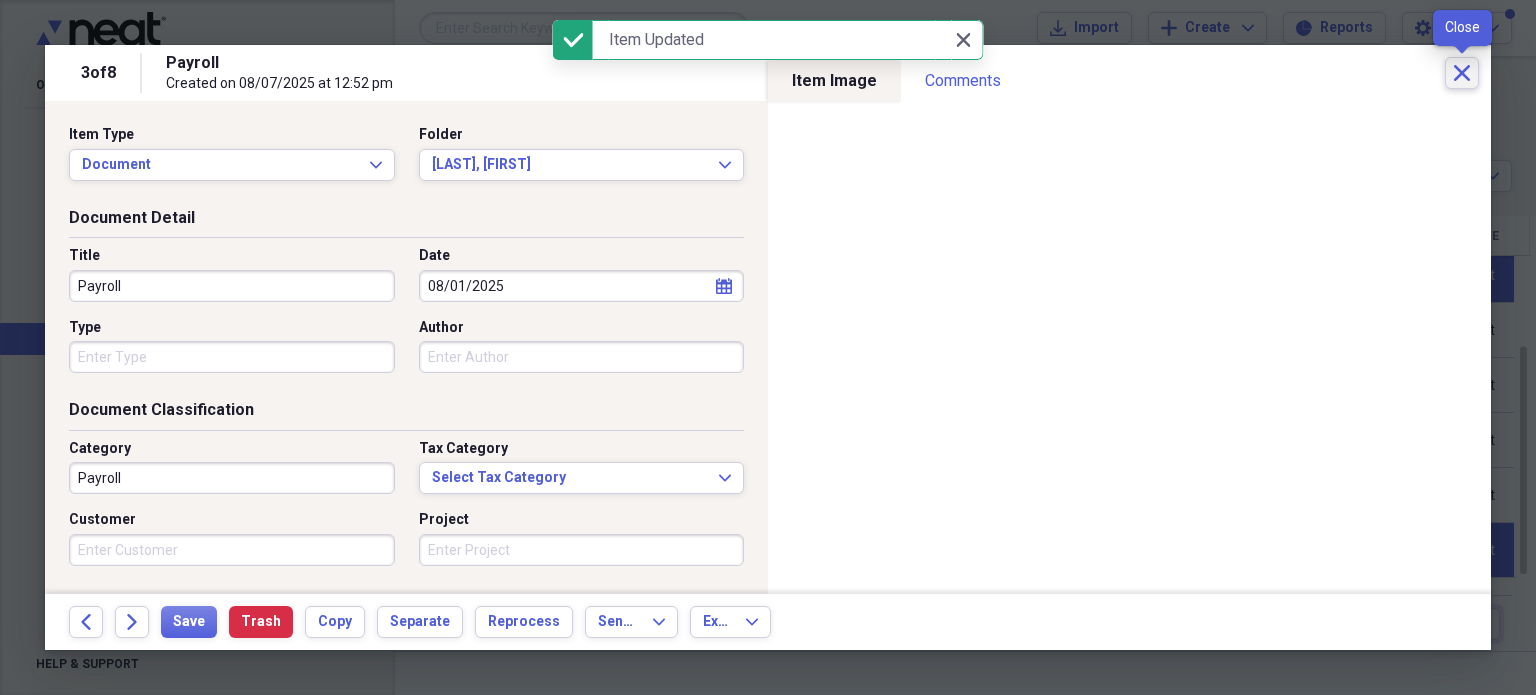 click on "Close" 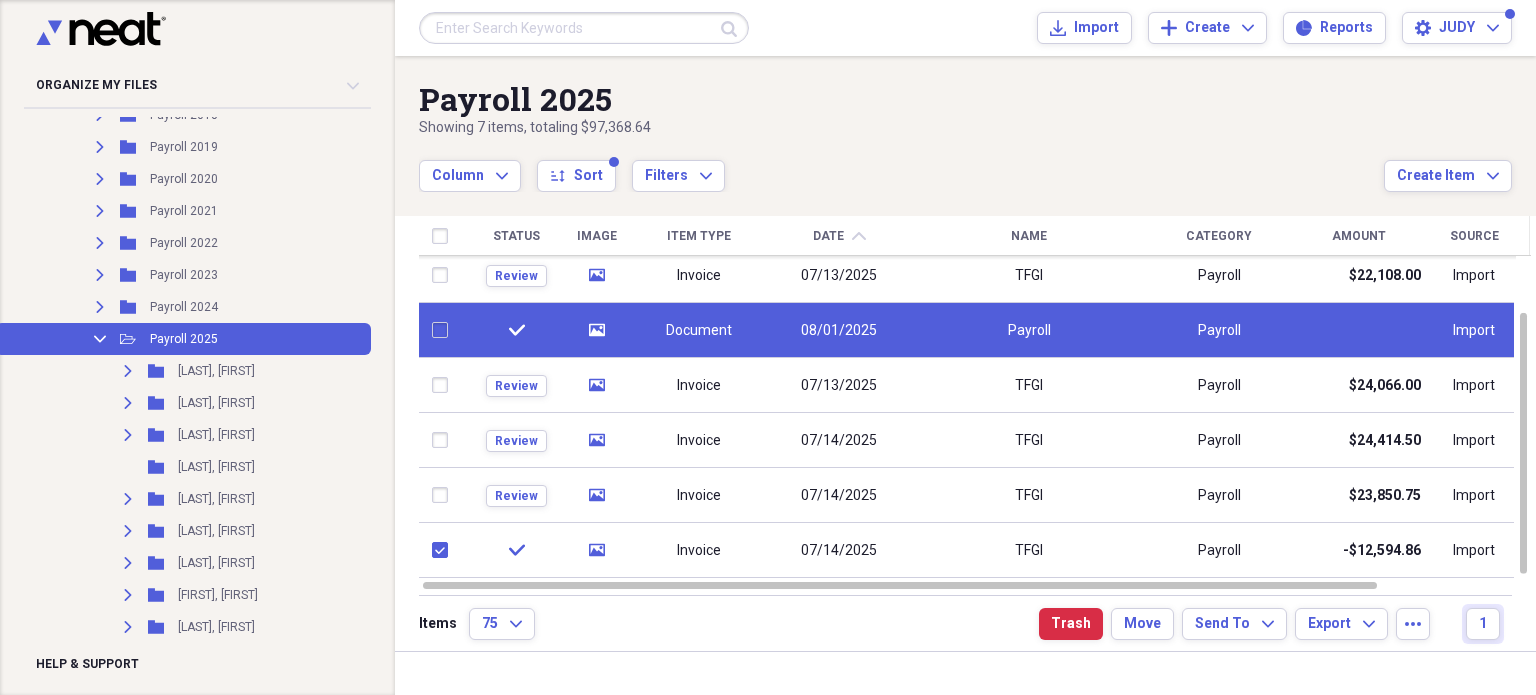 checkbox on "false" 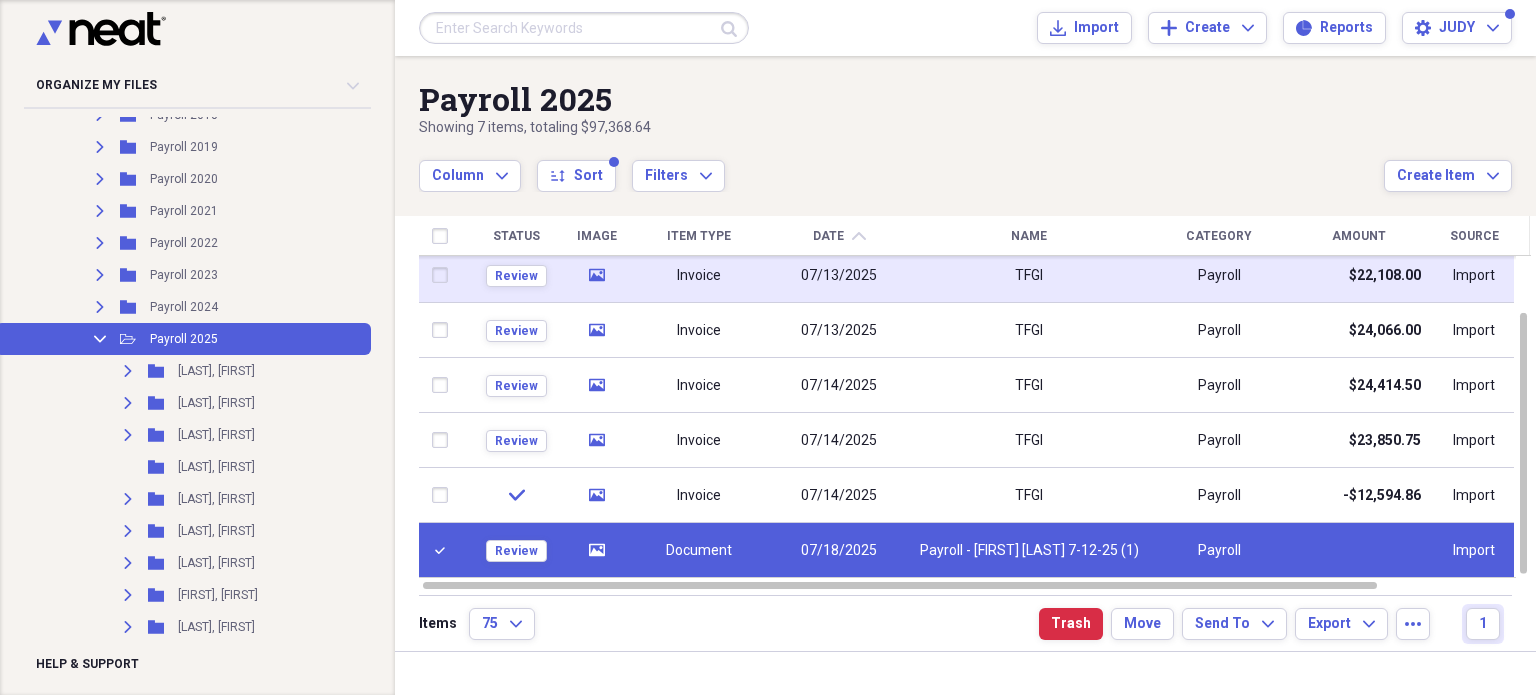 click at bounding box center [443, 275] 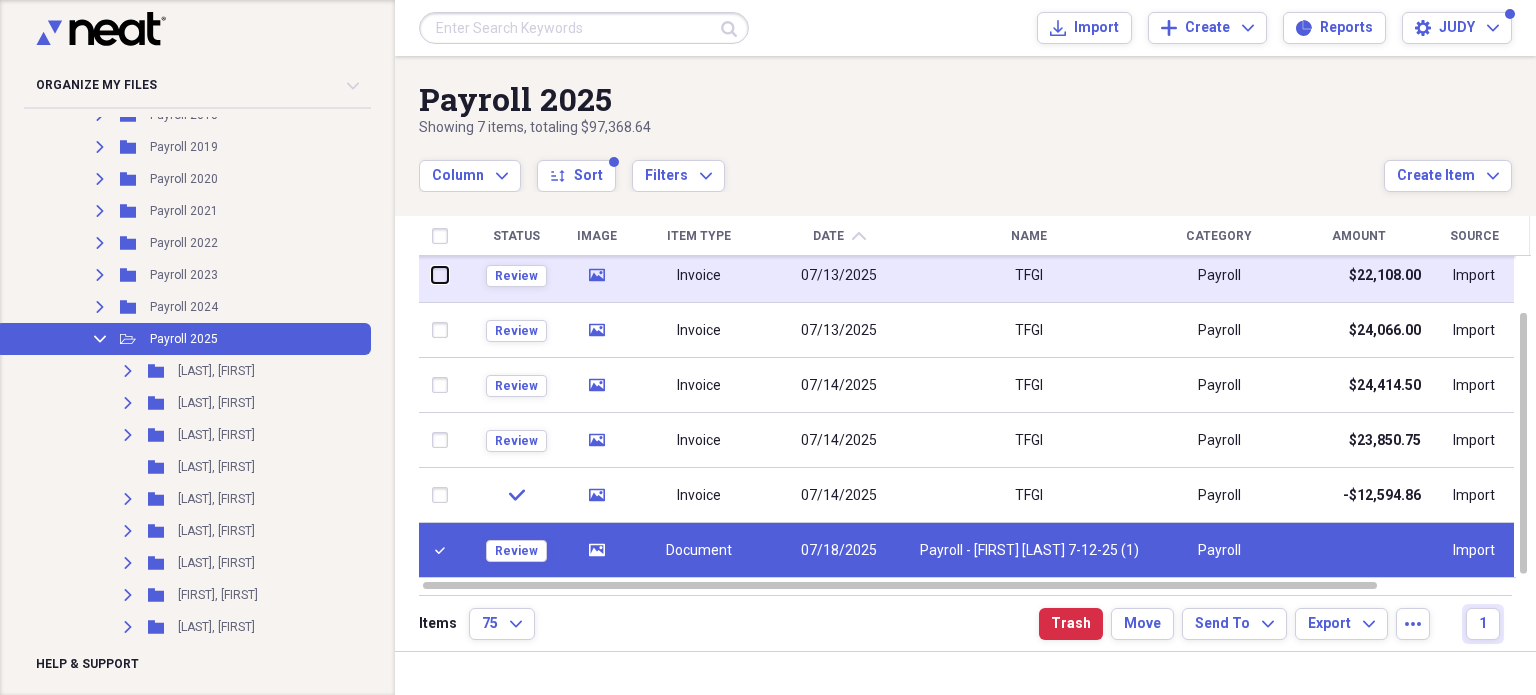 click at bounding box center (431, 275) 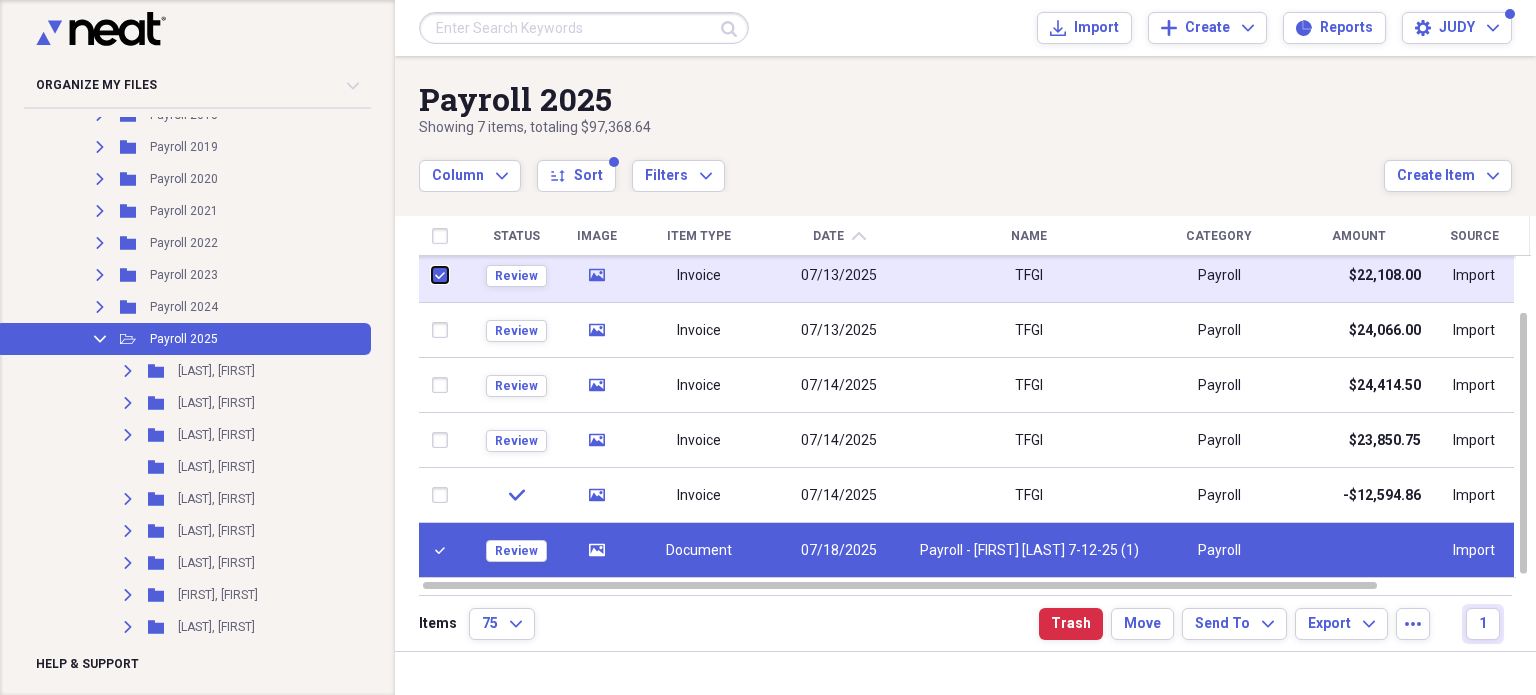 checkbox on "true" 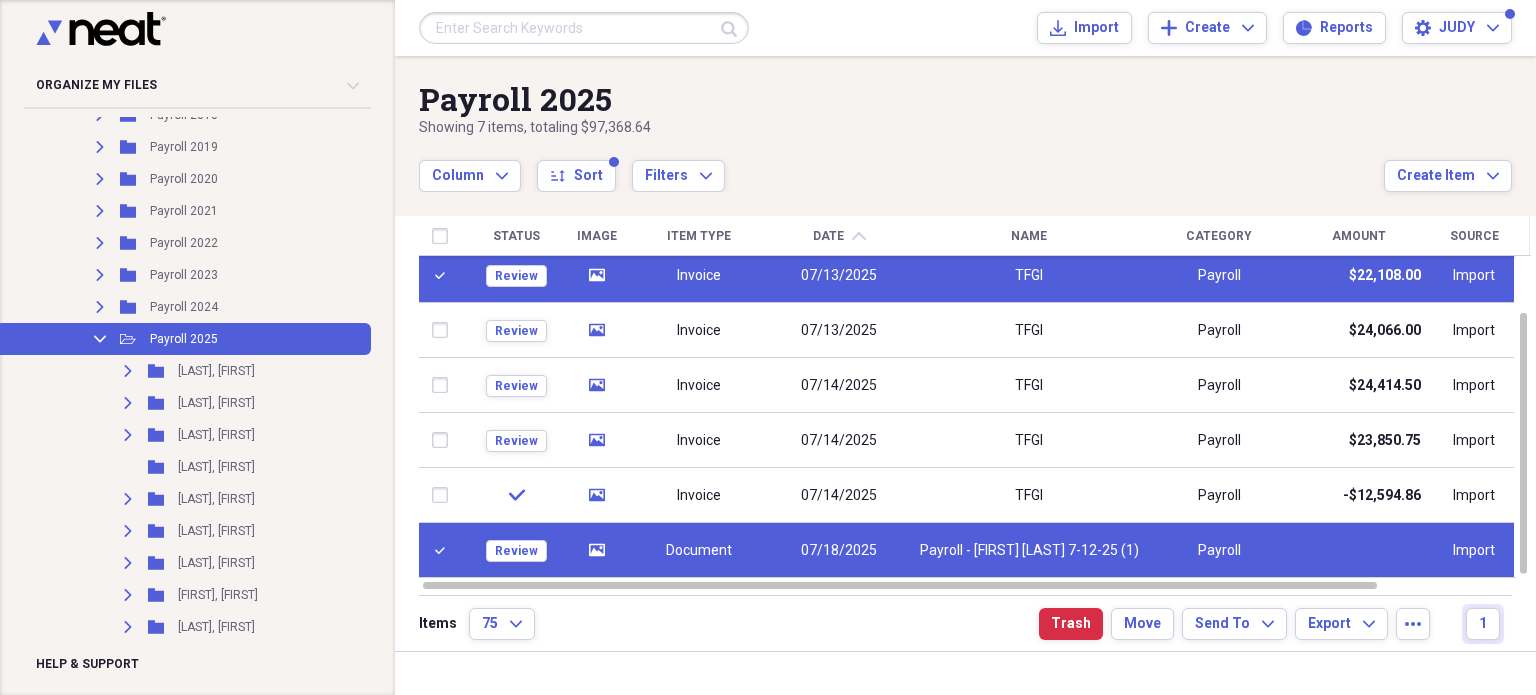 click on "Invoice" at bounding box center [698, 275] 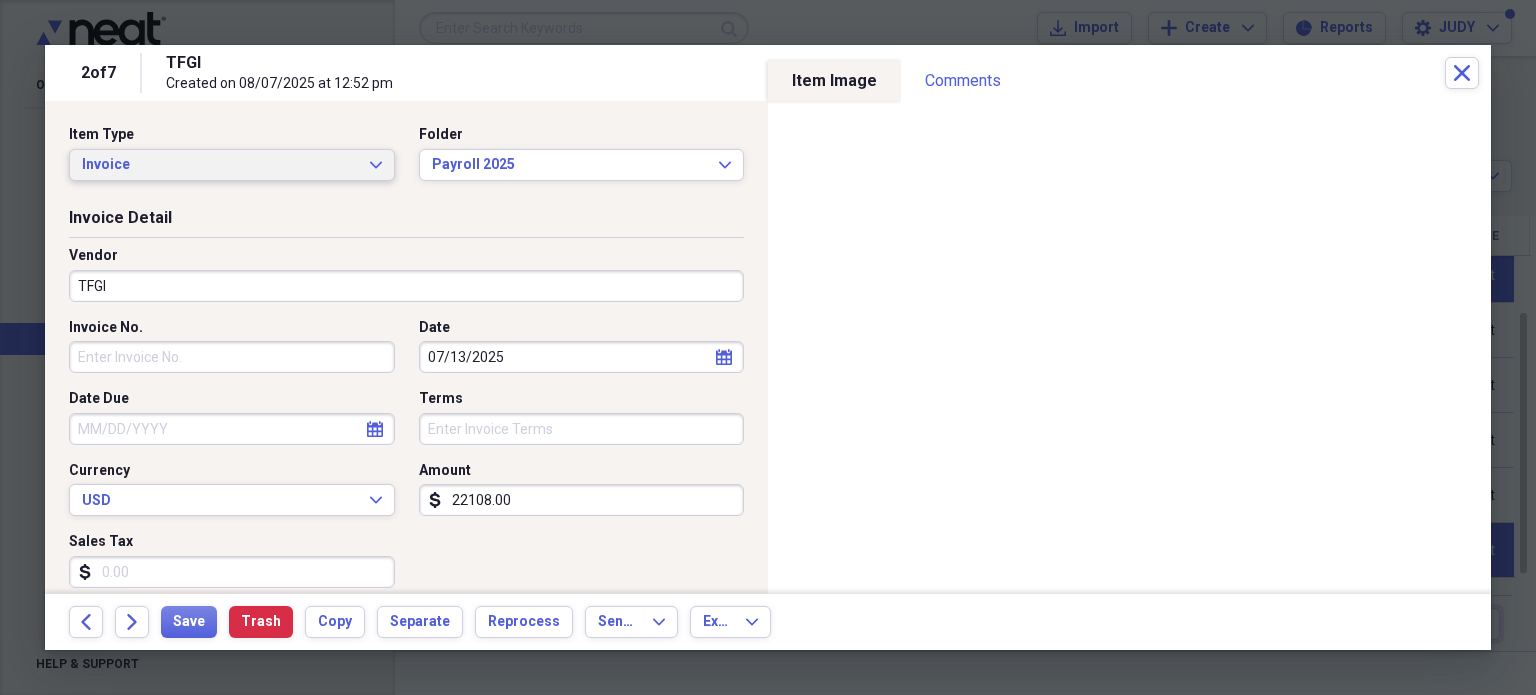 click on "Expand" 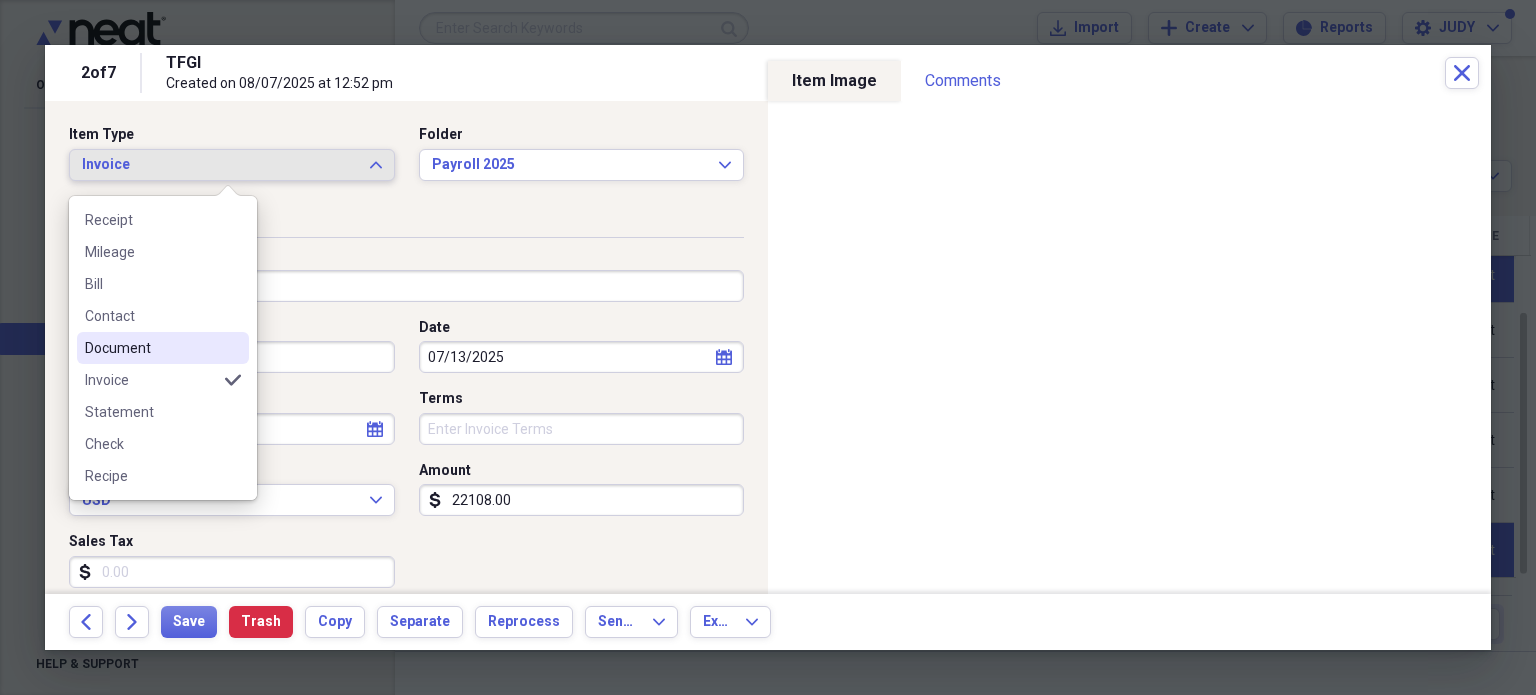 click on "Document" at bounding box center (151, 348) 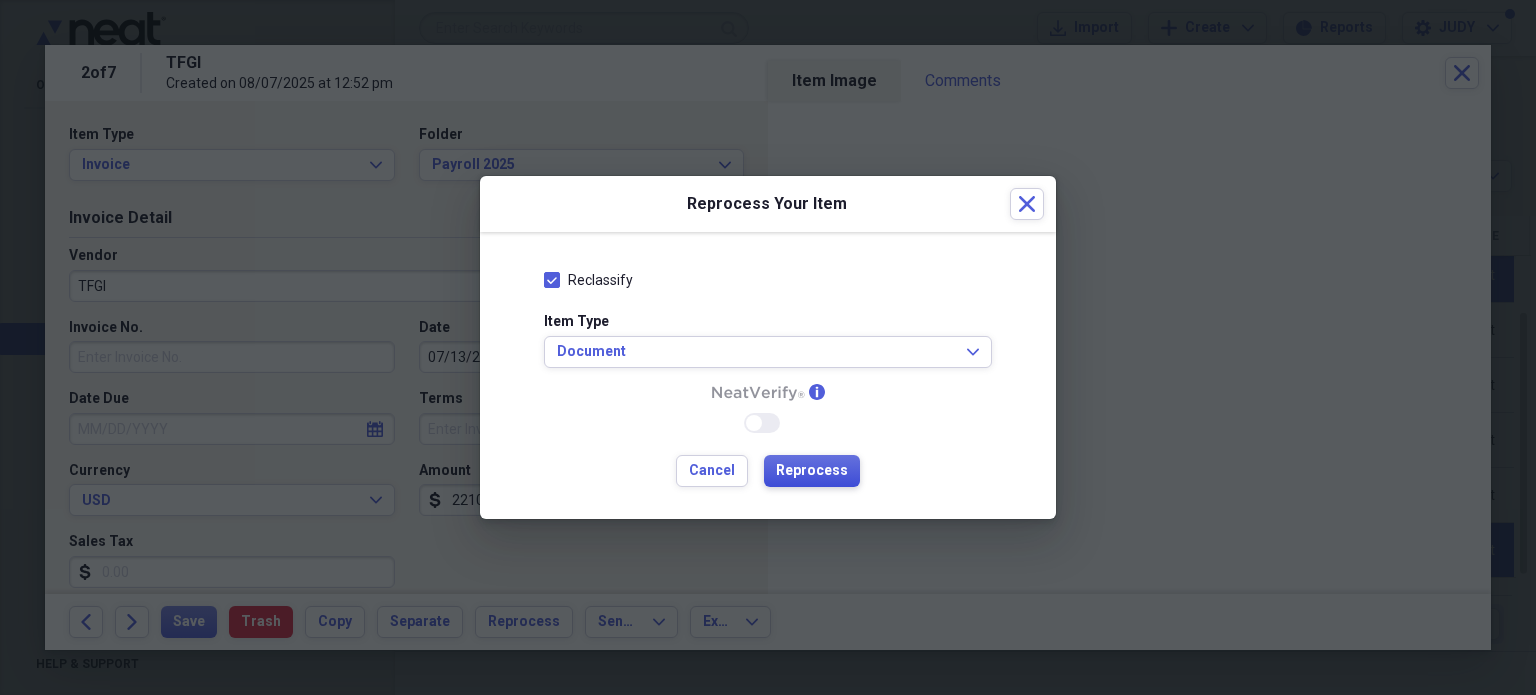 click on "Reprocess" at bounding box center [812, 471] 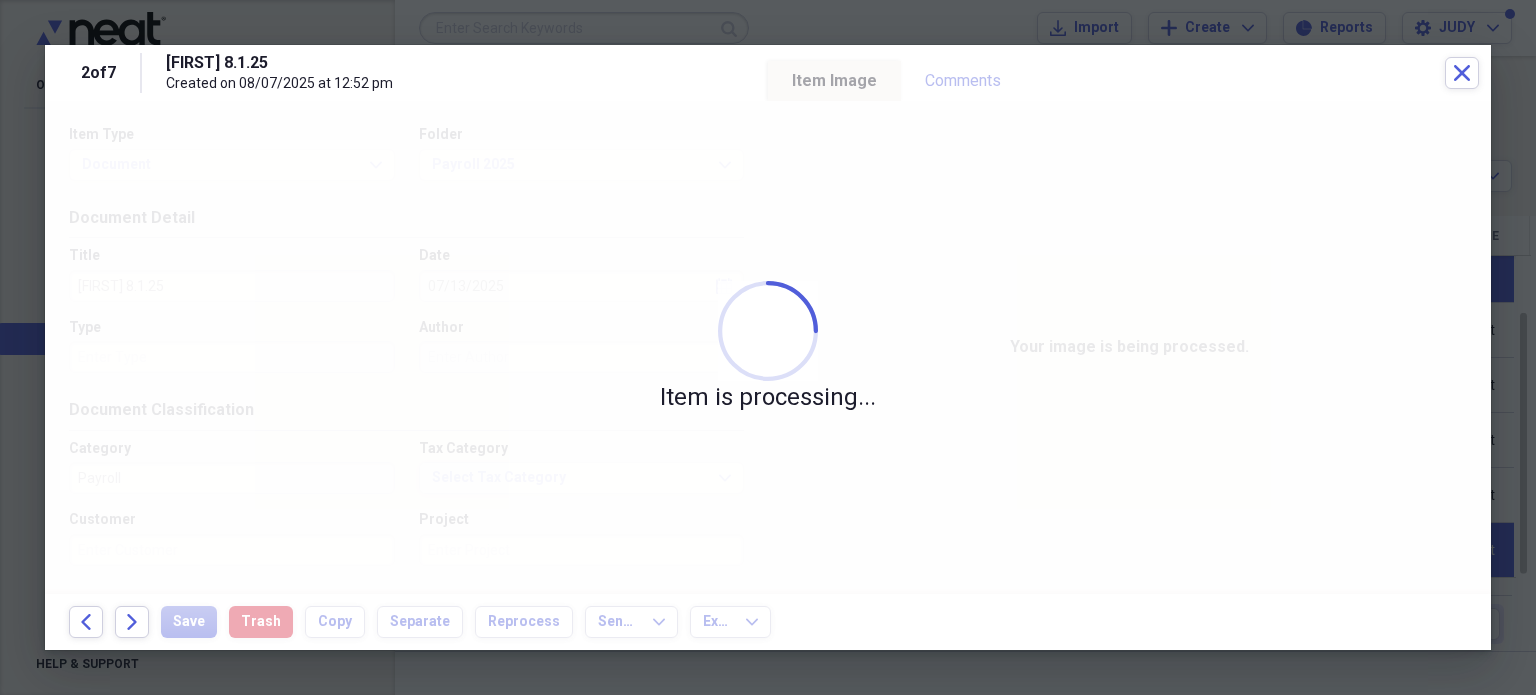 click at bounding box center (768, 347) 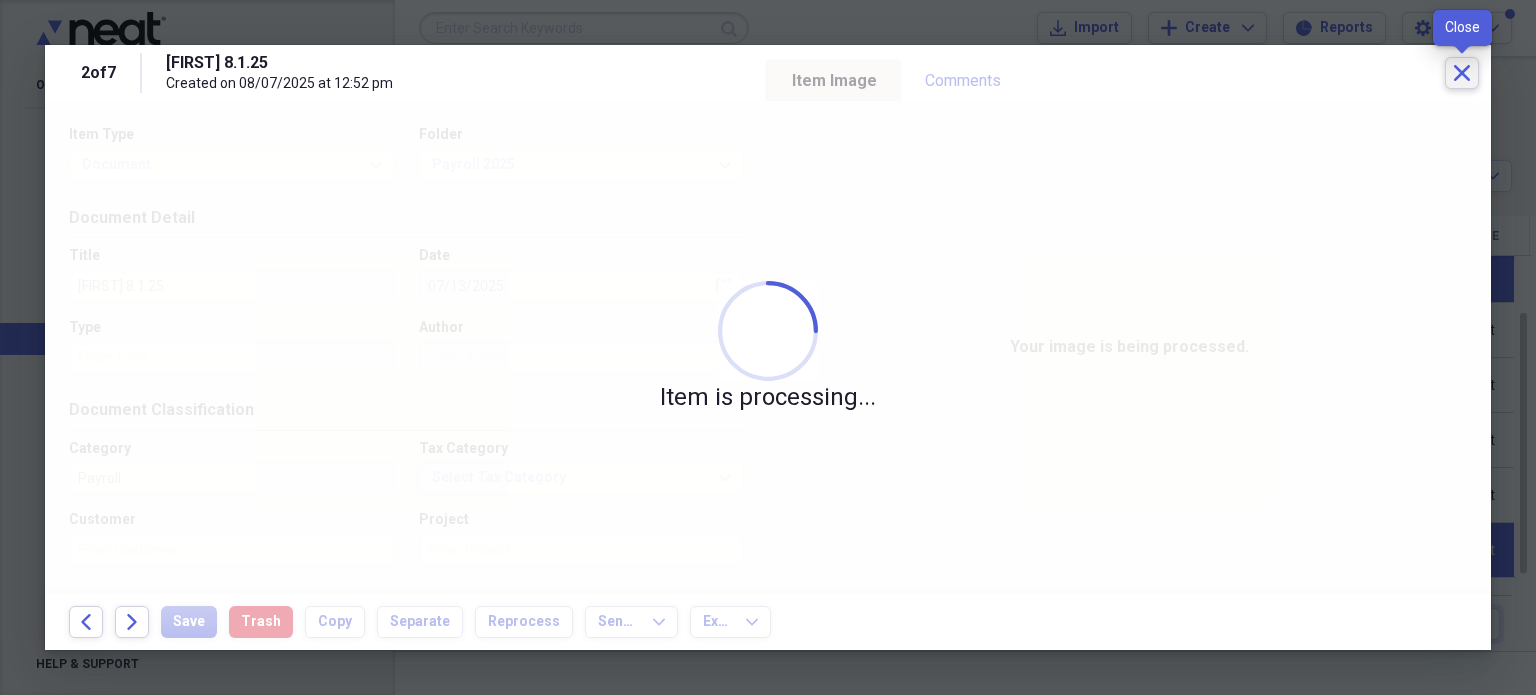 click on "Close" at bounding box center (1462, 73) 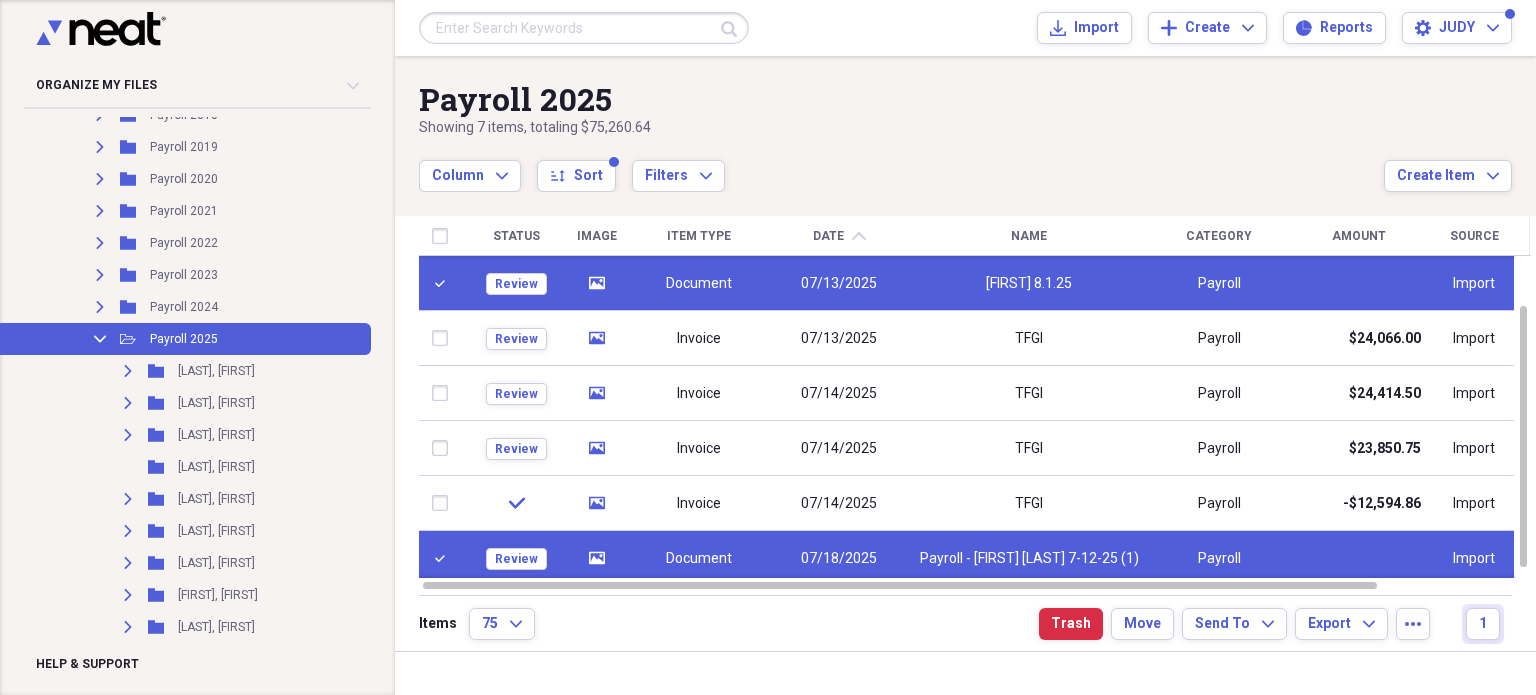 click on "07/13/2025" at bounding box center [838, 283] 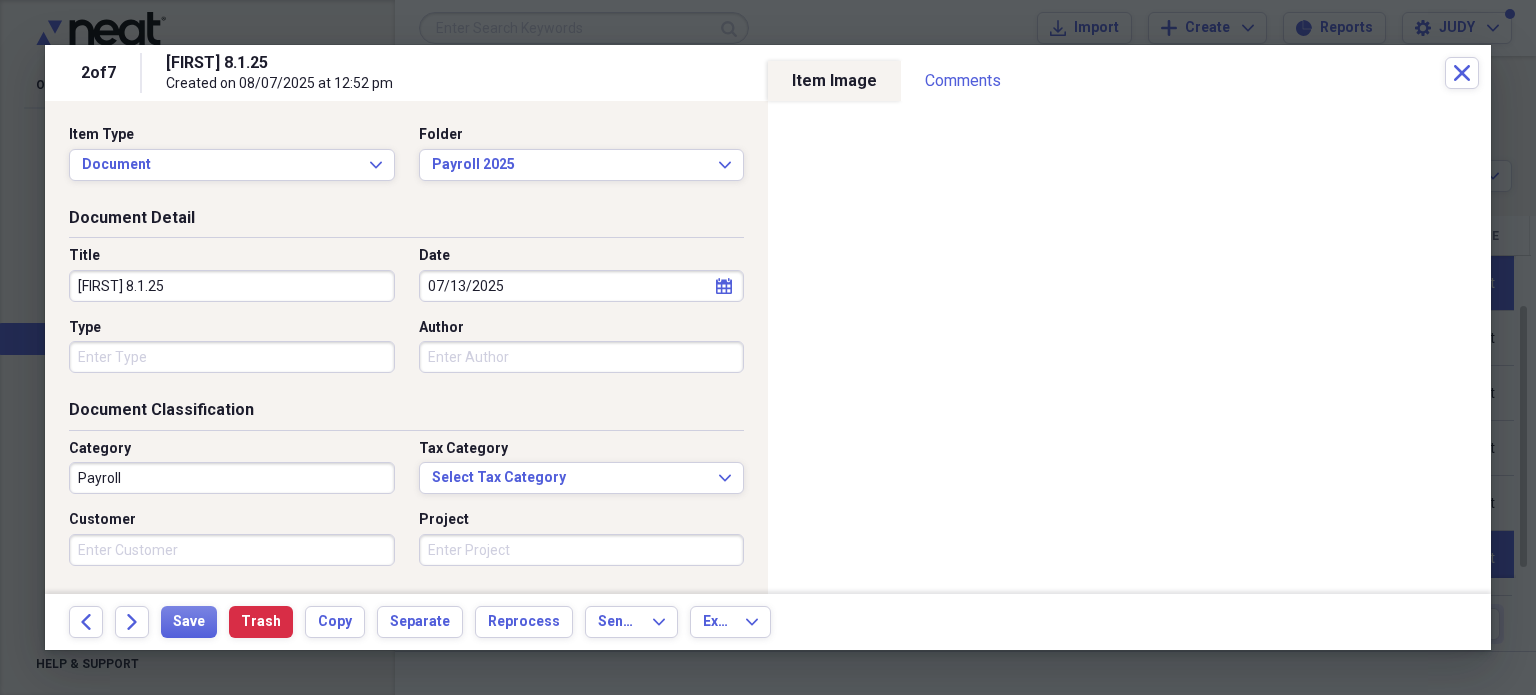 drag, startPoint x: 230, startPoint y: 283, endPoint x: 1, endPoint y: 287, distance: 229.03493 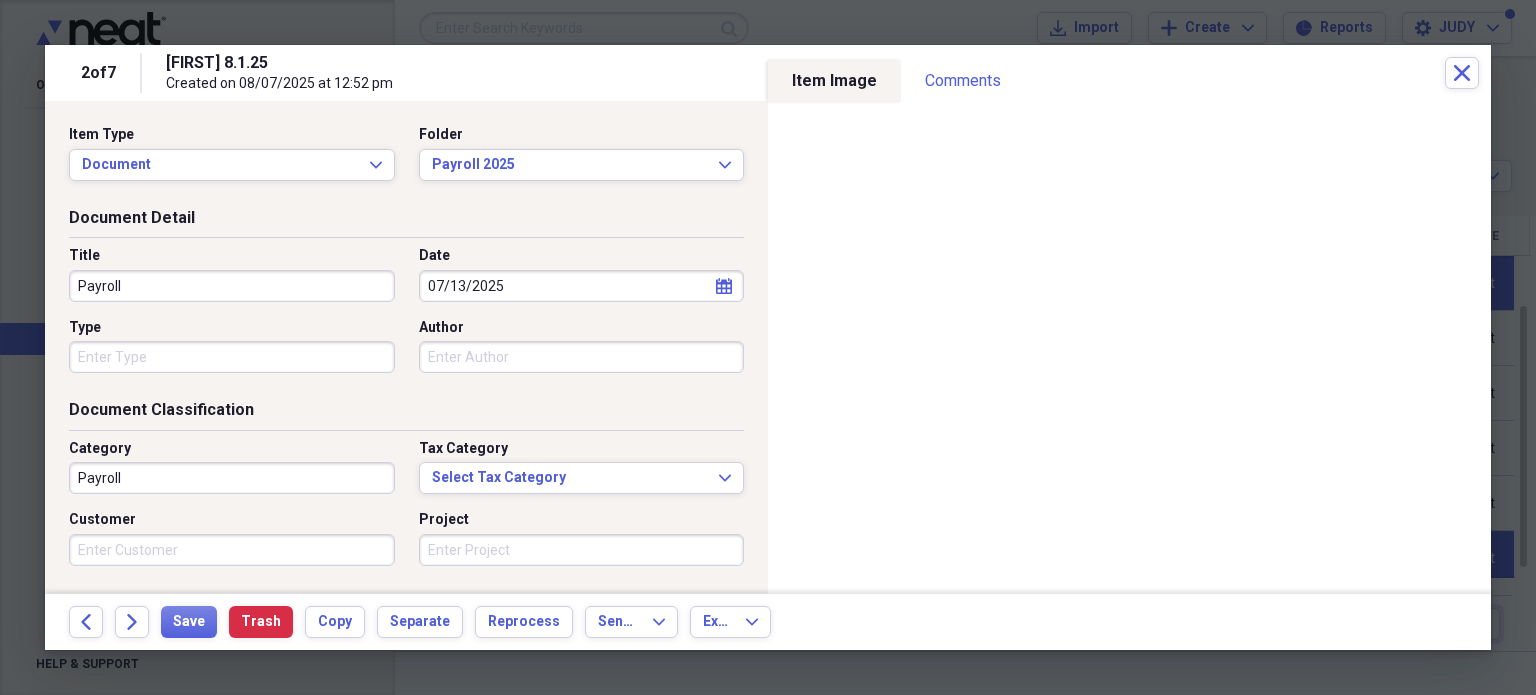 type on "Payroll" 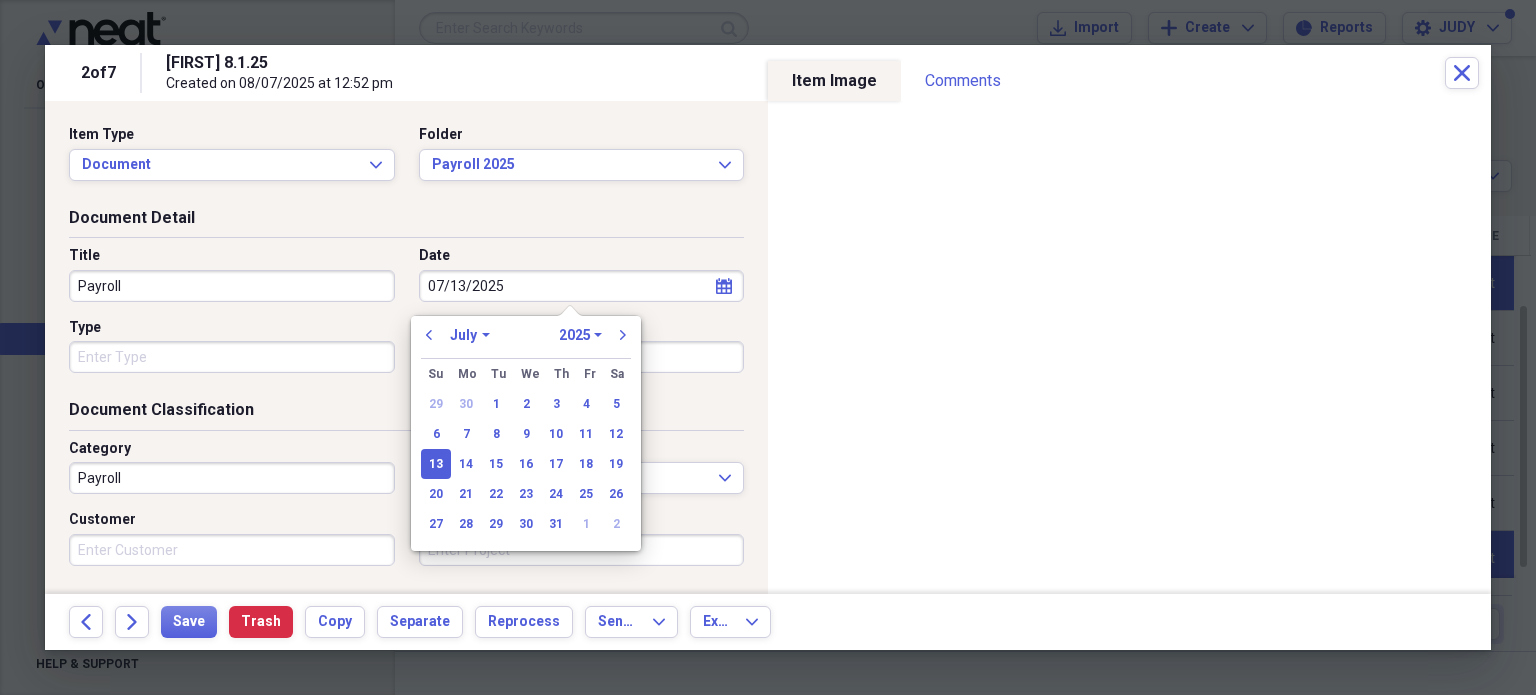 click on "January February March April May June July August September October November December" at bounding box center (470, 335) 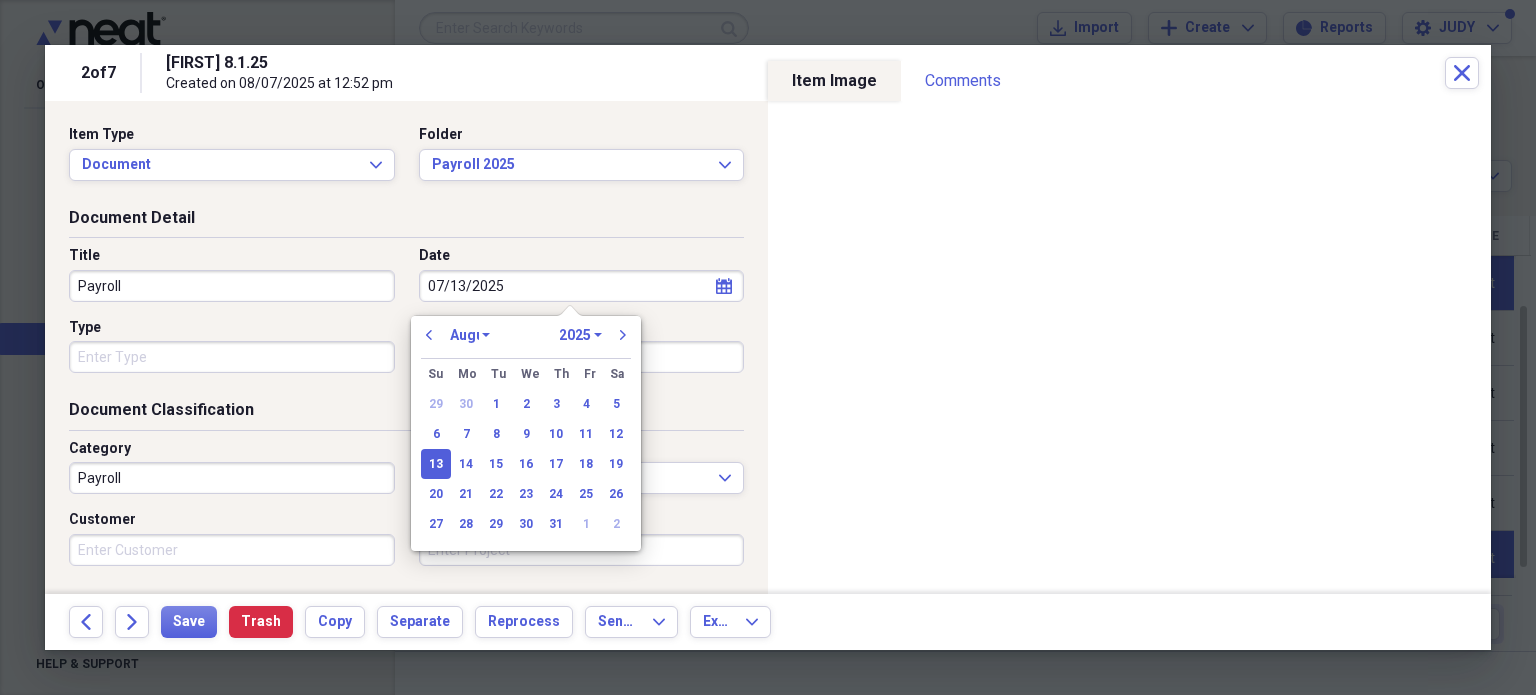 click on "January February March April May June July August September October November December" at bounding box center (470, 335) 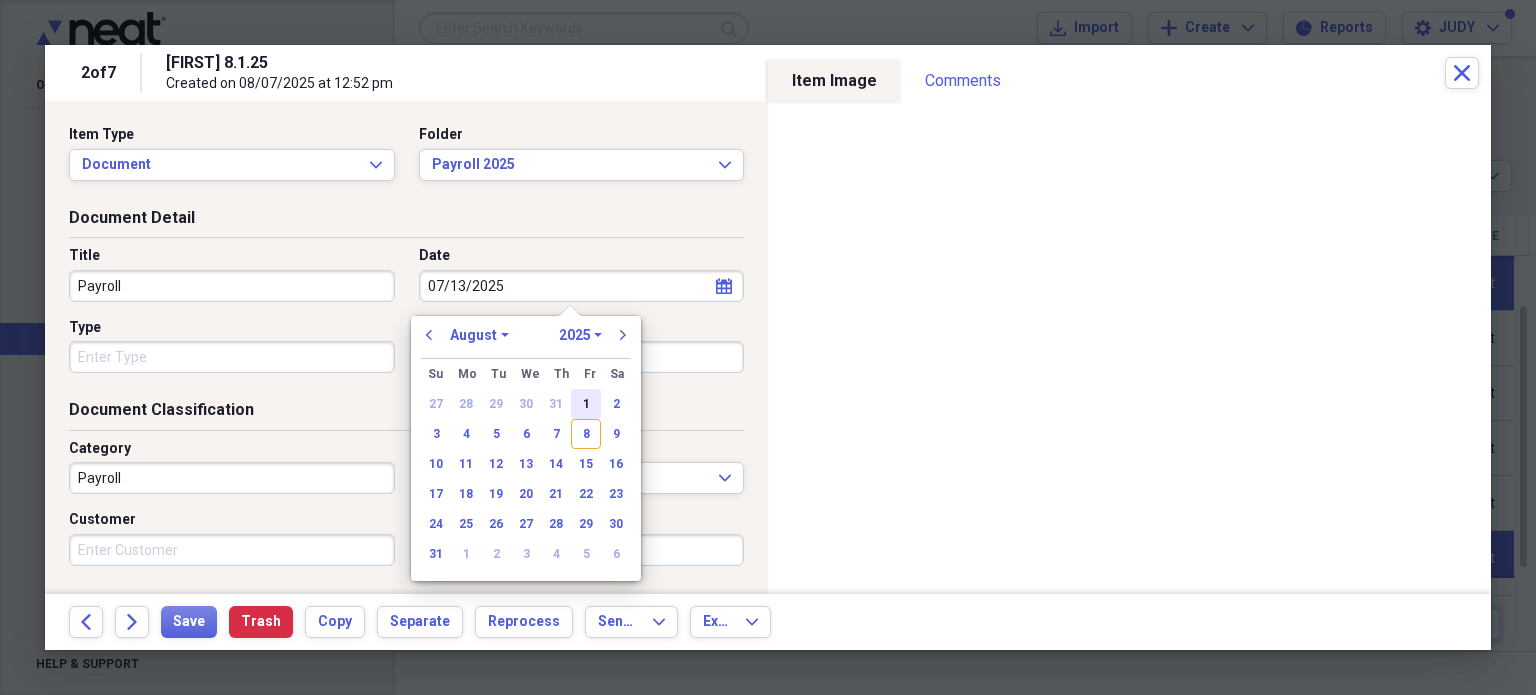 click on "1" at bounding box center [586, 404] 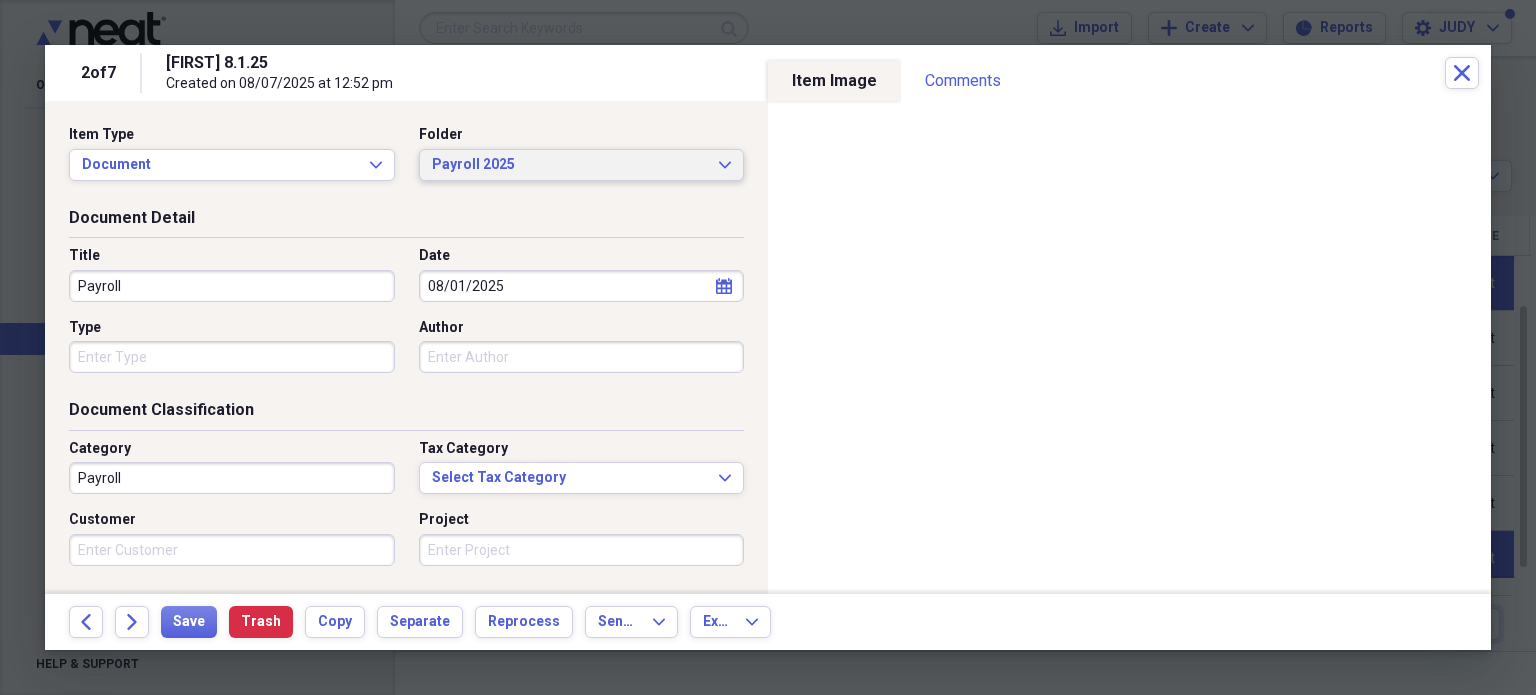 click on "Expand" 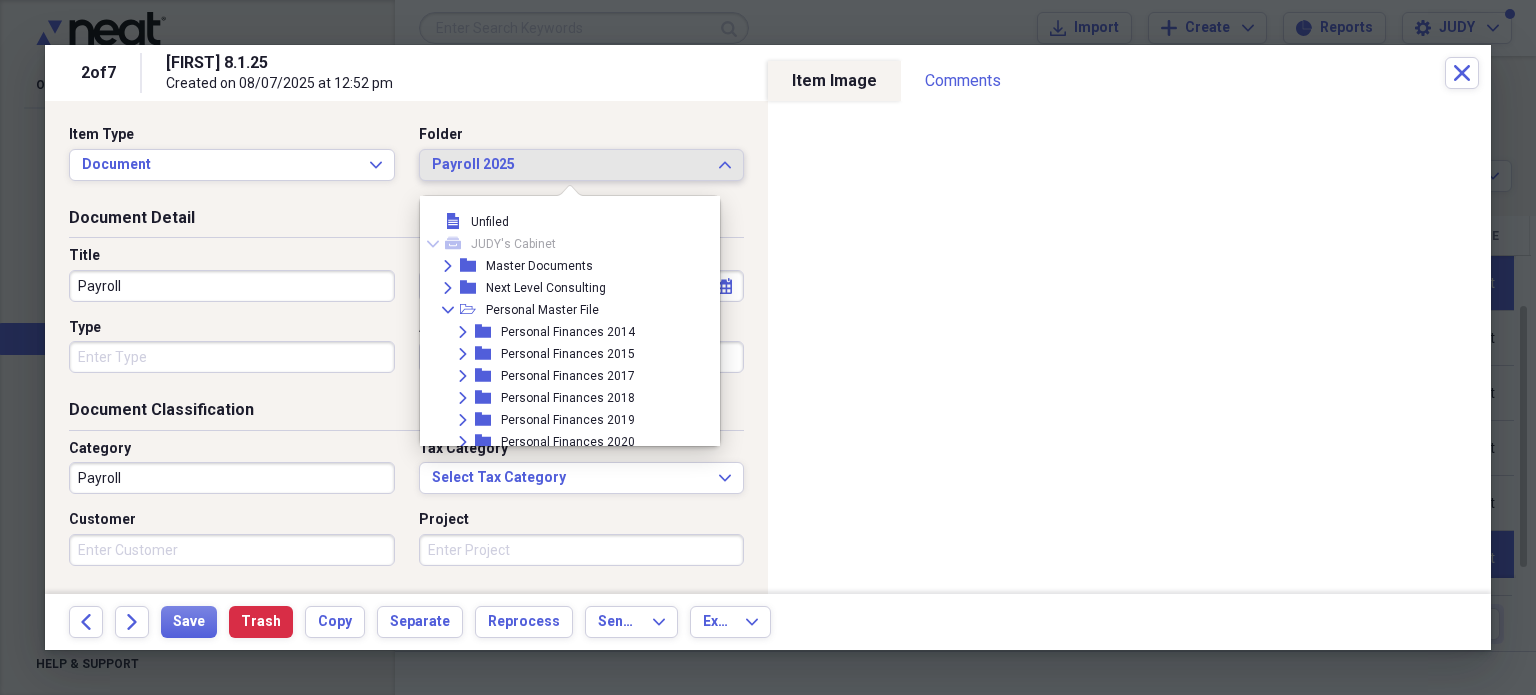 scroll, scrollTop: 3780, scrollLeft: 0, axis: vertical 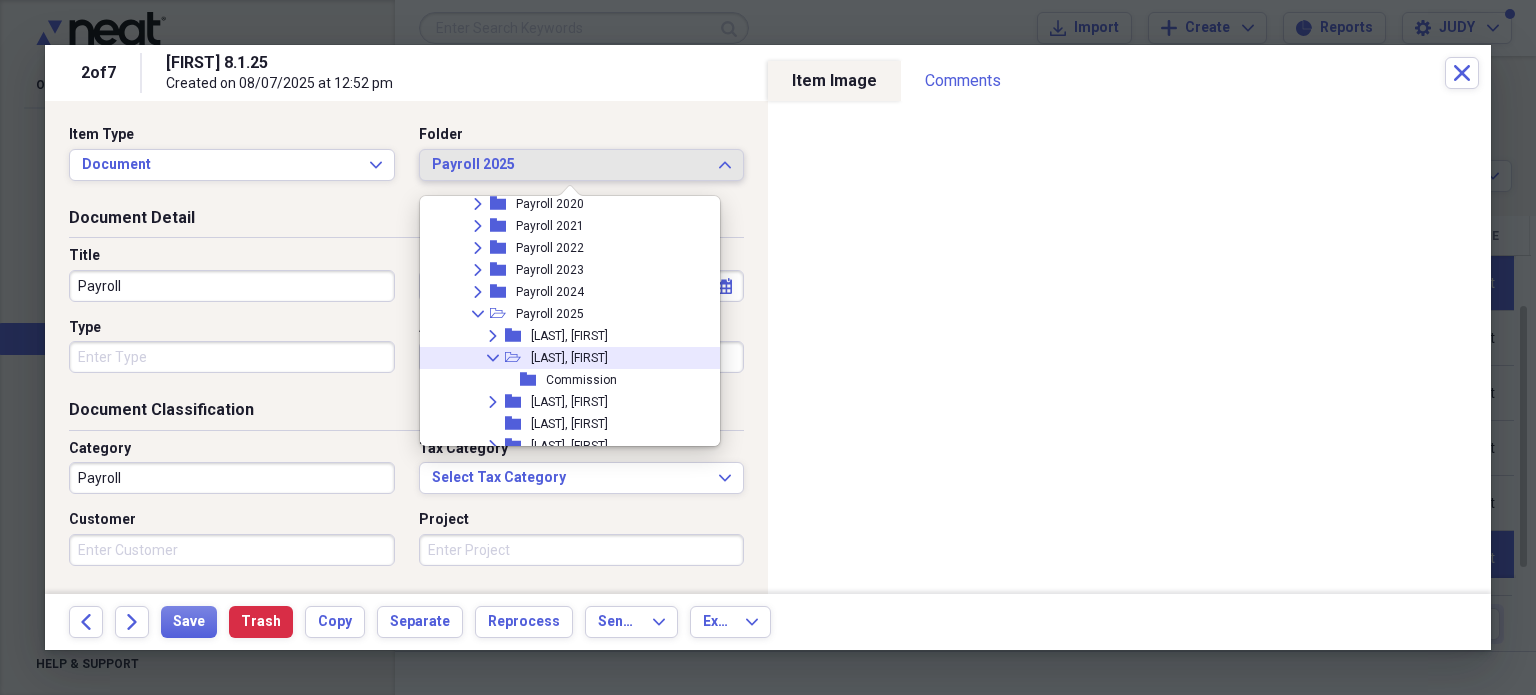 click on "Collapse open-folder [LAST], [FIRST]" at bounding box center (576, 358) 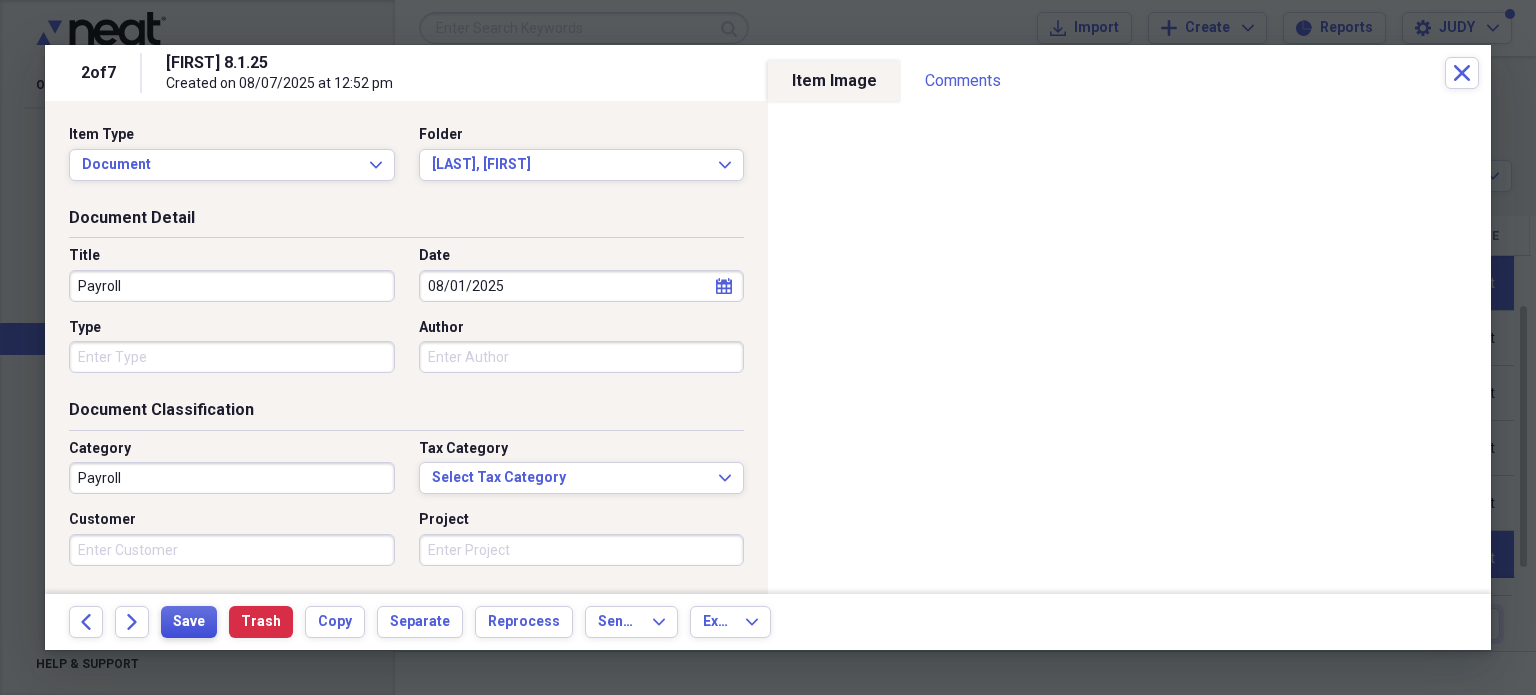 click on "Save" at bounding box center [189, 622] 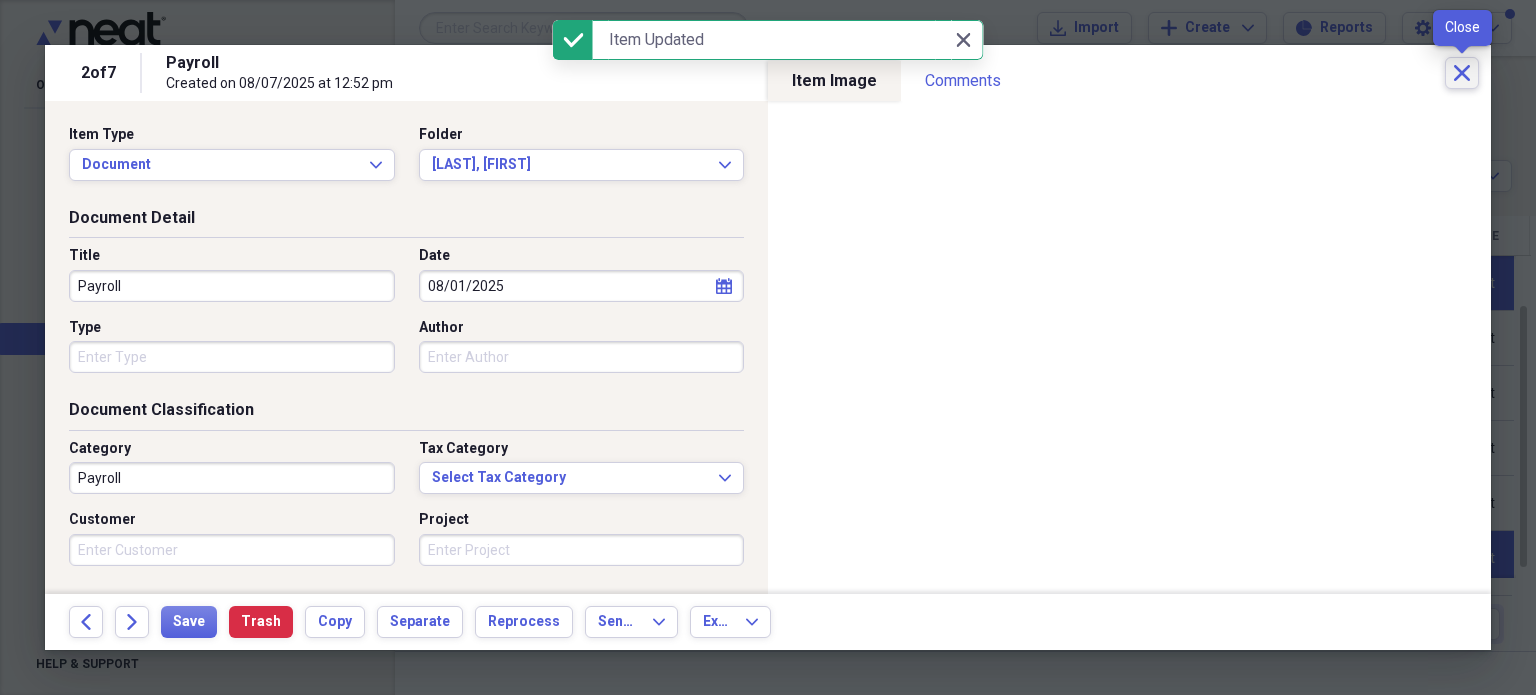 click 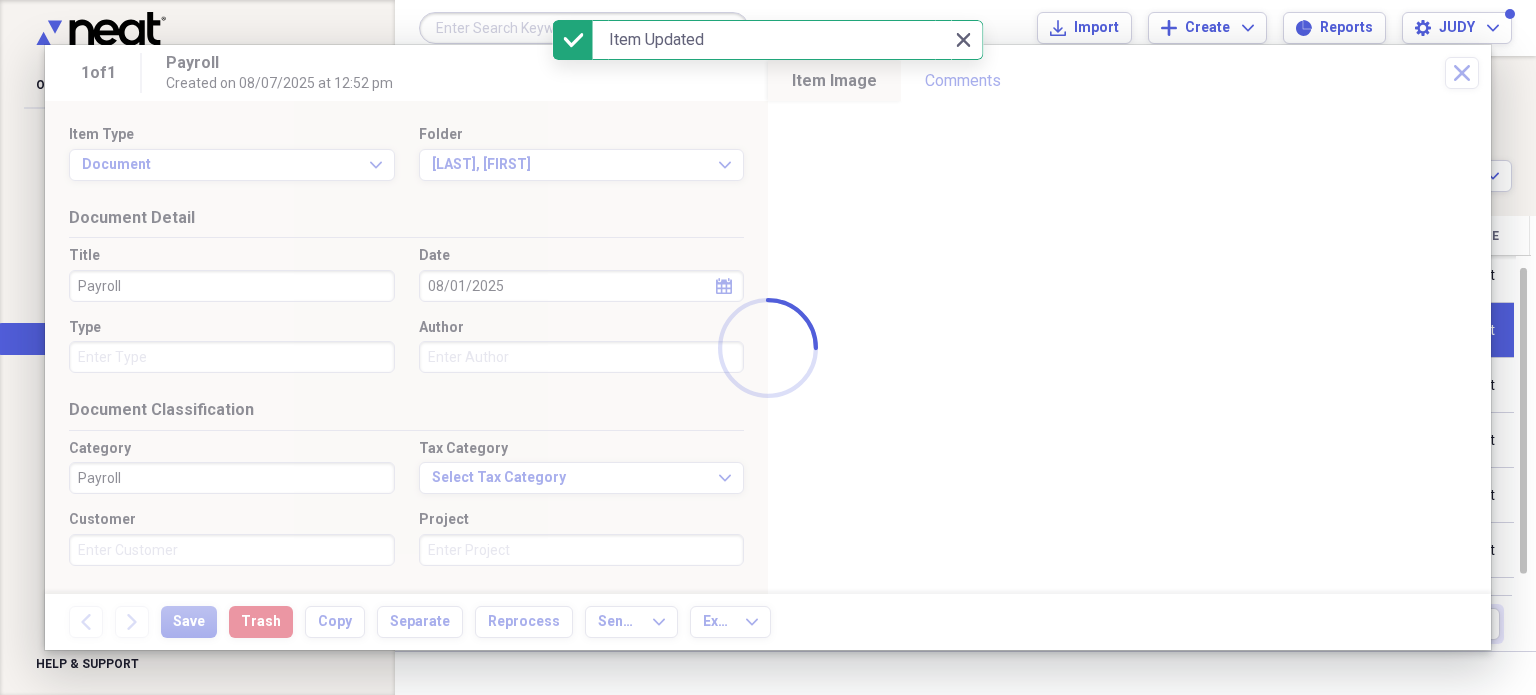 checkbox on "false" 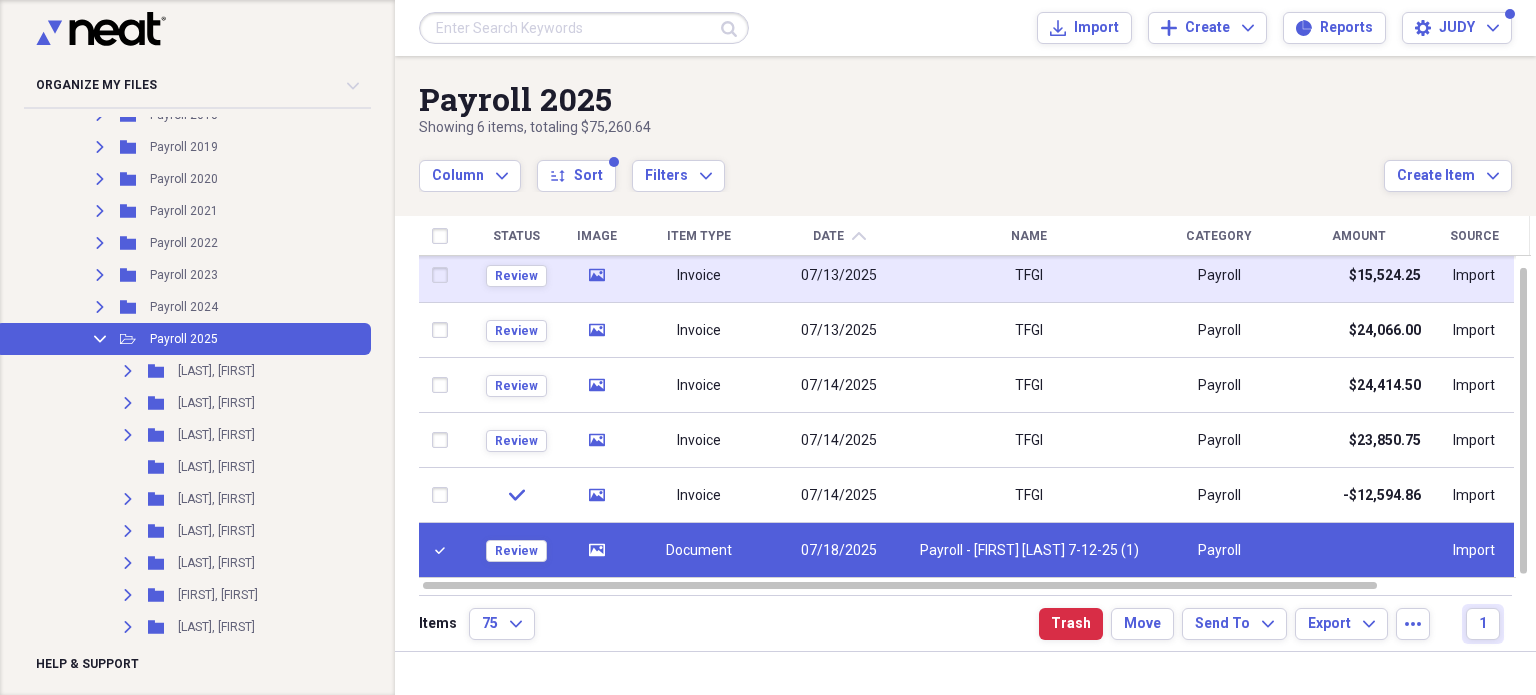 click at bounding box center [443, 275] 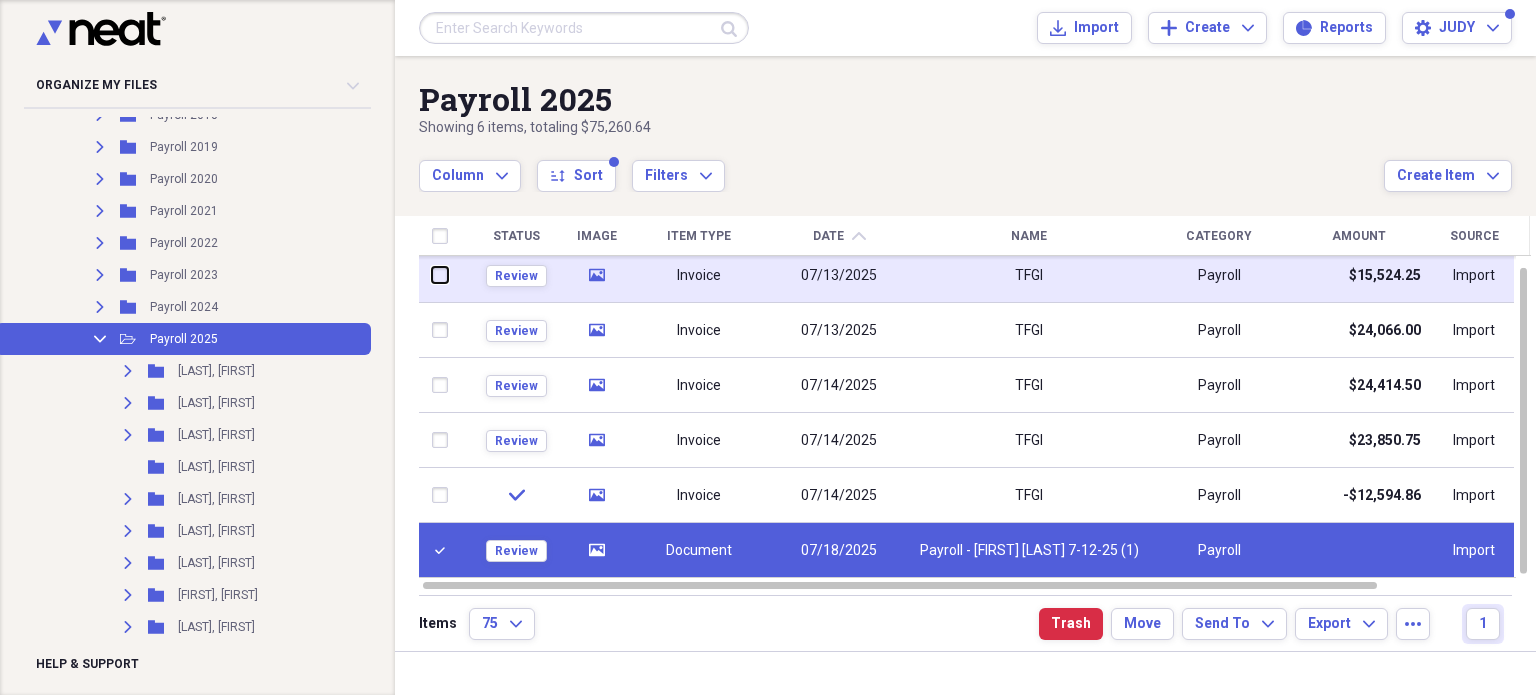 click at bounding box center (431, 275) 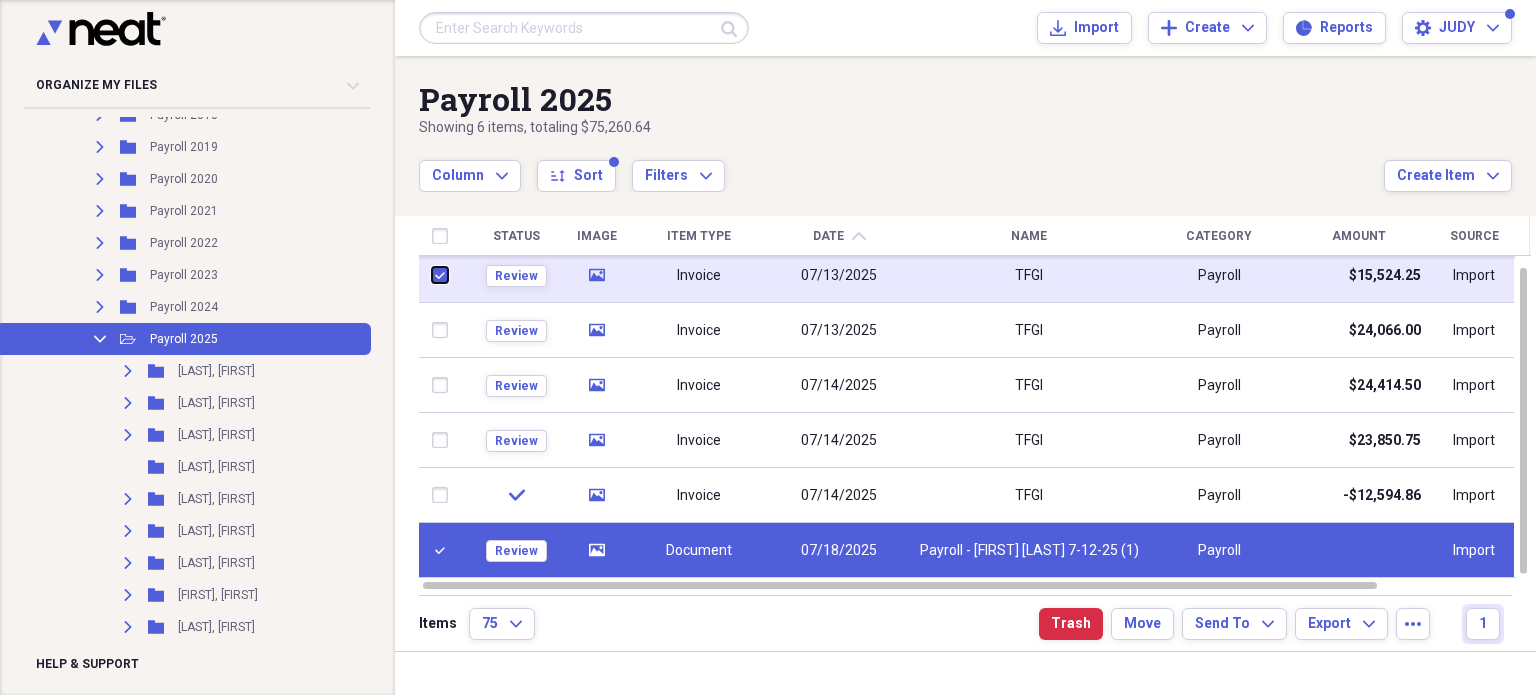 checkbox on "true" 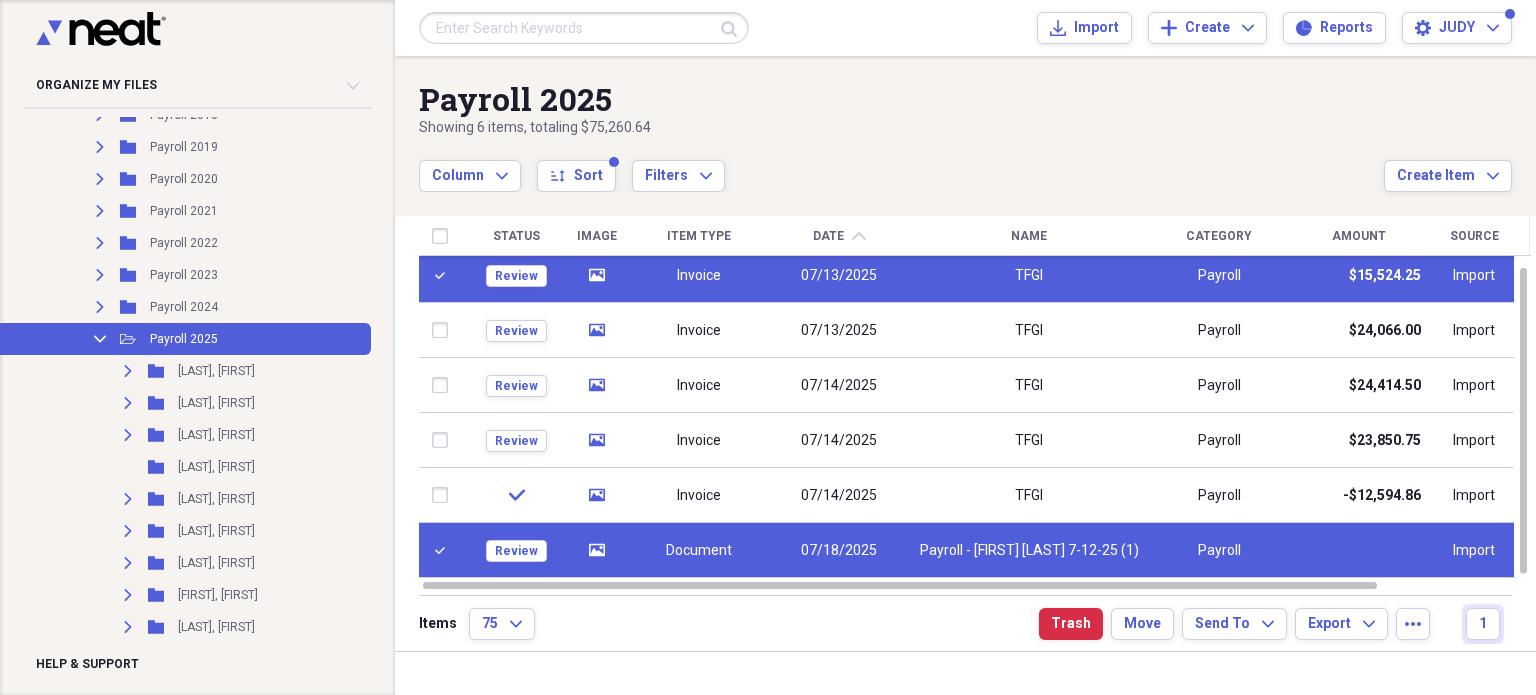 click on "Invoice" at bounding box center [698, 276] 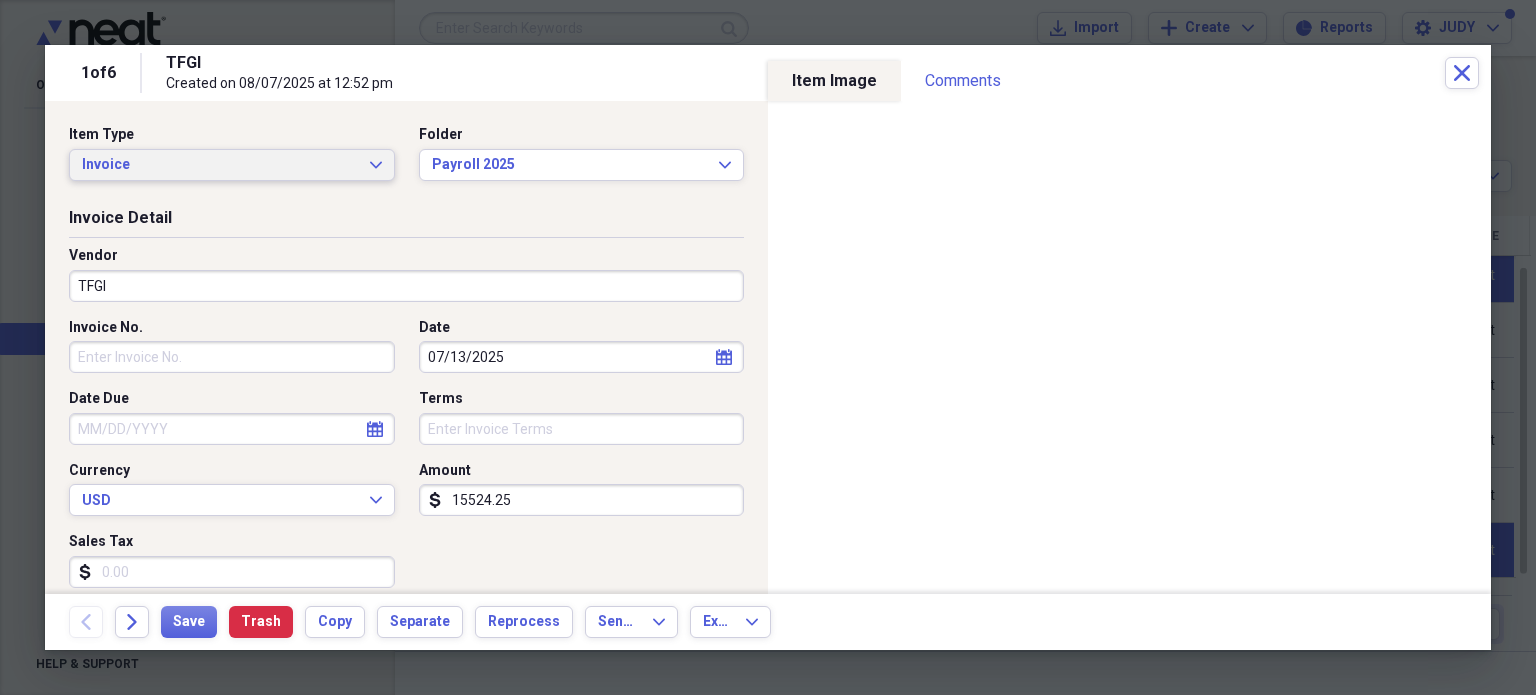 click on "Invoice Expand" at bounding box center [232, 165] 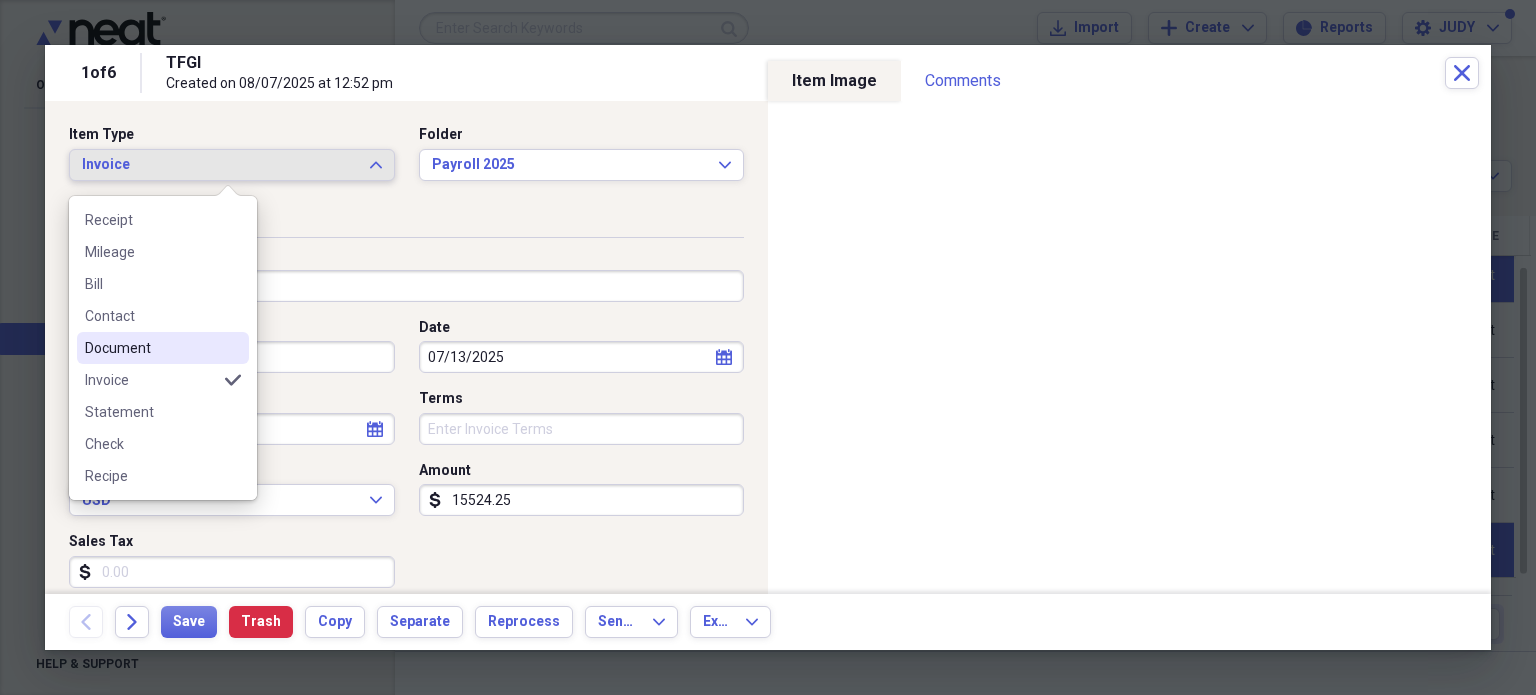 click on "Document" at bounding box center (151, 348) 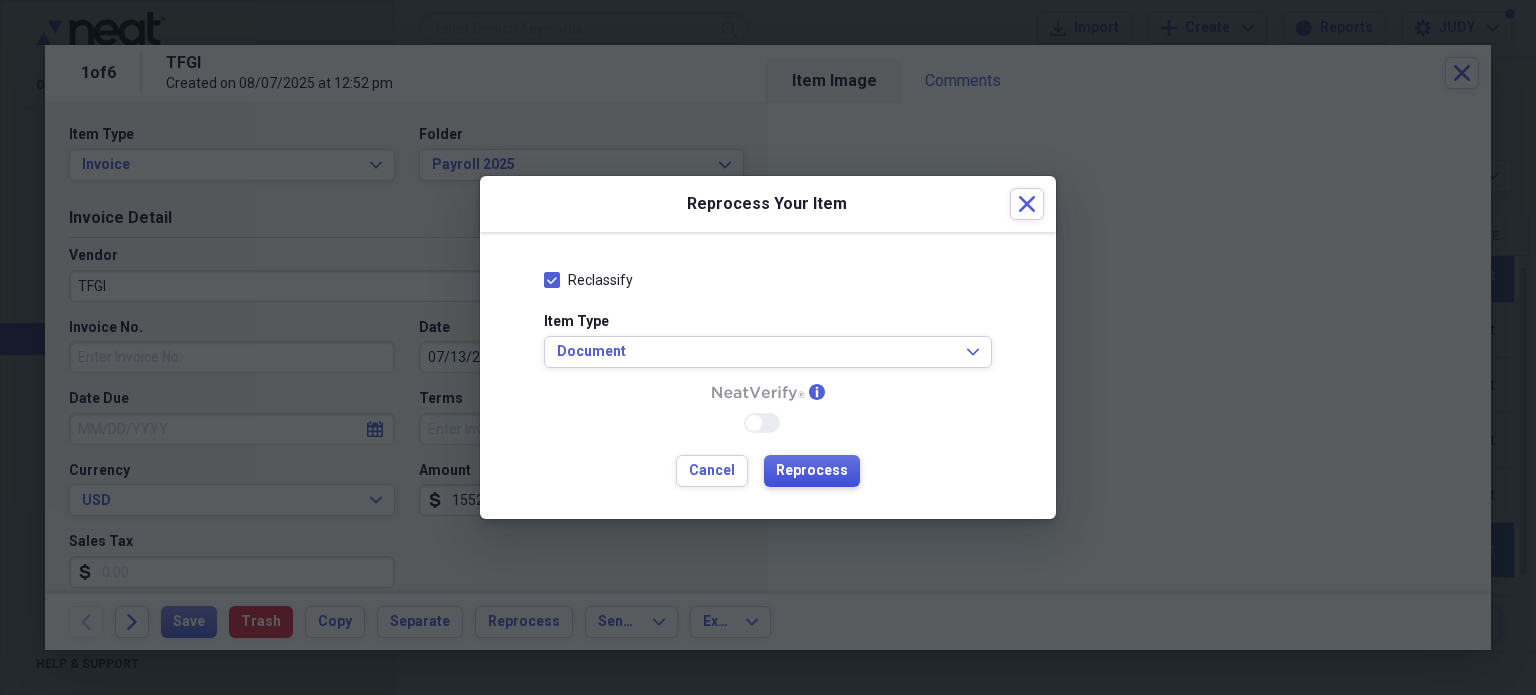 click on "Reprocess" at bounding box center [812, 471] 